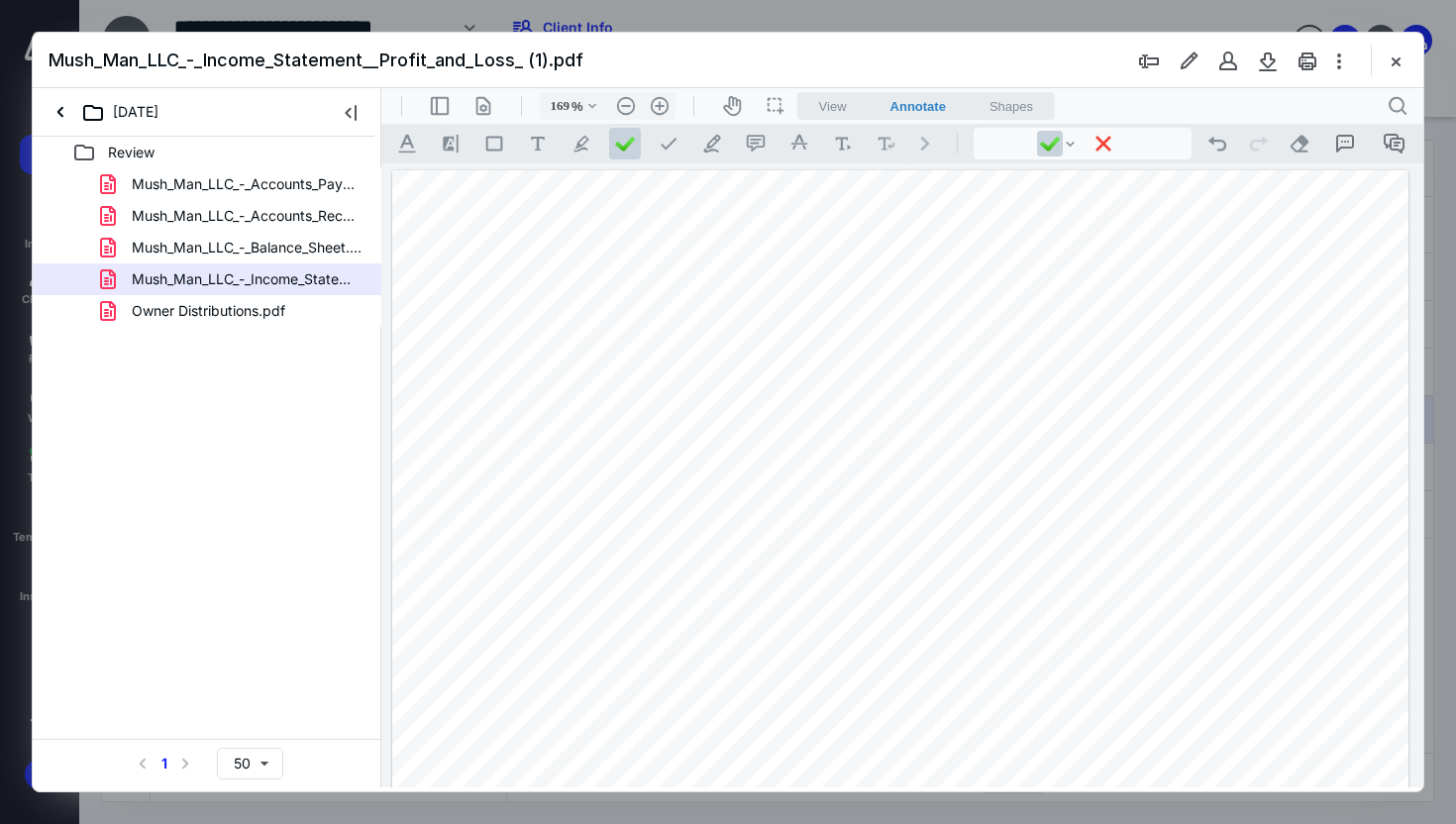 scroll, scrollTop: 0, scrollLeft: 0, axis: both 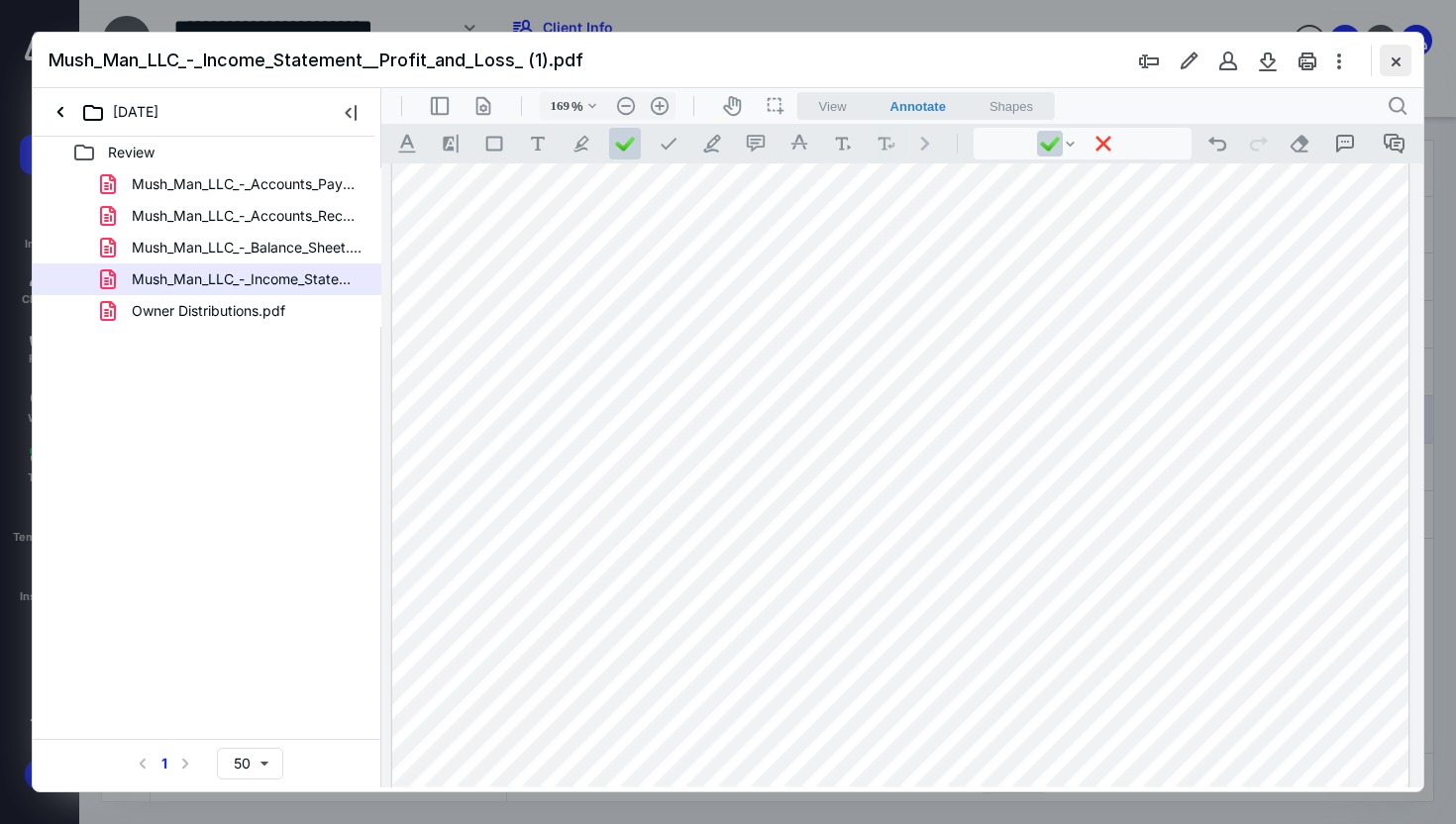 click at bounding box center (1396, 60) 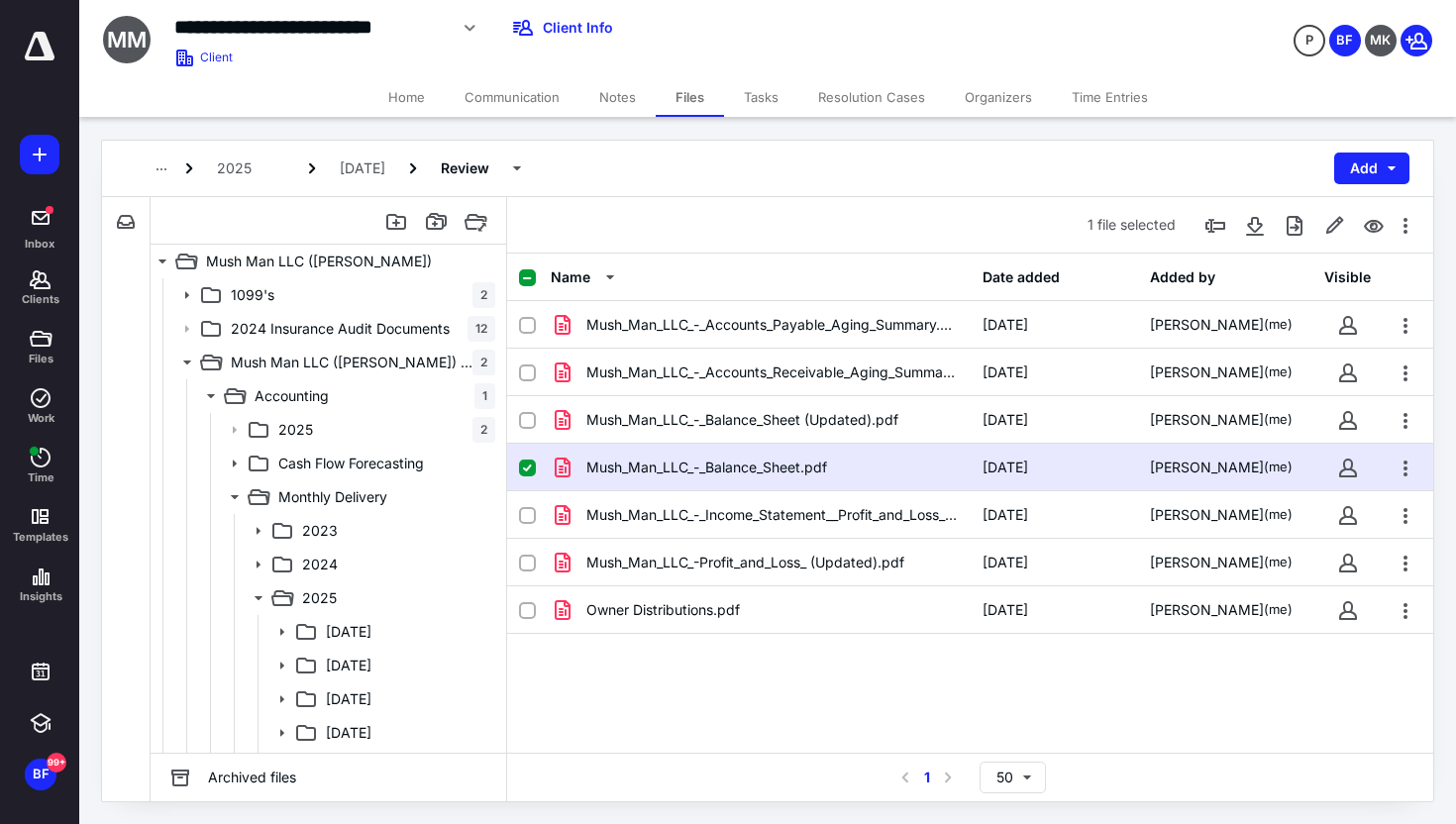 drag, startPoint x: 513, startPoint y: 96, endPoint x: 513, endPoint y: 114, distance: 18 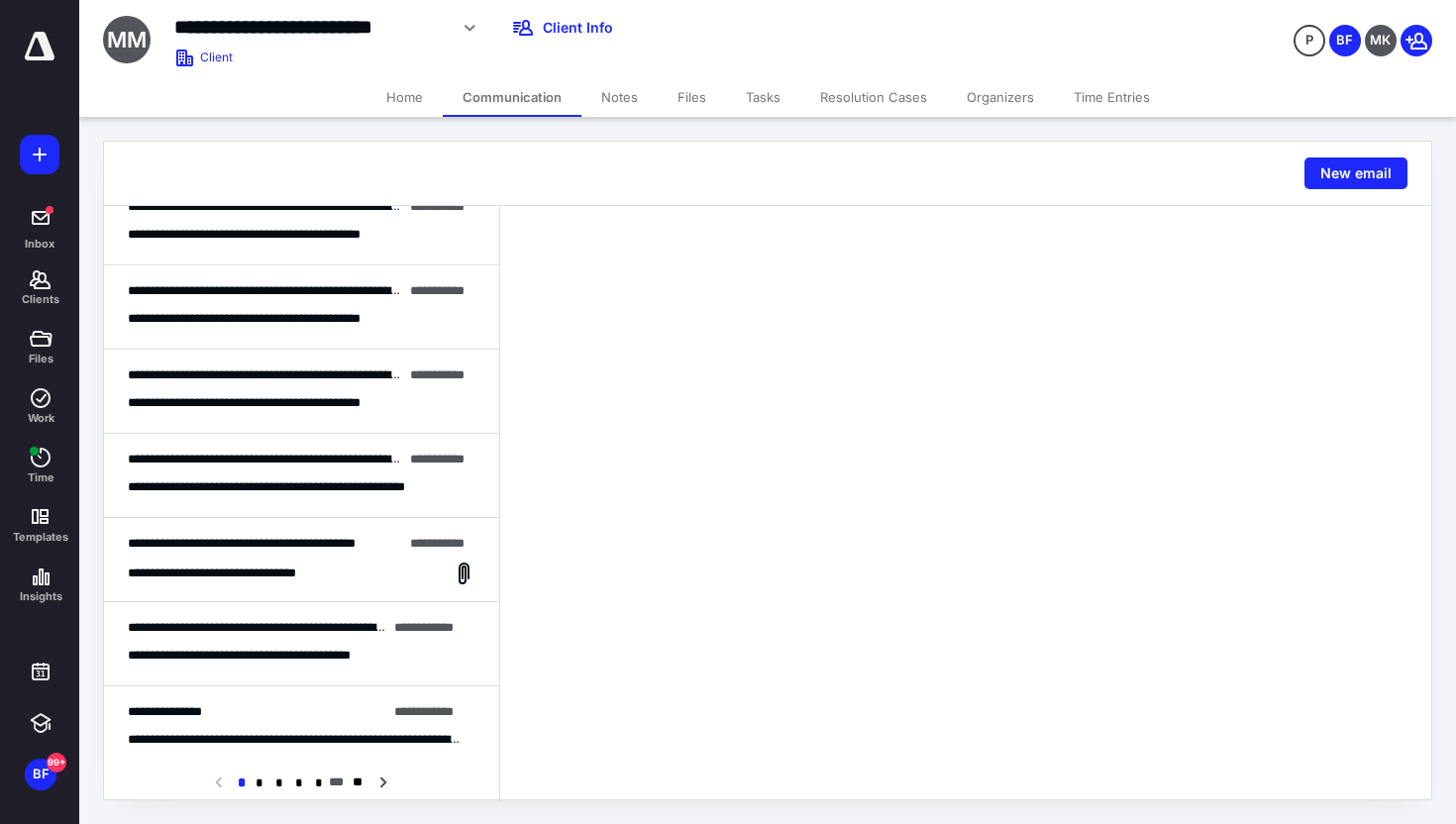 scroll, scrollTop: 1127, scrollLeft: 0, axis: vertical 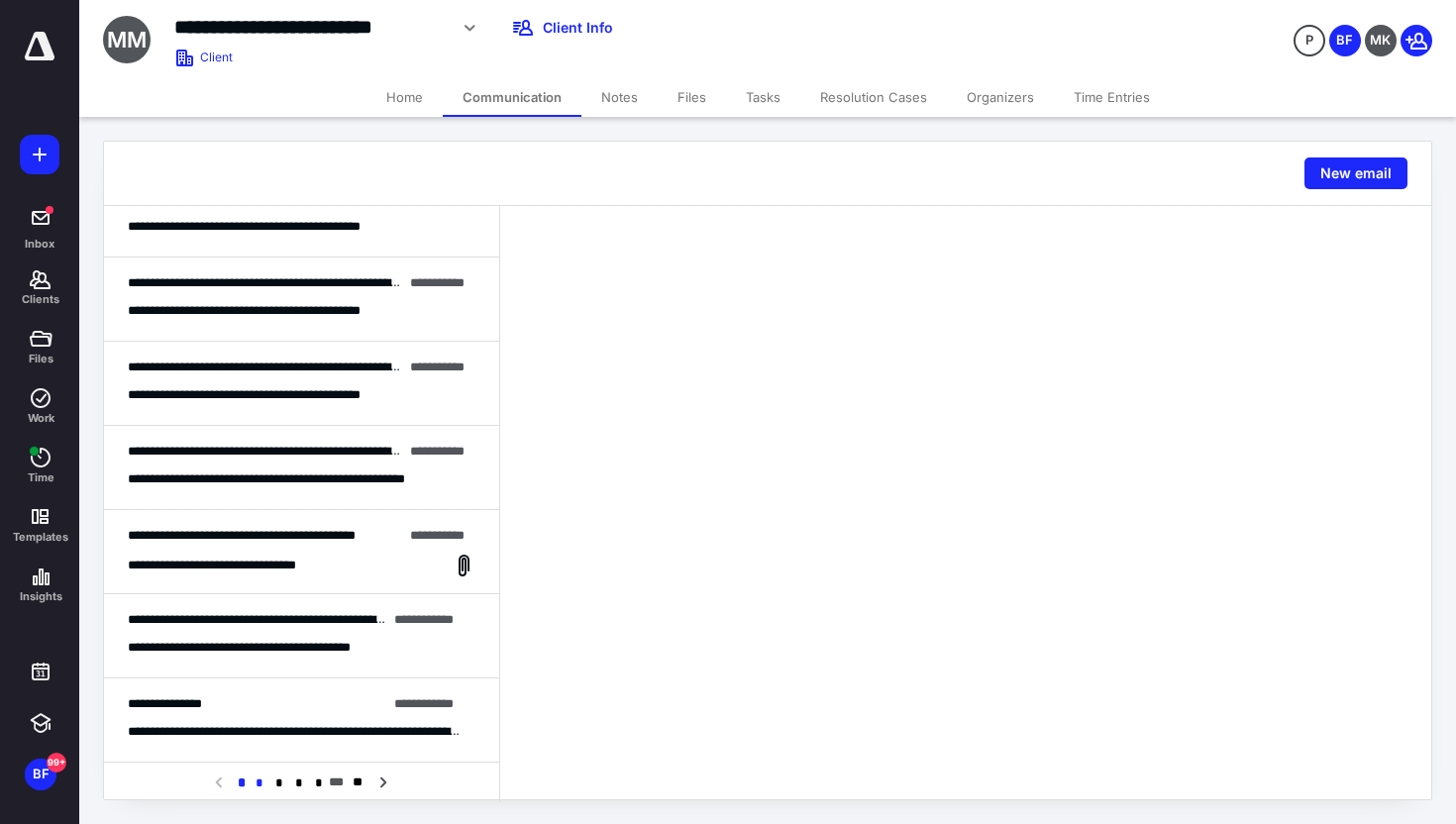 click on "*" at bounding box center [260, 783] 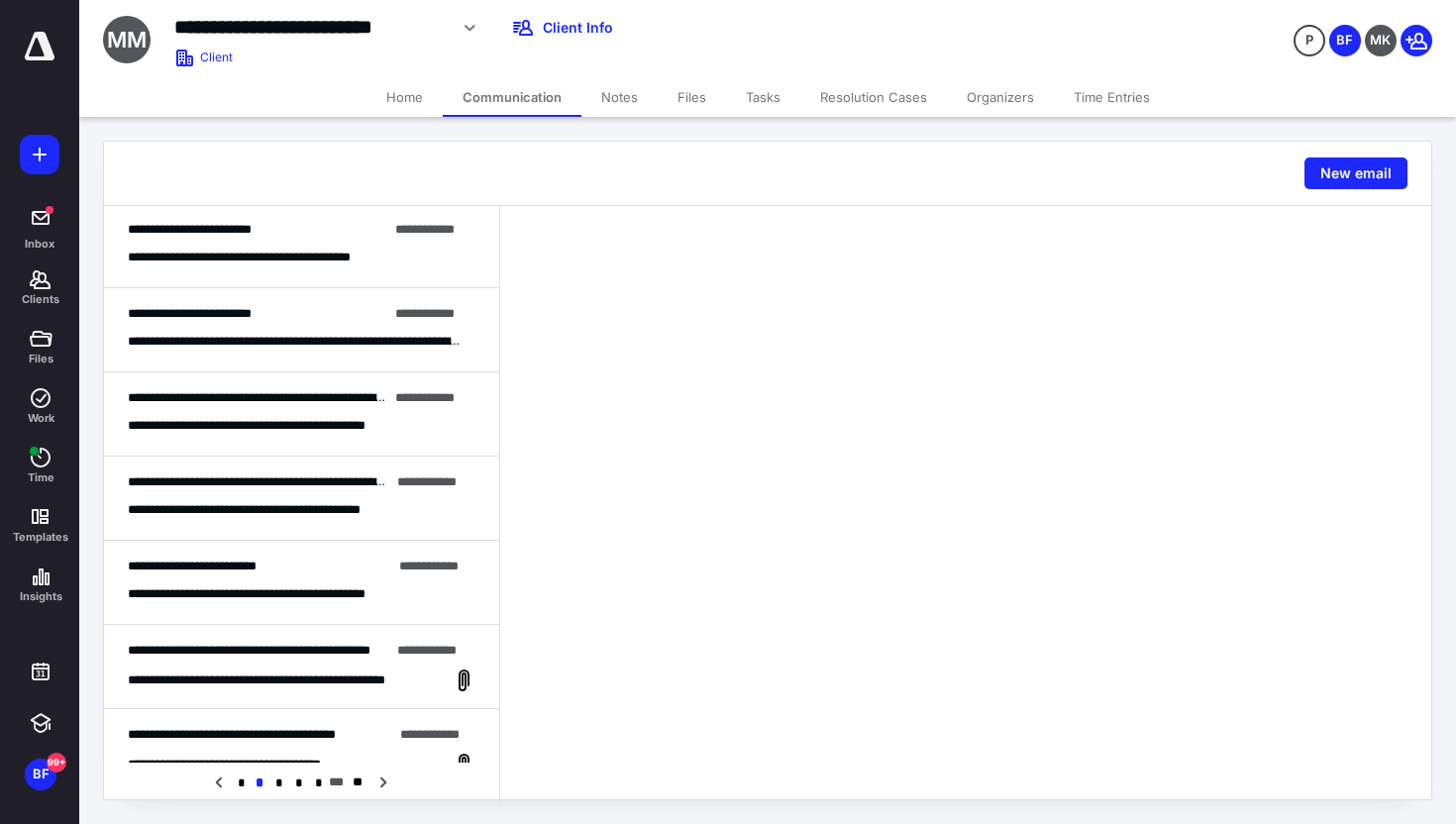 scroll, scrollTop: 1096, scrollLeft: 0, axis: vertical 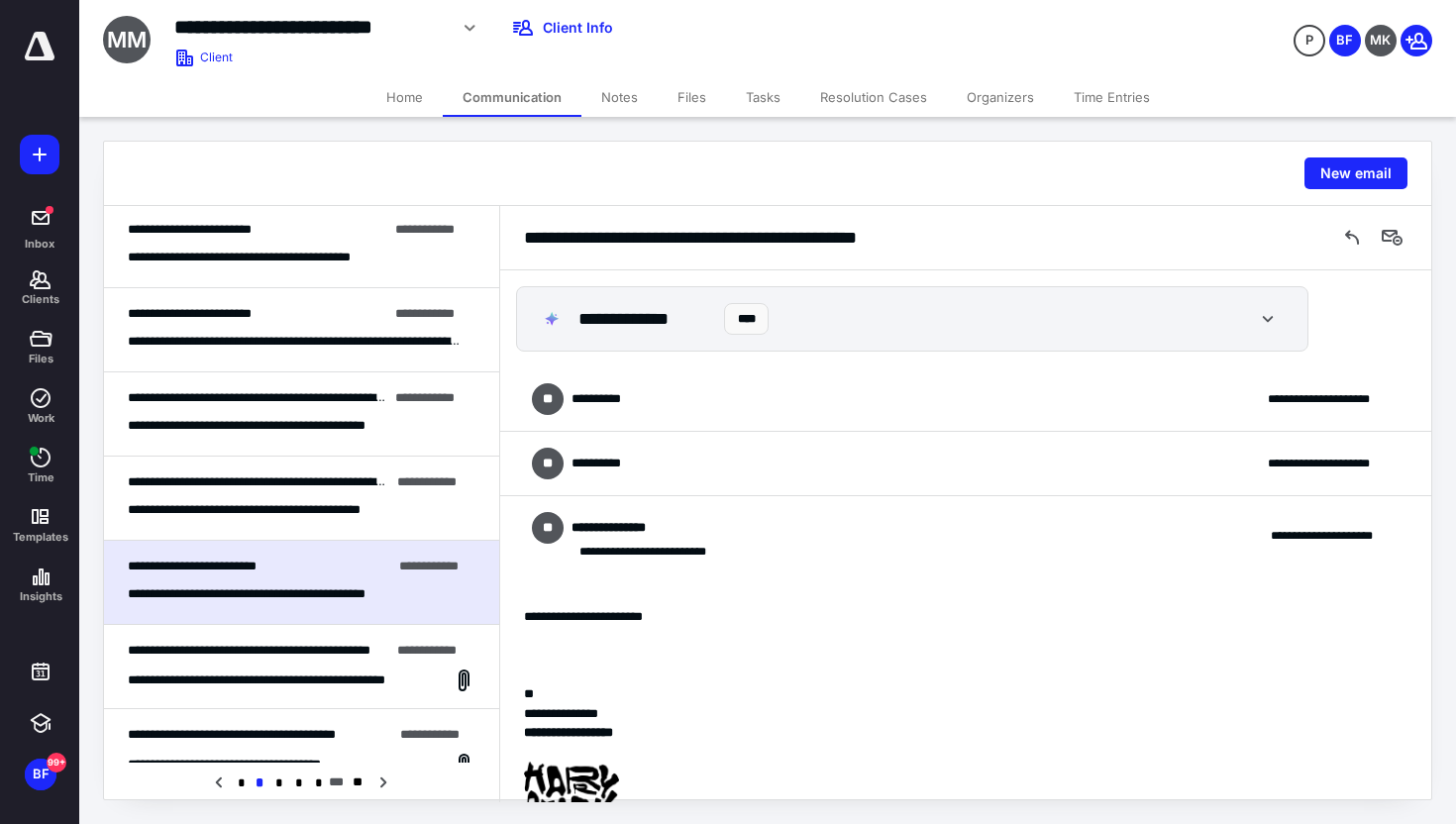 click on "**********" at bounding box center (966, 399) 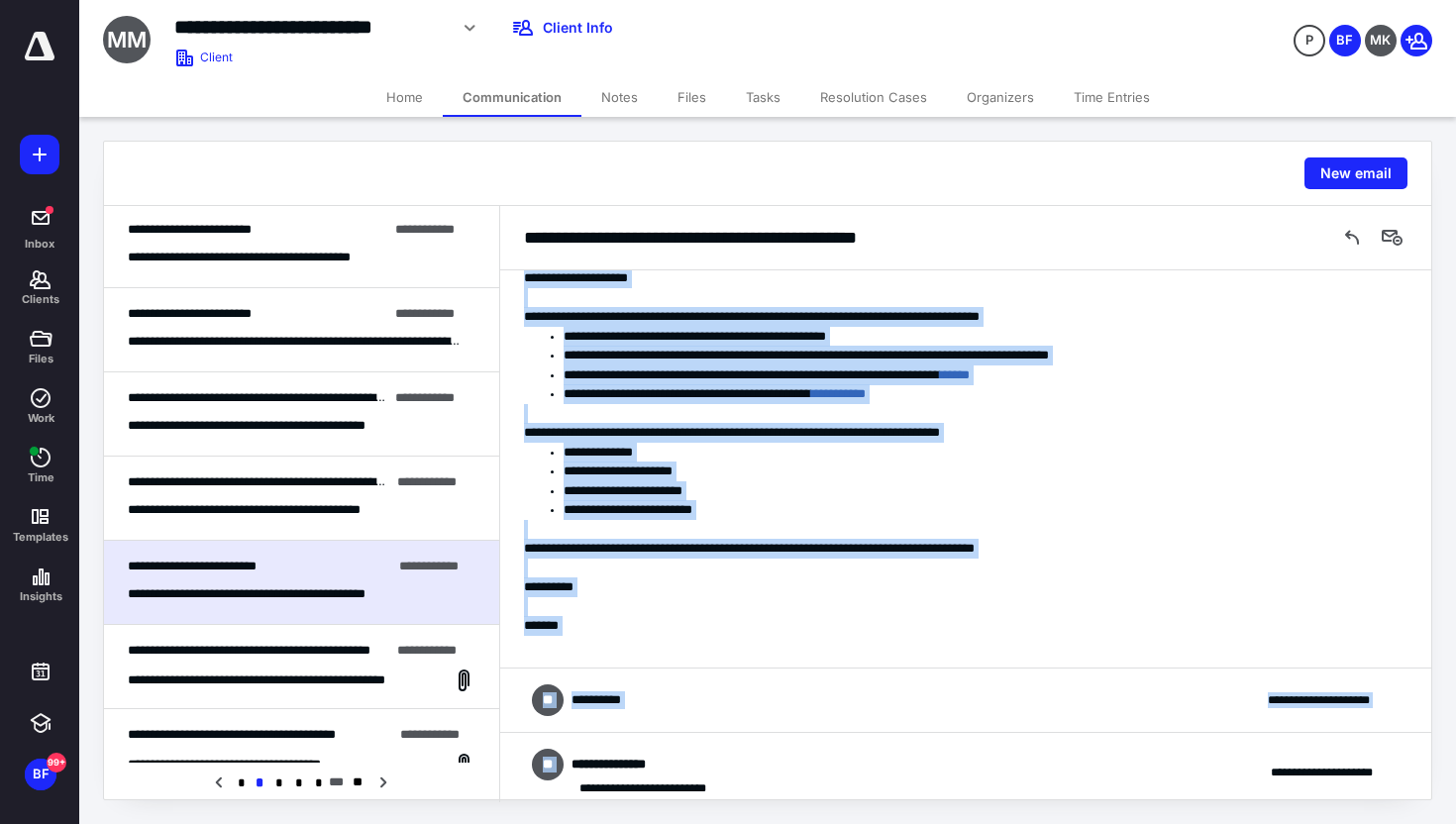 scroll, scrollTop: 210, scrollLeft: 0, axis: vertical 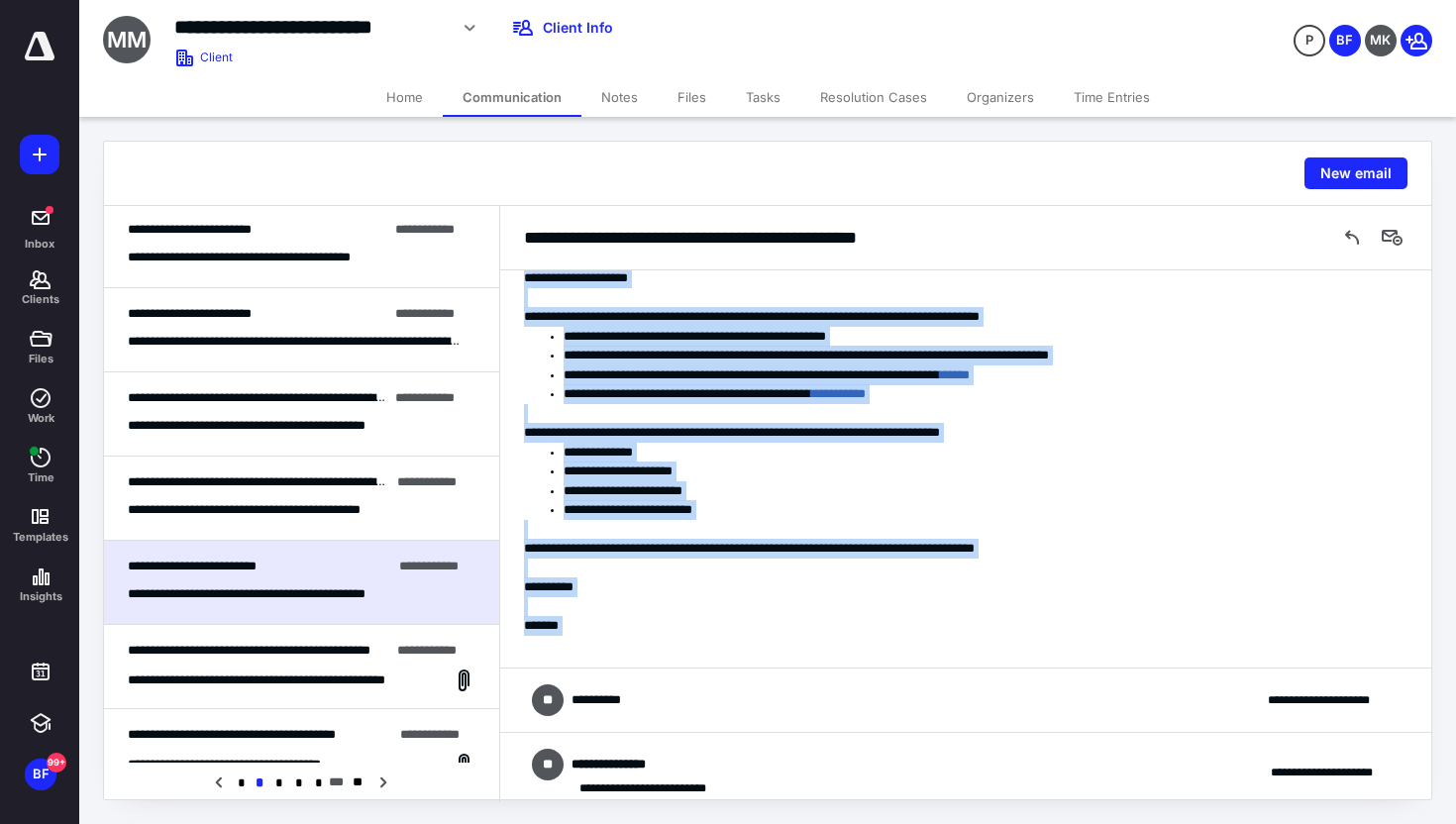 drag, startPoint x: 523, startPoint y: 485, endPoint x: 698, endPoint y: 646, distance: 237.79403 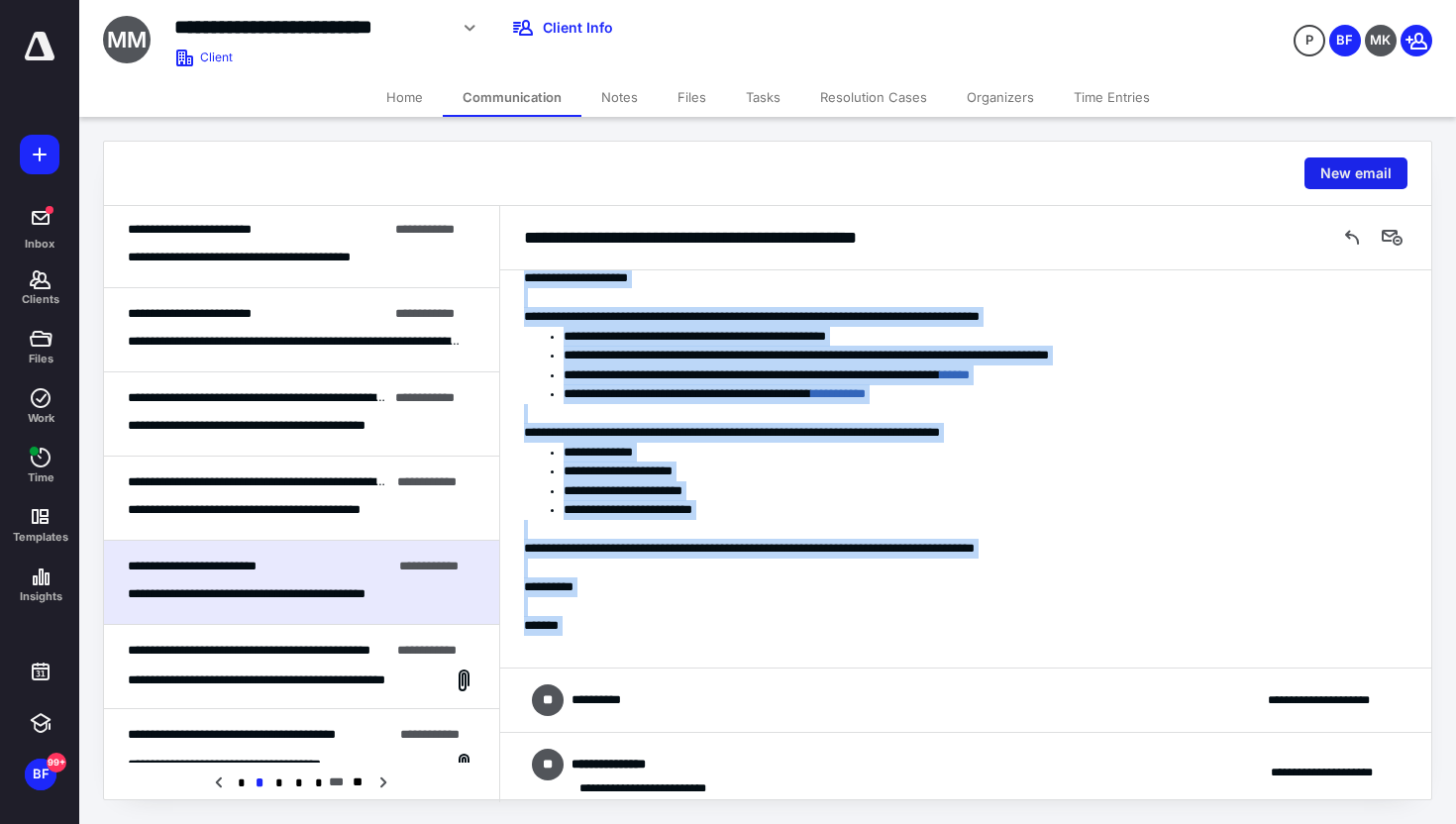 click on "New email" at bounding box center [1356, 173] 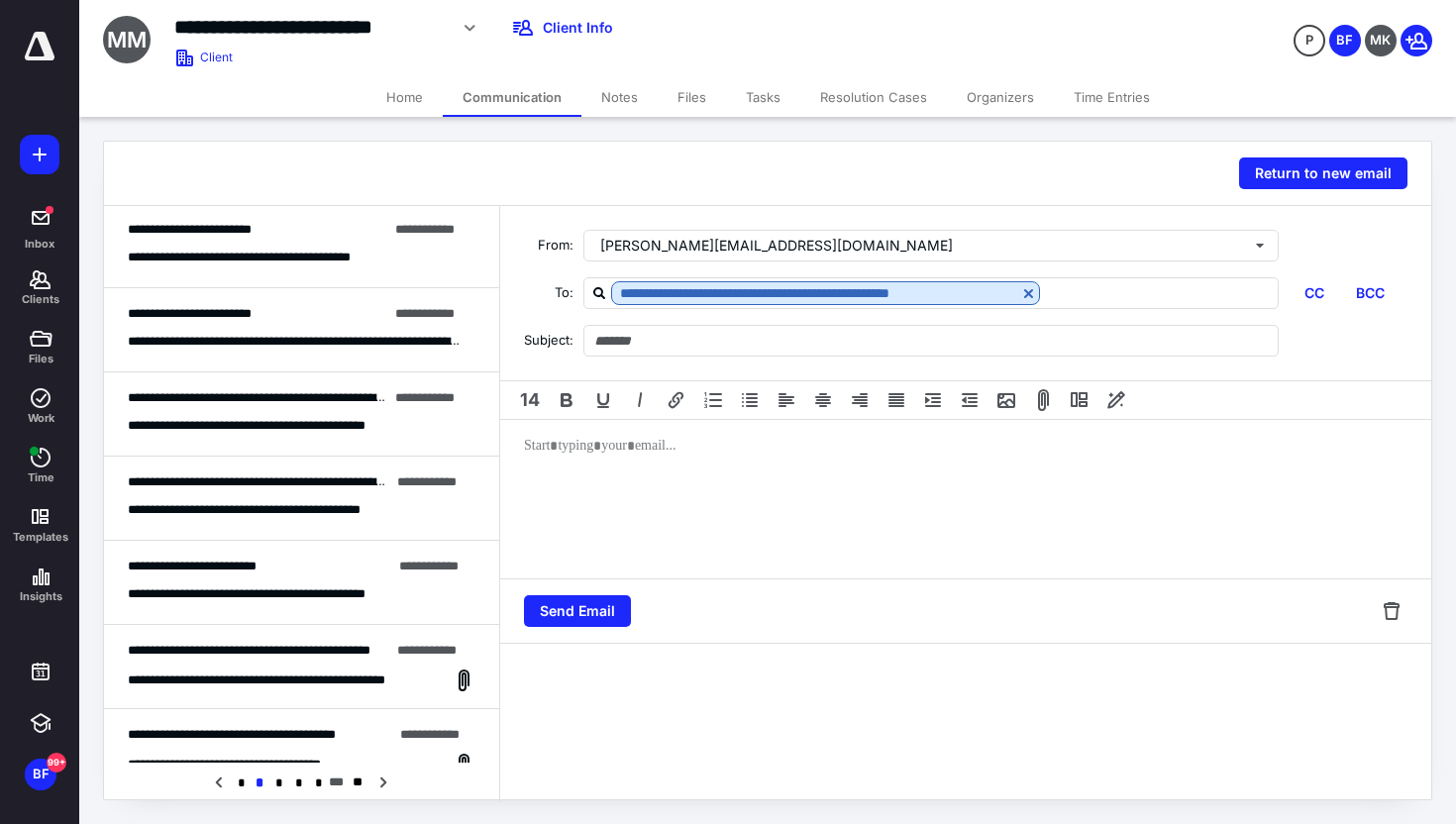click at bounding box center (966, 499) 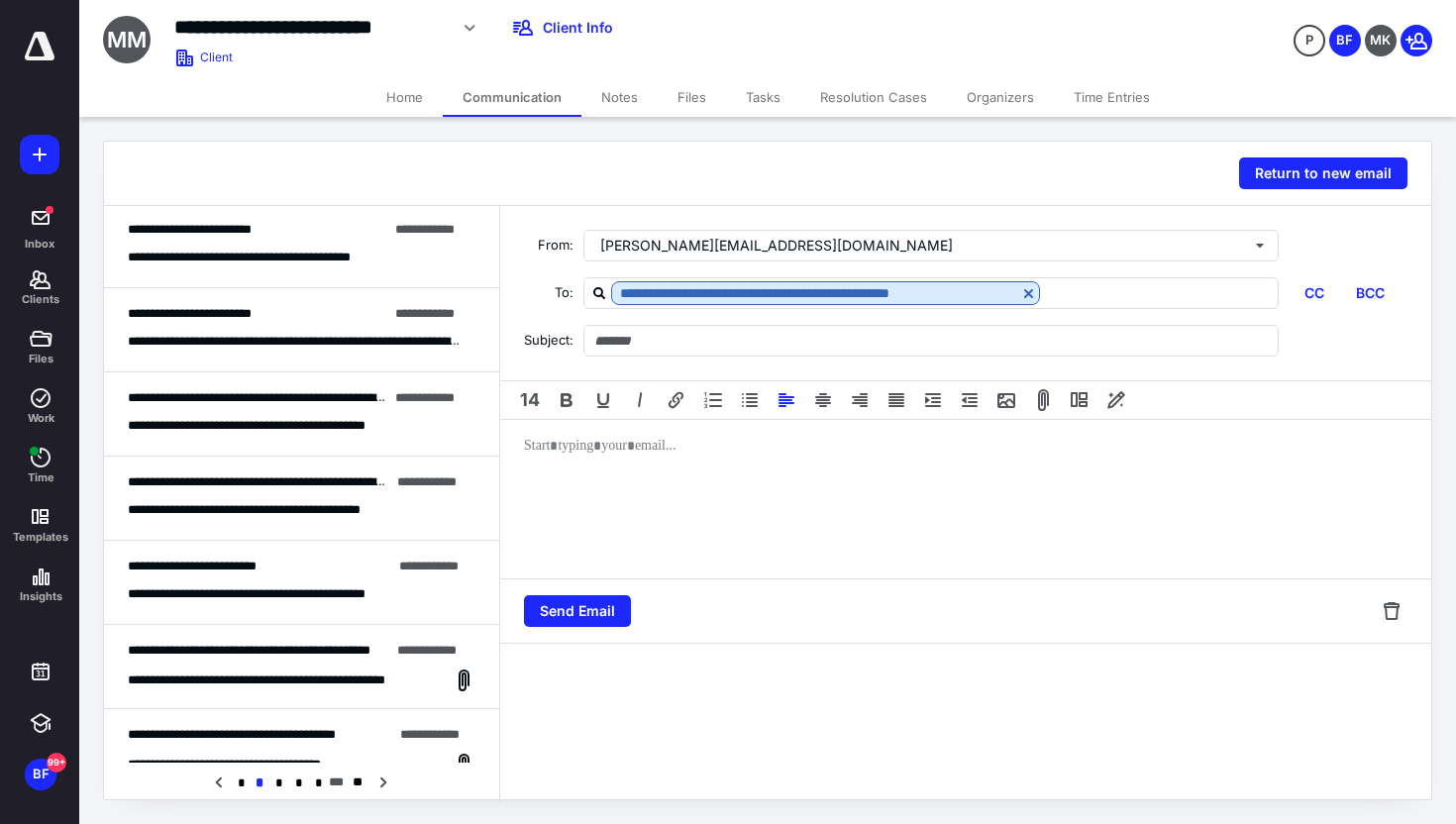 type 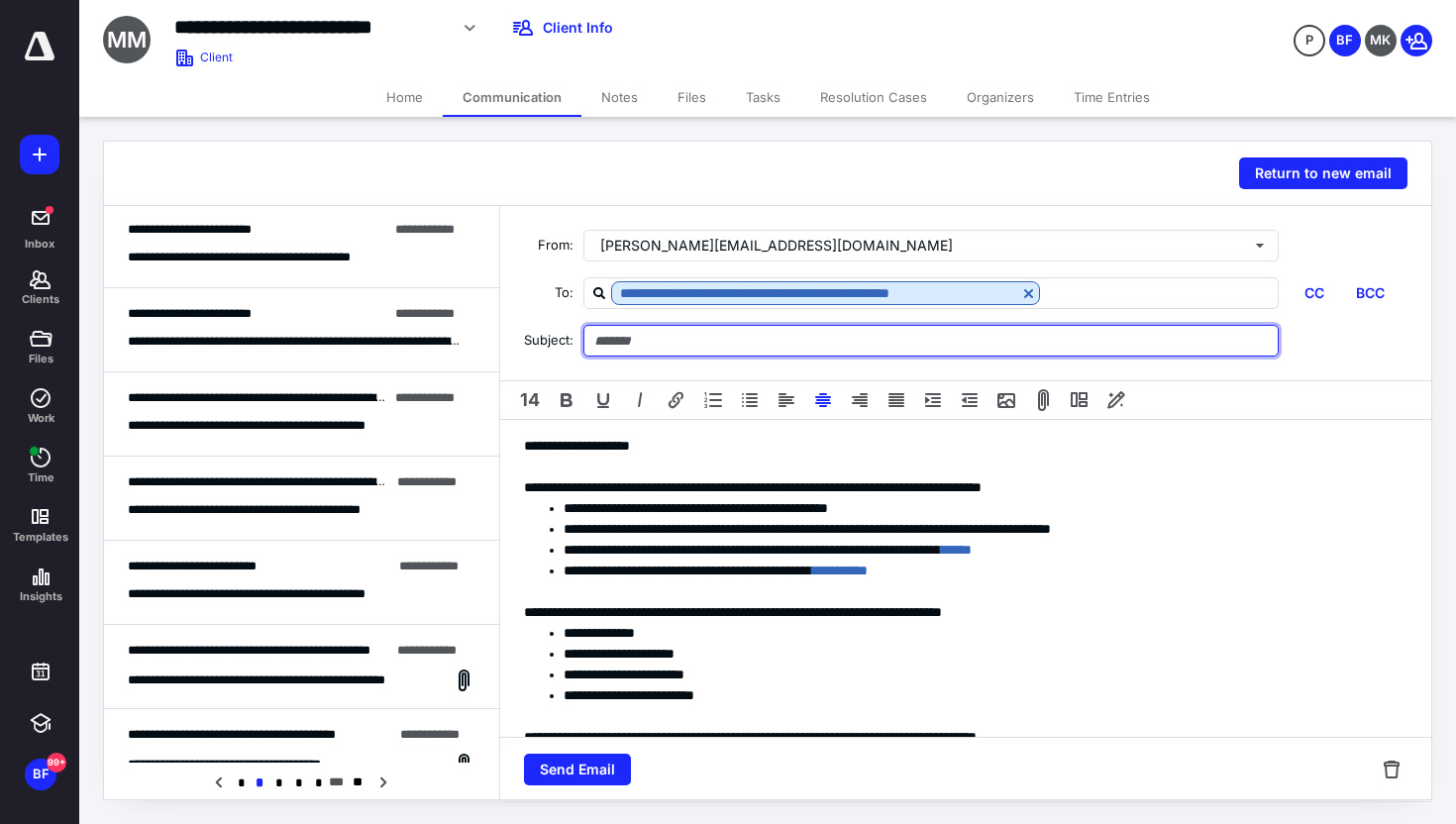 click at bounding box center [931, 341] 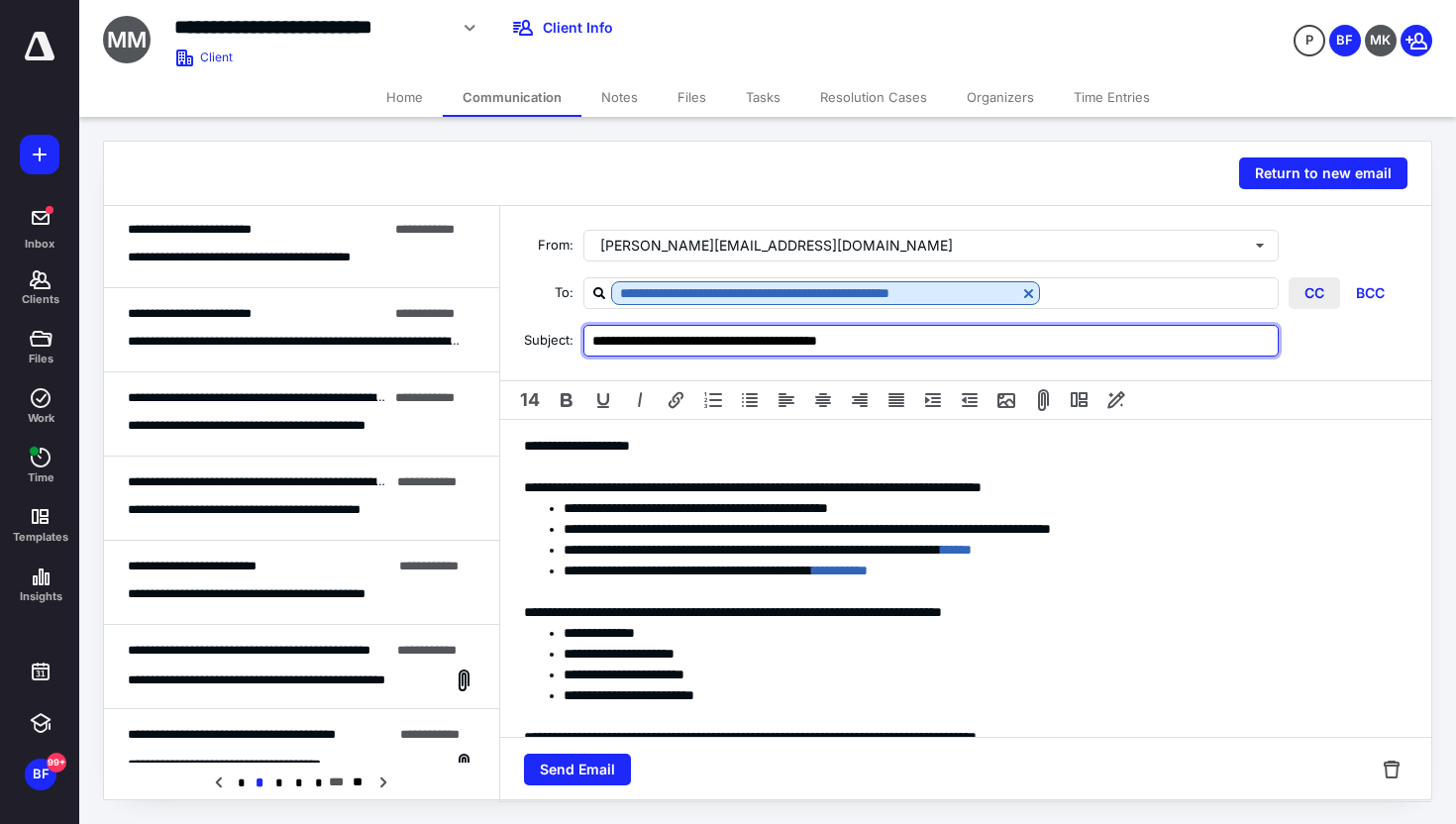type on "**********" 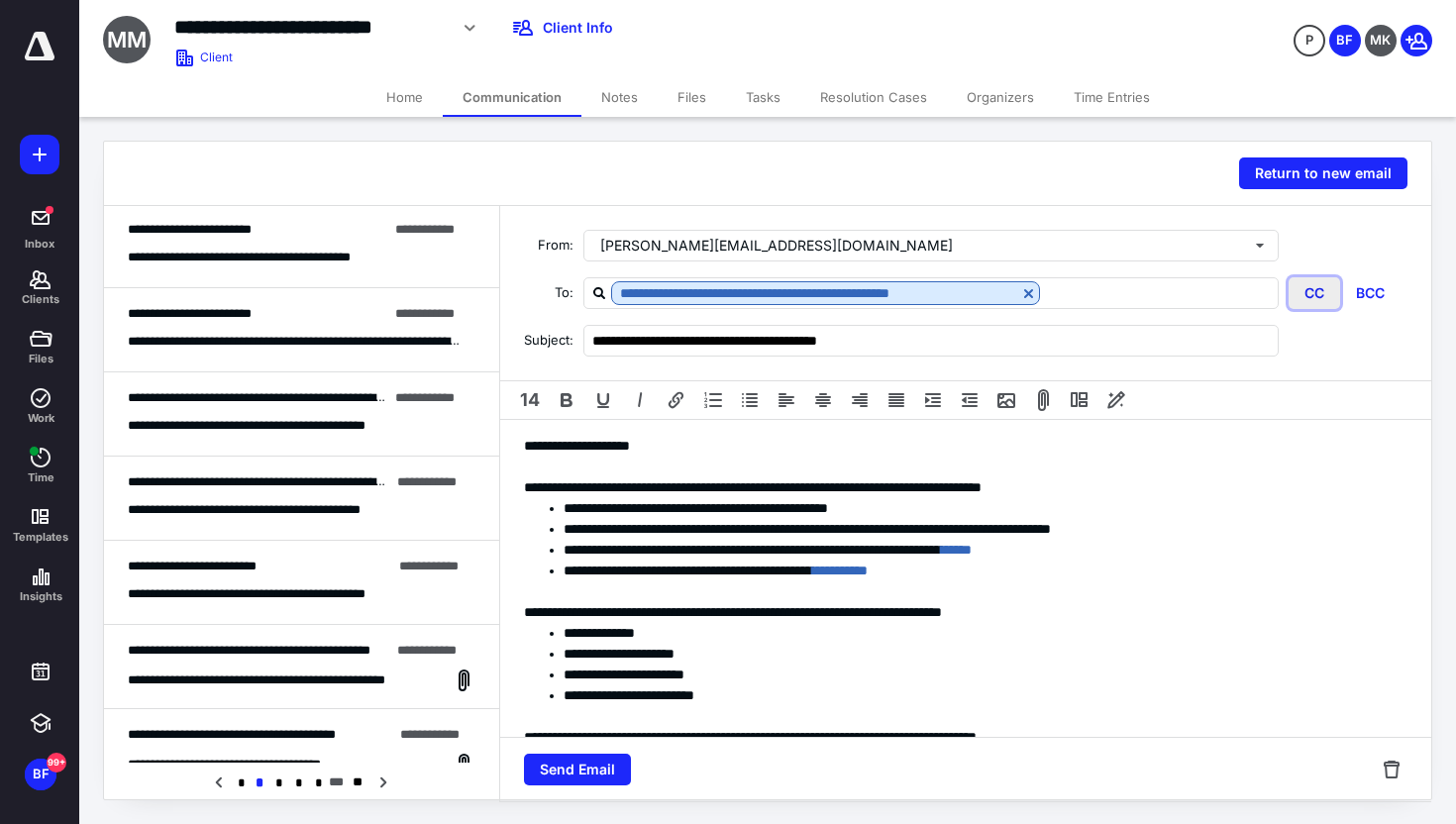 click on "CC" at bounding box center (1314, 293) 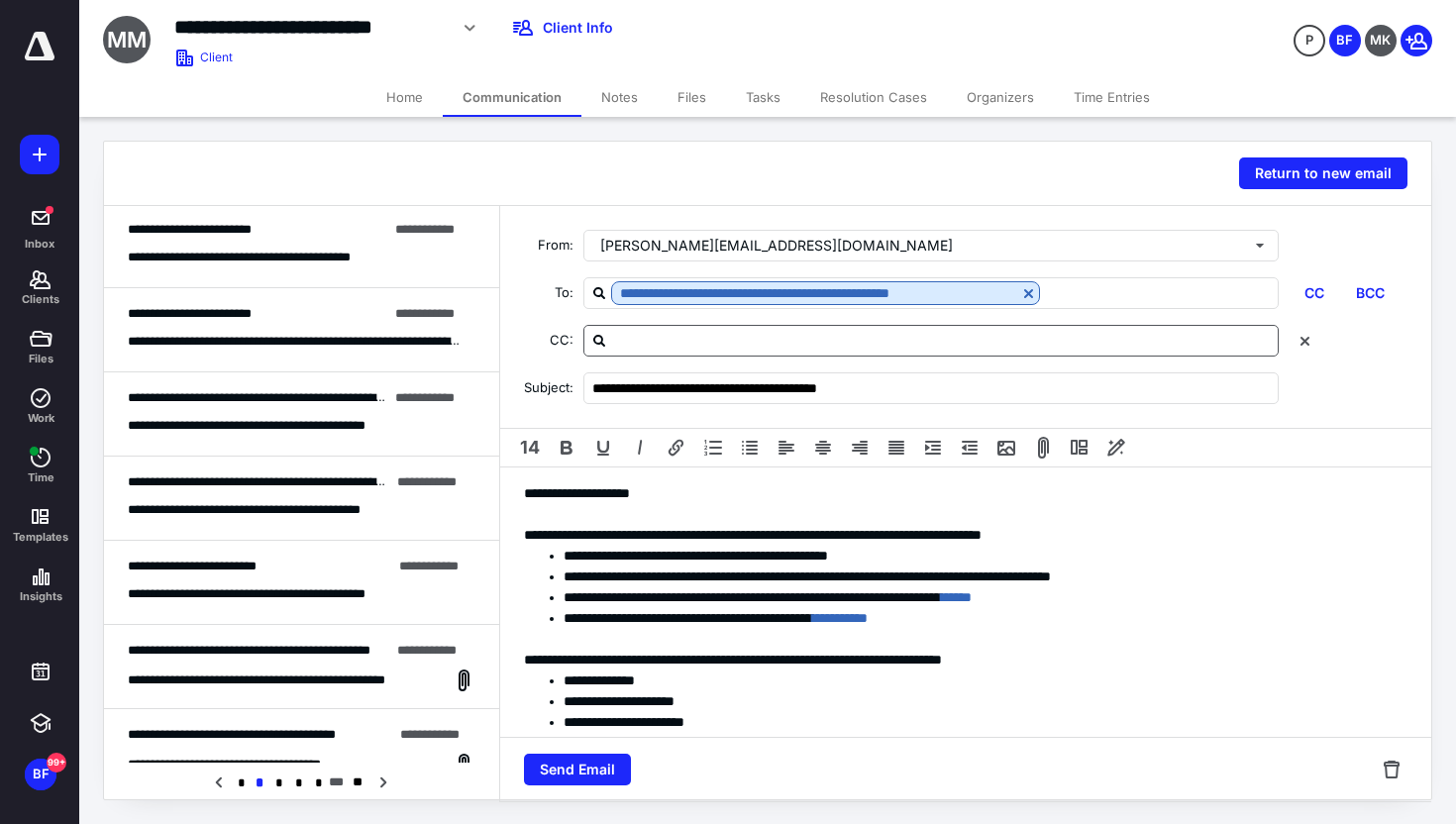 click at bounding box center (943, 340) 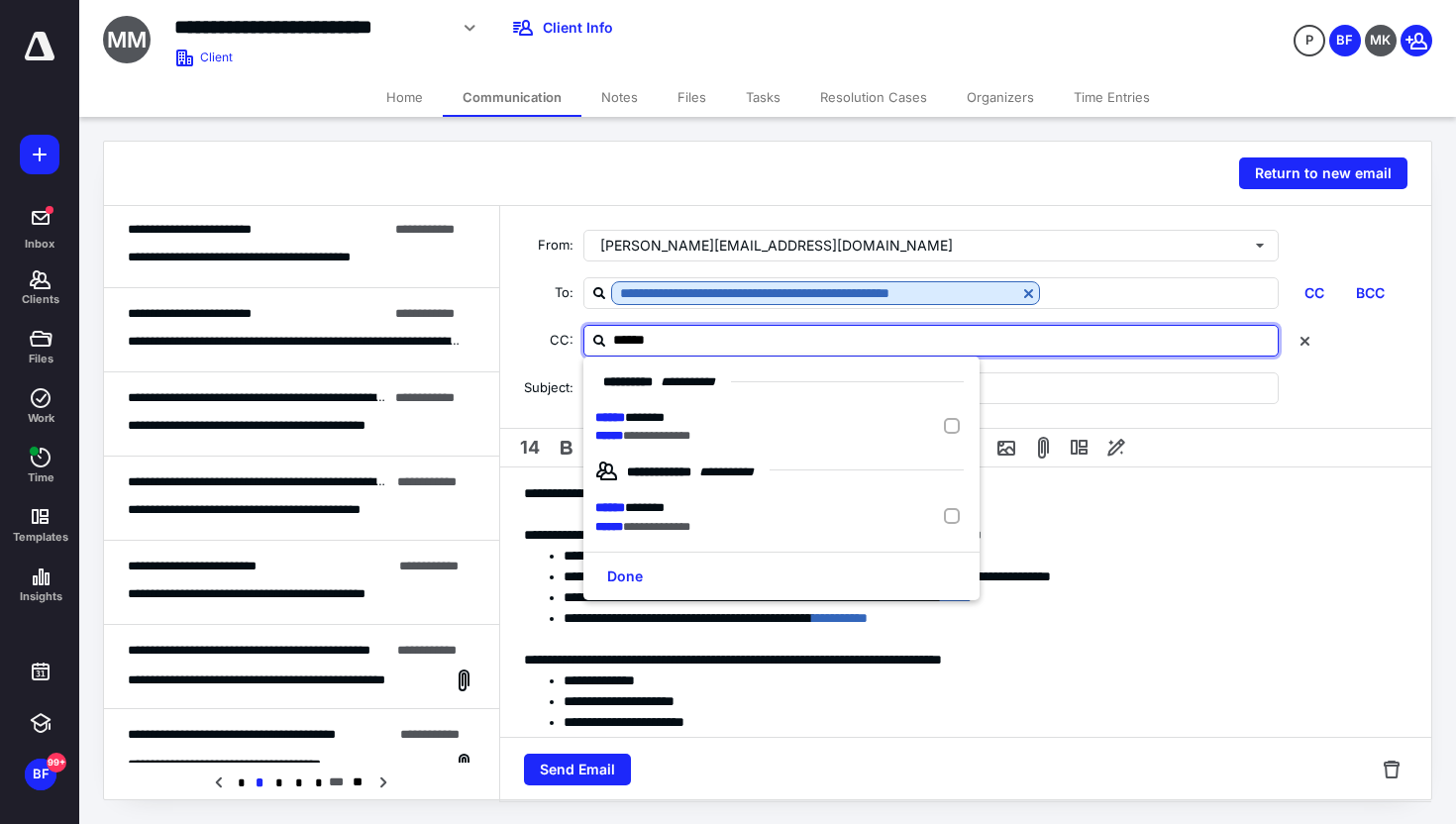 type on "*******" 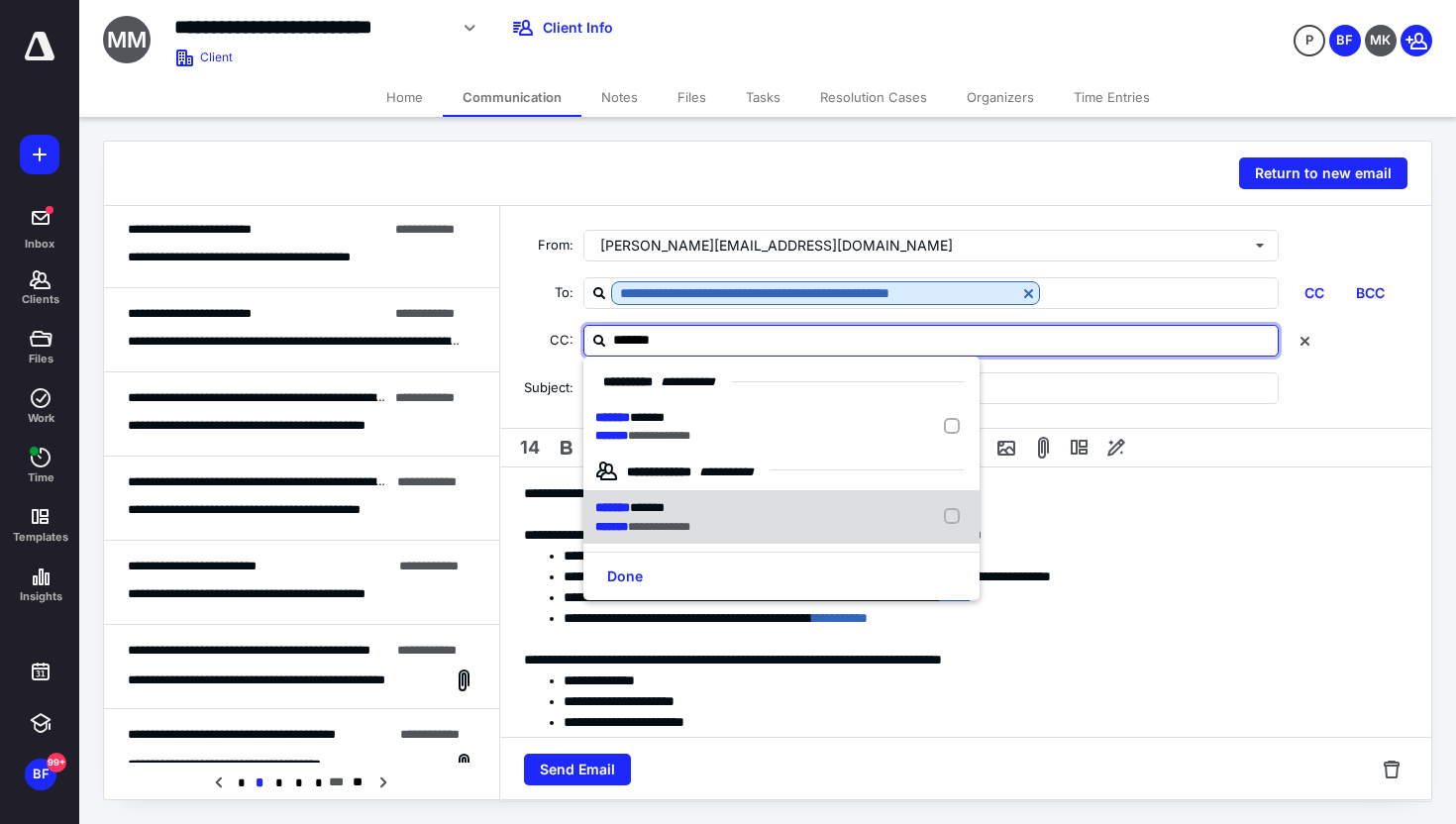 click at bounding box center [956, 517] 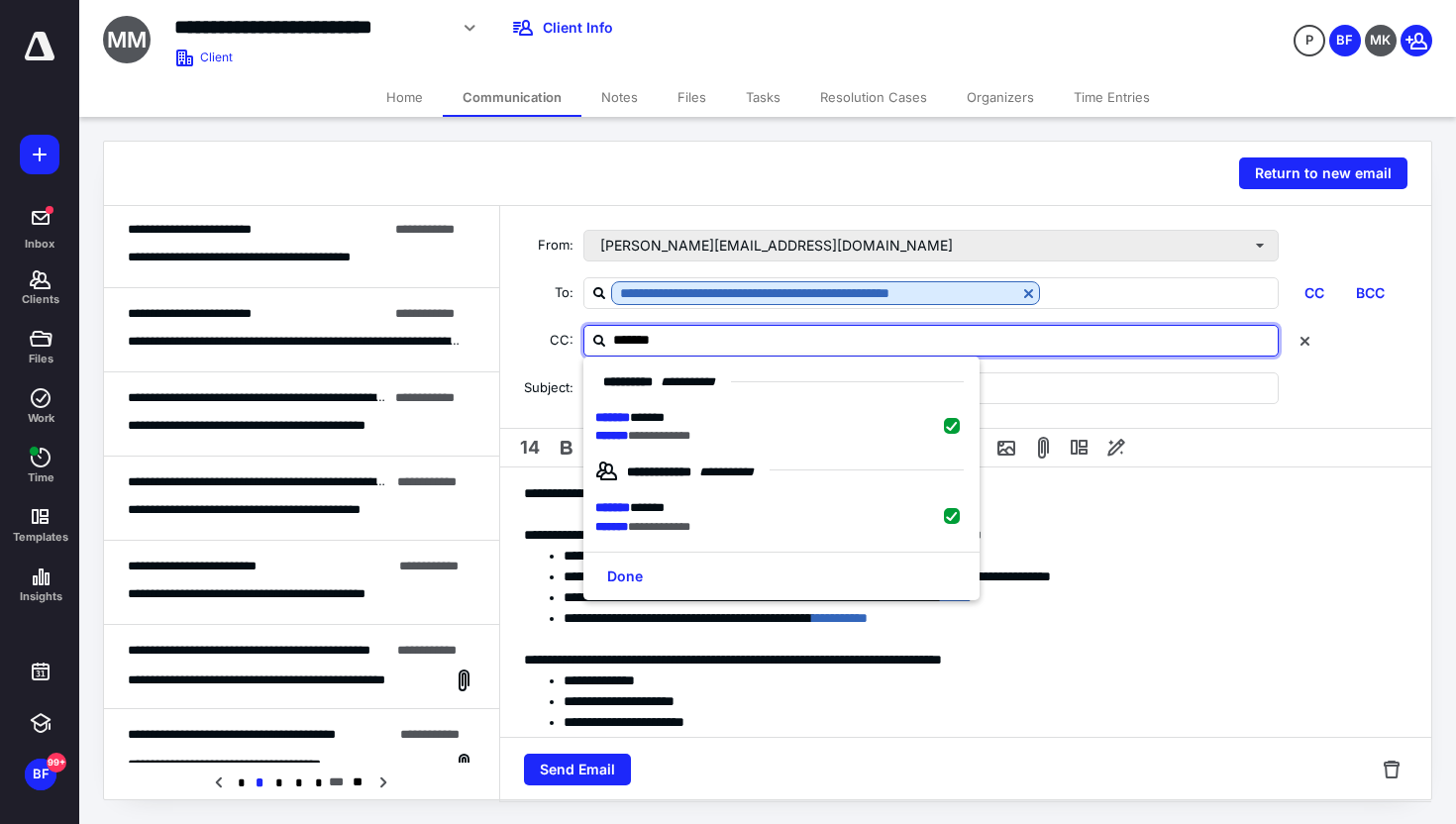 checkbox on "true" 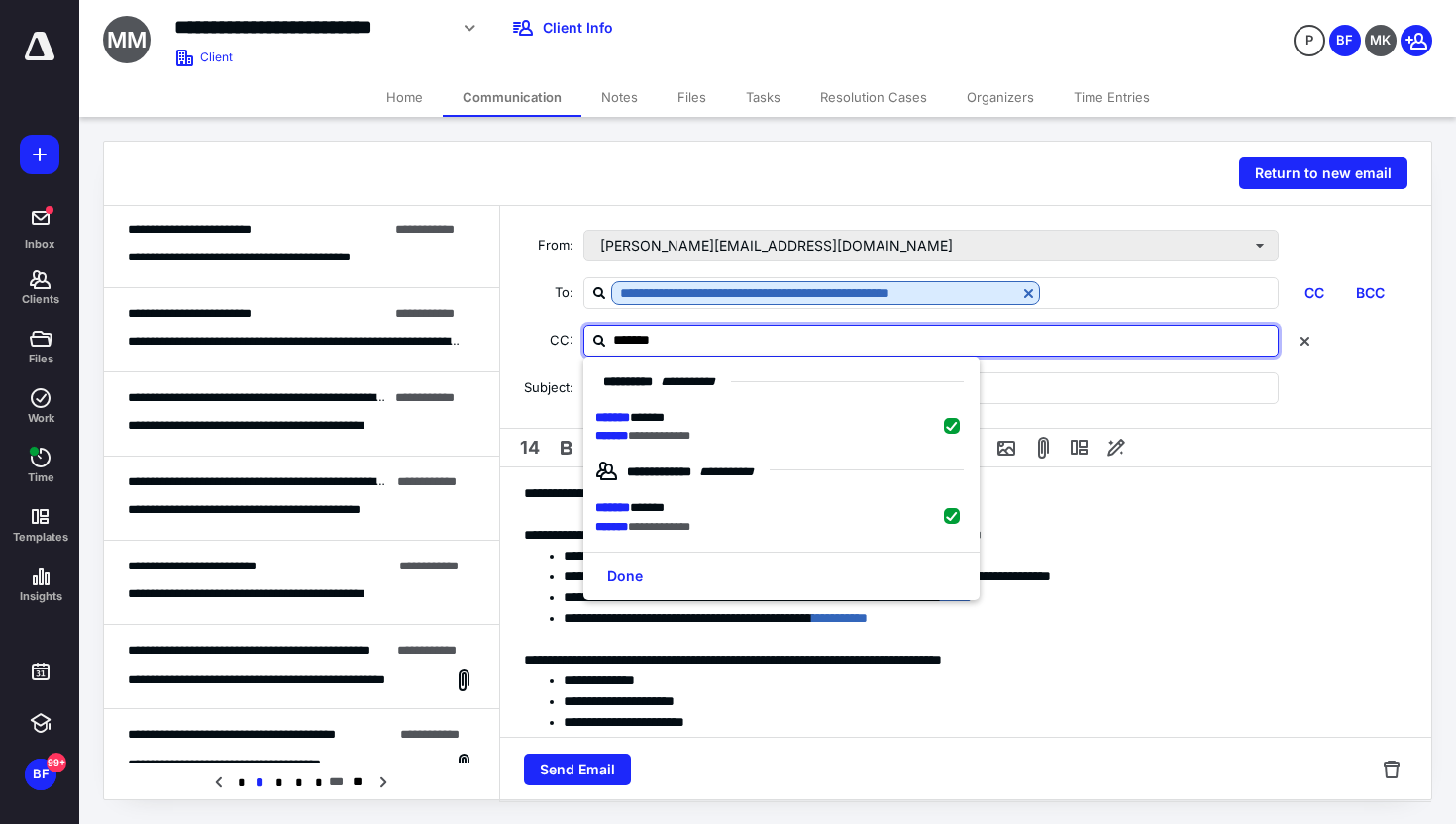 checkbox on "true" 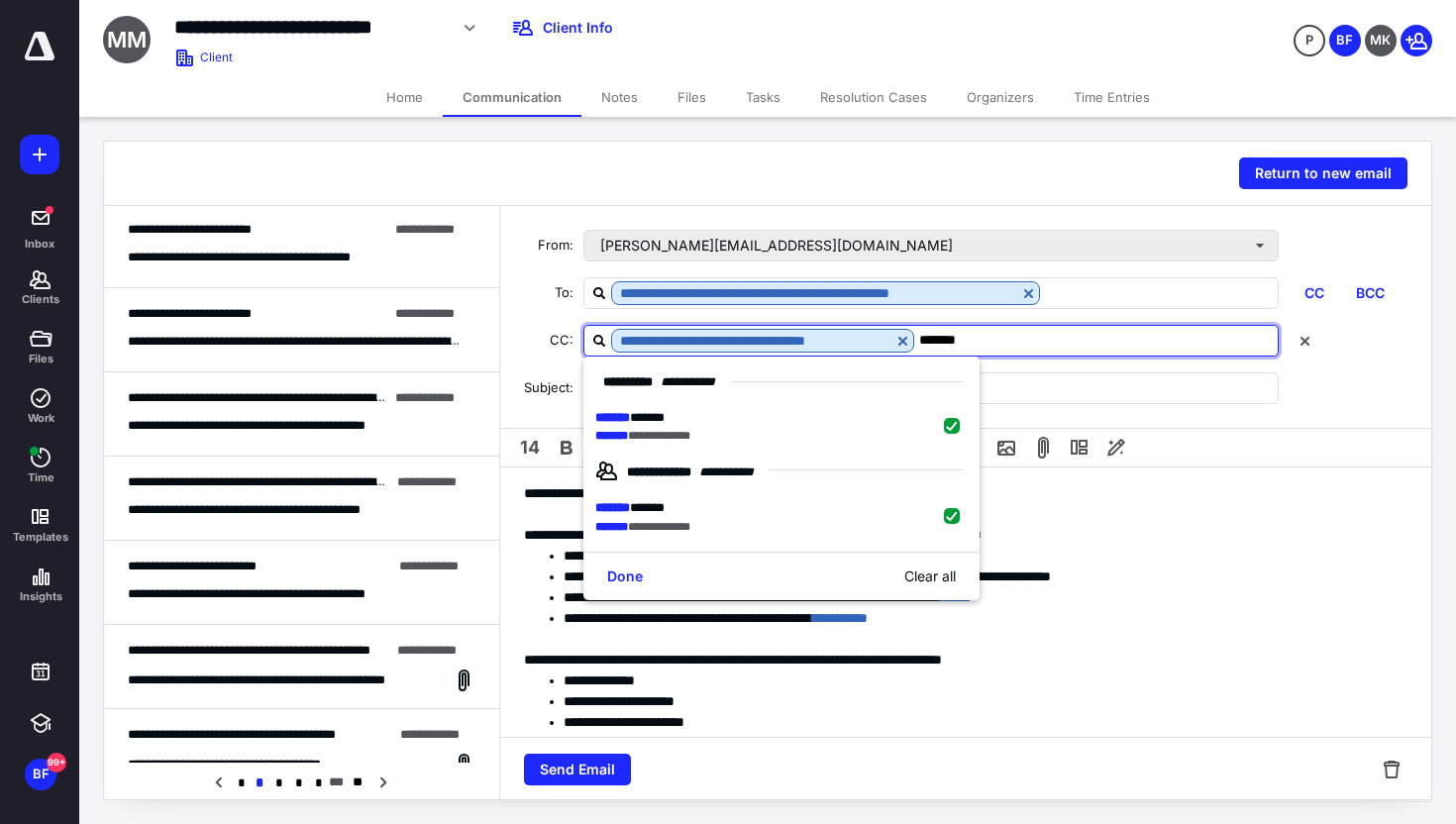 type on "*******" 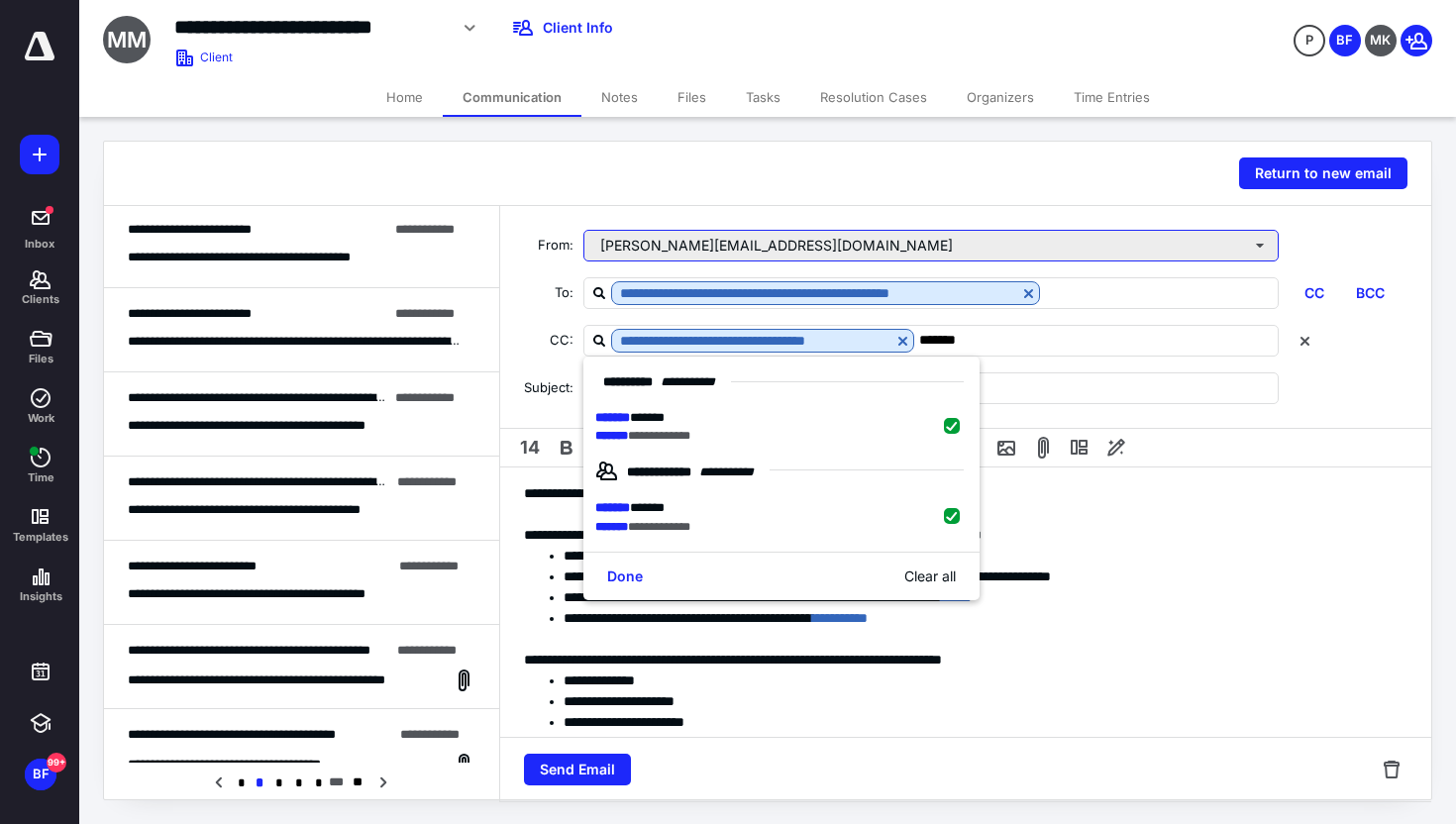 click on "brandie@revelcpa.com" at bounding box center [931, 246] 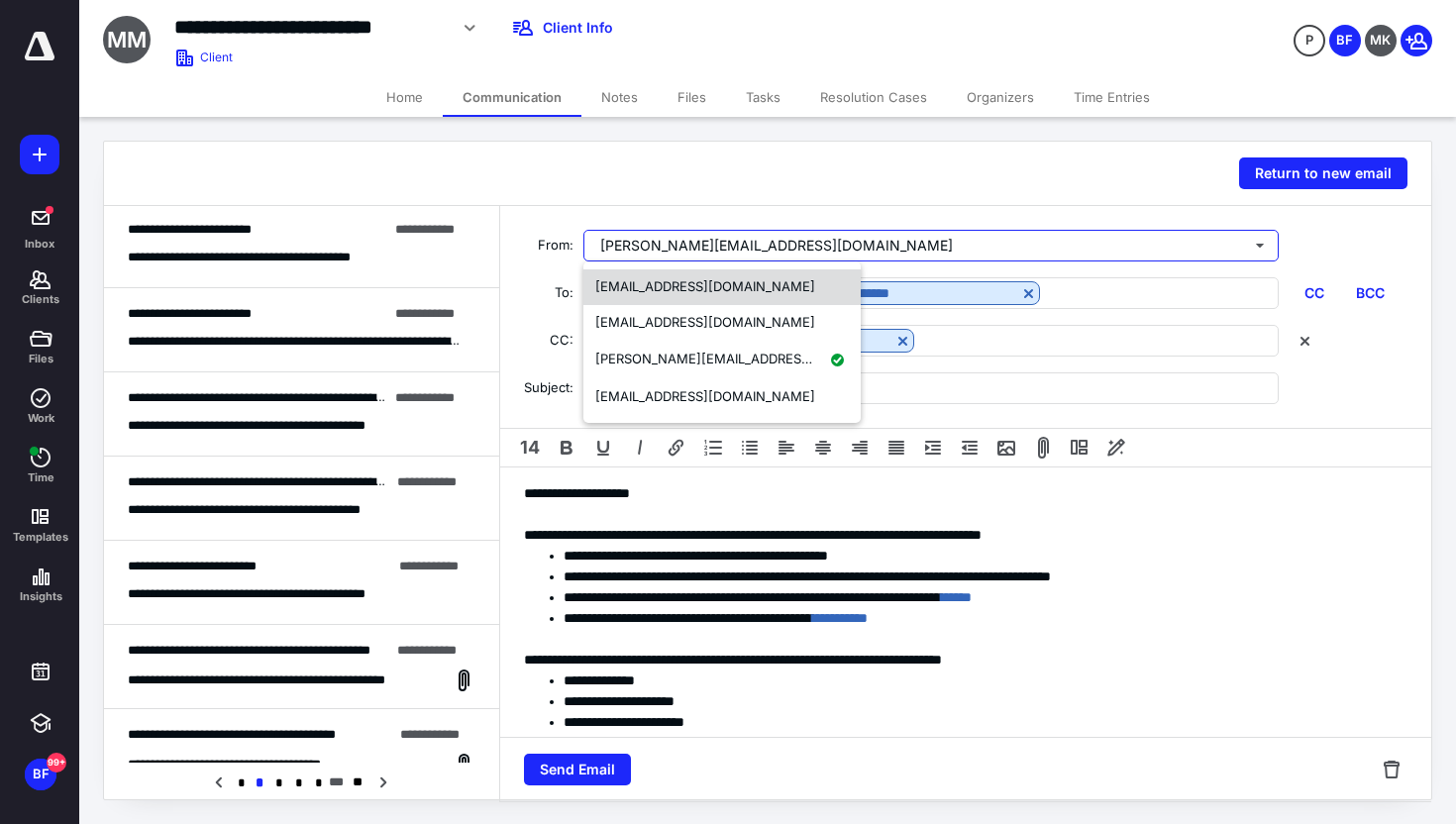 click on "care@revelcpa.com" at bounding box center [722, 287] 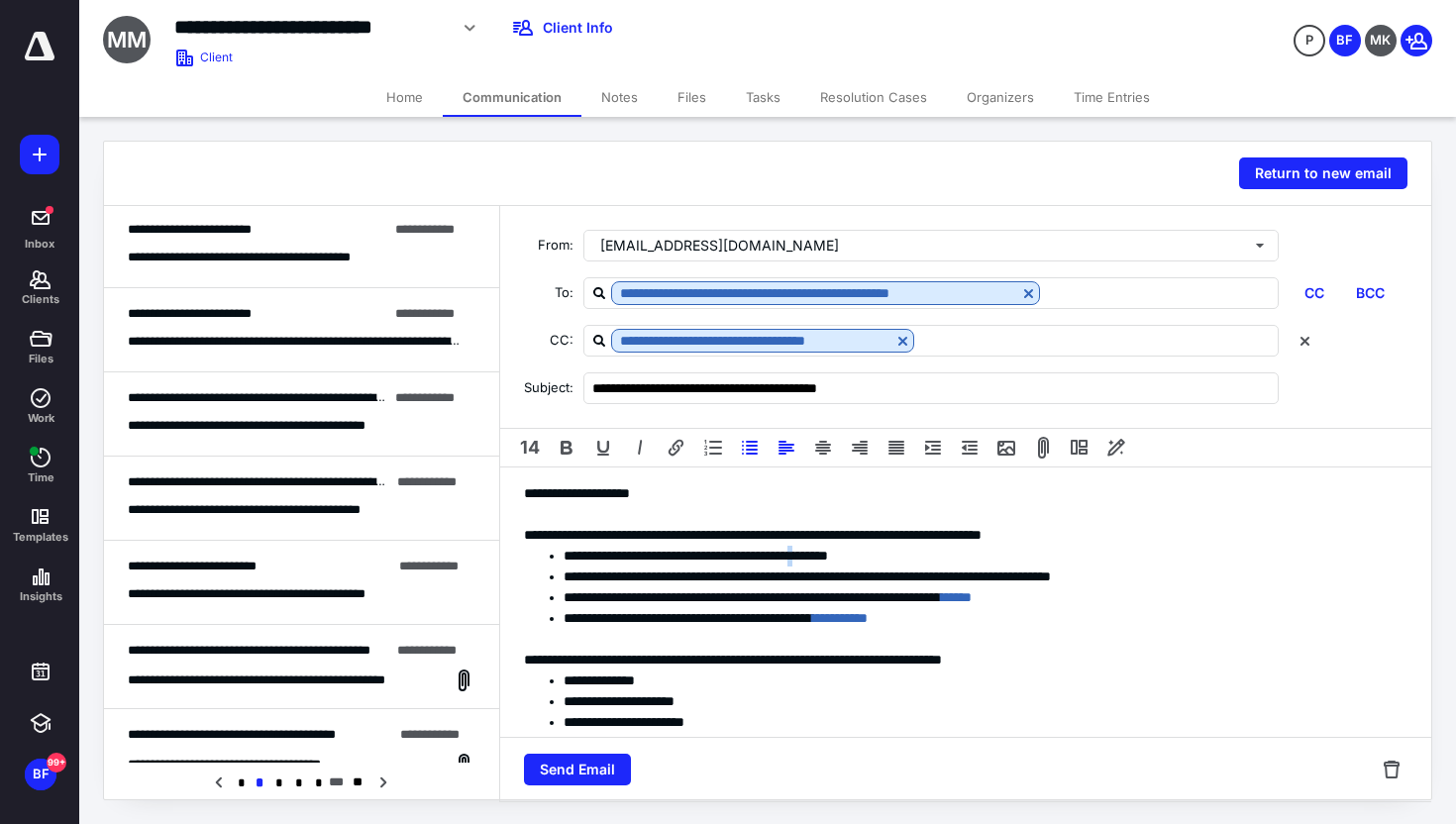 click on "**********" at bounding box center (978, 556) 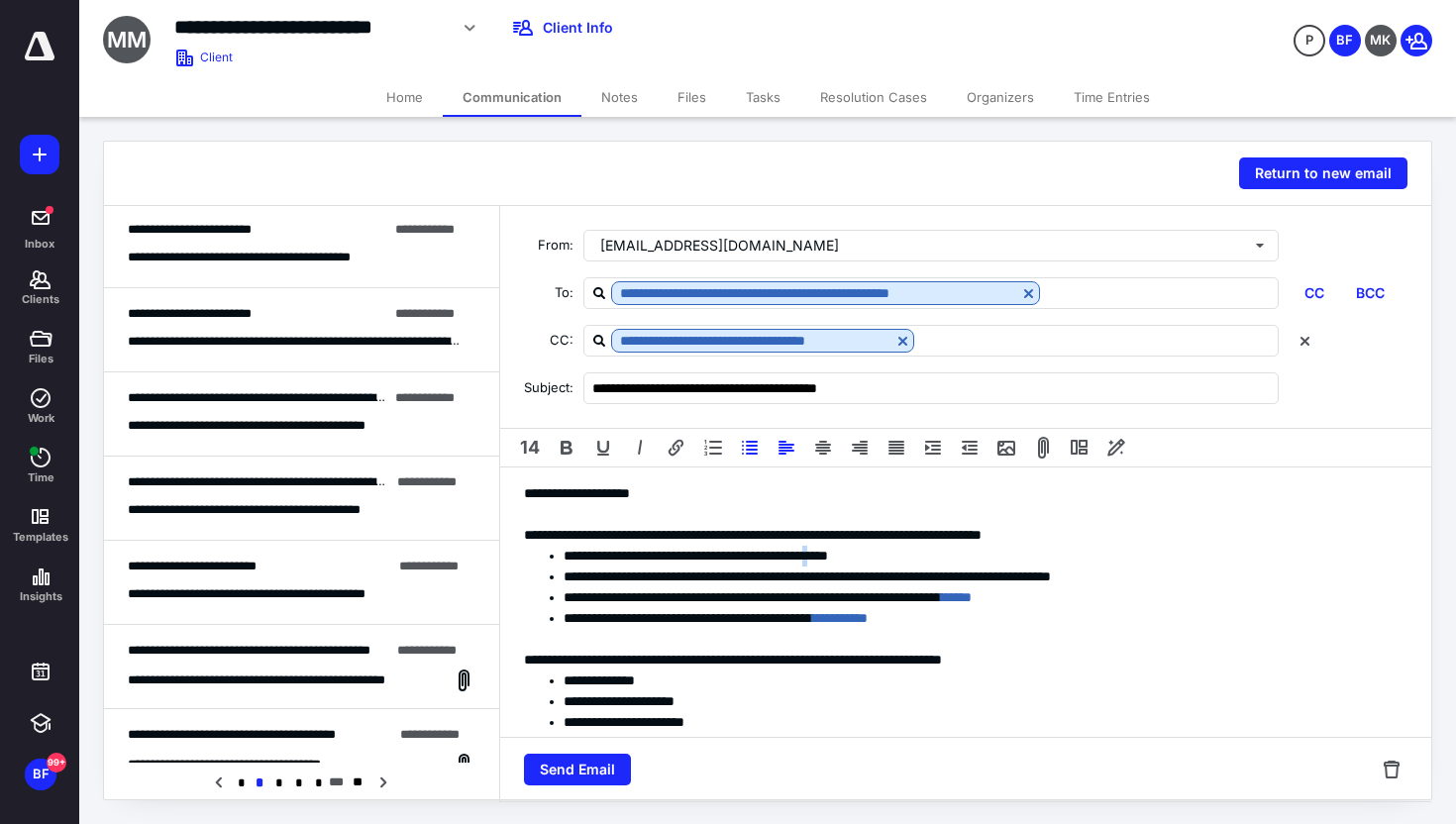 click on "**********" at bounding box center (978, 556) 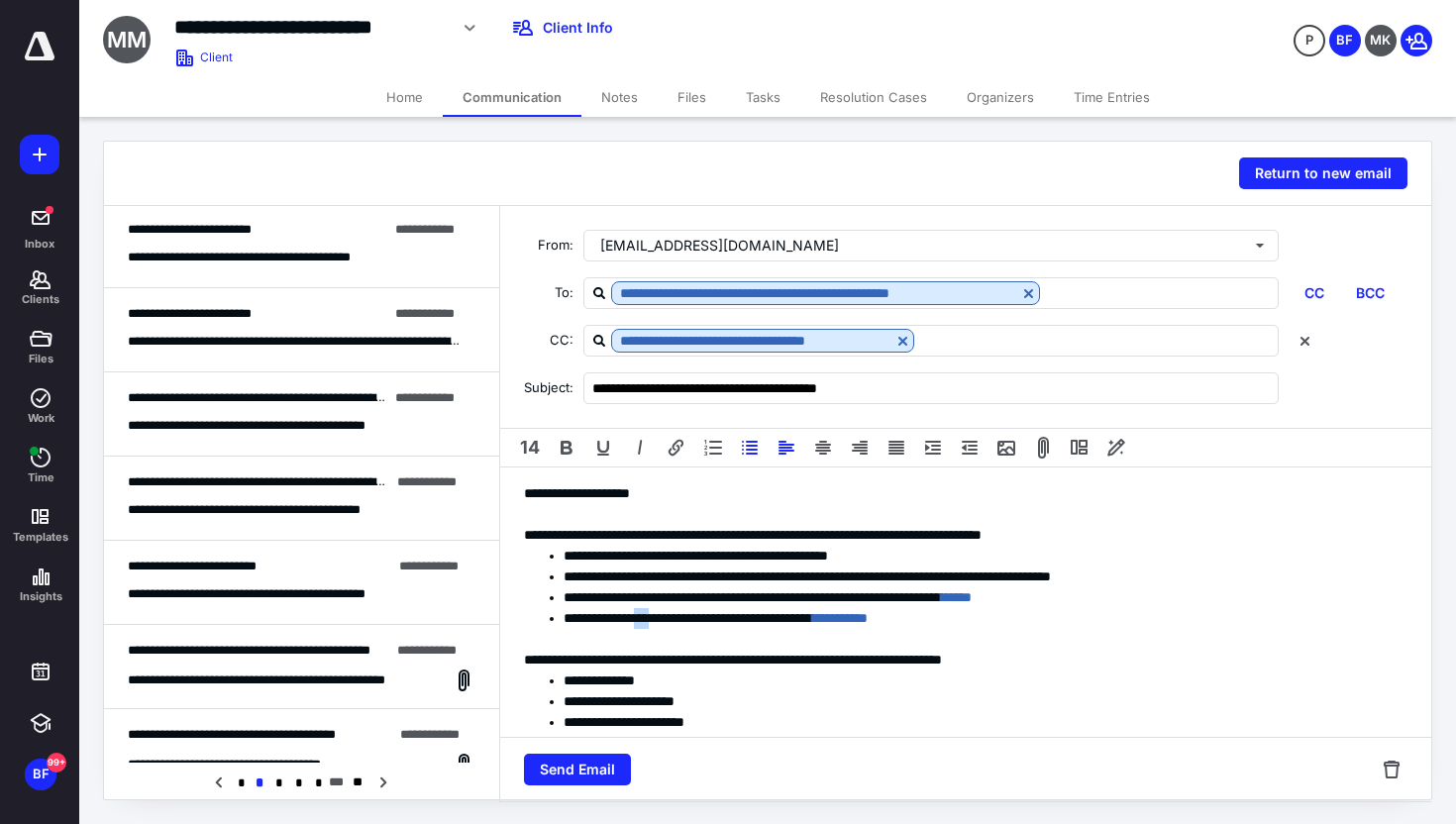 drag, startPoint x: 668, startPoint y: 618, endPoint x: 692, endPoint y: 623, distance: 24.515301 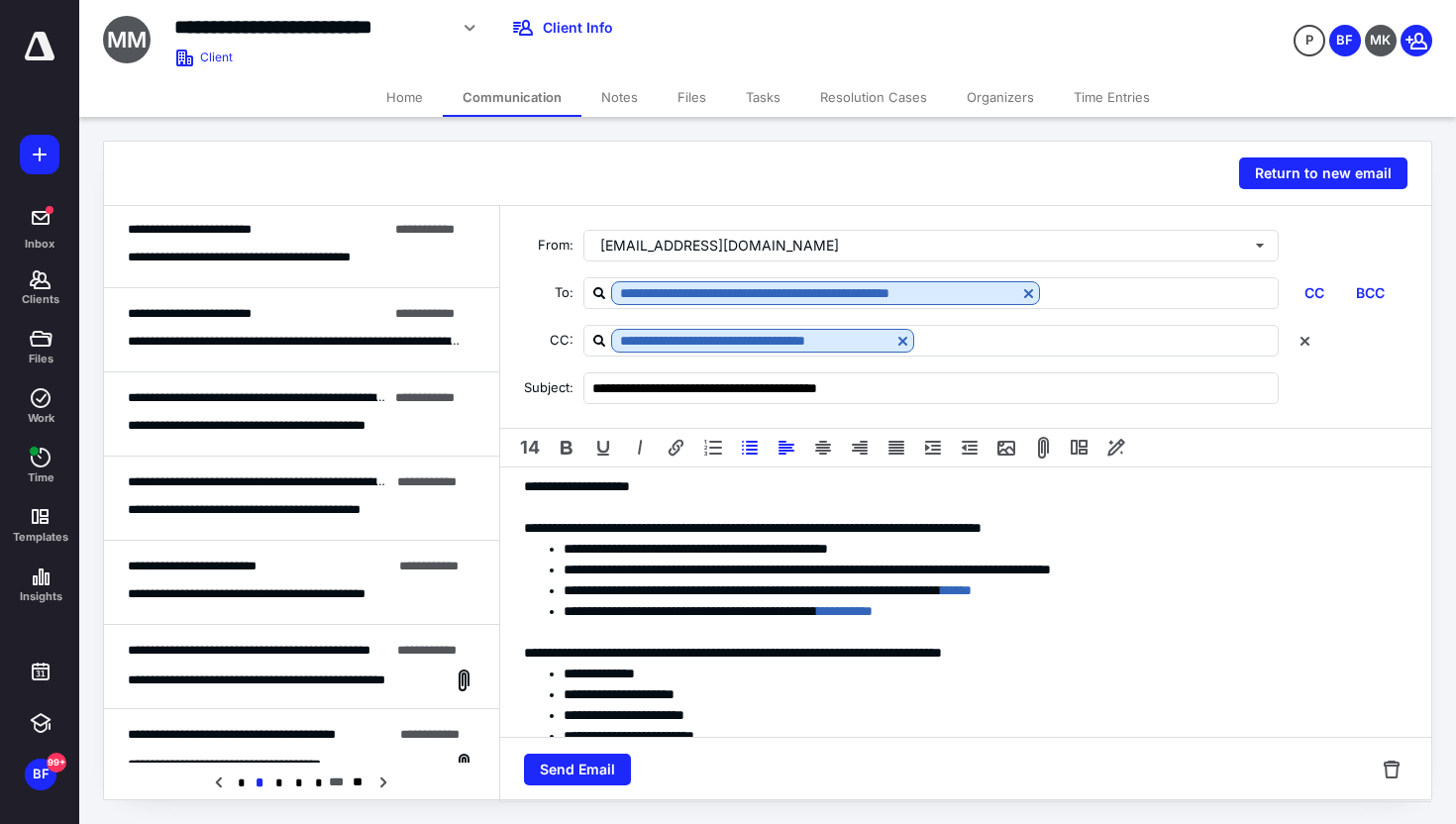 scroll, scrollTop: 0, scrollLeft: 0, axis: both 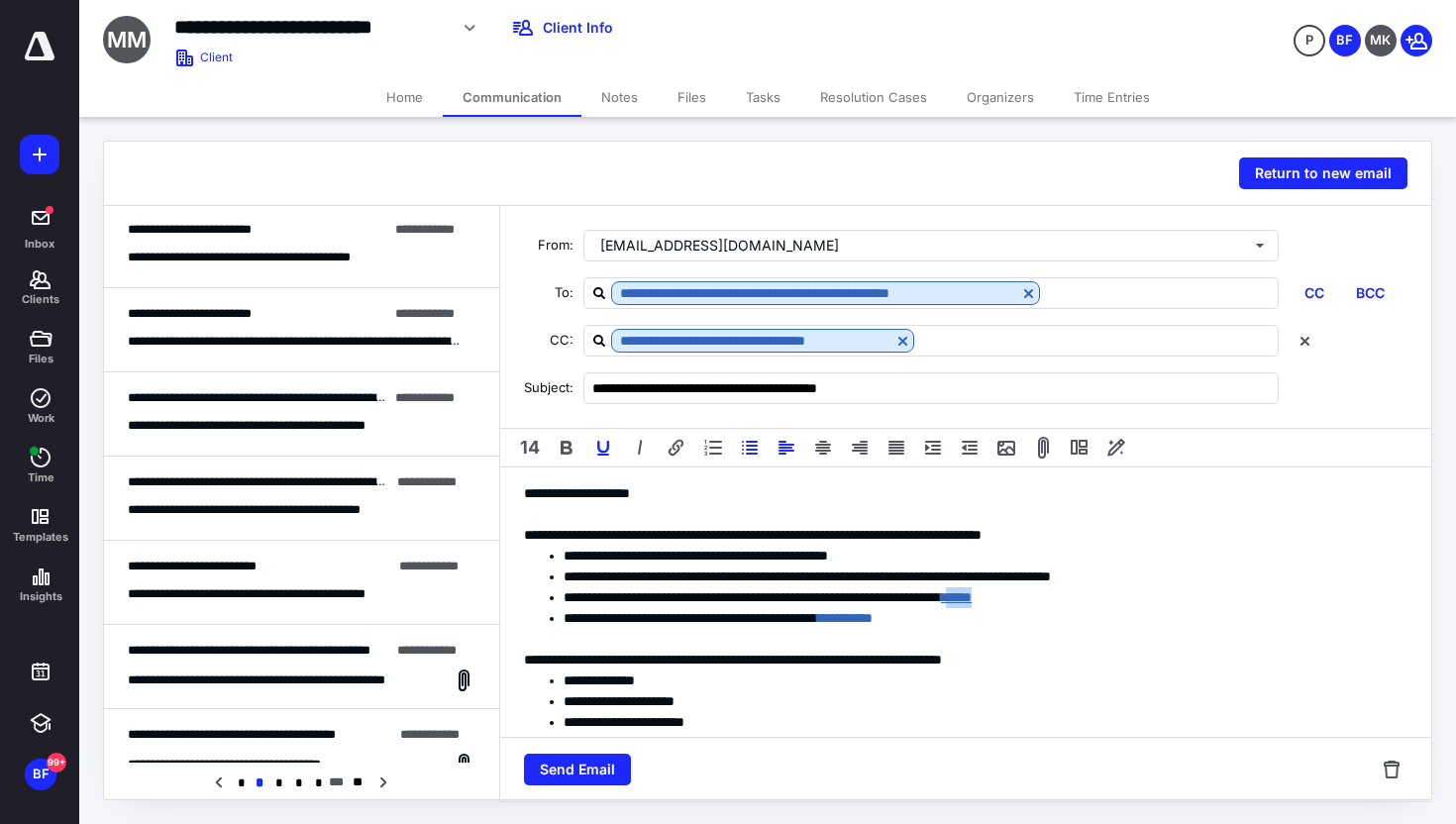 drag, startPoint x: 1138, startPoint y: 603, endPoint x: 1097, endPoint y: 602, distance: 41.01219 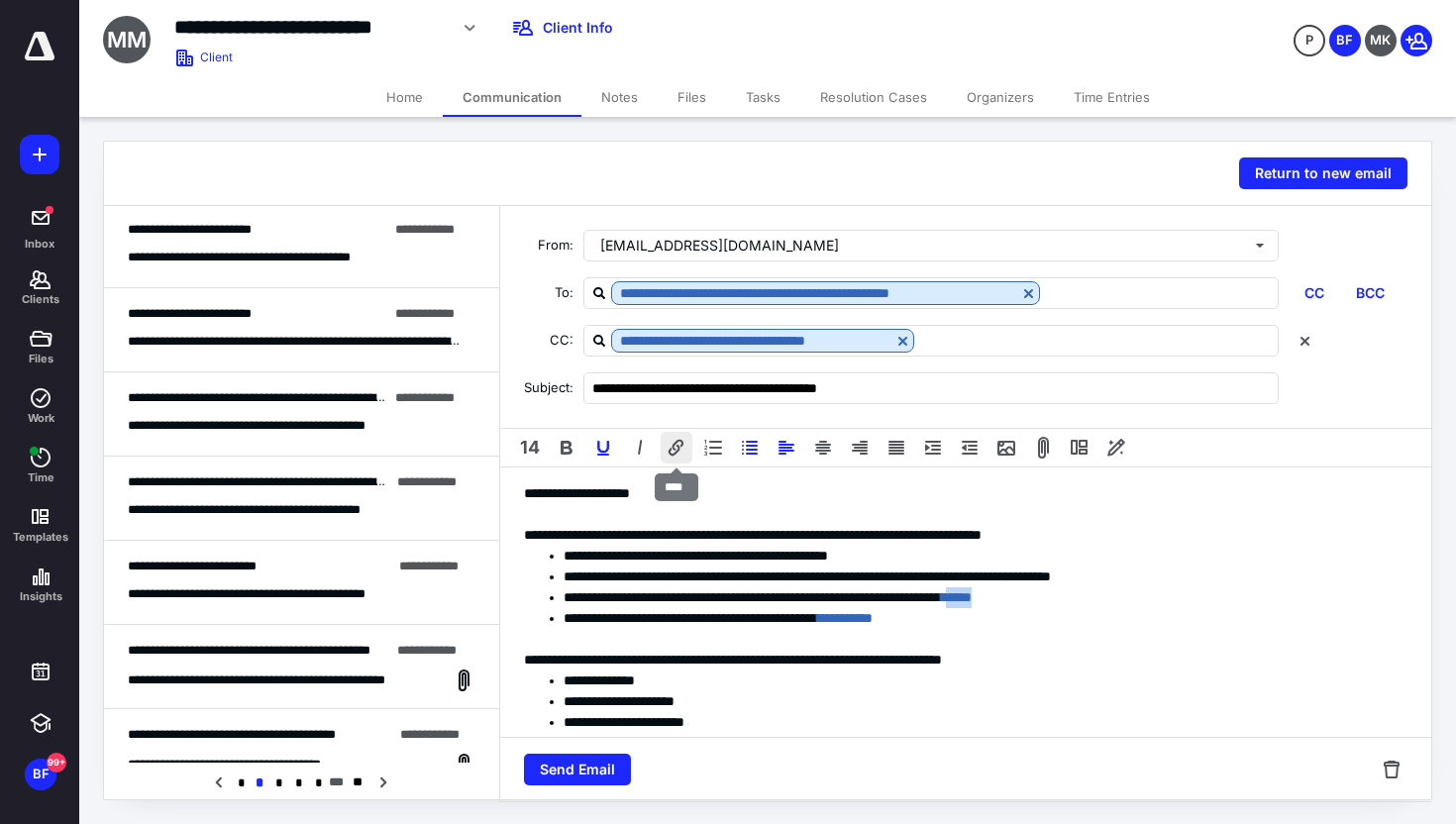 click at bounding box center (676, 448) 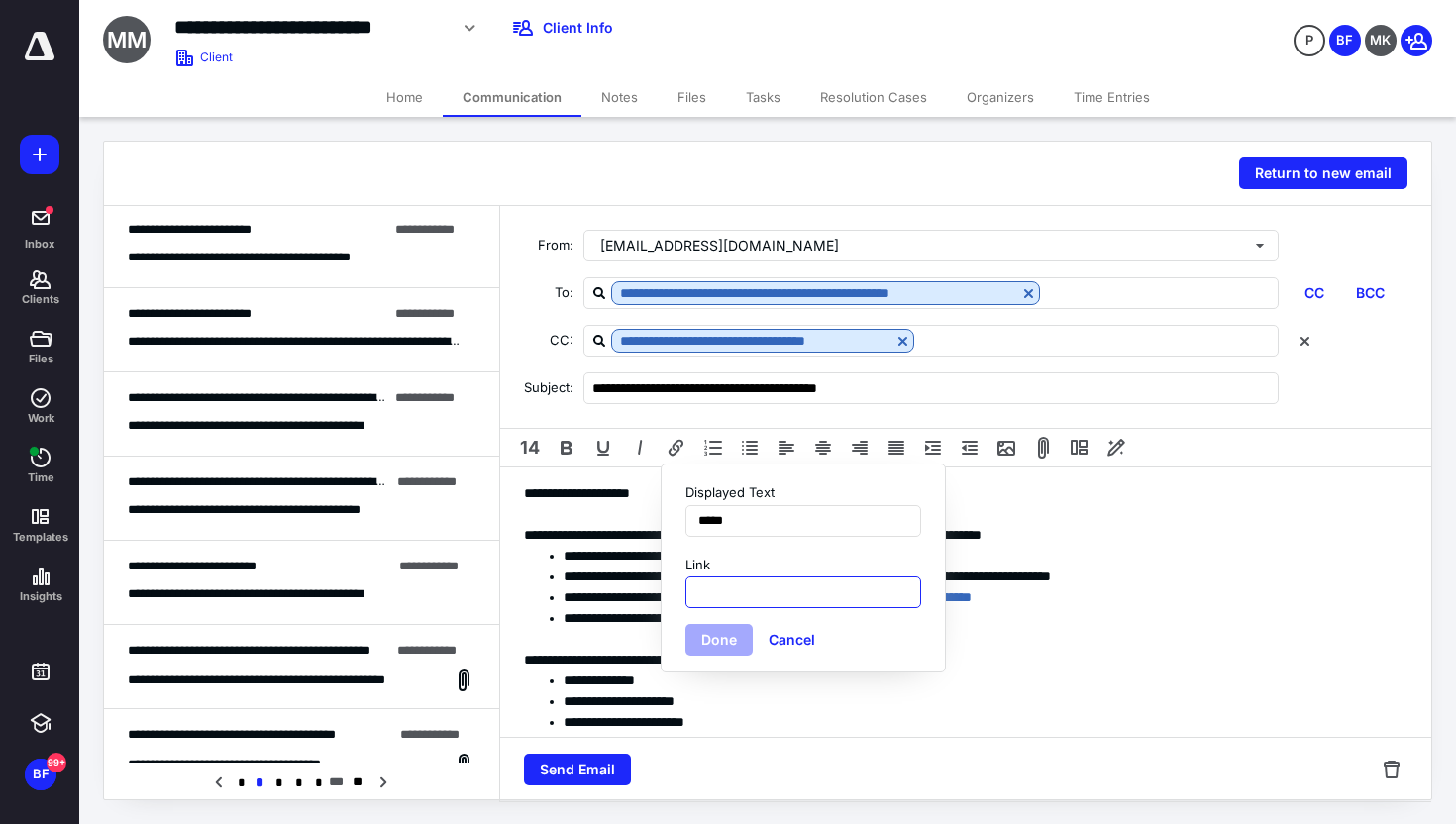 click on "Link" at bounding box center (803, 592) 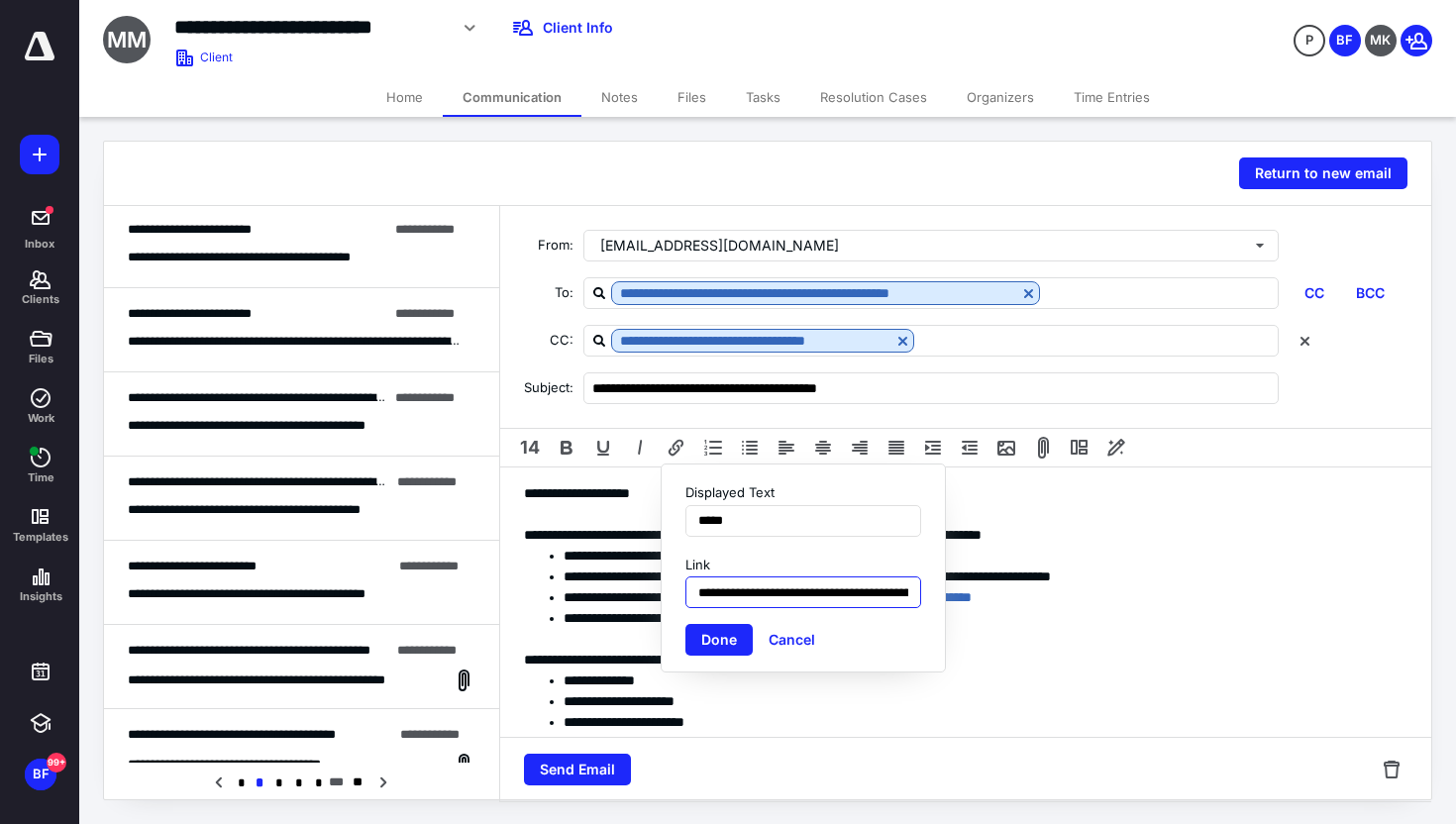 scroll, scrollTop: 0, scrollLeft: 287, axis: horizontal 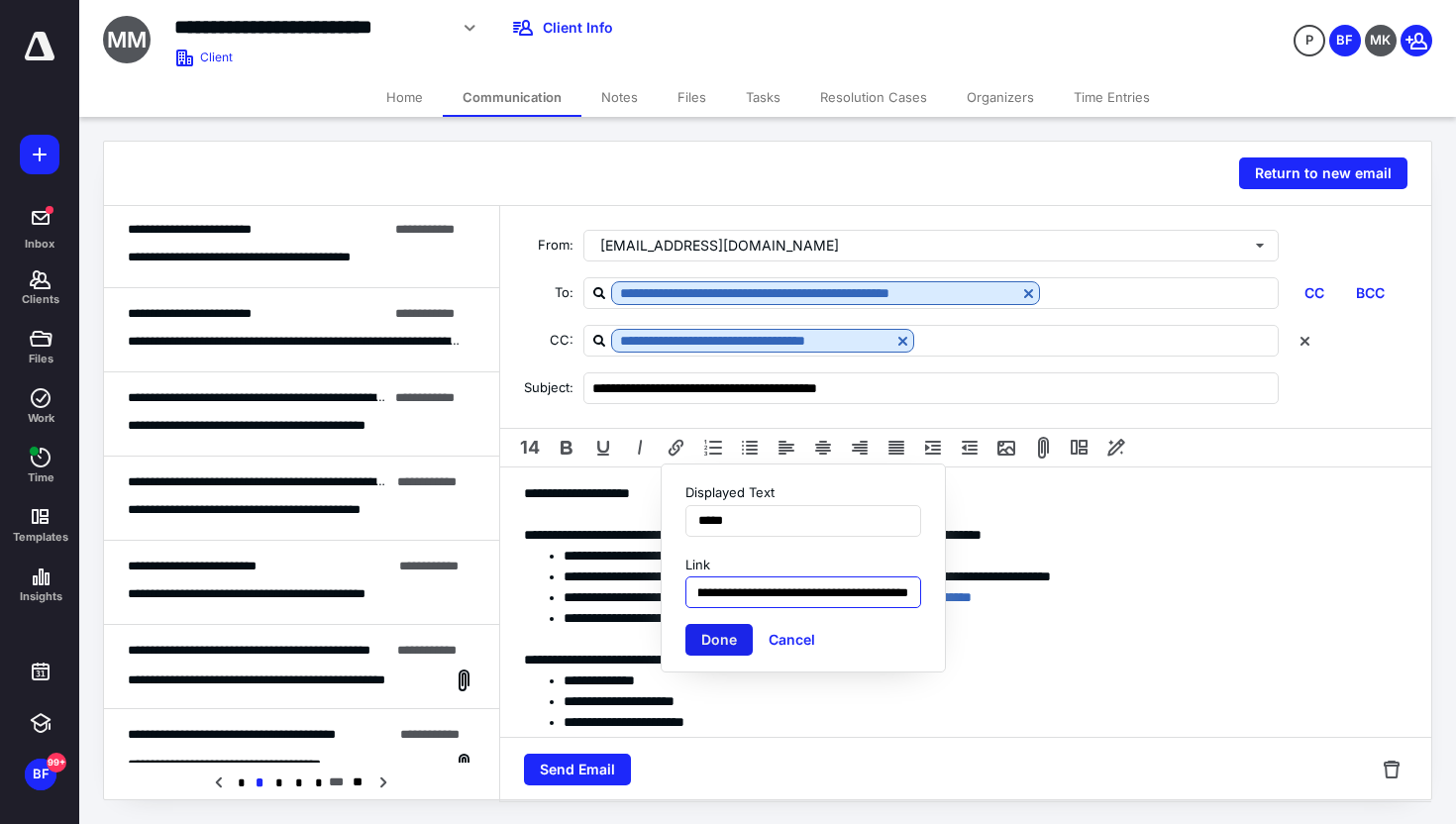 type on "**********" 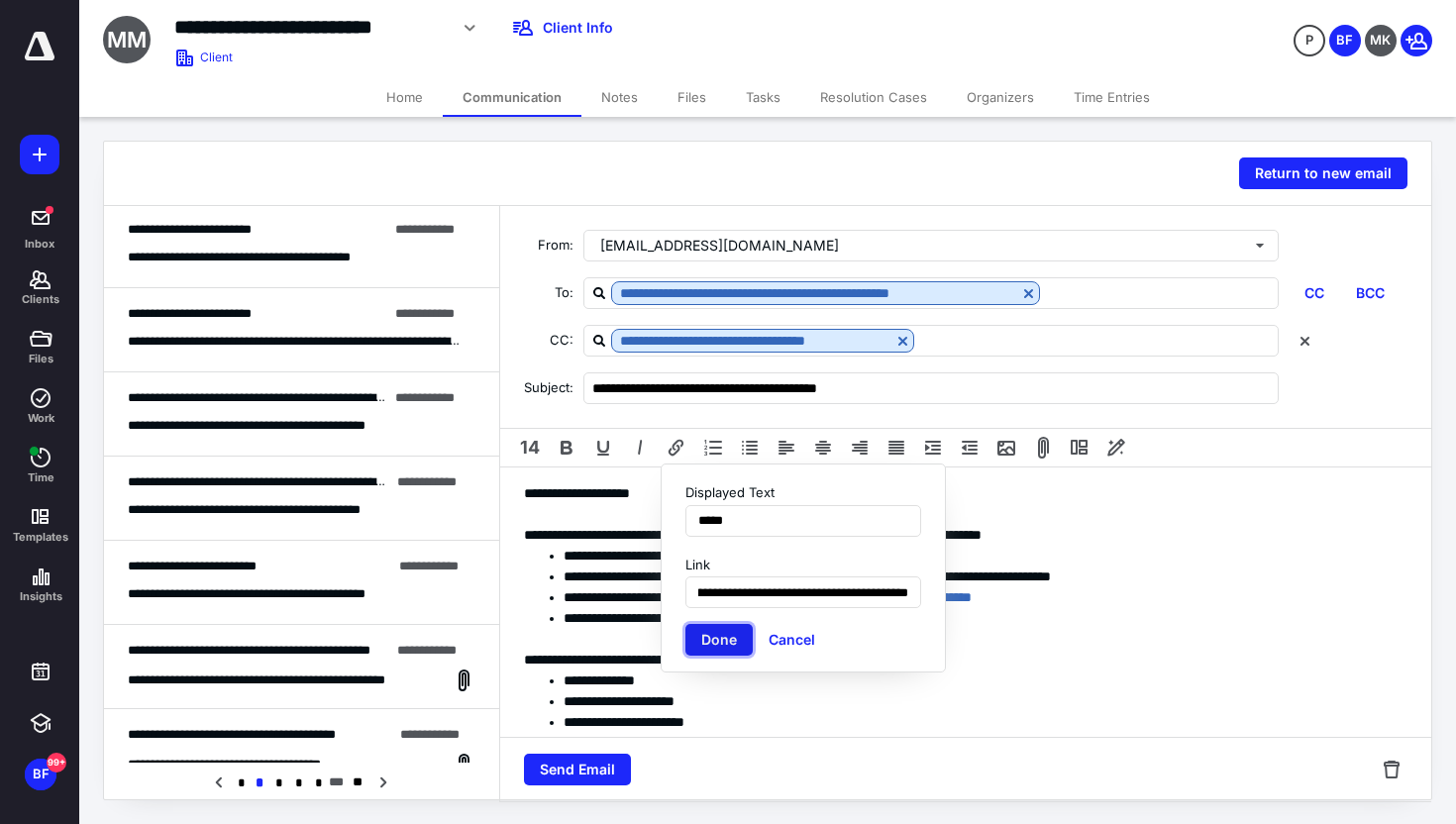 click on "Done" at bounding box center [719, 640] 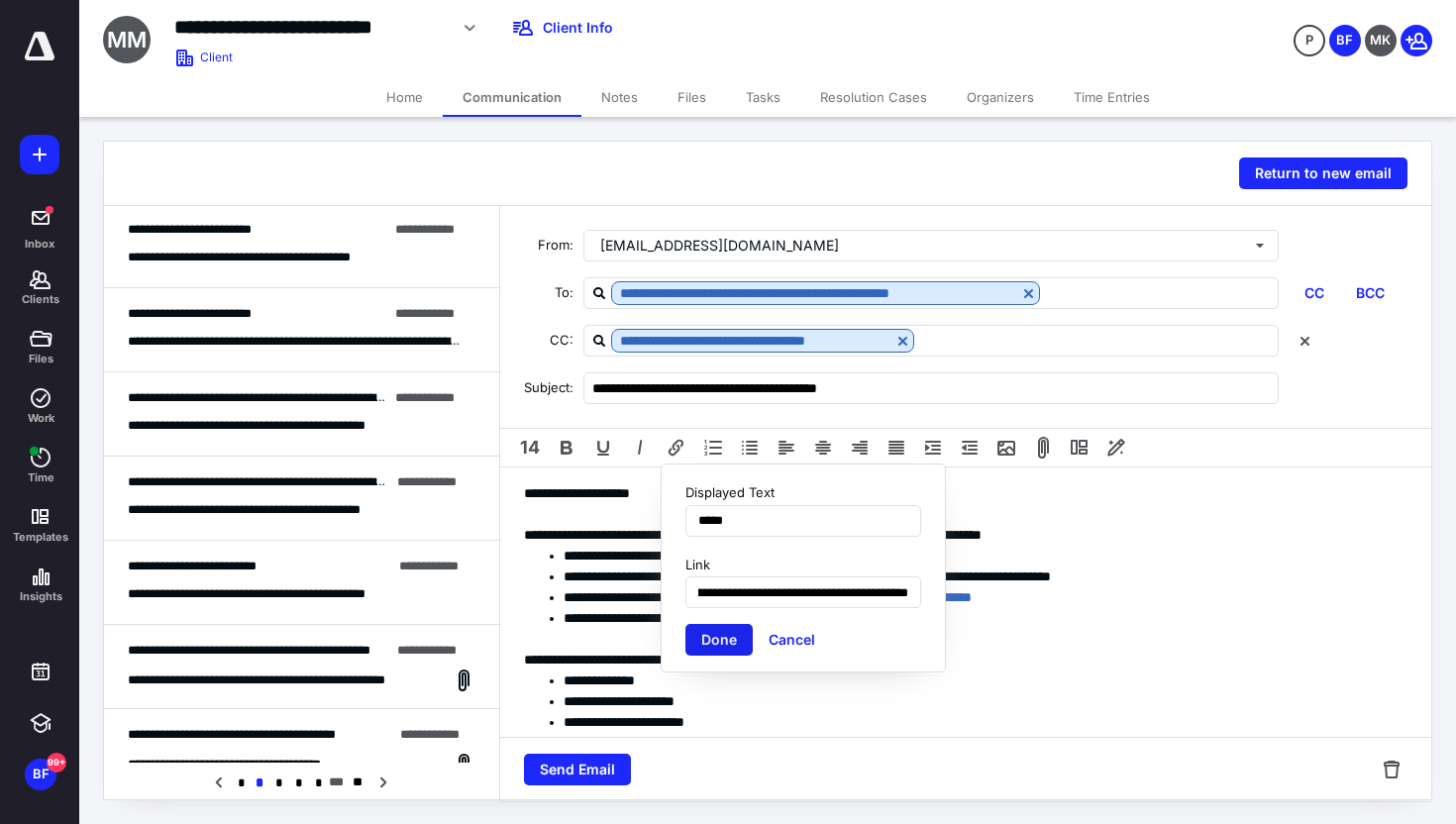 scroll, scrollTop: 0, scrollLeft: 0, axis: both 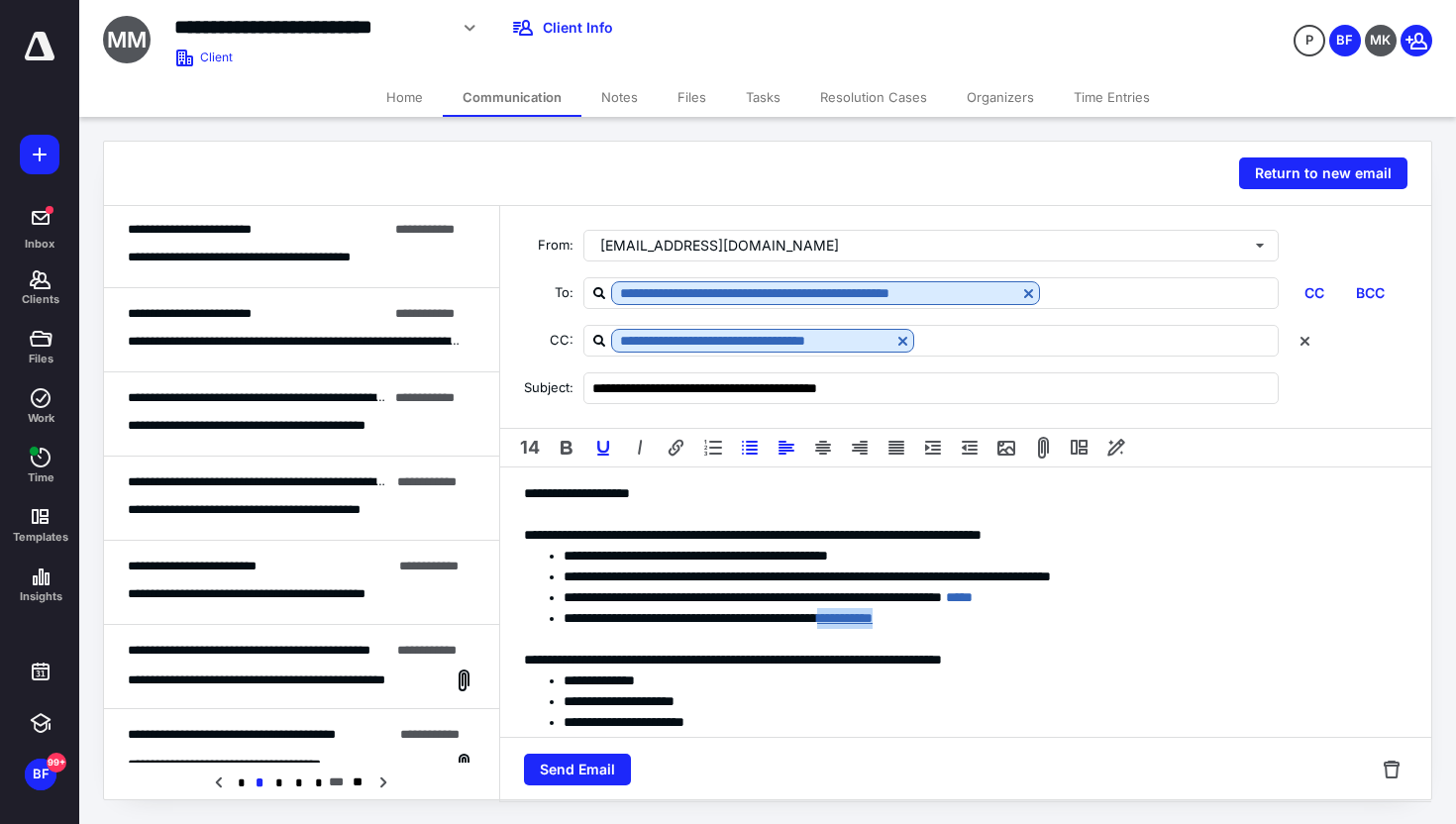 drag, startPoint x: 997, startPoint y: 619, endPoint x: 915, endPoint y: 616, distance: 82.0549 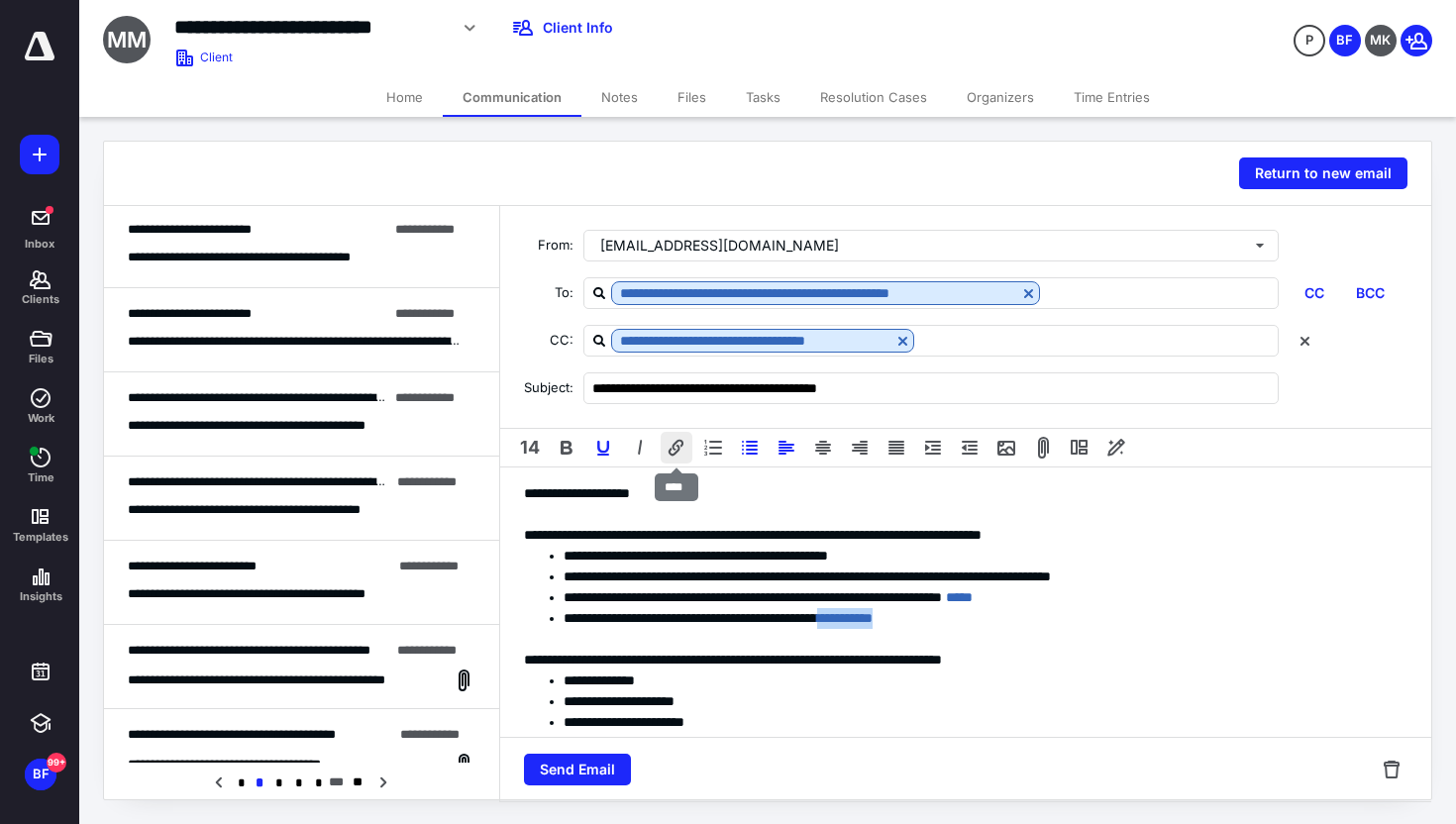 click at bounding box center [676, 448] 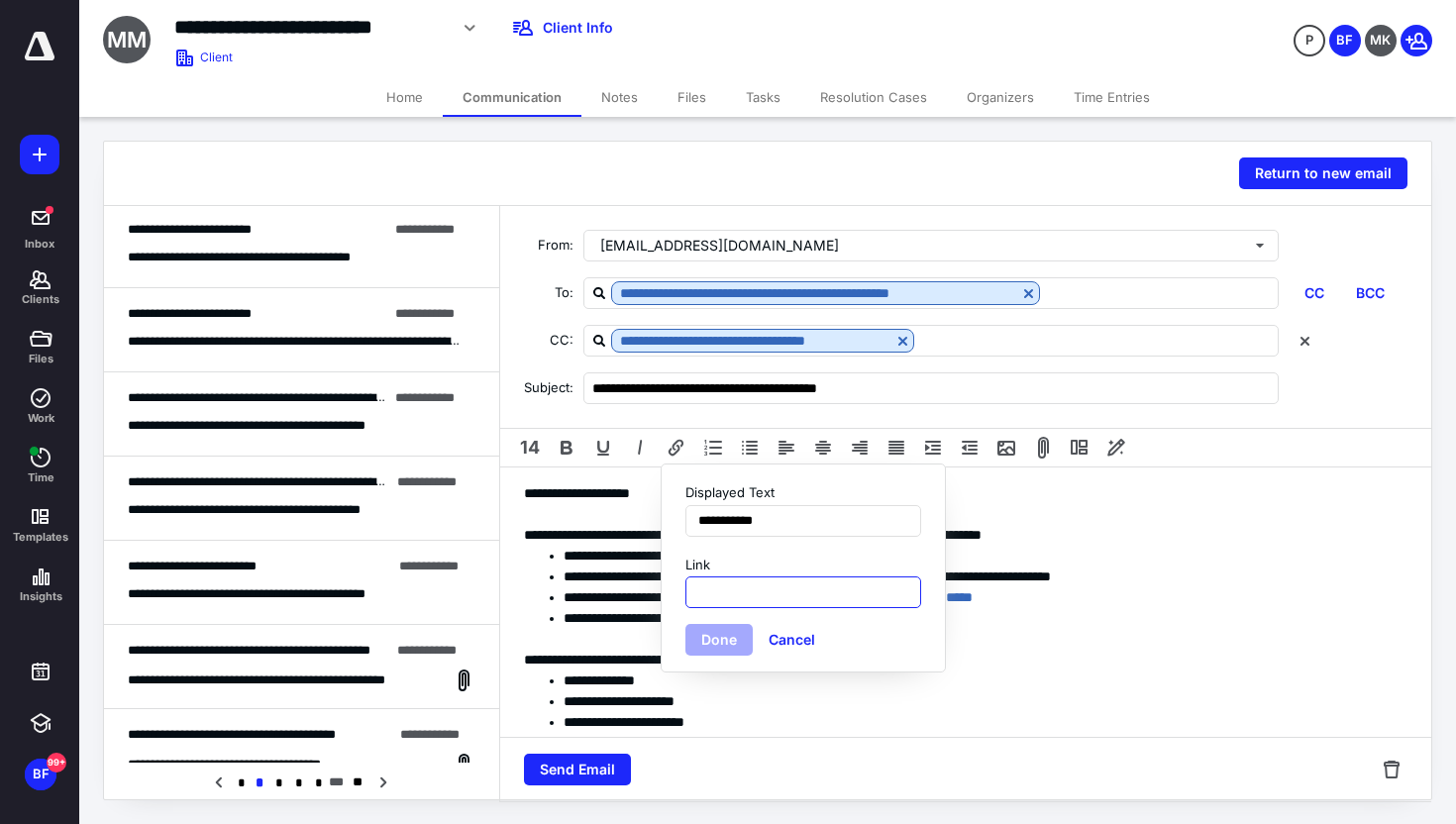 click on "Link" at bounding box center (803, 592) 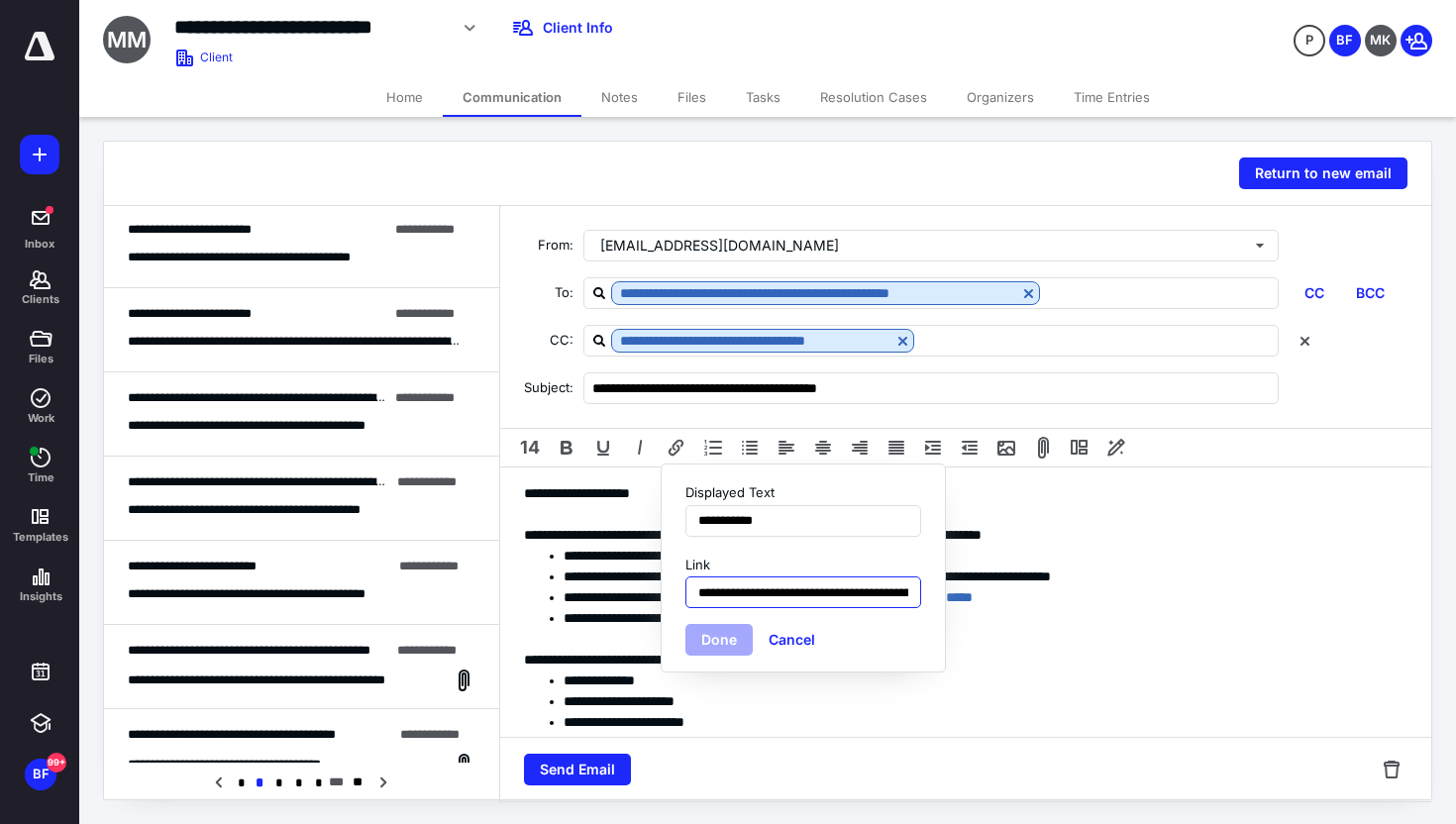 scroll, scrollTop: 0, scrollLeft: 506, axis: horizontal 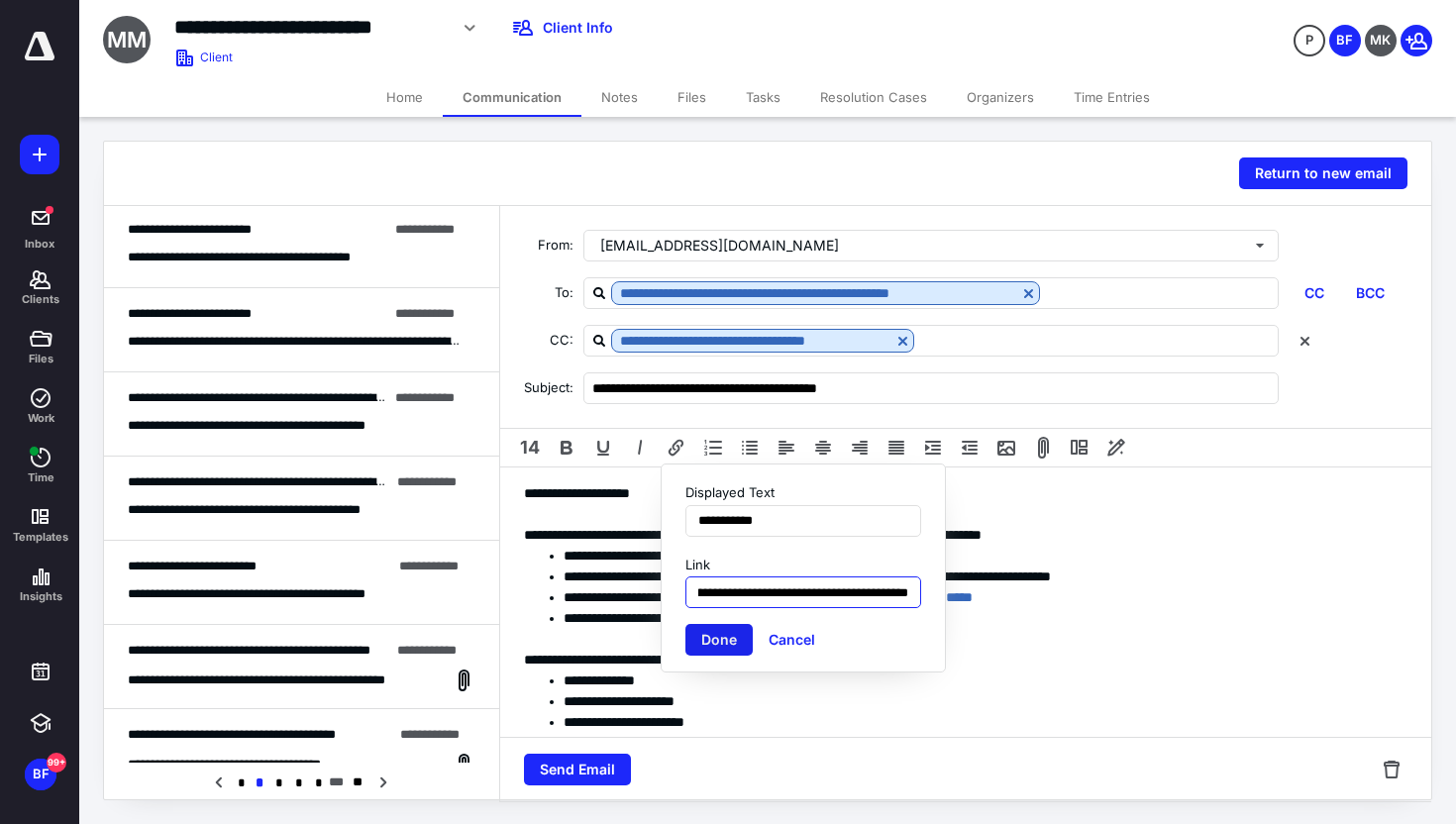 type on "**********" 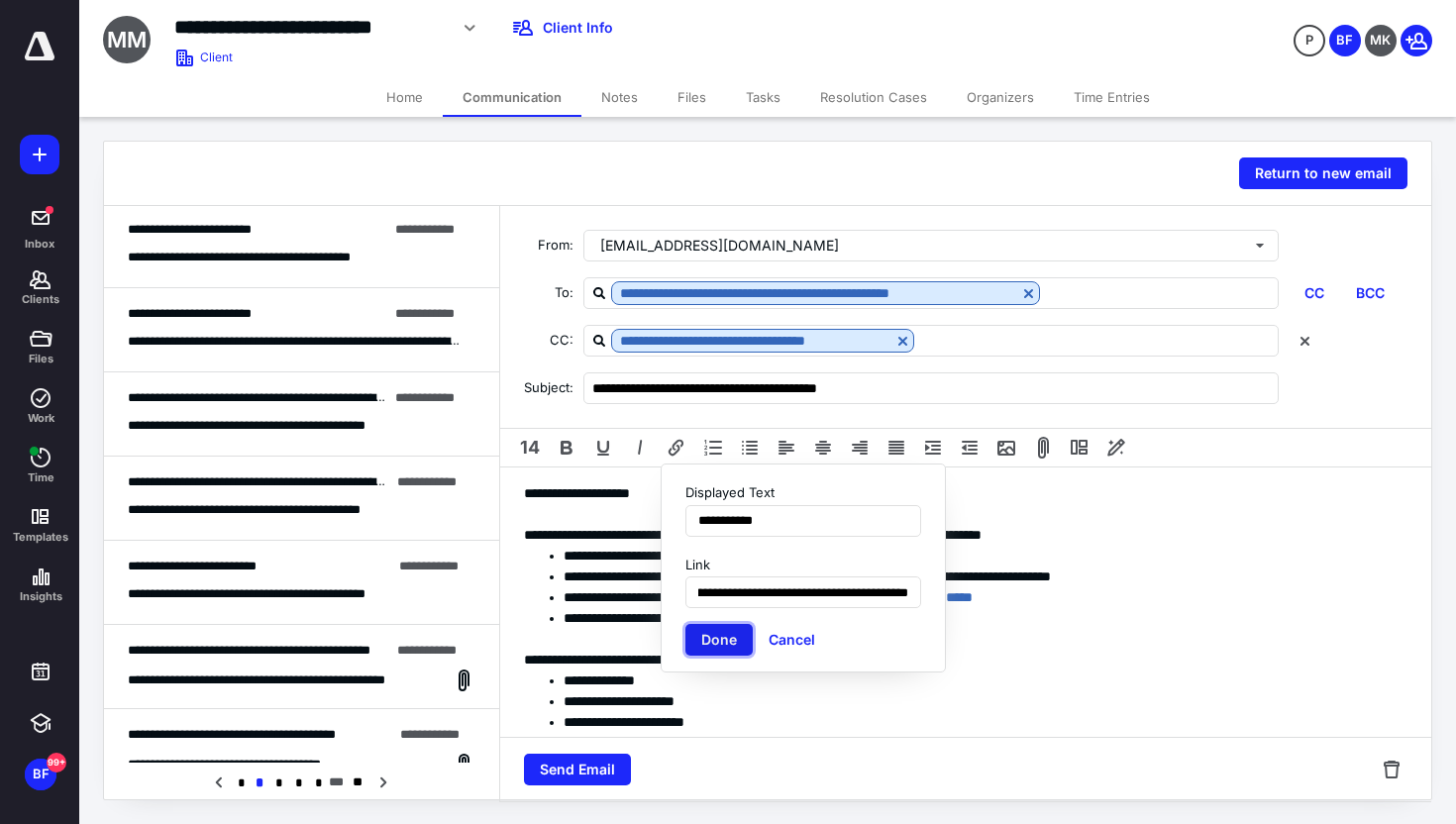 click on "Done" at bounding box center (719, 640) 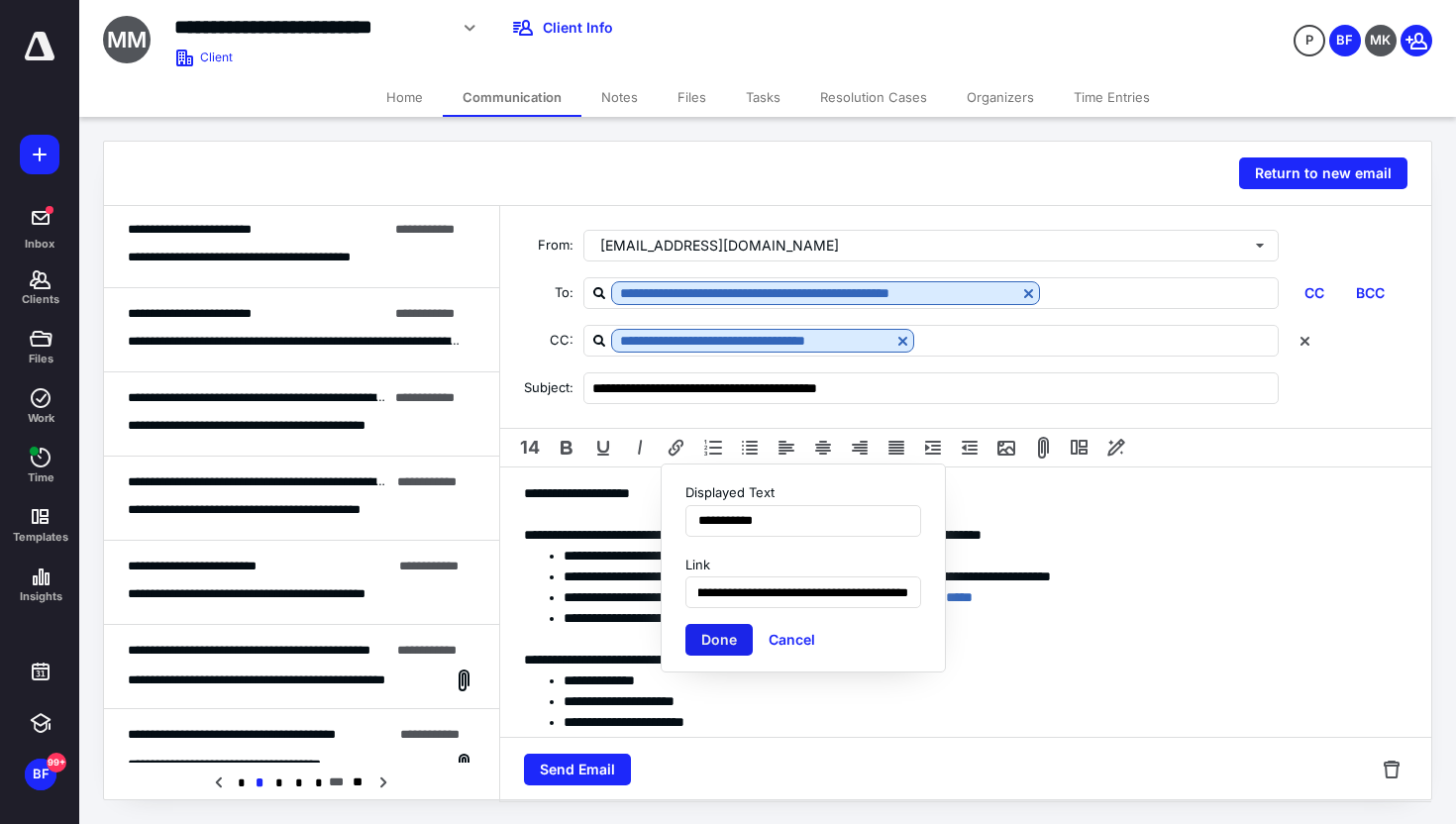 scroll, scrollTop: 0, scrollLeft: 0, axis: both 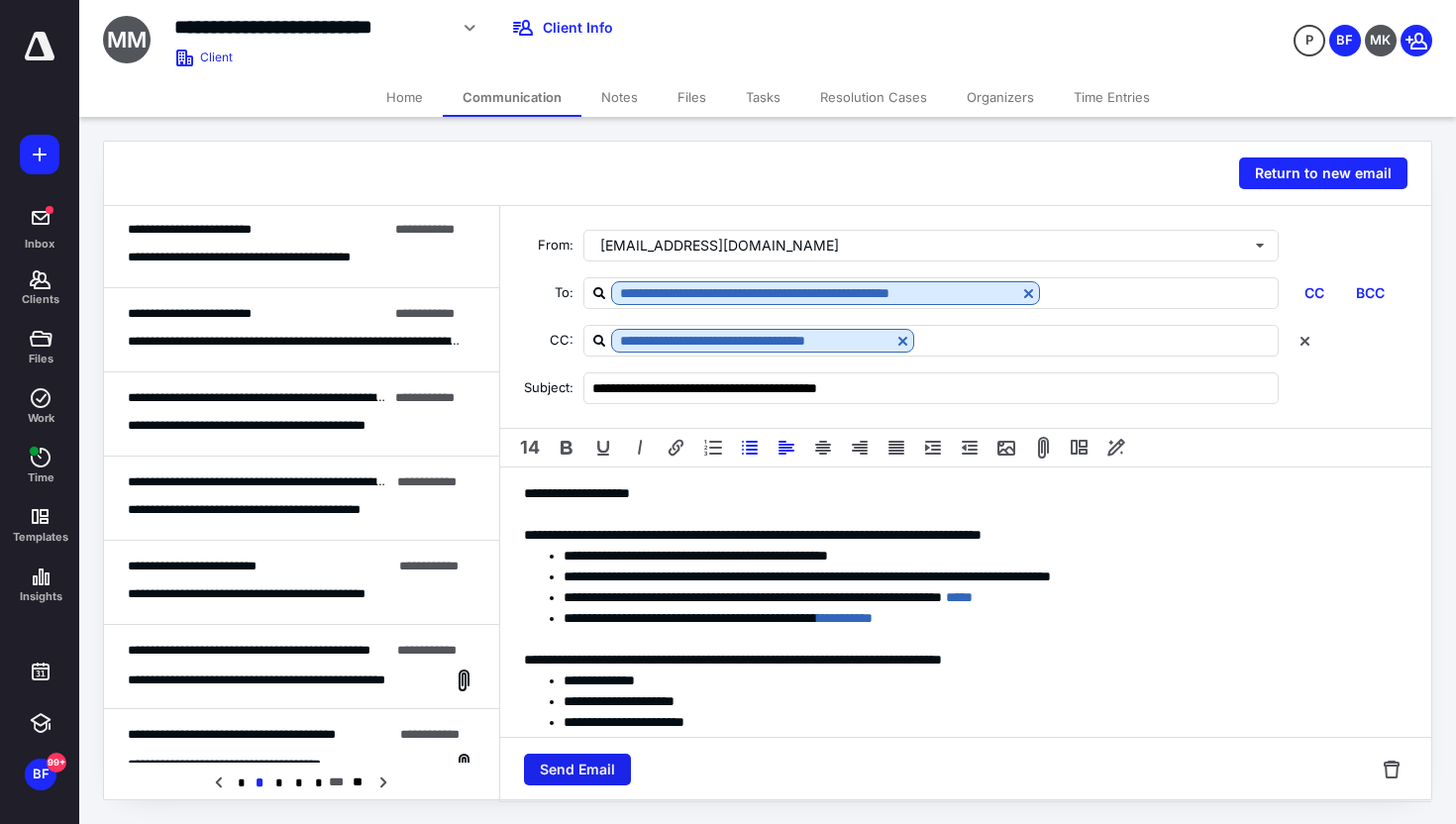 click on "Send Email" at bounding box center (577, 770) 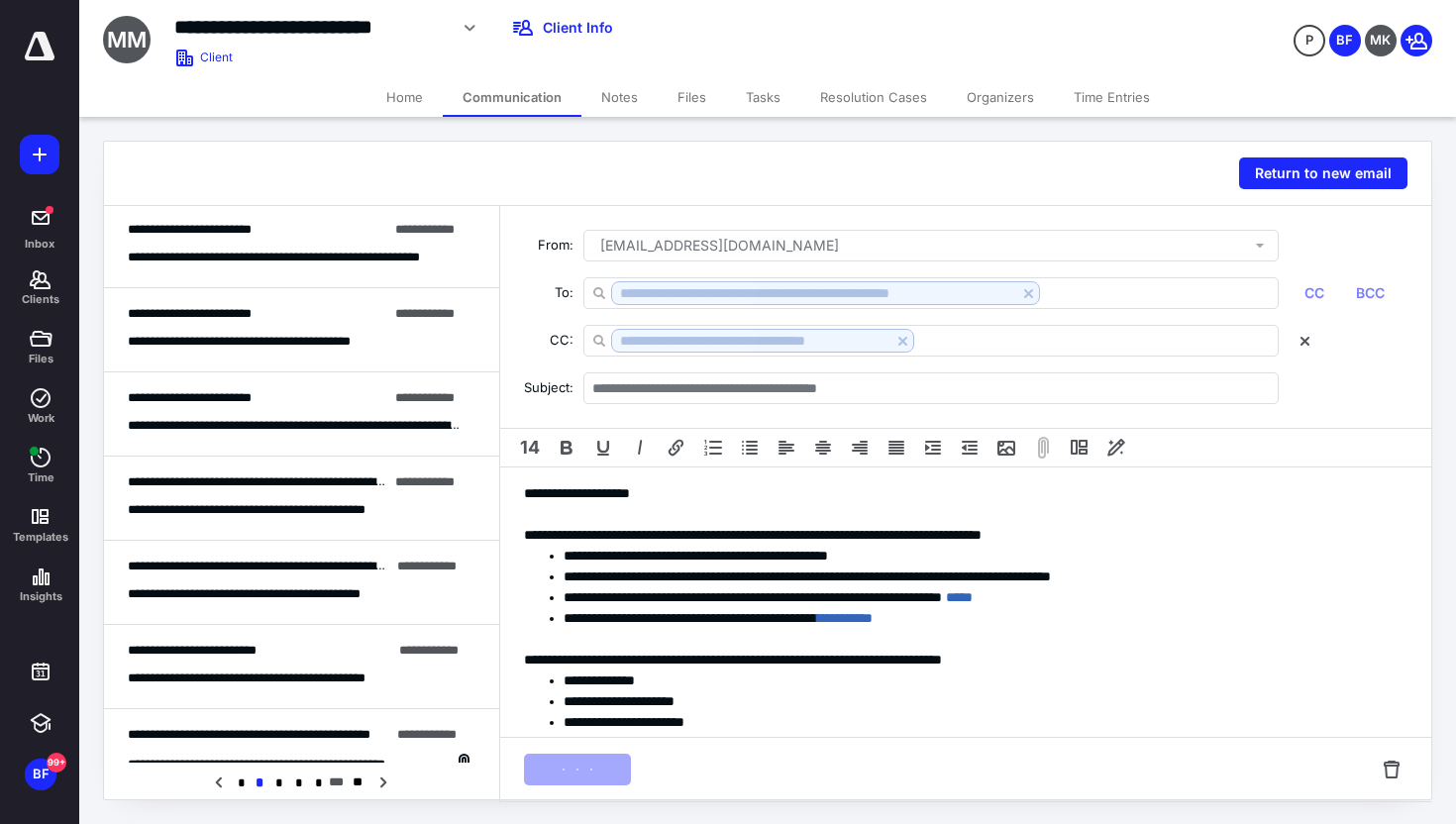 scroll, scrollTop: 1127, scrollLeft: 0, axis: vertical 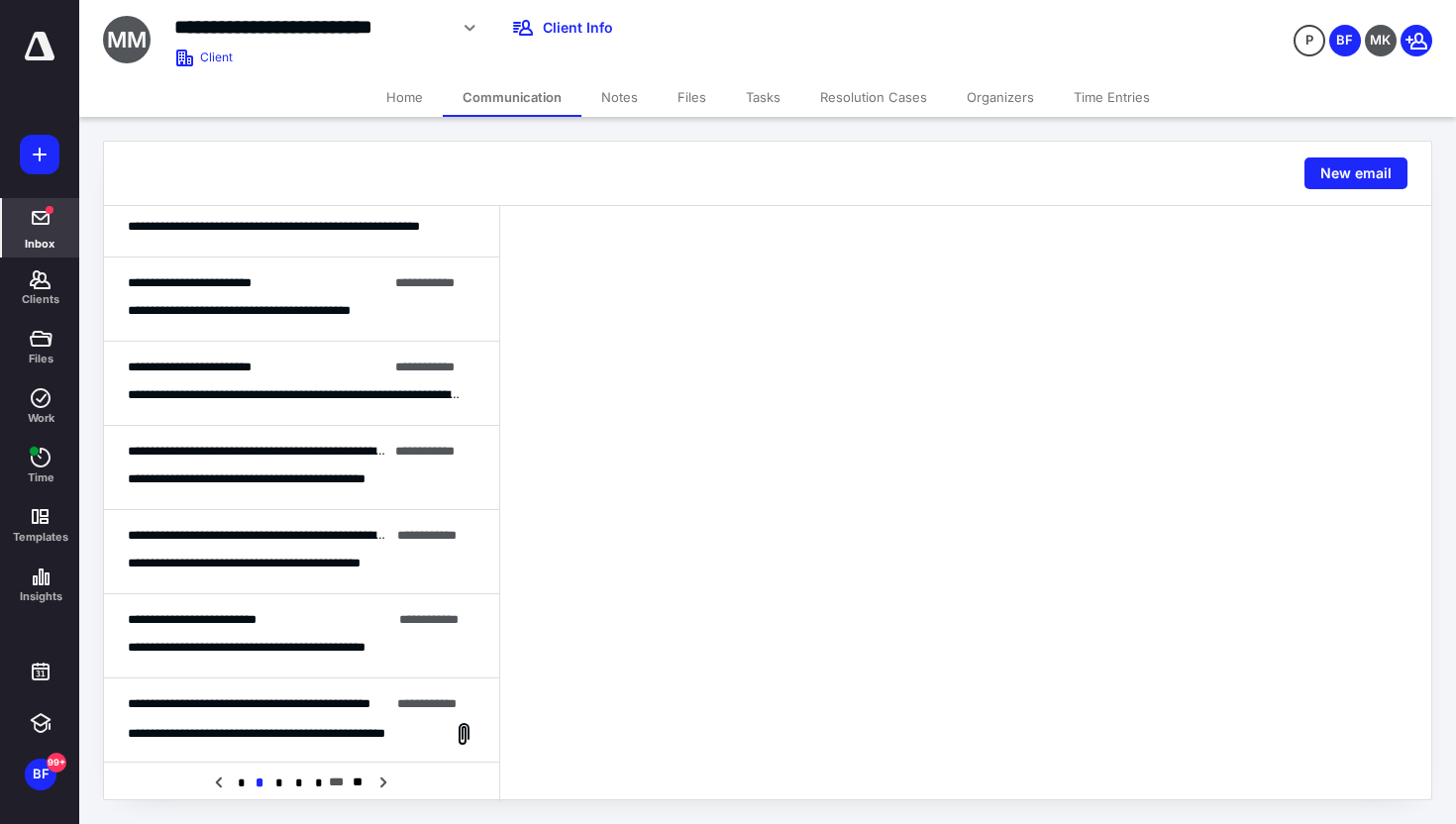 click 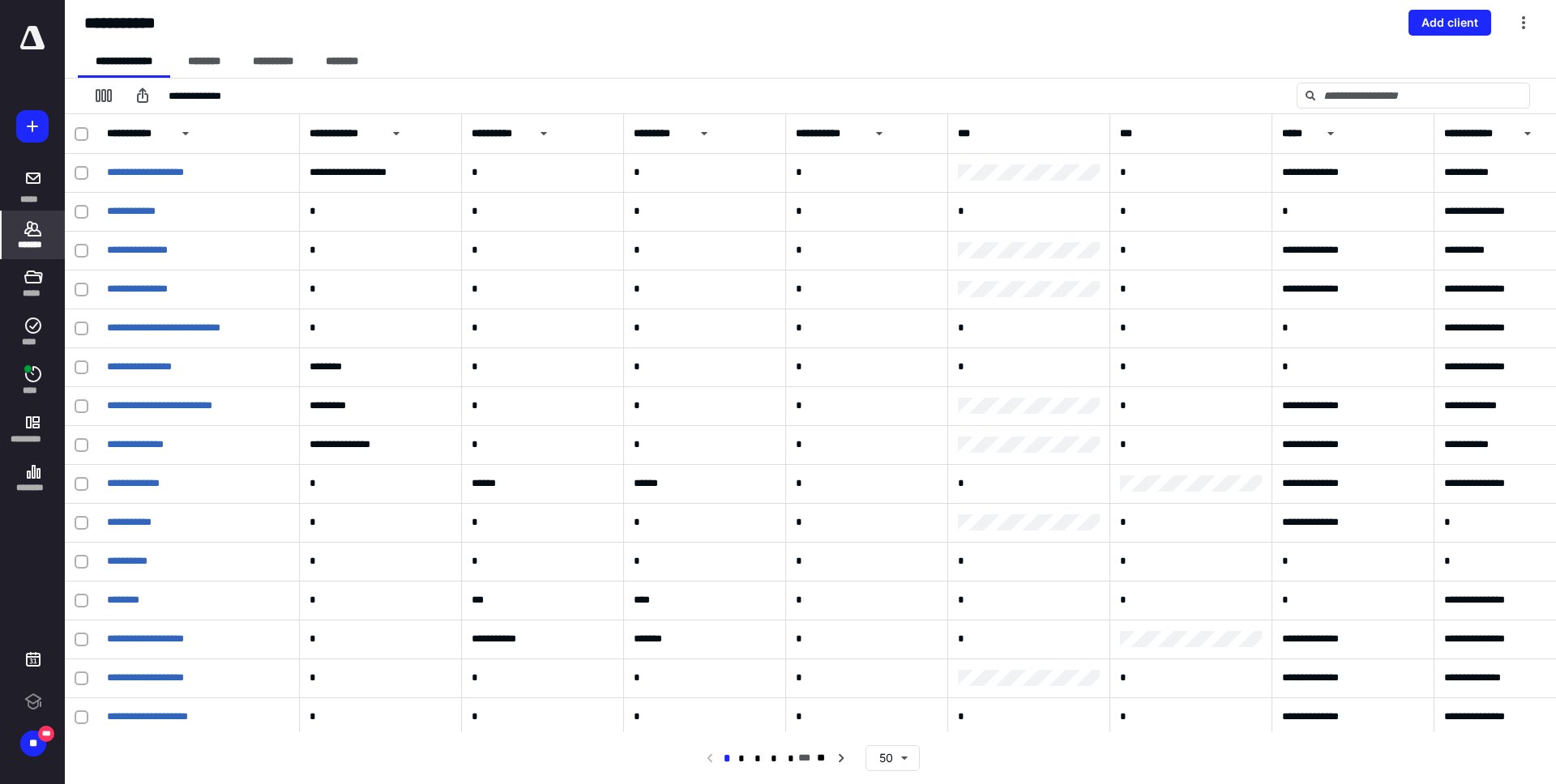 scroll, scrollTop: 0, scrollLeft: 0, axis: both 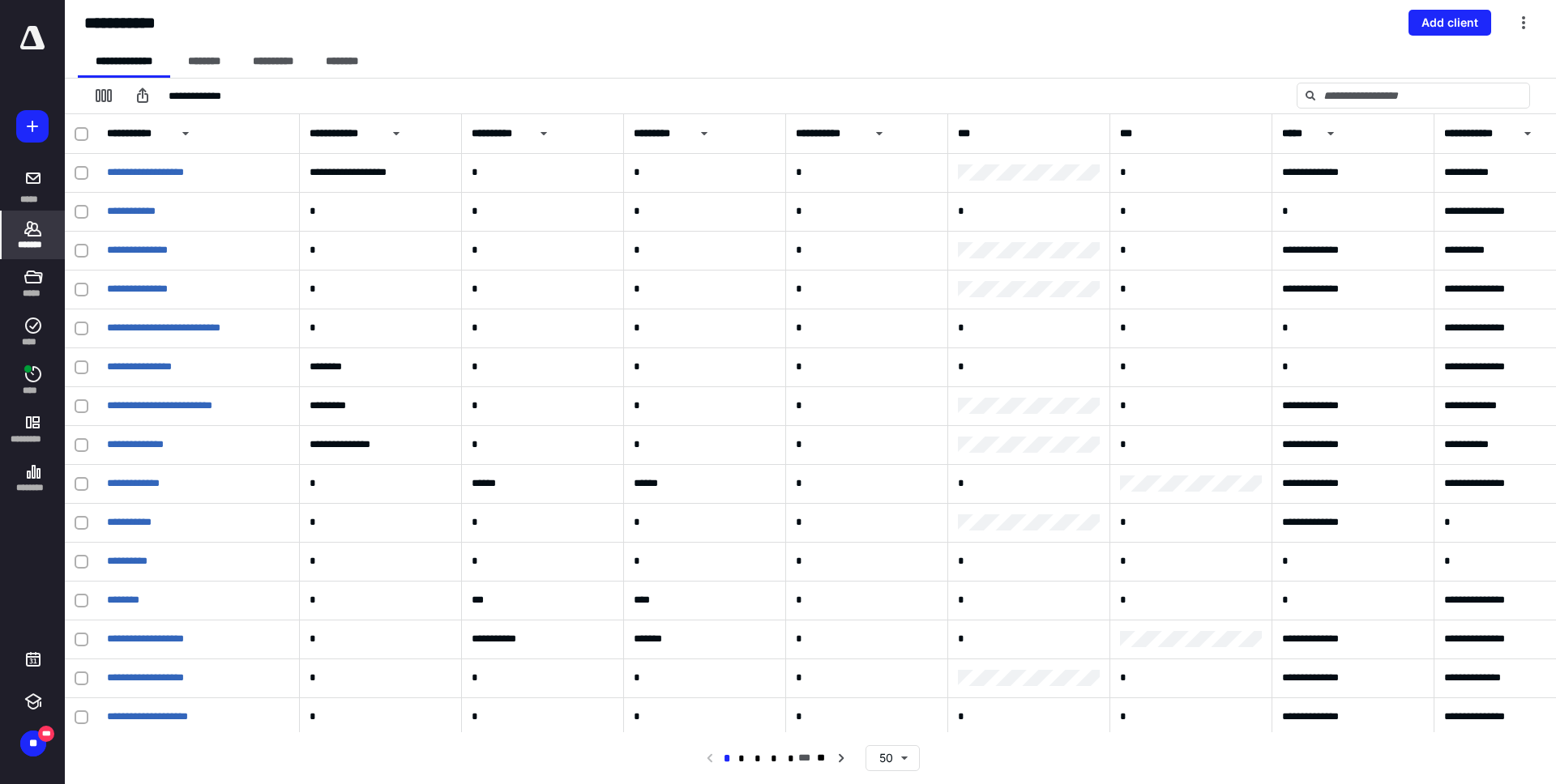 click 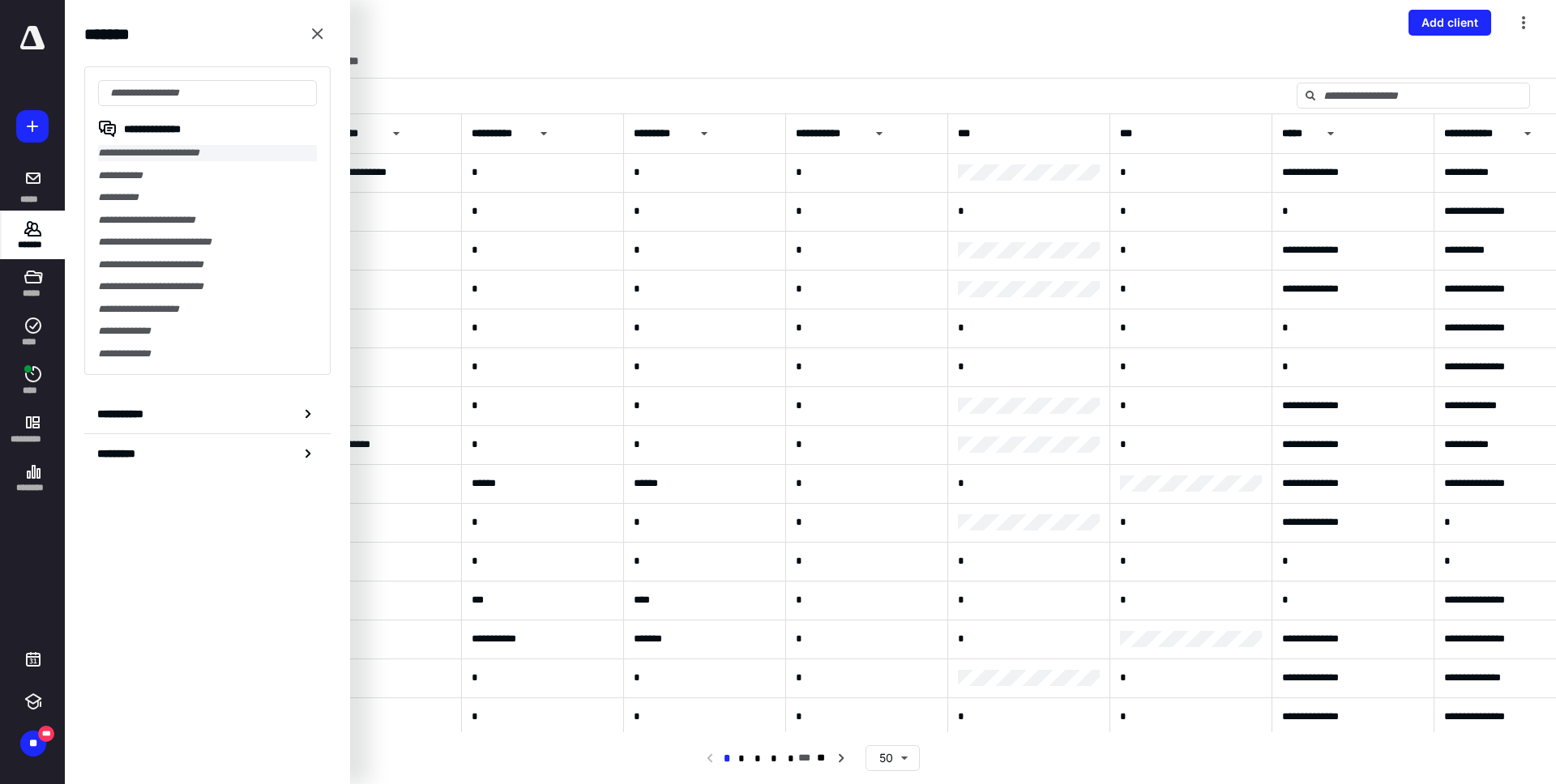 click on "**********" at bounding box center (207, 153) 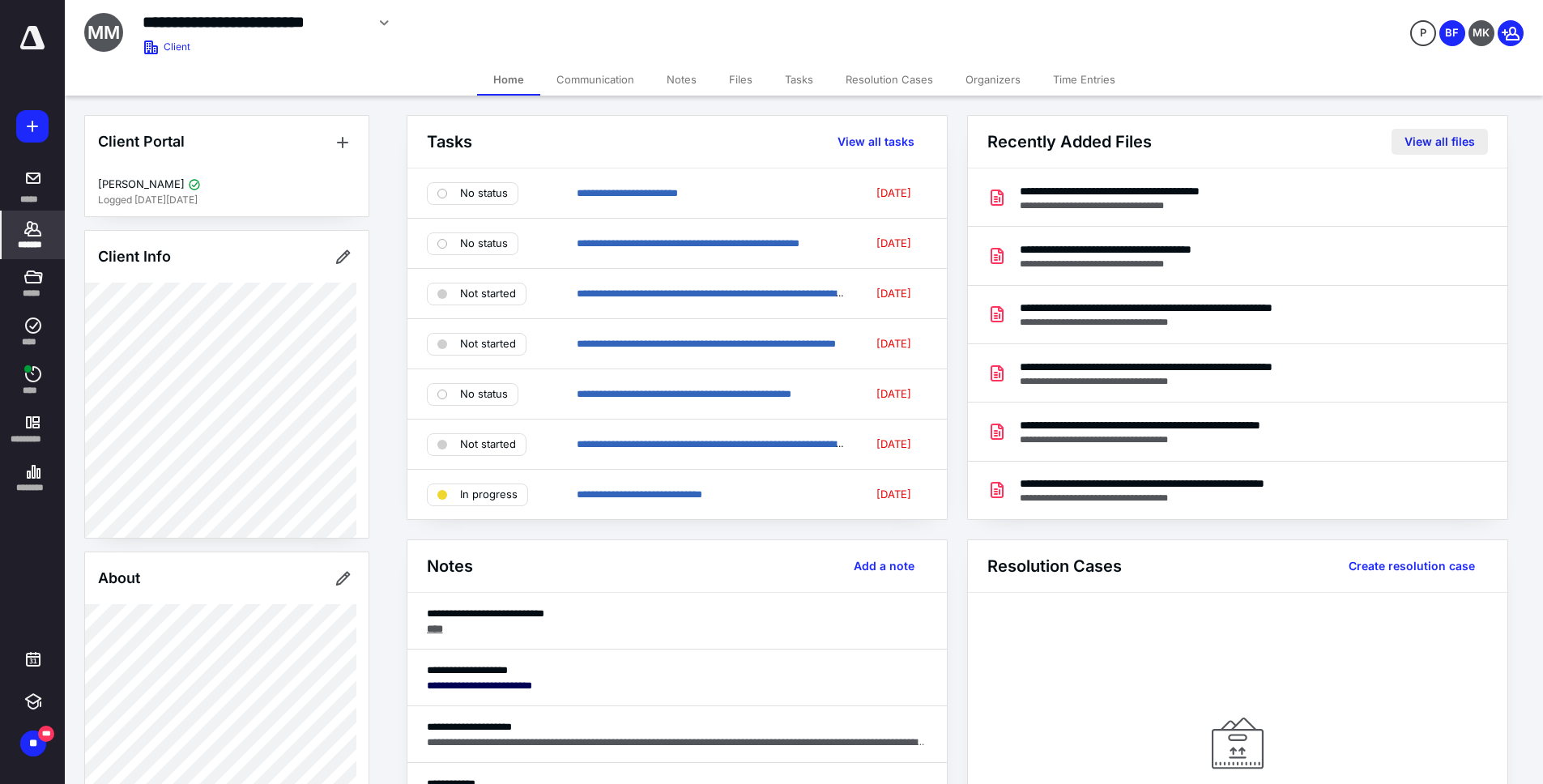 click on "View all files" at bounding box center (1439, 142) 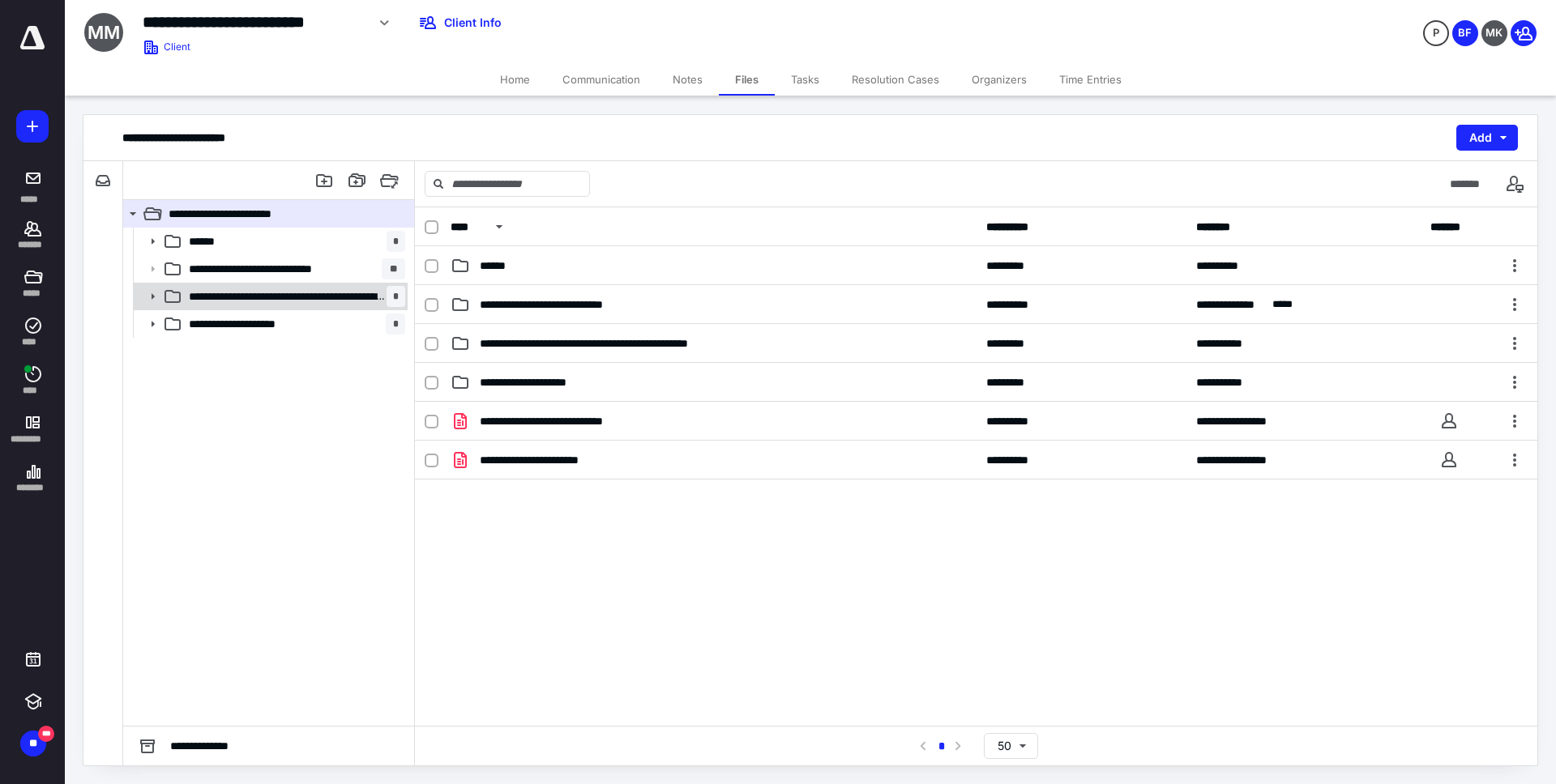 click 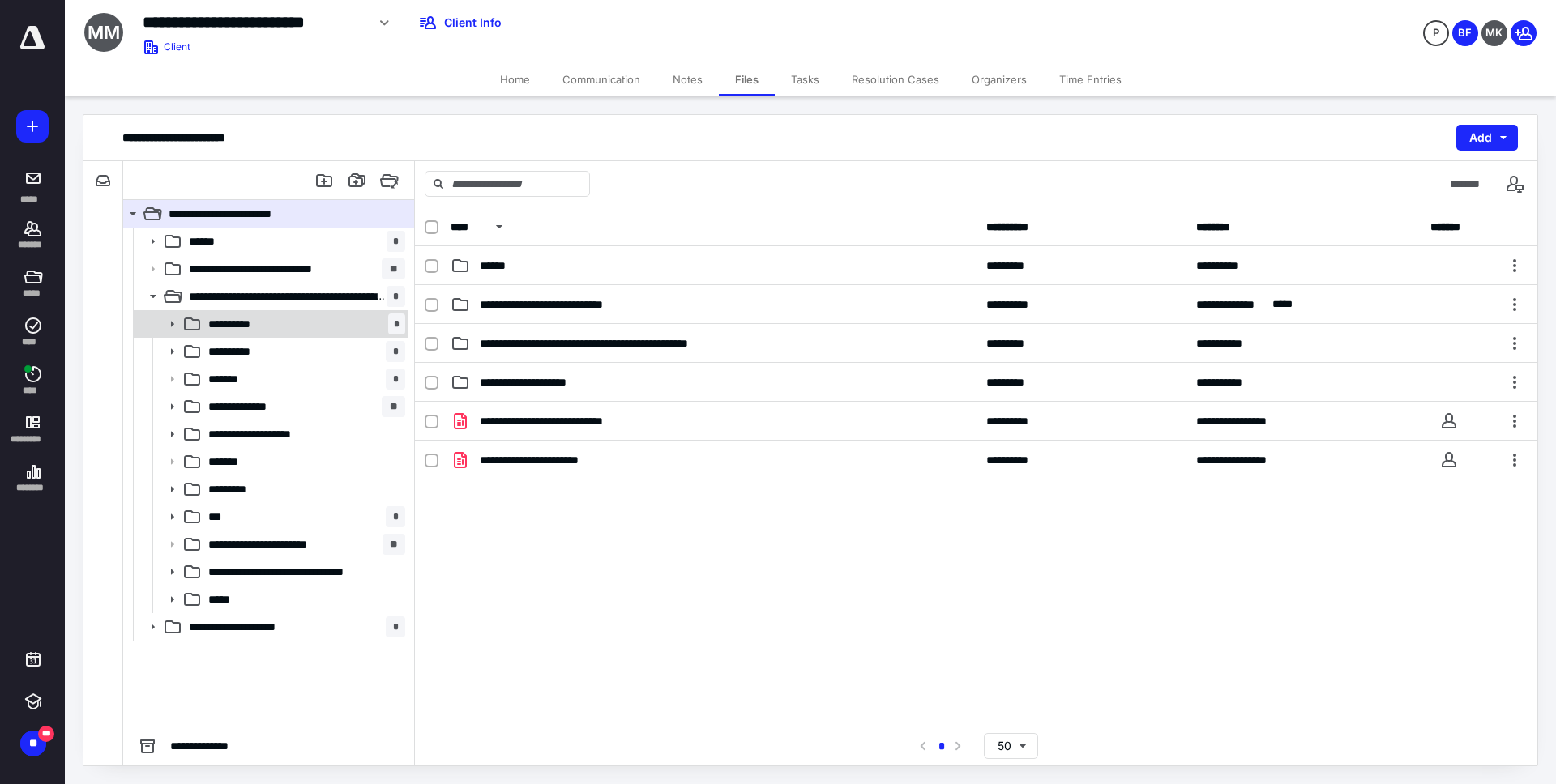 click on "**********" at bounding box center (238, 324) 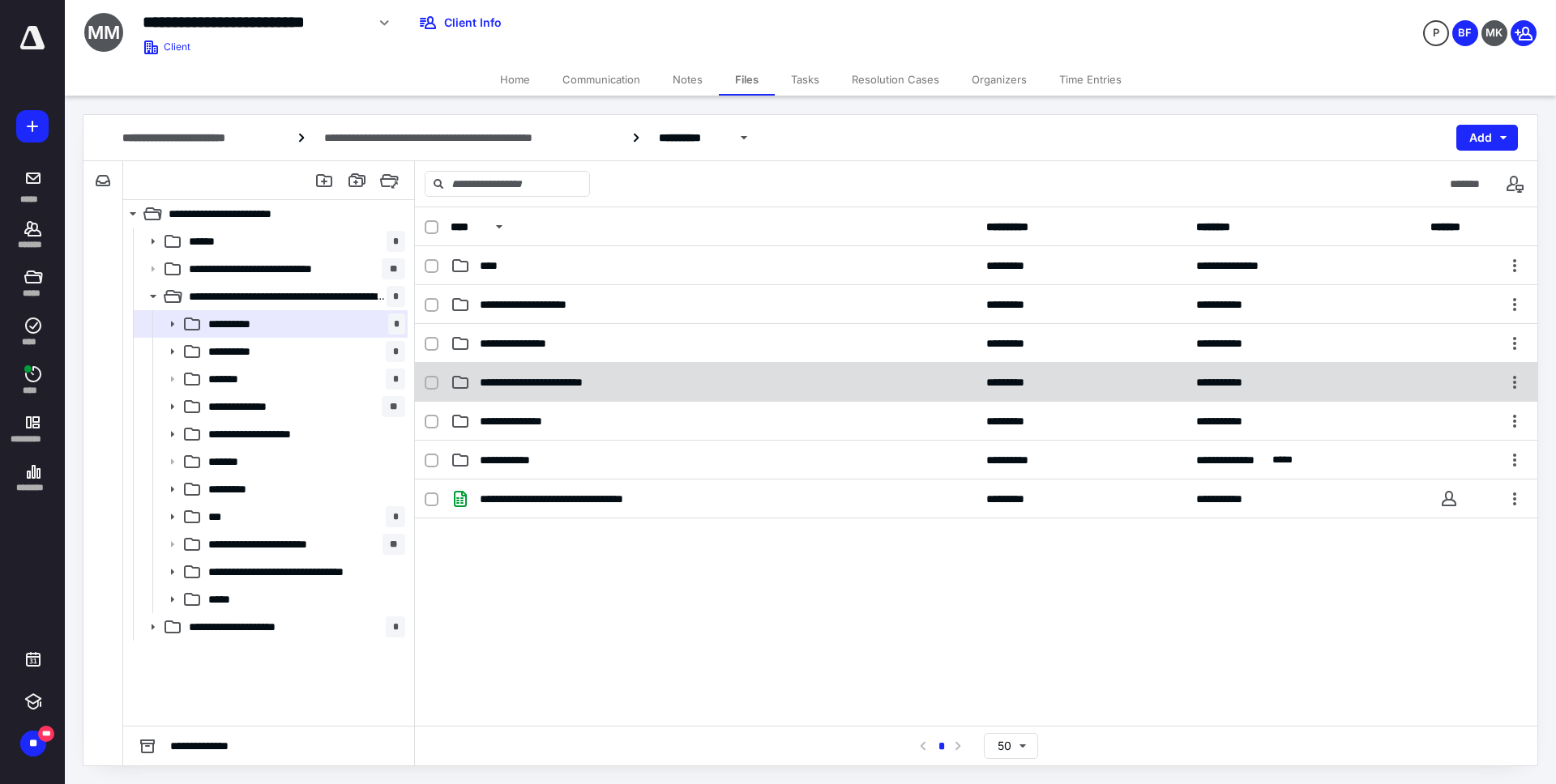 click on "**********" at bounding box center (549, 382) 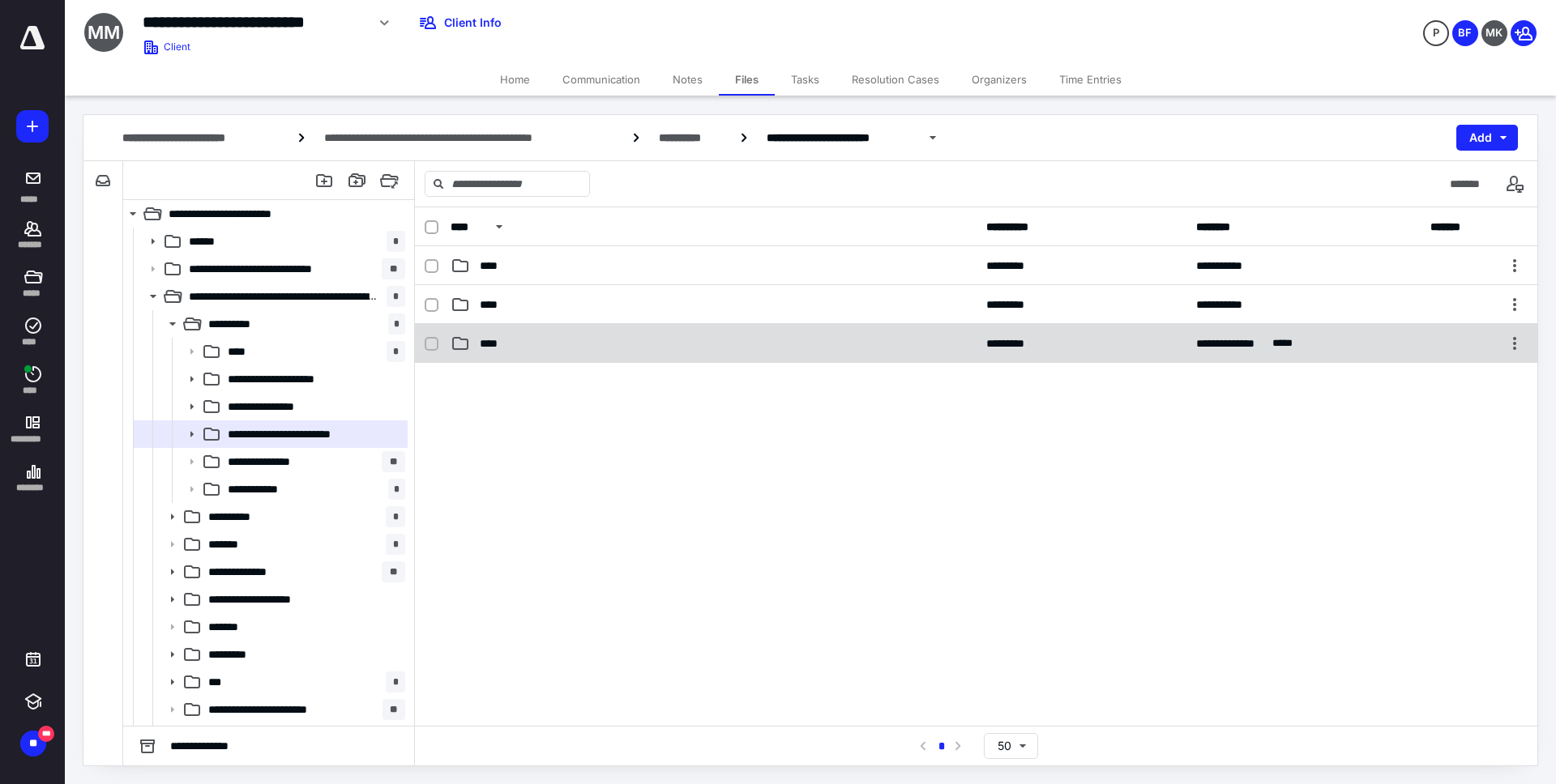 click on "**********" at bounding box center (976, 343) 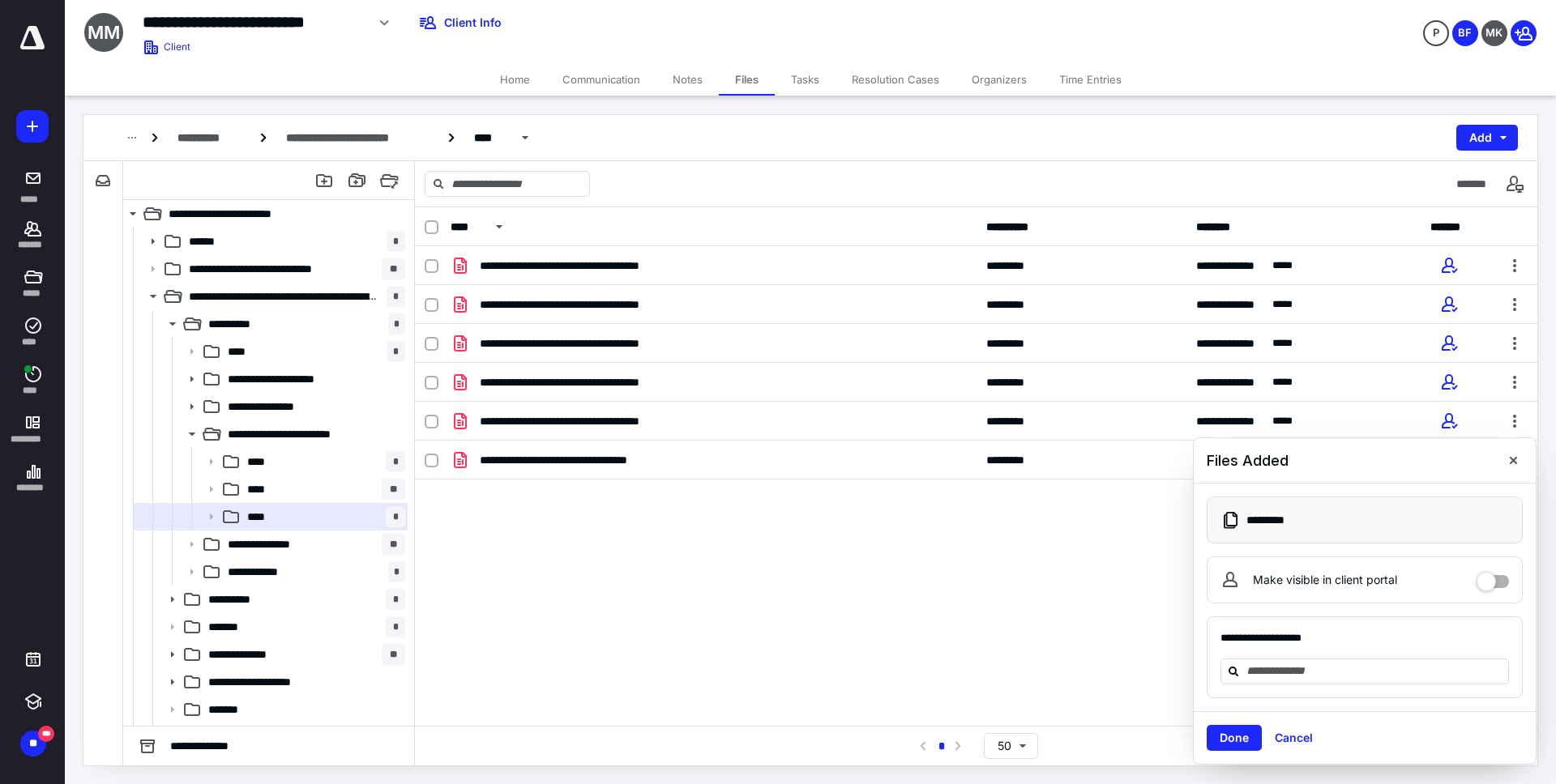 click on "**********" at bounding box center [976, 460] 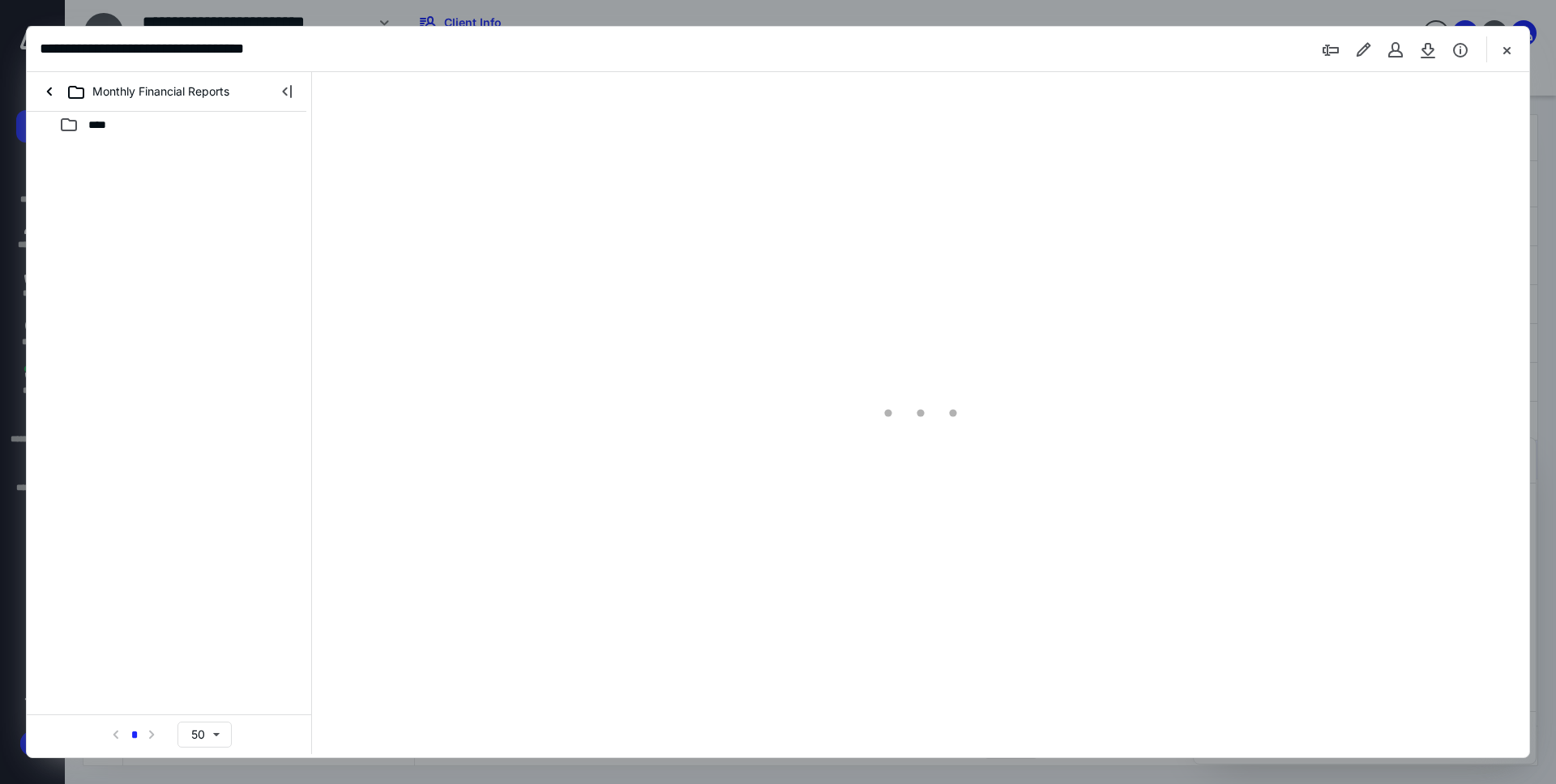 scroll, scrollTop: 0, scrollLeft: 0, axis: both 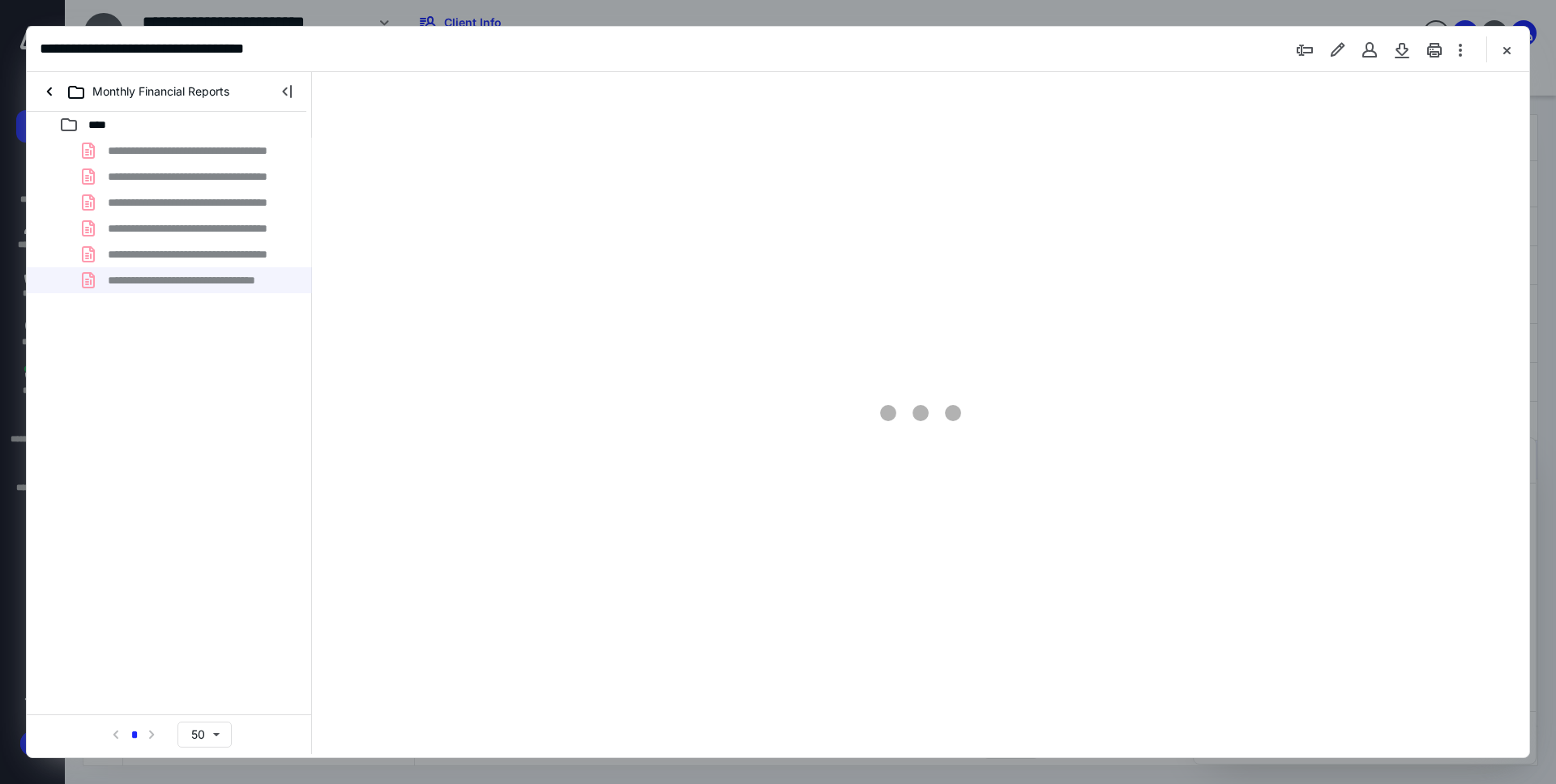 type on "242" 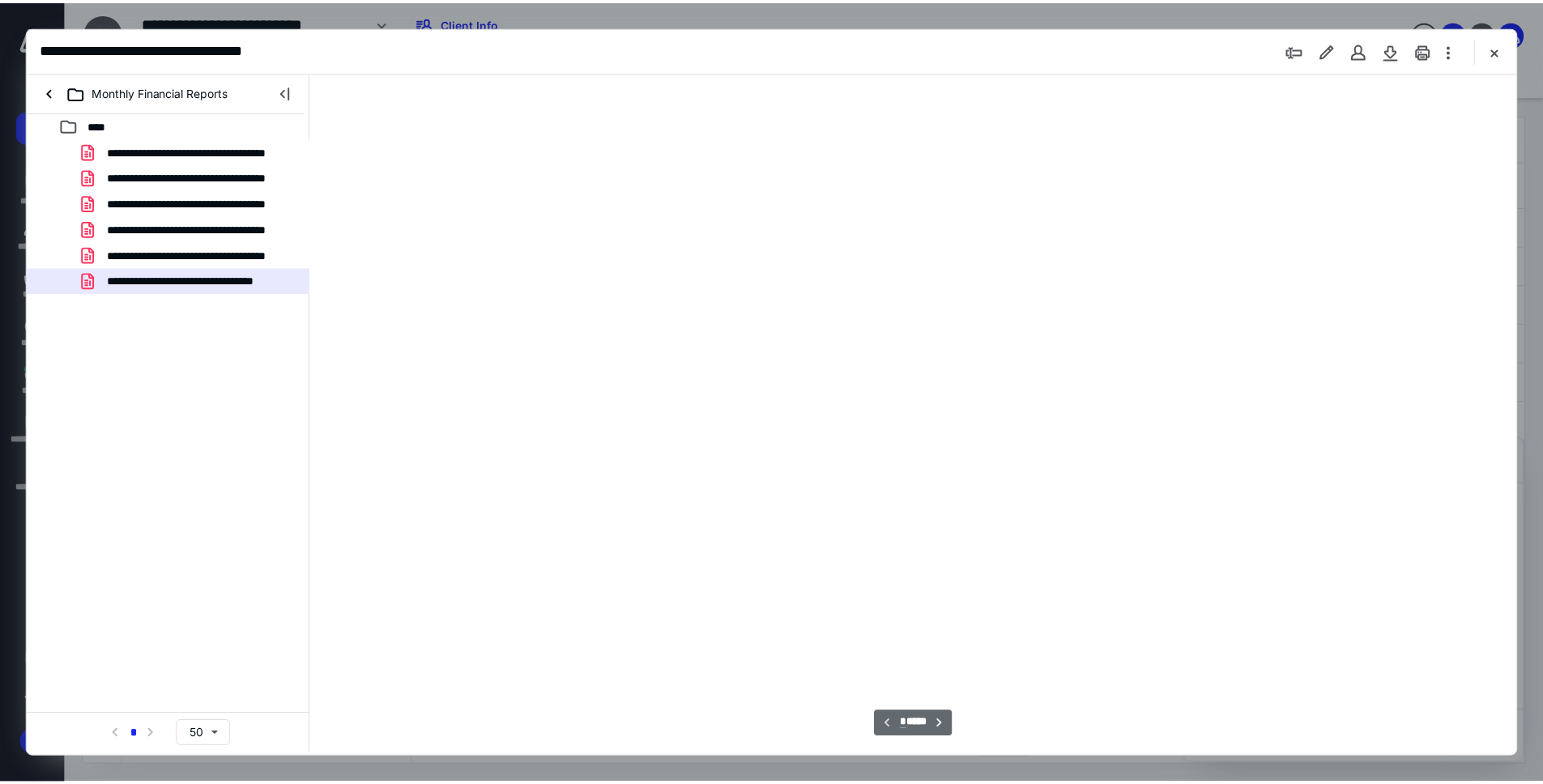 scroll, scrollTop: 70, scrollLeft: 177, axis: both 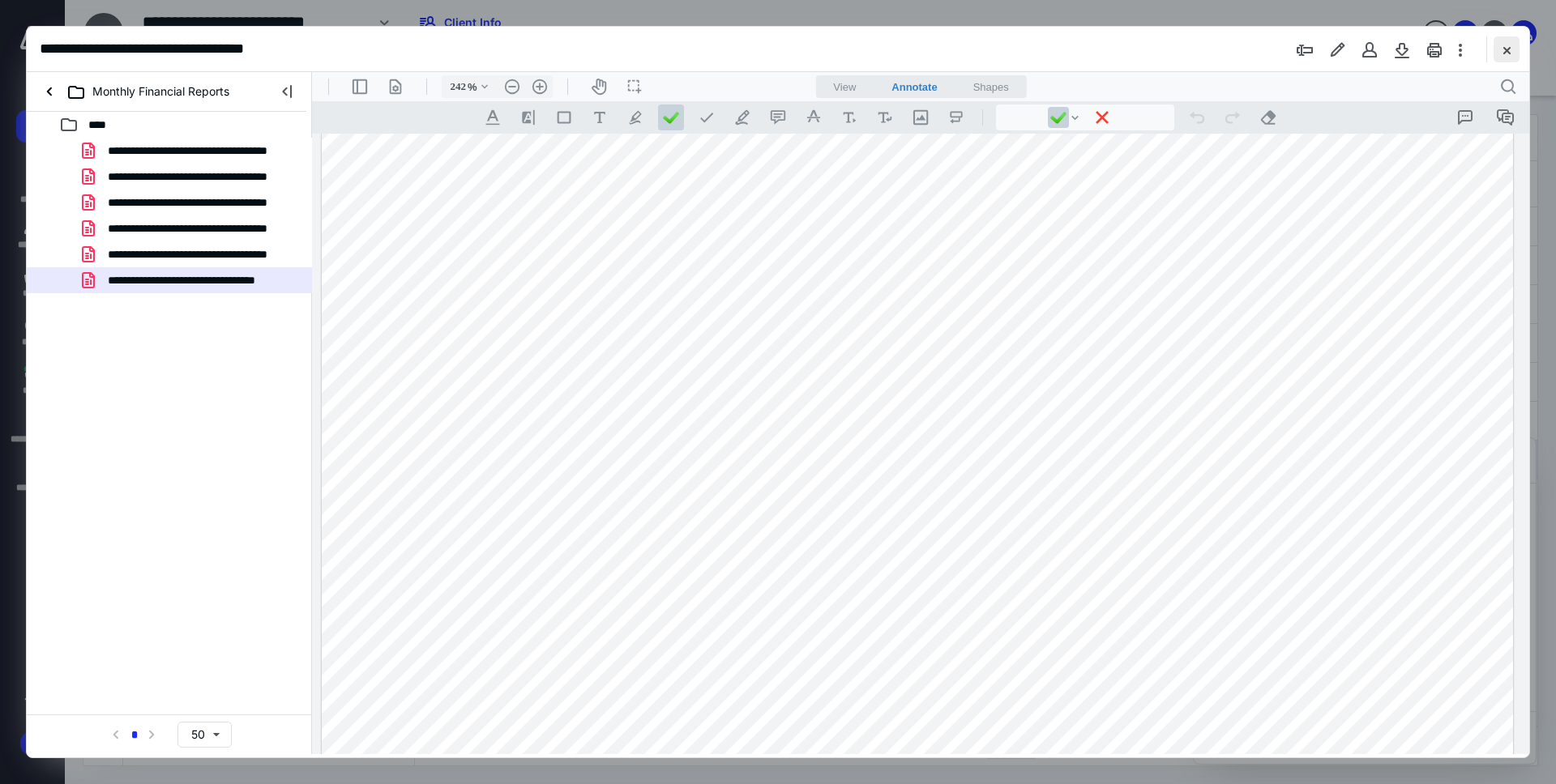 click at bounding box center [1507, 49] 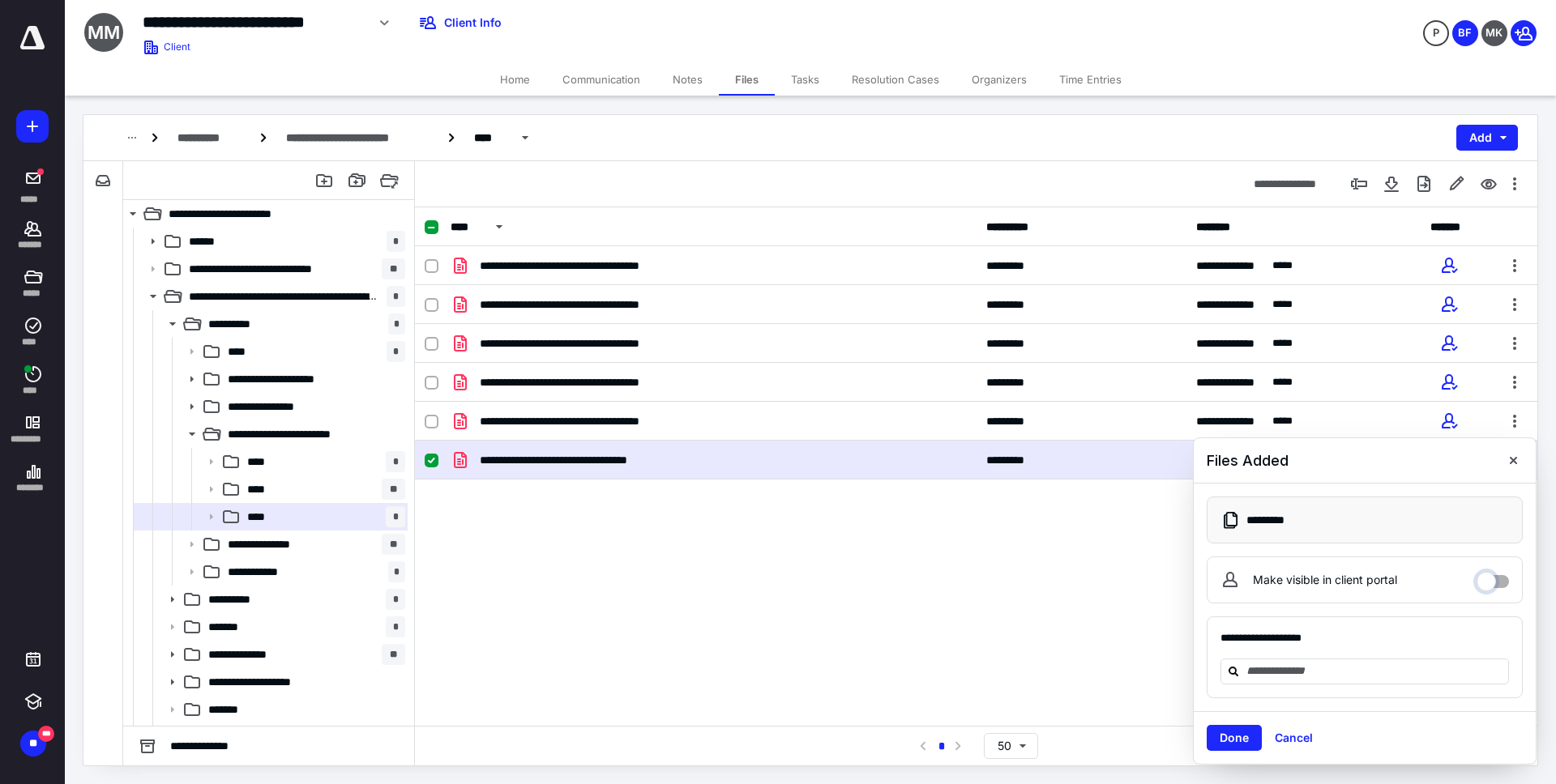 click on "Make visible in client portal" at bounding box center (1493, 577) 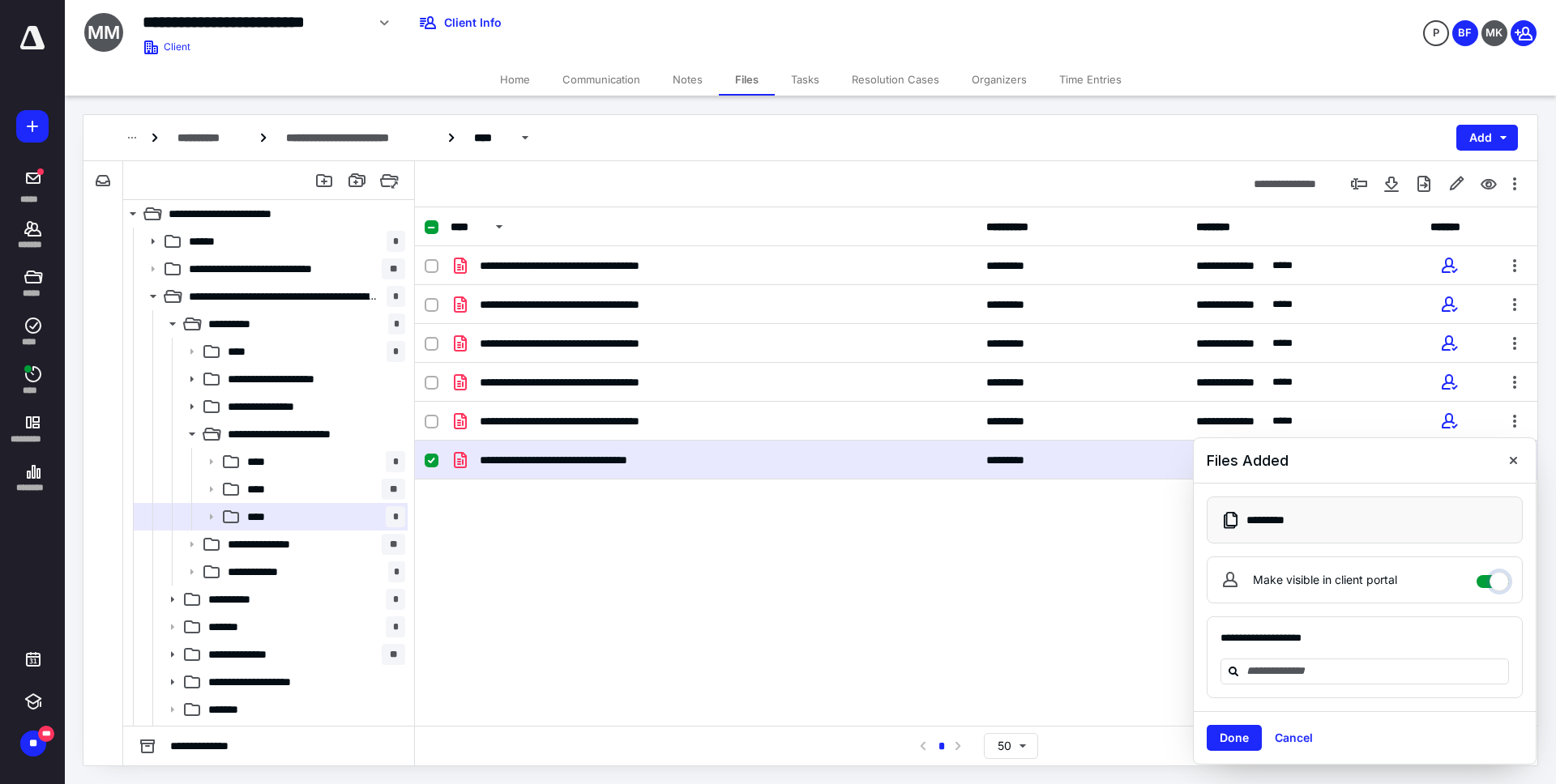 checkbox on "****" 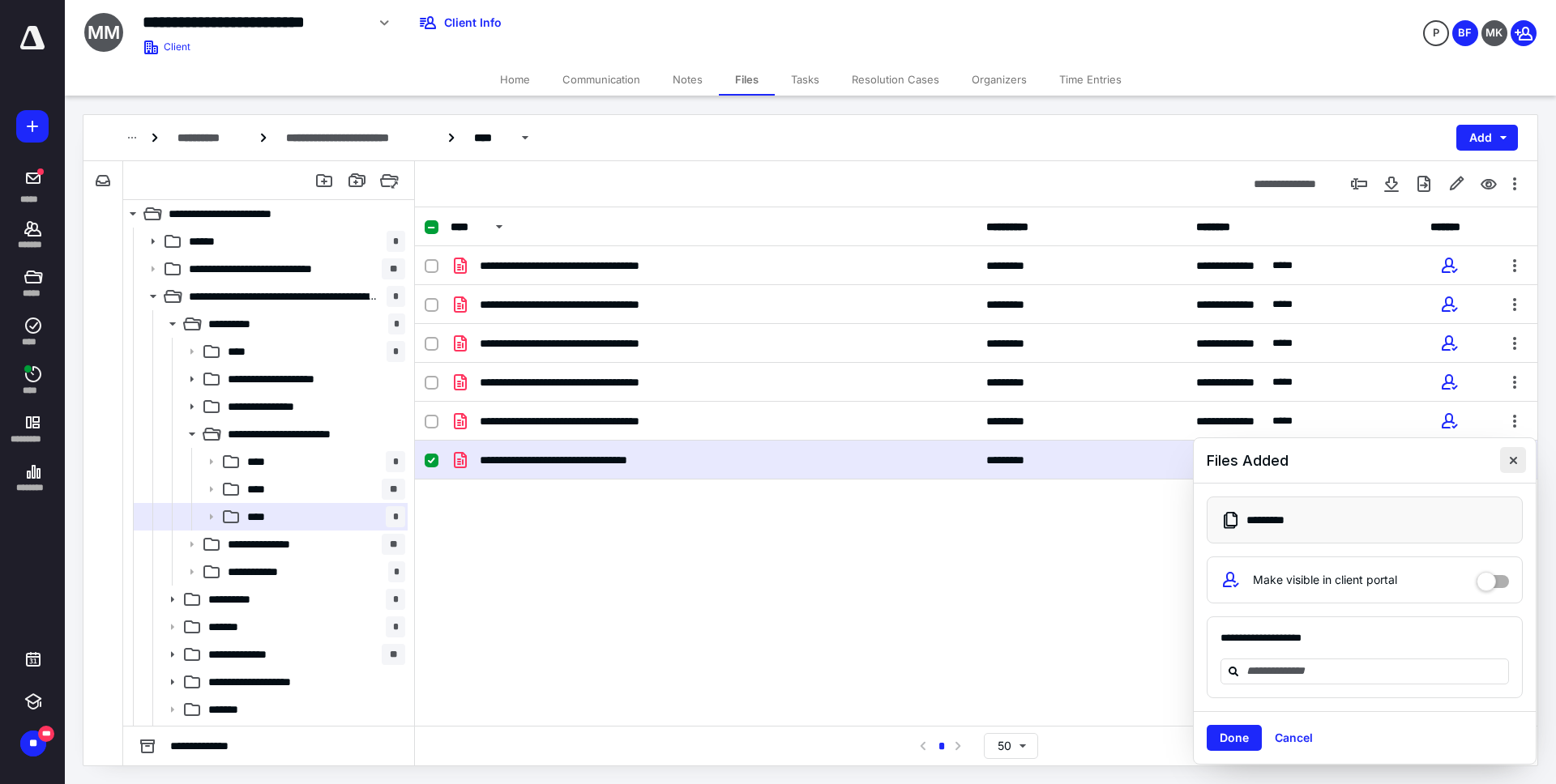 click at bounding box center [1513, 460] 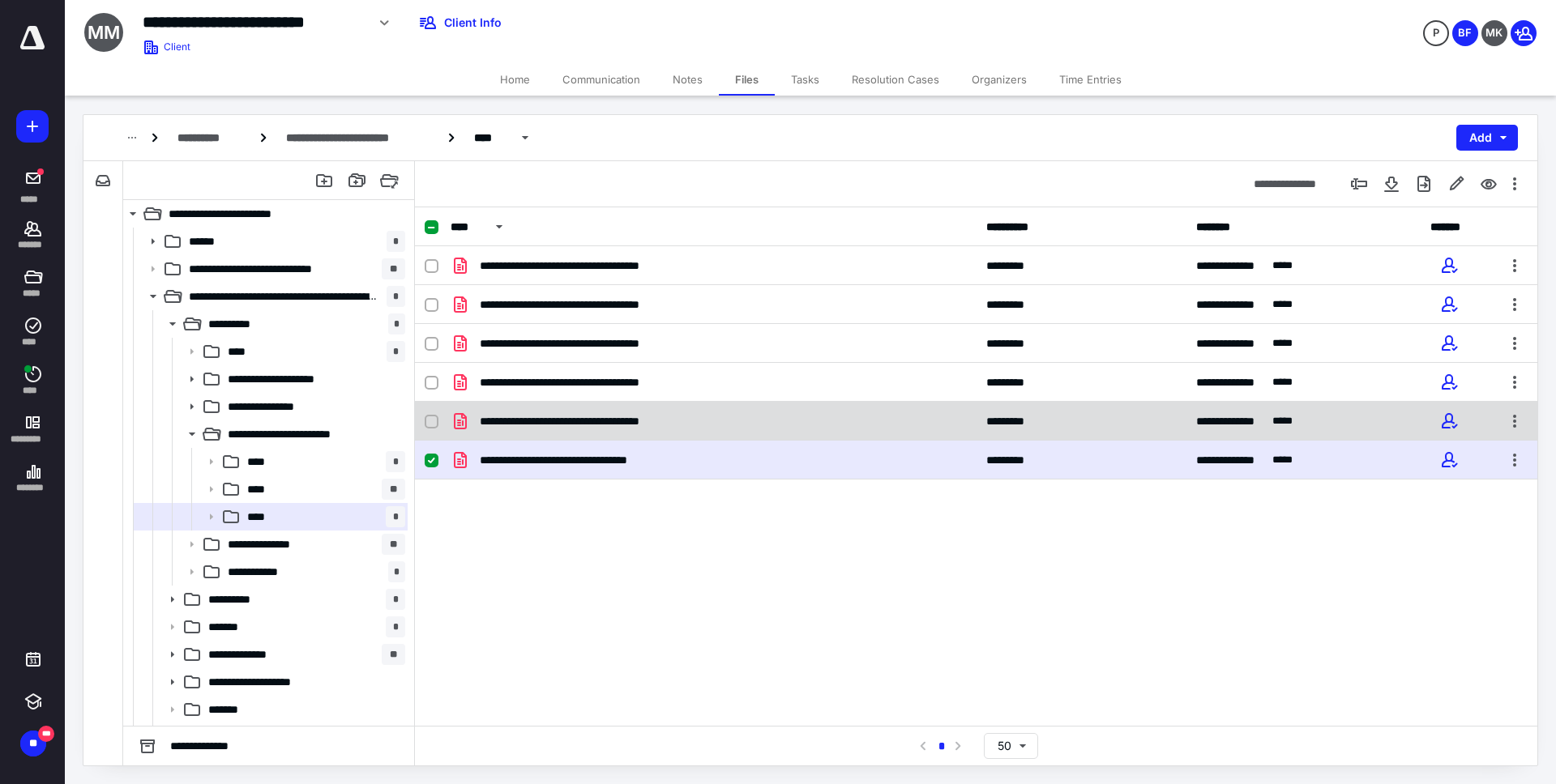 checkbox on "true" 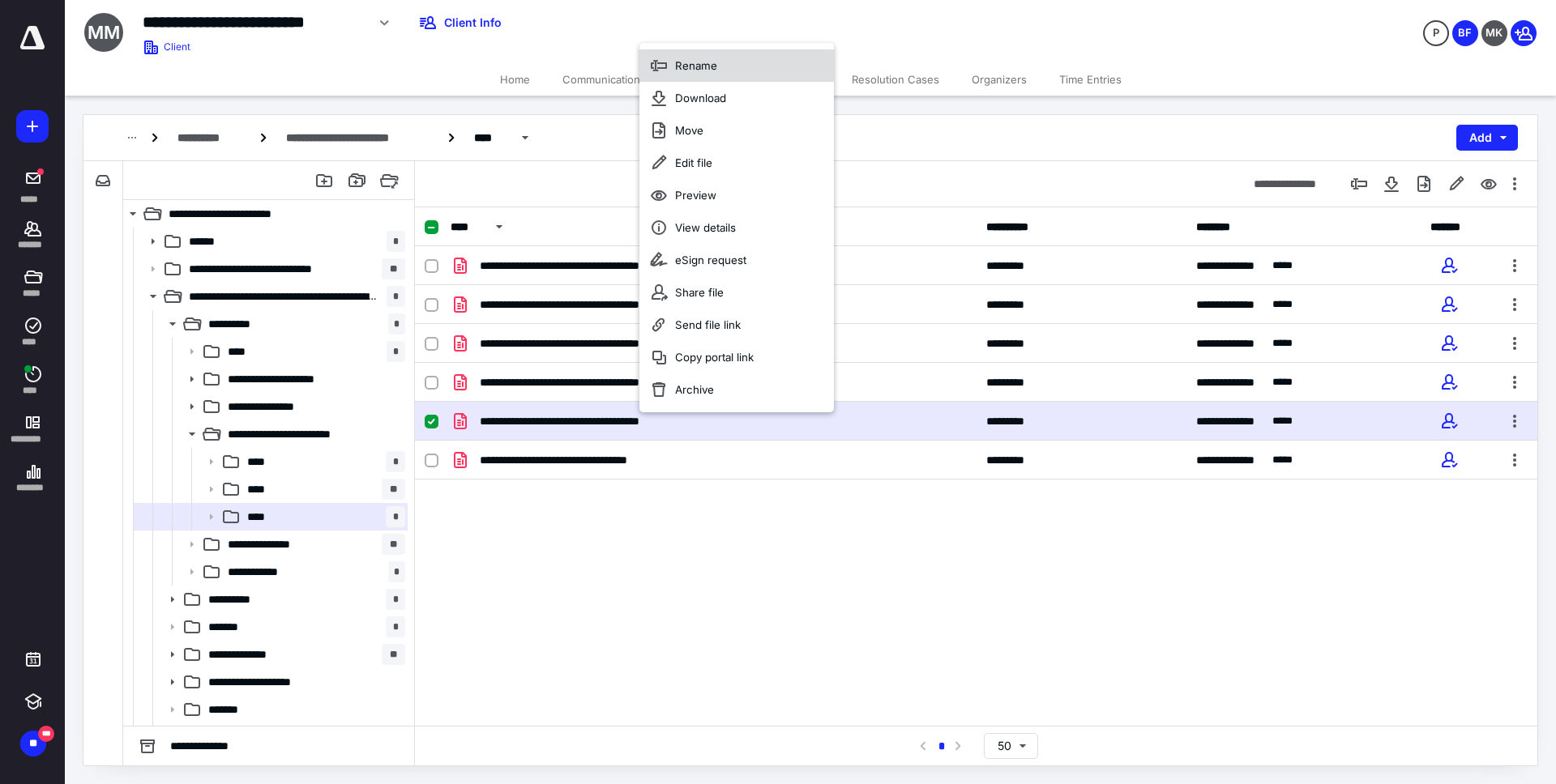 click on "Rename" at bounding box center (737, 66) 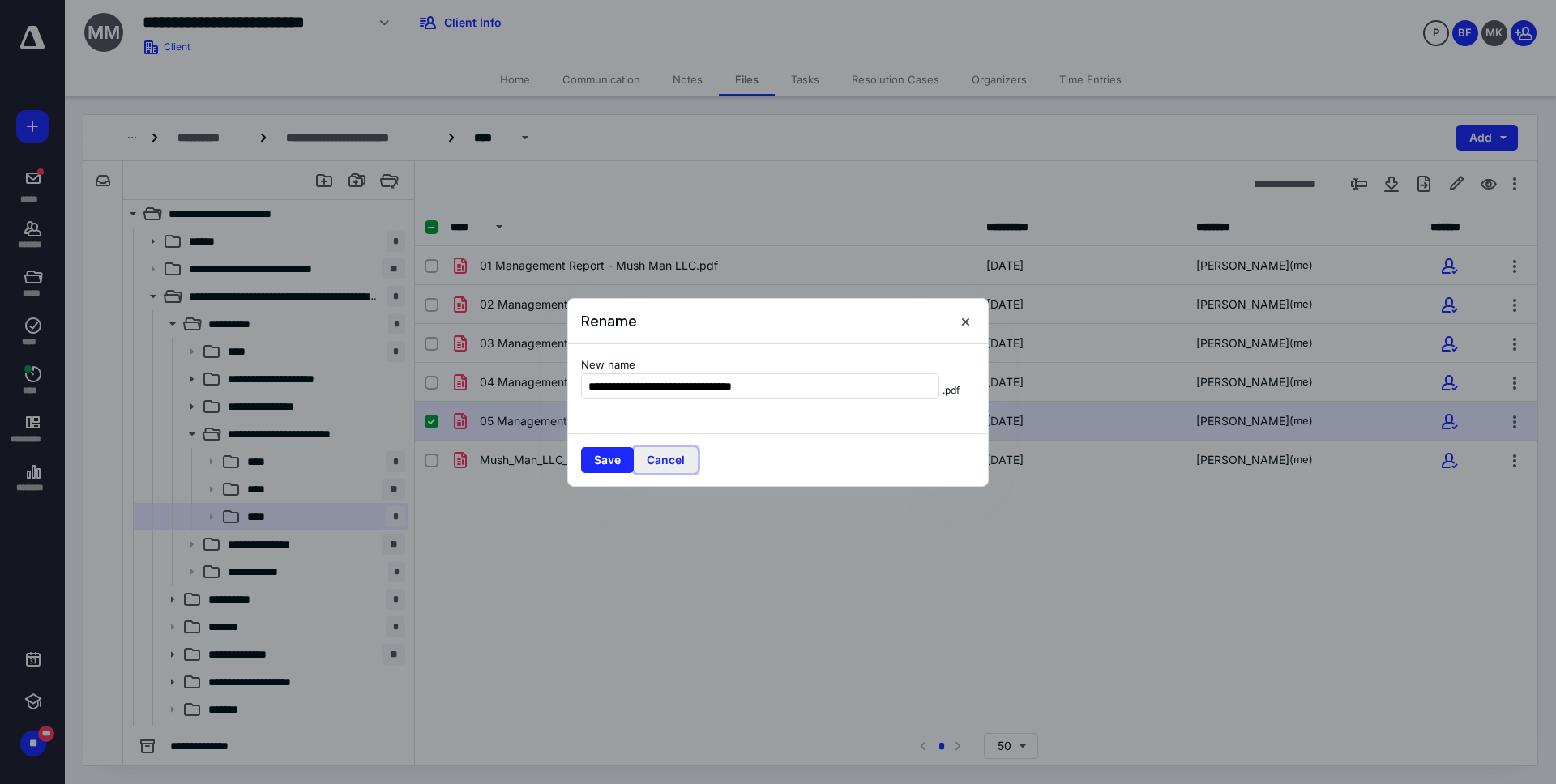 click on "Cancel" at bounding box center [665, 460] 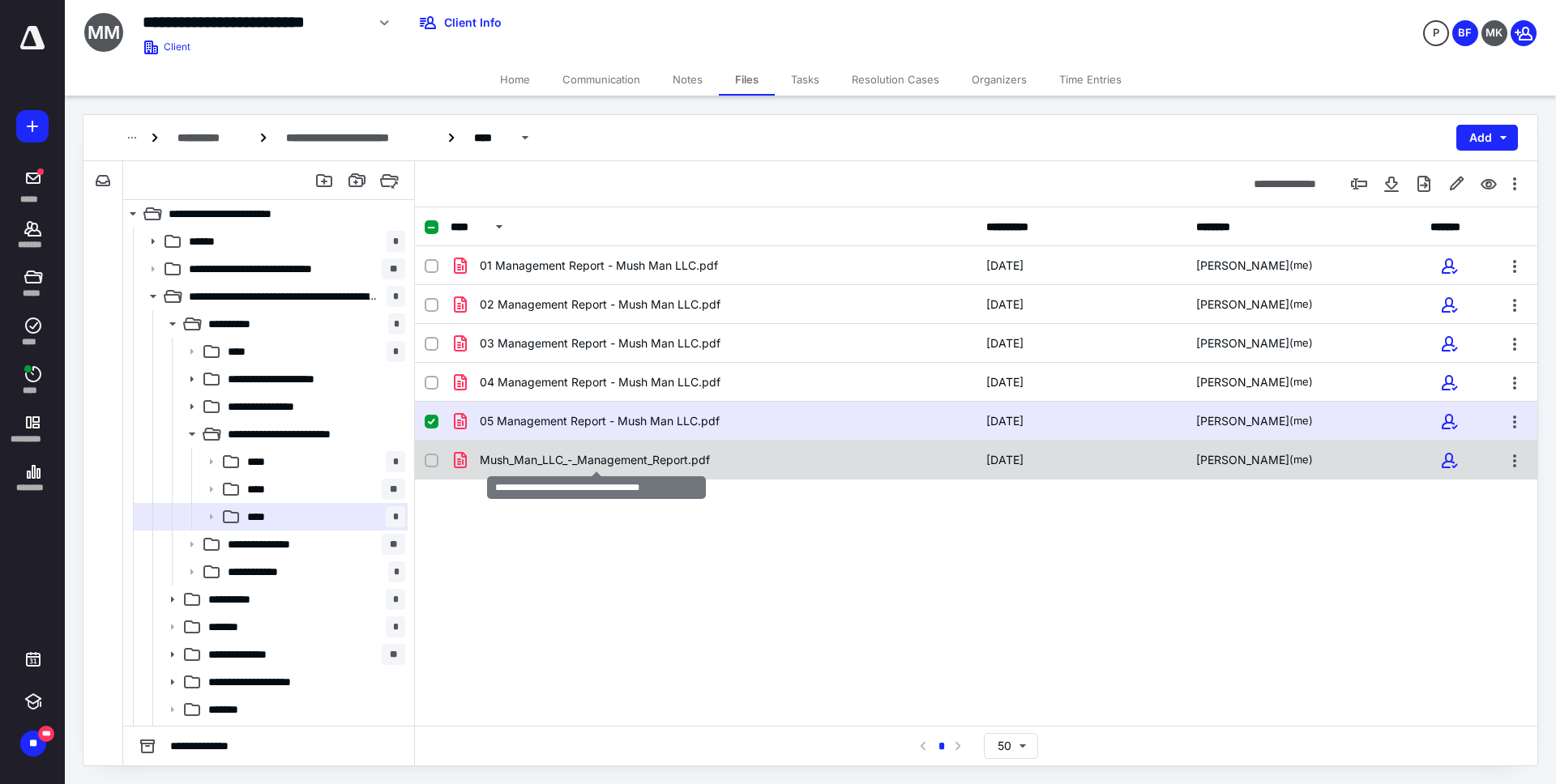 checkbox on "false" 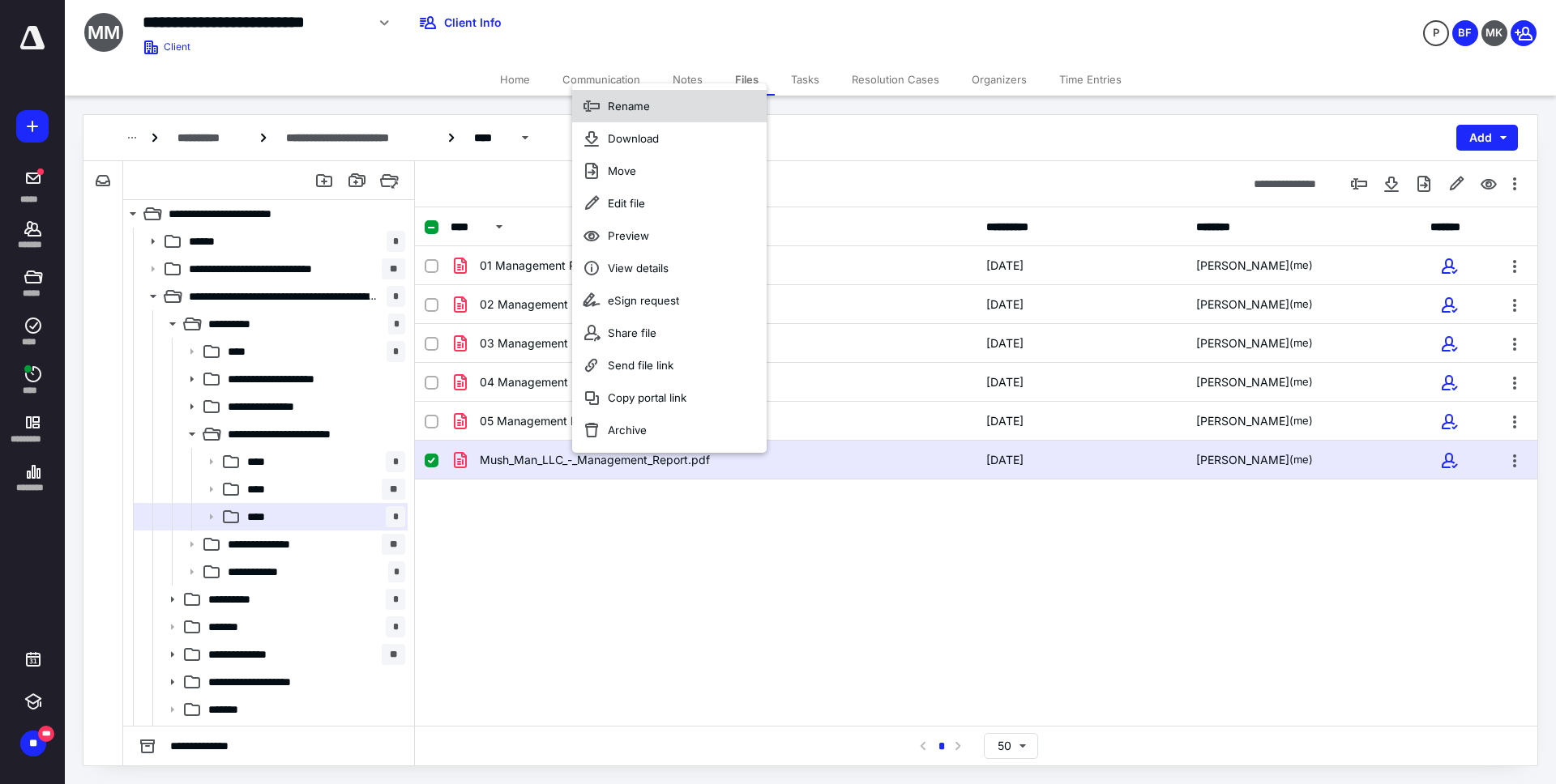 click on "Rename" at bounding box center [629, 106] 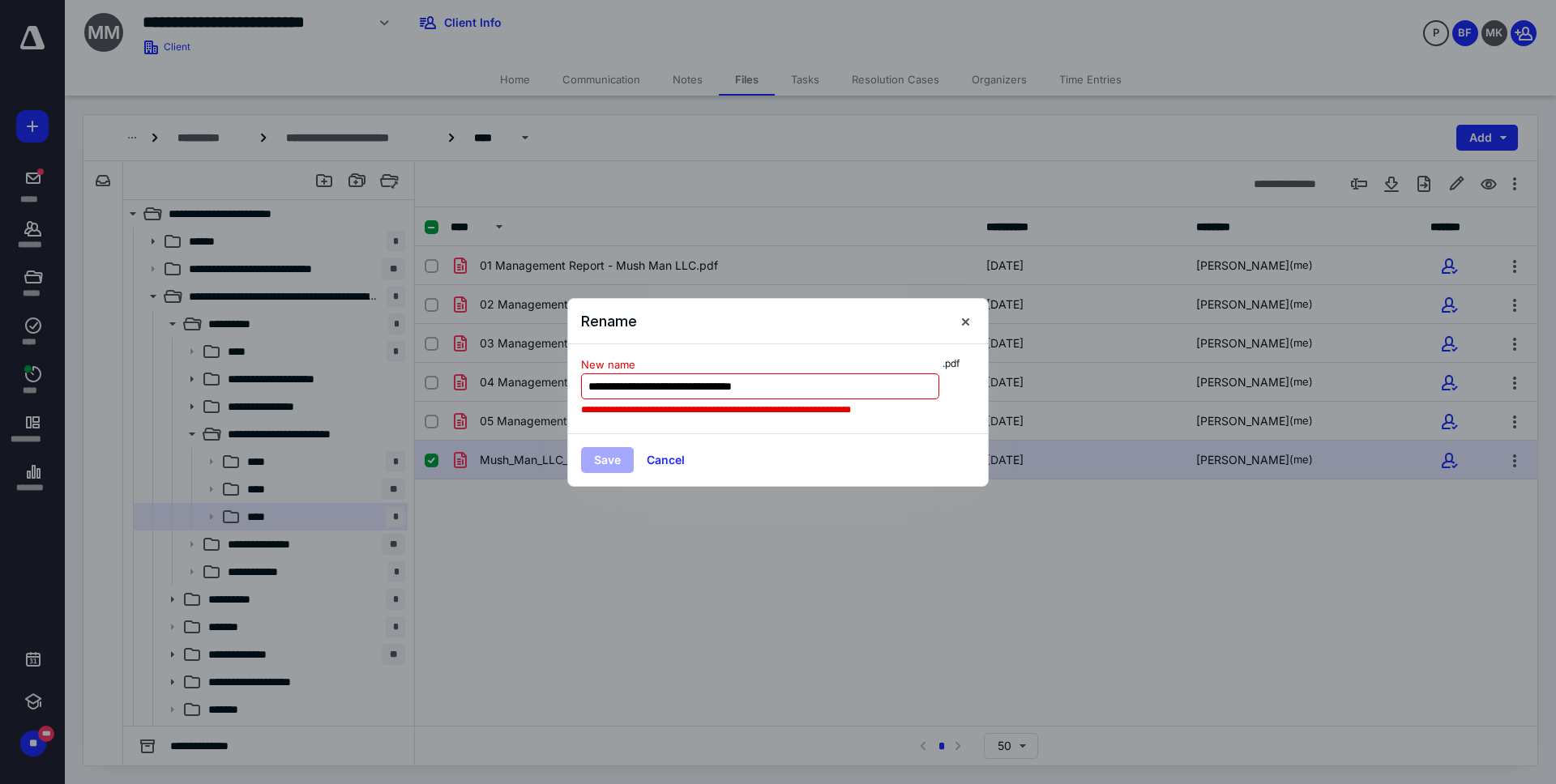 click on "**********" at bounding box center (760, 386) 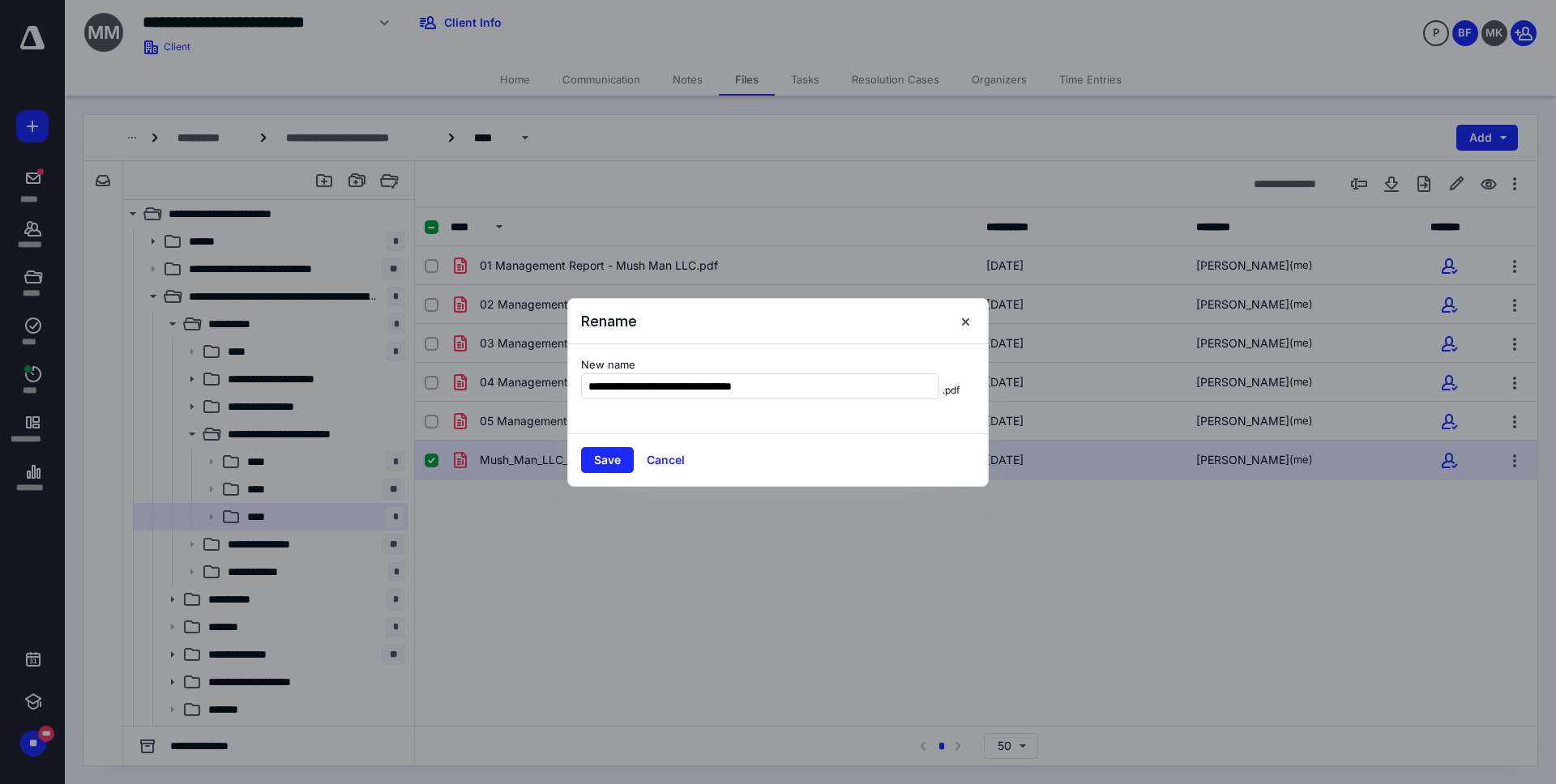 type on "**********" 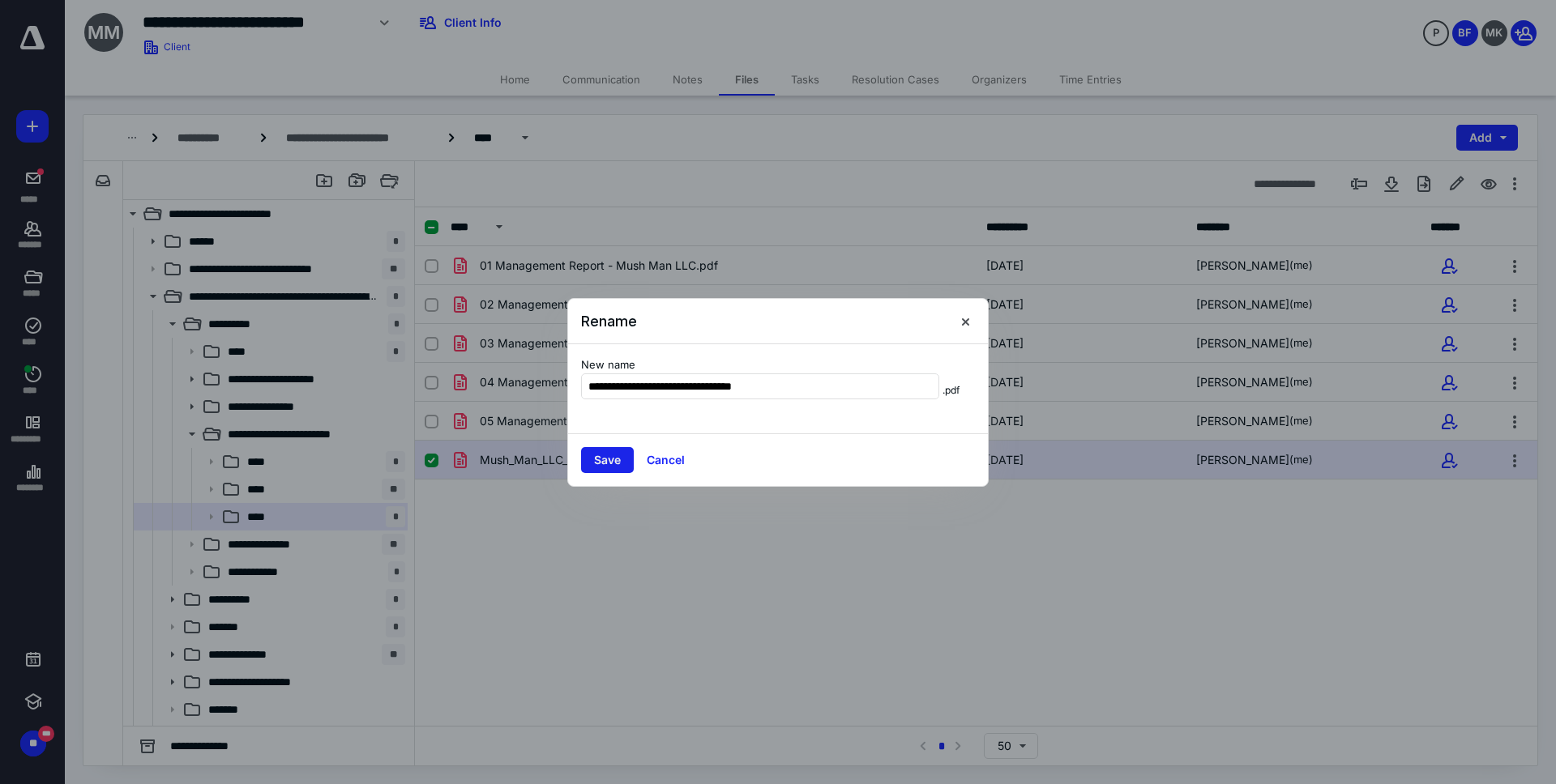 click on "Save" at bounding box center (607, 460) 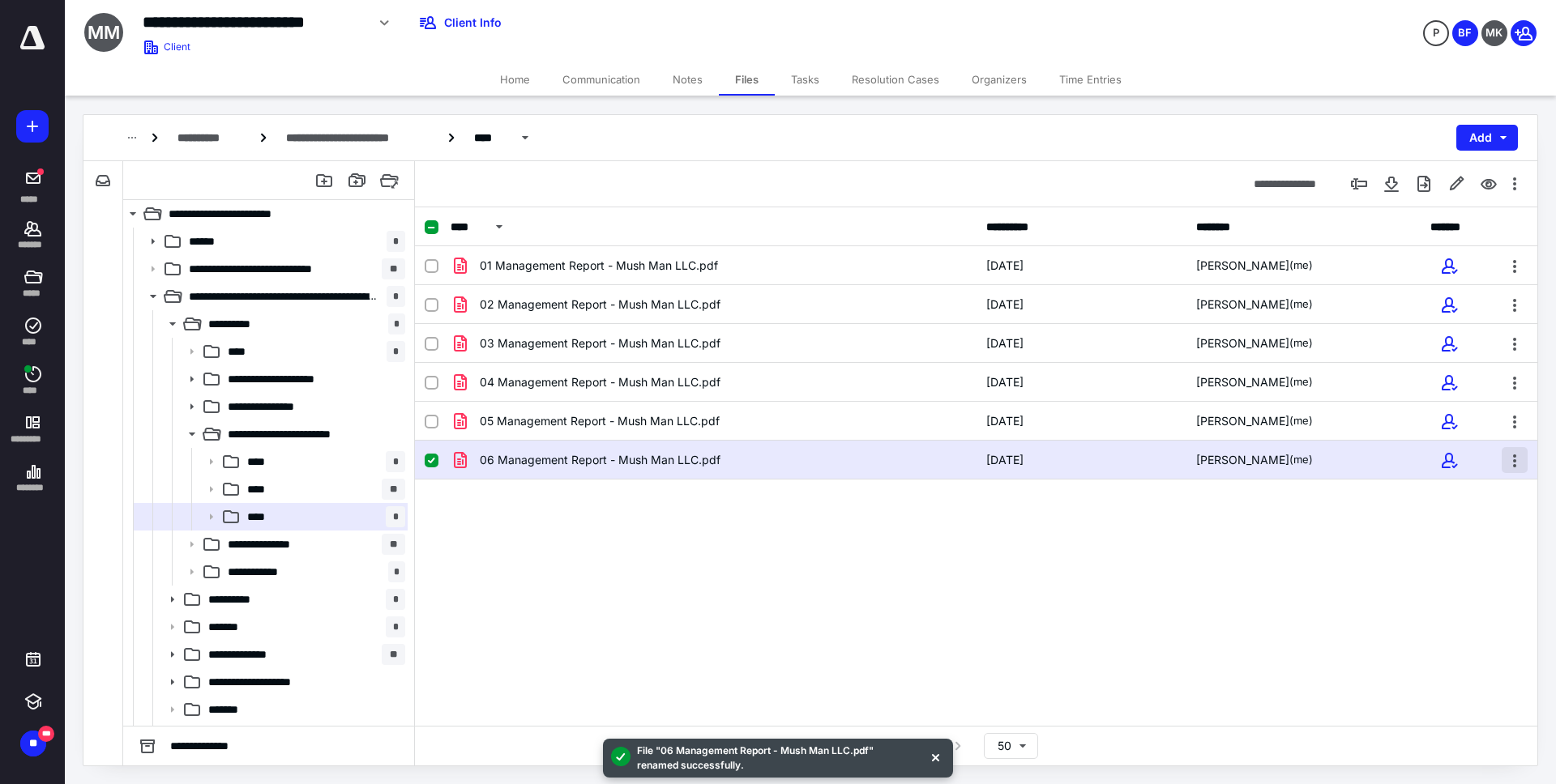 click at bounding box center [1515, 460] 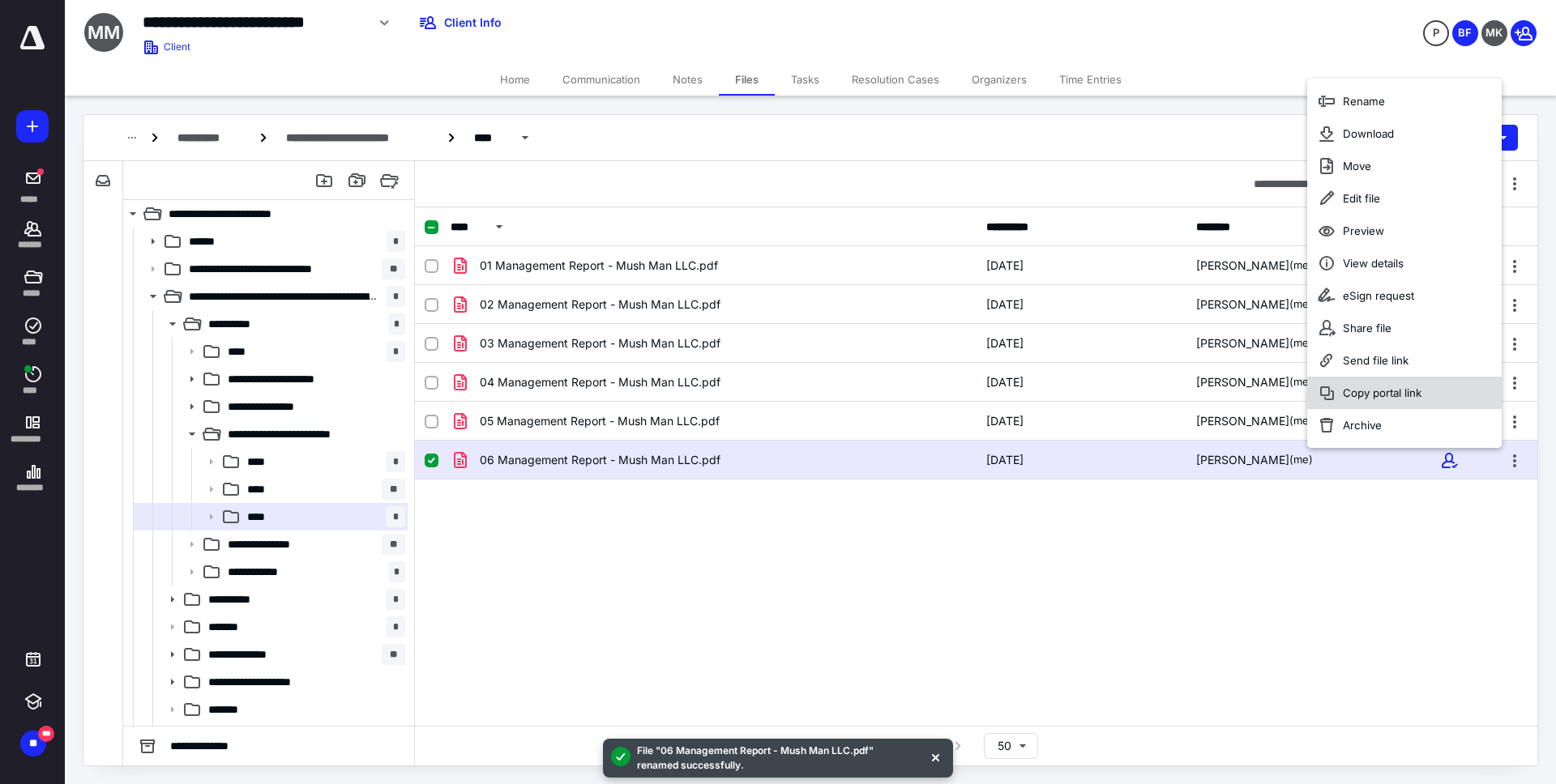 click on "Copy portal link" at bounding box center (1404, 393) 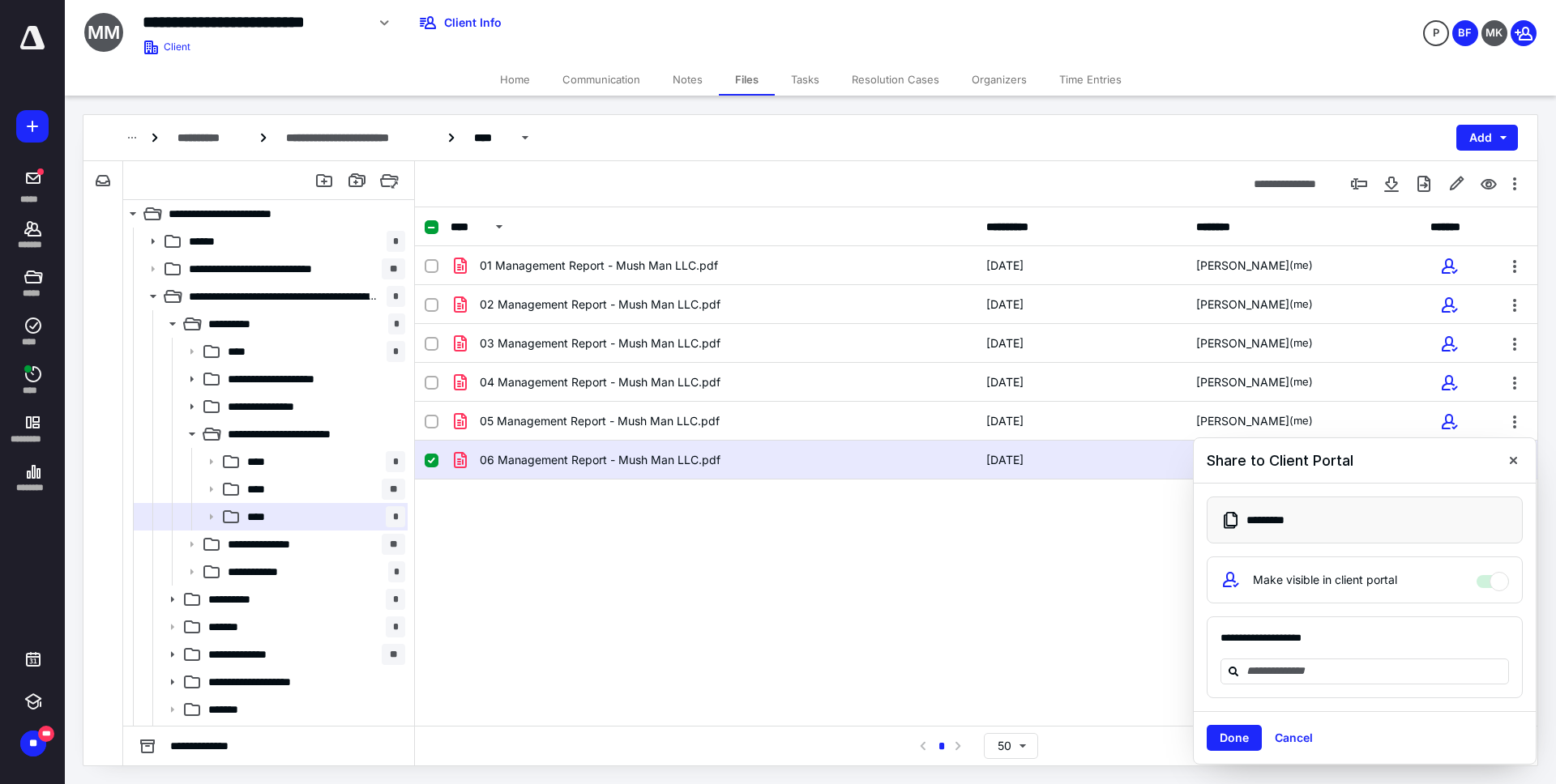 click on "Tasks" at bounding box center (805, 79) 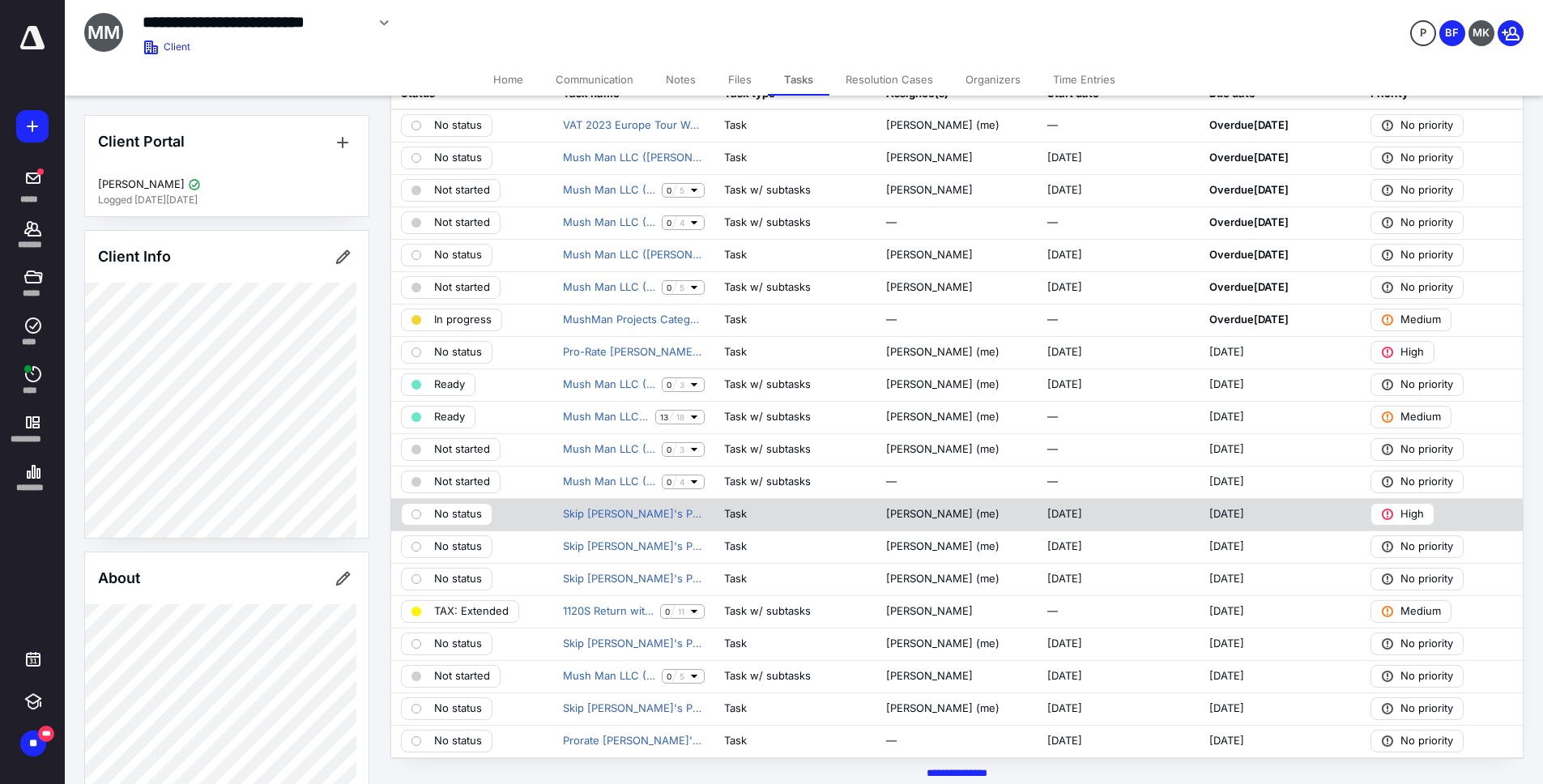 scroll, scrollTop: 109, scrollLeft: 0, axis: vertical 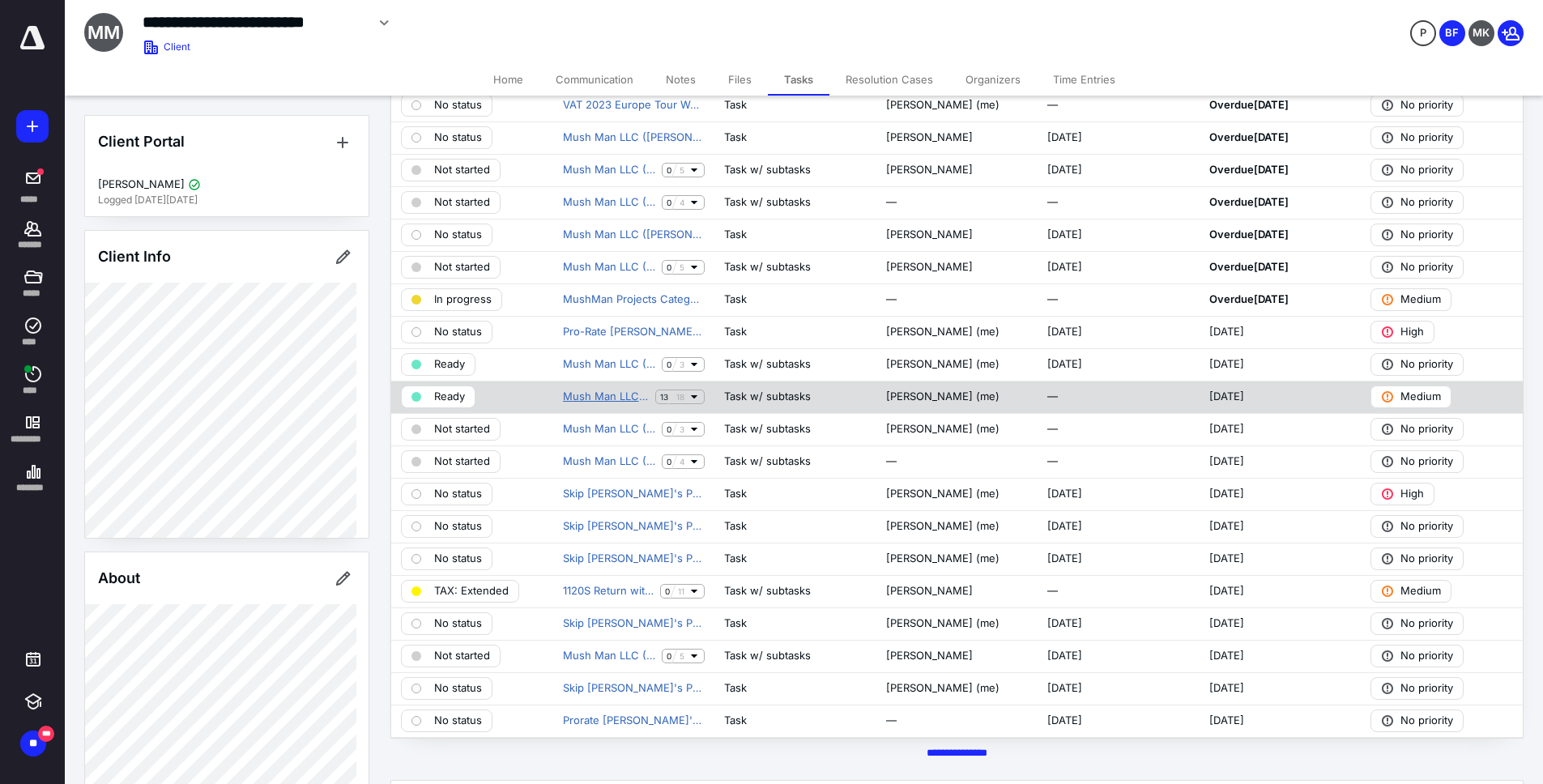 click on "Mush Man LLC (Harry Mack) Month End Close June 2025" at bounding box center [606, 397] 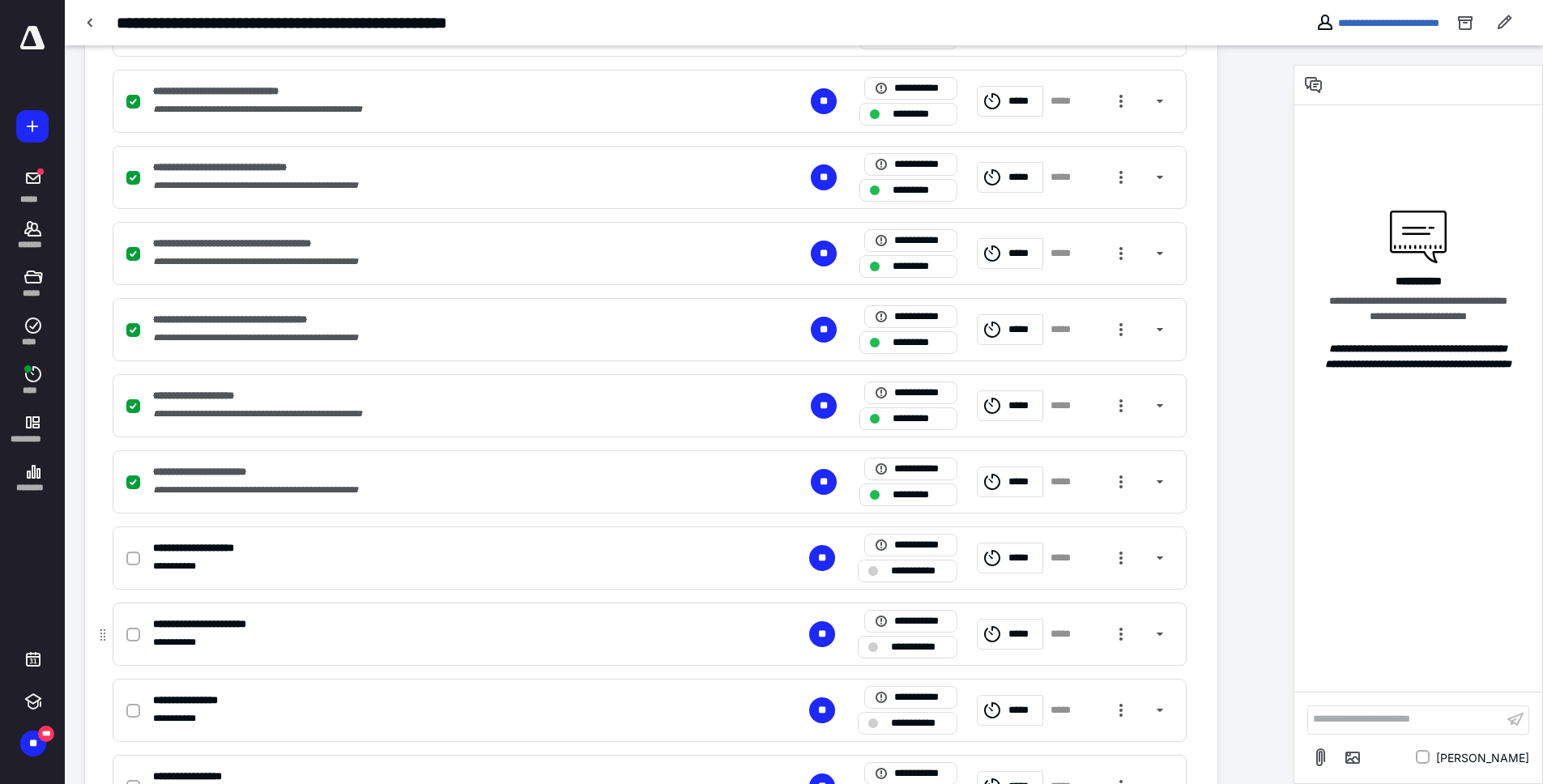 scroll, scrollTop: 1081, scrollLeft: 0, axis: vertical 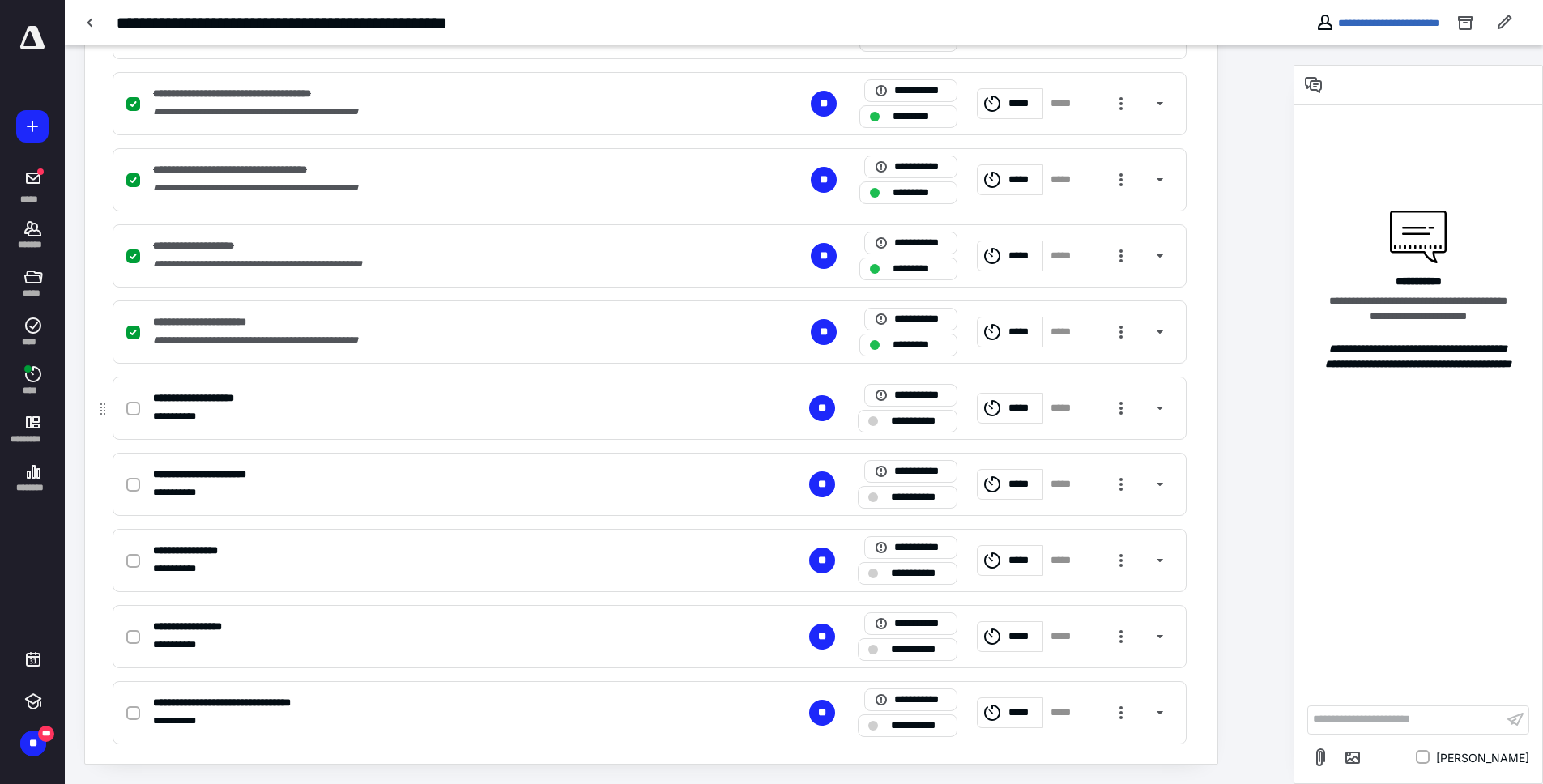 click 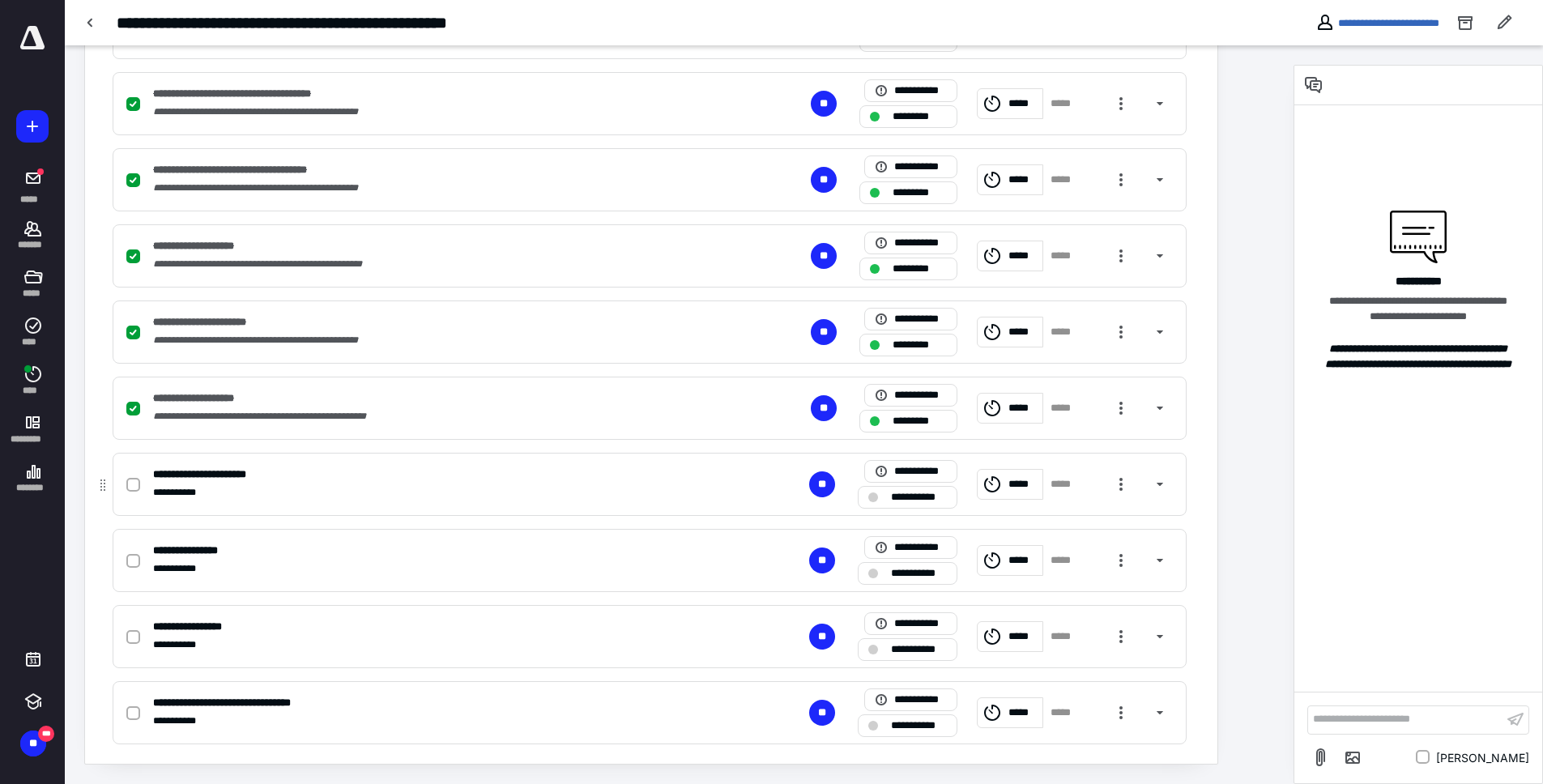 click 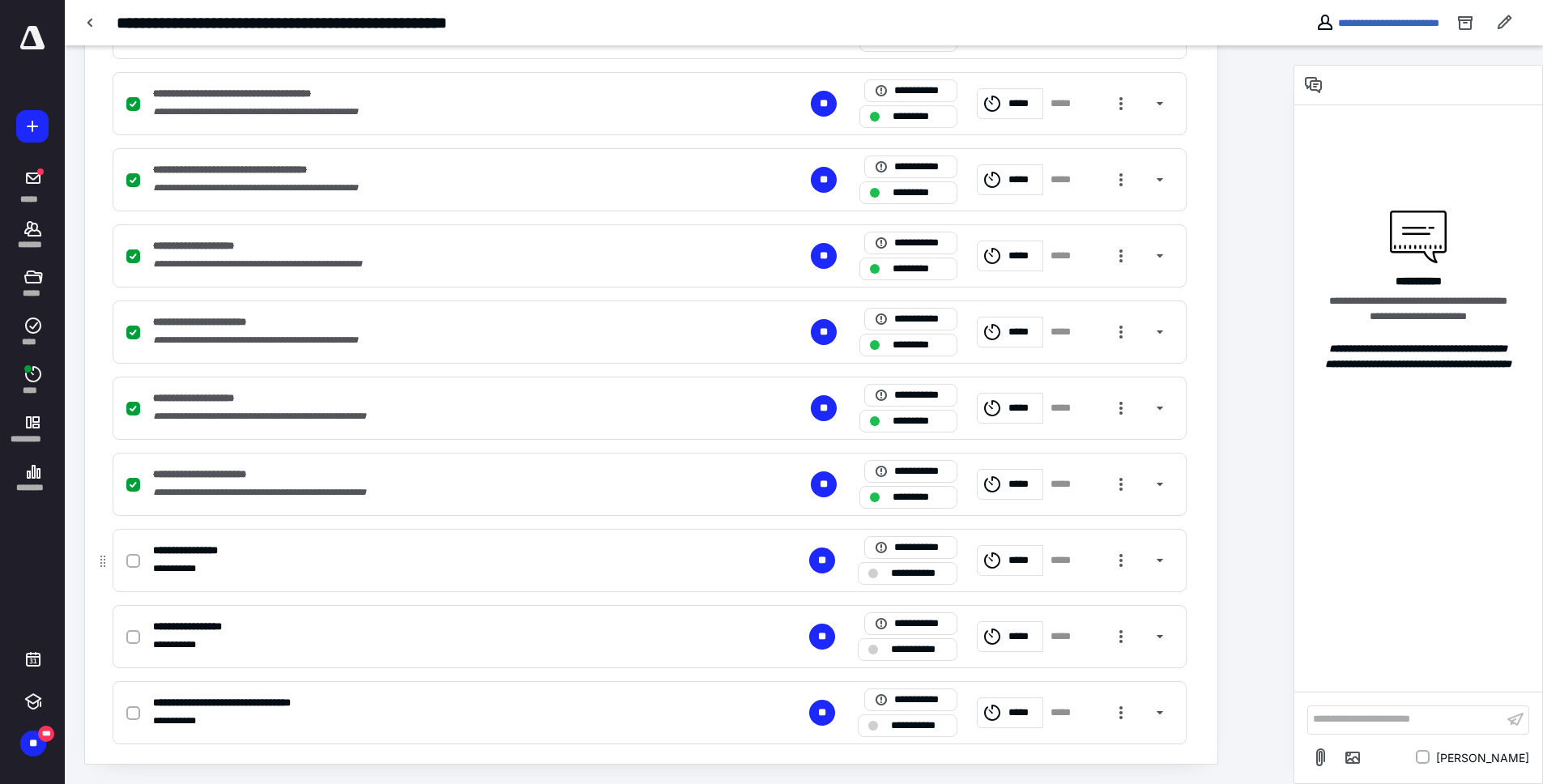 click 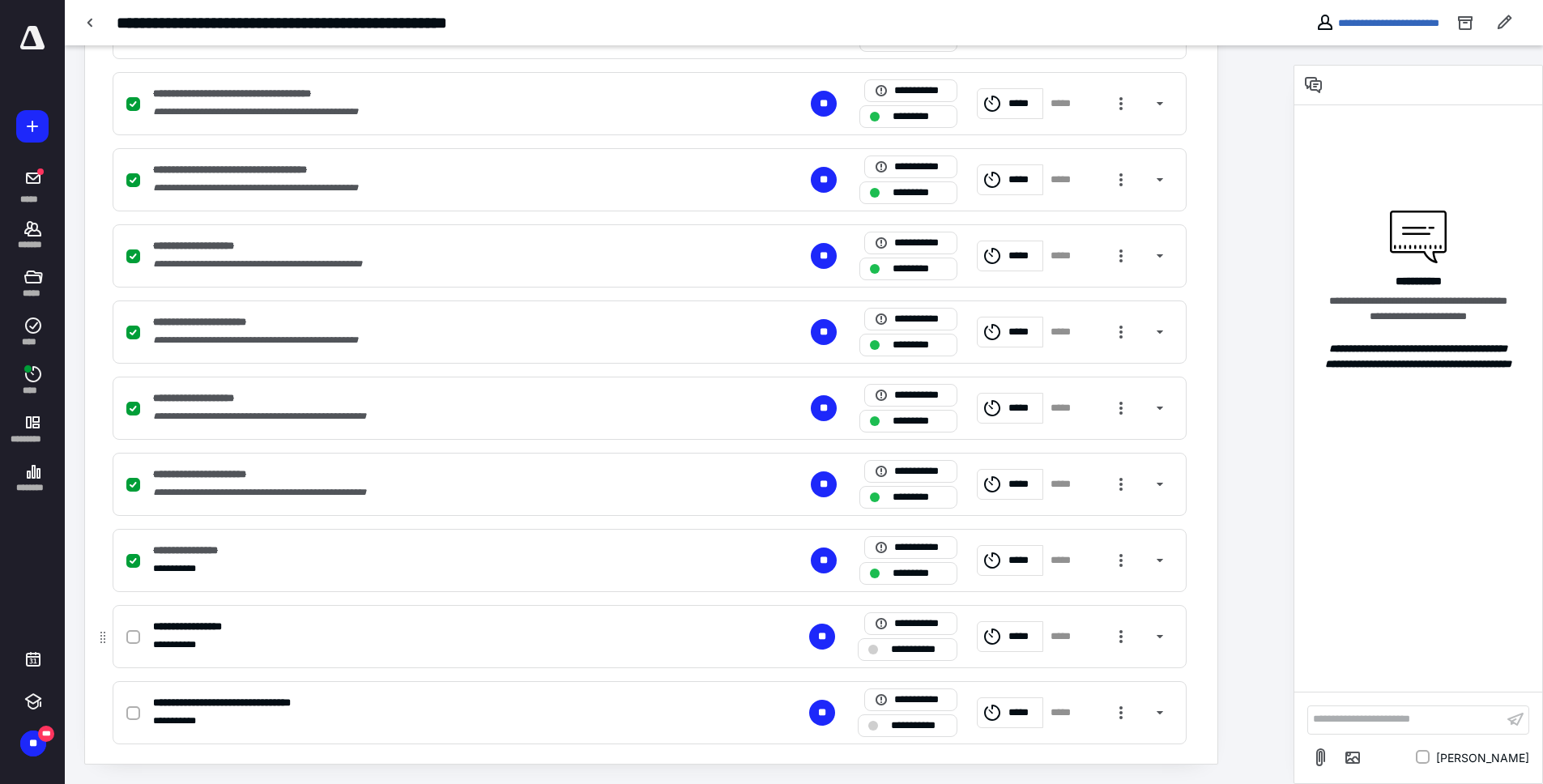 click 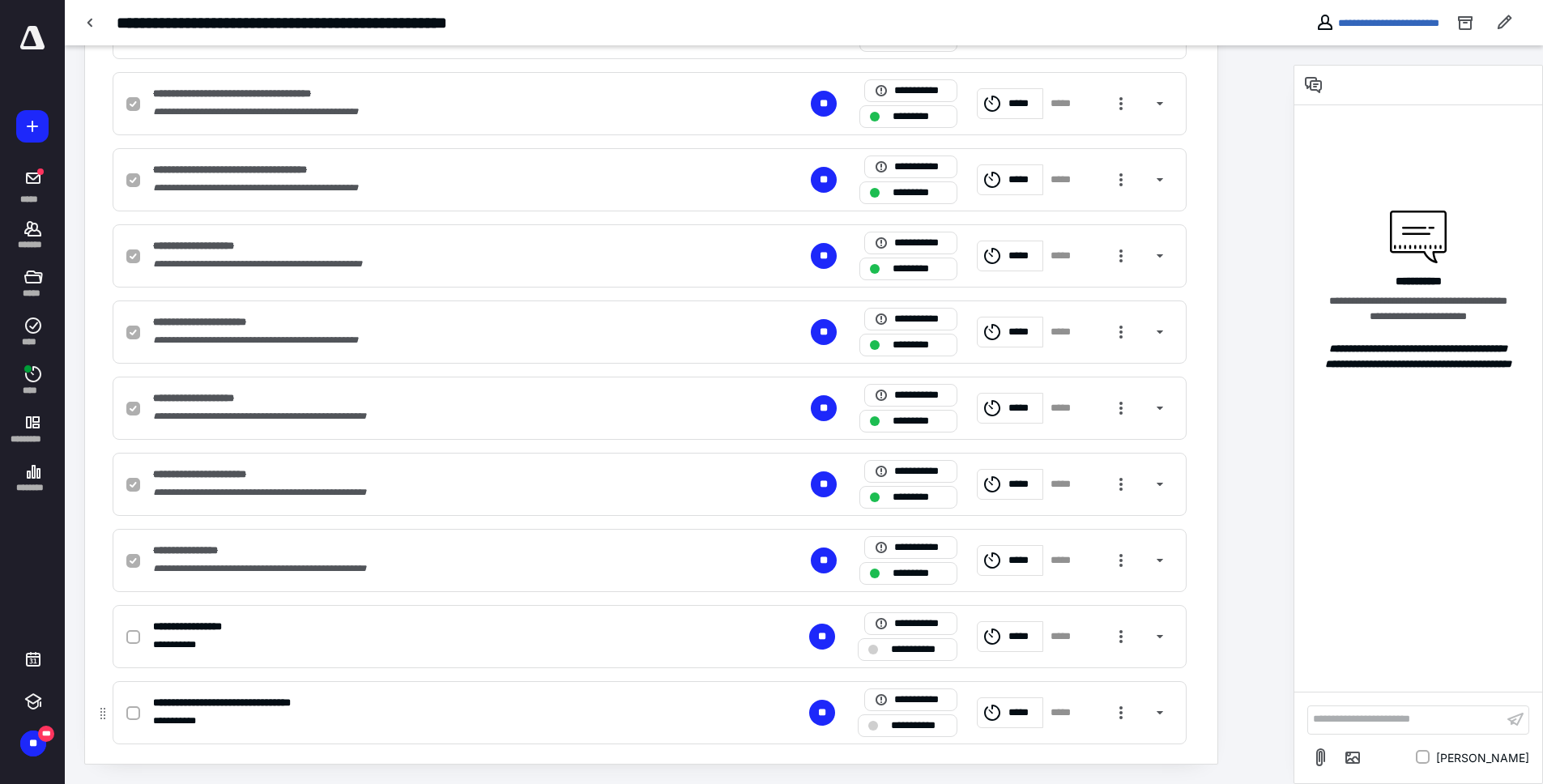 checkbox on "true" 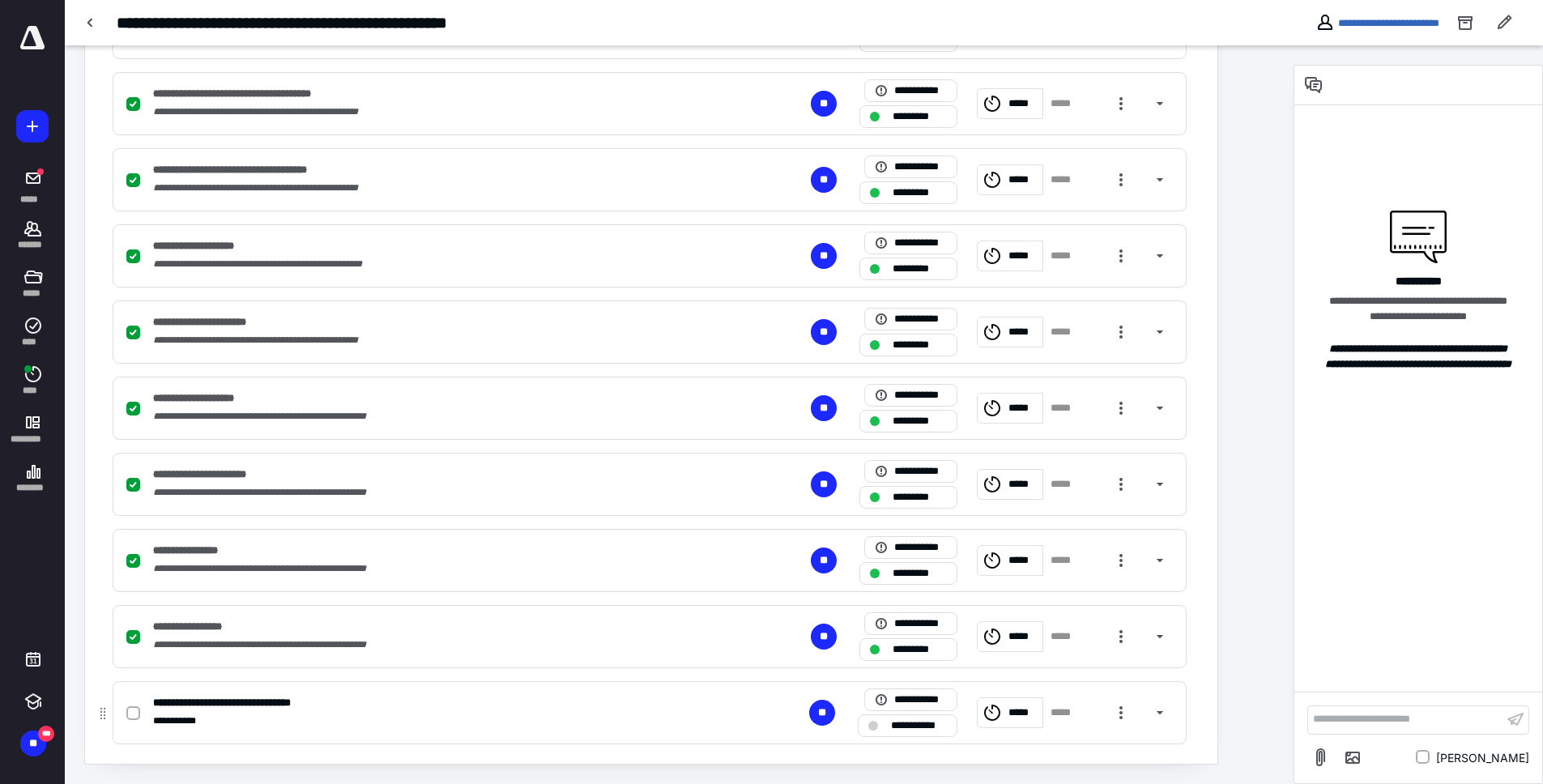 click at bounding box center (133, 714) 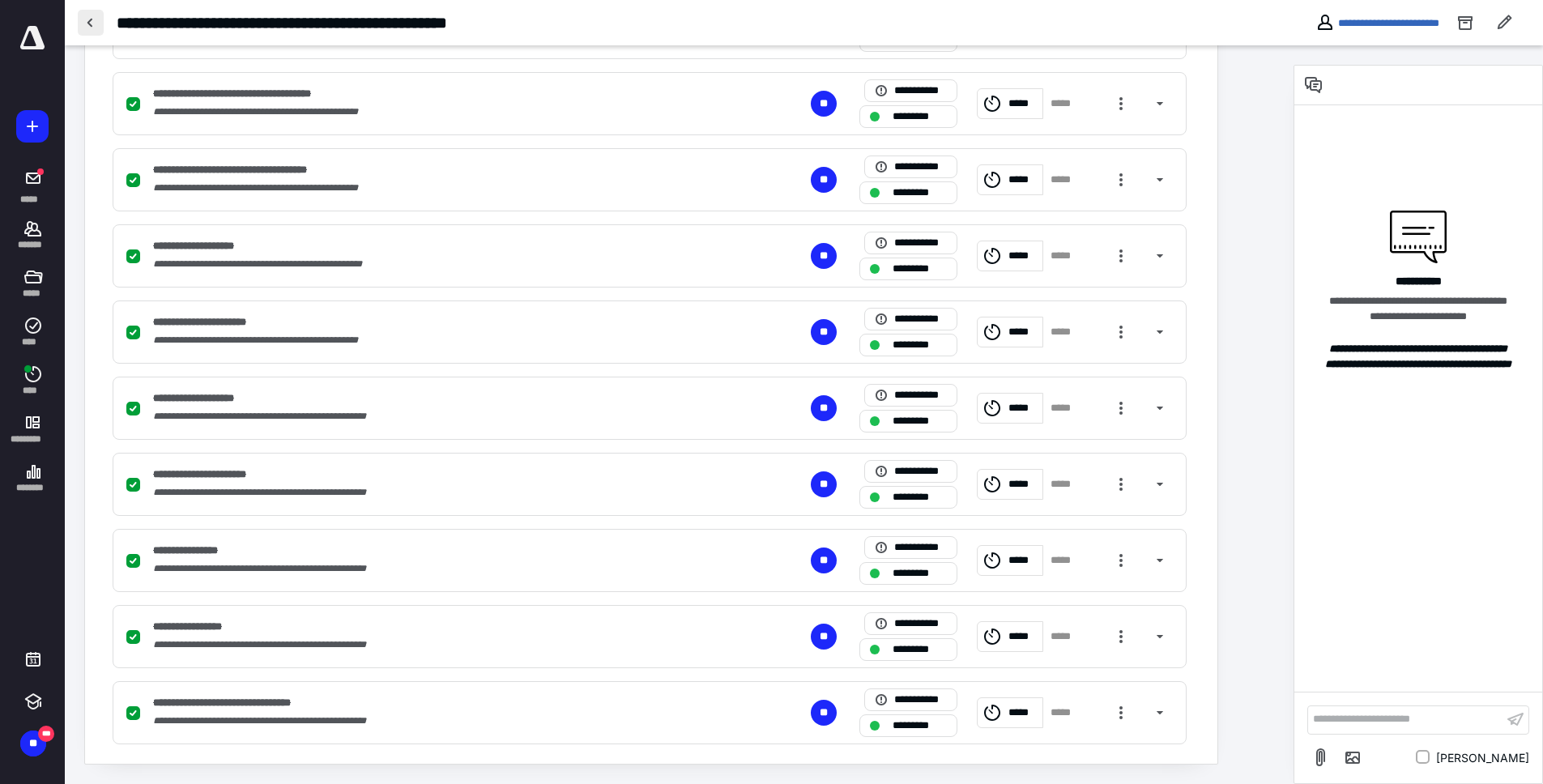 click at bounding box center [91, 23] 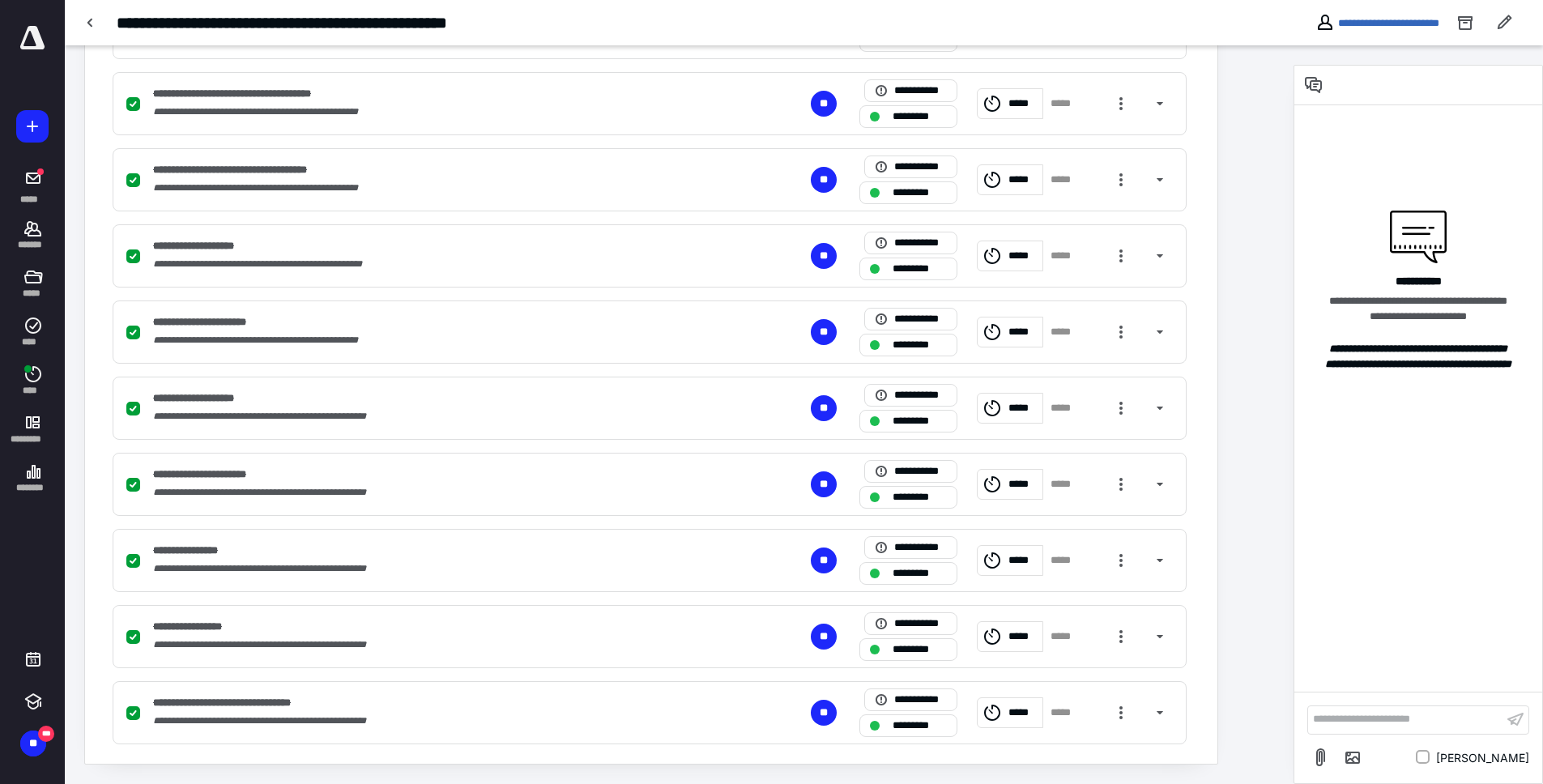 scroll, scrollTop: 0, scrollLeft: 0, axis: both 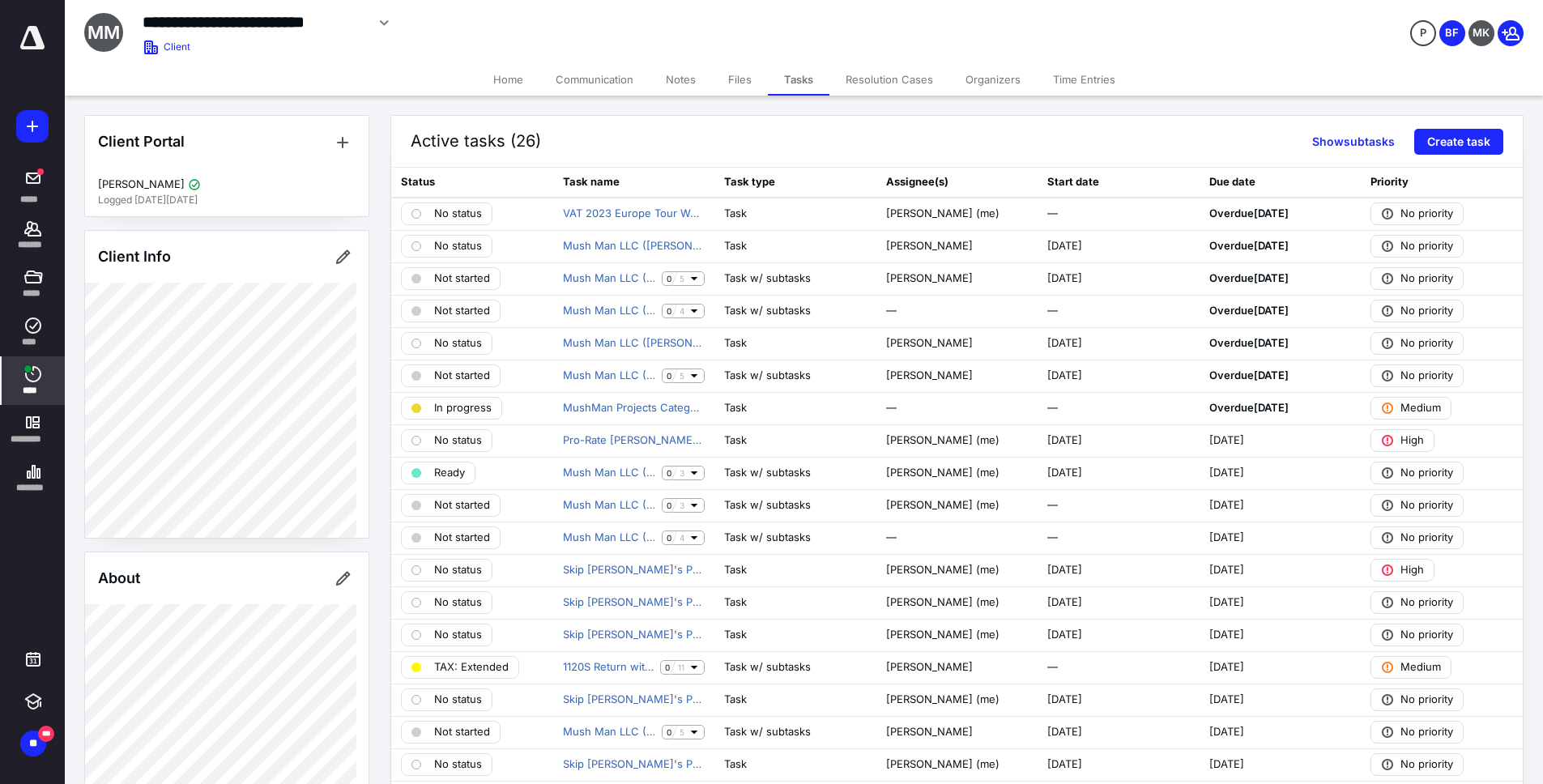 click on "****" at bounding box center [33, 390] 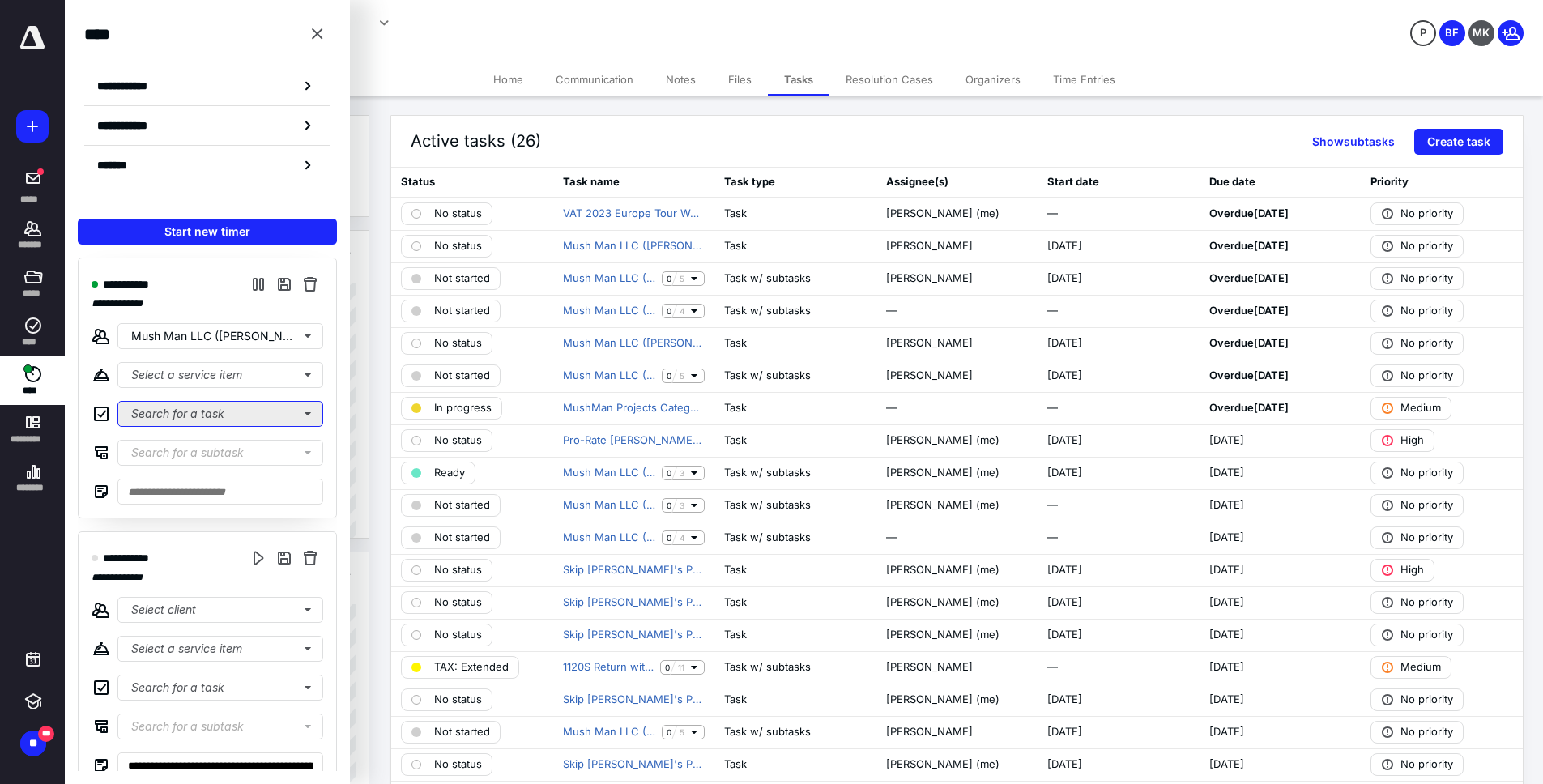 click on "Search for a task" at bounding box center [220, 414] 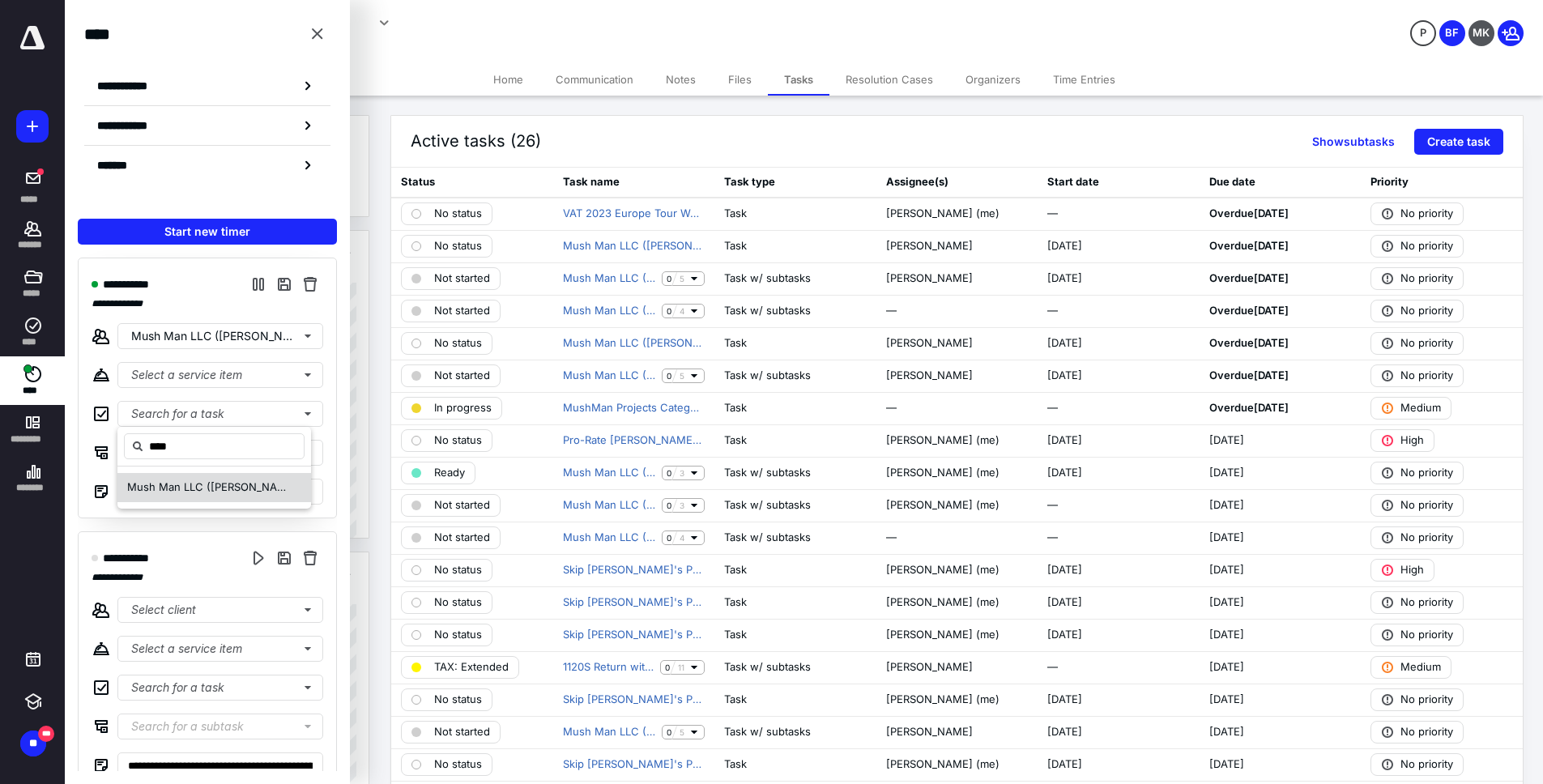 click on "Mush Man LLC (Harry Mack) Monthly Financial  Dash board  June" at bounding box center (214, 488) 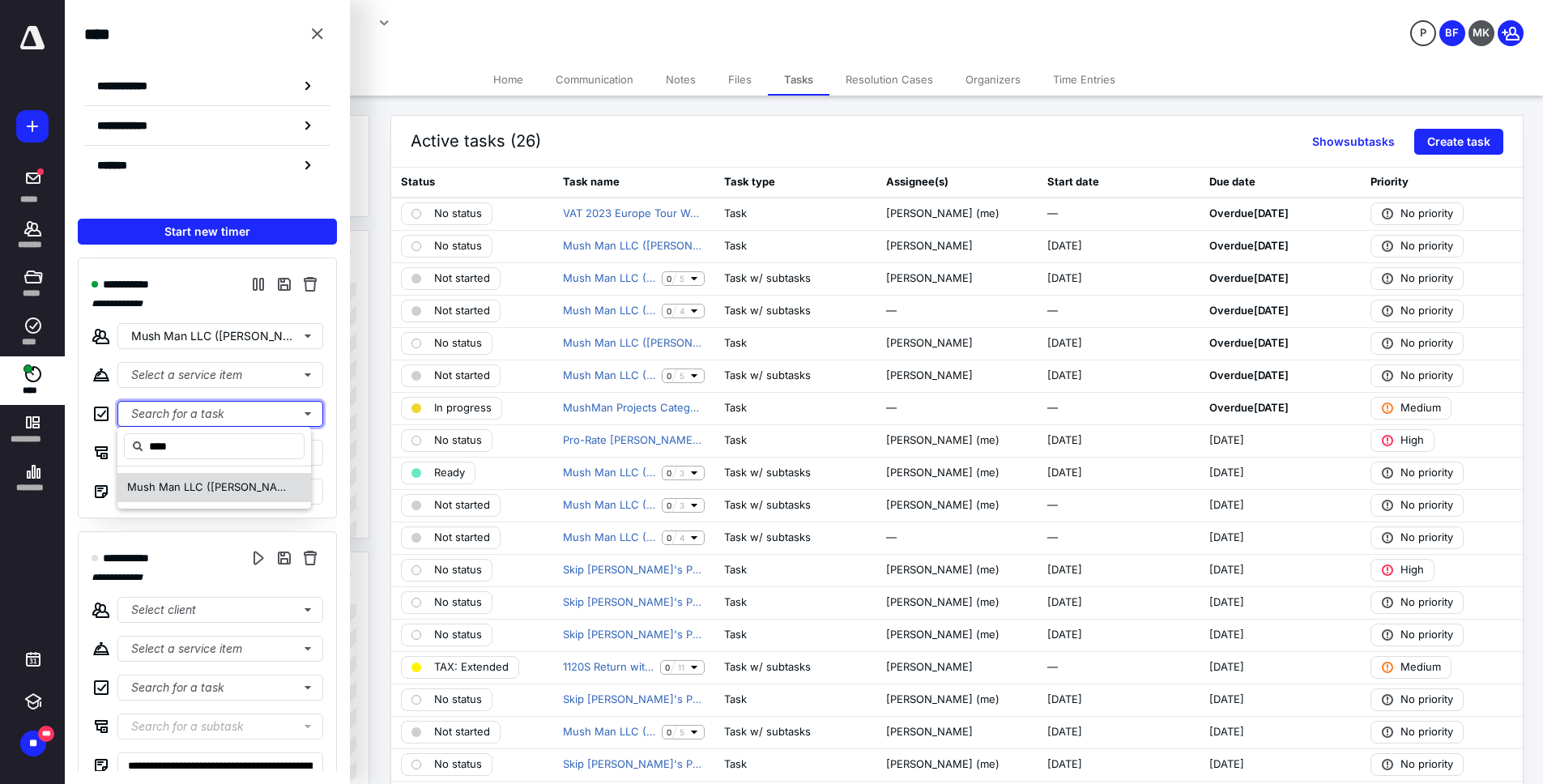 type 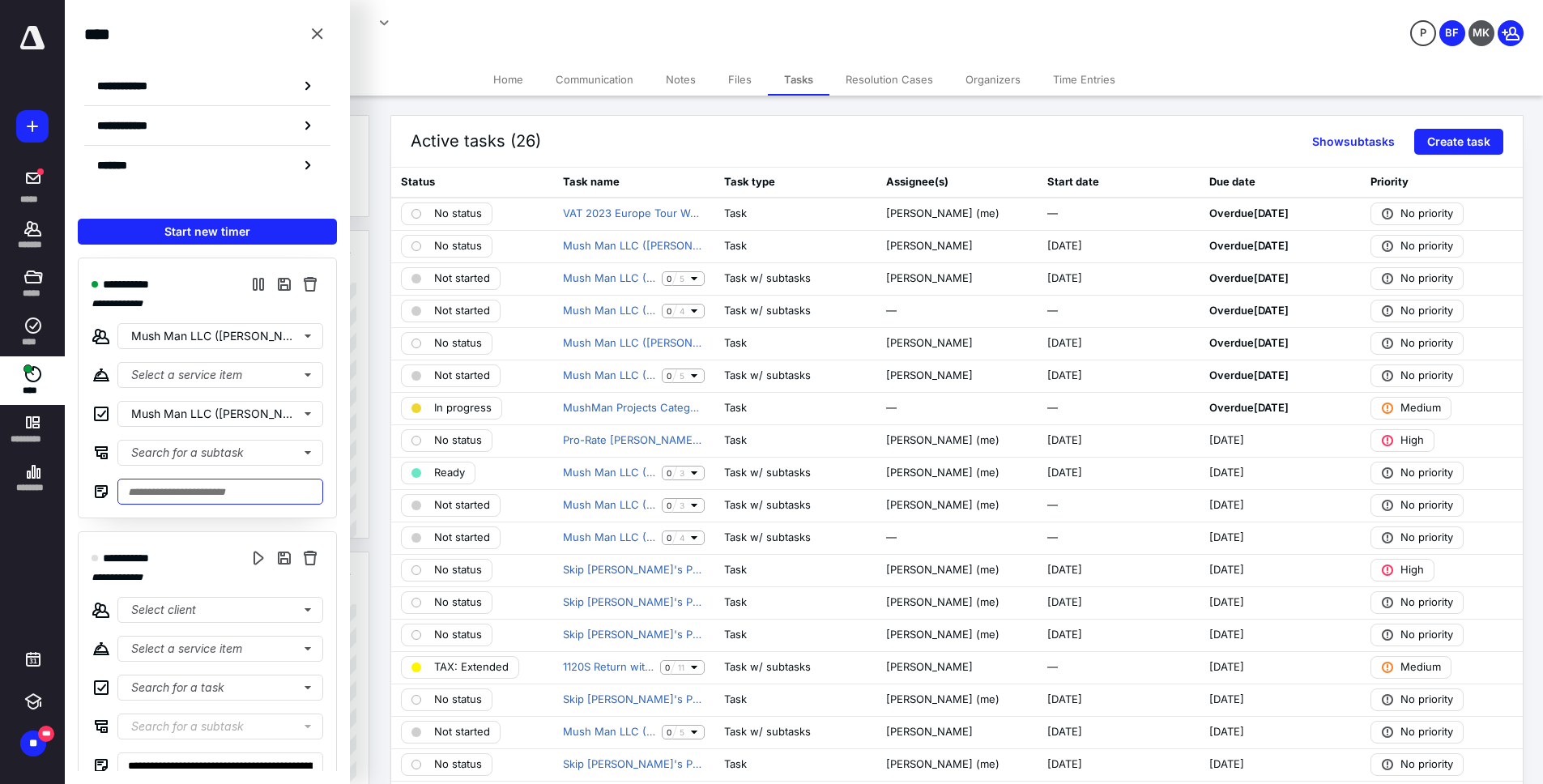 click at bounding box center [220, 492] 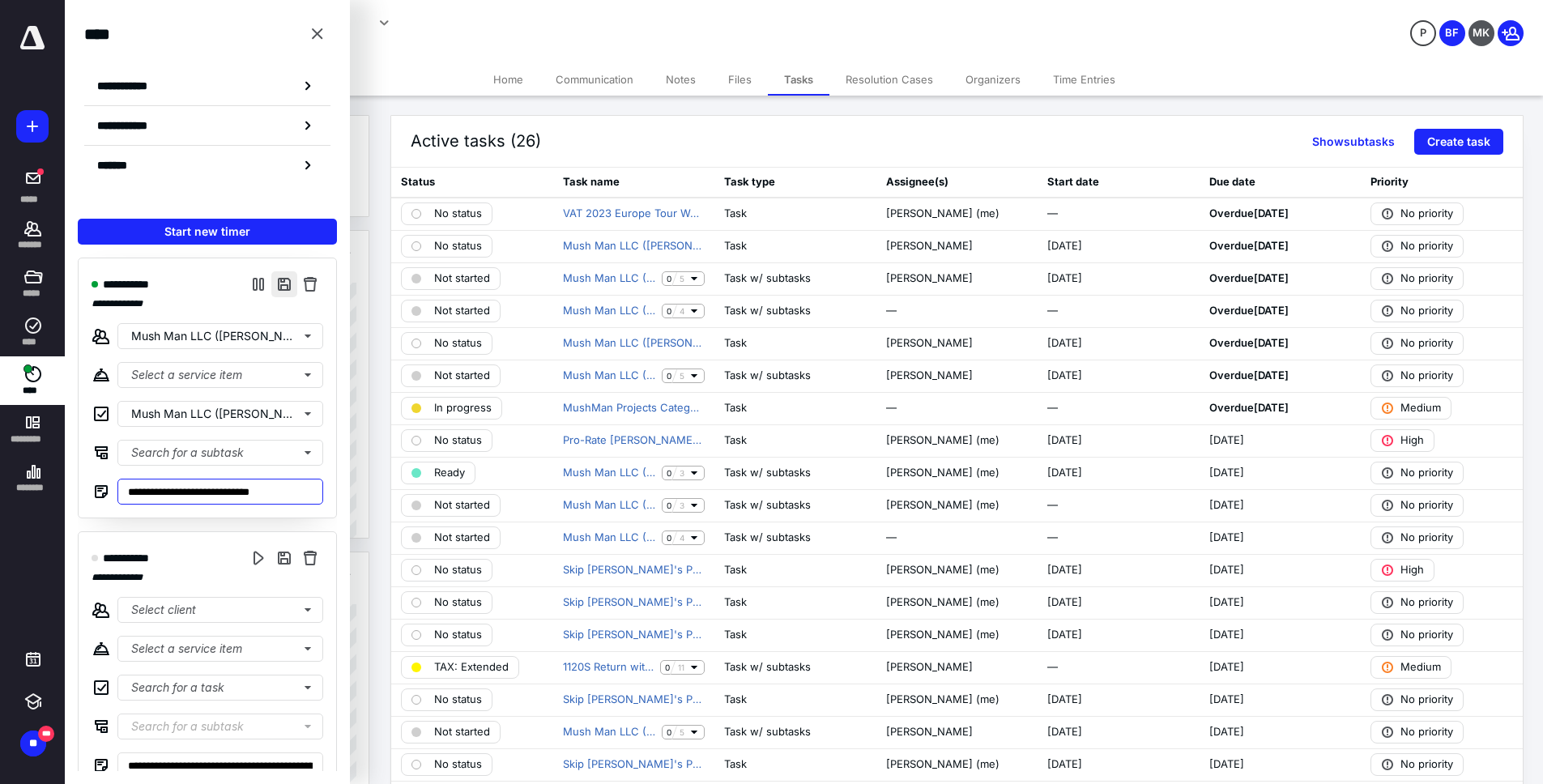 type on "**********" 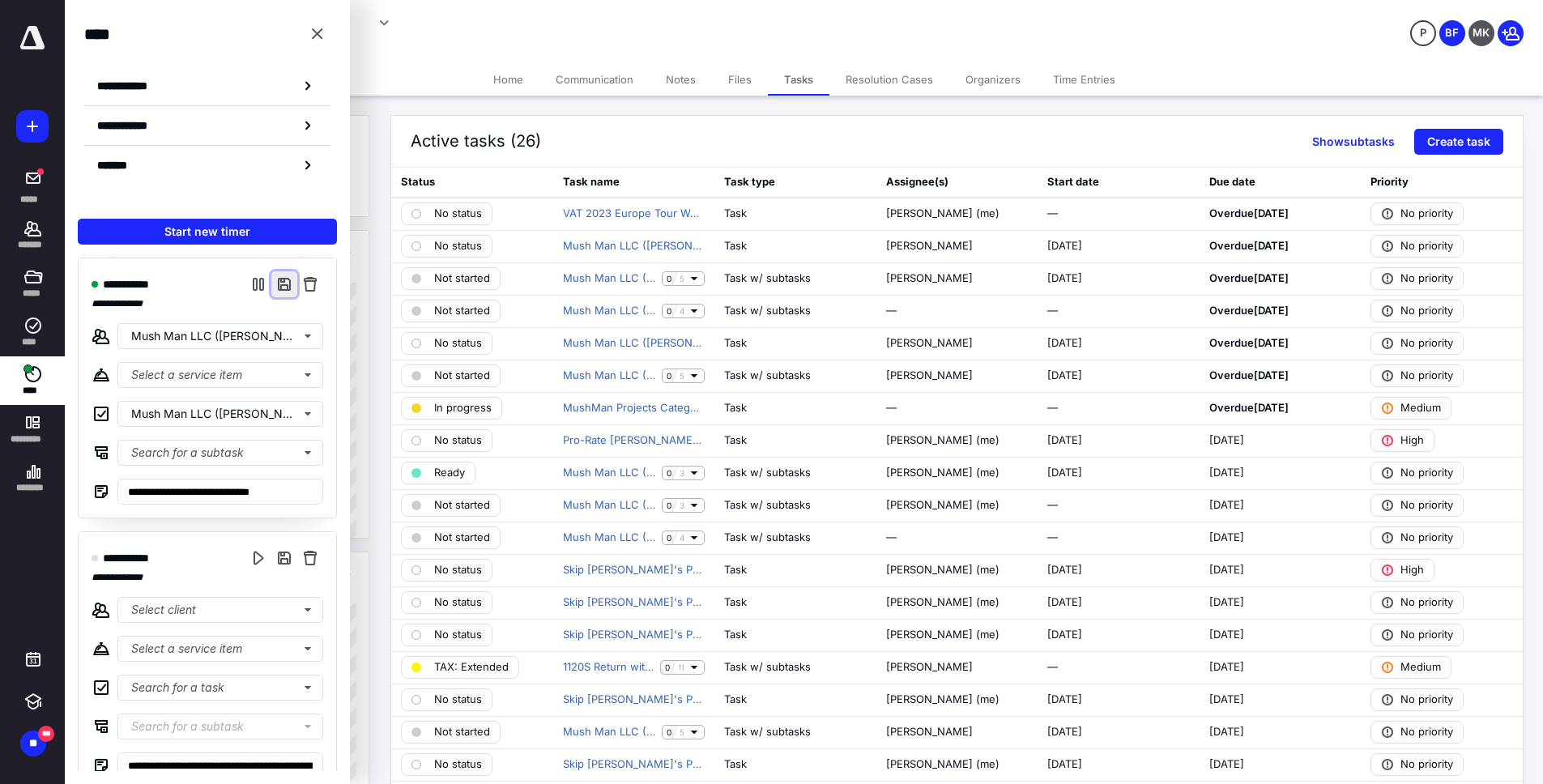 click at bounding box center [284, 284] 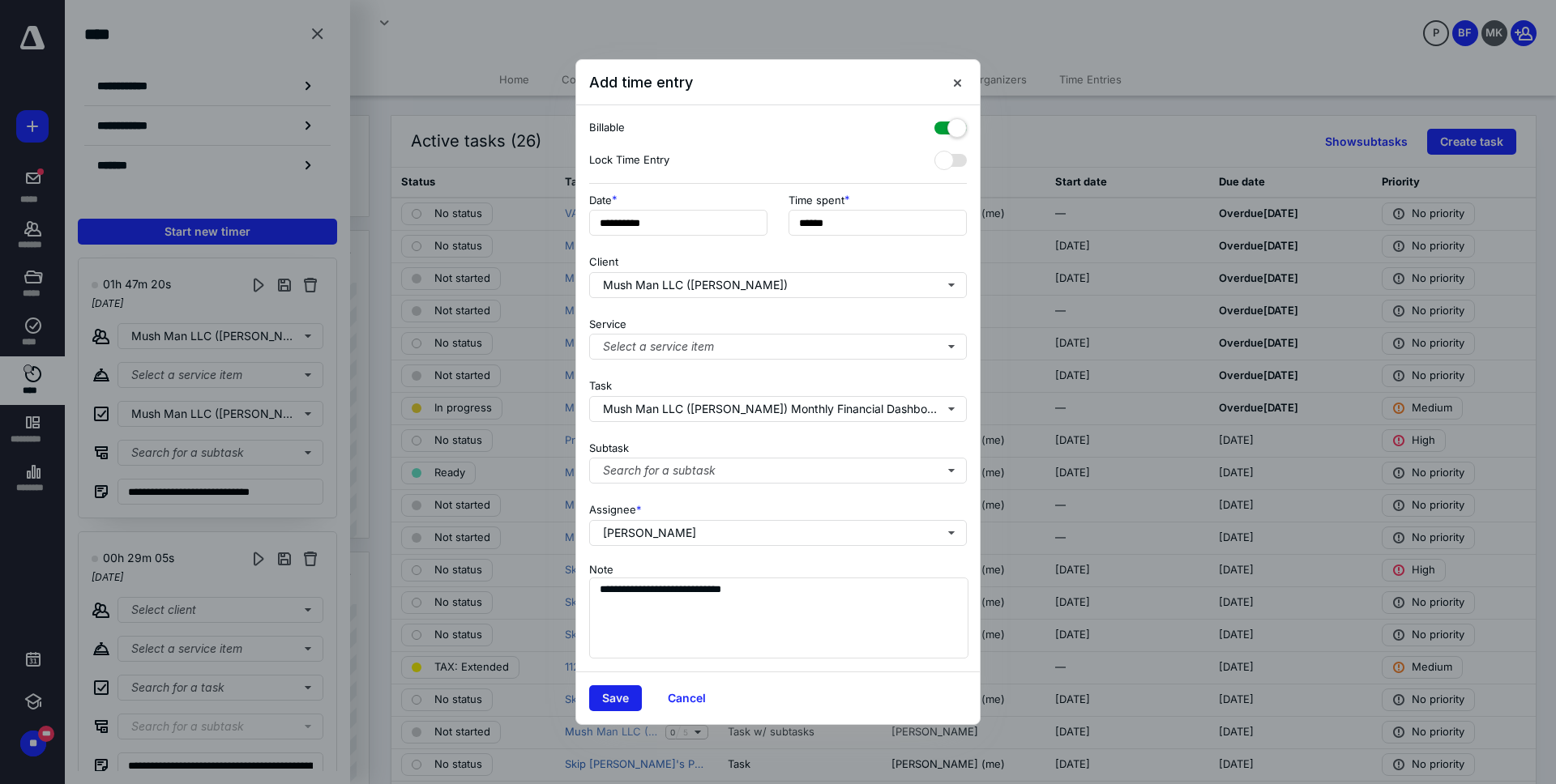 click on "Save" at bounding box center [615, 698] 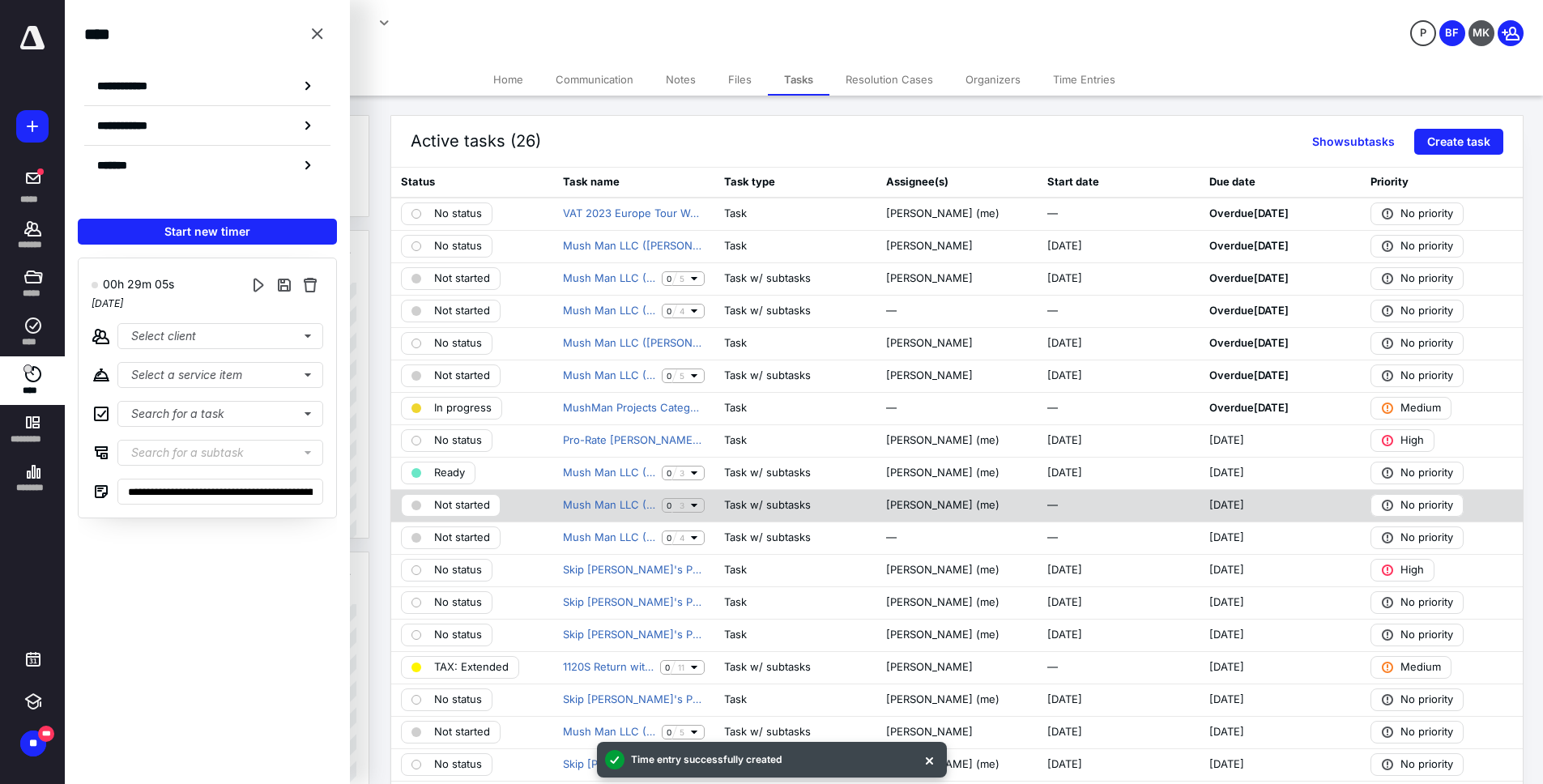 click on "Not started" at bounding box center [462, 505] 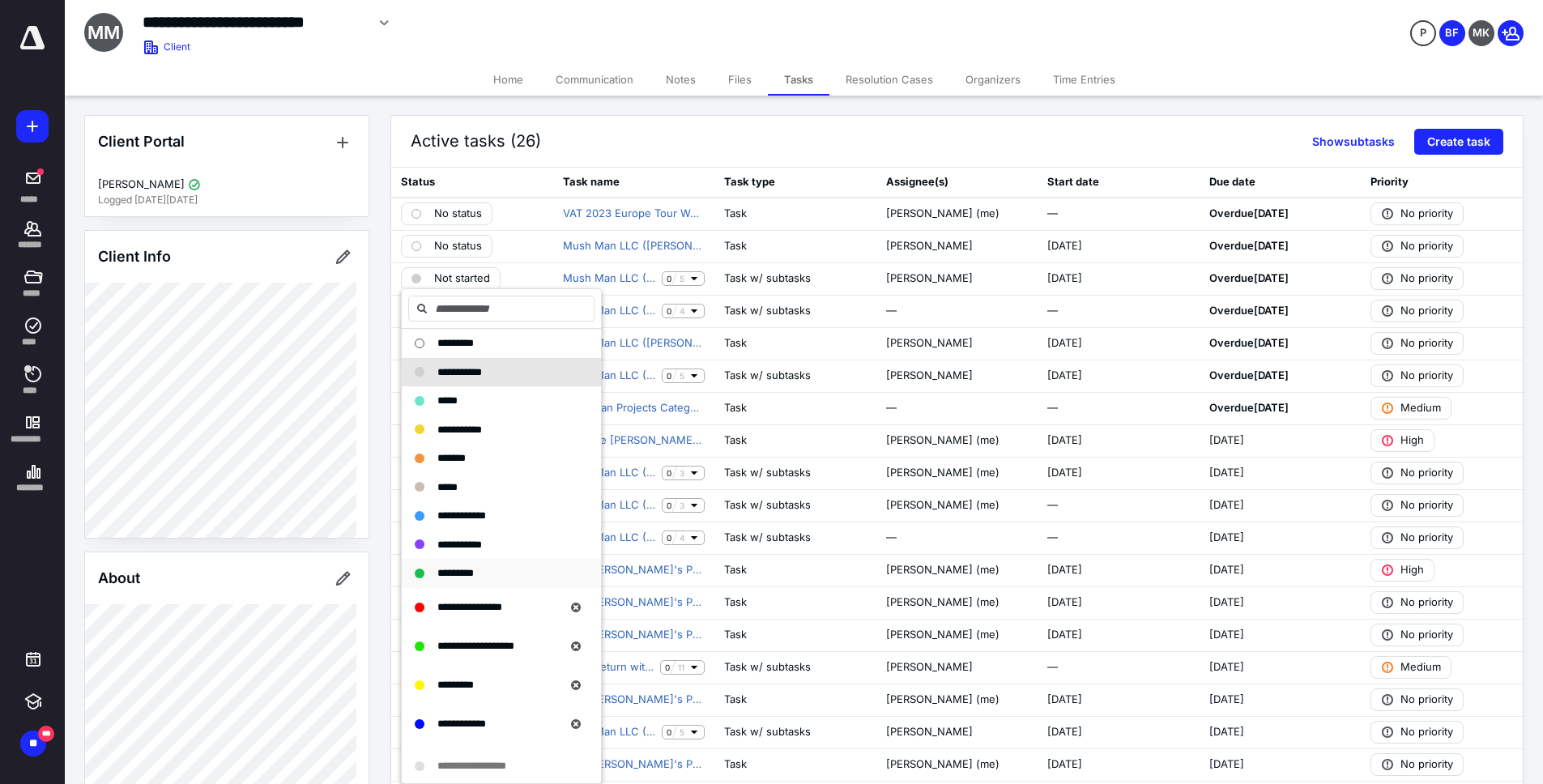 click on "*********" at bounding box center [455, 573] 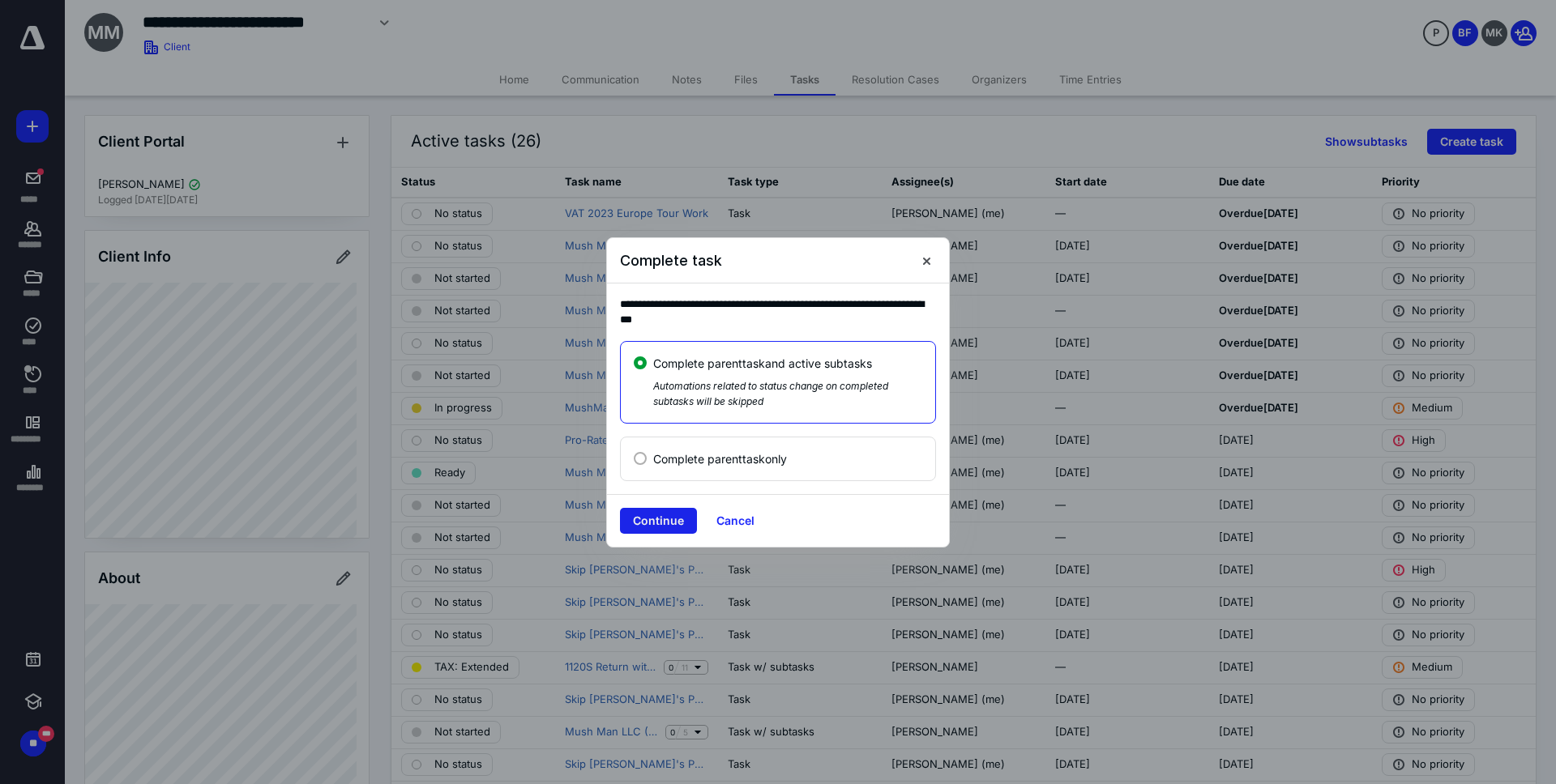 click on "Continue" at bounding box center (658, 521) 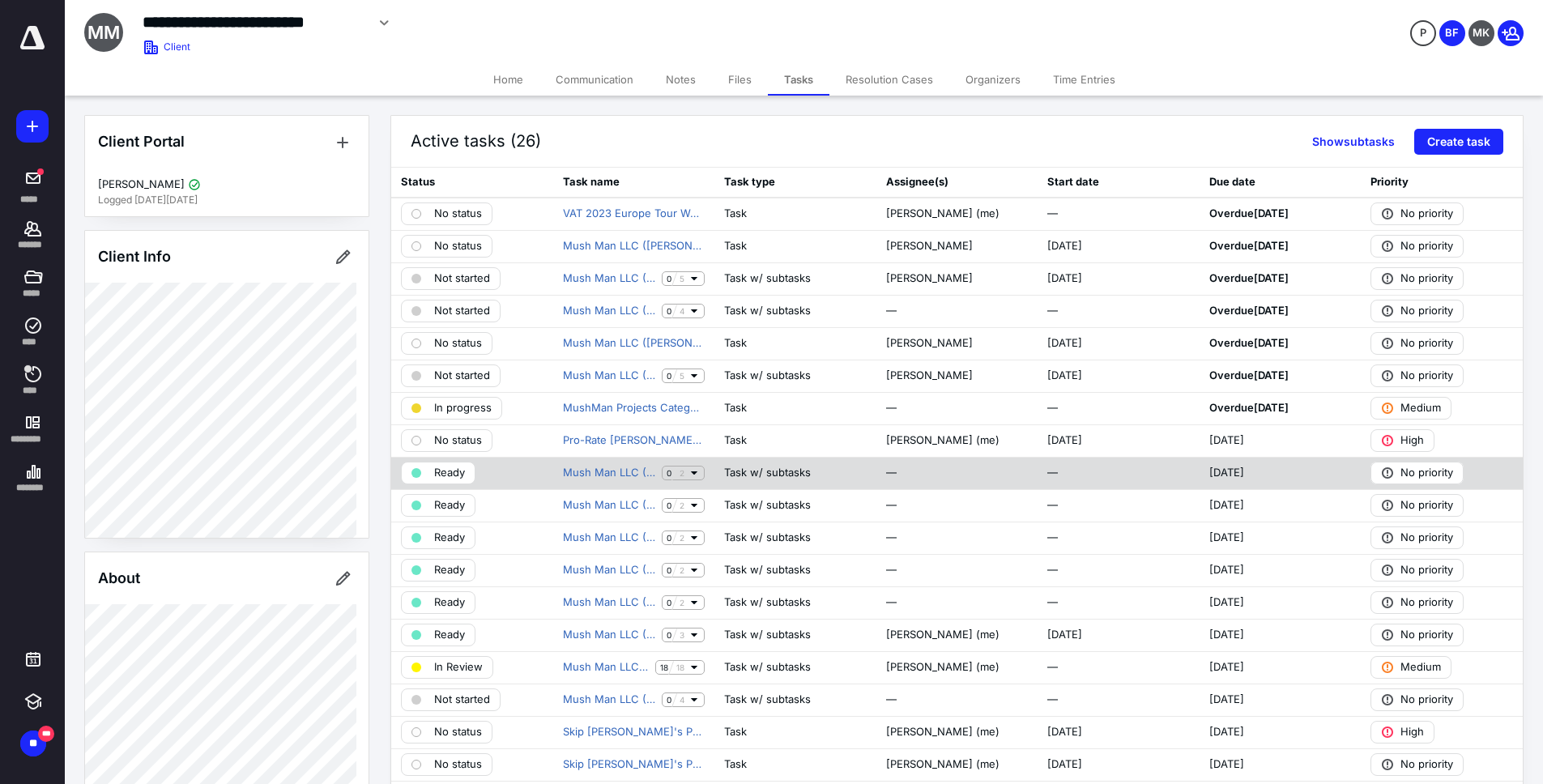click on "Ready" at bounding box center [450, 473] 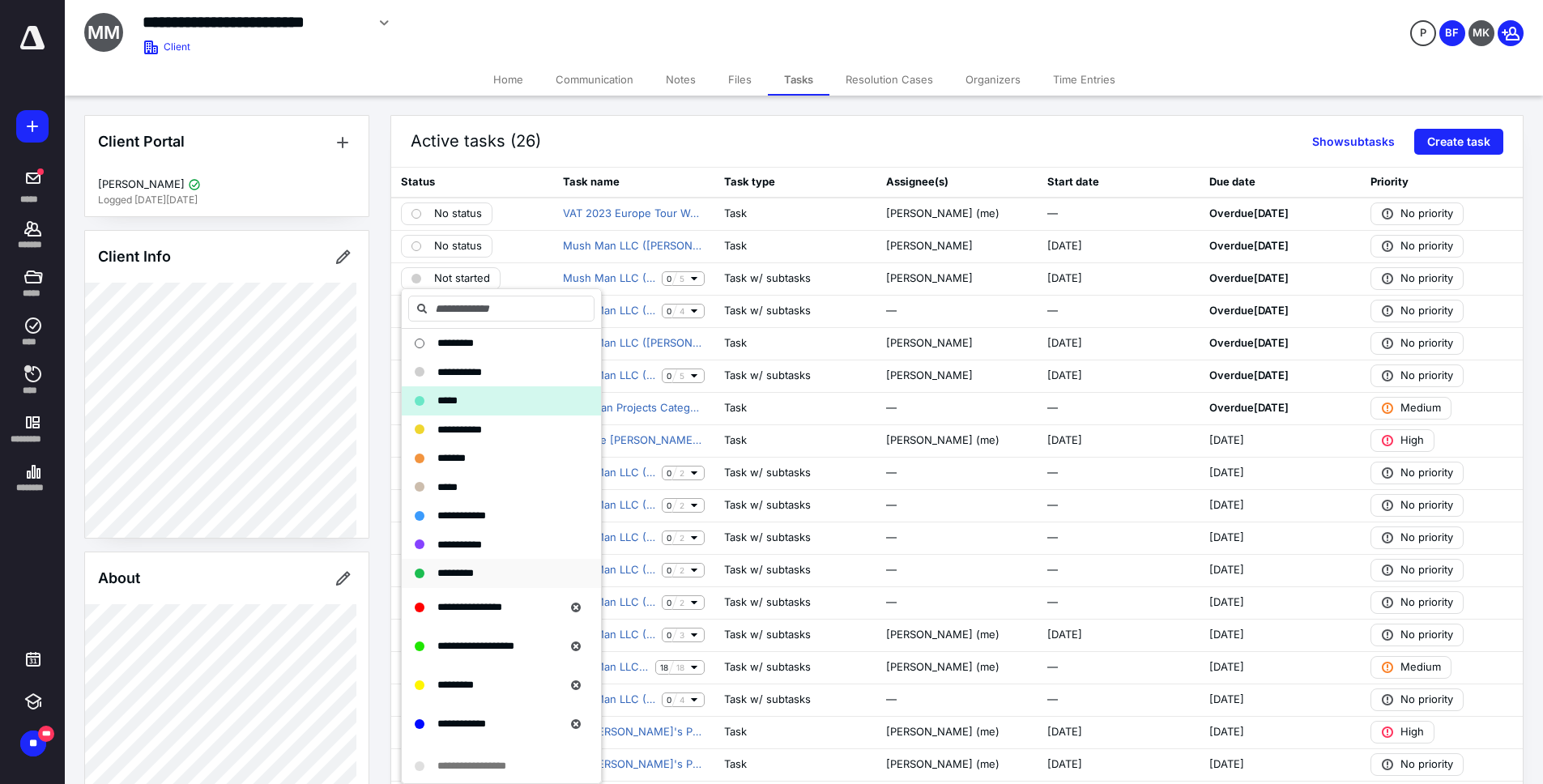 click on "*********" at bounding box center (455, 573) 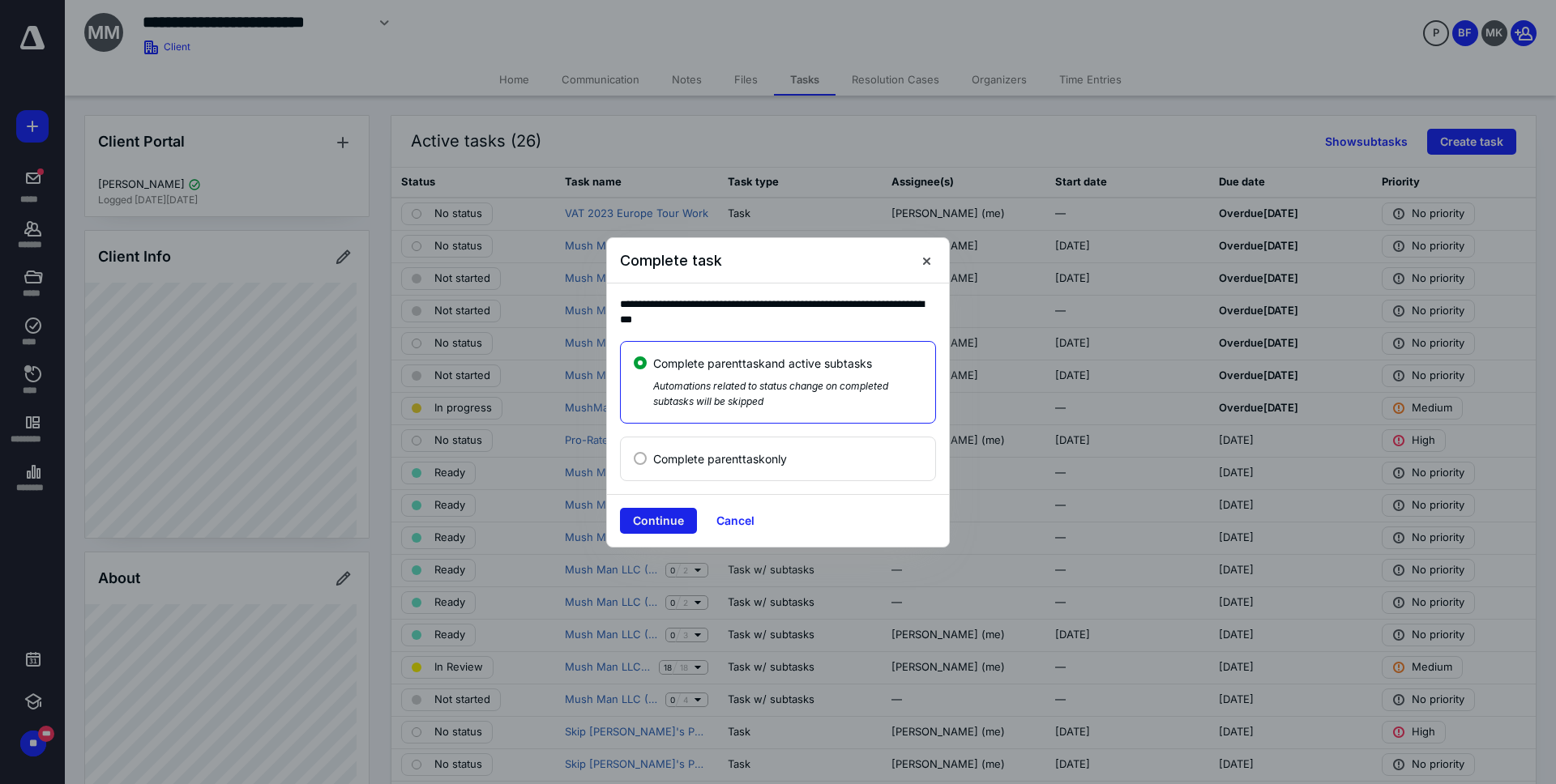 click on "Continue" at bounding box center (658, 521) 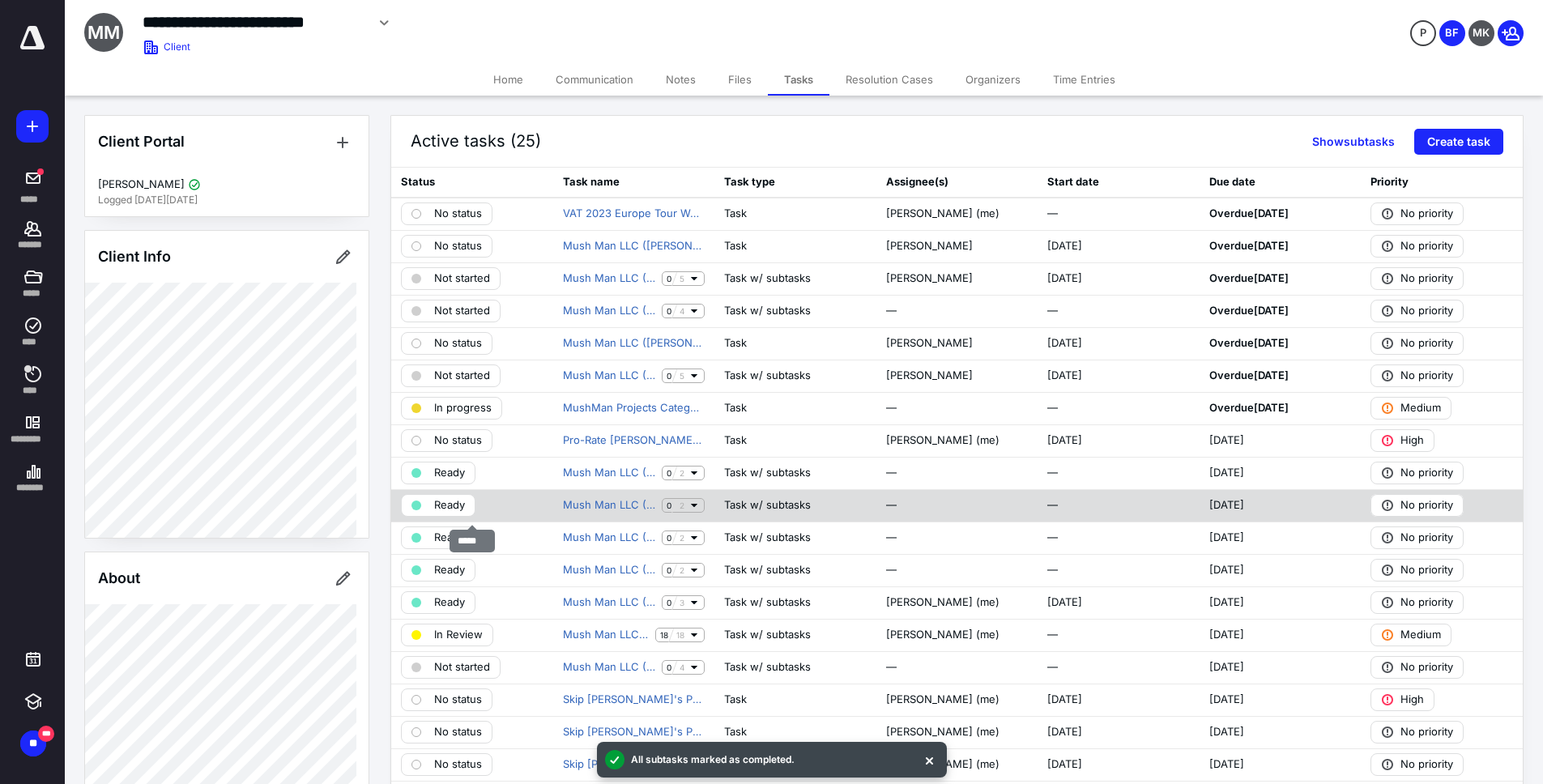 click on "Ready" at bounding box center [450, 505] 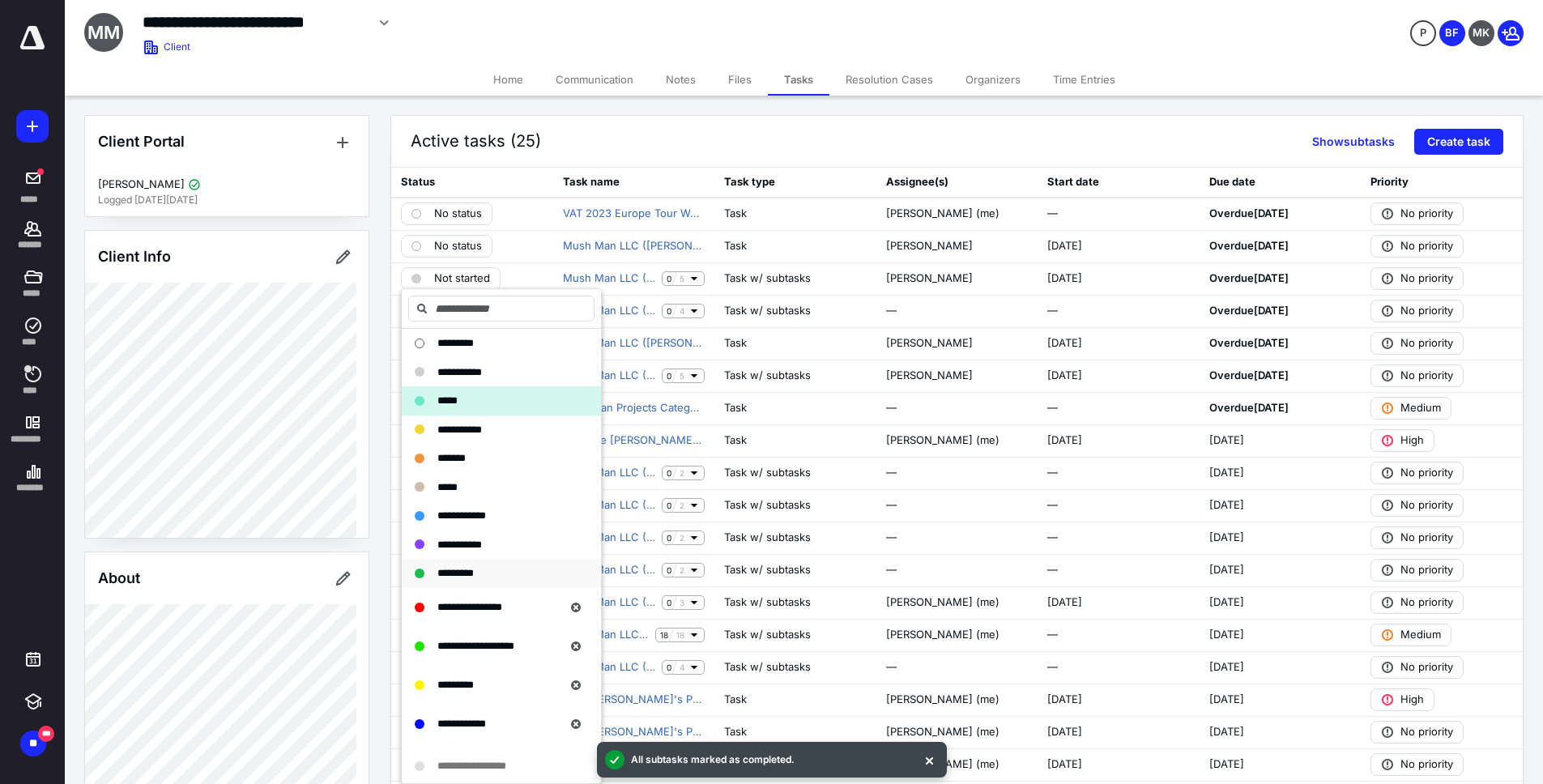 click on "*********" at bounding box center (455, 573) 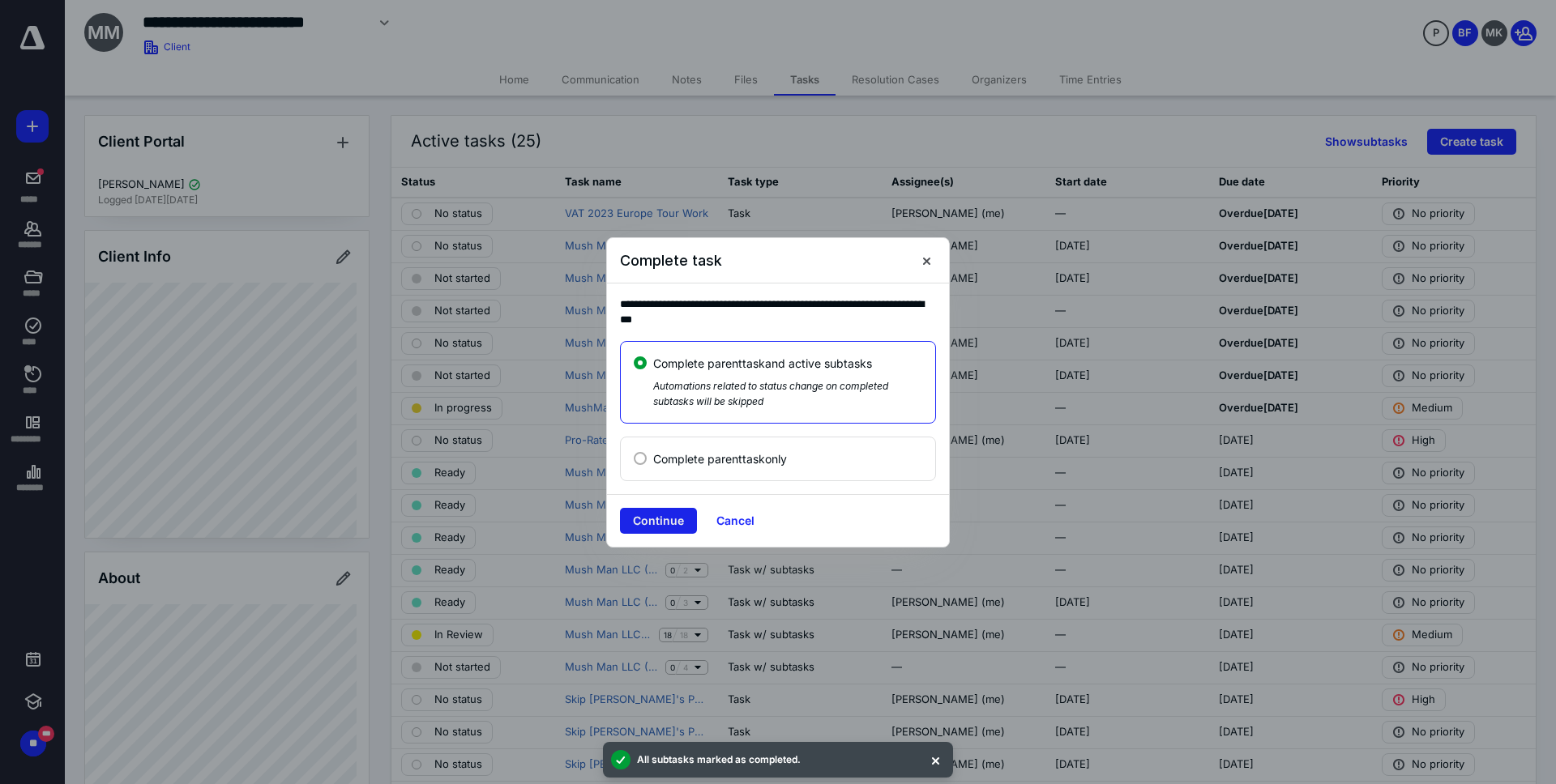click on "Continue" at bounding box center (658, 521) 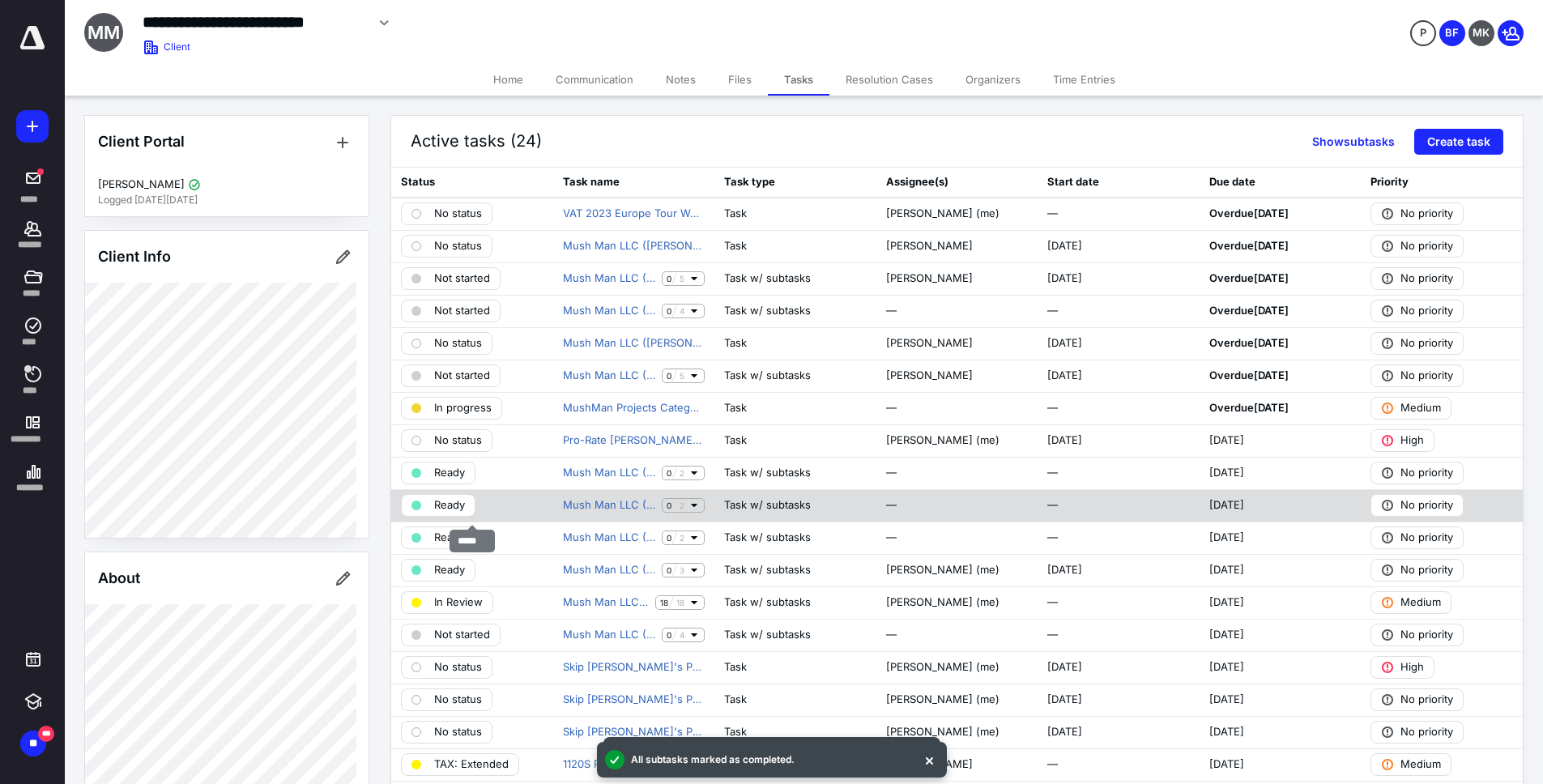 click on "Ready" at bounding box center [450, 505] 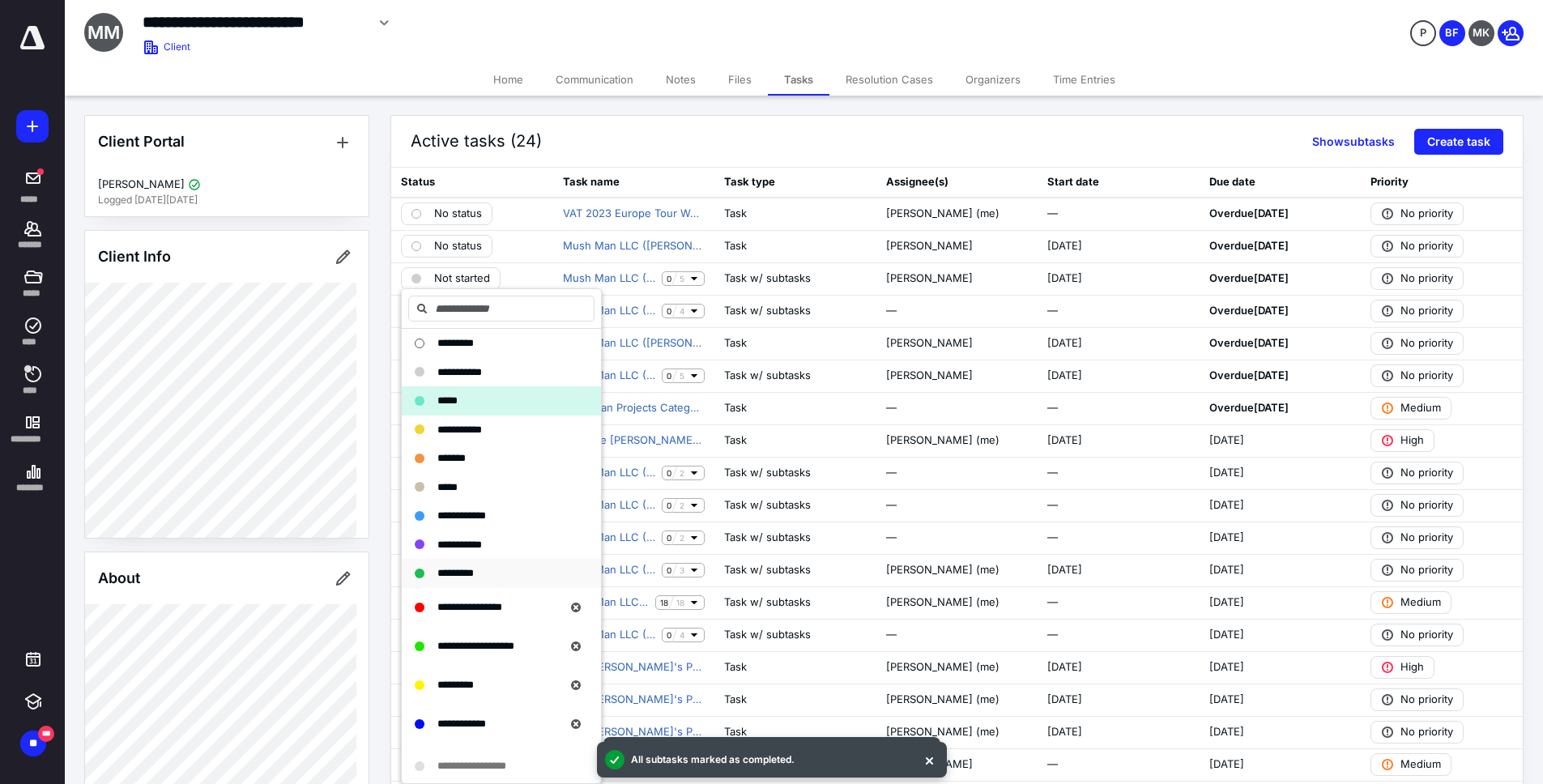 click on "*********" at bounding box center [455, 573] 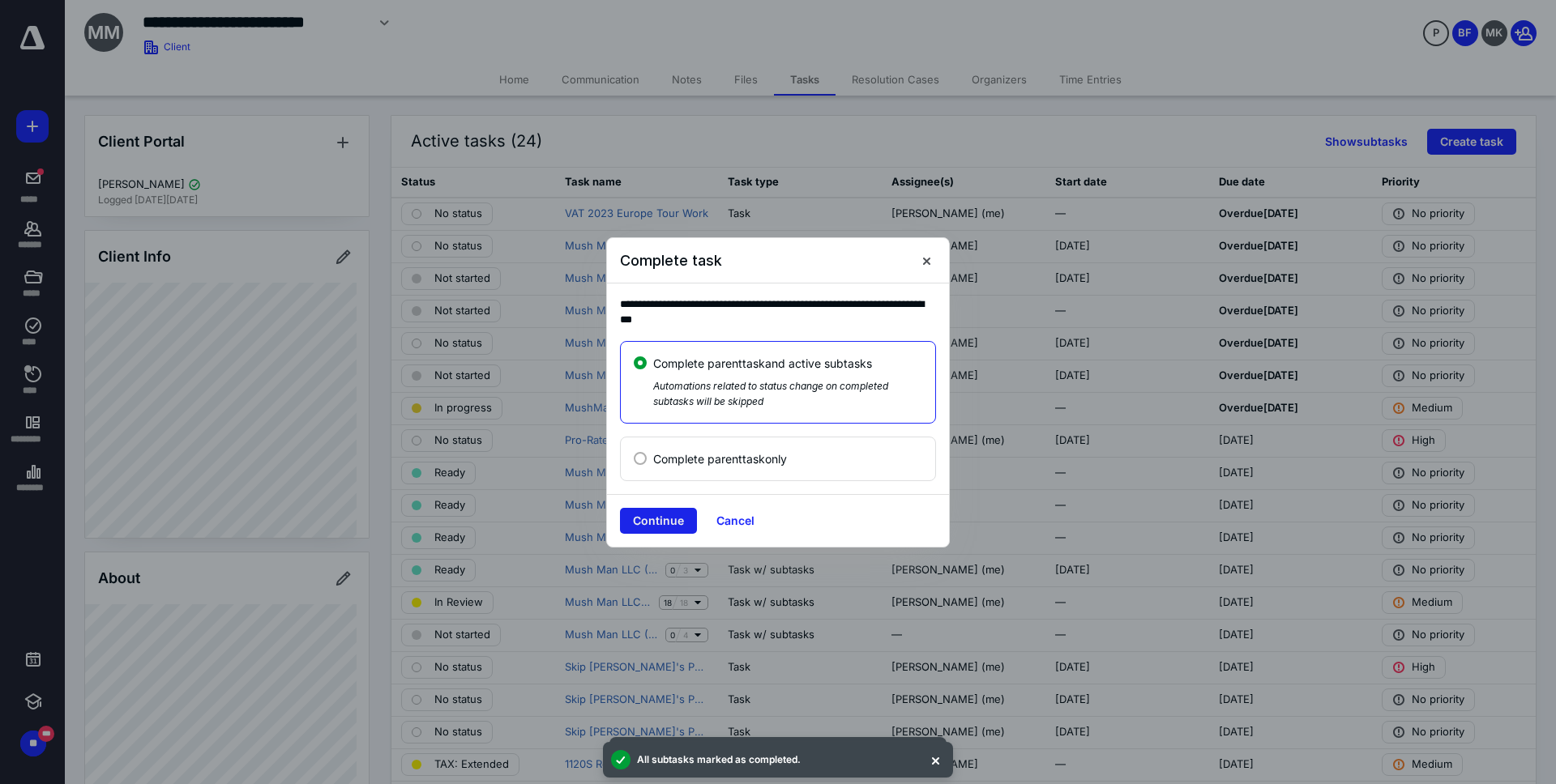 click on "Continue" at bounding box center (658, 521) 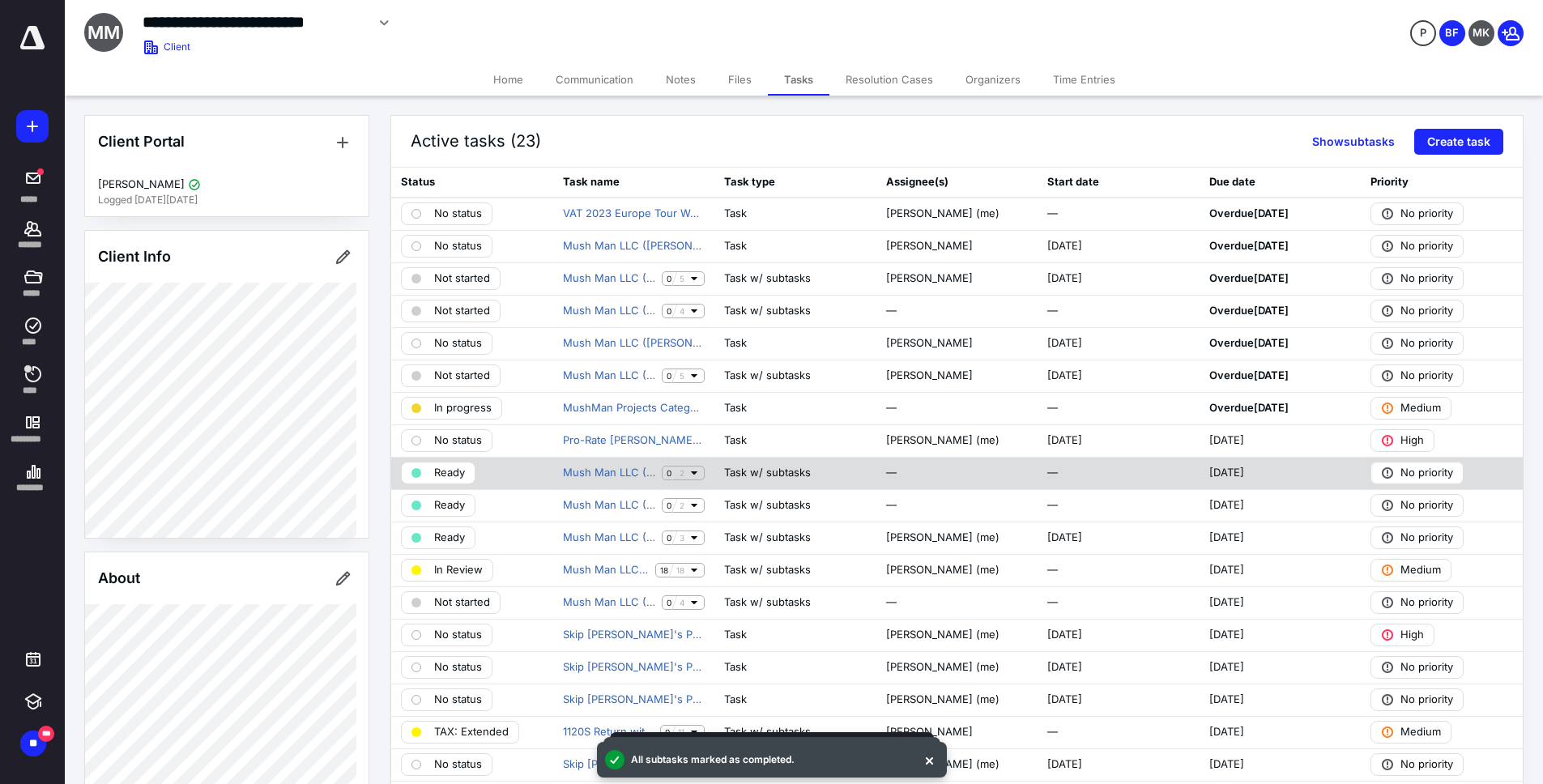 click on "Ready" at bounding box center (450, 473) 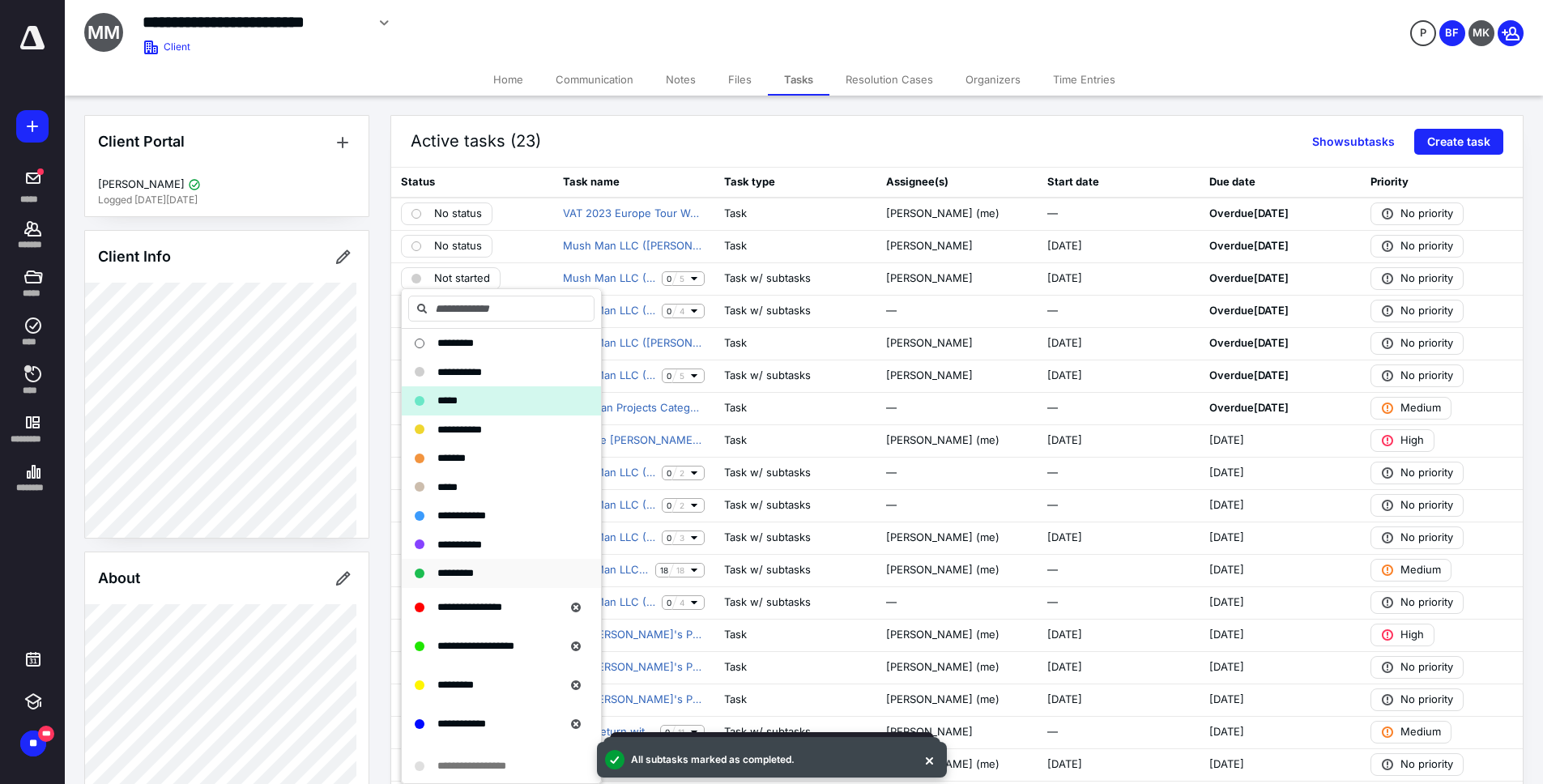 click on "*********" at bounding box center [455, 573] 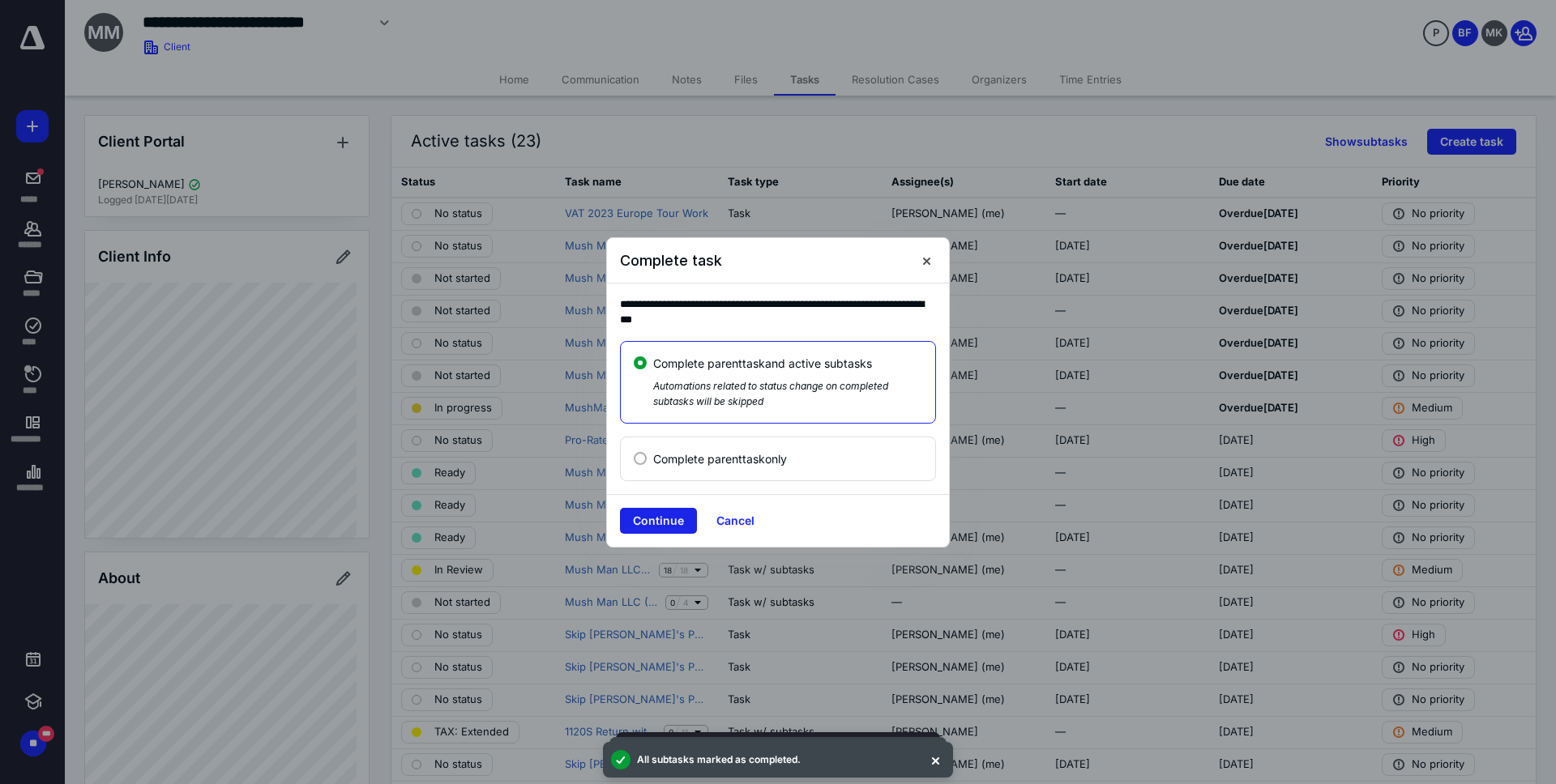 click on "Continue" at bounding box center [658, 521] 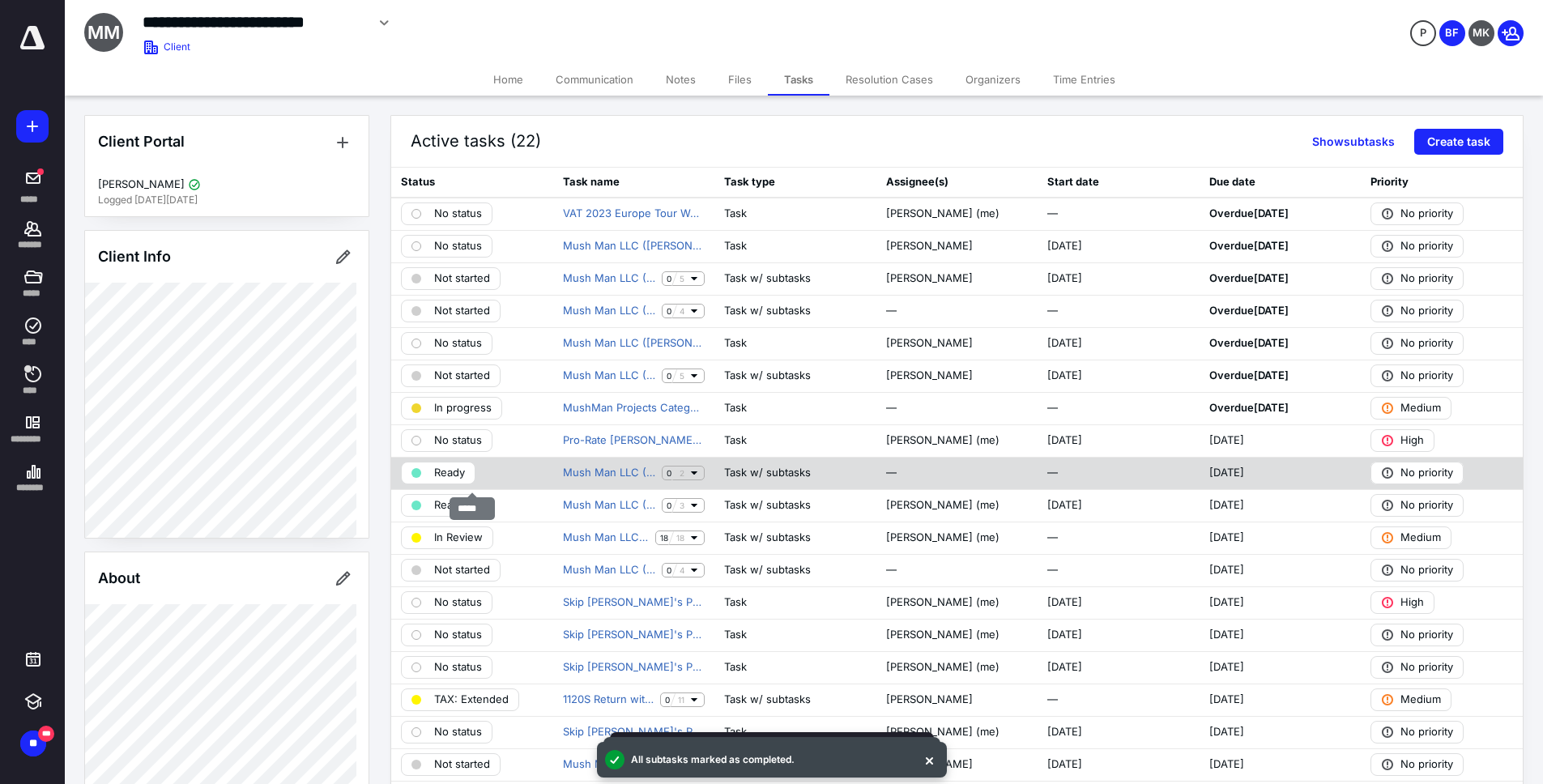 click on "Ready" at bounding box center [450, 473] 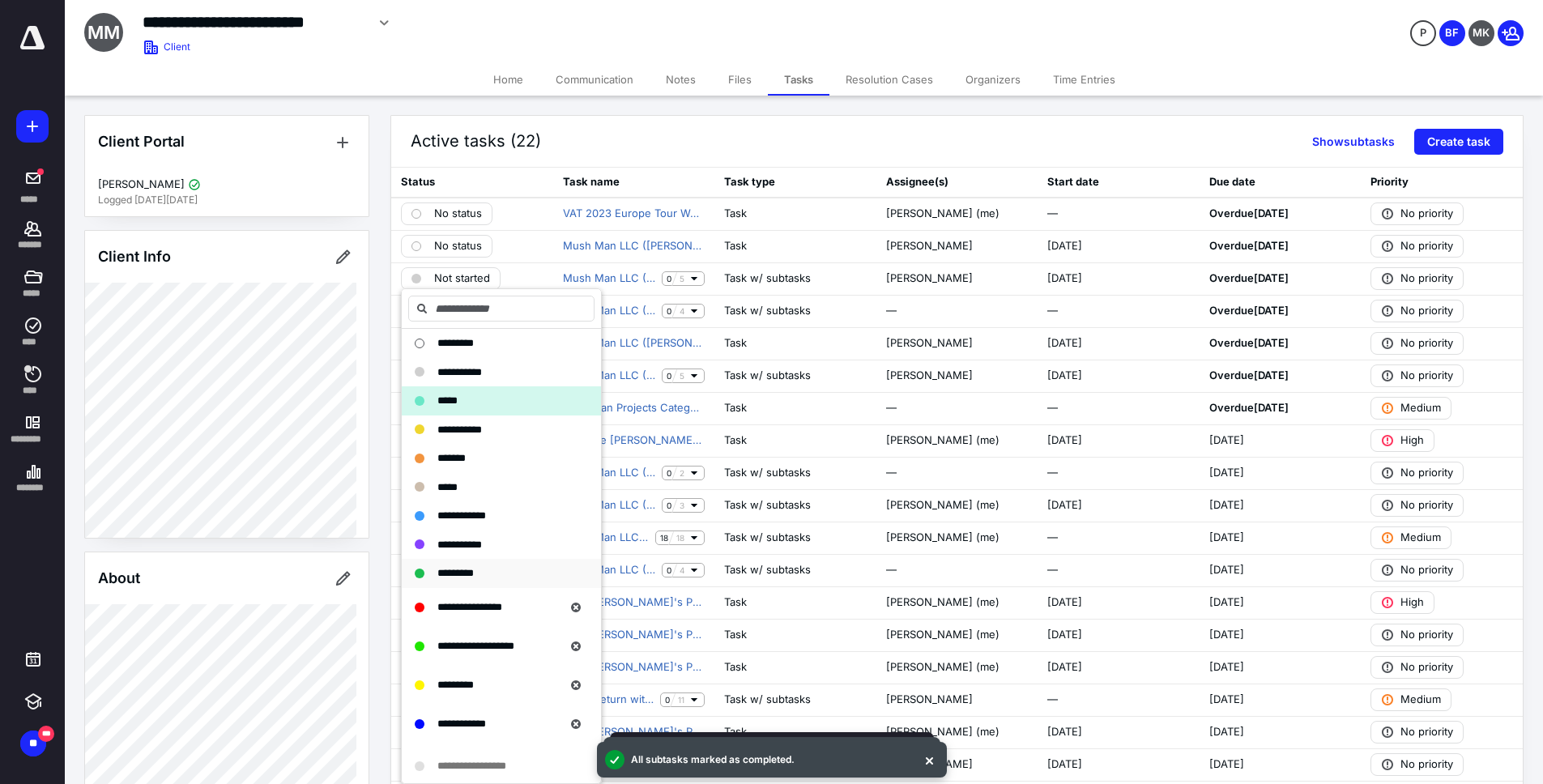 click on "*********" at bounding box center [501, 573] 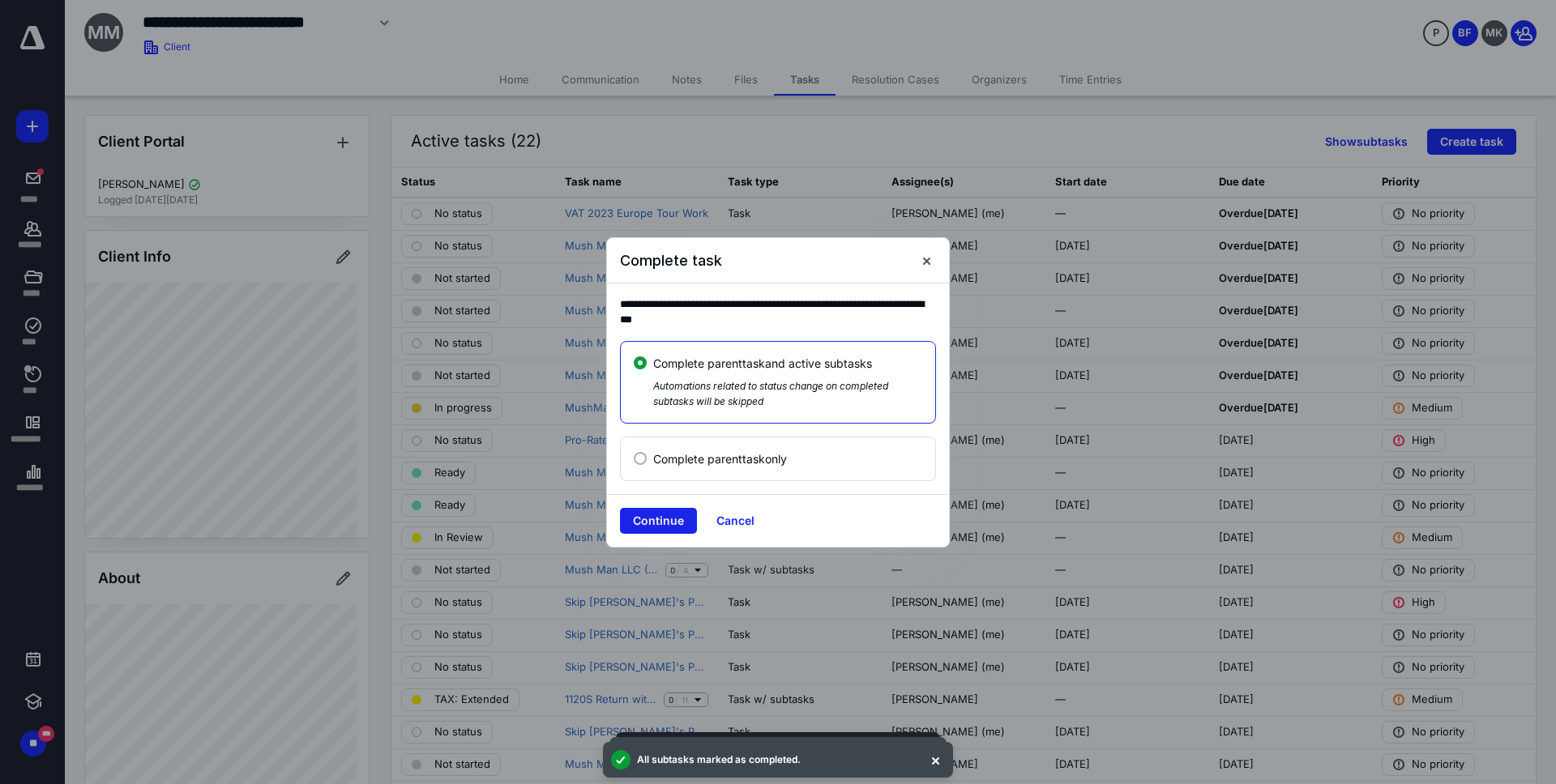 click on "Continue" at bounding box center [658, 521] 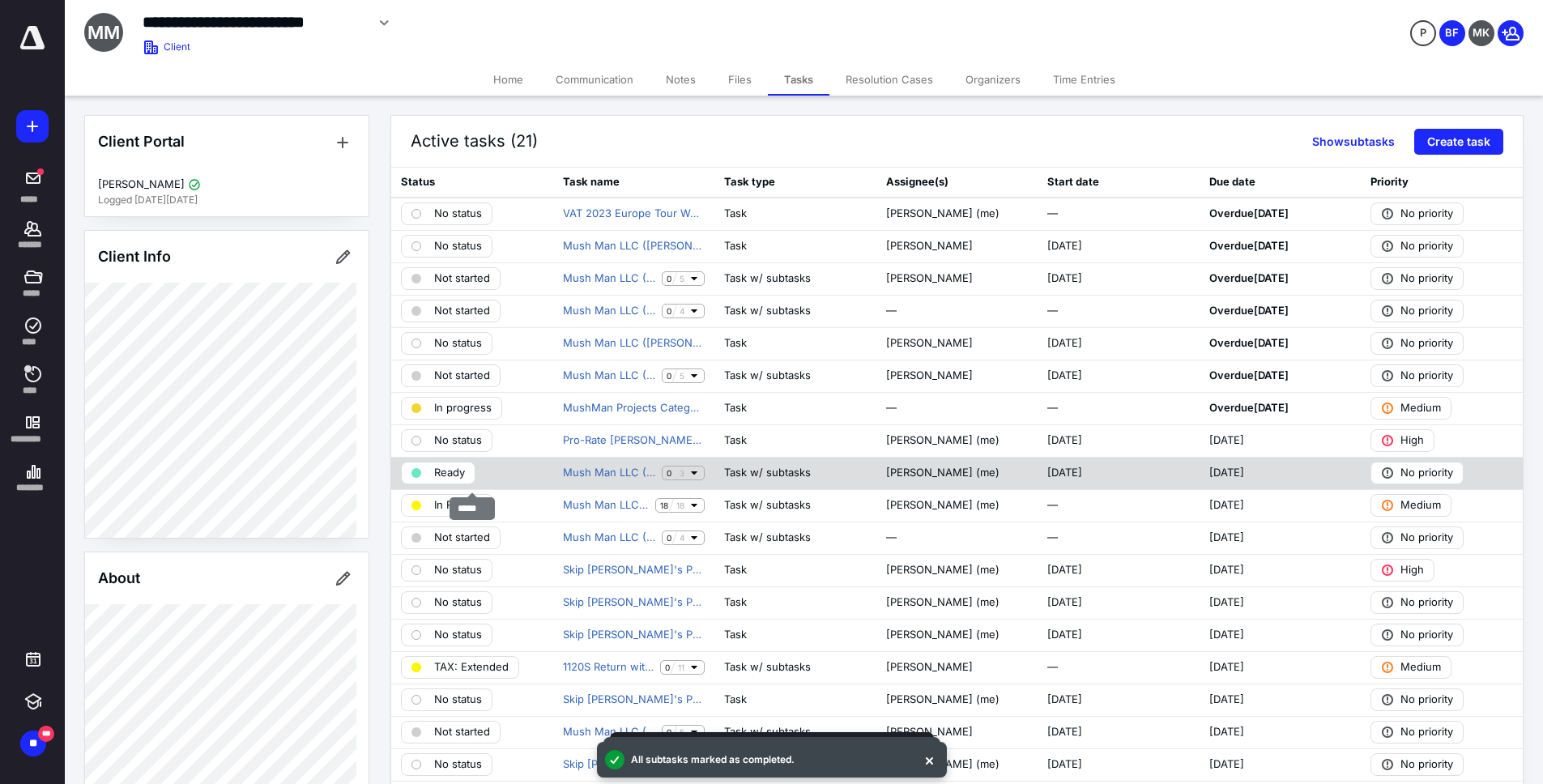 click on "Ready" at bounding box center [450, 473] 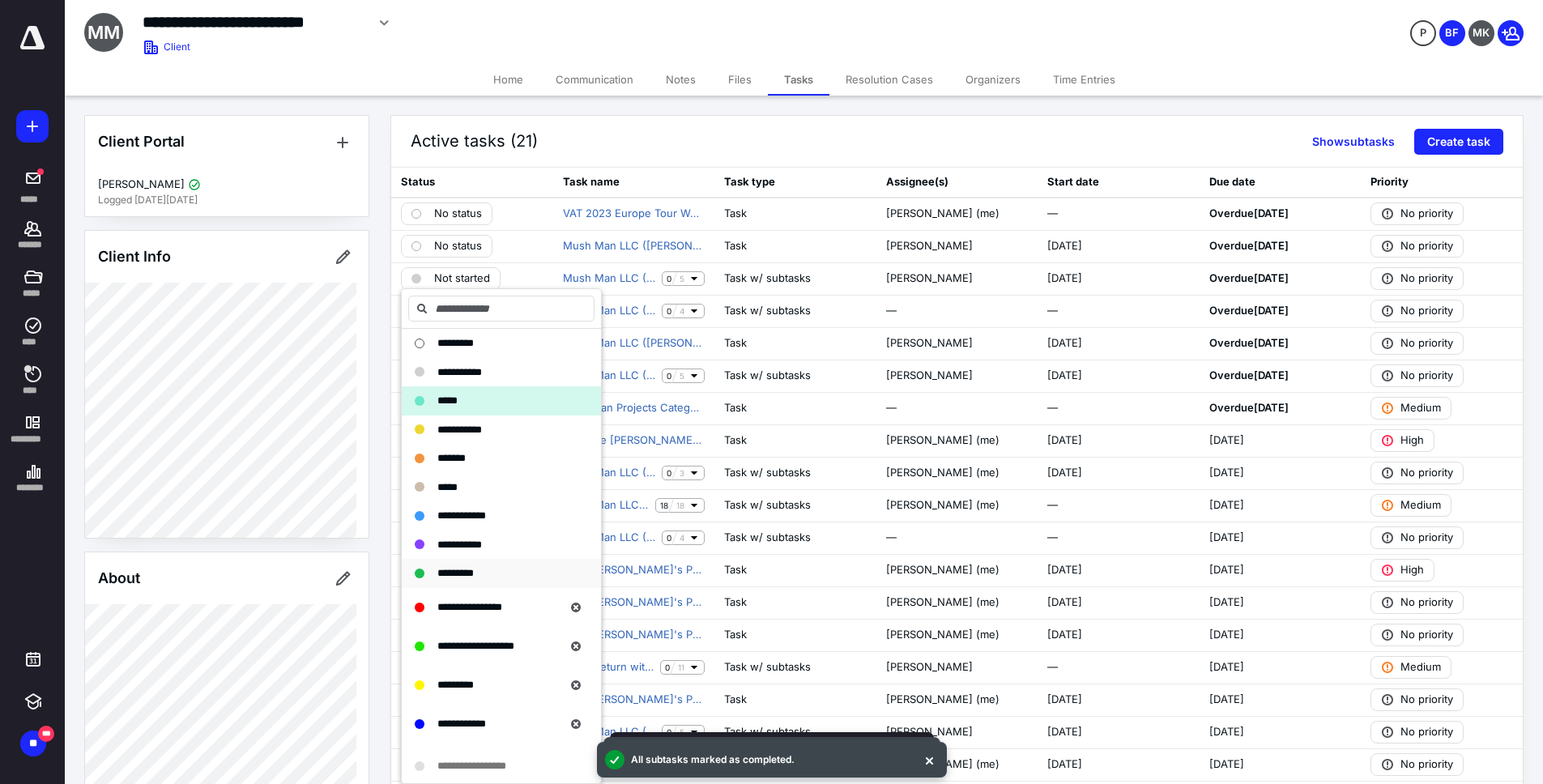 click on "*********" at bounding box center [455, 573] 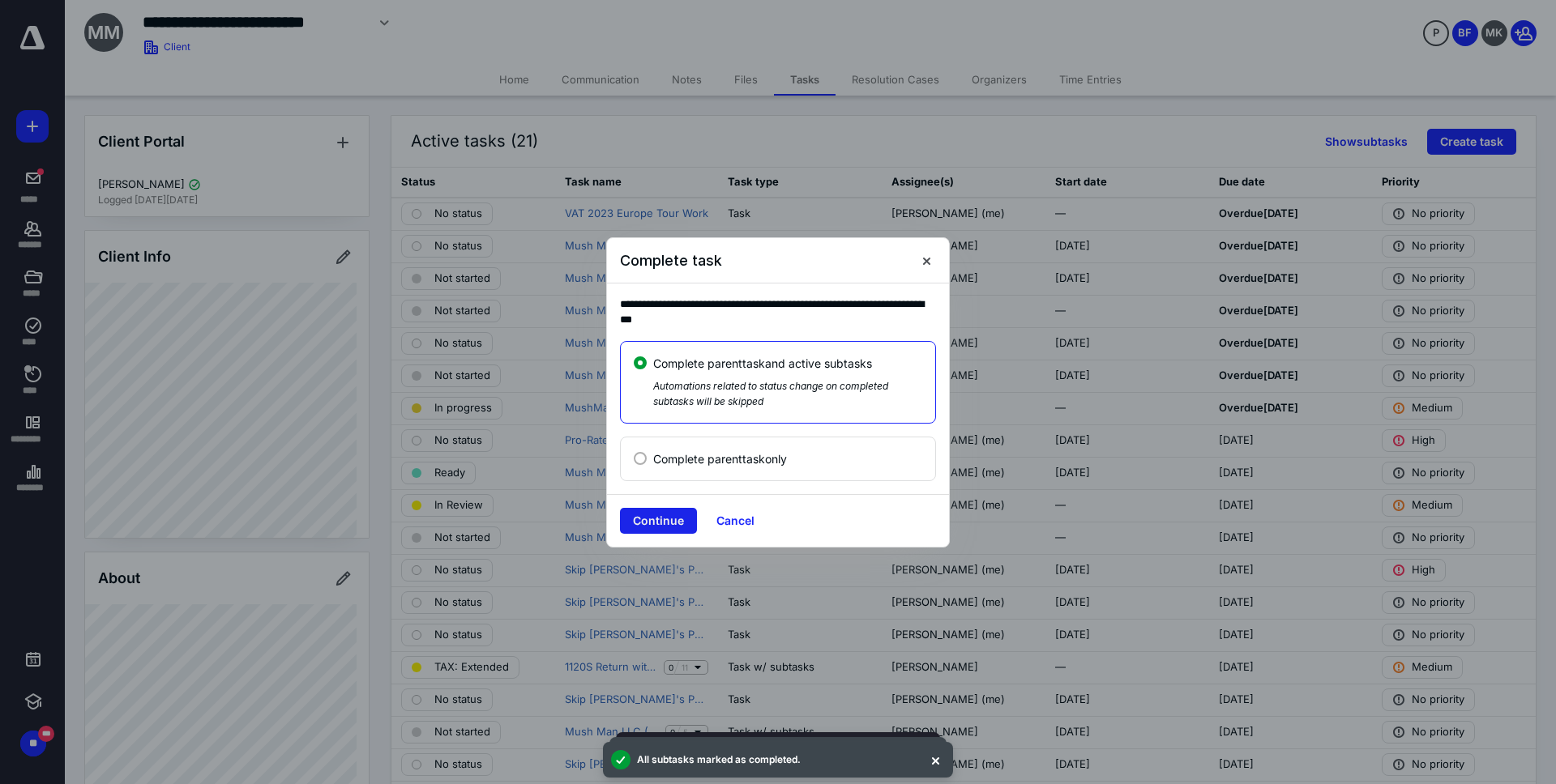 click on "Continue" at bounding box center [658, 521] 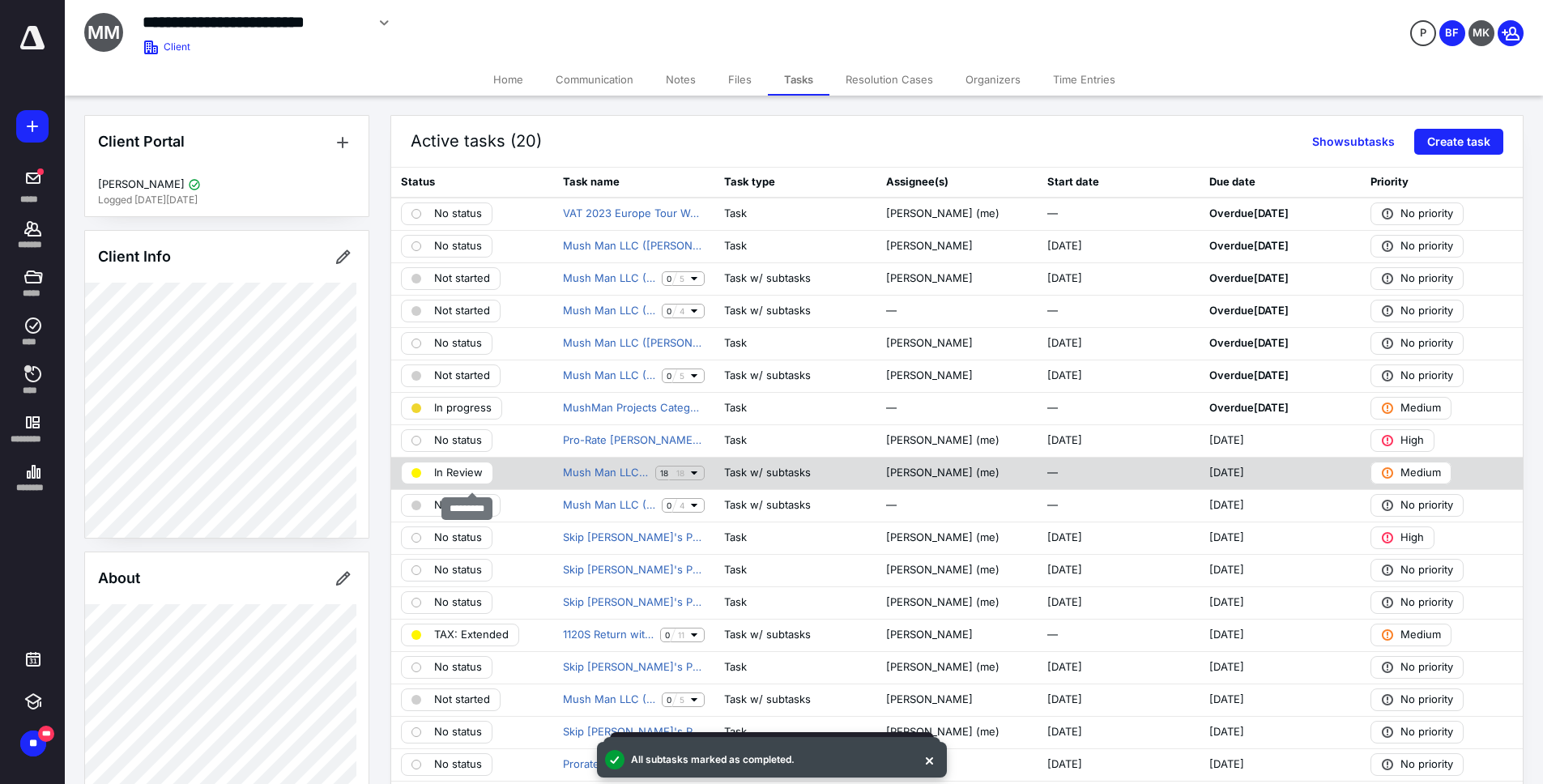 click on "In Review" at bounding box center (458, 473) 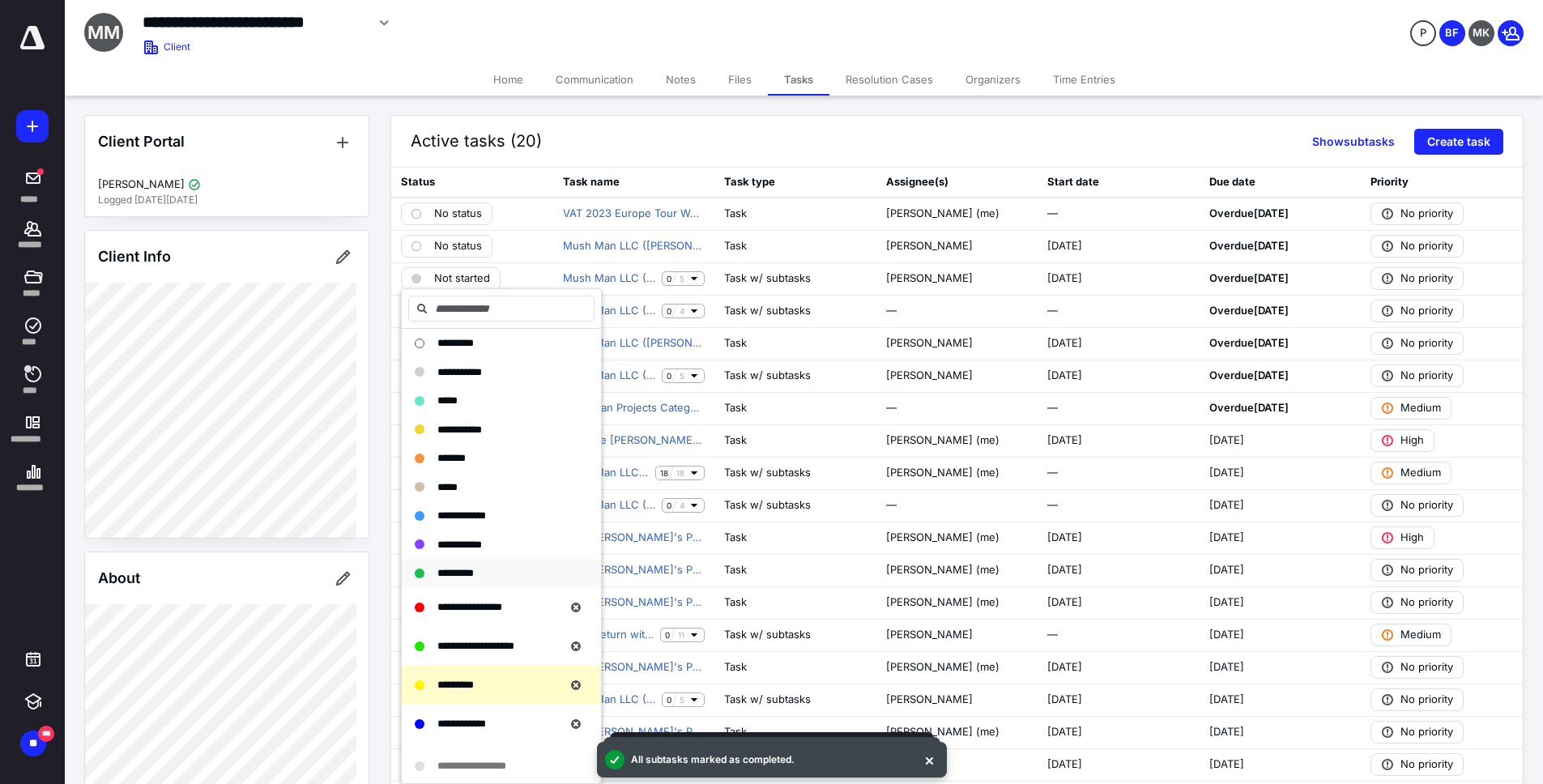 click on "*********" at bounding box center [455, 573] 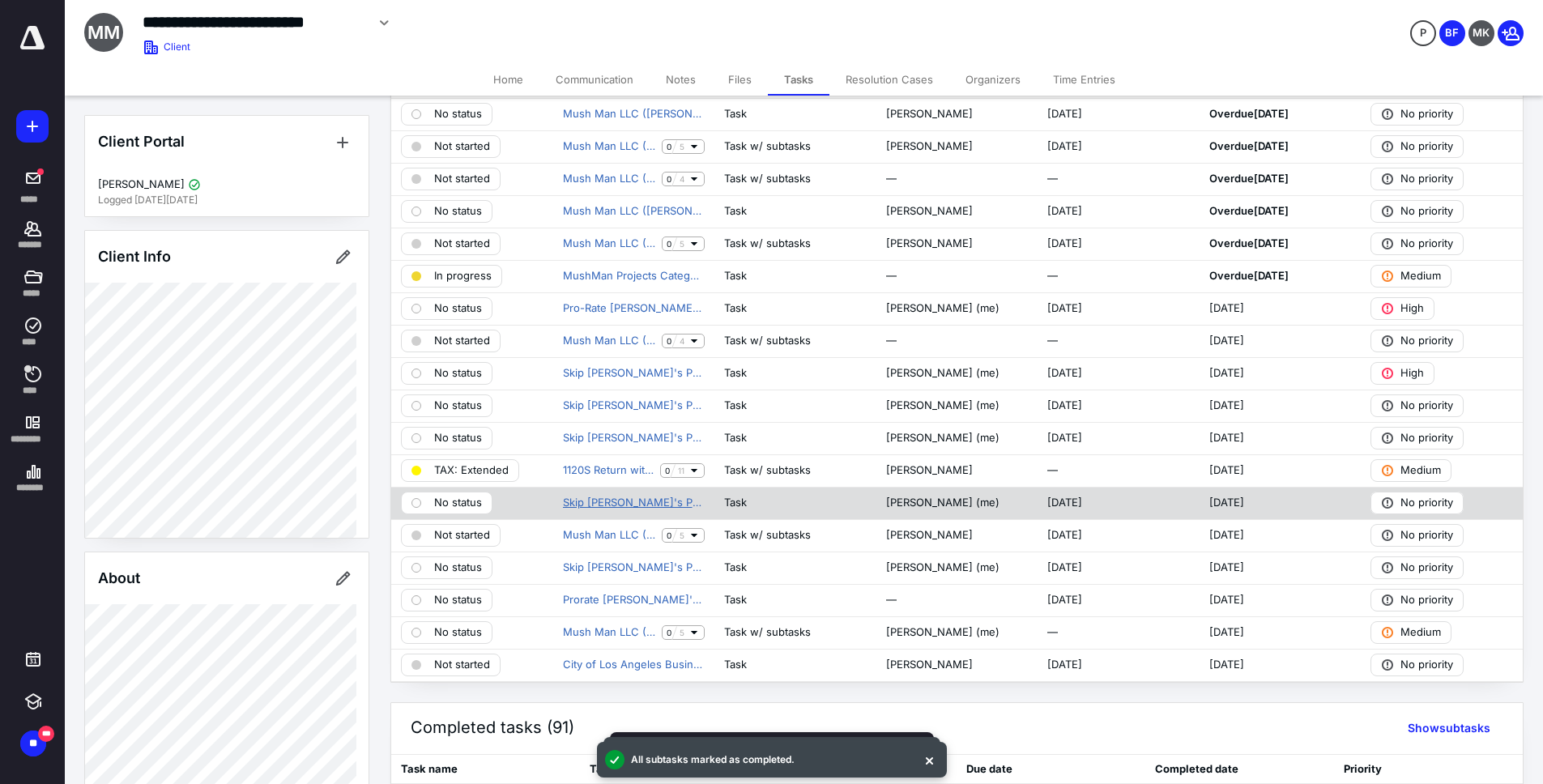 scroll, scrollTop: 0, scrollLeft: 0, axis: both 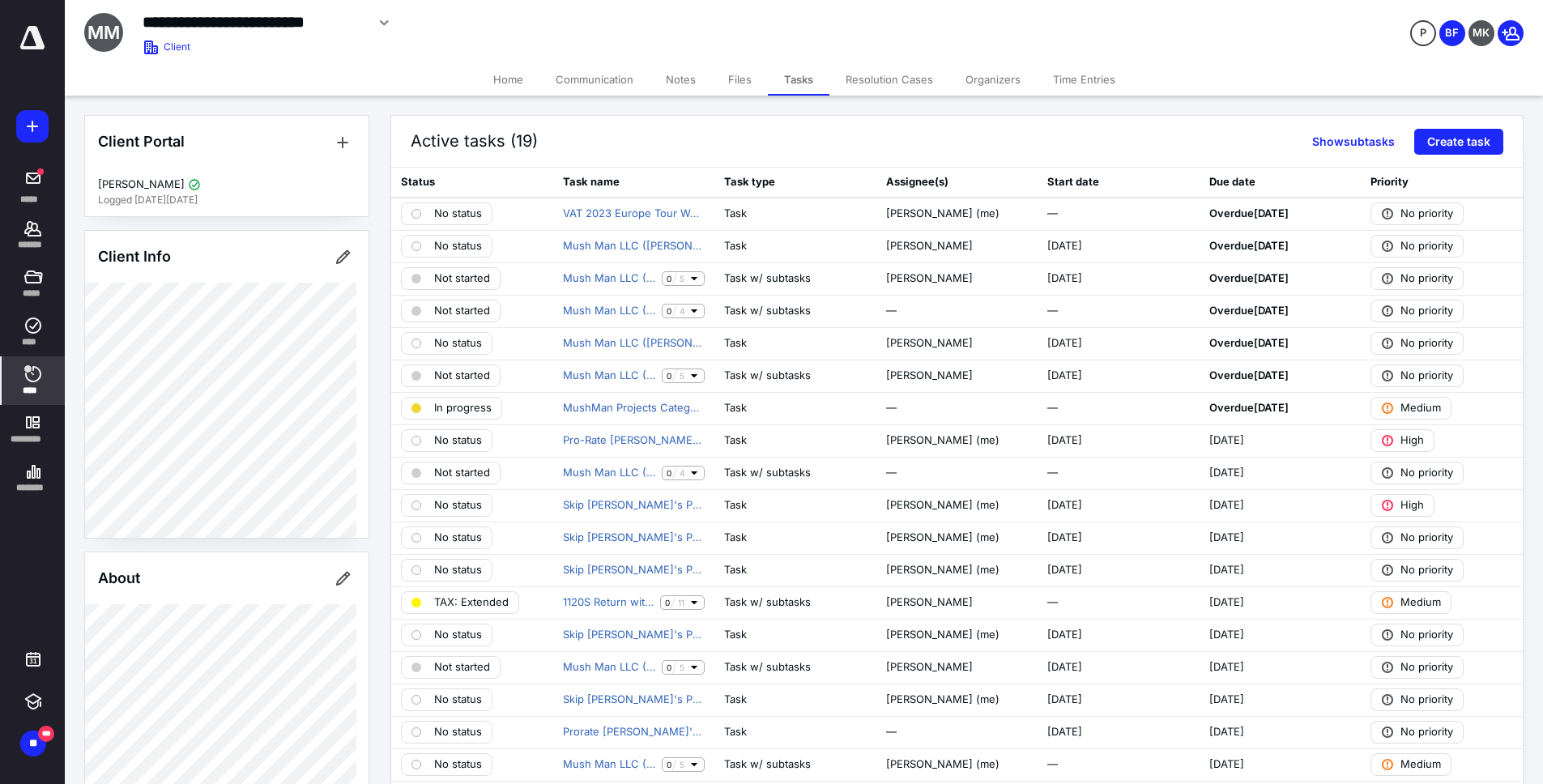 click 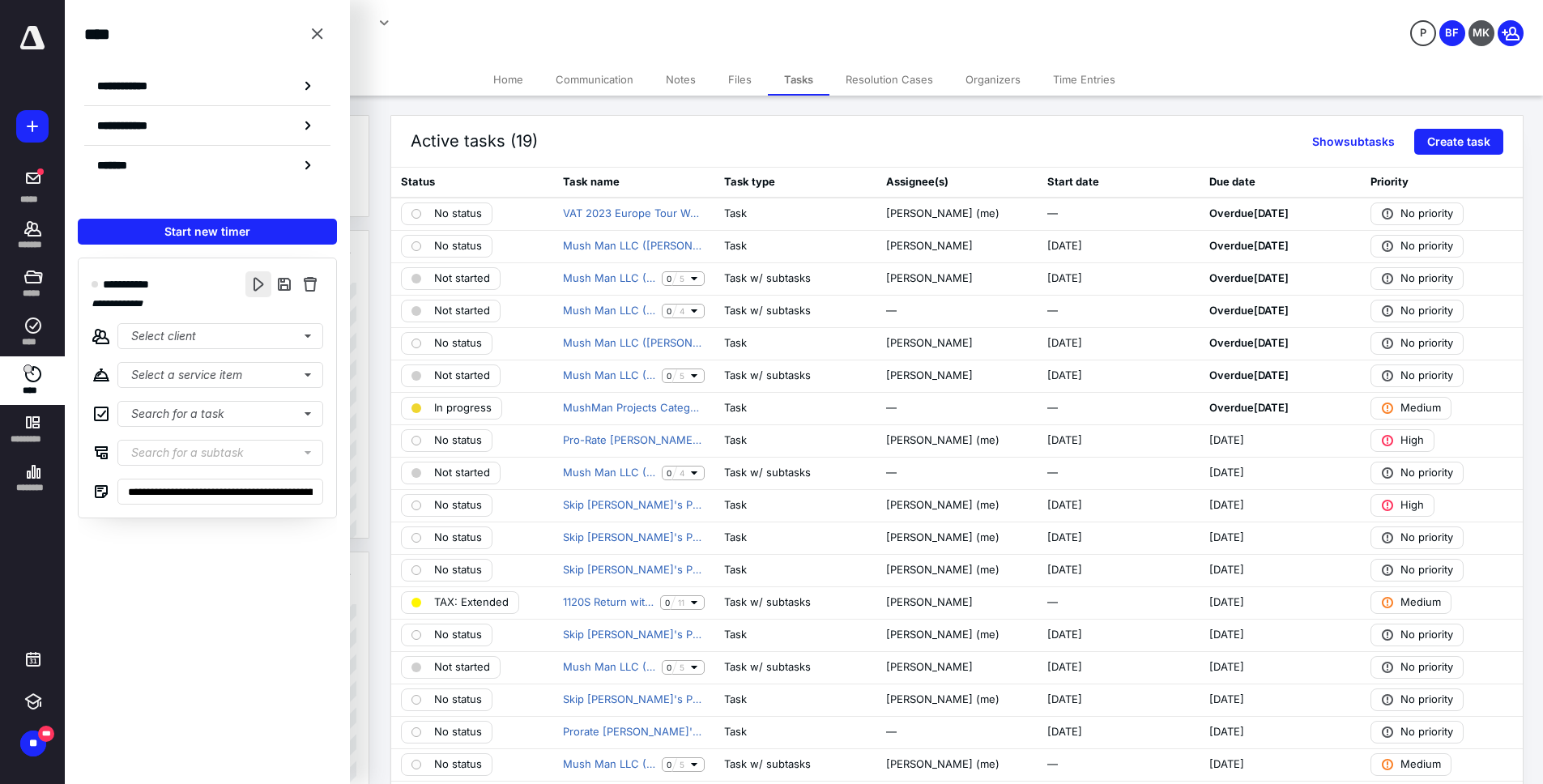 click at bounding box center [258, 284] 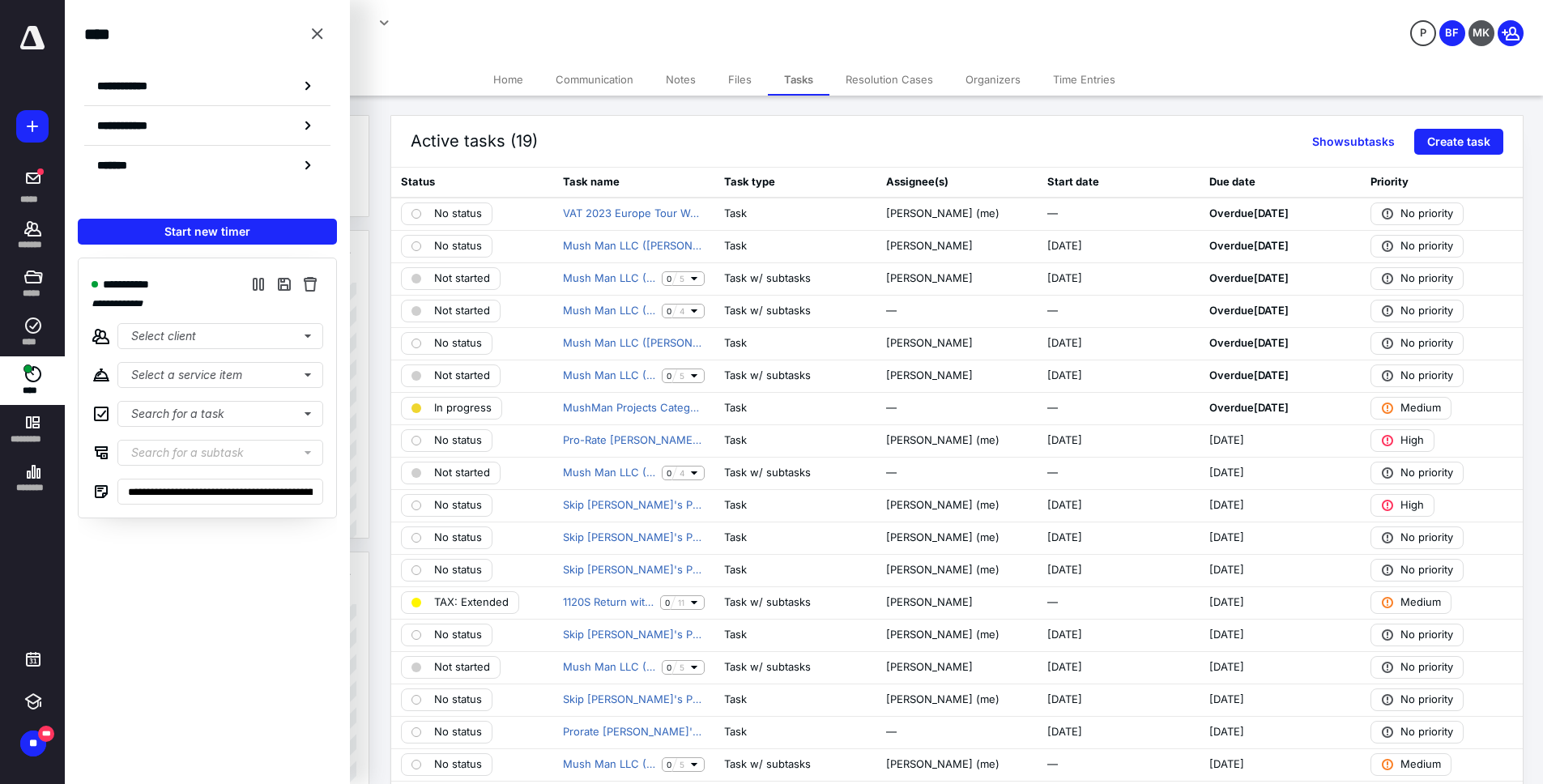 scroll, scrollTop: 0, scrollLeft: 0, axis: both 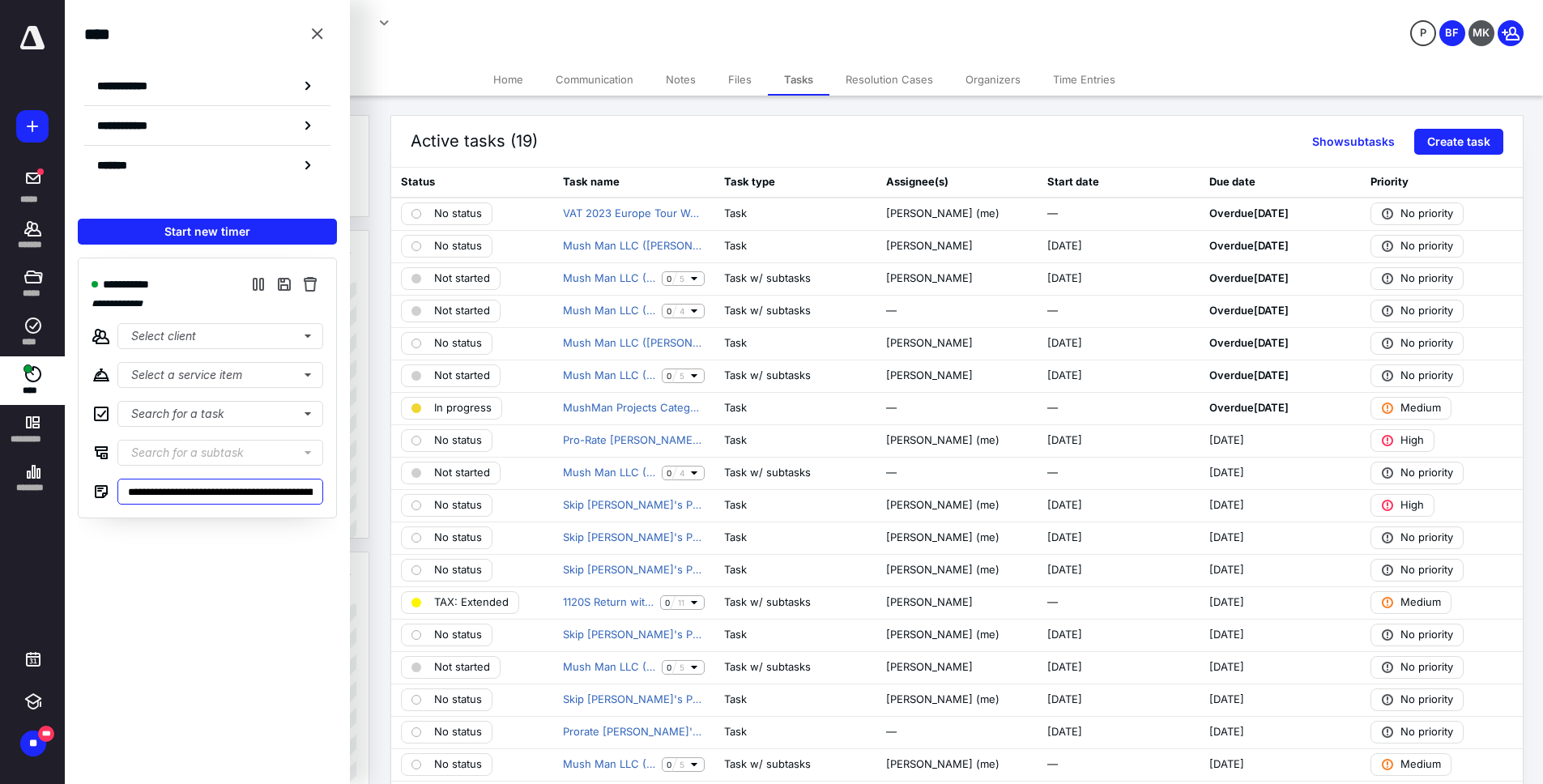 click on "**********" at bounding box center [220, 492] 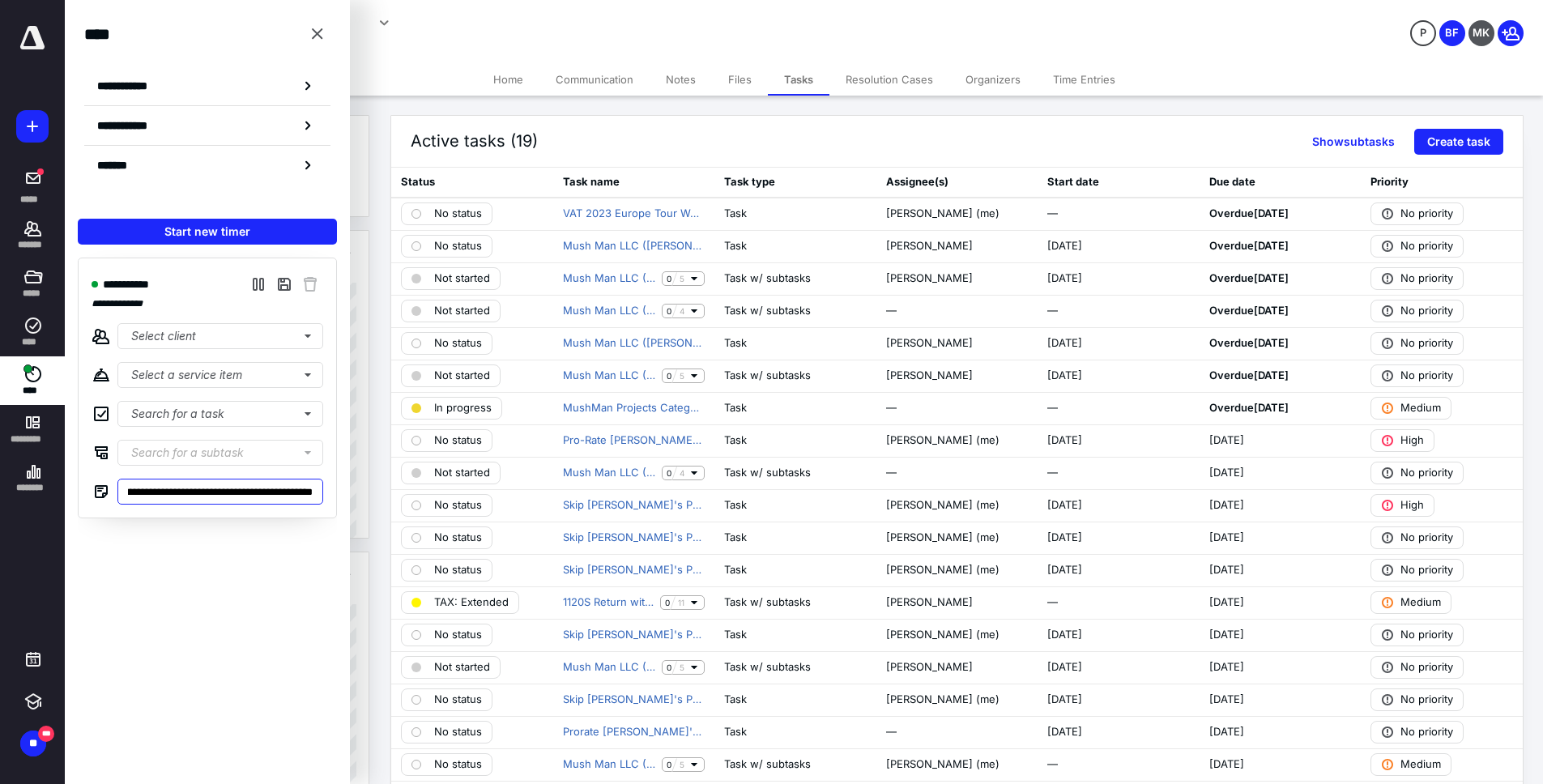 scroll, scrollTop: 0, scrollLeft: 316, axis: horizontal 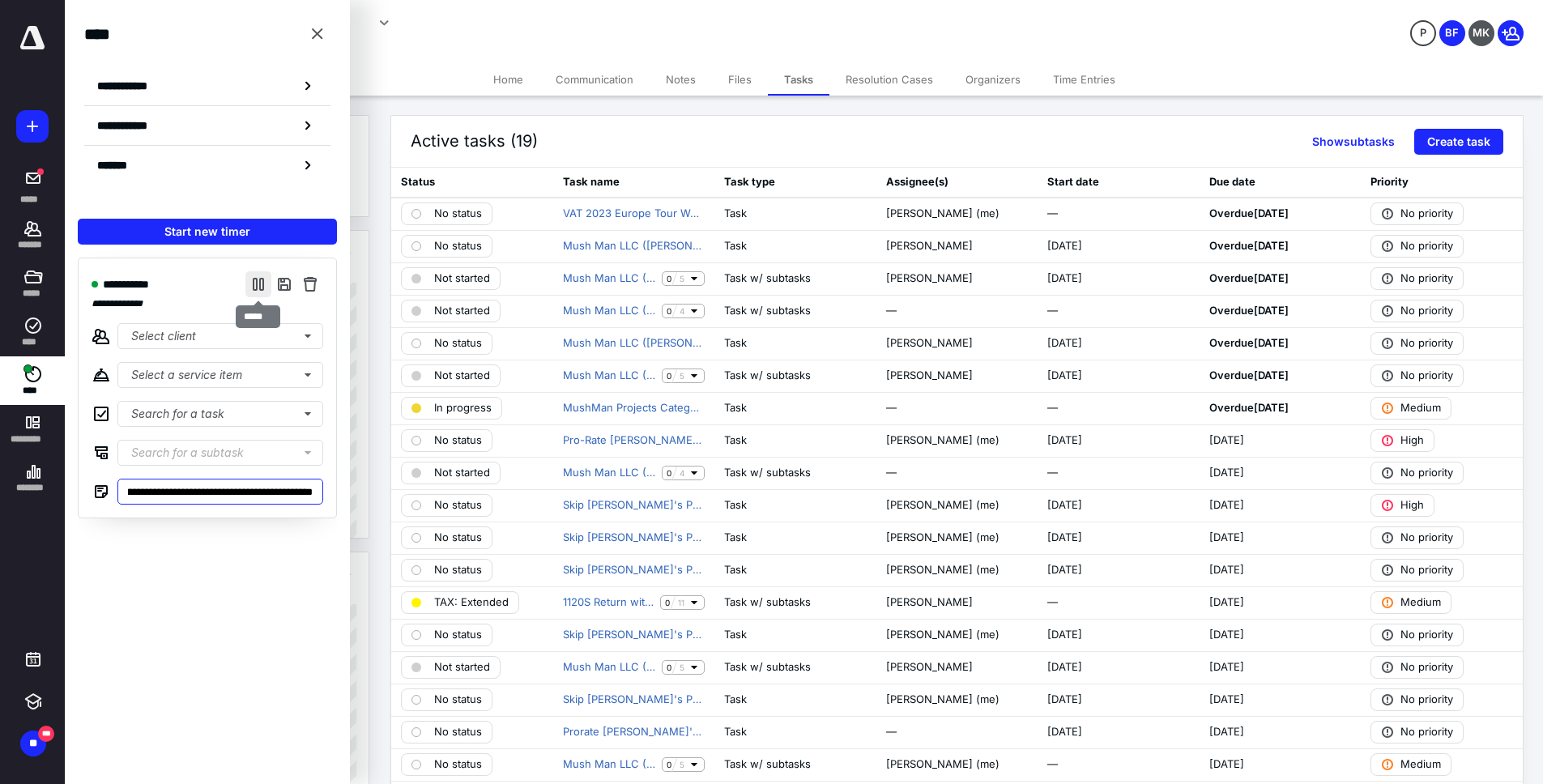 type on "**********" 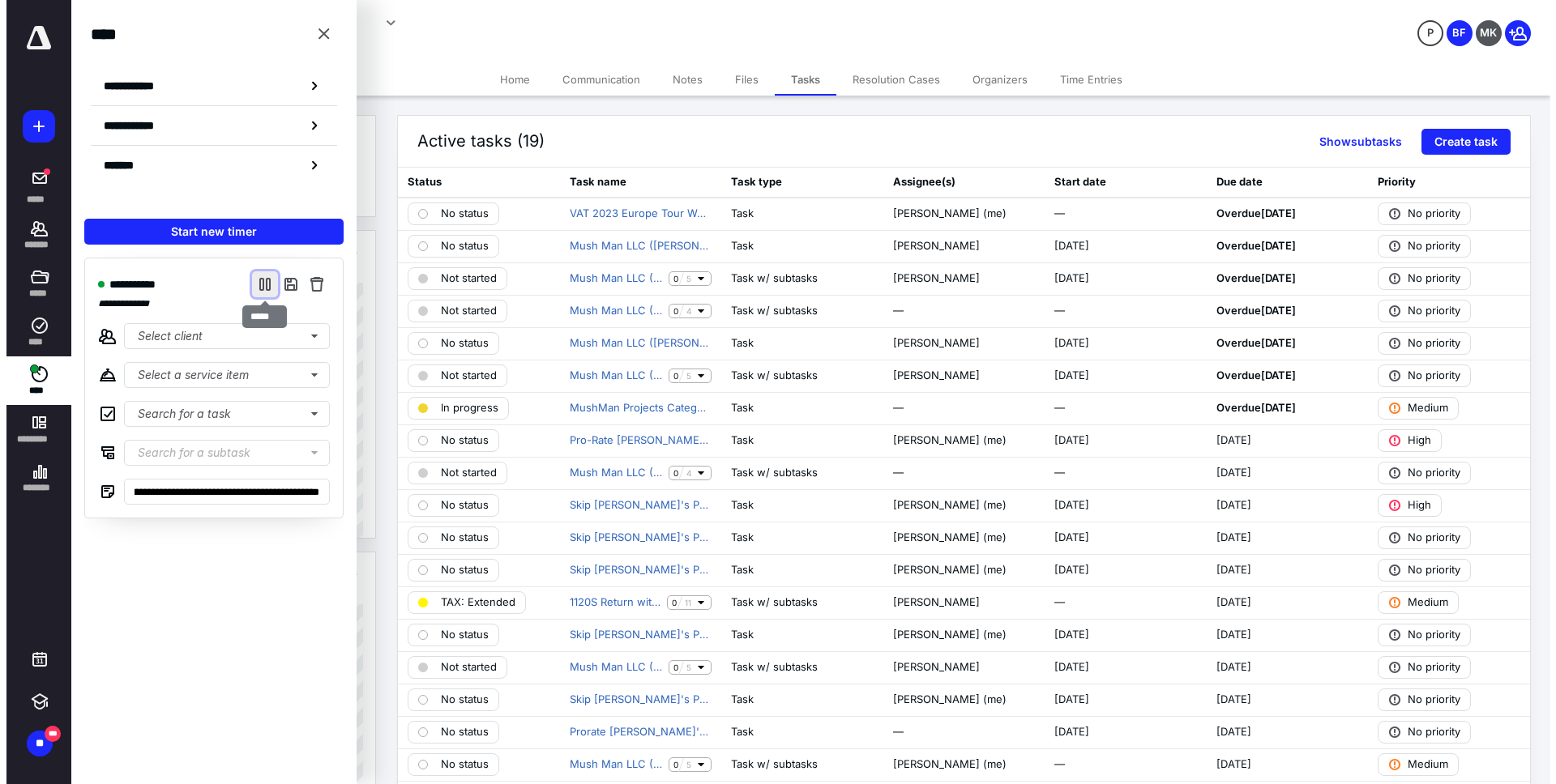 scroll, scrollTop: 0, scrollLeft: 0, axis: both 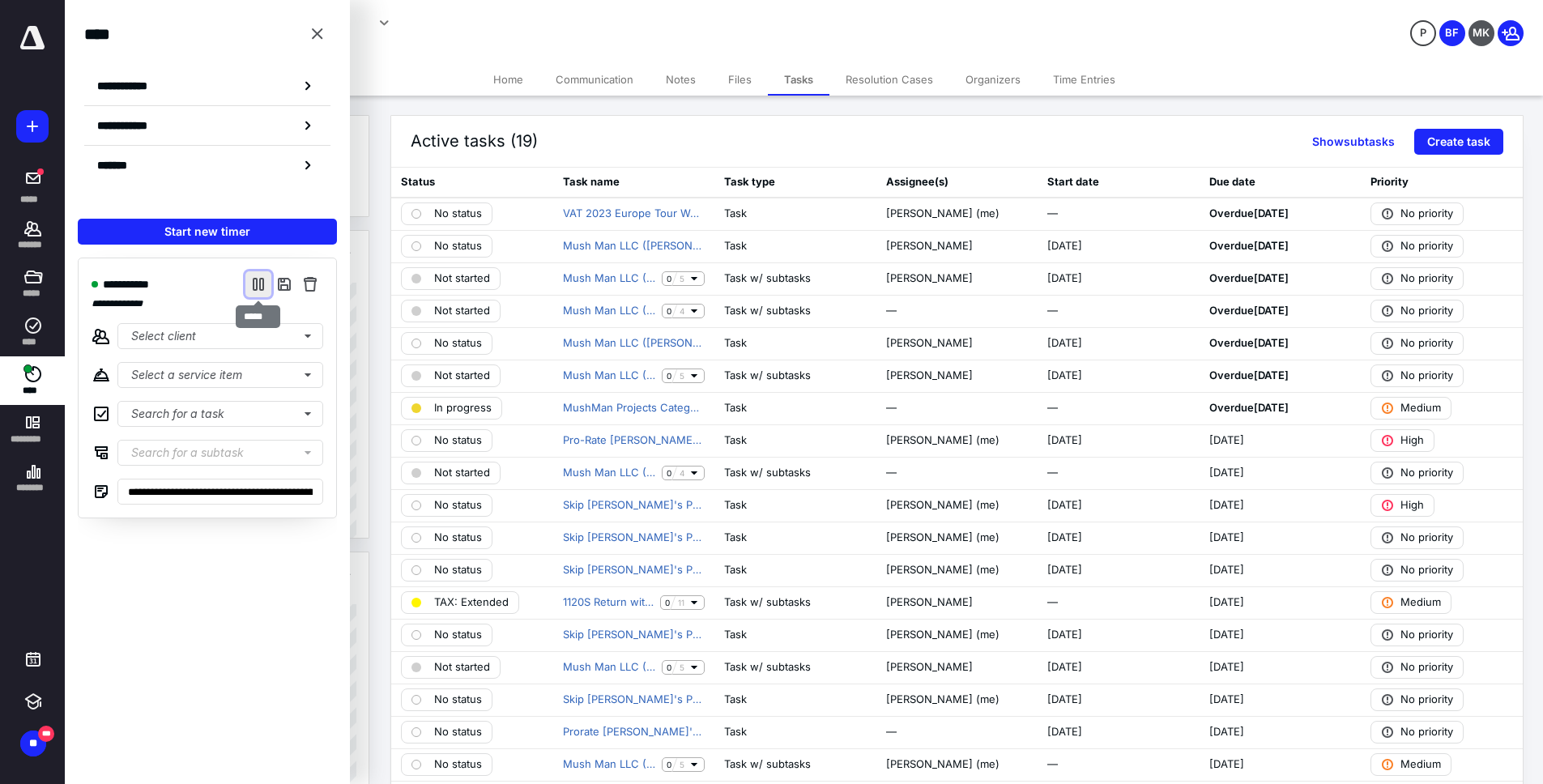 click at bounding box center [258, 284] 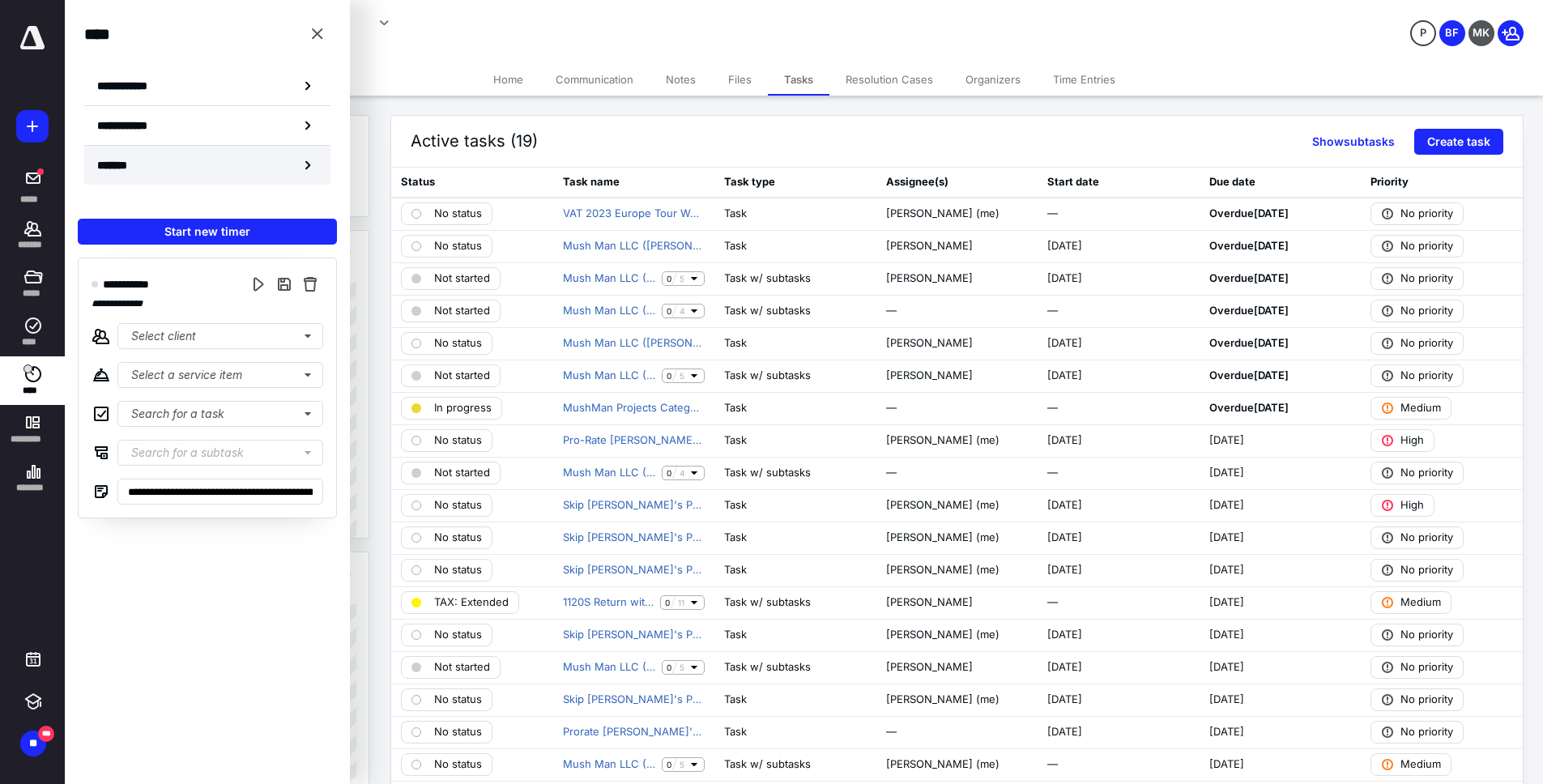 click on "*******" at bounding box center (207, 165) 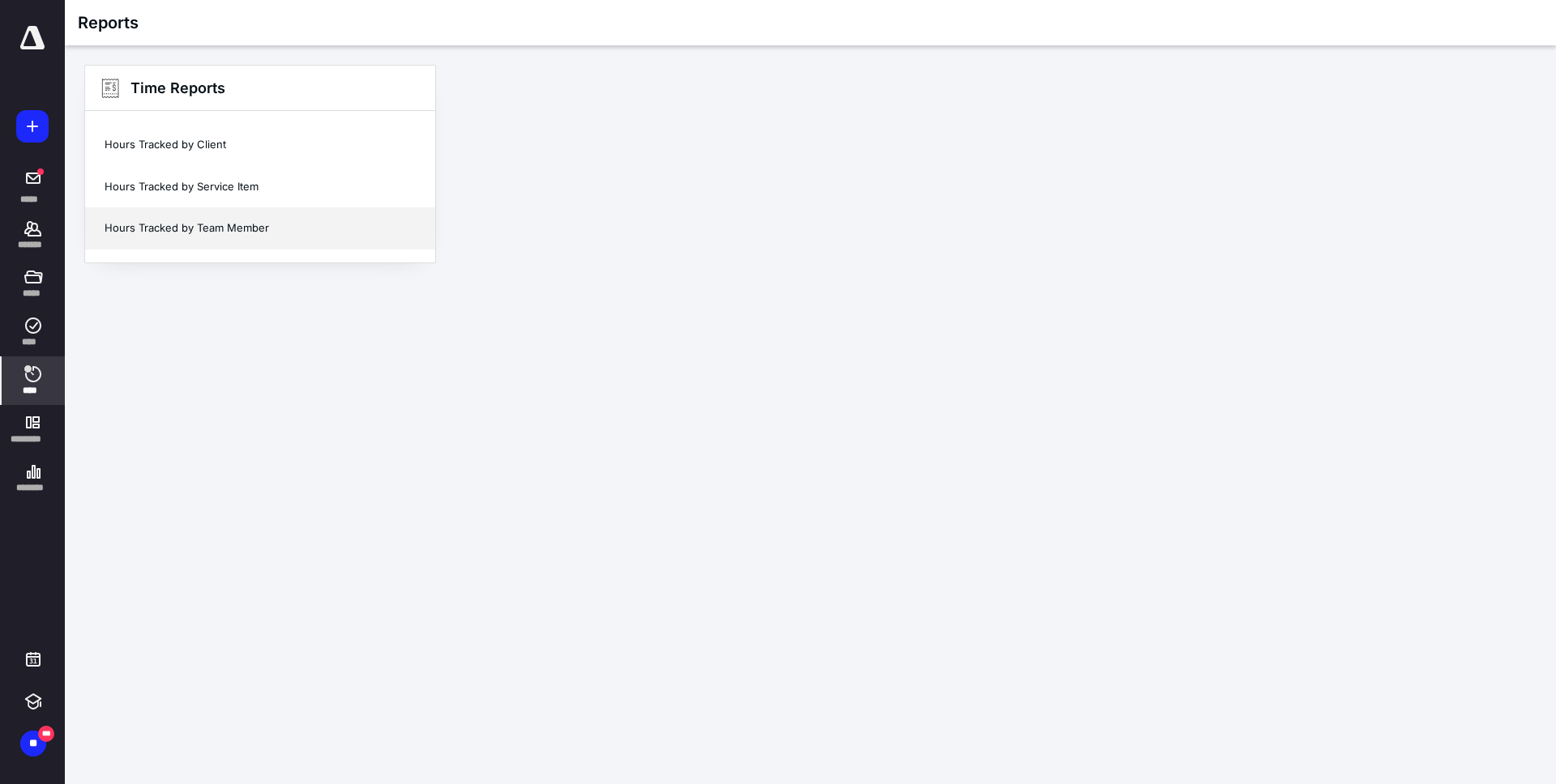 click on "Hours Tracked by Team Member" at bounding box center (260, 228) 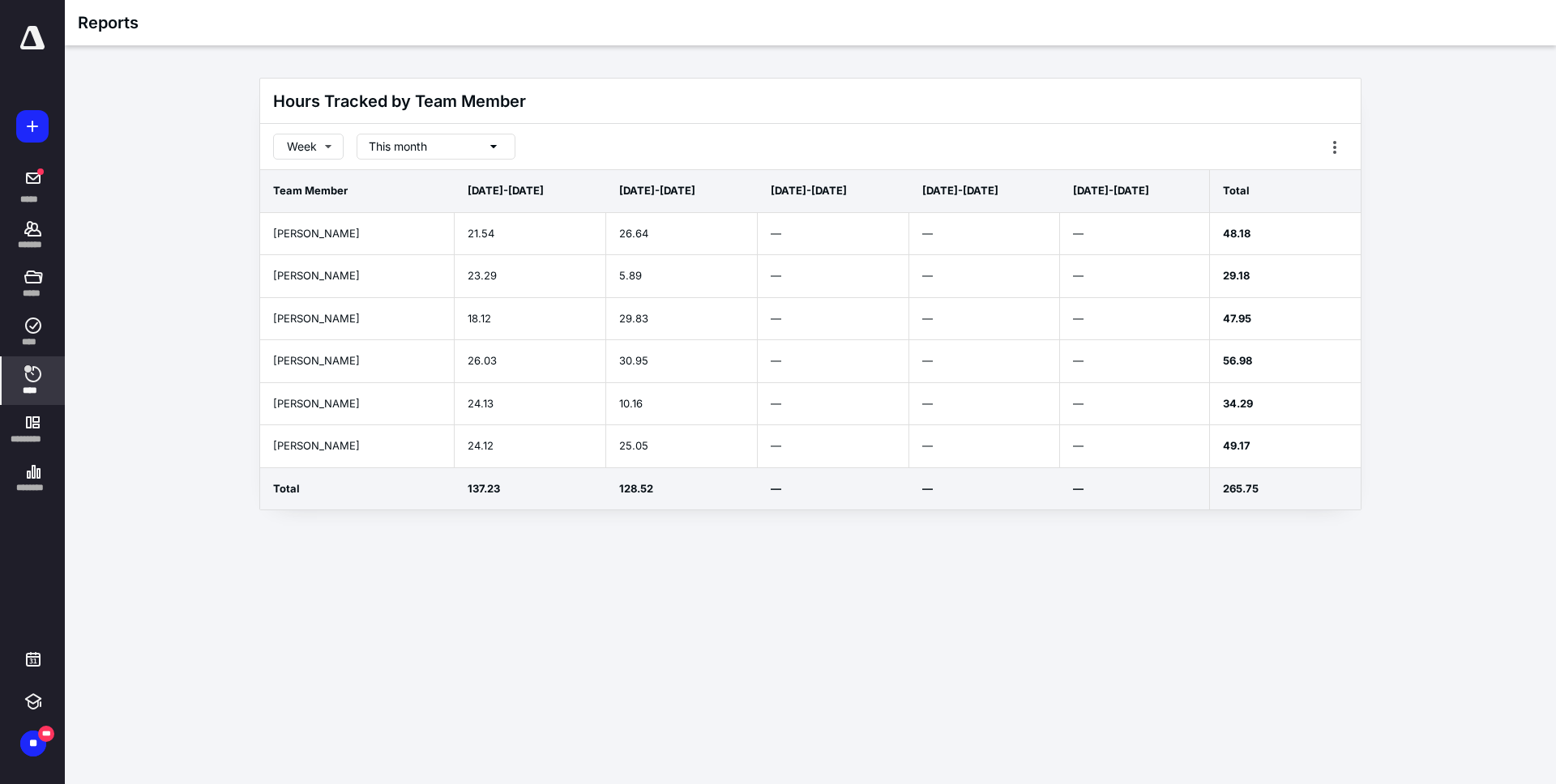 click on "****" at bounding box center [33, 381] 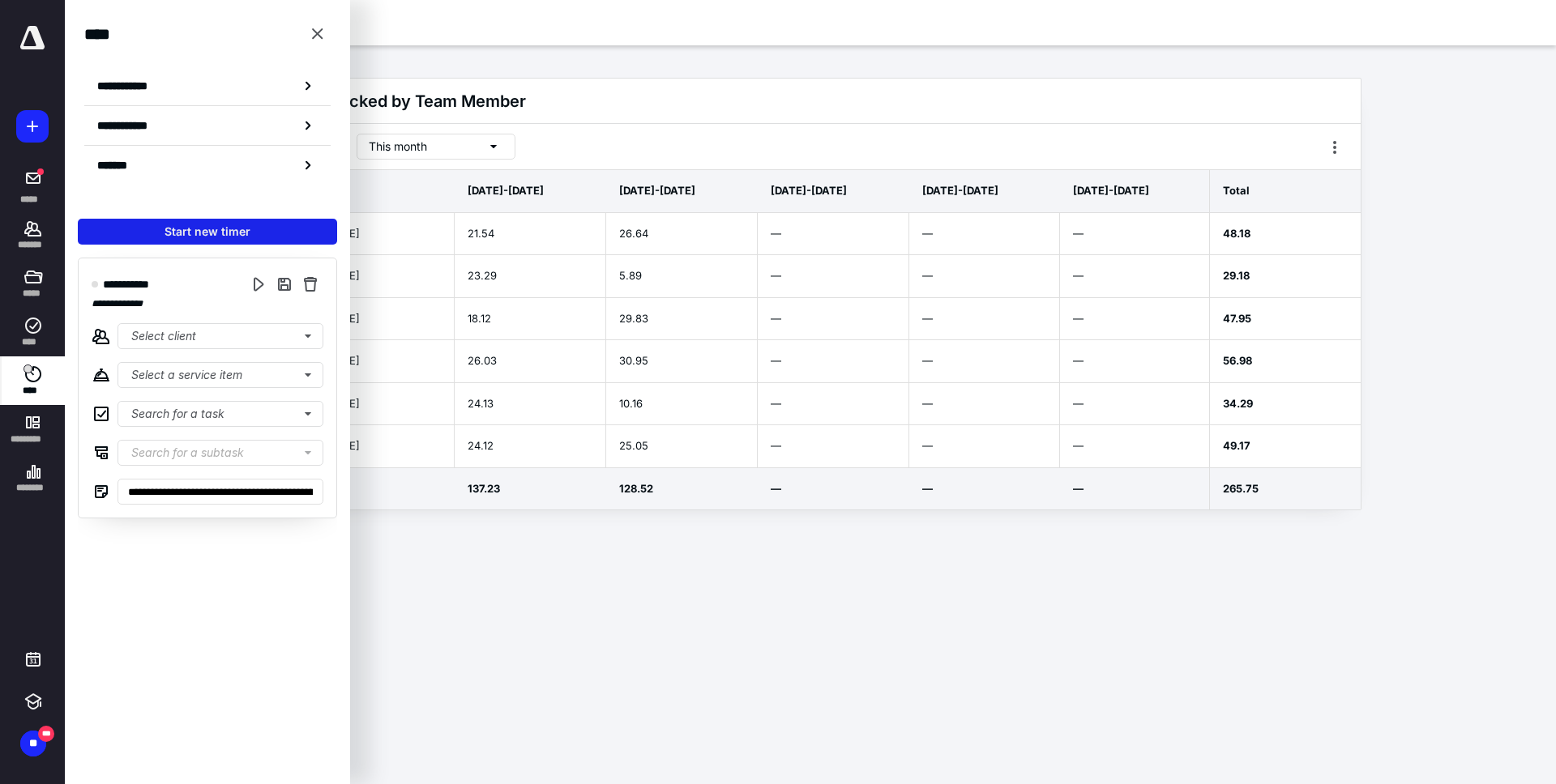click on "Start new timer" at bounding box center [207, 232] 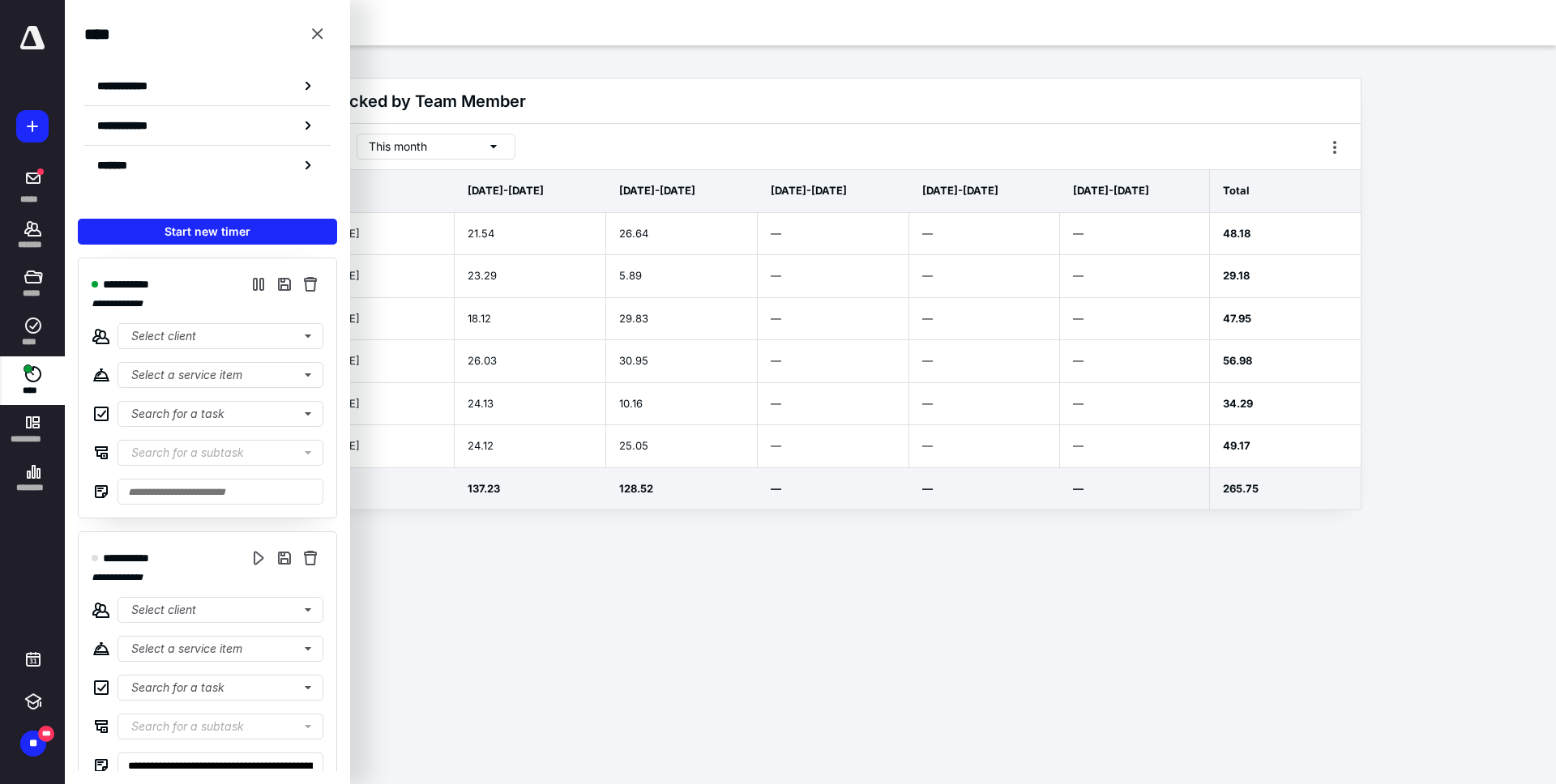 type on "********" 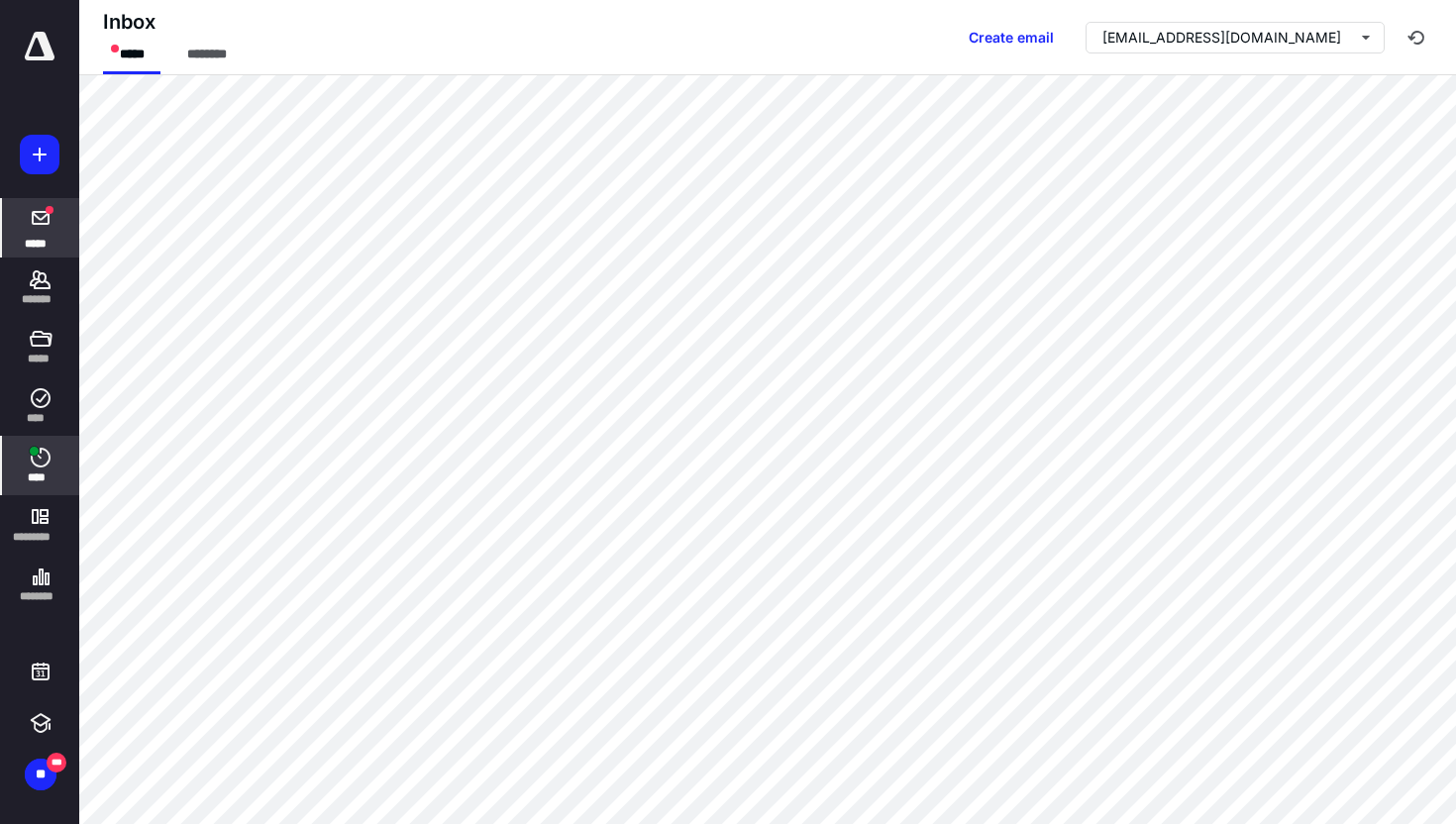 scroll, scrollTop: 0, scrollLeft: 0, axis: both 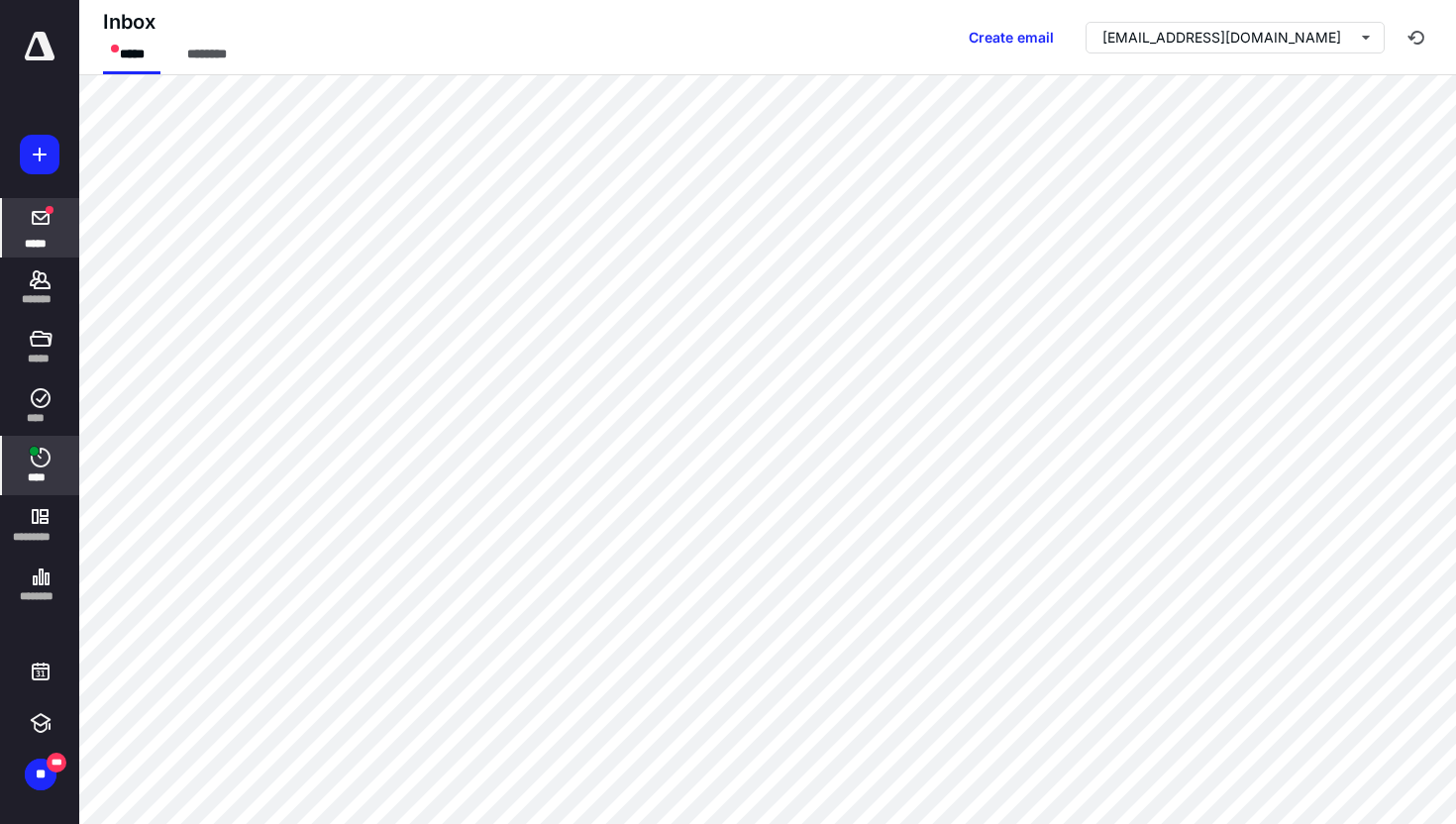 click on "****" at bounding box center [41, 477] 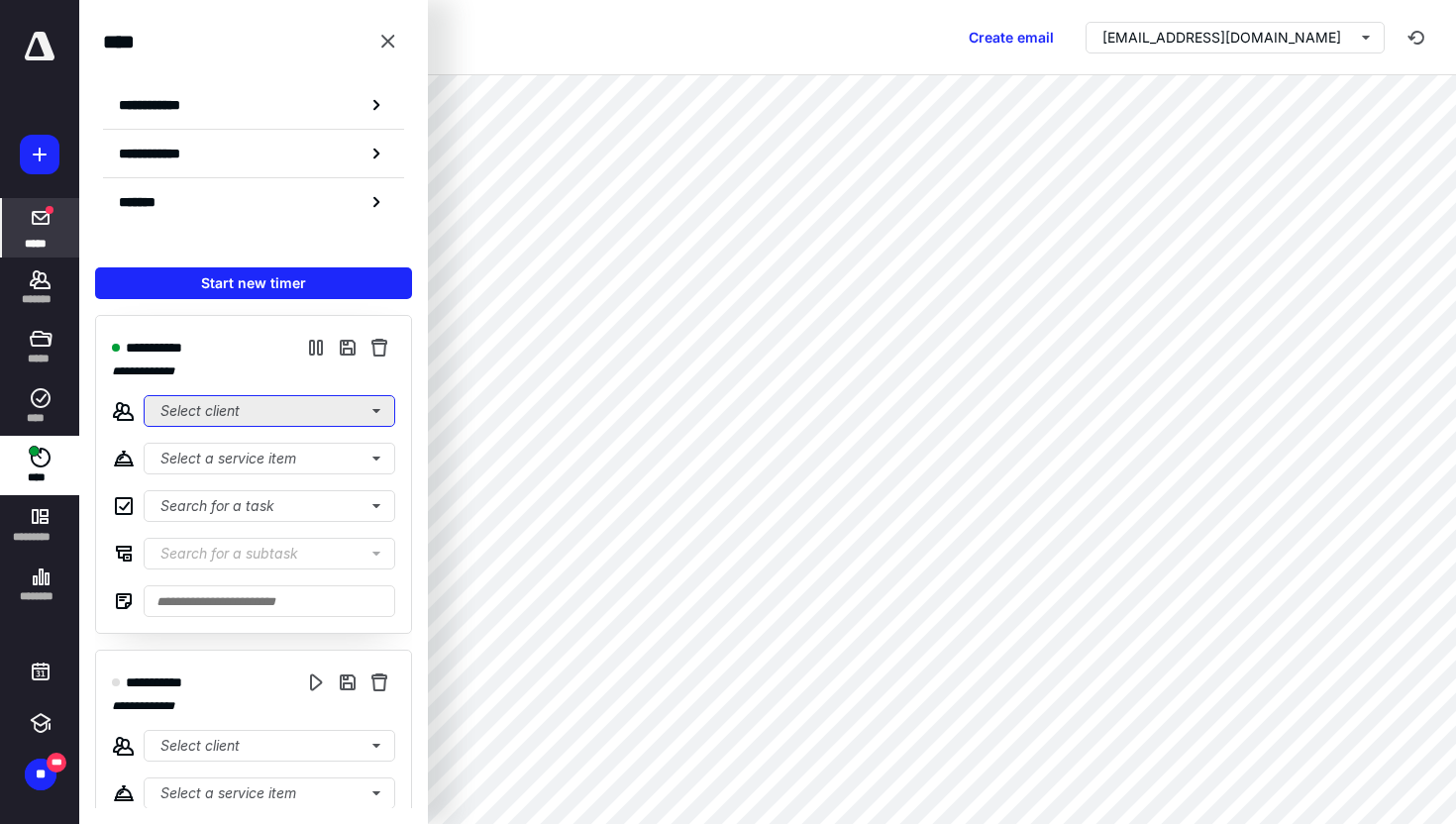 click on "Select client" at bounding box center [269, 411] 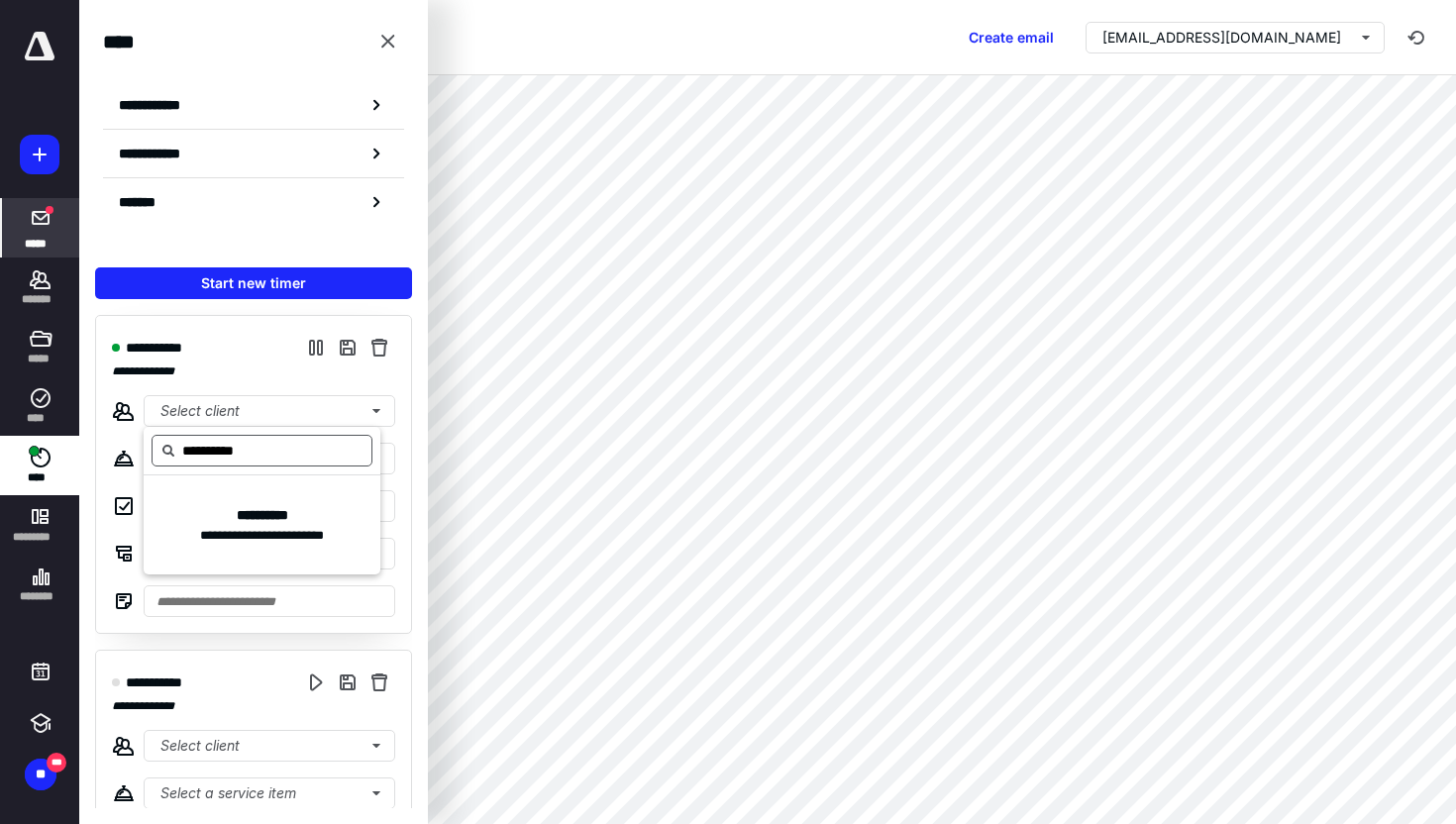 click on "**********" at bounding box center [261, 451] 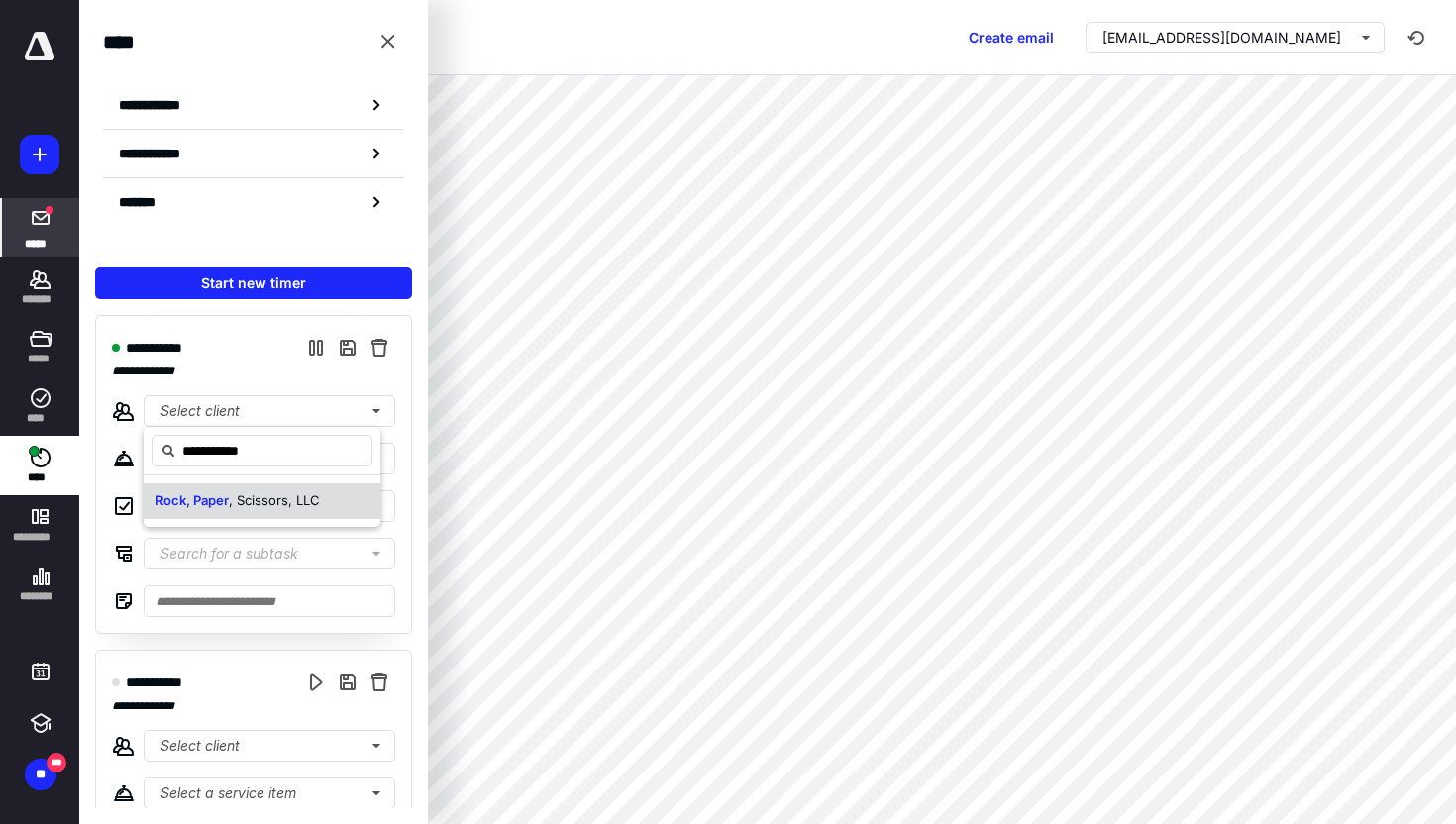 click on ", Scissors, LLC" at bounding box center [274, 500] 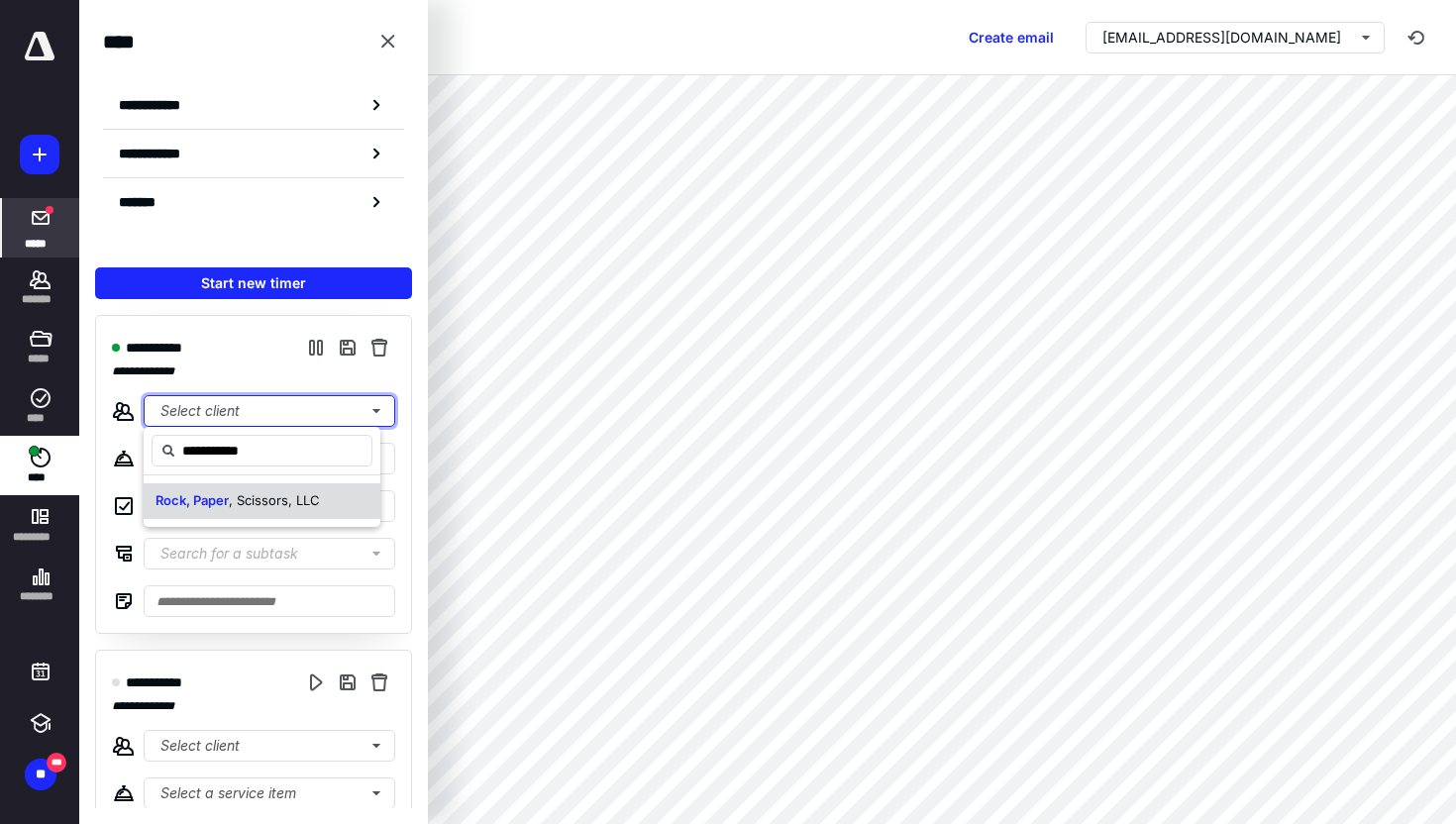 type 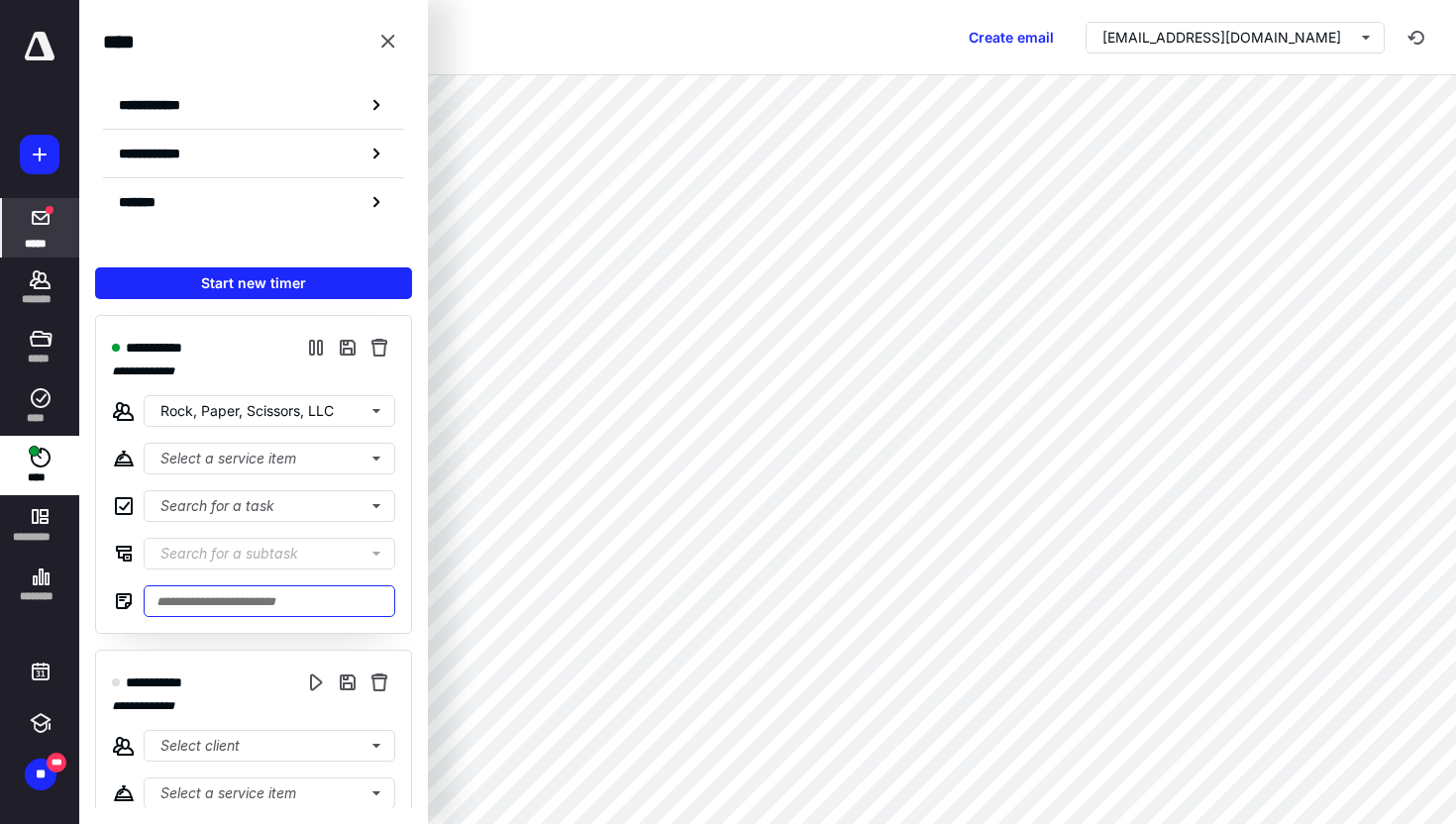click at bounding box center [269, 601] 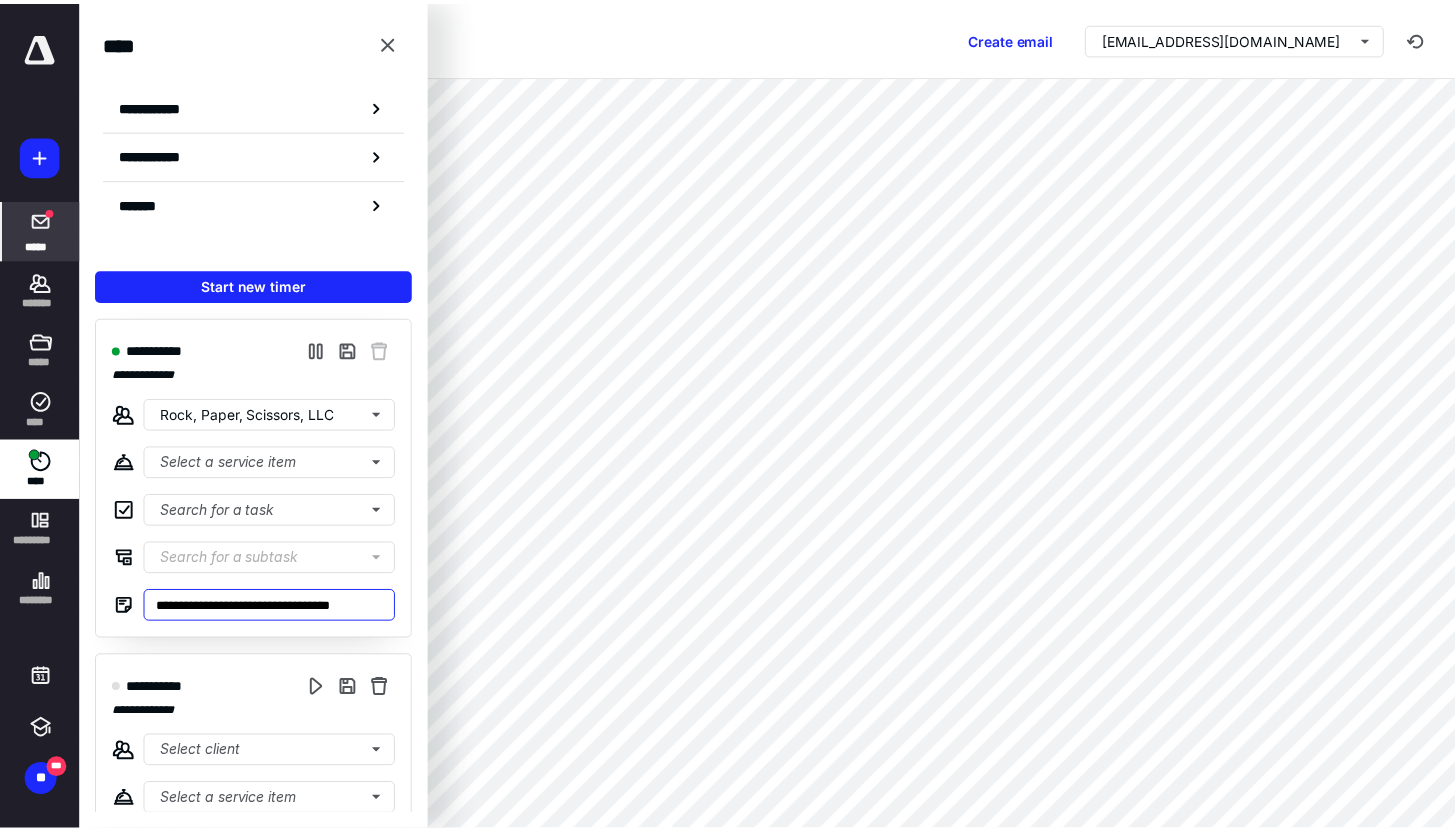 scroll, scrollTop: 0, scrollLeft: 13, axis: horizontal 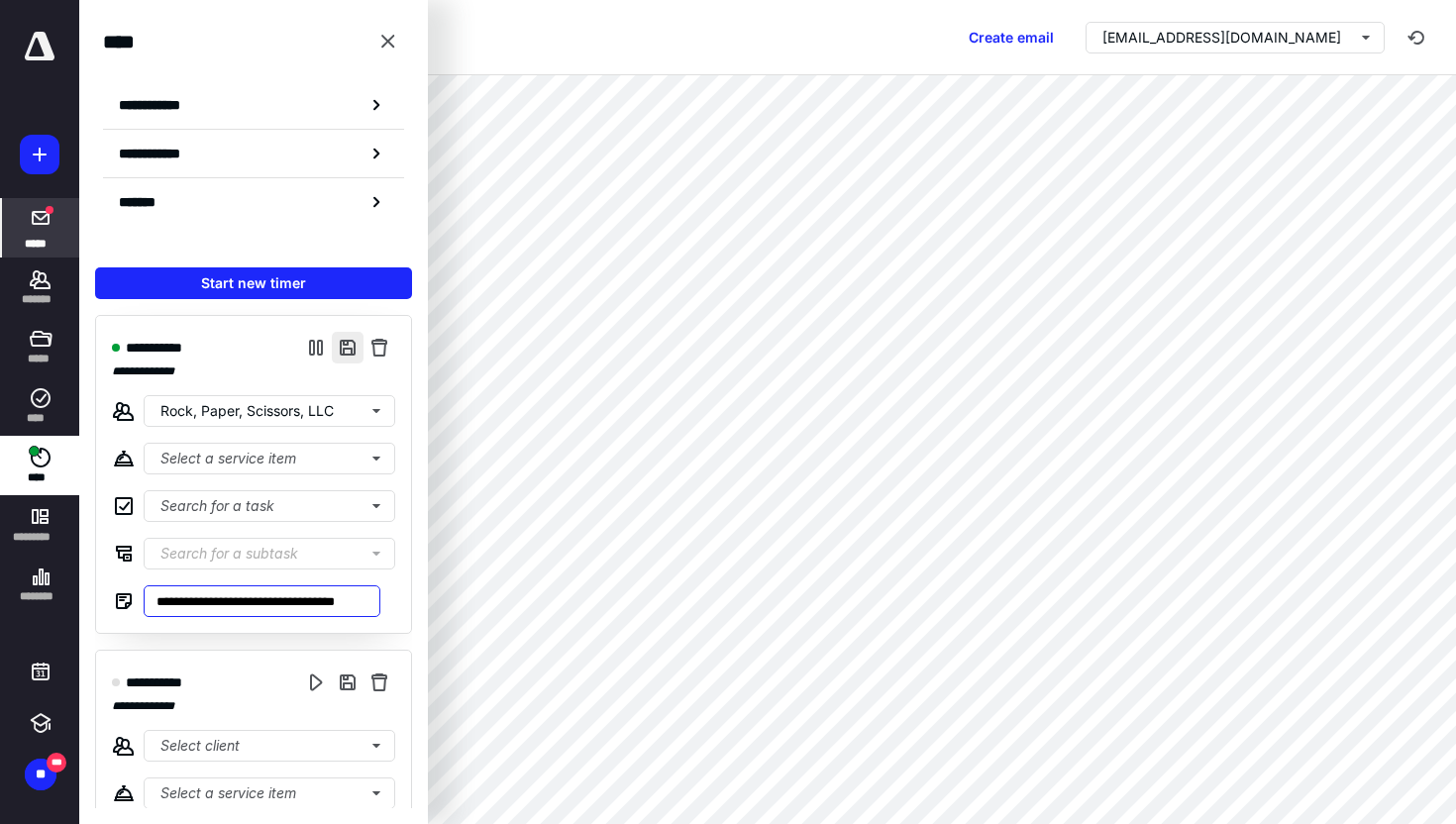 type on "**********" 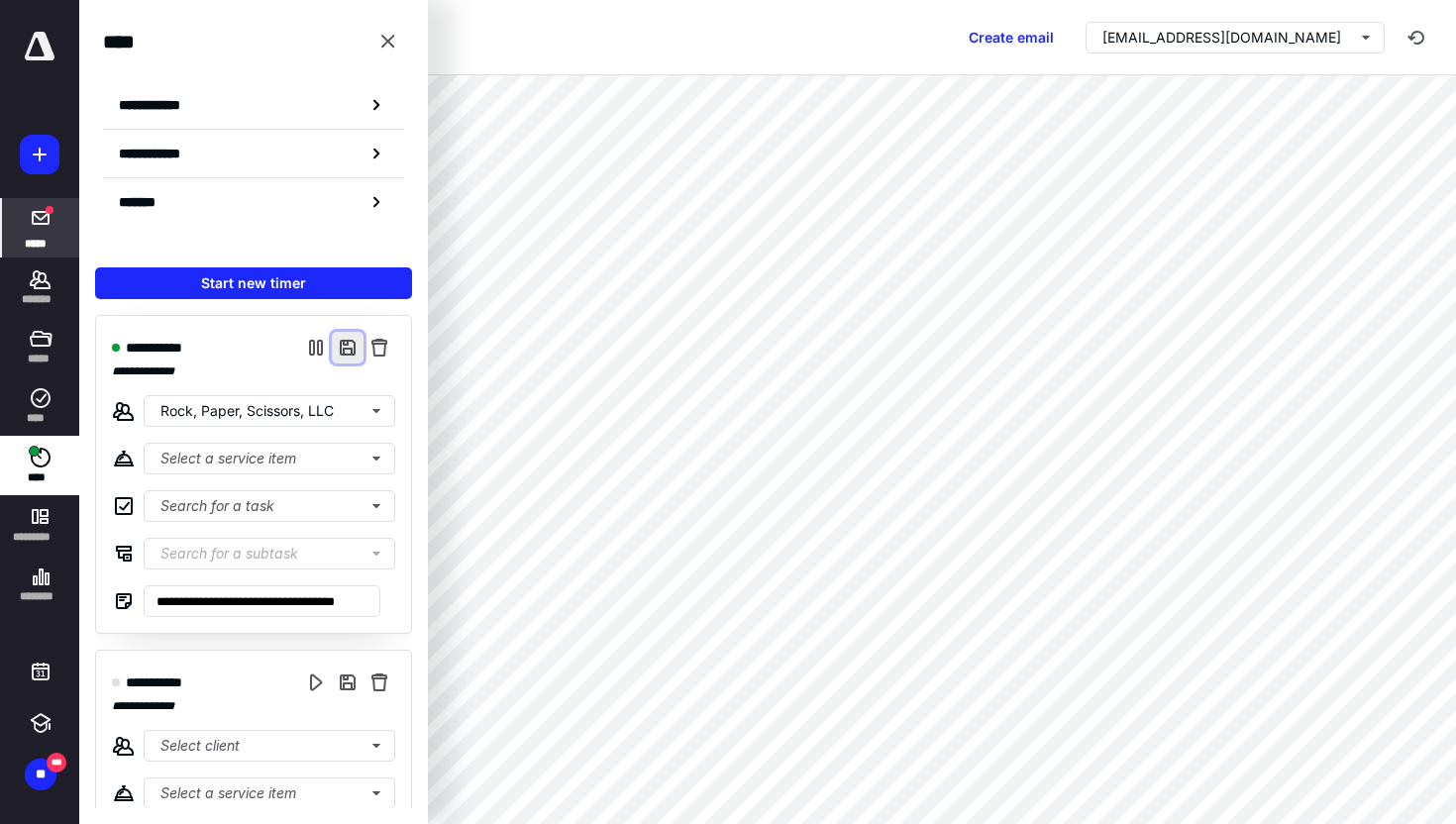 click at bounding box center [348, 348] 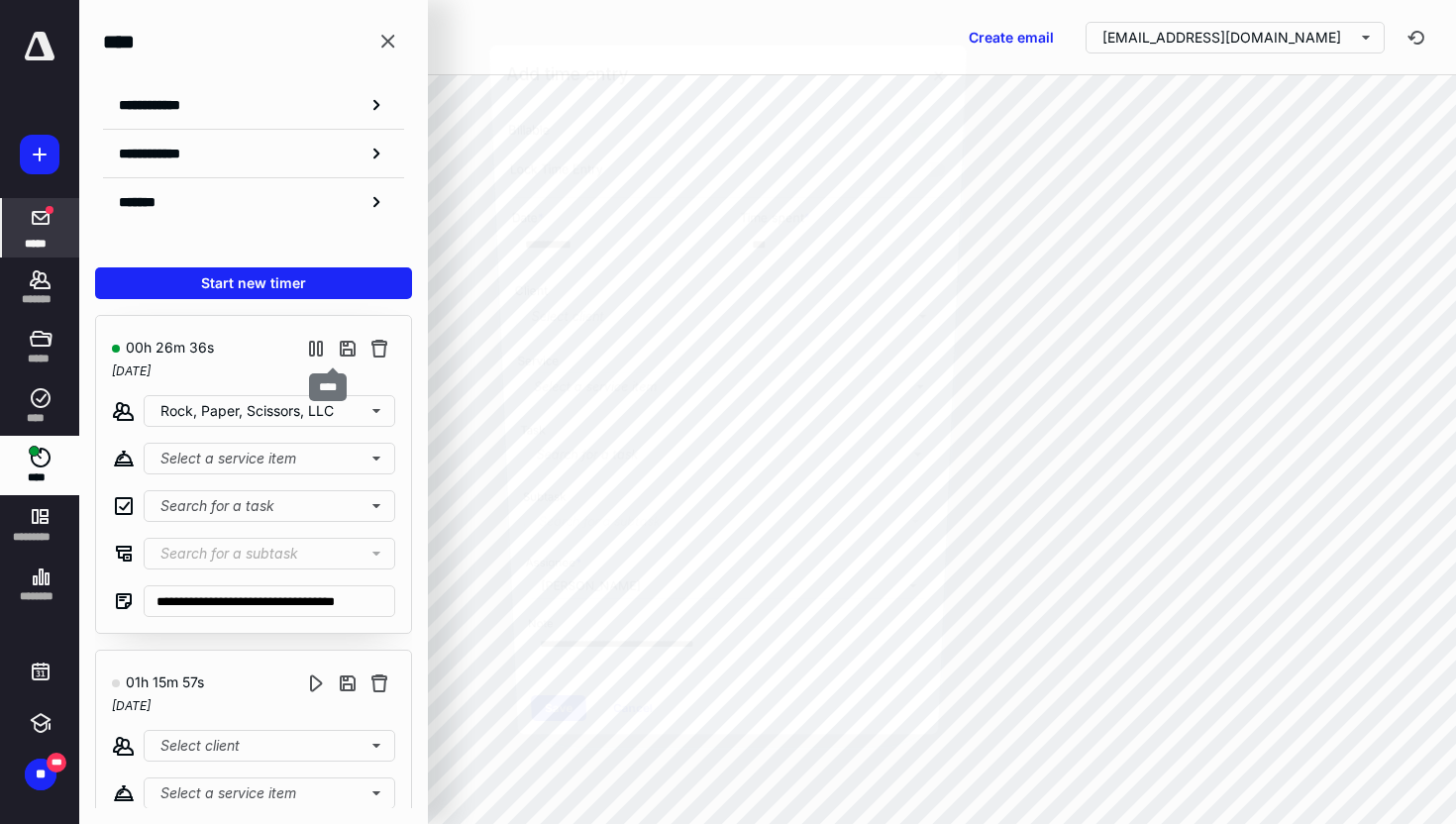 type on "***" 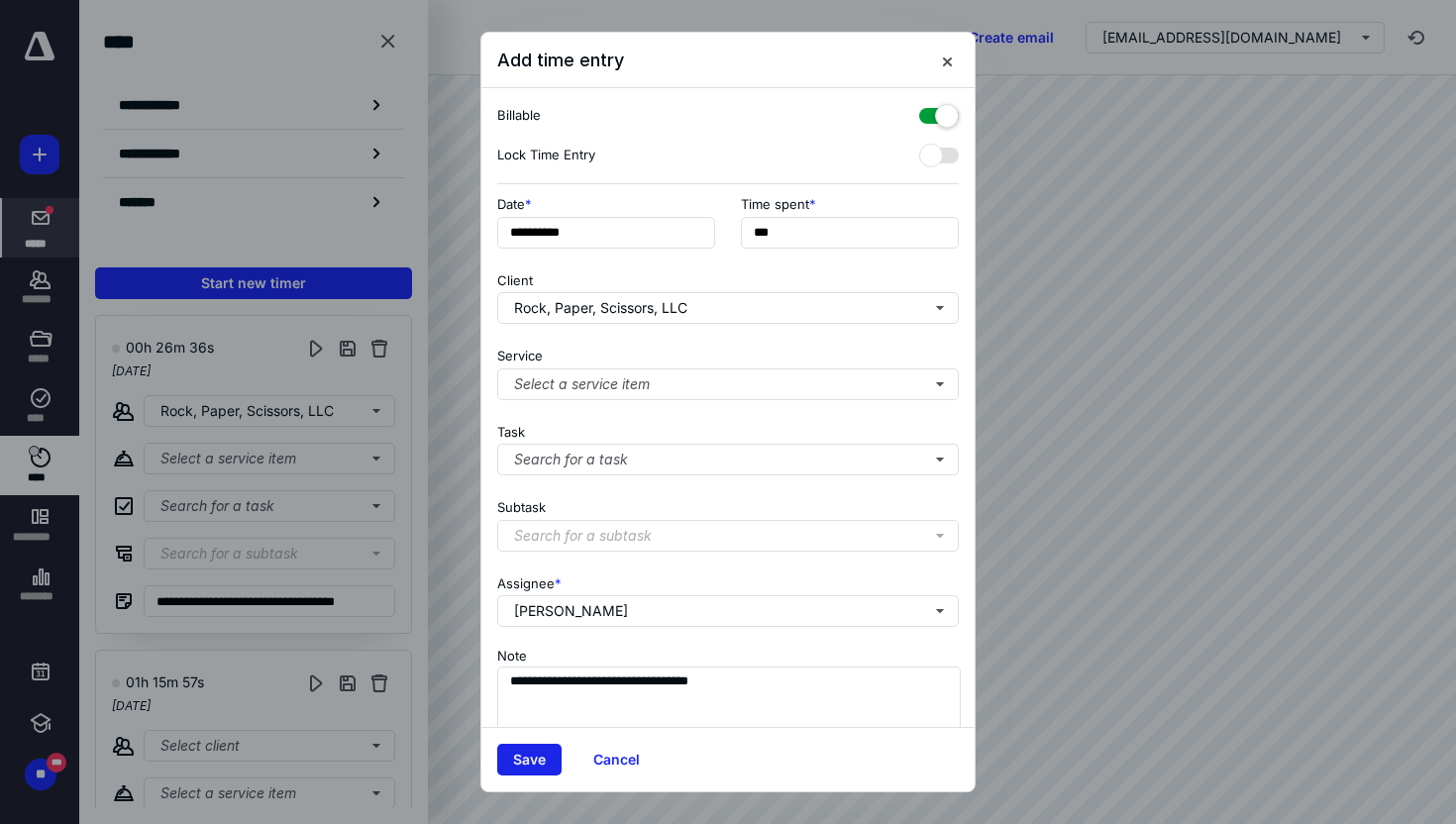 click on "Save" at bounding box center (529, 760) 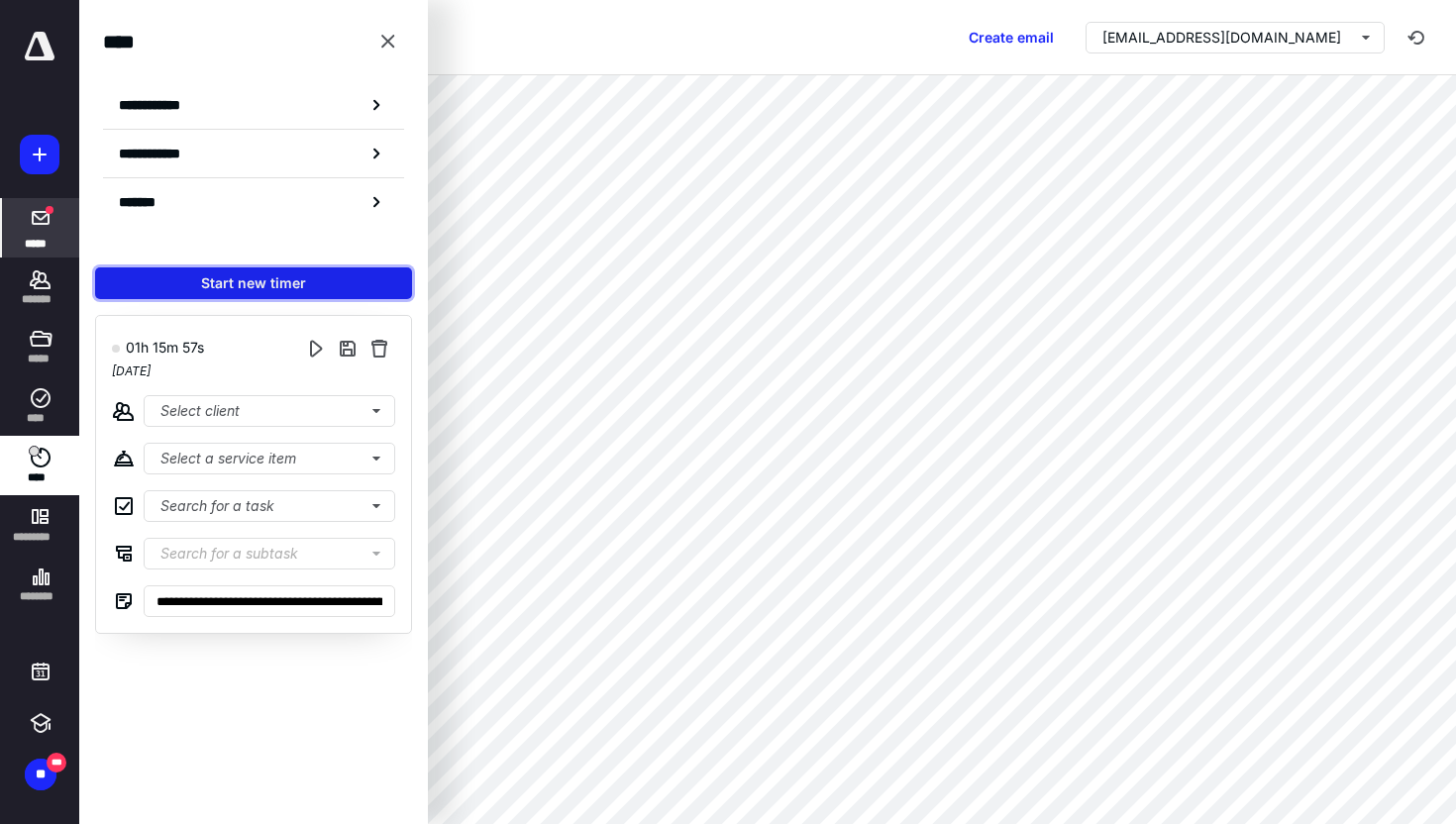 click on "Start new timer" at bounding box center [254, 283] 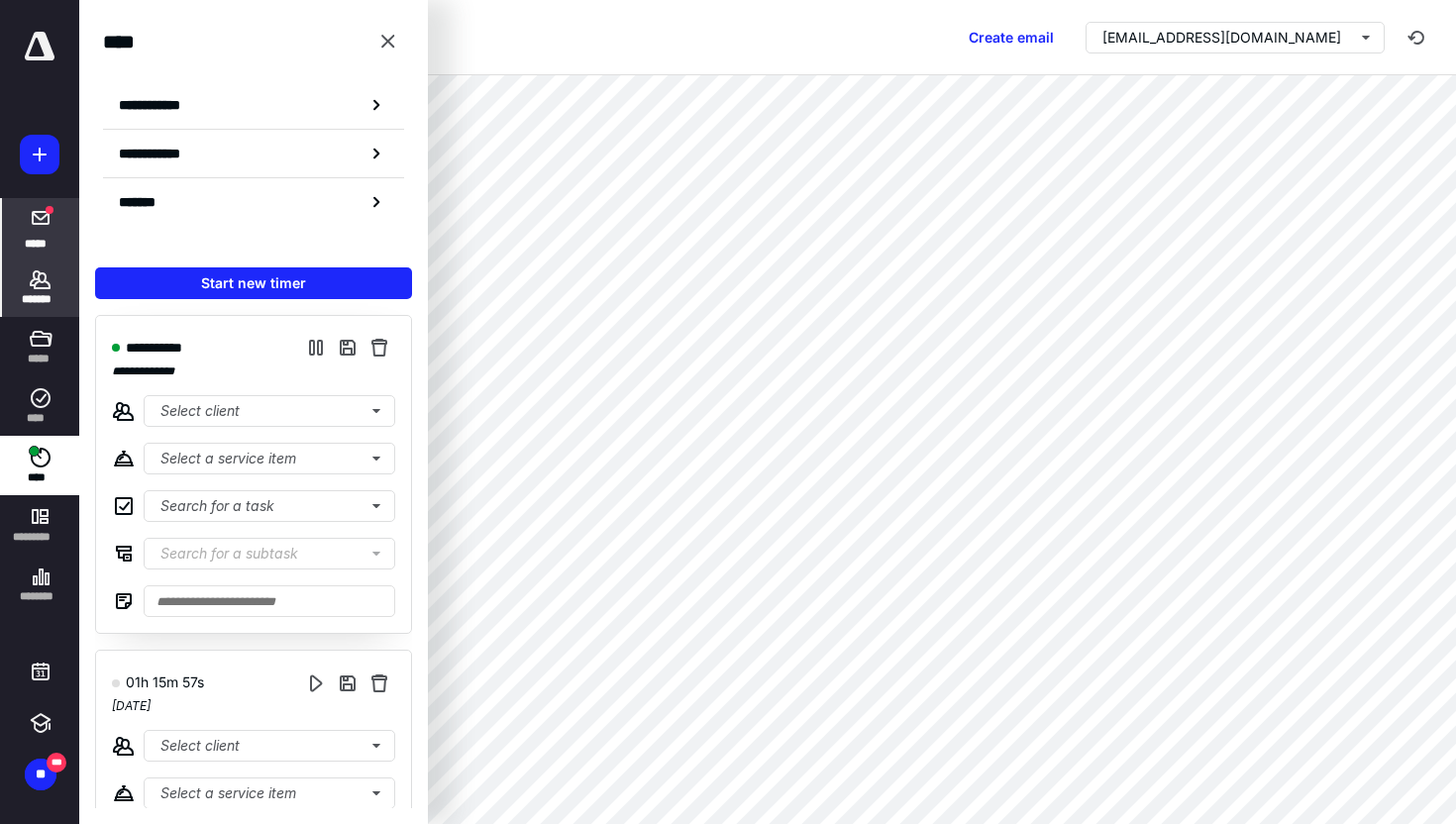 click 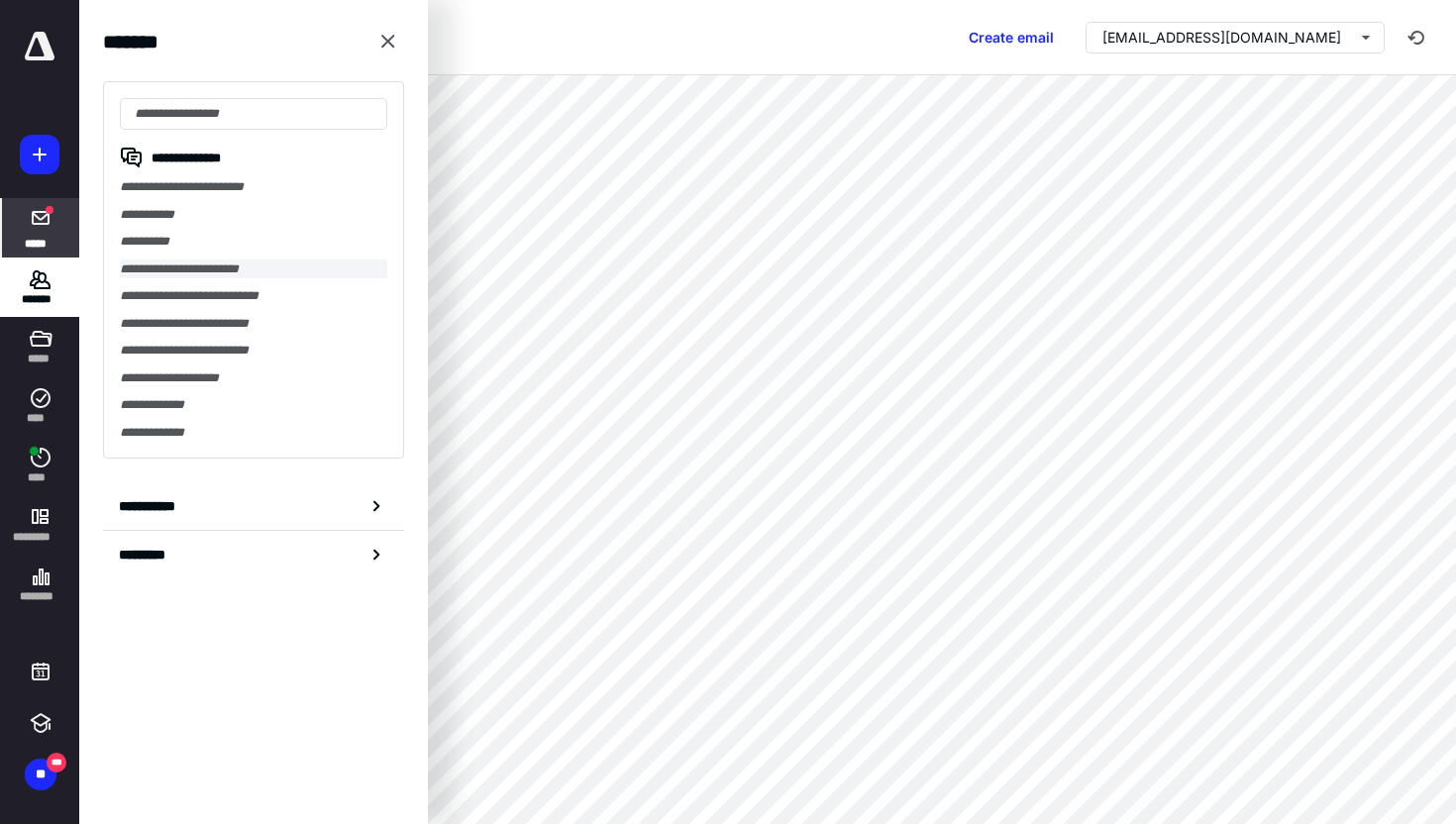 click on "**********" at bounding box center [254, 269] 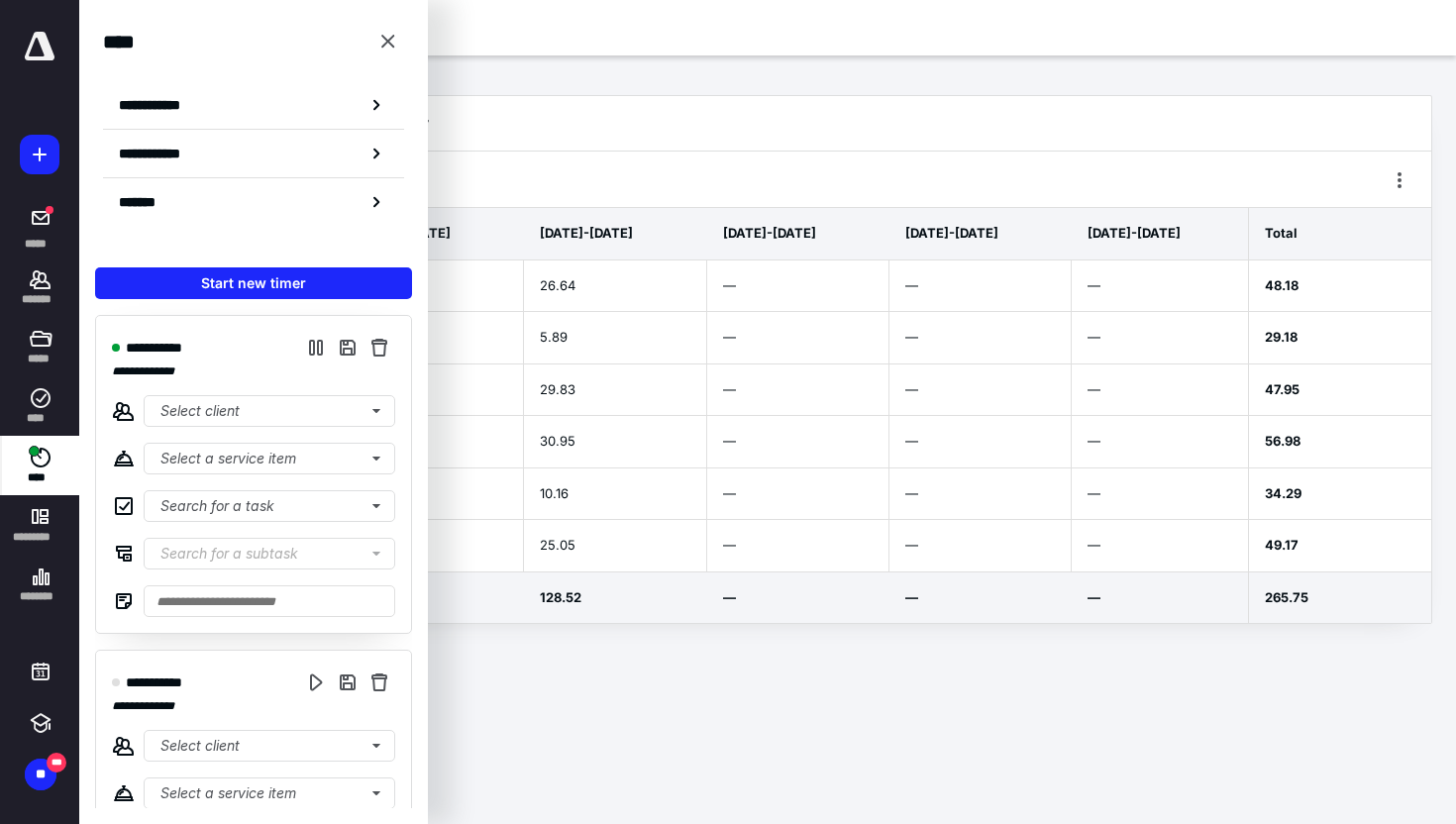 scroll, scrollTop: 0, scrollLeft: 0, axis: both 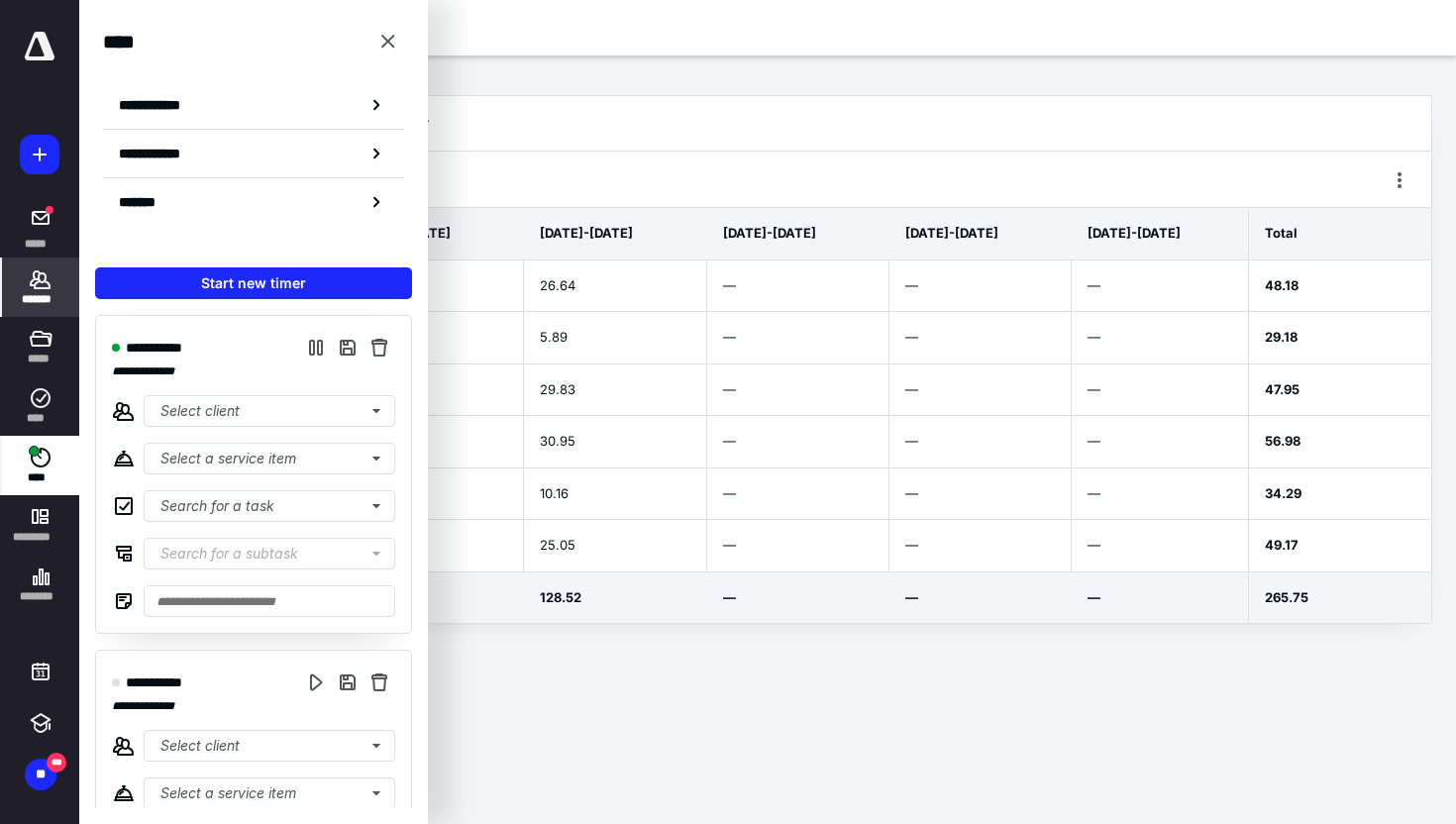 click on "*******" at bounding box center [41, 299] 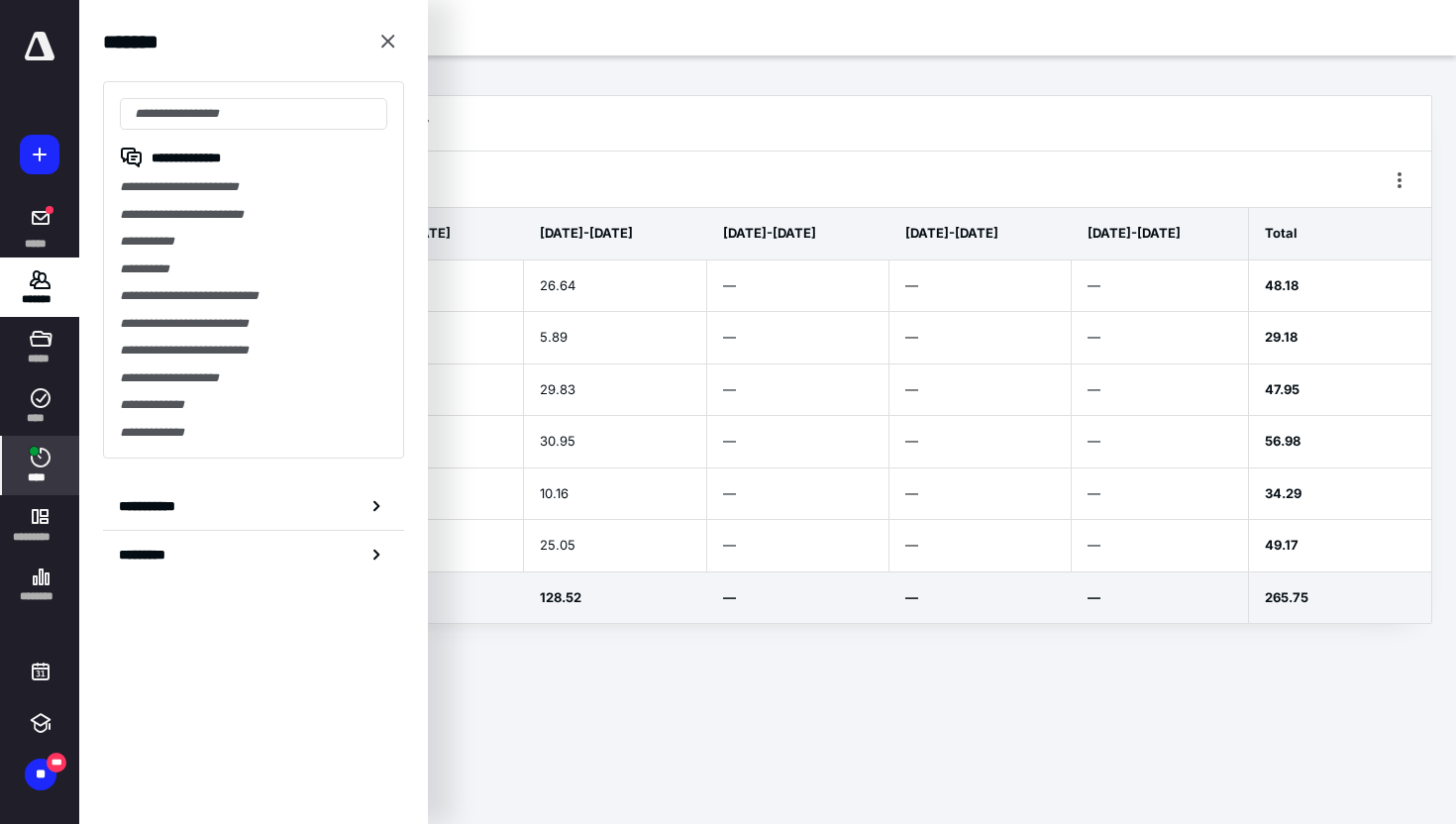 click on "**********" at bounding box center (254, 269) 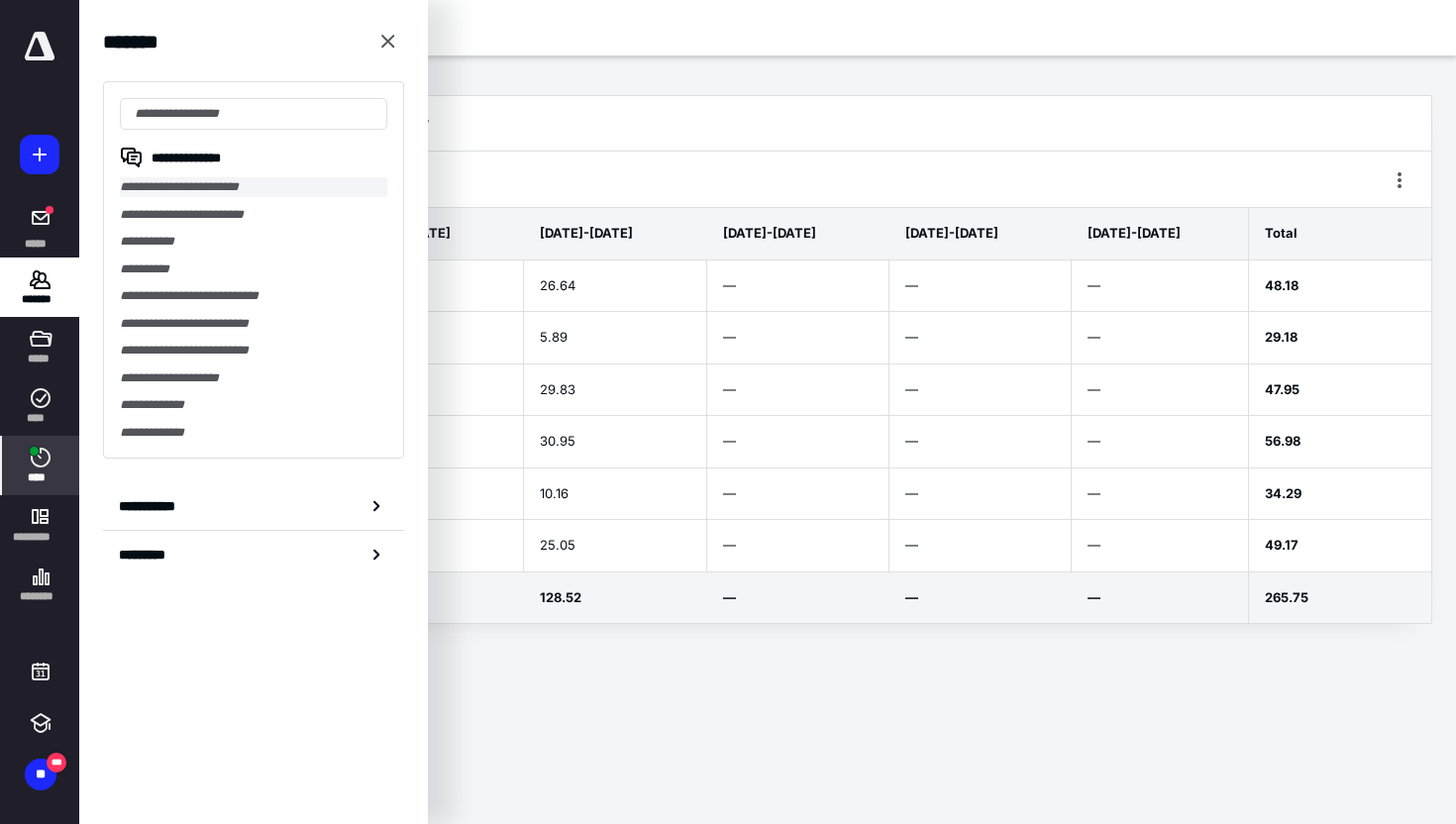 click on "**********" at bounding box center [254, 187] 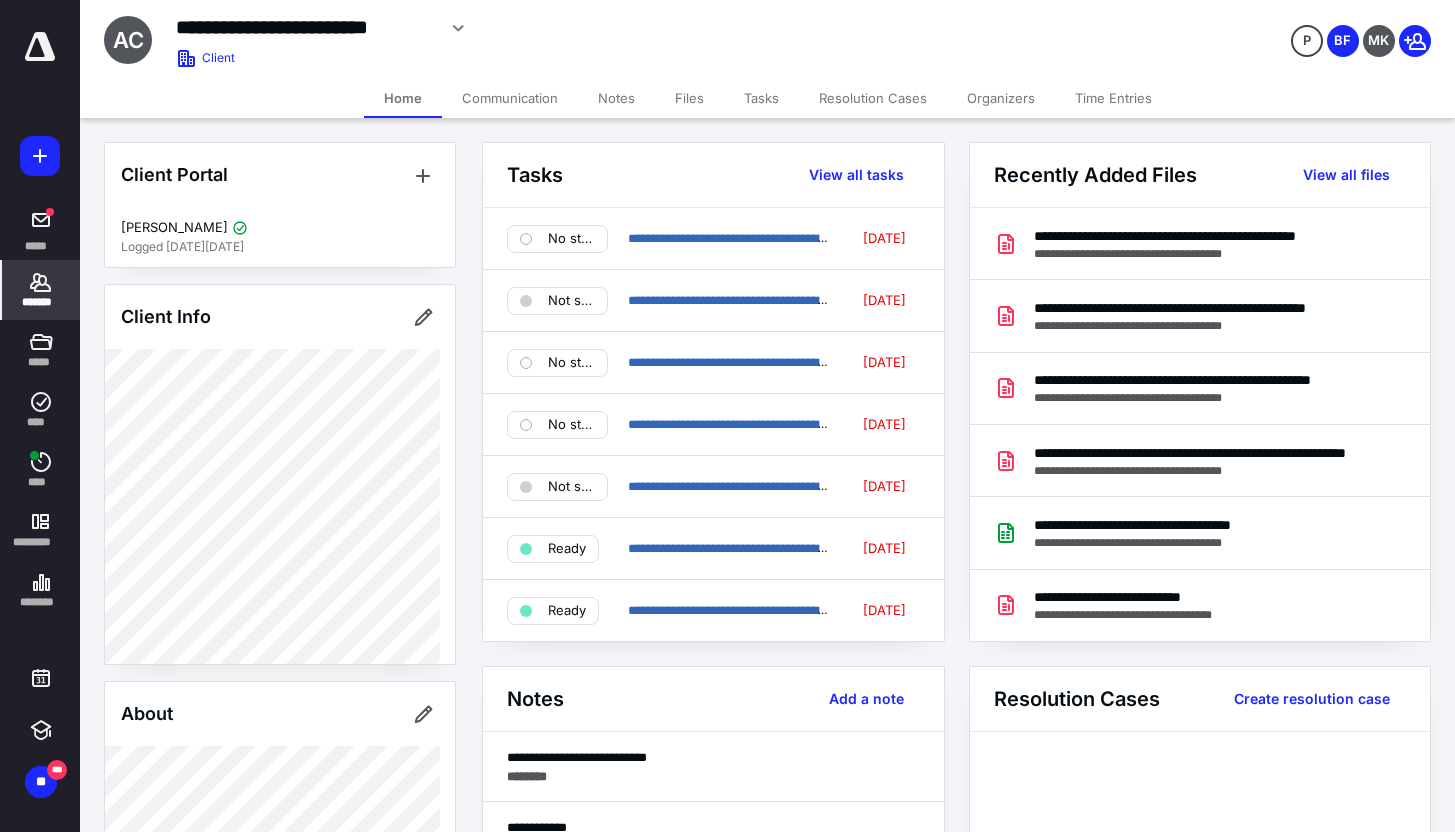 click on "Communication" at bounding box center [510, 98] 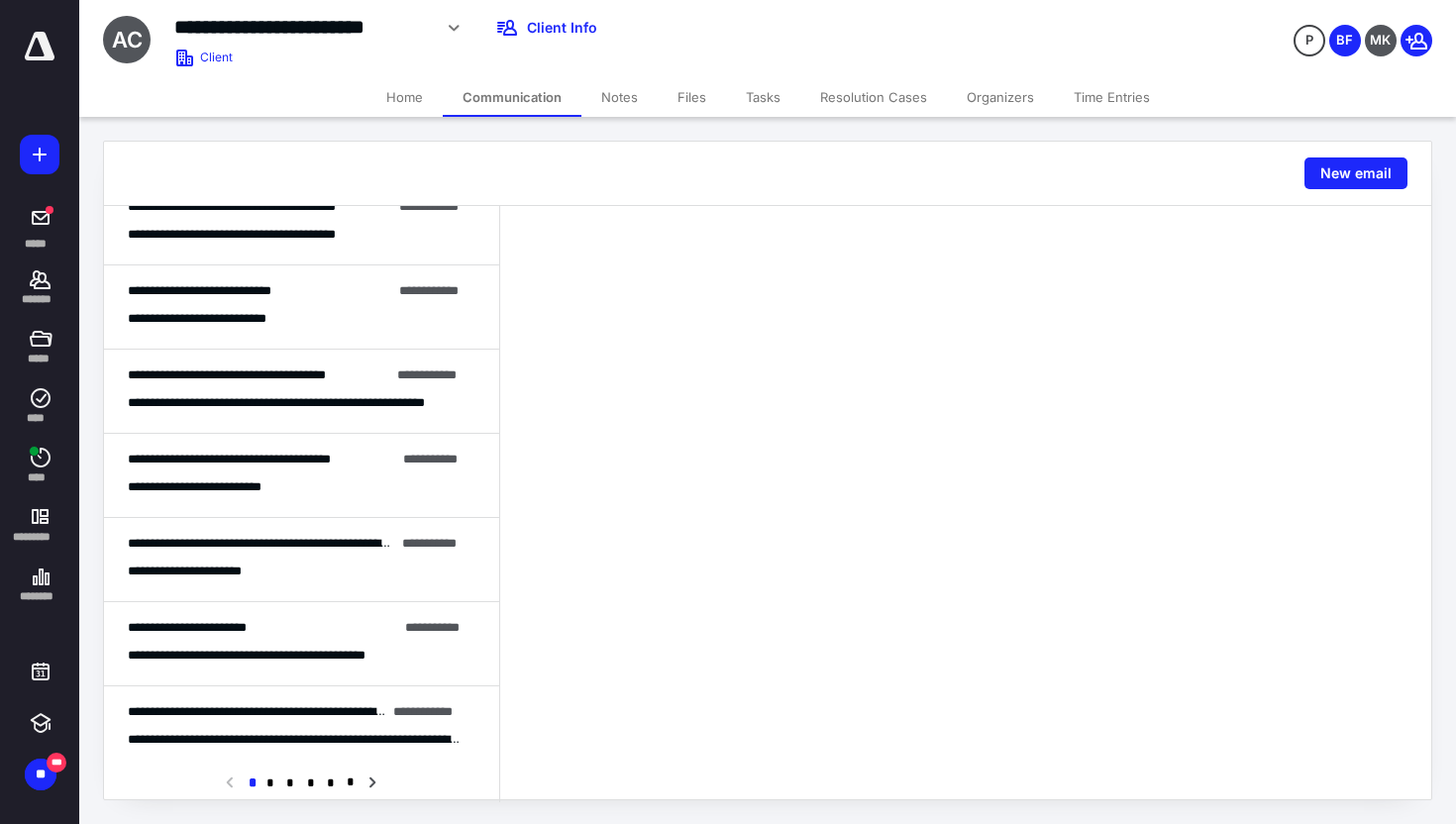 scroll, scrollTop: 628, scrollLeft: 0, axis: vertical 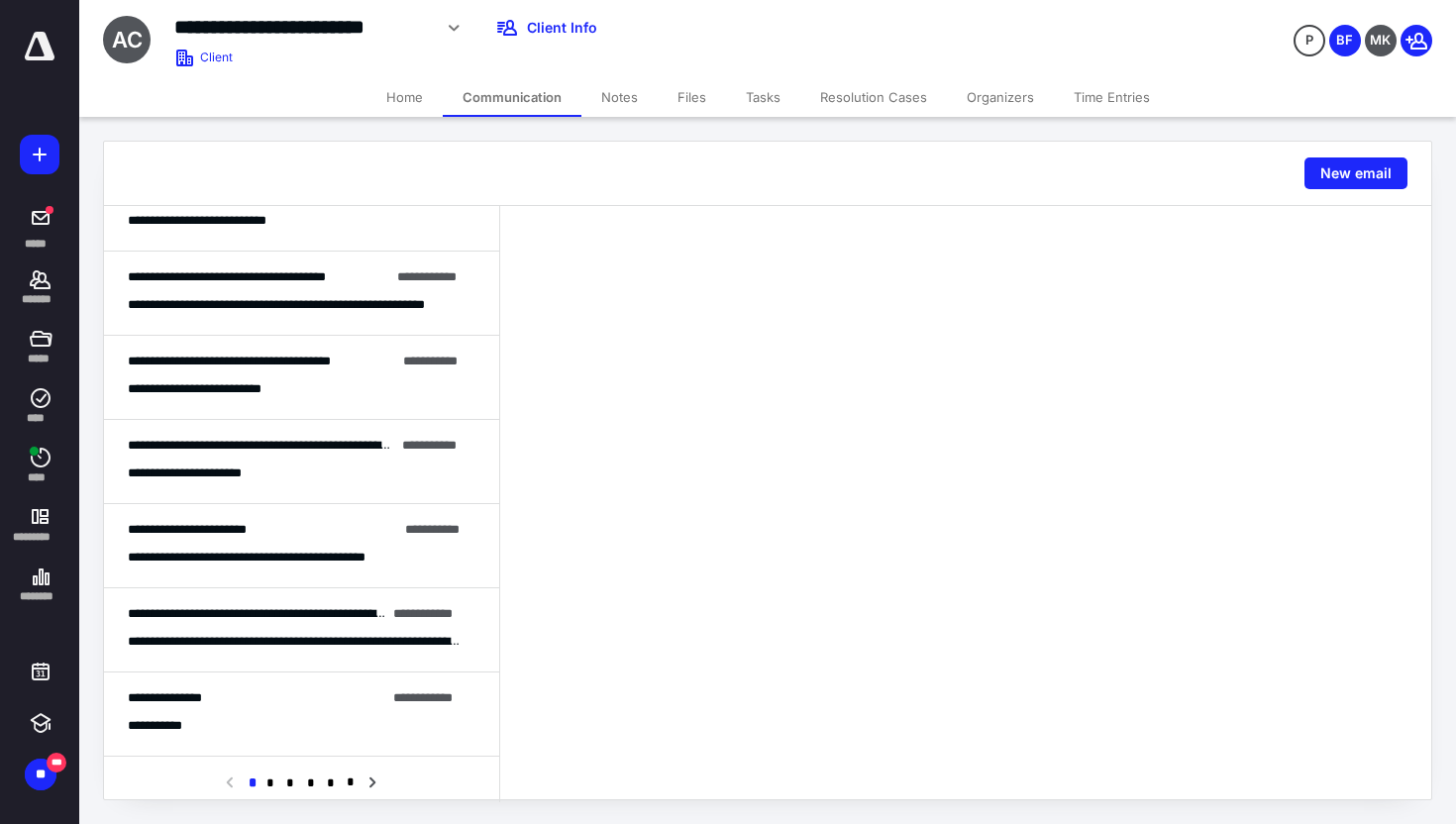 click on "**********" at bounding box center (294, 305) 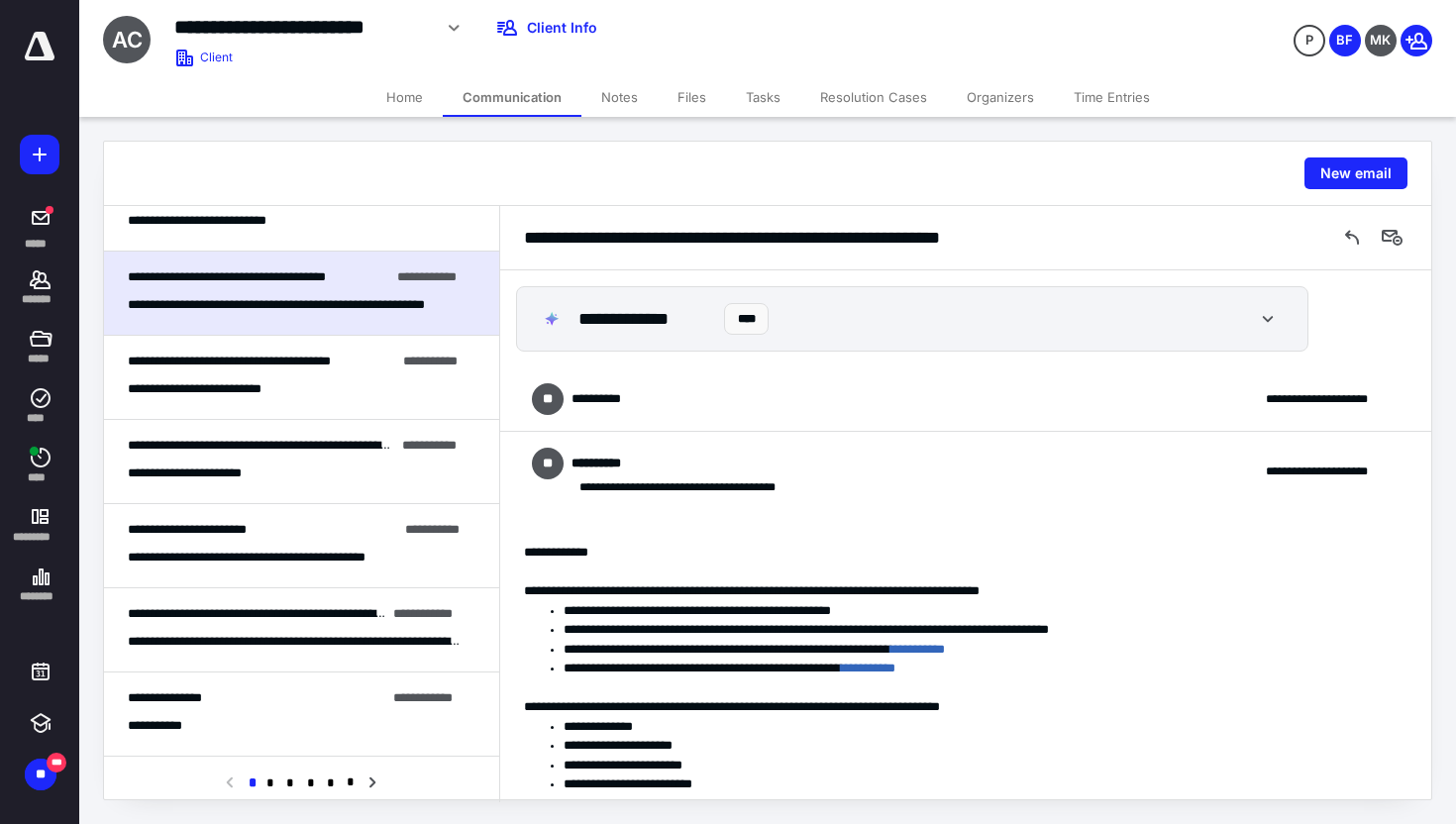 scroll, scrollTop: 140, scrollLeft: 0, axis: vertical 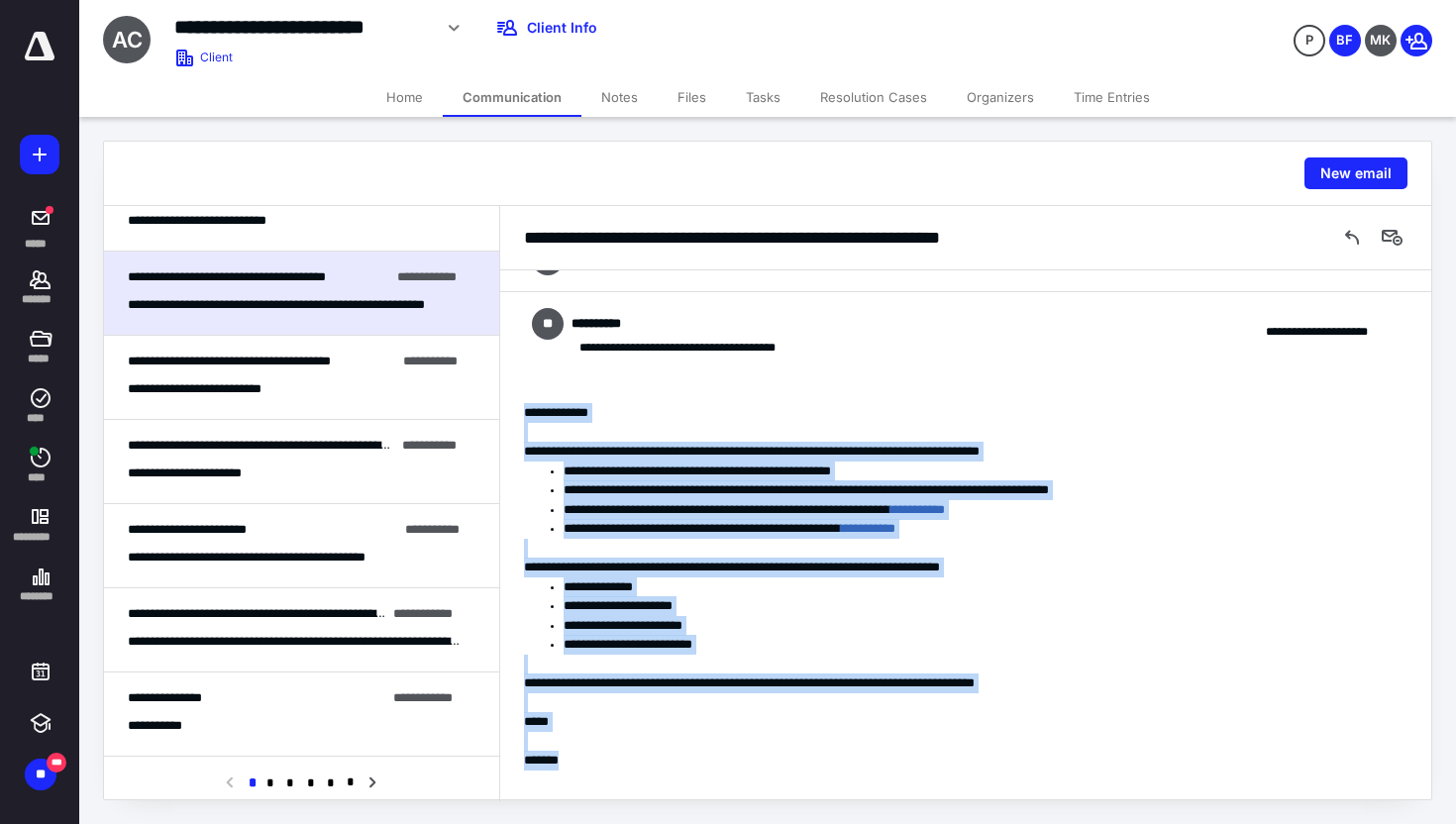 drag, startPoint x: 581, startPoint y: 768, endPoint x: 519, endPoint y: 410, distance: 363.329 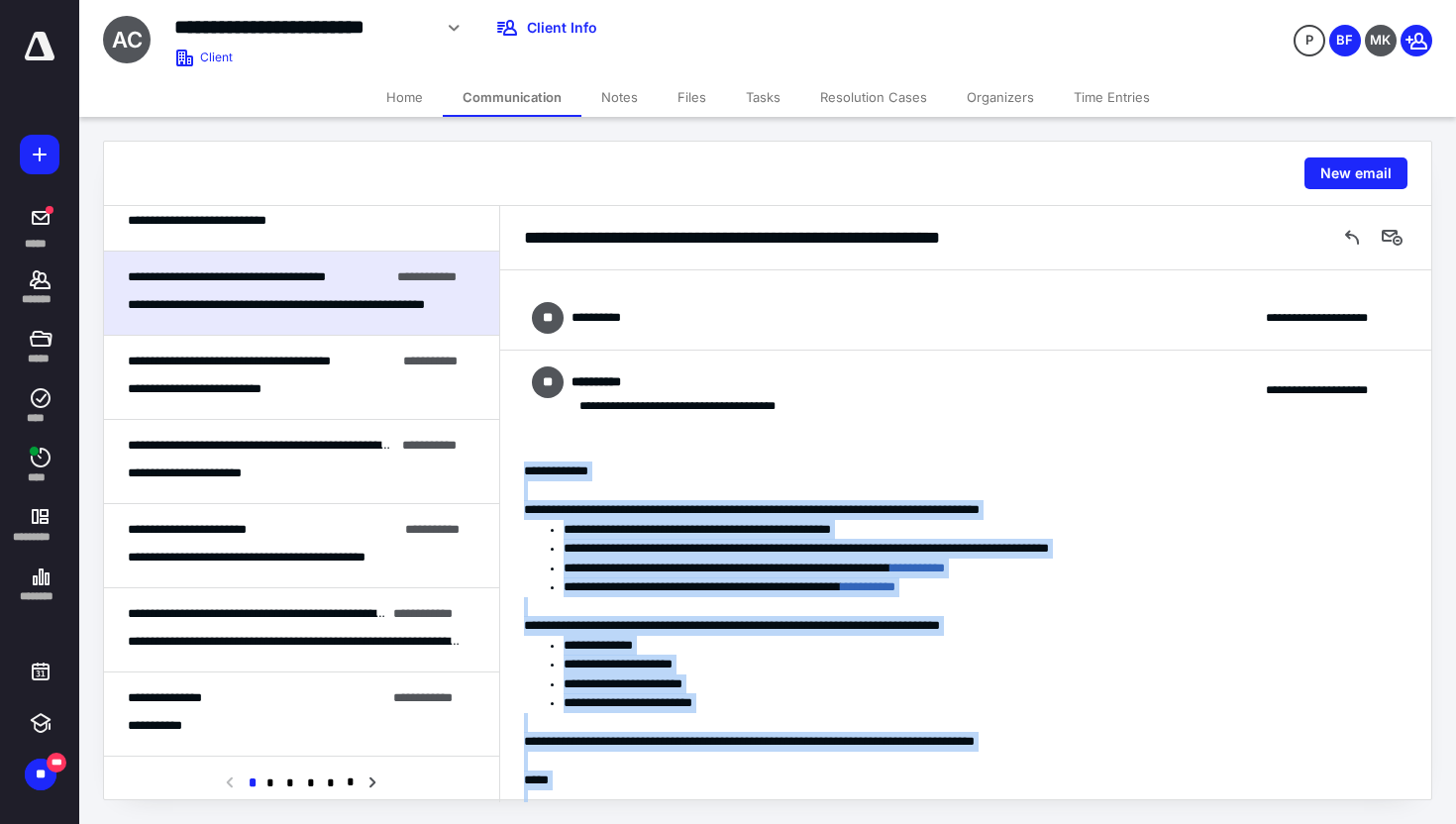scroll, scrollTop: 0, scrollLeft: 0, axis: both 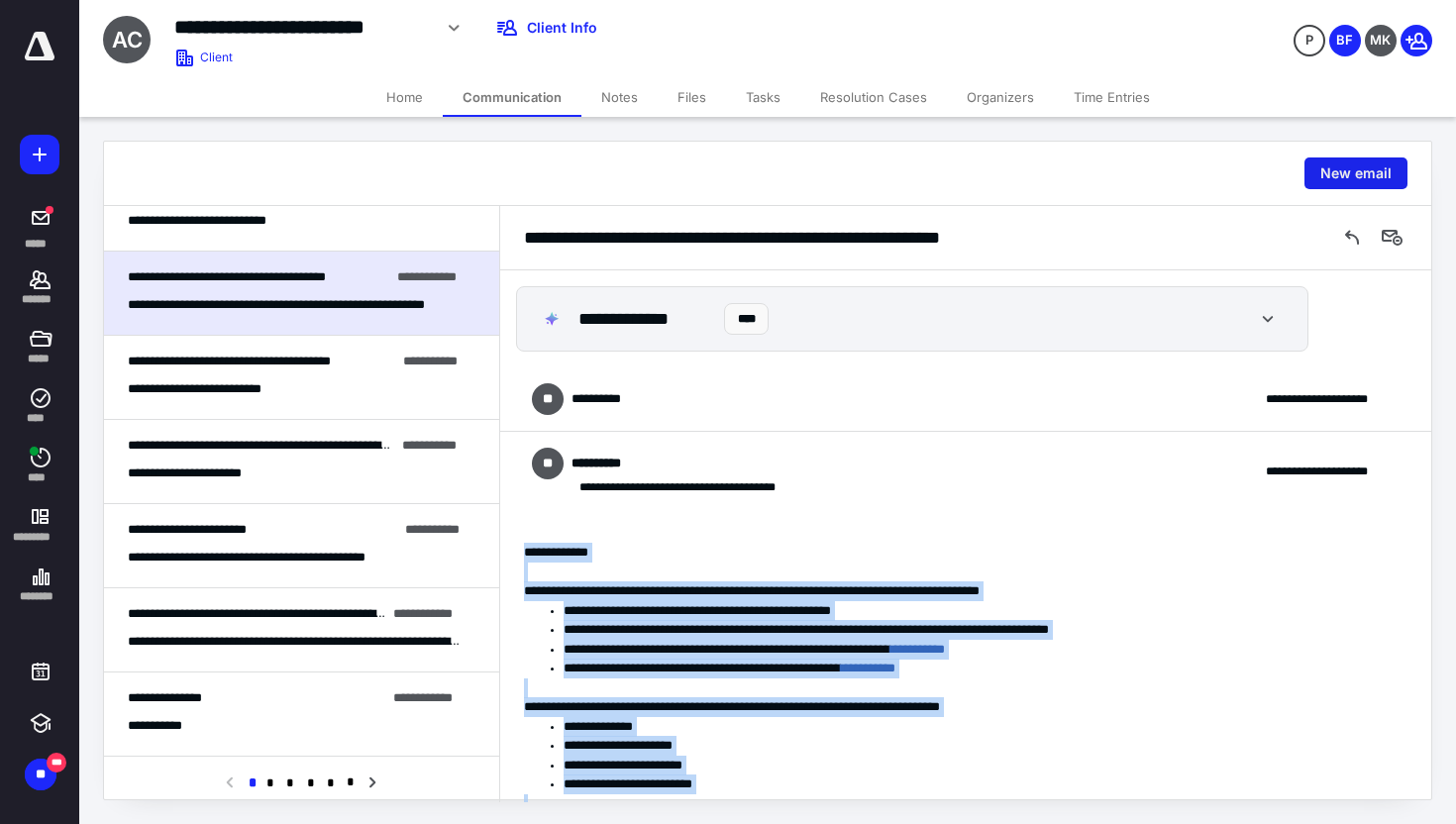 click on "New email" at bounding box center (1356, 173) 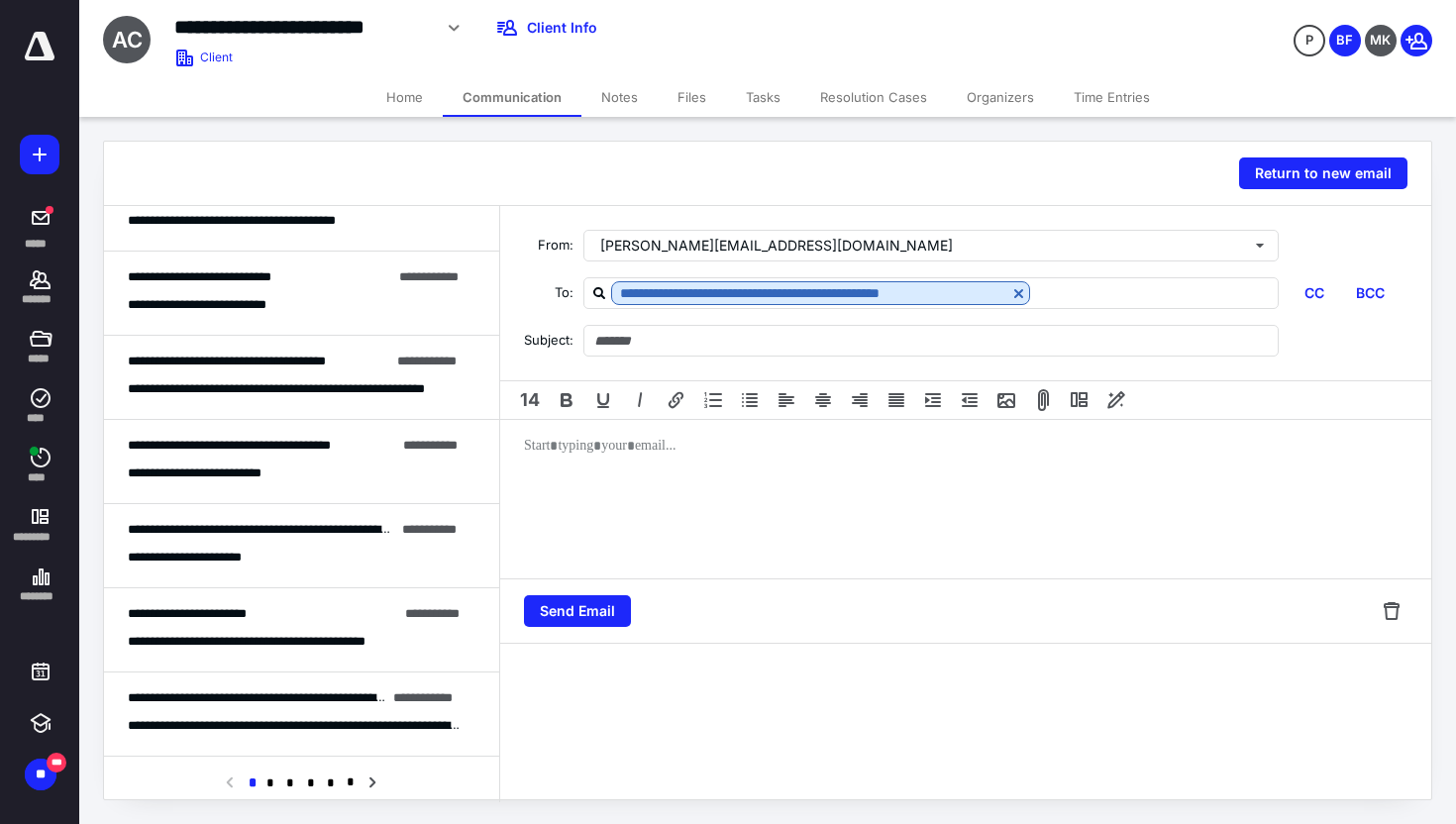 scroll, scrollTop: 712, scrollLeft: 0, axis: vertical 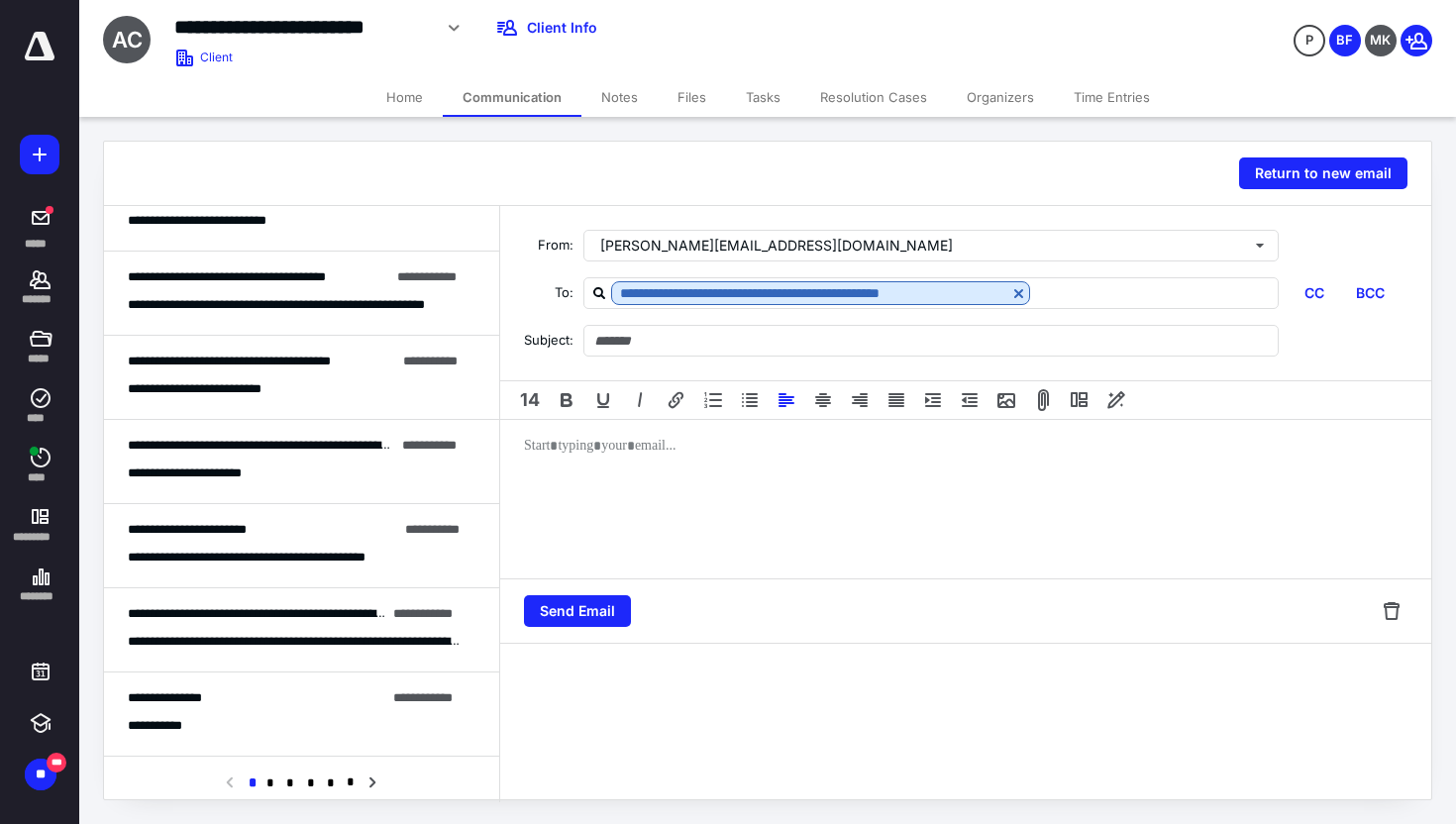 click at bounding box center (966, 499) 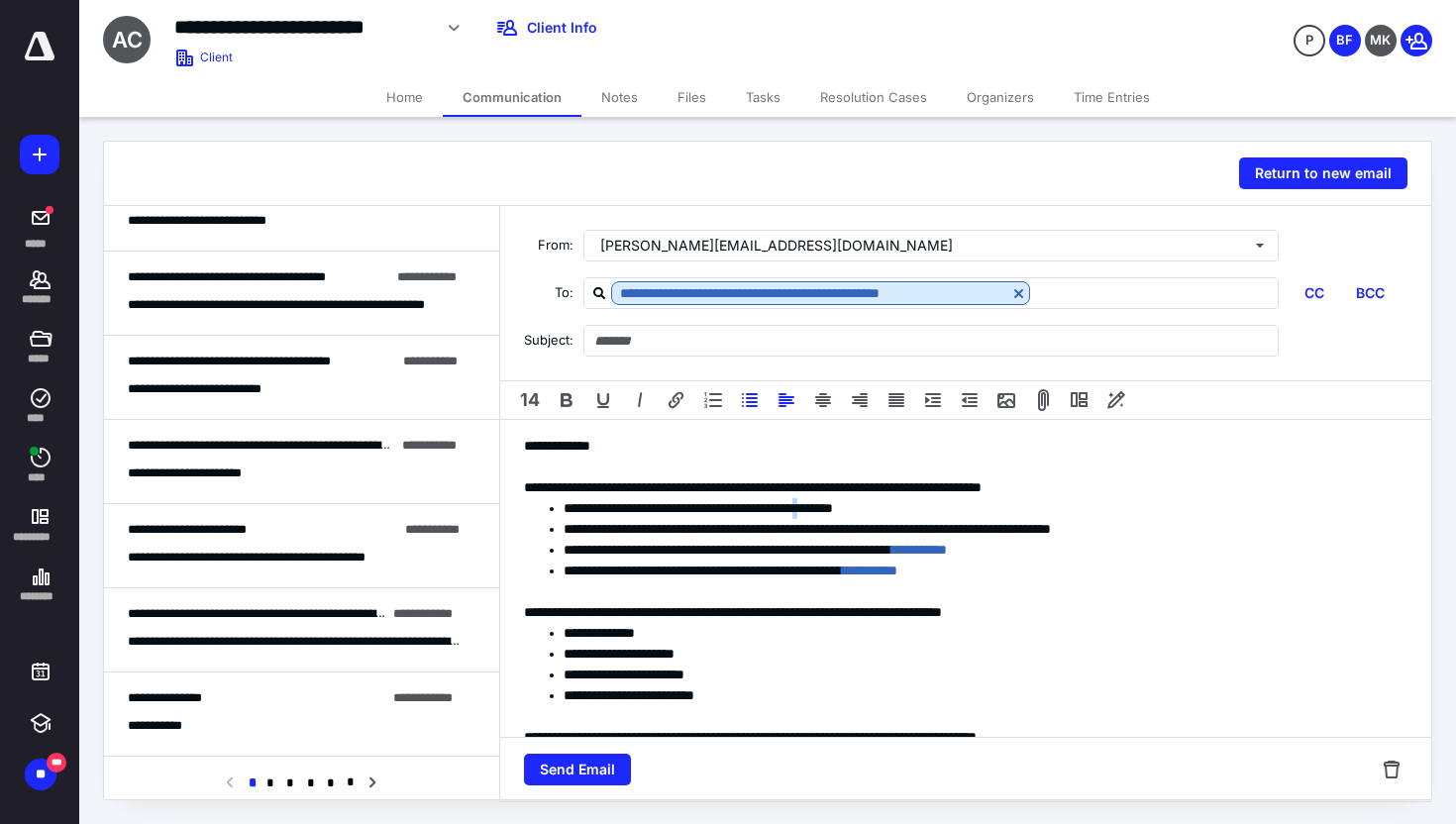 click on "**********" at bounding box center [978, 508] 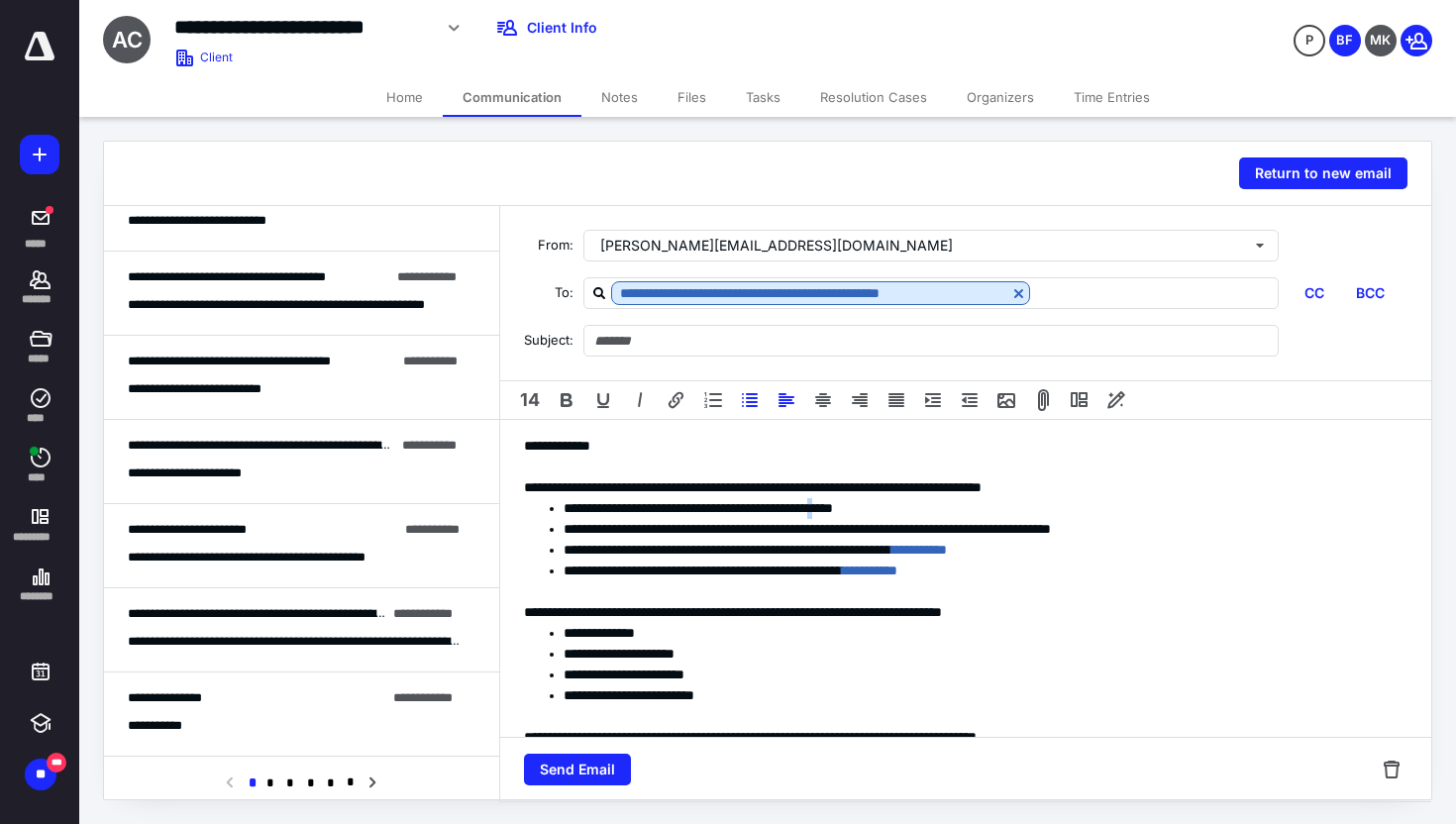 click on "**********" at bounding box center (978, 508) 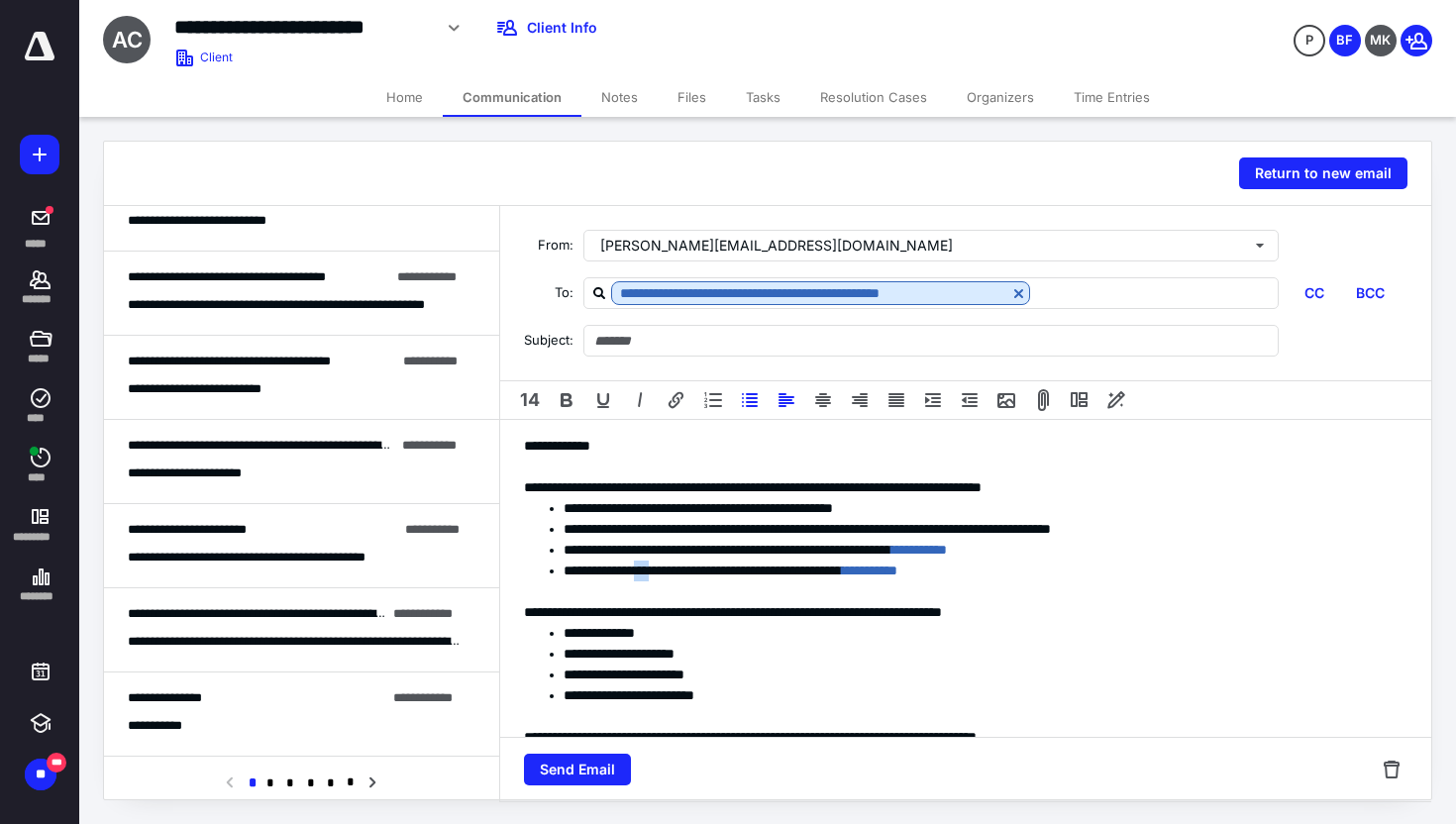 drag, startPoint x: 691, startPoint y: 573, endPoint x: 666, endPoint y: 572, distance: 25.019992 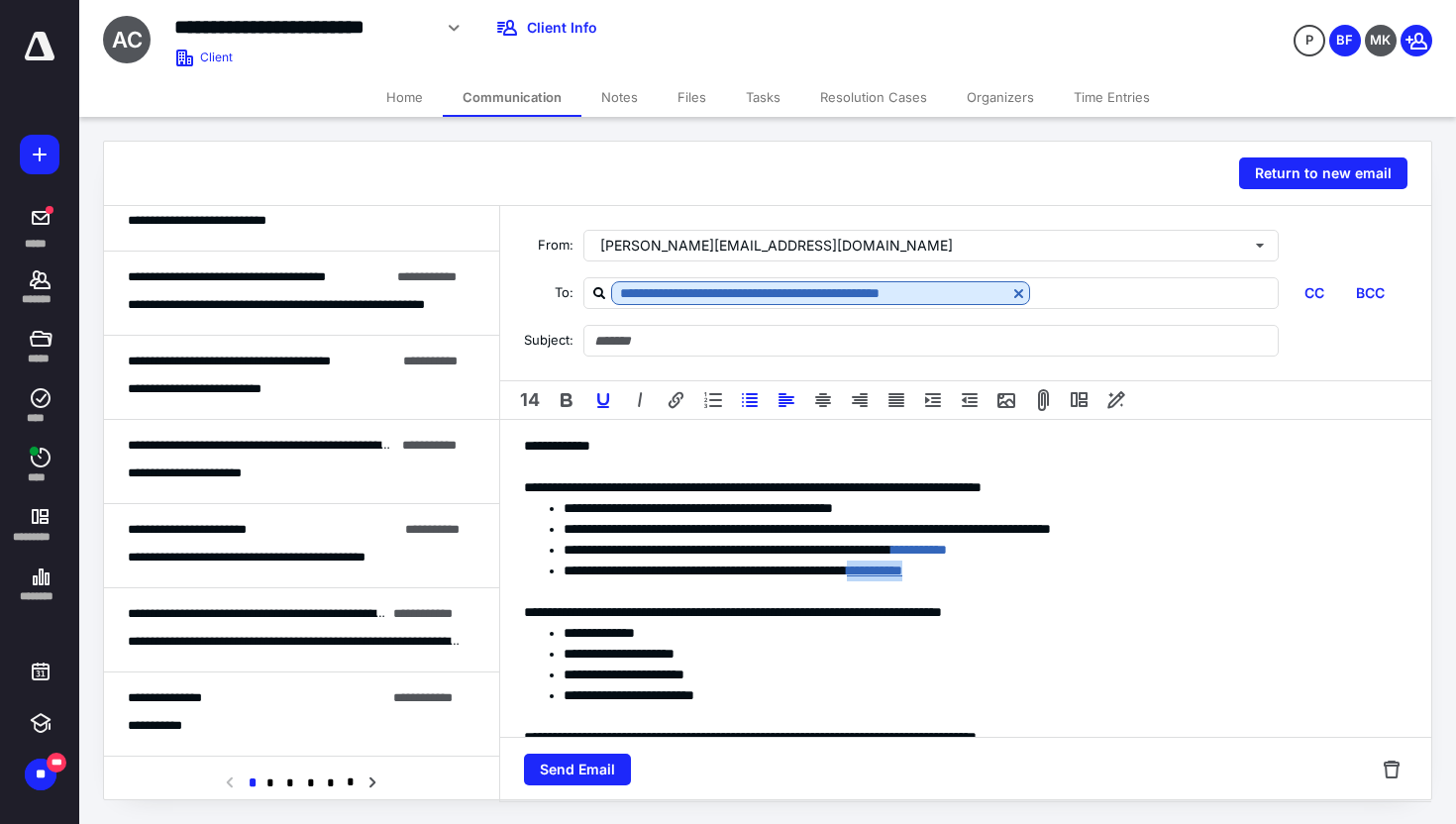 drag, startPoint x: 1031, startPoint y: 568, endPoint x: 951, endPoint y: 569, distance: 80.00625 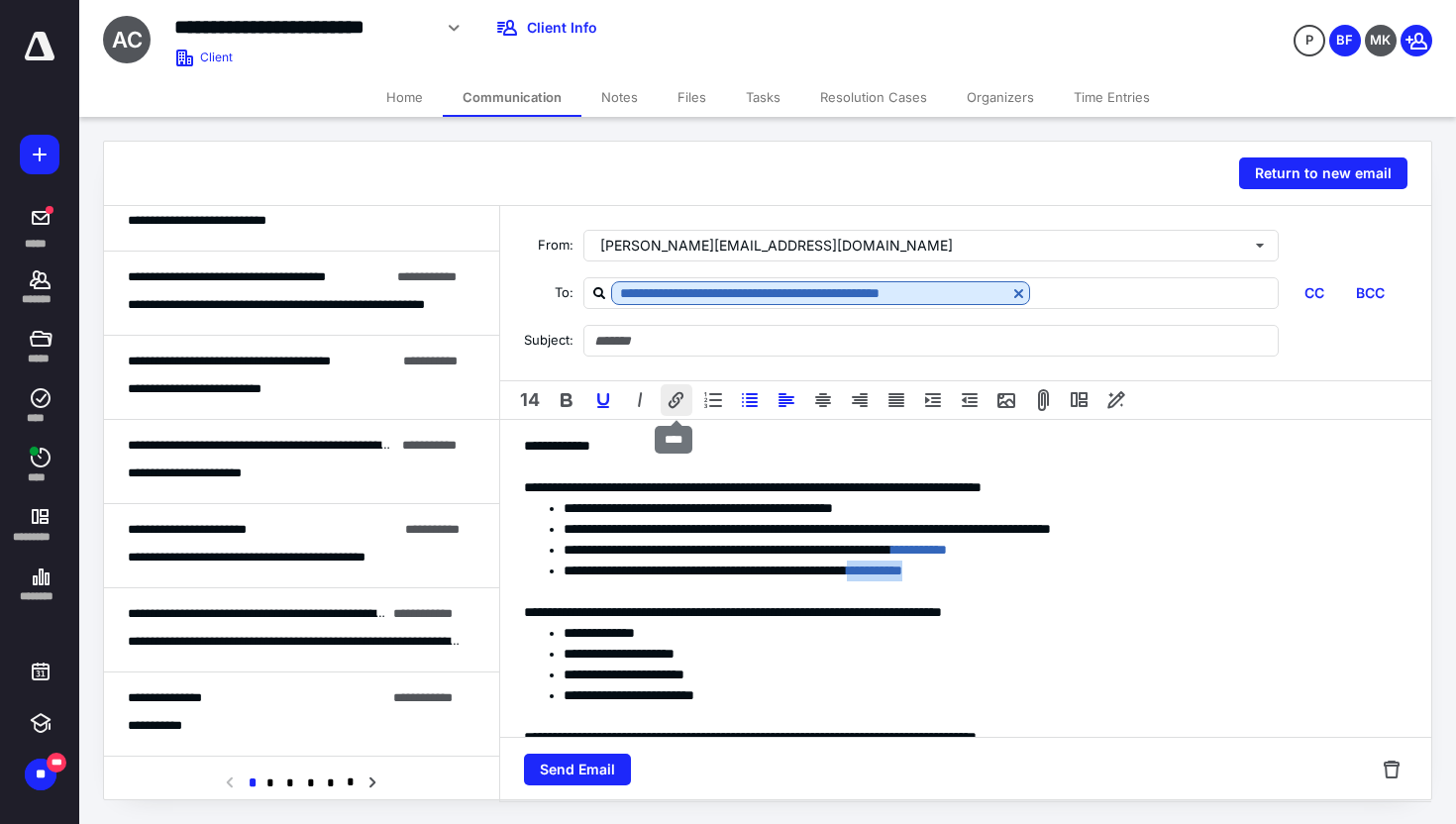 click at bounding box center (676, 400) 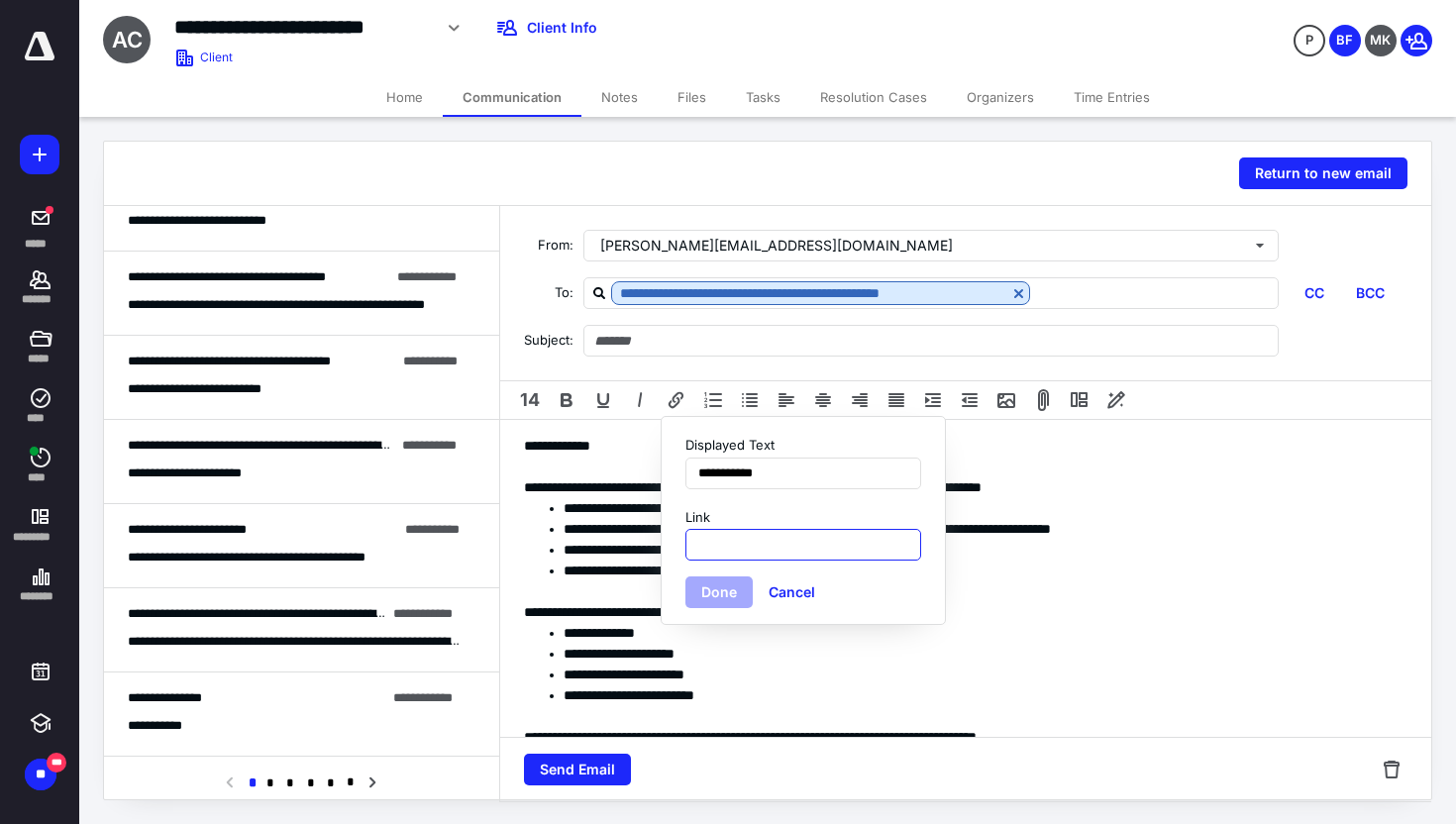click on "Link" at bounding box center [803, 545] 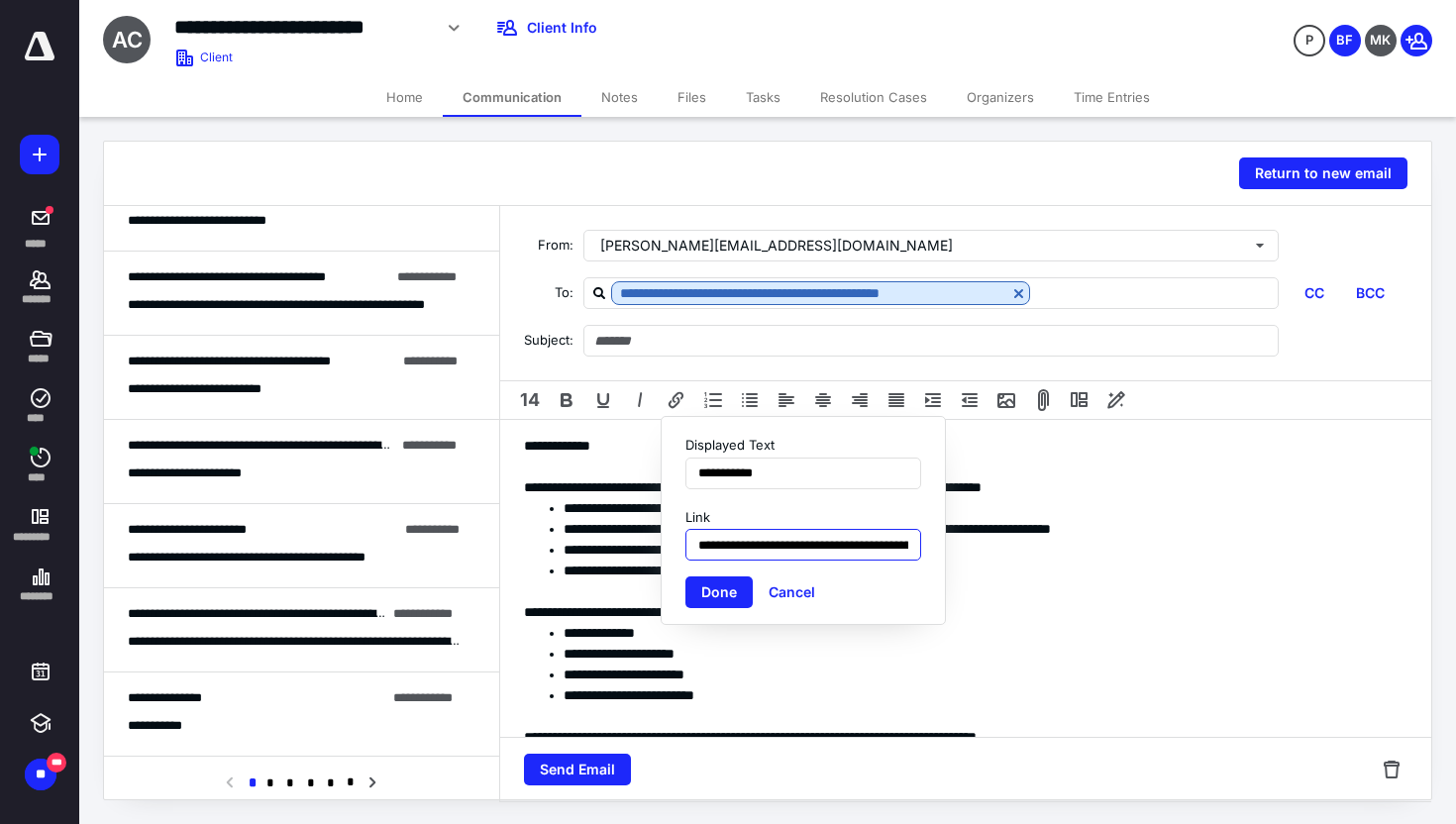 scroll, scrollTop: 0, scrollLeft: 502, axis: horizontal 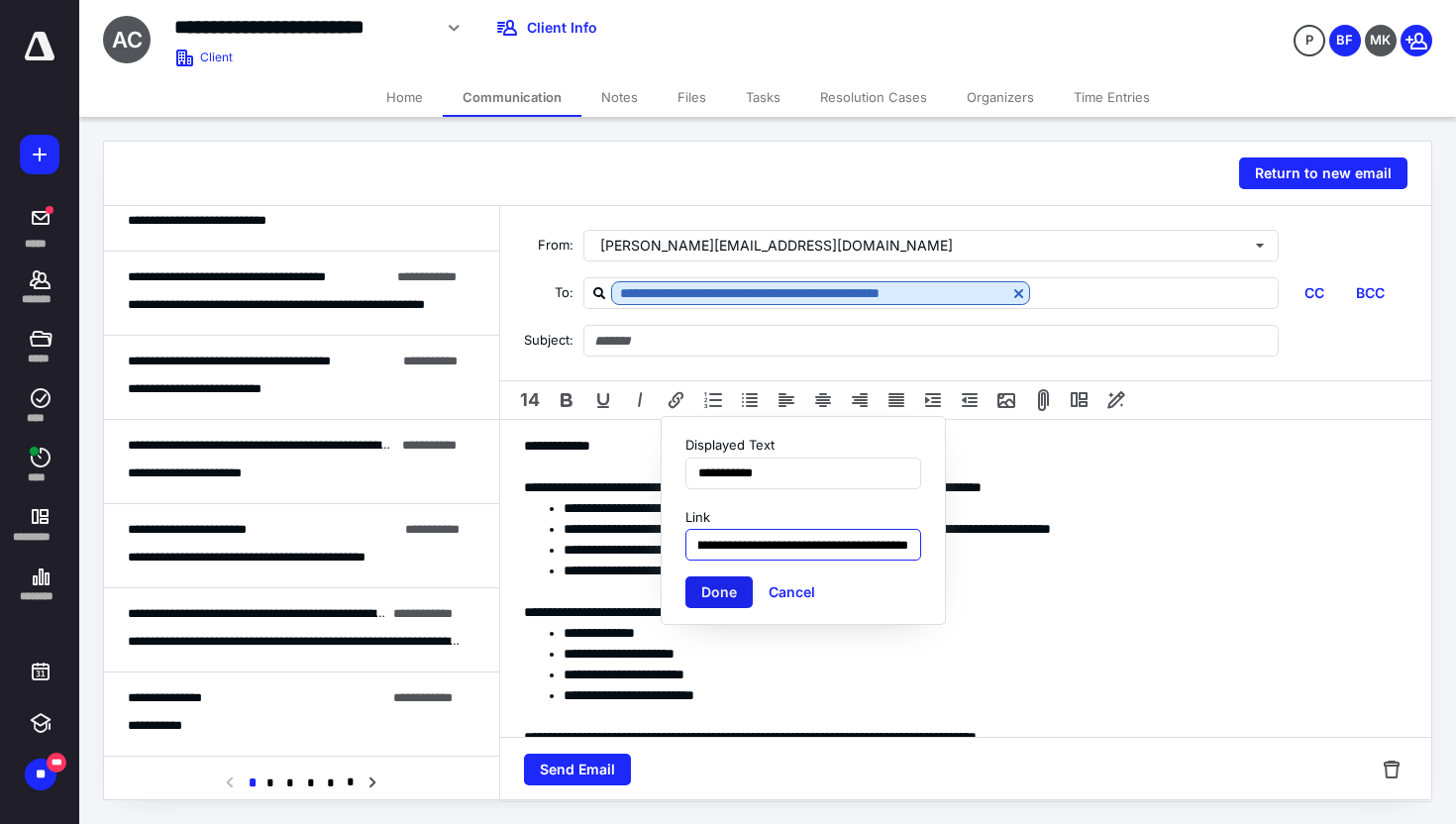 type on "**********" 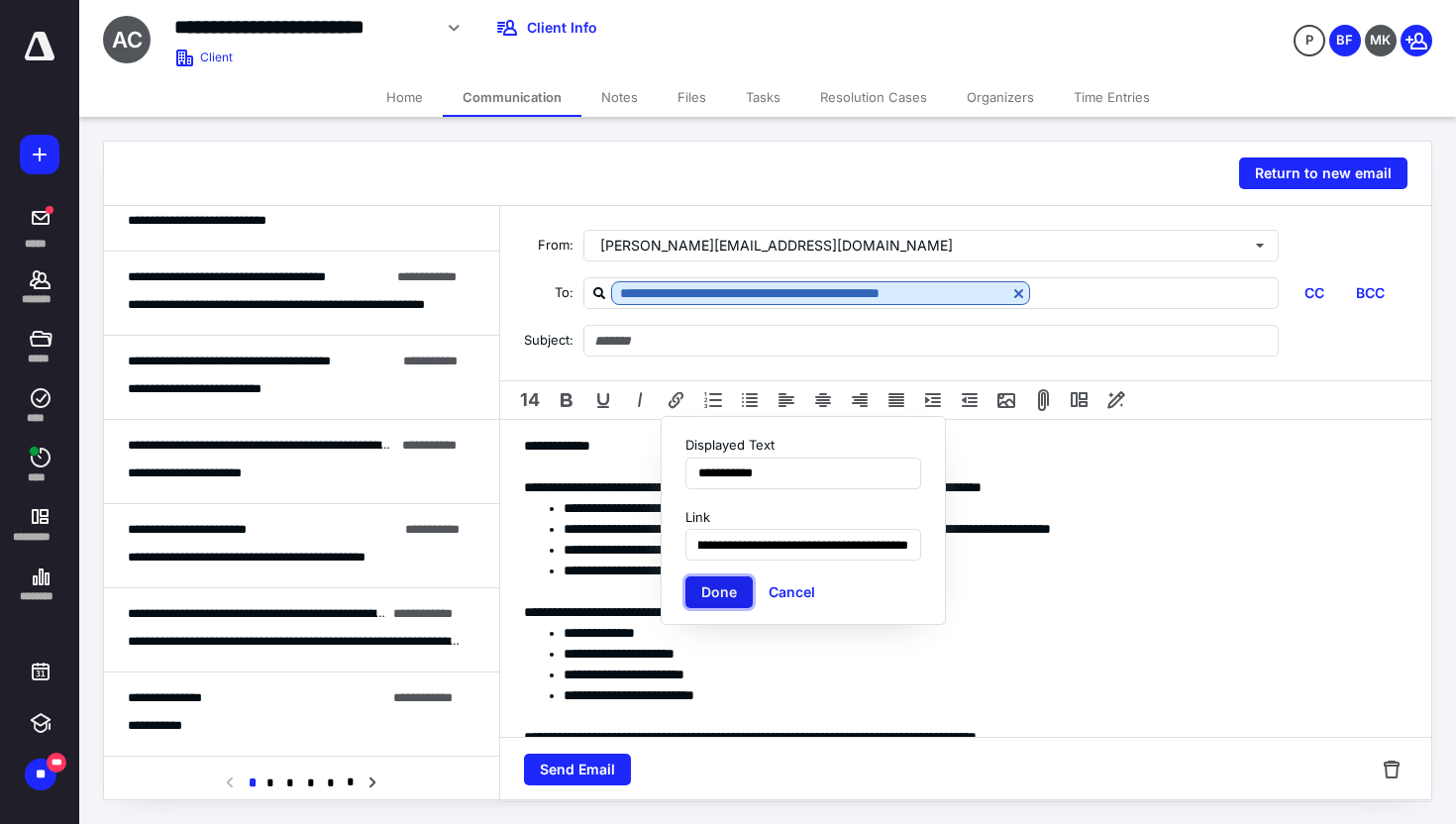 scroll, scrollTop: 0, scrollLeft: 0, axis: both 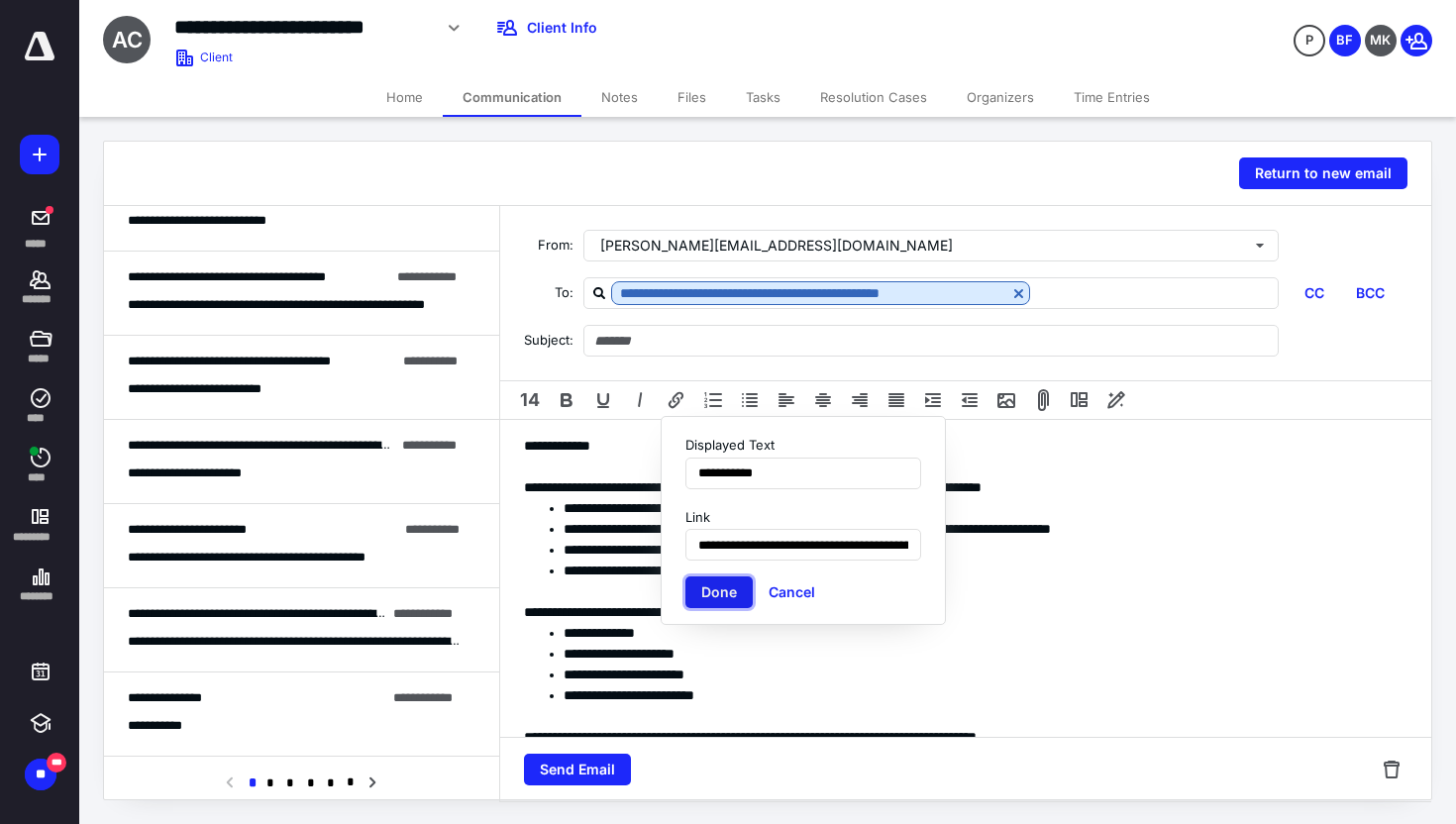 click on "Done" at bounding box center (719, 592) 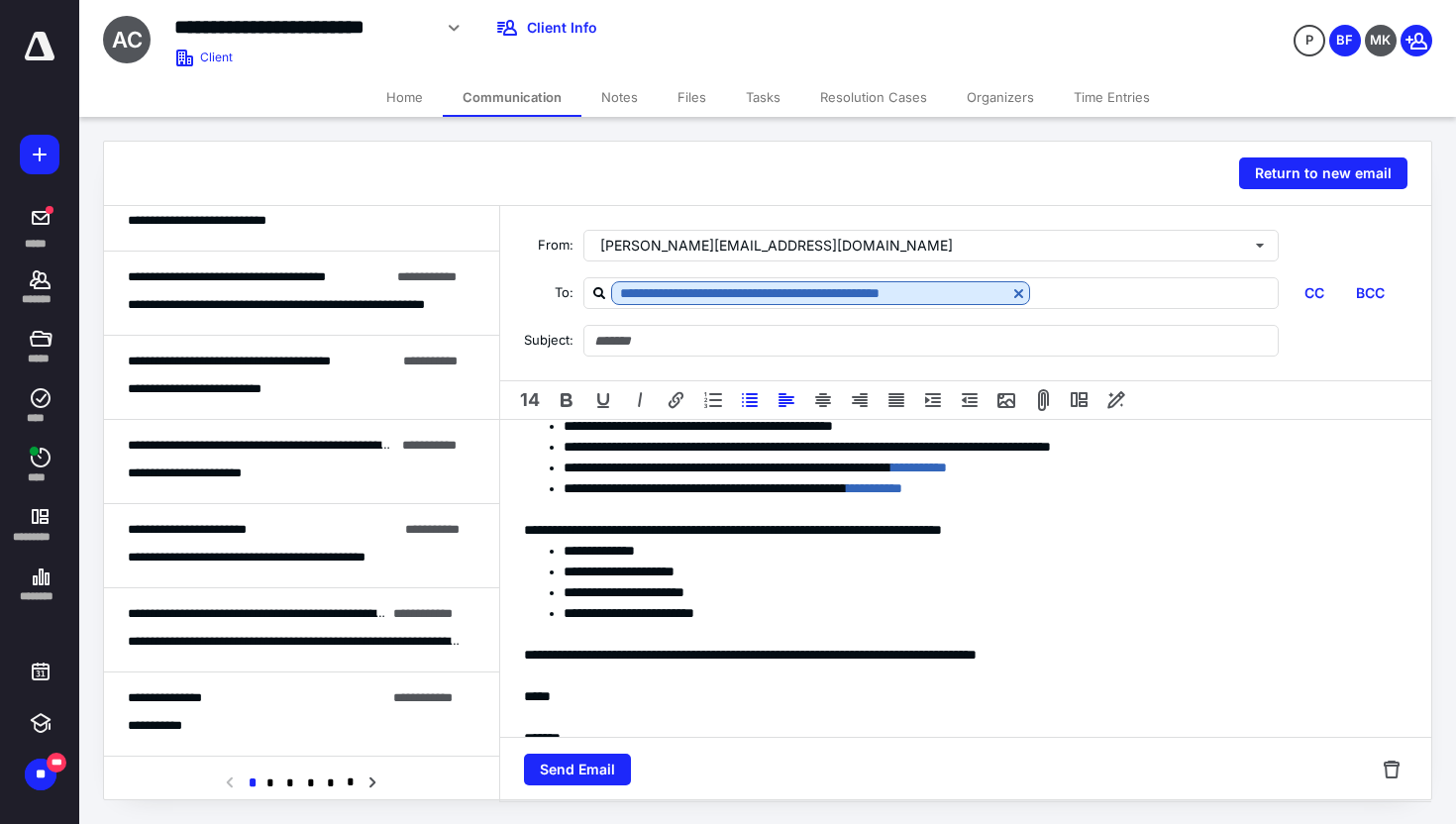 scroll, scrollTop: 0, scrollLeft: 0, axis: both 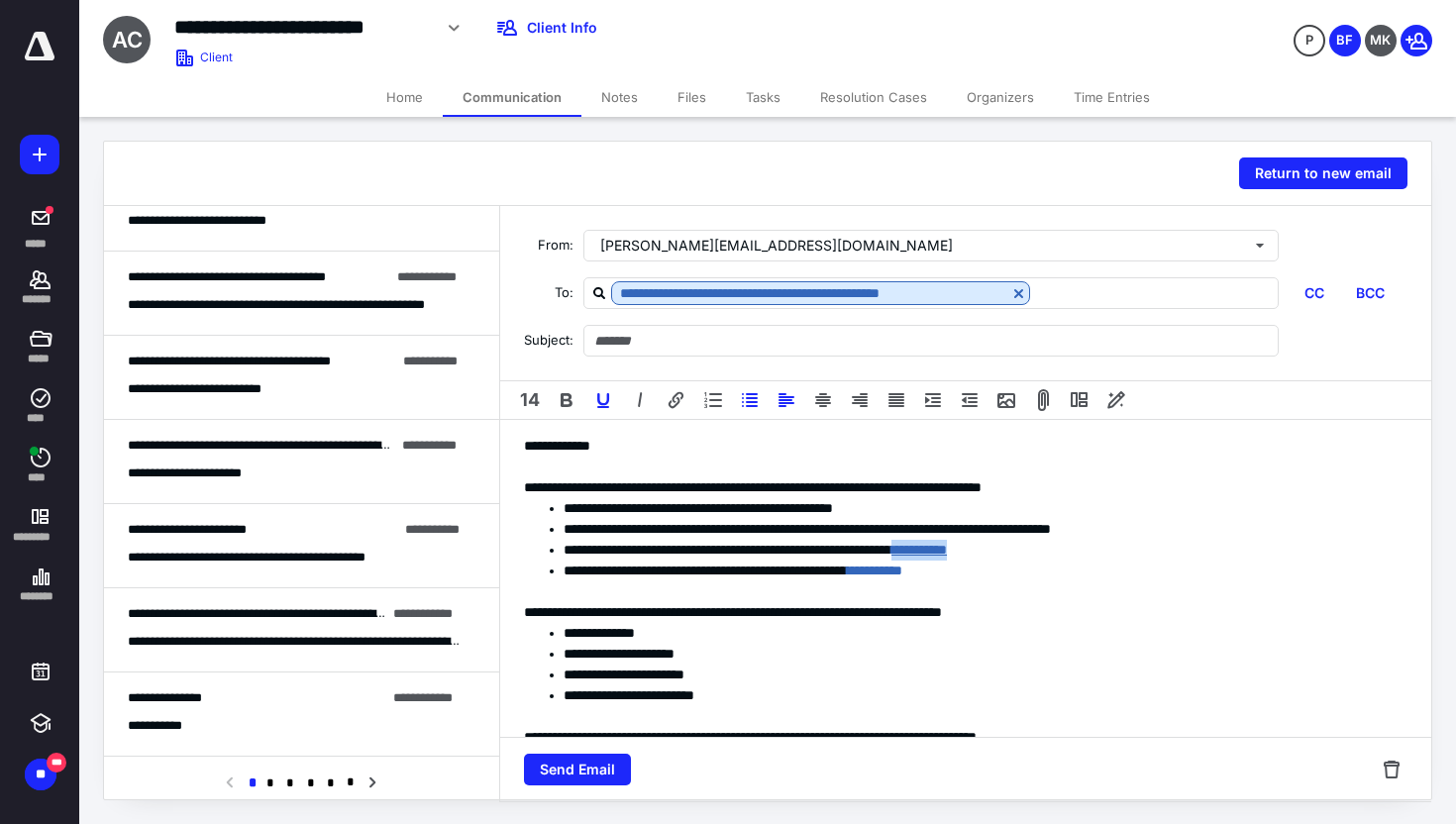 drag, startPoint x: 1103, startPoint y: 556, endPoint x: 1027, endPoint y: 557, distance: 76.00658 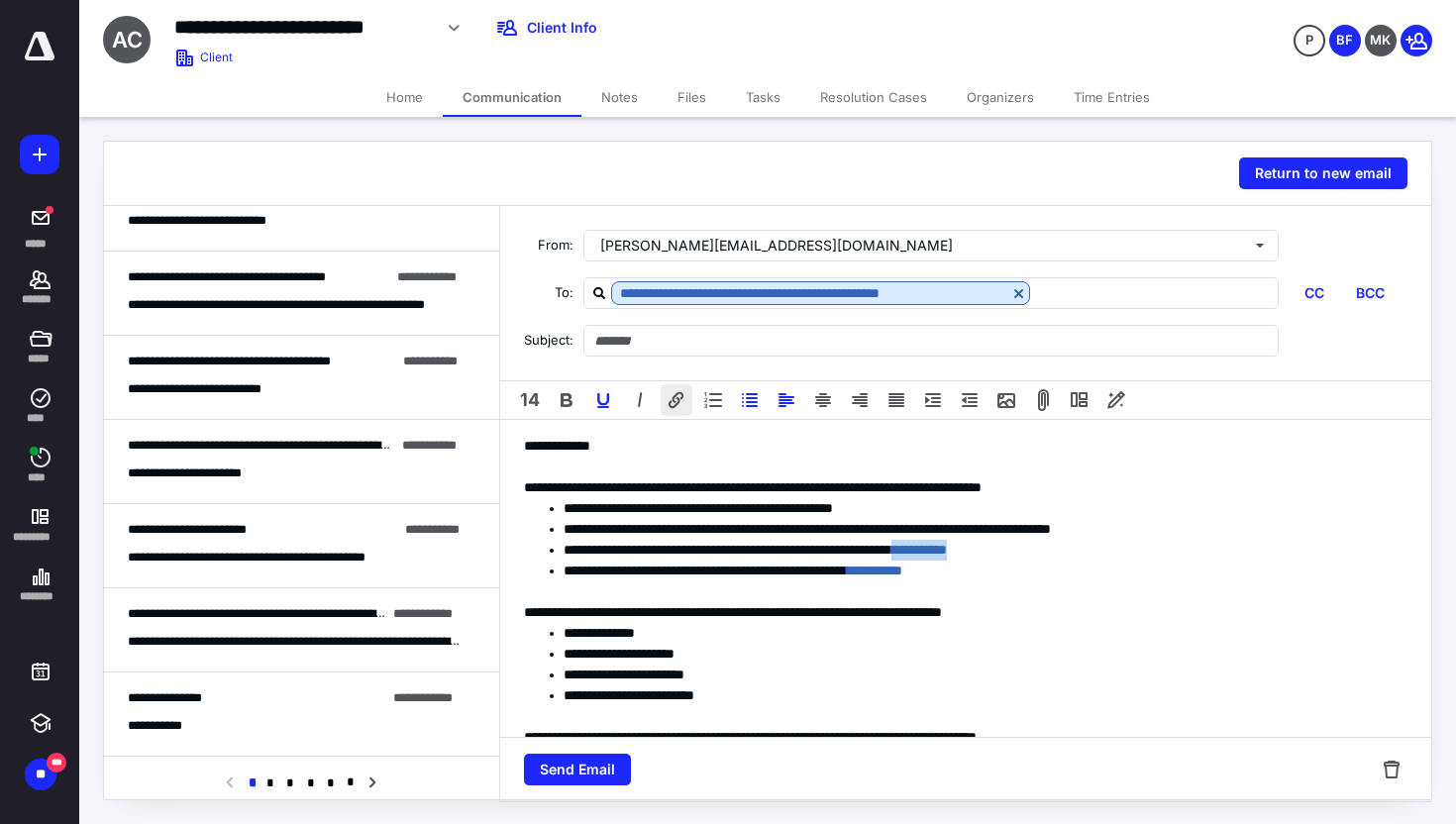 click at bounding box center (676, 400) 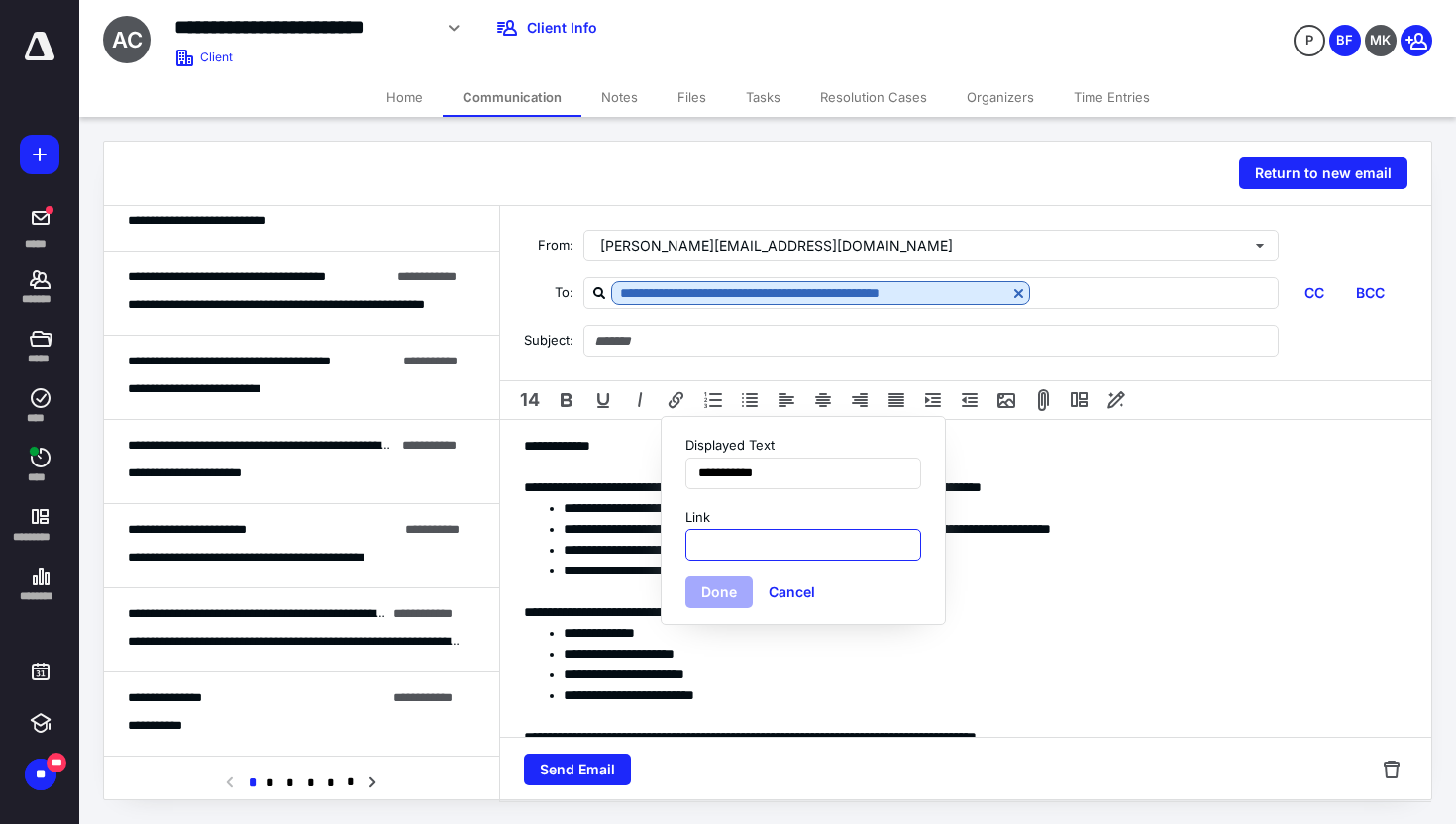 click on "Link" at bounding box center (803, 545) 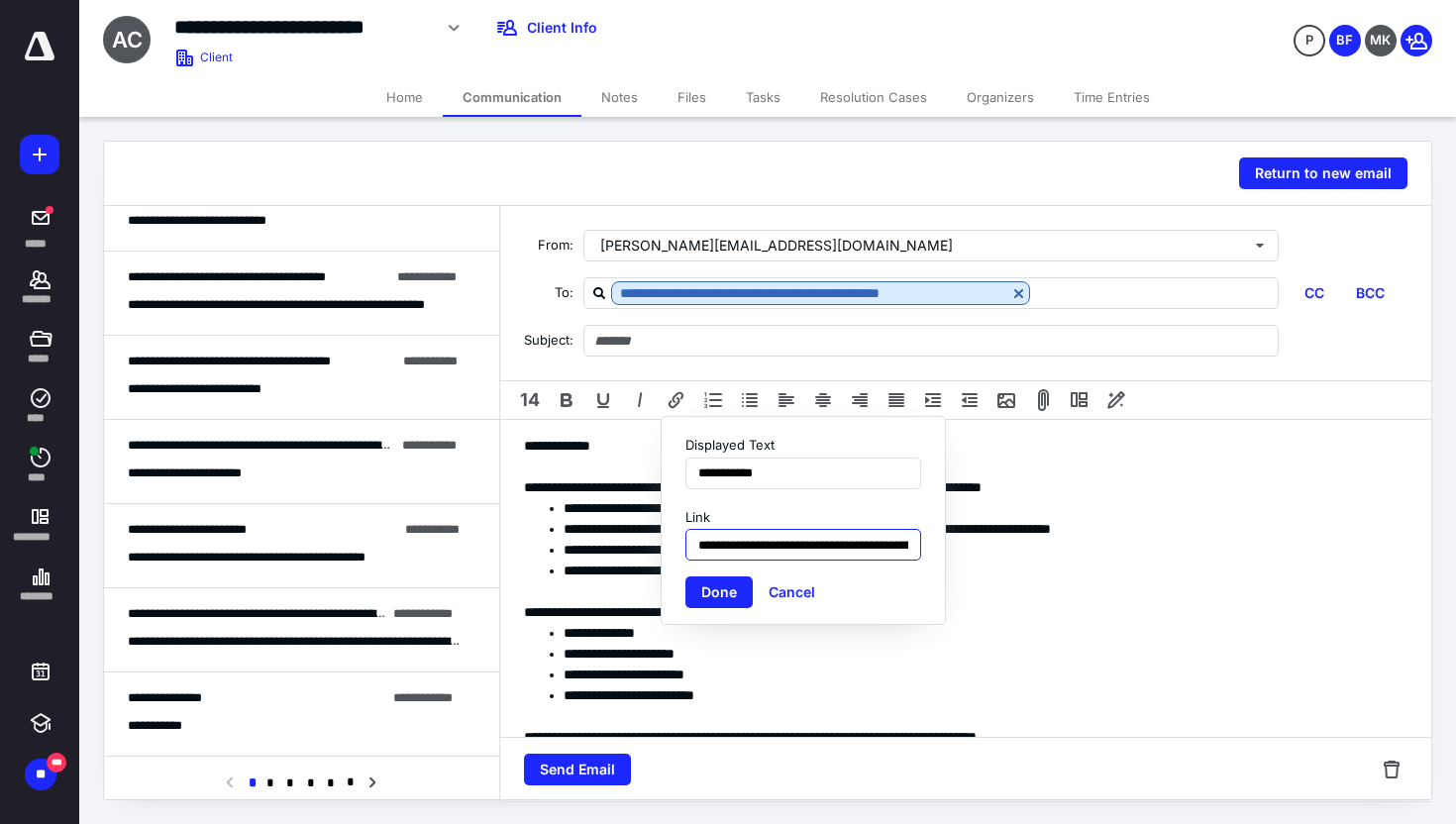 scroll, scrollTop: 0, scrollLeft: 291, axis: horizontal 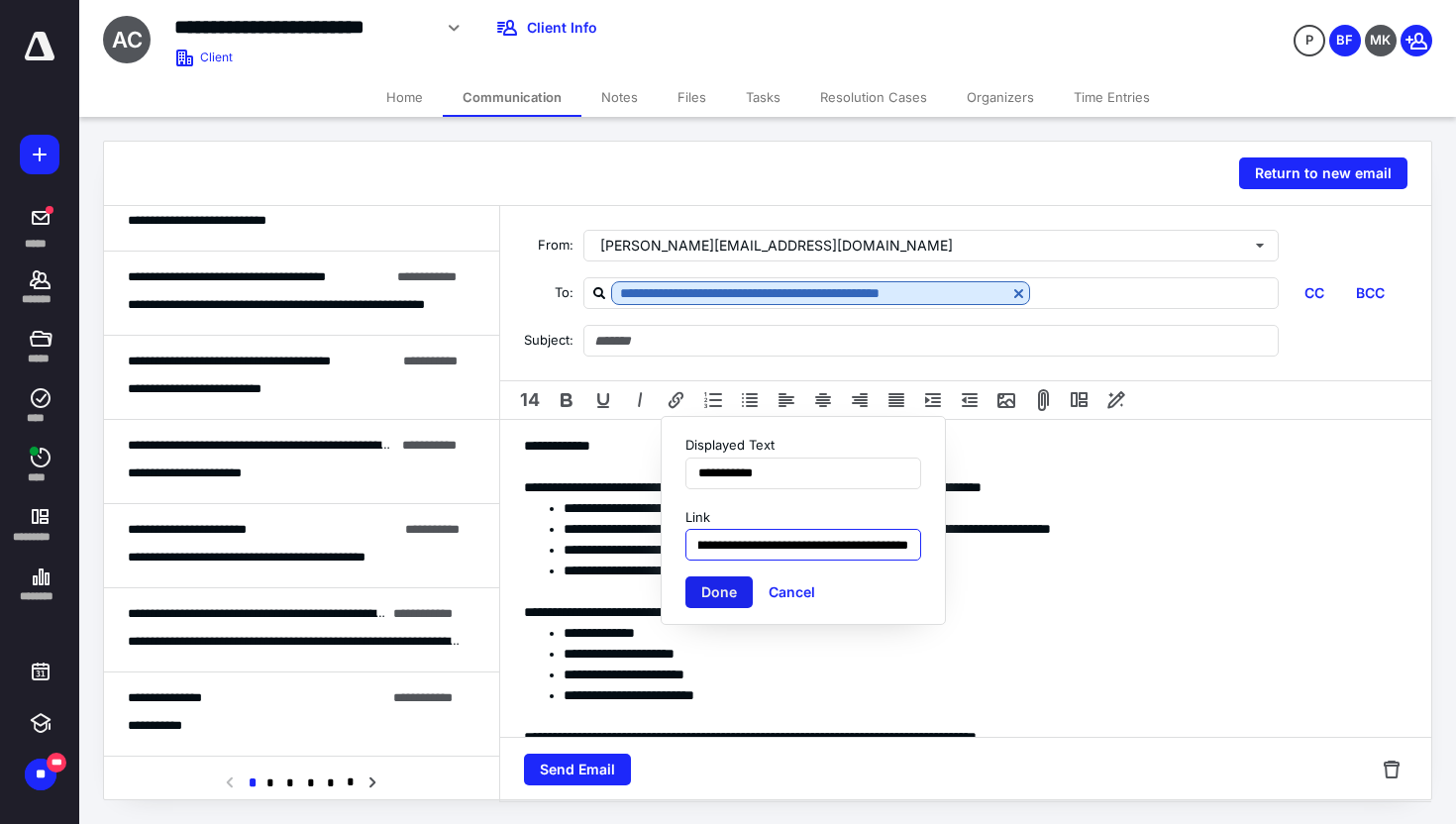 type on "**********" 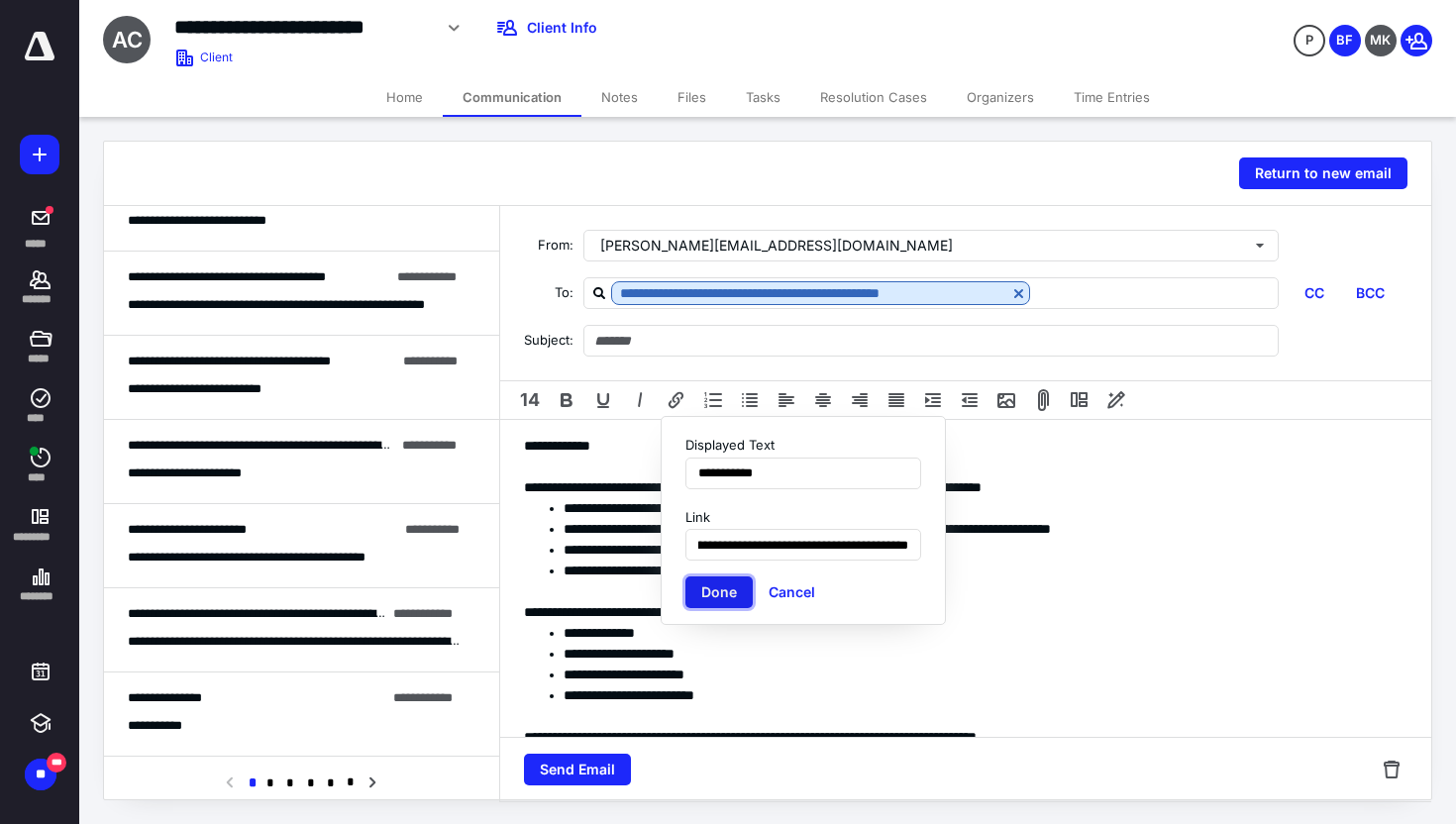 click on "Done" at bounding box center (719, 592) 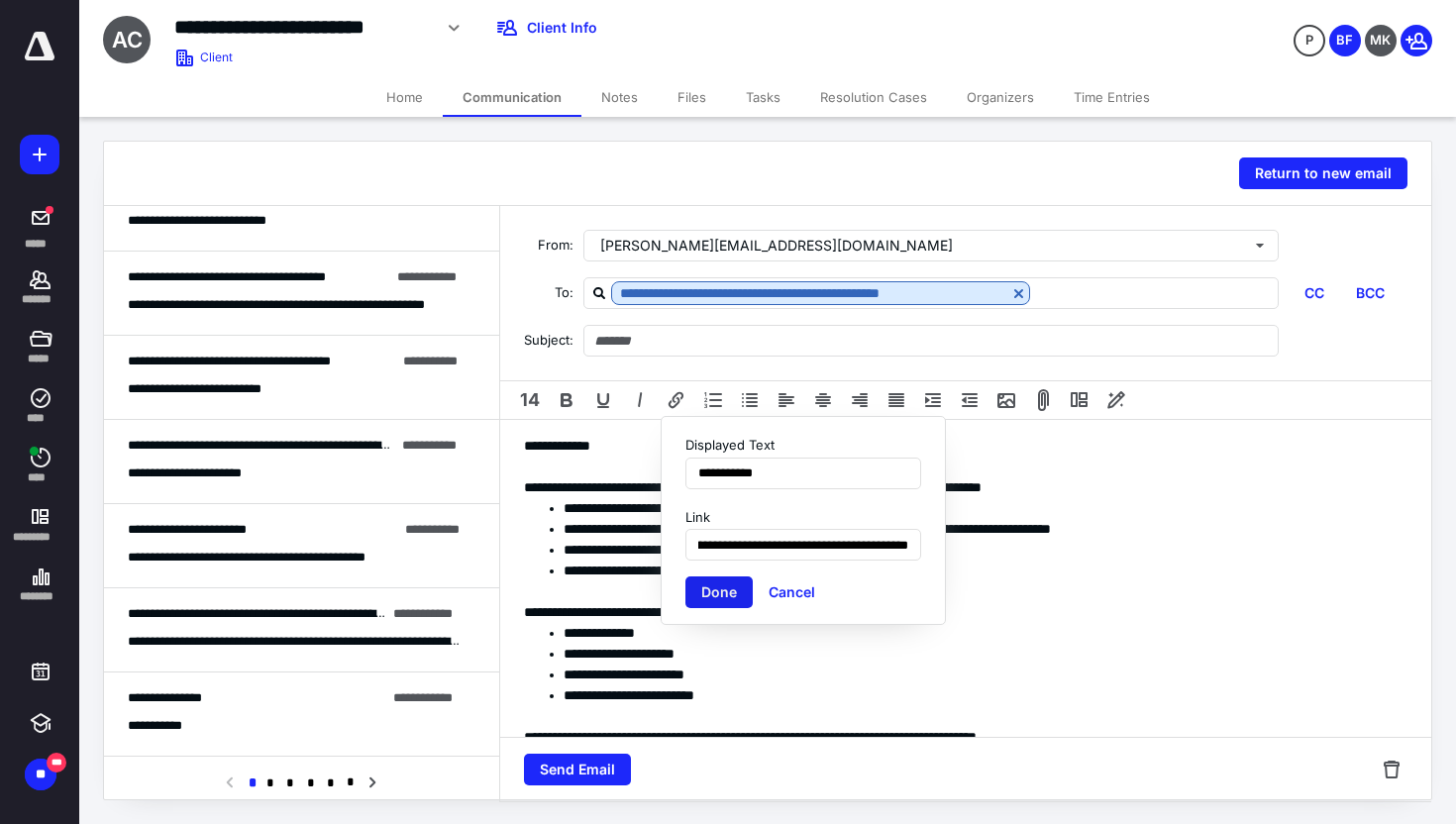 scroll, scrollTop: 0, scrollLeft: 0, axis: both 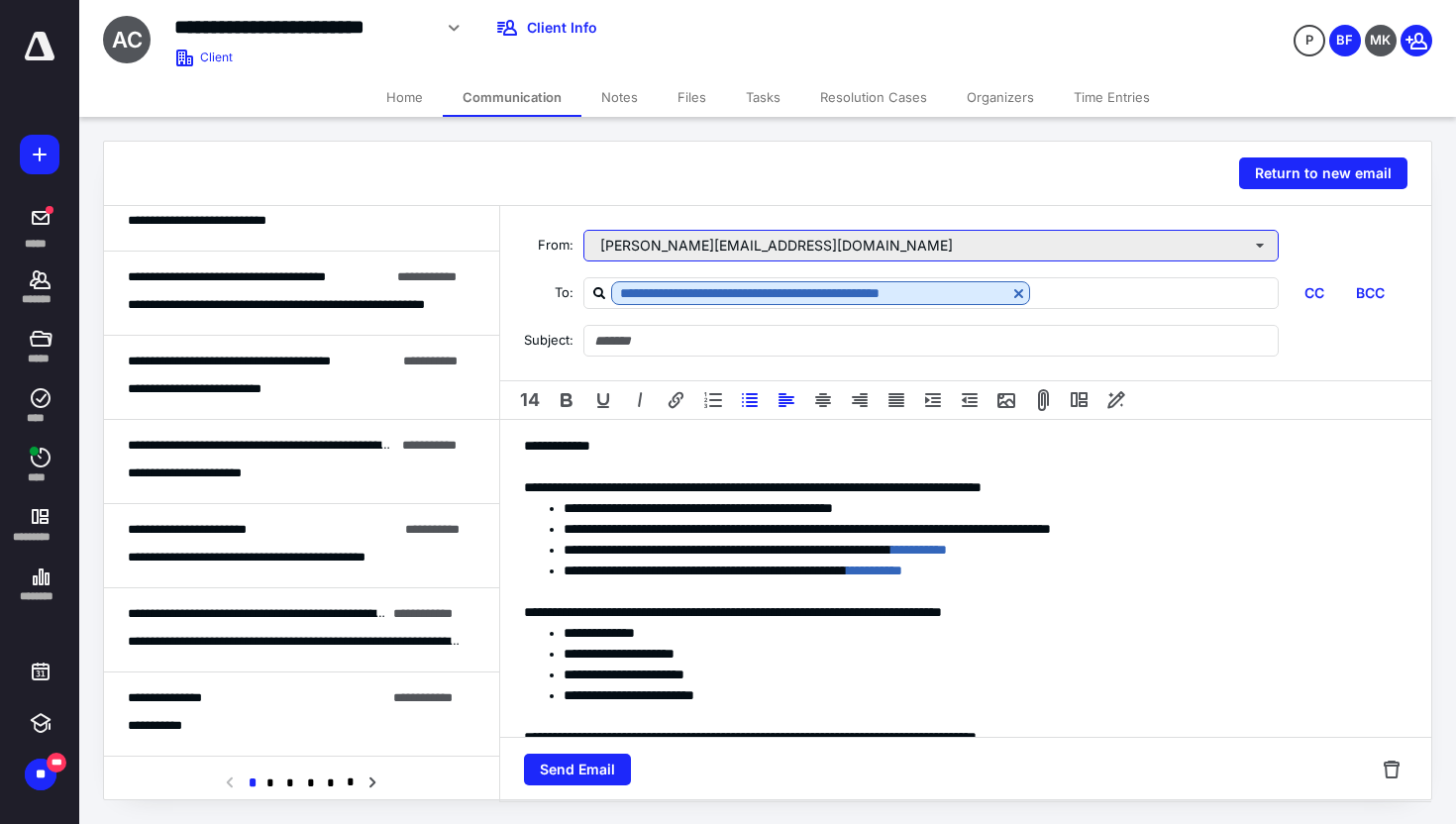 click on "brandie@revelcpa.com" at bounding box center [931, 246] 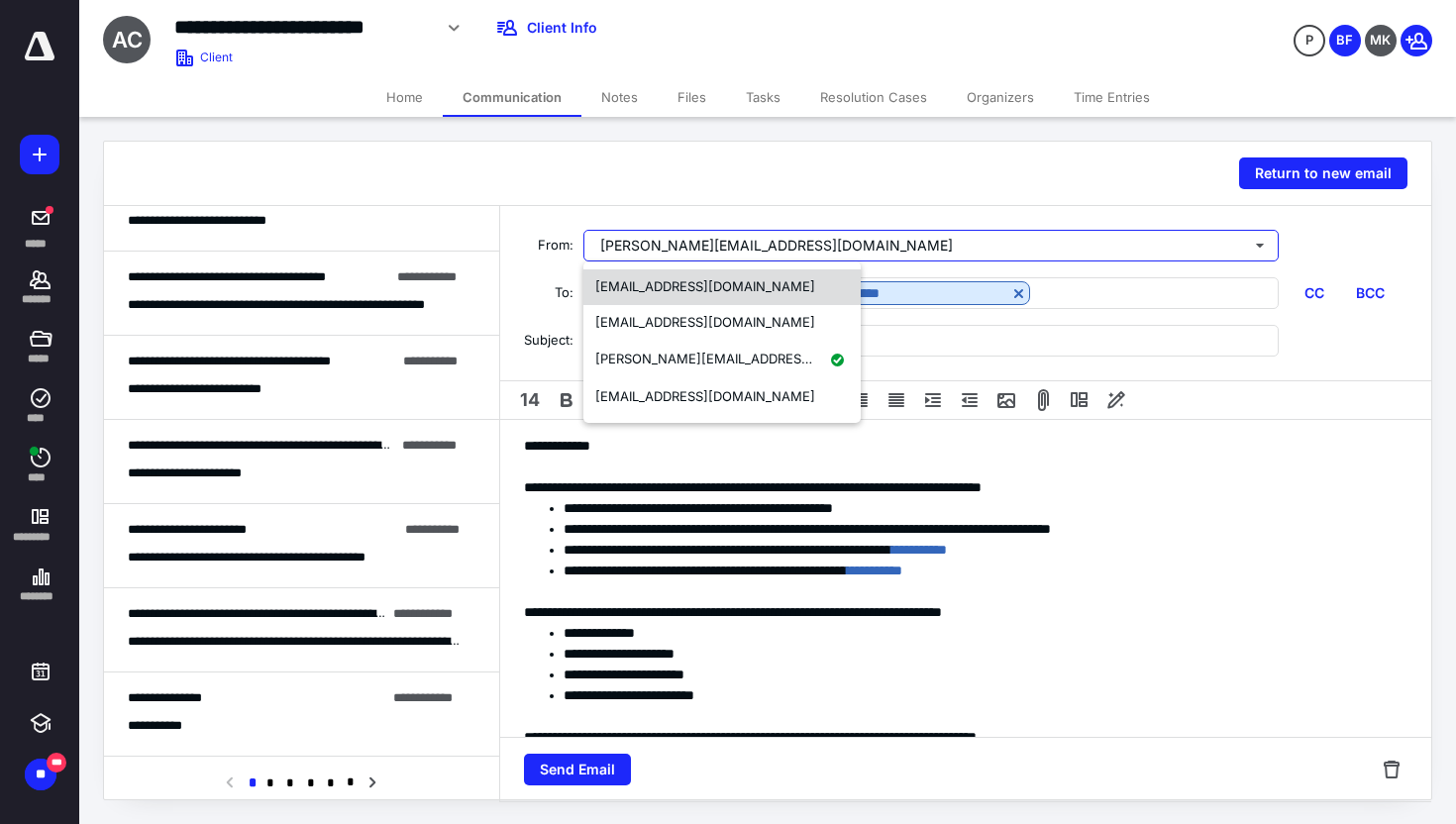 click on "care@revelcpa.com" at bounding box center [722, 287] 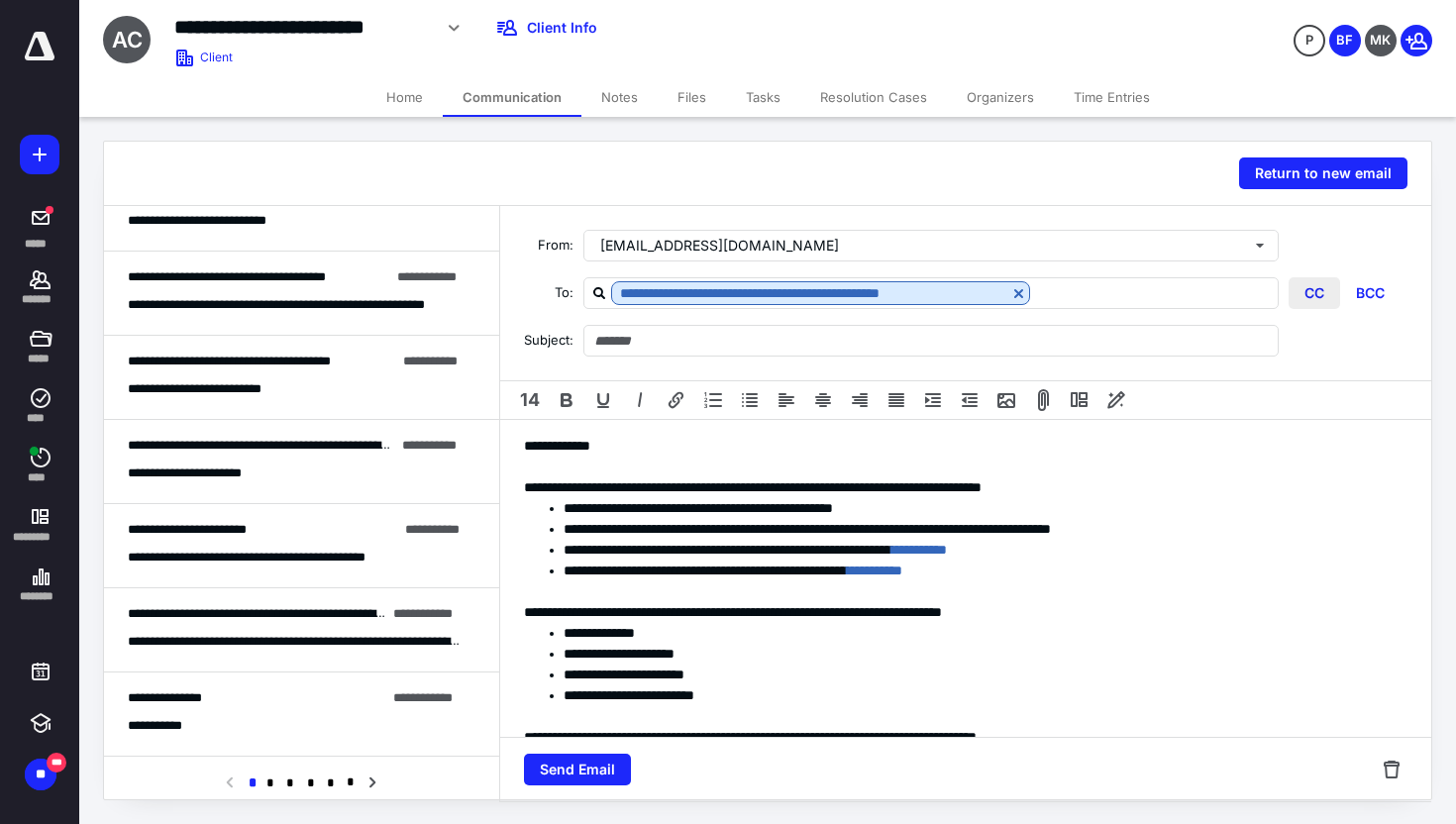 click on "CC" at bounding box center (1314, 293) 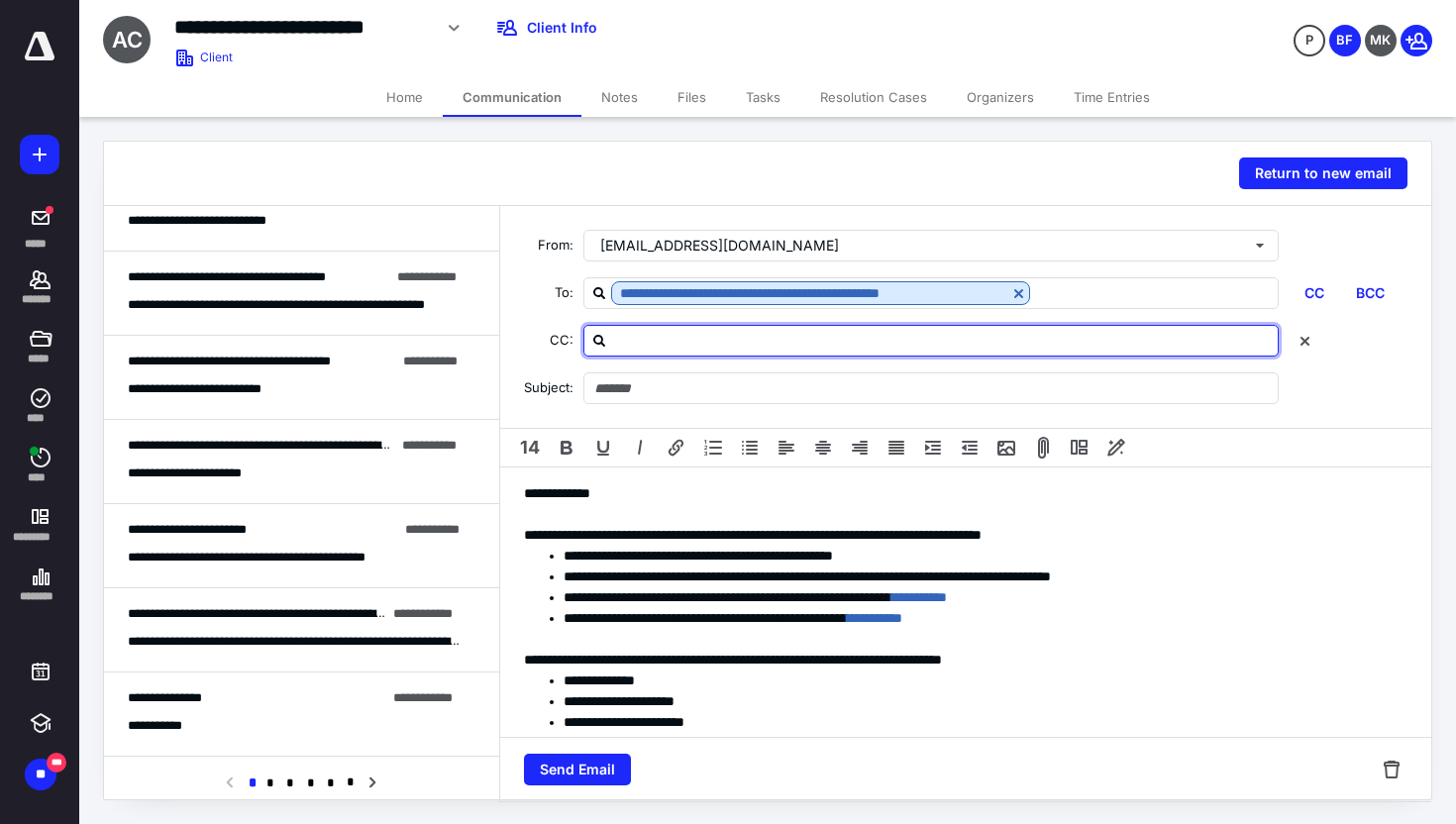 click at bounding box center [943, 340] 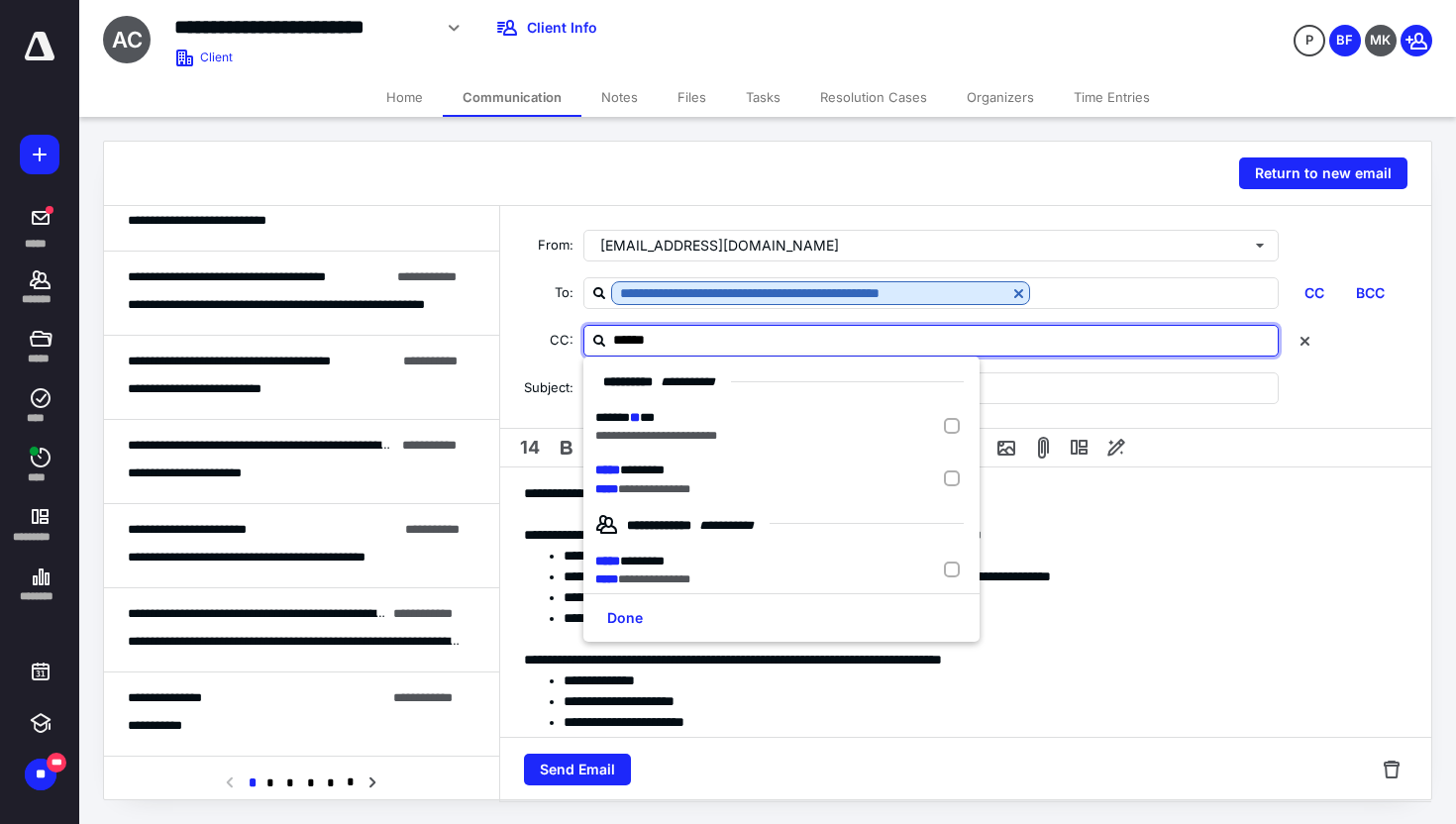 type on "*******" 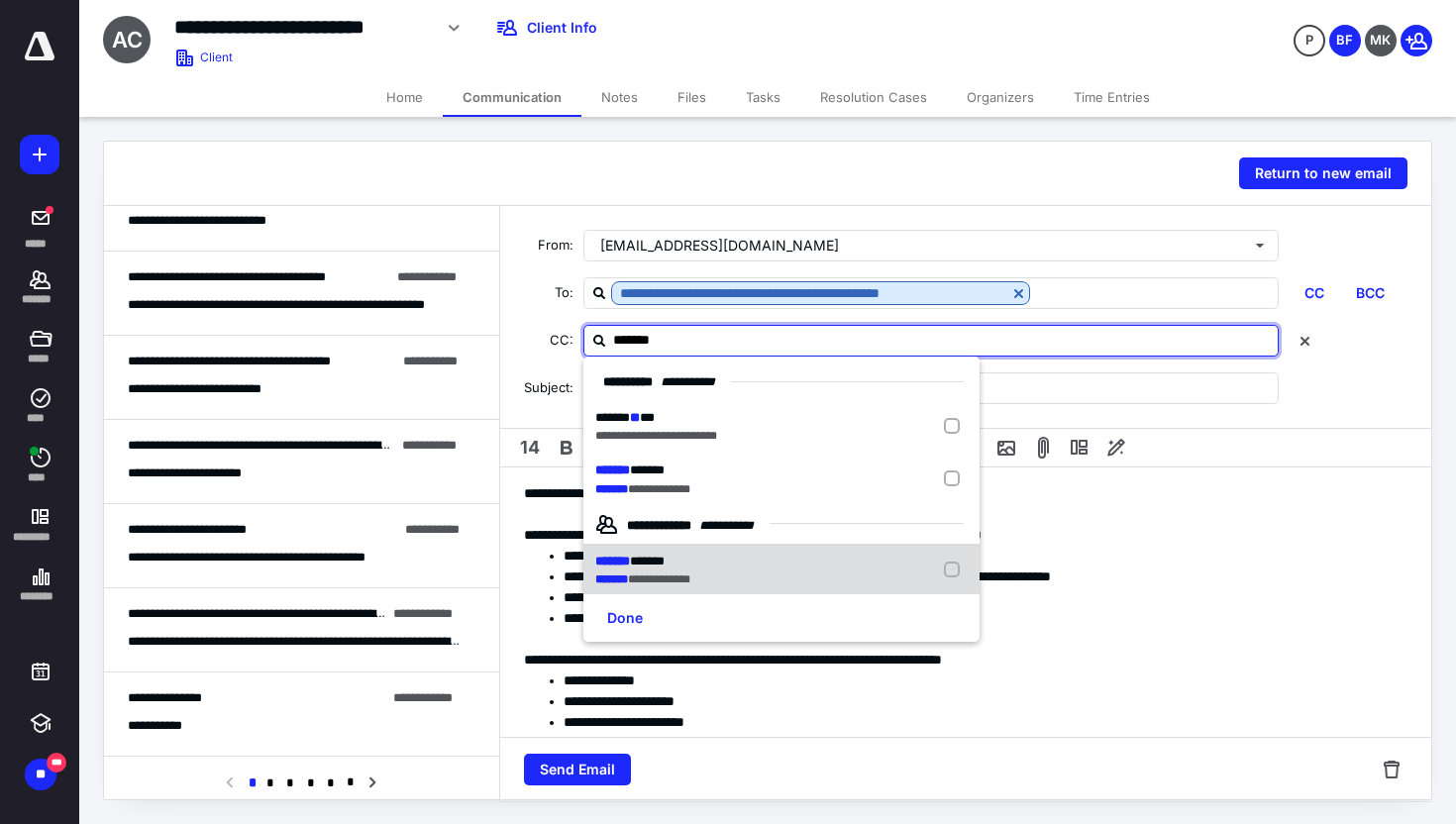 click at bounding box center [956, 570] 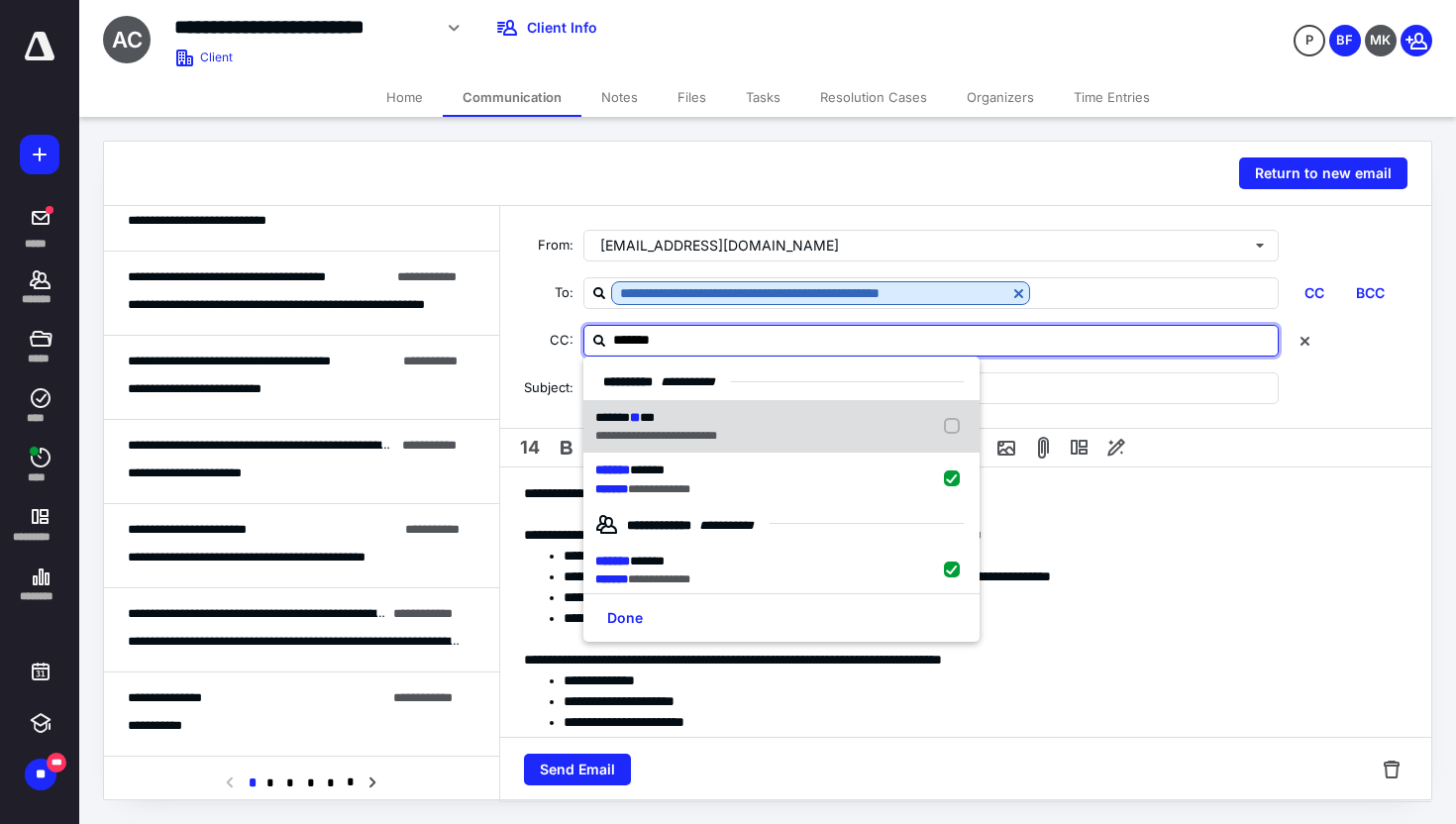 checkbox on "true" 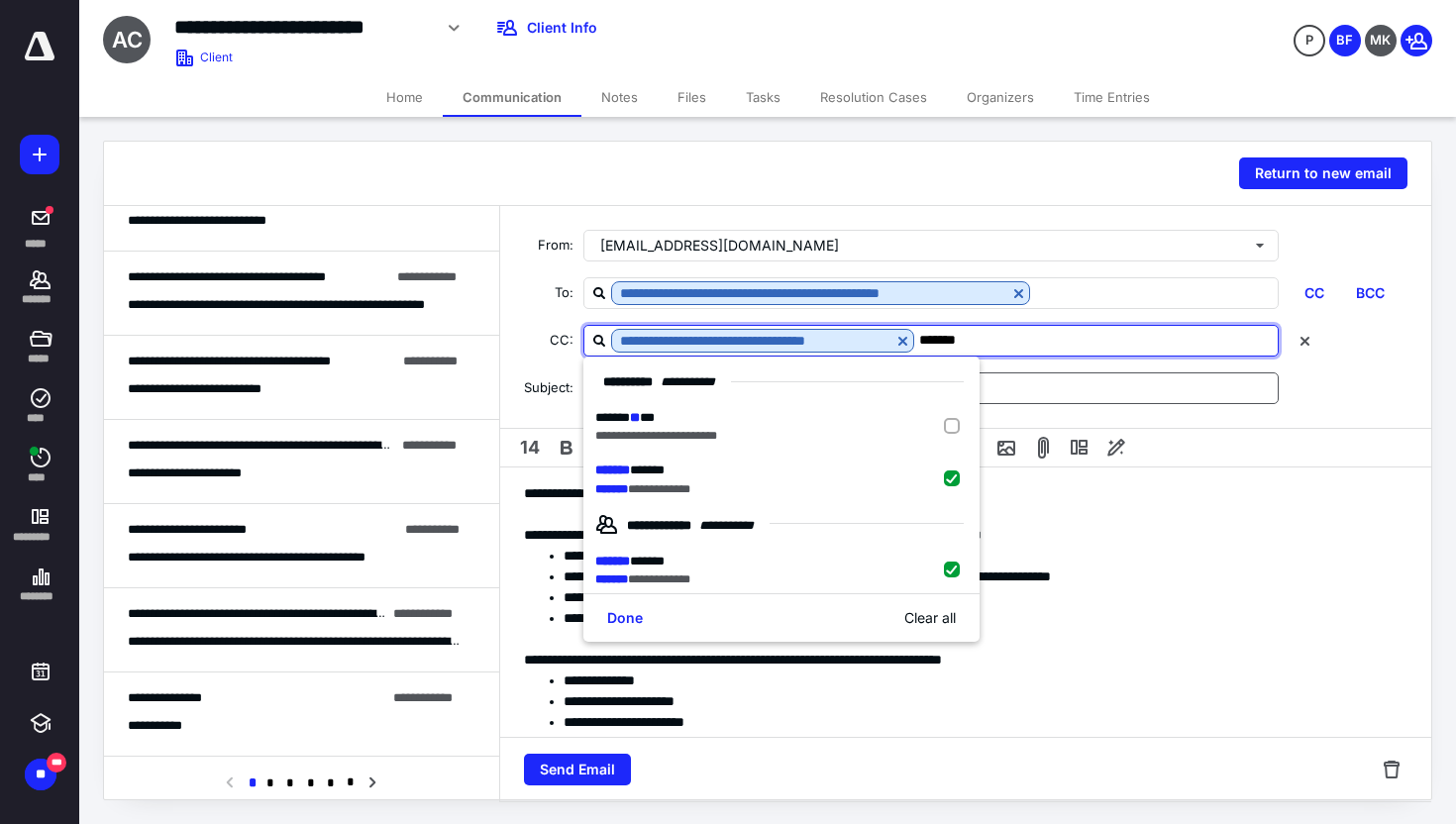 type on "*******" 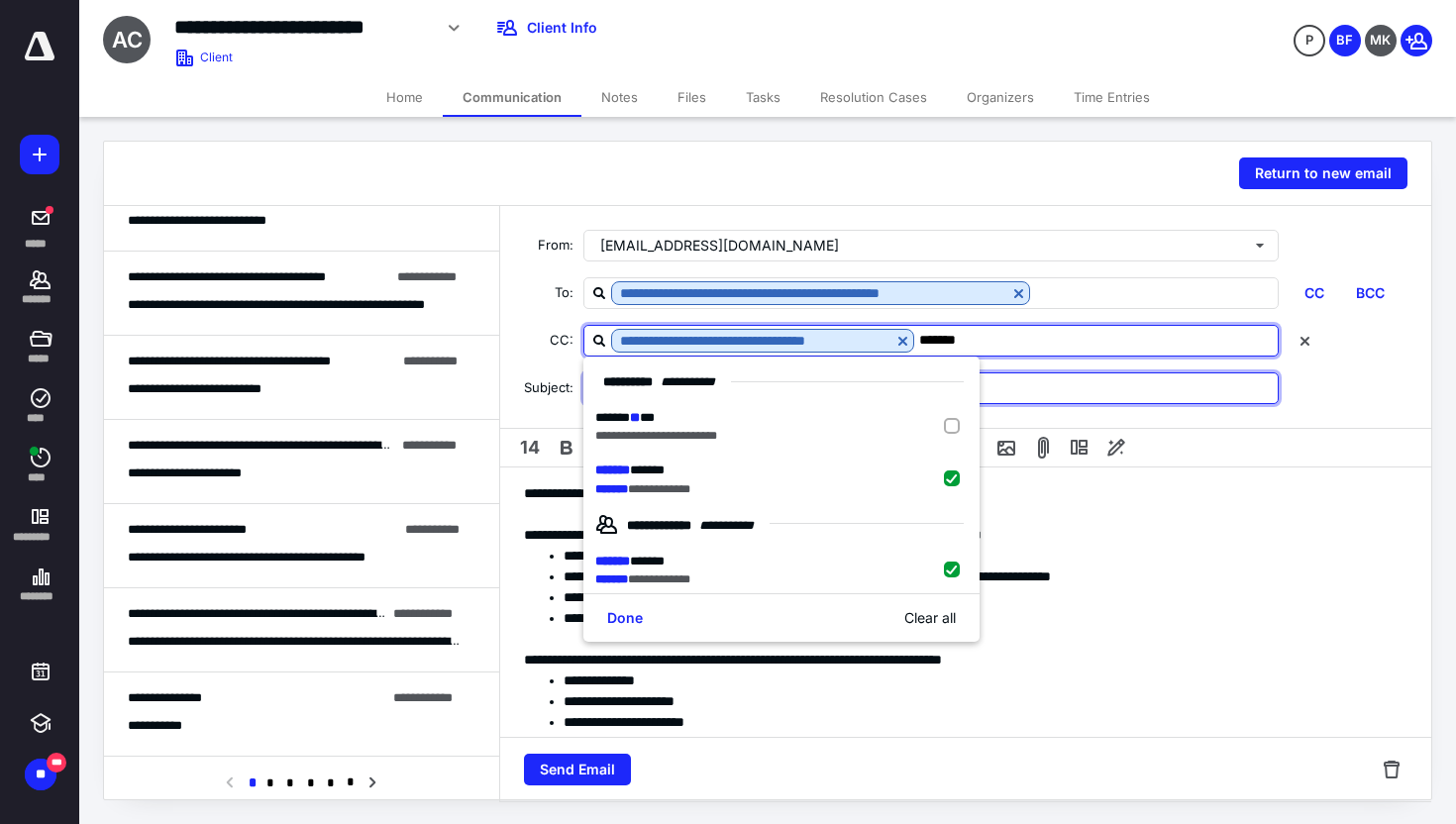 click at bounding box center [931, 388] 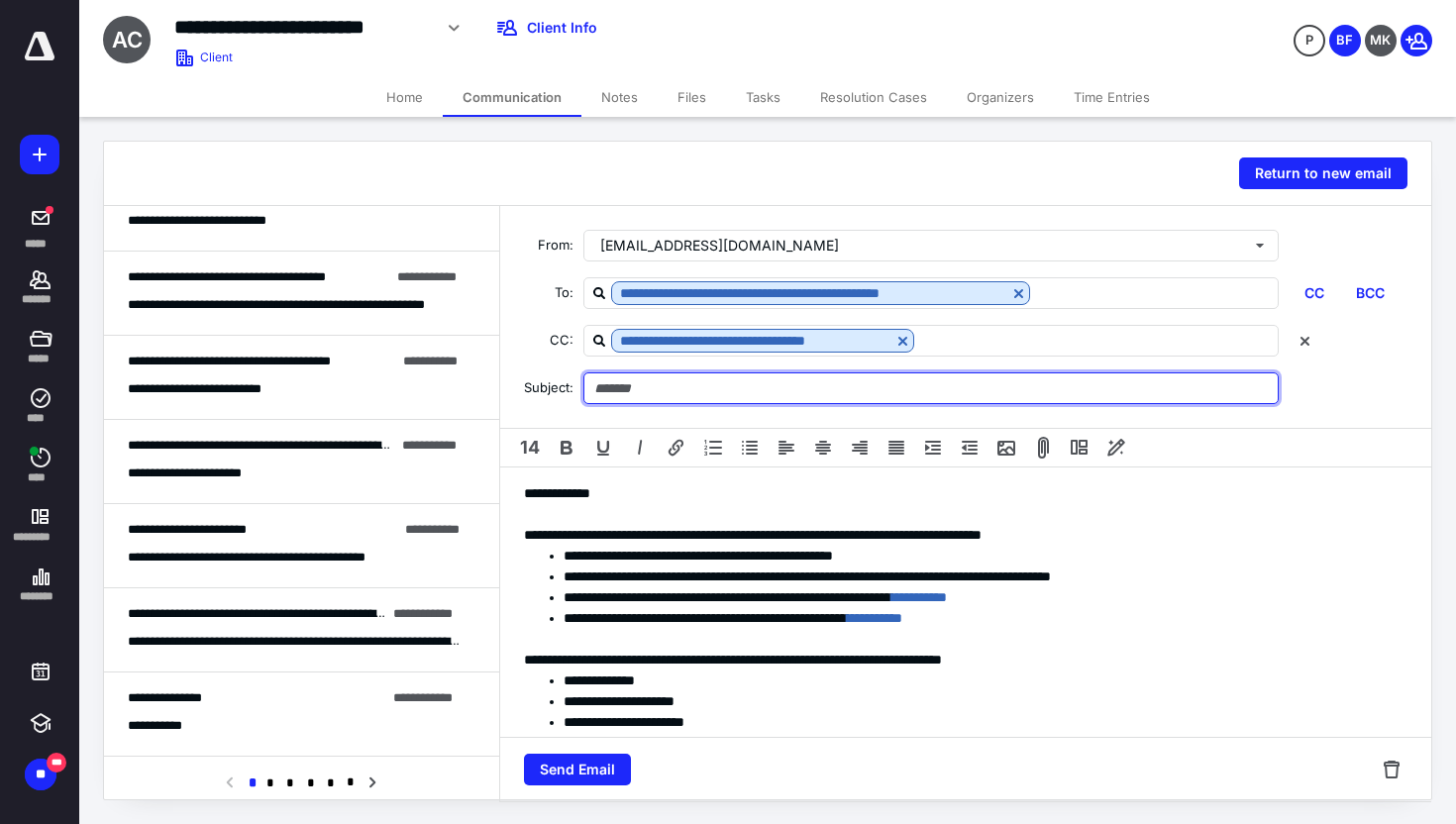type on "*" 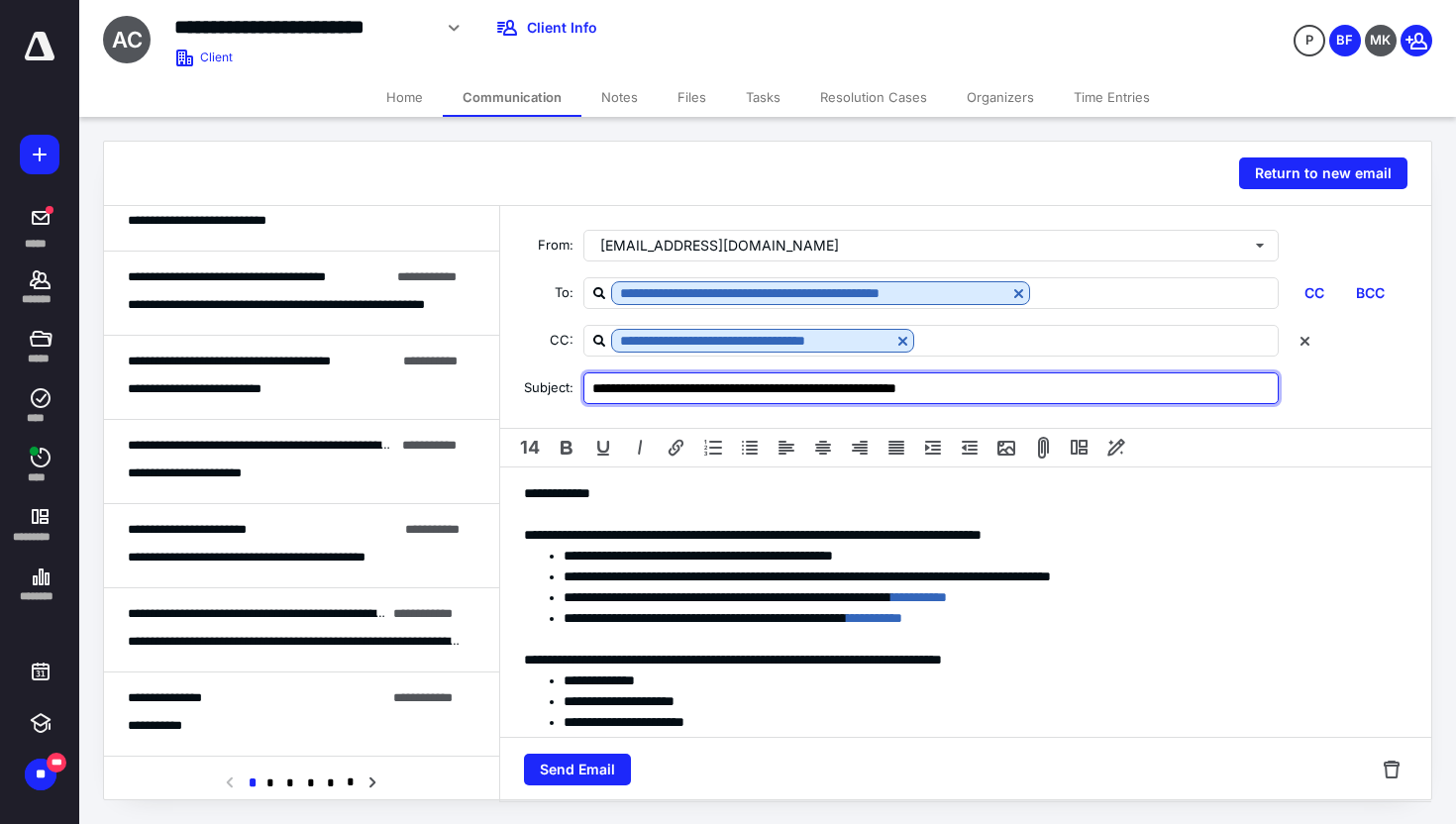 type on "**********" 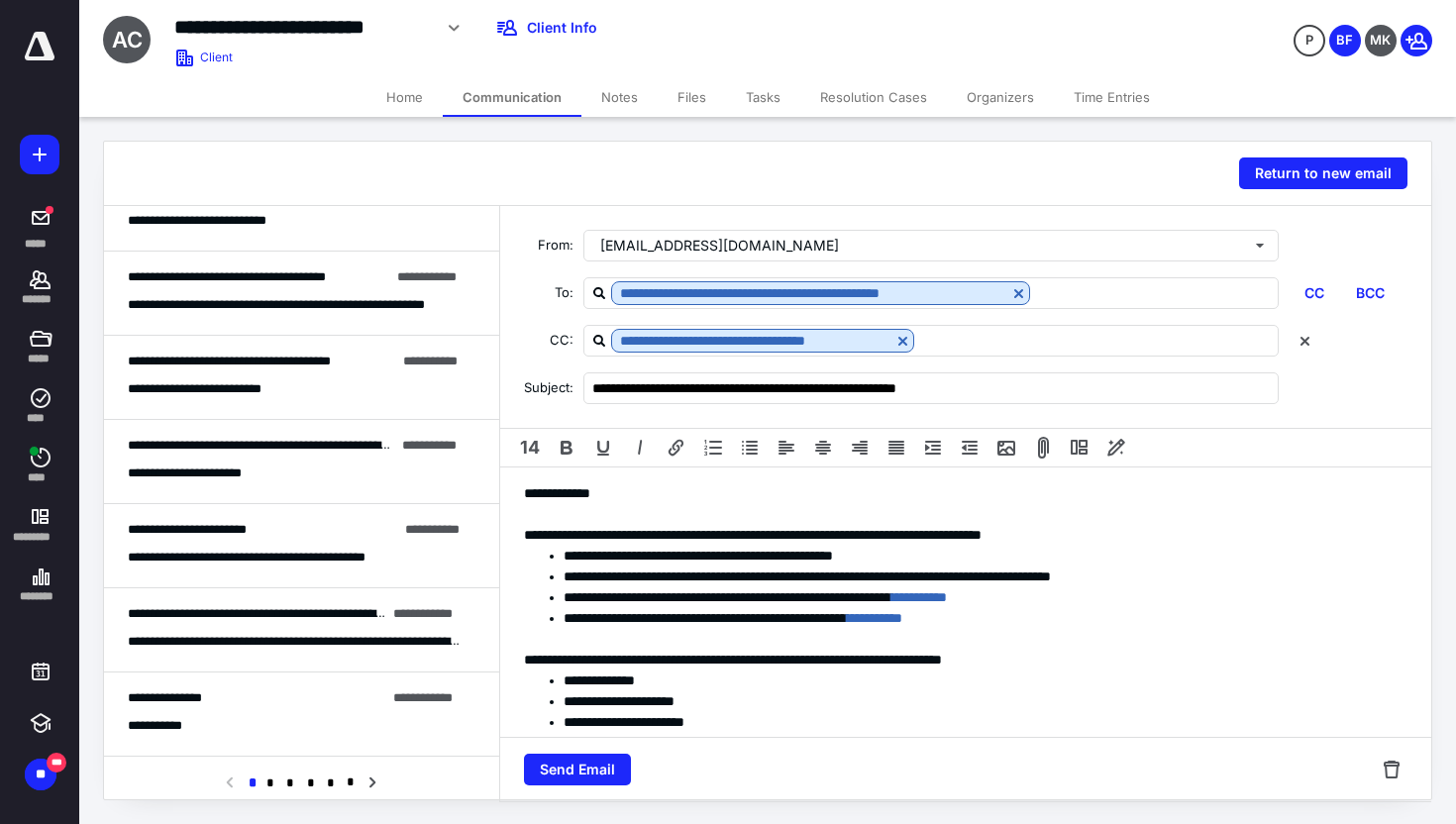 click on "**********" at bounding box center [978, 597] 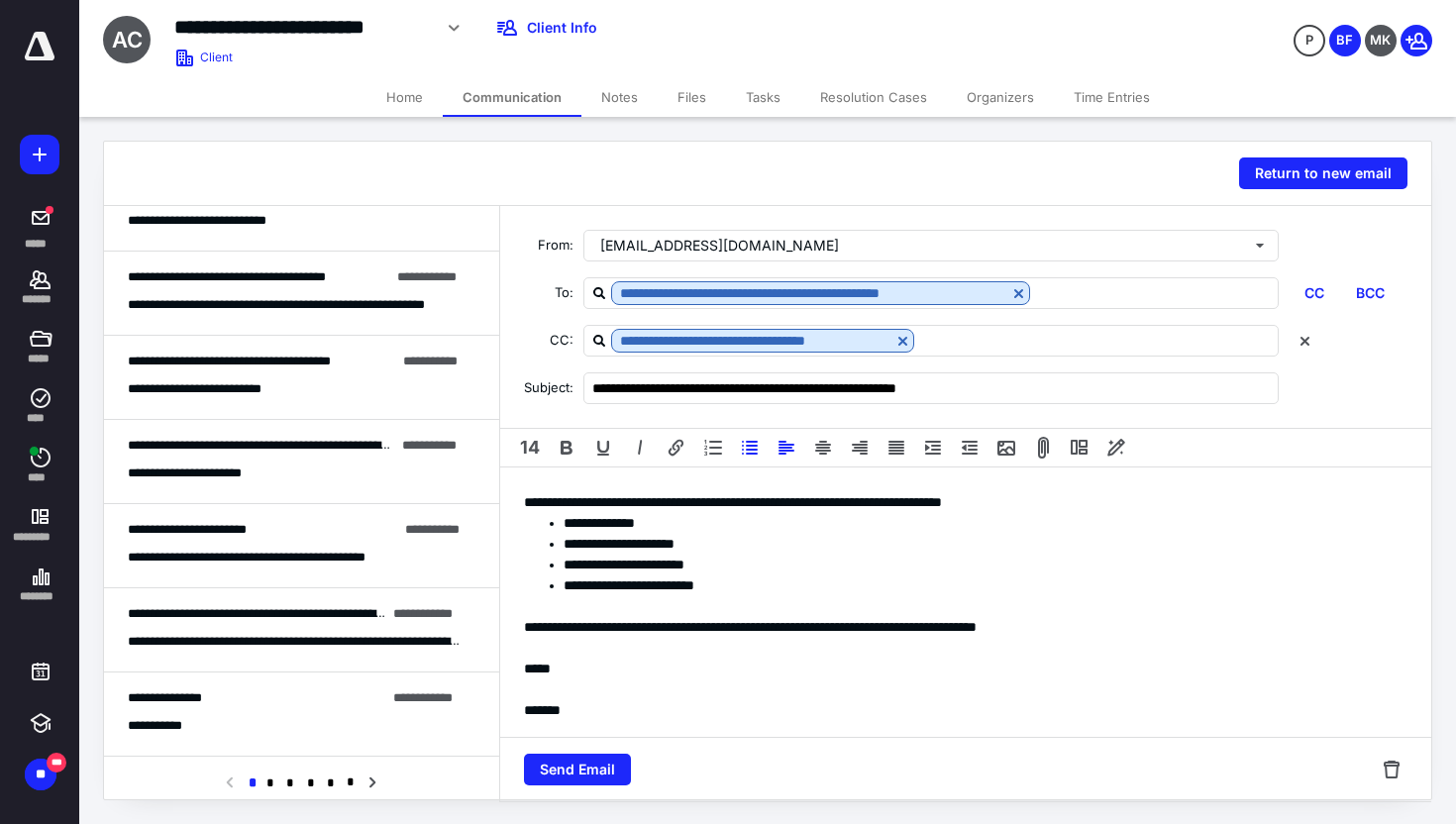 scroll, scrollTop: 0, scrollLeft: 0, axis: both 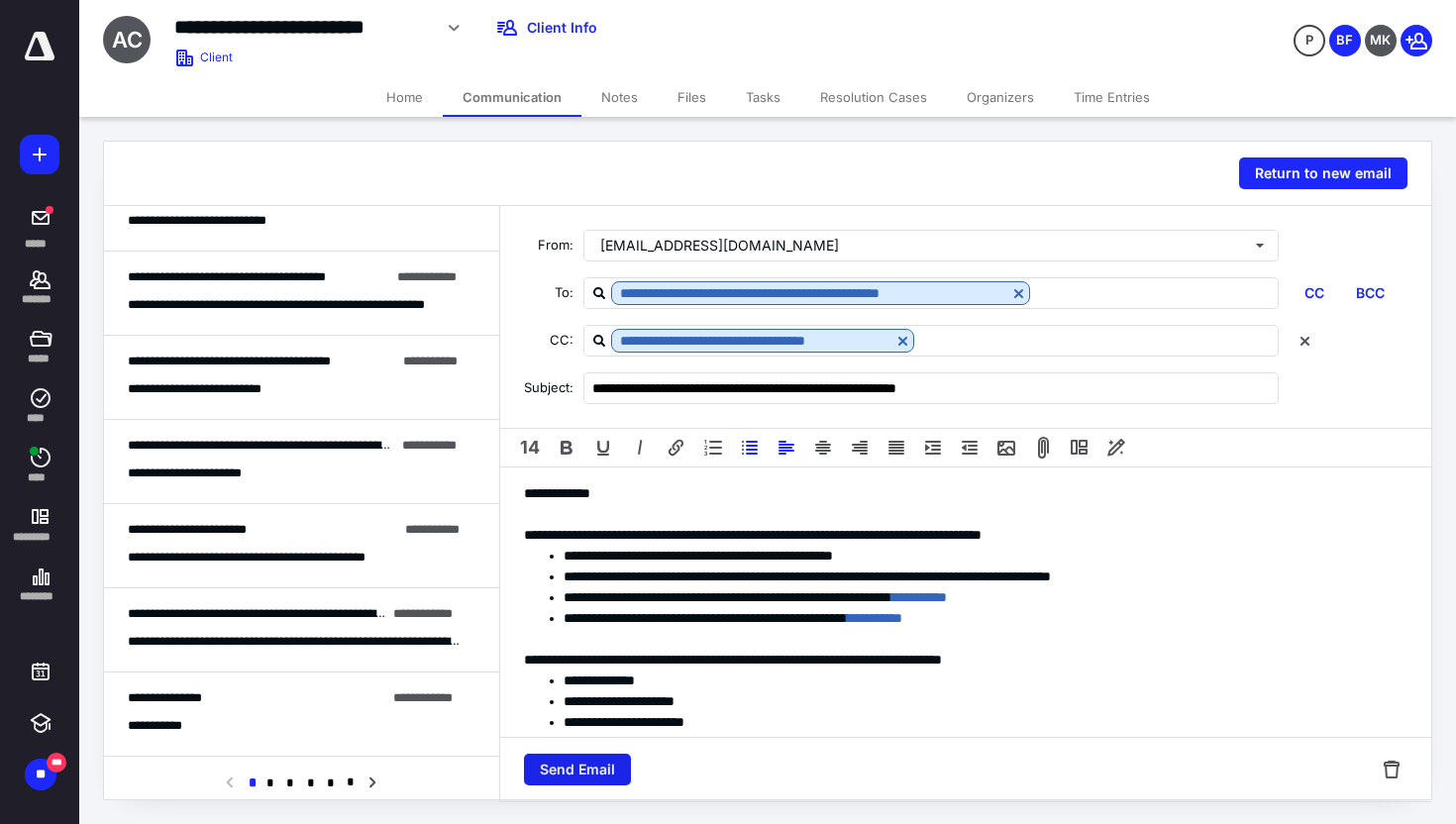 click on "Send Email" at bounding box center [577, 770] 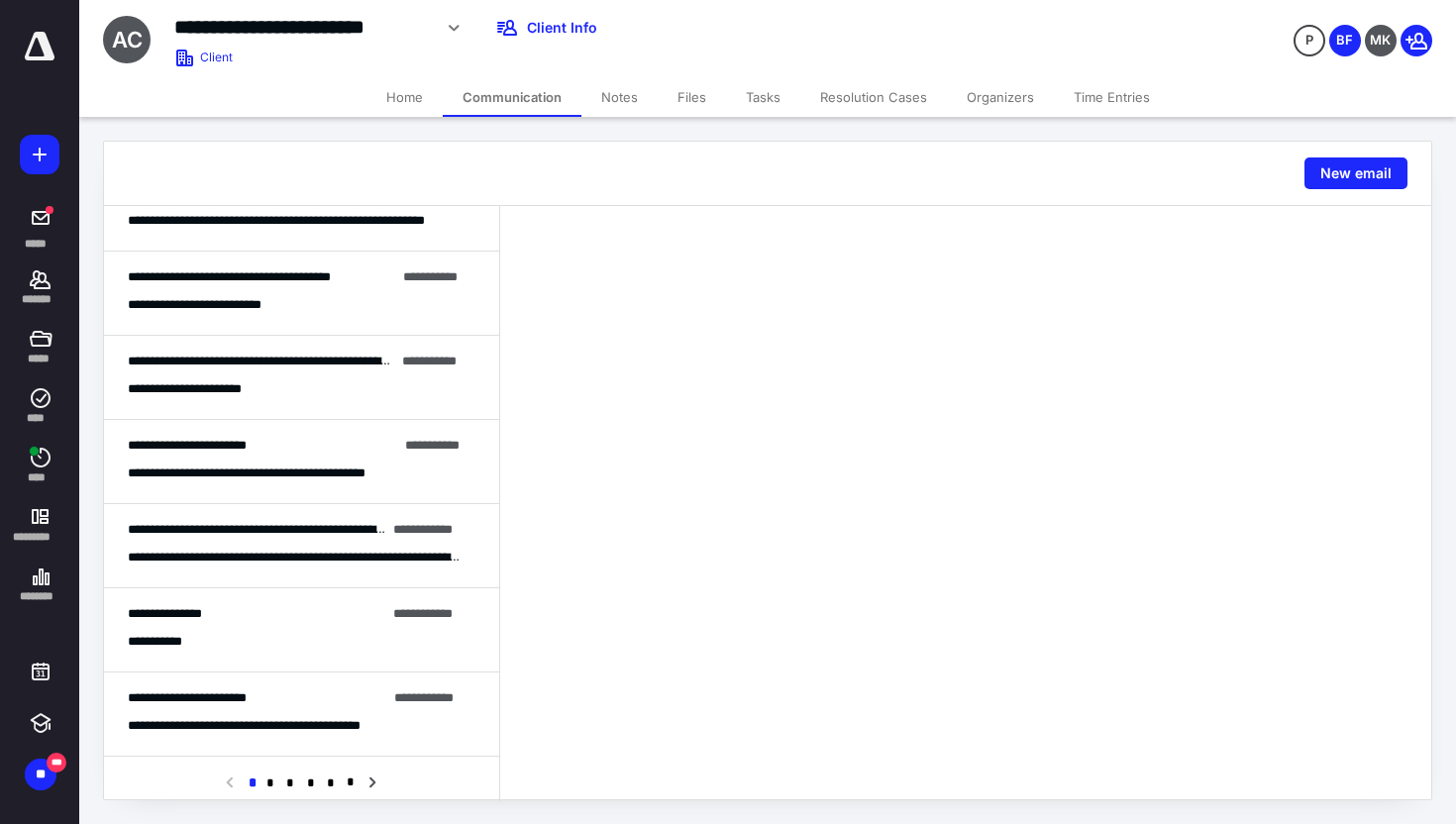 scroll, scrollTop: 712, scrollLeft: 0, axis: vertical 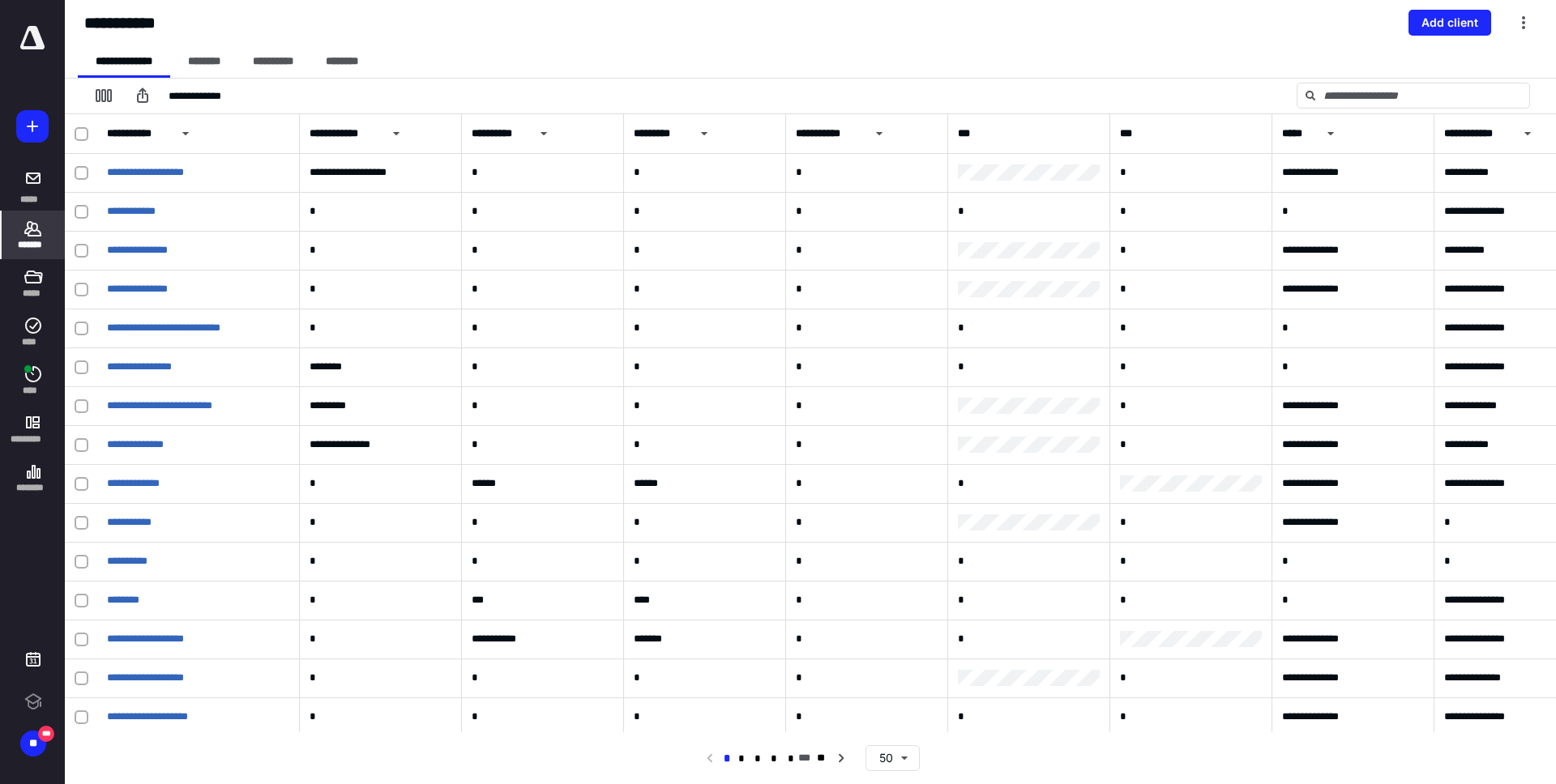 click on "*******" at bounding box center (33, 245) 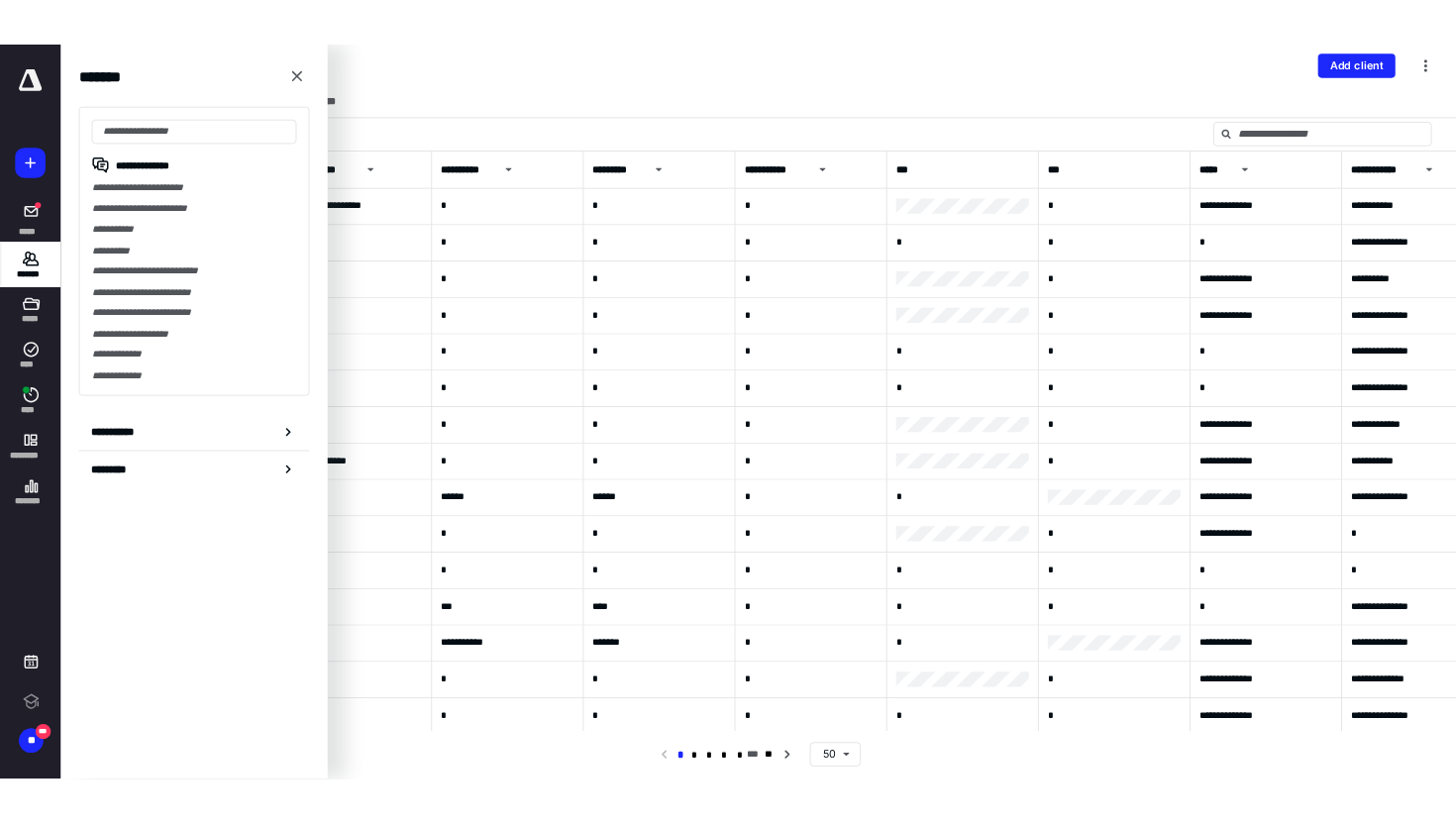 scroll, scrollTop: 0, scrollLeft: 0, axis: both 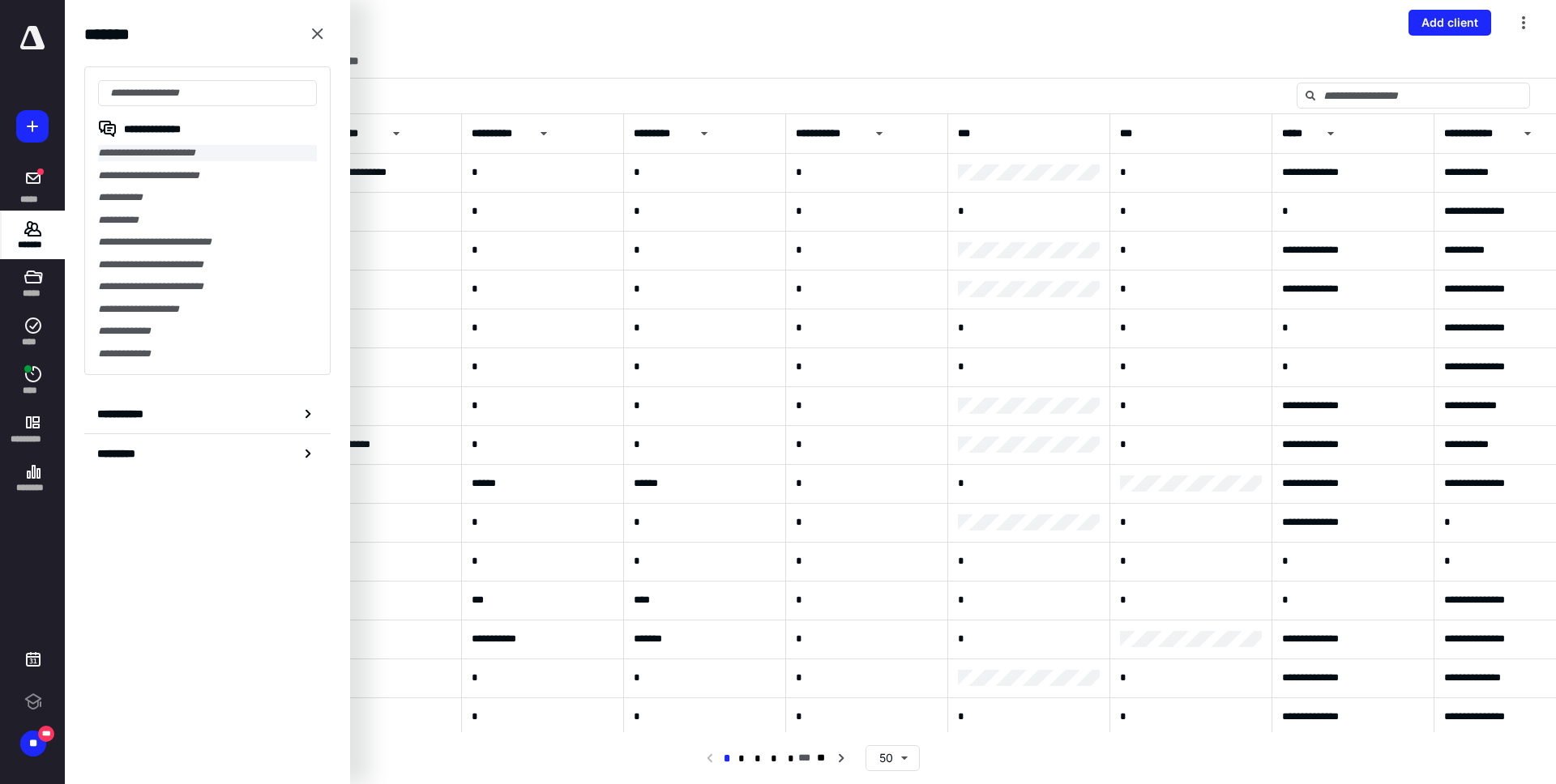 click on "**********" at bounding box center (207, 153) 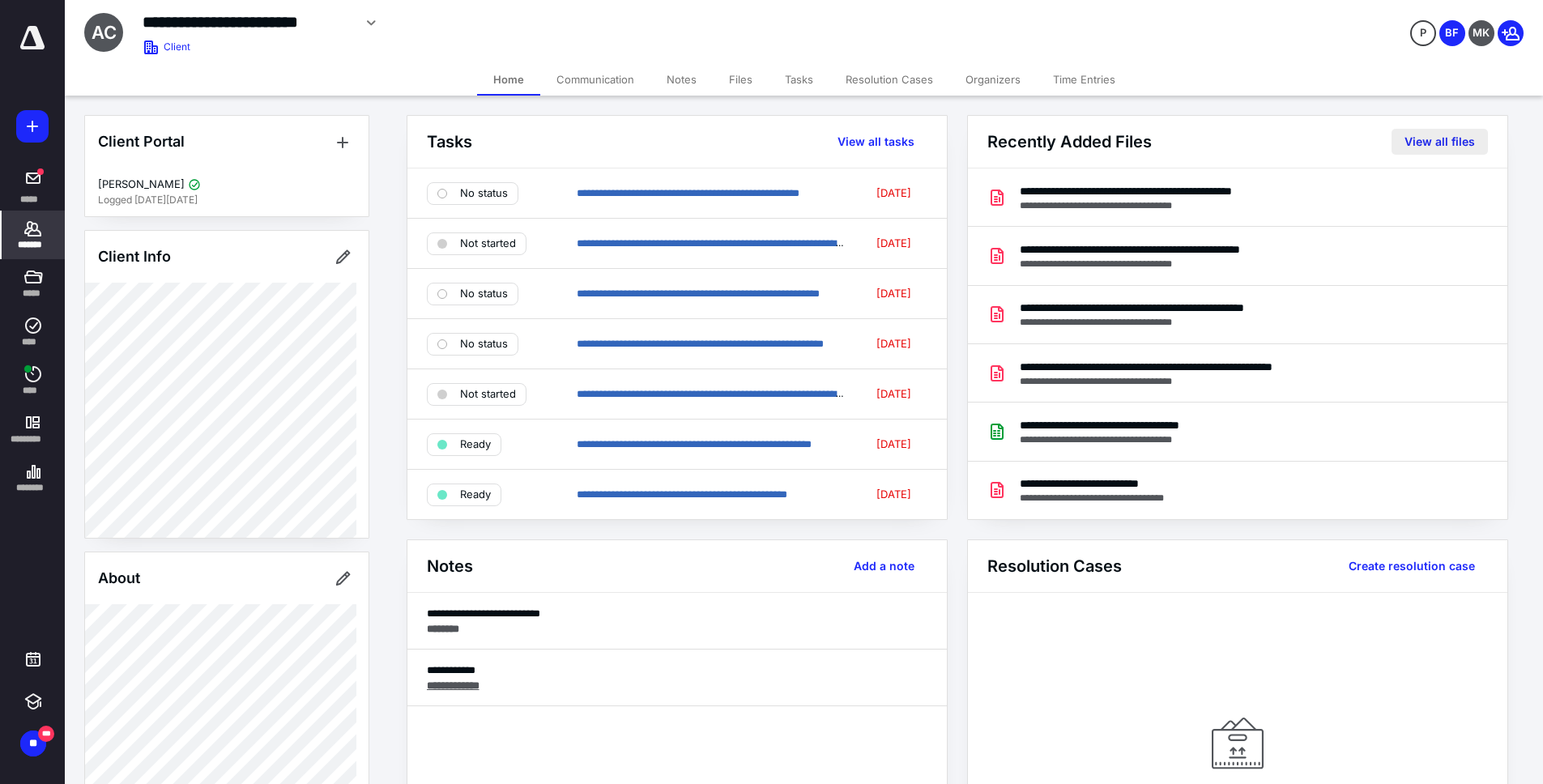 click on "View all files" at bounding box center [1439, 142] 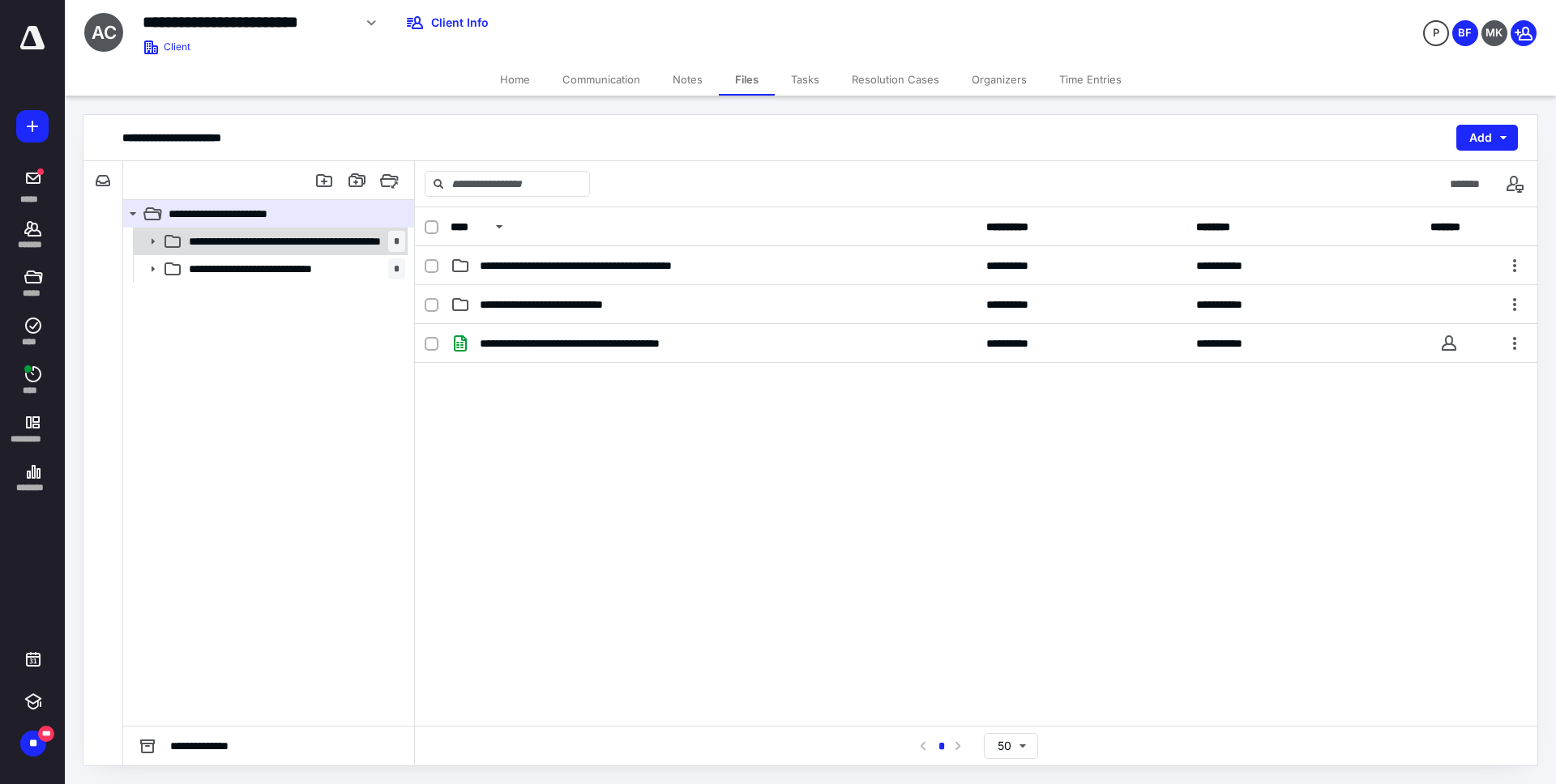 click at bounding box center (147, 241) 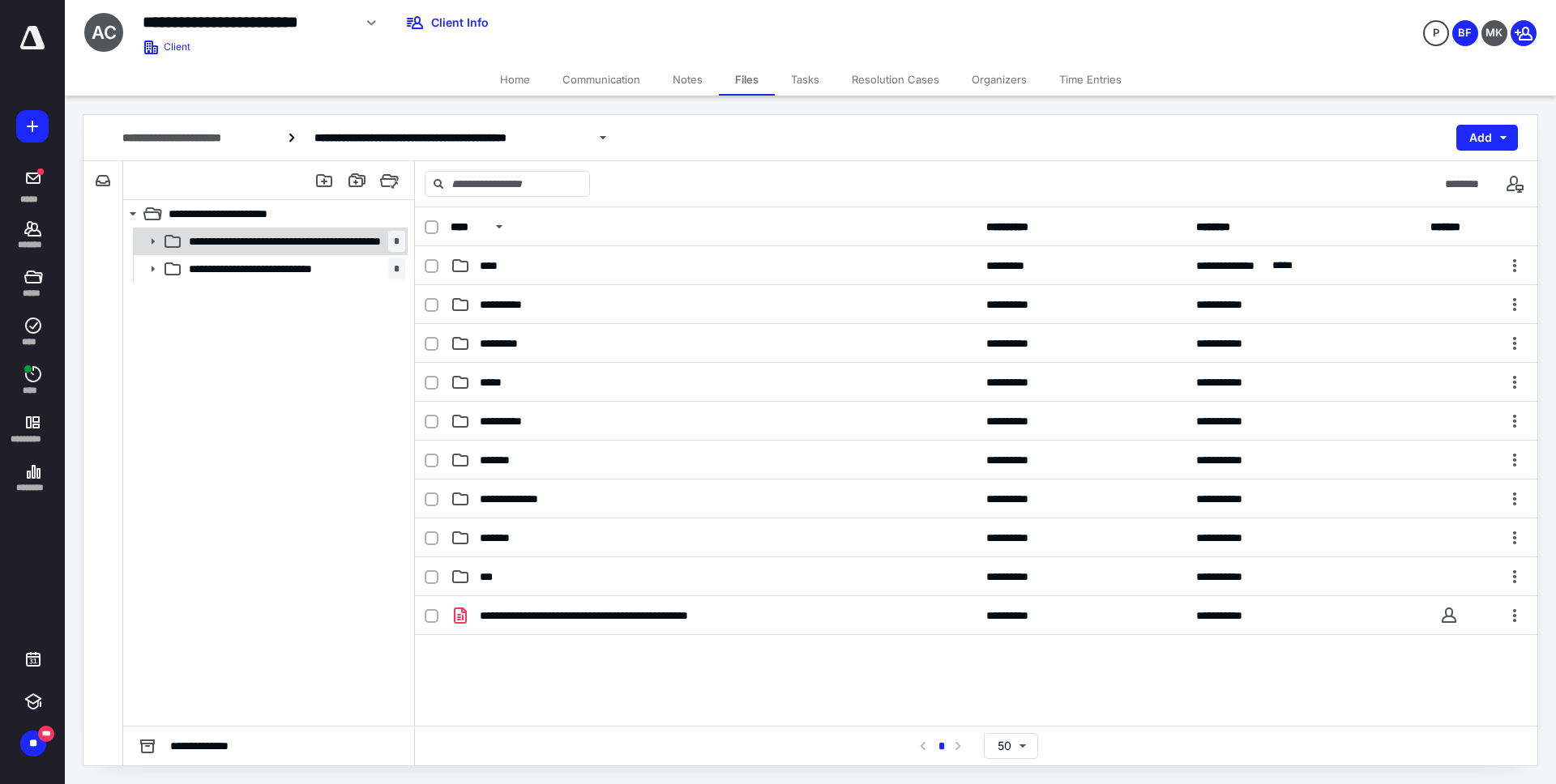 click 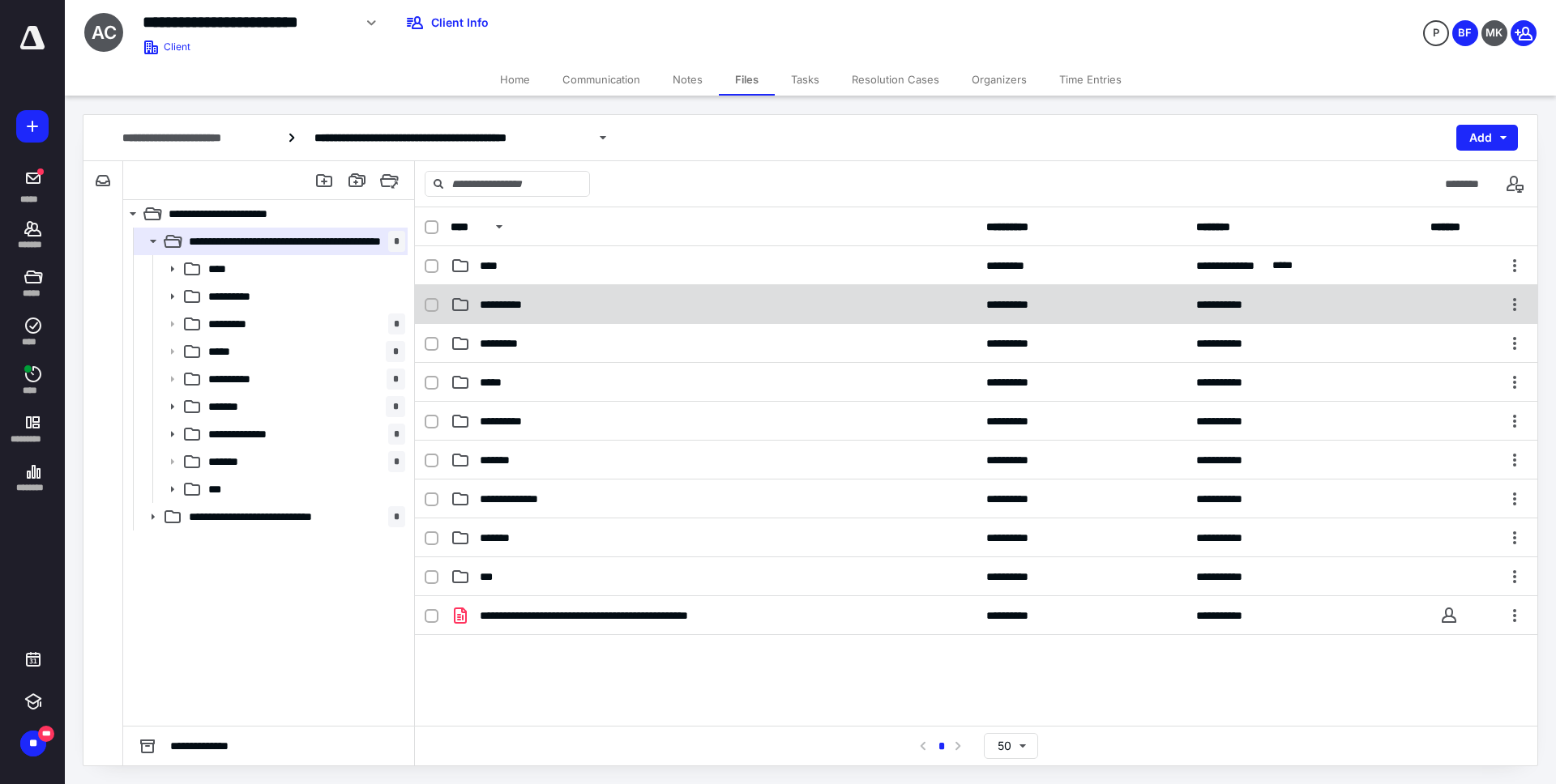 click on "**********" at bounding box center [976, 305] 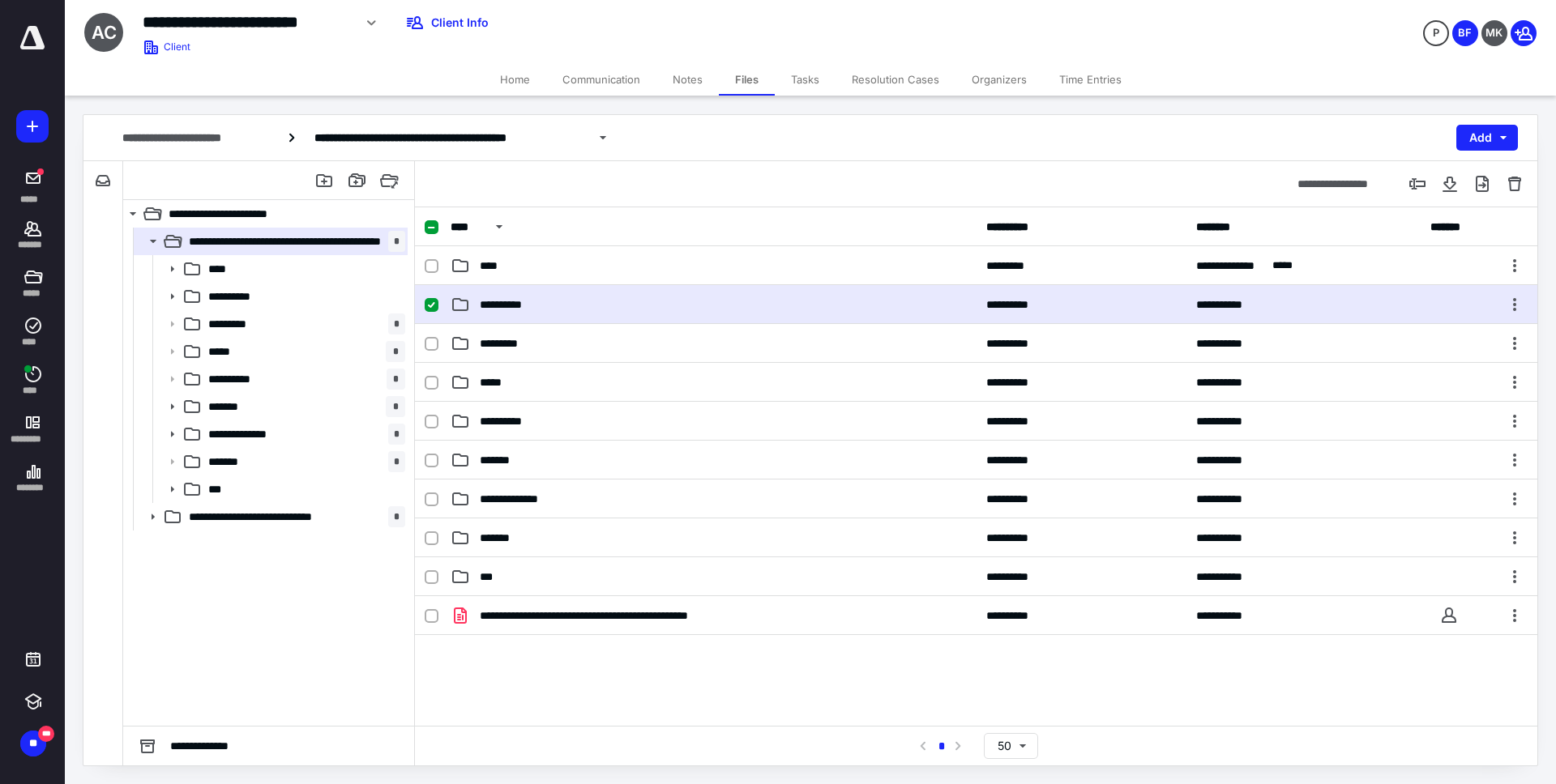 click on "**********" at bounding box center (976, 305) 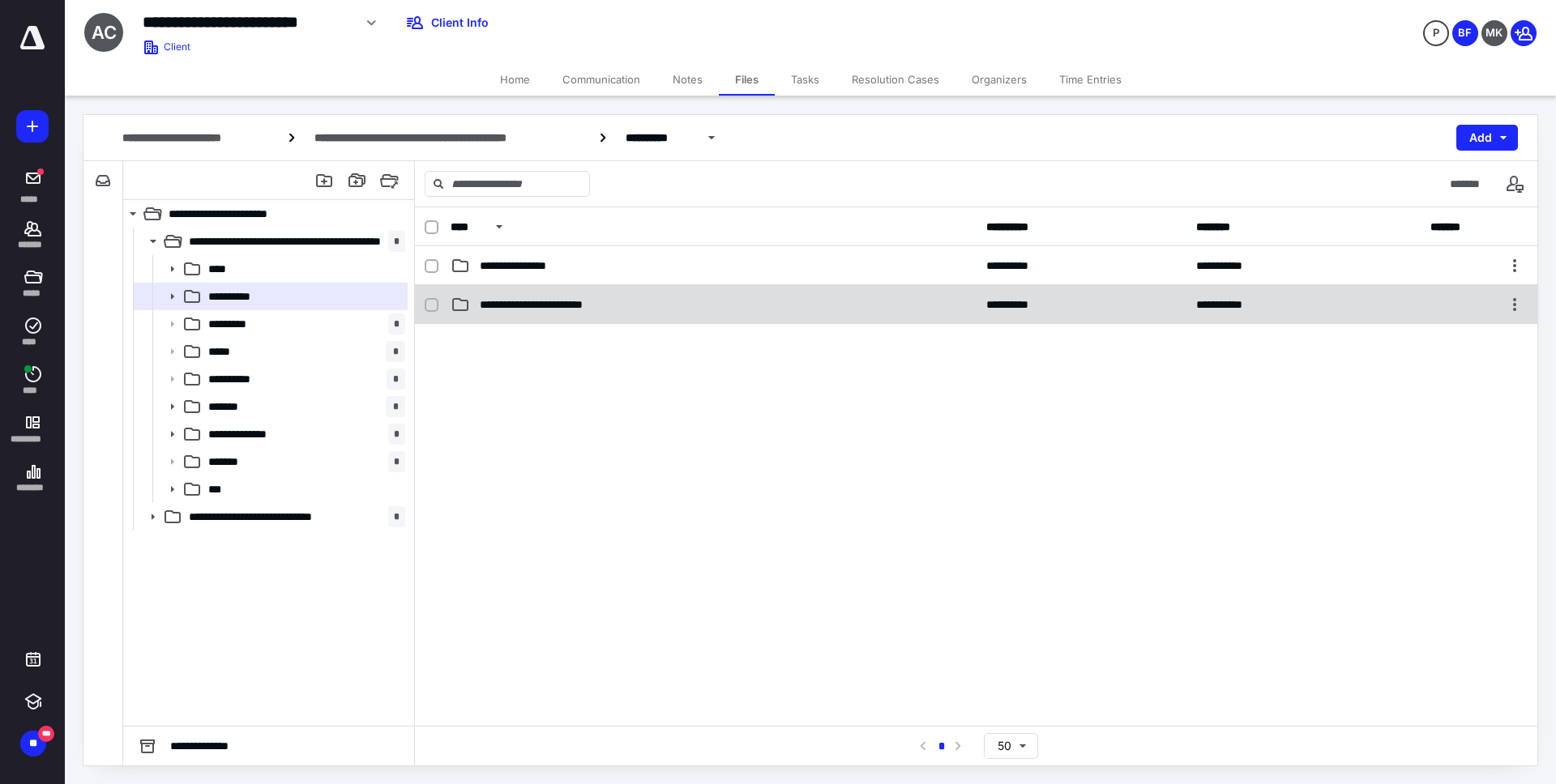 click on "**********" at bounding box center [713, 305] 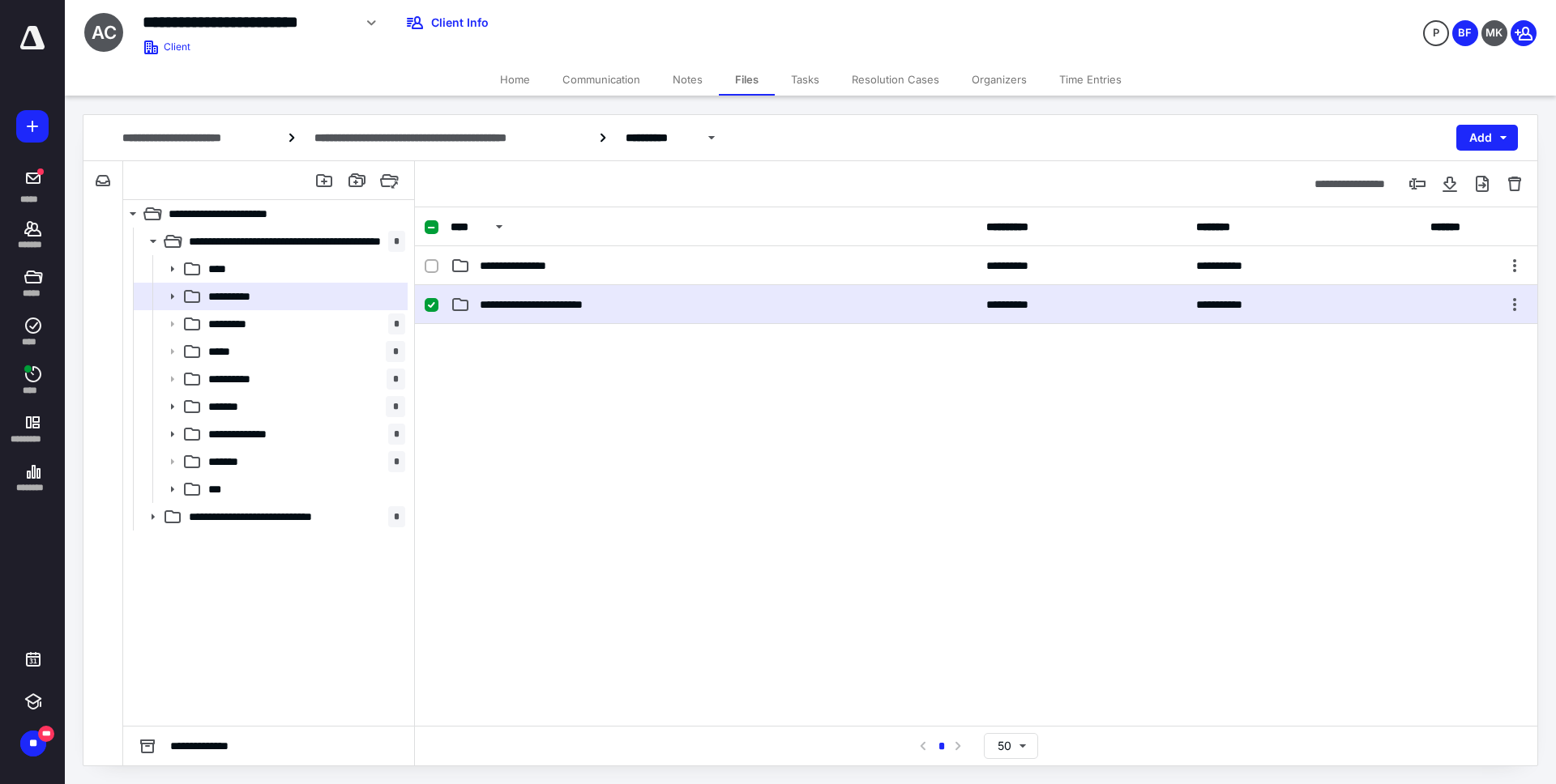 click on "**********" at bounding box center [713, 305] 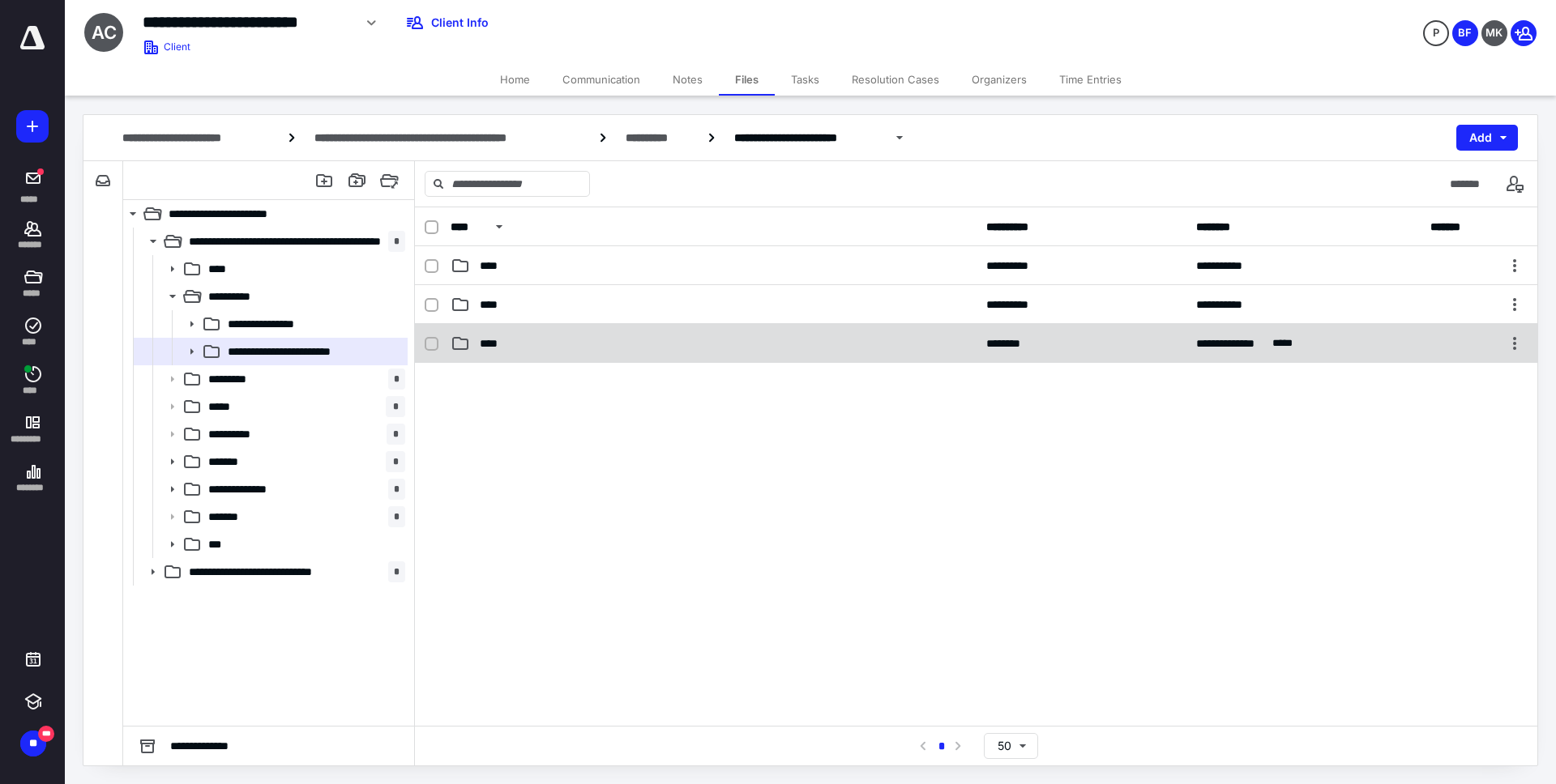 click on "****" at bounding box center [713, 343] 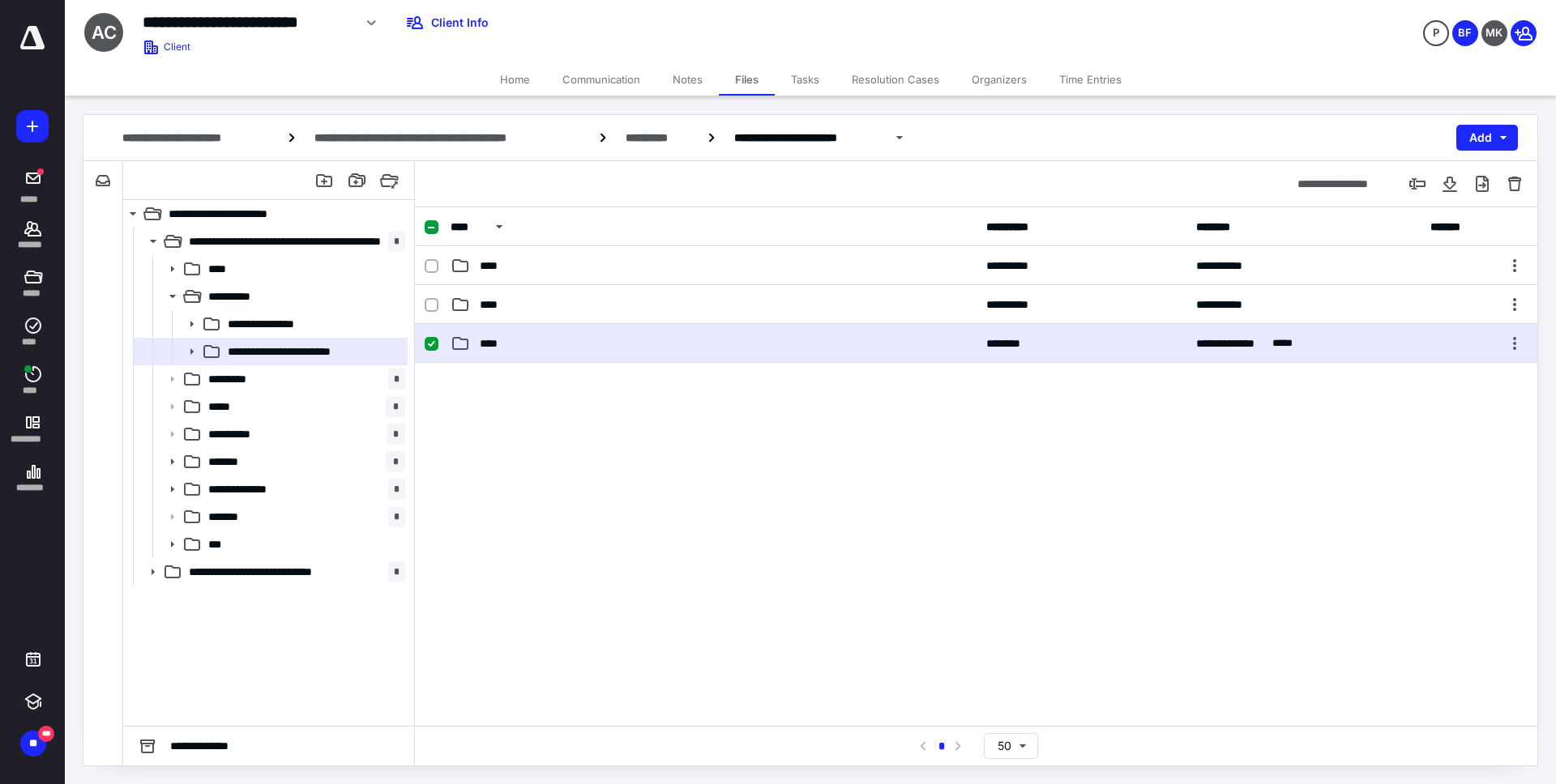 click on "****" at bounding box center [713, 343] 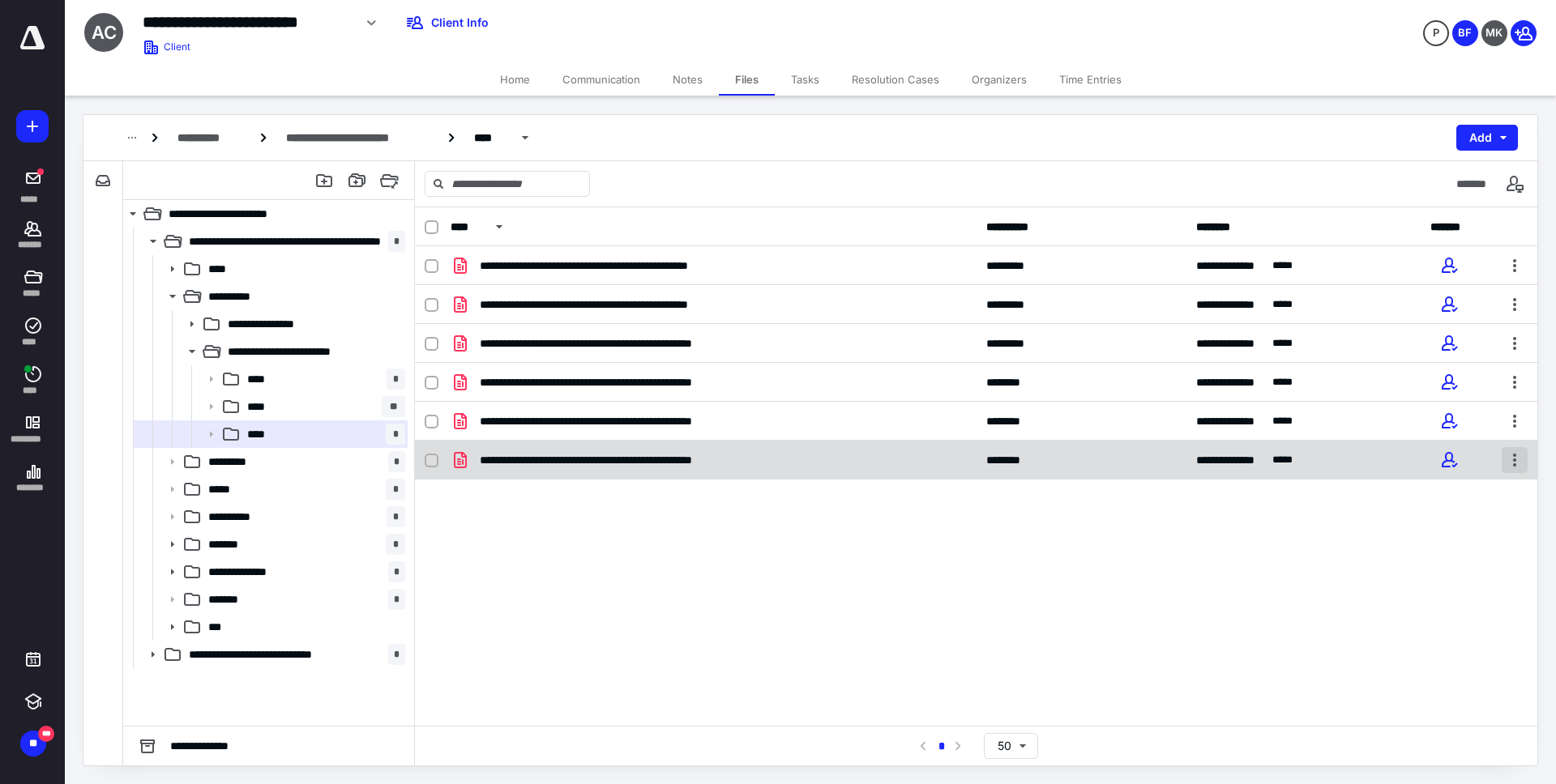 click at bounding box center [1515, 460] 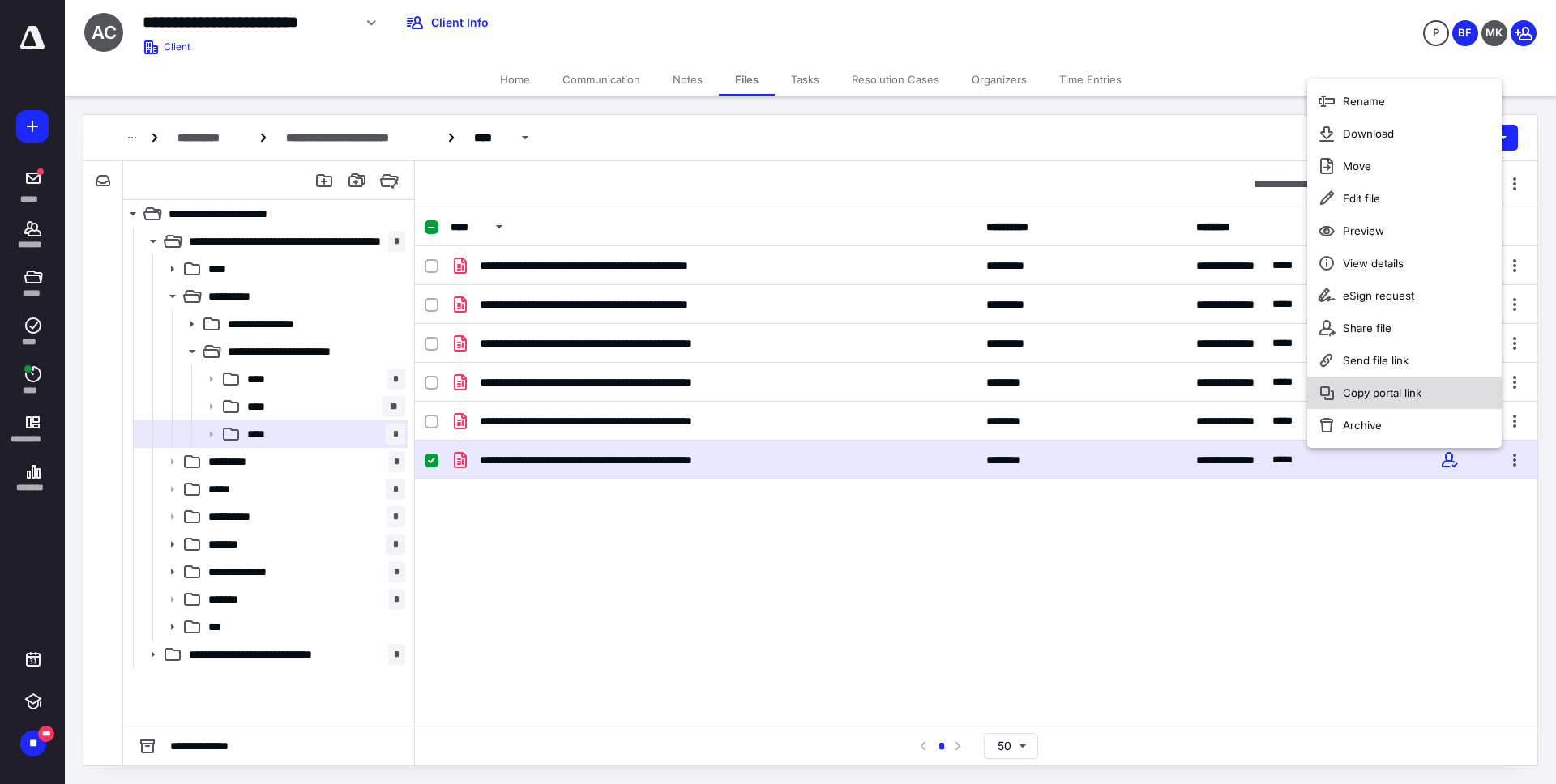 click on "Copy portal link" at bounding box center (1382, 393) 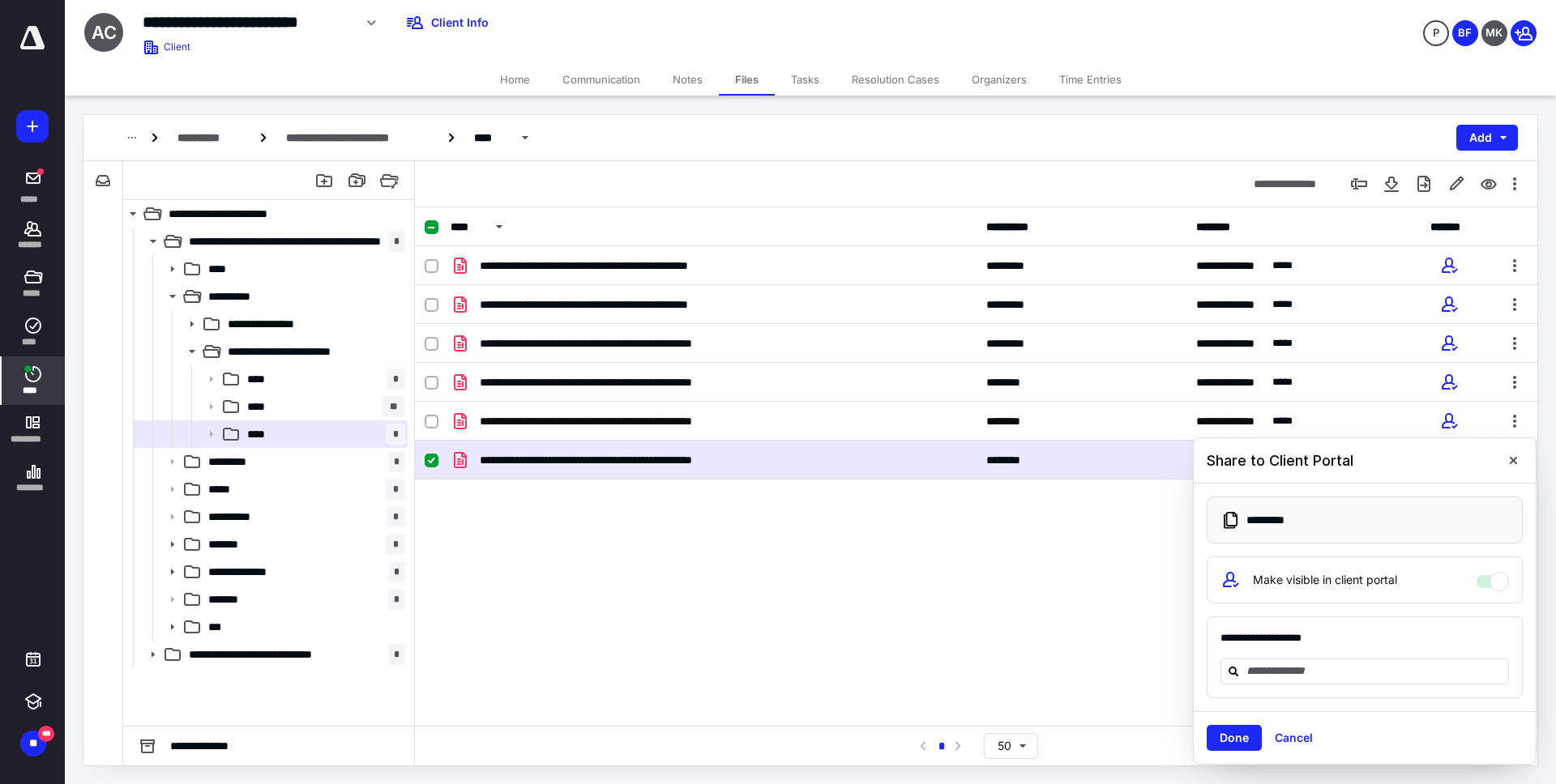 click on "****" at bounding box center (33, 390) 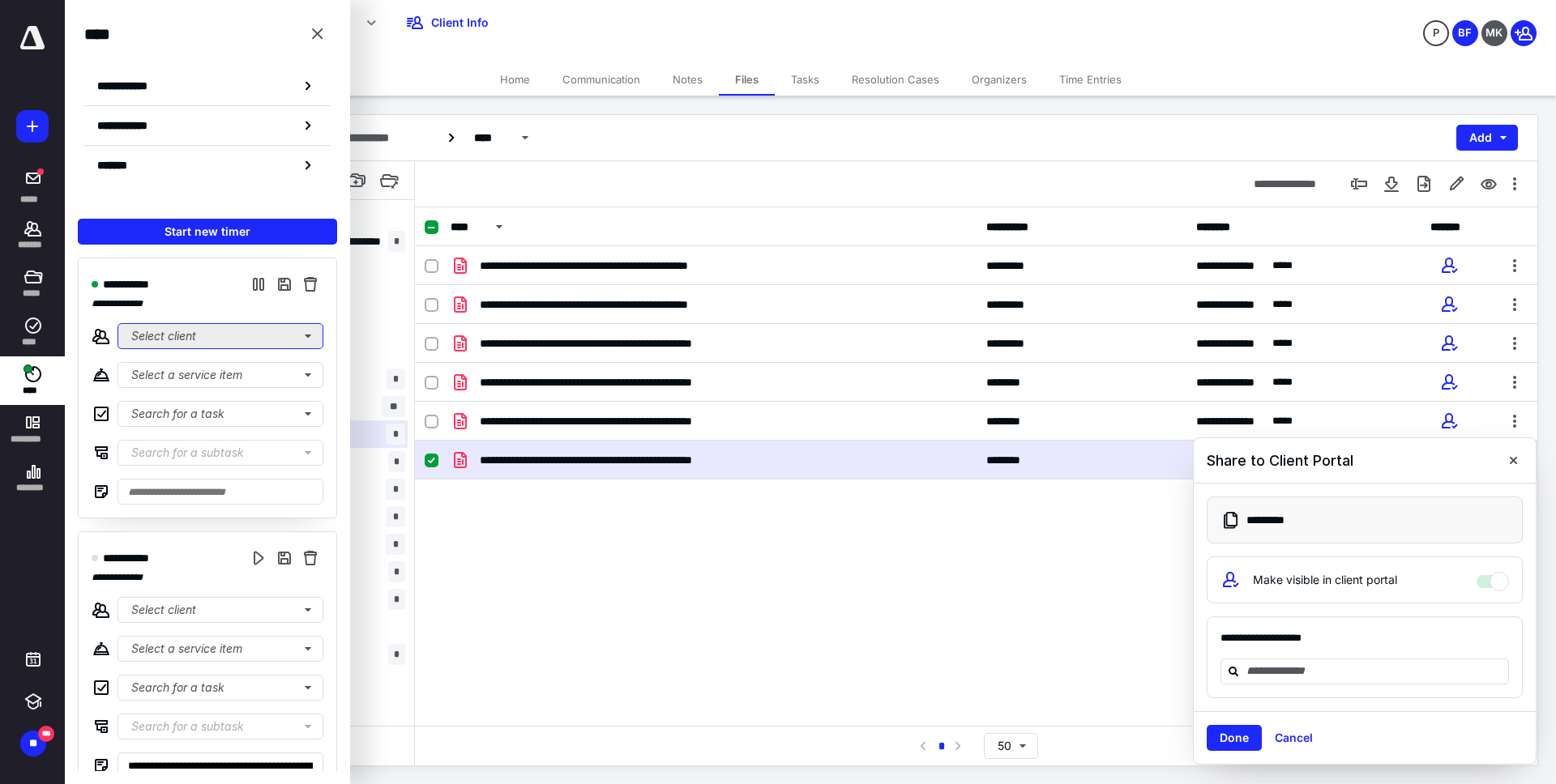 click on "Select client" at bounding box center (220, 336) 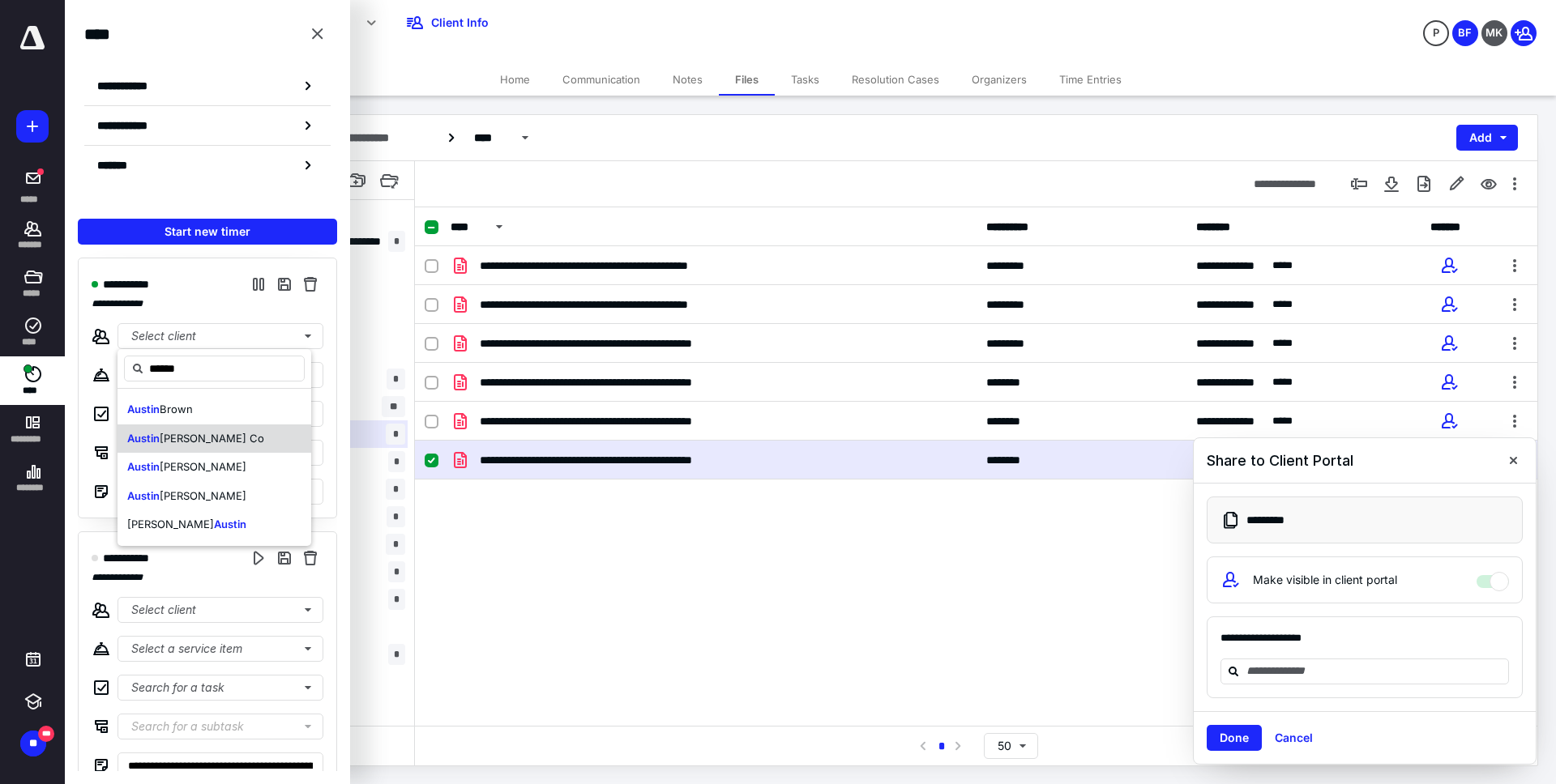click on "[PERSON_NAME]  [PERSON_NAME] Co" at bounding box center (214, 439) 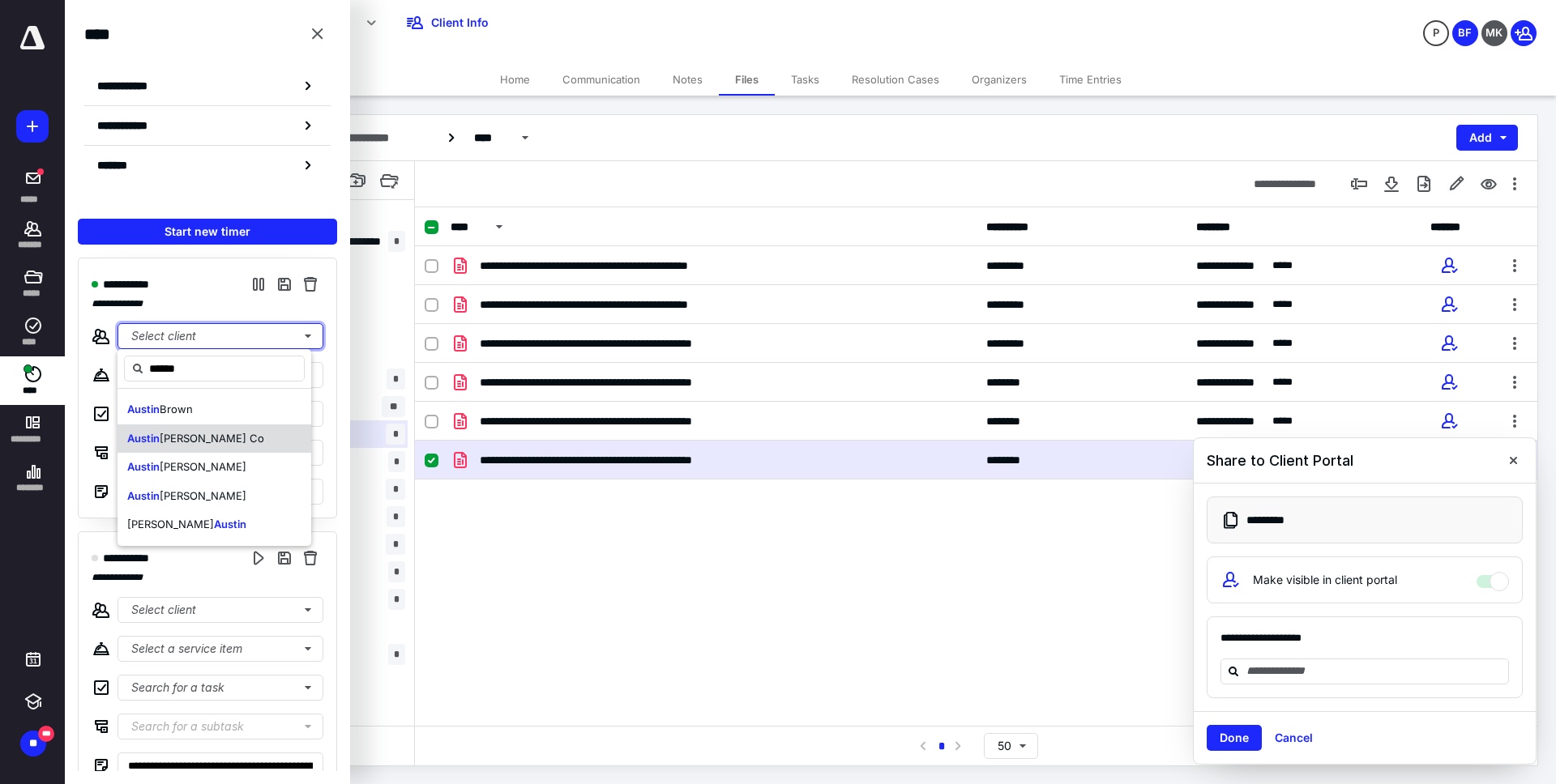 type 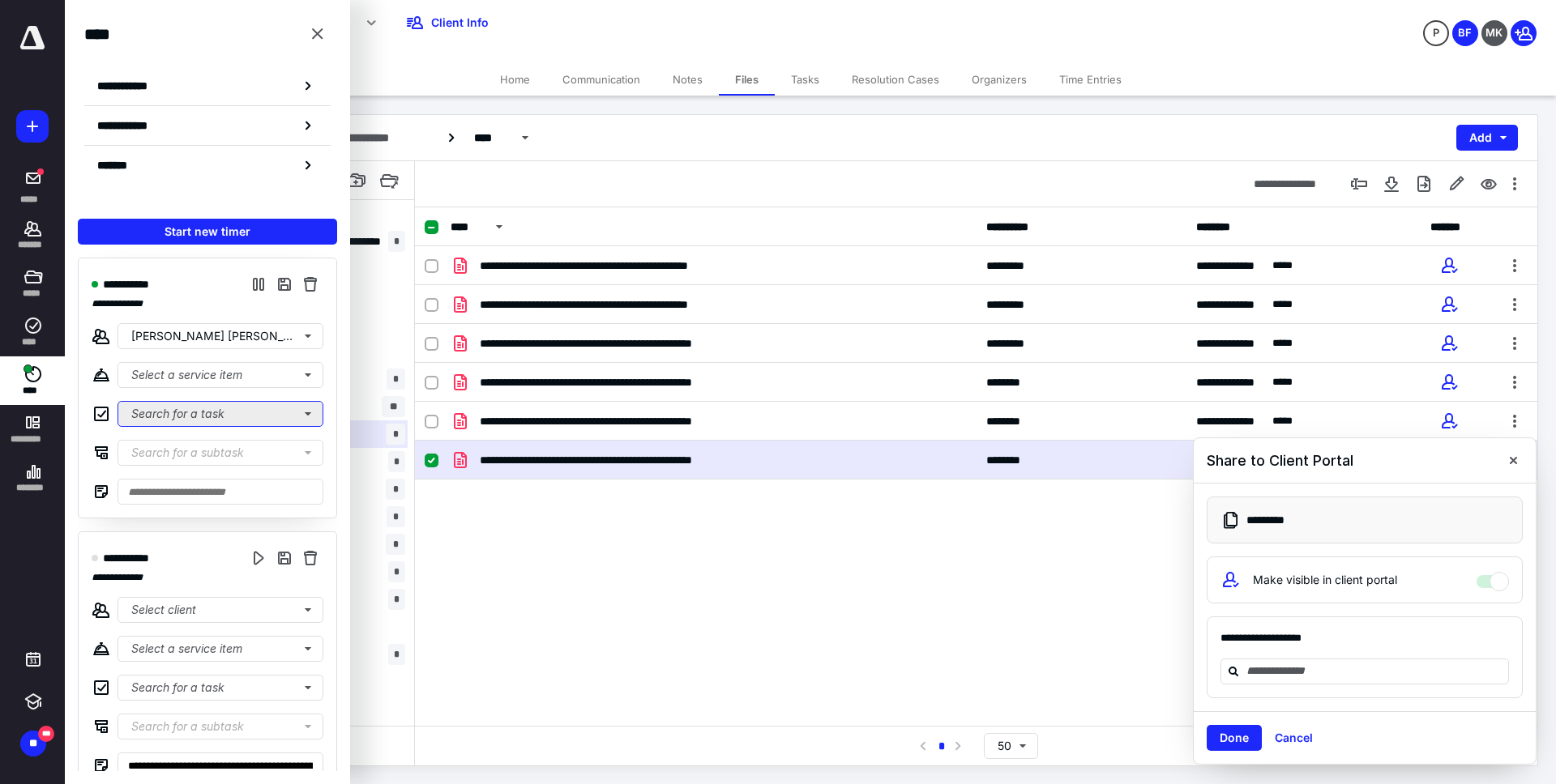 click on "Search for a task" at bounding box center [220, 414] 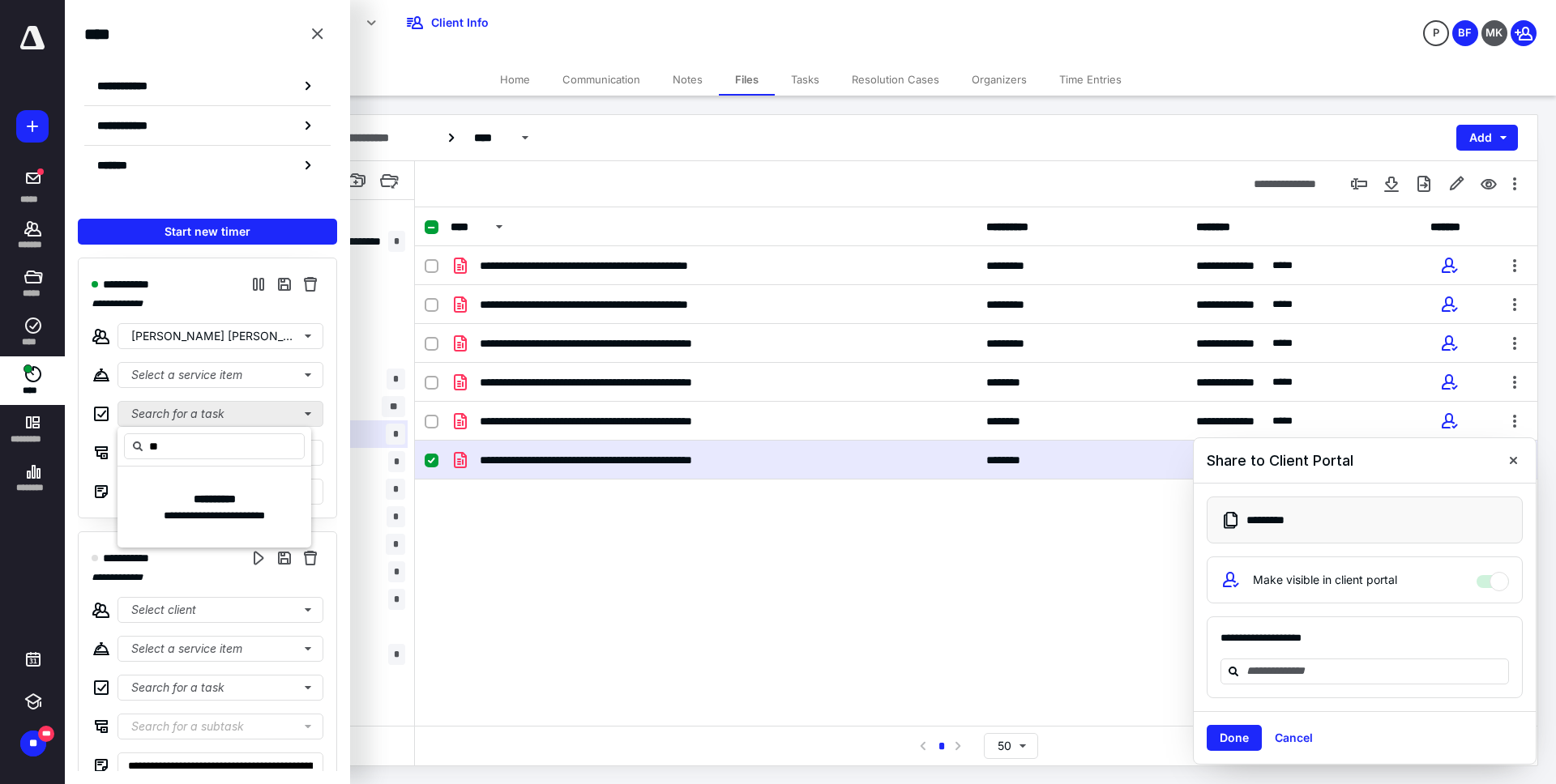 type on "*" 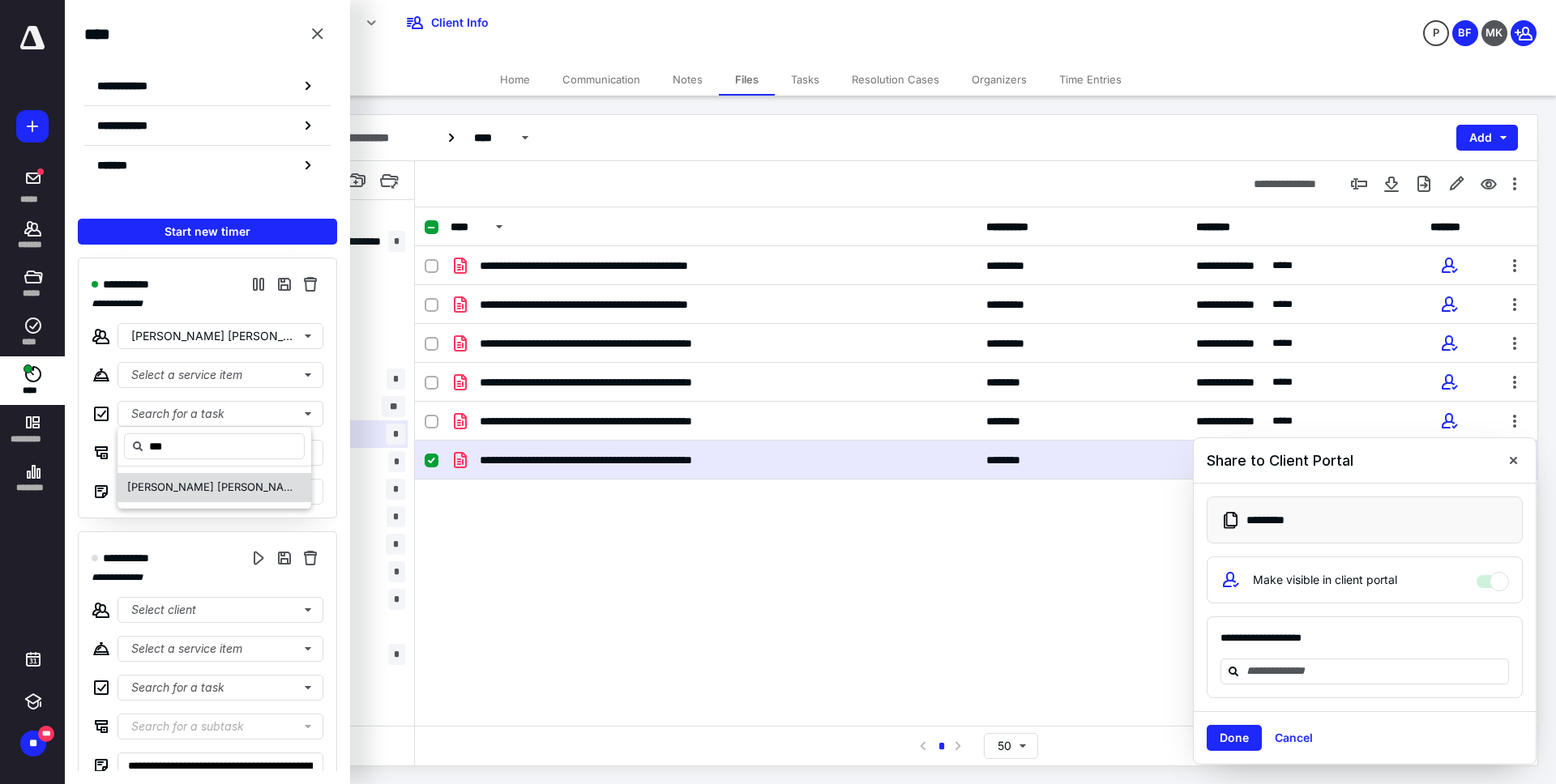 click on "[PERSON_NAME] [PERSON_NAME] Co Month End Close" at bounding box center (270, 487) 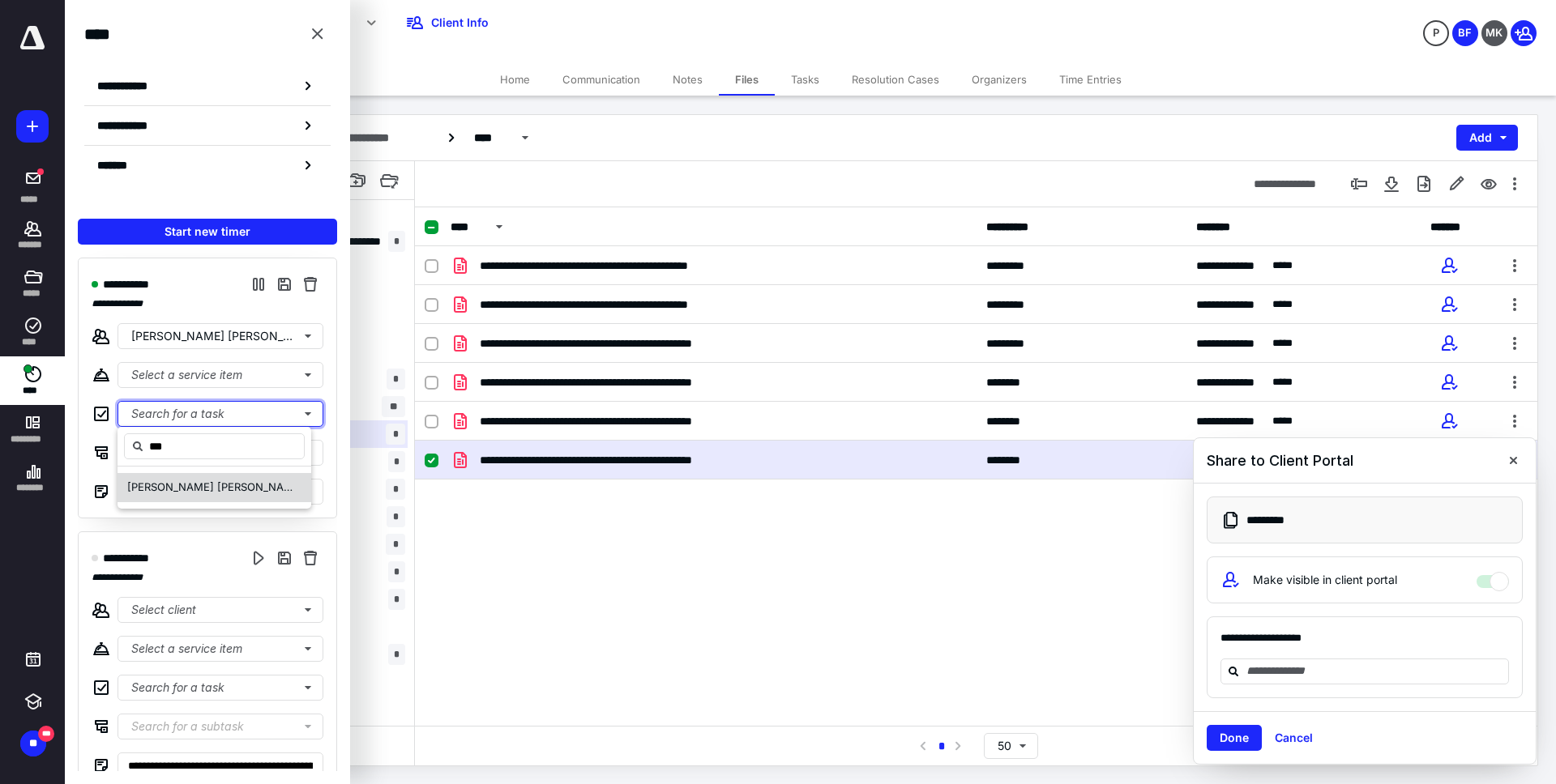 type 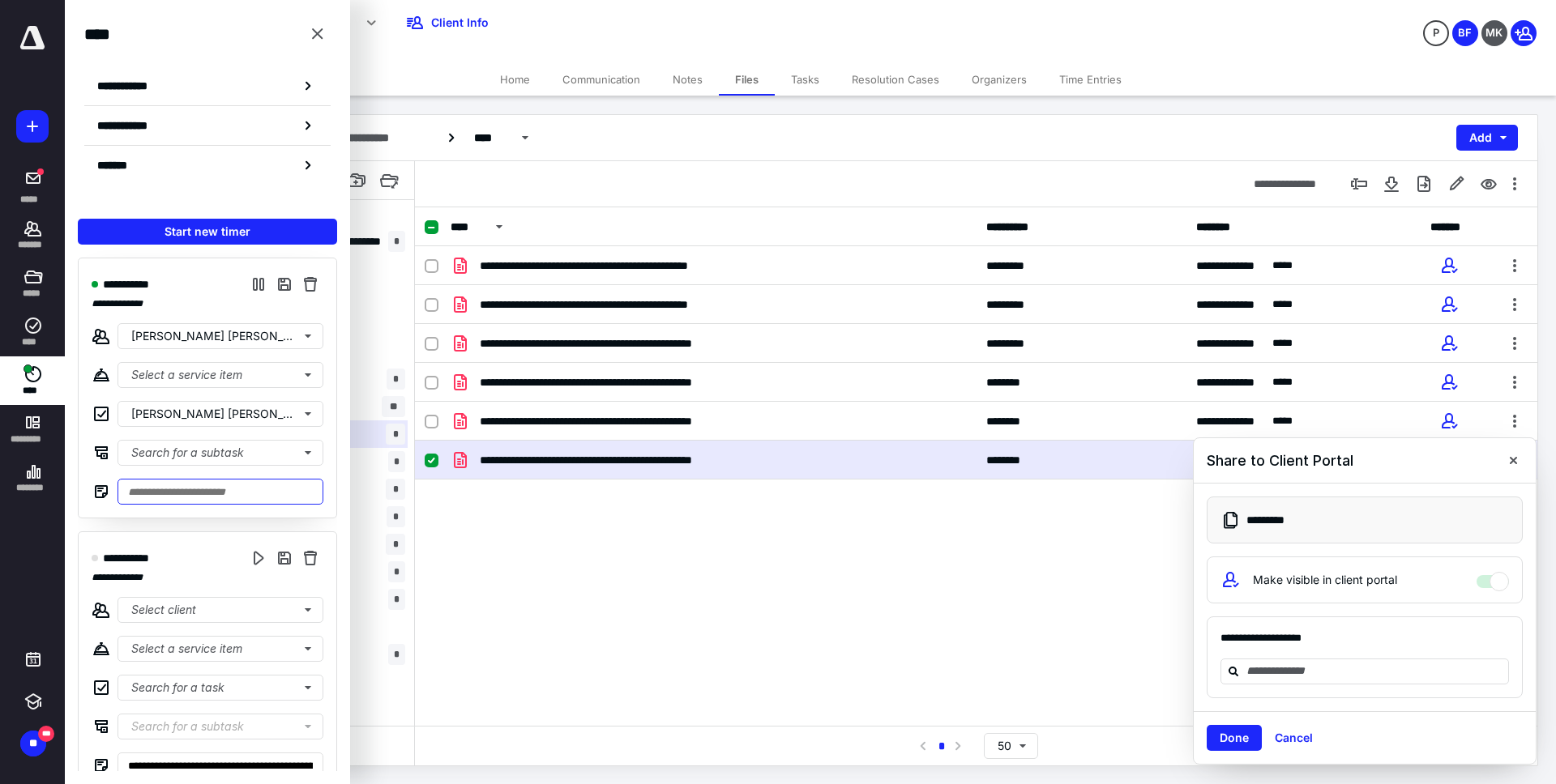 click at bounding box center [220, 492] 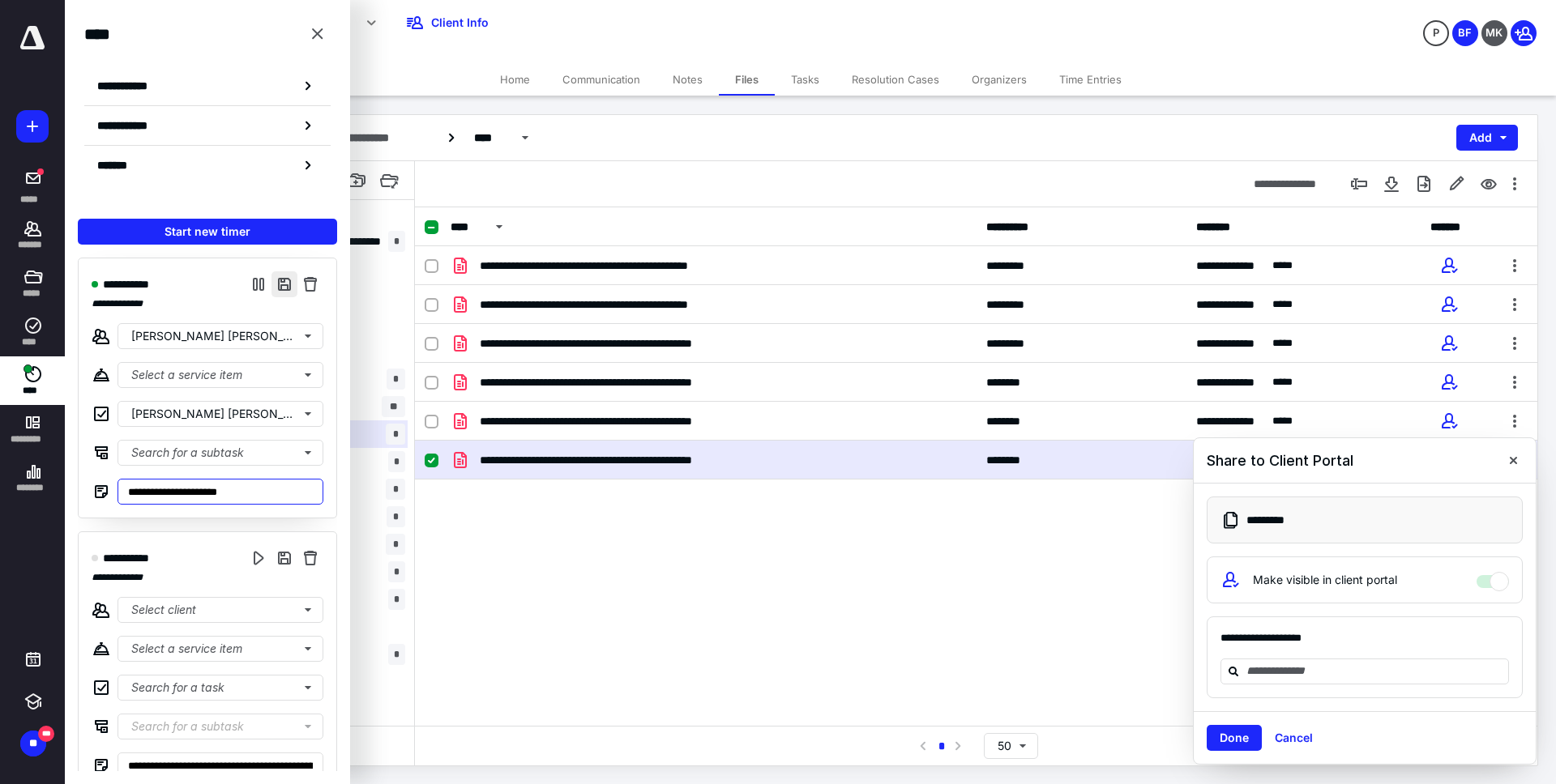type on "**********" 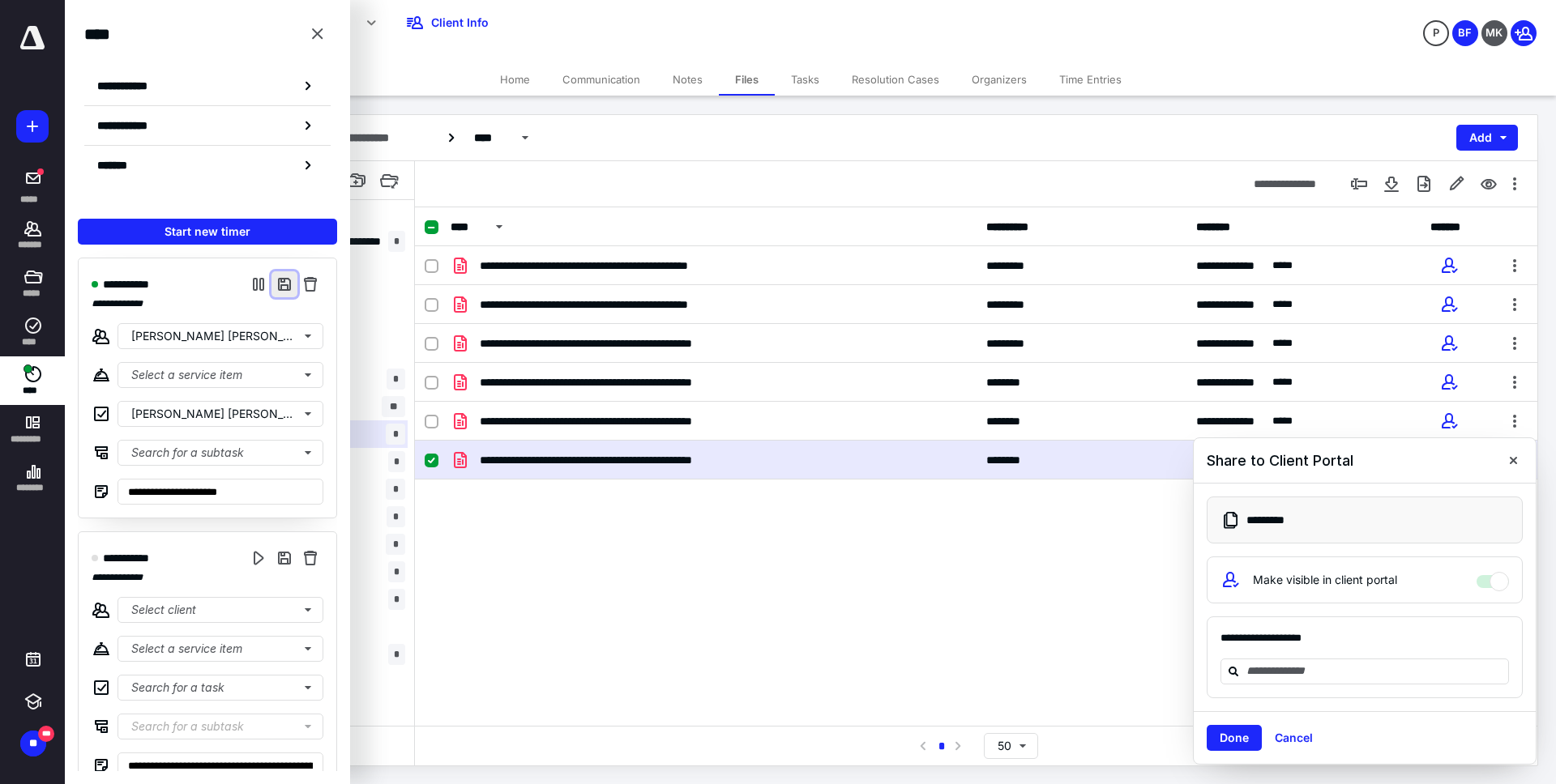 click at bounding box center [284, 284] 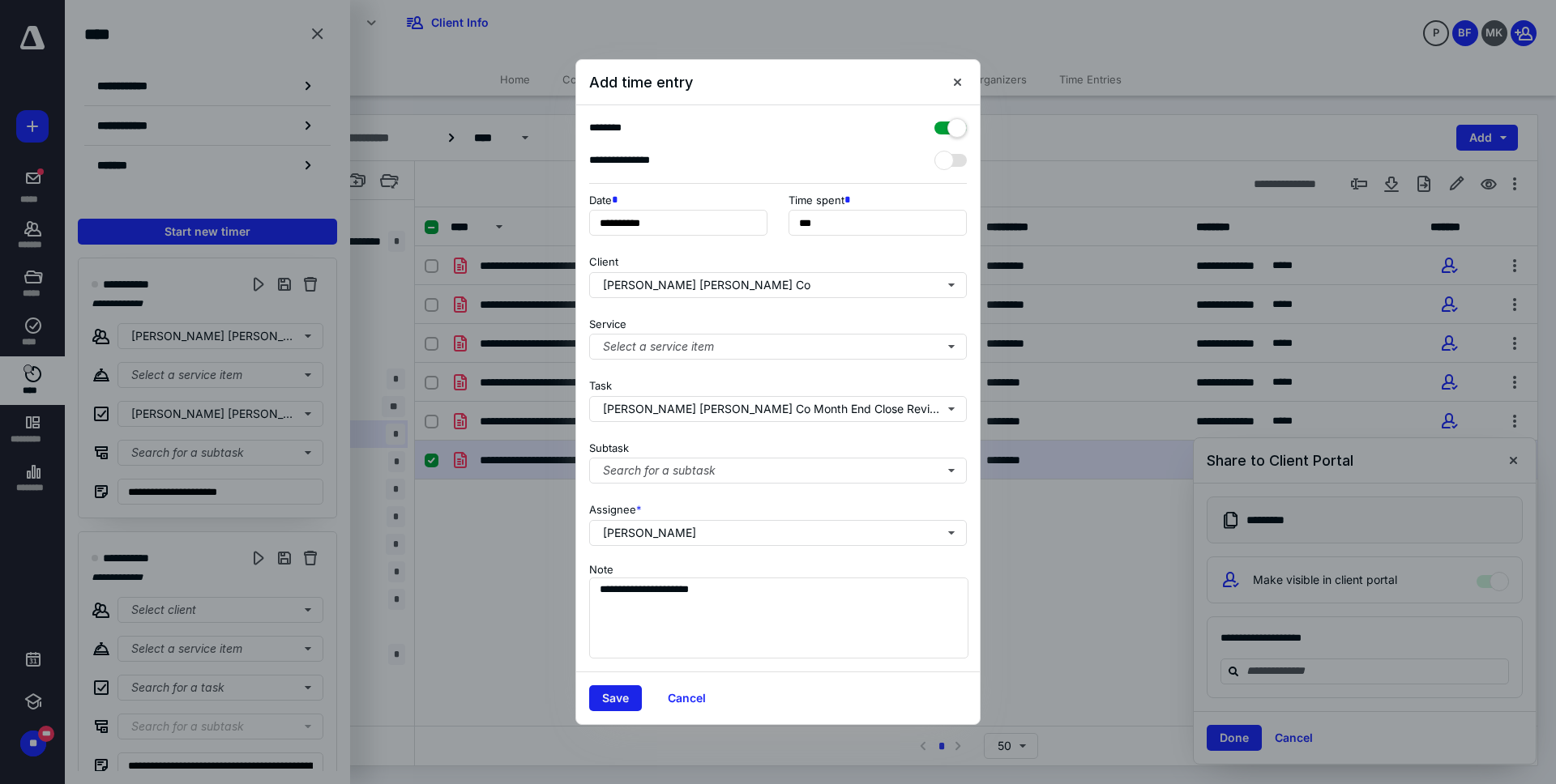 click on "Save" at bounding box center (615, 698) 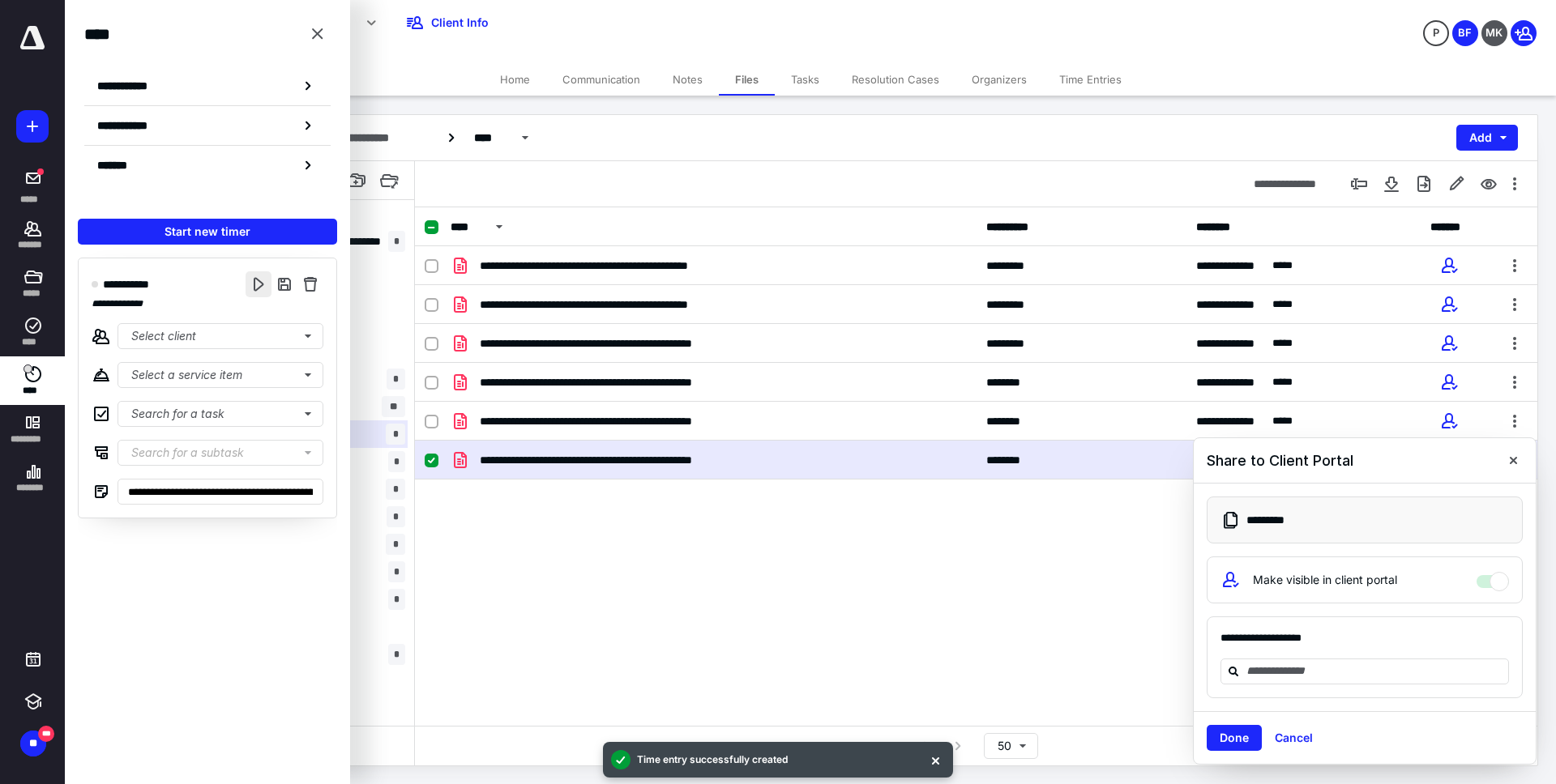 click at bounding box center (259, 284) 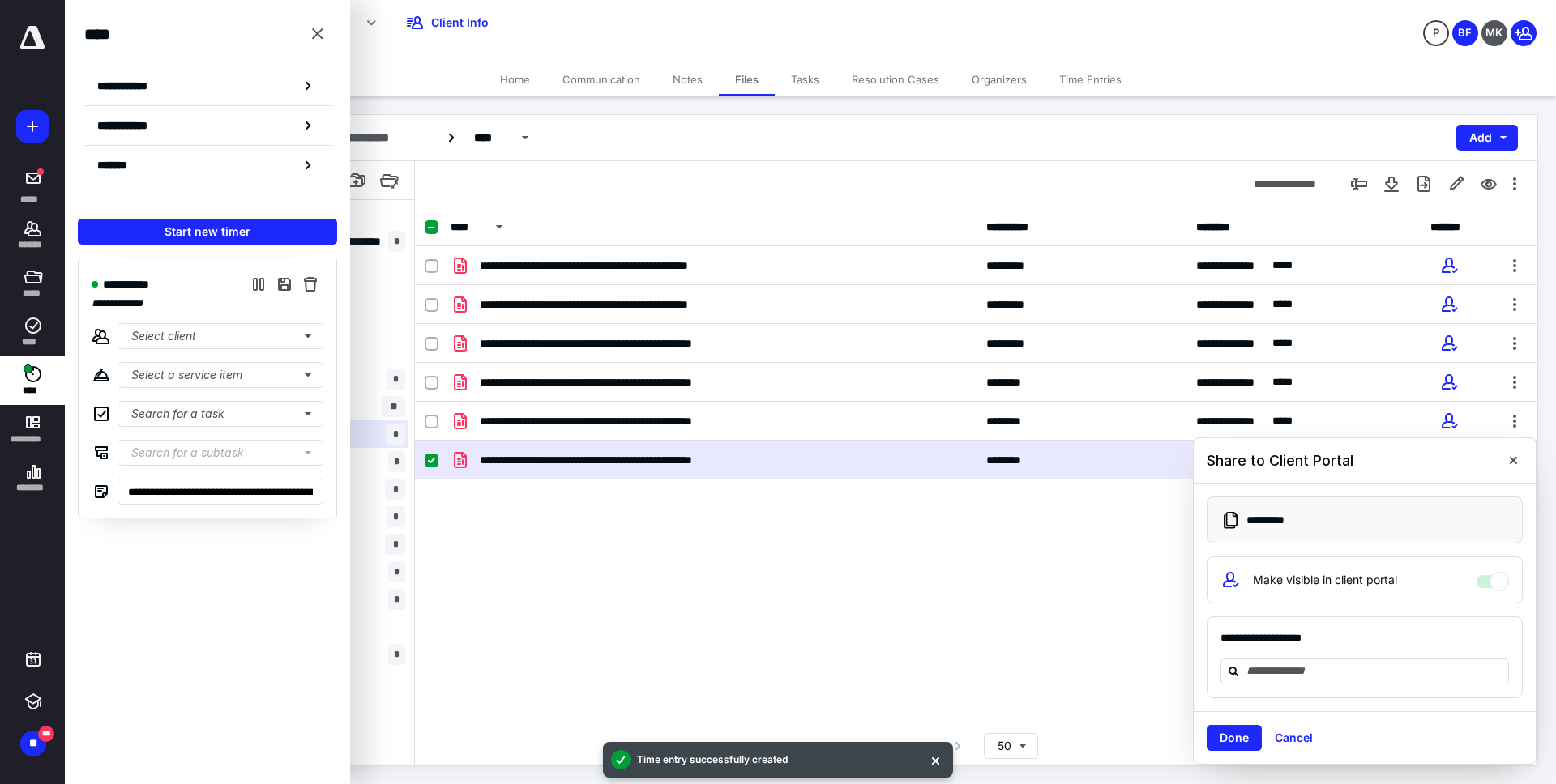 drag, startPoint x: 806, startPoint y: 79, endPoint x: 802, endPoint y: 91, distance: 12.649111 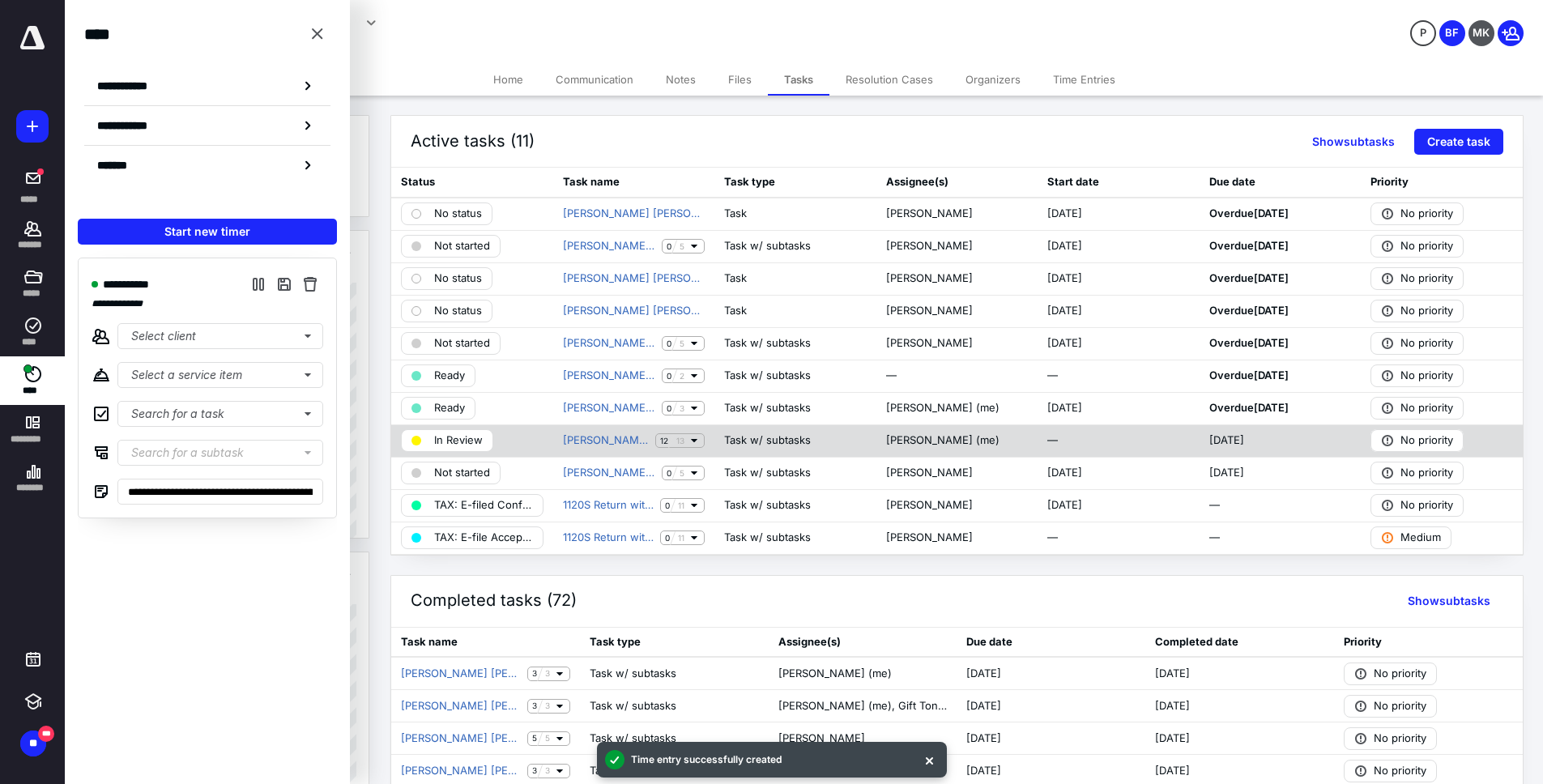 click on "In Review" at bounding box center (458, 441) 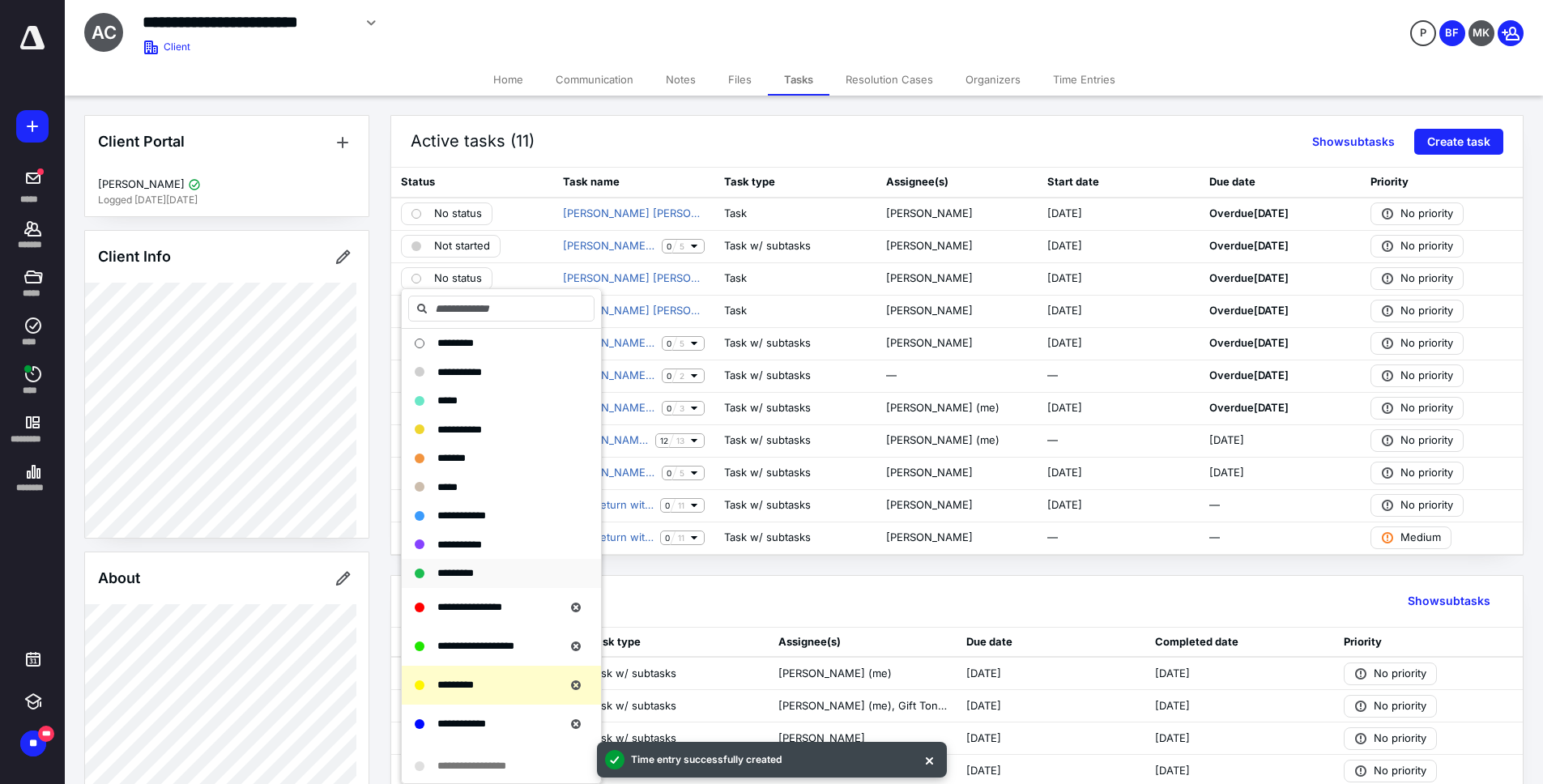 click on "*********" at bounding box center (455, 573) 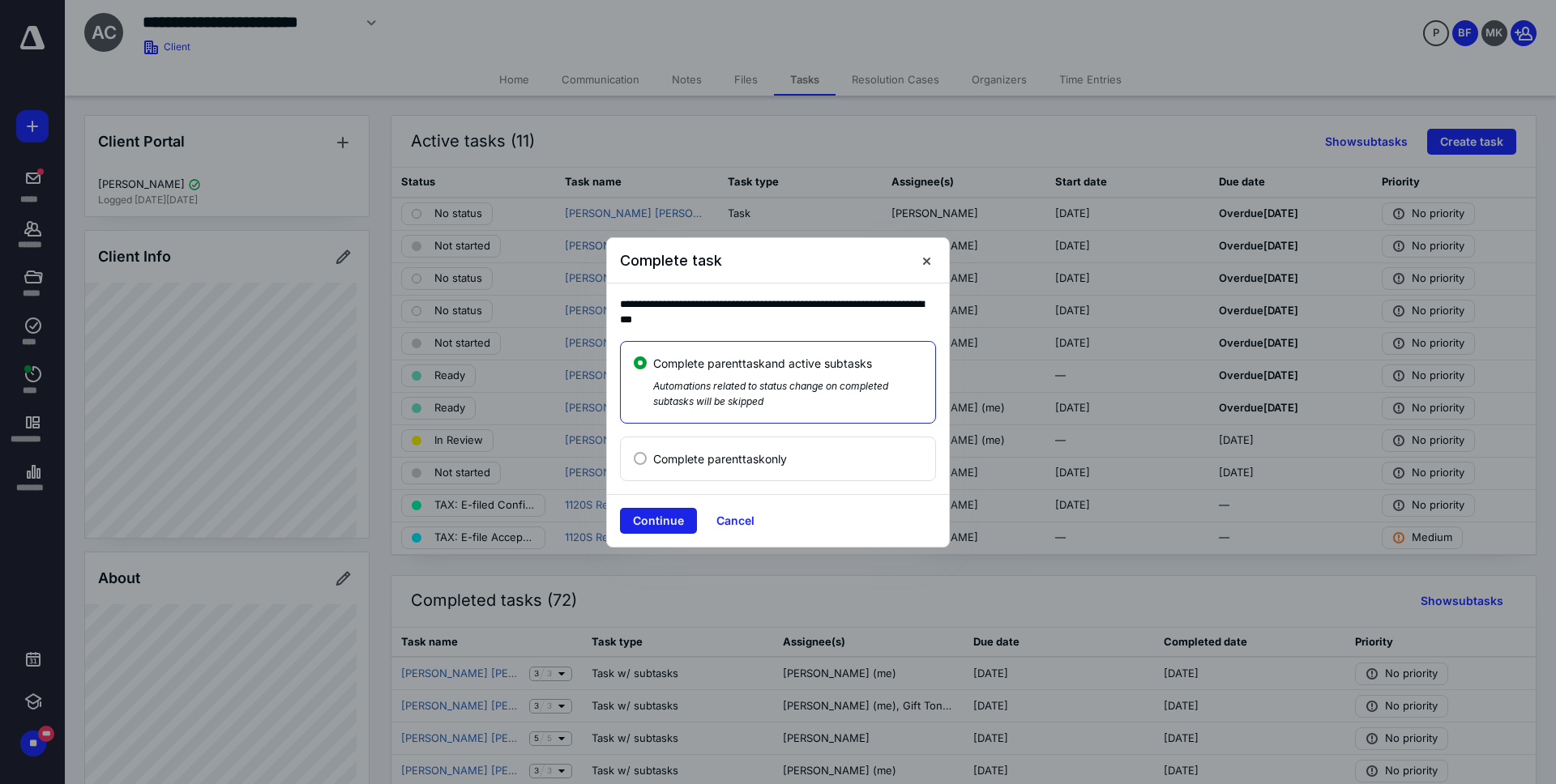 click on "Continue" at bounding box center (658, 521) 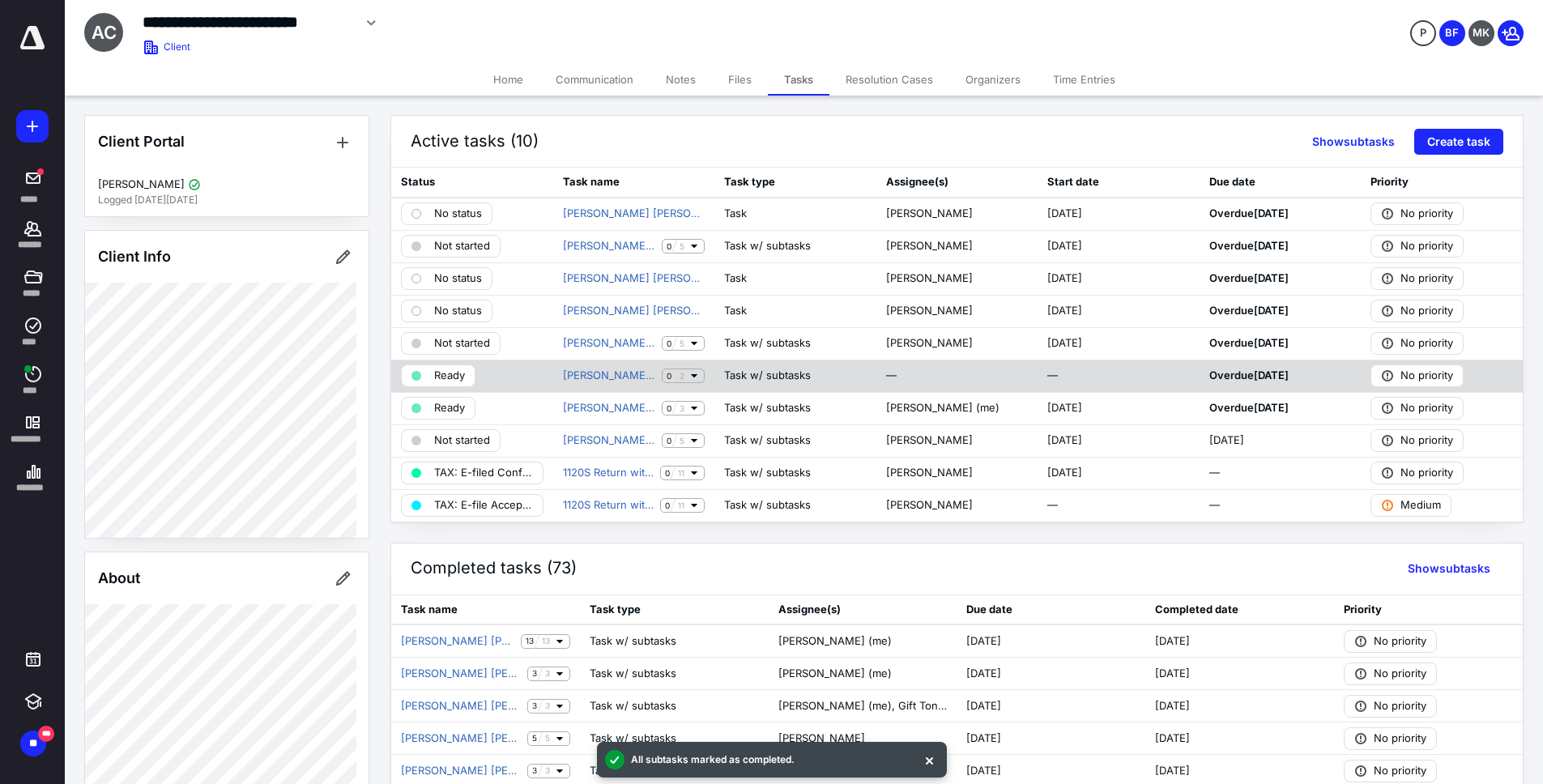 click on "Ready" at bounding box center (450, 376) 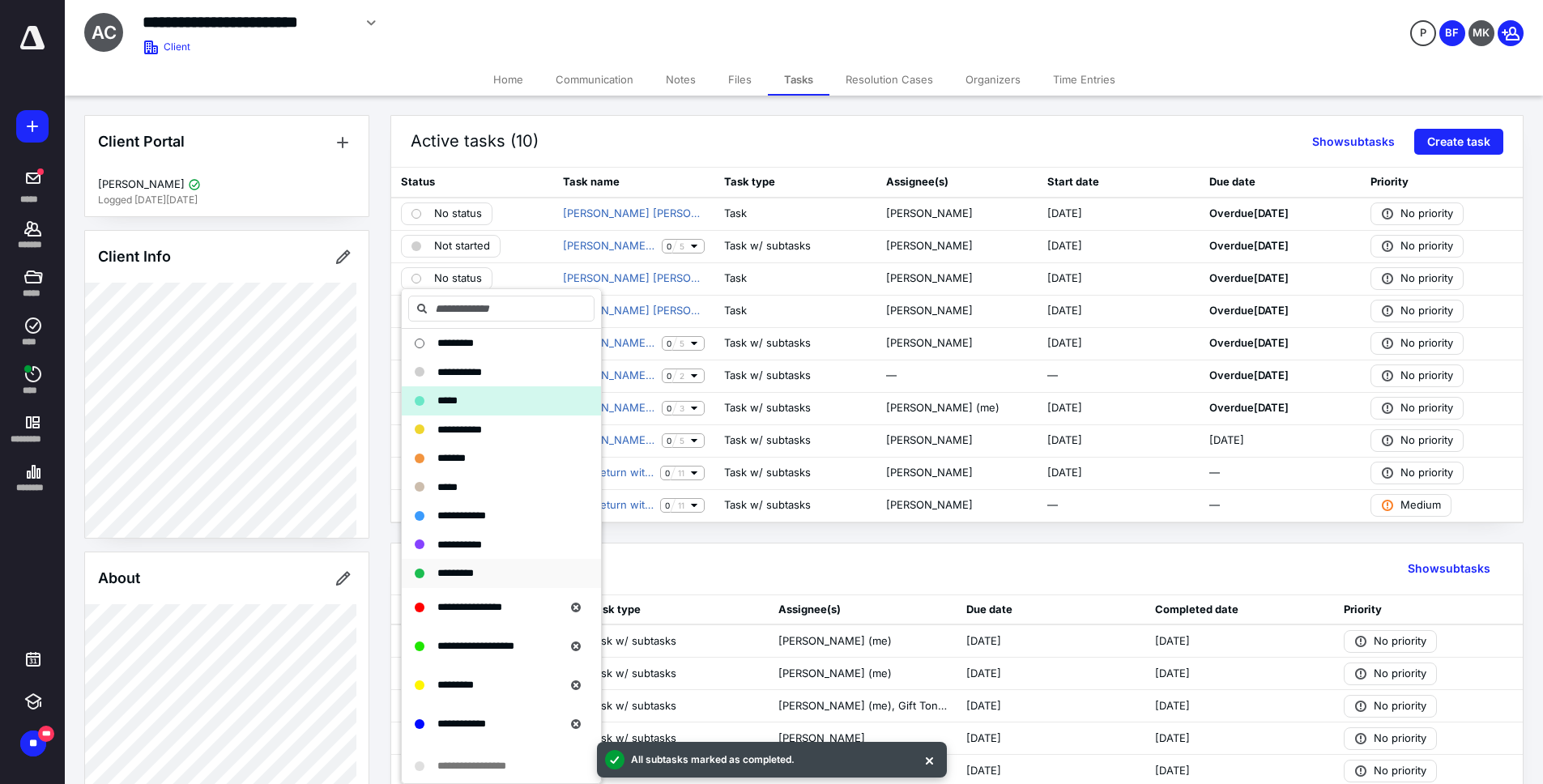 click on "*********" at bounding box center (455, 573) 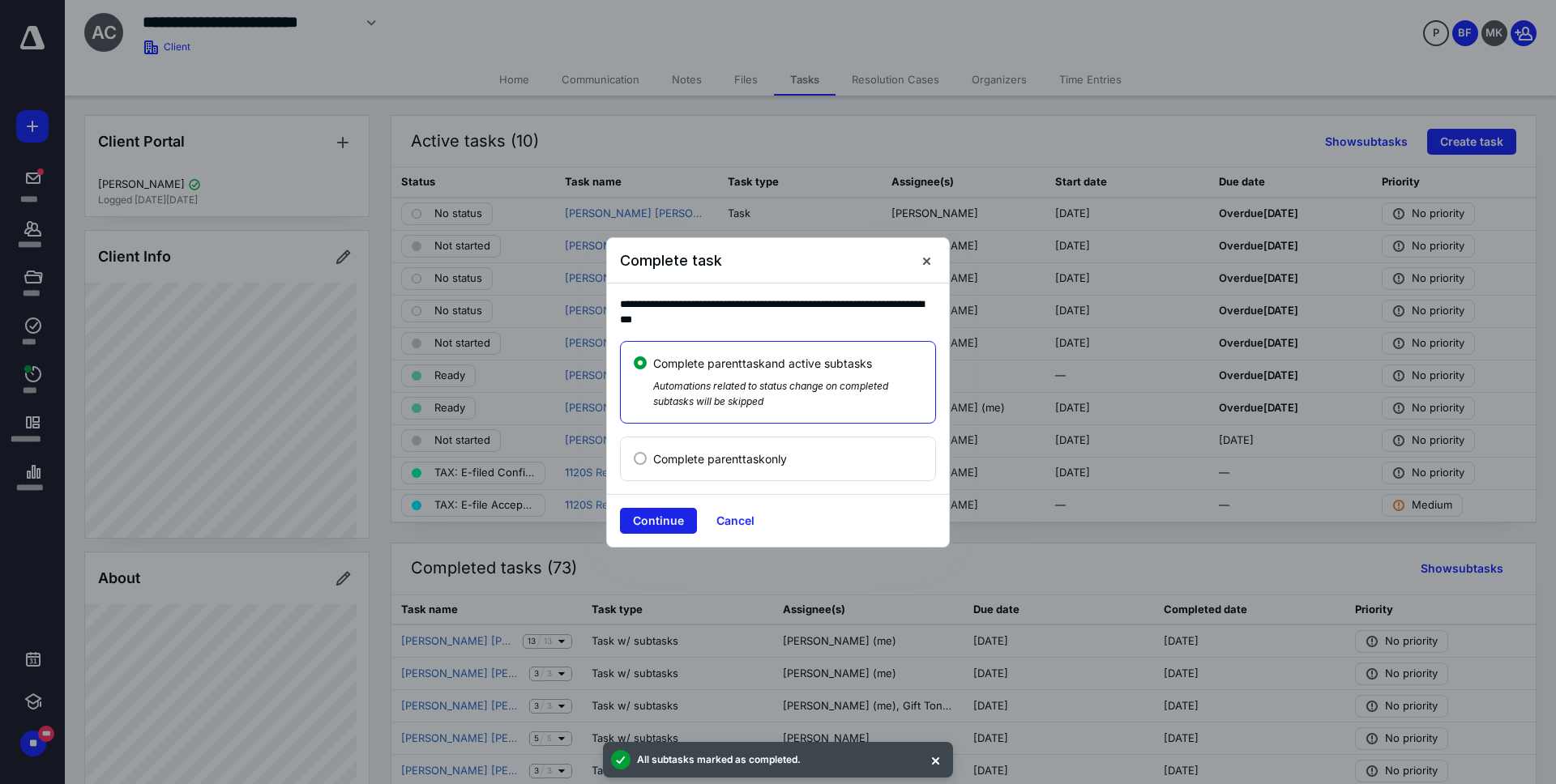 click on "Continue" at bounding box center (658, 521) 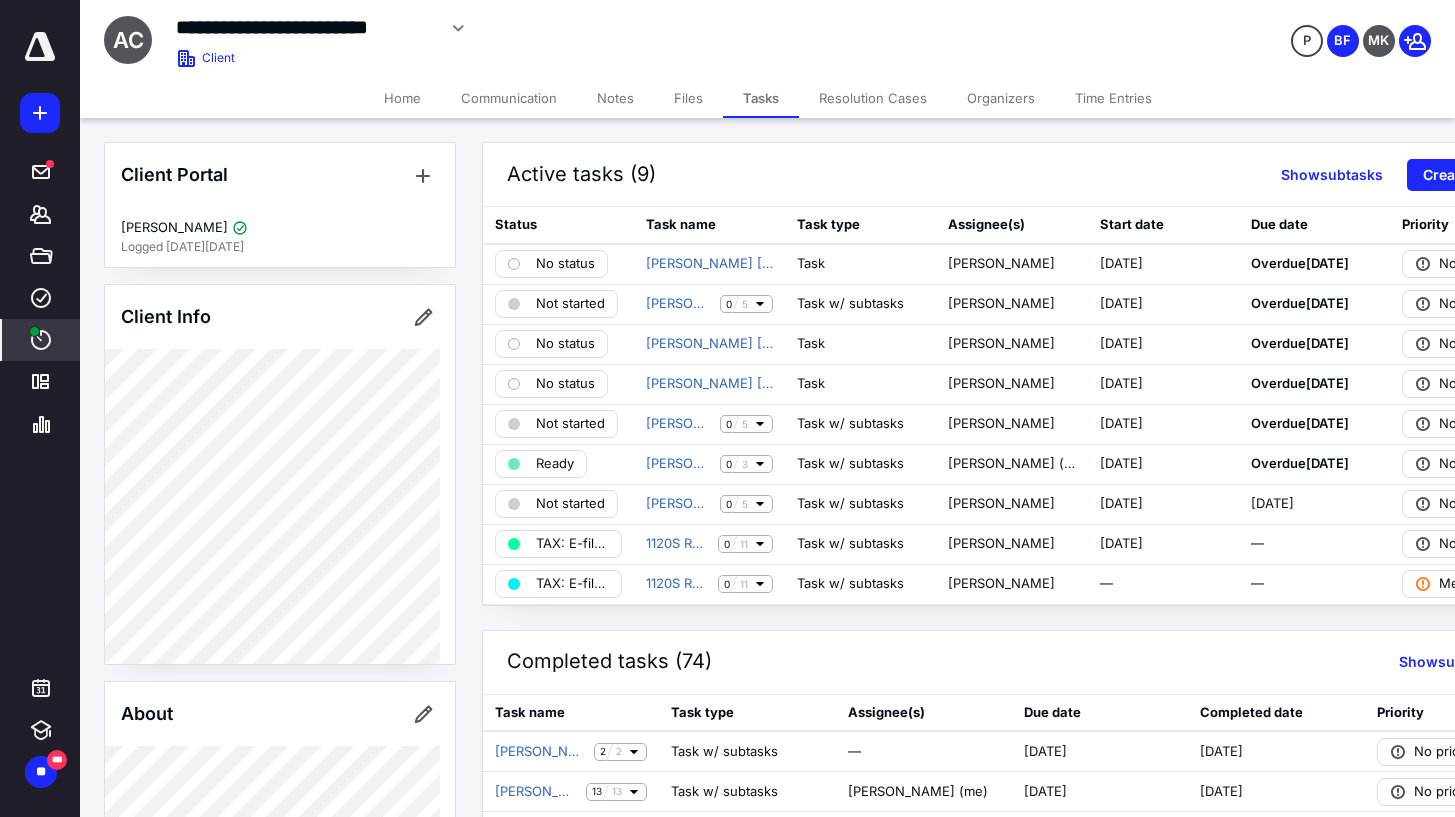 click on "****" at bounding box center (0, 0) 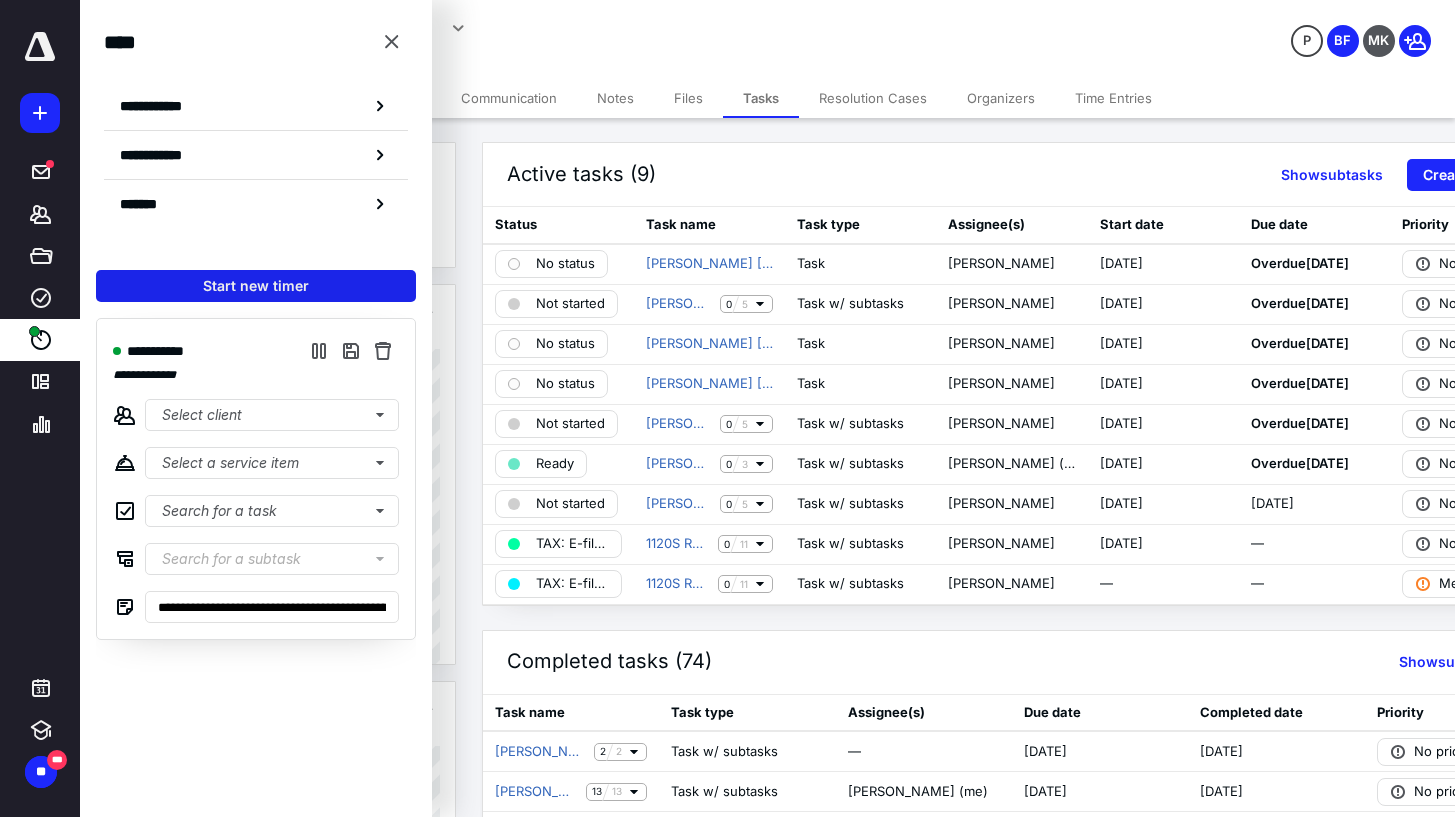 click on "Start new timer" at bounding box center [256, 286] 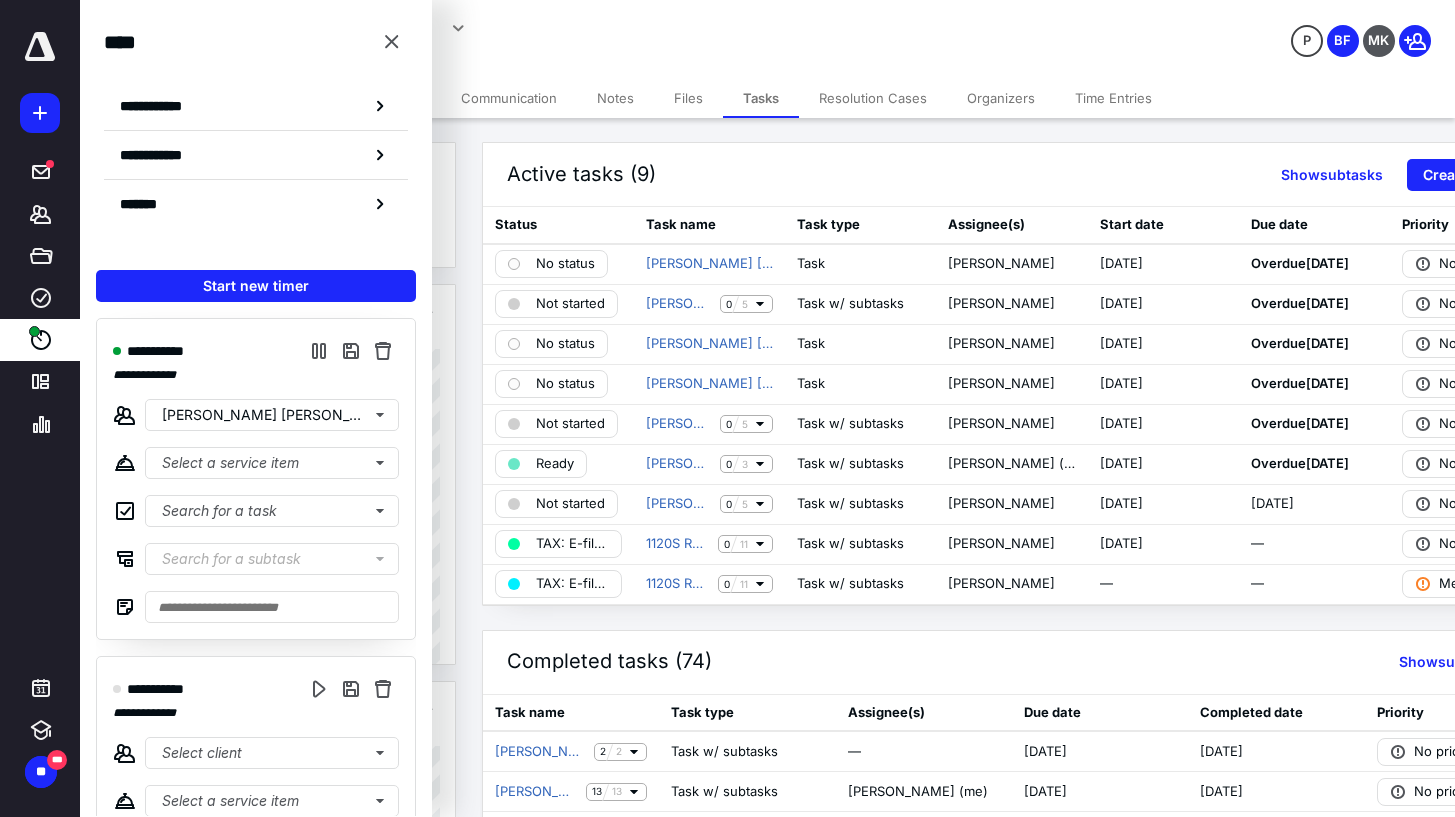 click on "**********" at bounding box center (543, 35) 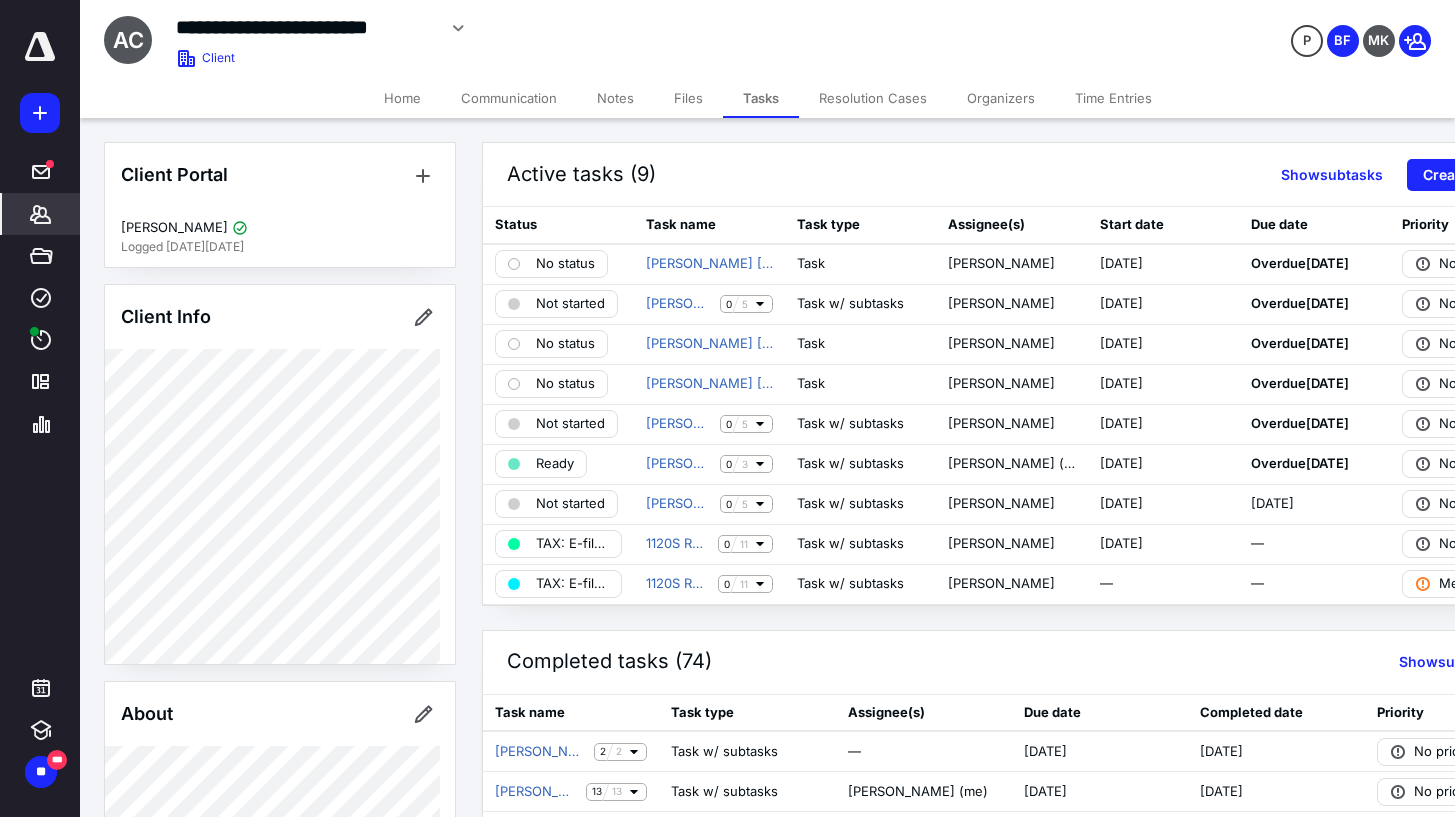 click 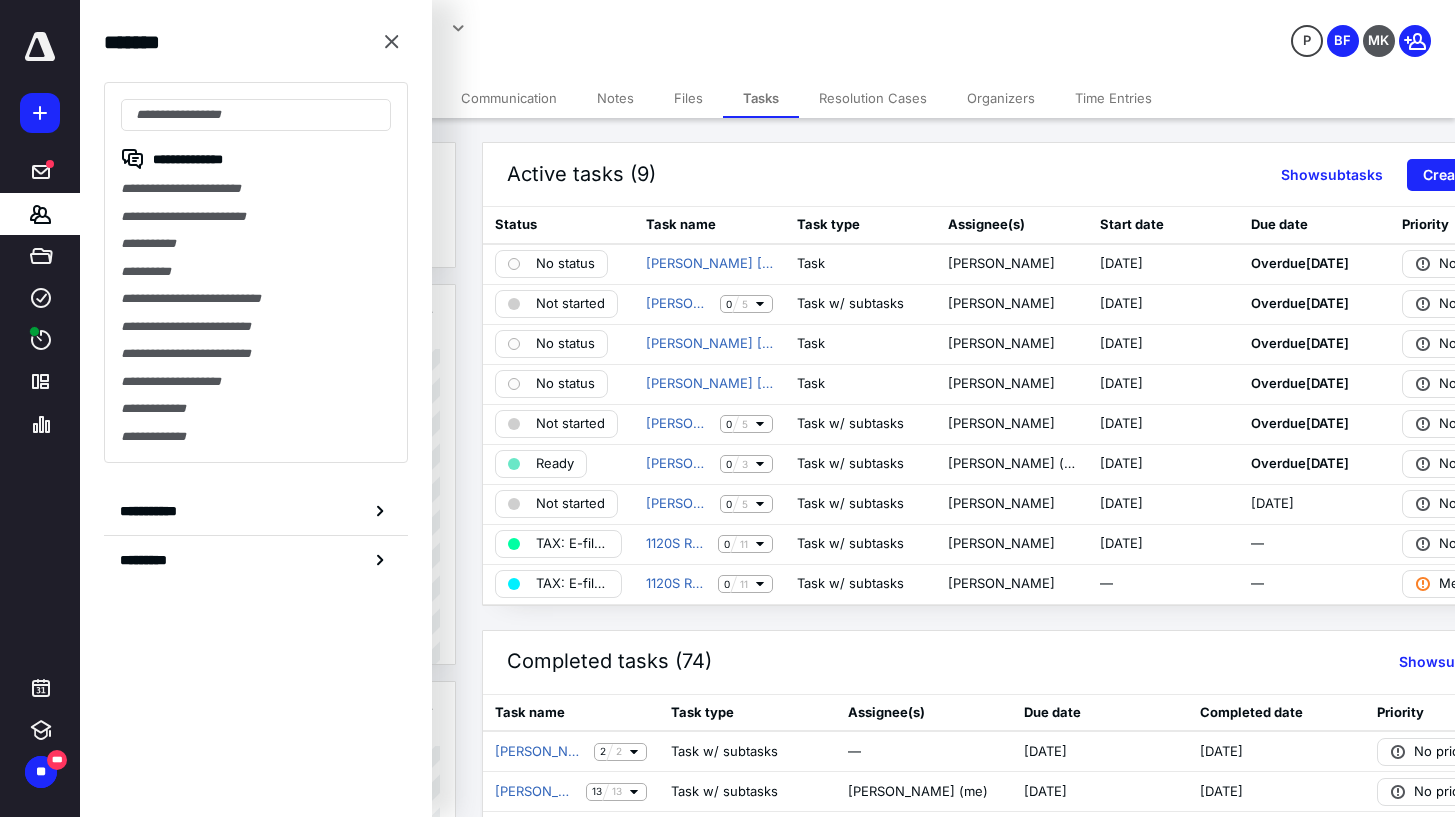click on "**********" at bounding box center (256, 327) 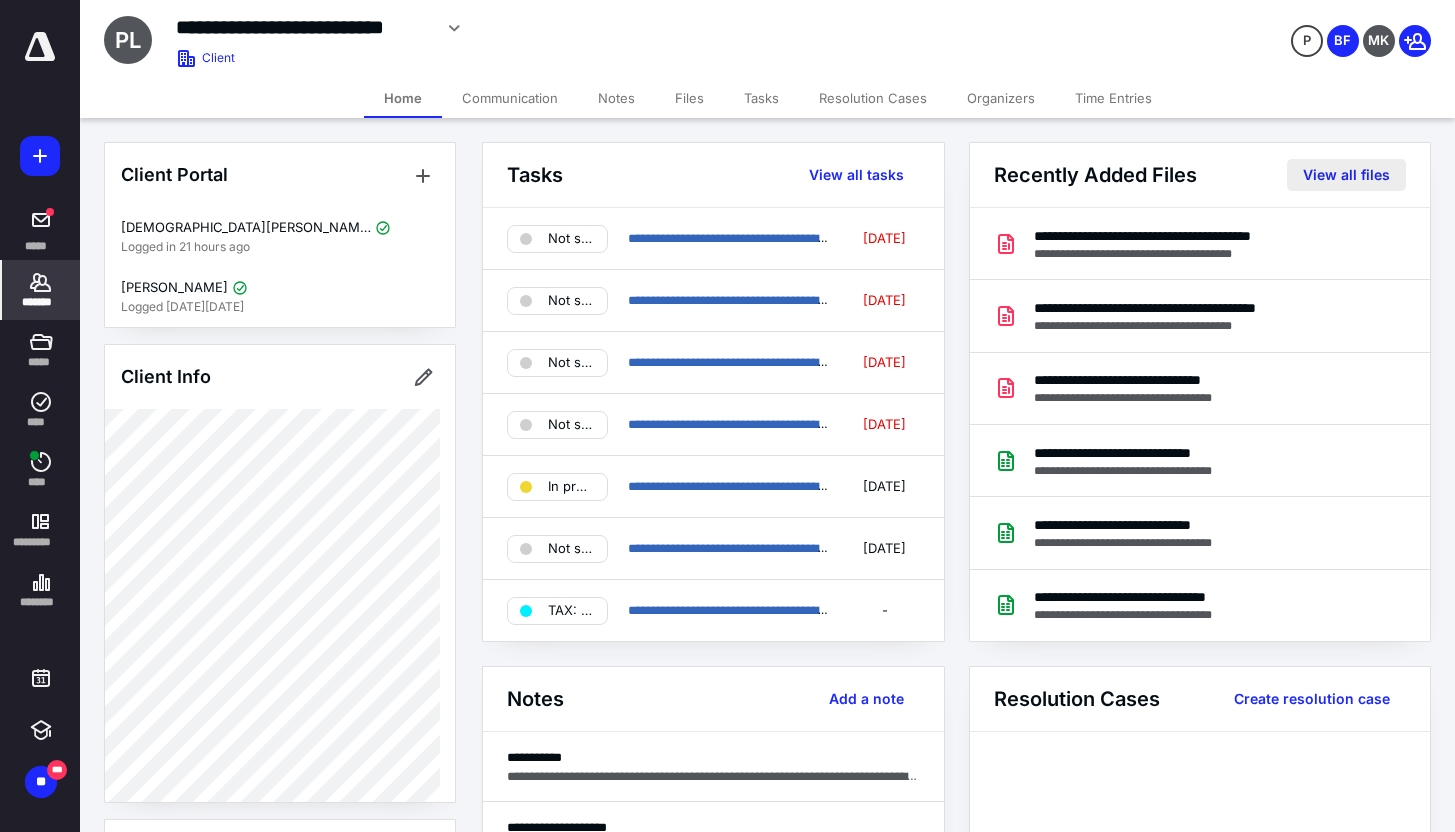 click on "View all files" at bounding box center (1346, 175) 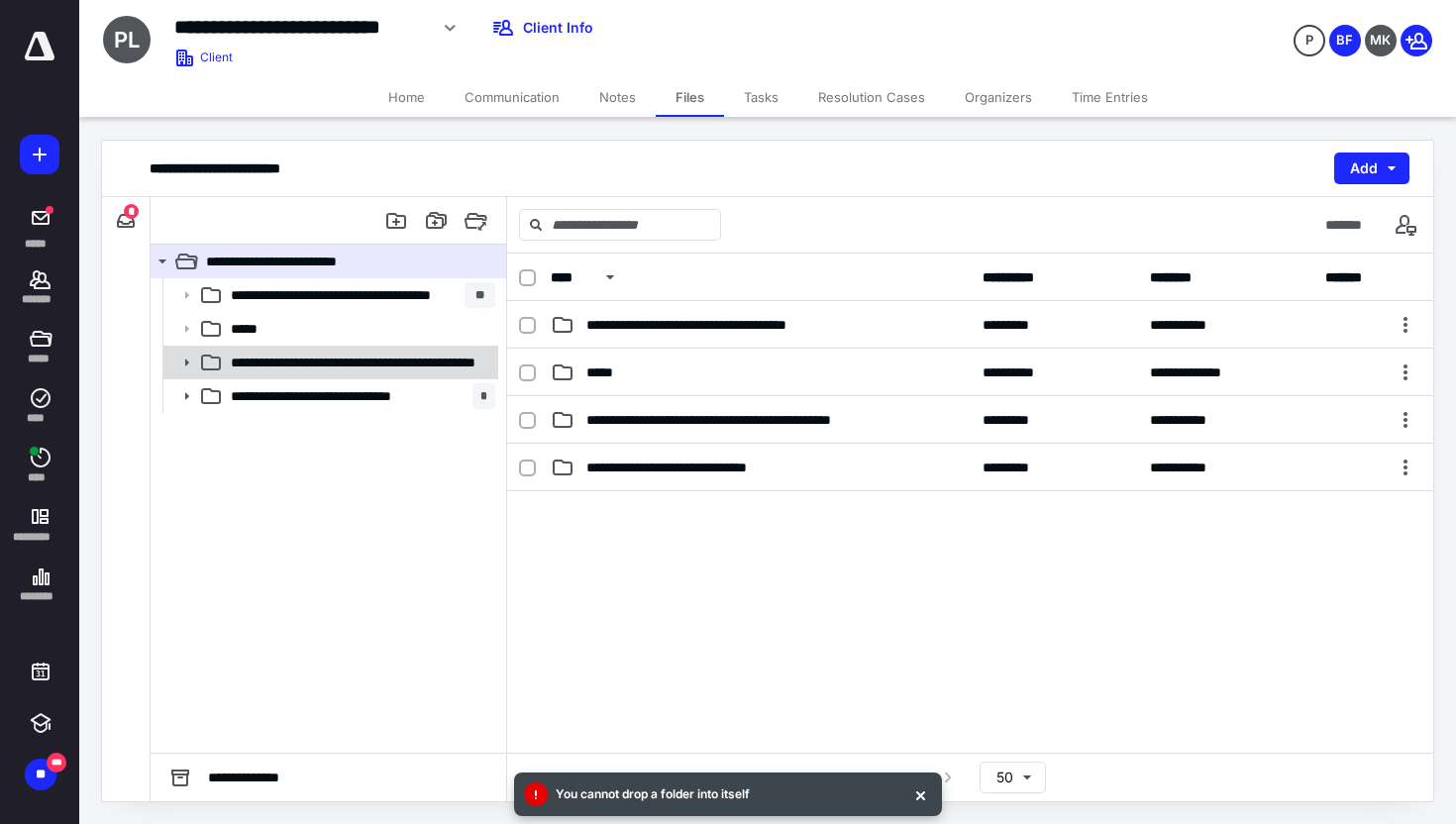 click 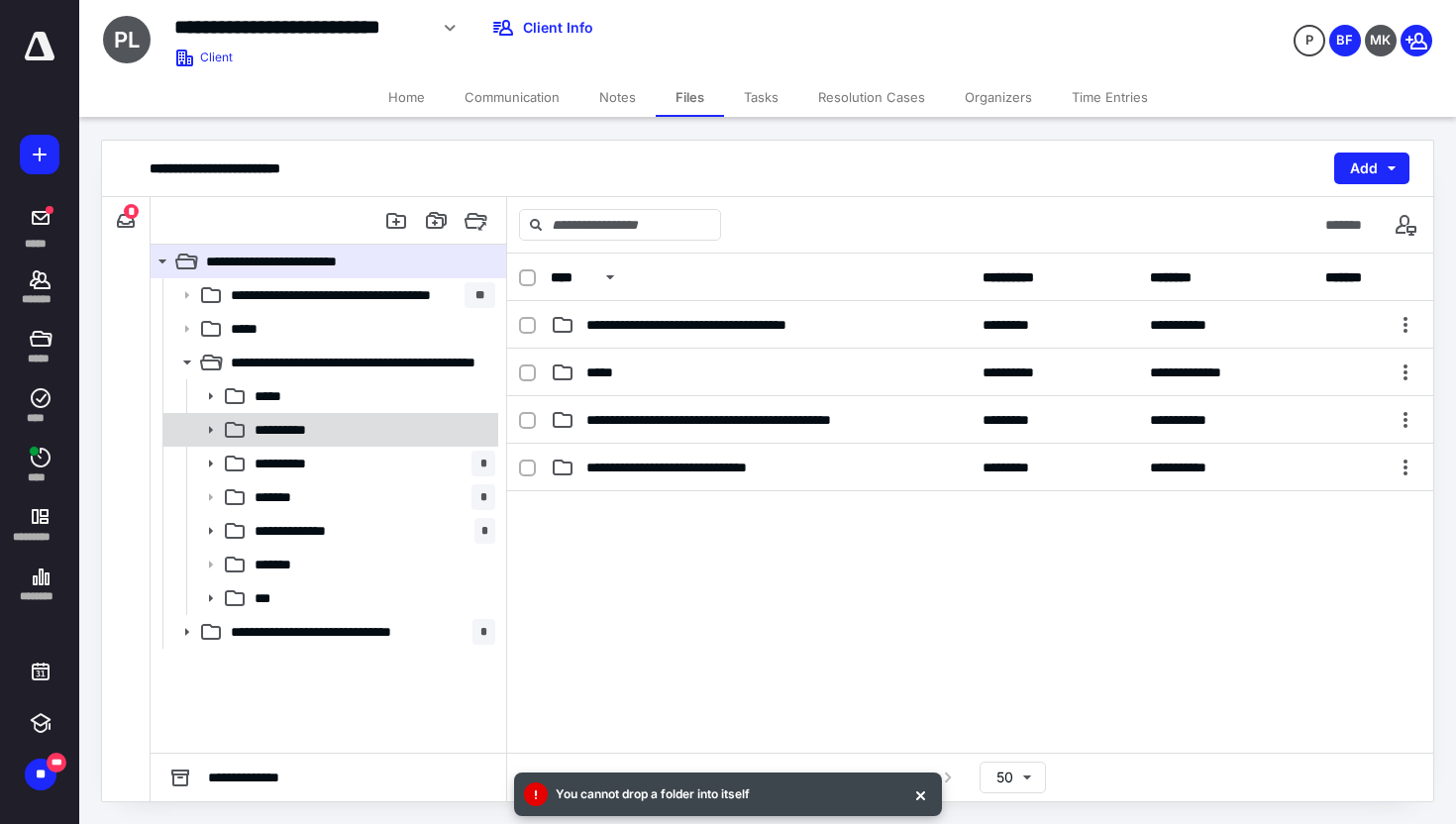 click on "**********" at bounding box center (291, 430) 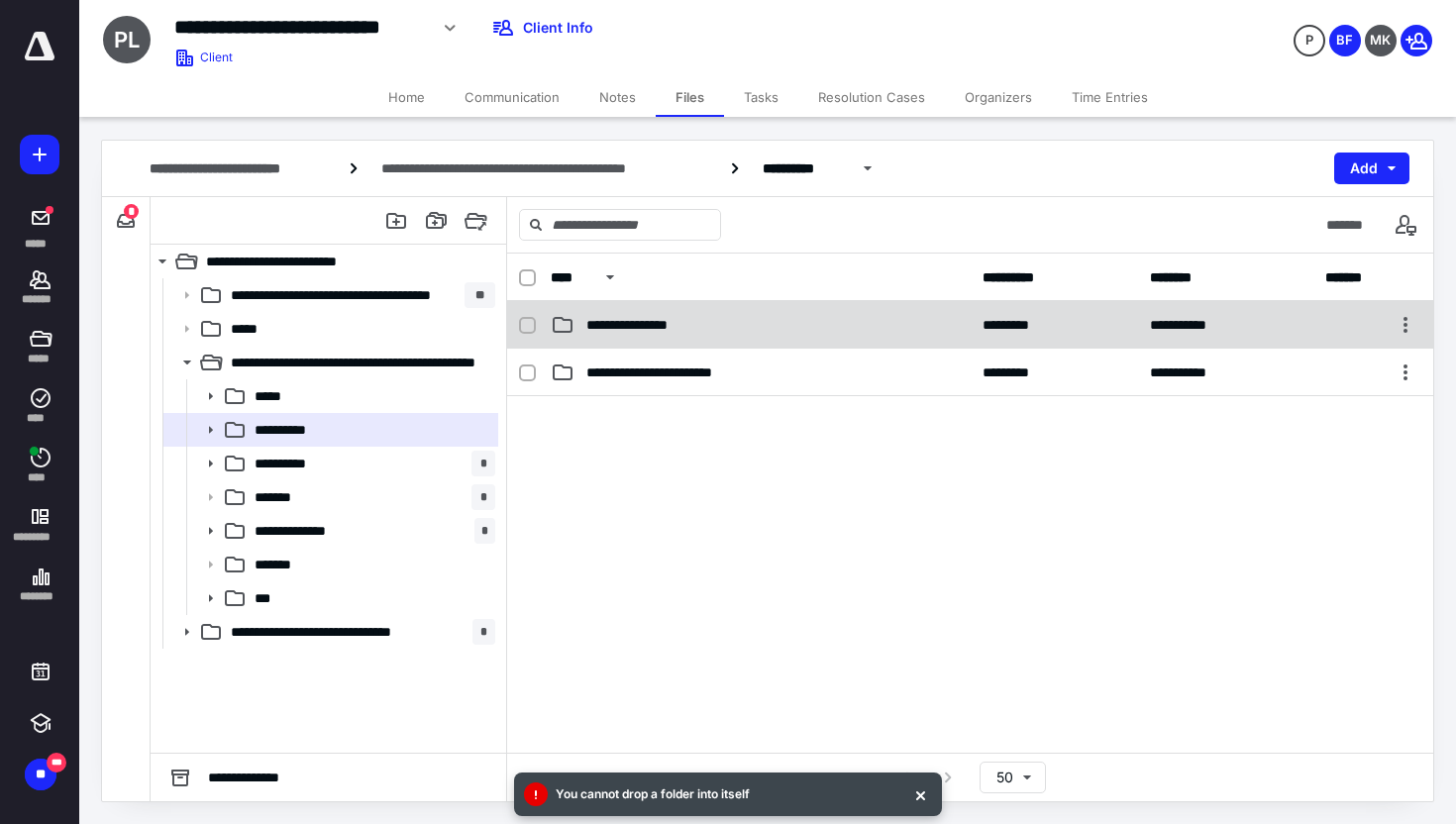 click on "**********" at bounding box center (642, 325) 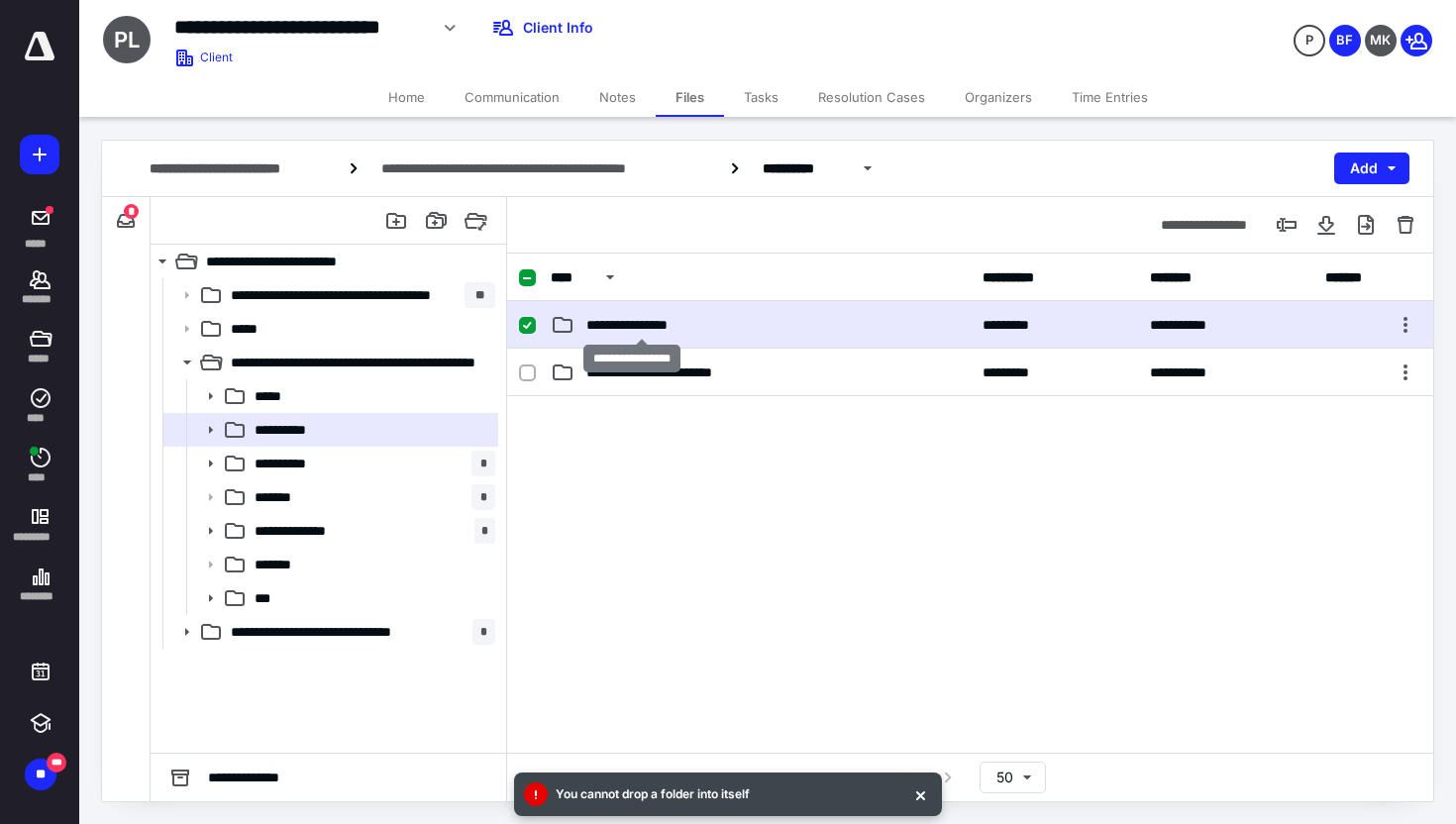 click on "**********" at bounding box center (642, 325) 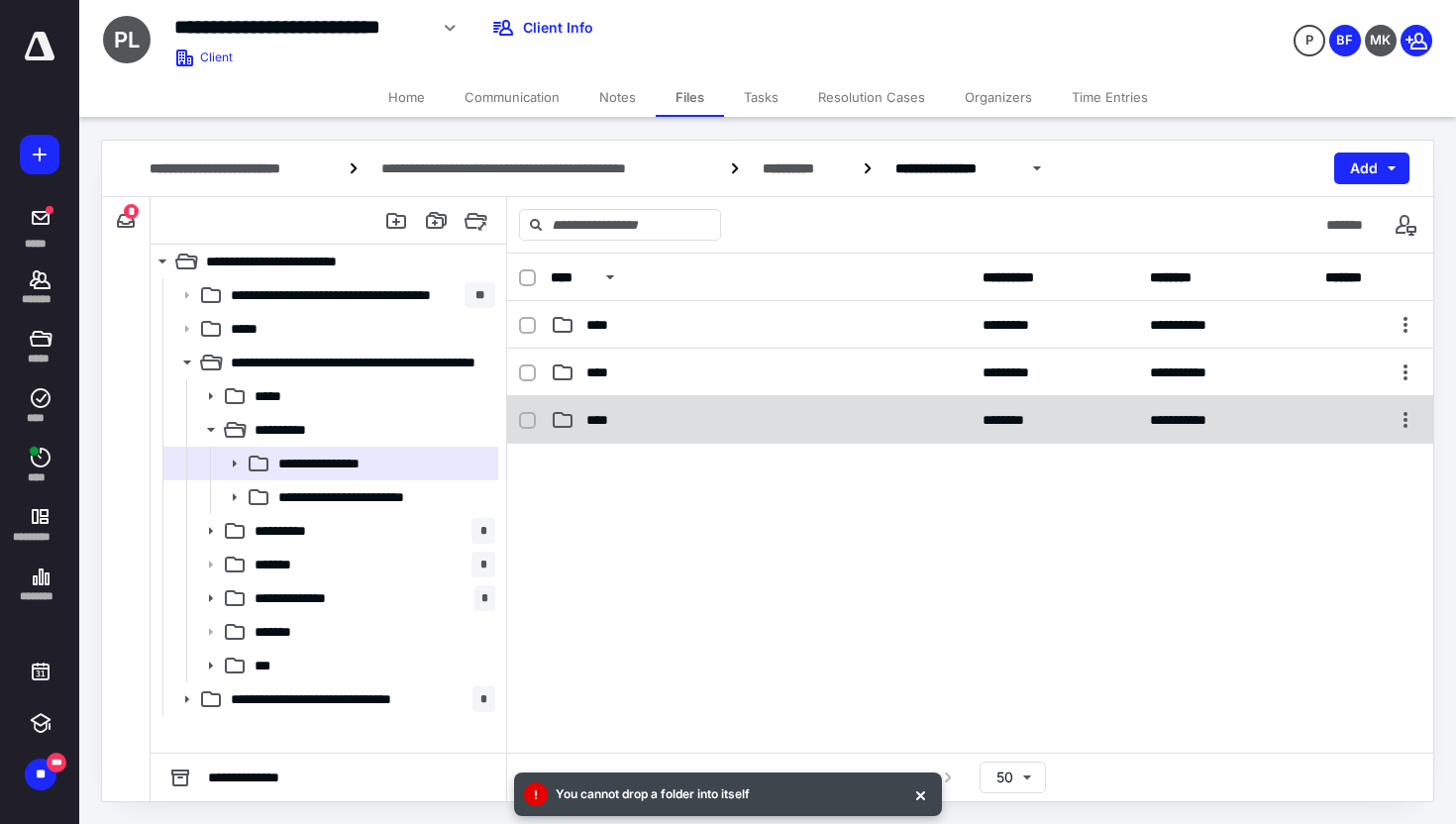 click on "****" at bounding box center [761, 420] 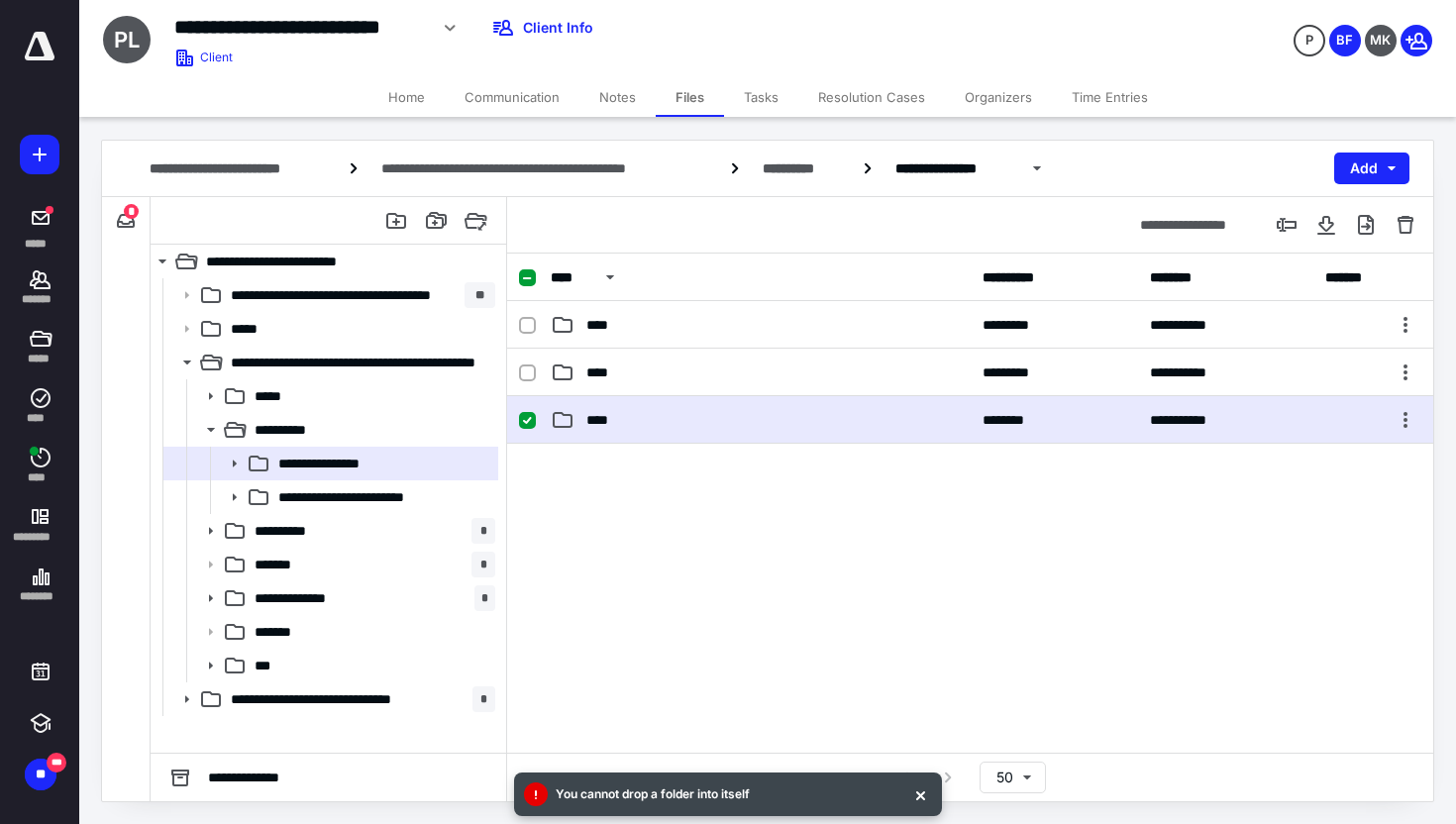 click on "****" at bounding box center [761, 420] 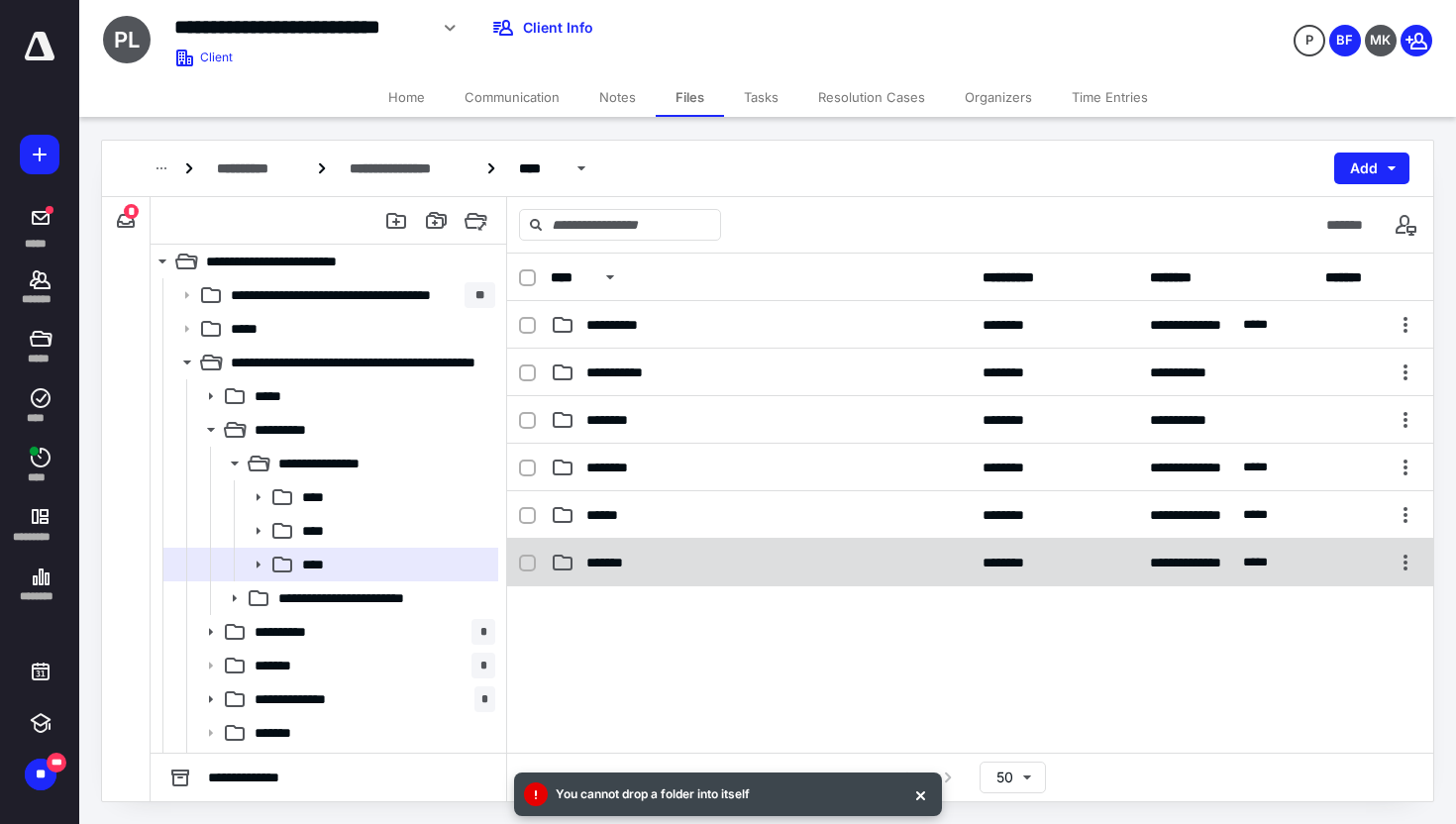 click on "*******" at bounding box center [761, 563] 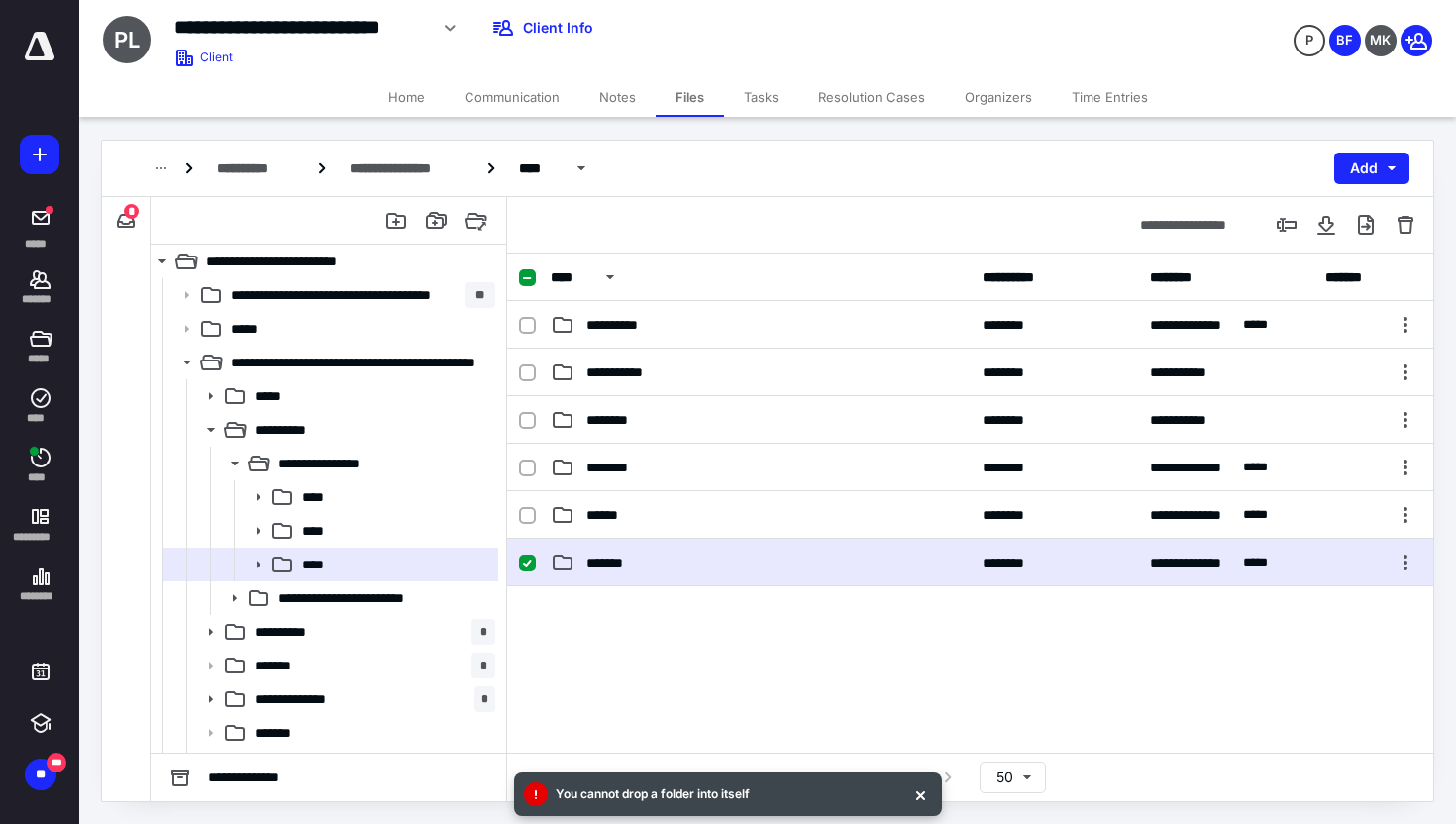 click on "*******" at bounding box center (761, 563) 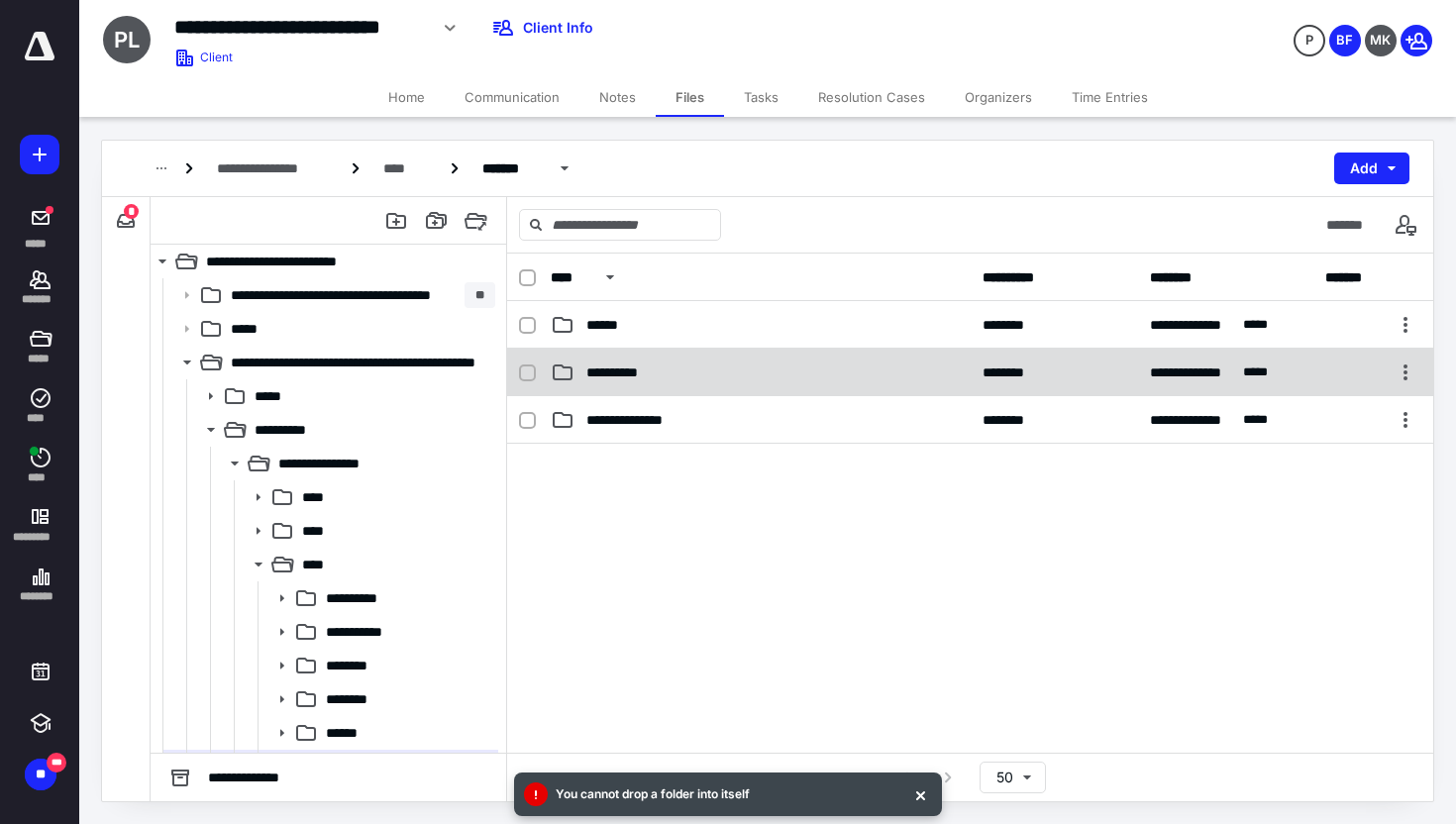 click on "**********" at bounding box center (761, 372) 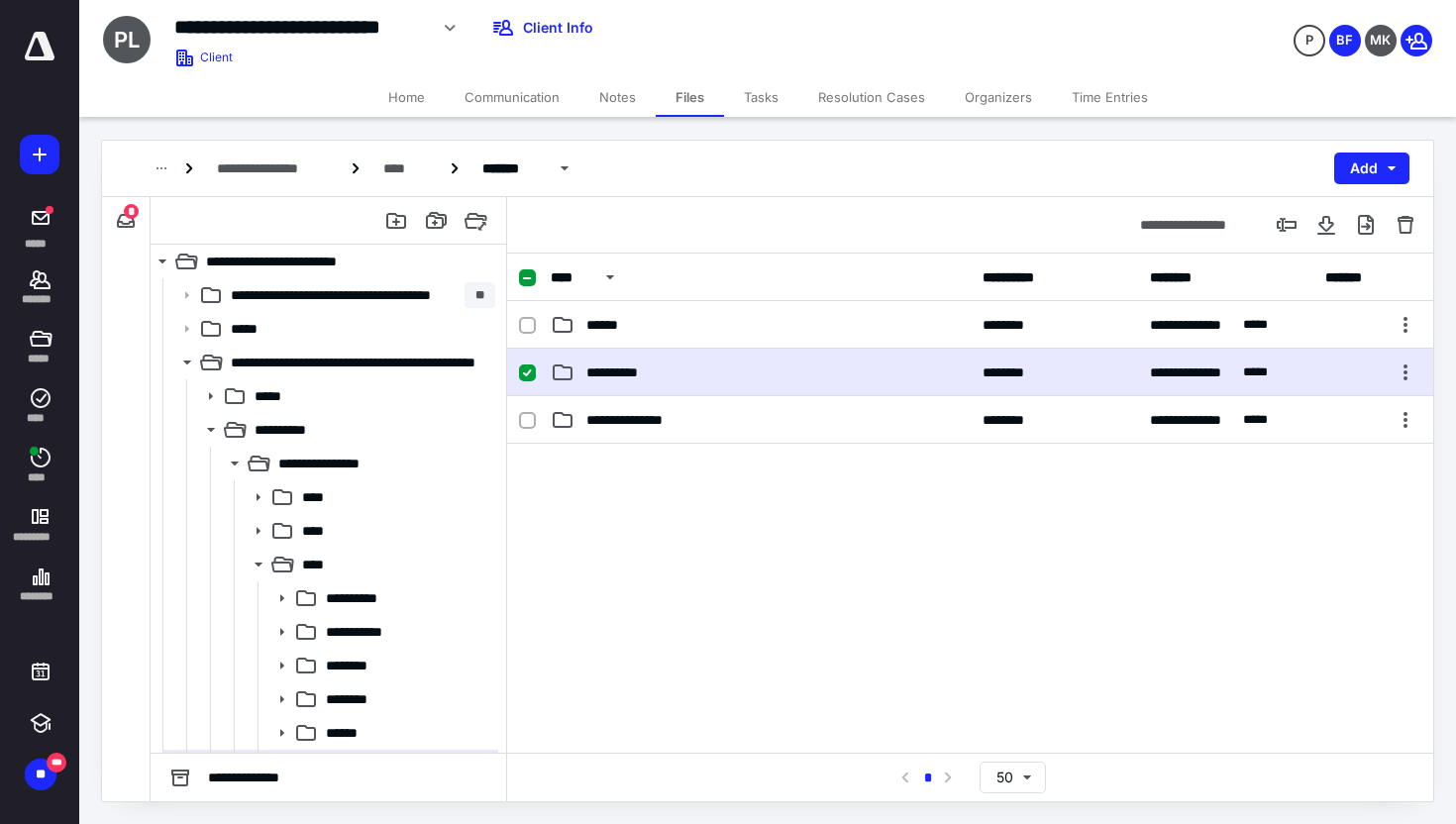 click on "**********" at bounding box center [761, 372] 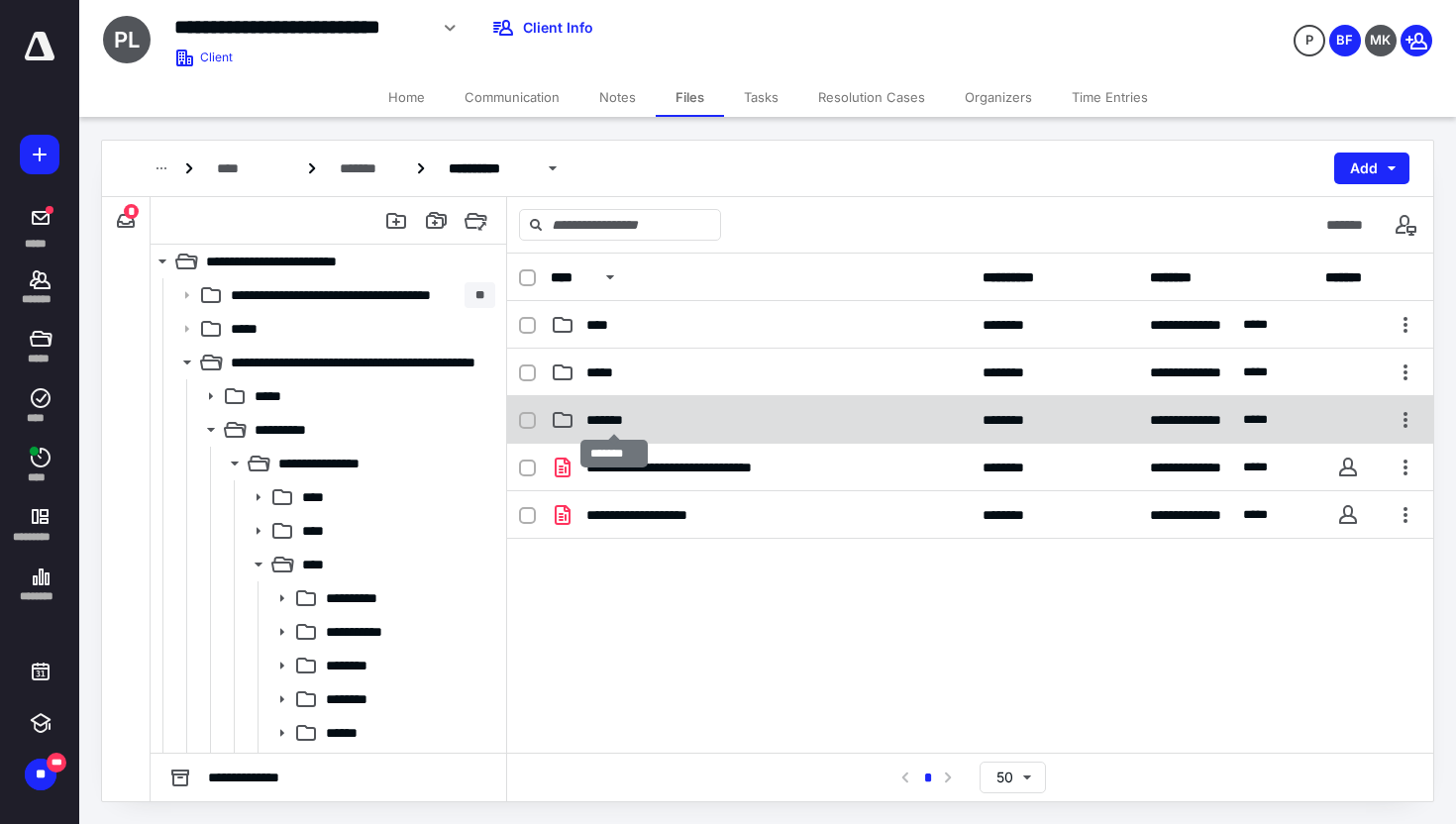 click on "*******" at bounding box center (614, 420) 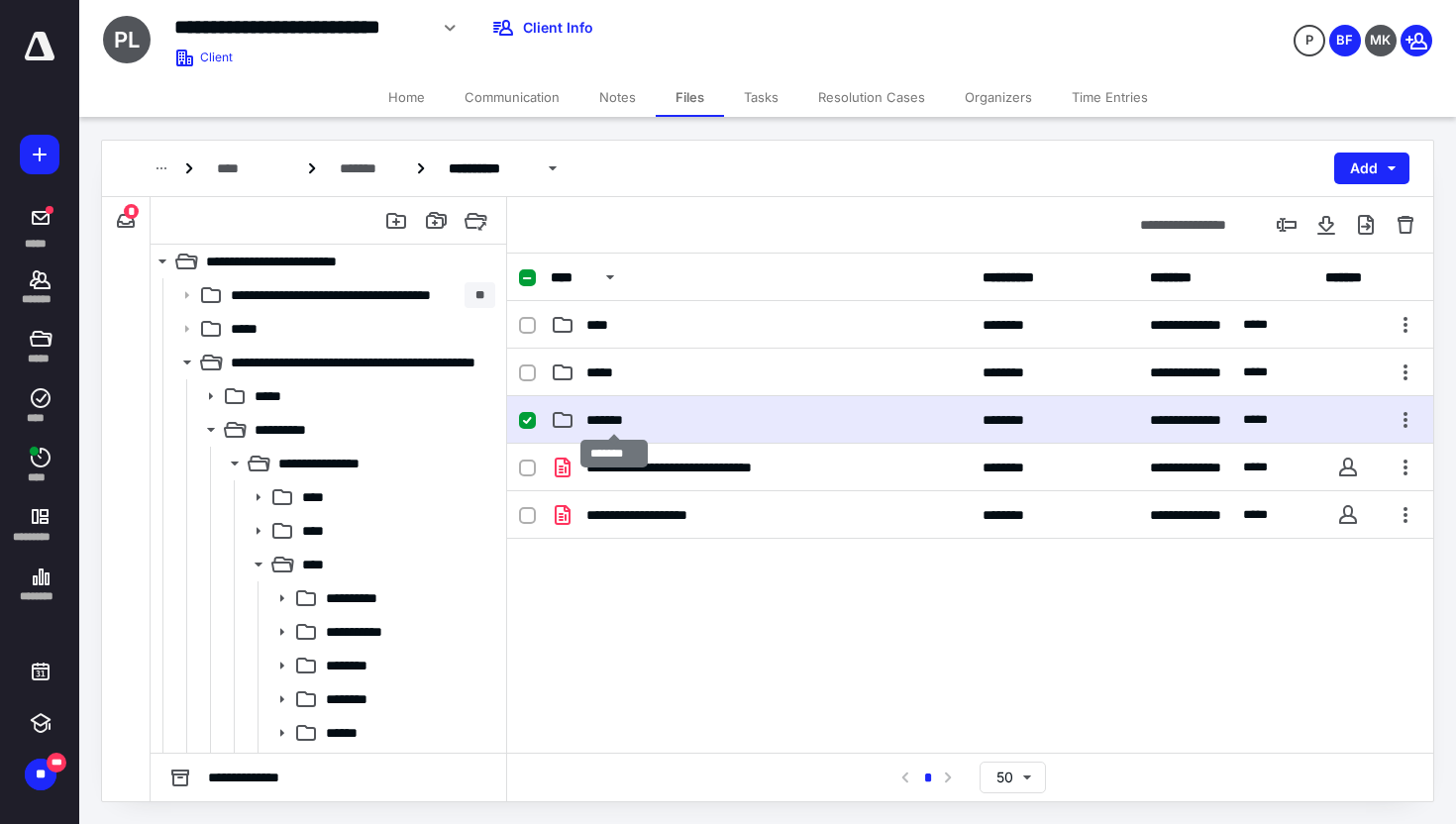 click on "*******" at bounding box center (614, 420) 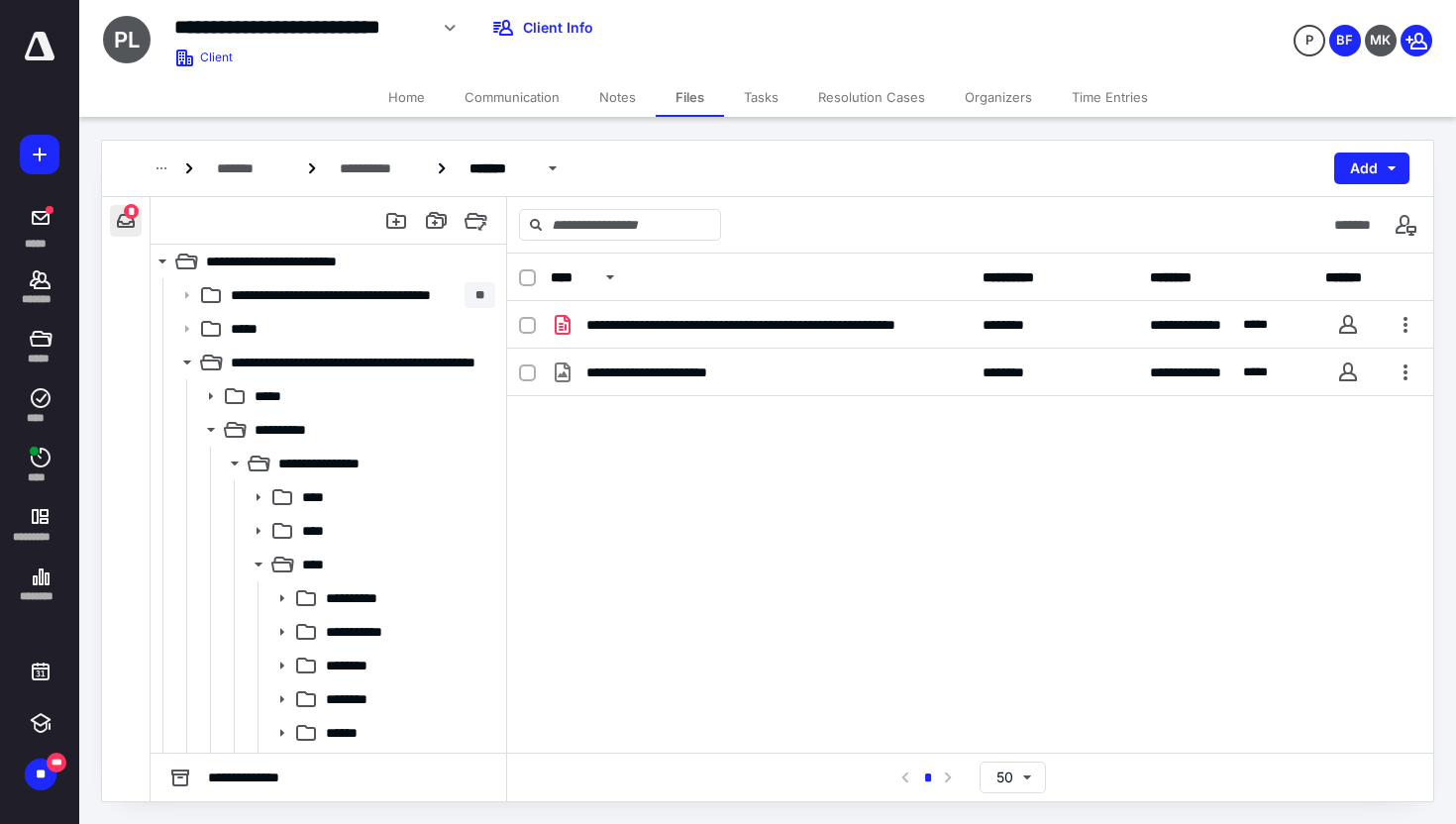 click at bounding box center (126, 221) 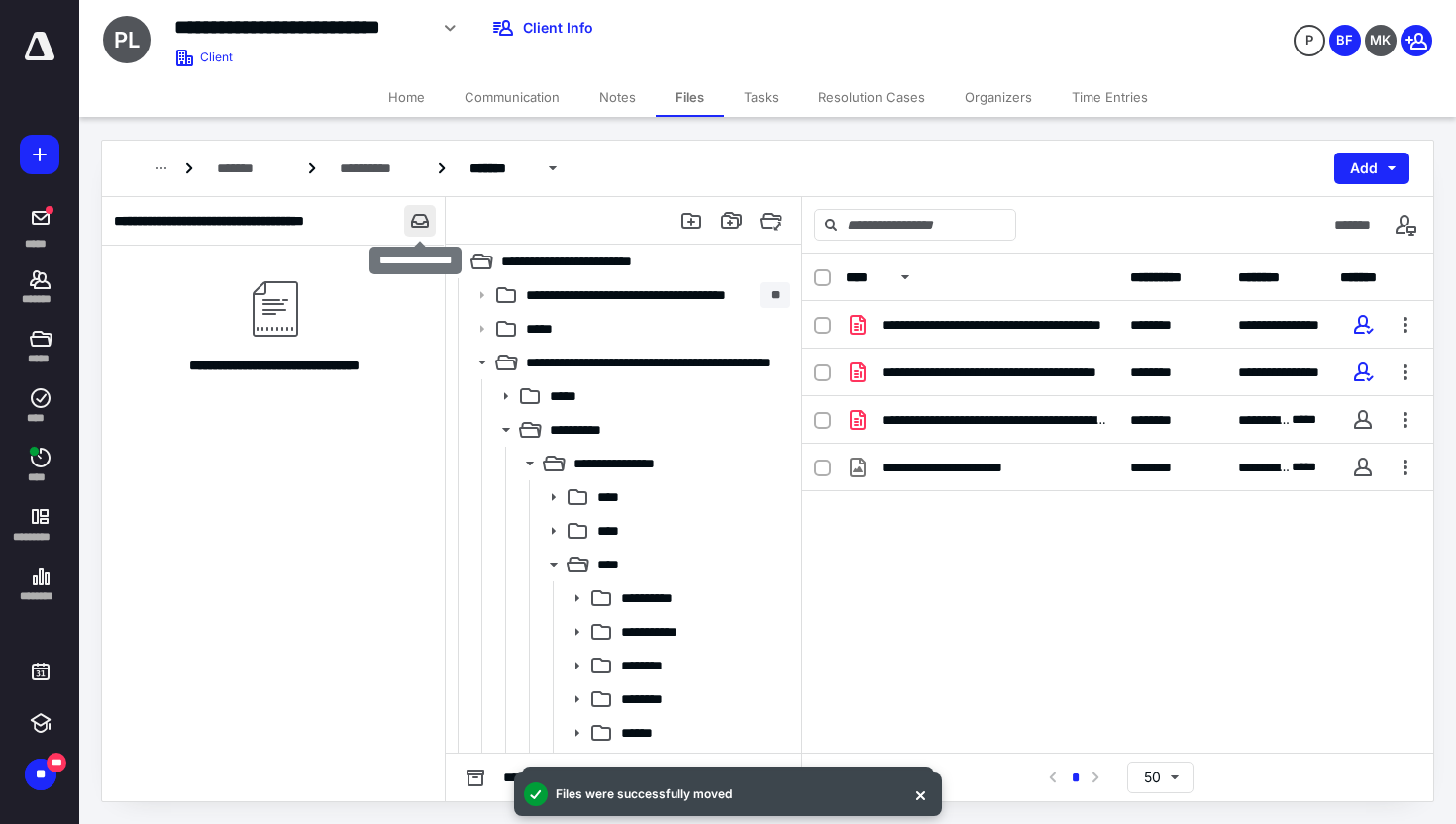 click at bounding box center [420, 221] 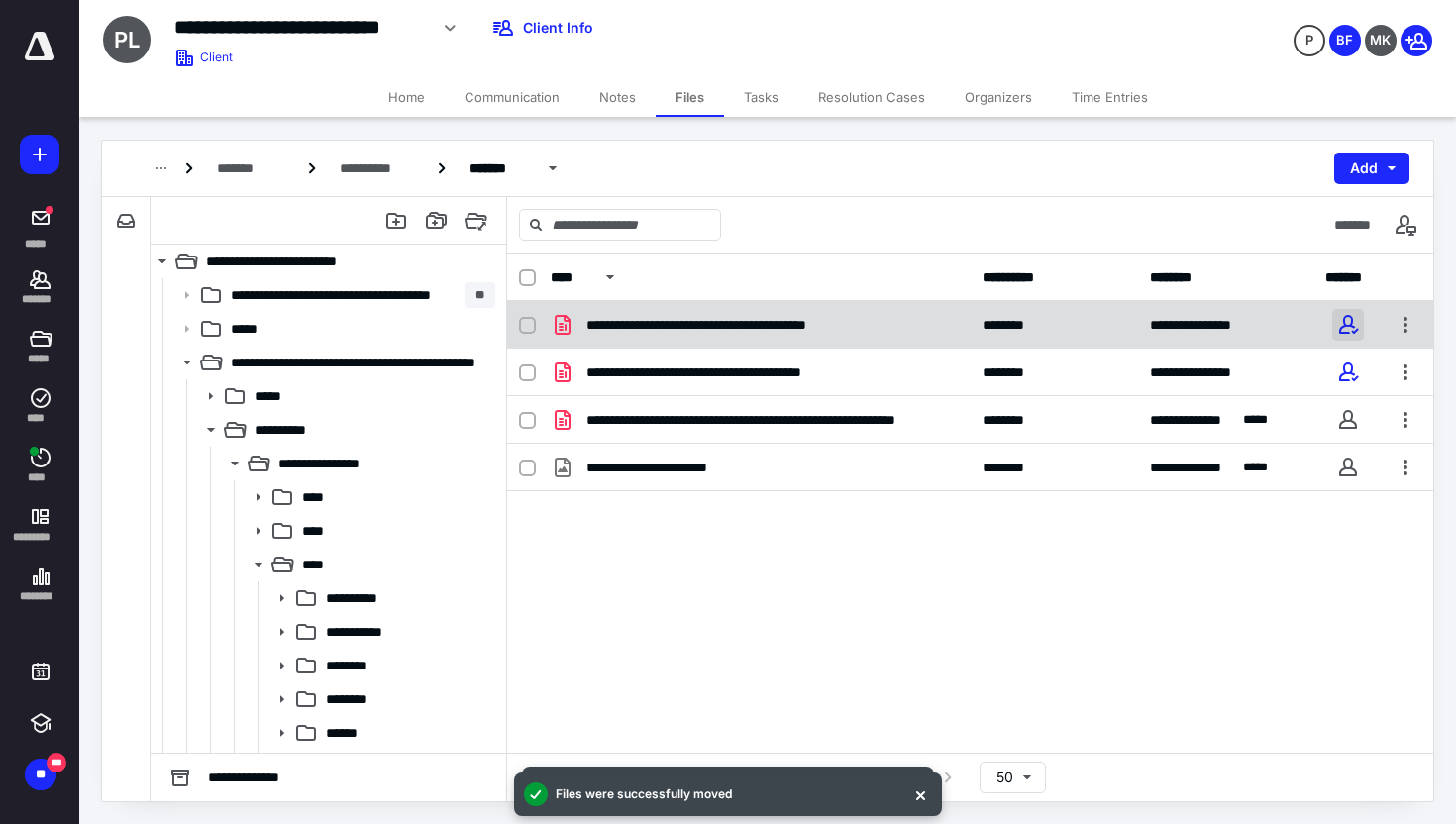 click at bounding box center [1348, 325] 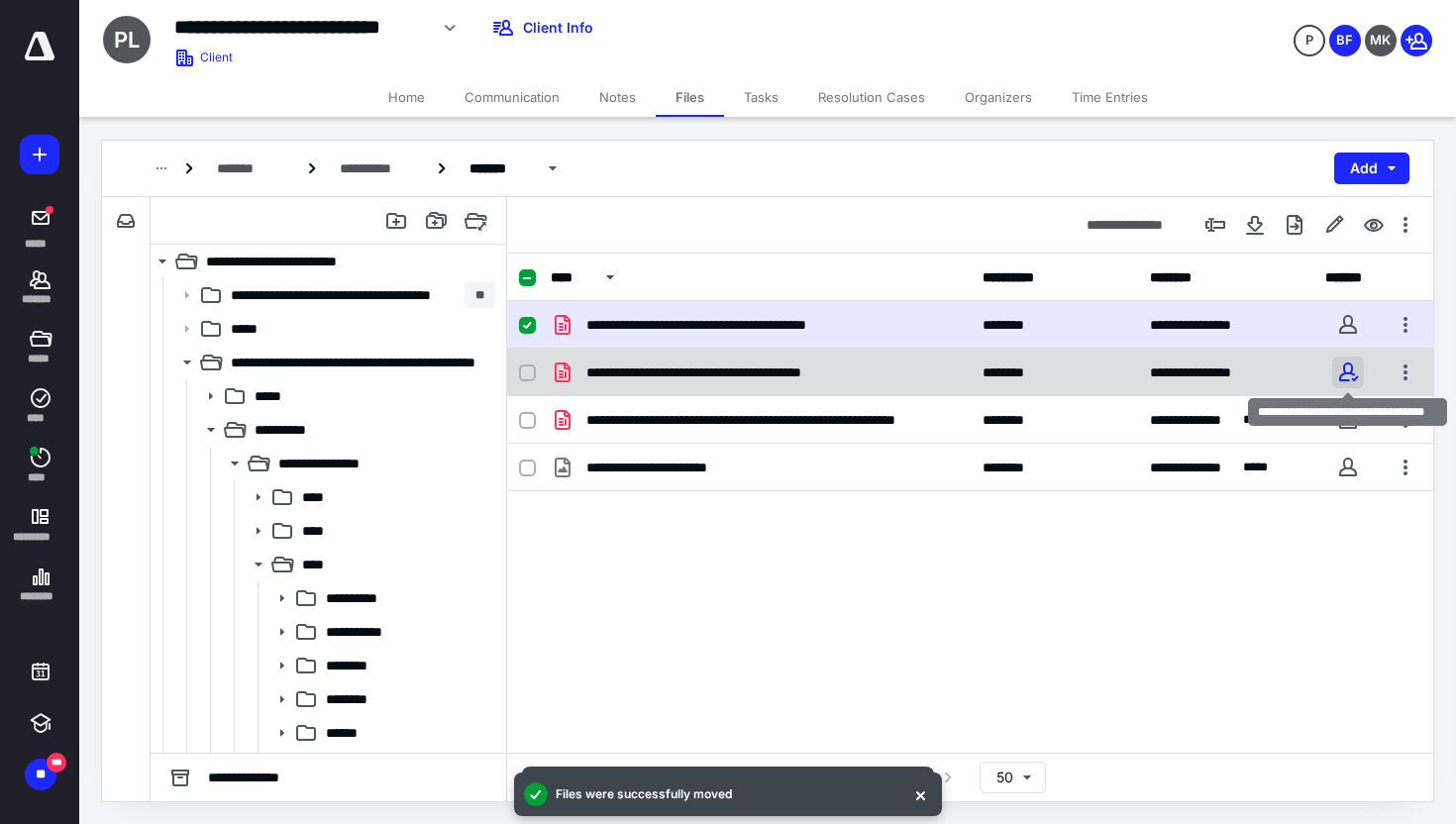 click at bounding box center (1348, 372) 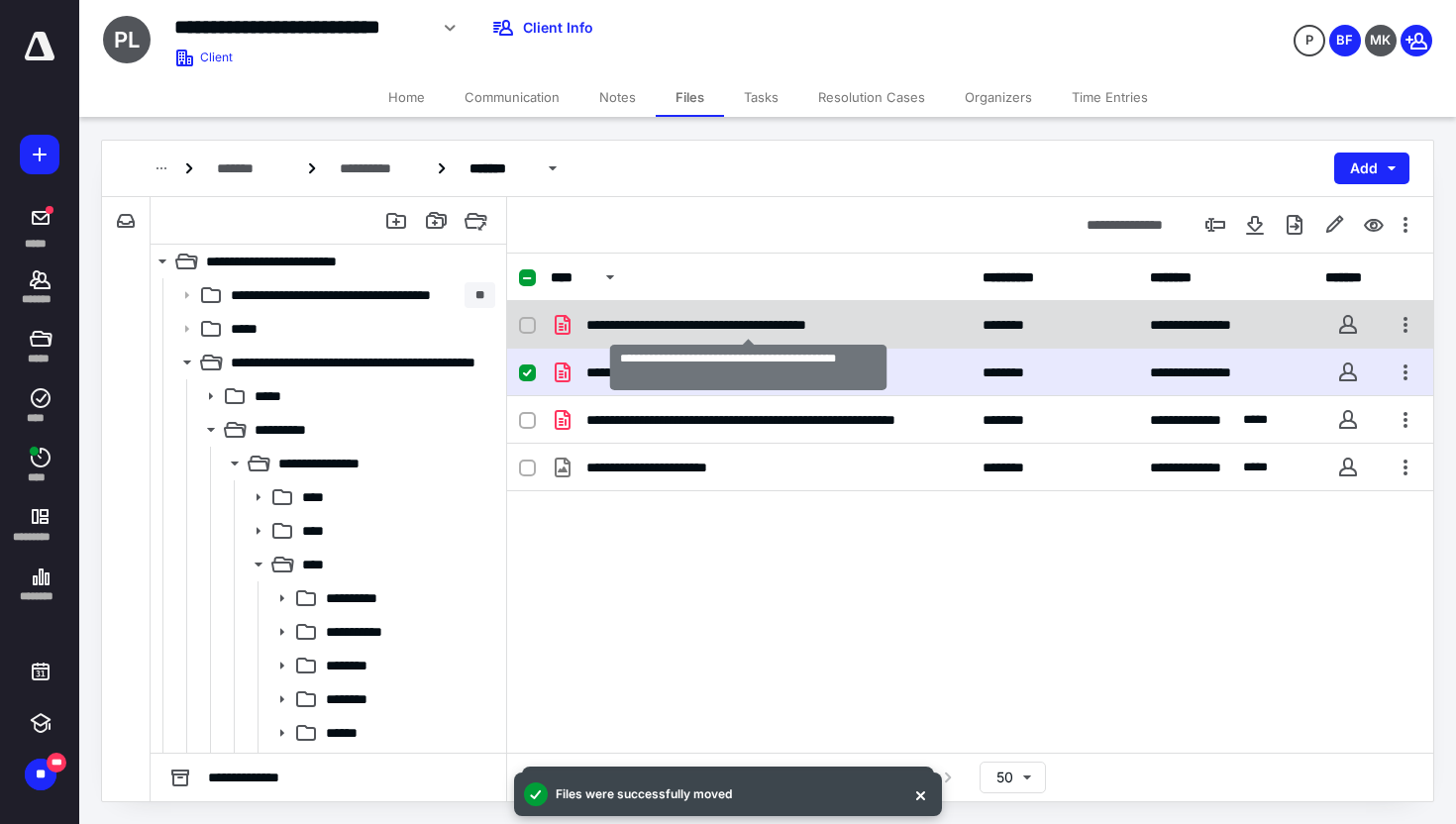 click on "**********" at bounding box center (748, 325) 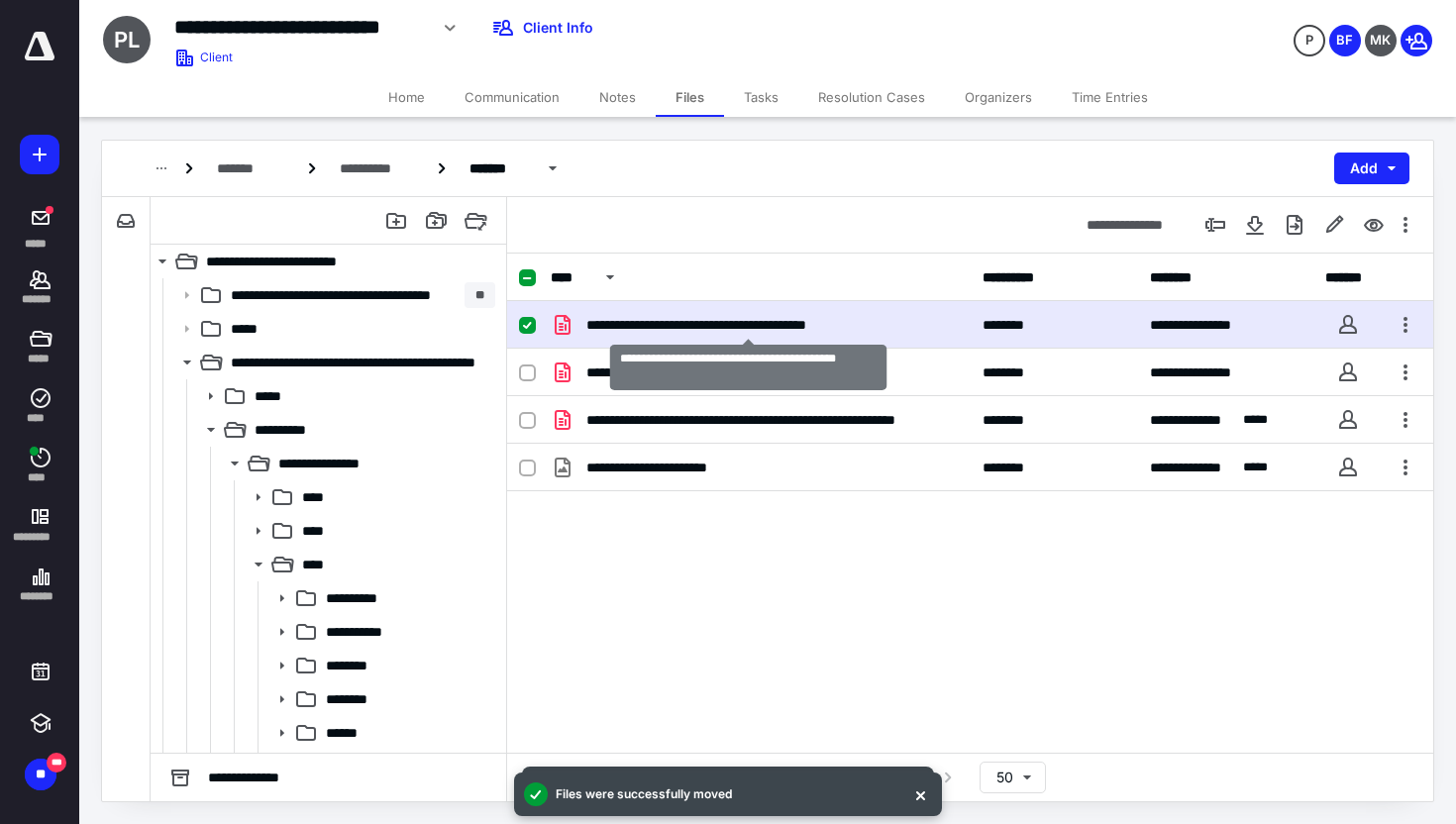 click on "**********" at bounding box center [748, 325] 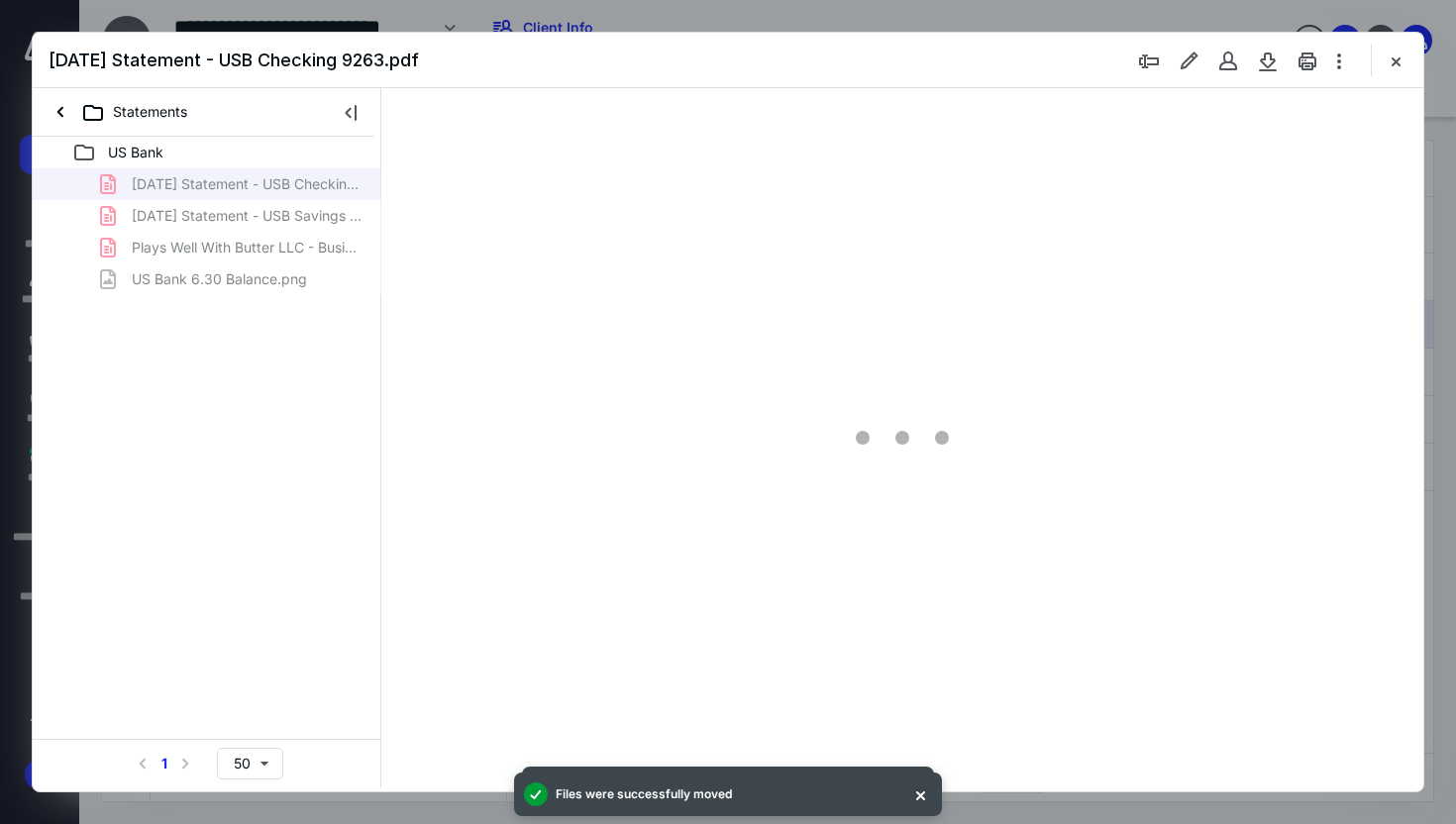 scroll, scrollTop: 0, scrollLeft: 0, axis: both 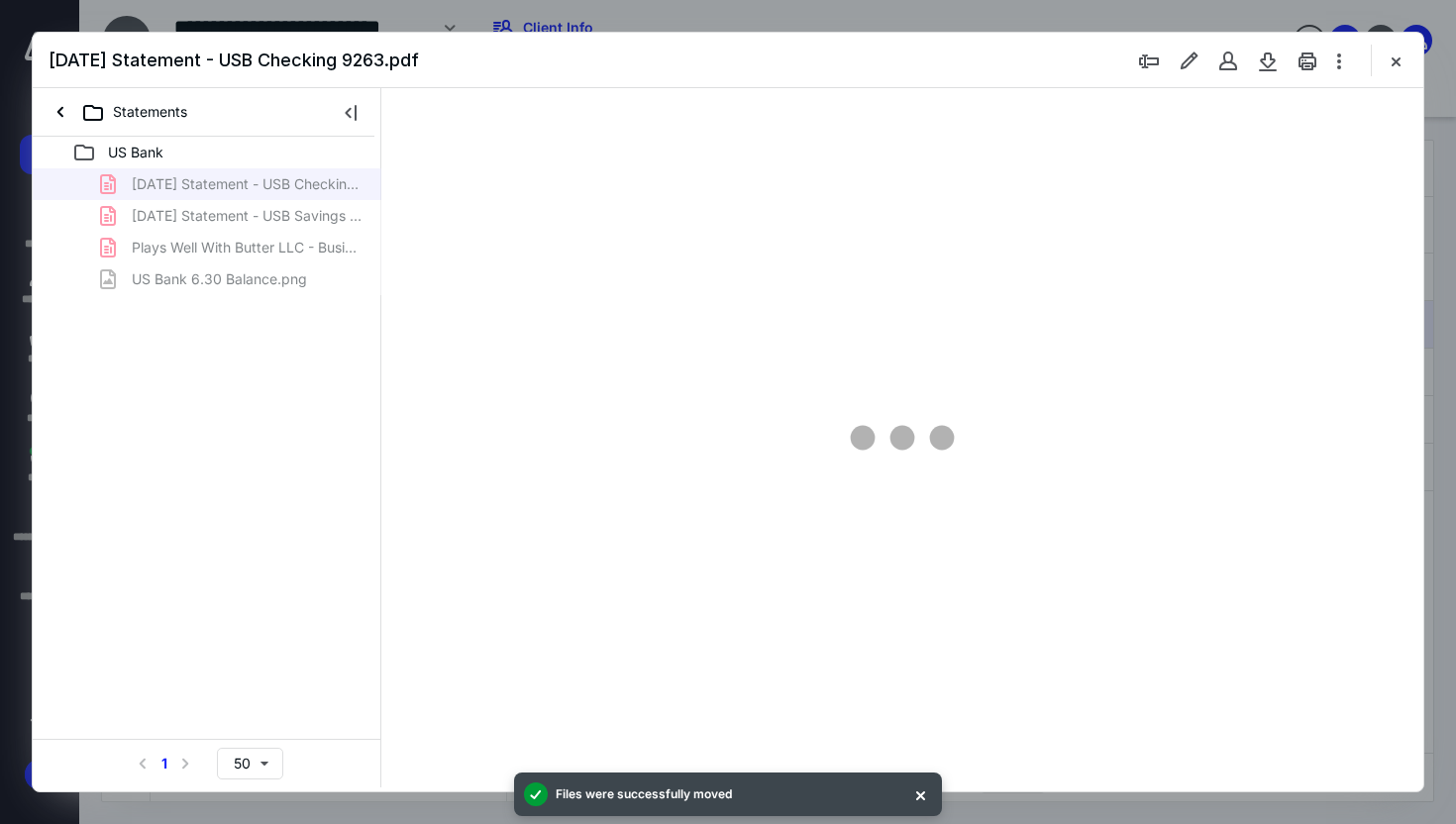 type on "168" 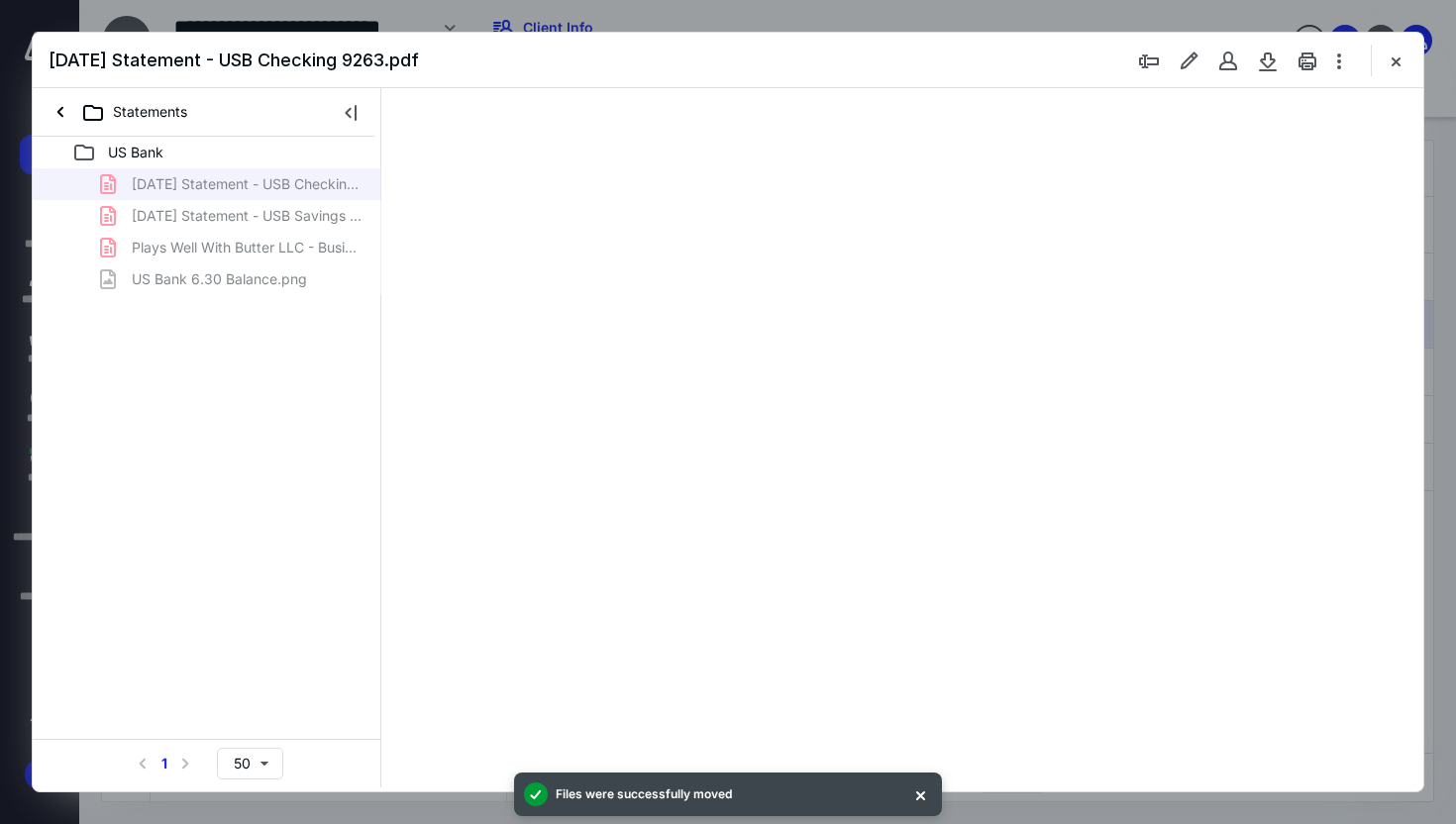 scroll, scrollTop: 82, scrollLeft: 0, axis: vertical 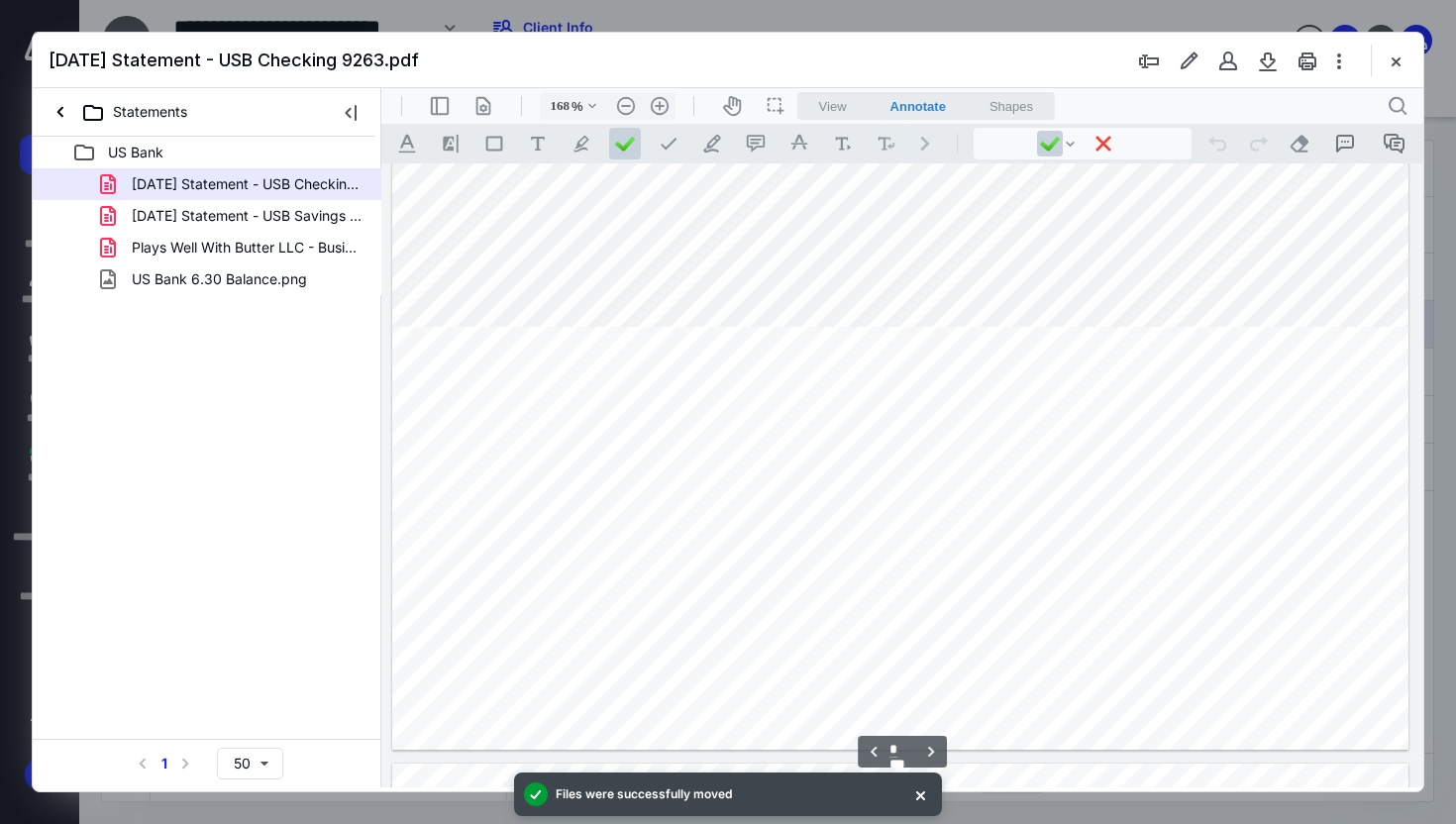 type on "*" 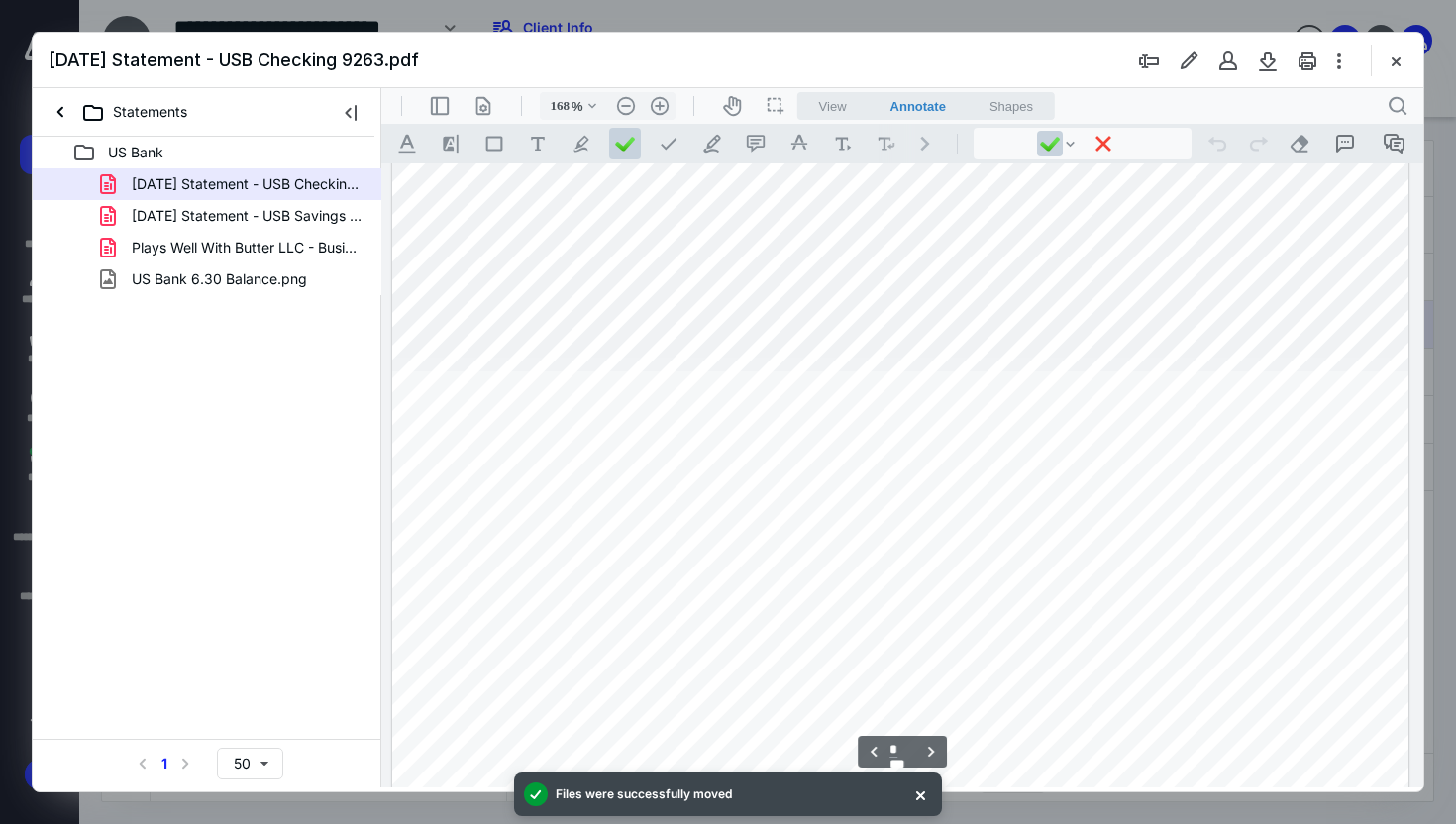 scroll, scrollTop: 2949, scrollLeft: 0, axis: vertical 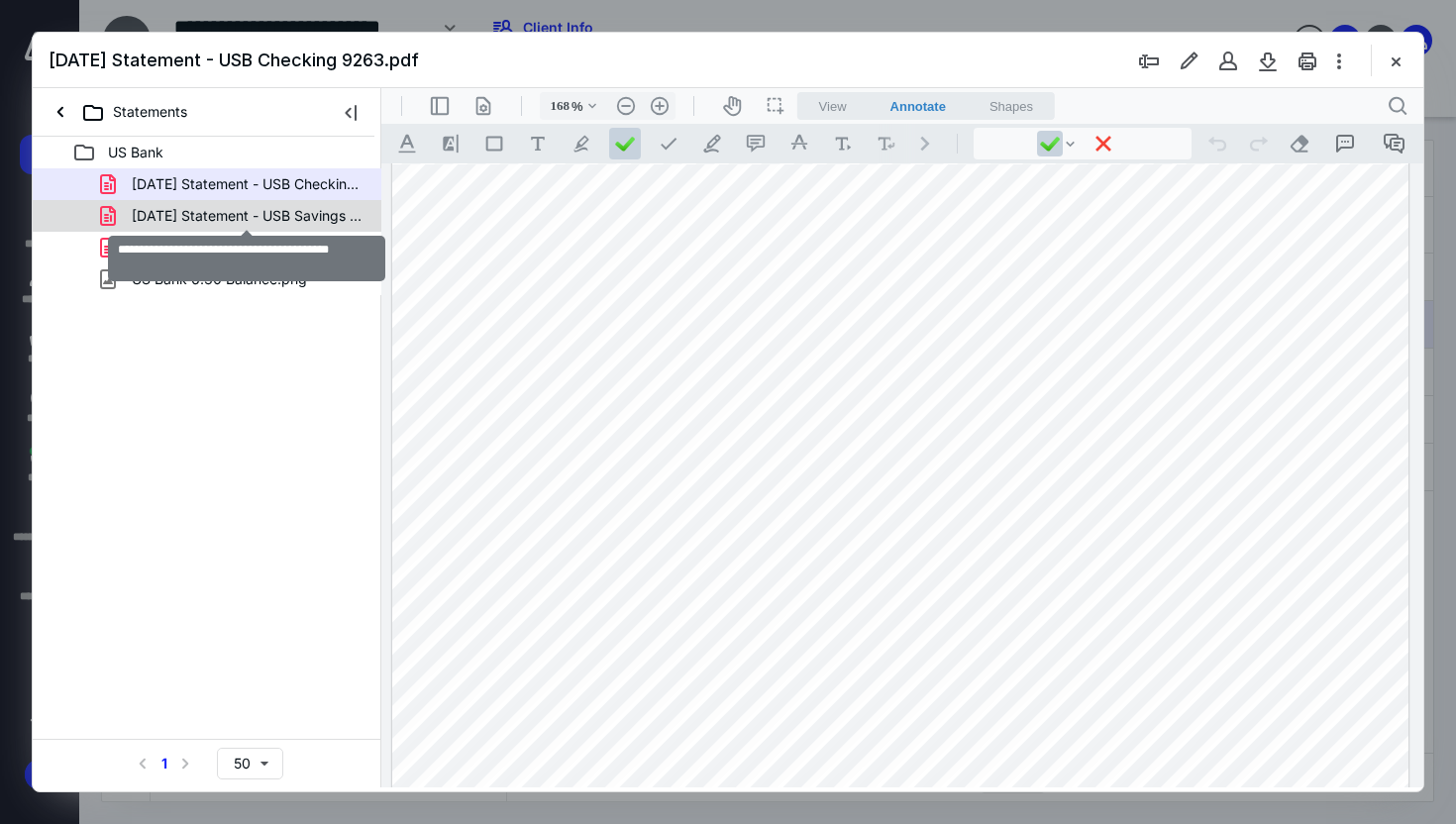 click on "2025-06-30 Statement - USB Savings 6400.pdf" at bounding box center [247, 216] 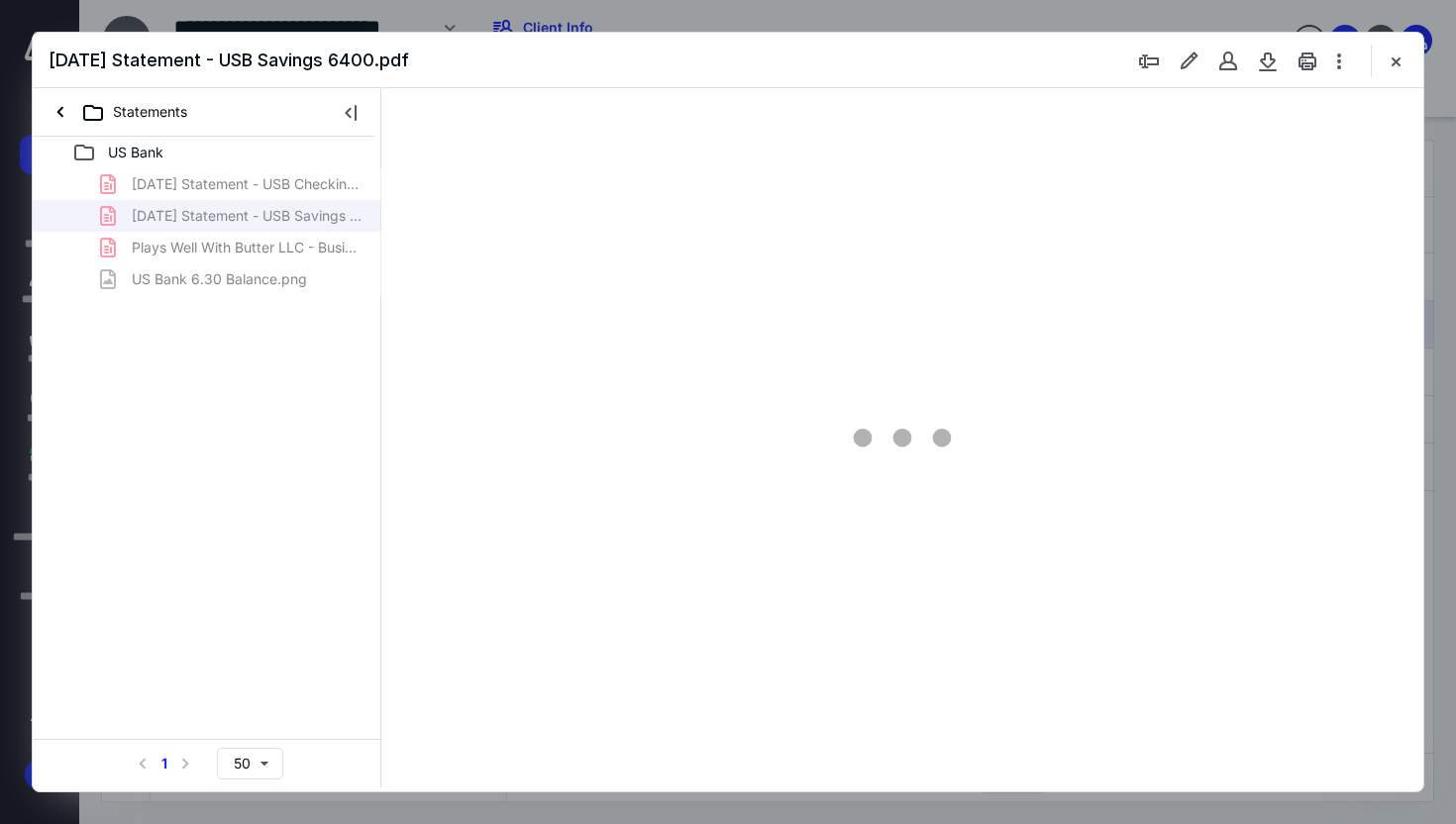 type on "168" 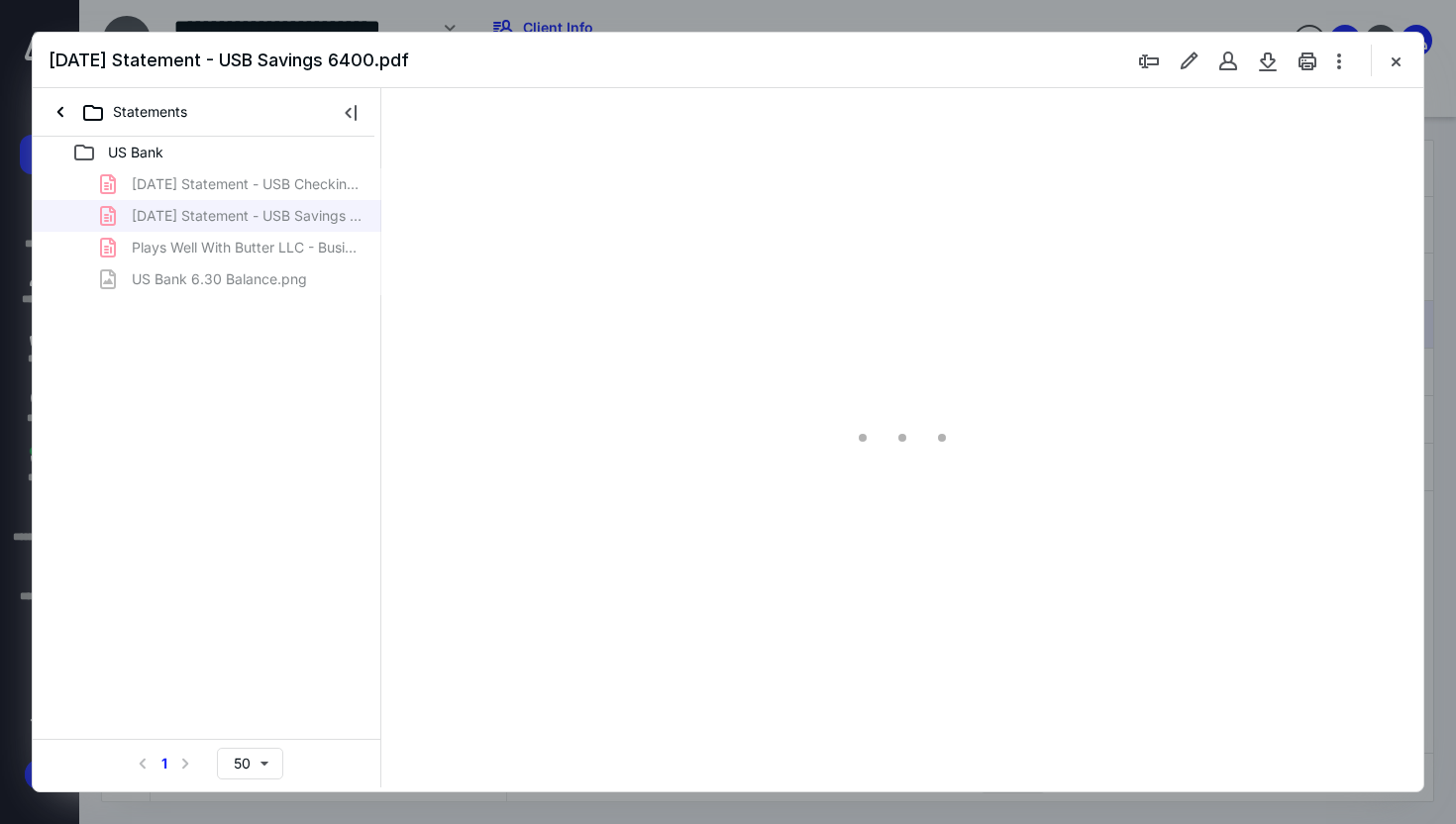 scroll, scrollTop: 82, scrollLeft: 0, axis: vertical 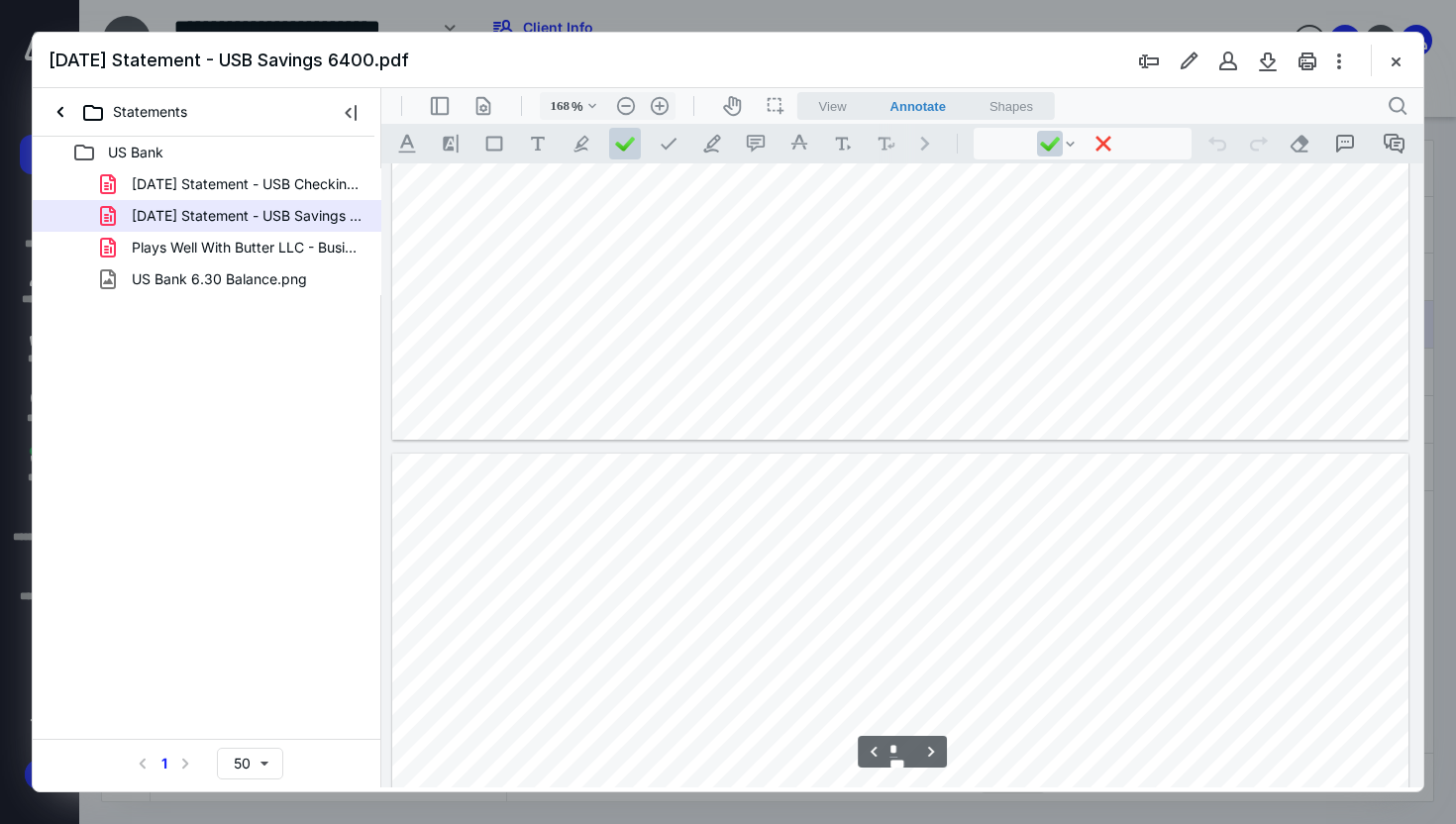 type on "*" 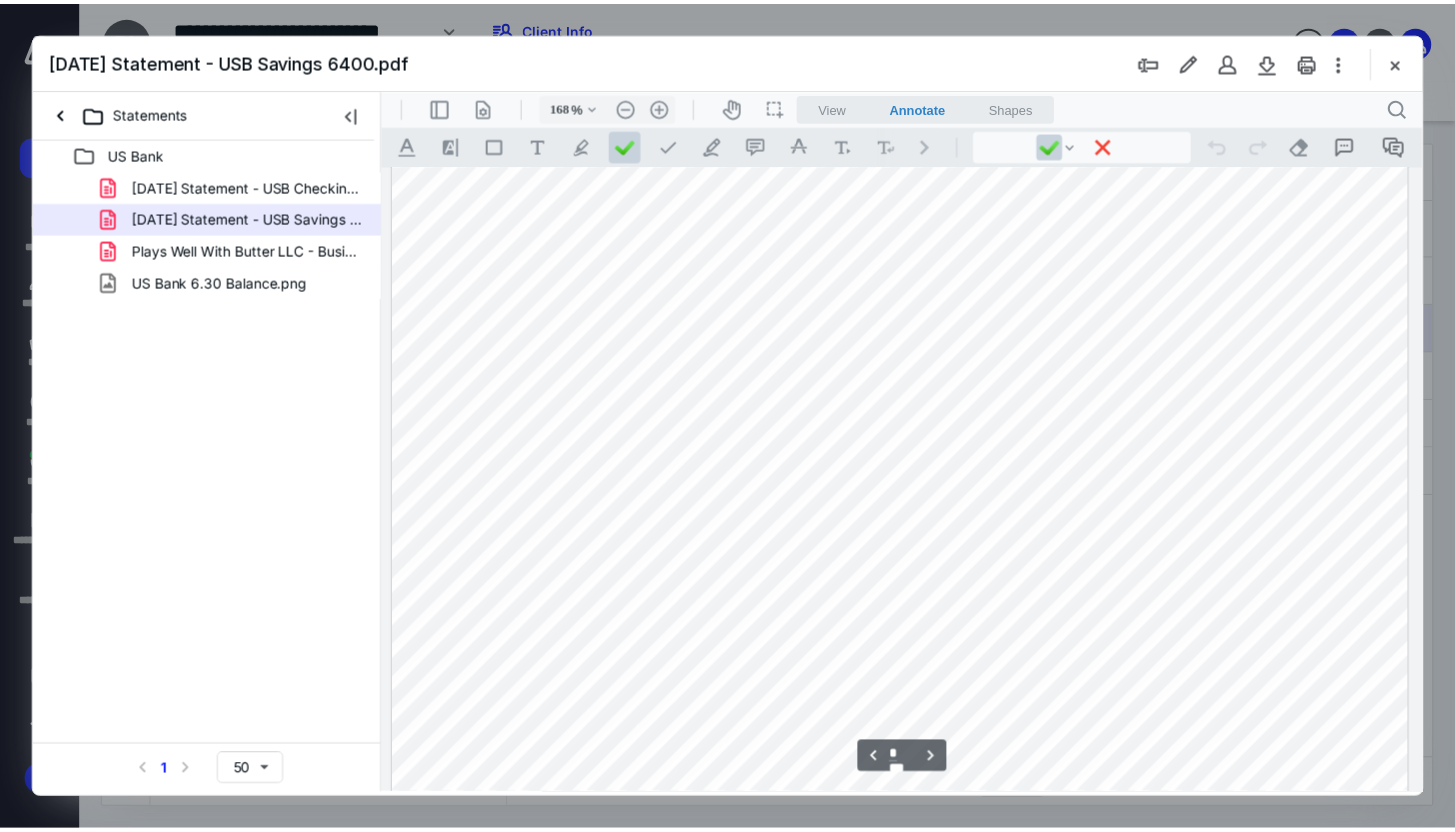 scroll, scrollTop: 2850, scrollLeft: 0, axis: vertical 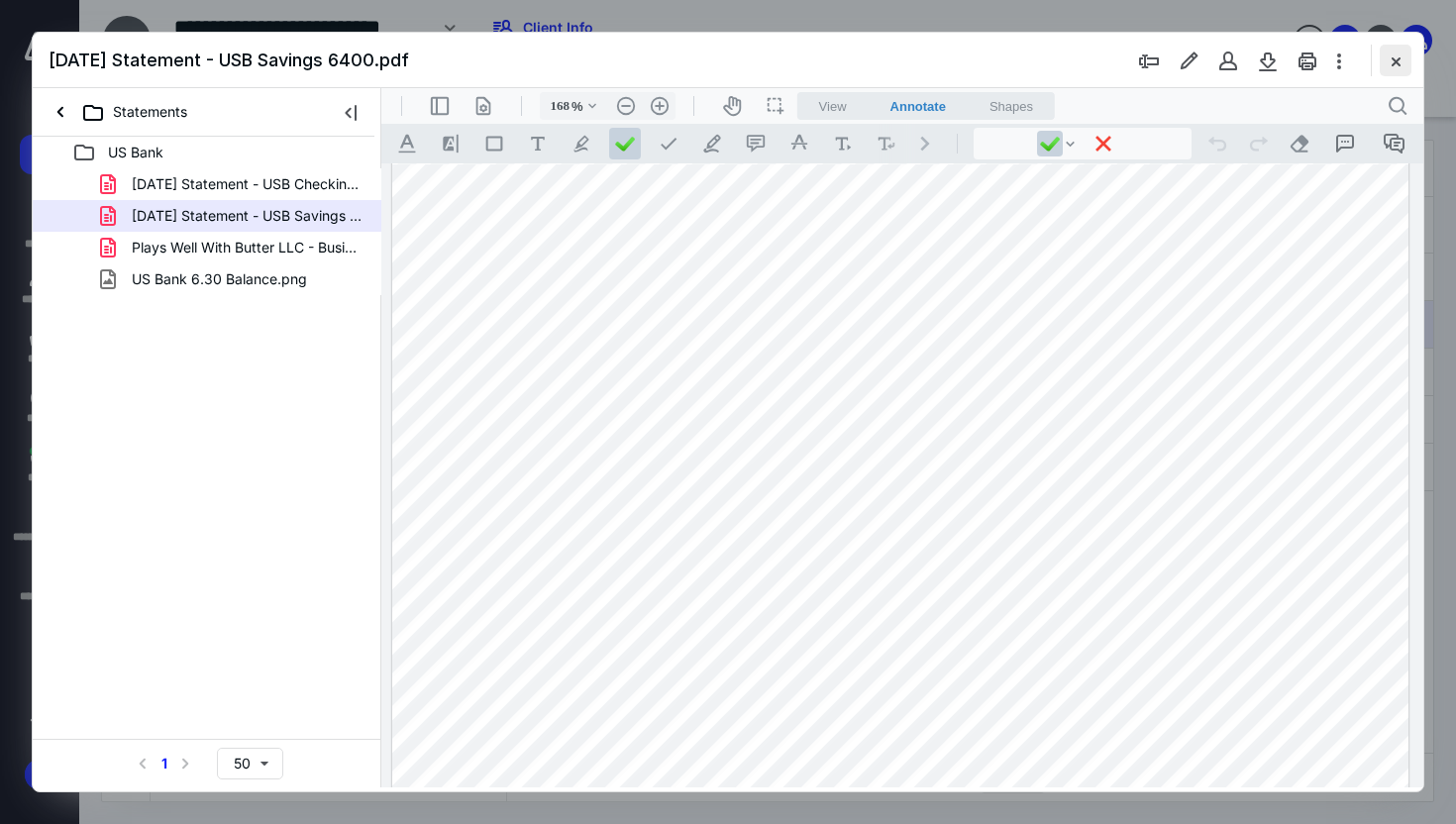 click at bounding box center [1396, 60] 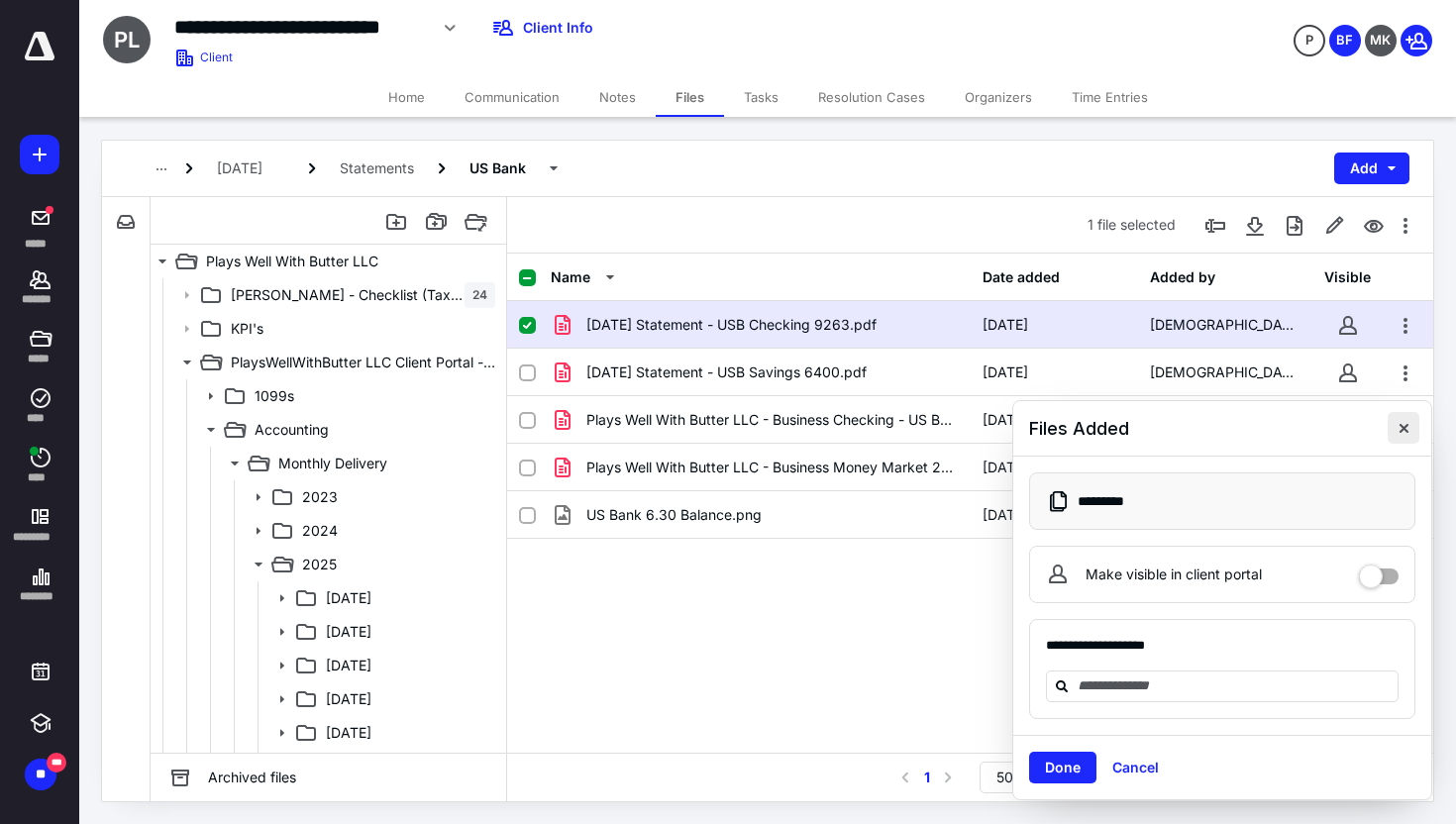 click at bounding box center (1404, 428) 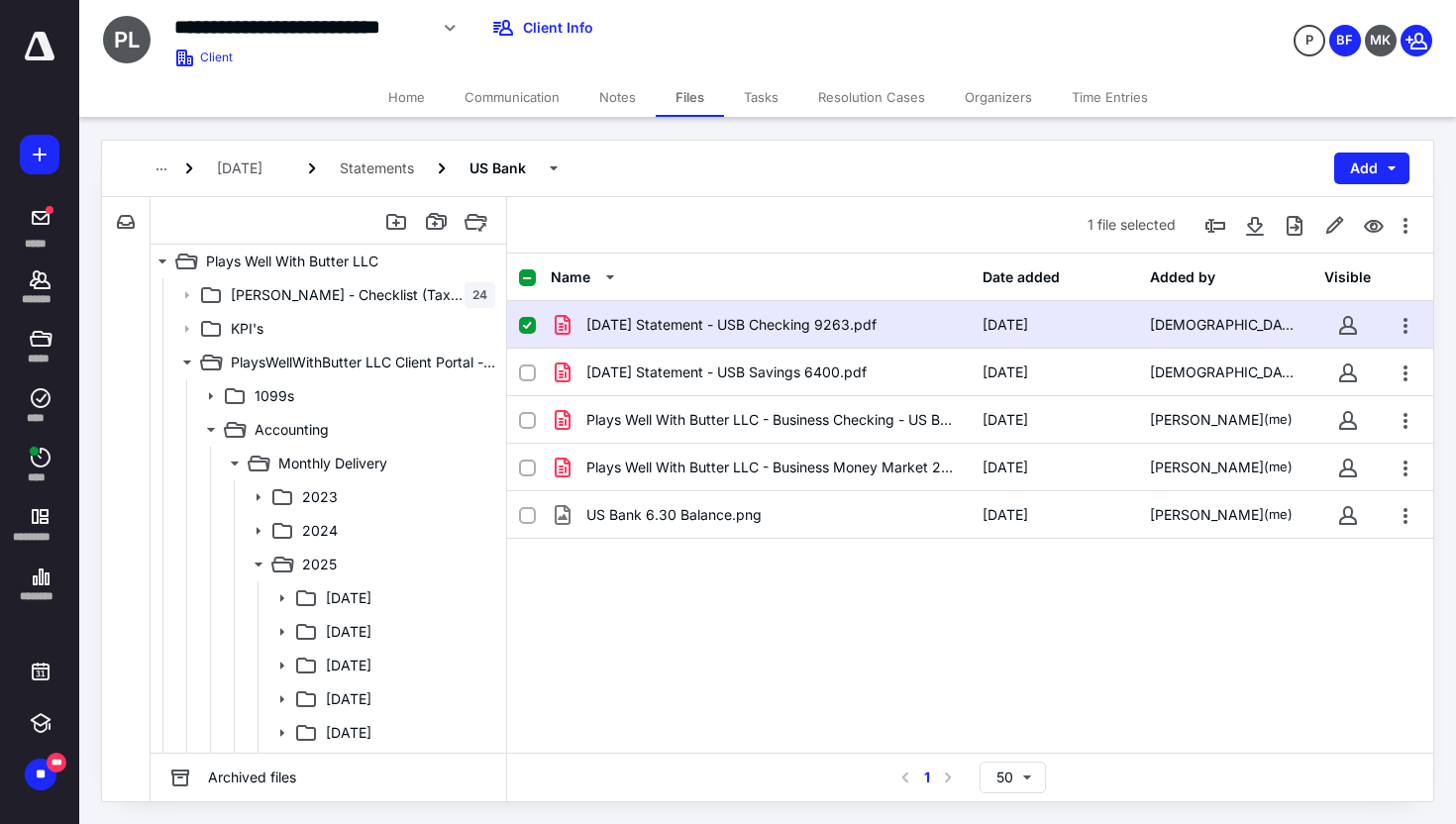click on "Tasks" at bounding box center [761, 97] 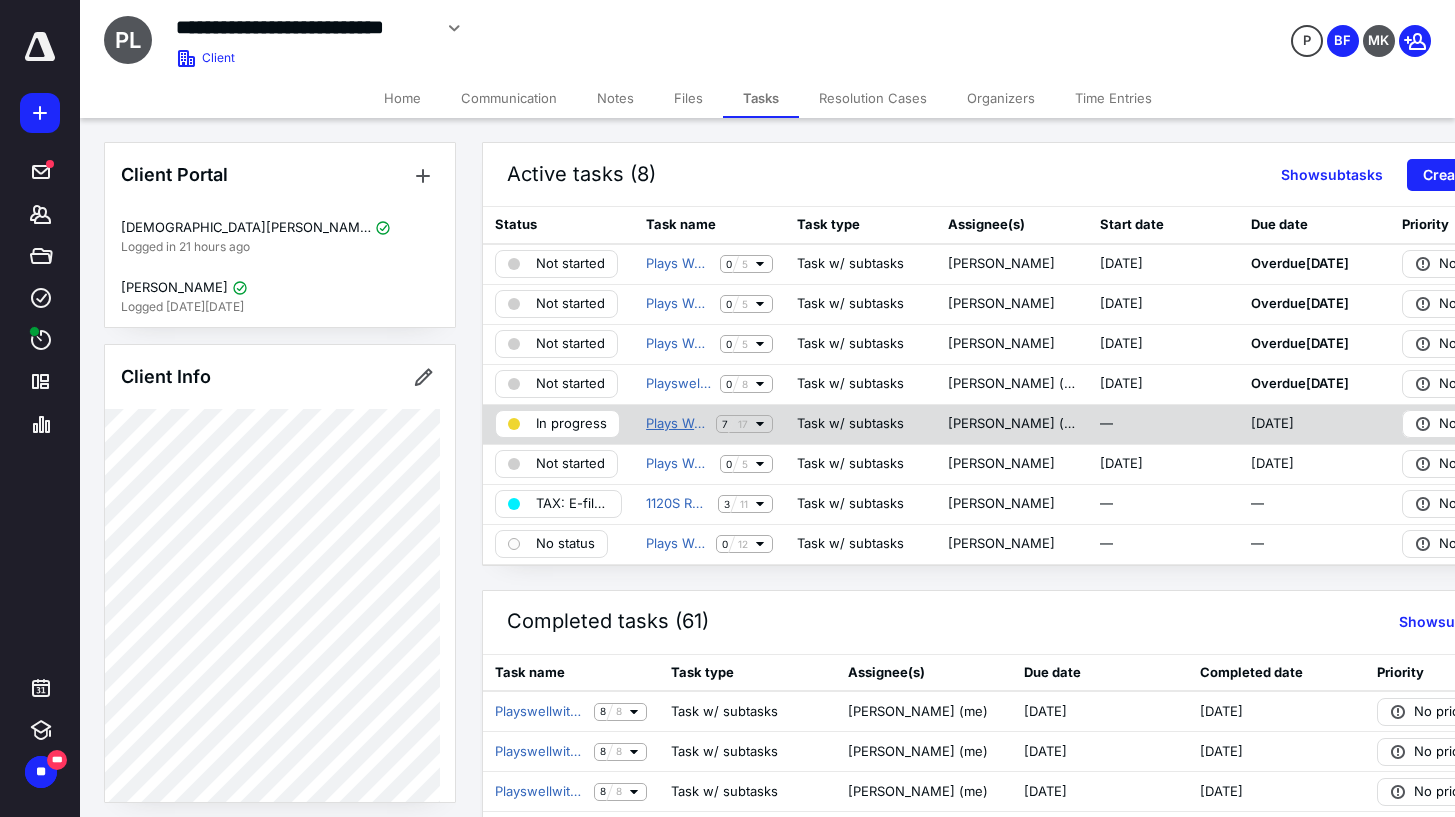 click on "Plays Well With Butter LLC Month End Close [DATE]" at bounding box center (677, 424) 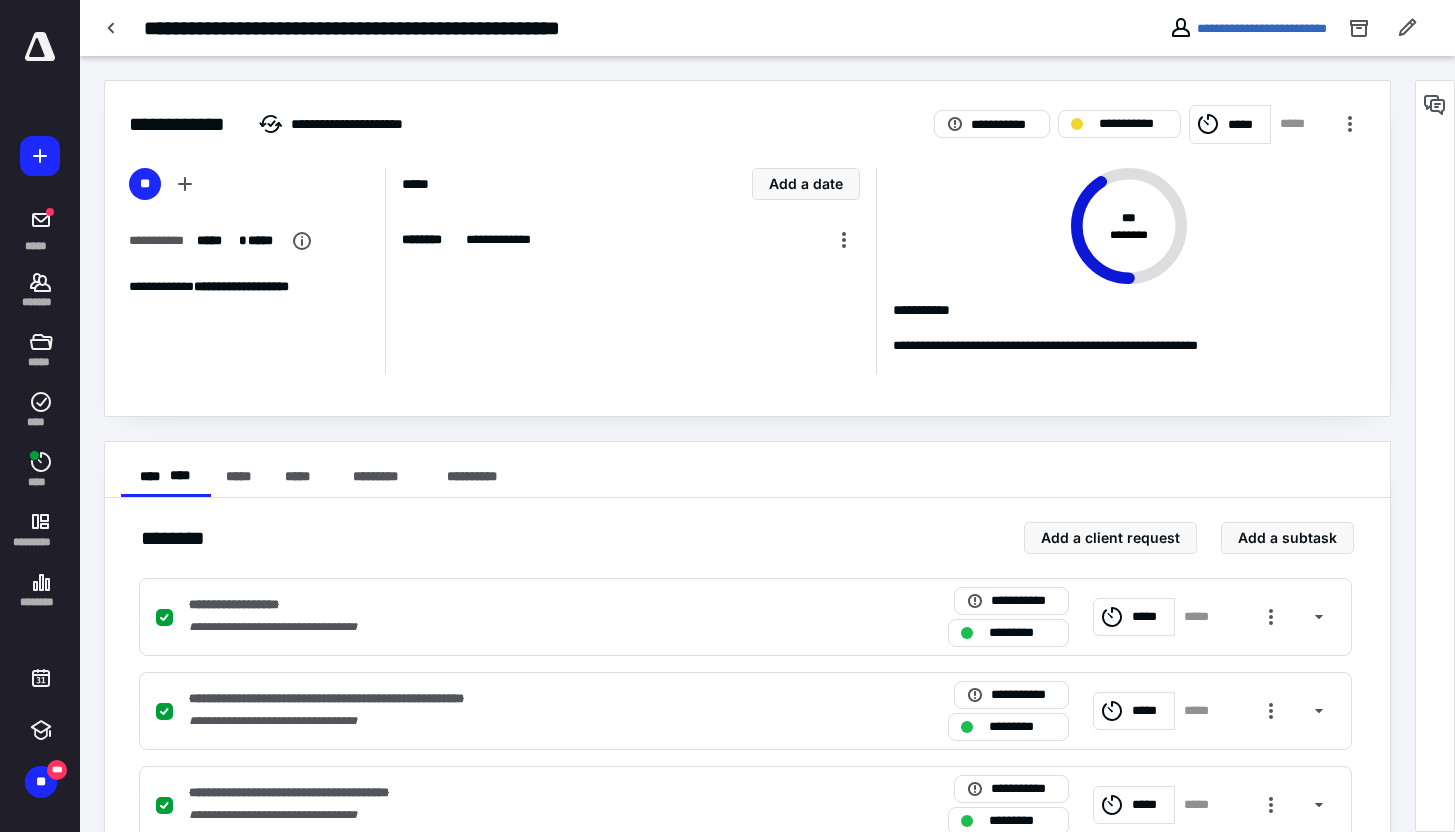 scroll, scrollTop: 373, scrollLeft: 0, axis: vertical 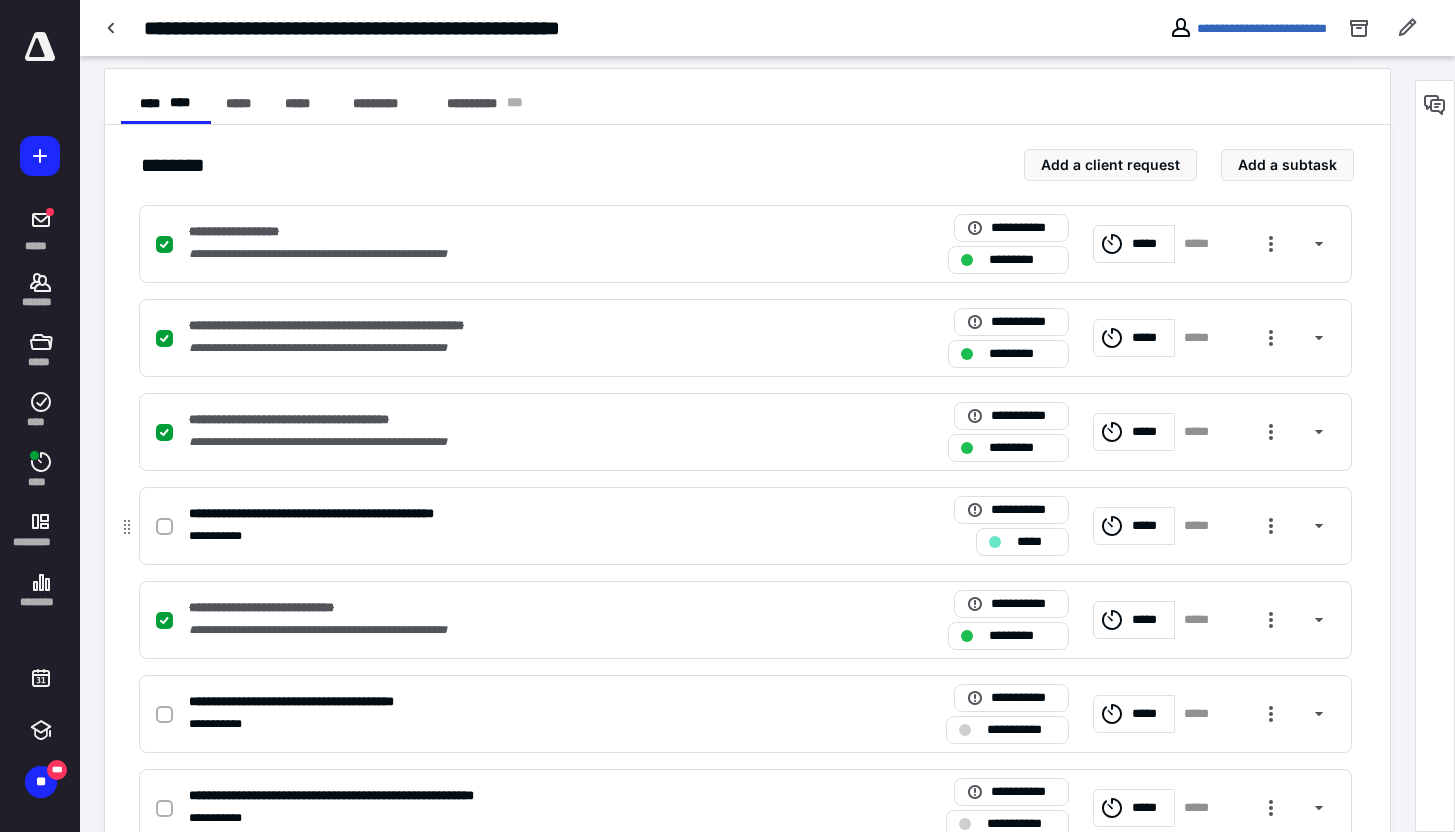click 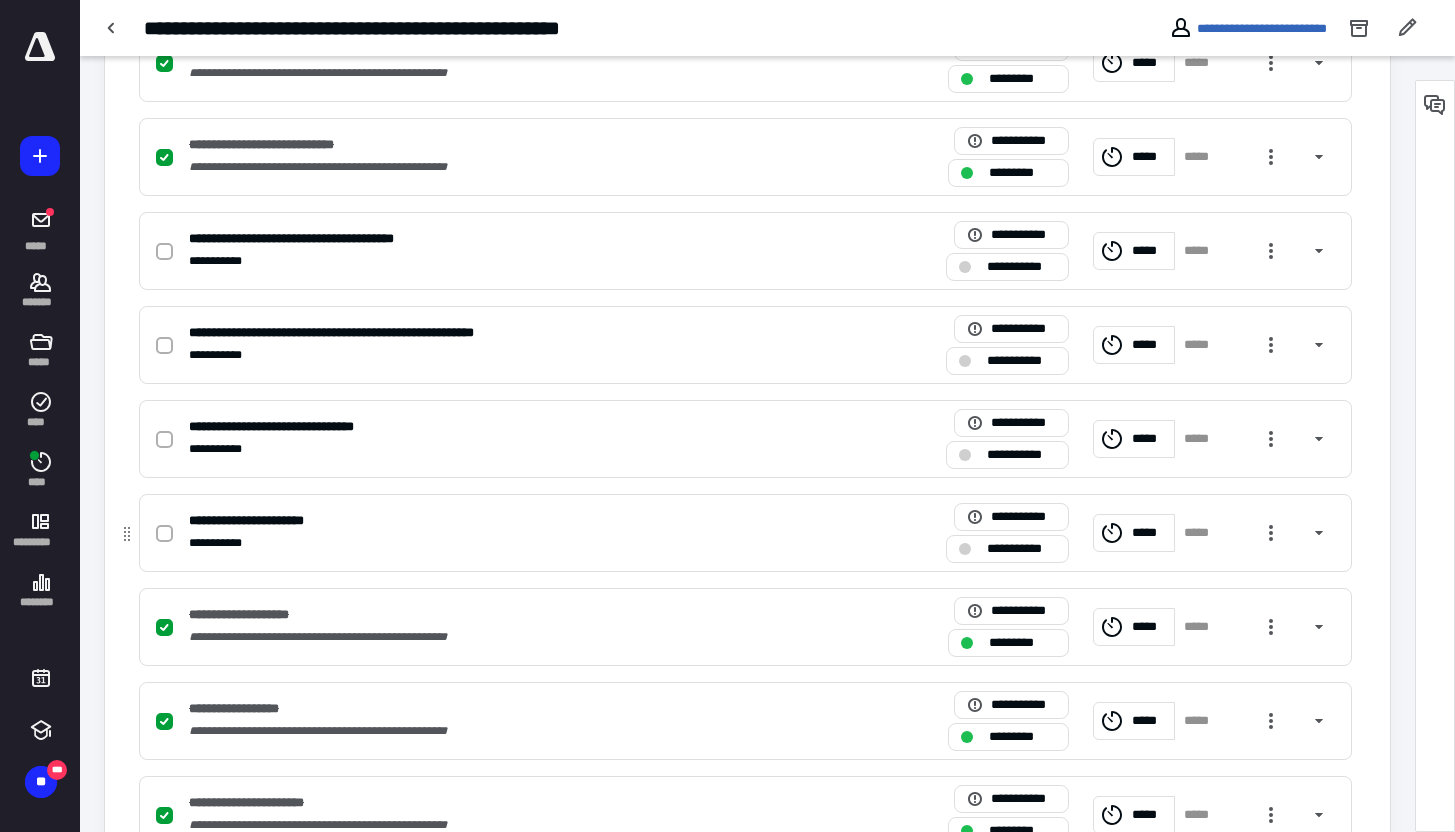 scroll, scrollTop: 844, scrollLeft: 0, axis: vertical 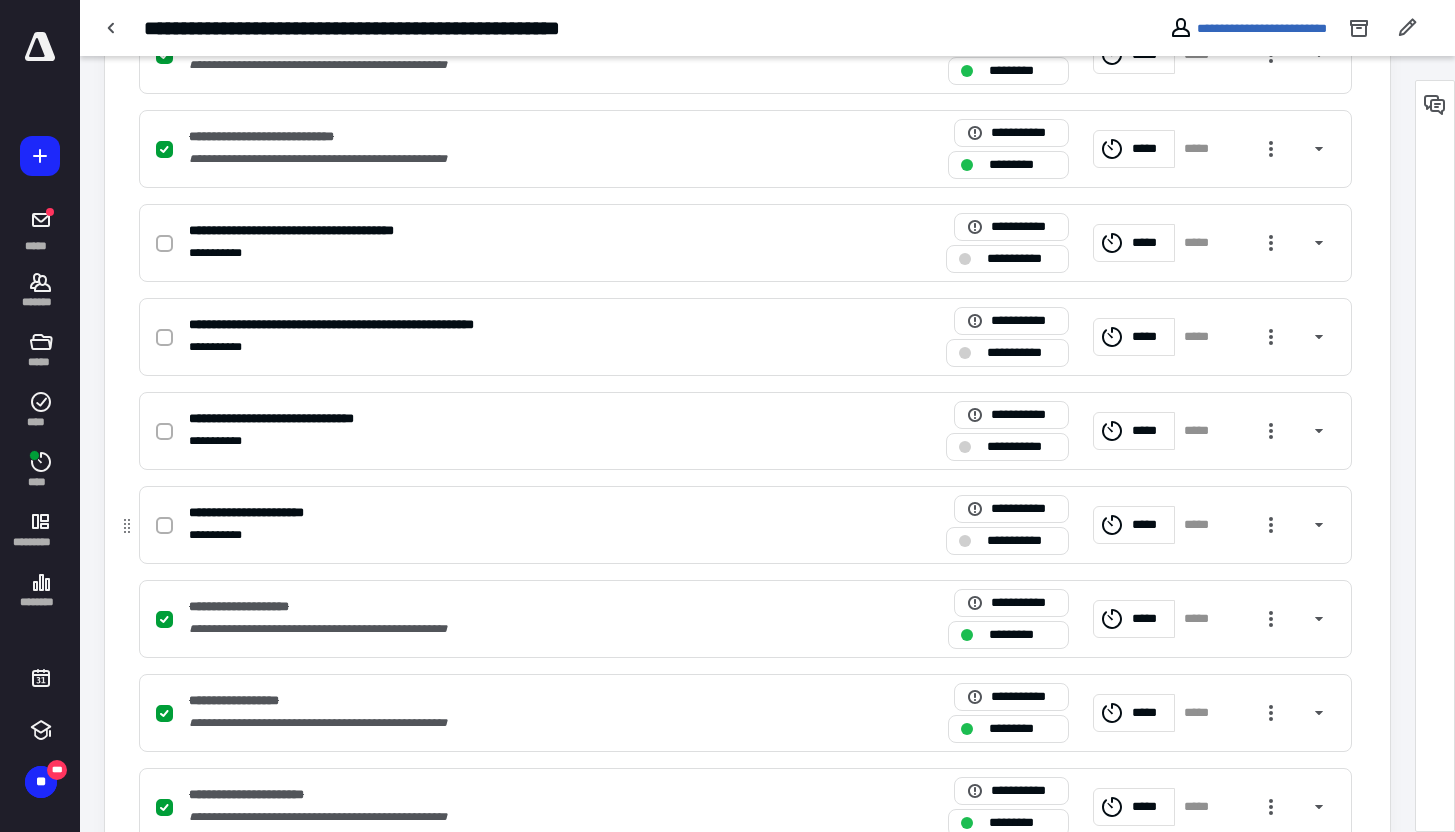 click at bounding box center (164, 526) 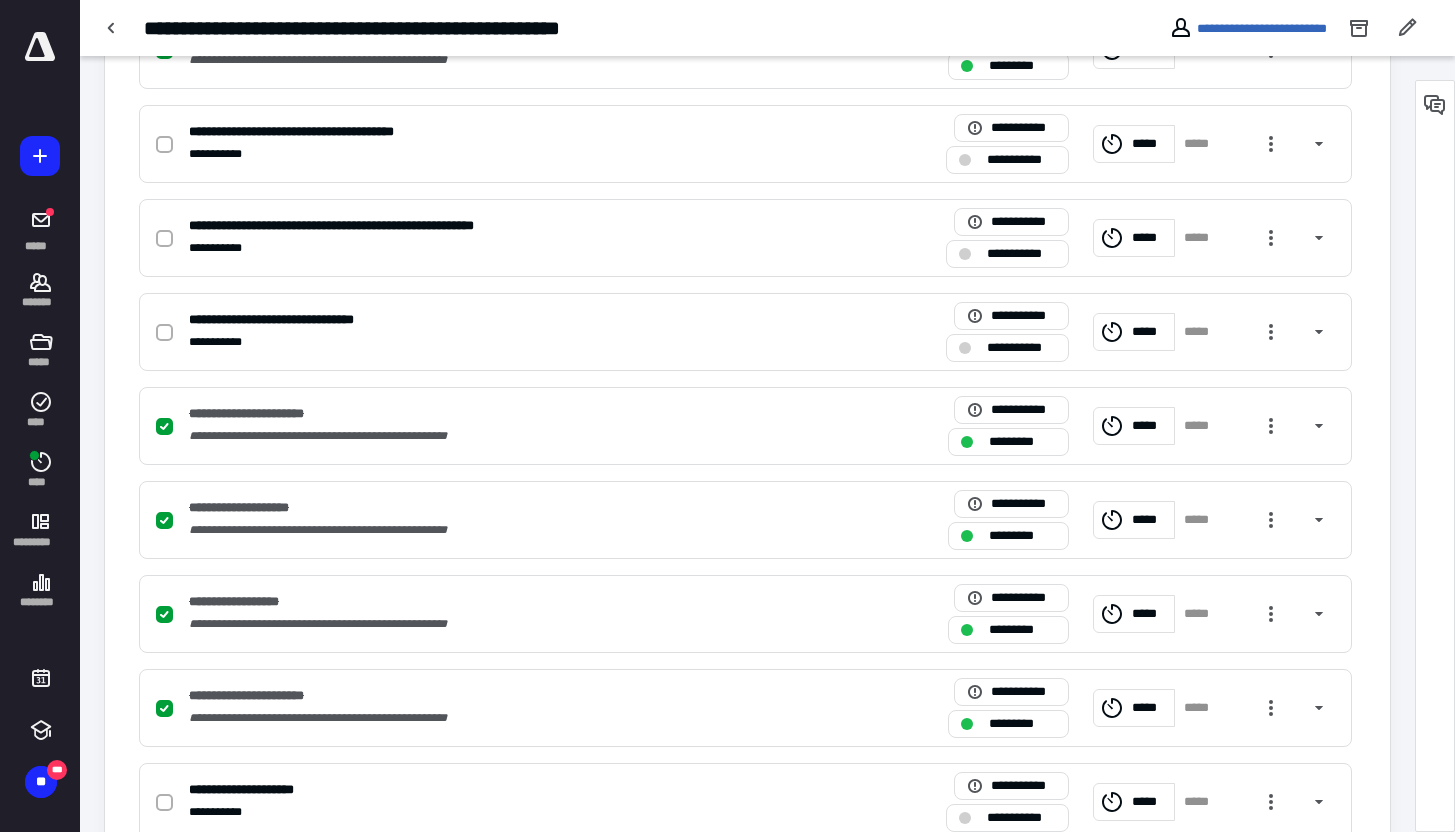 scroll, scrollTop: 795, scrollLeft: 0, axis: vertical 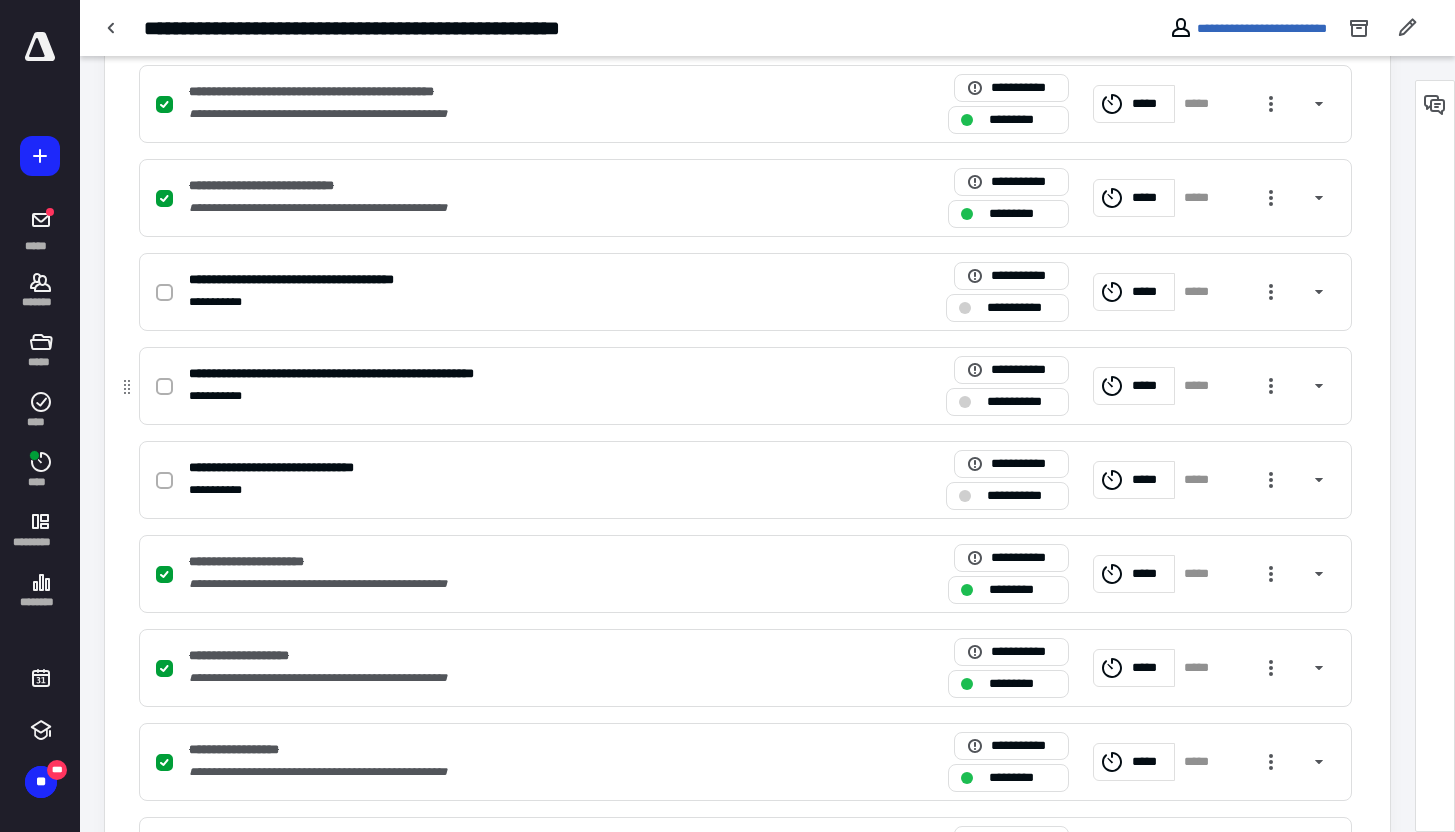 click 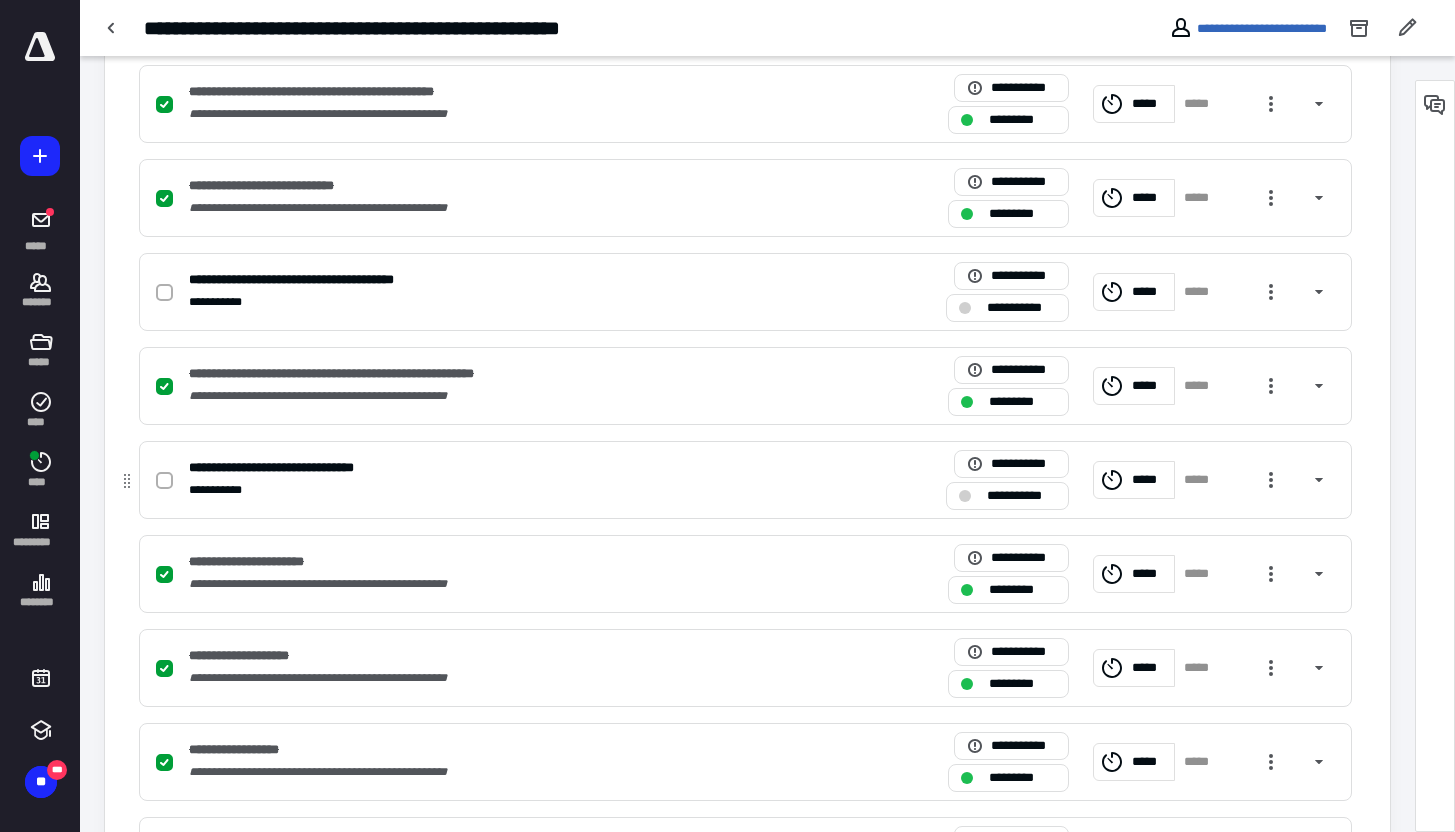click on "**********" at bounding box center [483, 490] 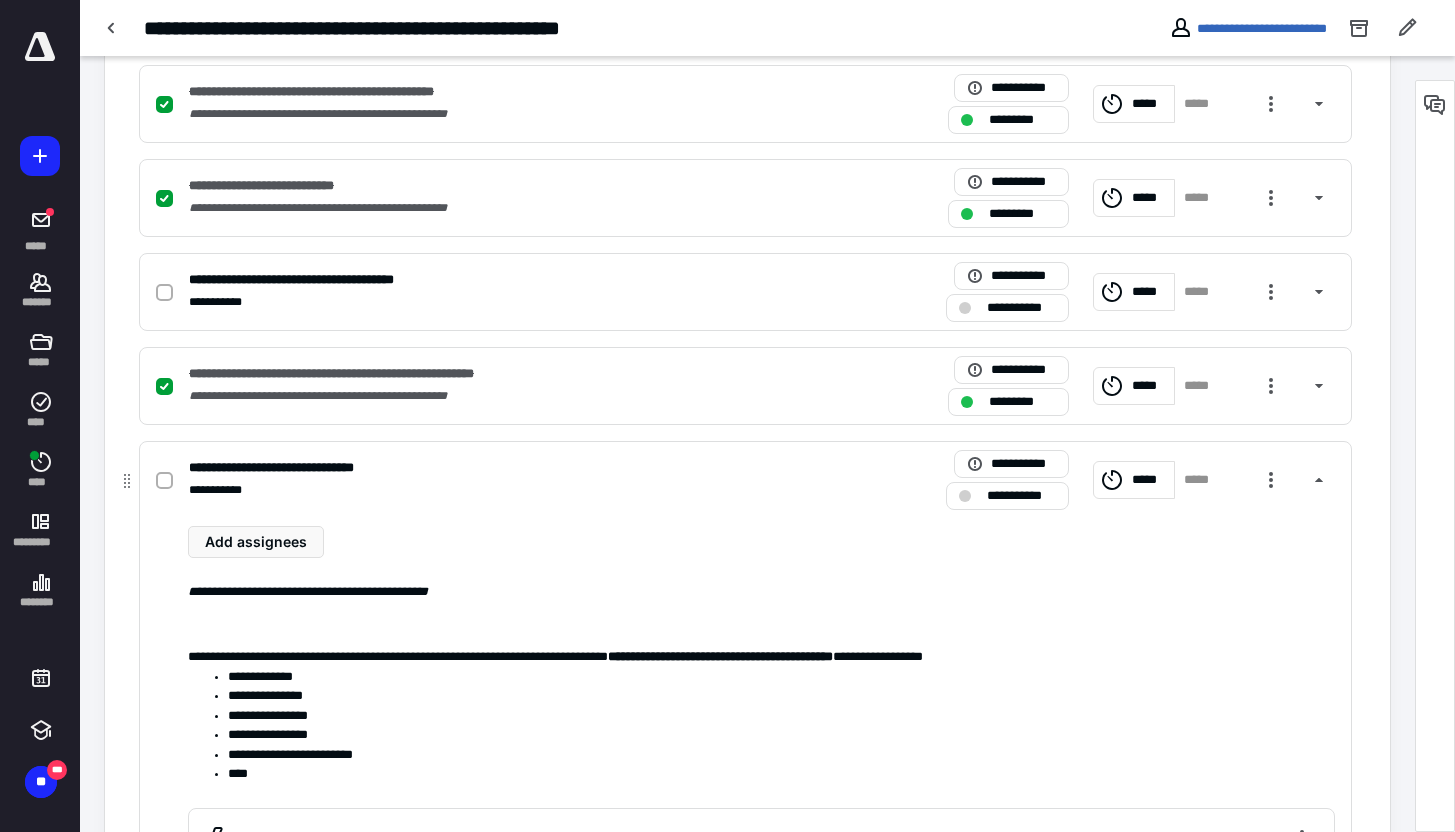 click on "**********" at bounding box center (483, 490) 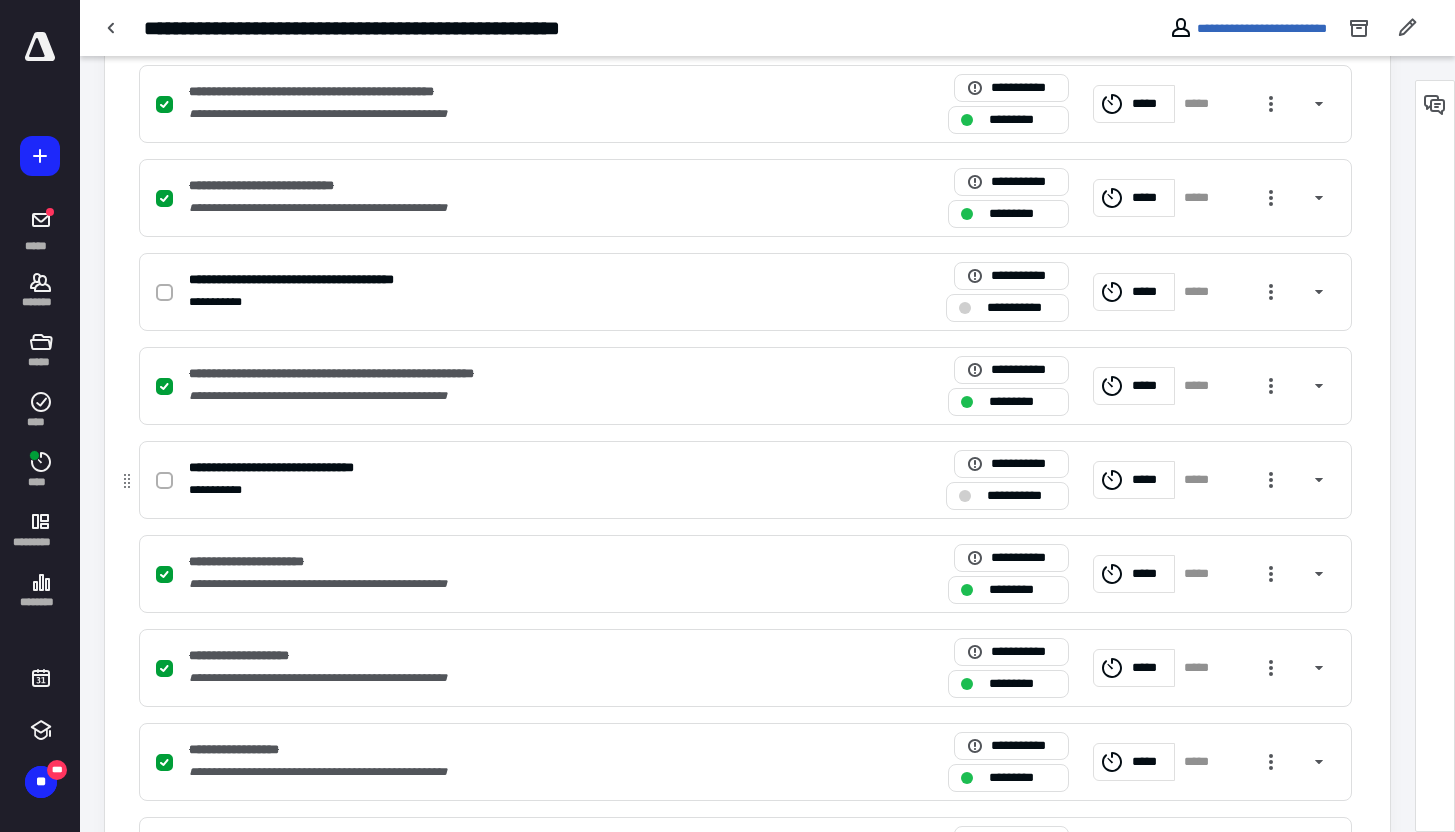 click at bounding box center [168, 480] 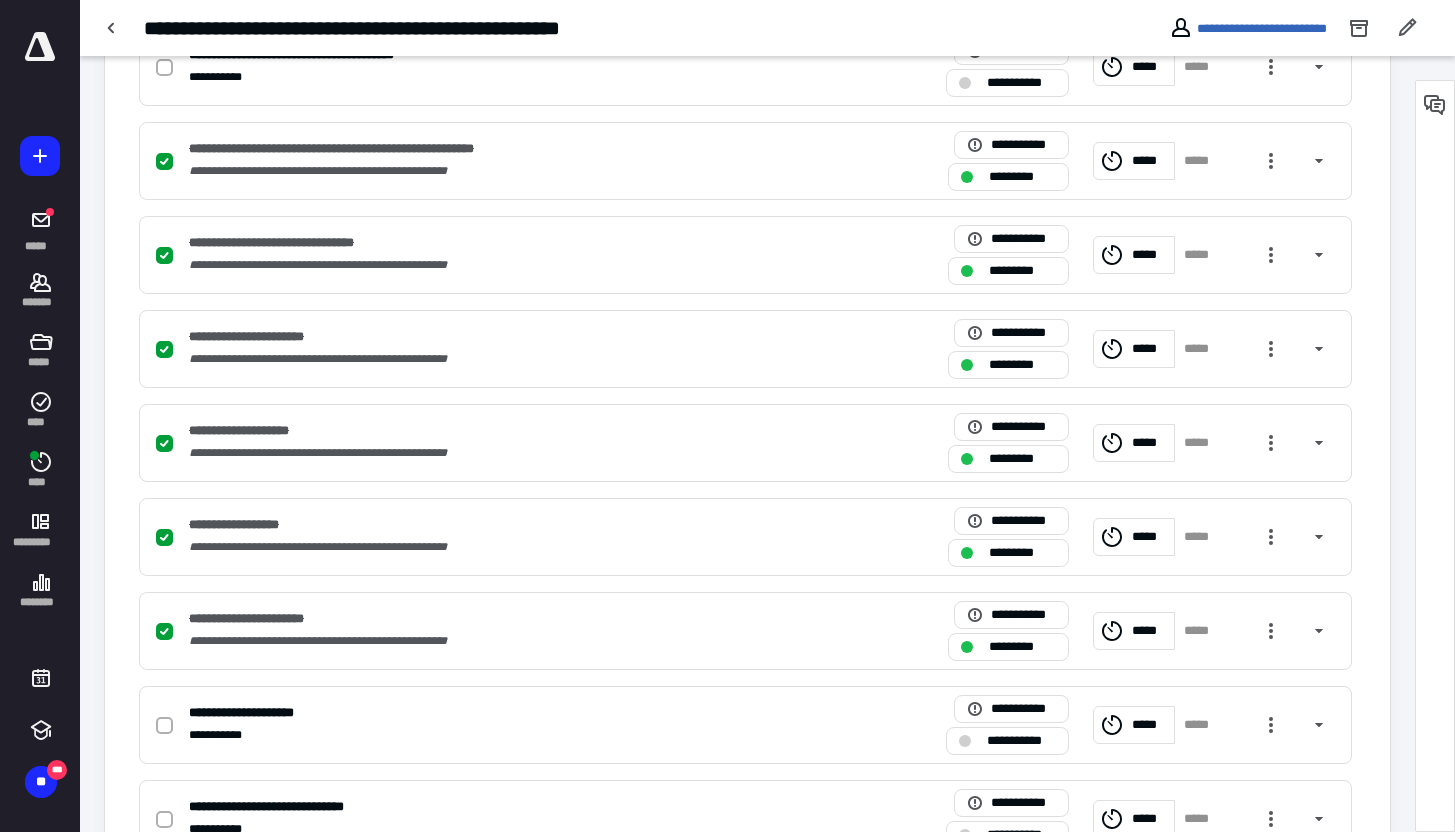 scroll, scrollTop: 904, scrollLeft: 0, axis: vertical 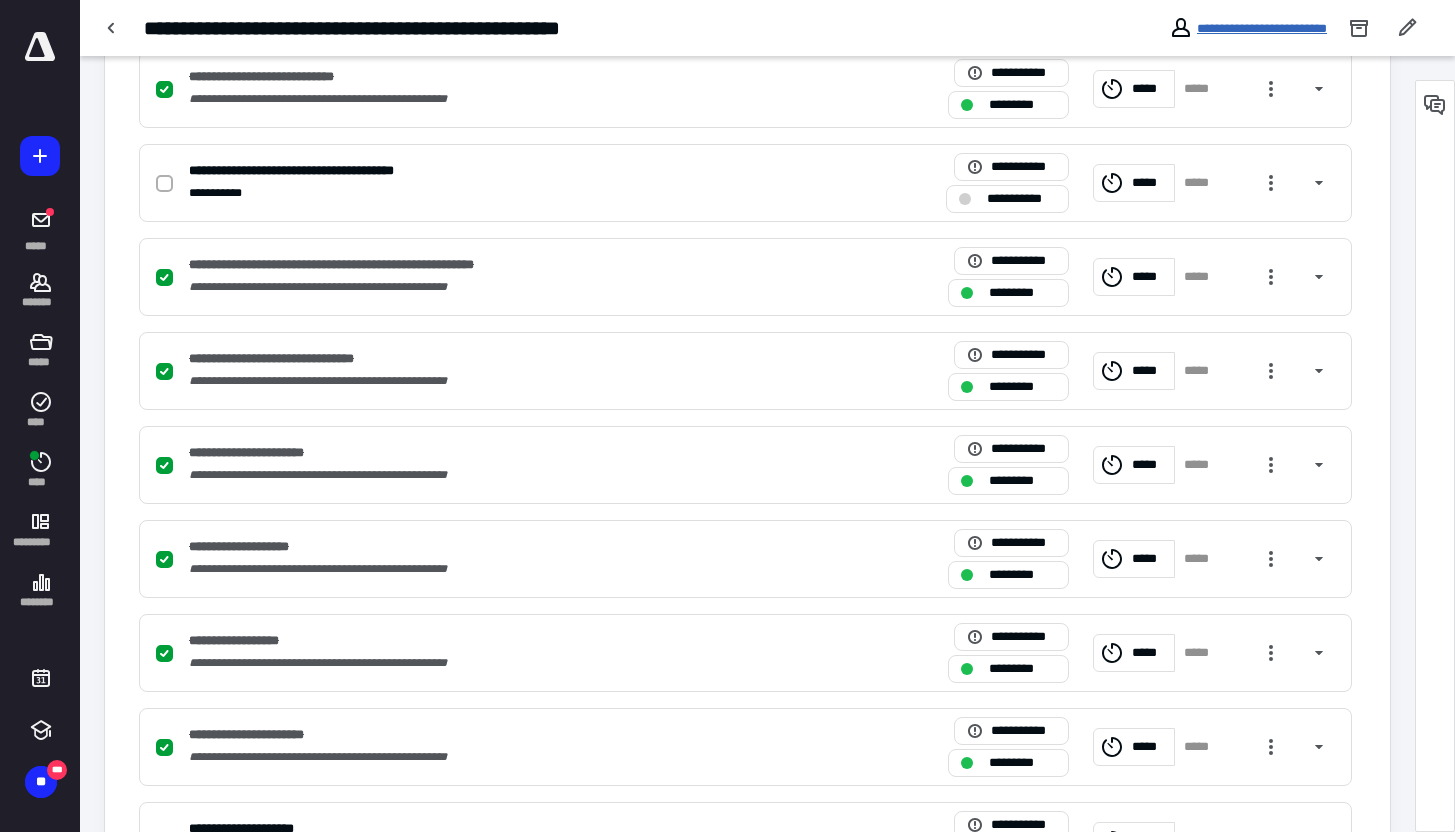 click on "**********" at bounding box center [1262, 28] 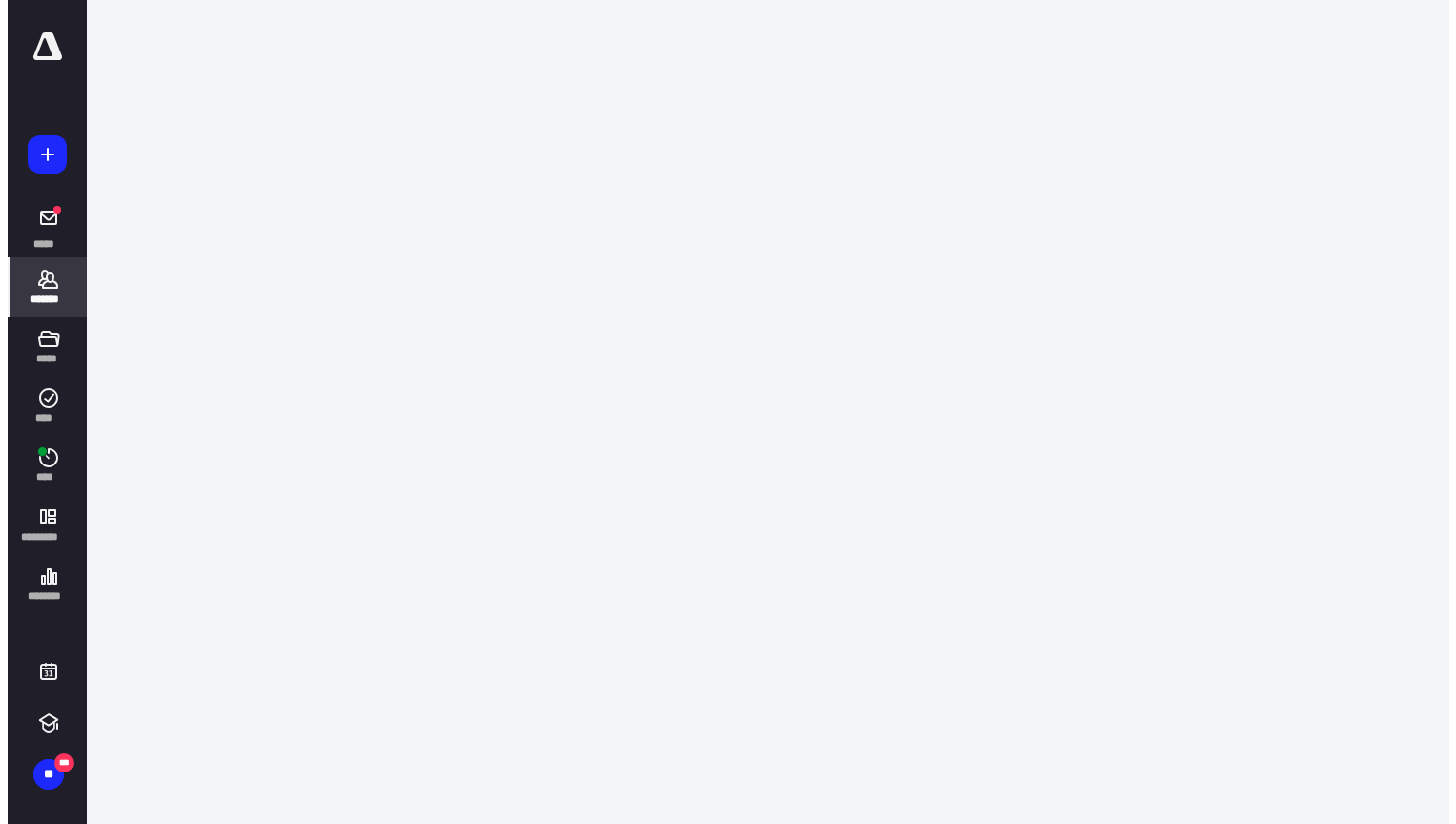scroll, scrollTop: 0, scrollLeft: 0, axis: both 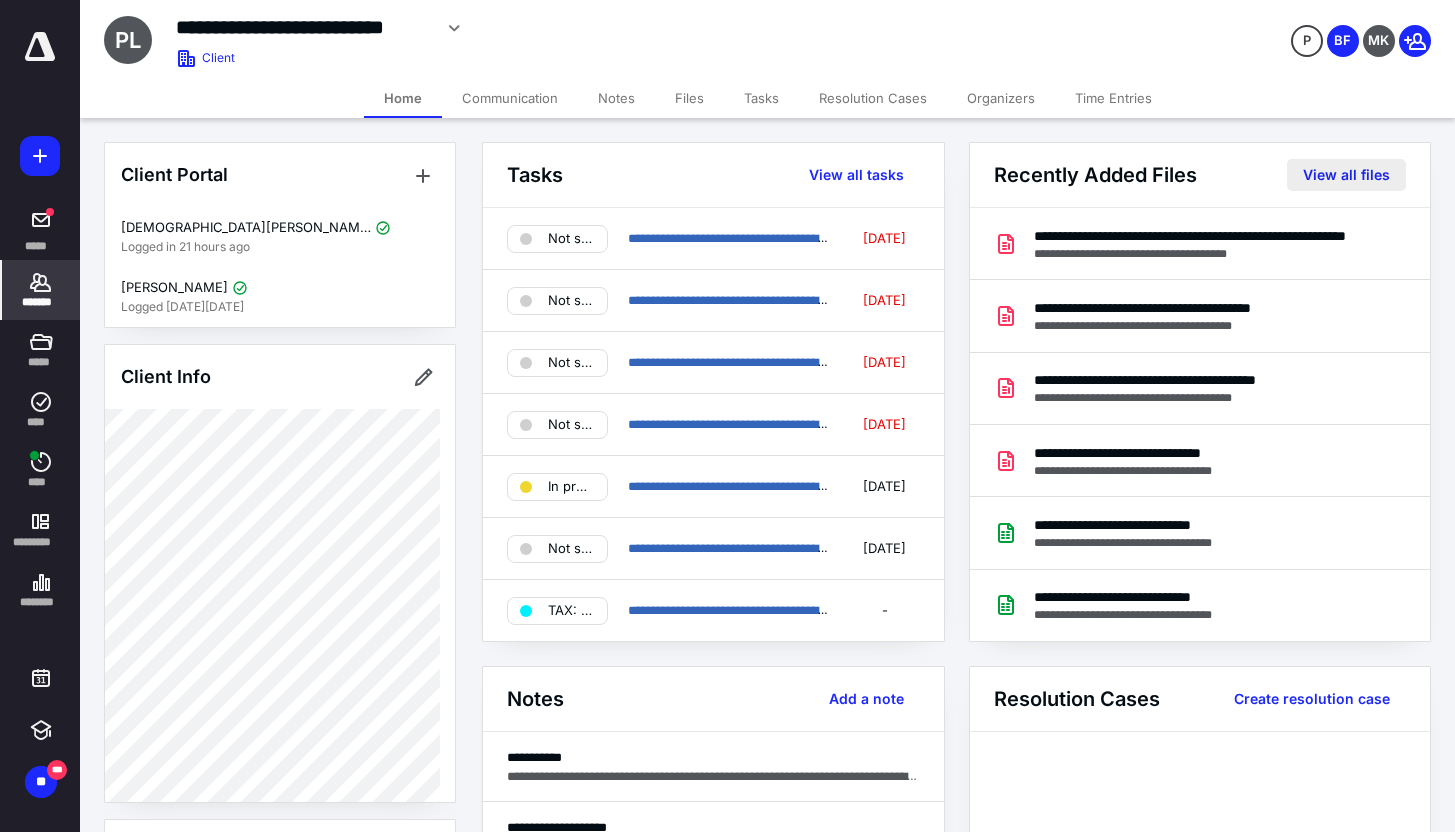 click on "View all files" at bounding box center [1346, 175] 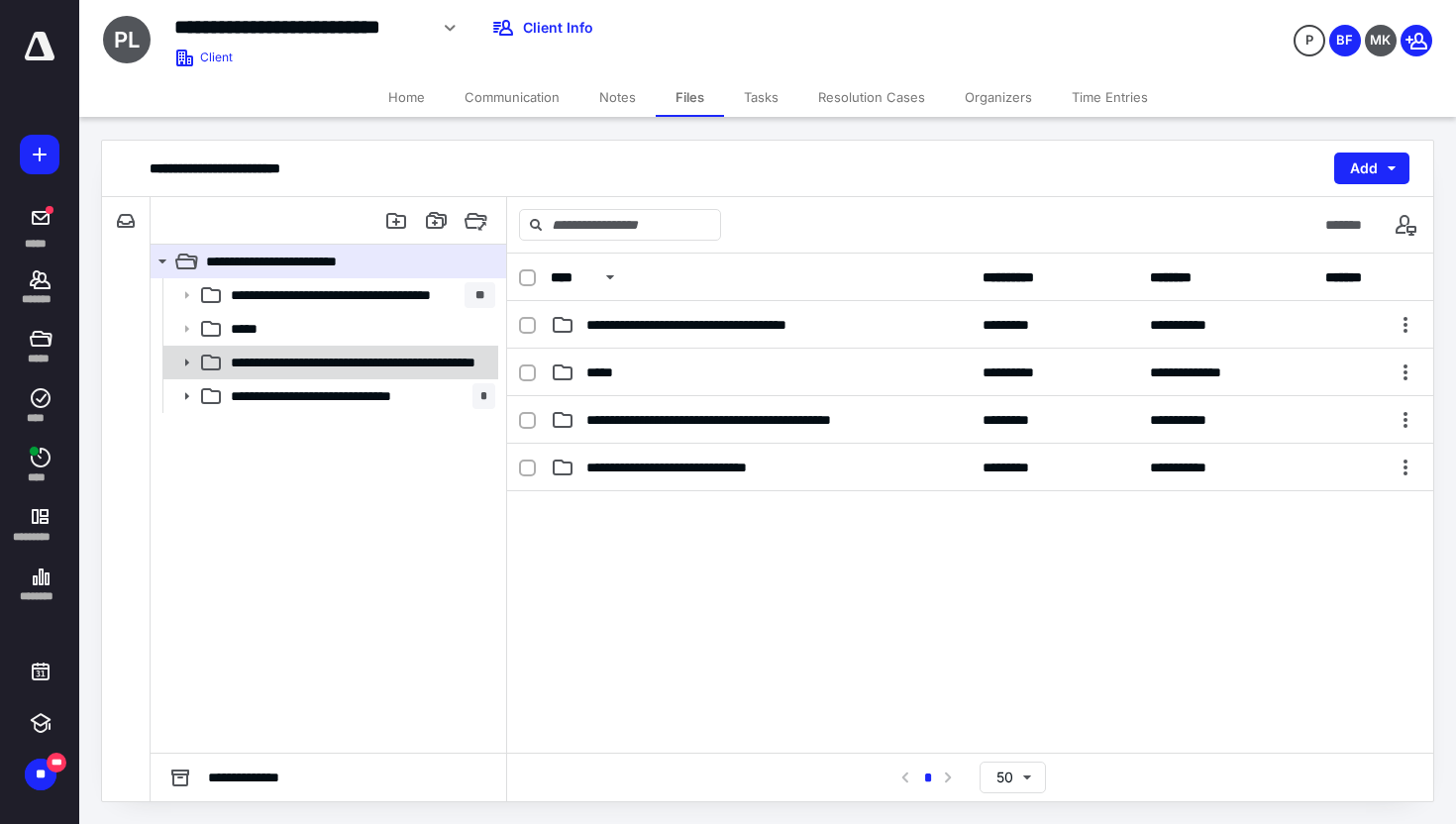 click 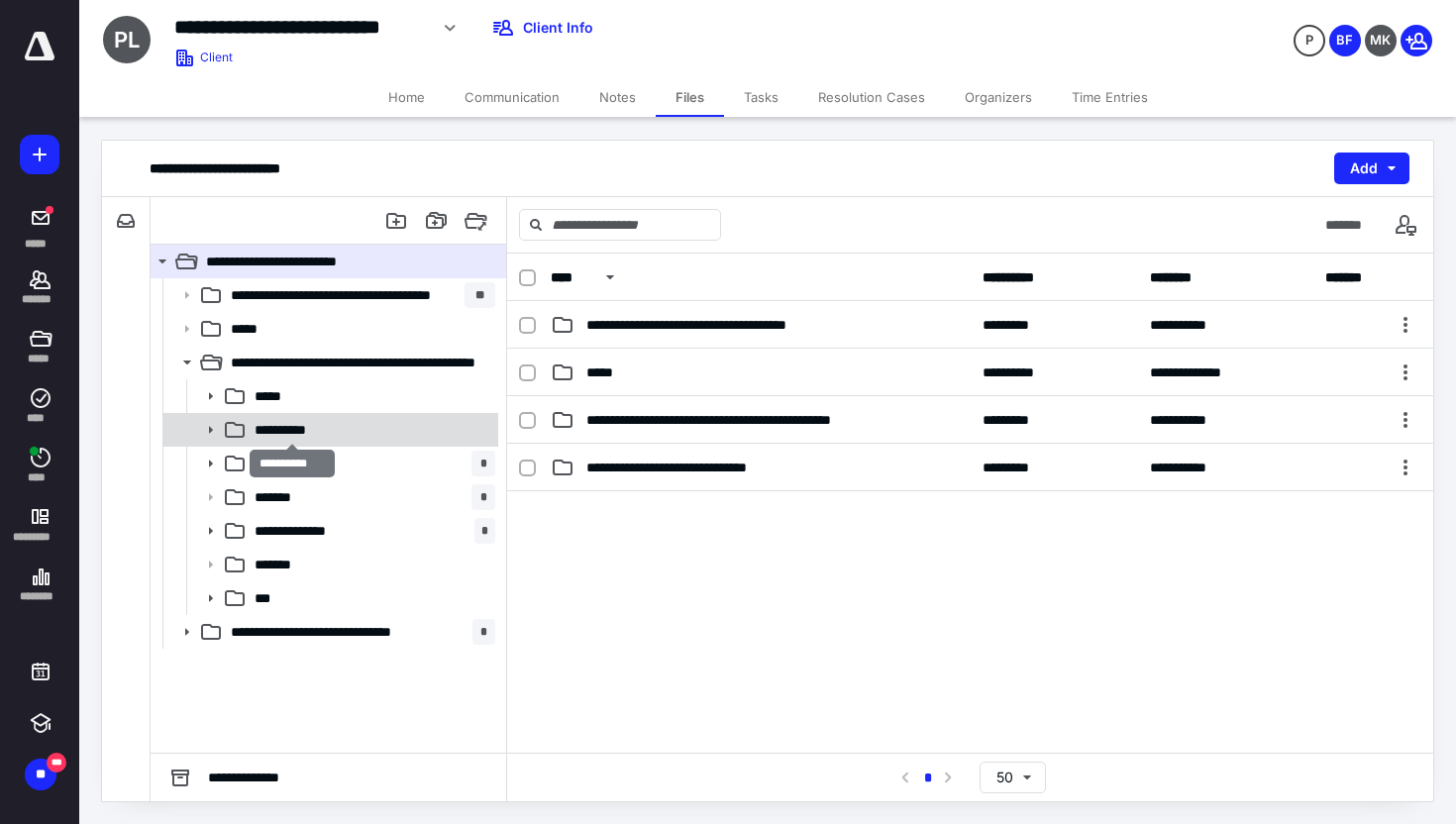 click on "**********" at bounding box center [291, 430] 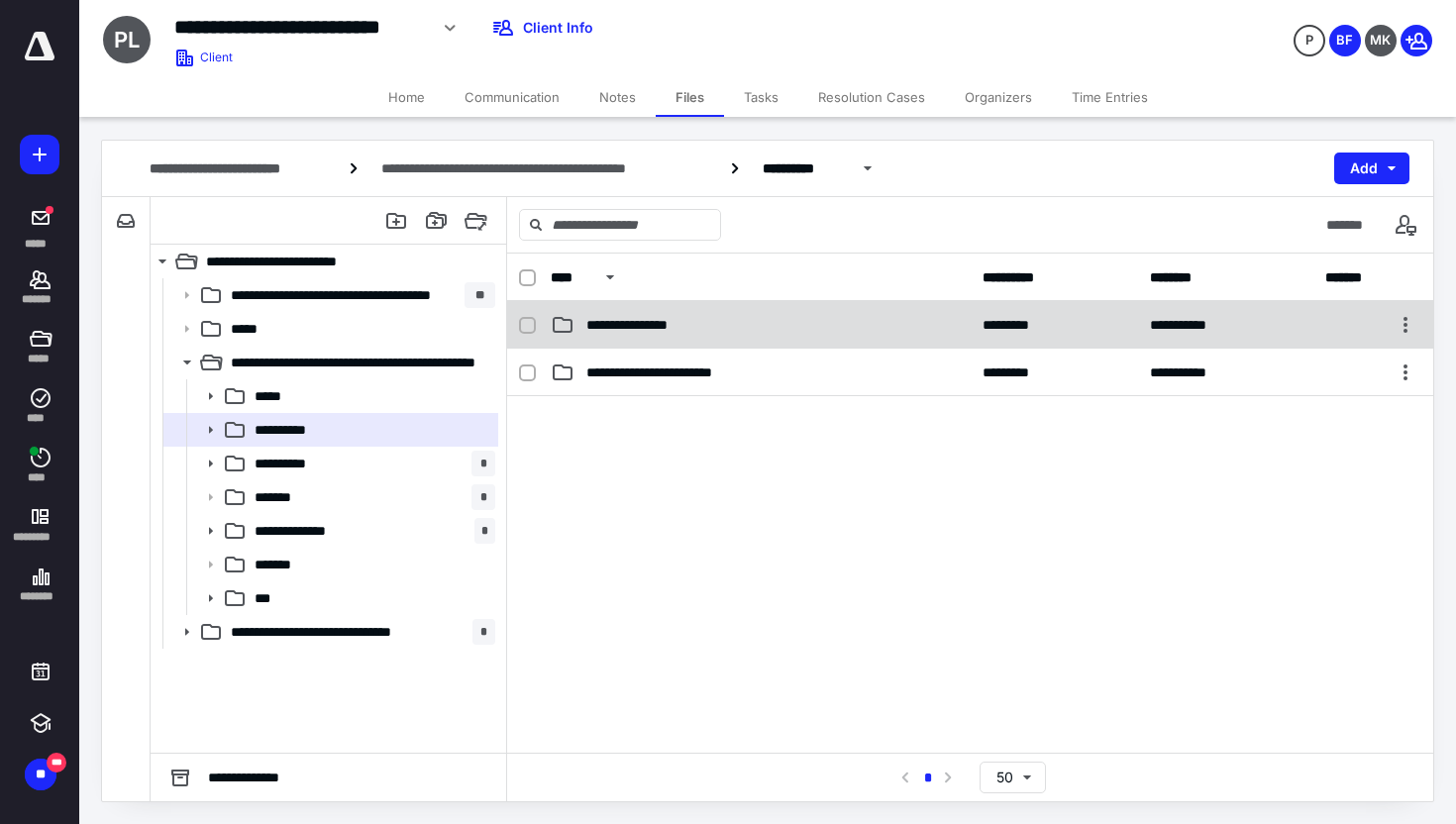 click on "**********" at bounding box center (970, 325) 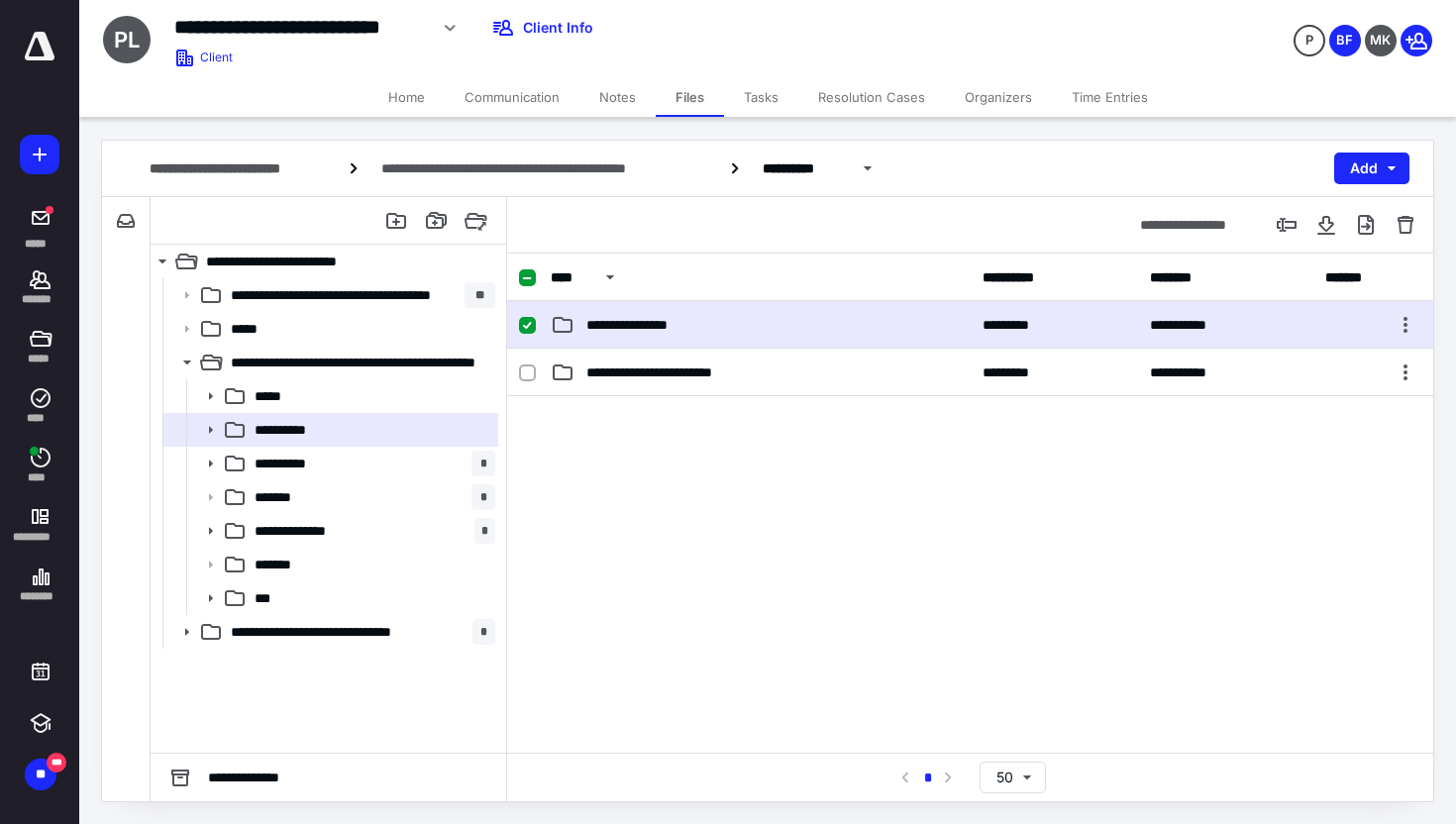 click on "**********" at bounding box center [970, 325] 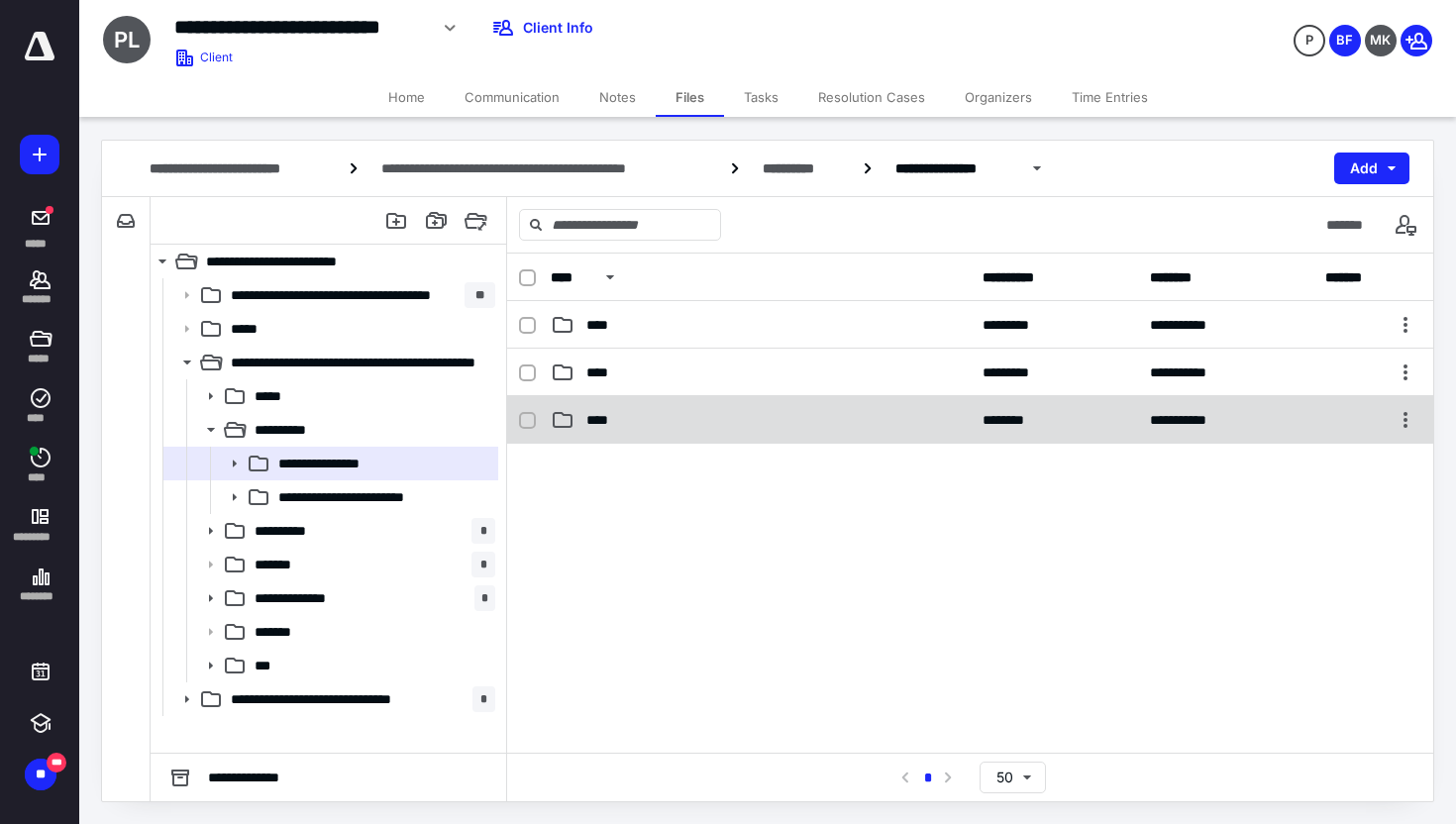 click on "****" at bounding box center [761, 420] 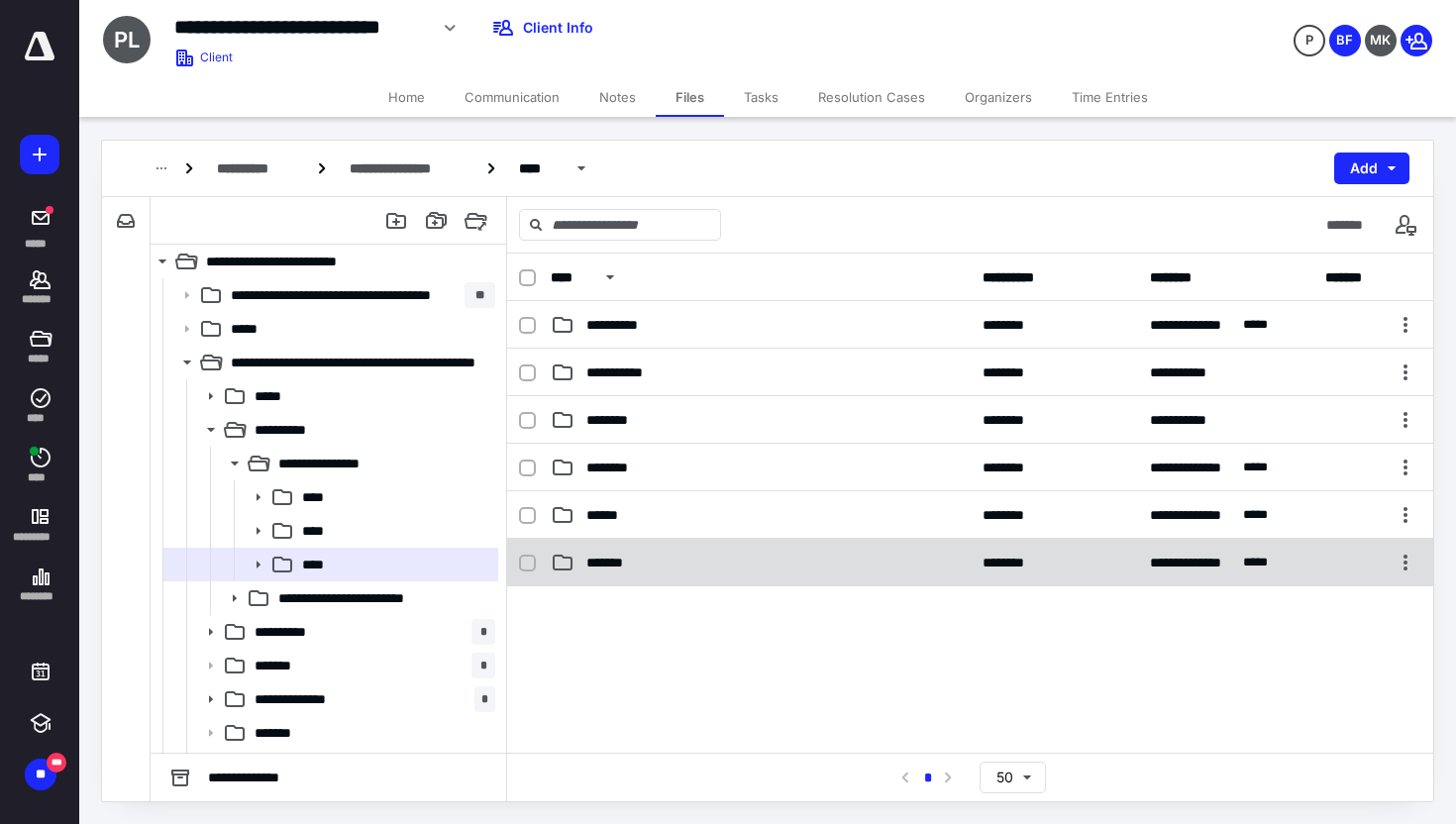 click on "*******" at bounding box center (761, 563) 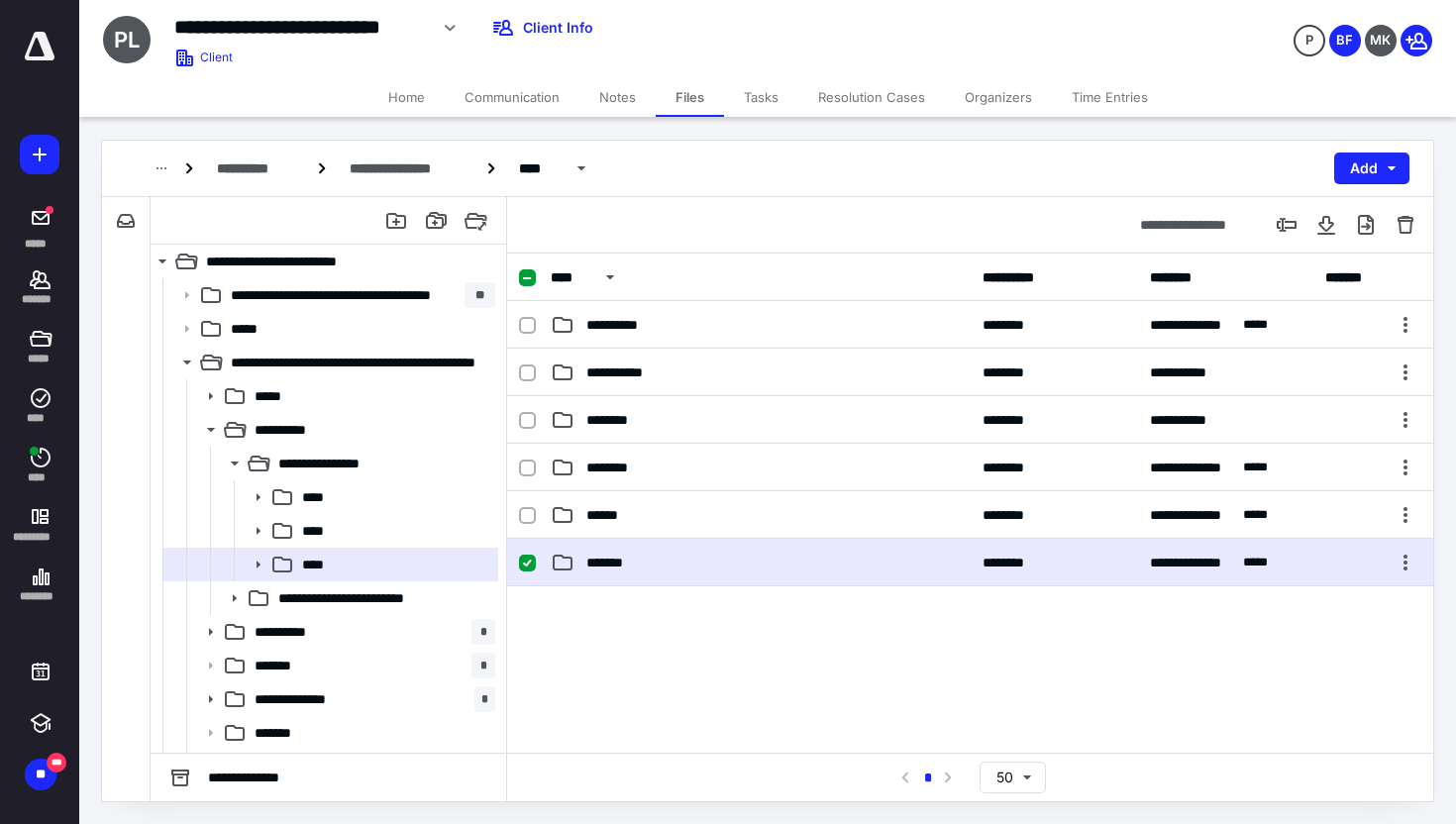 click on "*******" at bounding box center (761, 563) 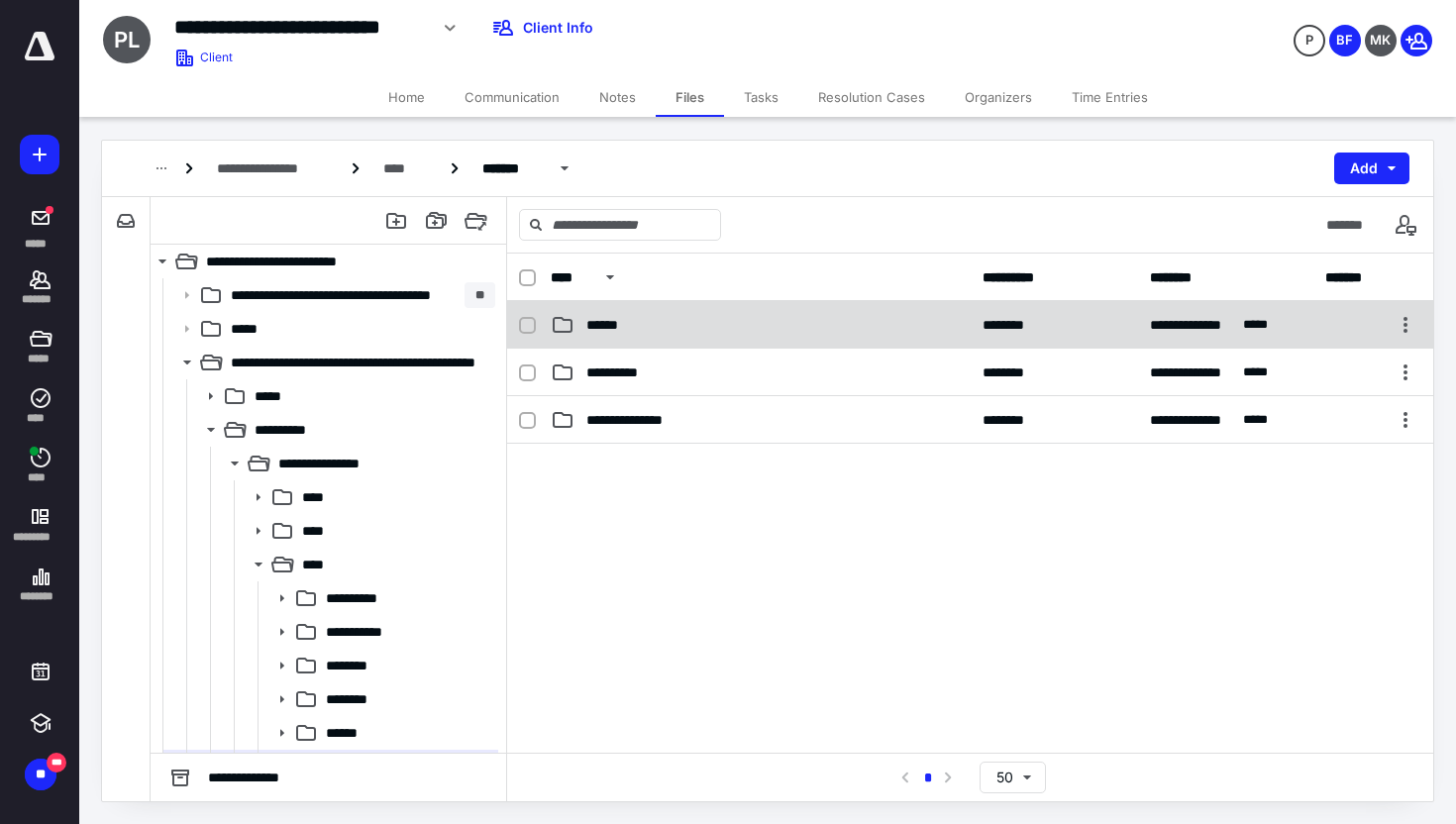 click on "******" at bounding box center (761, 325) 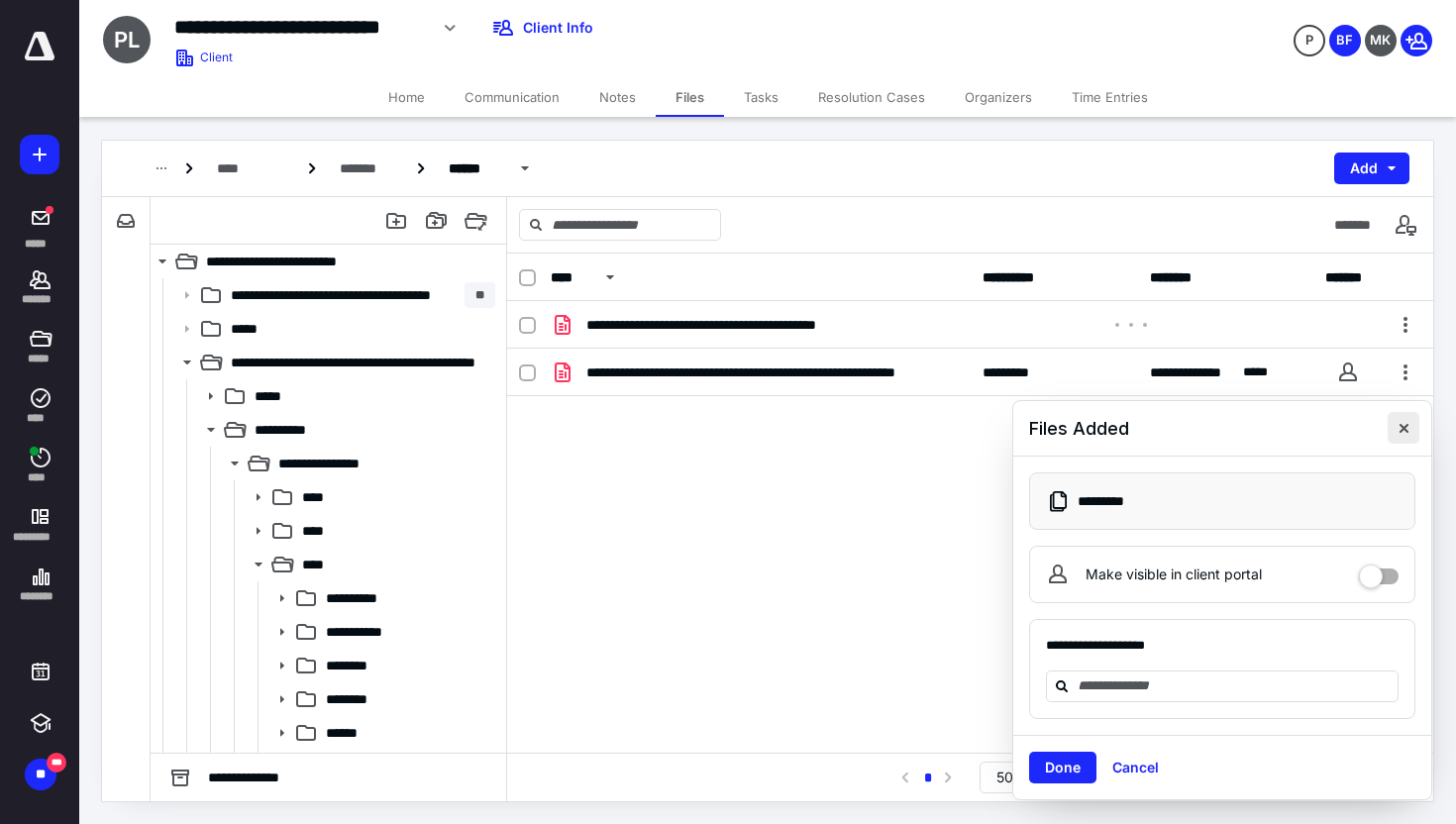 click at bounding box center [1404, 428] 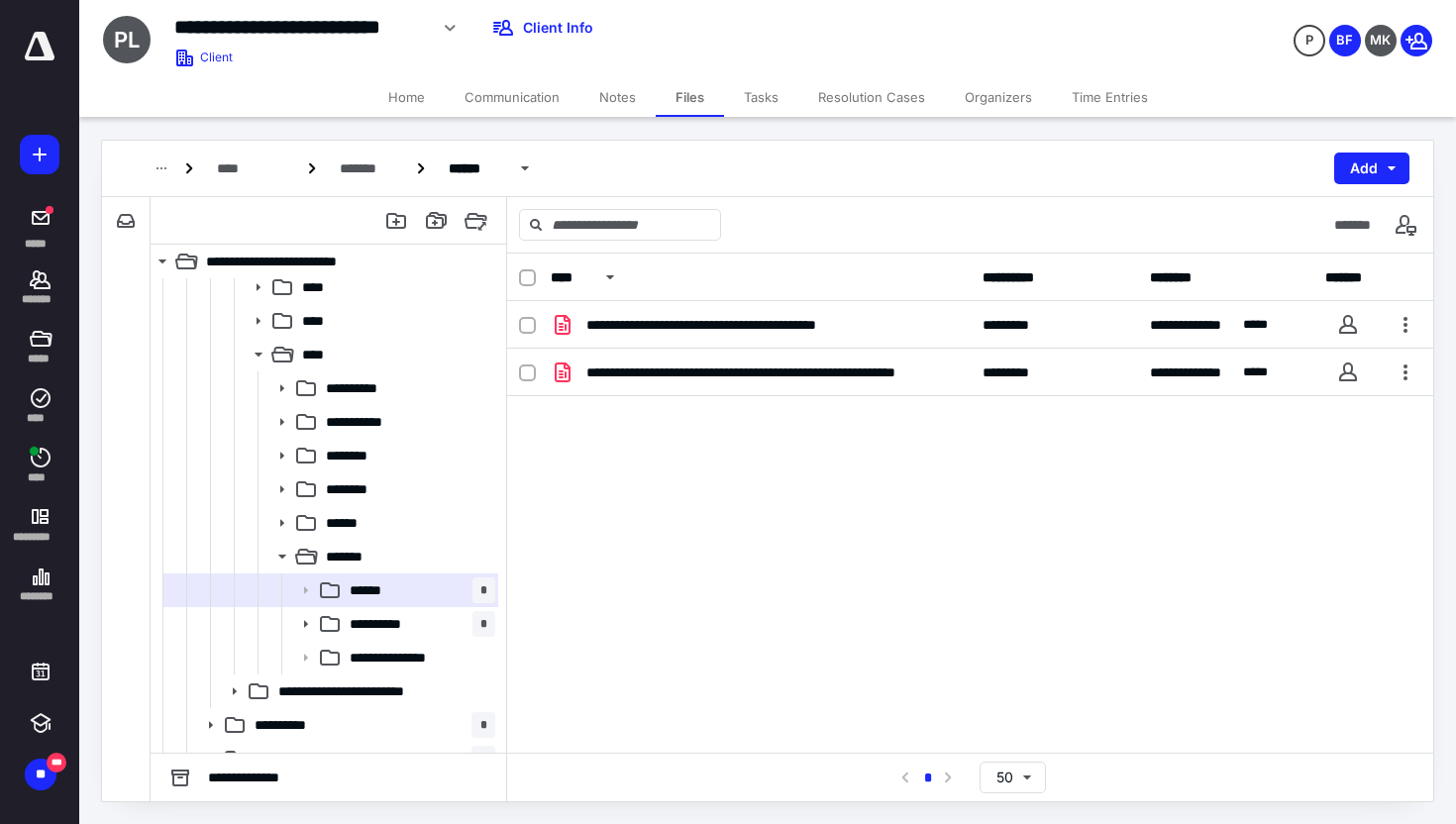scroll, scrollTop: 367, scrollLeft: 0, axis: vertical 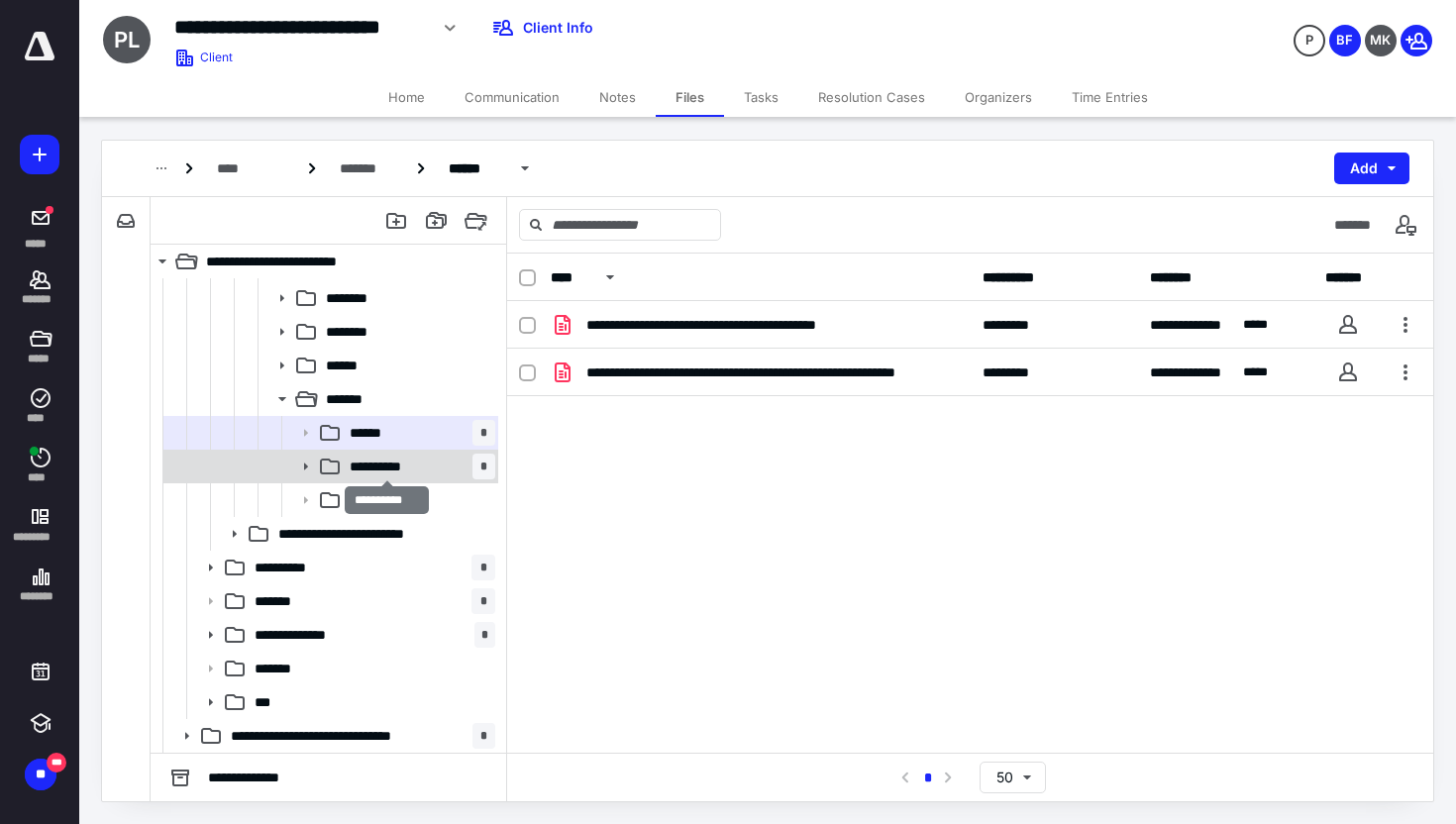 click on "**********" at bounding box center [386, 466] 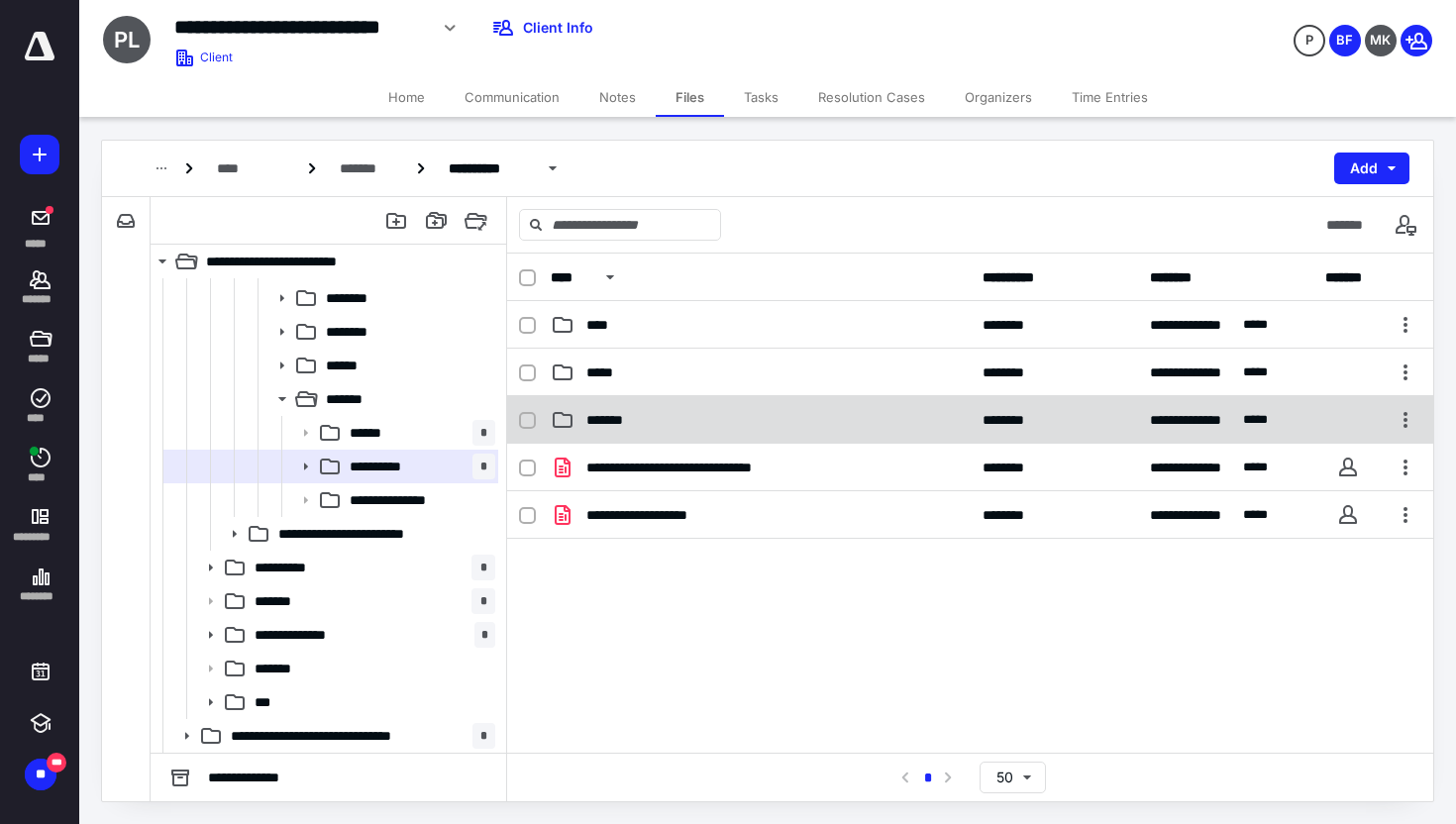 click on "*******" at bounding box center (614, 420) 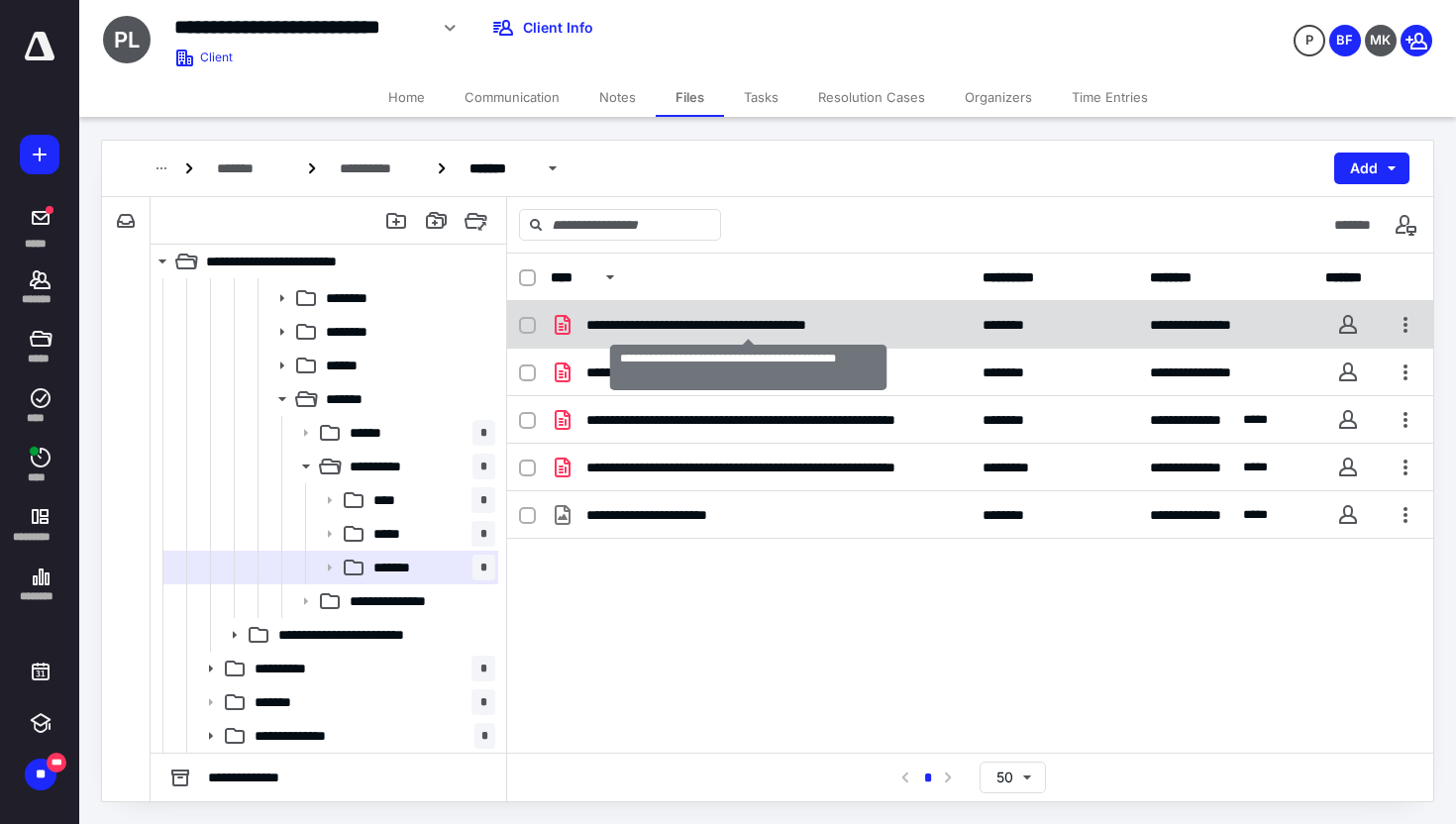 click on "**********" at bounding box center (748, 325) 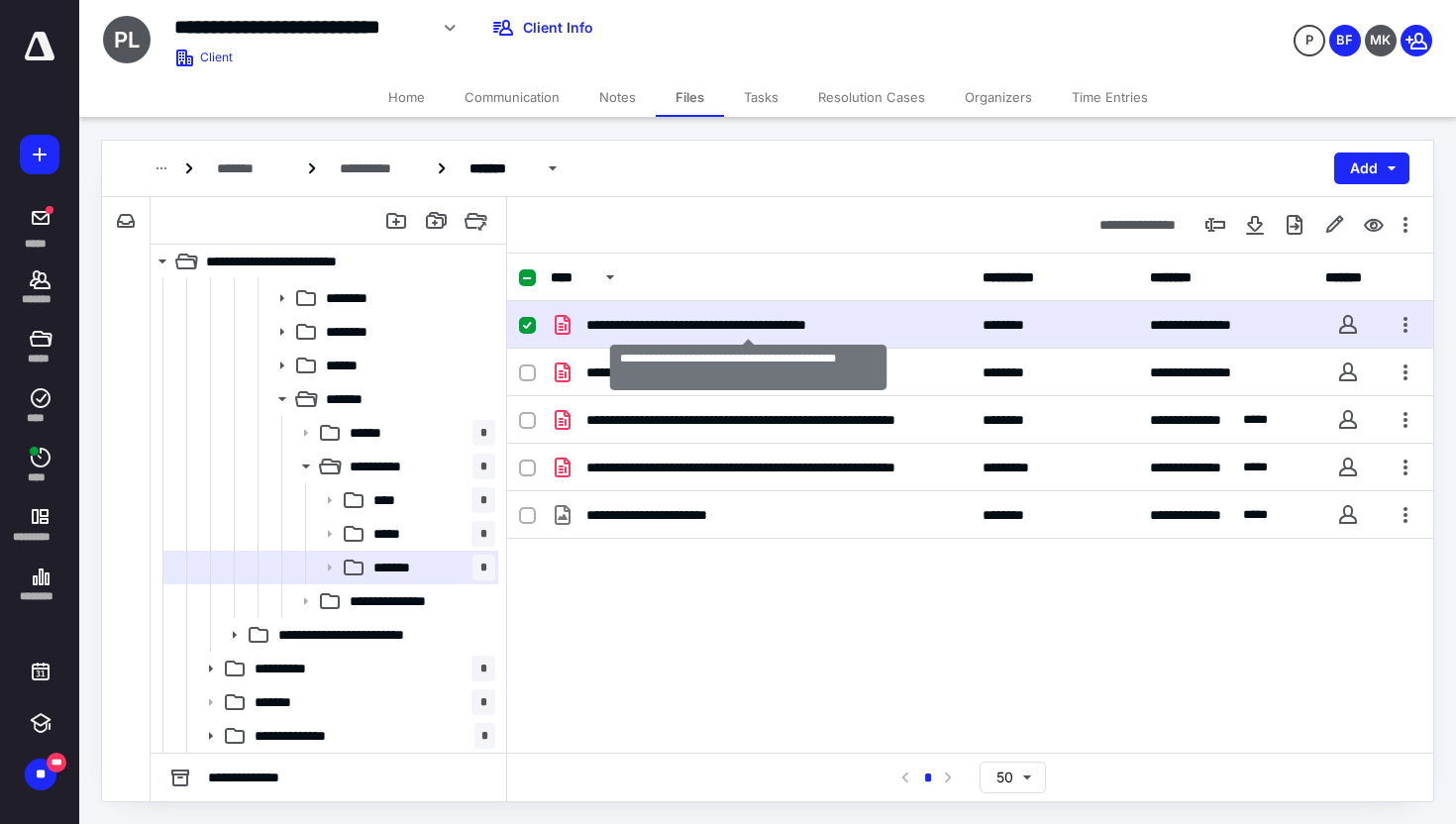 click on "**********" at bounding box center (748, 325) 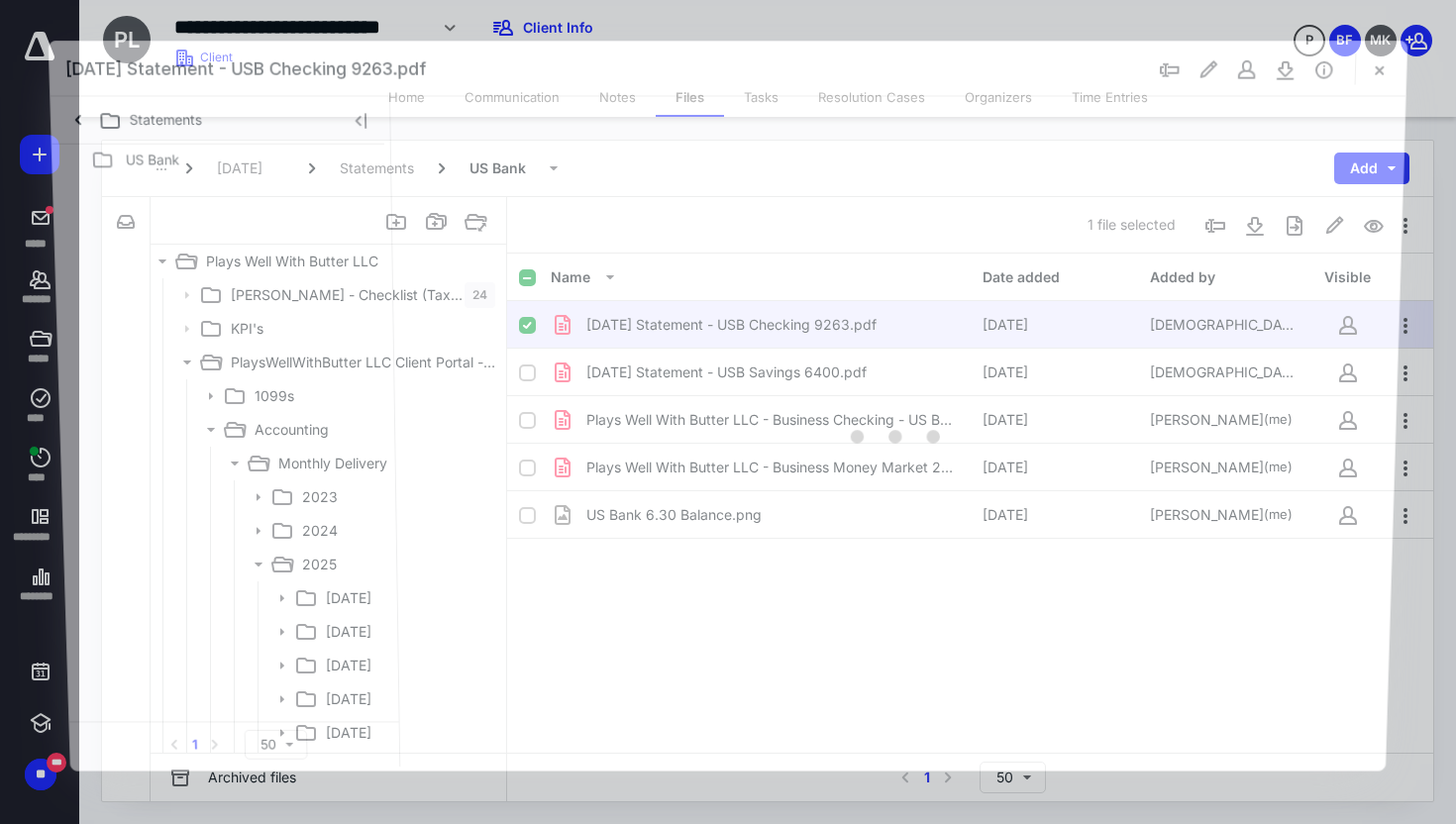 scroll, scrollTop: 367, scrollLeft: 0, axis: vertical 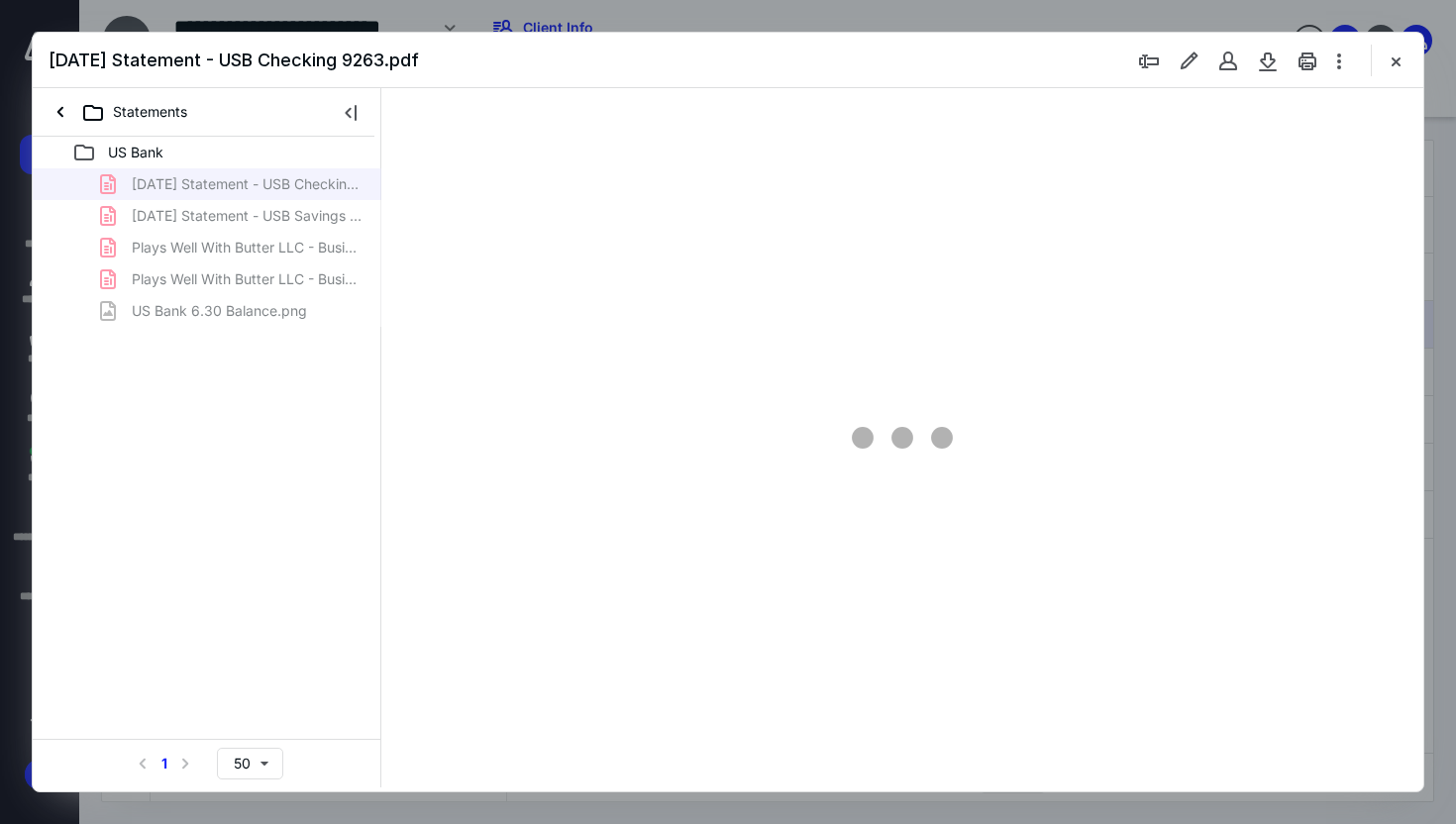 type on "168" 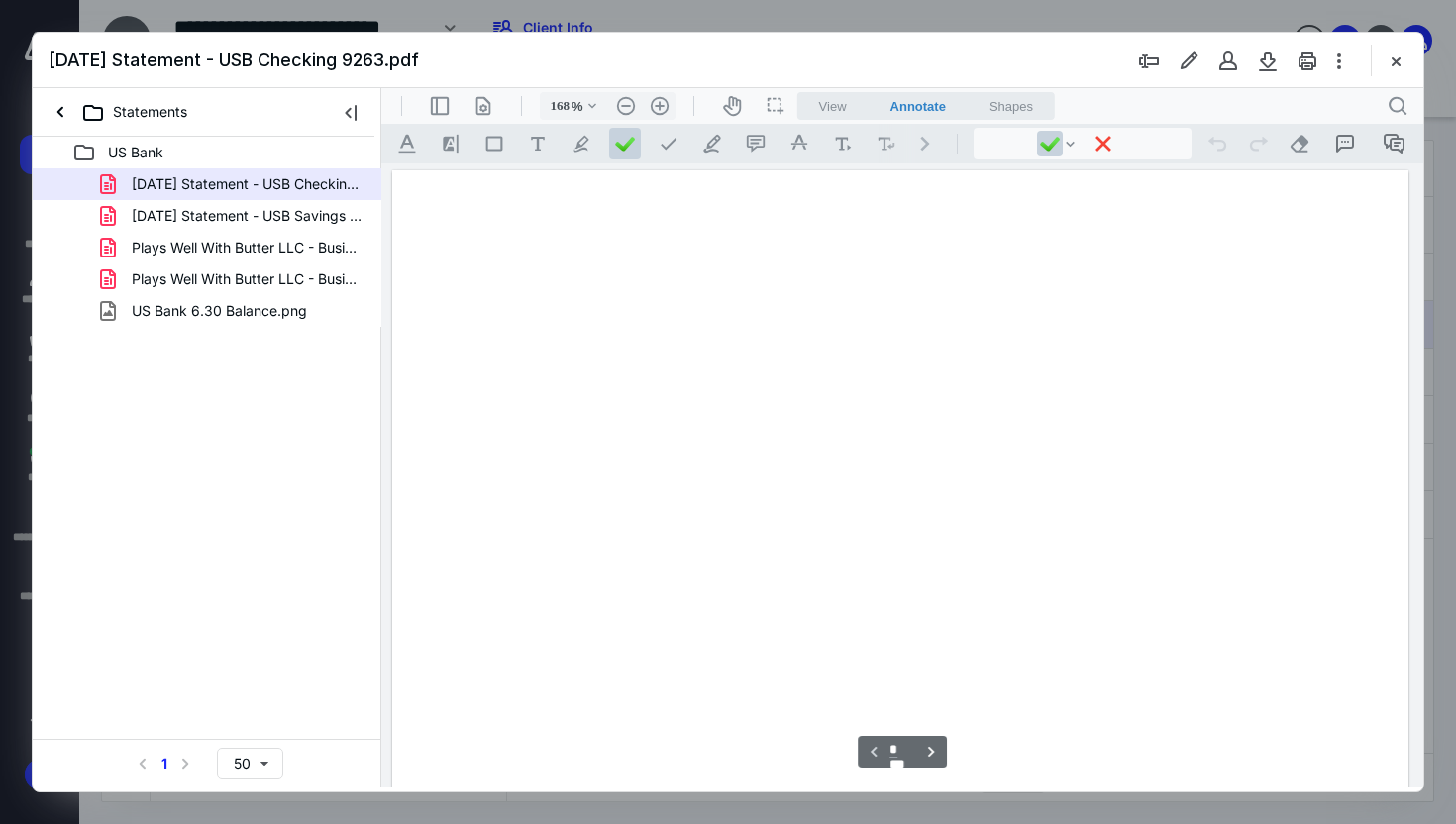 scroll, scrollTop: 82, scrollLeft: 0, axis: vertical 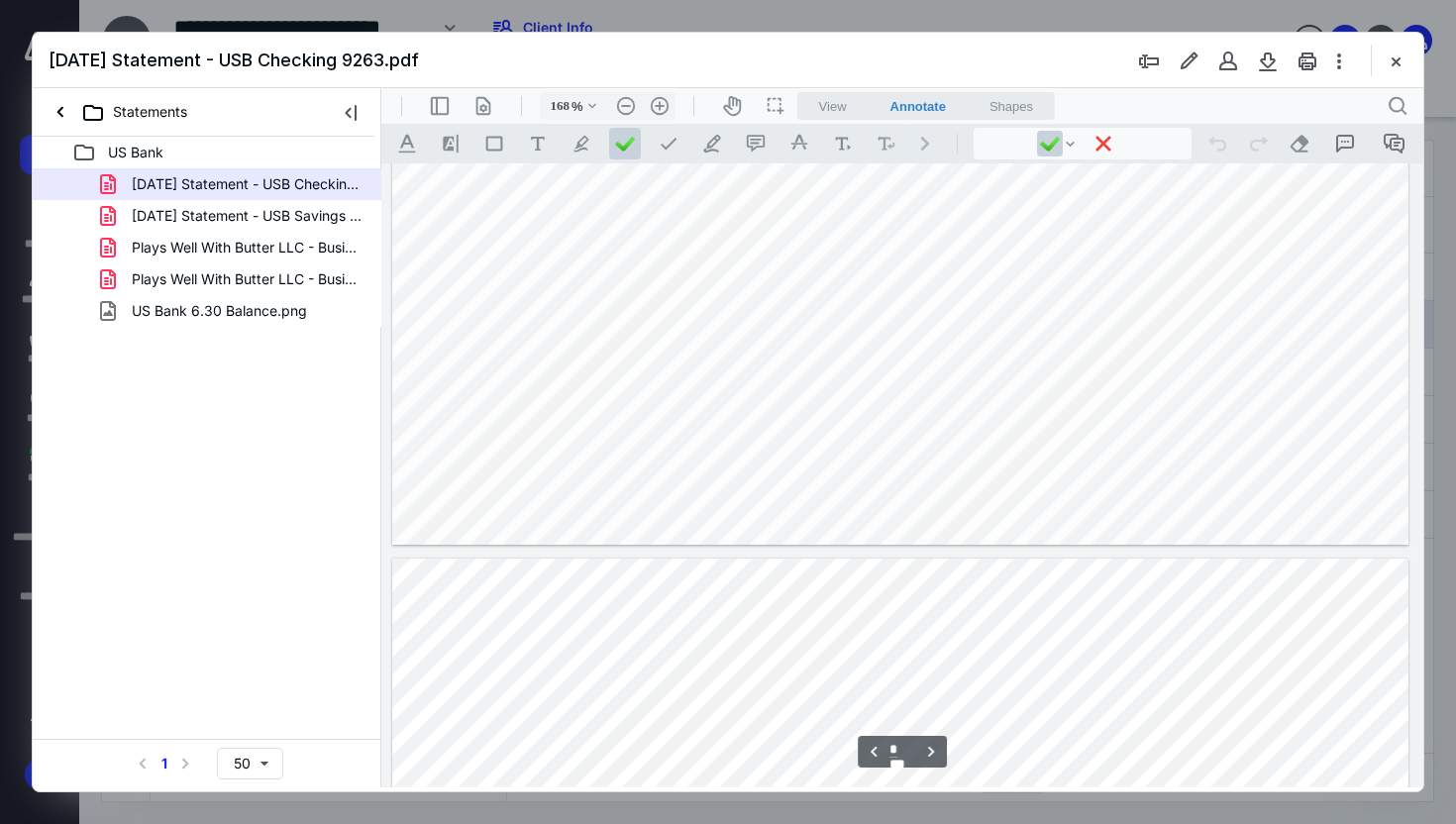 type on "*" 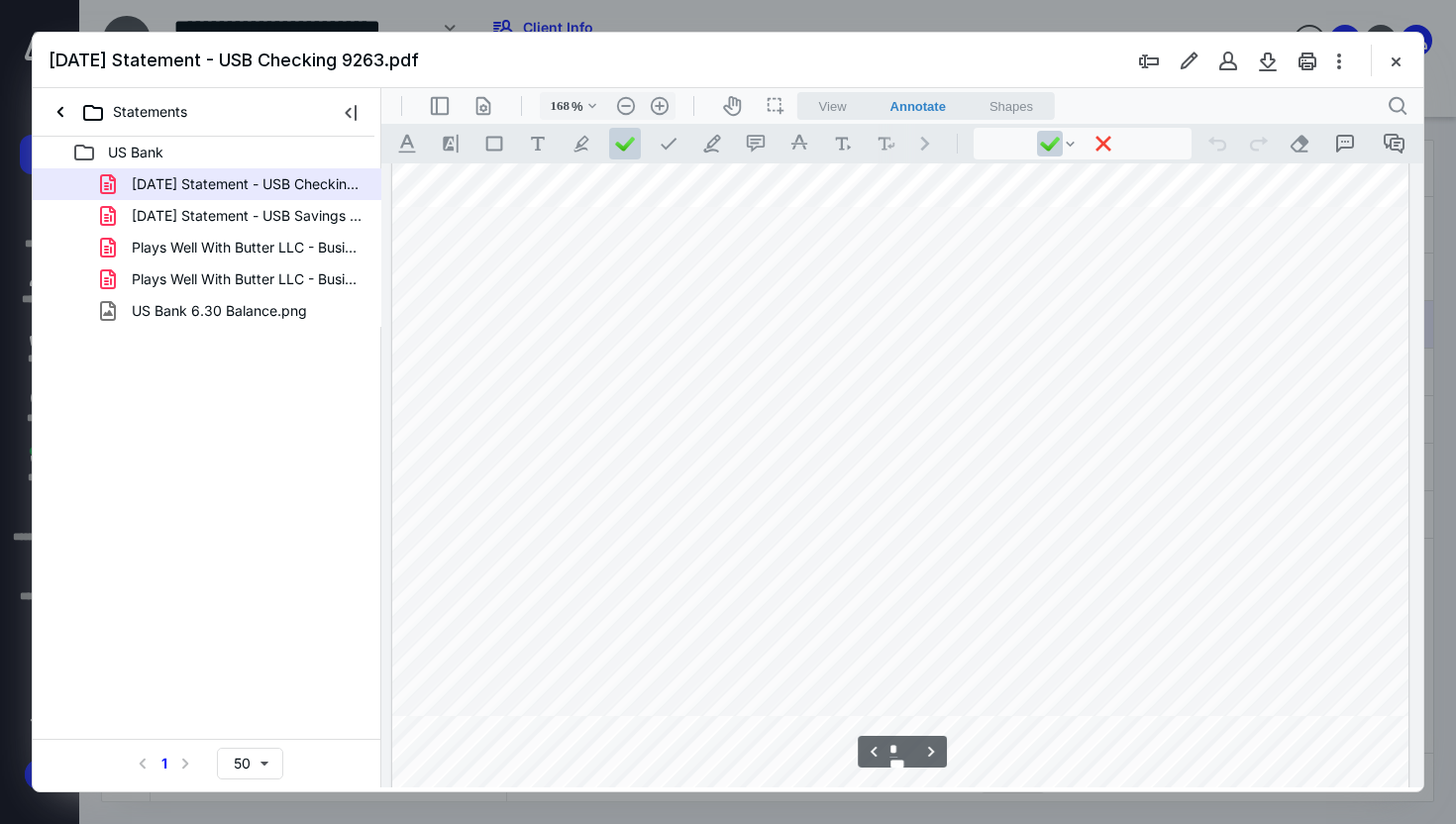 scroll, scrollTop: 2734, scrollLeft: 0, axis: vertical 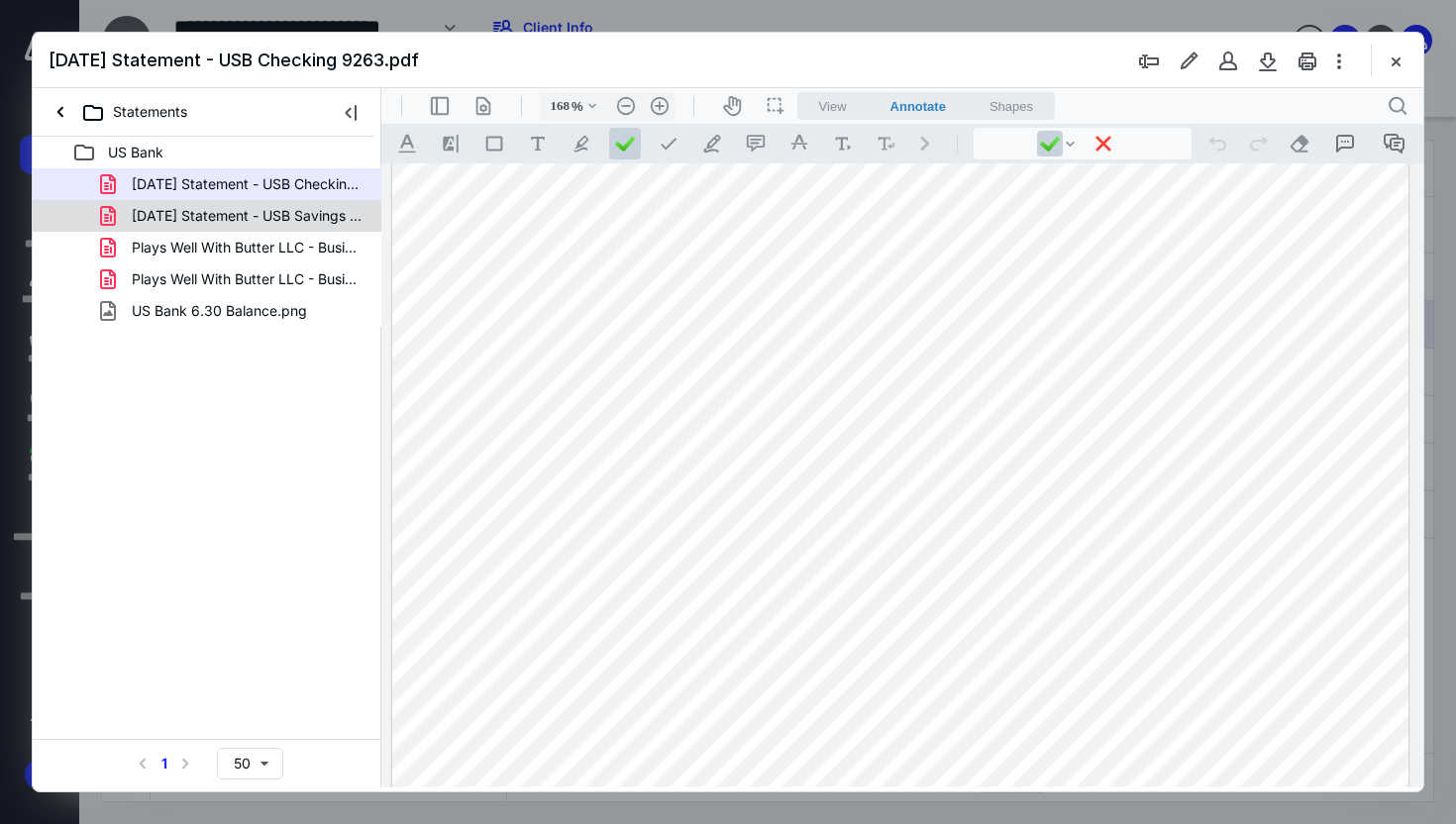 click on "2025-06-30 Statement - USB Savings 6400.pdf" at bounding box center (247, 216) 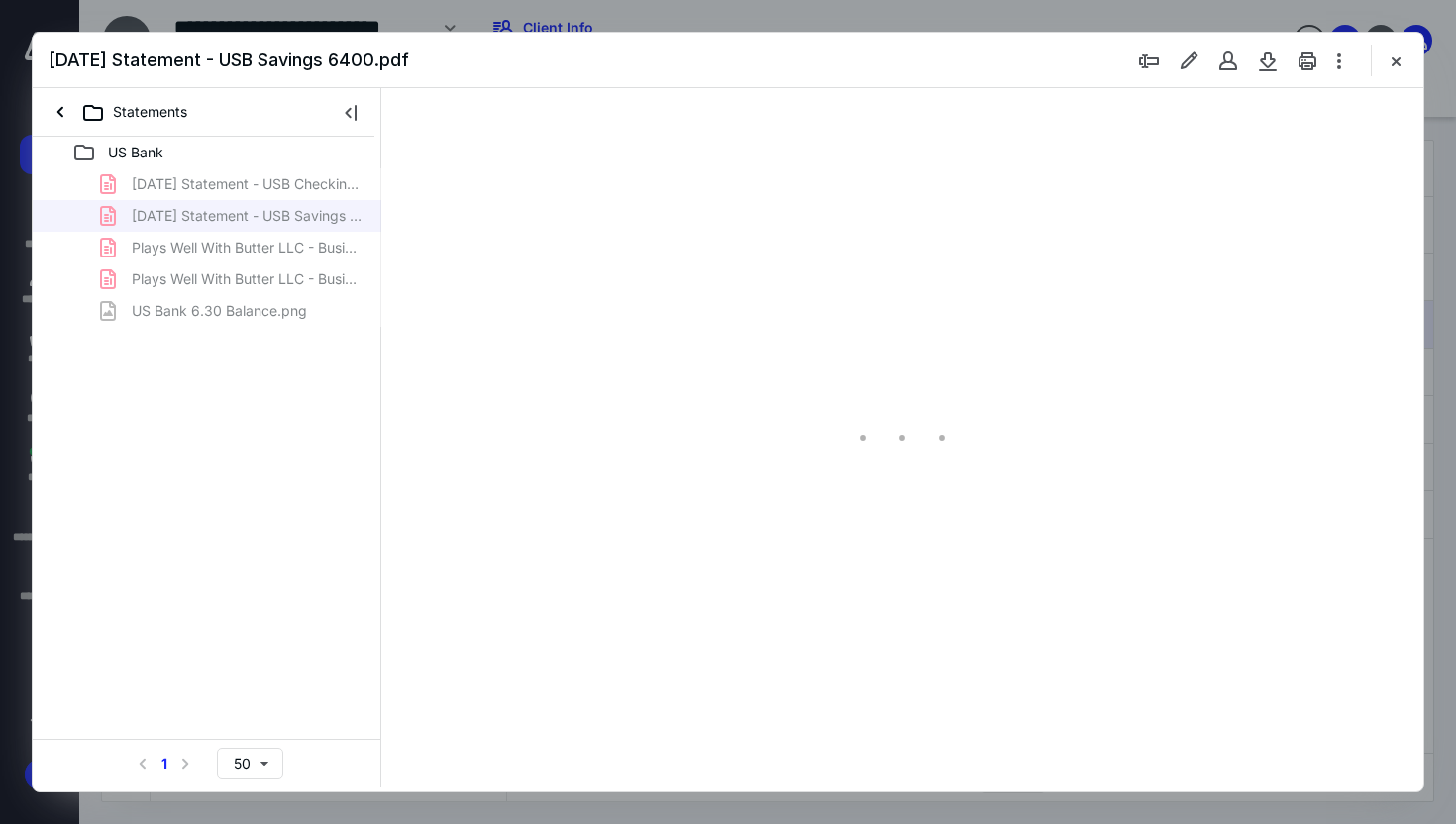 type on "168" 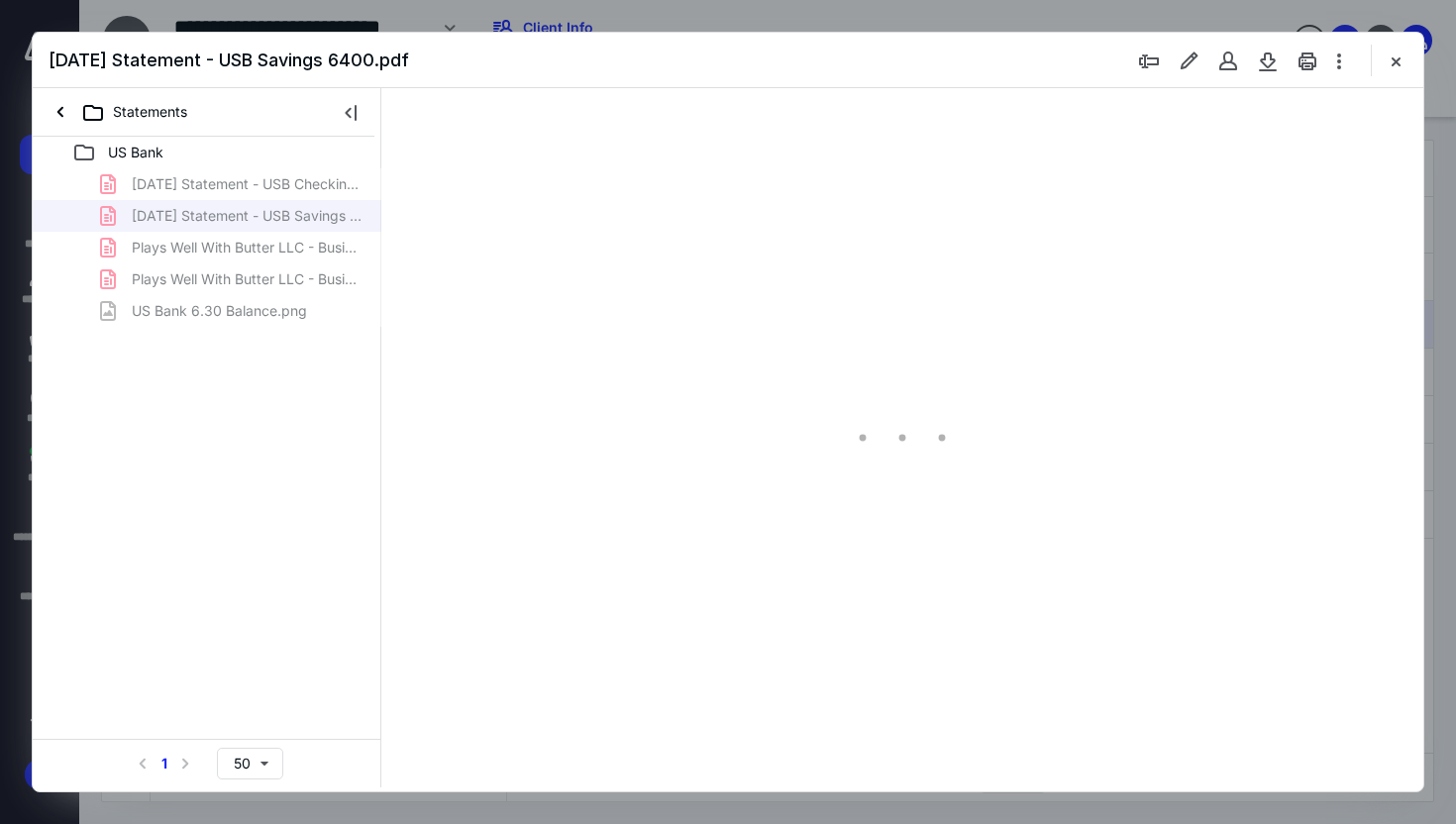 scroll, scrollTop: 82, scrollLeft: 0, axis: vertical 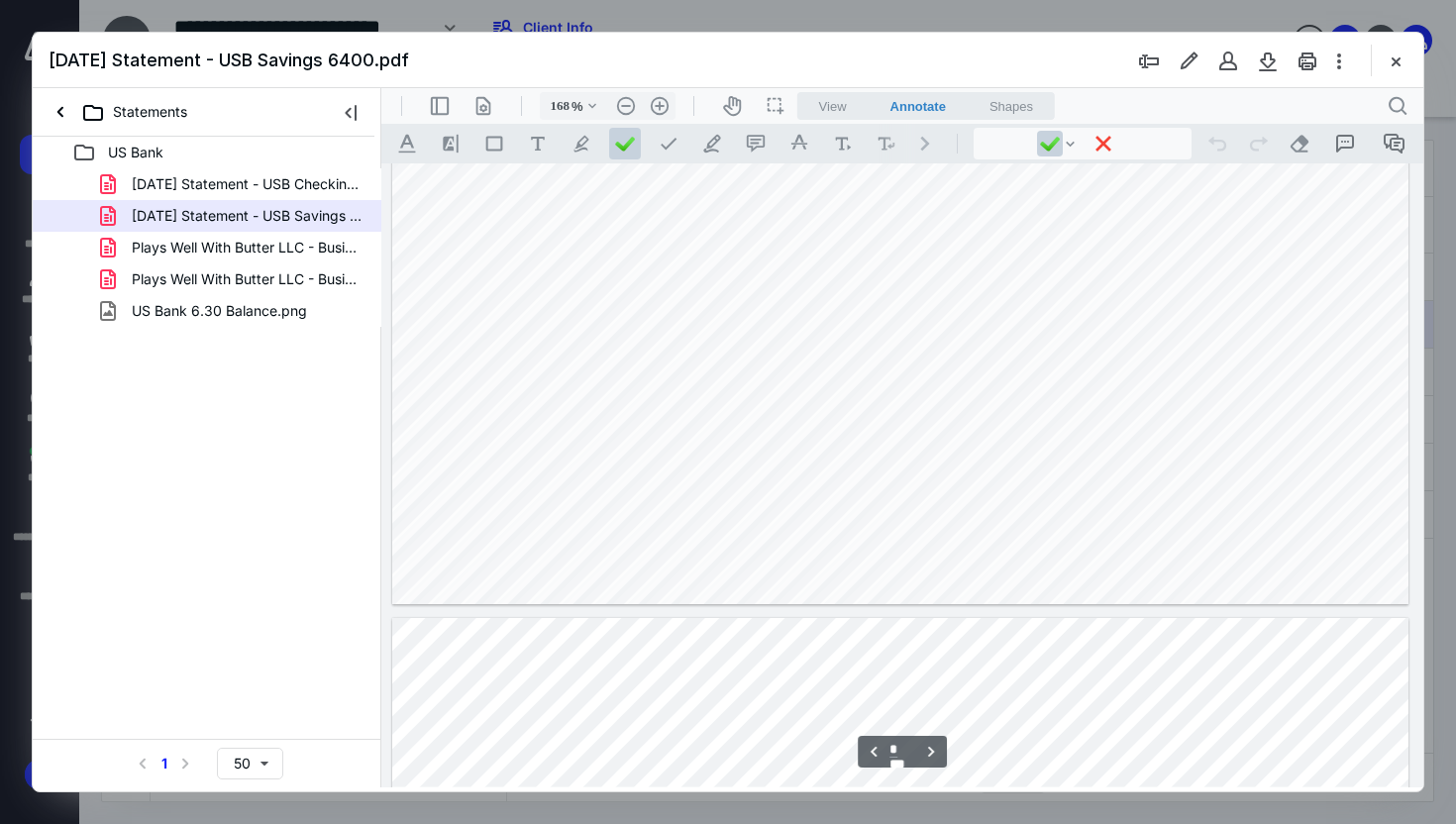 type on "*" 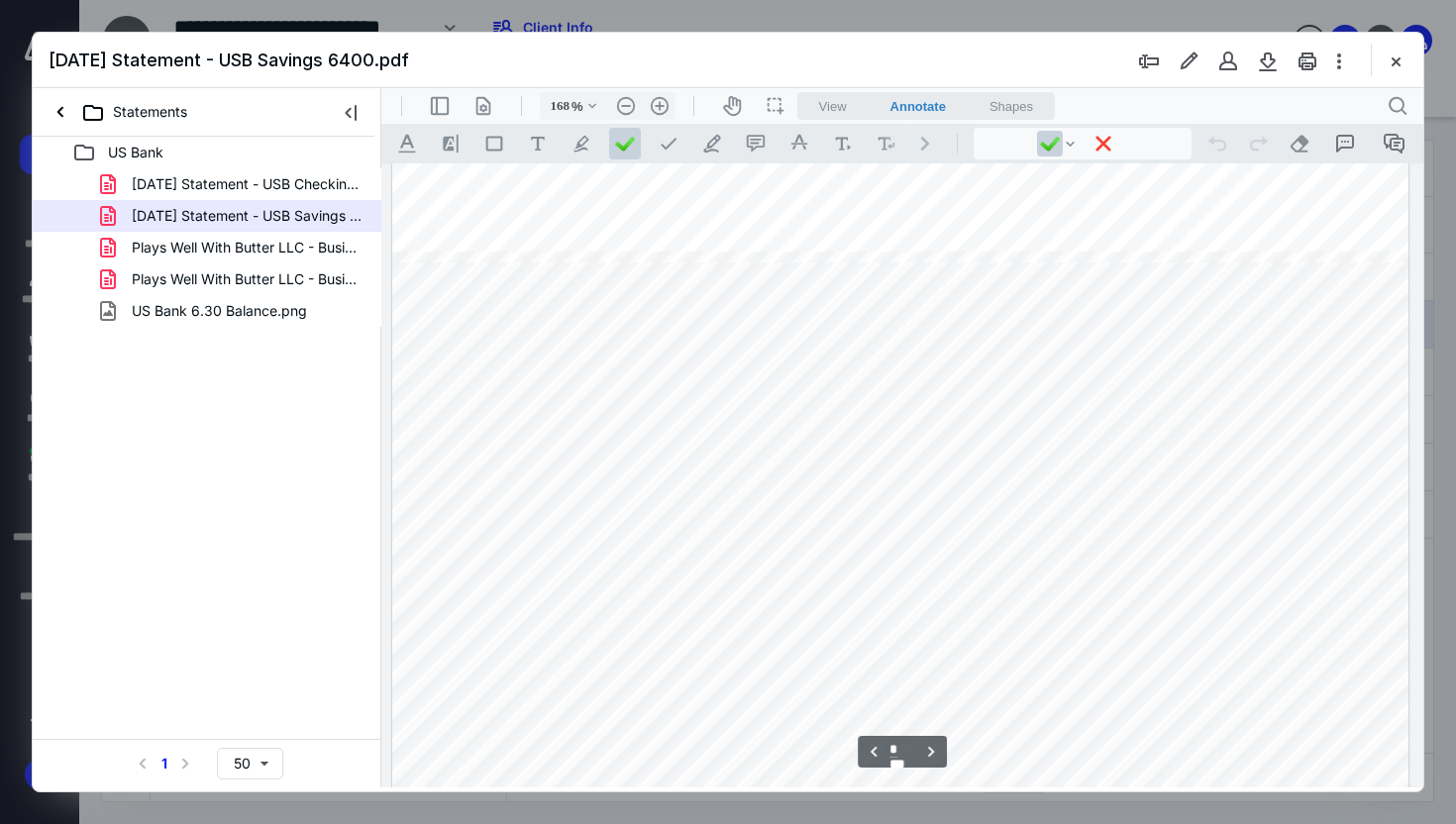 scroll, scrollTop: 2801, scrollLeft: 0, axis: vertical 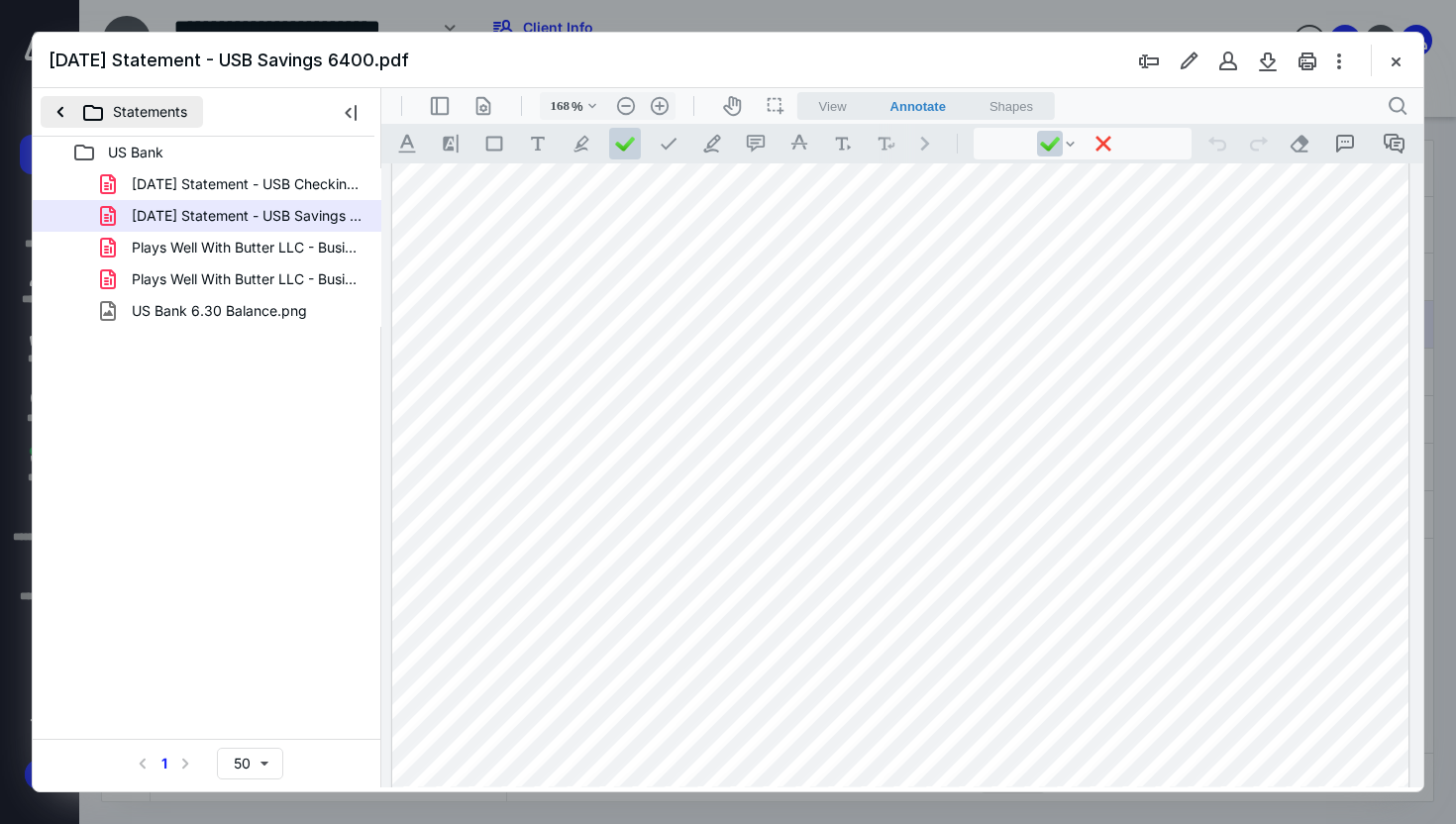 click on "Statements" at bounding box center (122, 112) 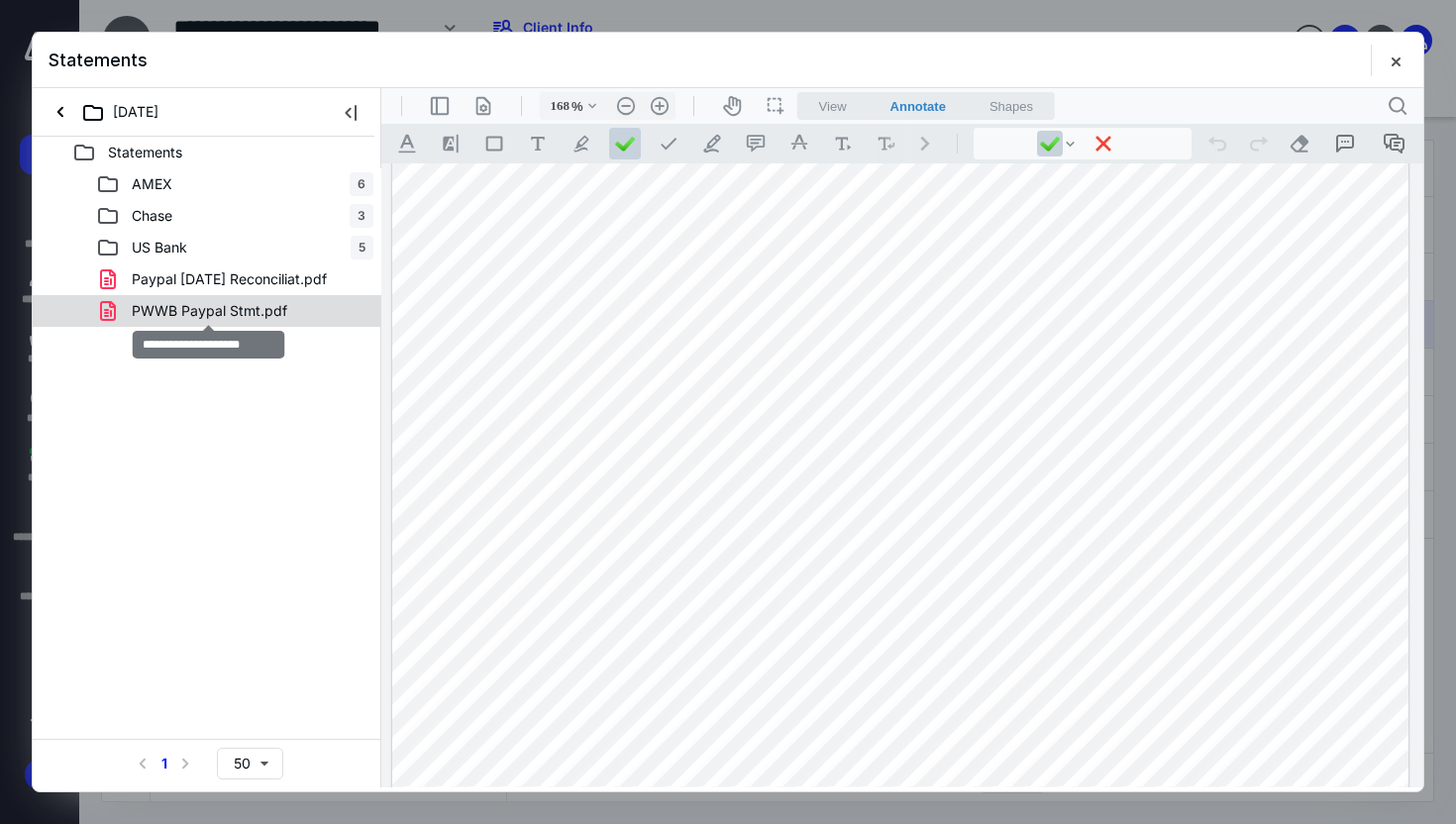 click on "PWWB Paypal Stmt.pdf" at bounding box center [209, 311] 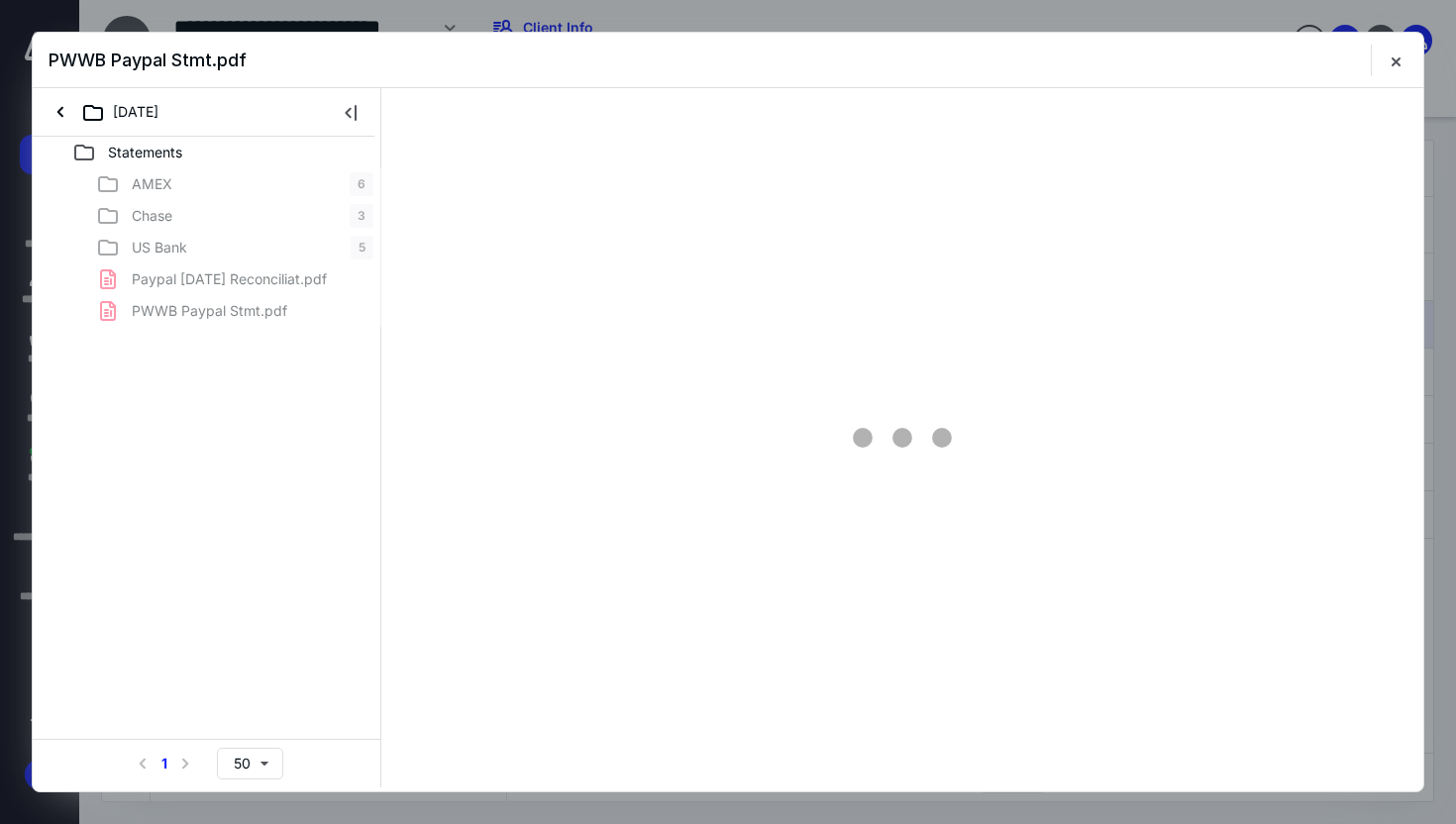 click on "AMEX 6 Chase 3 US Bank 5 Paypal 2025-06-30 Reconciliat.pdf PWWB Paypal Stmt.pdf" at bounding box center [207, 248] 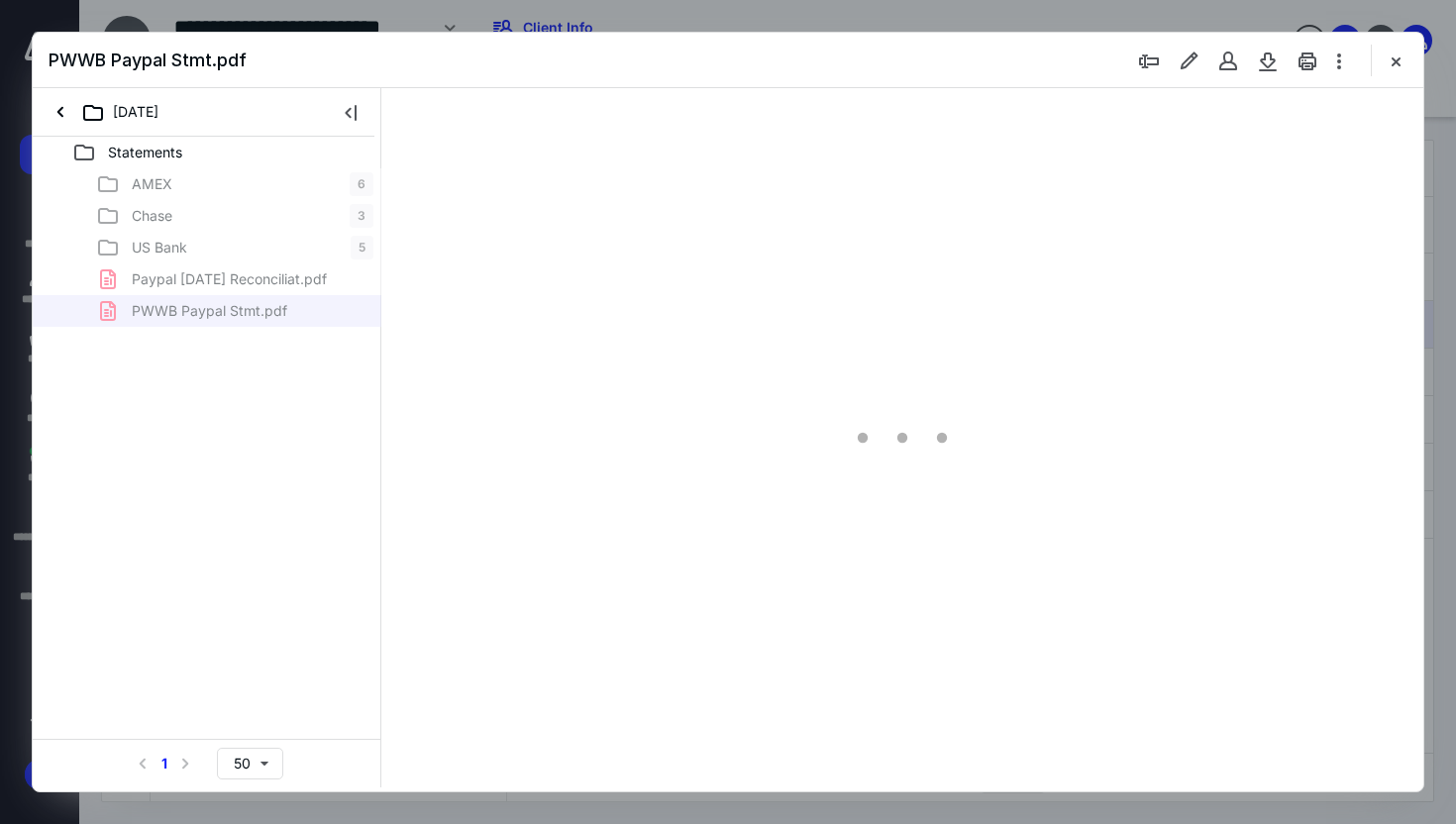 scroll, scrollTop: 82, scrollLeft: 0, axis: vertical 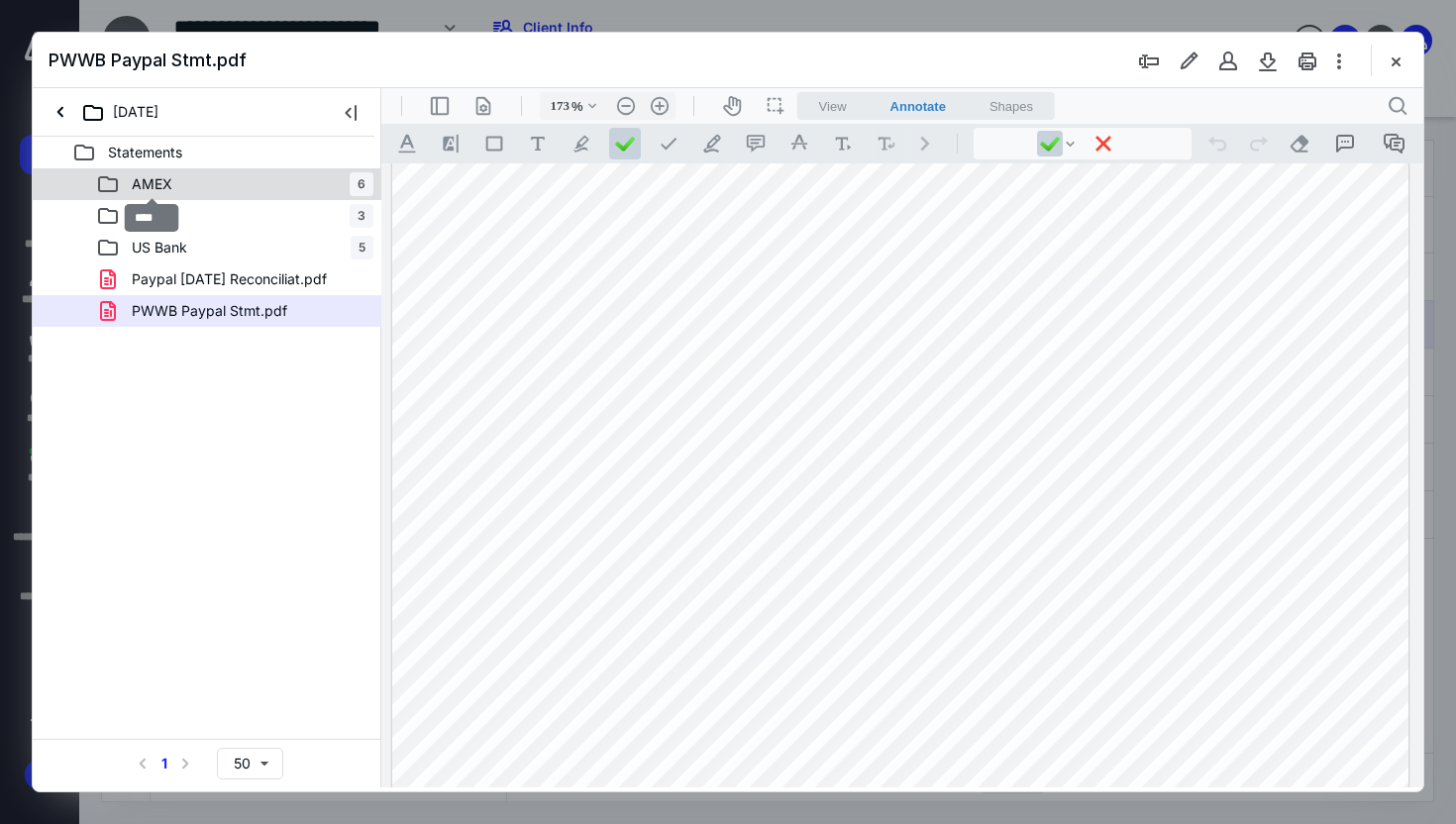 click on "AMEX" at bounding box center [152, 184] 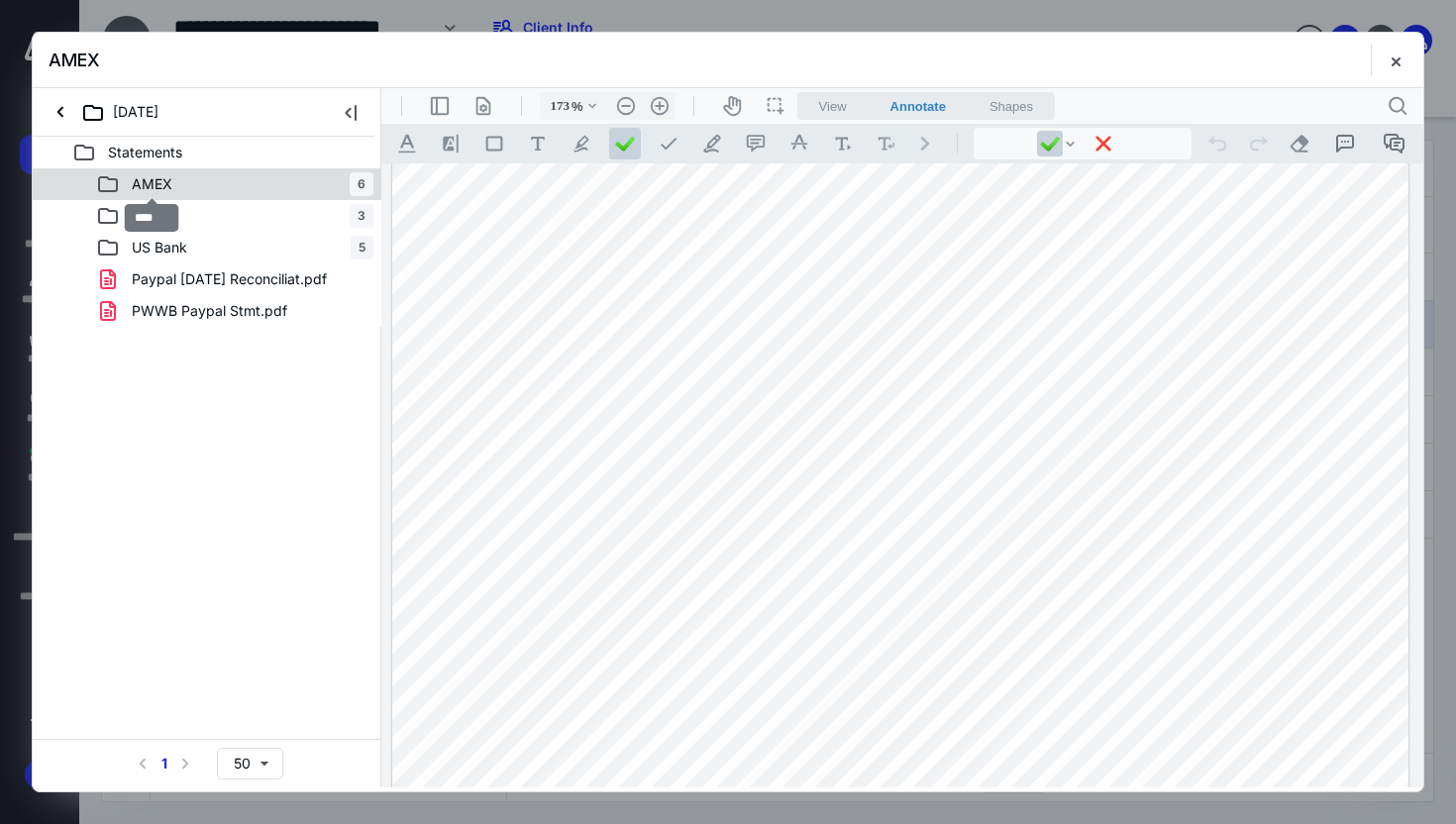 click on "AMEX" at bounding box center (152, 184) 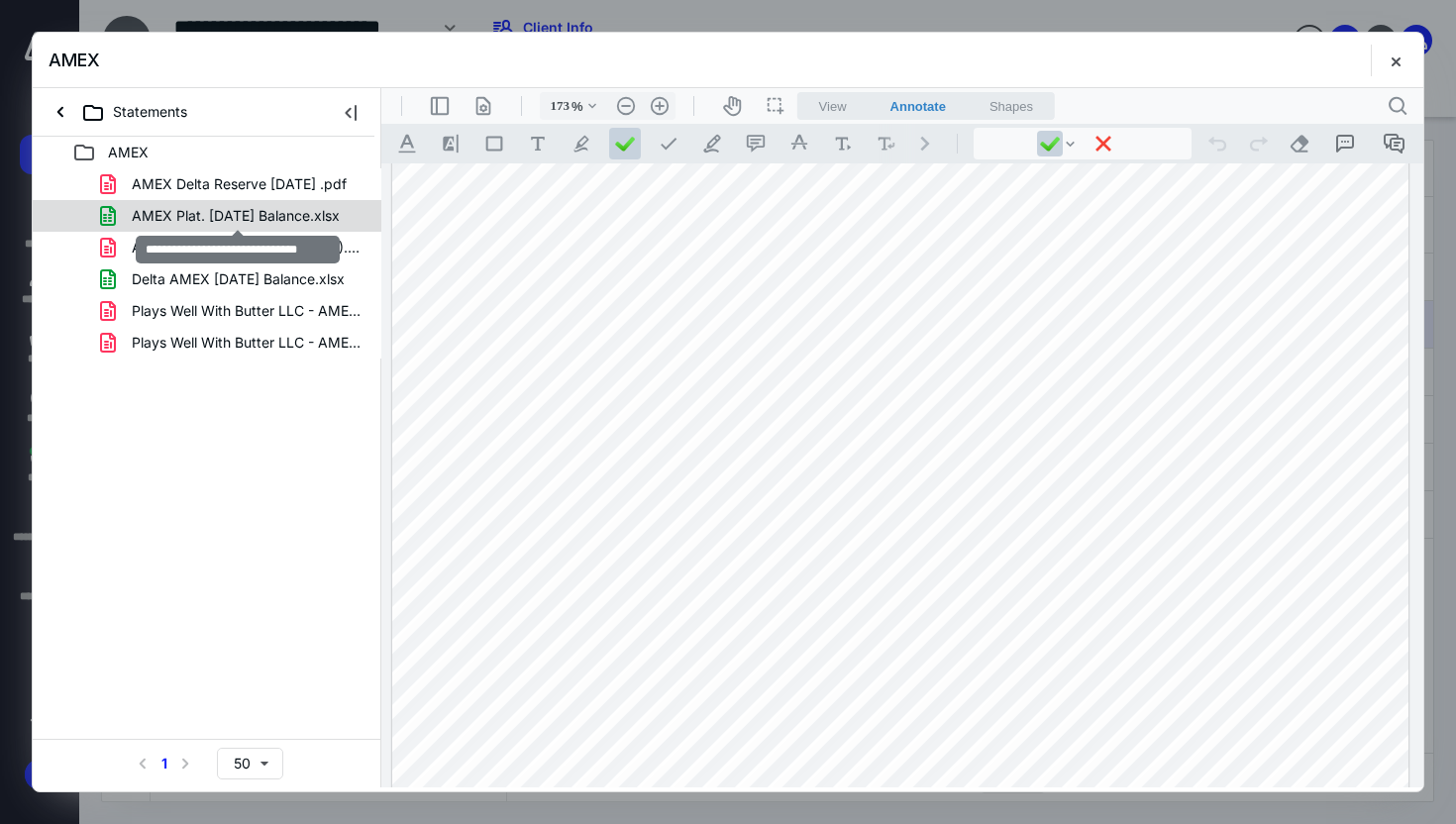 click on "AMEX Plat. 6.30.25 Balance.xlsx" at bounding box center (236, 216) 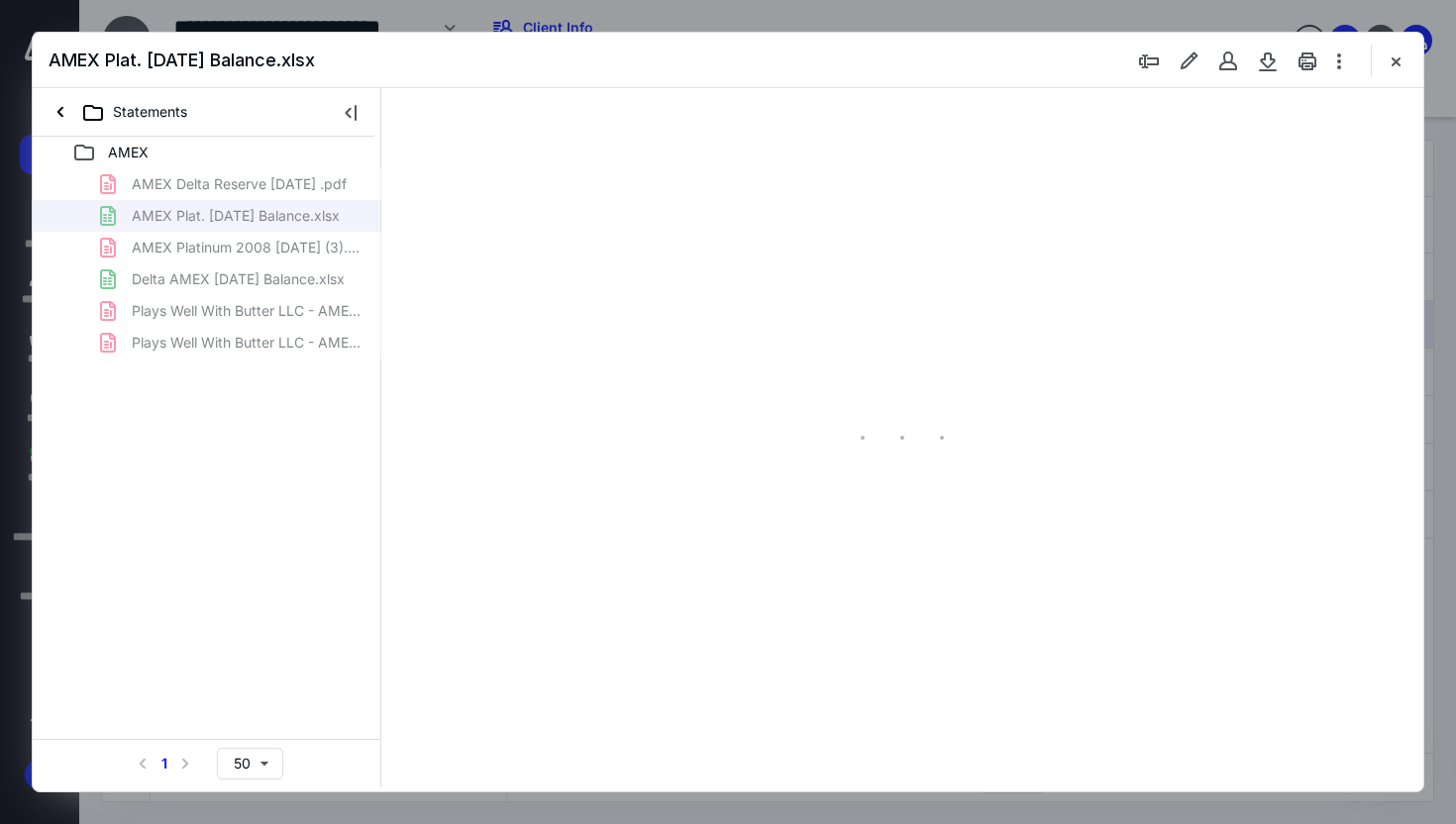 scroll, scrollTop: 0, scrollLeft: 0, axis: both 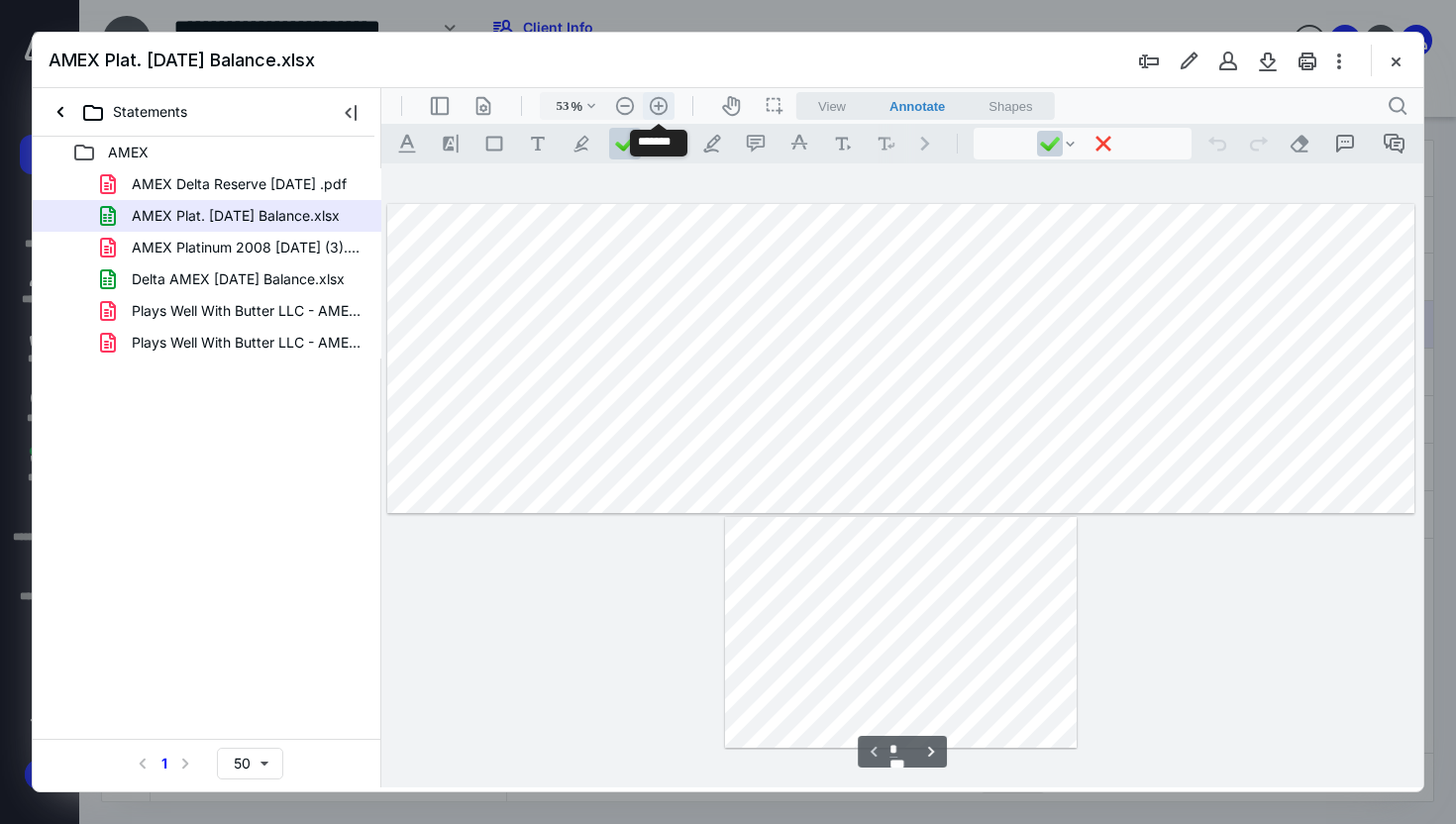 click on ".cls-1{fill:#abb0c4;} icon - header - zoom - in - line" at bounding box center [659, 106] 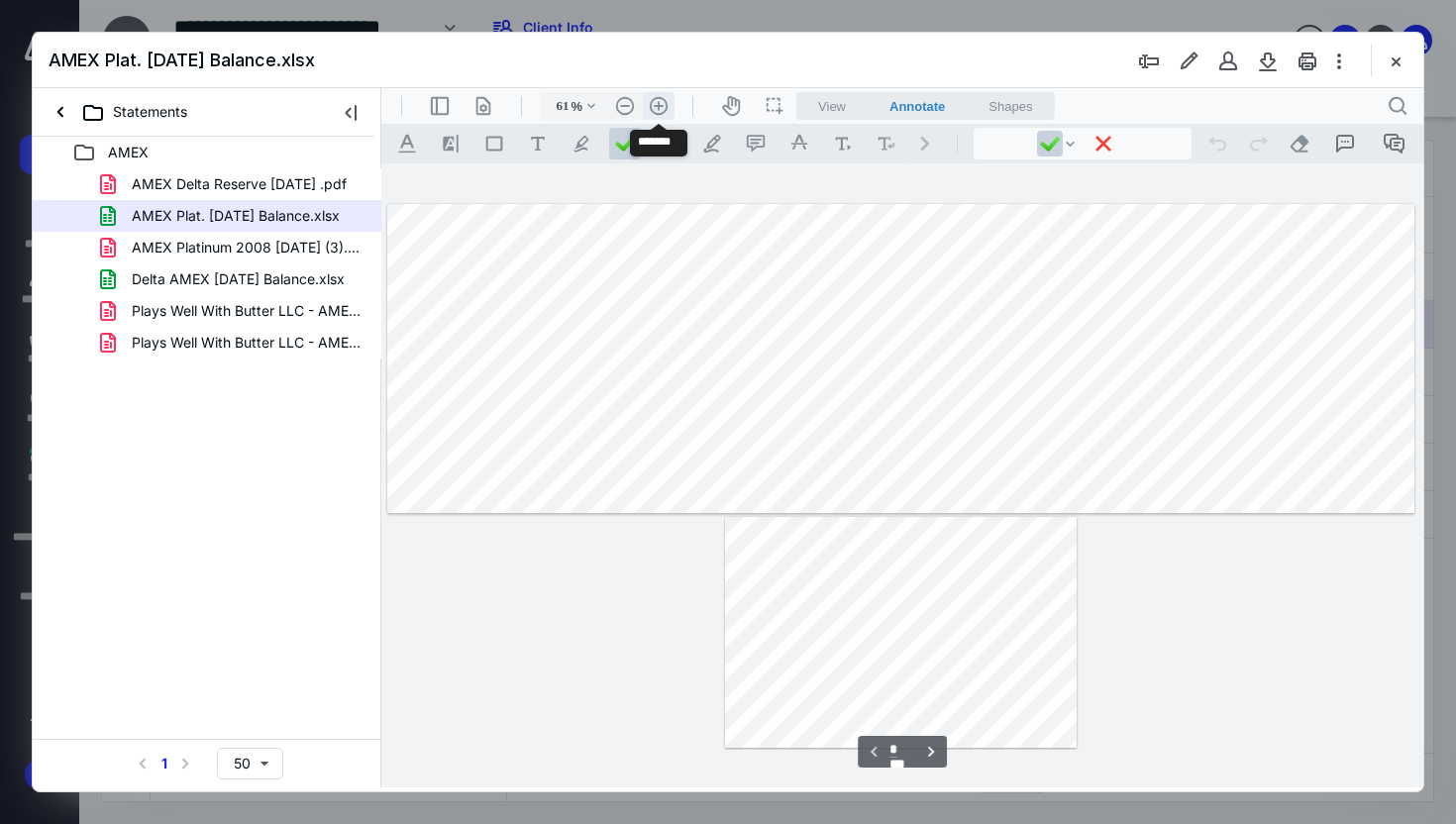 scroll, scrollTop: 0, scrollLeft: 69, axis: horizontal 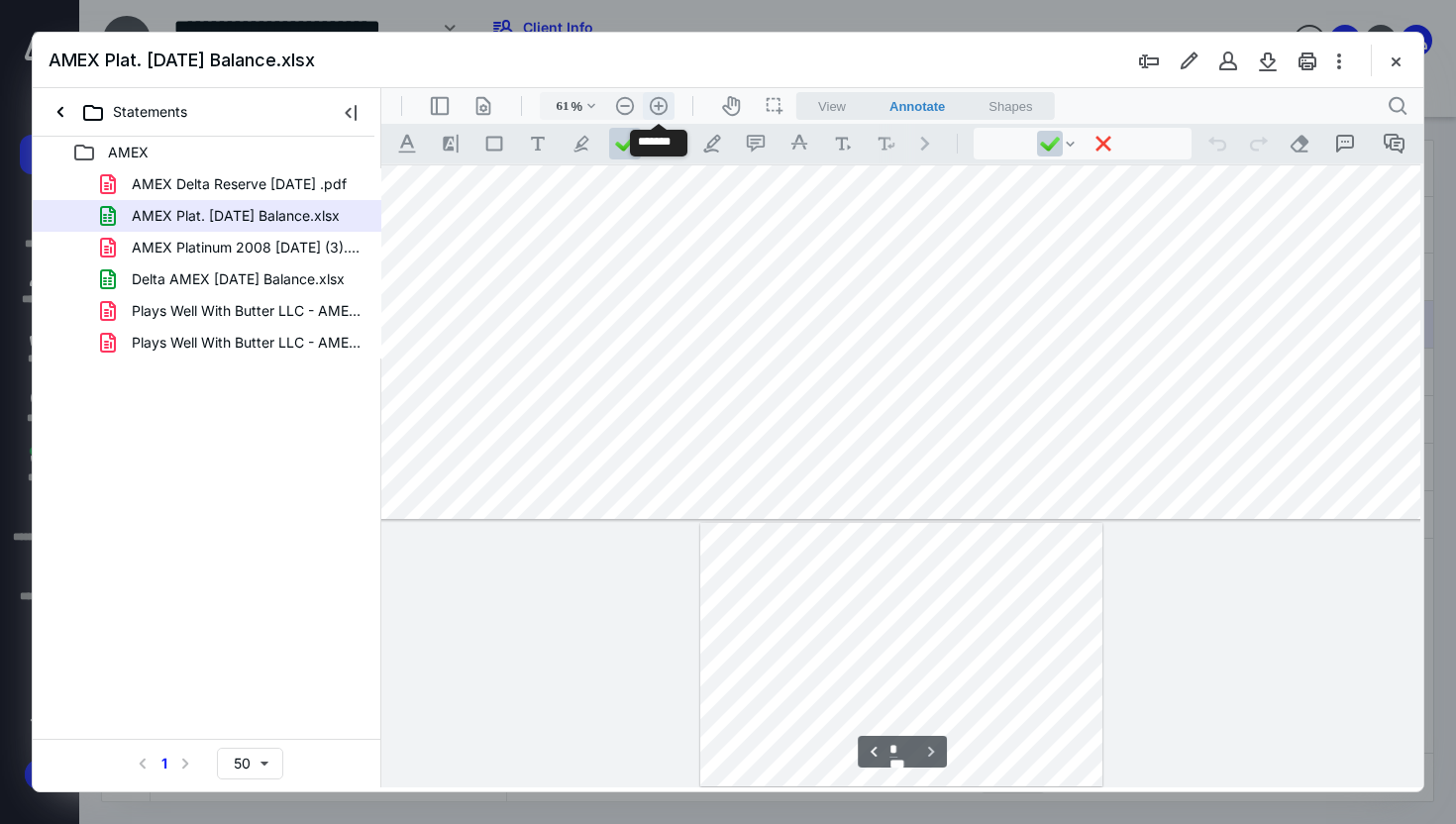 click on ".cls-1{fill:#abb0c4;} icon - header - zoom - in - line" at bounding box center [659, 106] 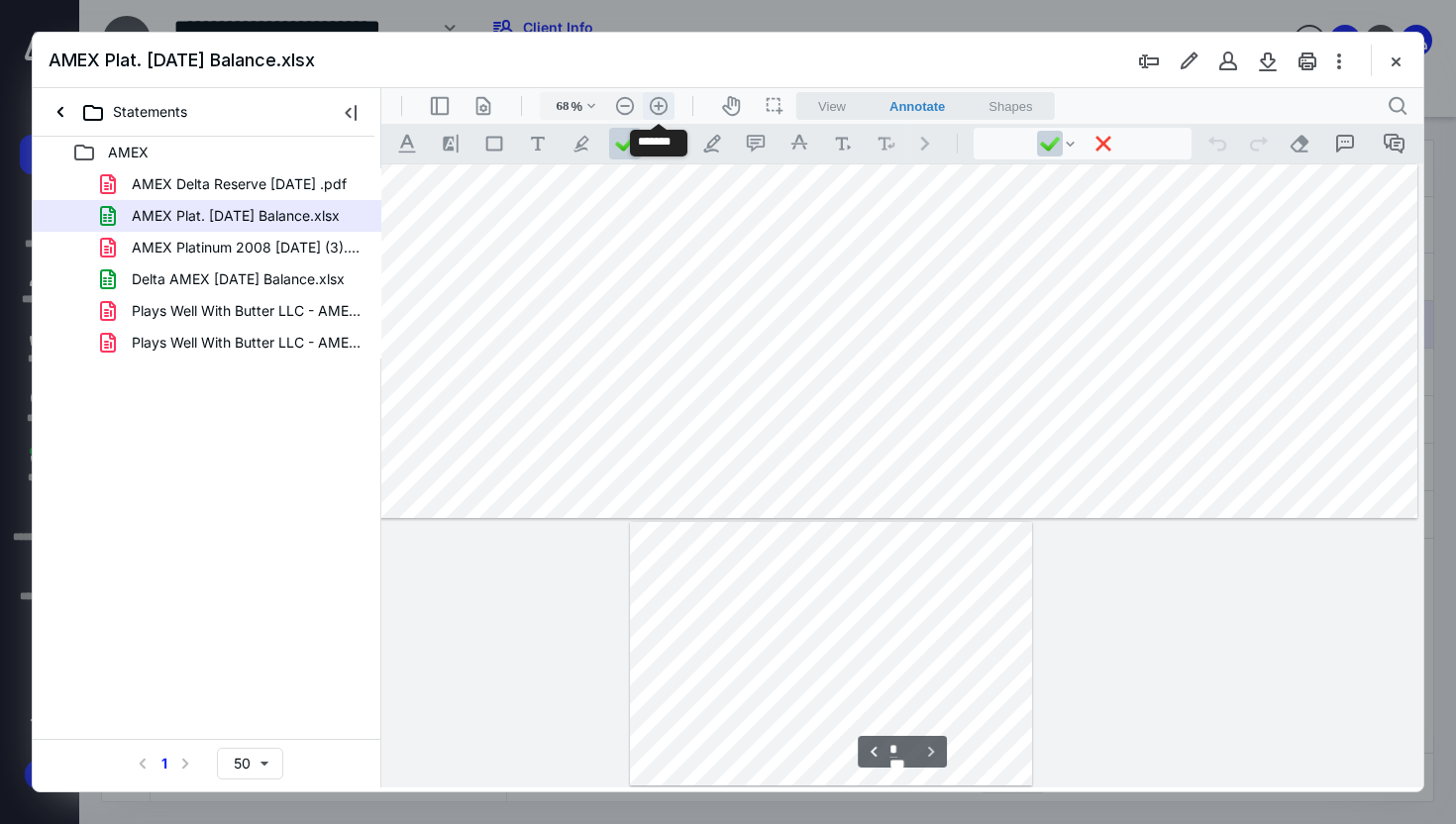 click on ".cls-1{fill:#abb0c4;} icon - header - zoom - in - line" at bounding box center (659, 106) 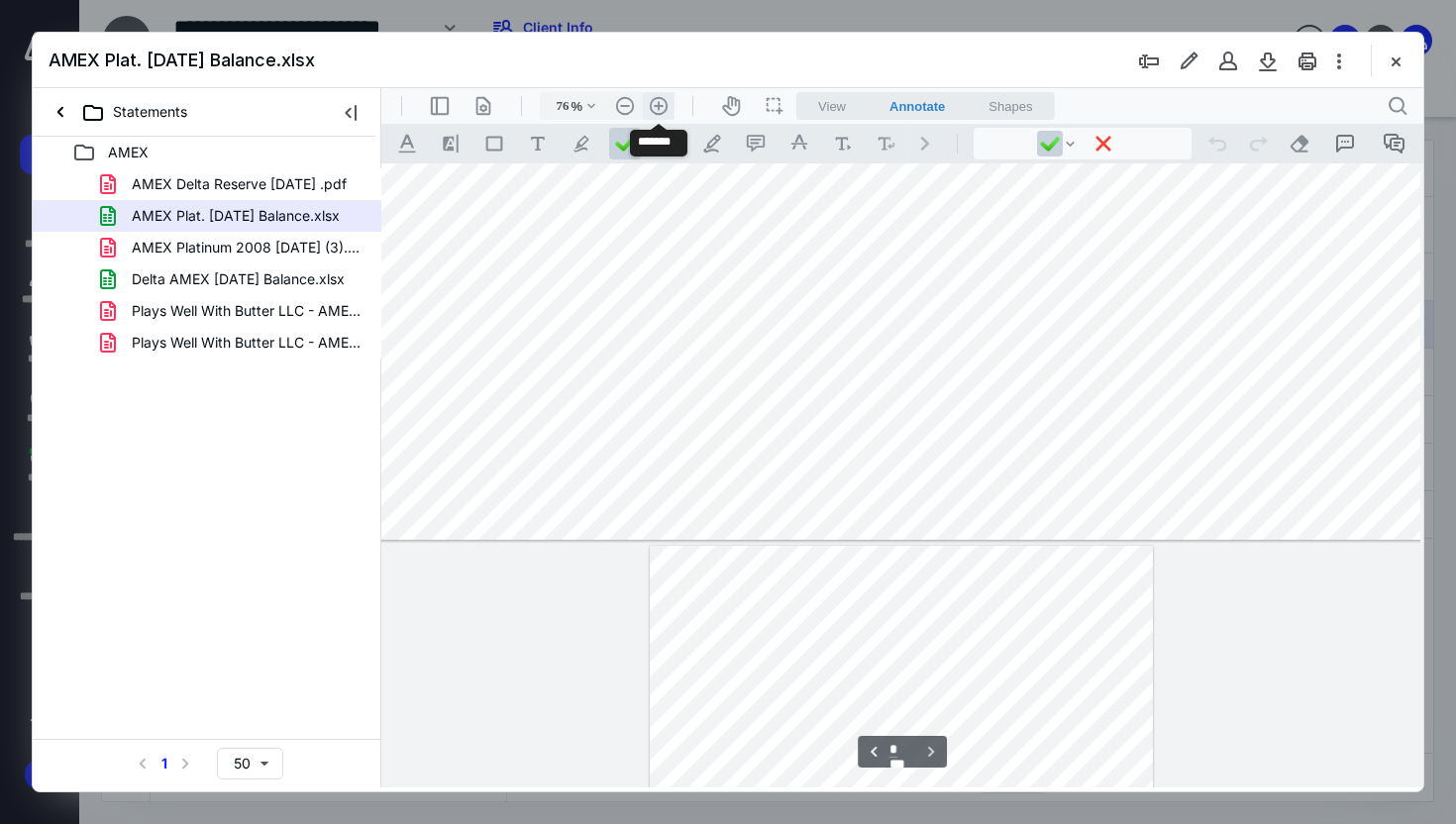 click on ".cls-1{fill:#abb0c4;} icon - header - zoom - in - line" at bounding box center (659, 106) 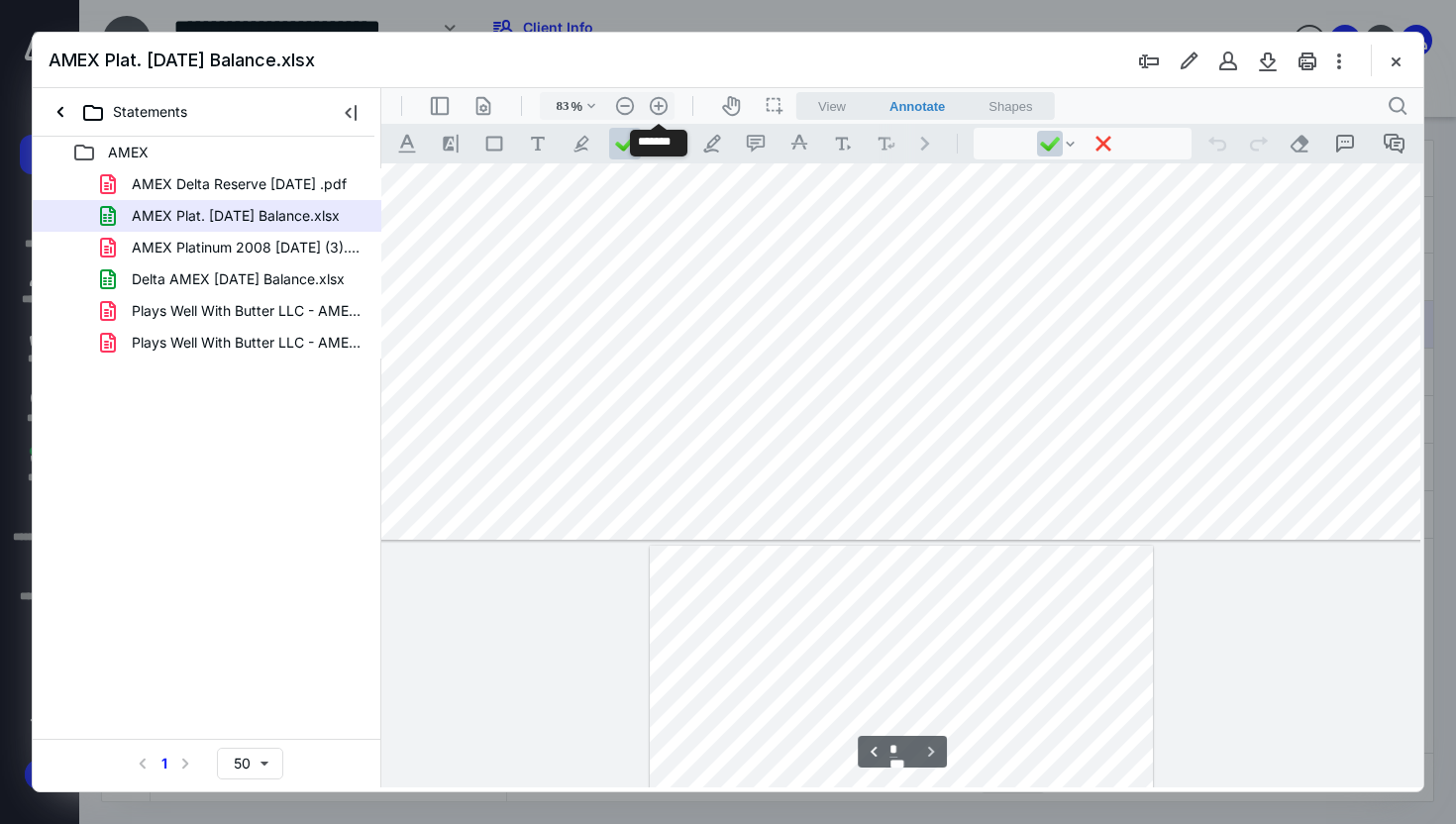 scroll, scrollTop: 102, scrollLeft: 291, axis: both 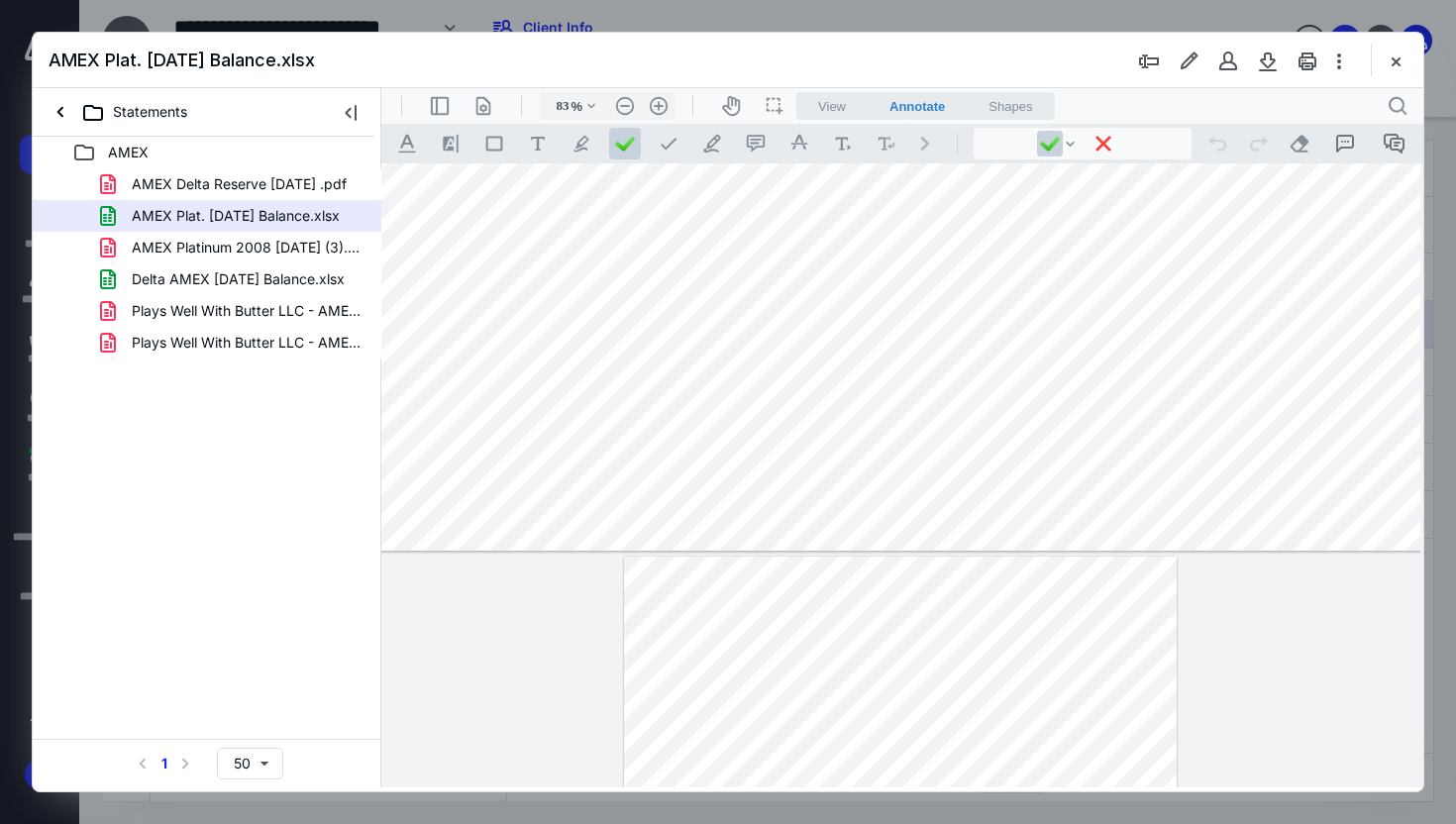 drag, startPoint x: 563, startPoint y: 425, endPoint x: 840, endPoint y: 498, distance: 286.45768 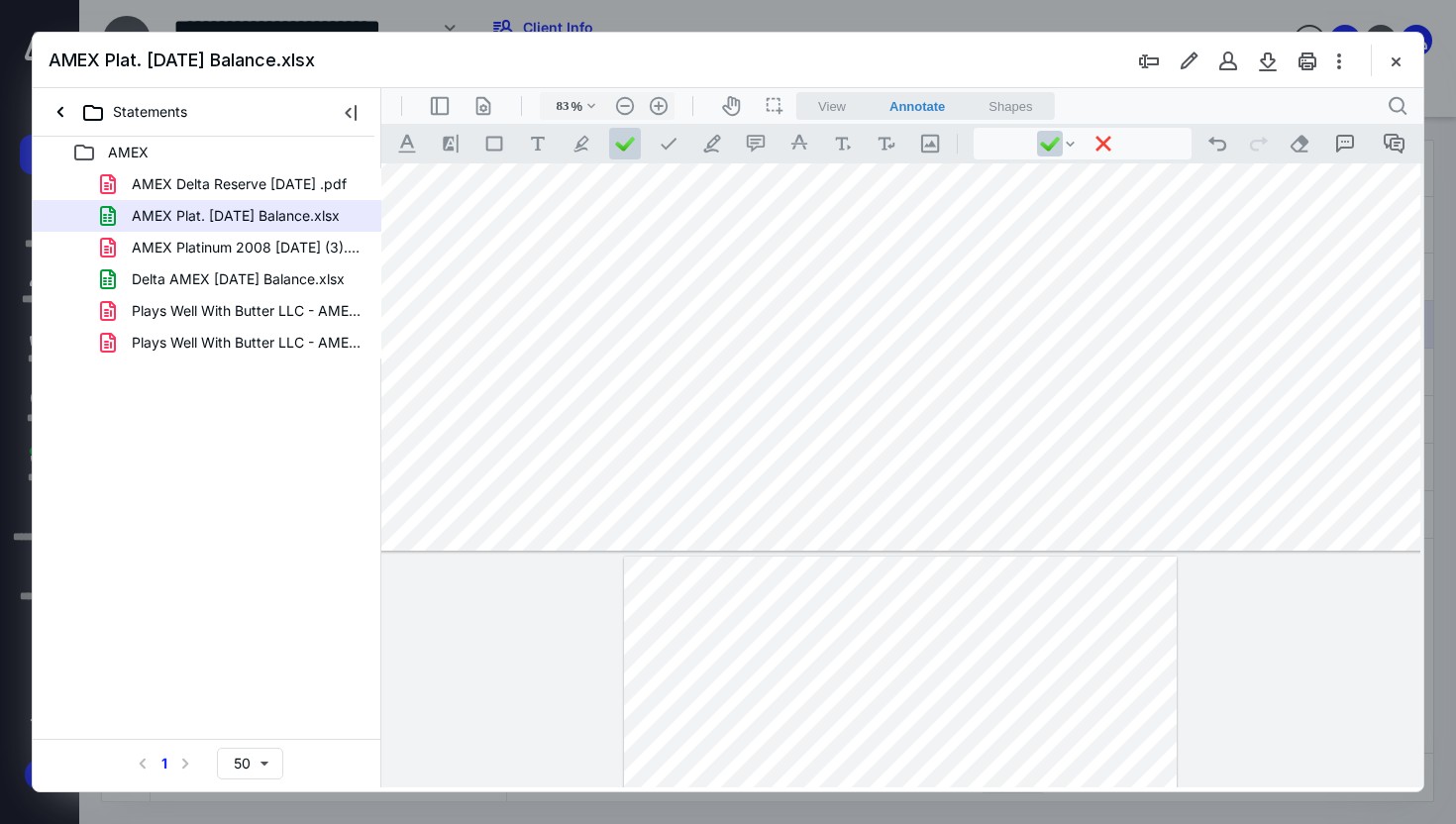 drag, startPoint x: 685, startPoint y: 786, endPoint x: 480, endPoint y: 789, distance: 205.02195 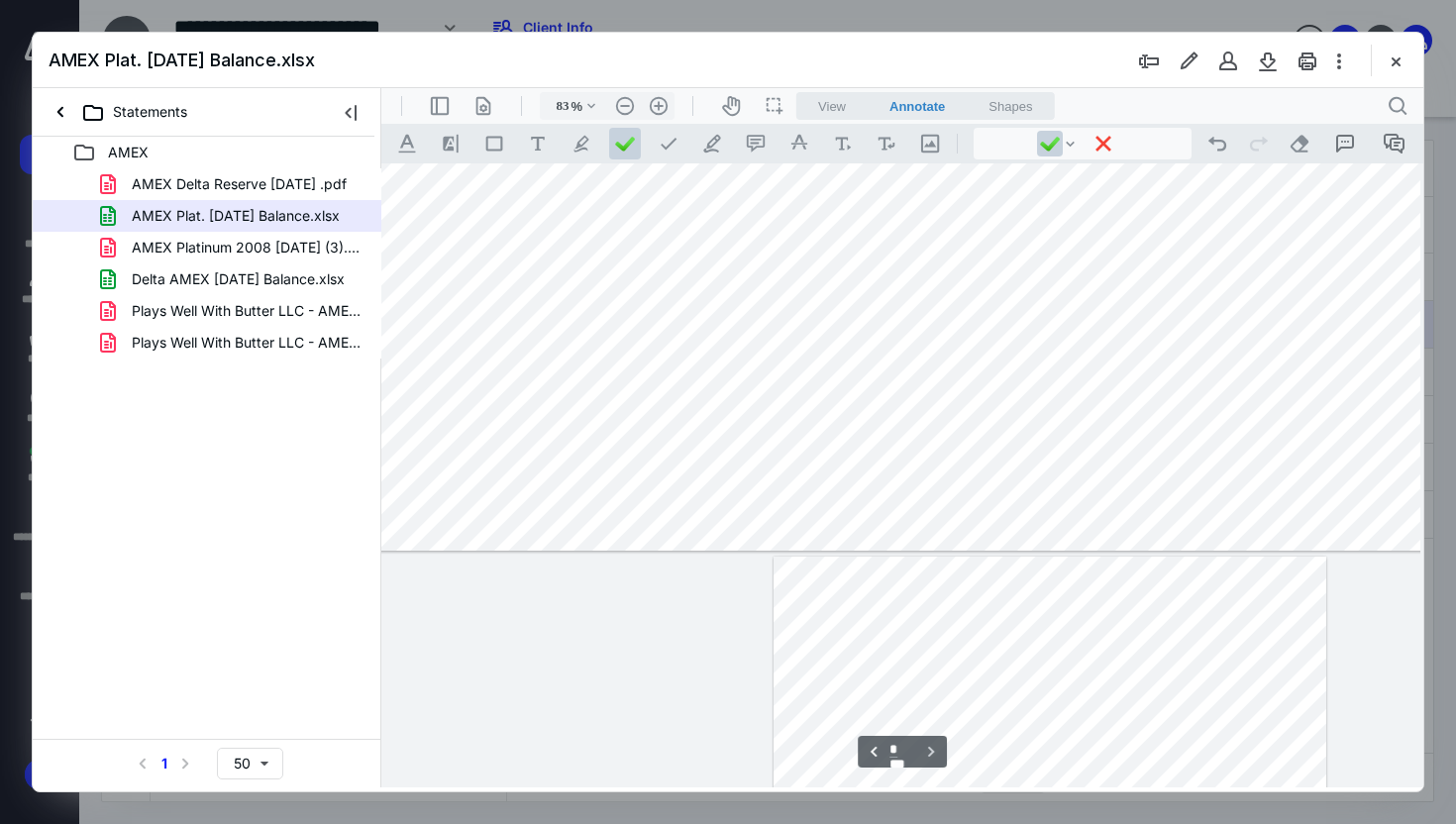 scroll, scrollTop: 102, scrollLeft: 27, axis: both 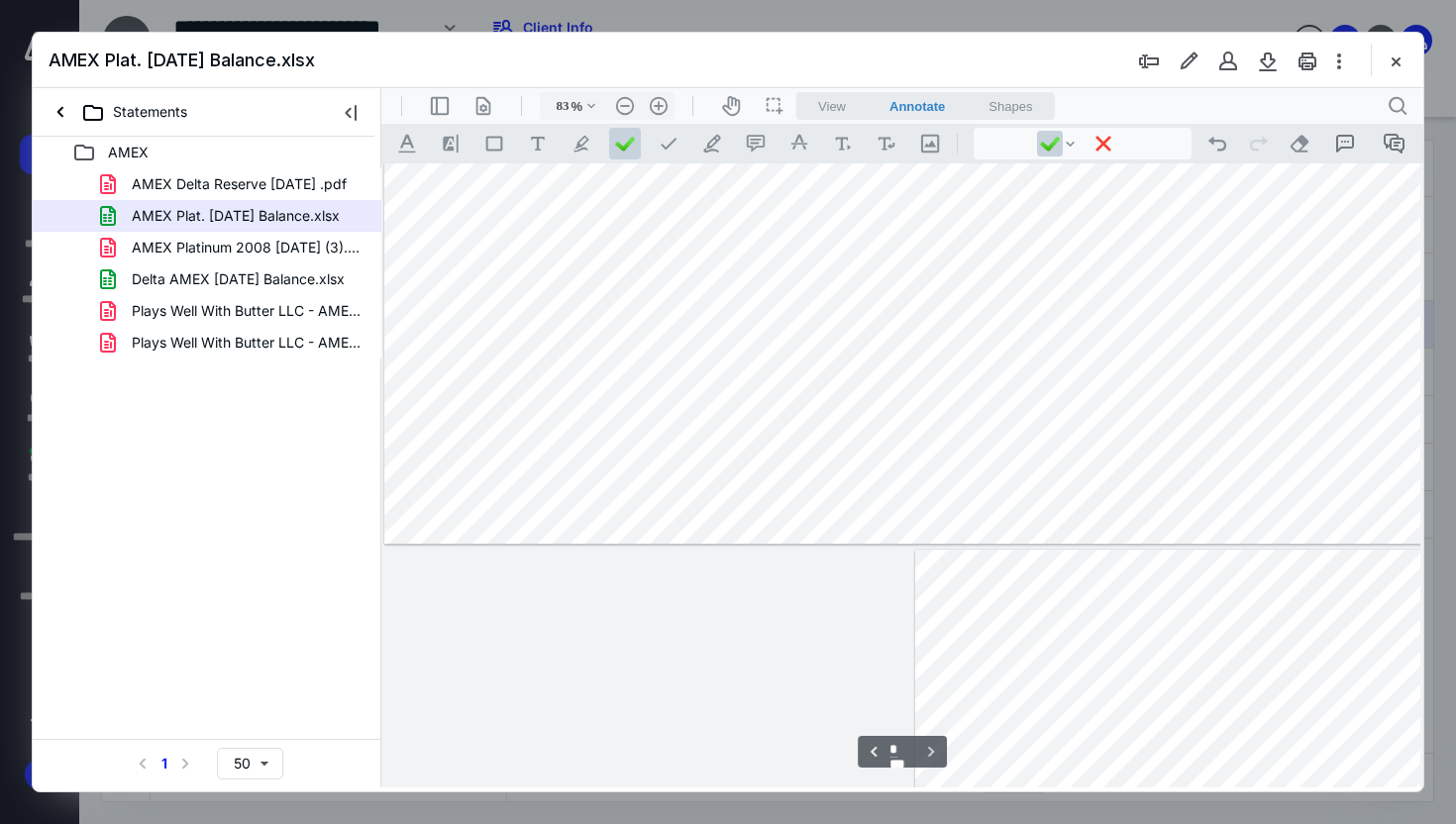 type on "*" 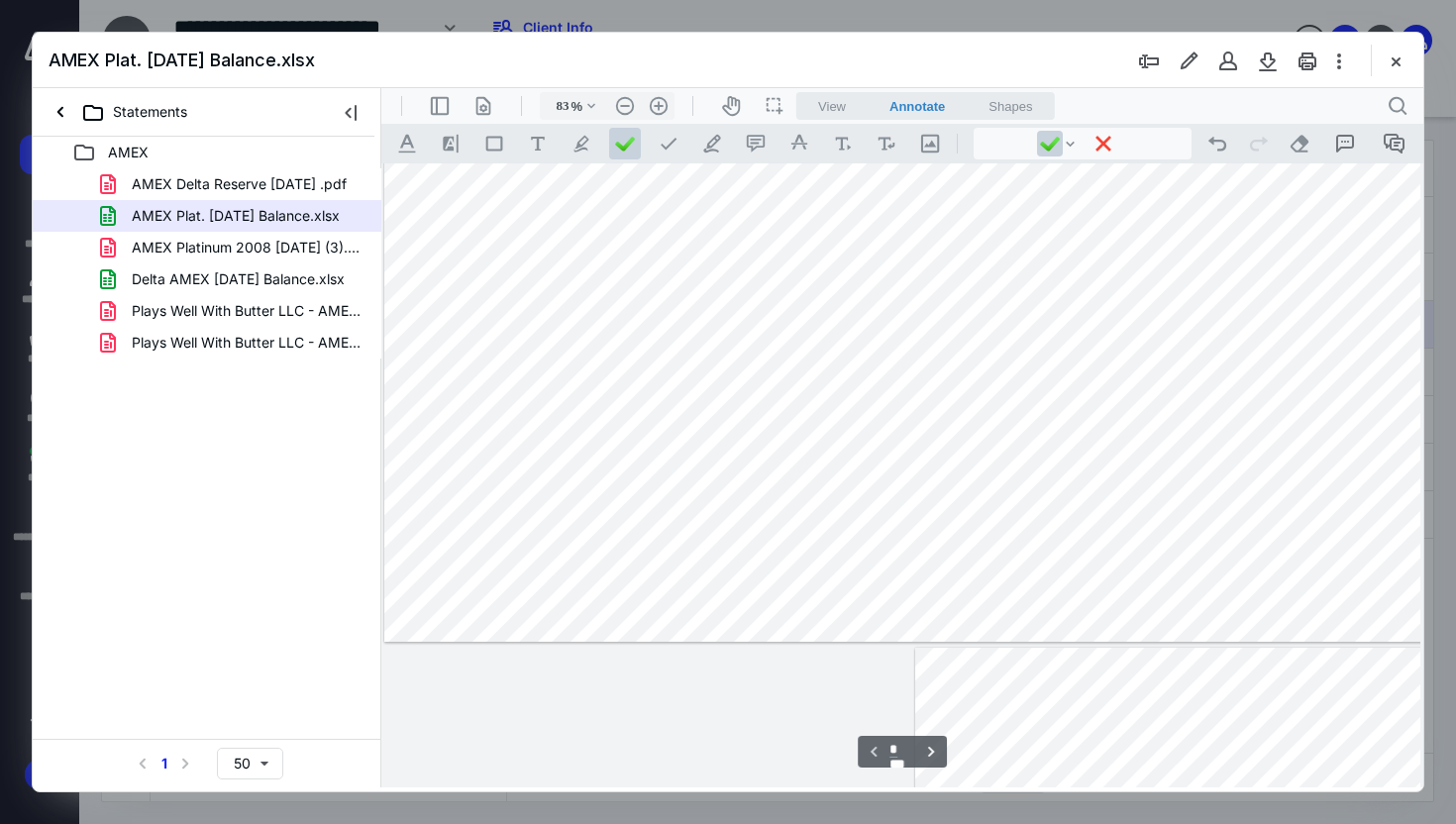 scroll, scrollTop: 2, scrollLeft: 0, axis: vertical 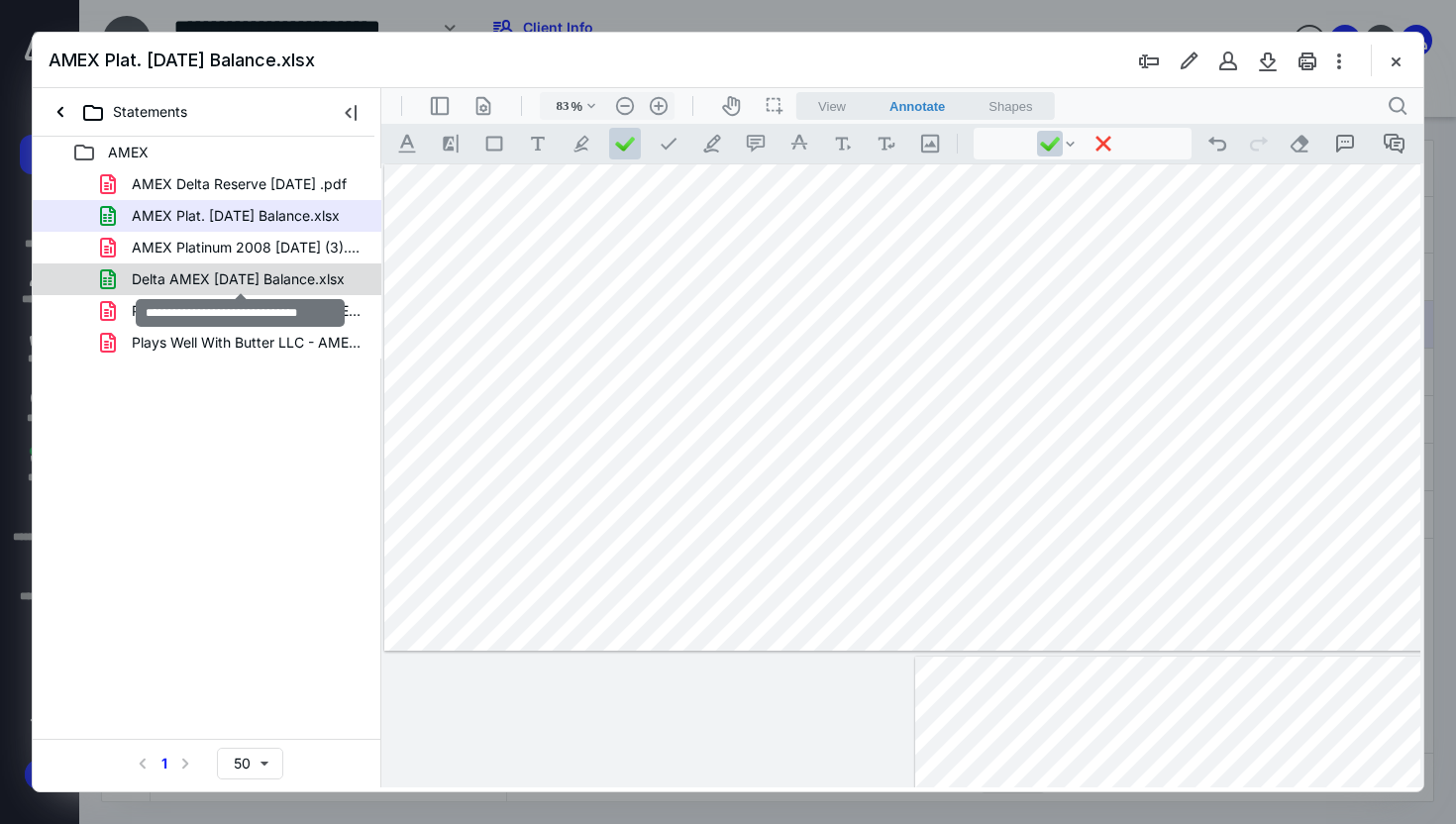 click on "Delta AMEX 6.30.25 Balance.xlsx" at bounding box center [238, 279] 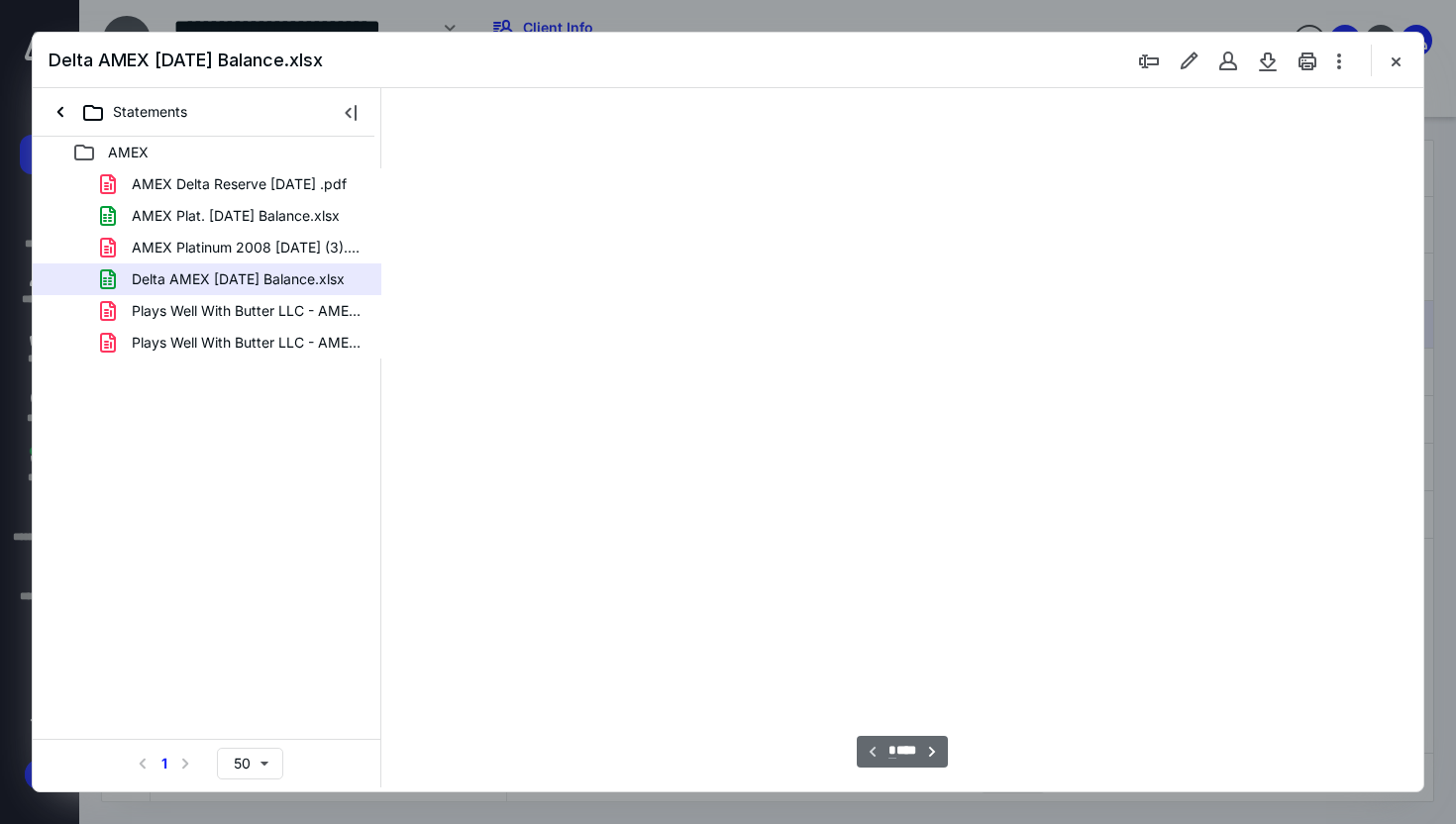 scroll, scrollTop: 0, scrollLeft: 0, axis: both 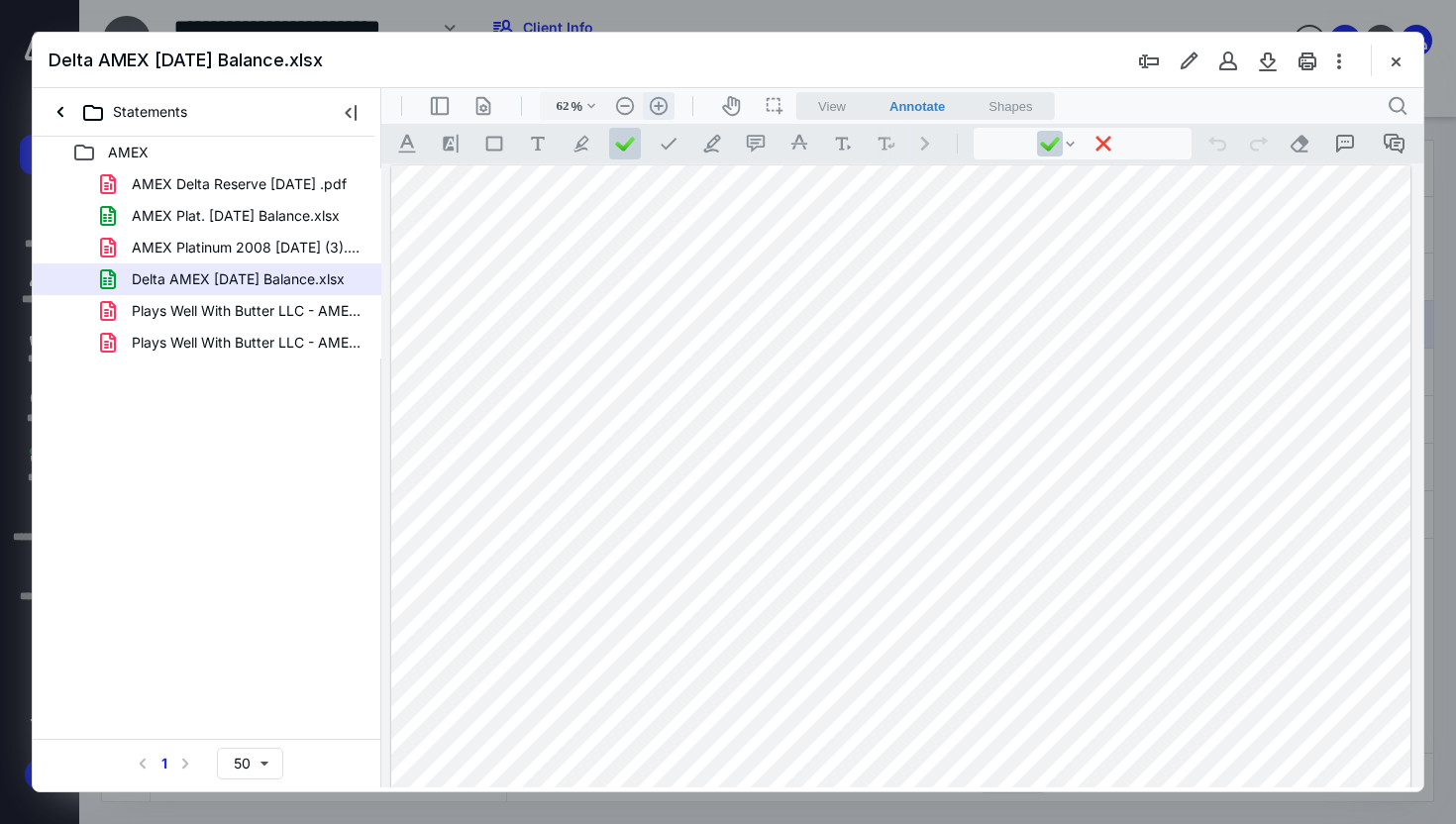 click on ".cls-1{fill:#abb0c4;} icon - header - zoom - in - line" at bounding box center (659, 106) 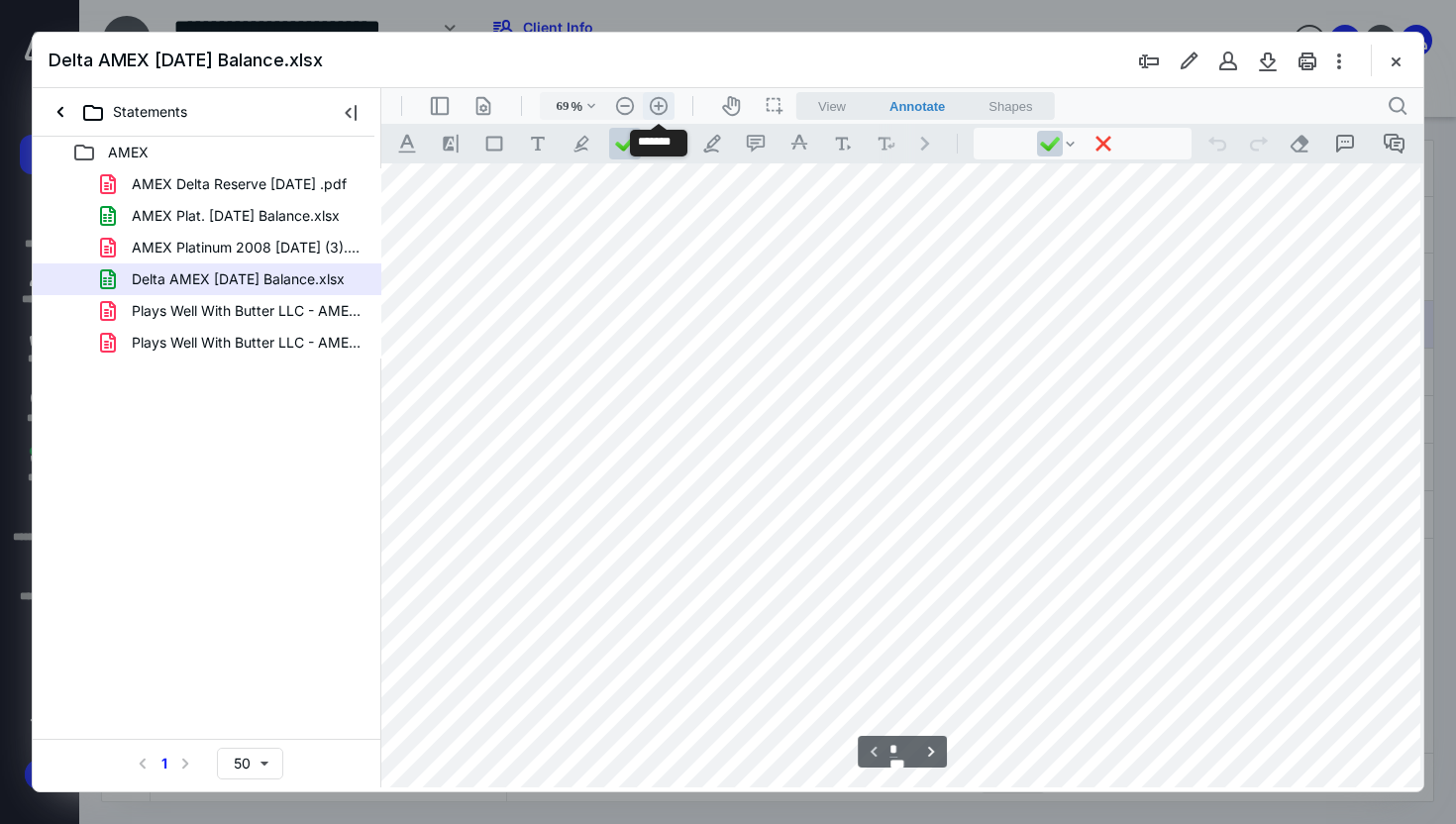 click on ".cls-1{fill:#abb0c4;} icon - header - zoom - in - line" at bounding box center [659, 106] 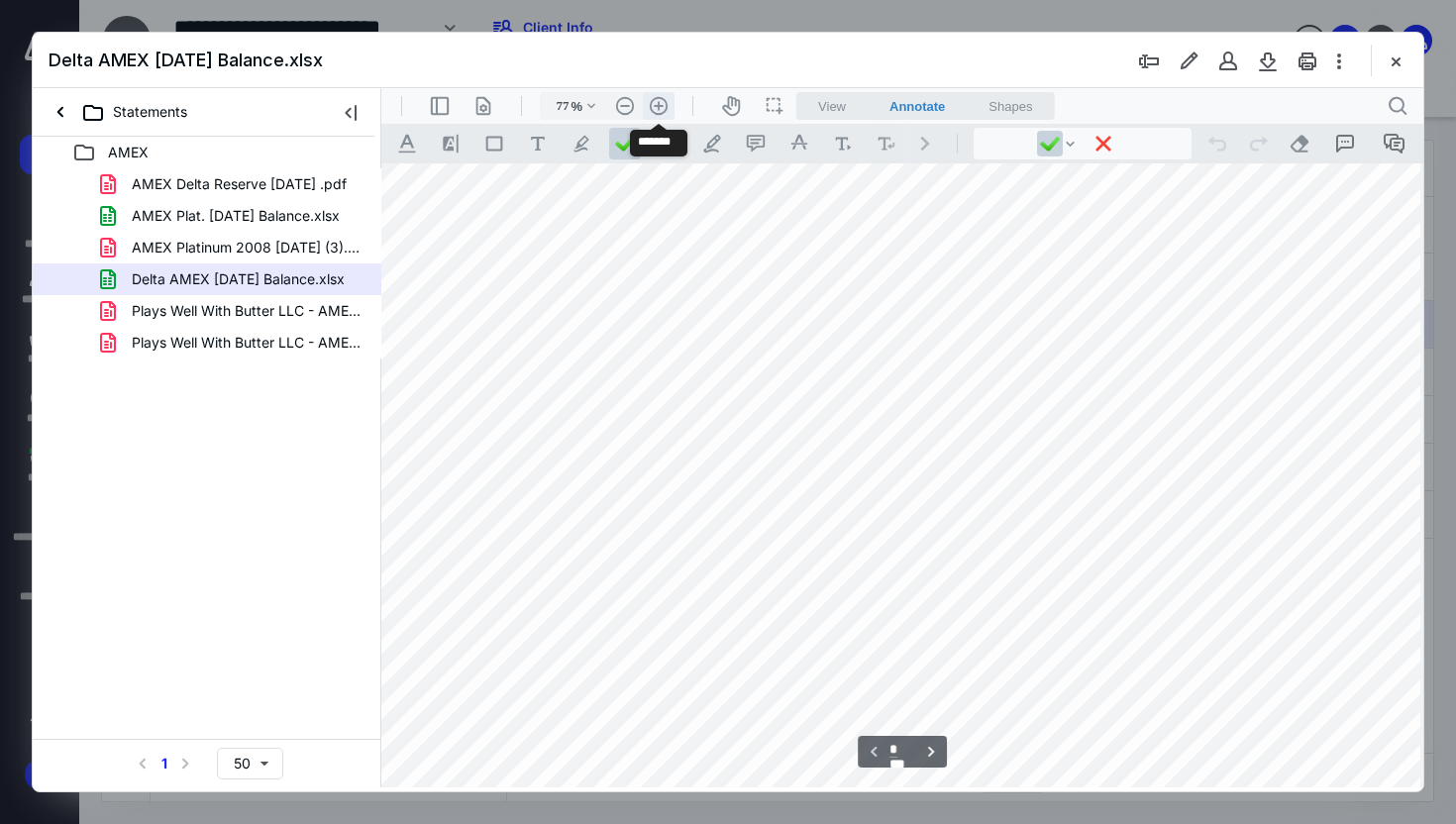 click on ".cls-1{fill:#abb0c4;} icon - header - zoom - in - line" at bounding box center [659, 106] 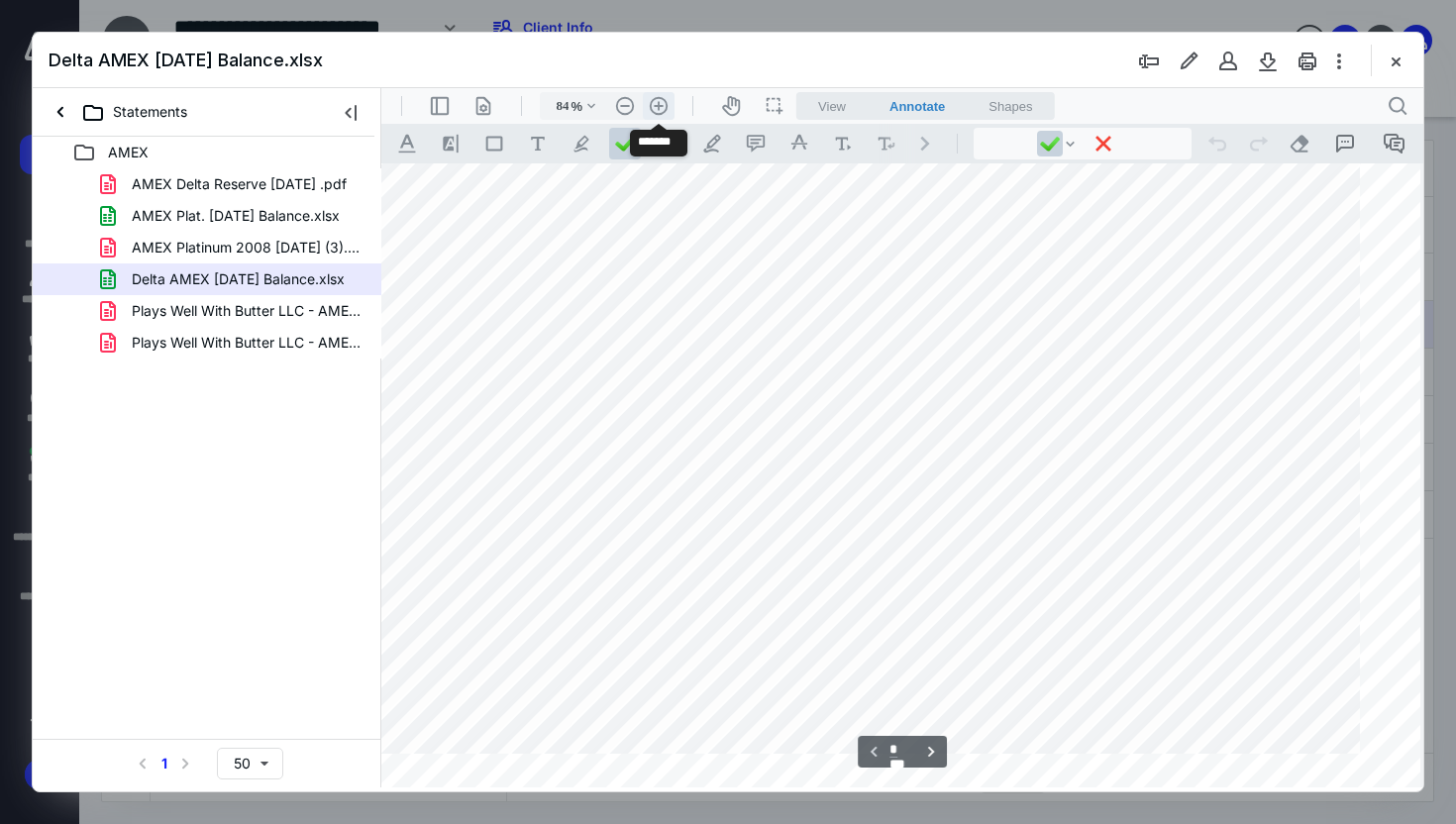 click on ".cls-1{fill:#abb0c4;} icon - header - zoom - in - line" at bounding box center (659, 106) 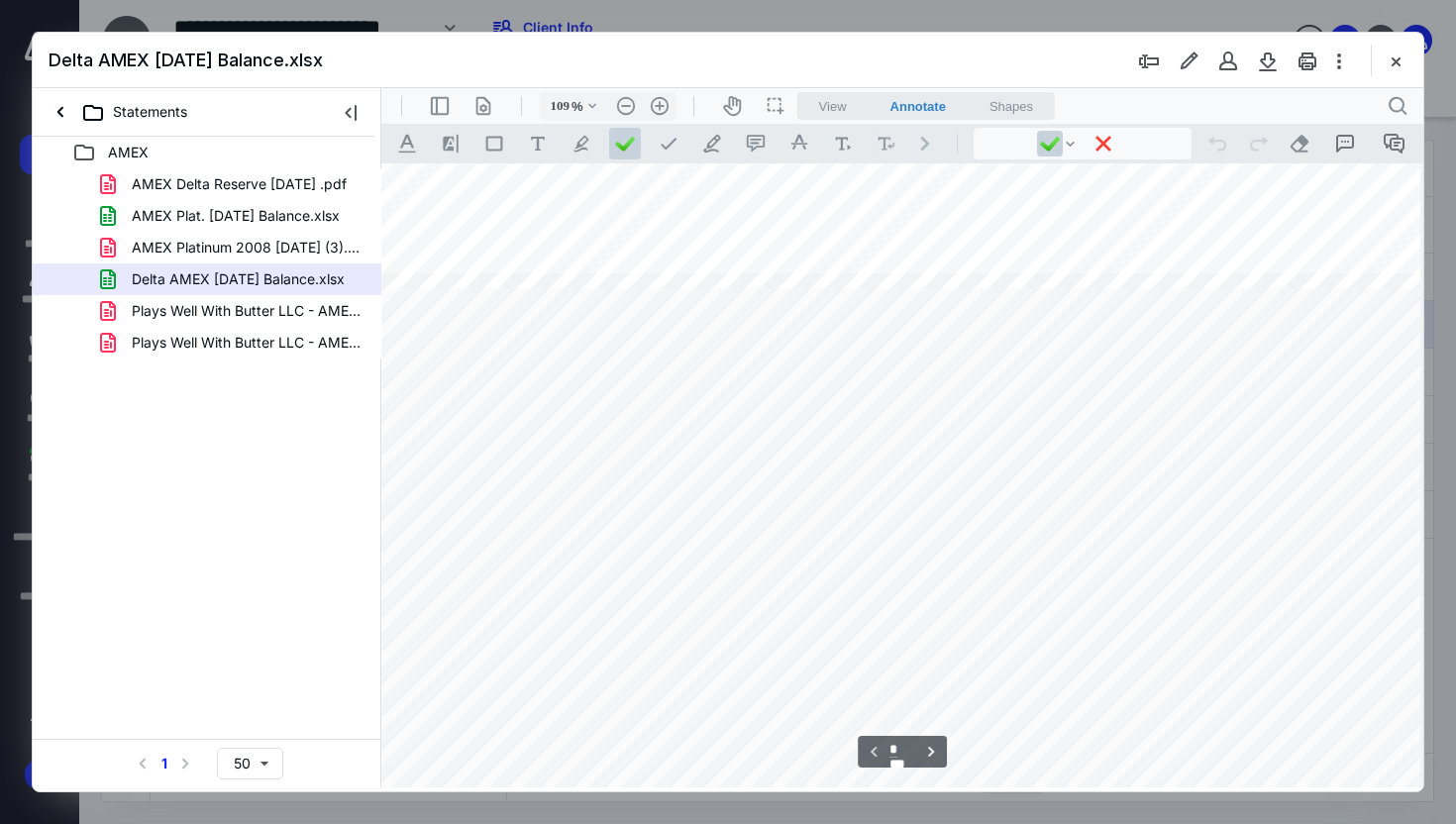 scroll, scrollTop: 0, scrollLeft: 397, axis: horizontal 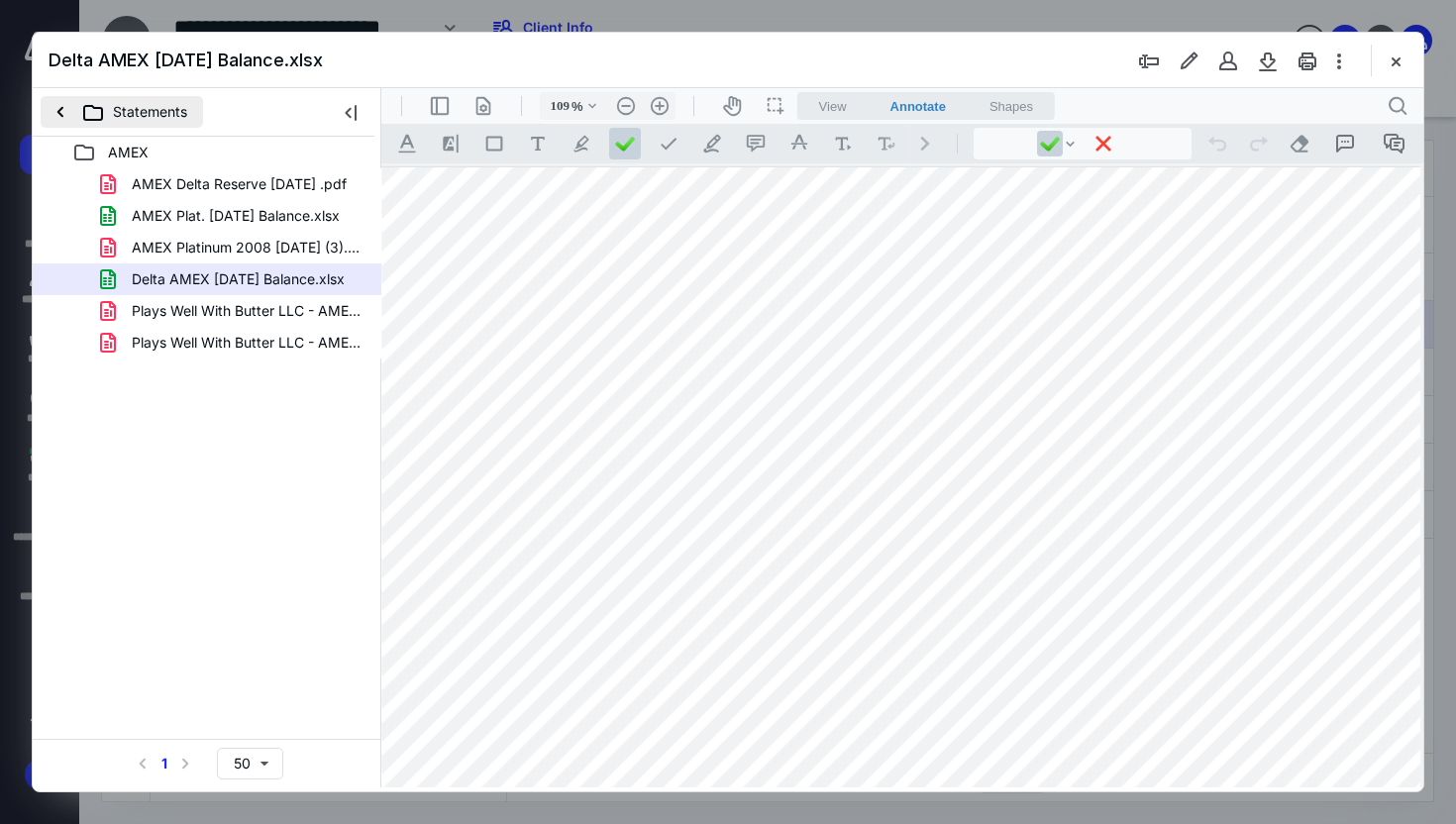 click on "Statements" at bounding box center [122, 112] 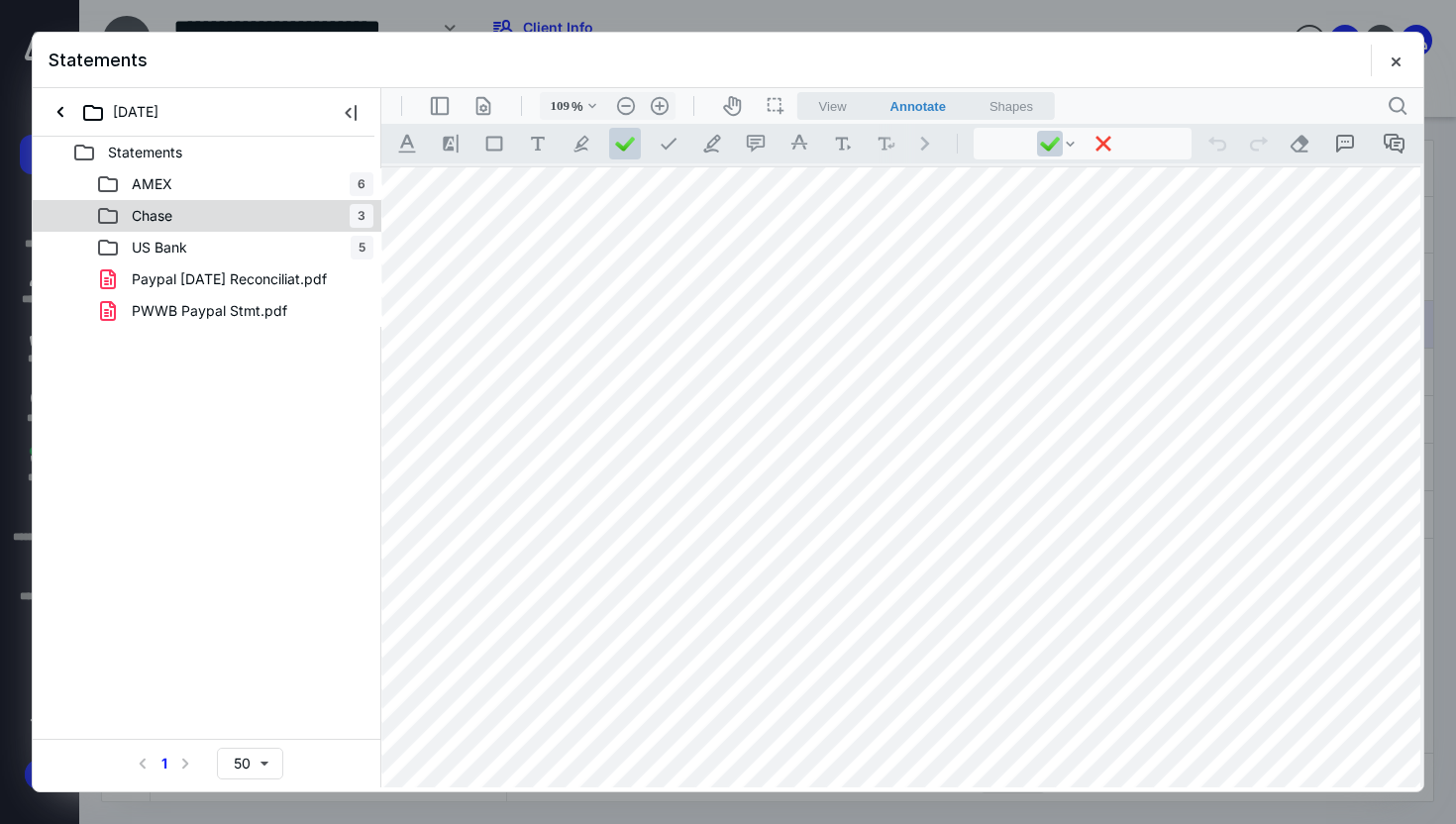 click on "Chase" at bounding box center [152, 216] 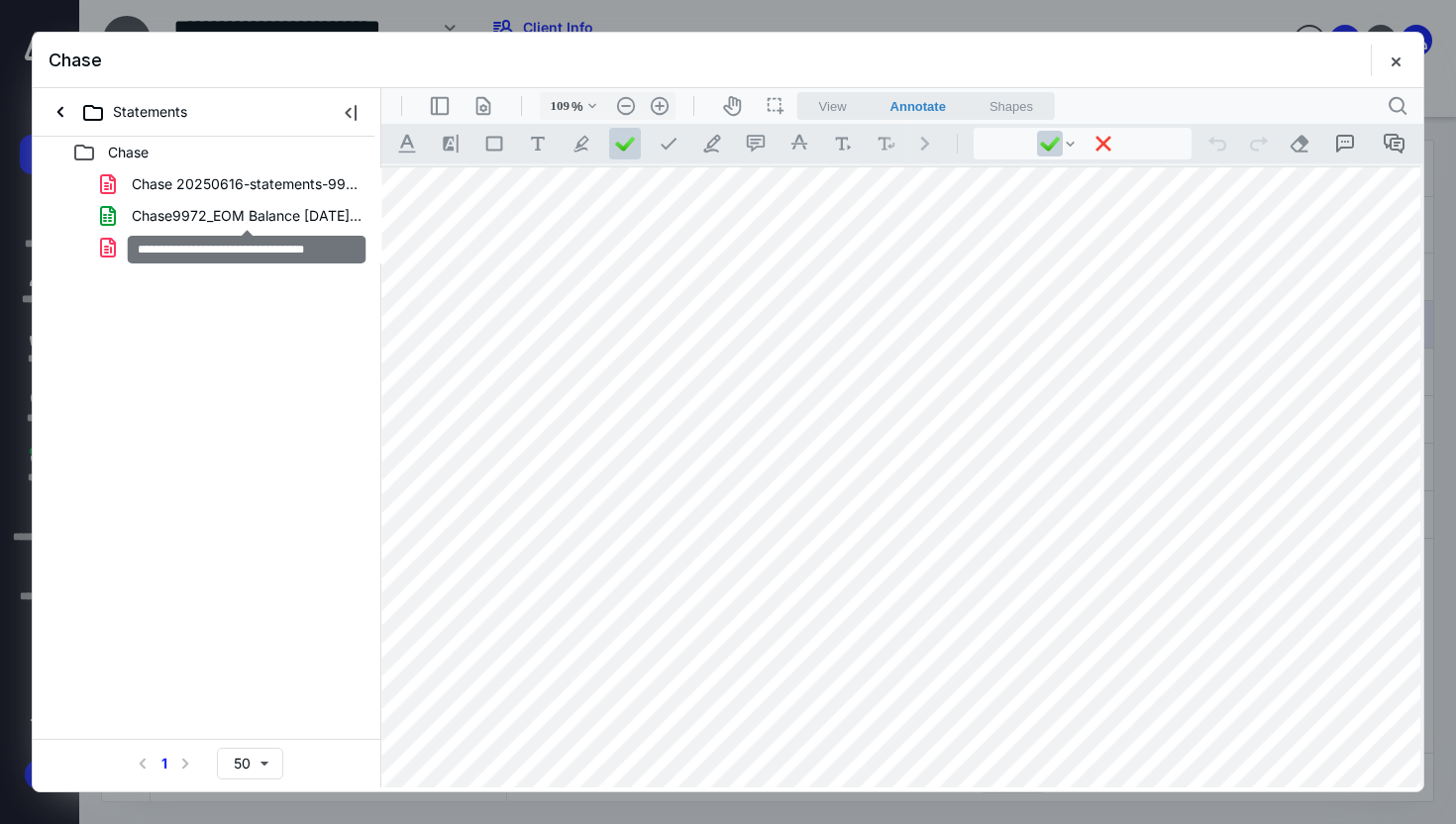 click on "Chase9972_EOM Balance 6.30.25.xlsx" at bounding box center [247, 216] 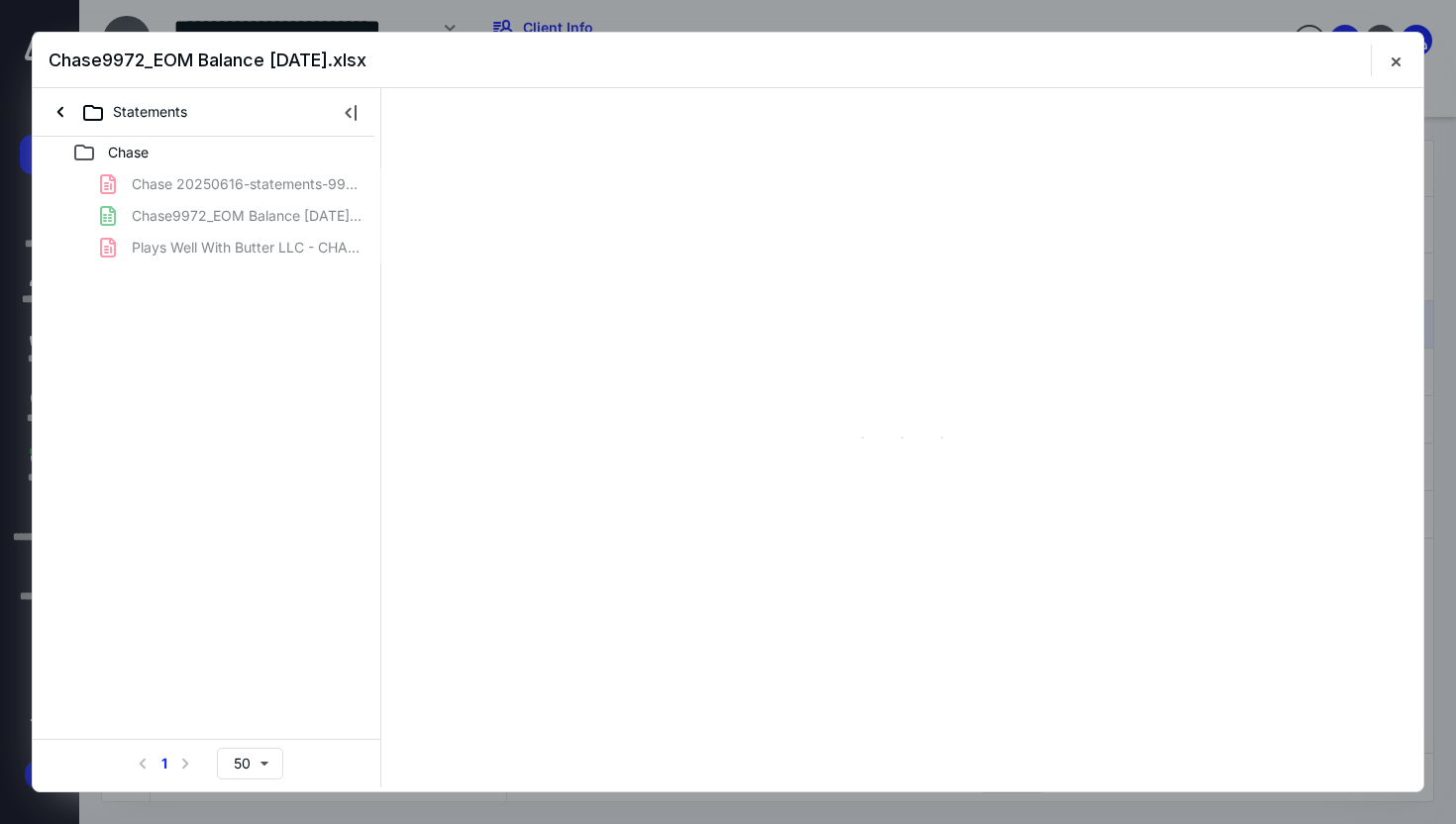 click on "Chase 20250616-statements-9972-.pdf Chase9972_EOM Balance 6.30.25.xlsx Plays Well With Butter LLC - CHASE BUSINESS CARD (...9972).pdf" at bounding box center (207, 216) 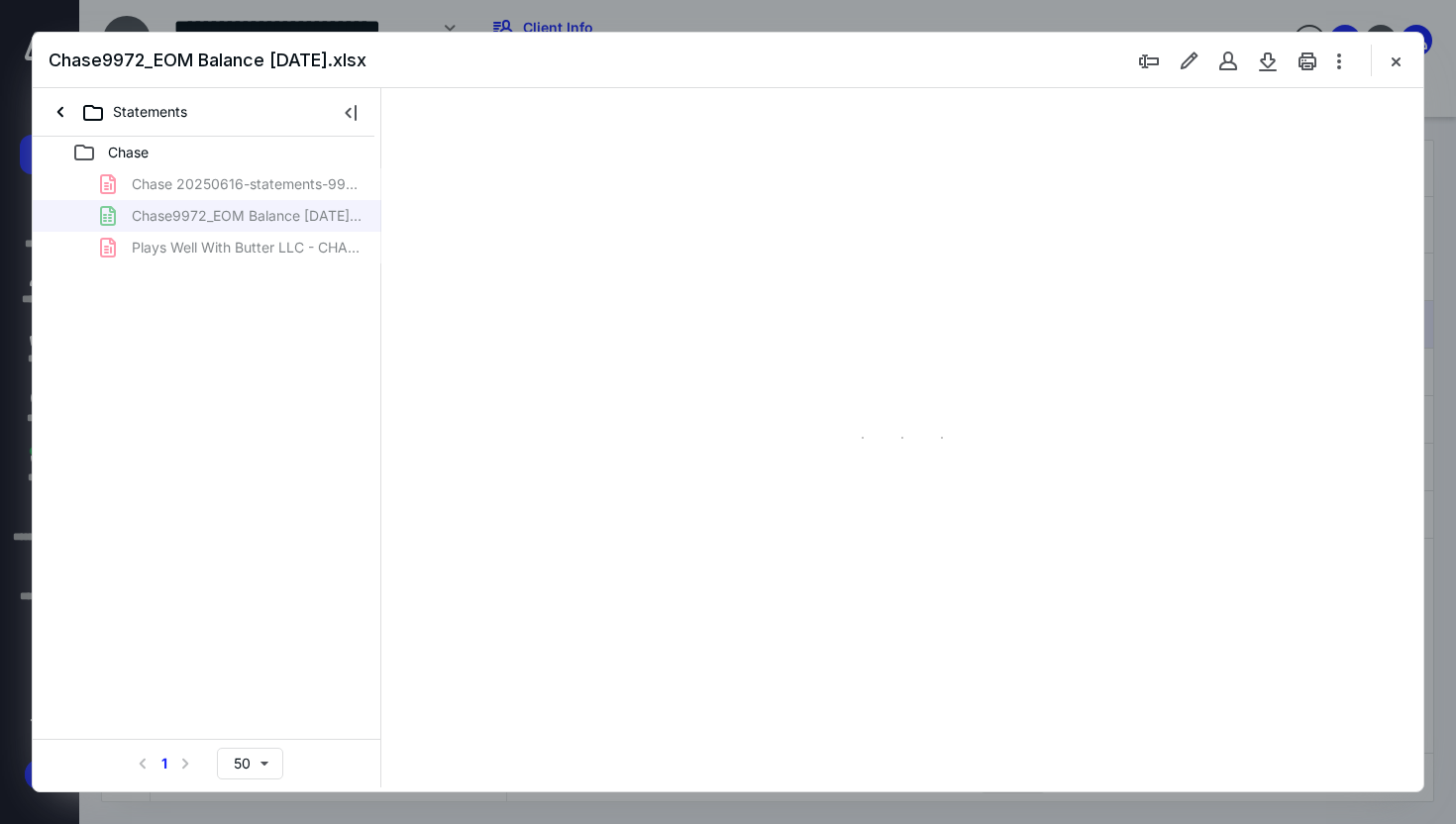 scroll, scrollTop: 0, scrollLeft: 0, axis: both 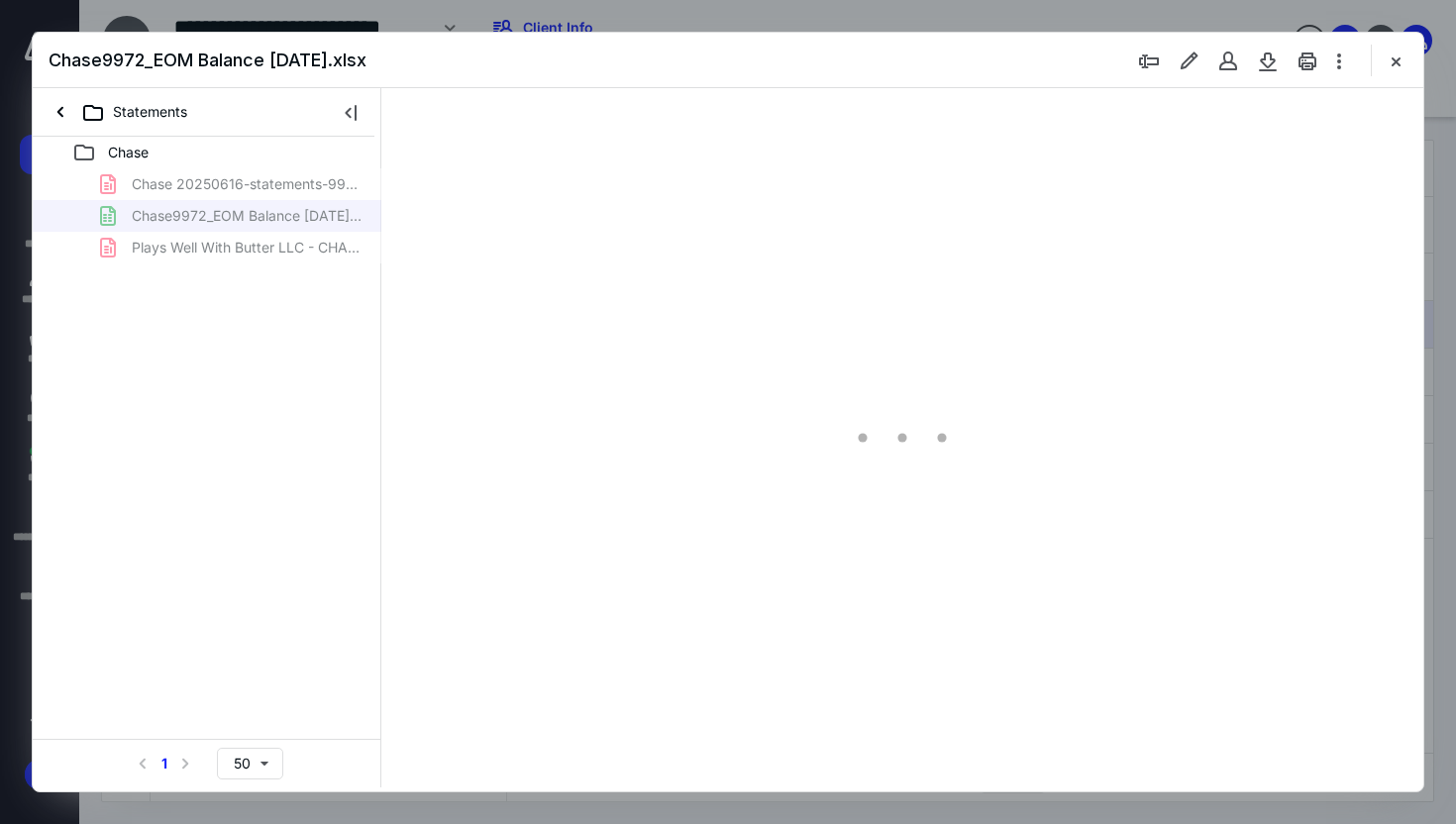 type on "187" 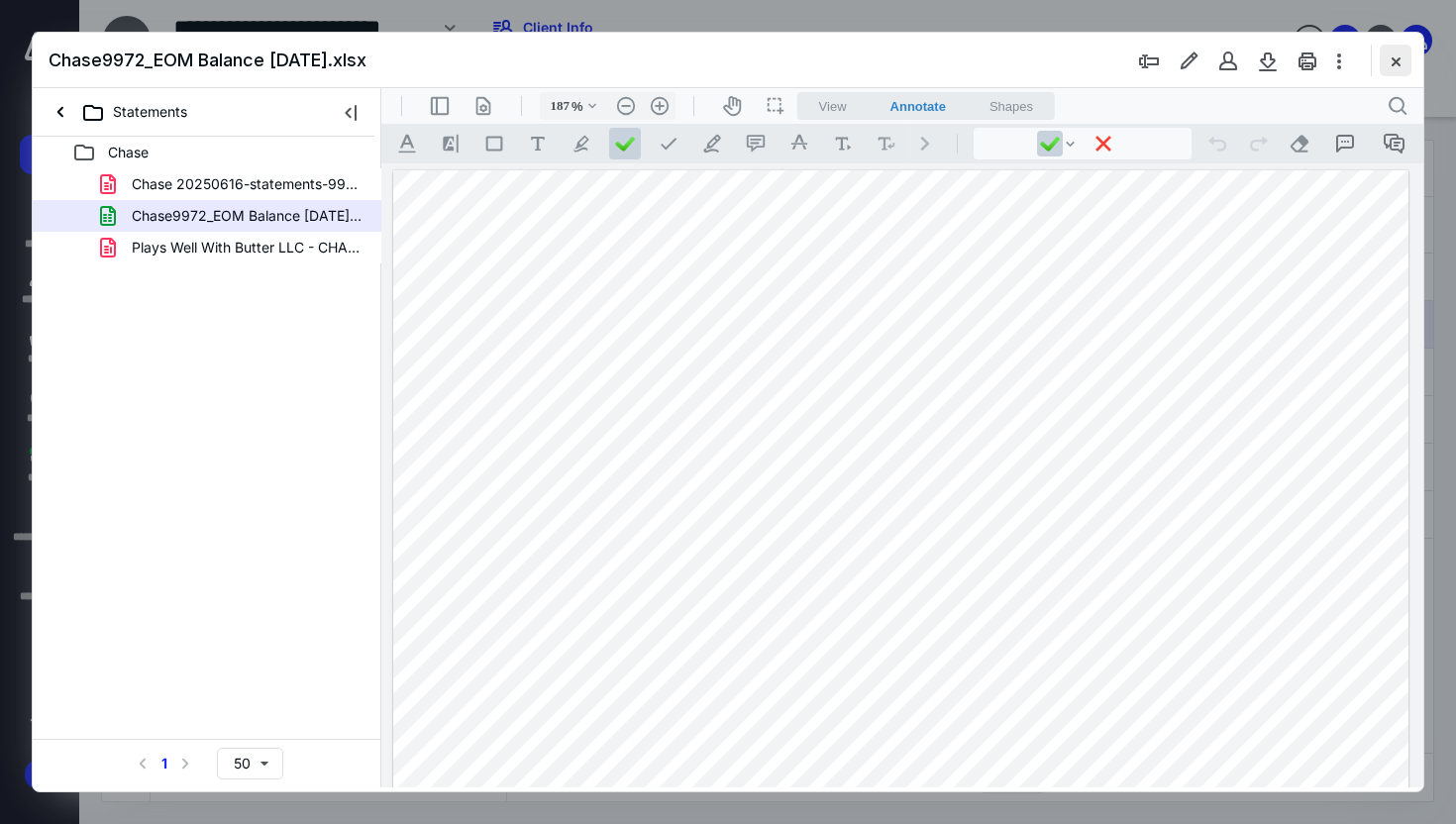 click at bounding box center [1396, 60] 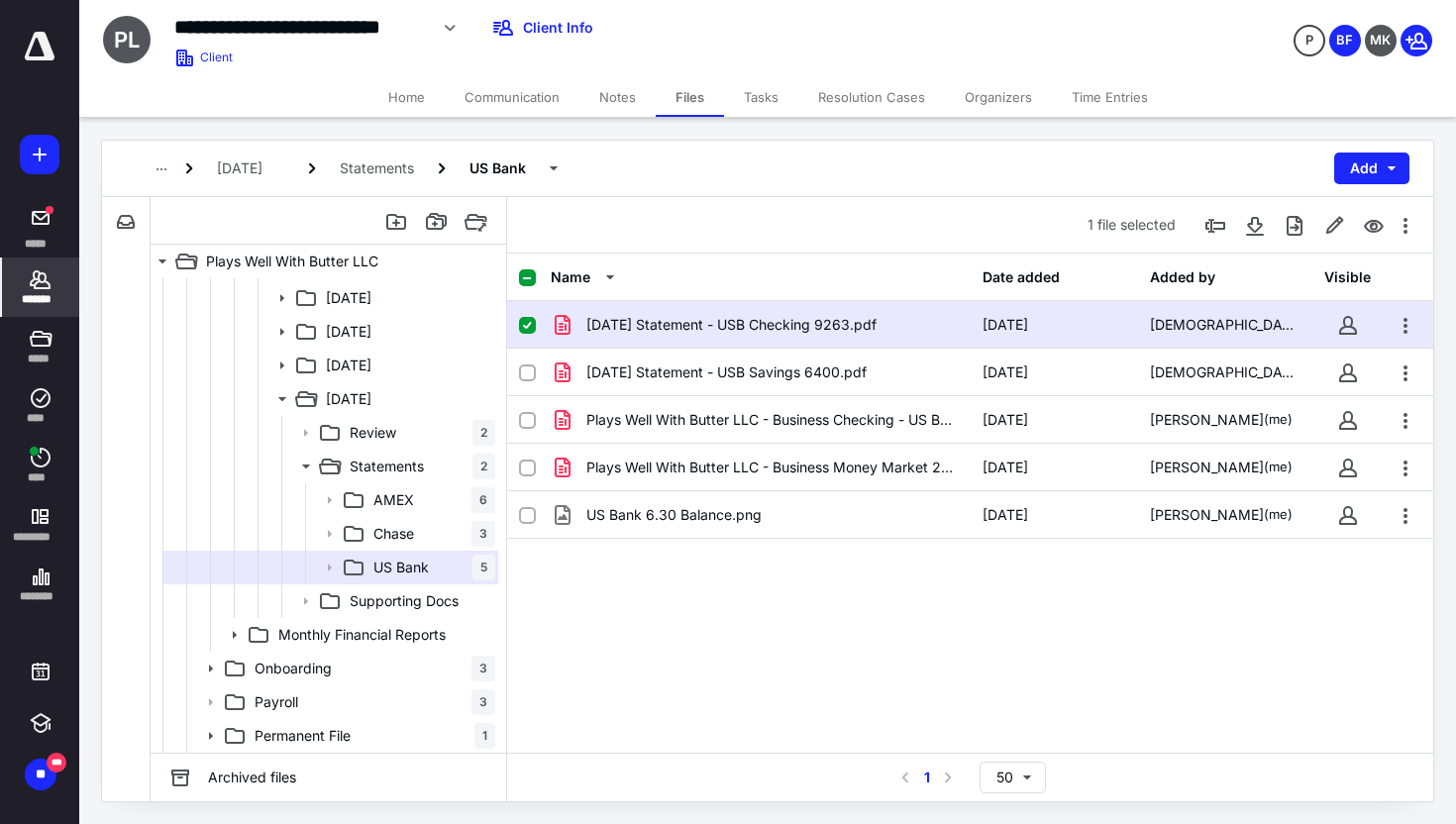 click 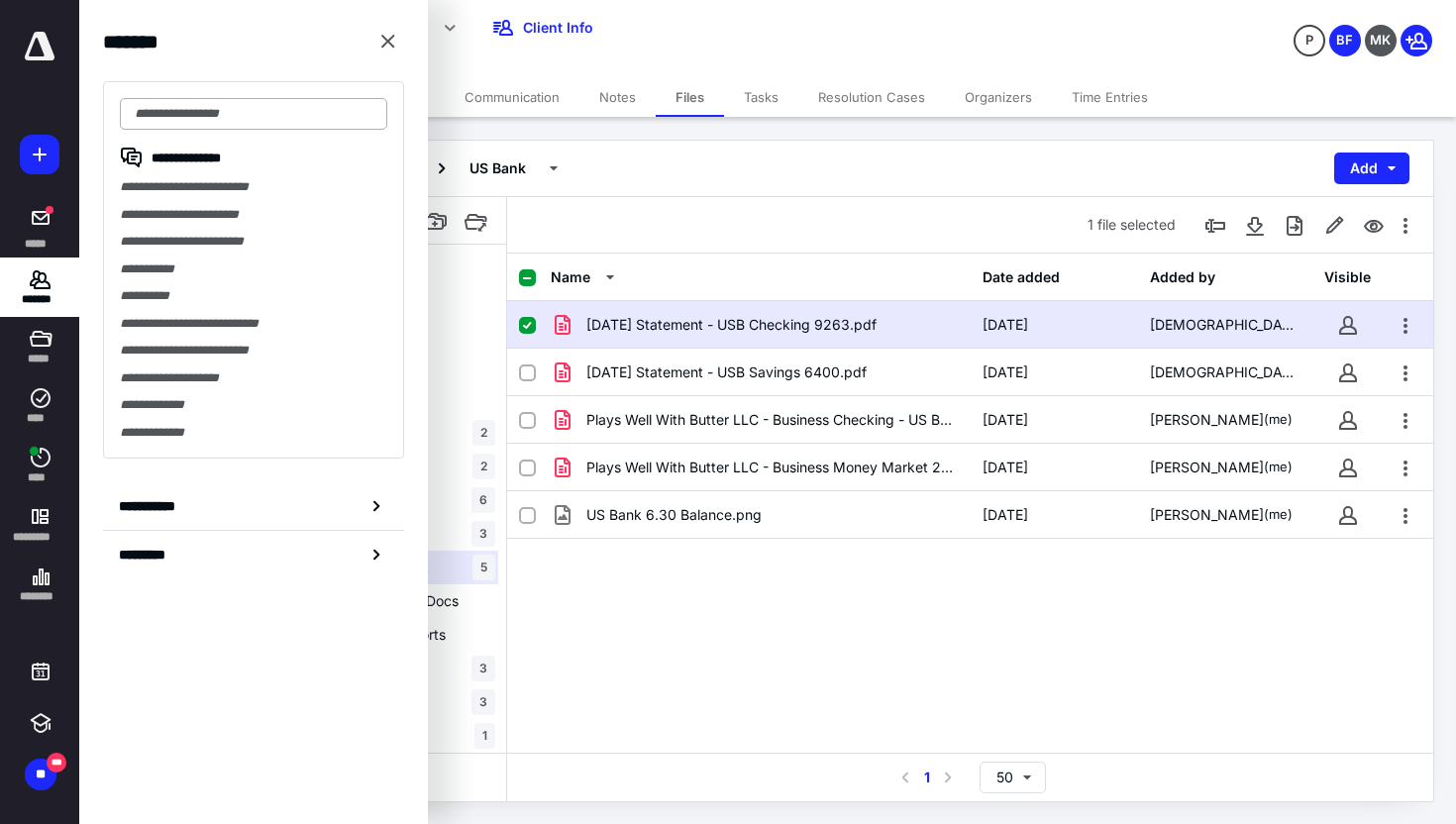 click at bounding box center [254, 114] 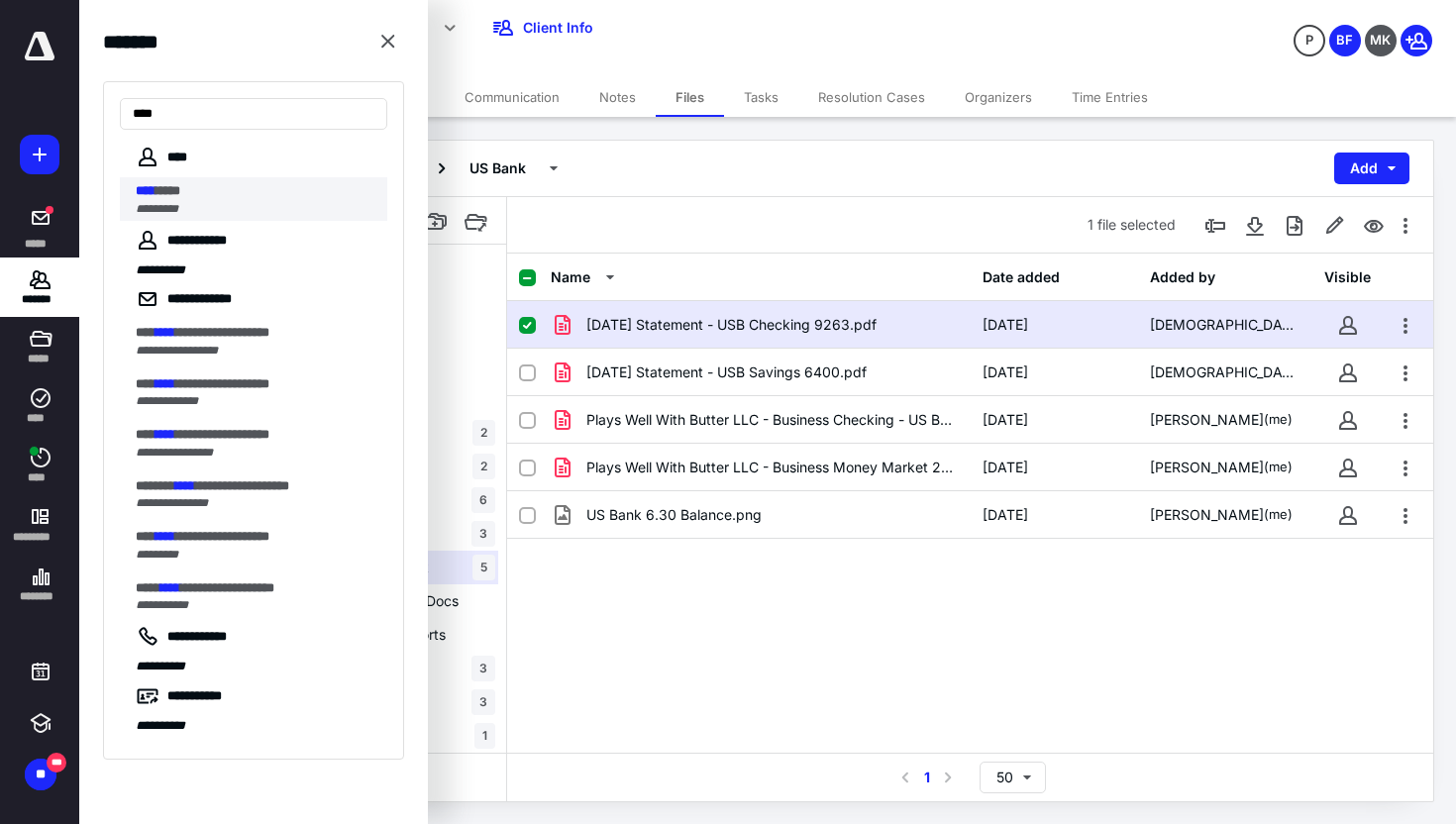 type on "****" 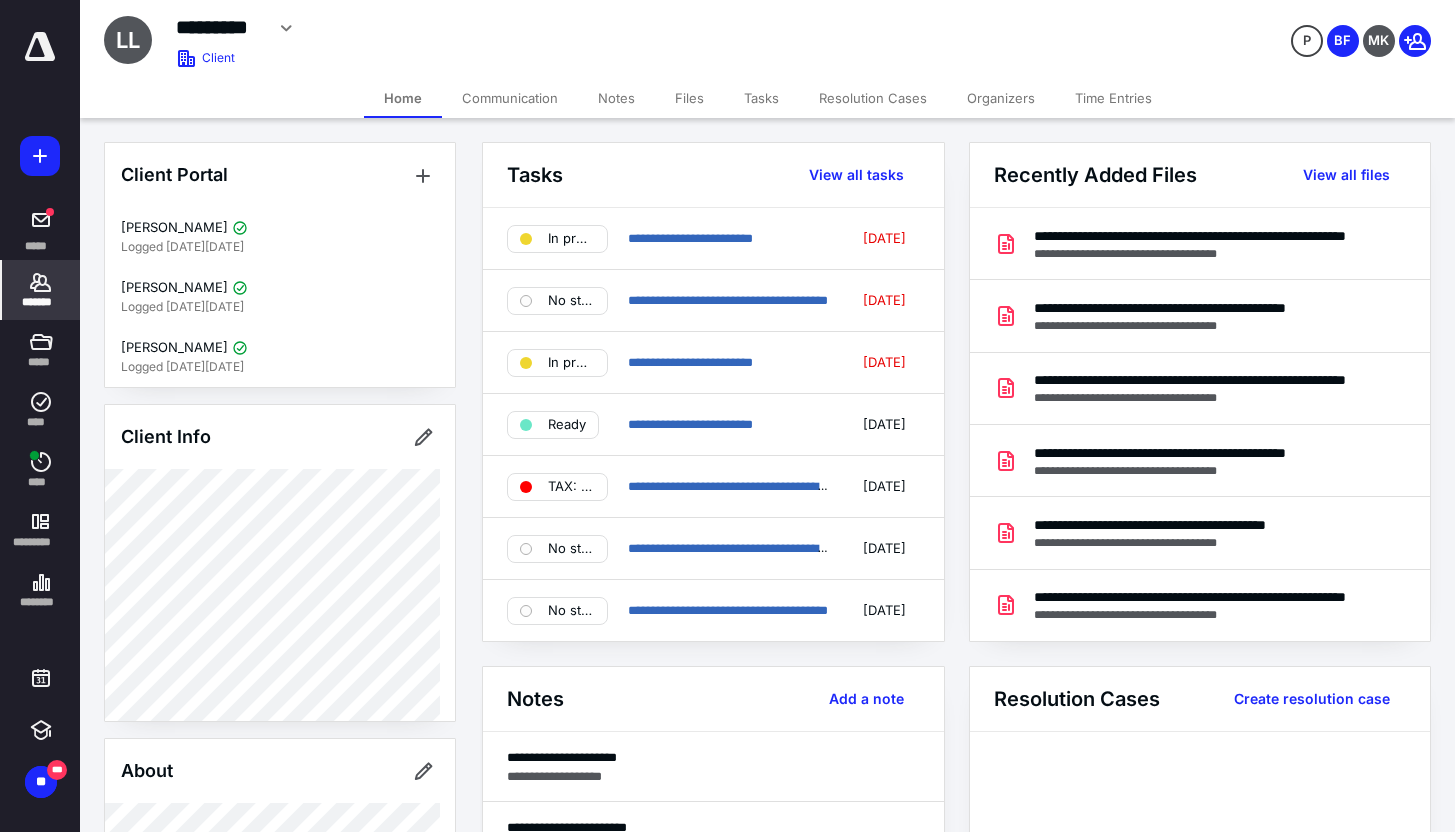 click on "*******" at bounding box center [41, 302] 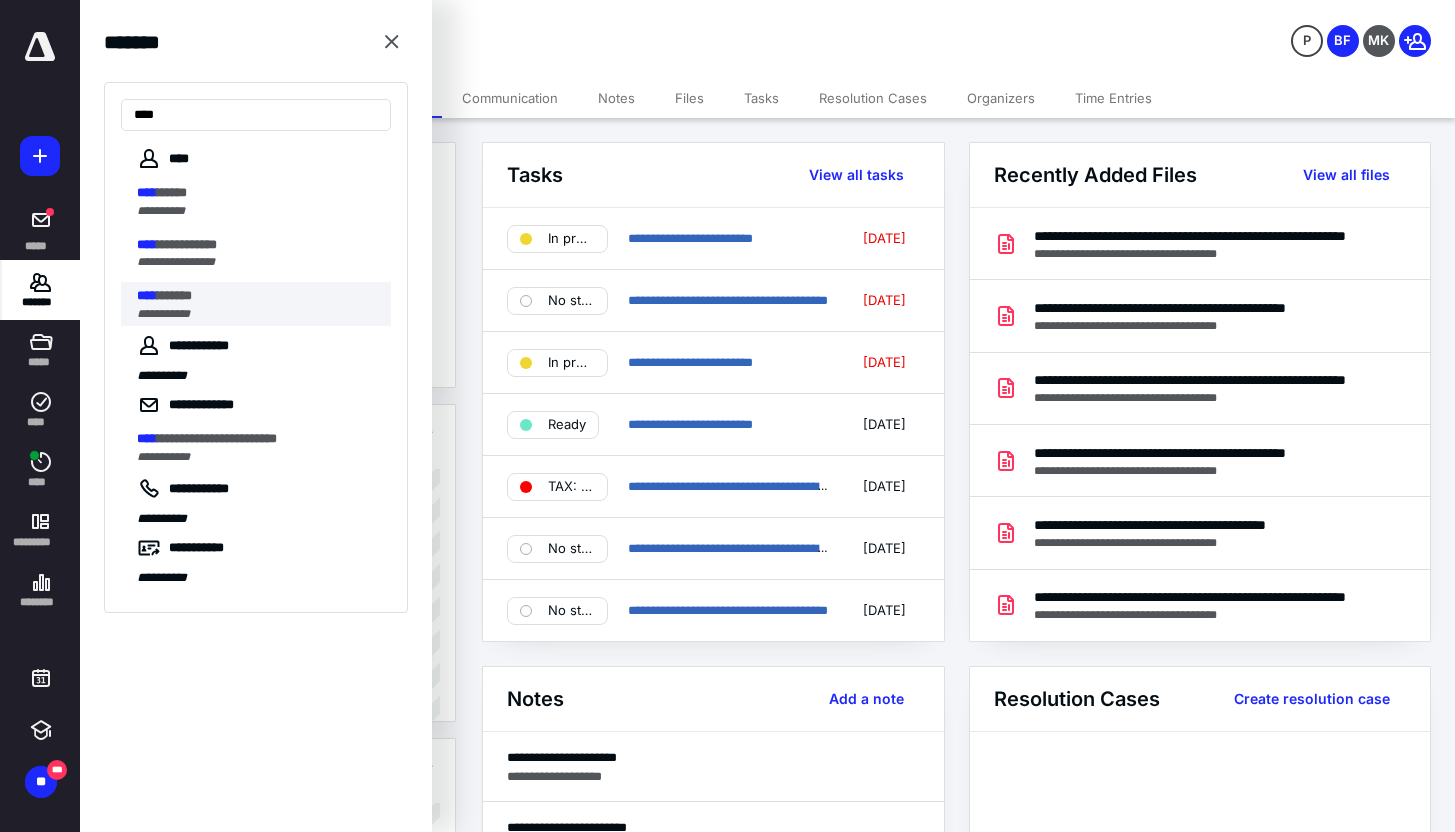 type on "****" 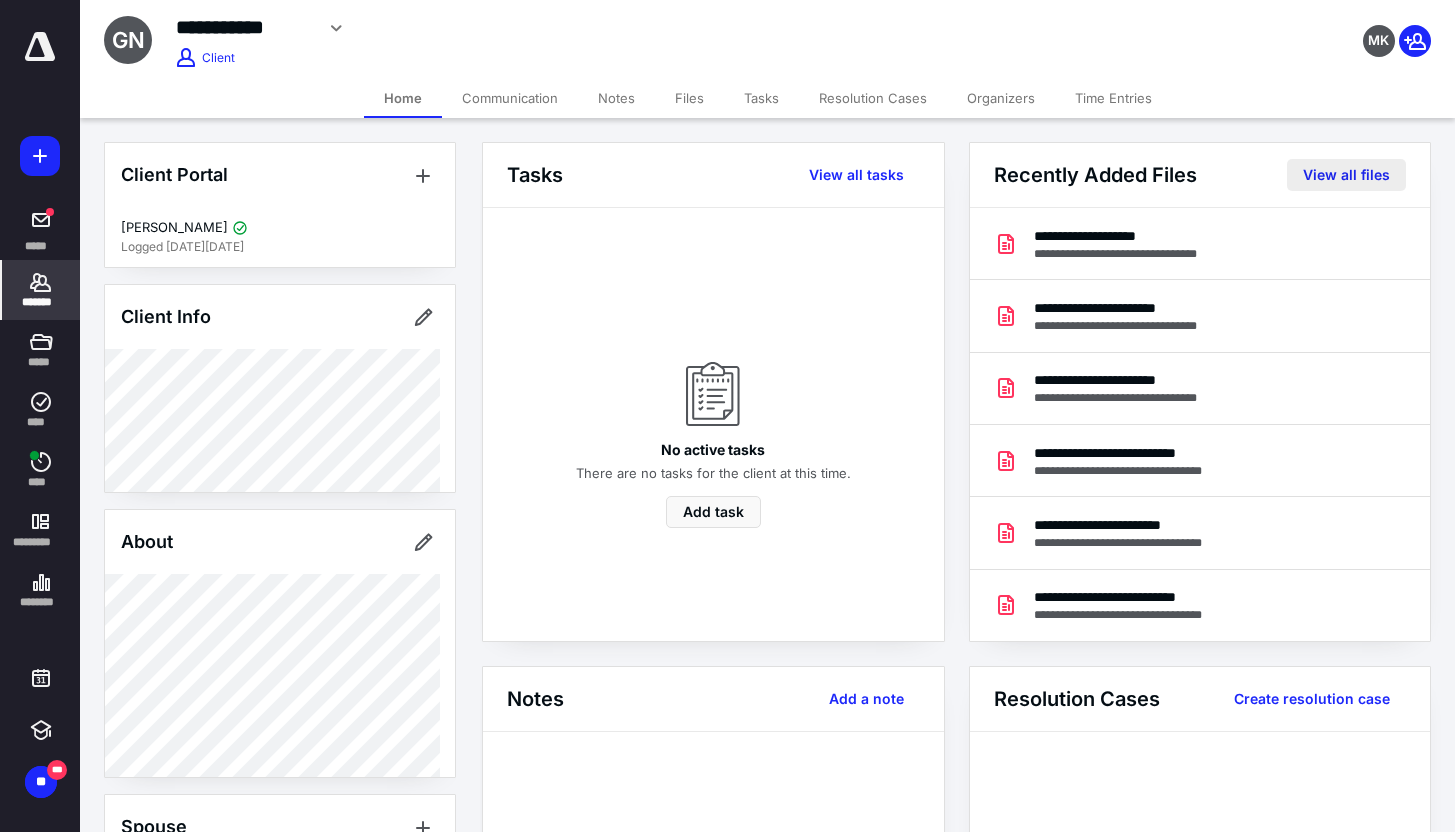 click on "View all files" at bounding box center (1346, 175) 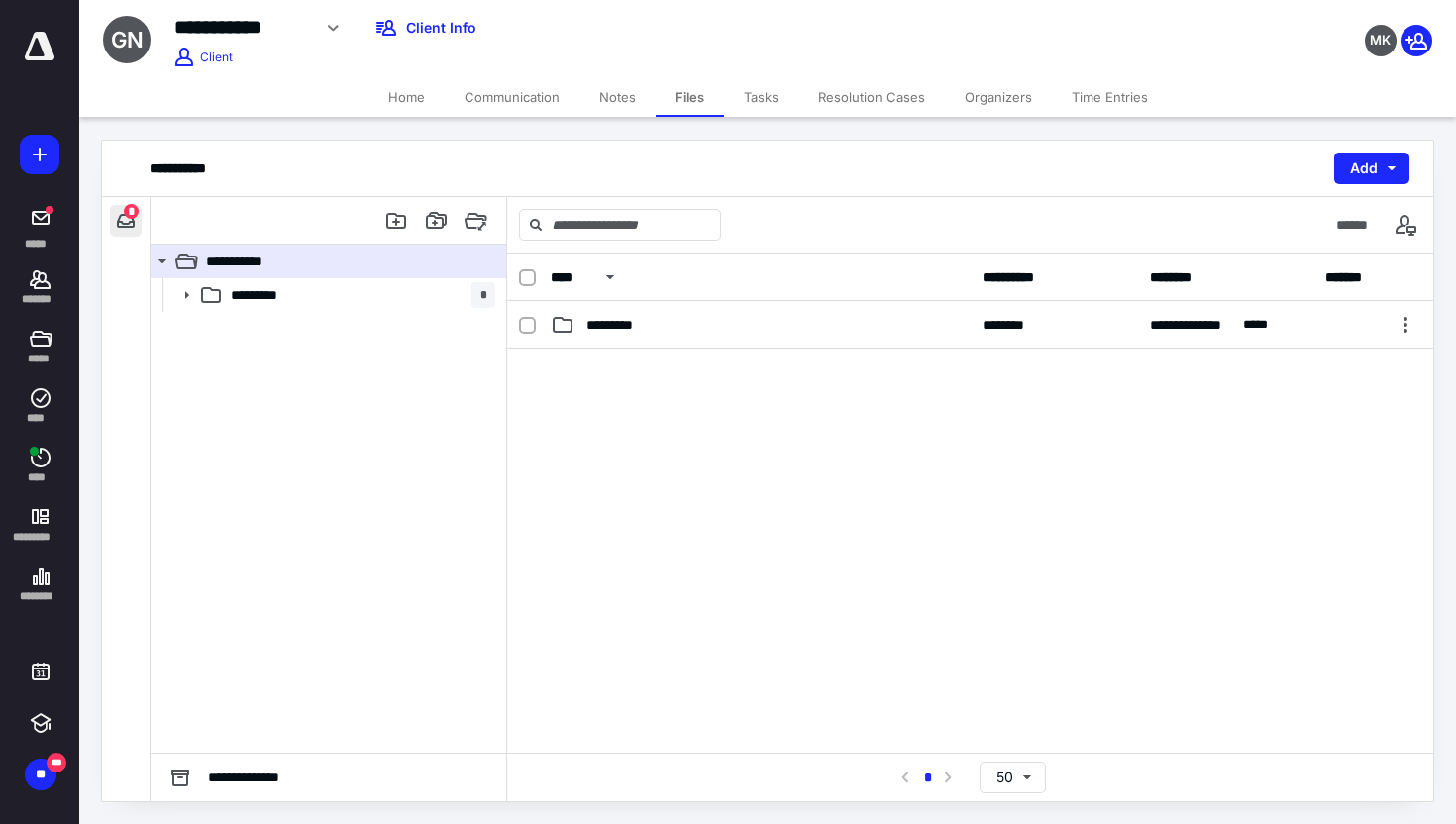 click at bounding box center [126, 221] 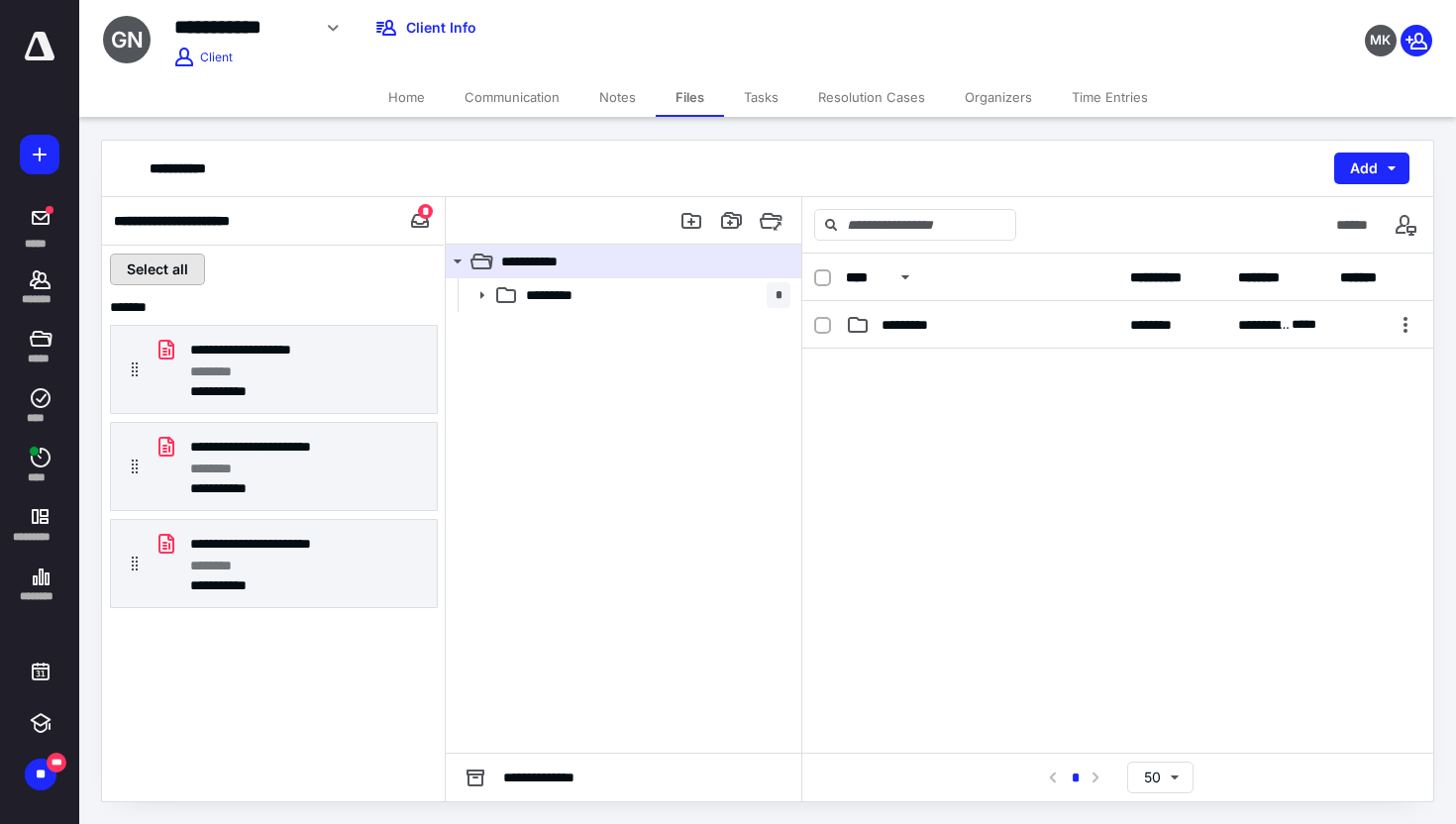 click on "Select all" at bounding box center (157, 269) 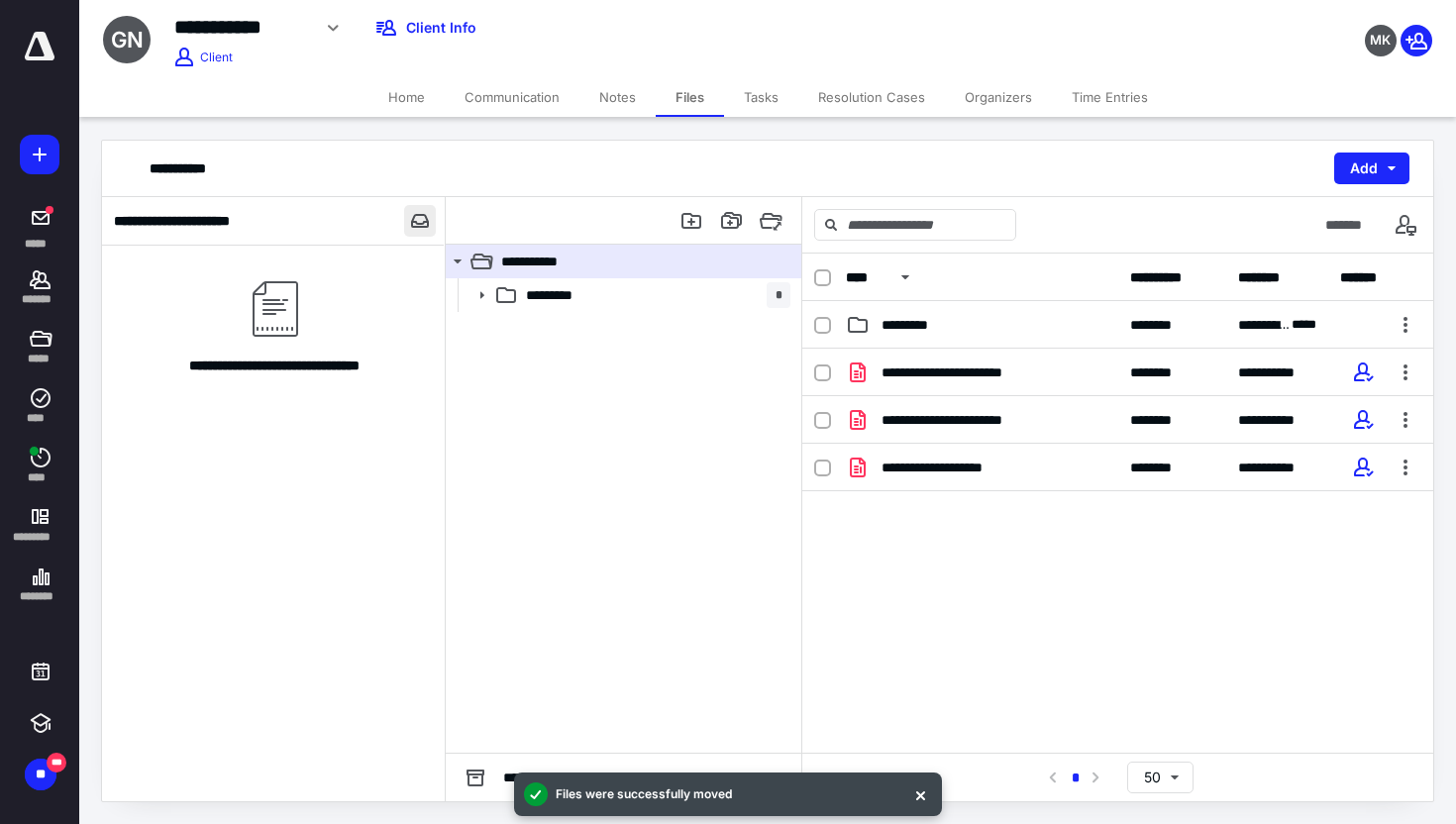 click at bounding box center [420, 221] 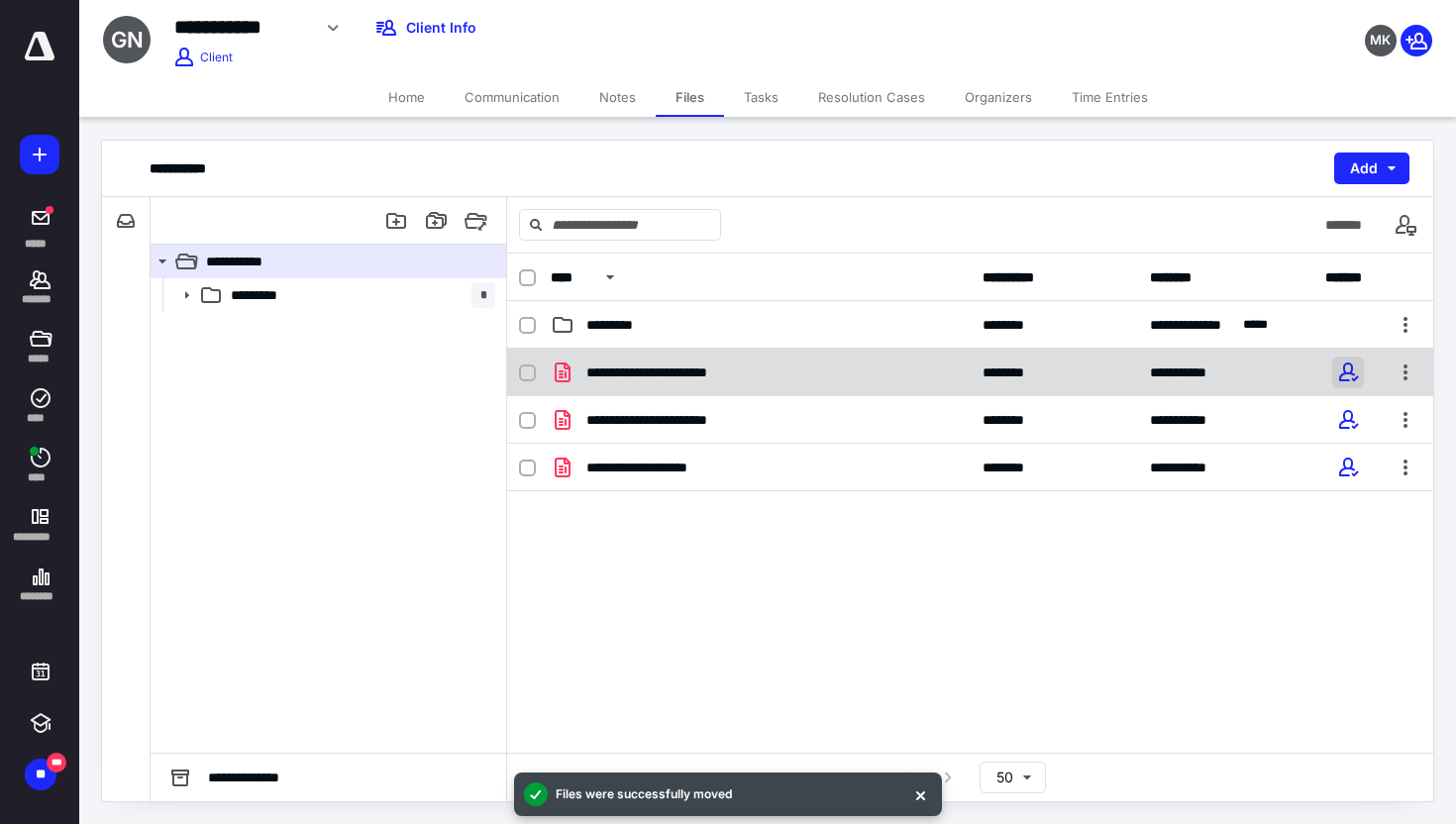 click at bounding box center [1348, 372] 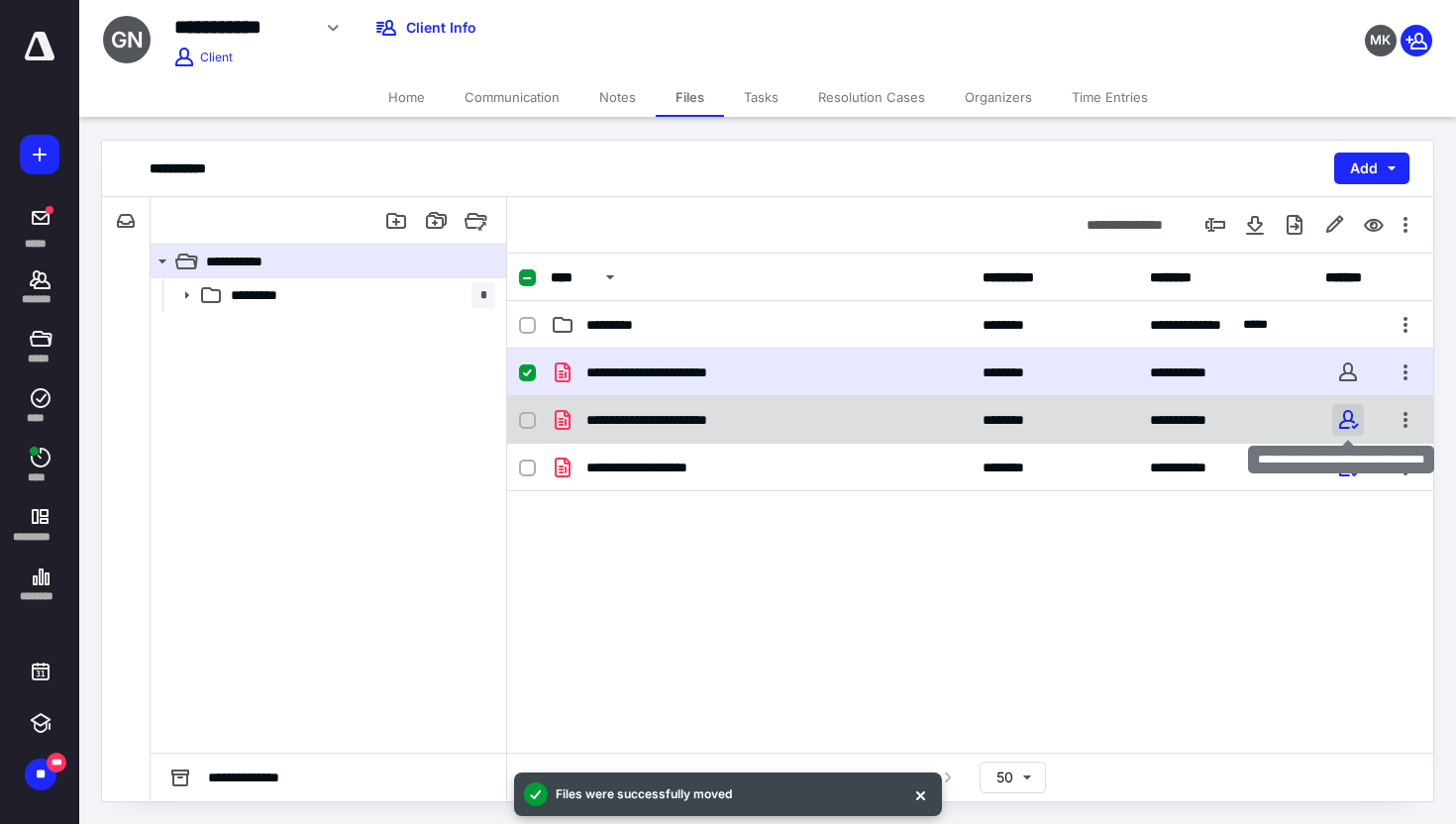 click at bounding box center (1348, 420) 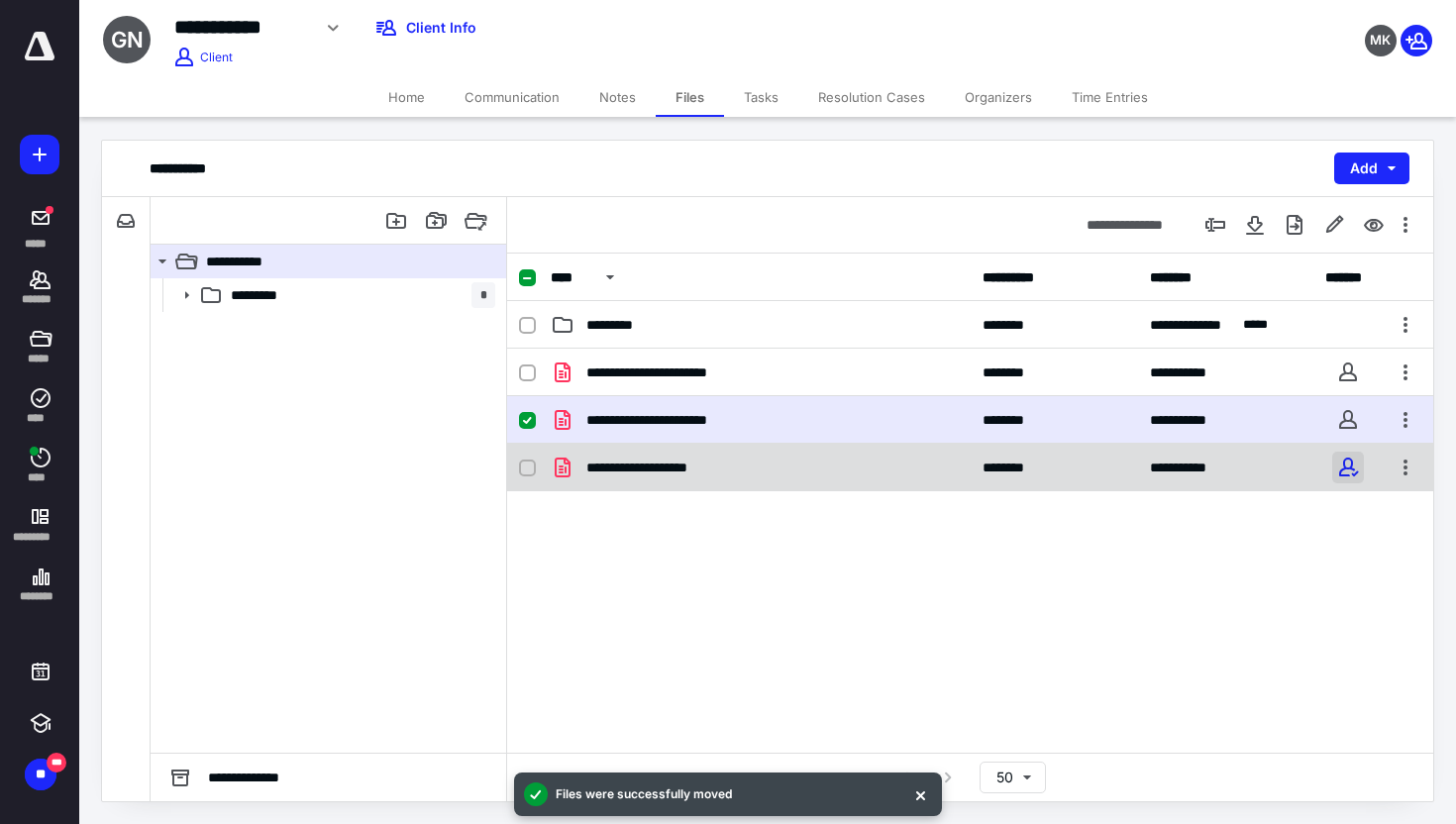 click at bounding box center [1348, 467] 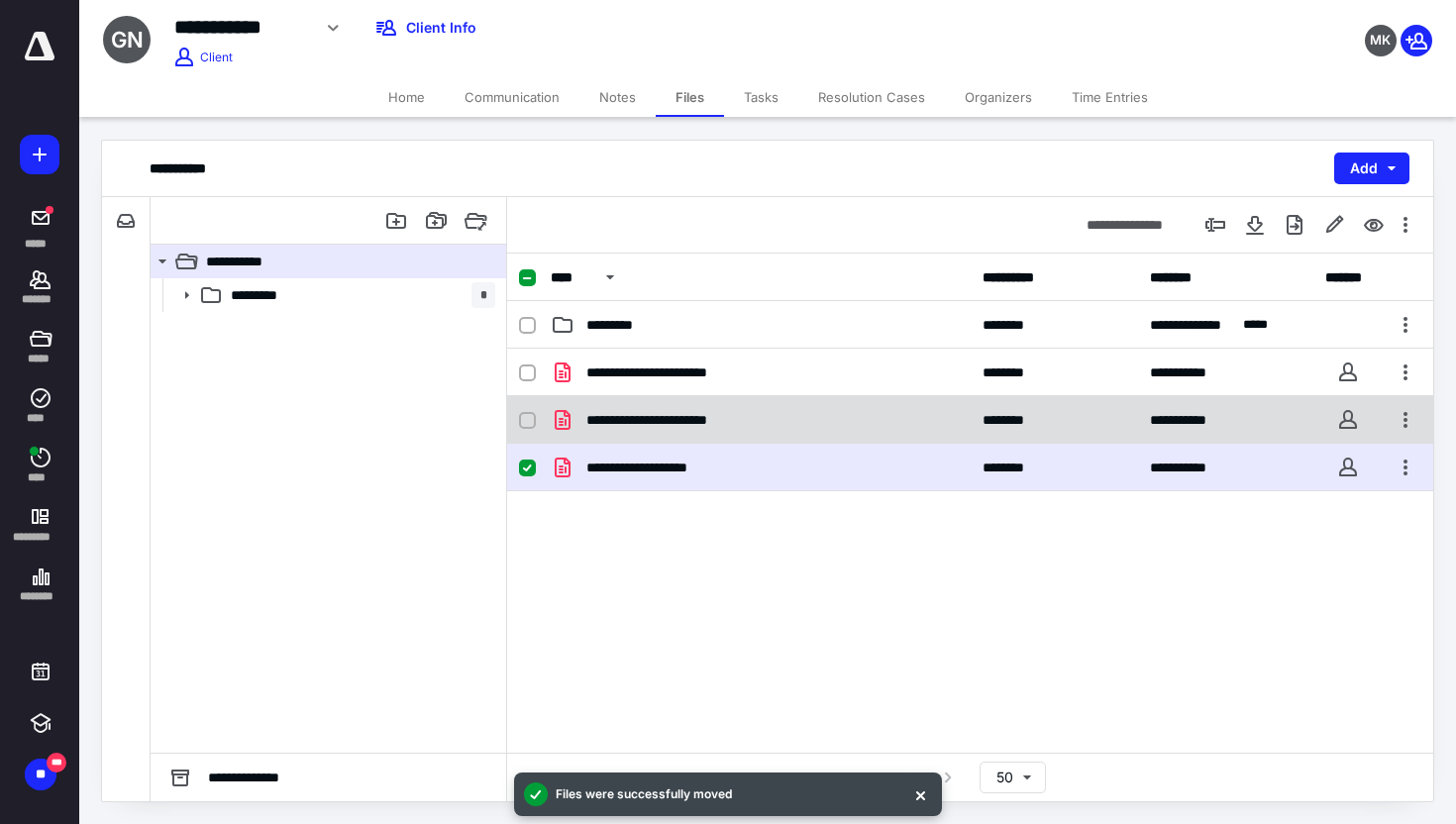 click 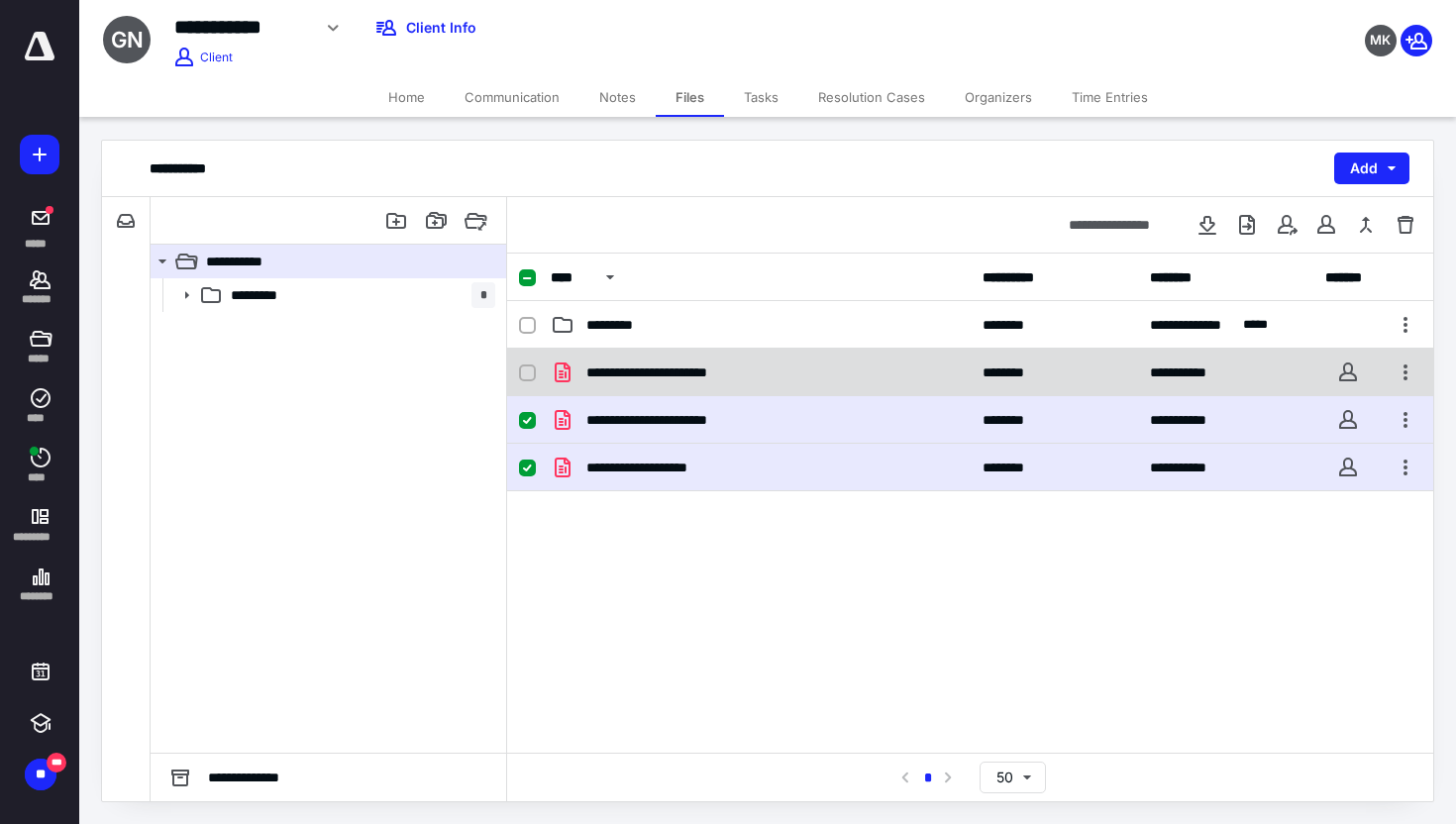 click on "**********" at bounding box center (970, 372) 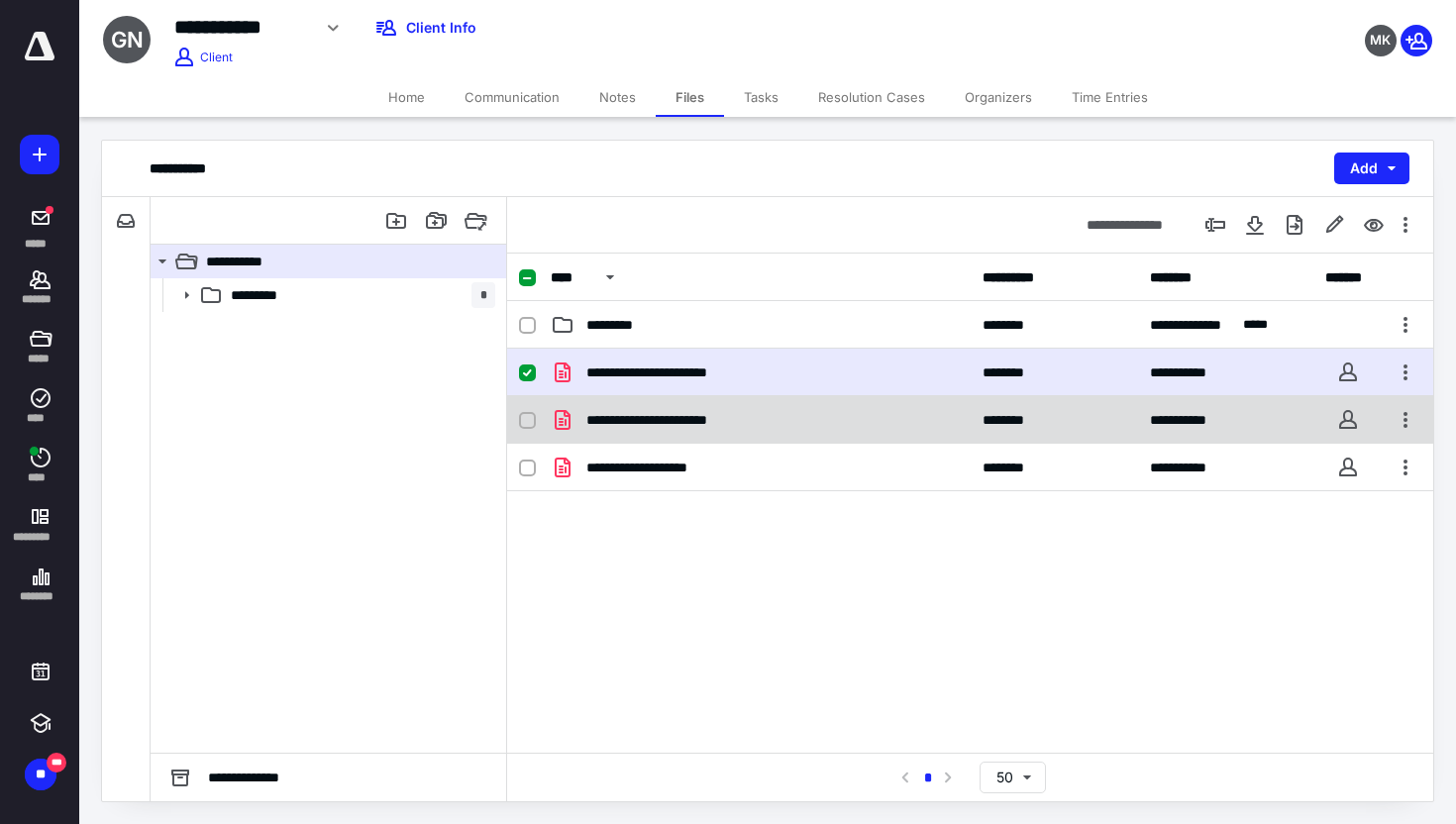 click 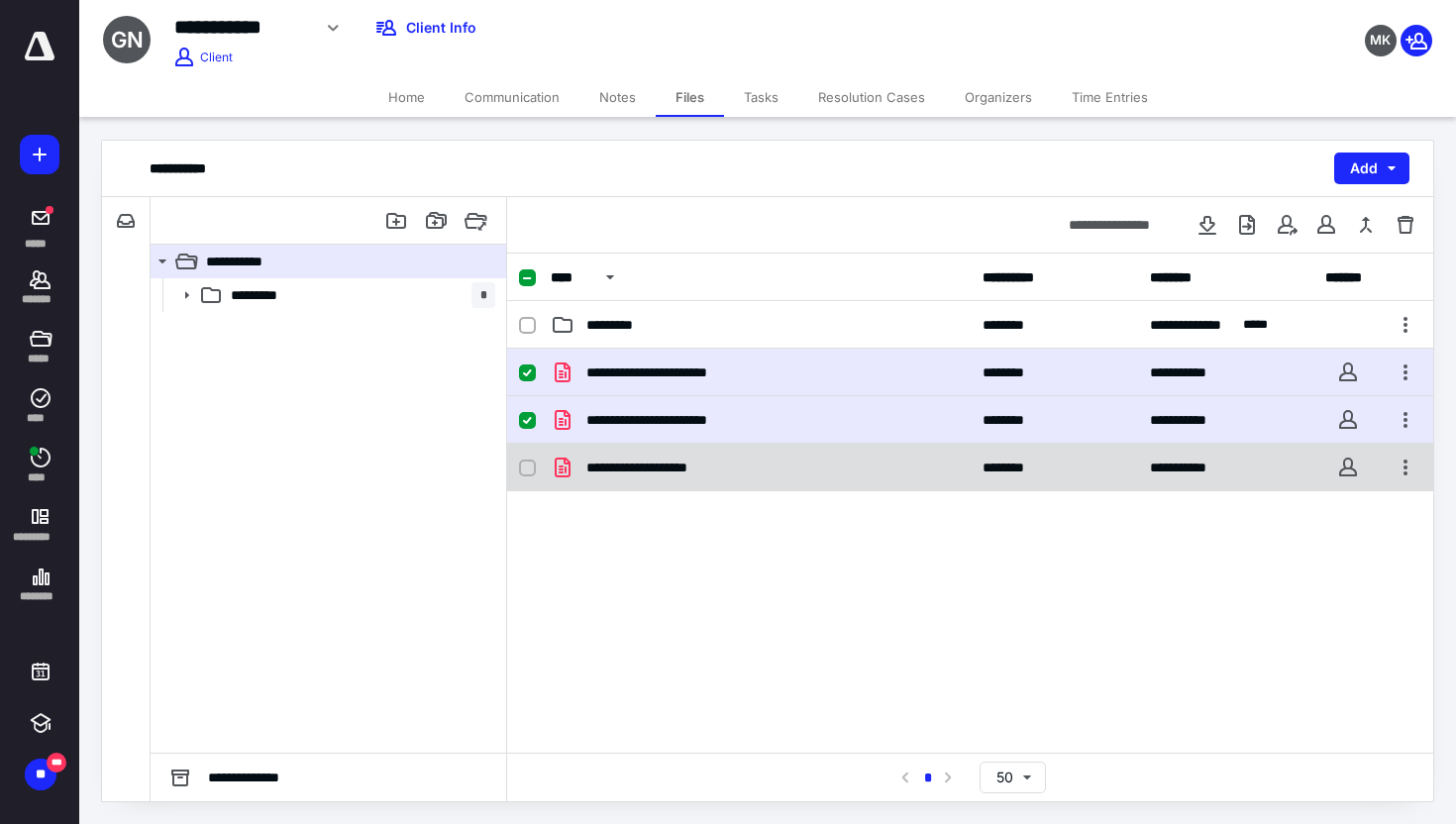 click at bounding box center (527, 468) 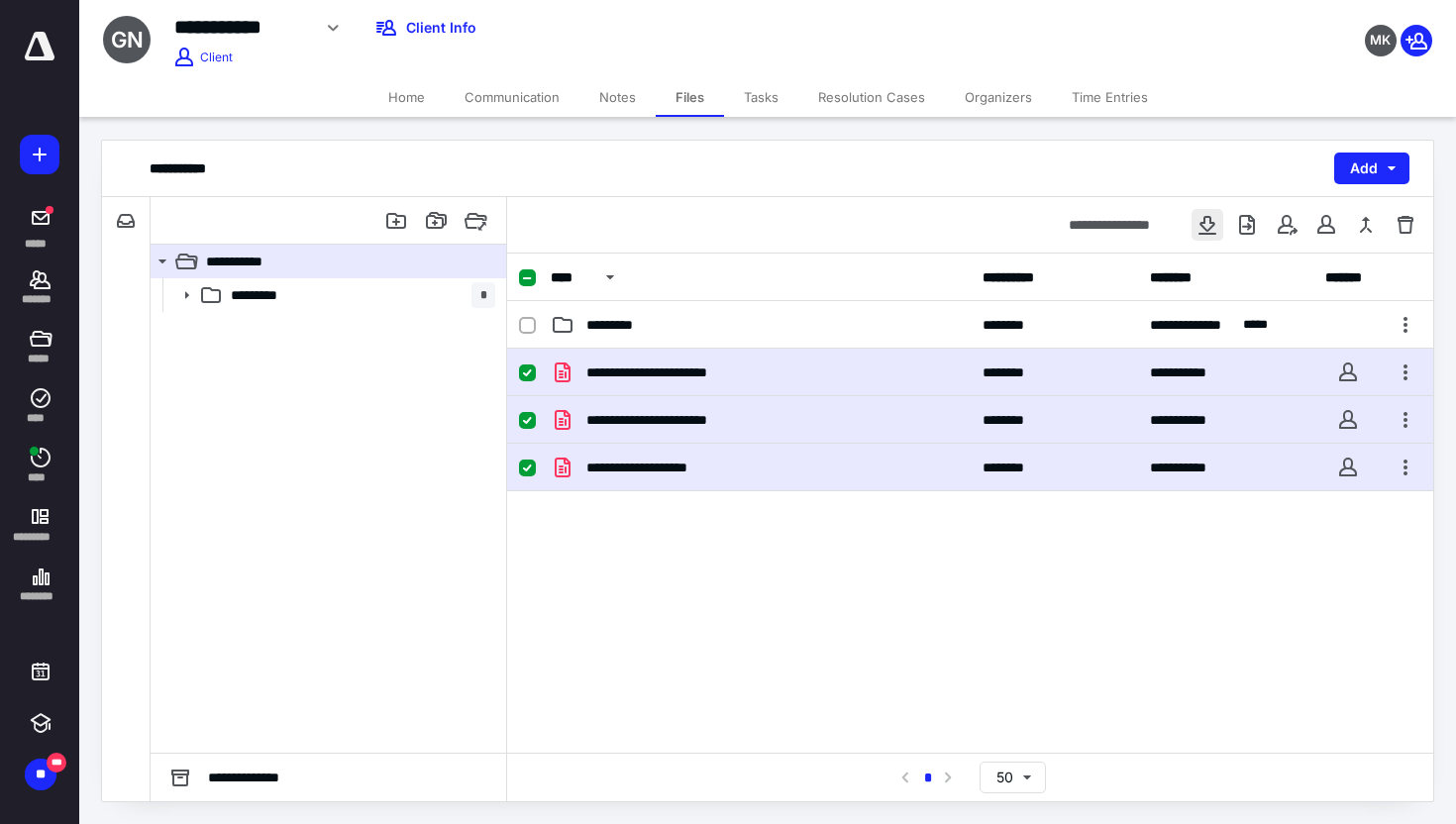 click at bounding box center [1207, 225] 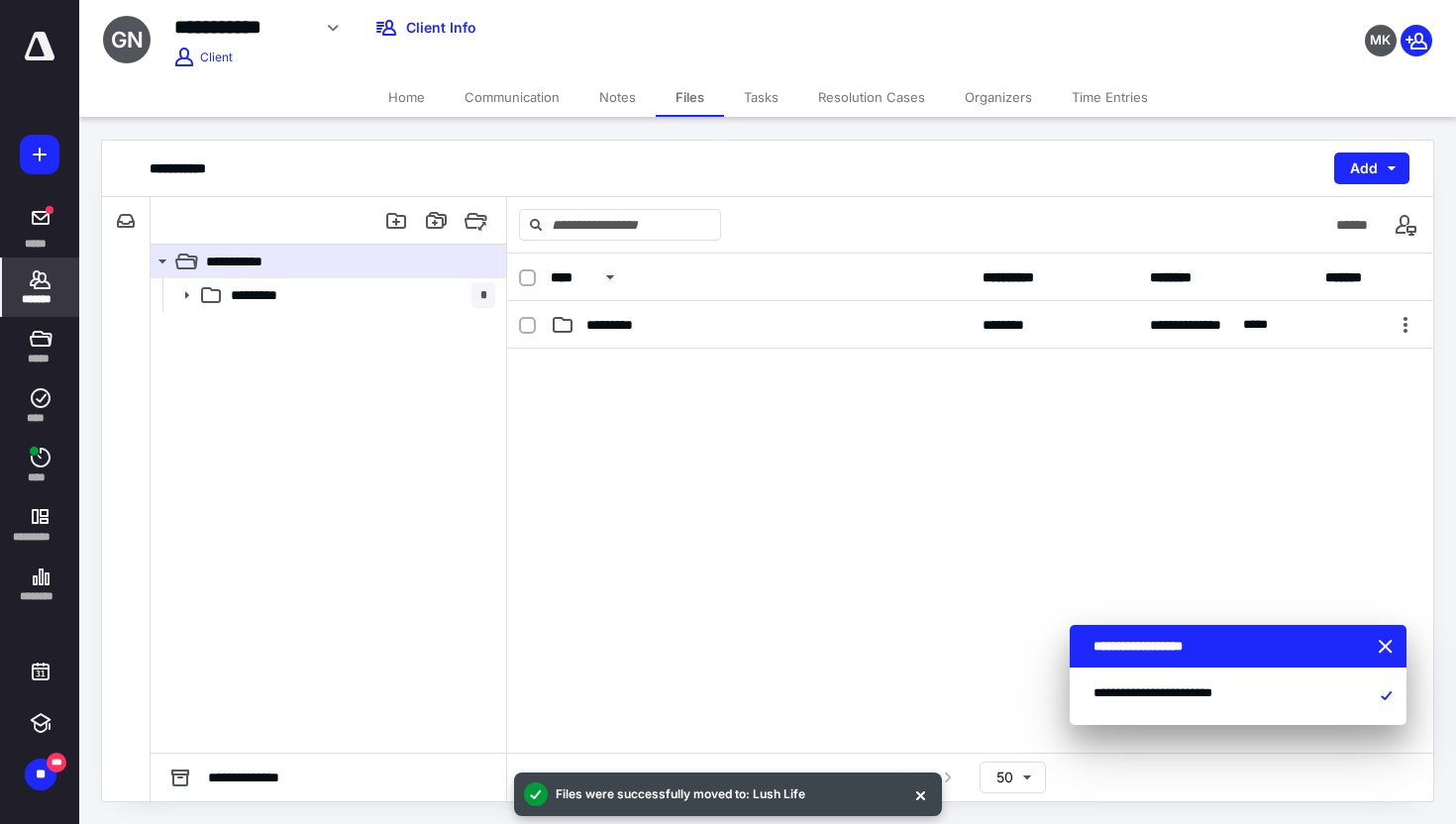 click 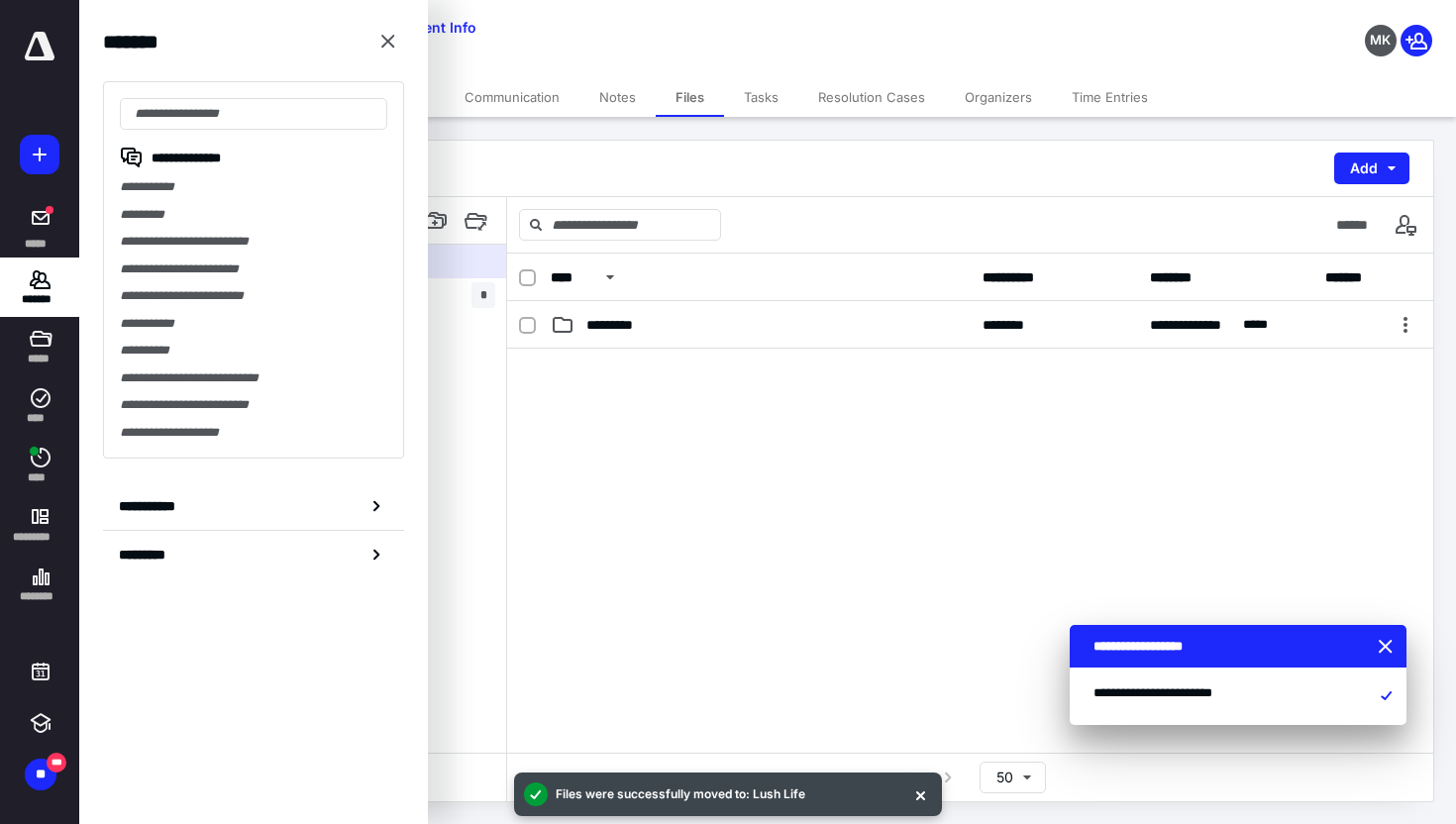 click on "**********" at bounding box center (254, 269) 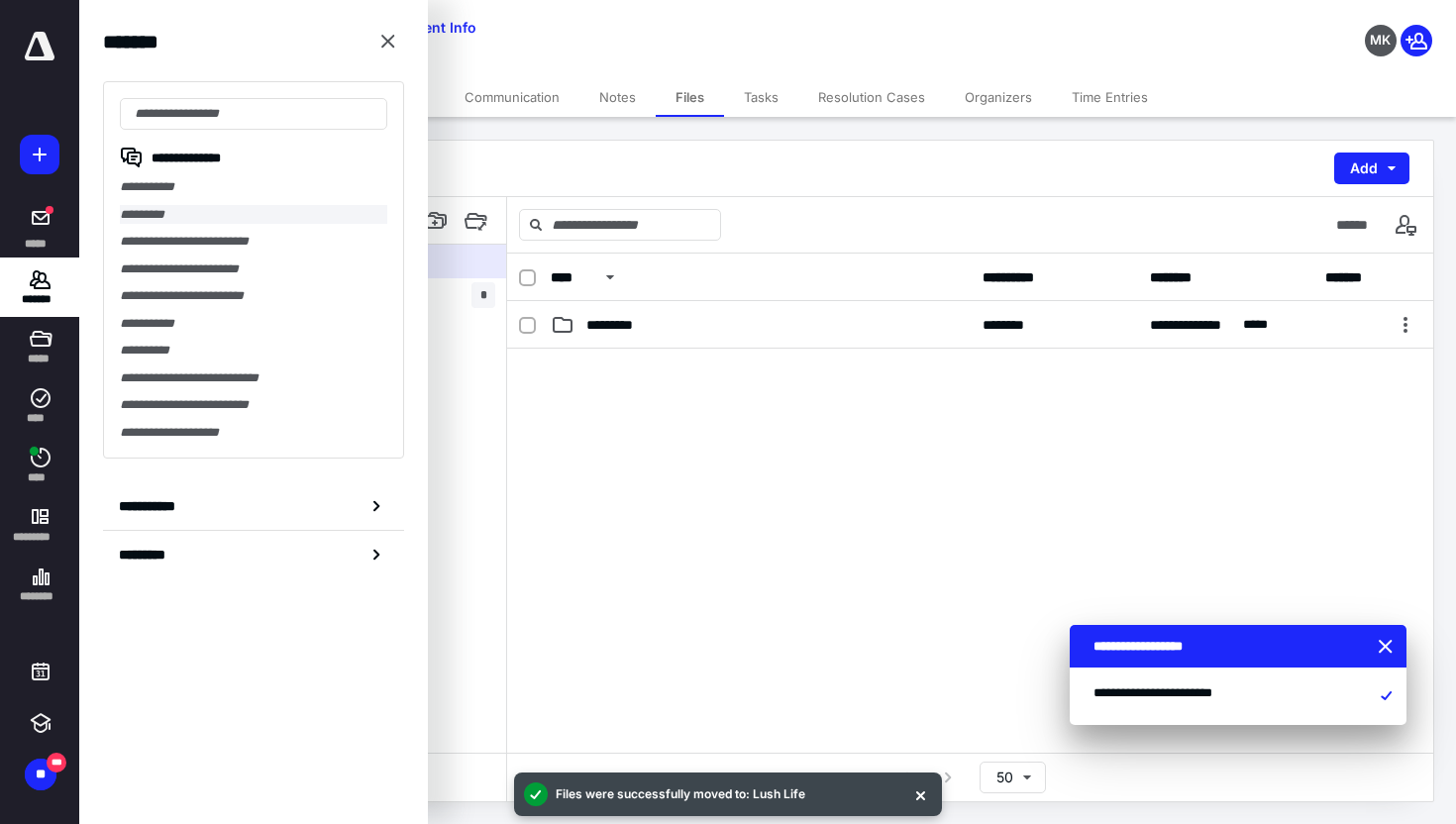 click on "*********" at bounding box center (254, 215) 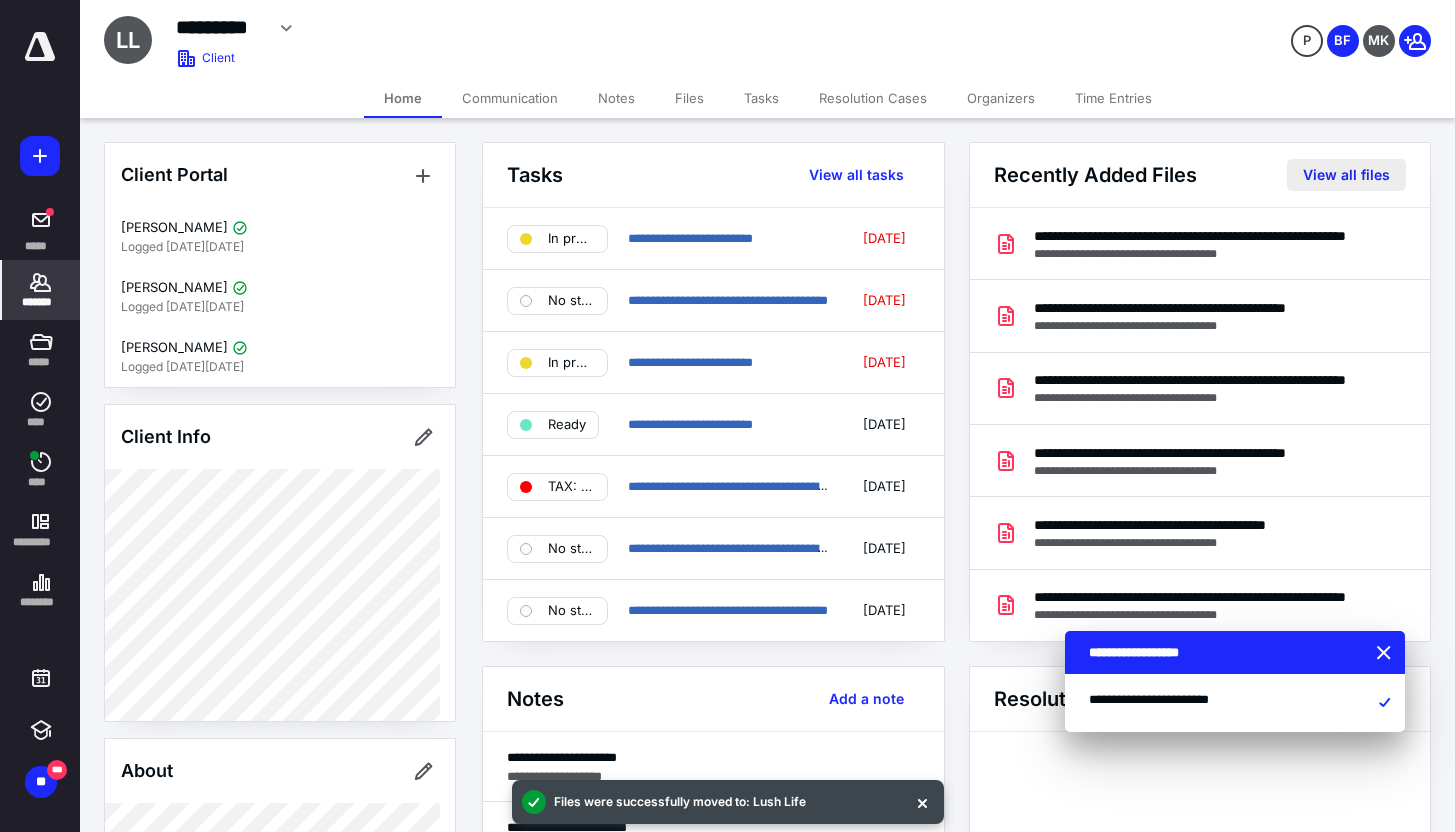 click on "View all files" at bounding box center [1346, 175] 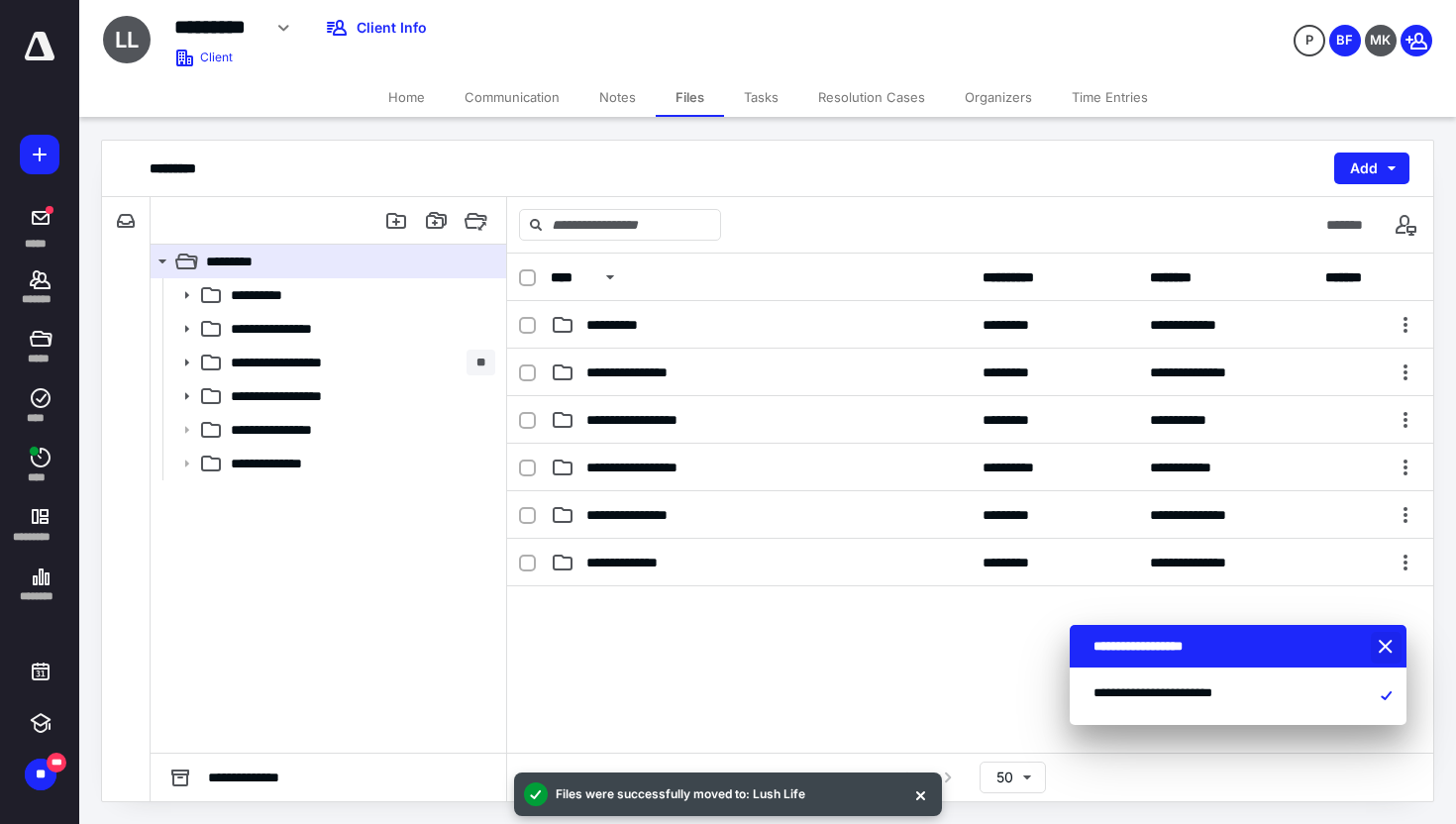 click at bounding box center (1388, 648) 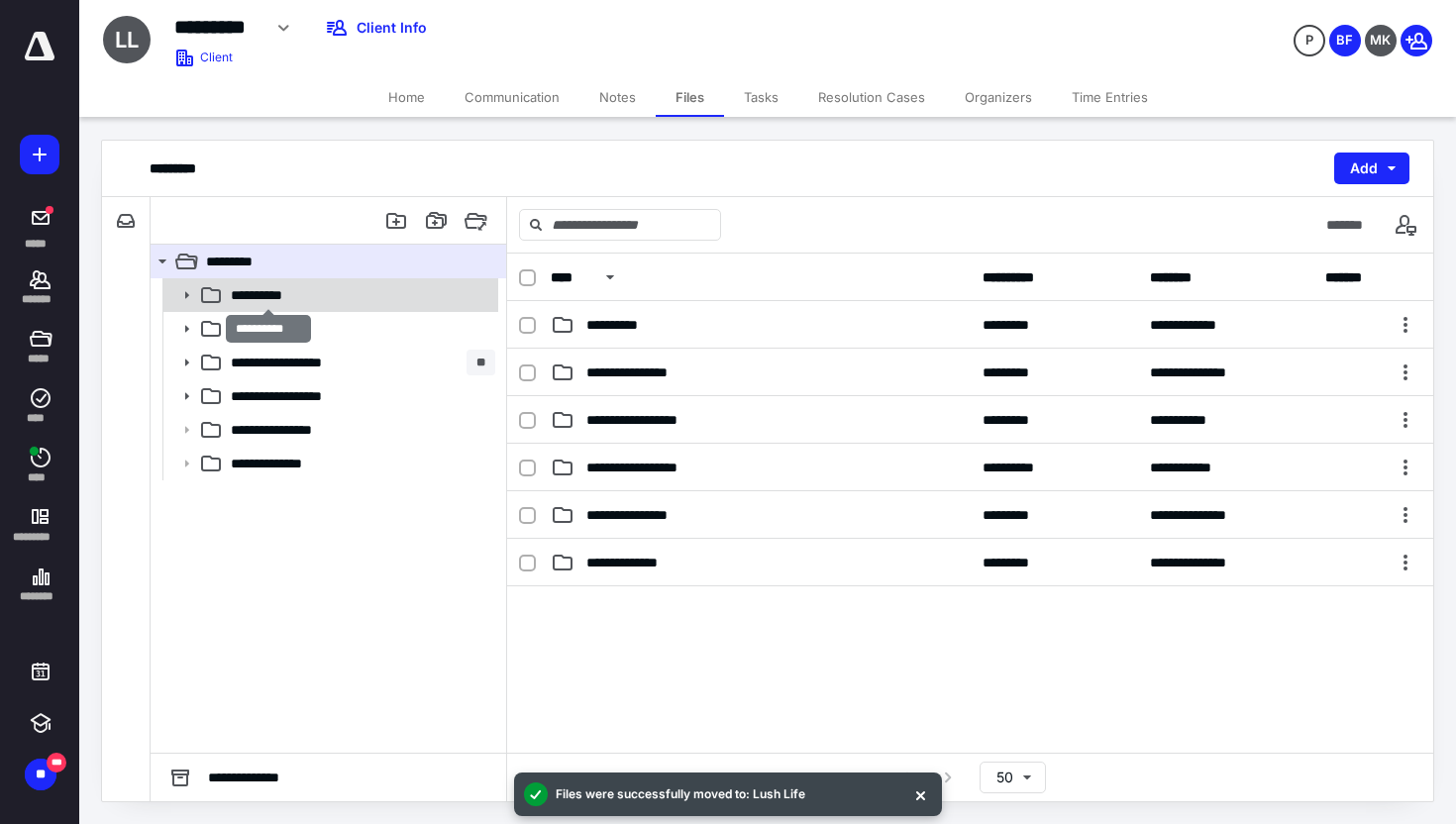 click on "**********" at bounding box center (267, 295) 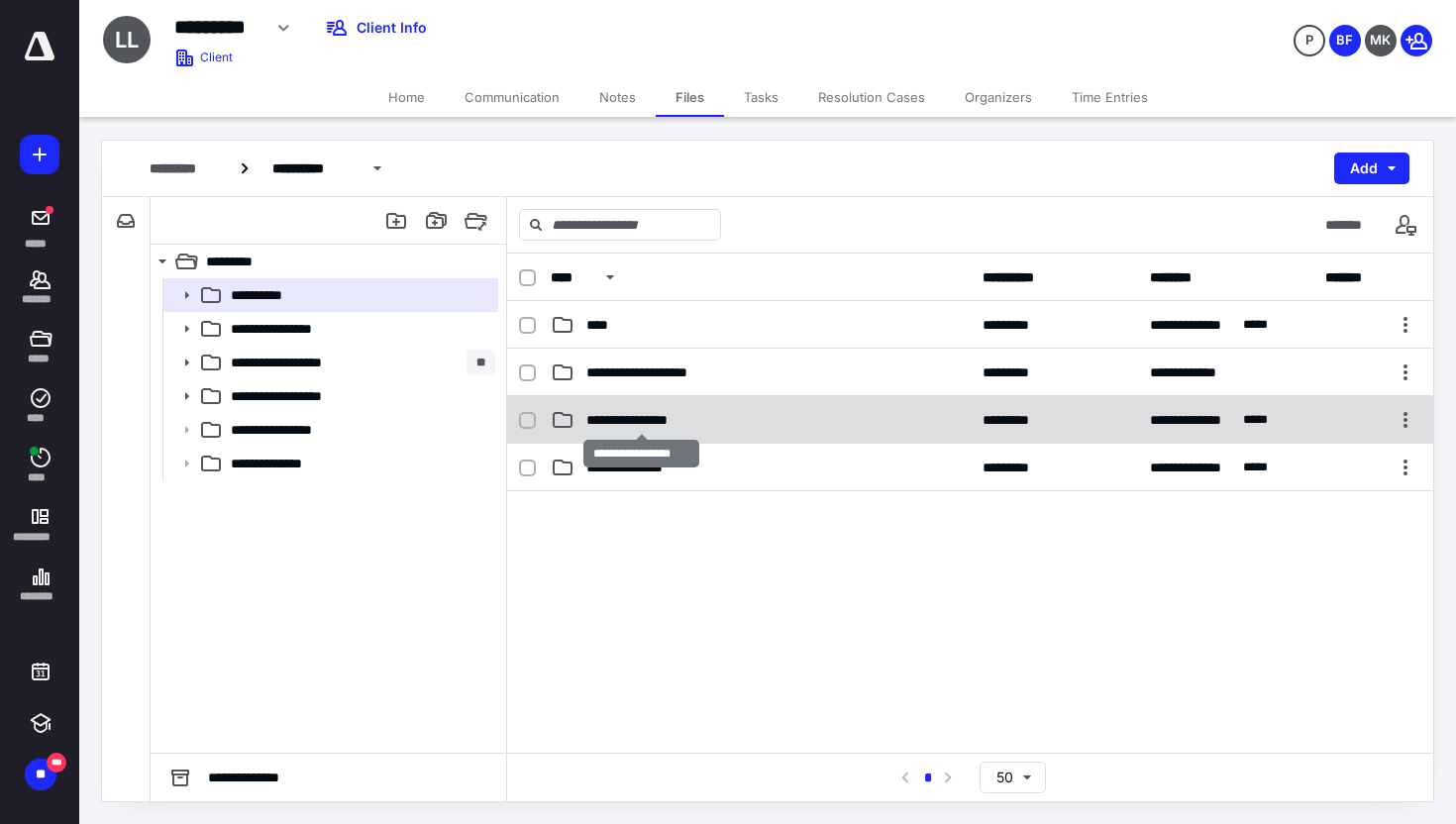 click on "**********" at bounding box center [642, 420] 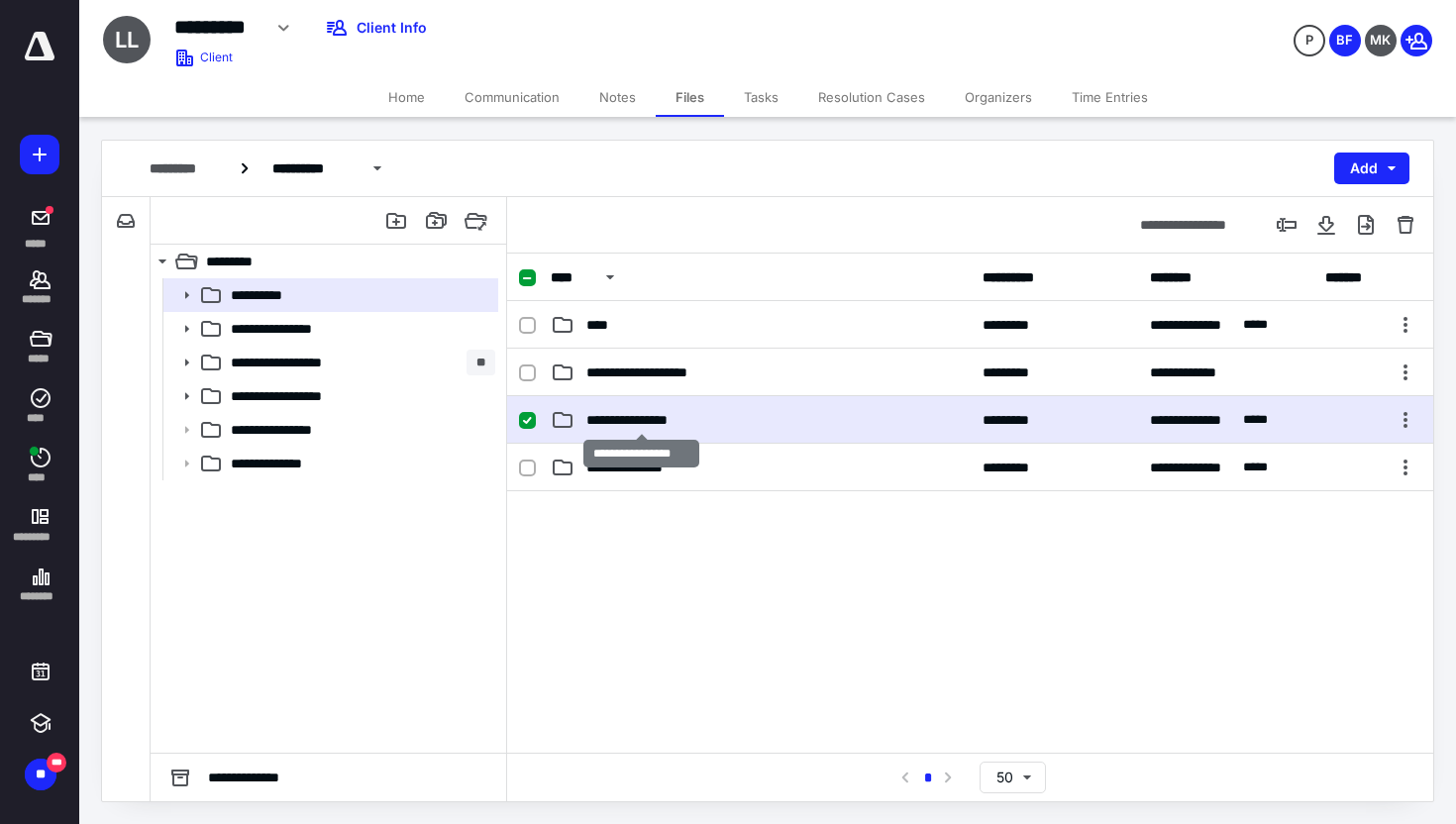 click on "**********" at bounding box center [642, 420] 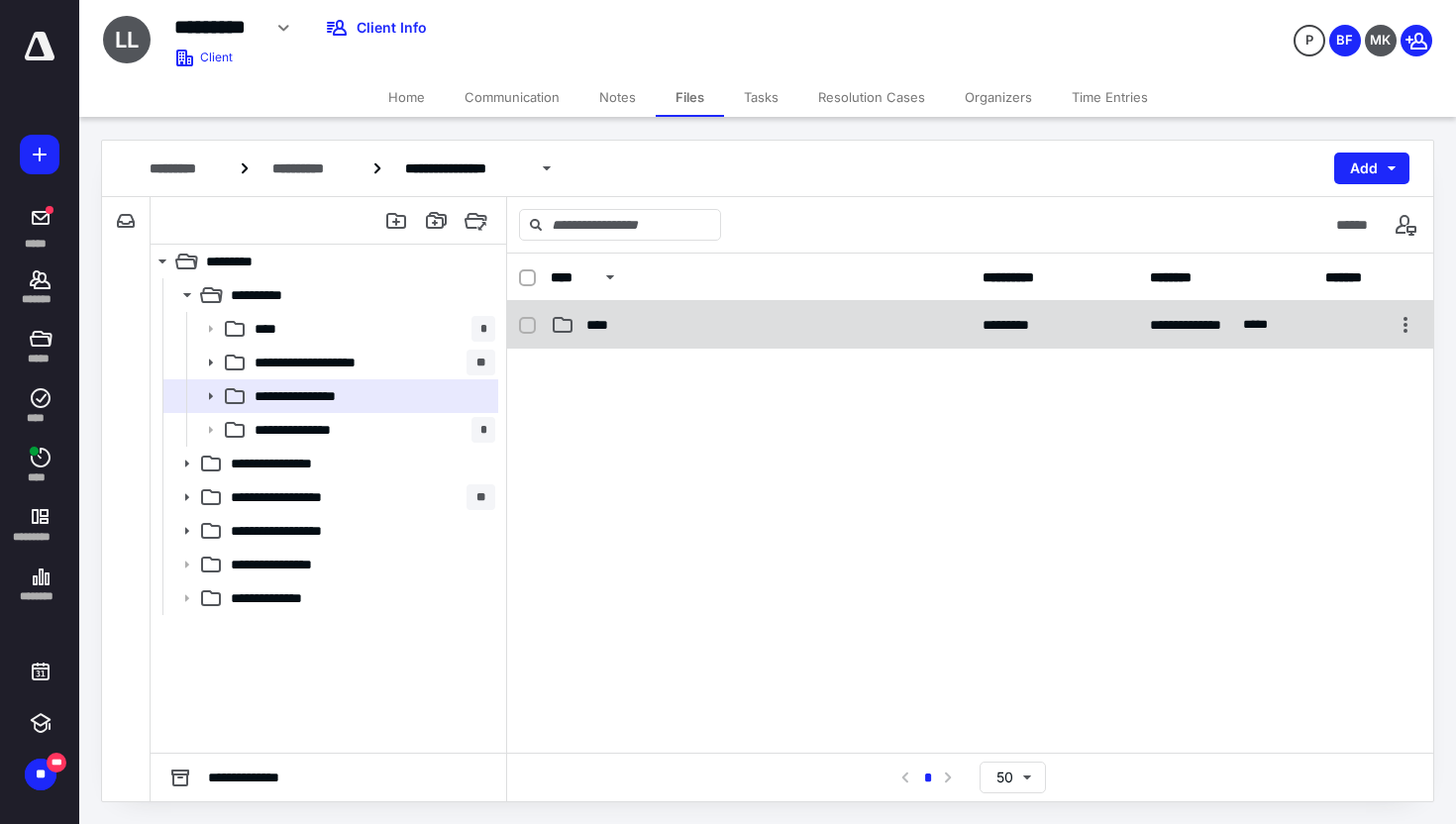 click on "****" at bounding box center [603, 325] 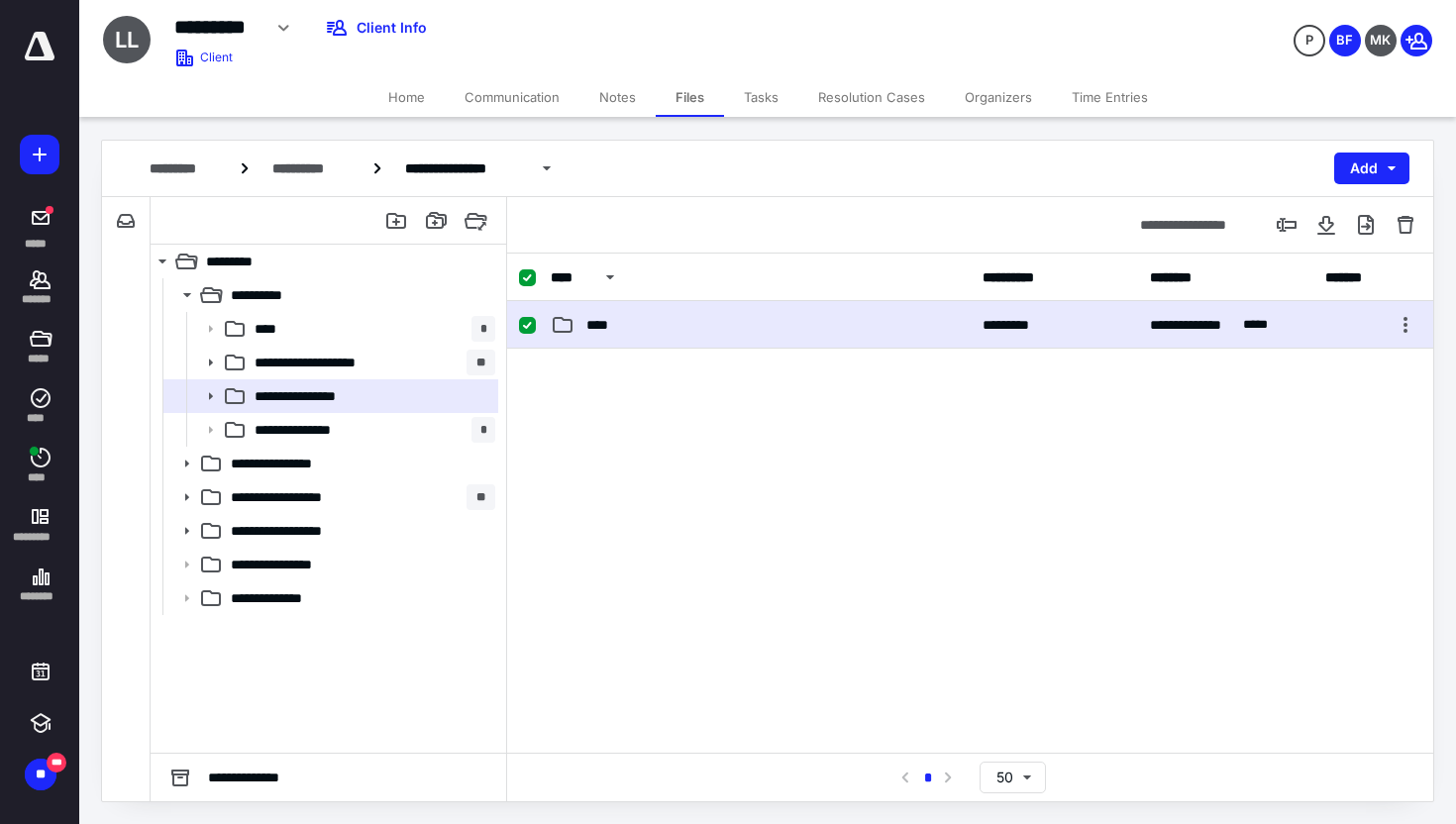 click on "****" at bounding box center (603, 325) 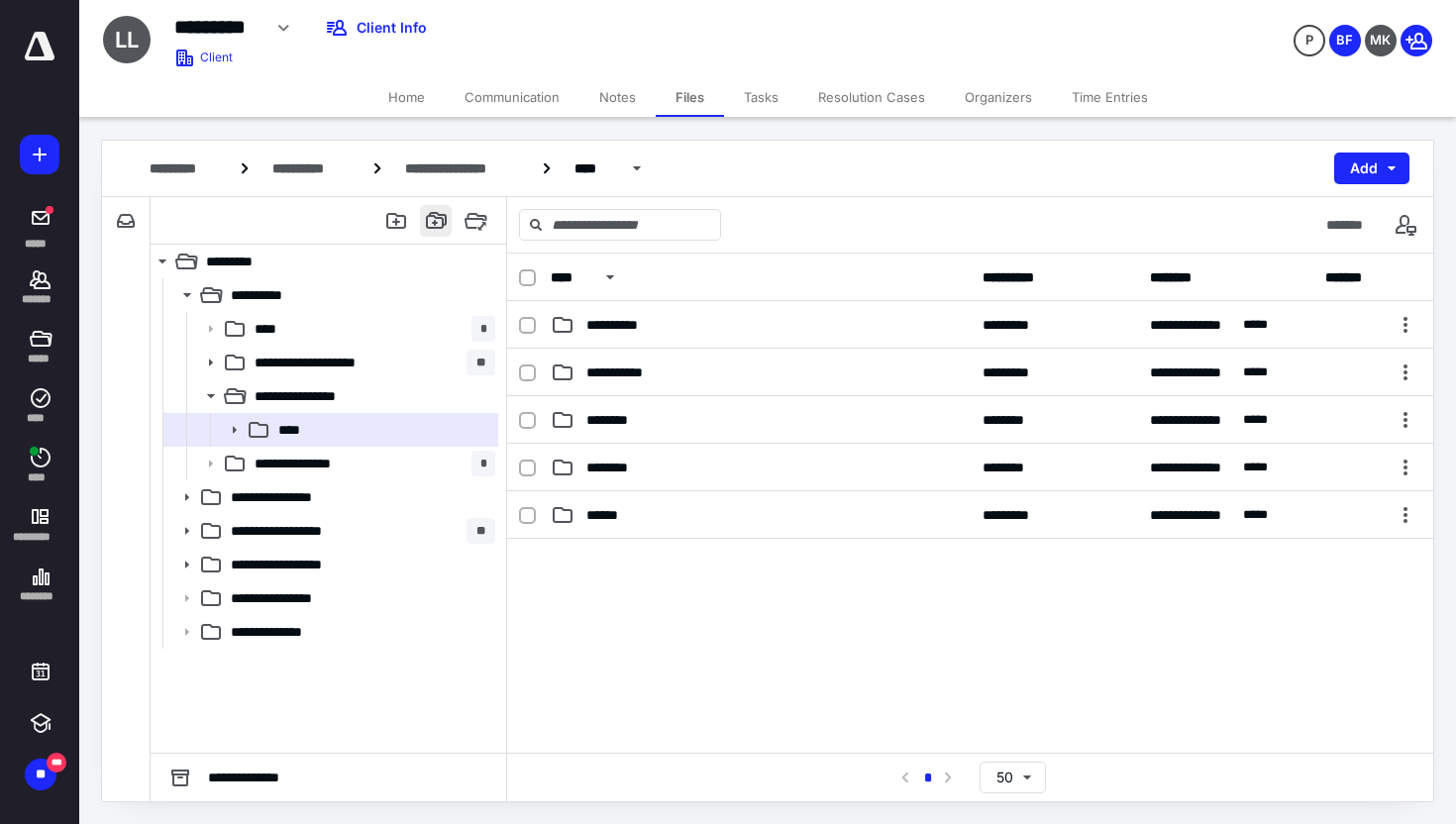 click at bounding box center [436, 221] 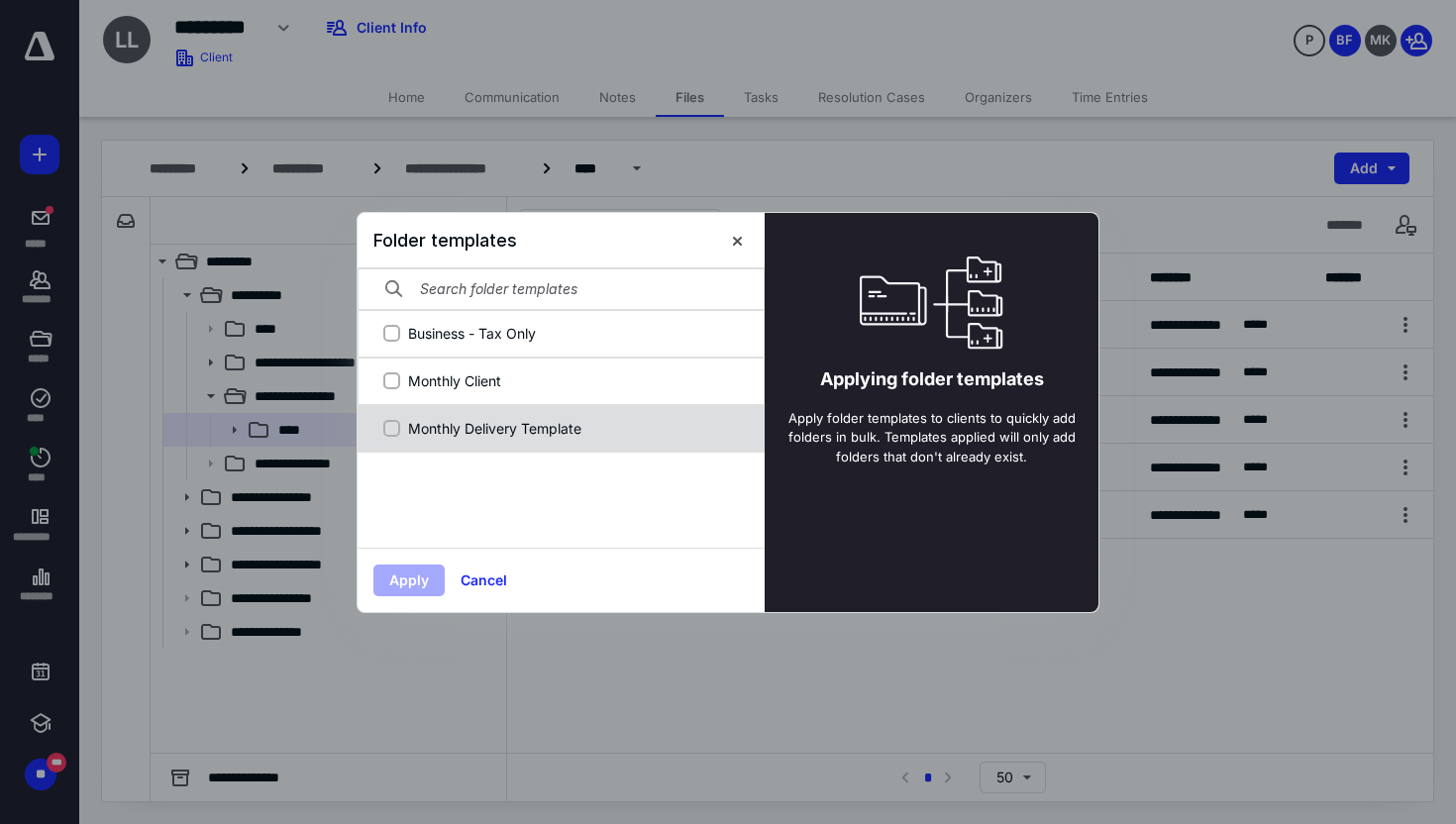 click on "Monthly Delivery Template" at bounding box center (572, 428) 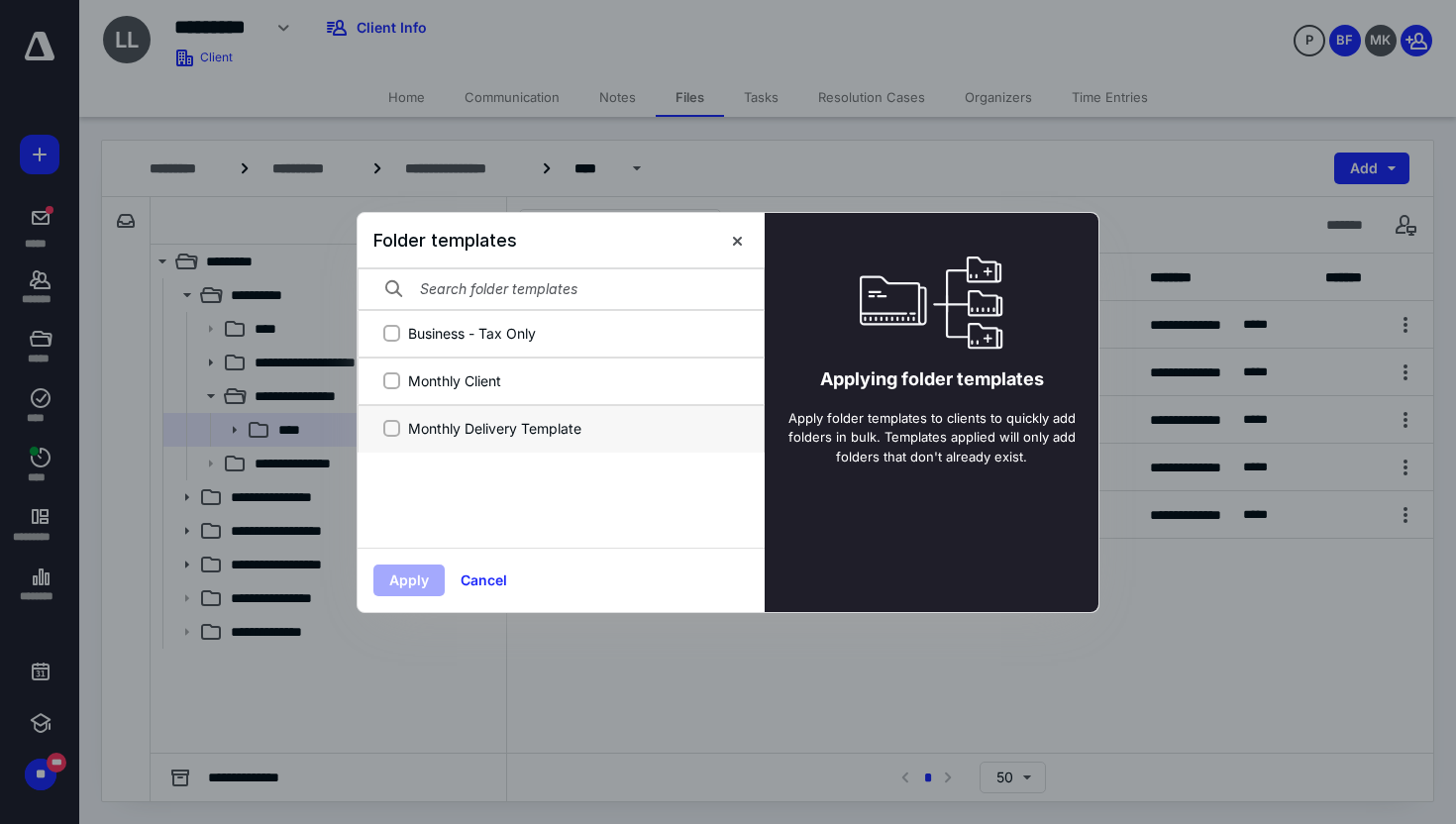 click on "Monthly Delivery Template" at bounding box center (391, 428) 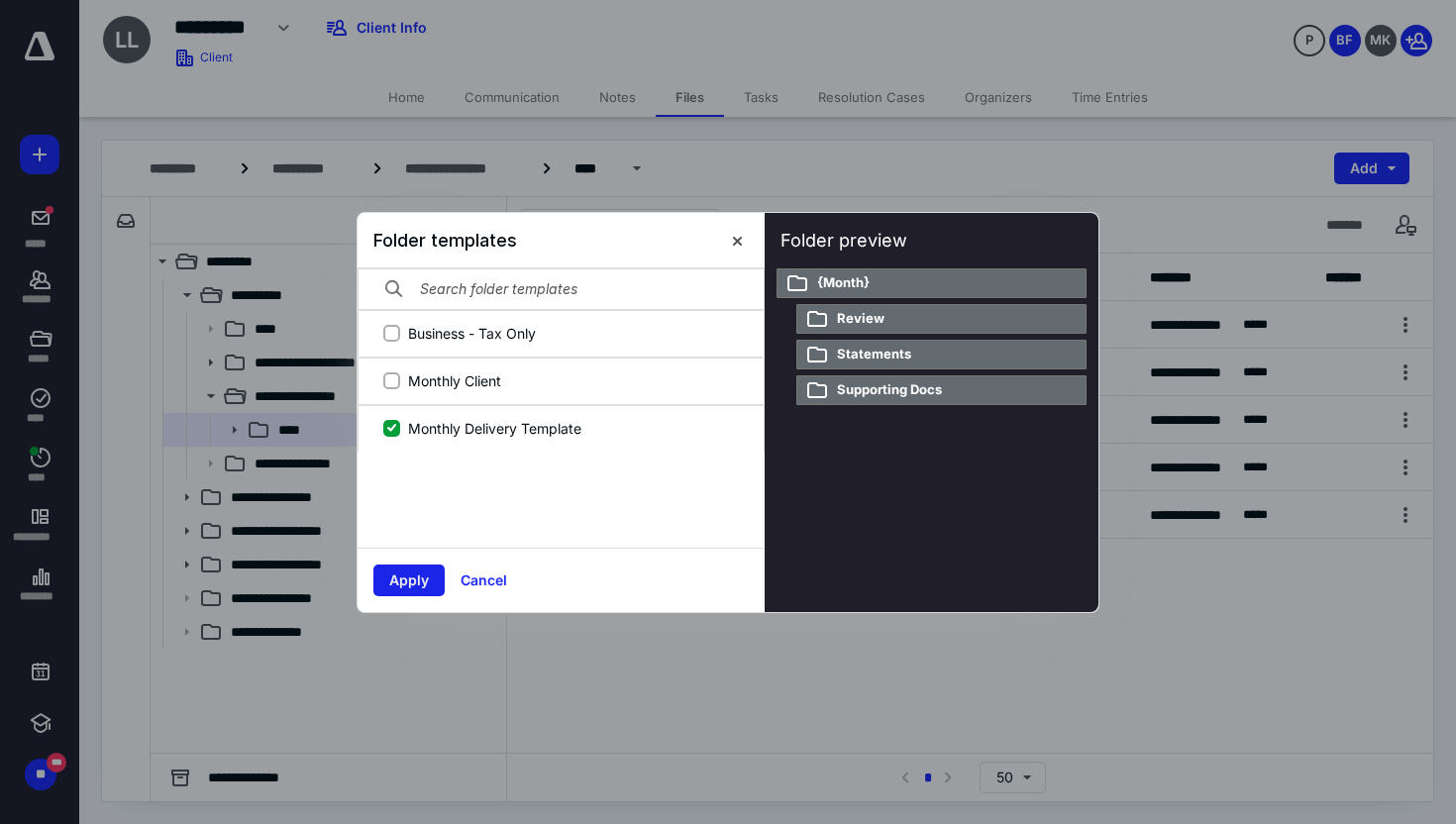 click on "Apply" at bounding box center [409, 580] 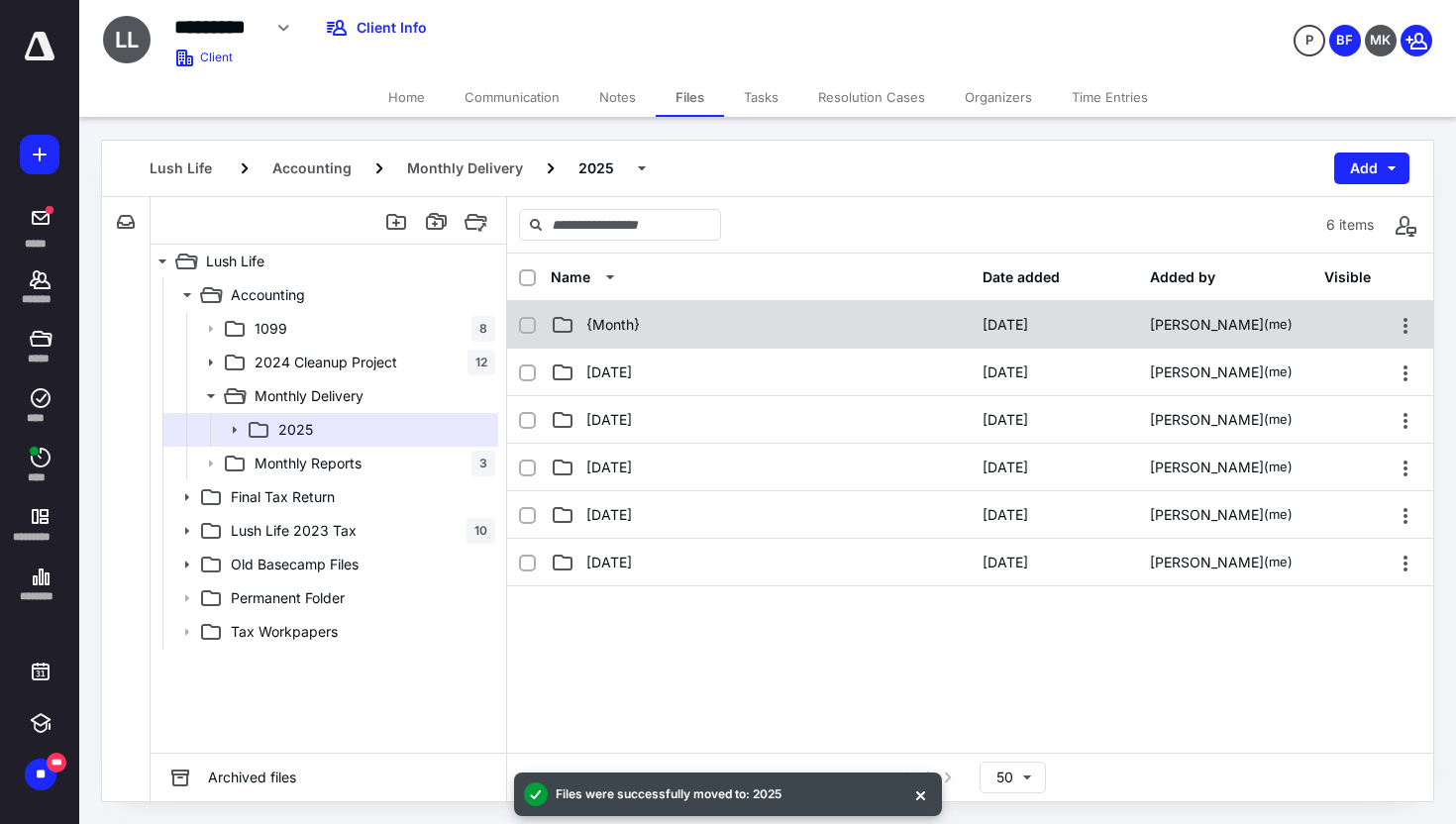 checkbox on "true" 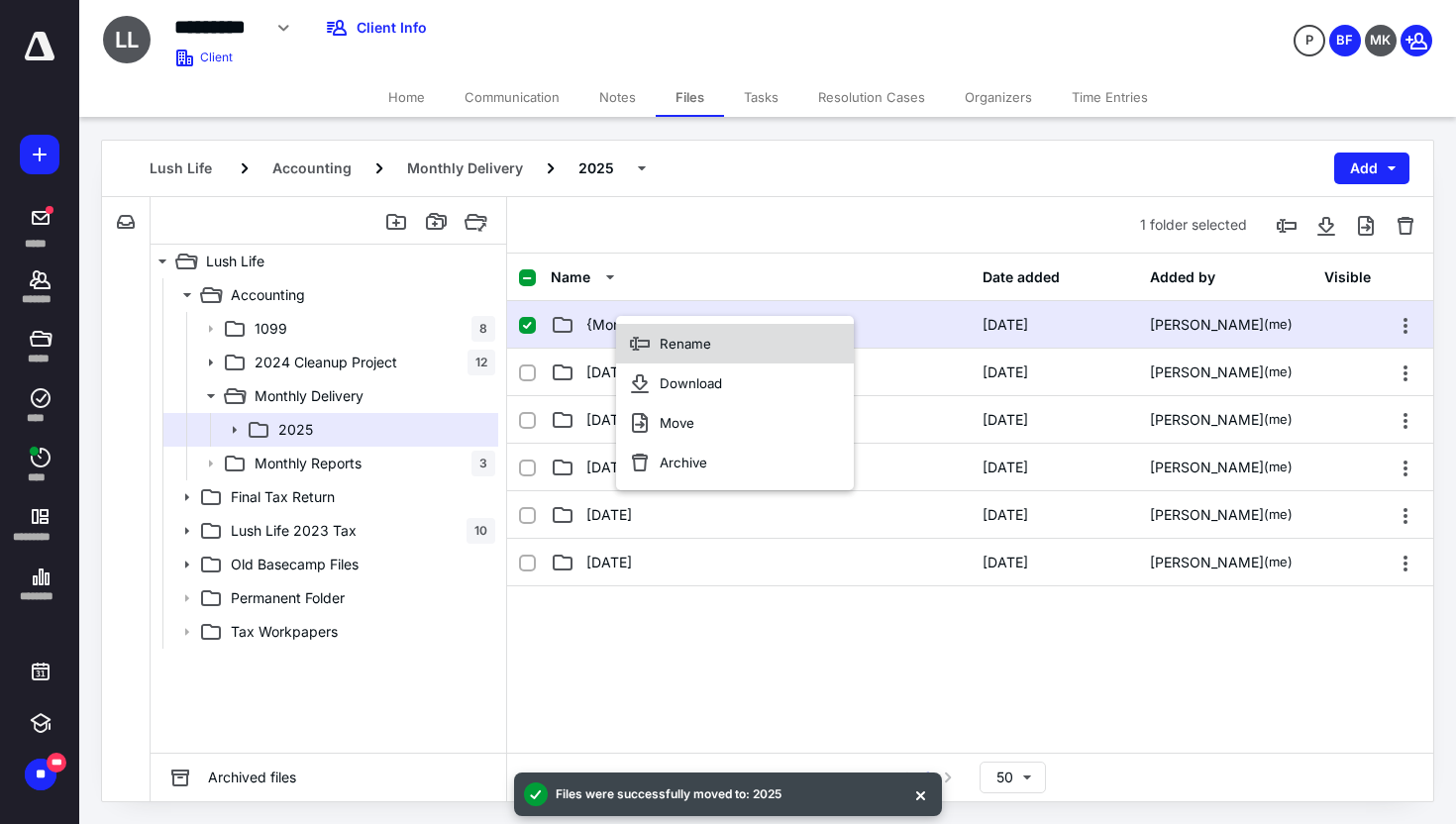 click on "Rename" at bounding box center [735, 344] 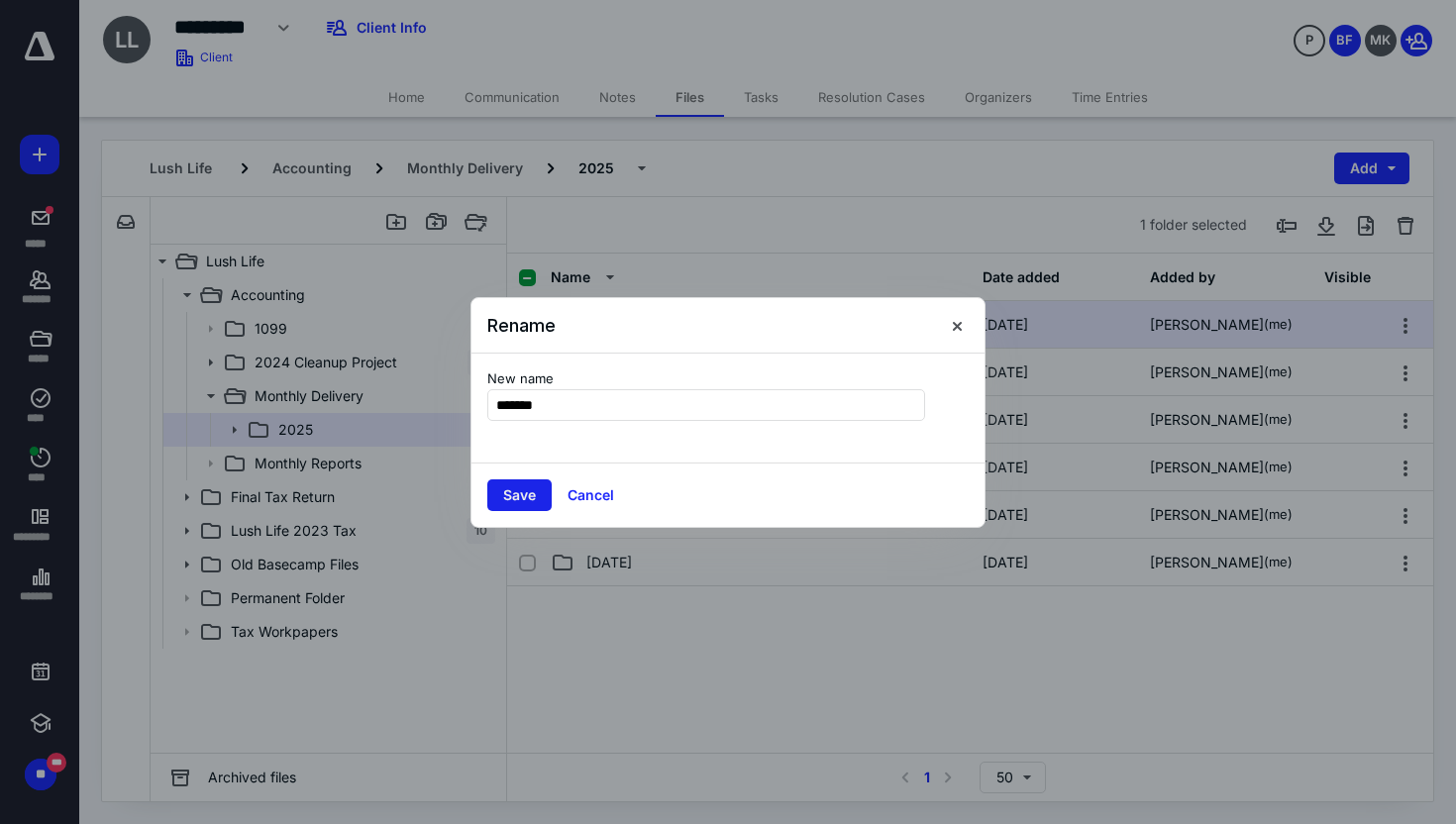 type on "*******" 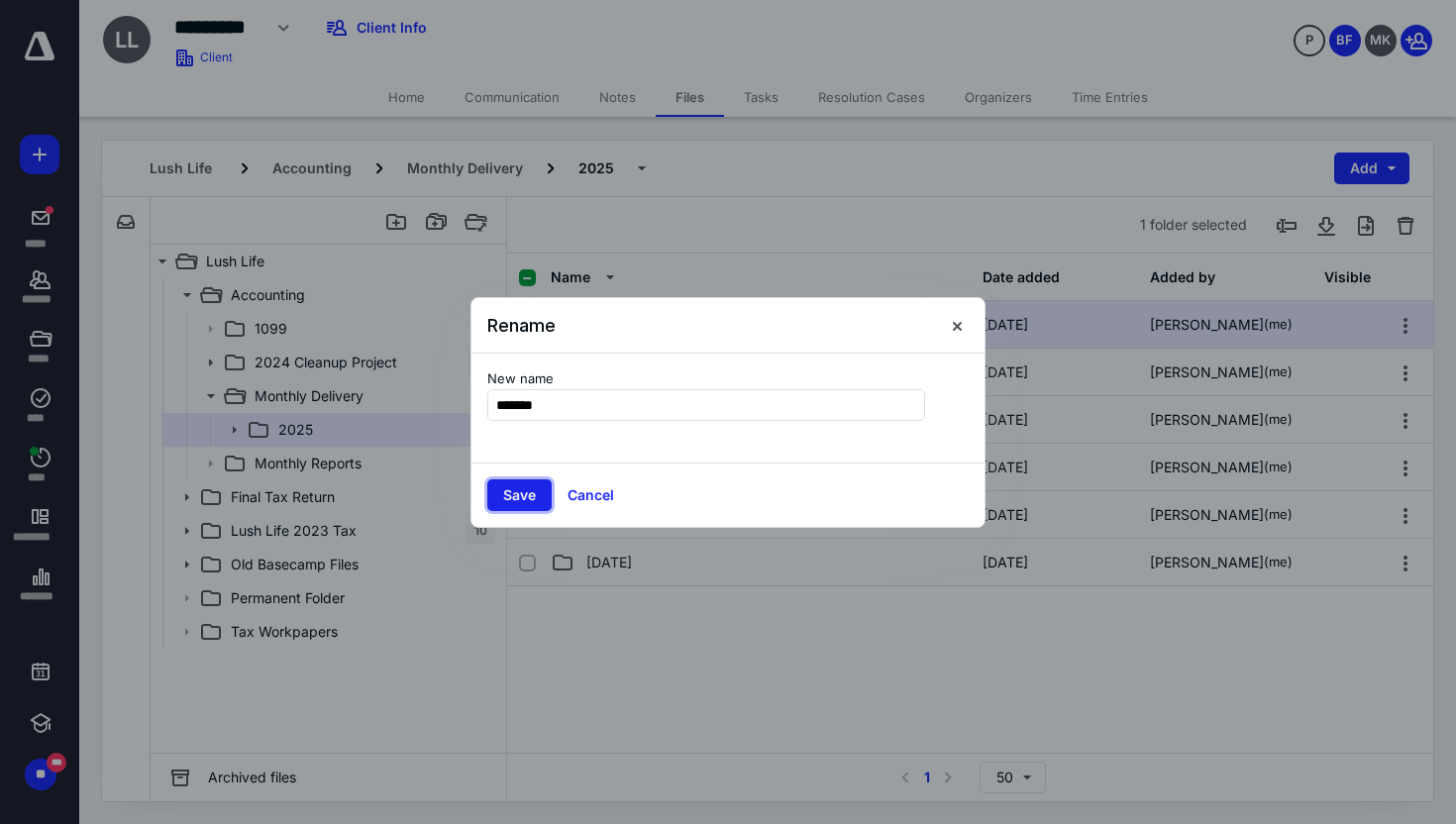 click on "Save" at bounding box center (519, 495) 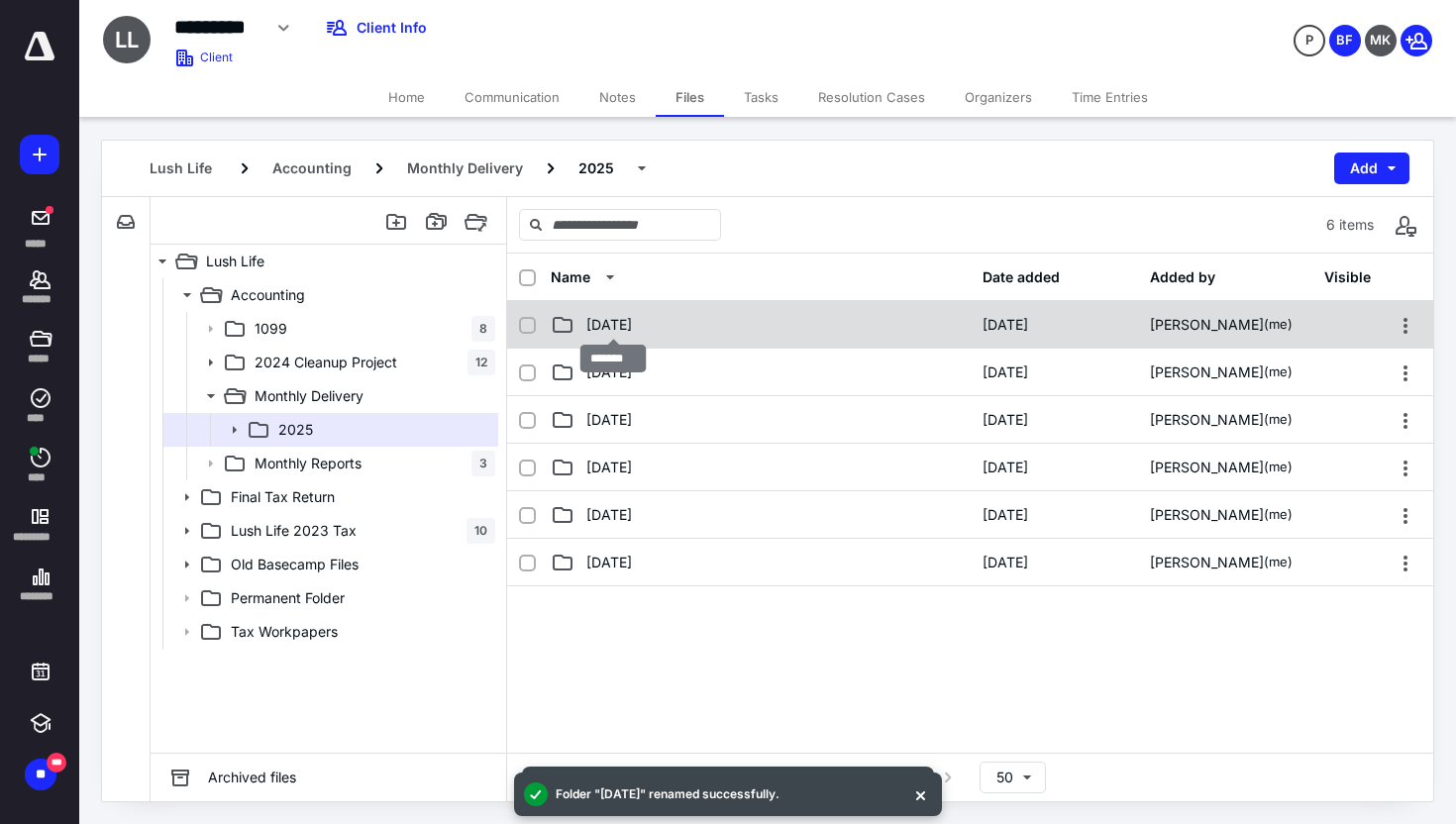 click on "[DATE]" at bounding box center (609, 325) 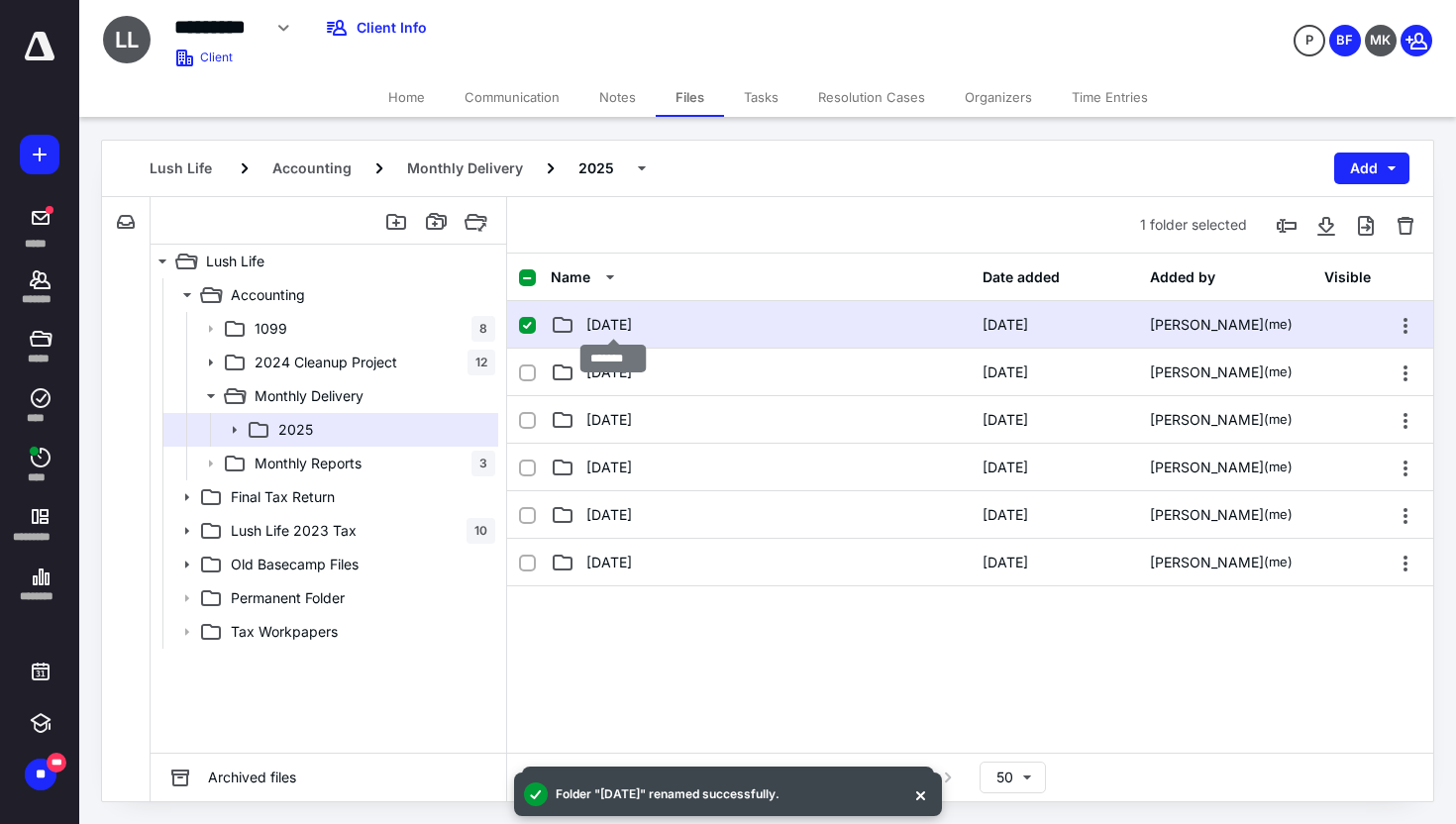 click on "[DATE]" at bounding box center (609, 325) 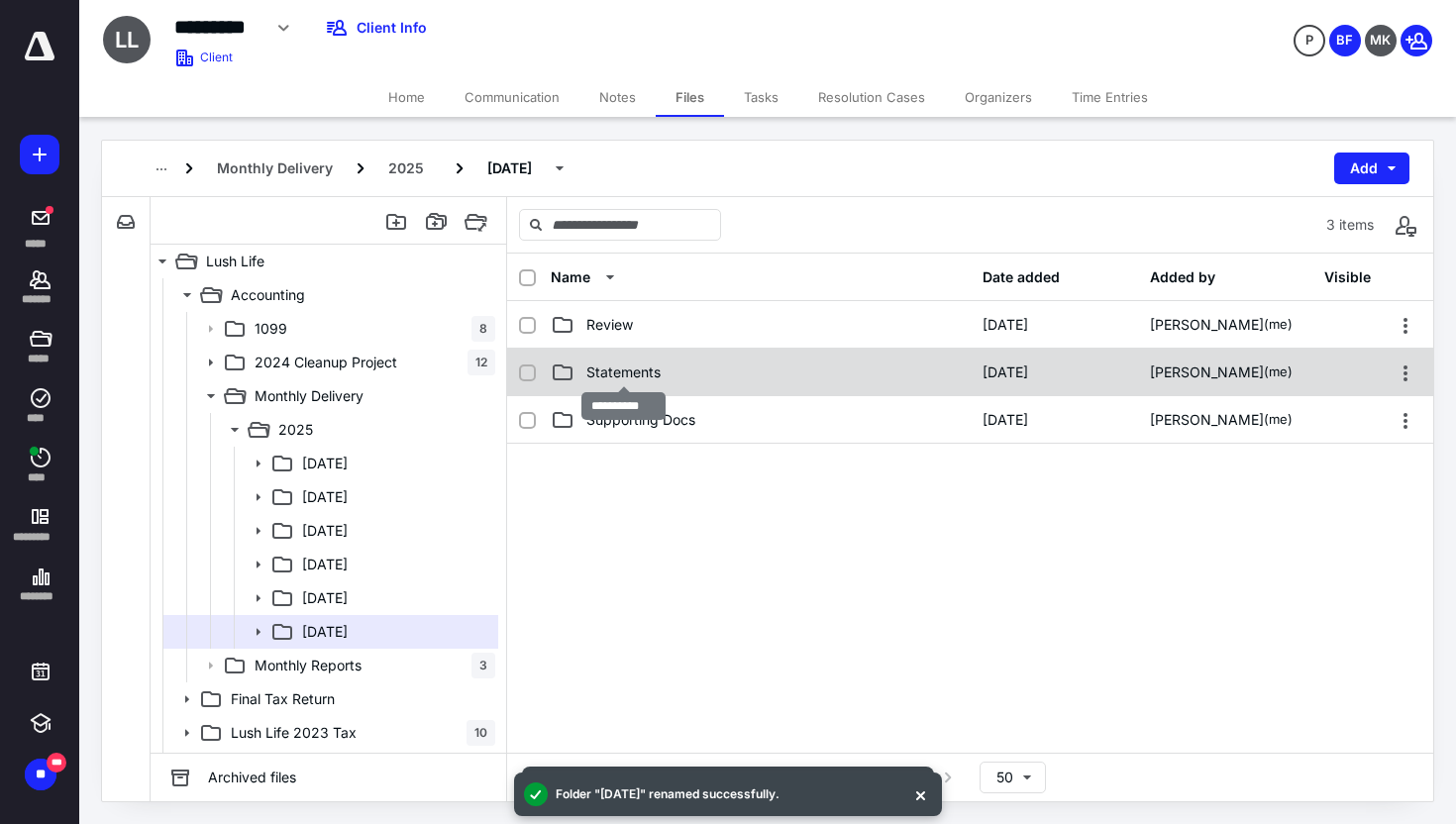 click on "Statements" at bounding box center (623, 372) 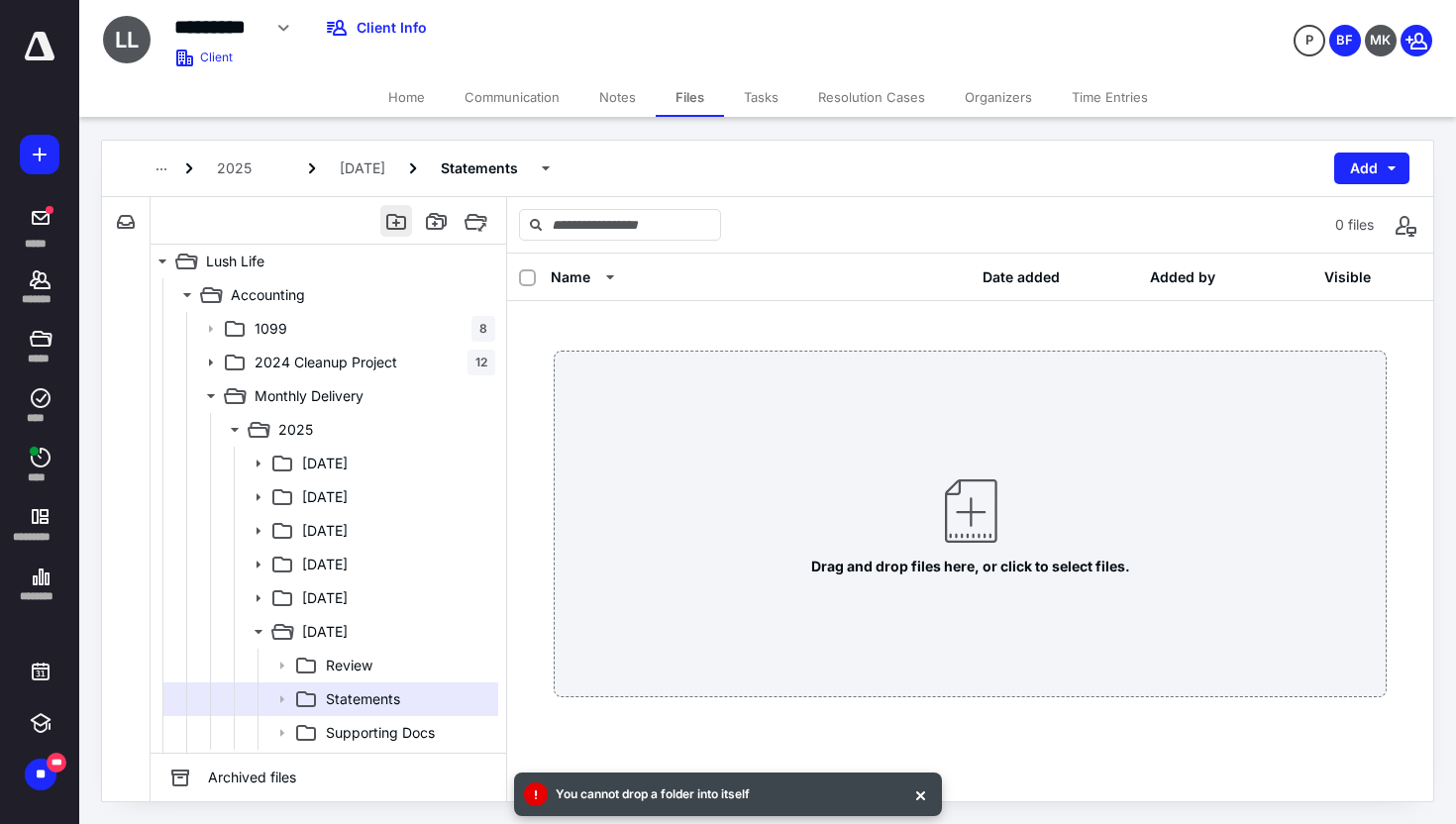 click at bounding box center [396, 221] 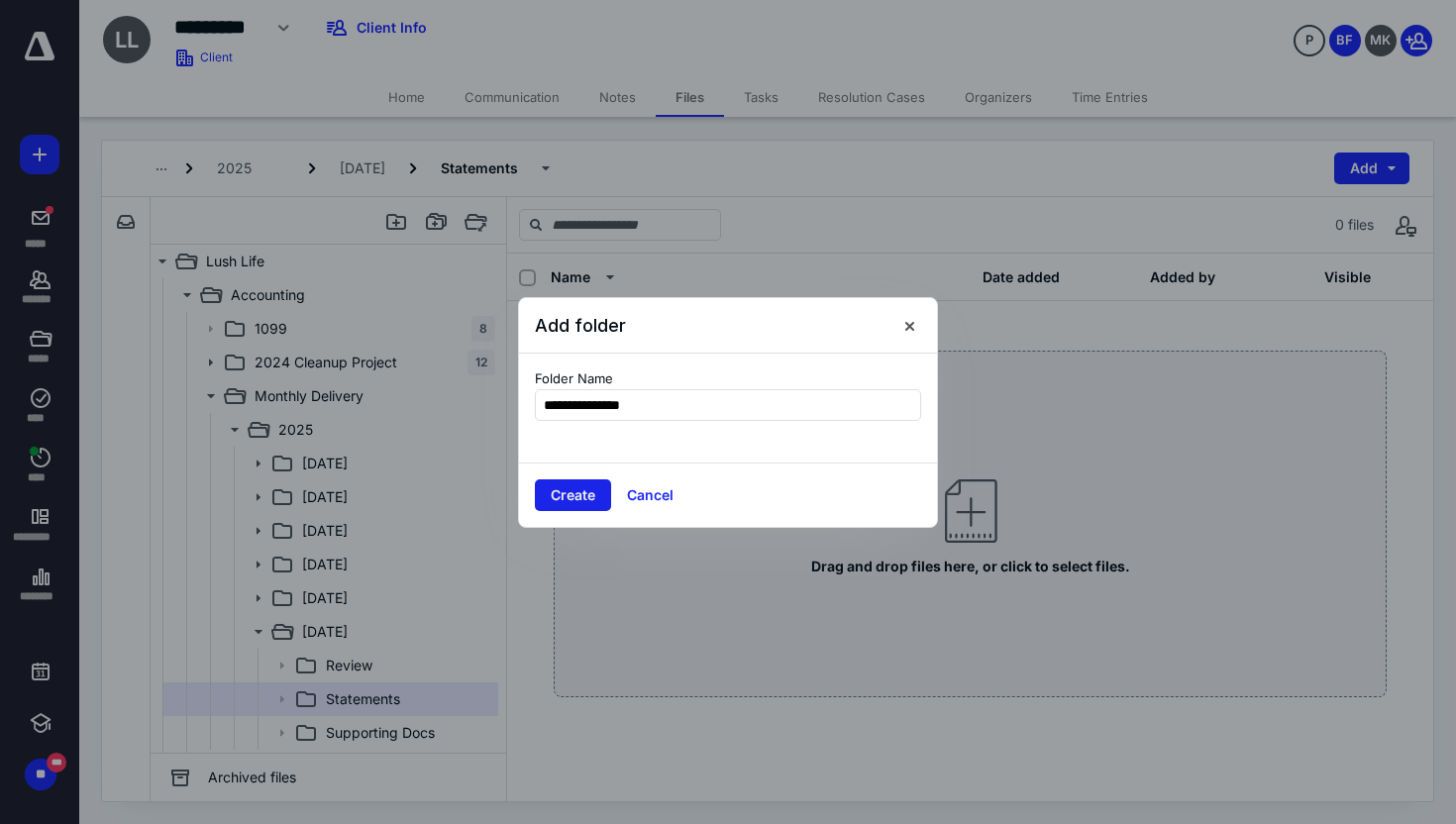 type on "**********" 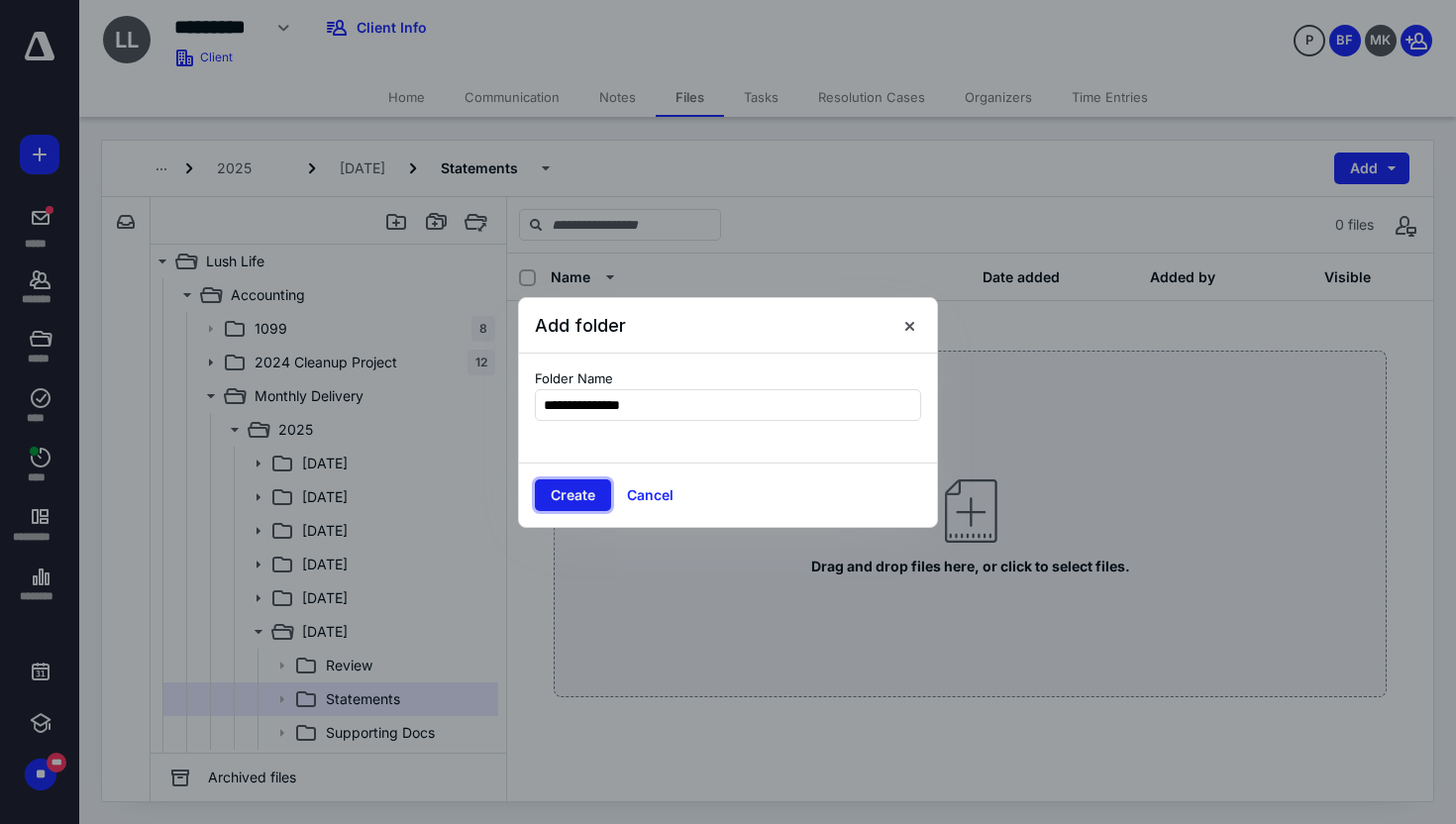 click on "Create" at bounding box center [572, 495] 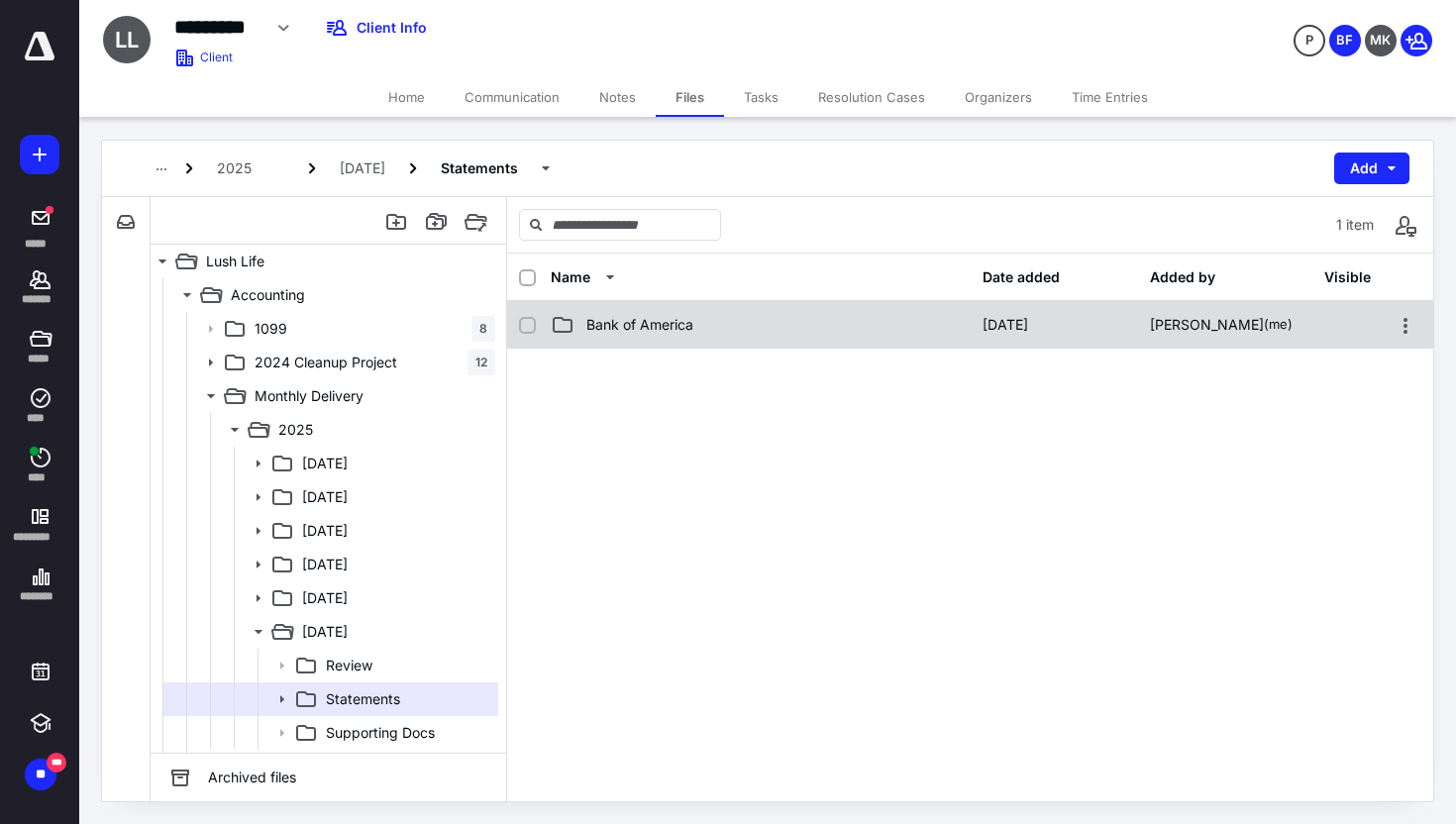 click on "Bank of America" at bounding box center [761, 325] 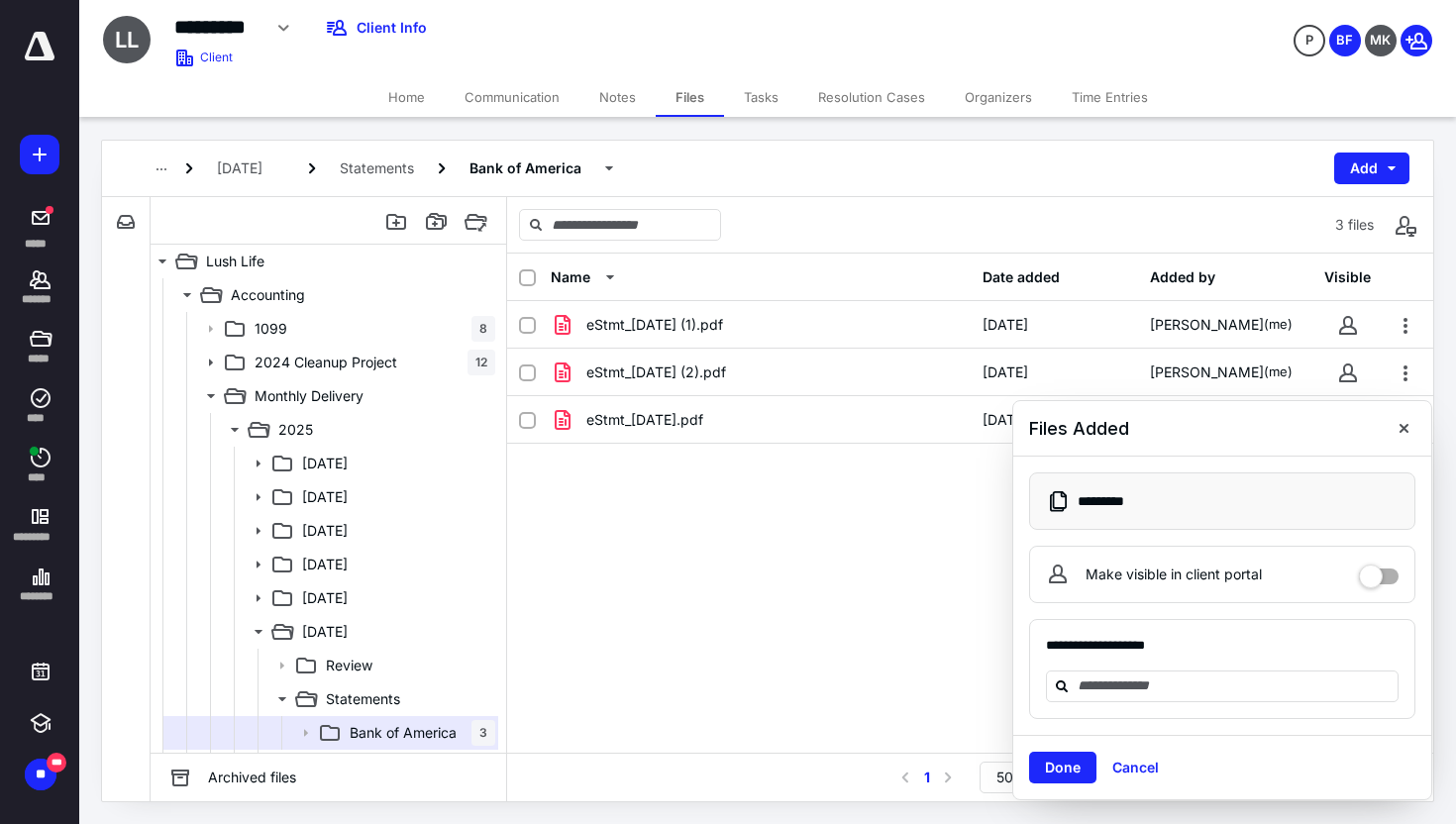 click on "Name Date added Added by Visible eStmt_2025-06-30 (1).pdf 7/10/2025 Brandie Fields  (me) eStmt_2025-06-30 (2).pdf 7/10/2025 Brandie Fields  (me) eStmt_2025-06-30.pdf 7/10/2025 Brandie Fields  (me)" at bounding box center [970, 503] 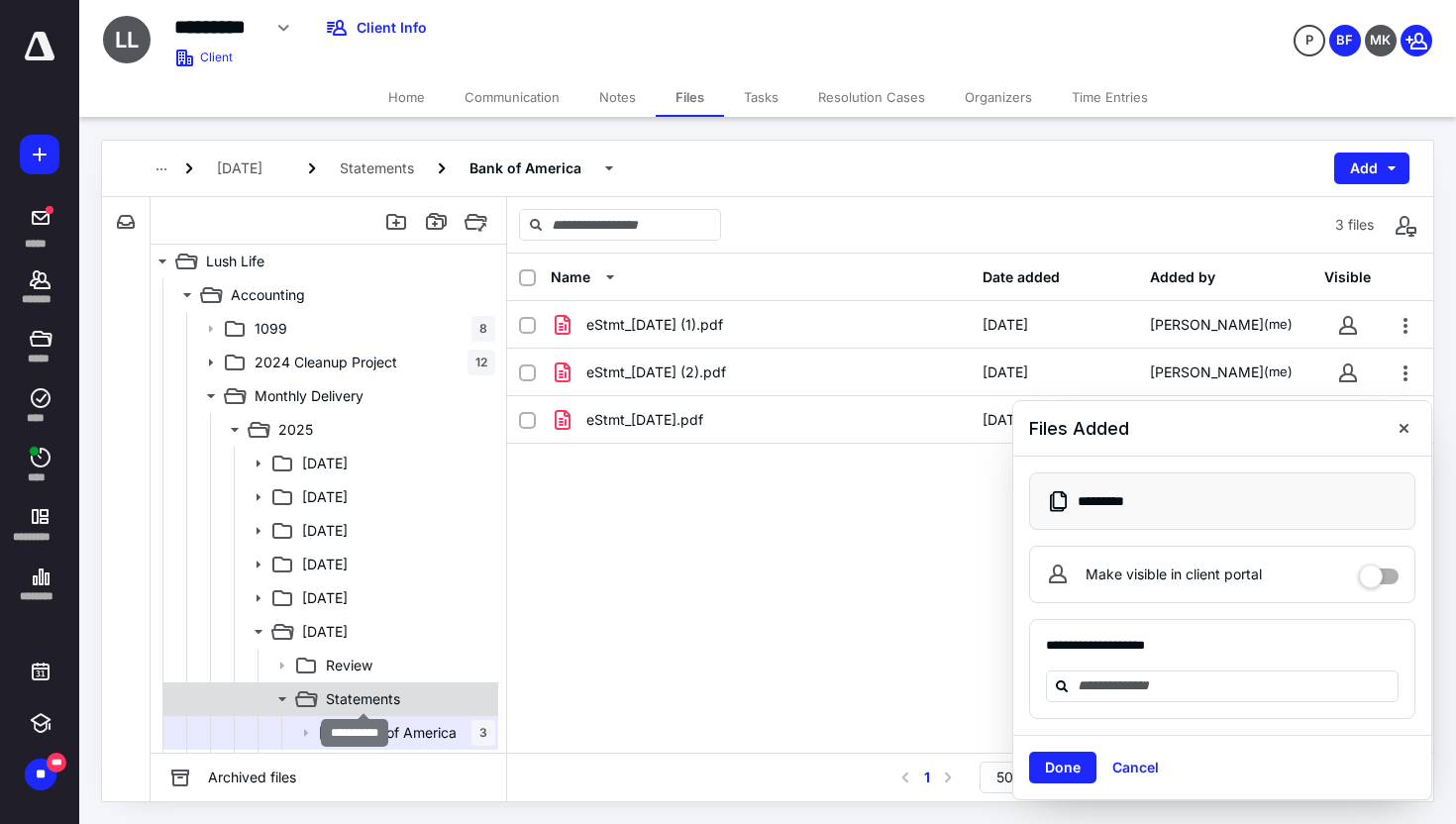 click on "Statements" at bounding box center (363, 699) 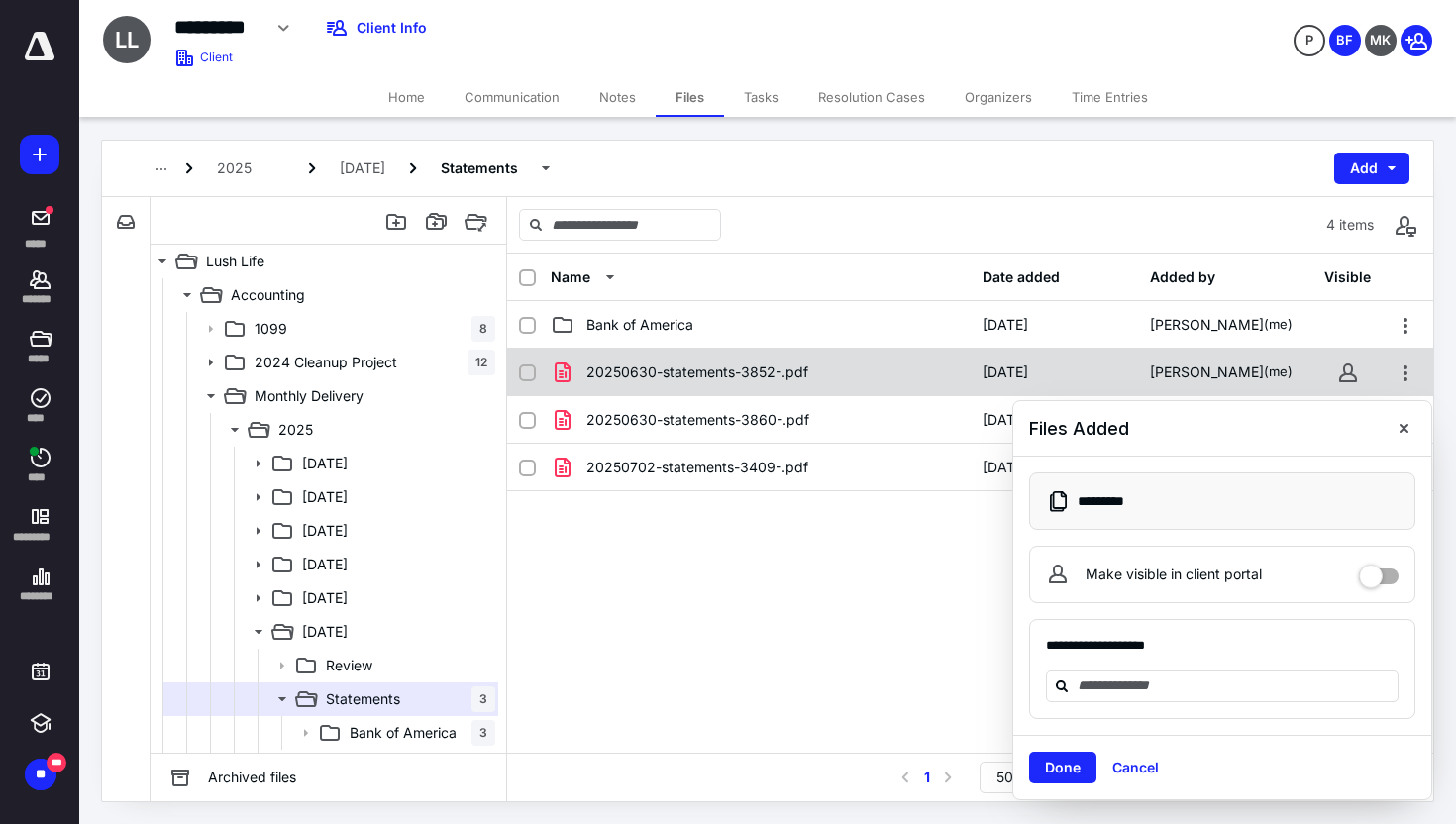 click on "20250630-statements-3852-.pdf" at bounding box center [697, 372] 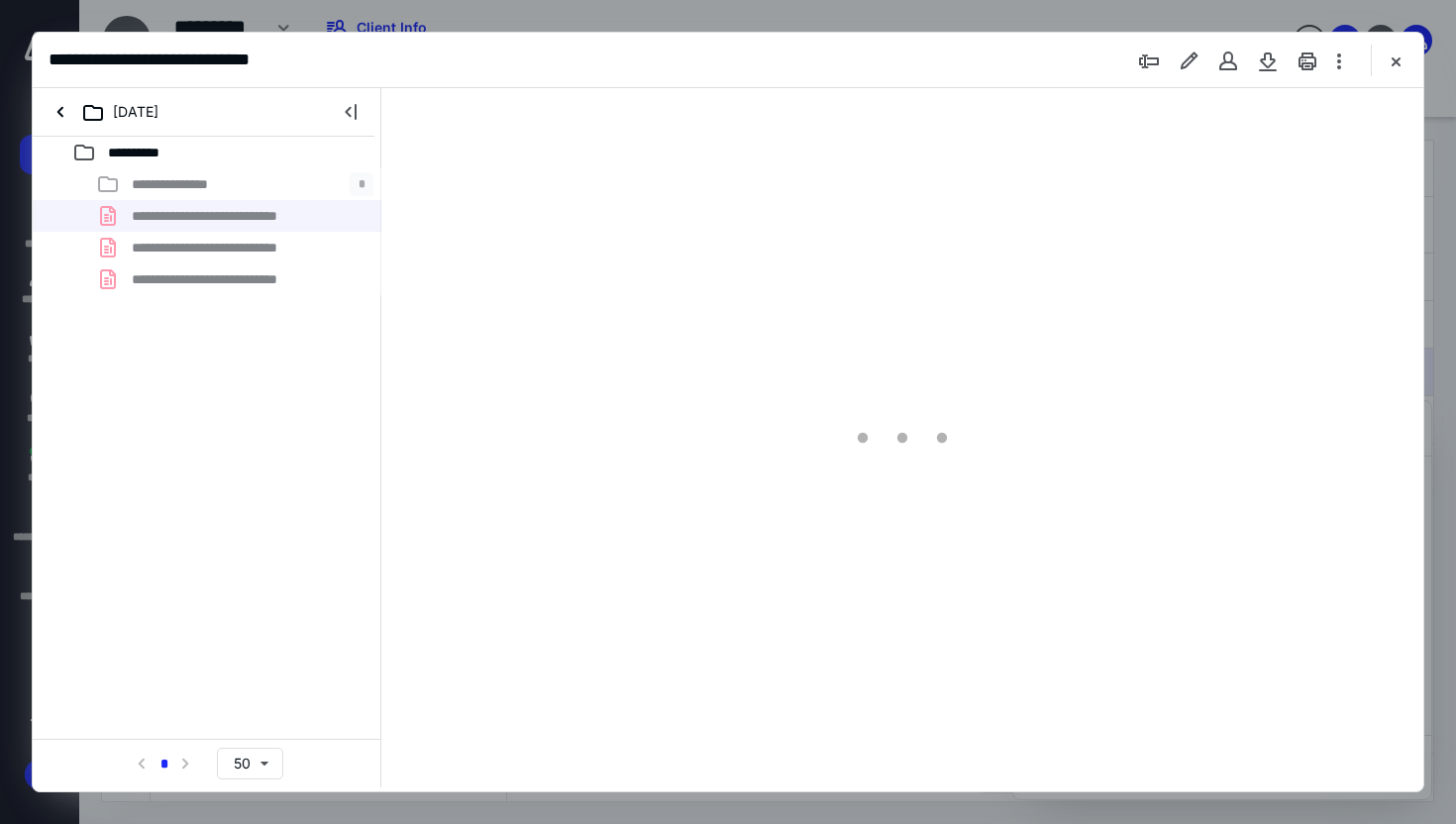 scroll, scrollTop: 0, scrollLeft: 0, axis: both 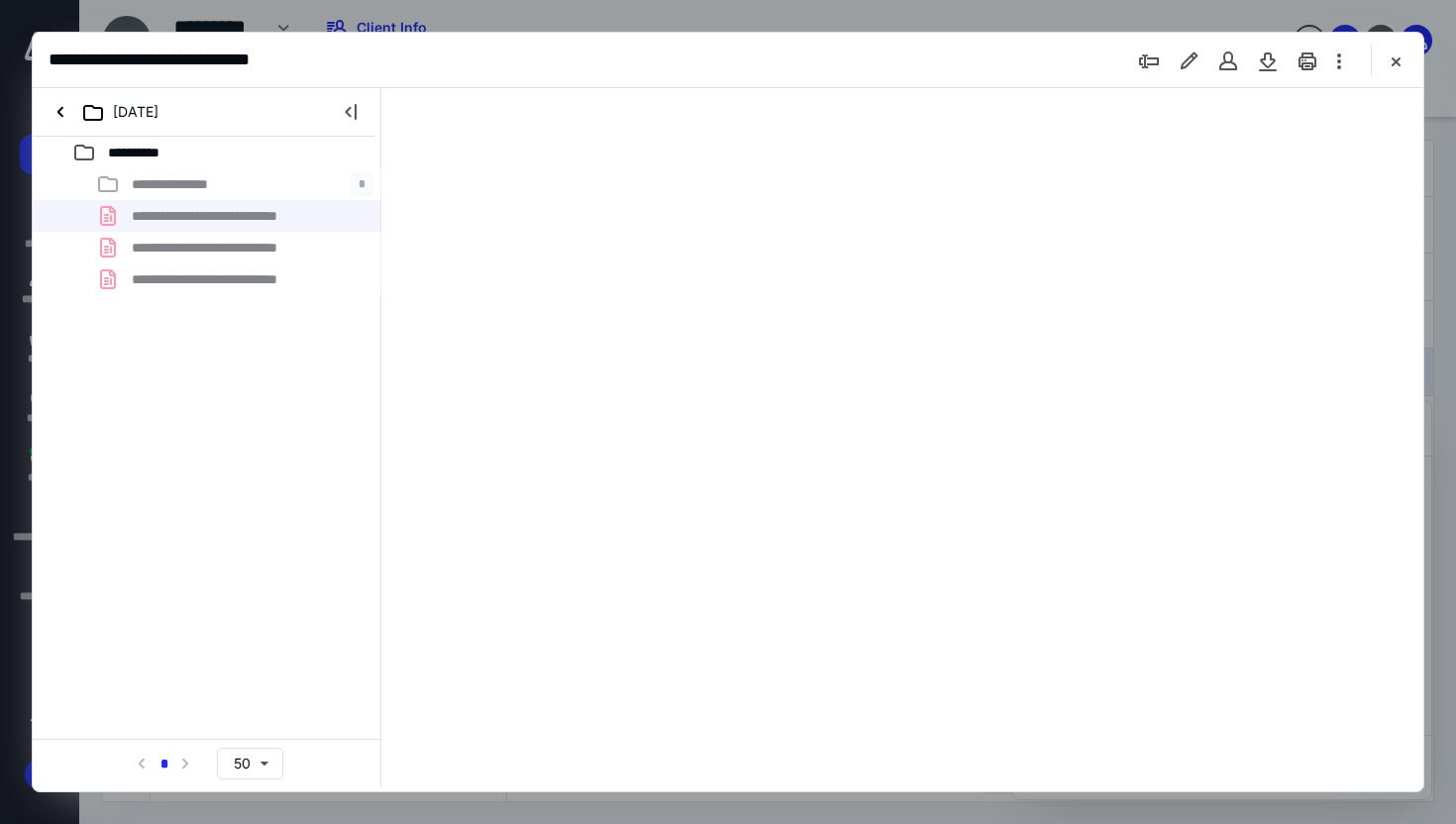 type on "168" 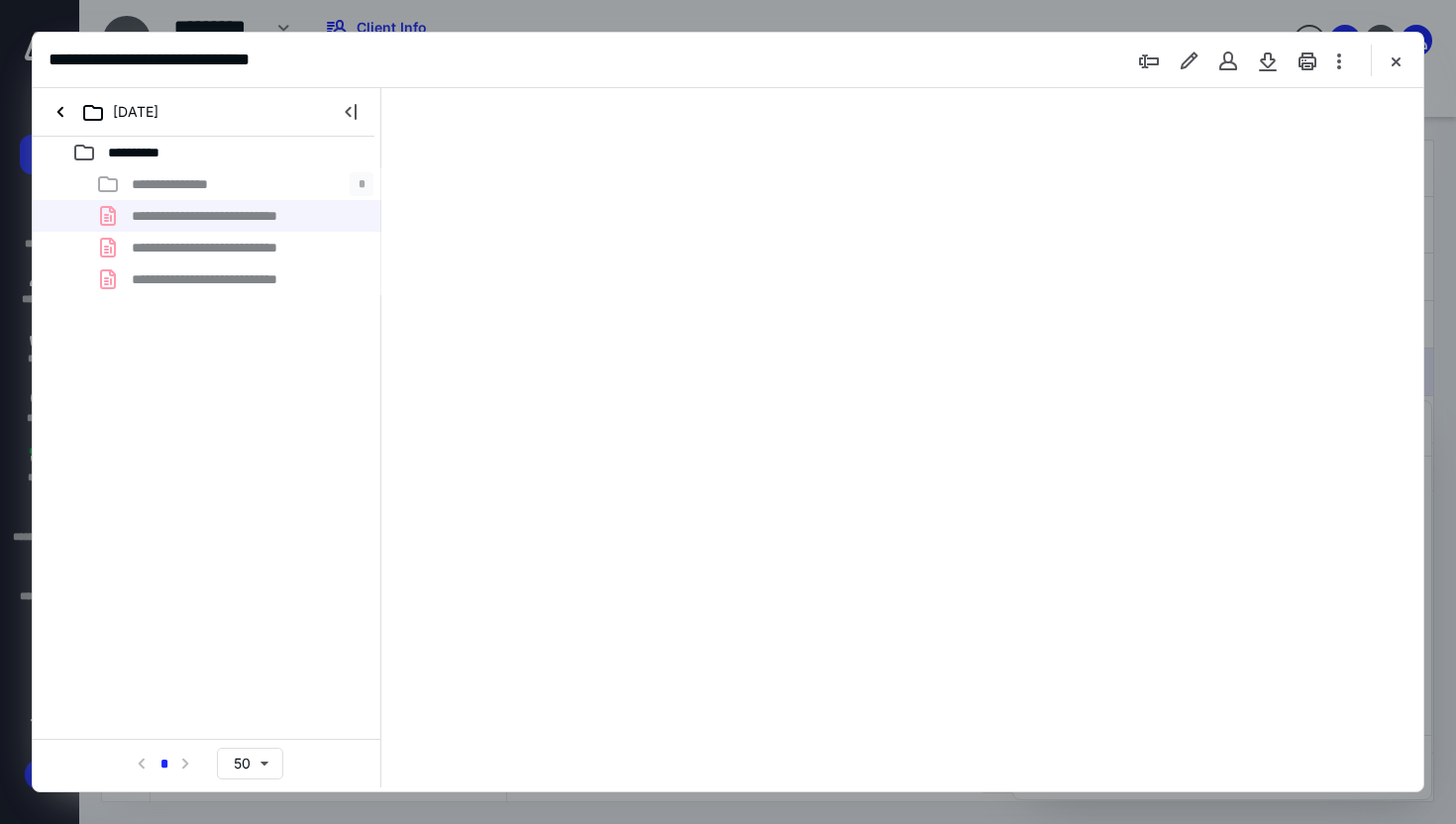 scroll, scrollTop: 82, scrollLeft: 0, axis: vertical 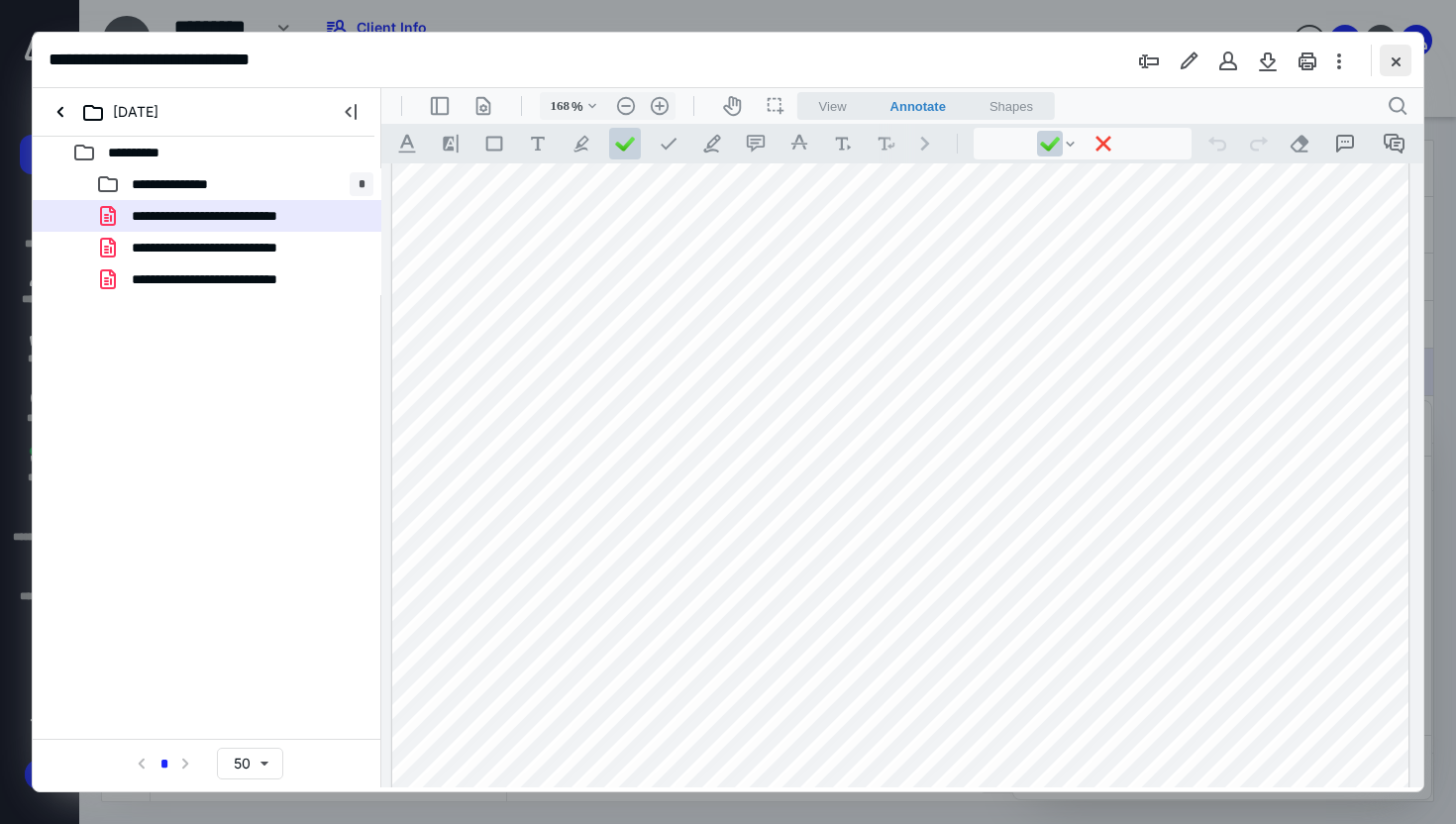 click at bounding box center (1396, 60) 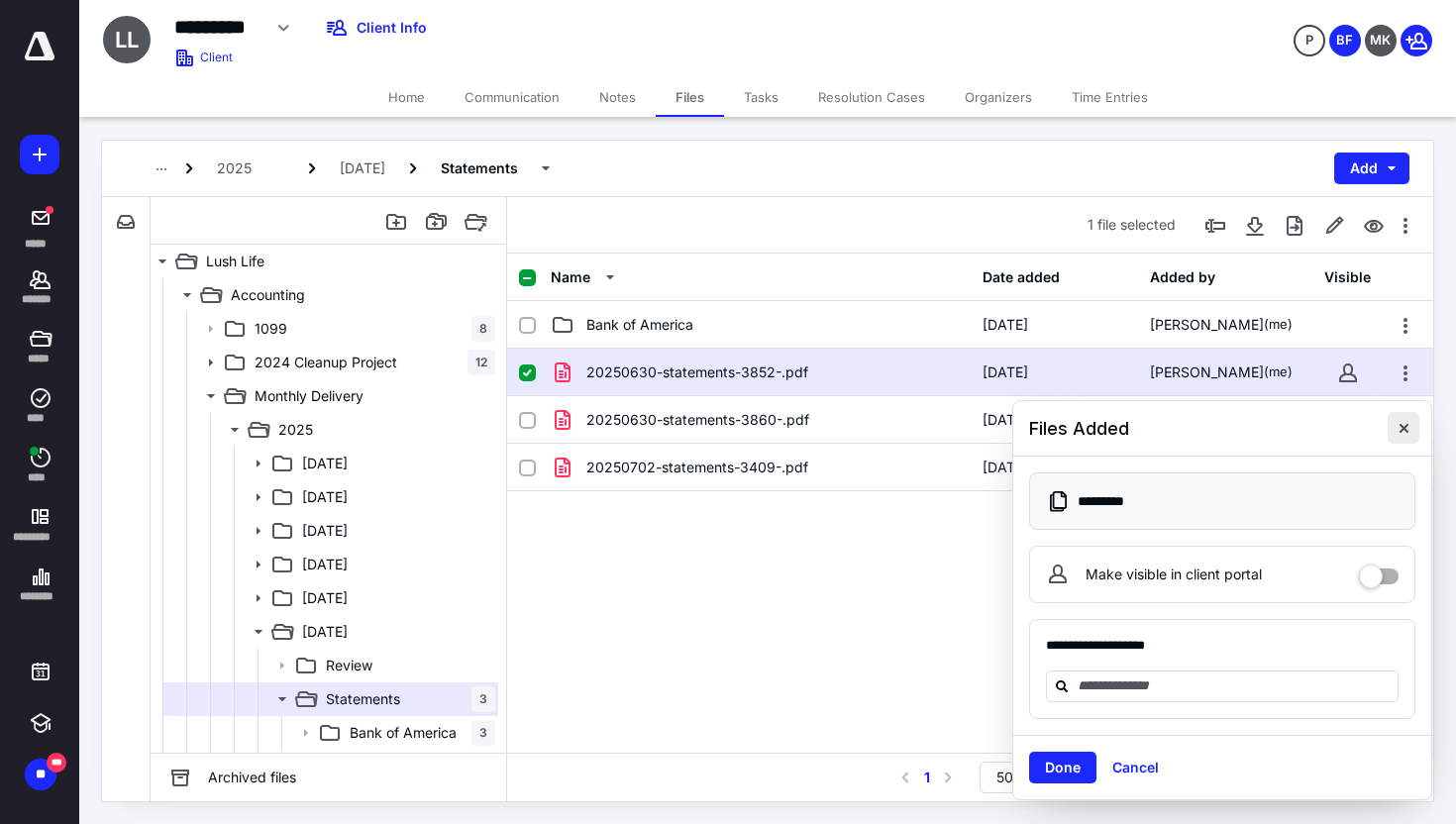 click at bounding box center (1404, 428) 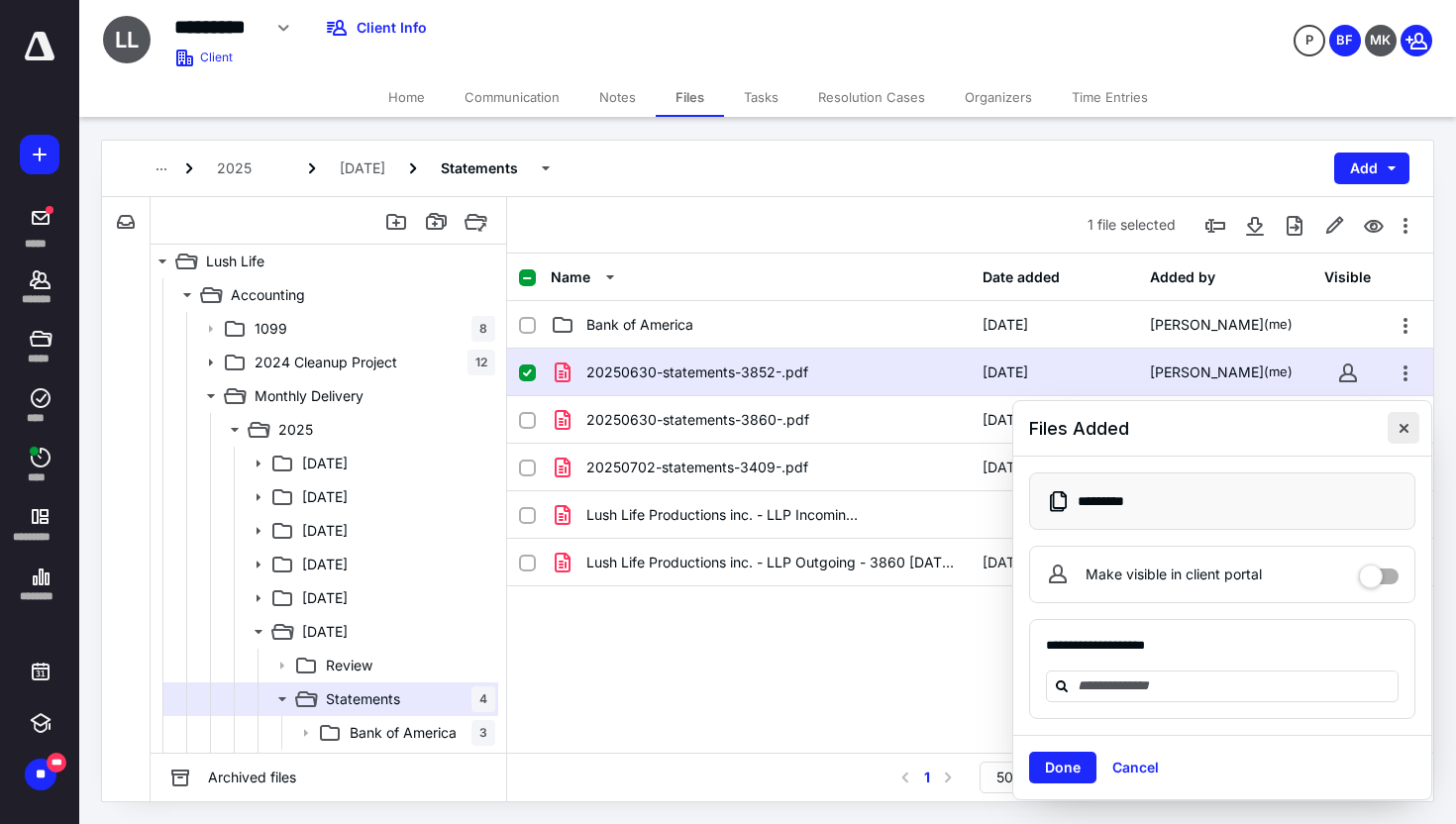 click at bounding box center [1404, 428] 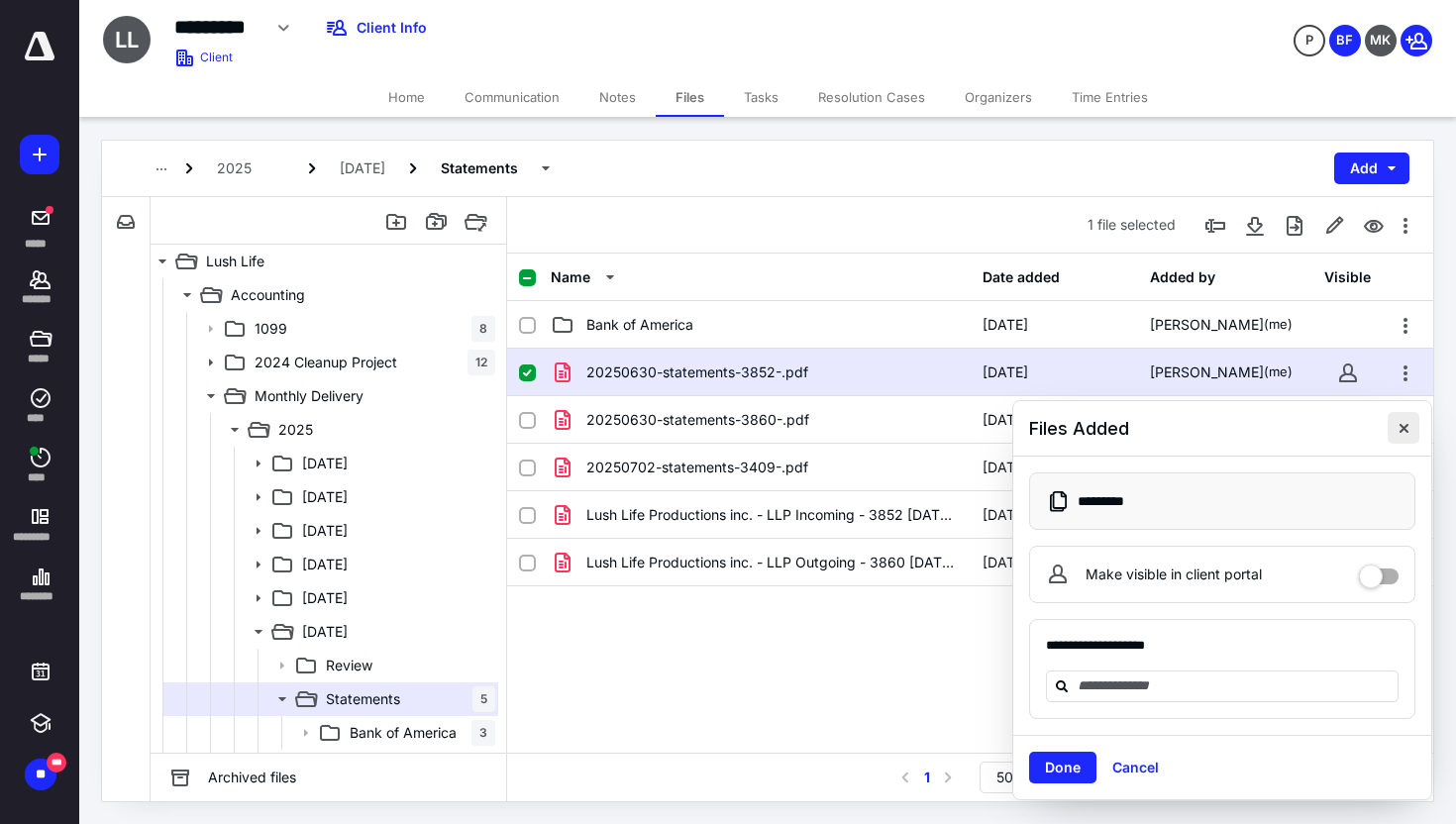 click at bounding box center (1404, 428) 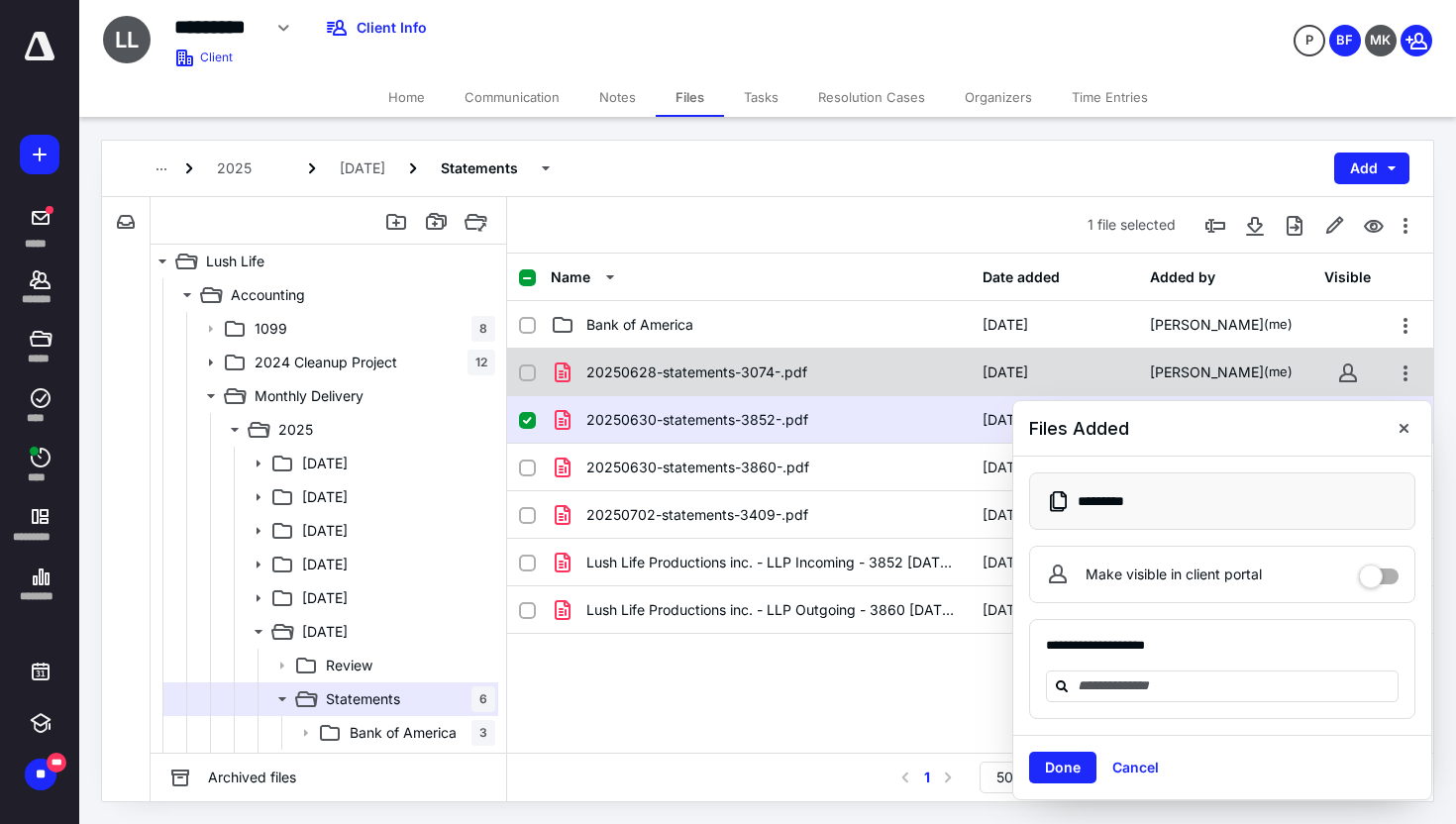 click on "20250628-statements-3074-.pdf" at bounding box center (696, 372) 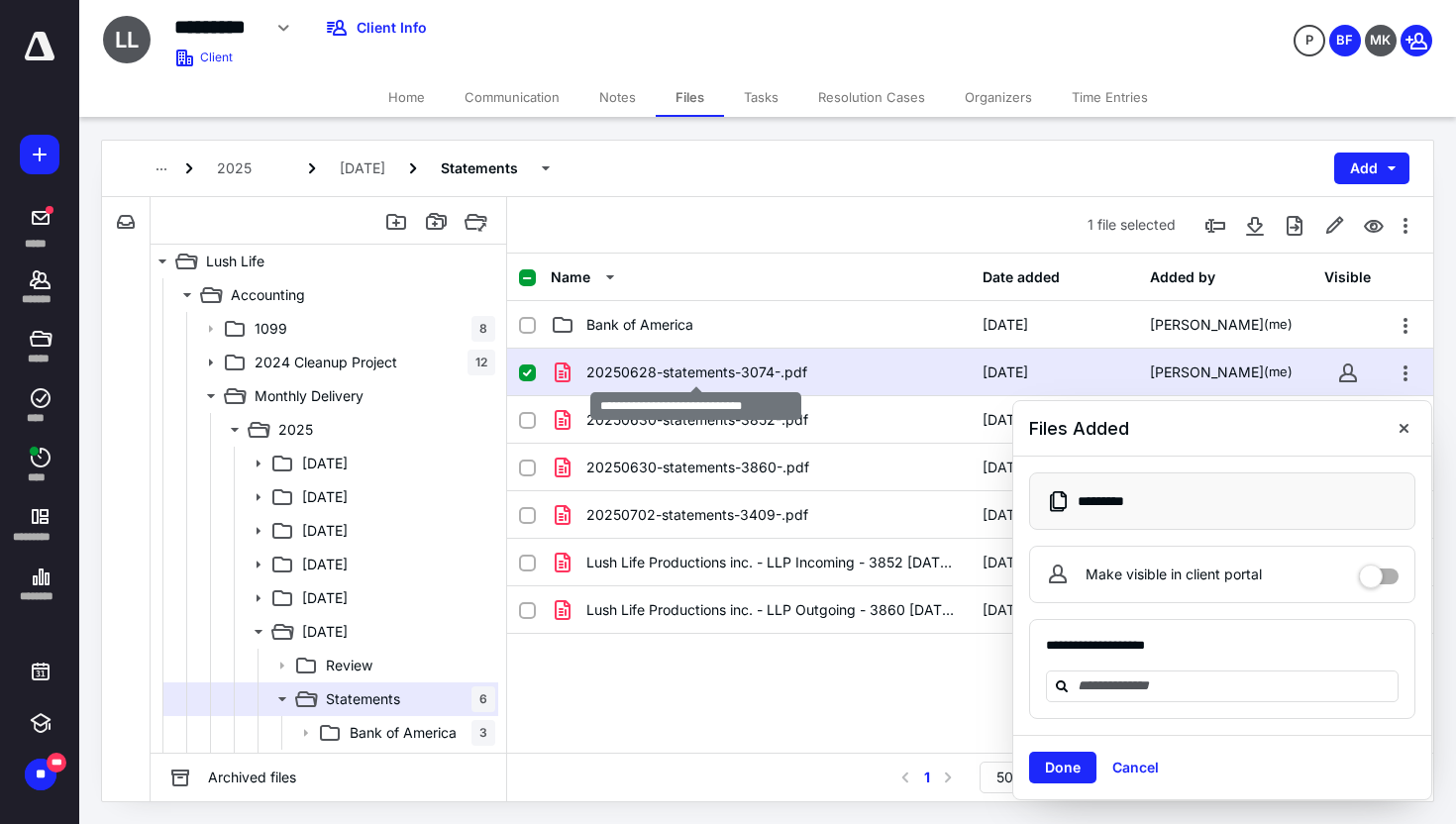 click on "20250628-statements-3074-.pdf" at bounding box center (696, 372) 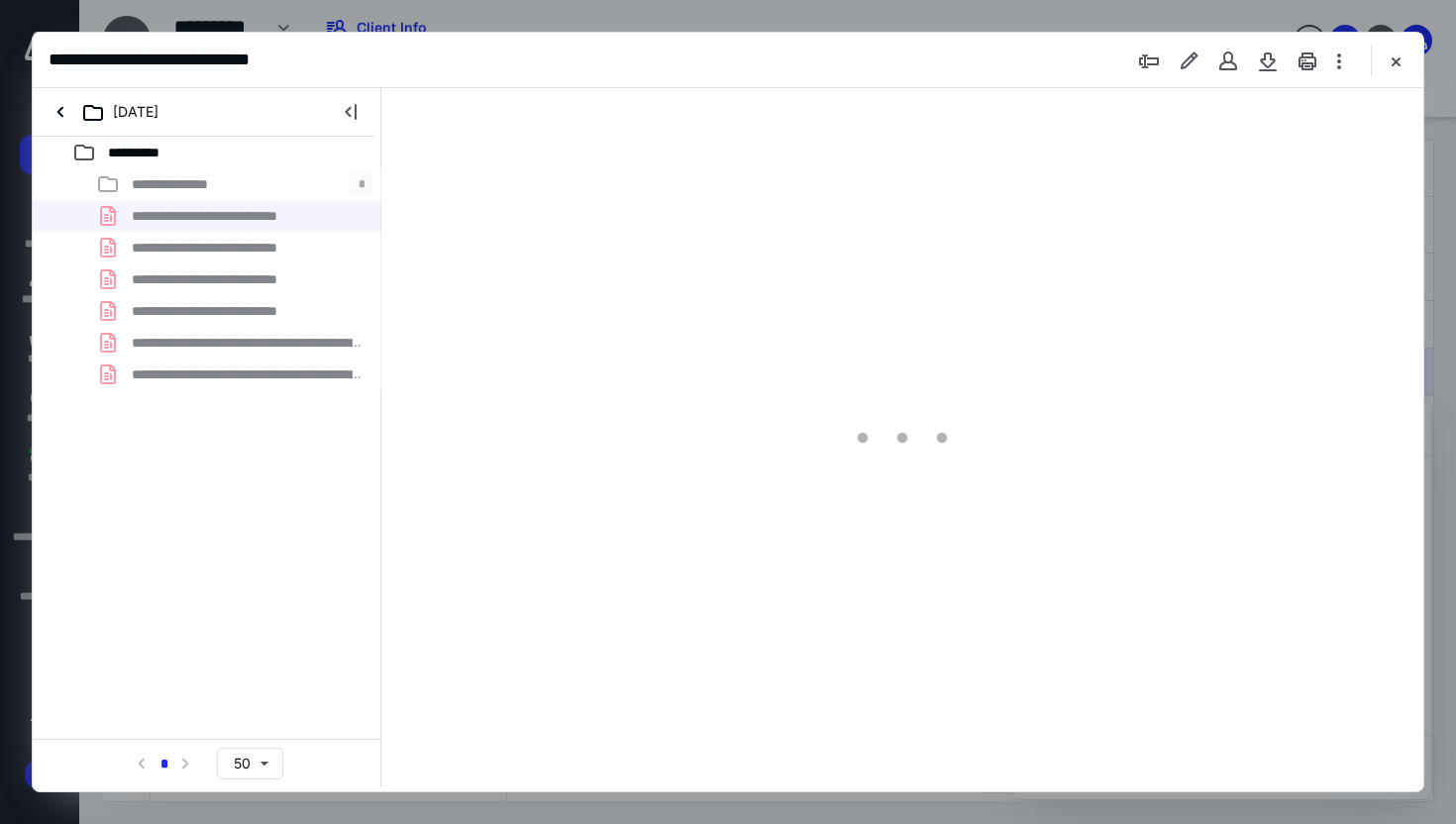 scroll, scrollTop: 0, scrollLeft: 0, axis: both 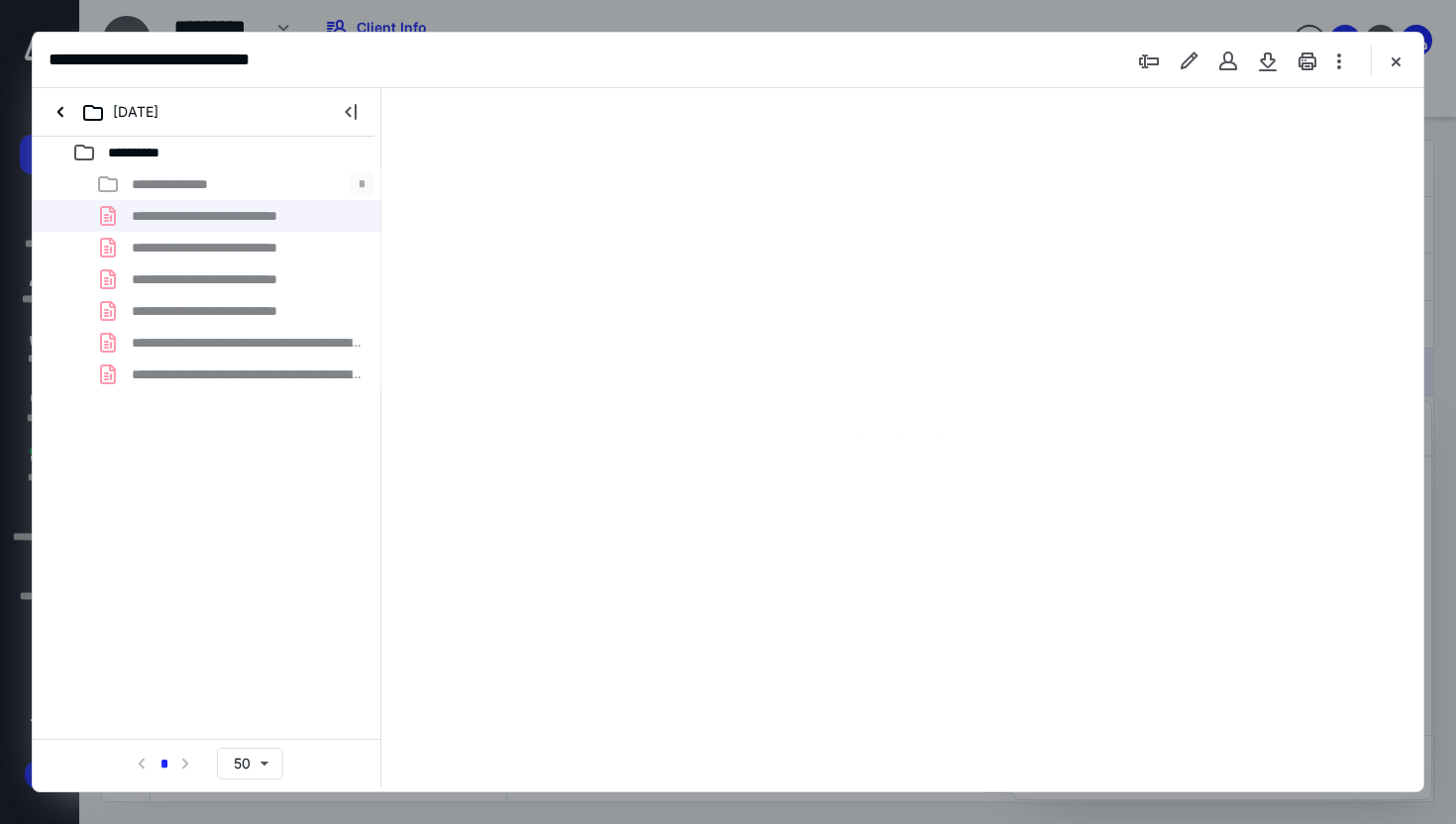 type on "197" 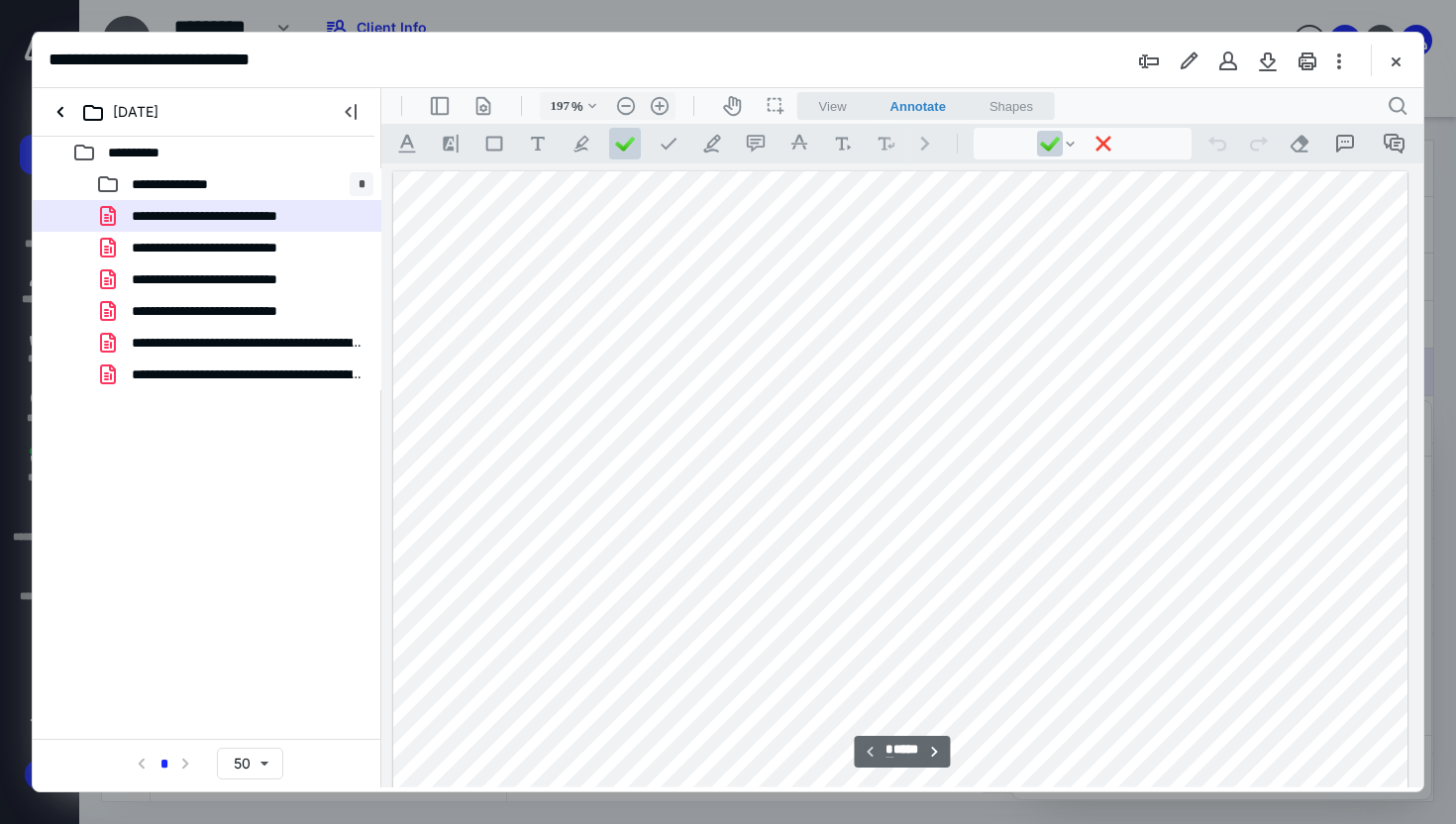 scroll, scrollTop: 385, scrollLeft: 0, axis: vertical 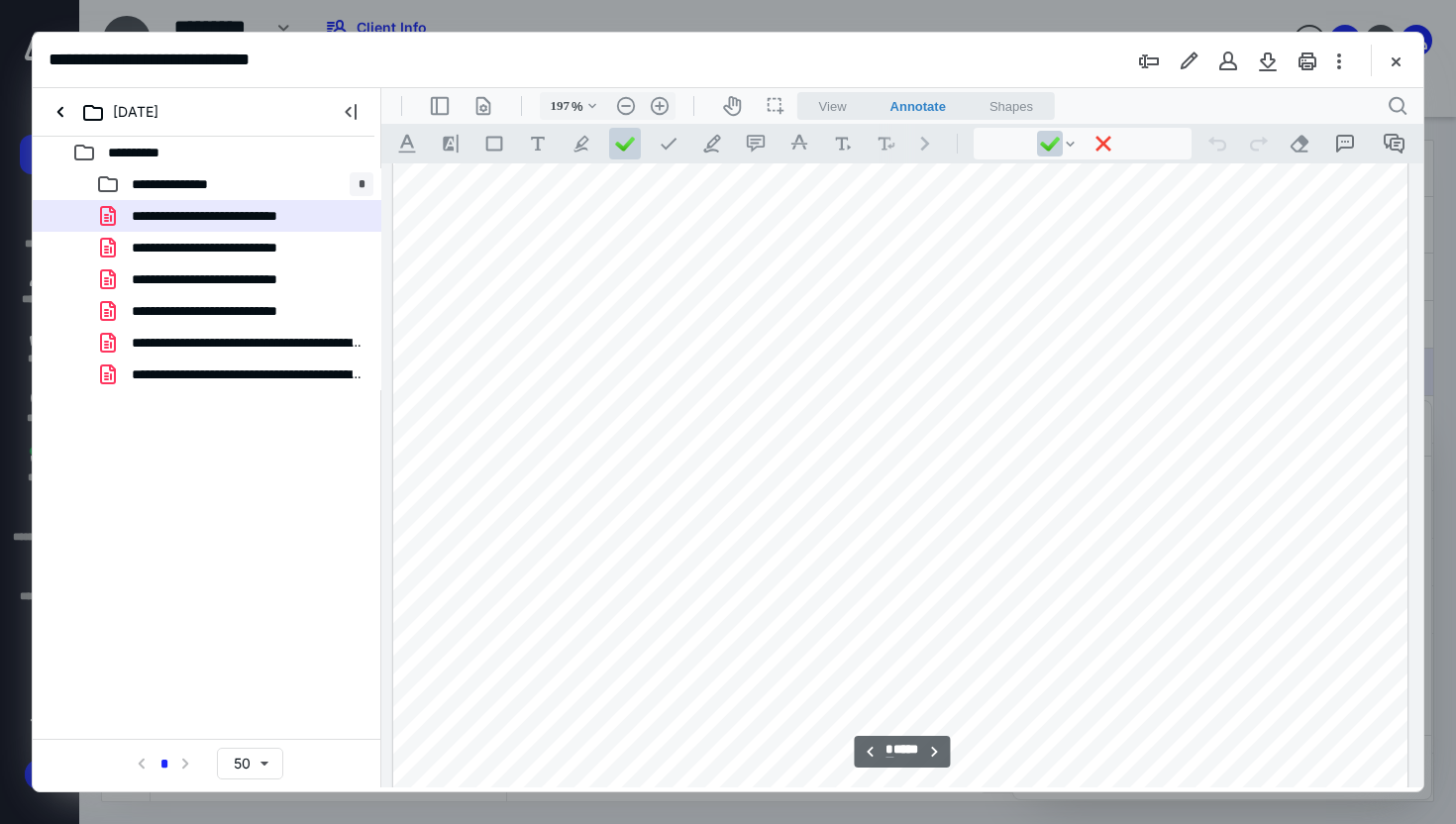 type on "*" 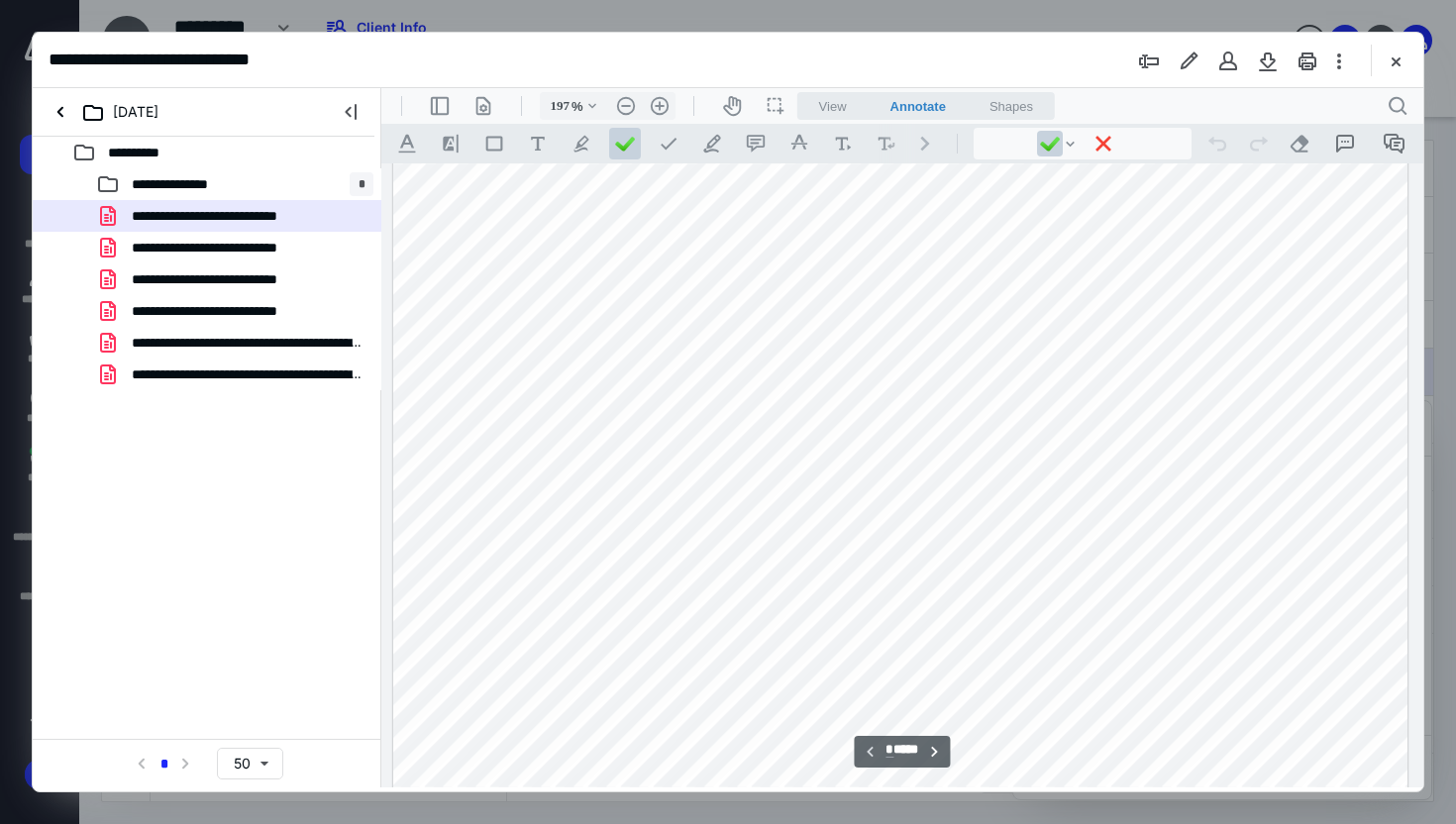 scroll, scrollTop: 357, scrollLeft: 0, axis: vertical 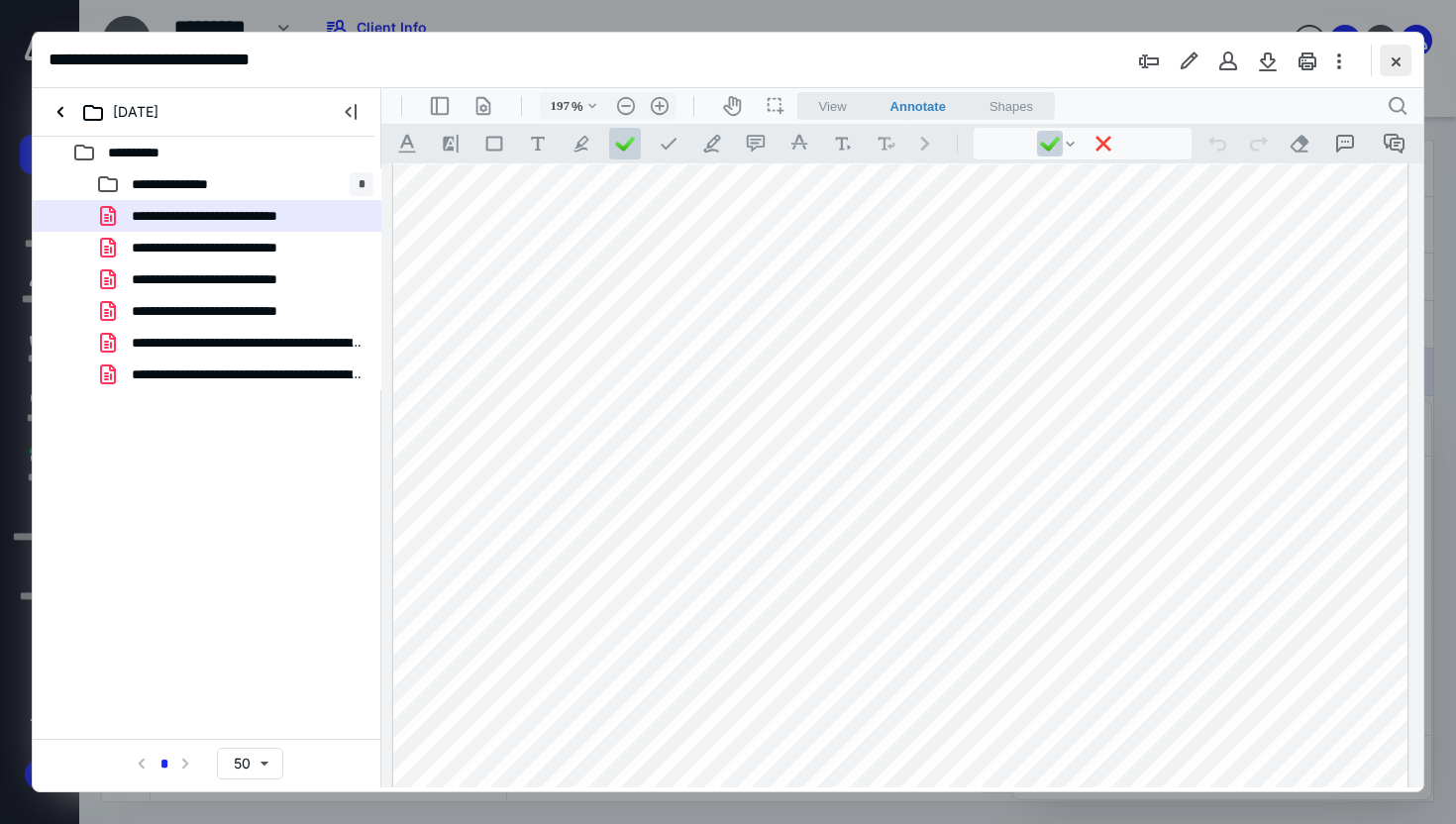 click at bounding box center (1396, 60) 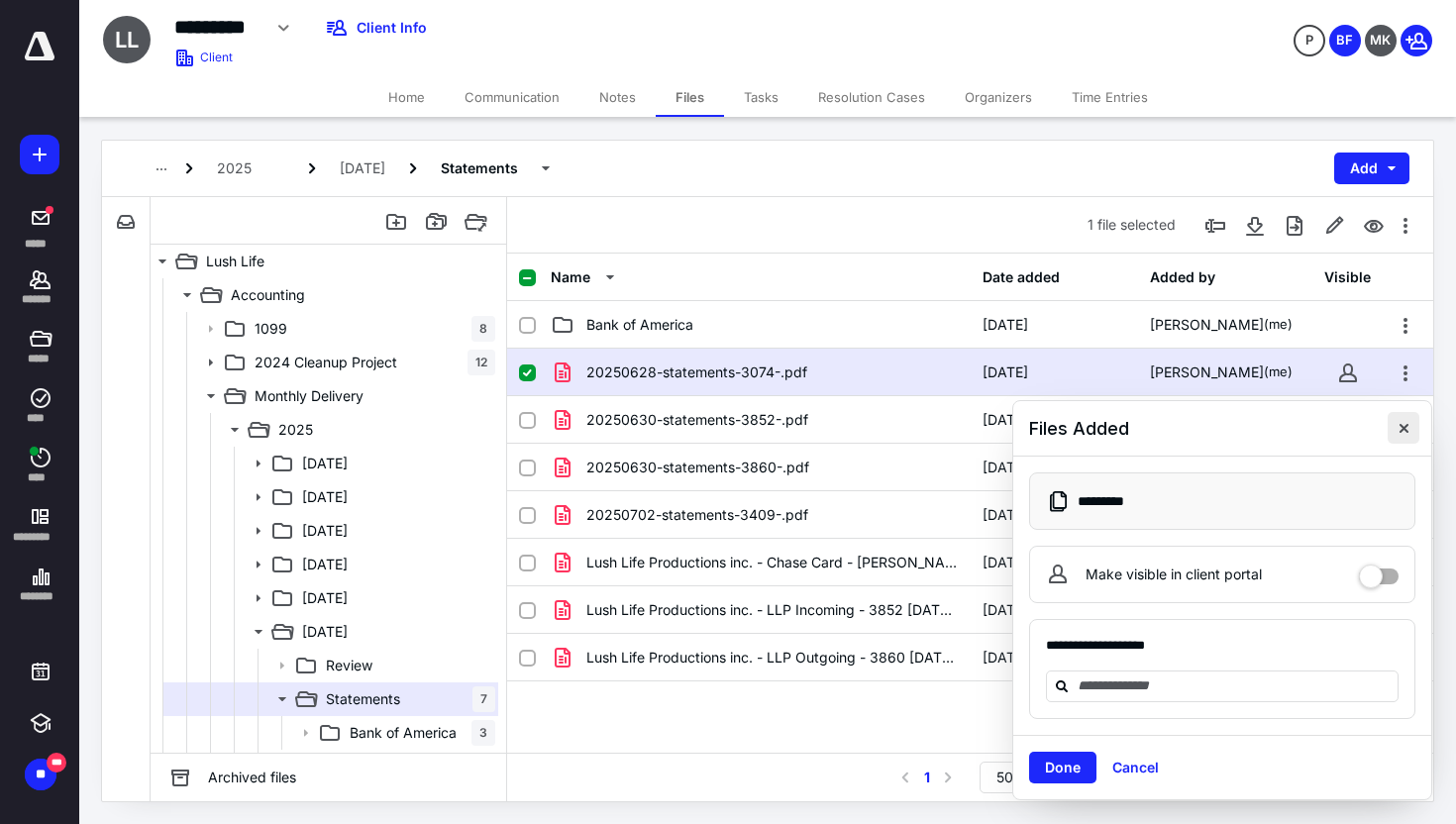 click at bounding box center [1404, 428] 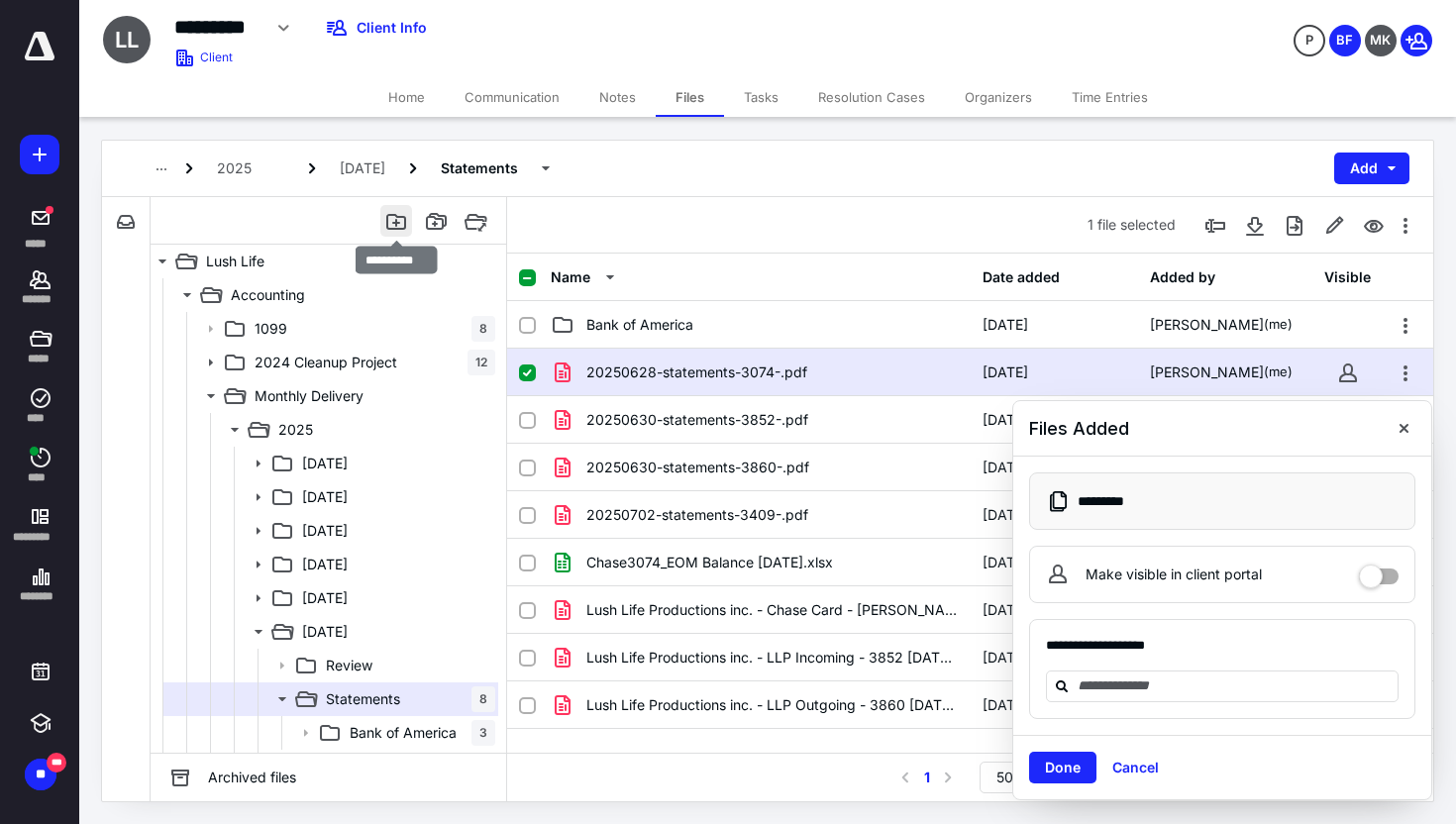 click at bounding box center (396, 221) 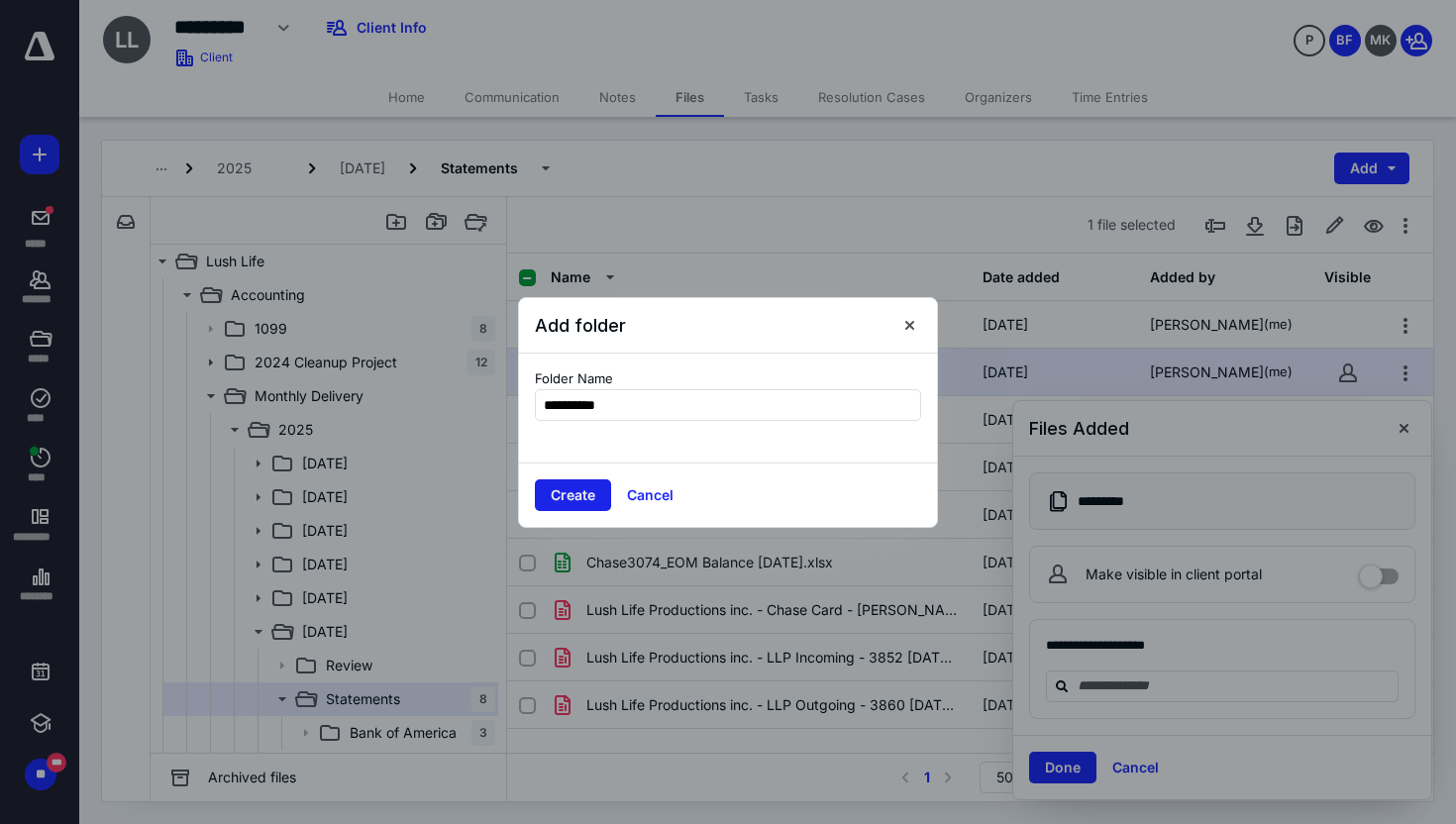 type on "**********" 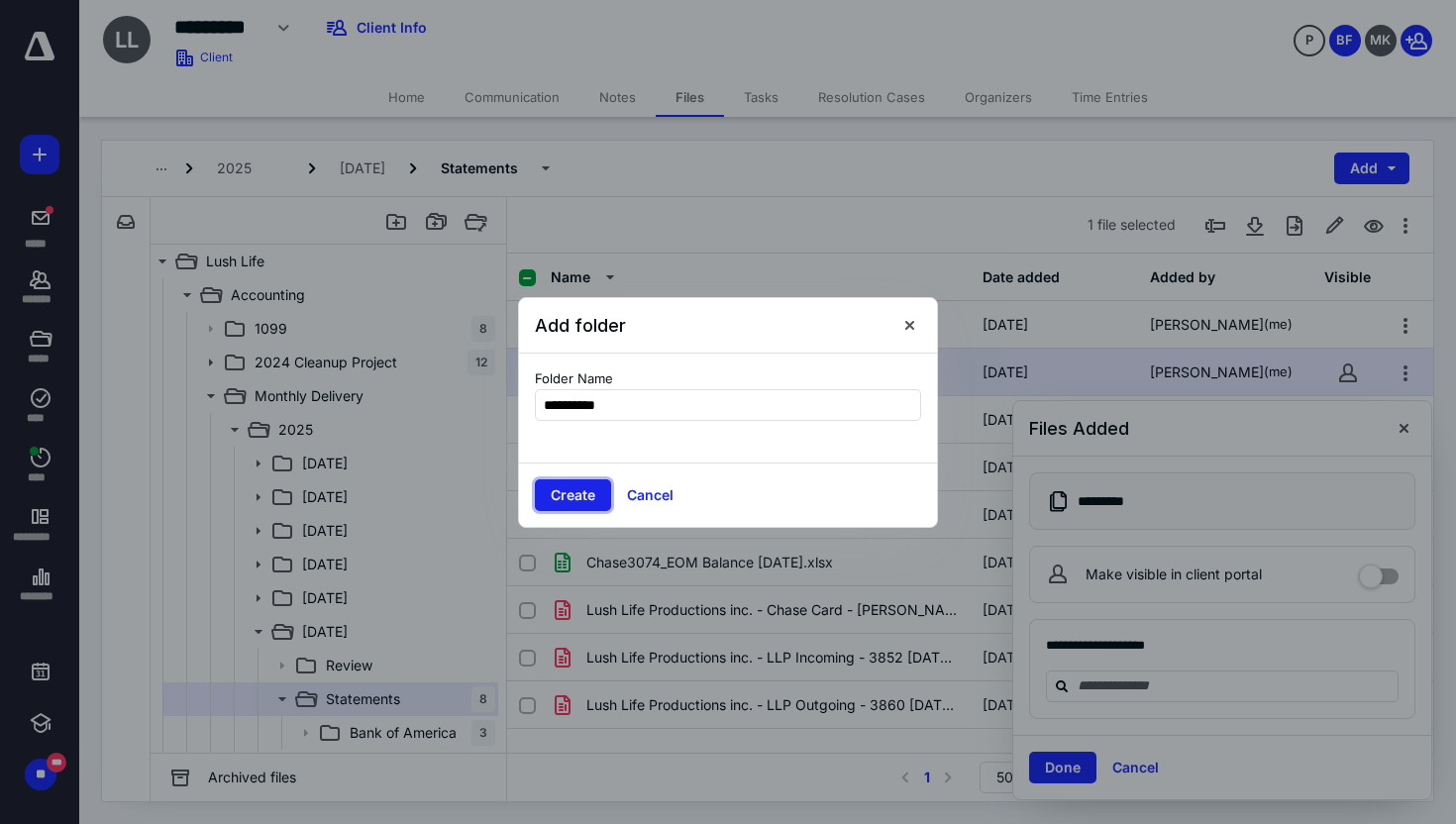 click on "Create" at bounding box center [572, 495] 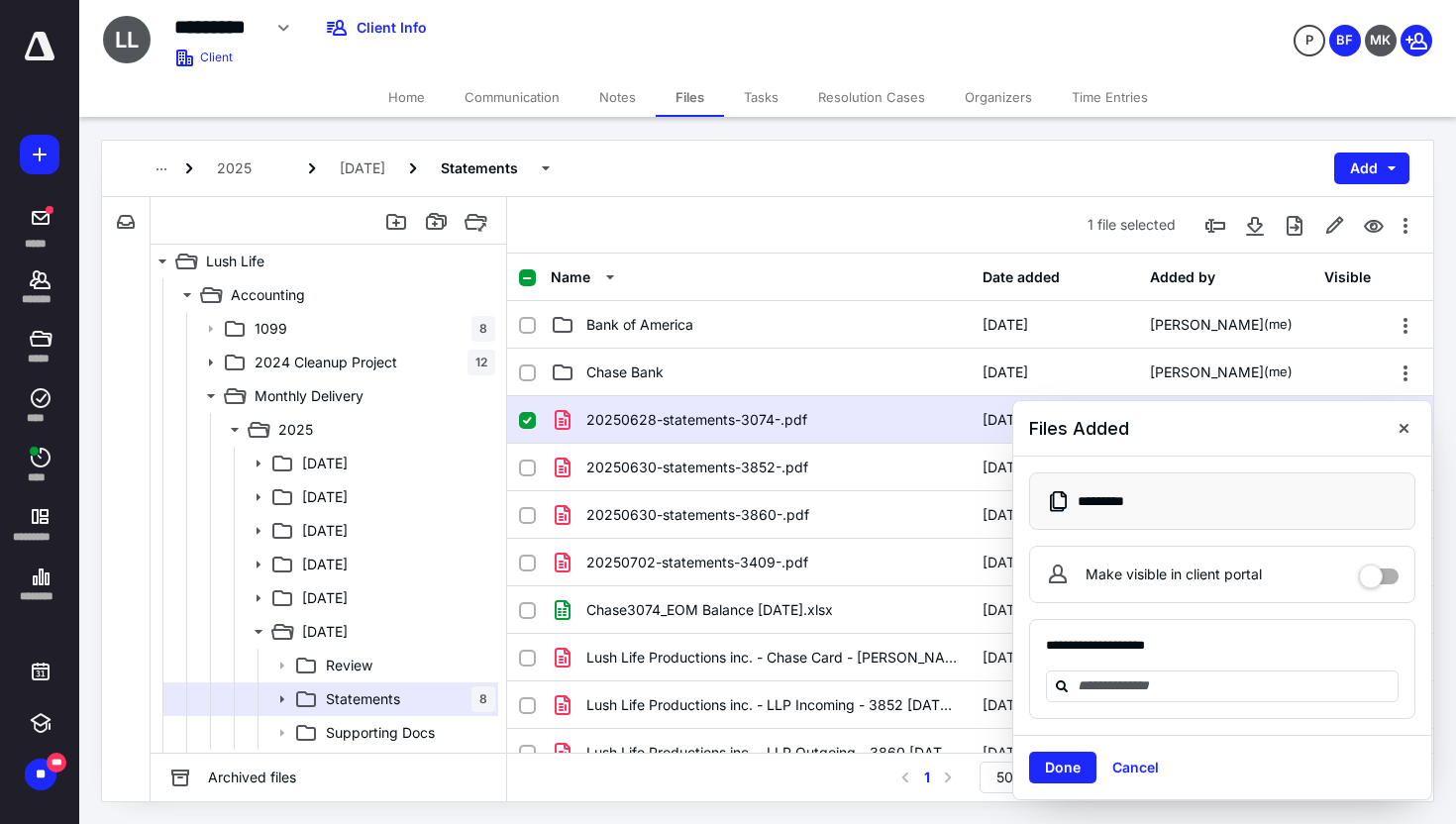 click 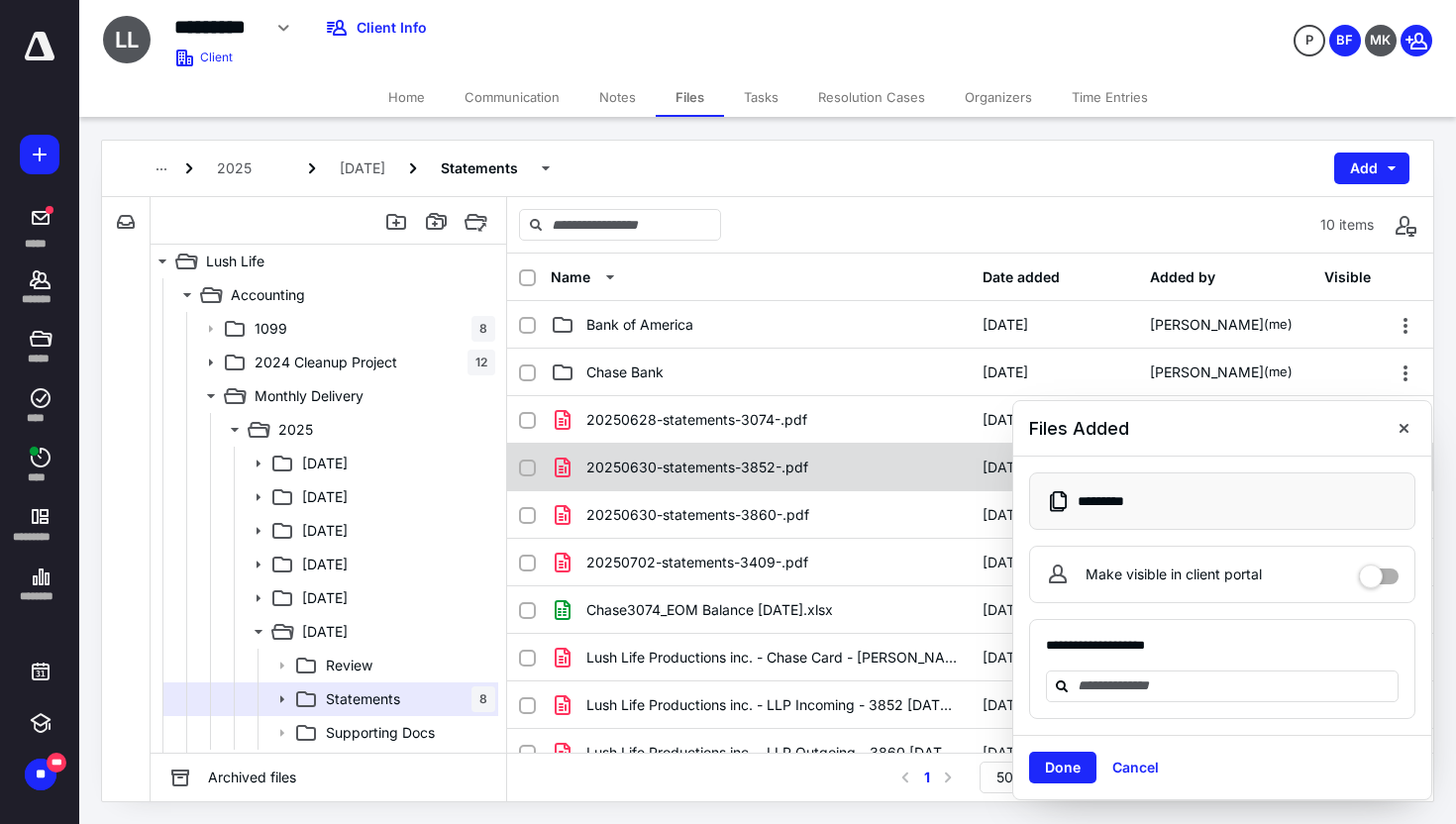 click at bounding box center [527, 468] 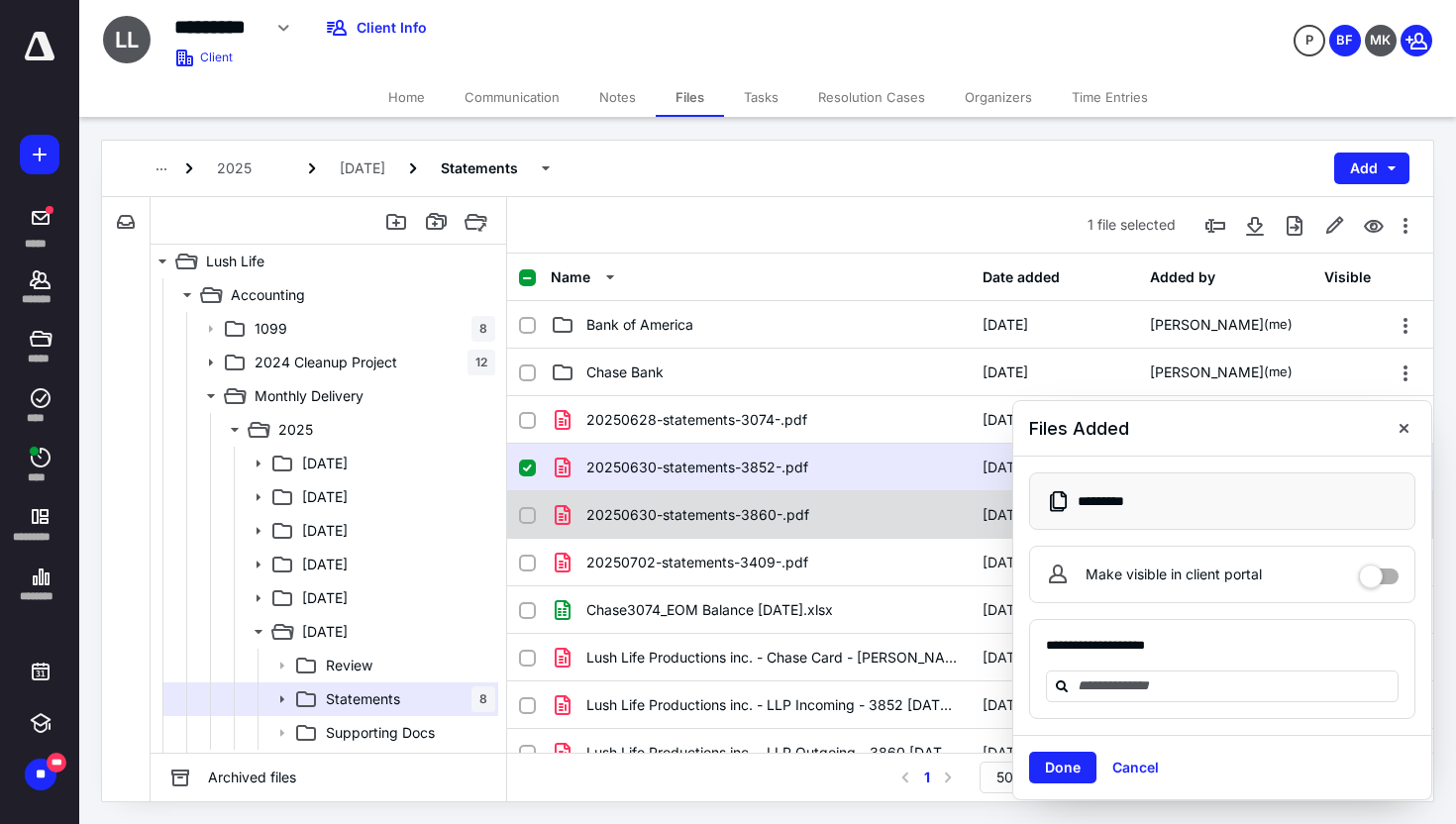 click 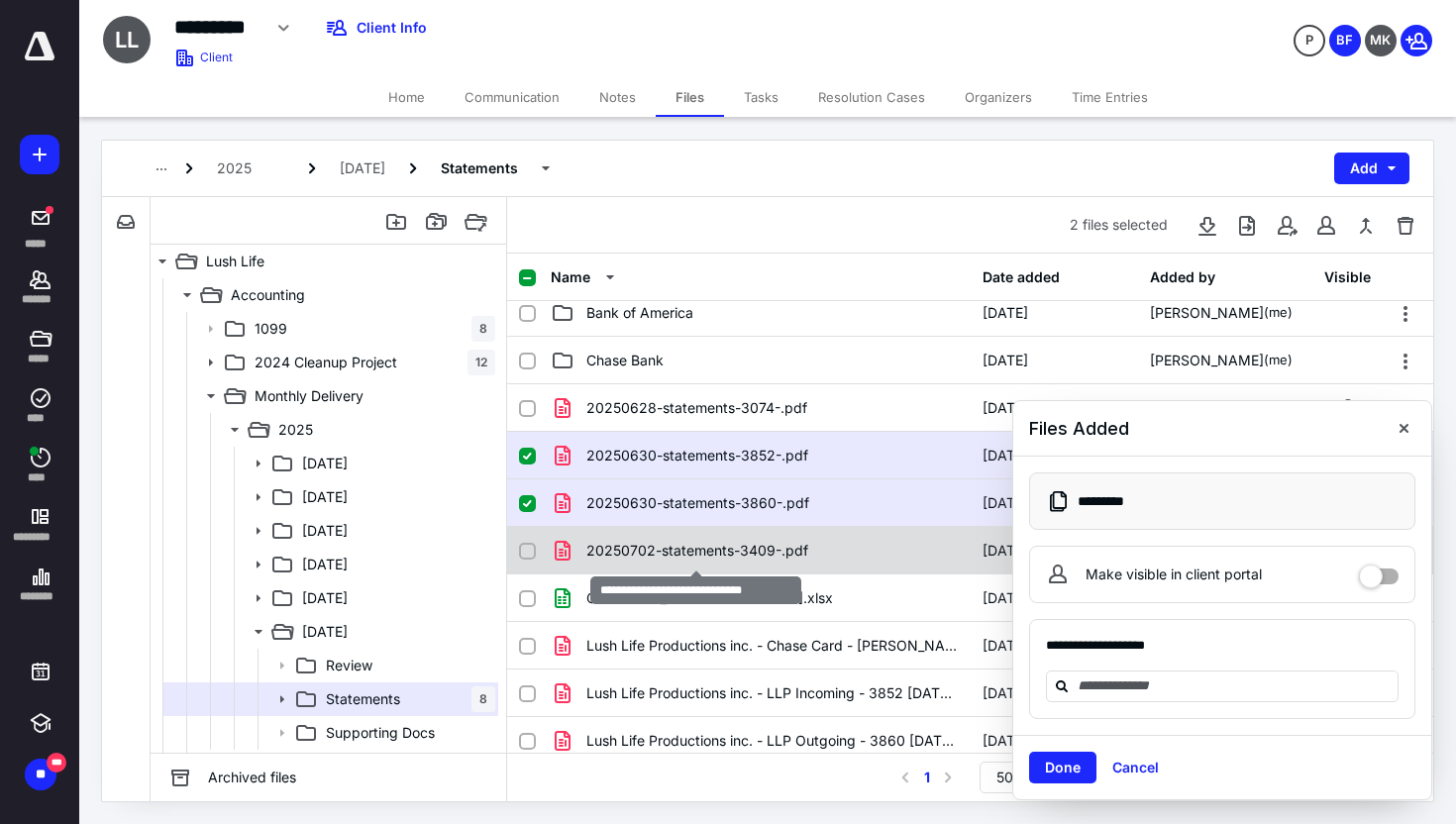 scroll, scrollTop: 24, scrollLeft: 0, axis: vertical 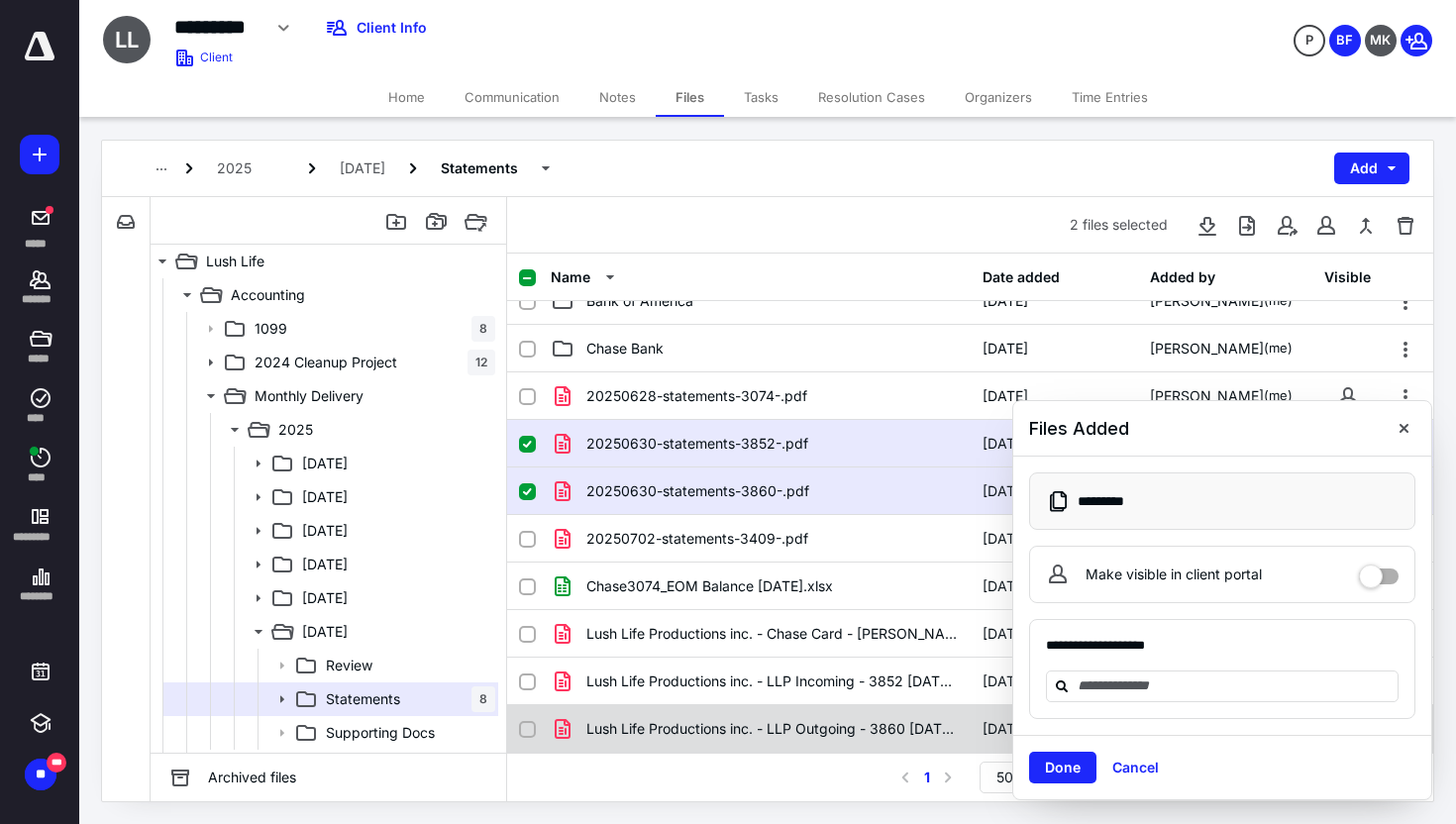 click 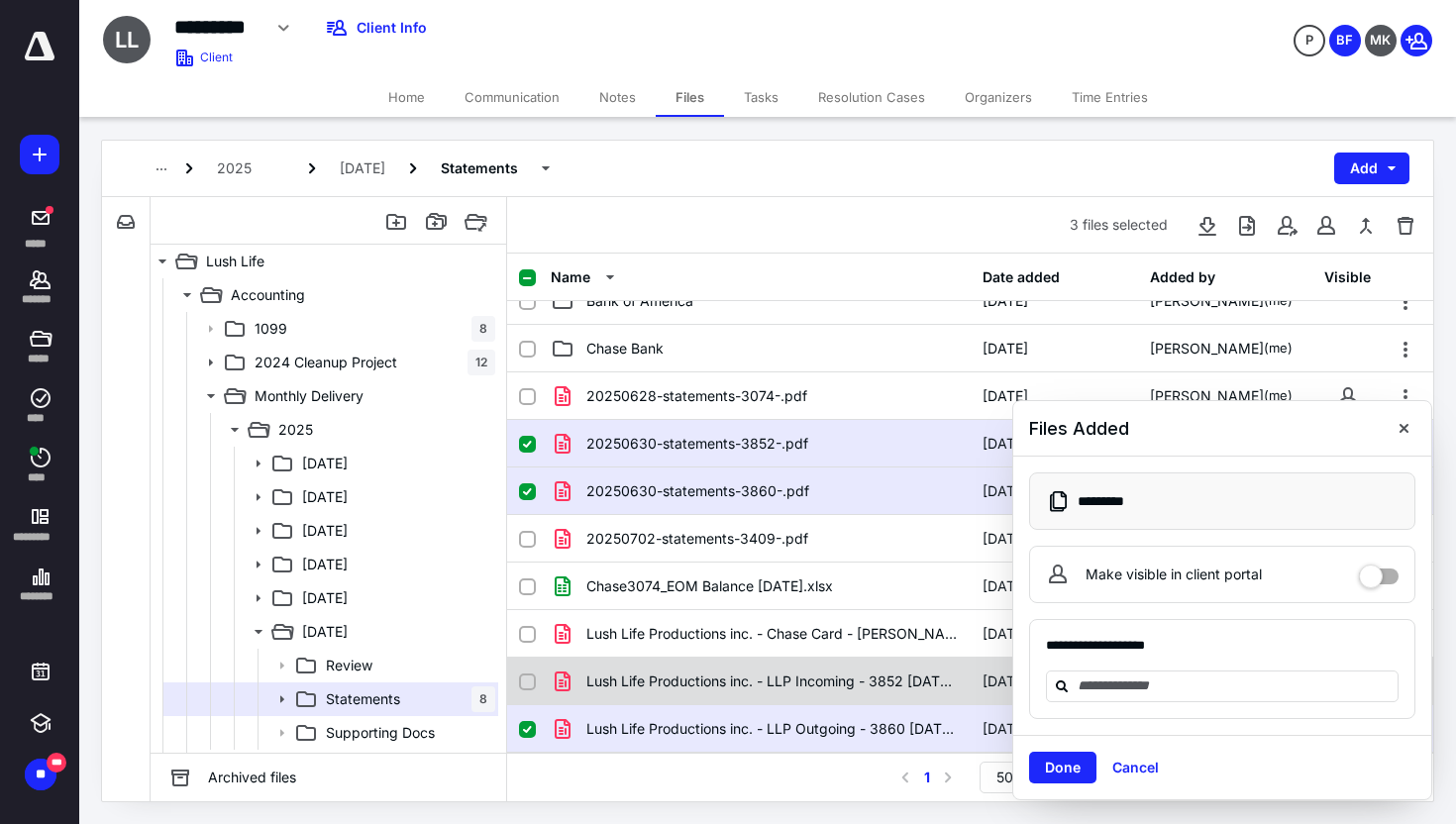 click 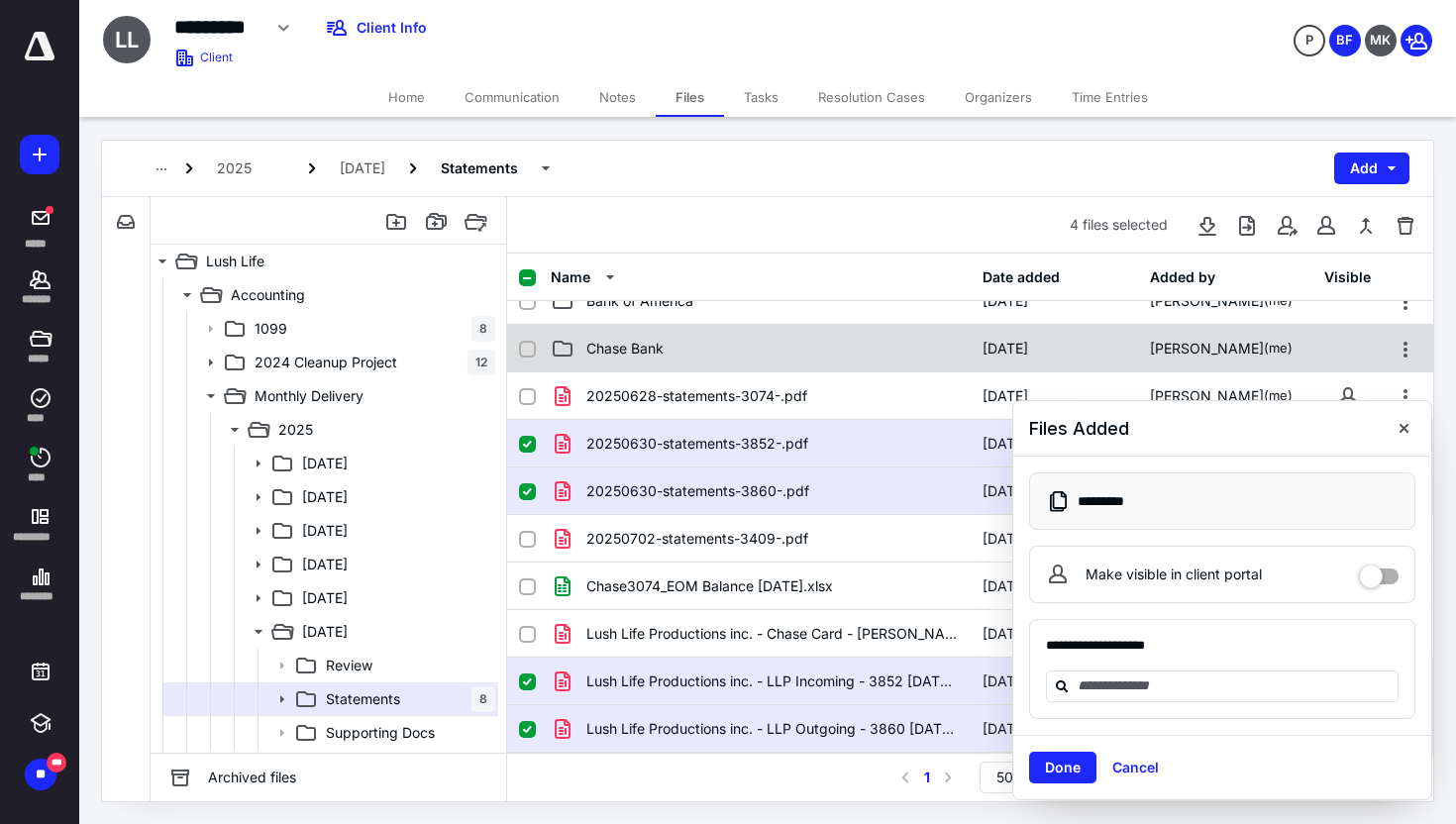 scroll, scrollTop: 0, scrollLeft: 0, axis: both 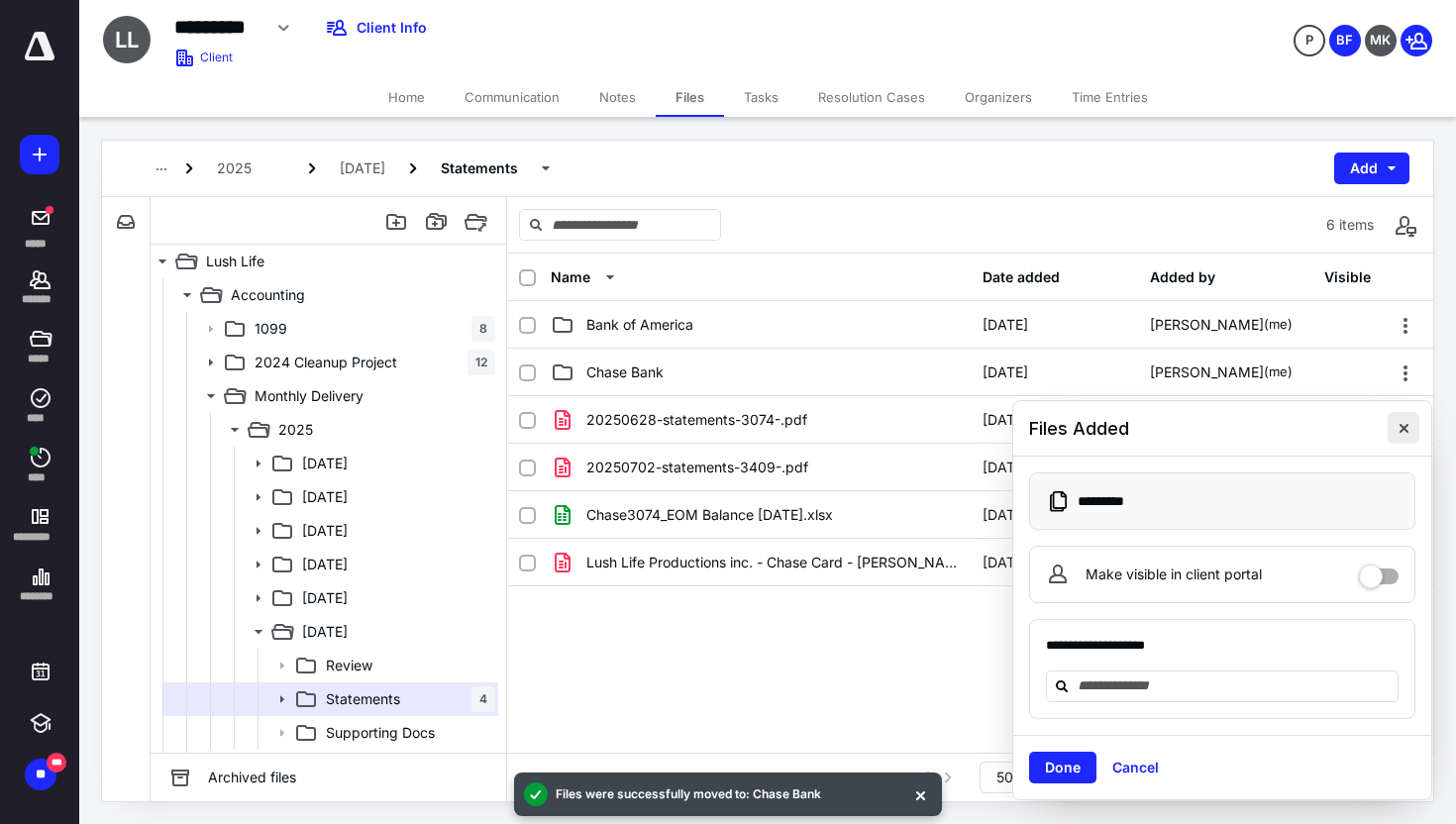 click at bounding box center [1404, 428] 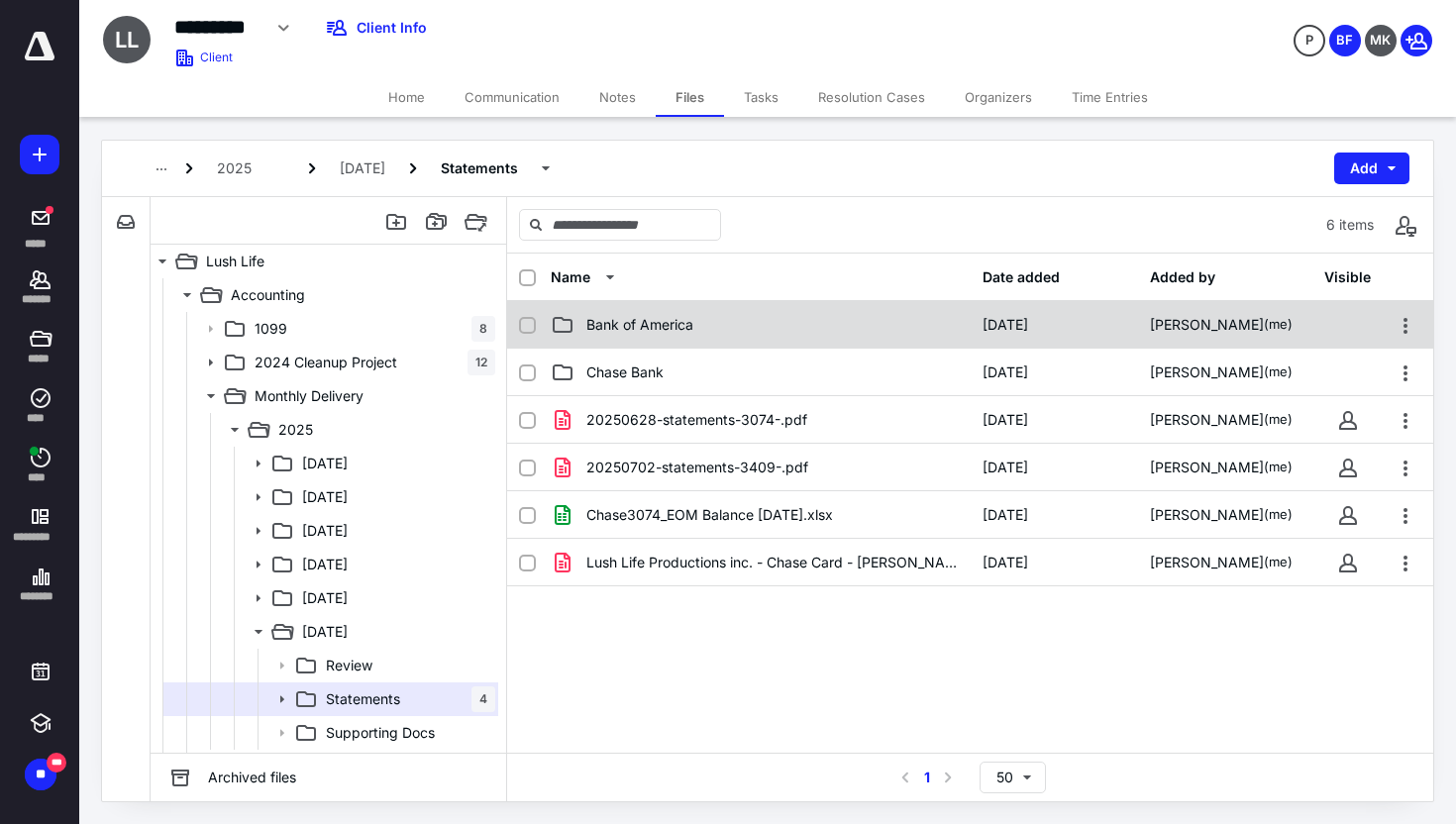 click on "Bank of America 7/10/2025 Brandie Fields  (me)" at bounding box center [970, 325] 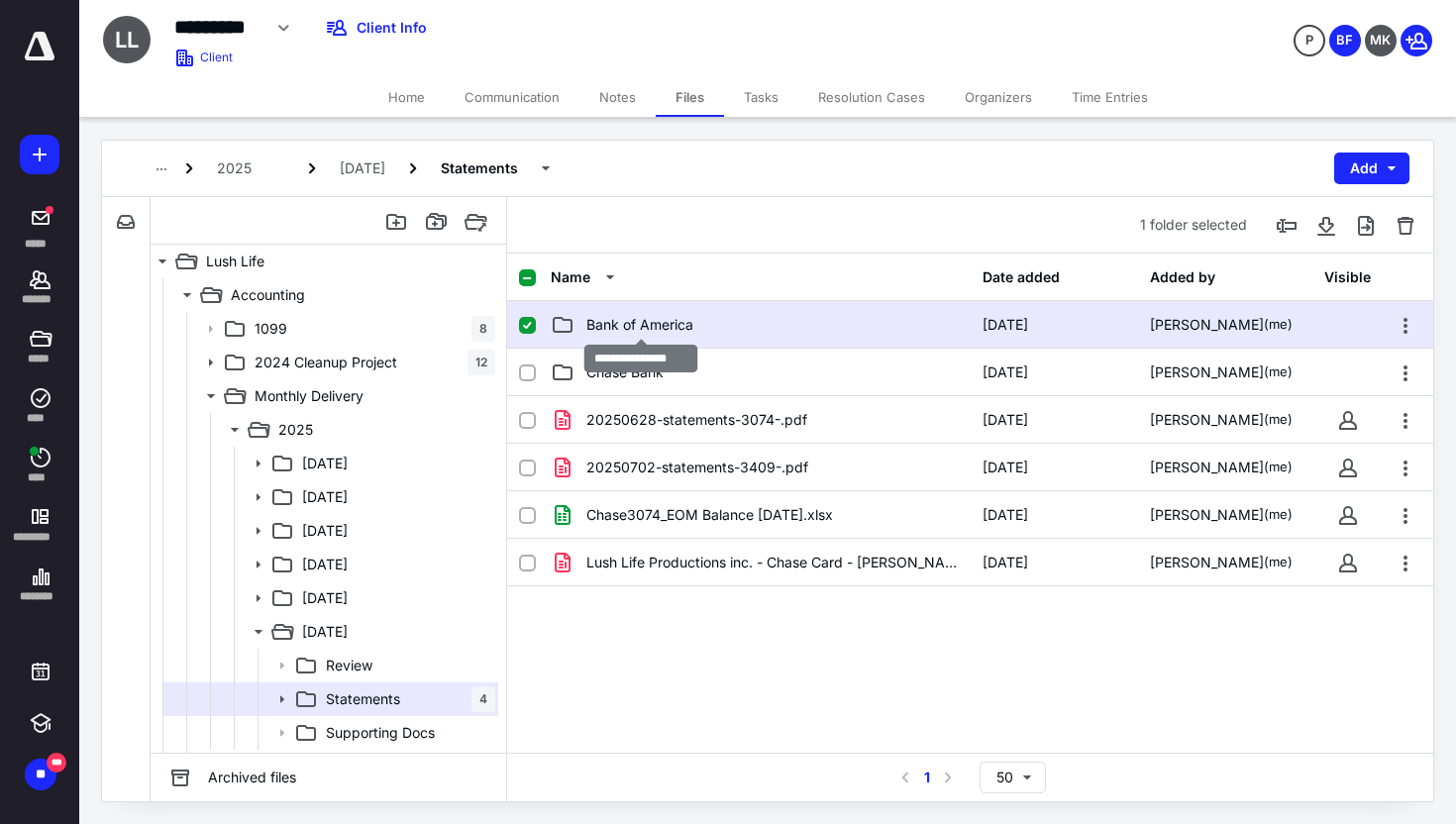 click on "Bank of America" at bounding box center [640, 325] 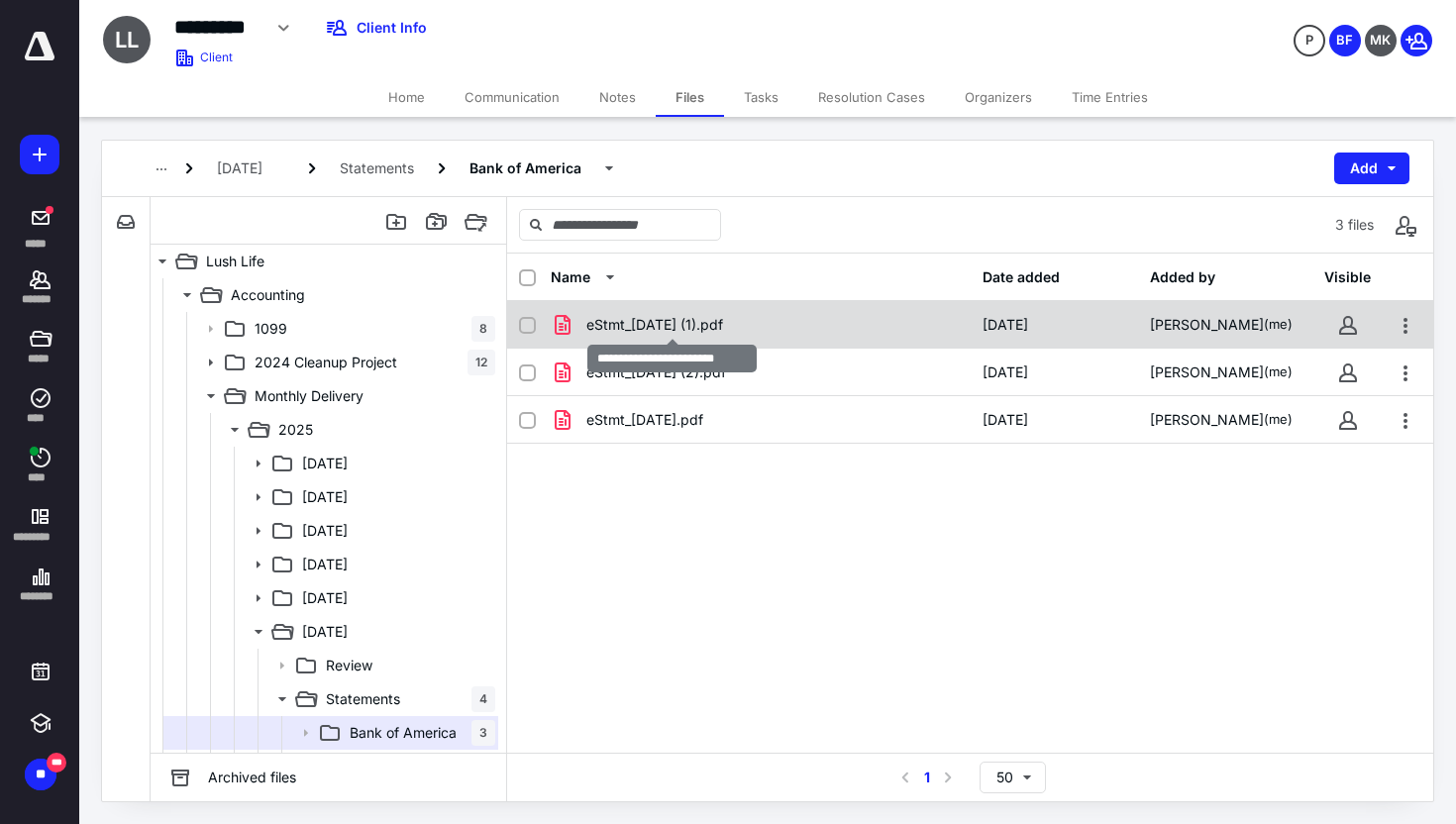 click on "eStmt_2025-06-30 (1).pdf" at bounding box center [655, 325] 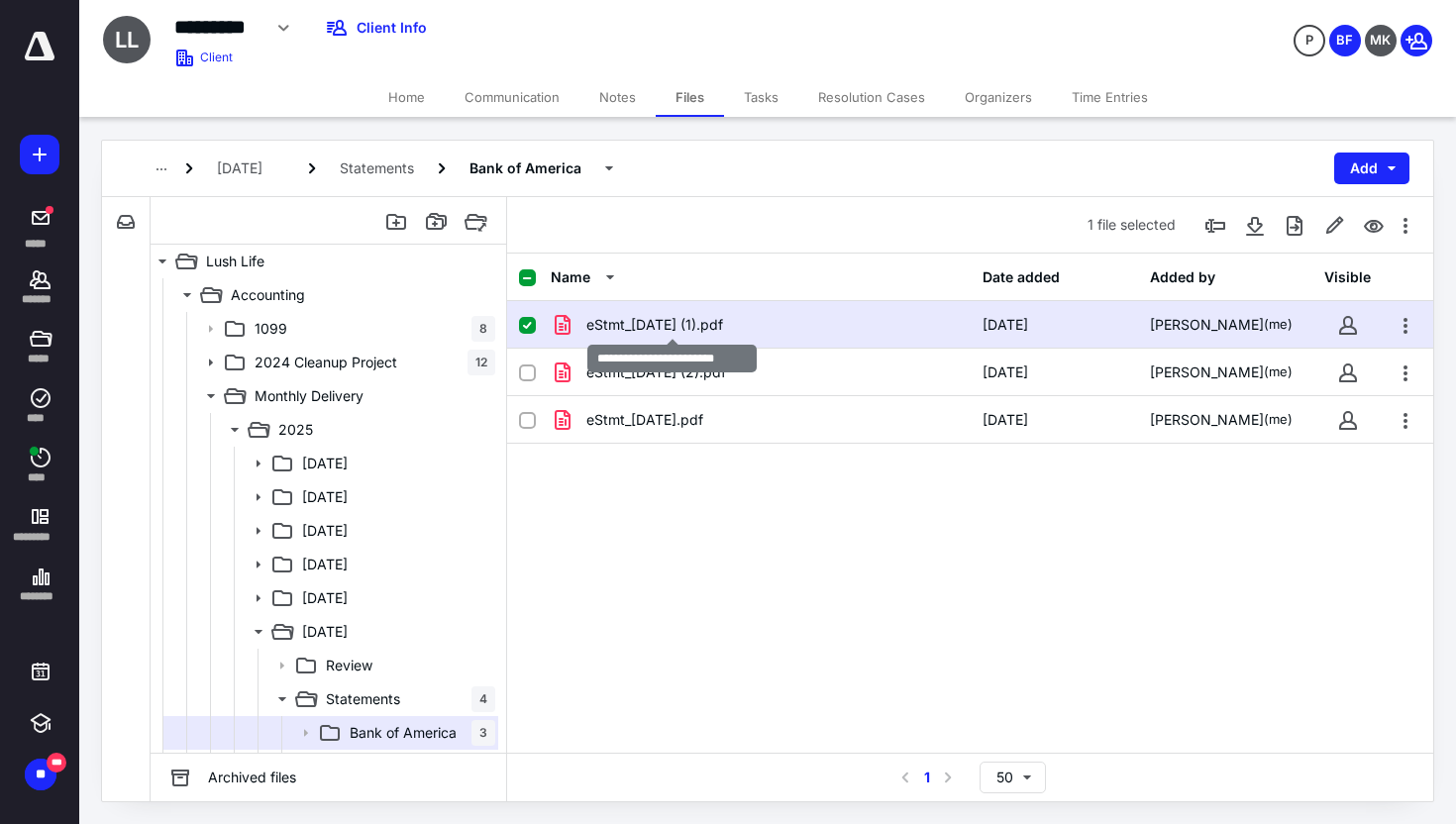 click on "eStmt_2025-06-30 (1).pdf" at bounding box center [655, 325] 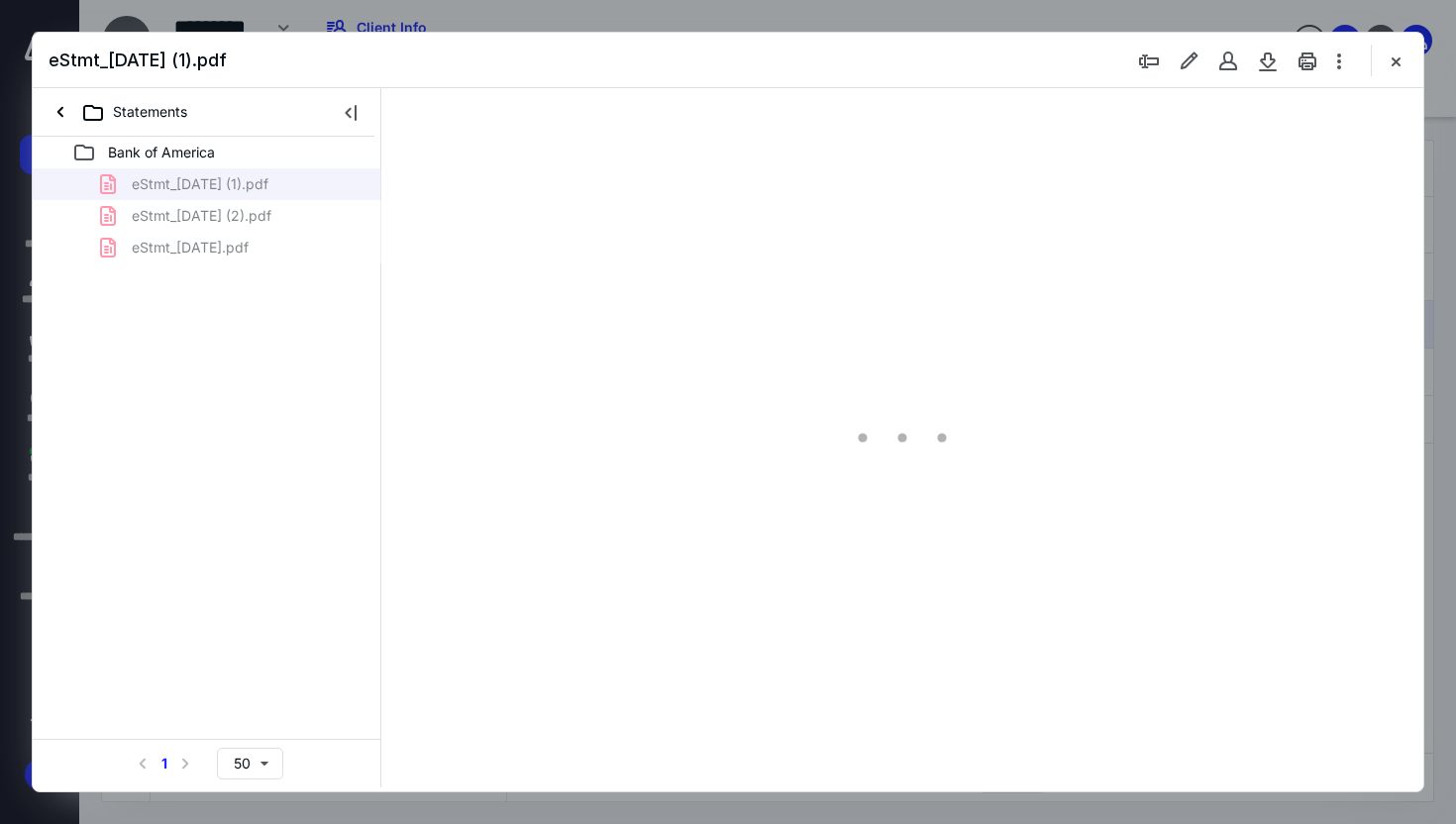 scroll, scrollTop: 0, scrollLeft: 0, axis: both 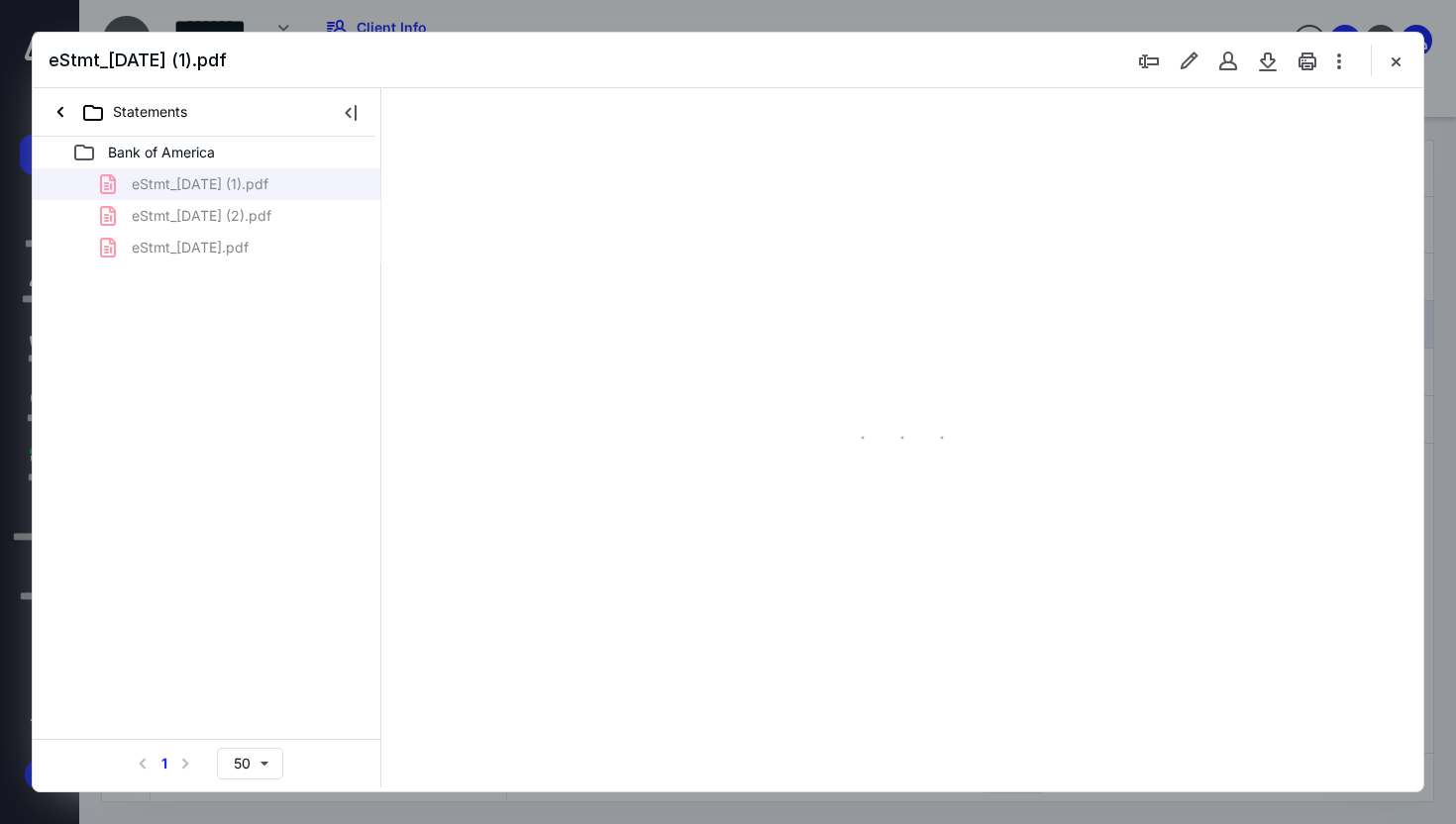 type on "168" 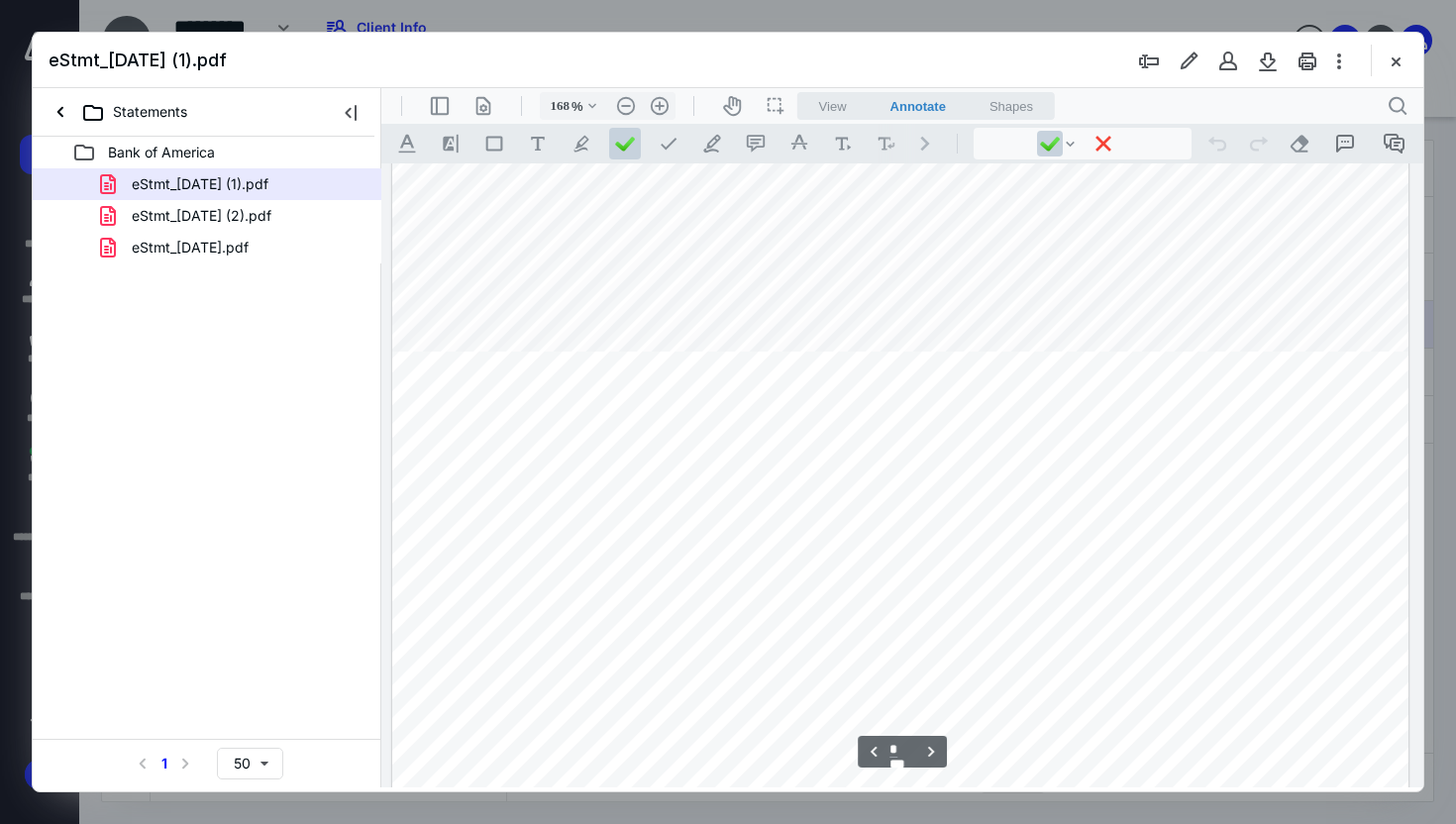 scroll, scrollTop: 1344, scrollLeft: 0, axis: vertical 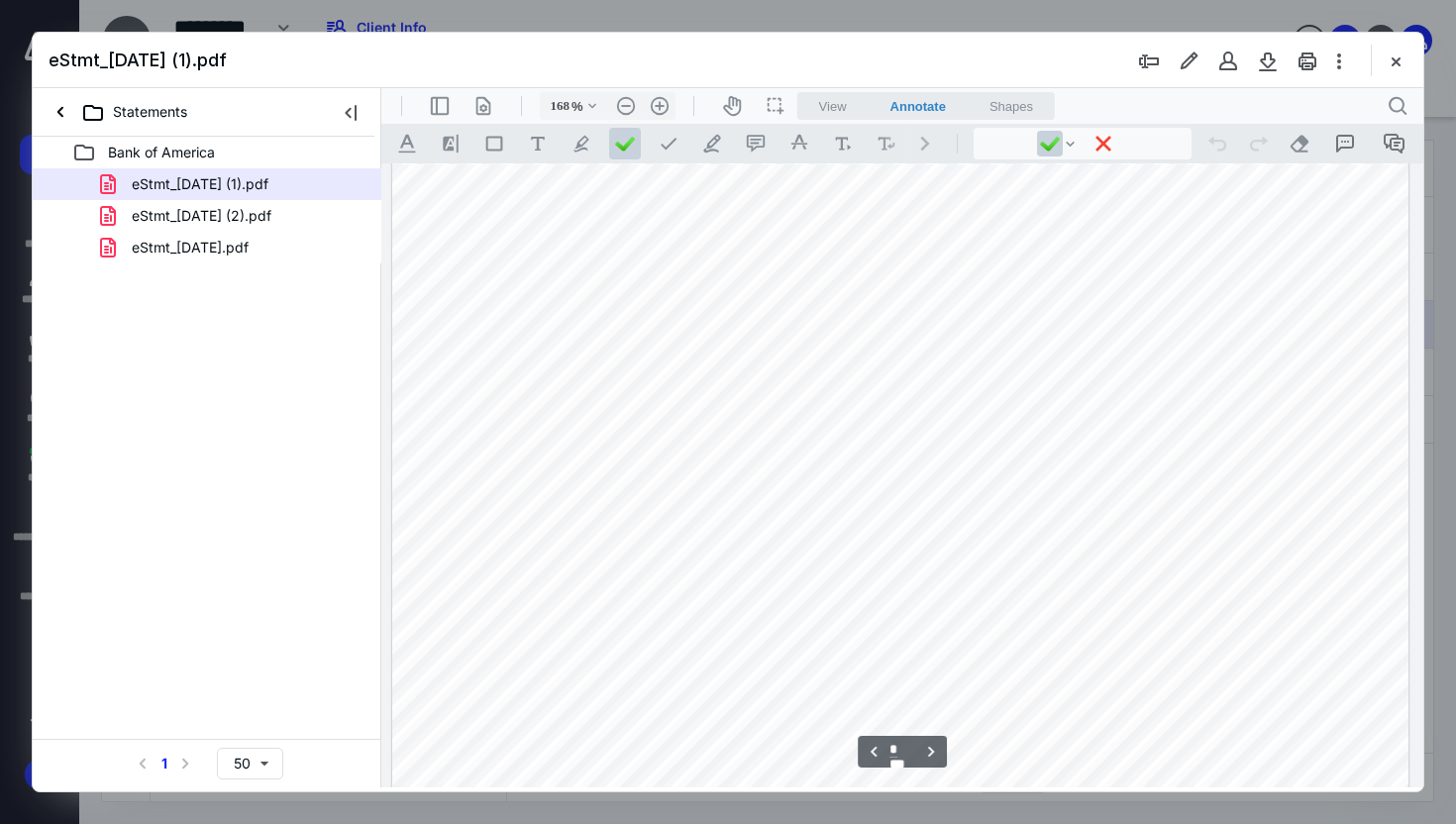 type on "*" 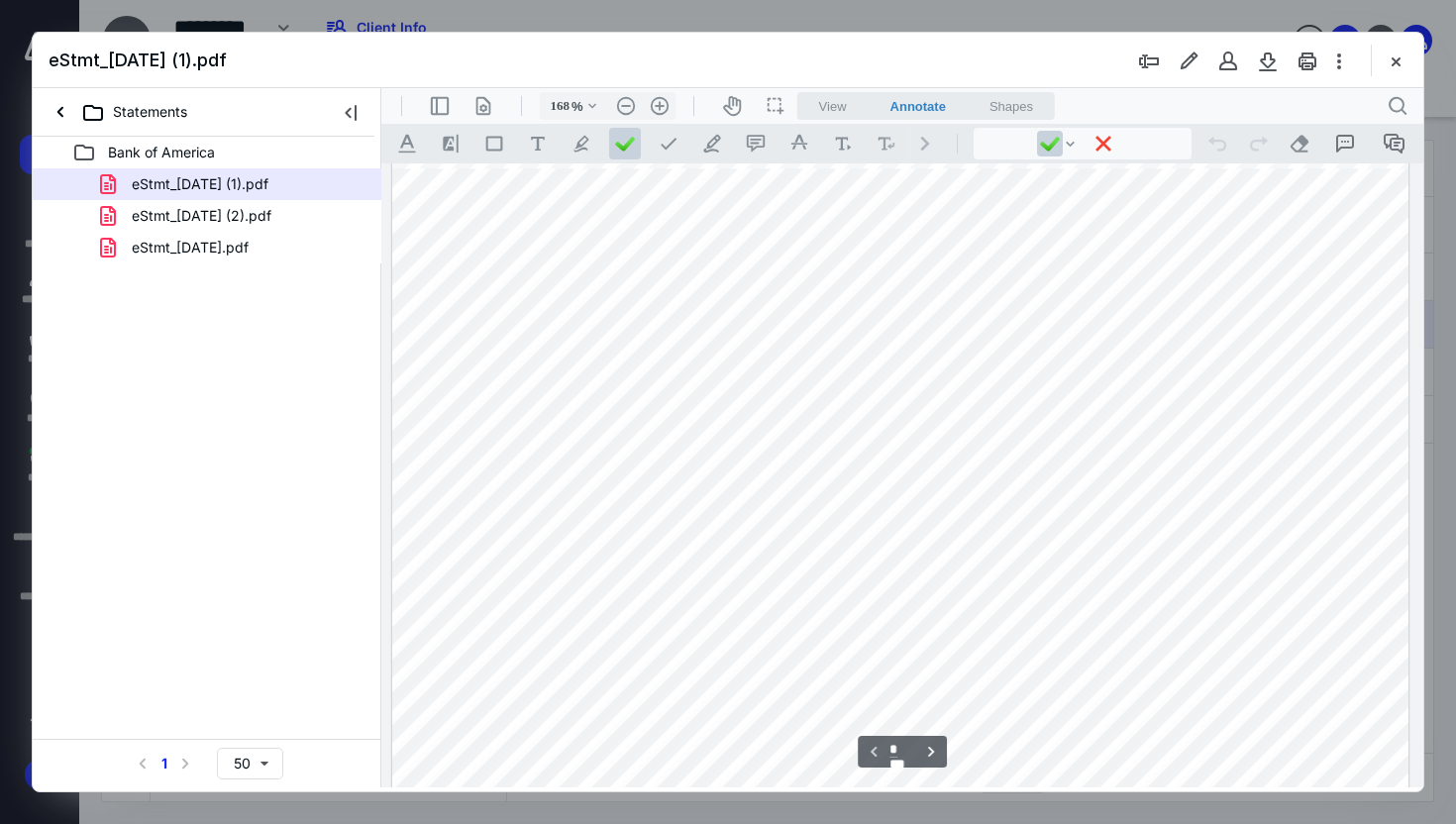 scroll, scrollTop: 340, scrollLeft: 0, axis: vertical 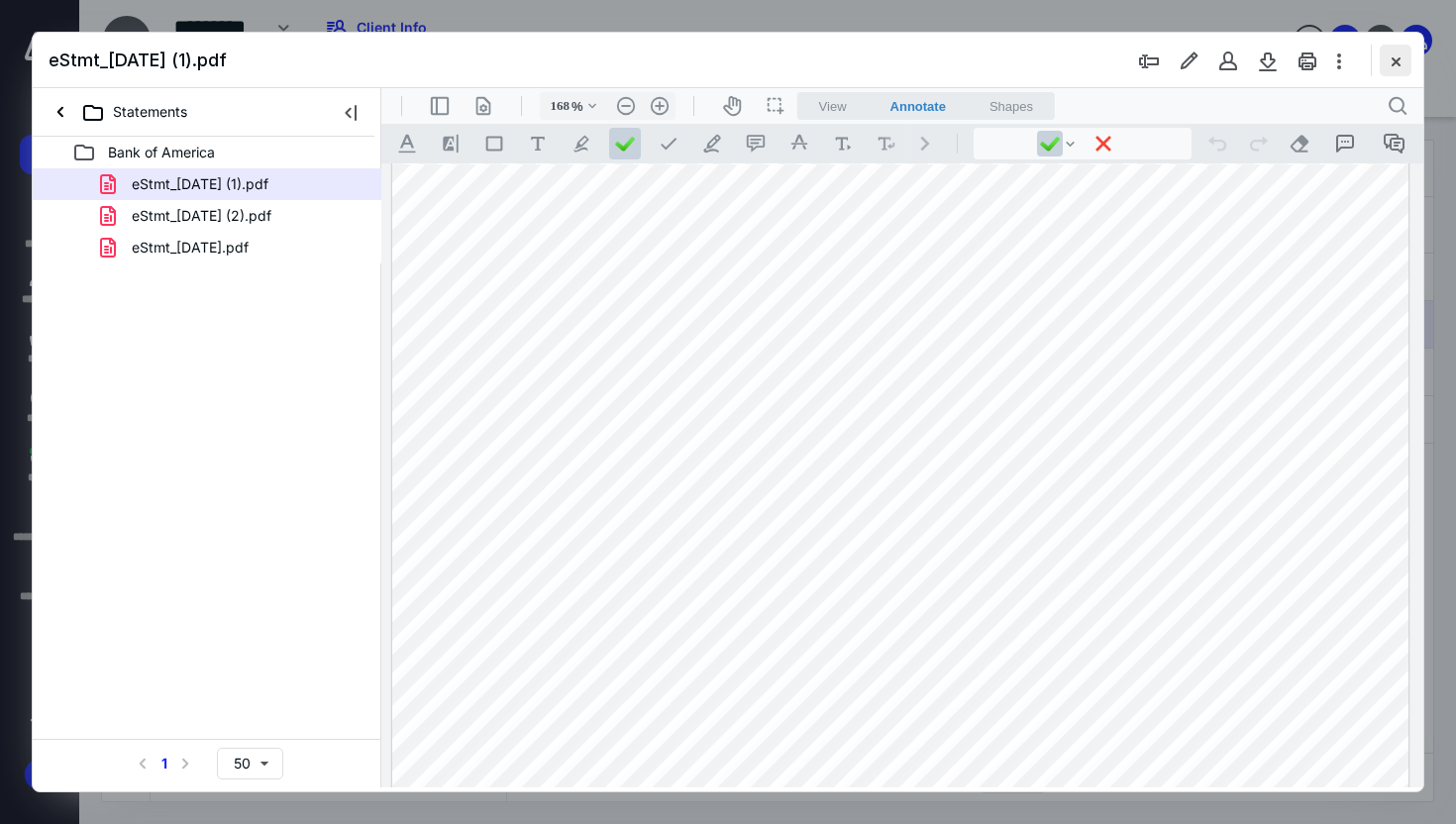 click at bounding box center (1396, 60) 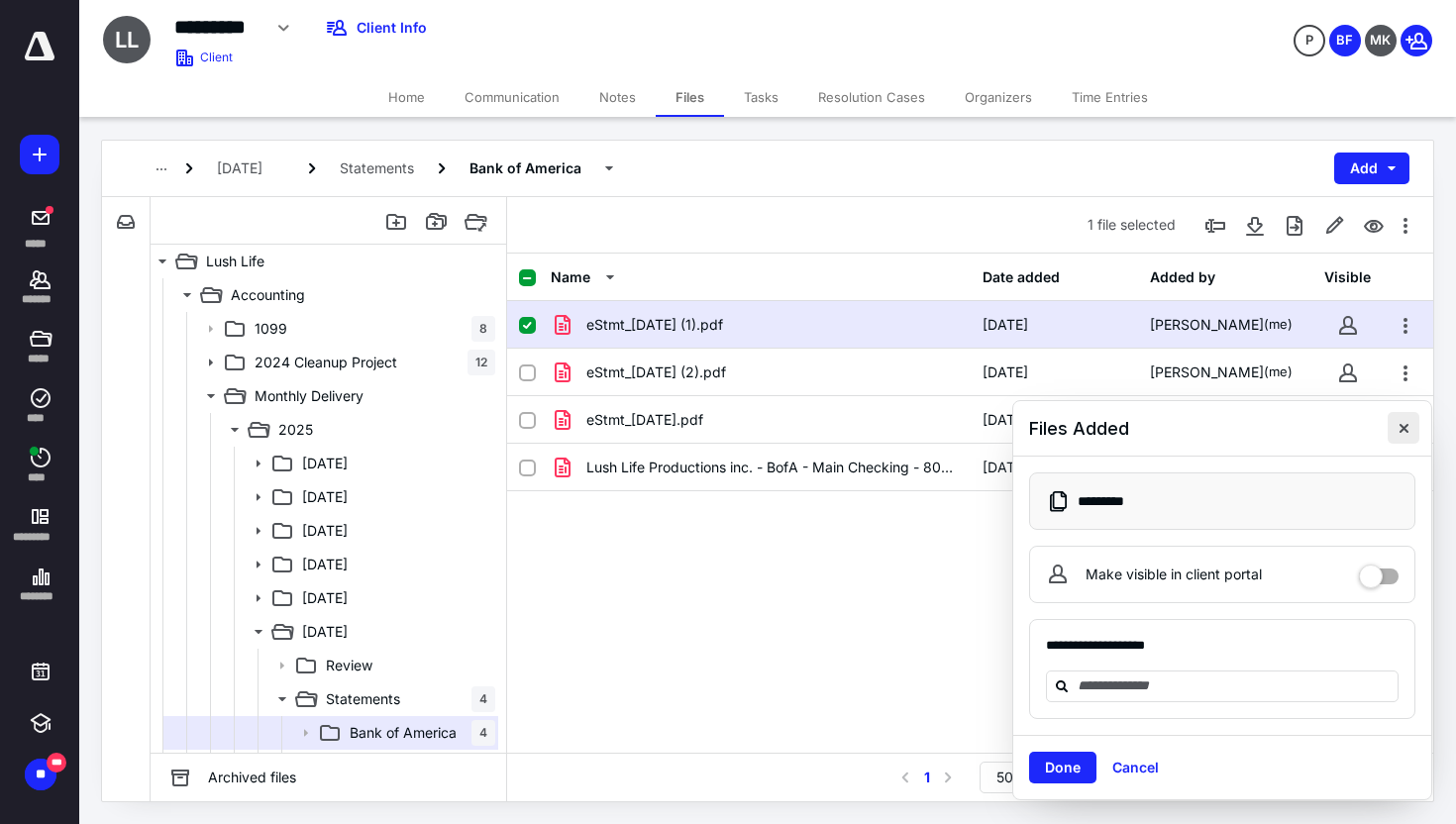 click at bounding box center [1404, 428] 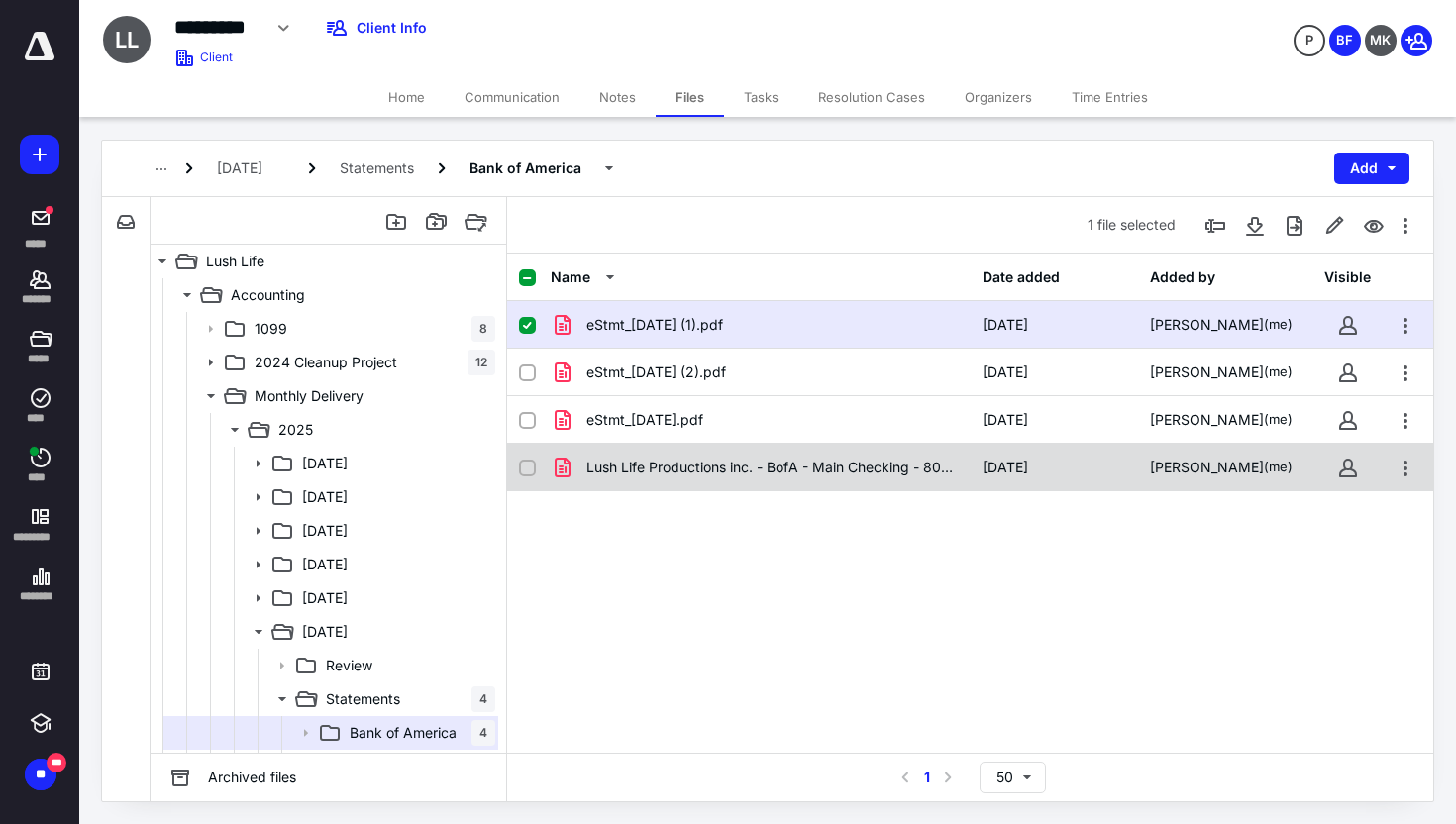 checkbox on "false" 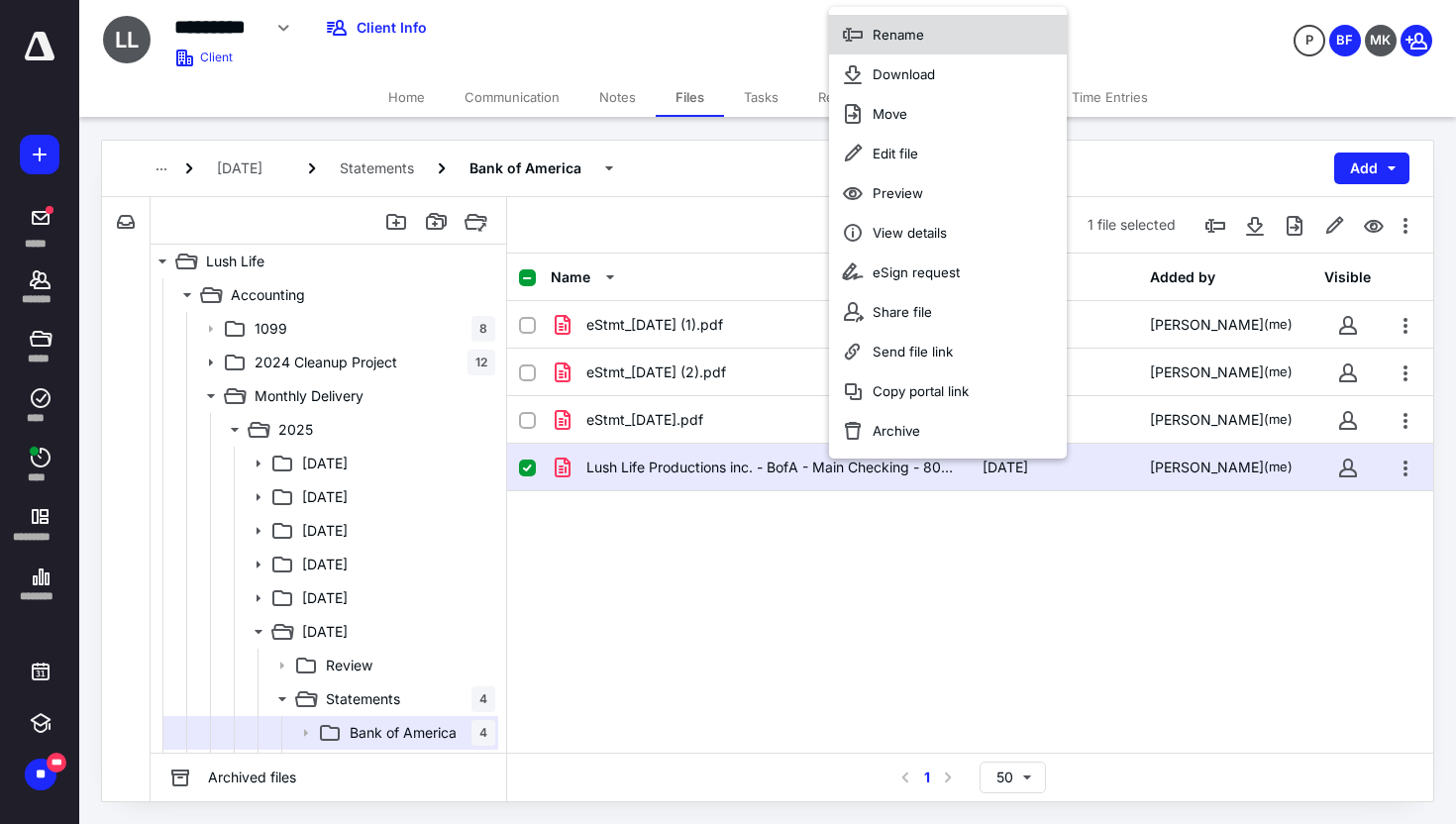 click on "Rename" at bounding box center [948, 35] 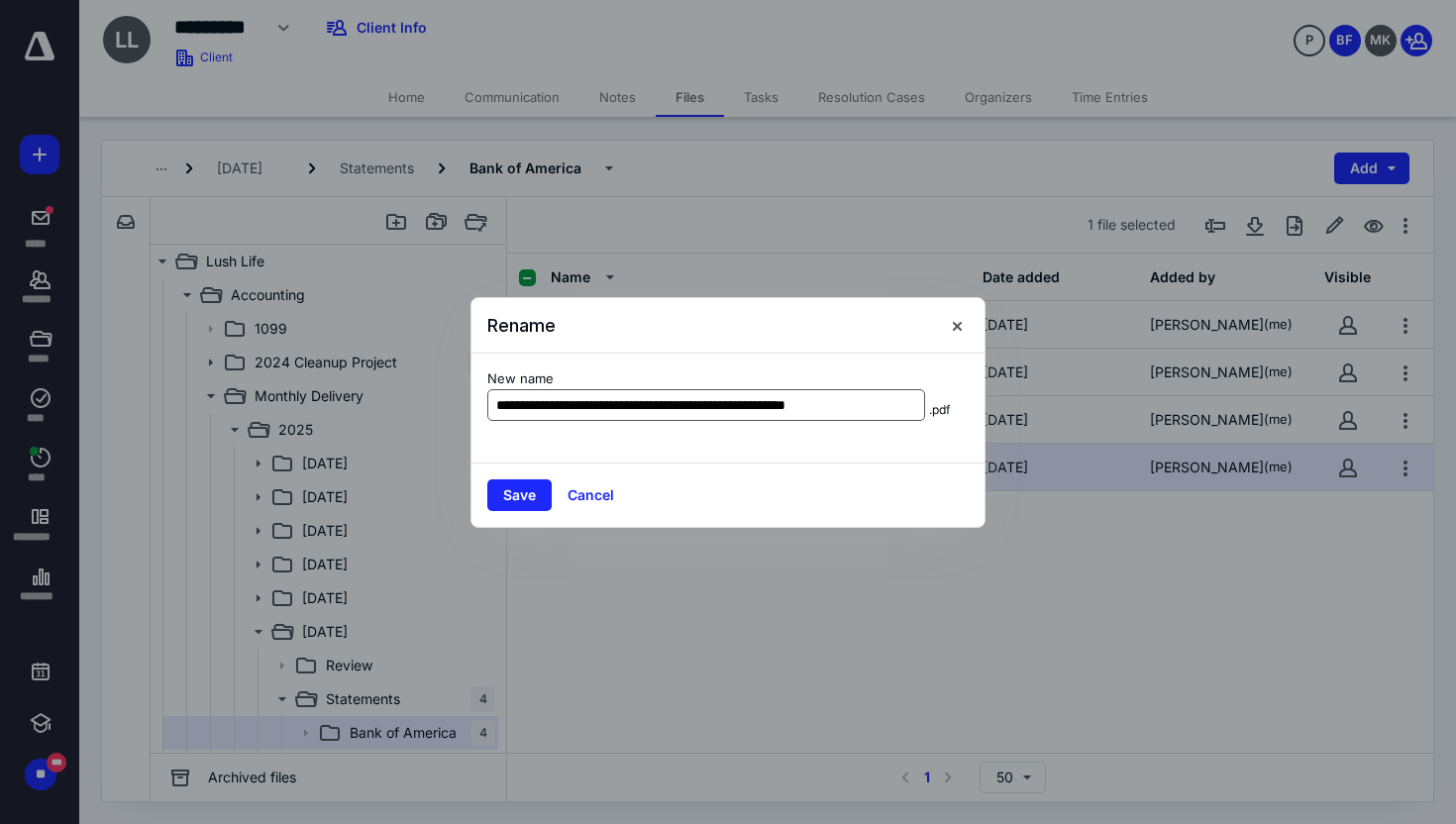 click on "**********" at bounding box center [706, 405] 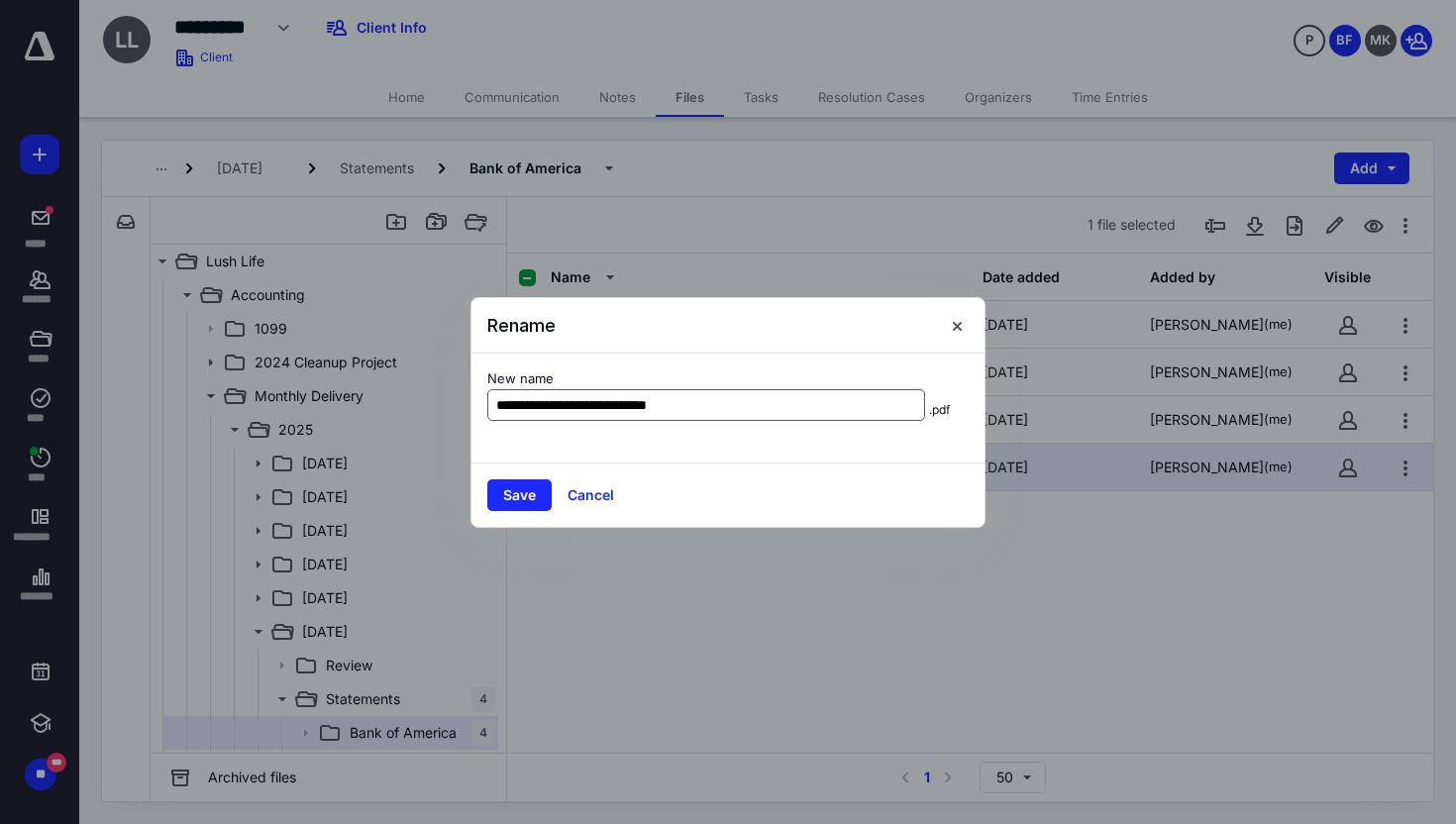 drag, startPoint x: 693, startPoint y: 402, endPoint x: 731, endPoint y: 408, distance: 38.470768 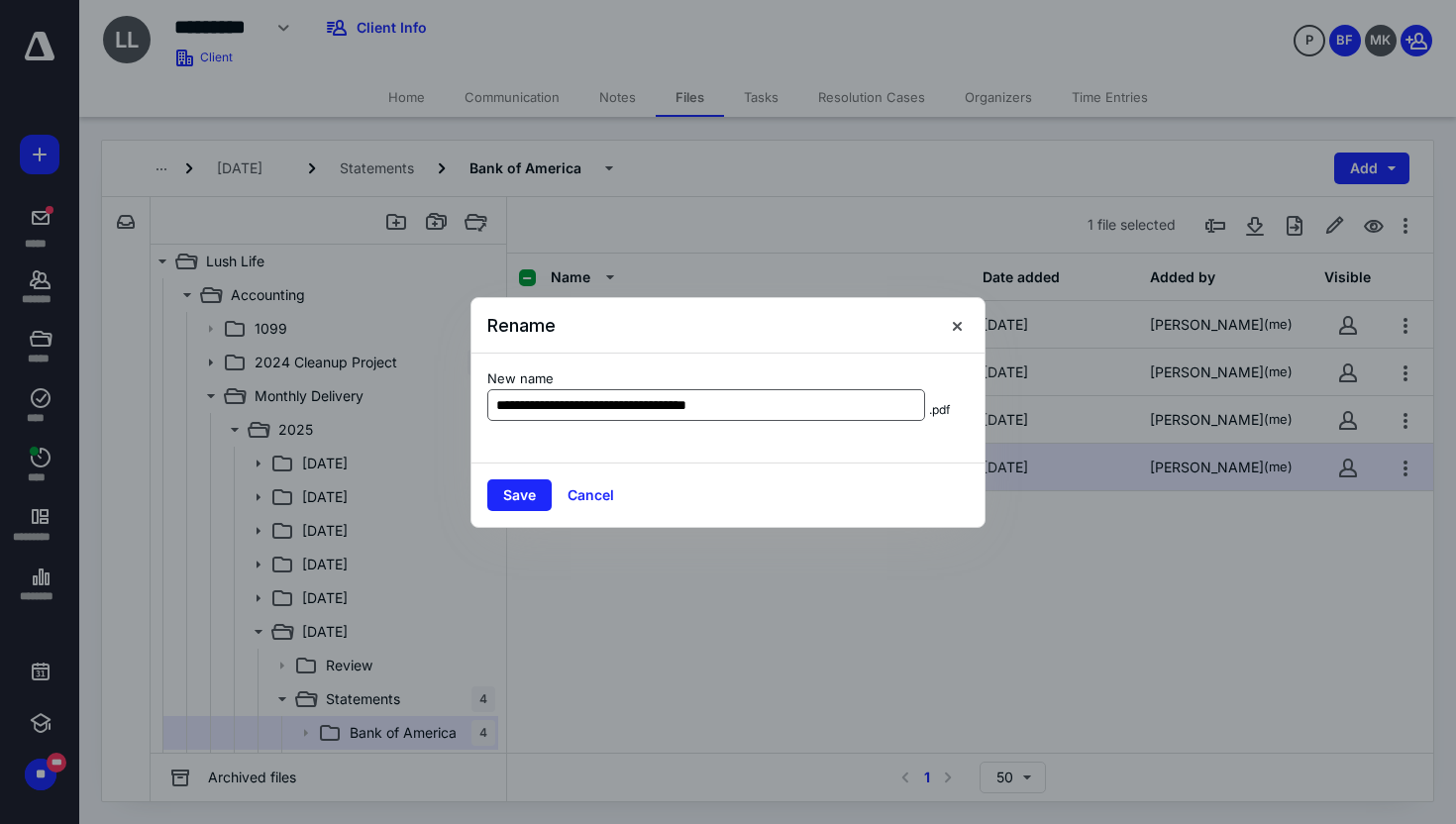 click on "**********" at bounding box center [706, 405] 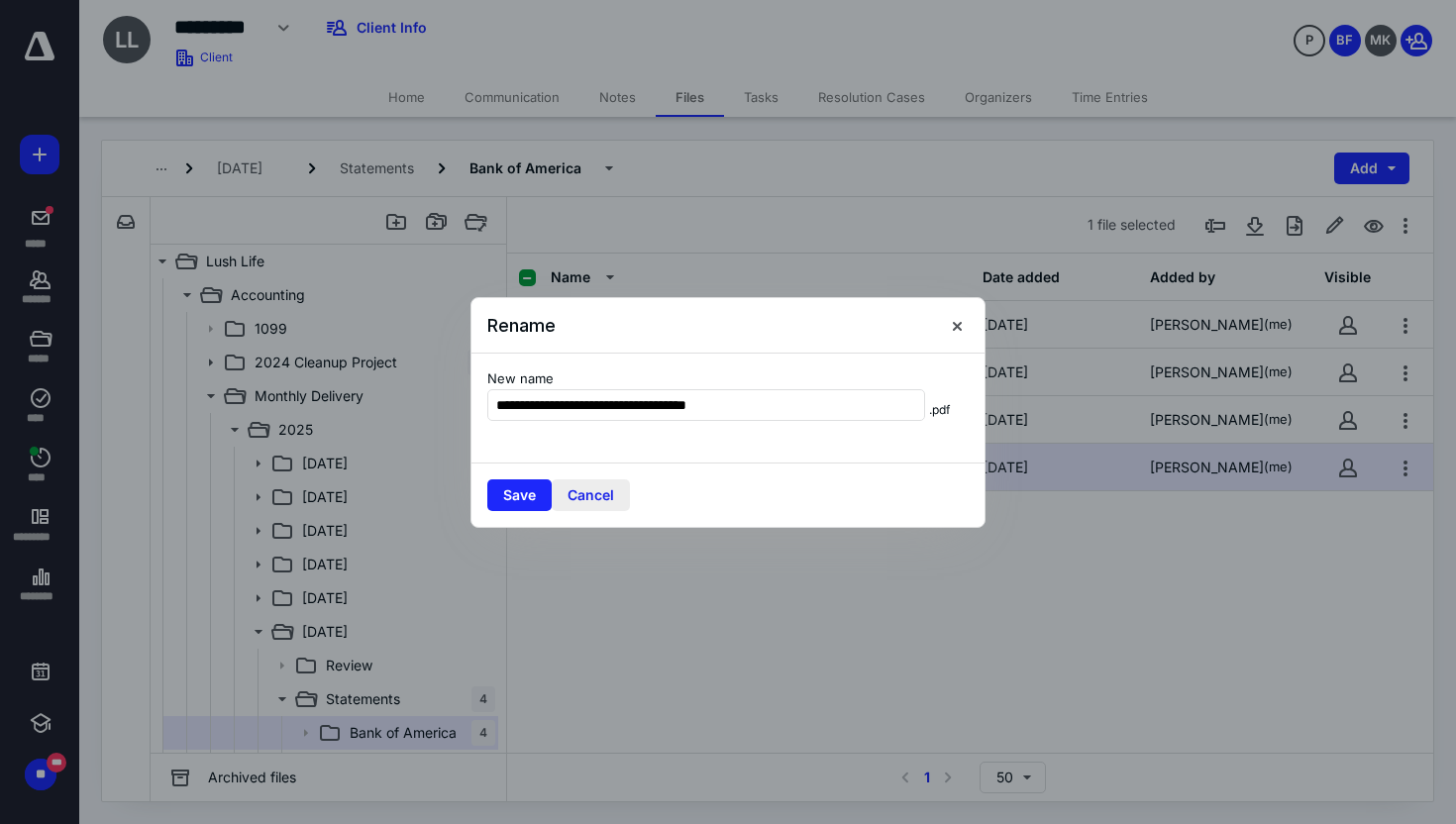 type on "**********" 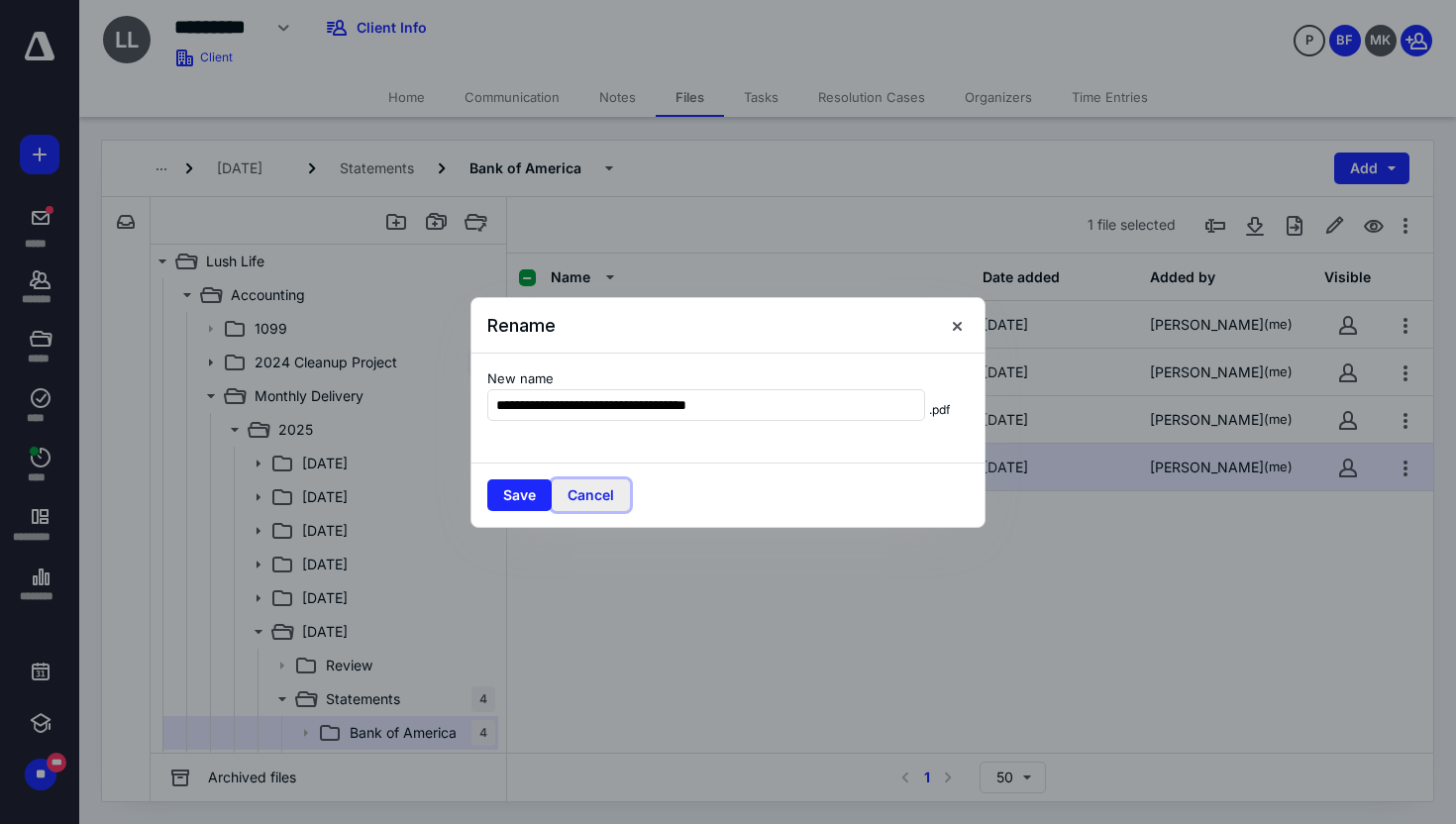 click on "Cancel" at bounding box center (590, 495) 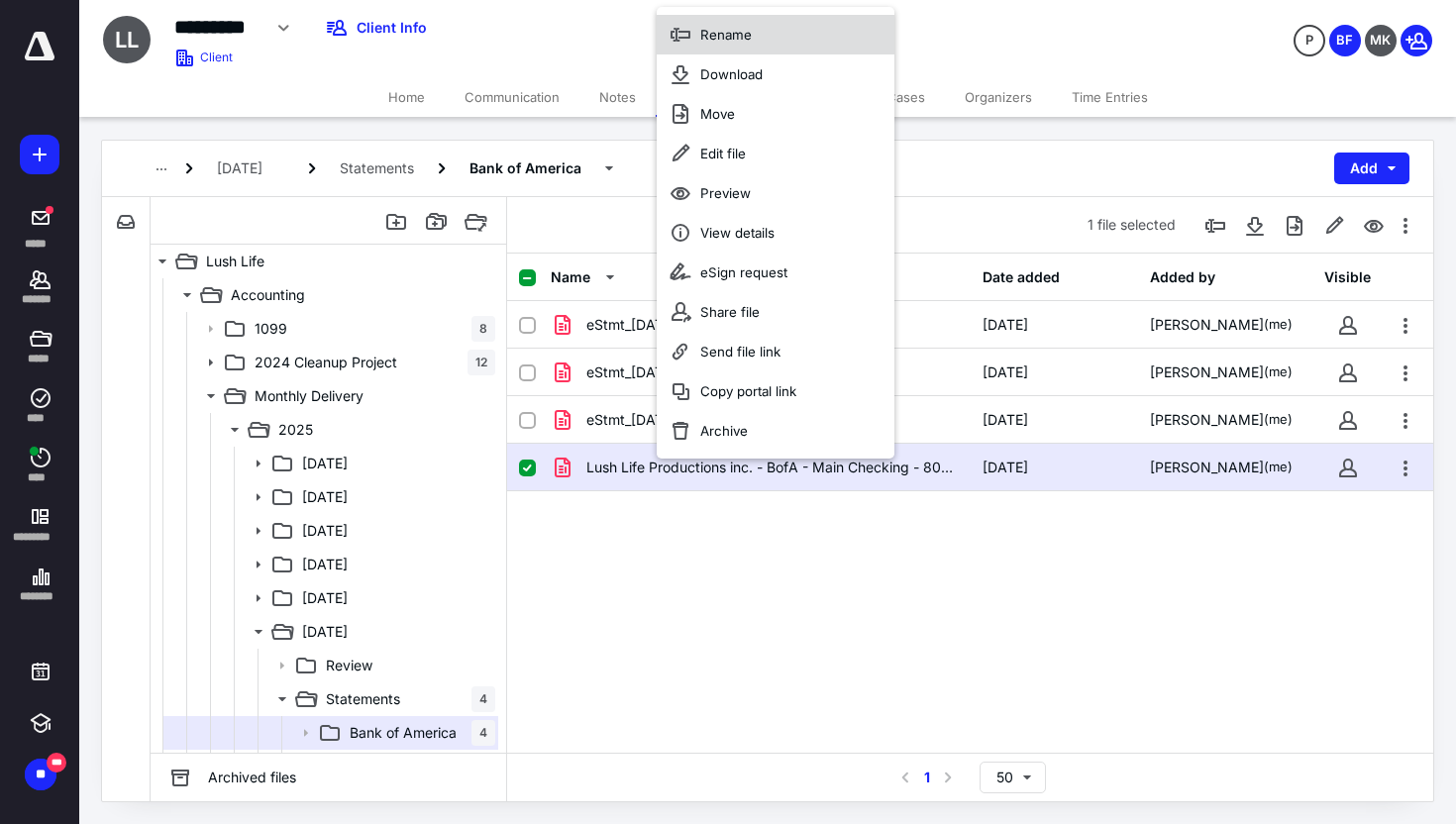 click on "Rename" at bounding box center [726, 35] 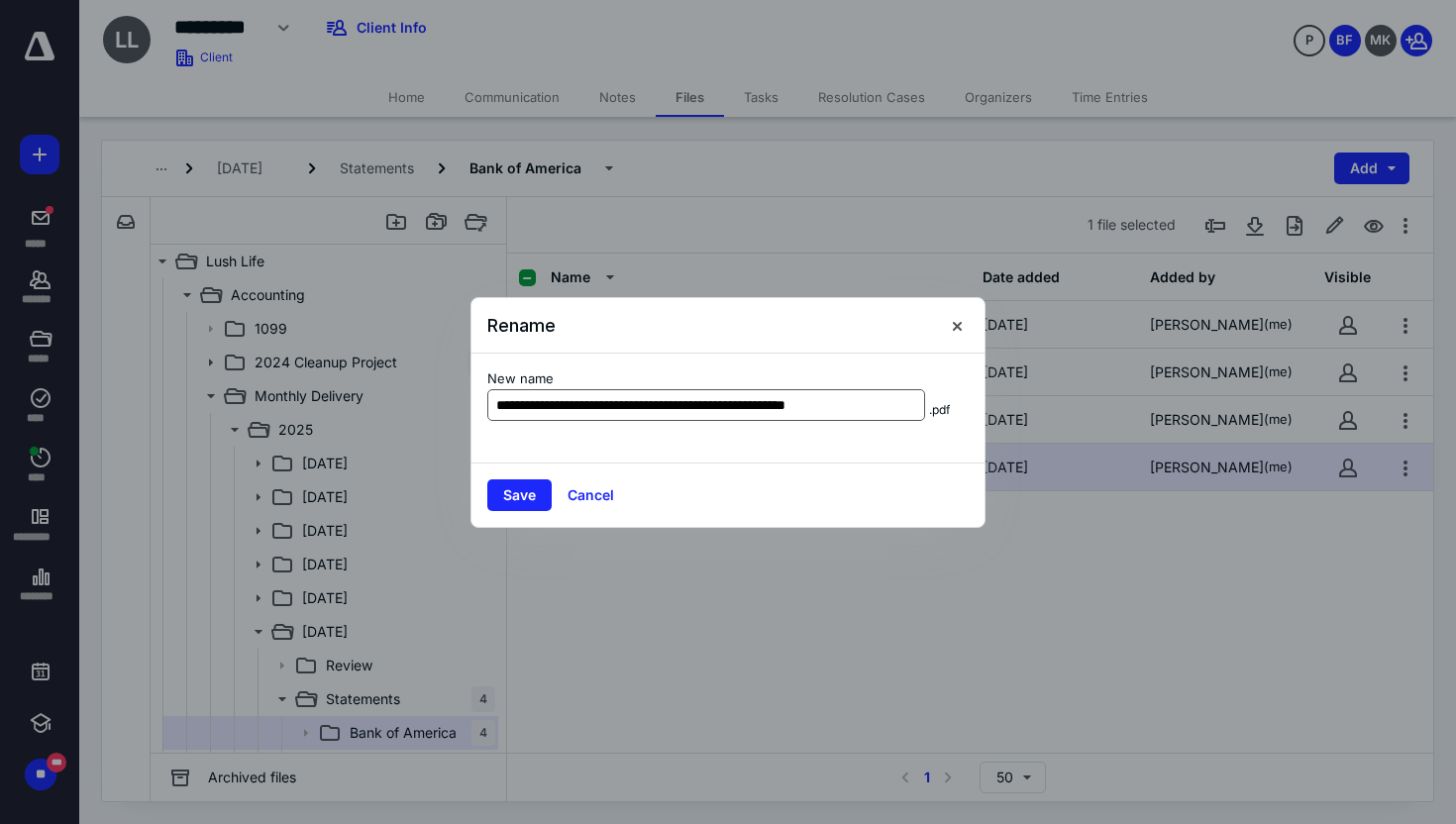 click on "**********" at bounding box center (706, 405) 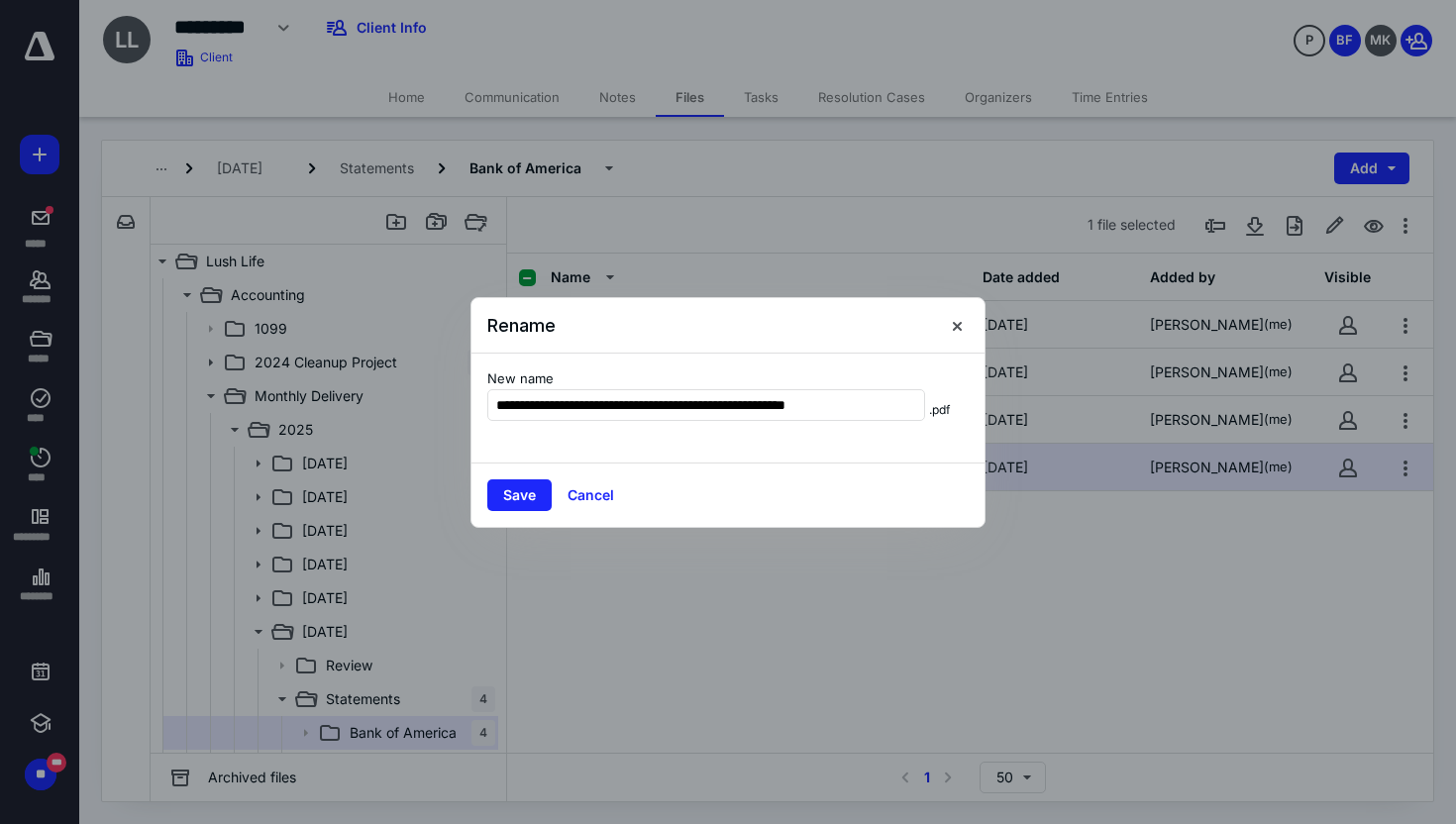 drag, startPoint x: 676, startPoint y: 409, endPoint x: 449, endPoint y: 411, distance: 227.0088 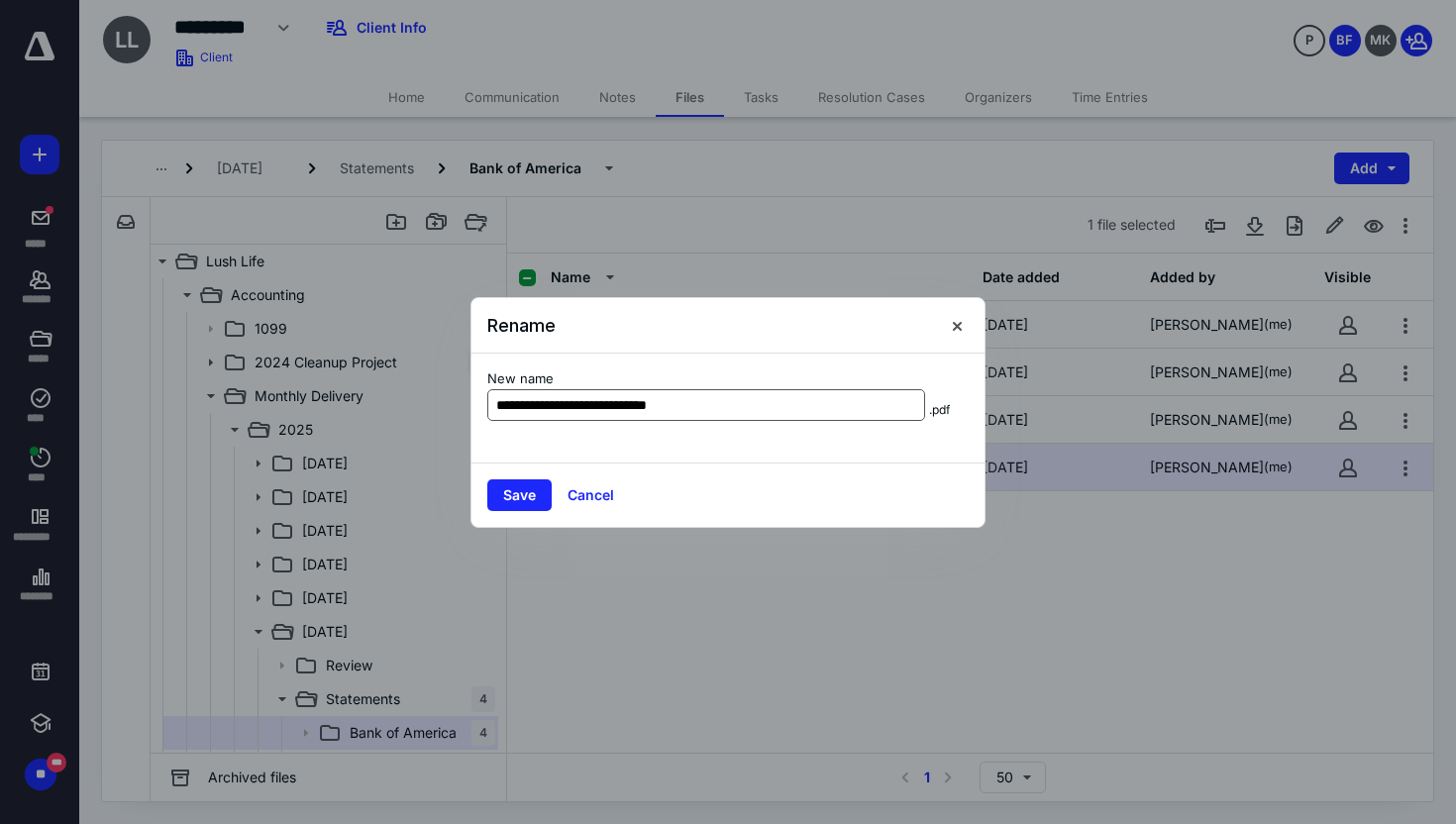 drag, startPoint x: 692, startPoint y: 409, endPoint x: 714, endPoint y: 408, distance: 22.022716 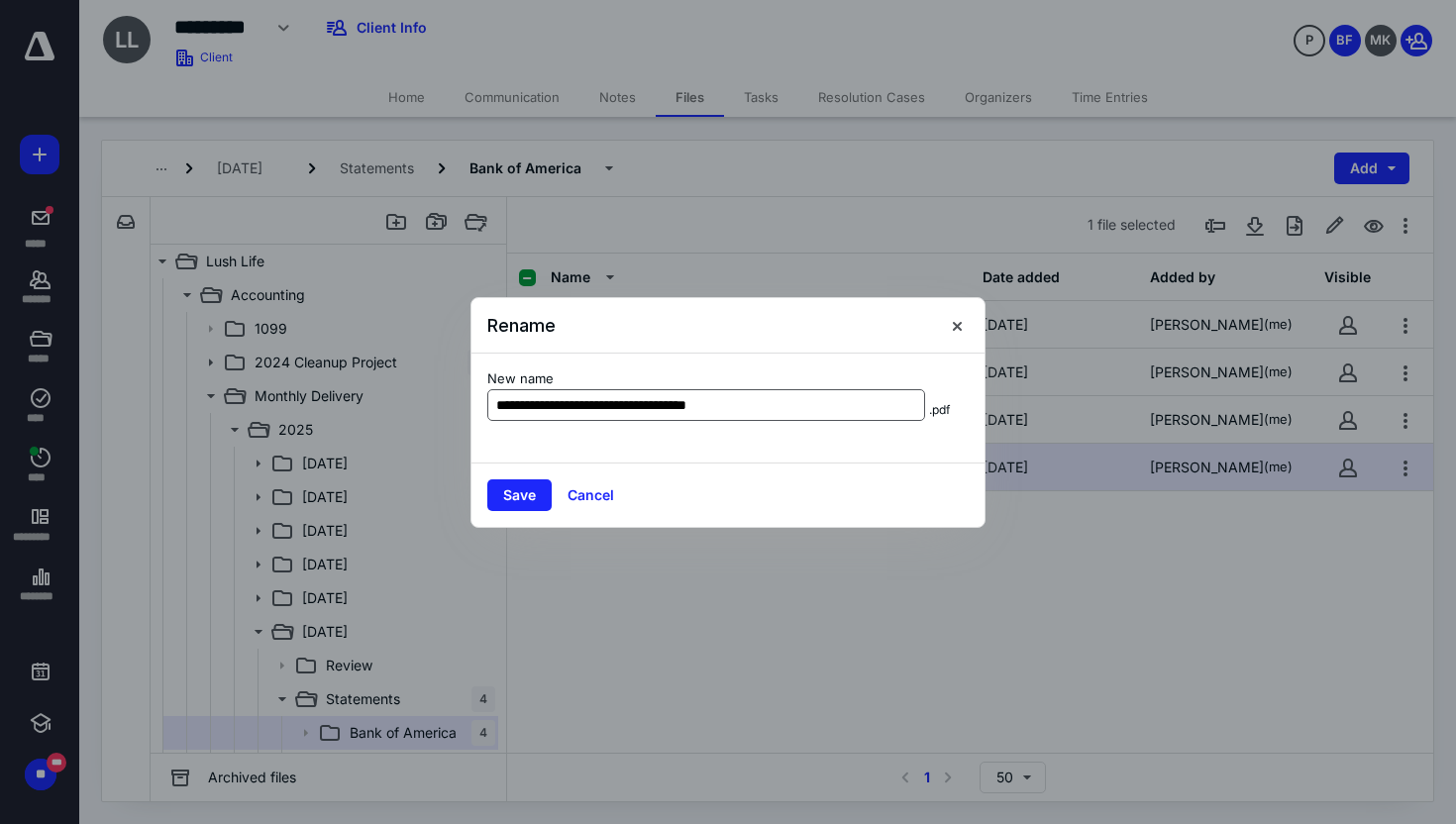 click on "**********" at bounding box center (706, 405) 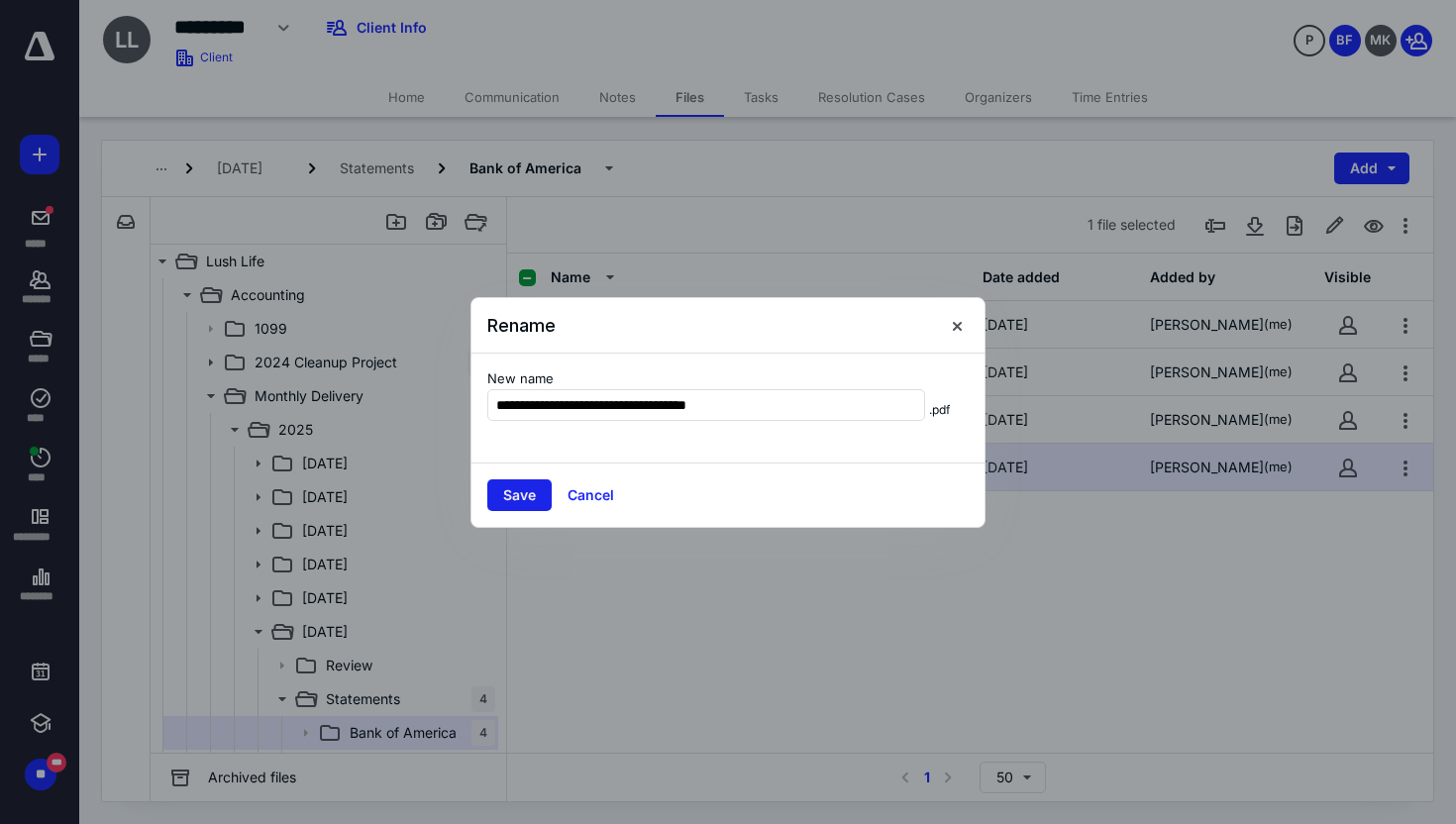 type on "**********" 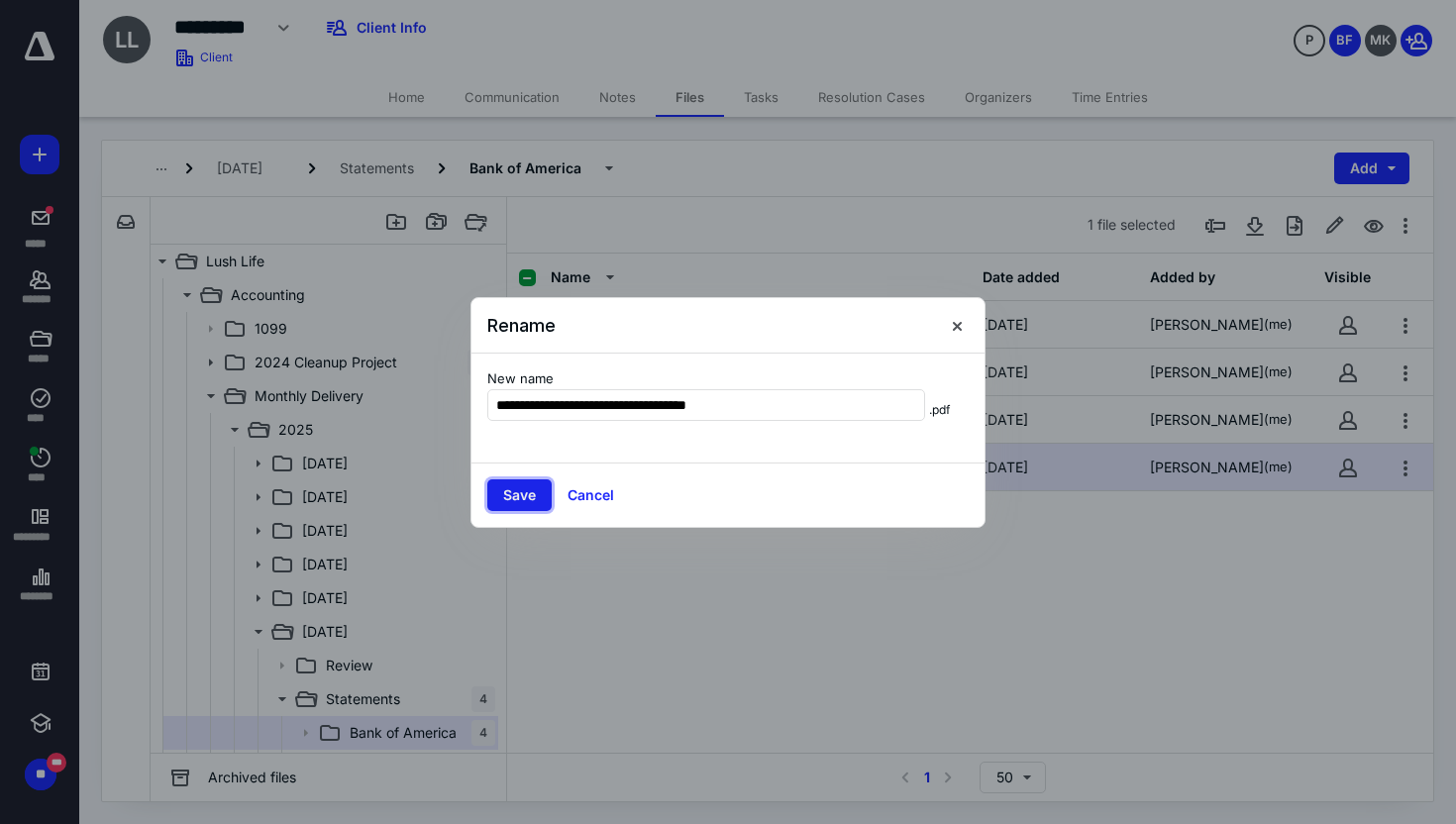click on "Save" at bounding box center (519, 495) 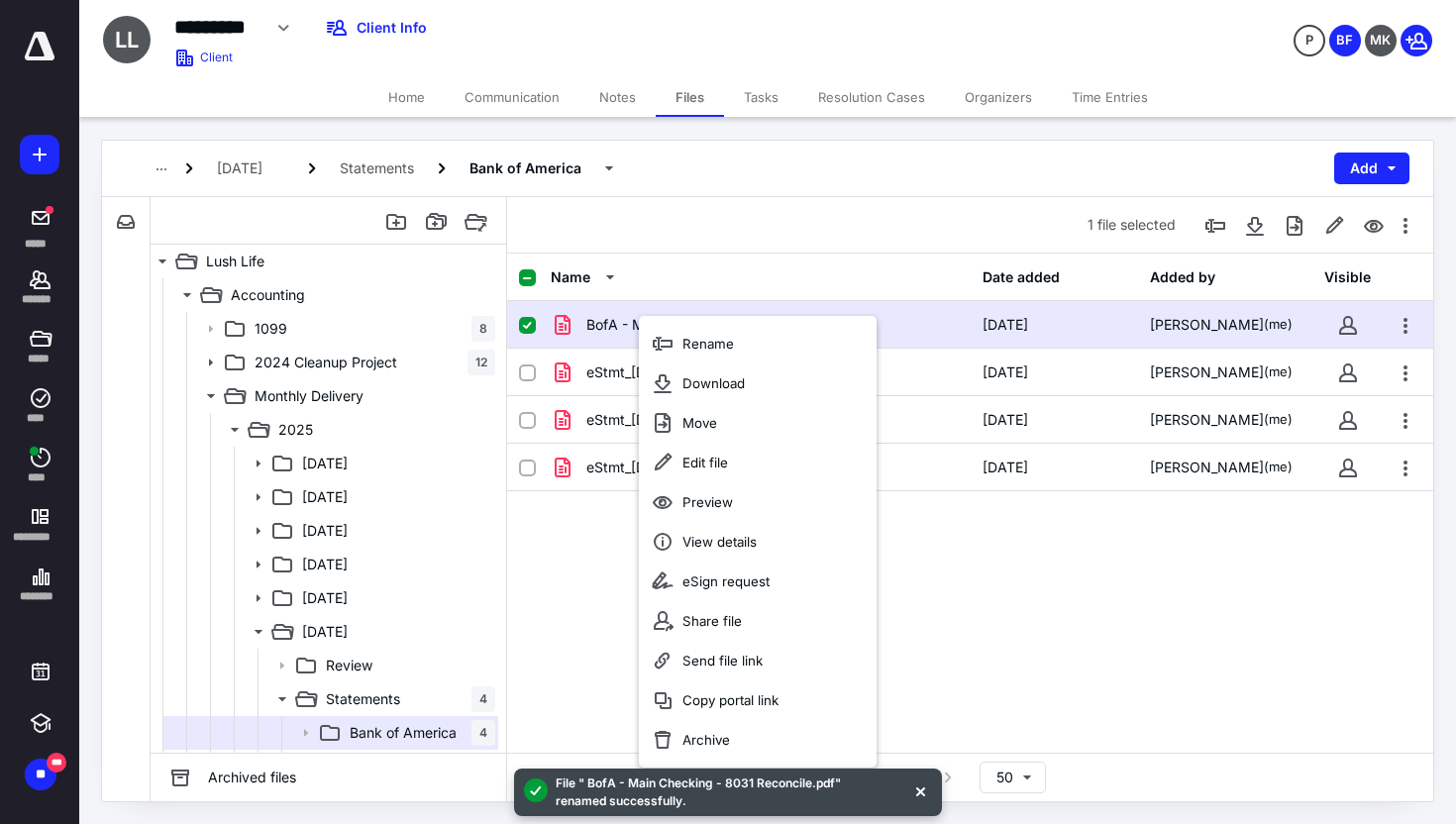 click on "BofA - Main Checking - 8031 Reconcile.pdf 7/10/2025 Brandie Fields  (me) eStmt_2025-06-30 (1).pdf 7/10/2025 Brandie Fields  (me) eStmt_2025-06-30 (2).pdf 7/10/2025 Brandie Fields  (me) eStmt_2025-06-30.pdf 7/10/2025 Brandie Fields  (me)" at bounding box center [970, 450] 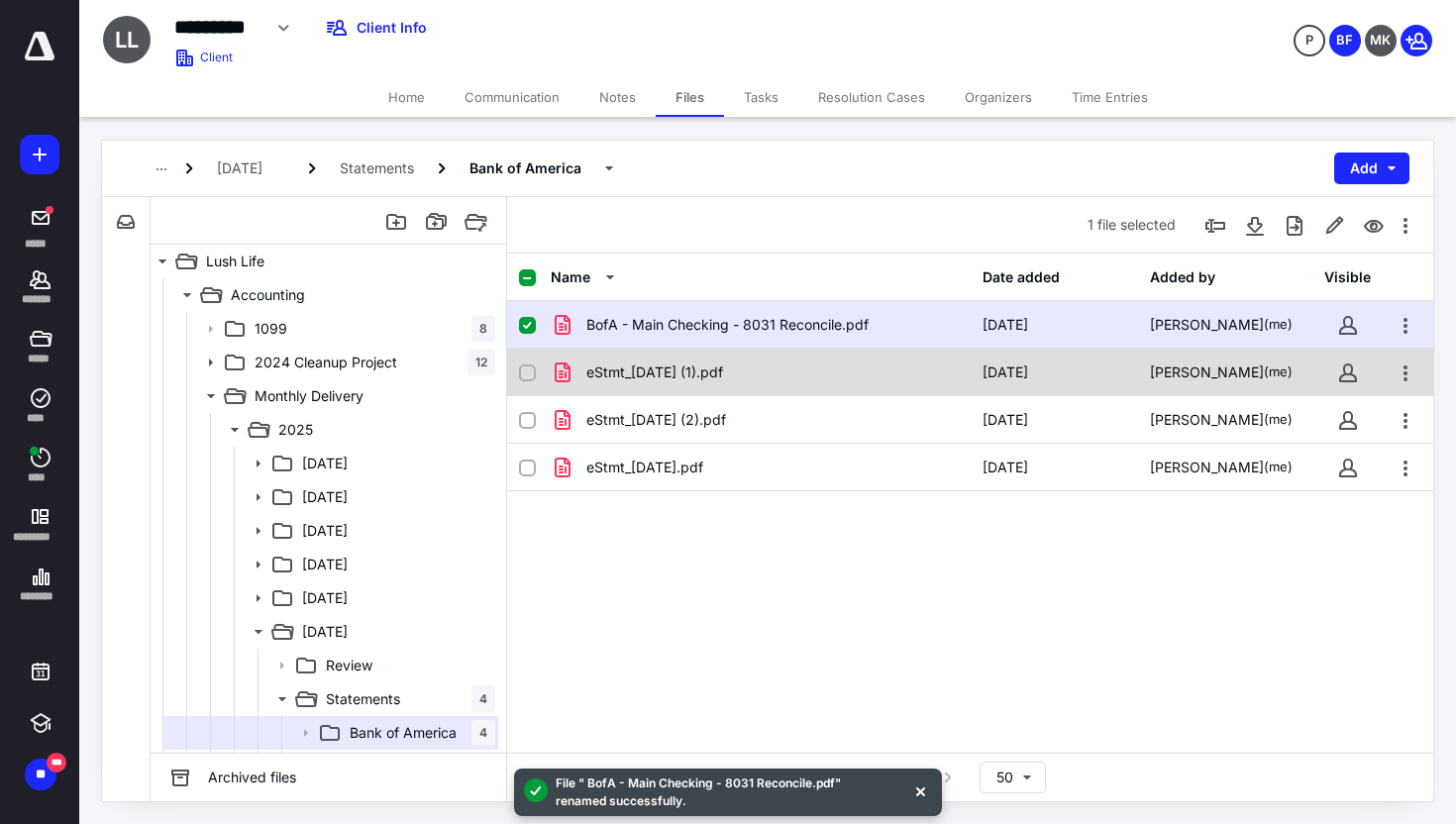 checkbox on "false" 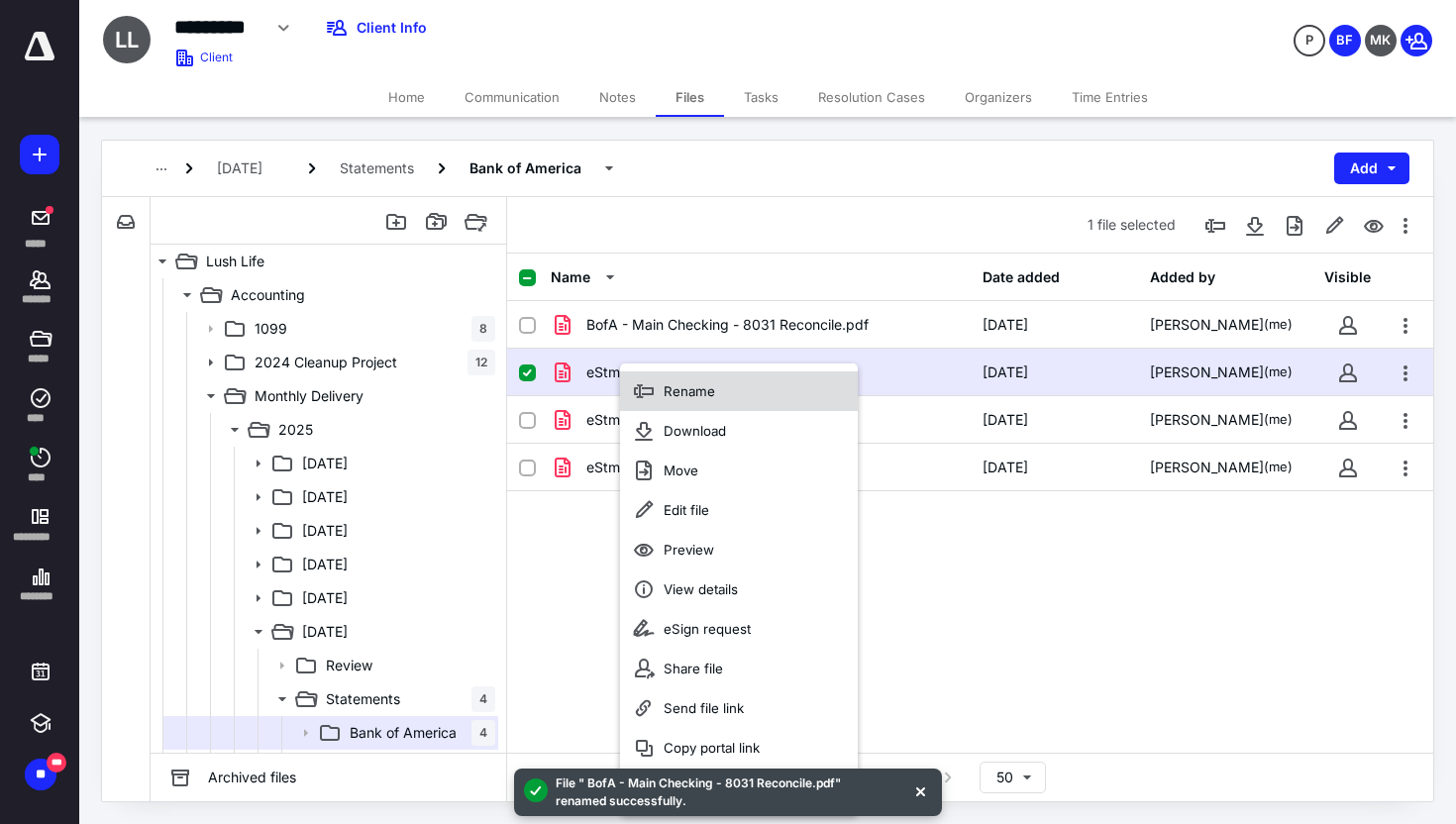 click on "Rename" at bounding box center (689, 391) 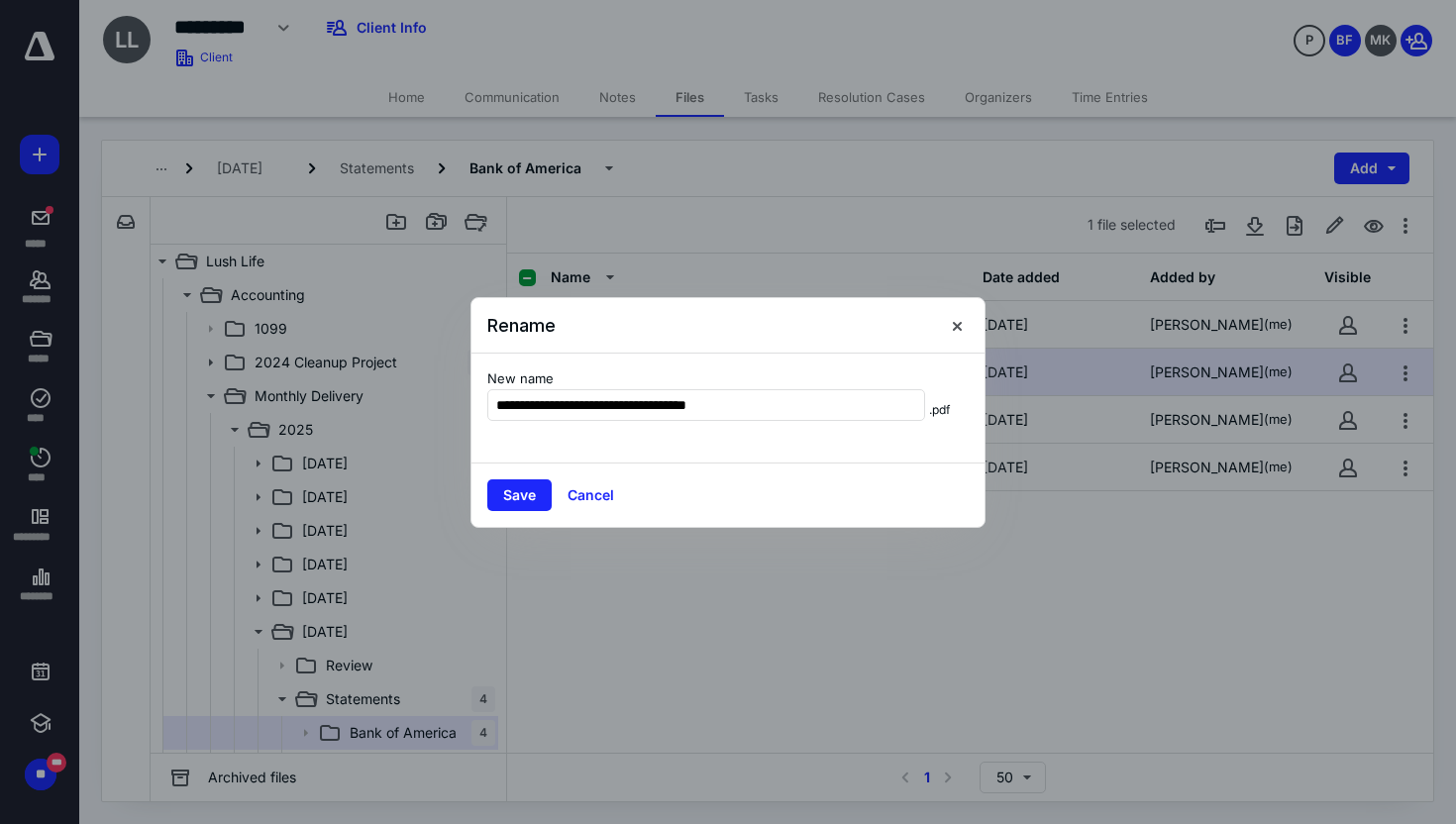 click on "**********" at bounding box center [728, 408] 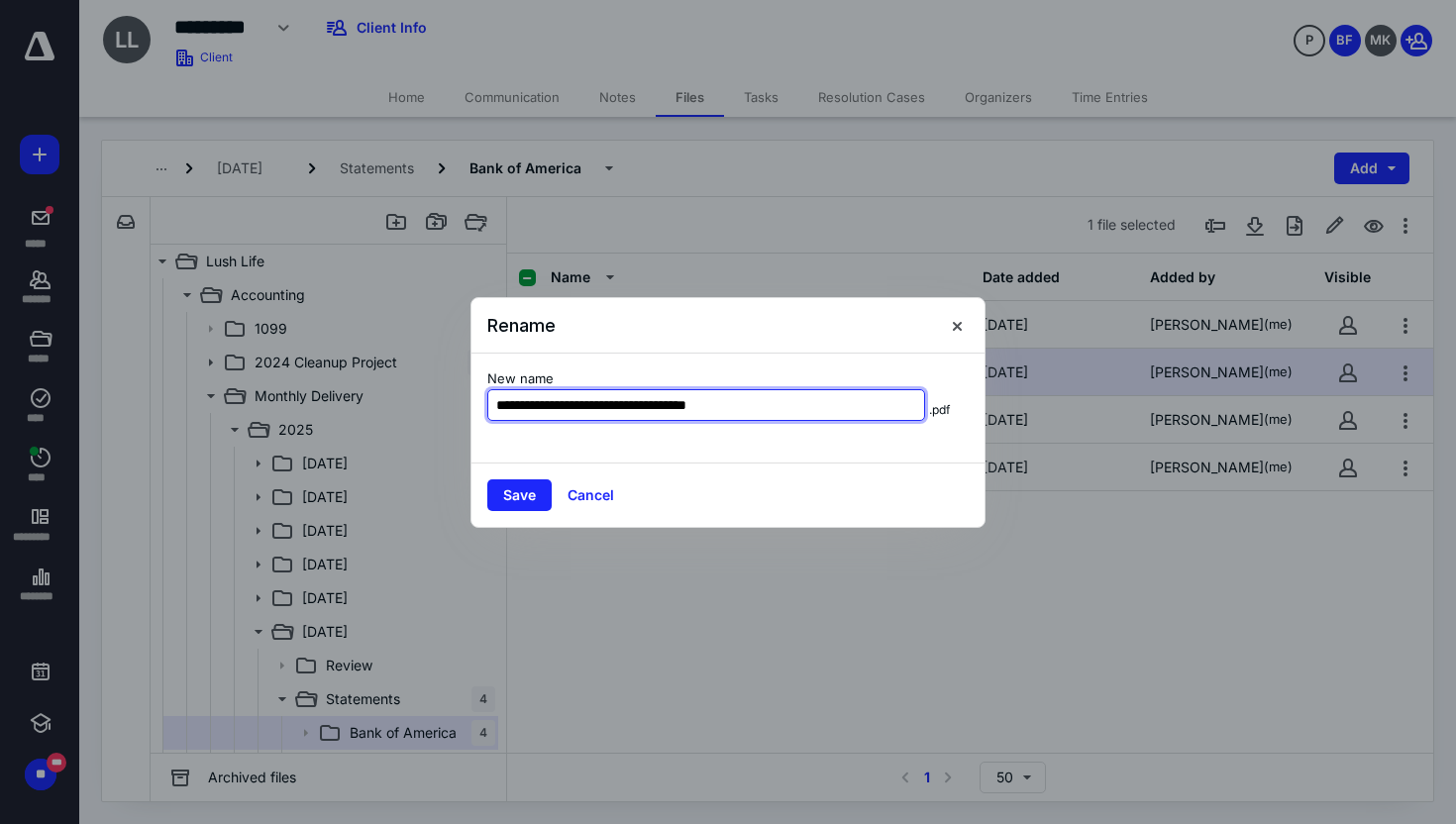 drag, startPoint x: 696, startPoint y: 408, endPoint x: 761, endPoint y: 407, distance: 65.00769 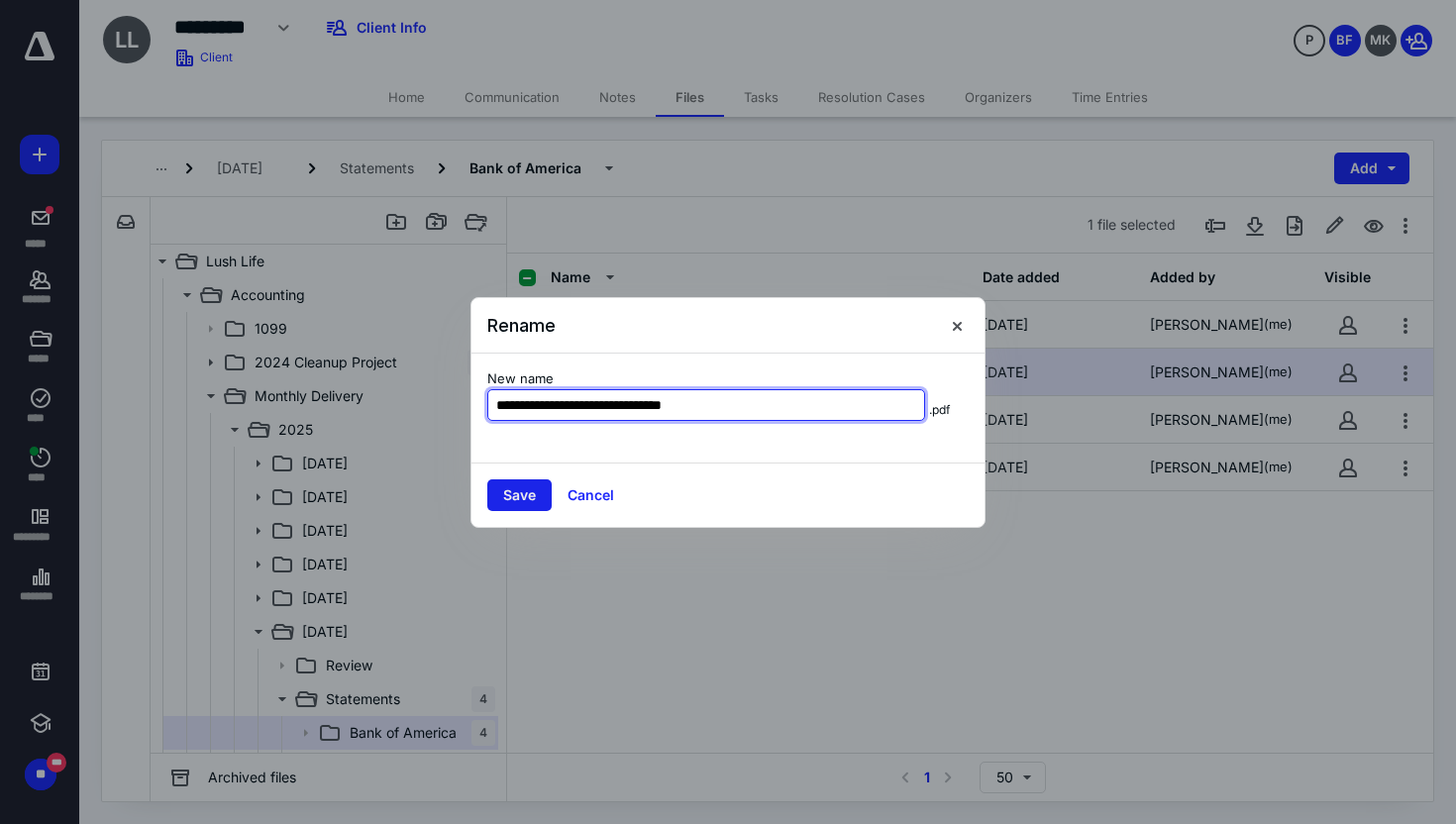 type on "**********" 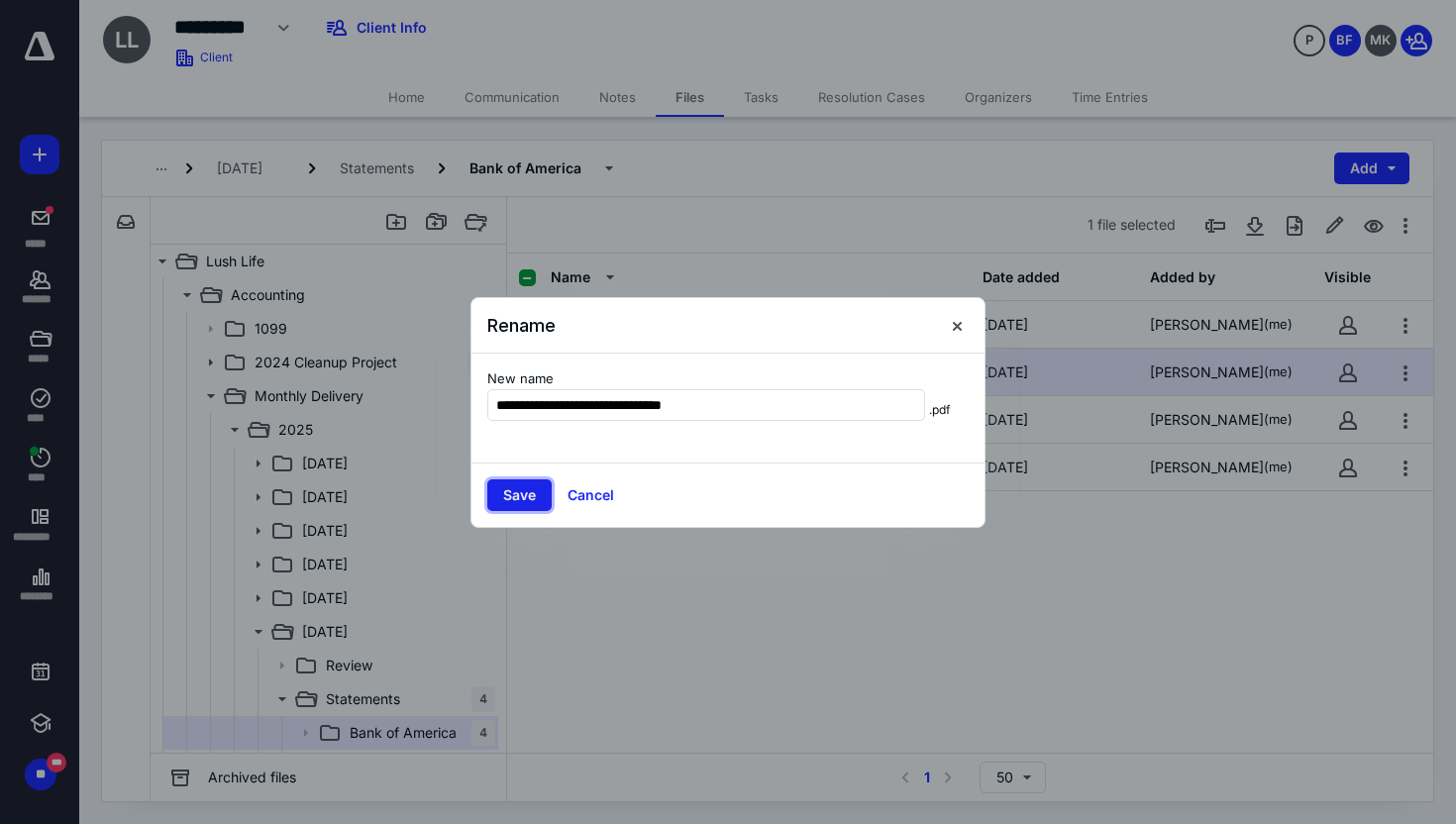 click on "Save" at bounding box center [519, 495] 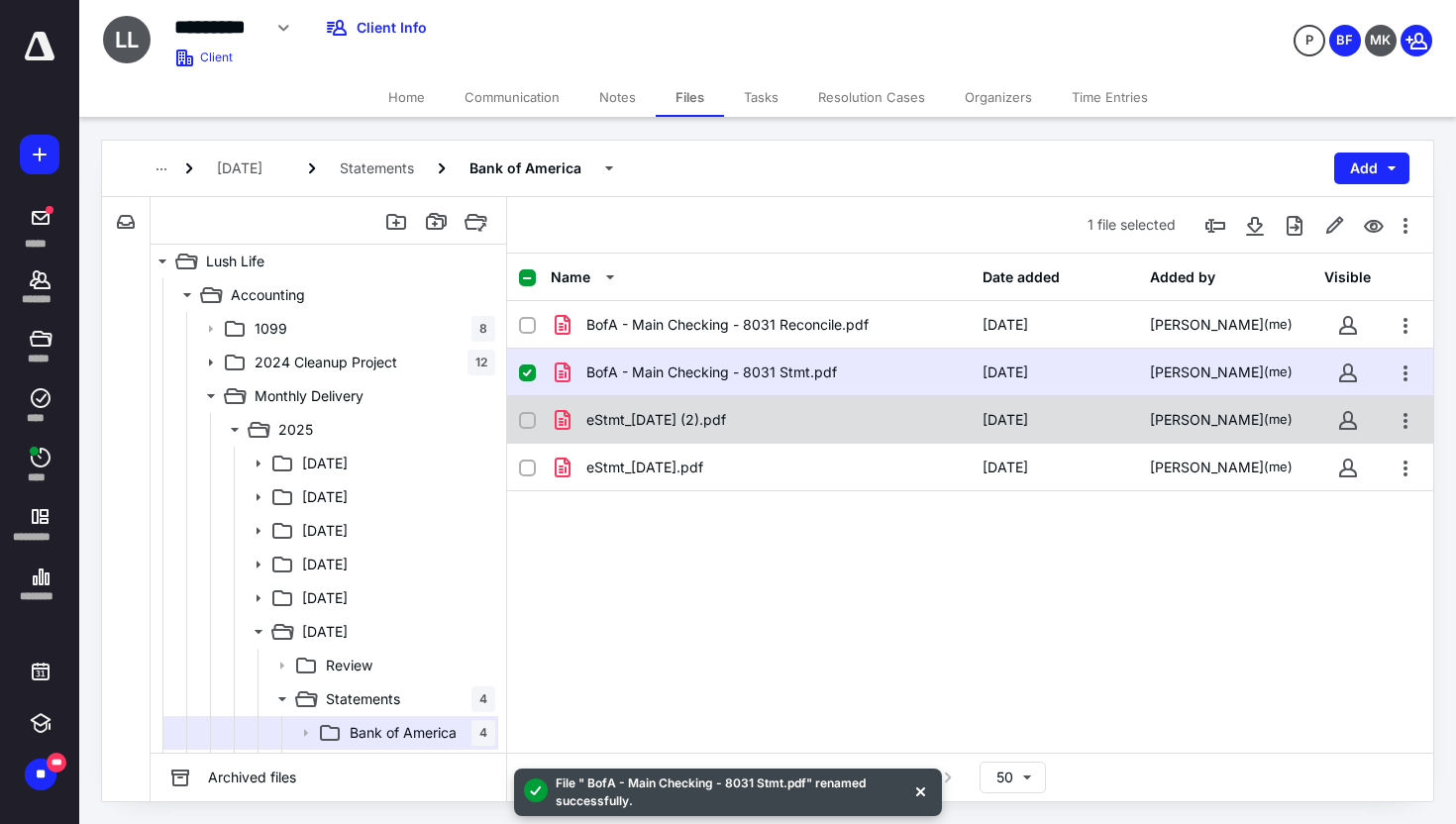 click on "eStmt_2025-06-30 (2).pdf" at bounding box center [761, 420] 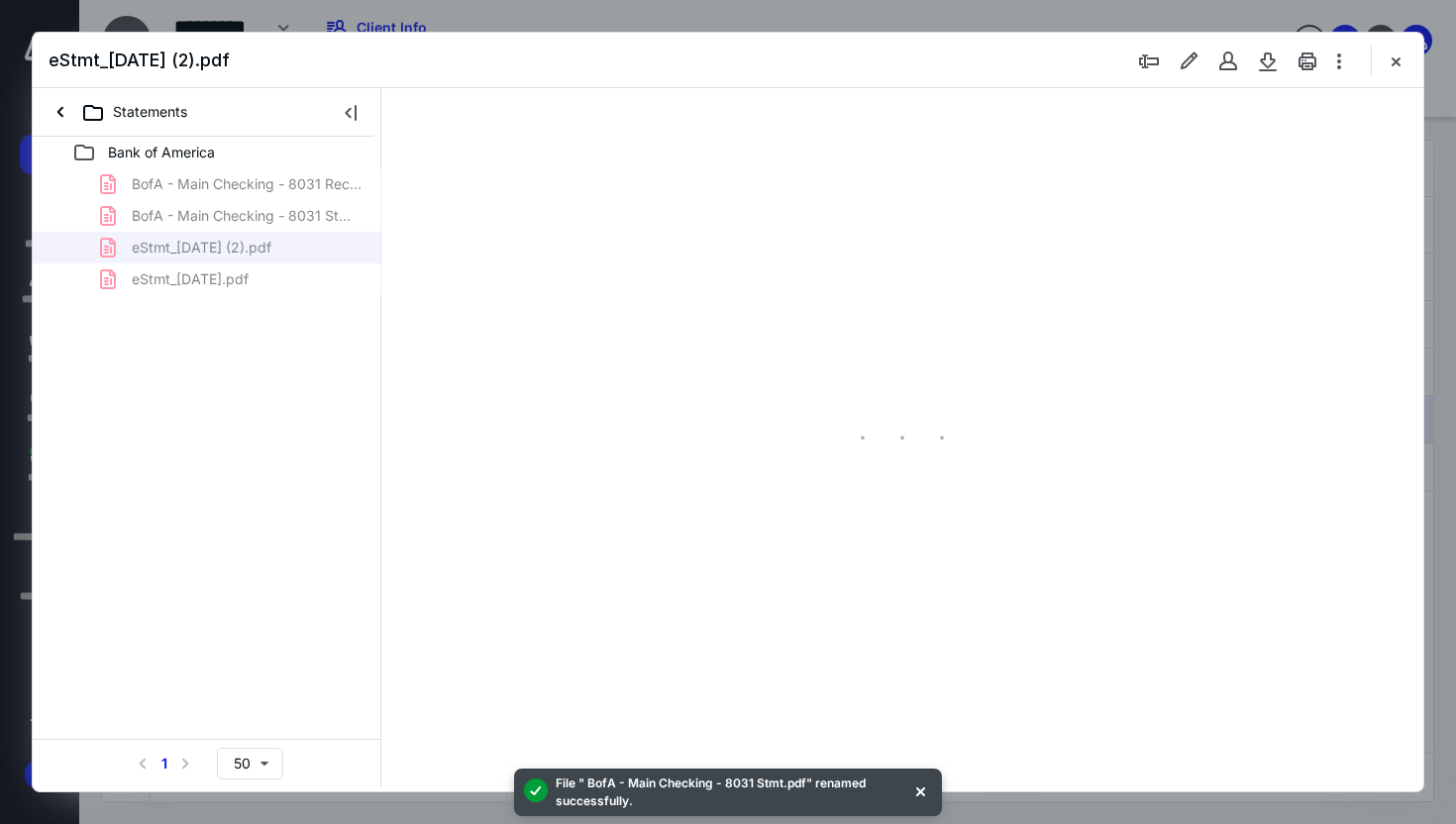 scroll, scrollTop: 0, scrollLeft: 0, axis: both 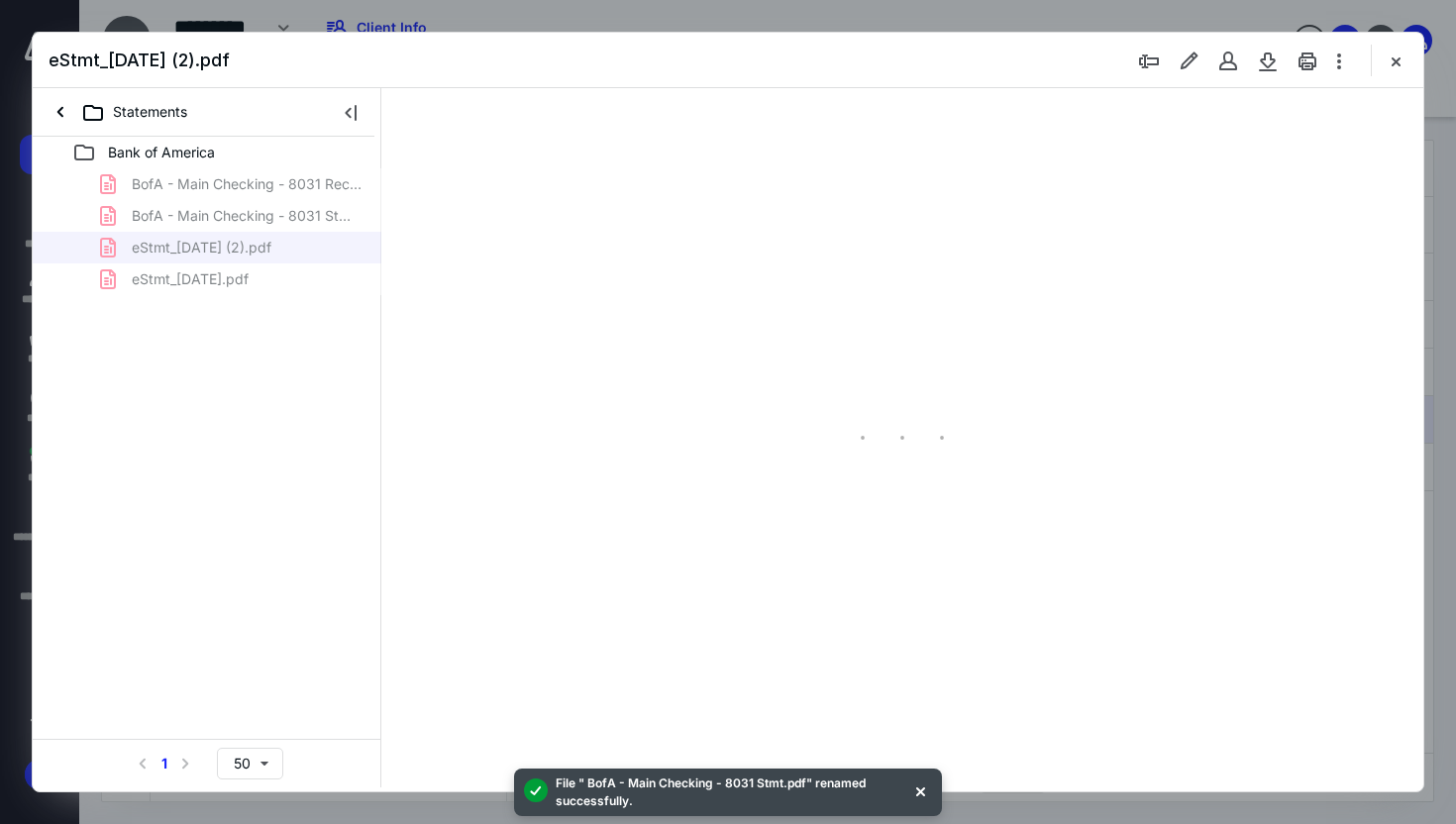 type on "168" 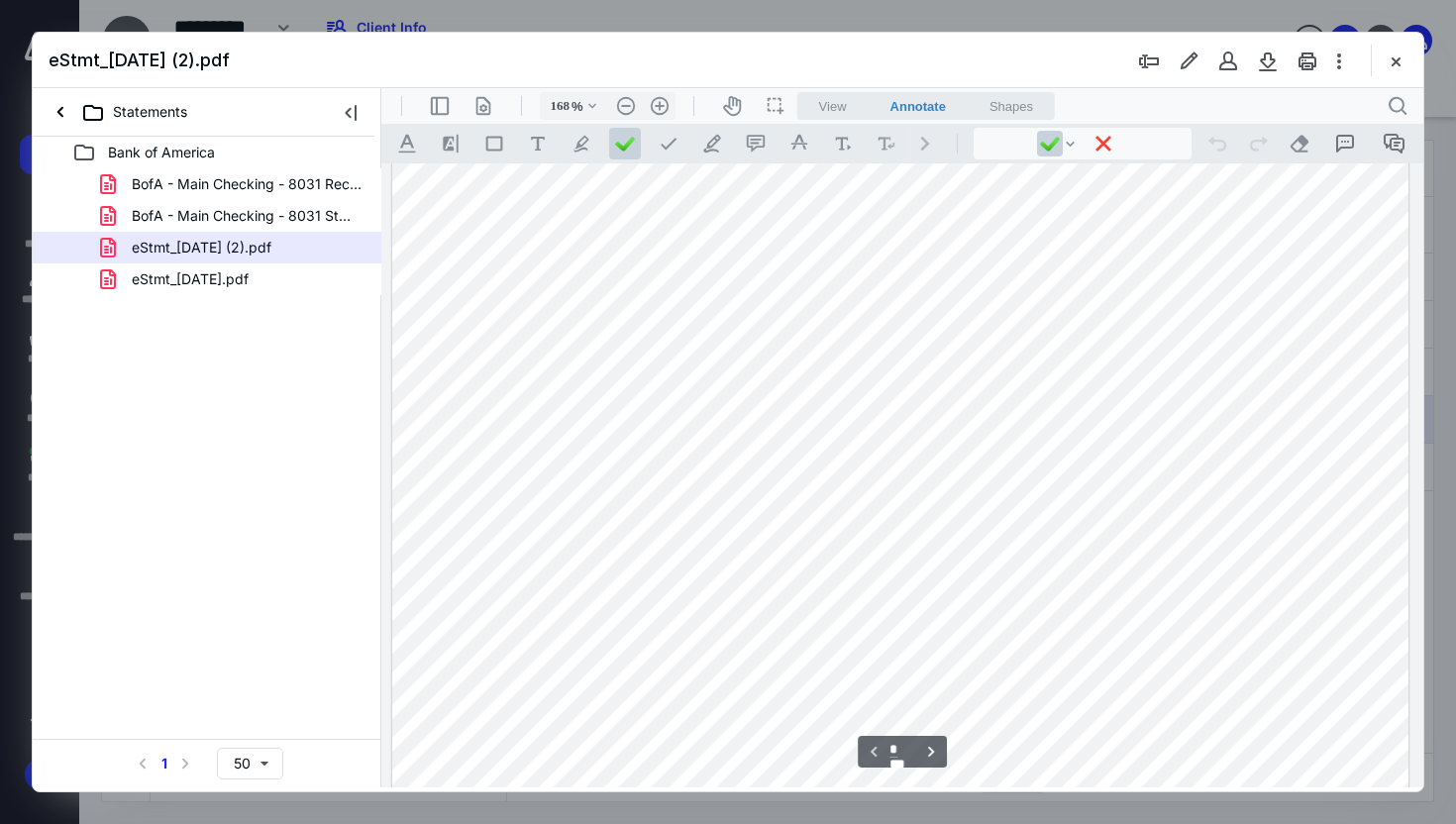 scroll, scrollTop: 276, scrollLeft: 0, axis: vertical 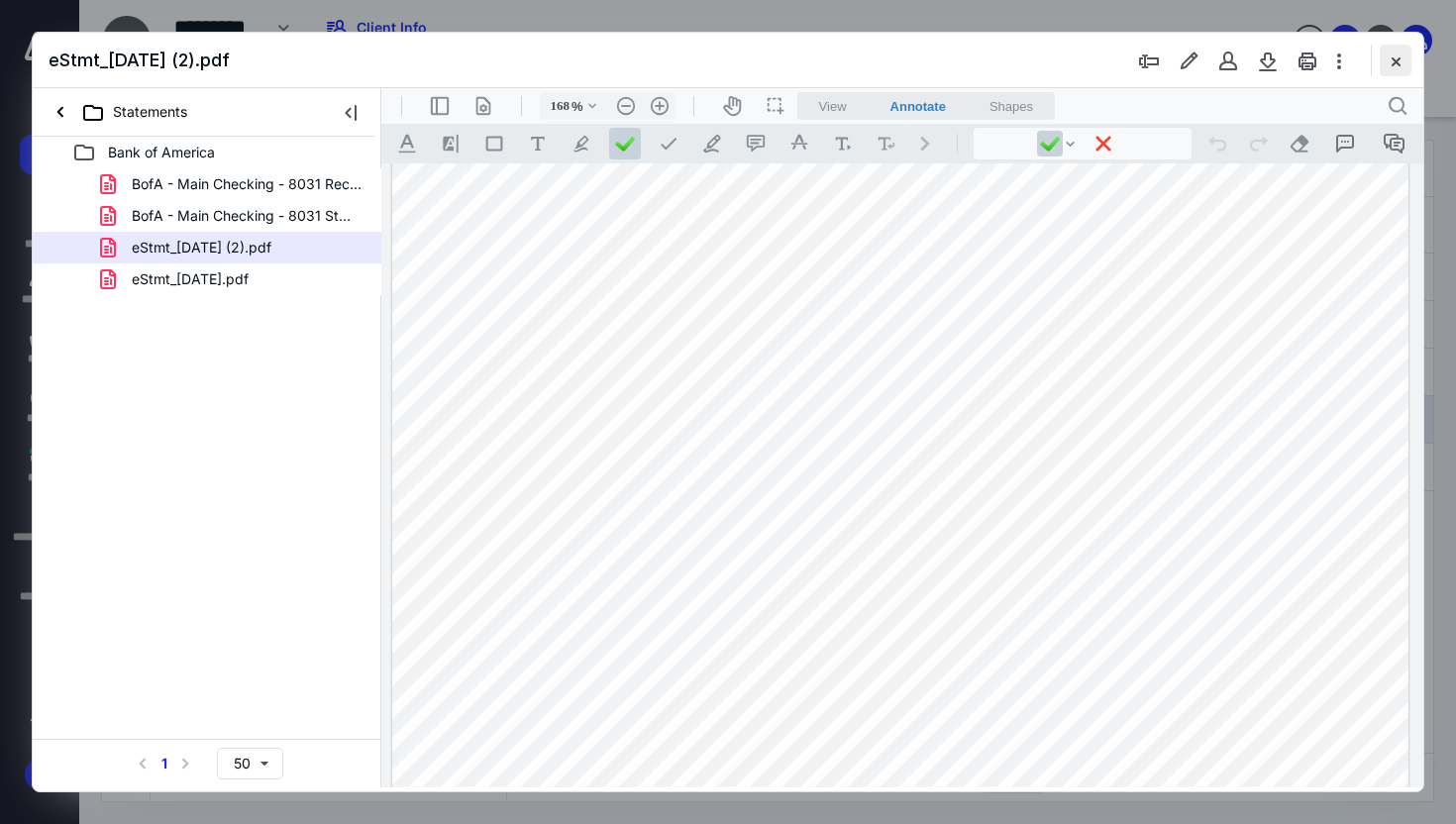 click at bounding box center (1396, 60) 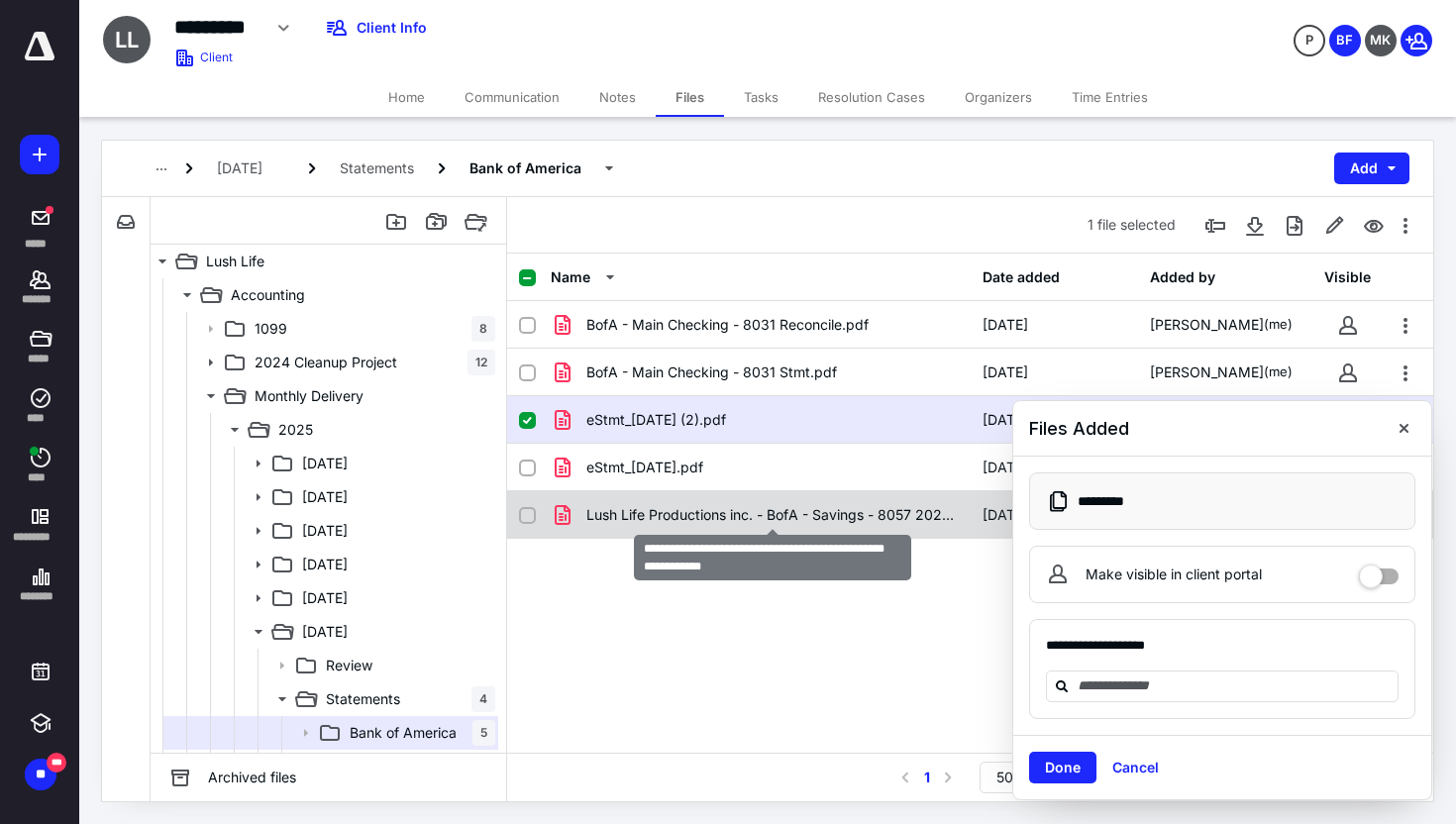 checkbox on "false" 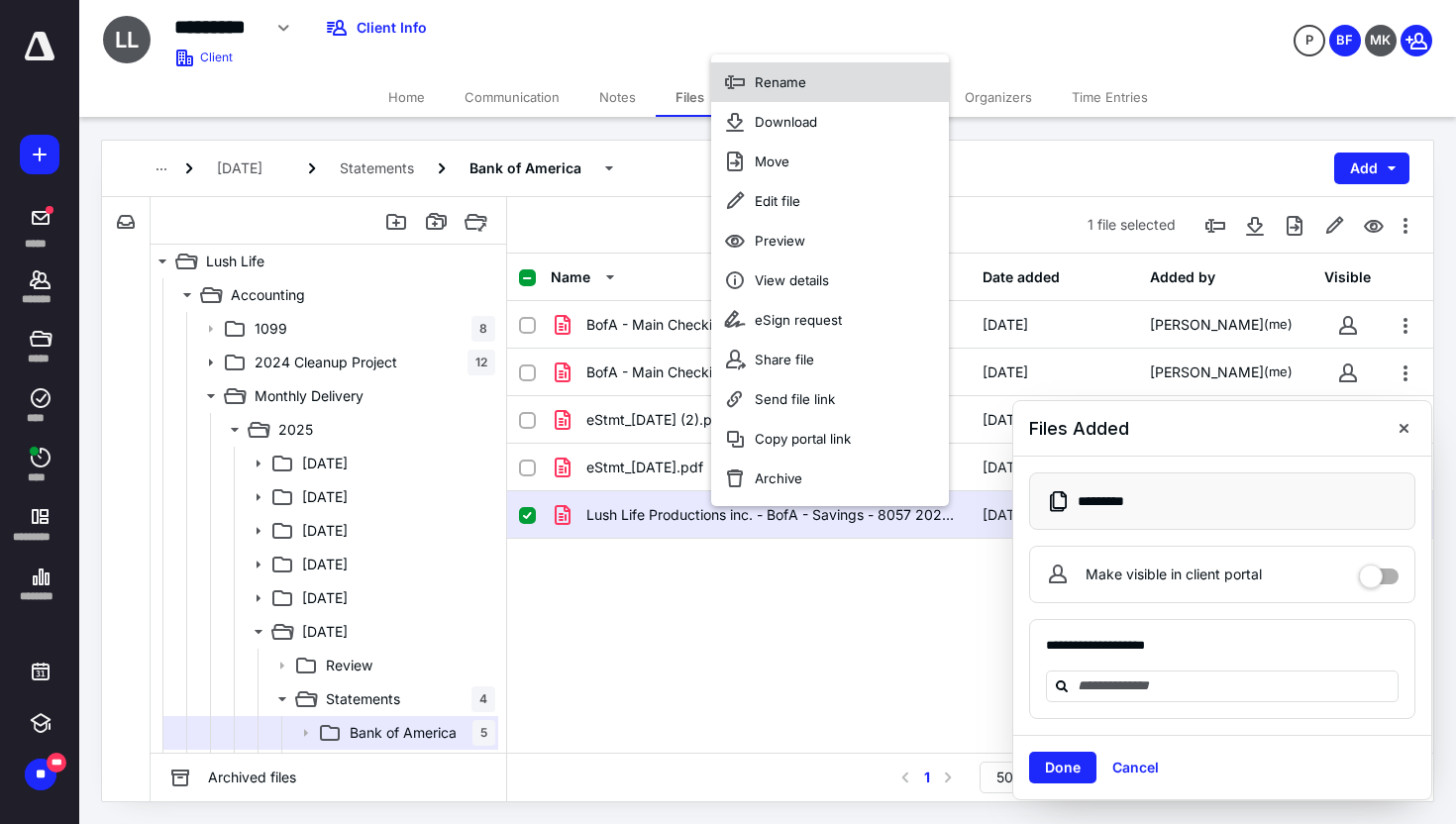 click on "Rename" at bounding box center (780, 82) 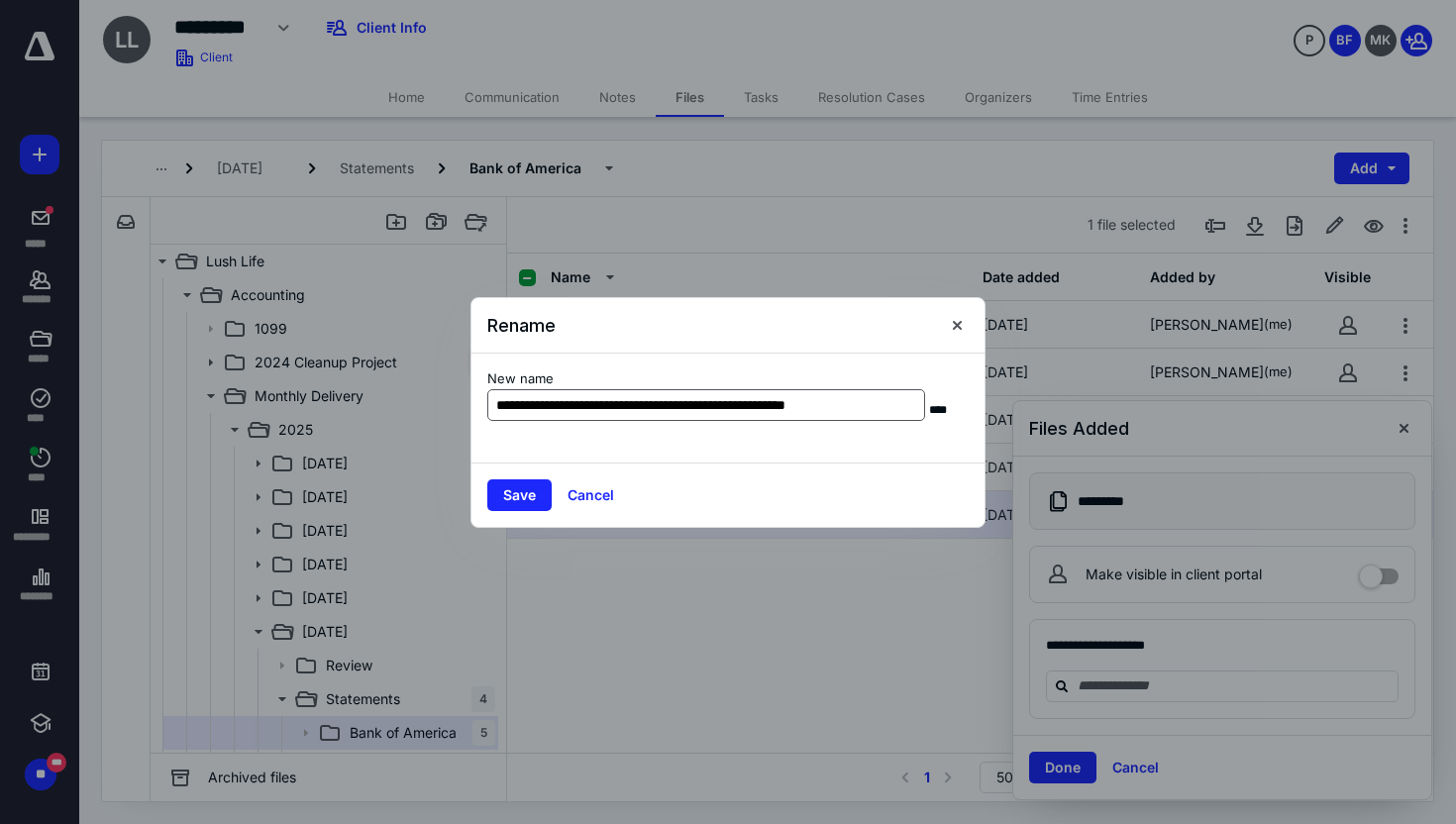 click on "**********" at bounding box center [706, 405] 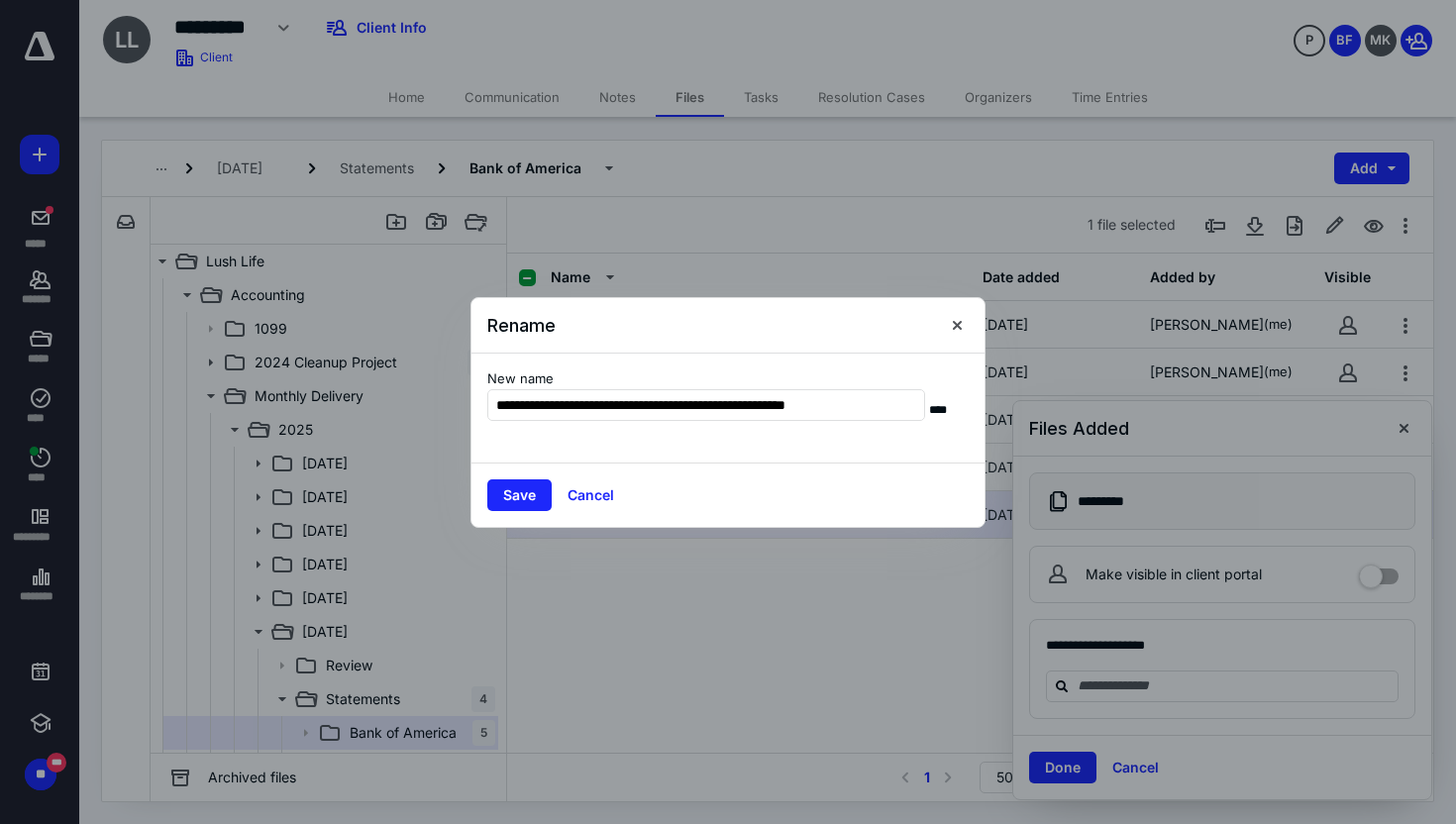 drag, startPoint x: 676, startPoint y: 406, endPoint x: 418, endPoint y: 411, distance: 258.04845 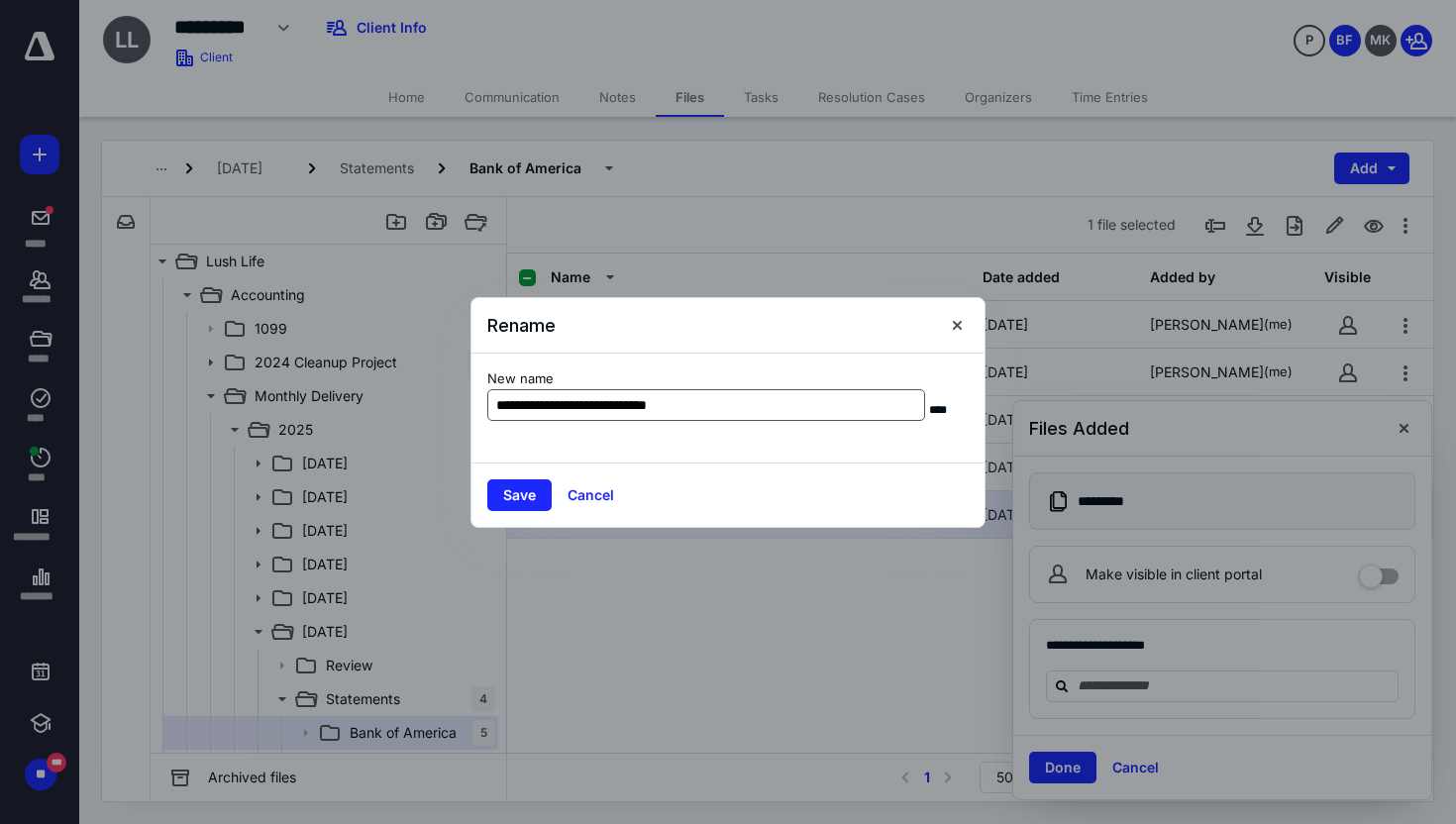 drag, startPoint x: 649, startPoint y: 407, endPoint x: 719, endPoint y: 405, distance: 70.02857 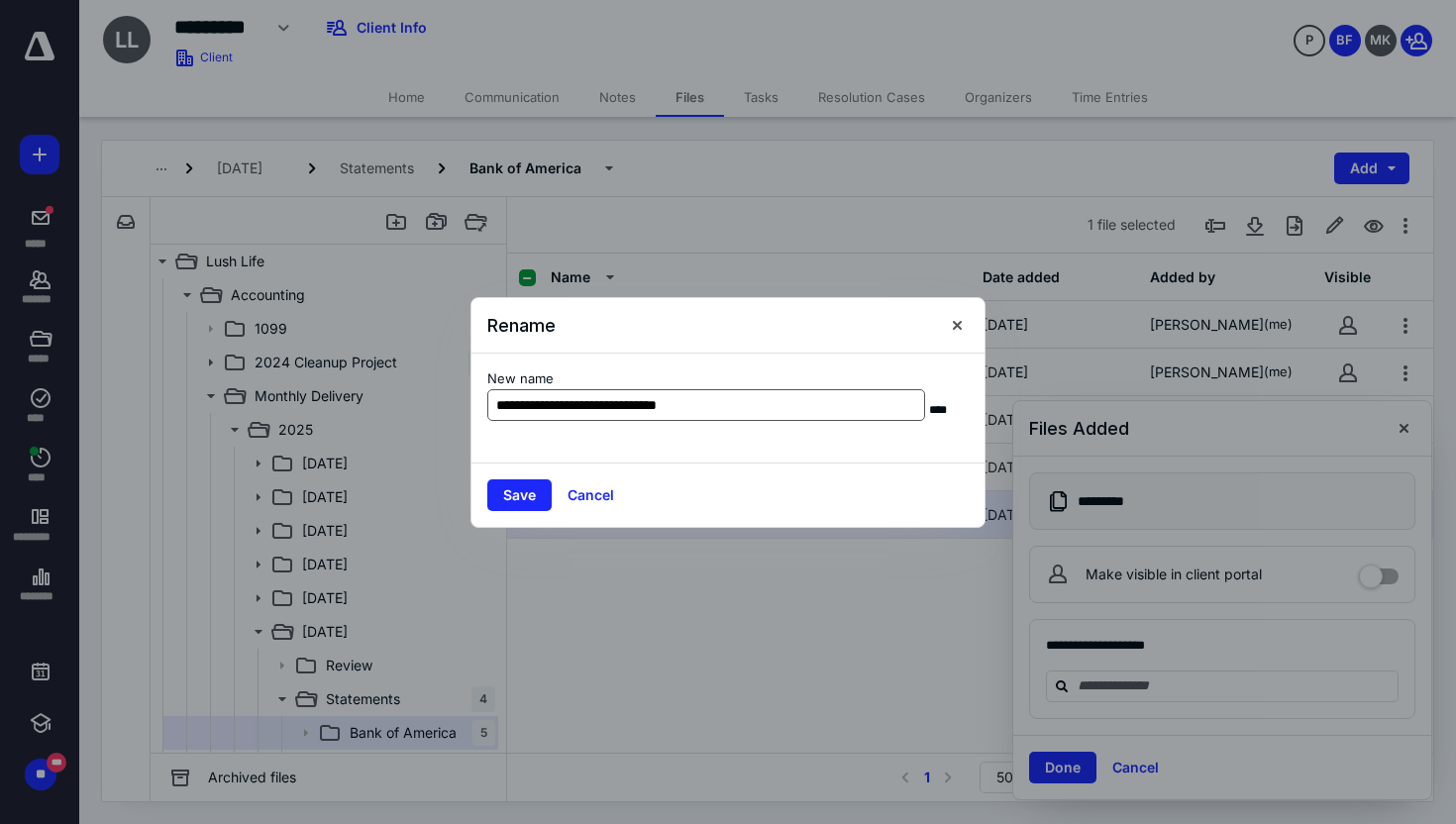 click on "**********" at bounding box center (706, 405) 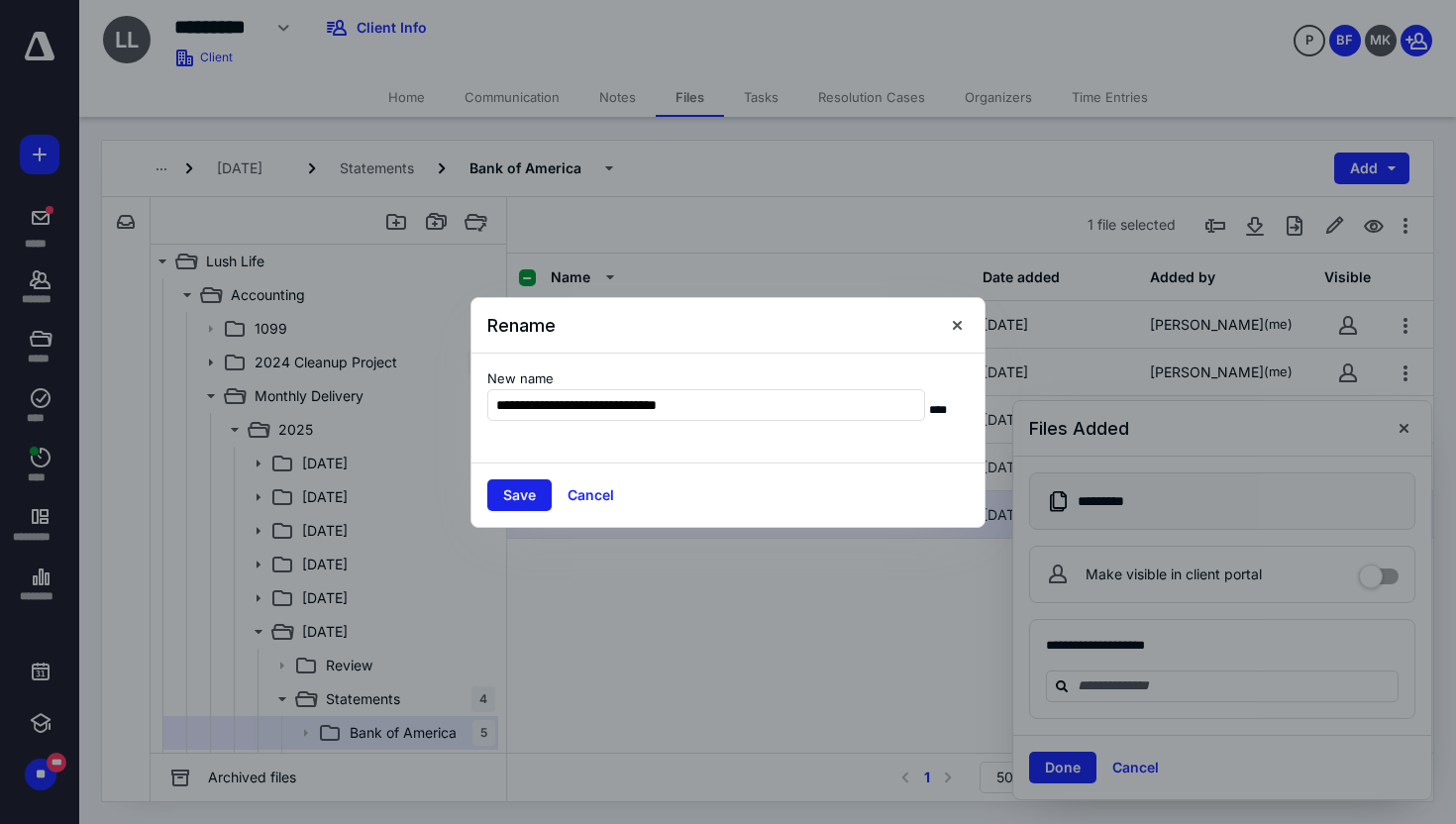 type on "**********" 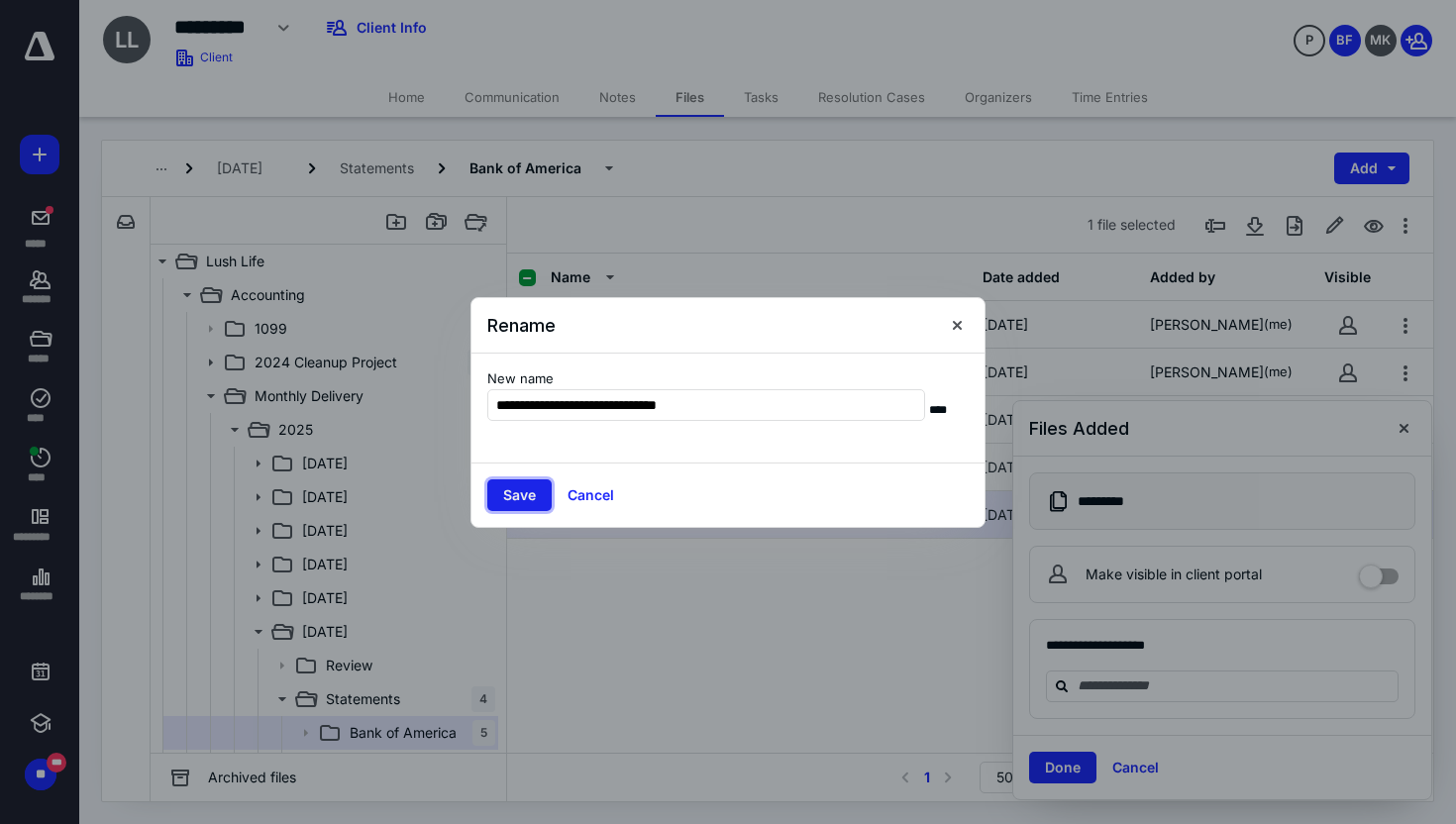 click on "Save" at bounding box center [519, 495] 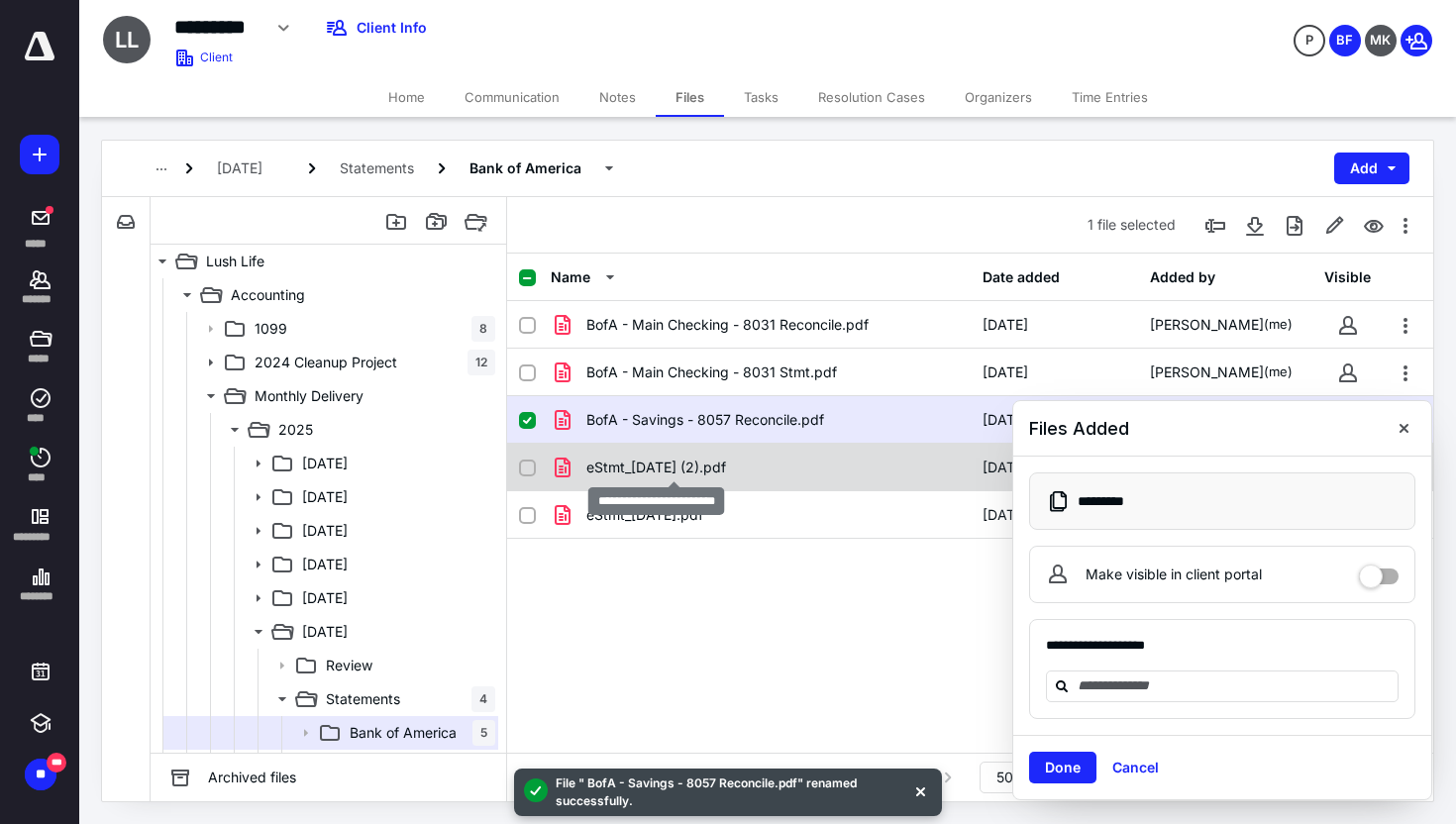 checkbox on "false" 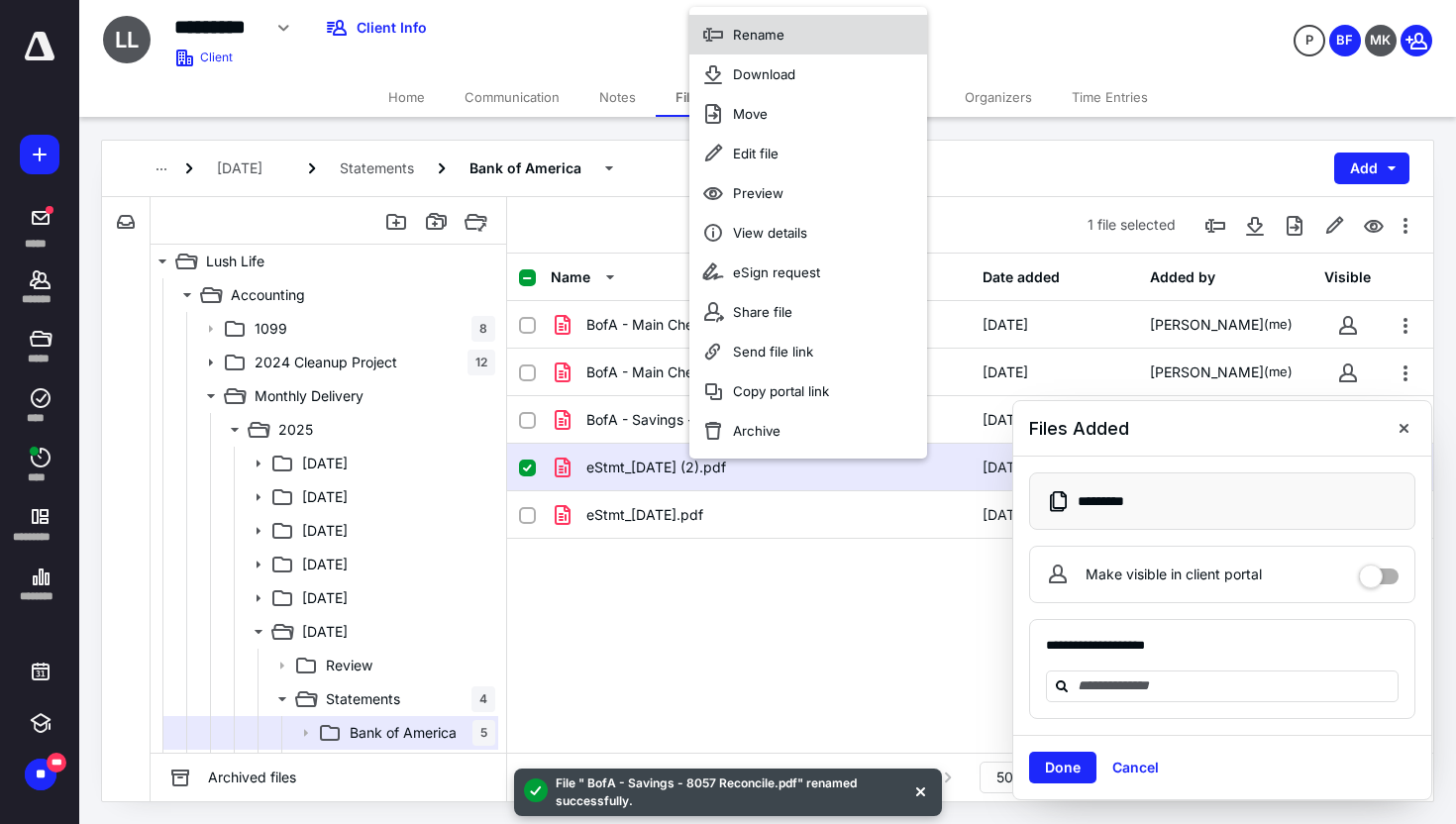 click on "Rename" at bounding box center [759, 35] 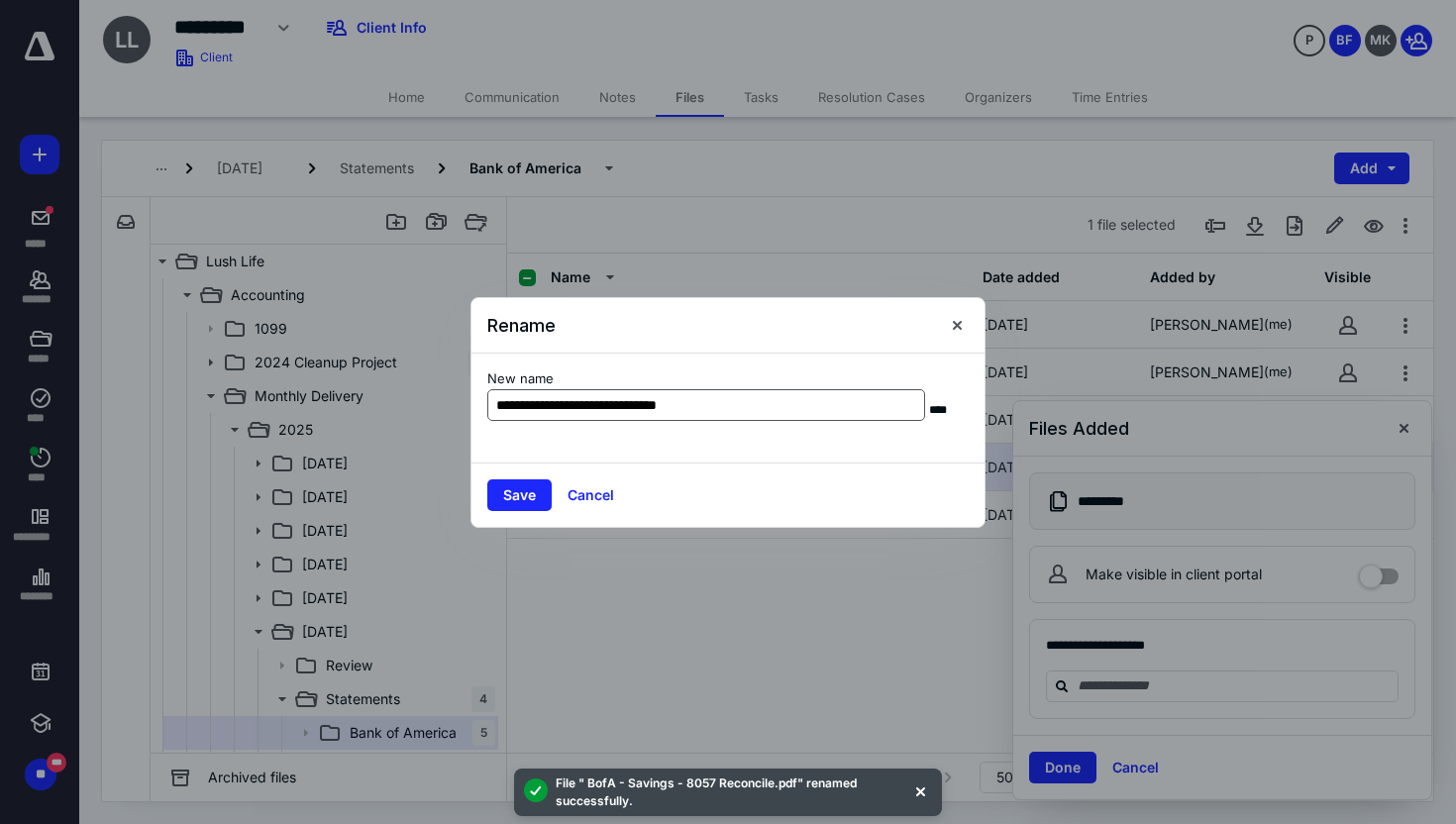 drag, startPoint x: 712, startPoint y: 408, endPoint x: 651, endPoint y: 402, distance: 61.294372 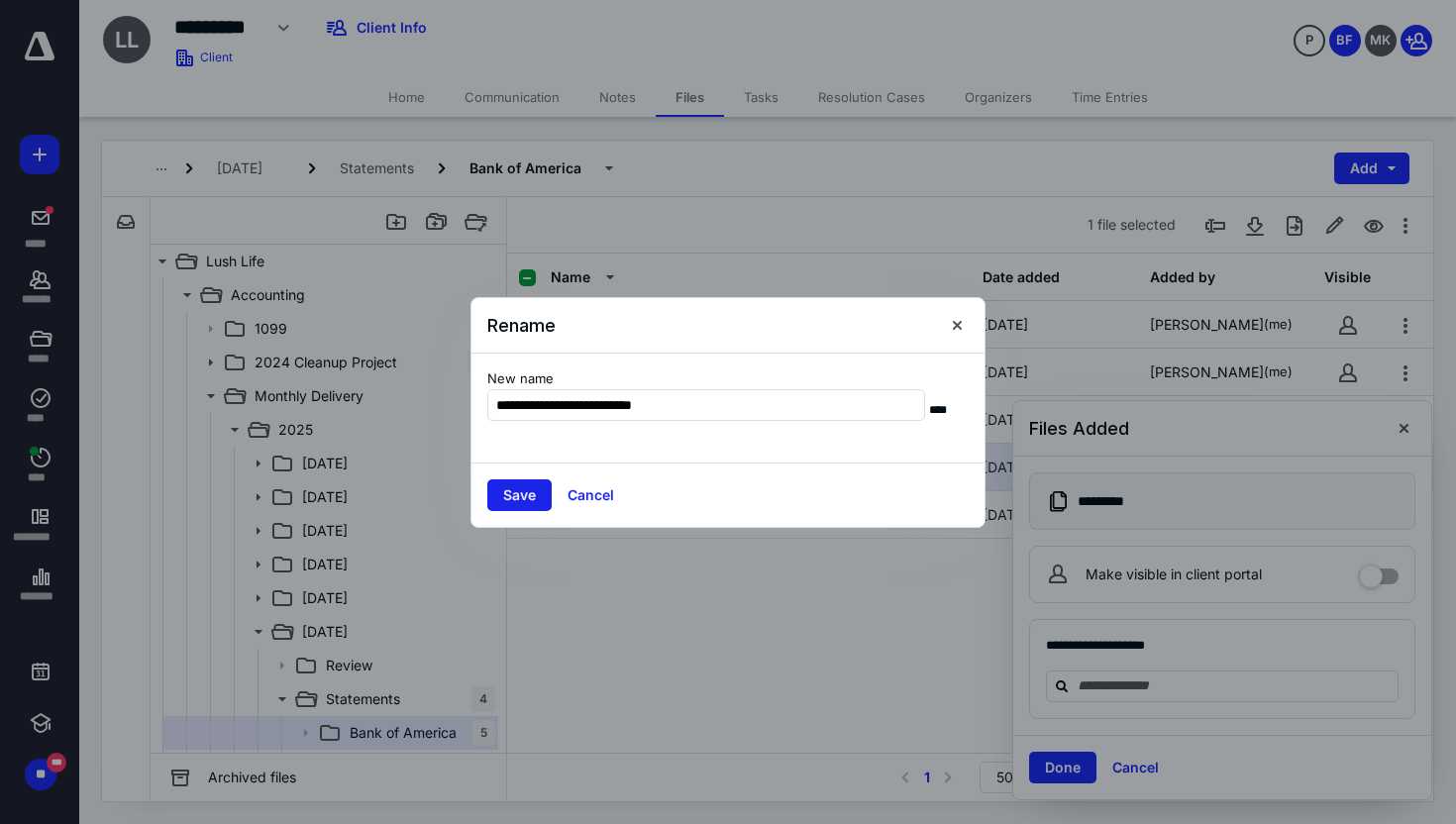 type on "**********" 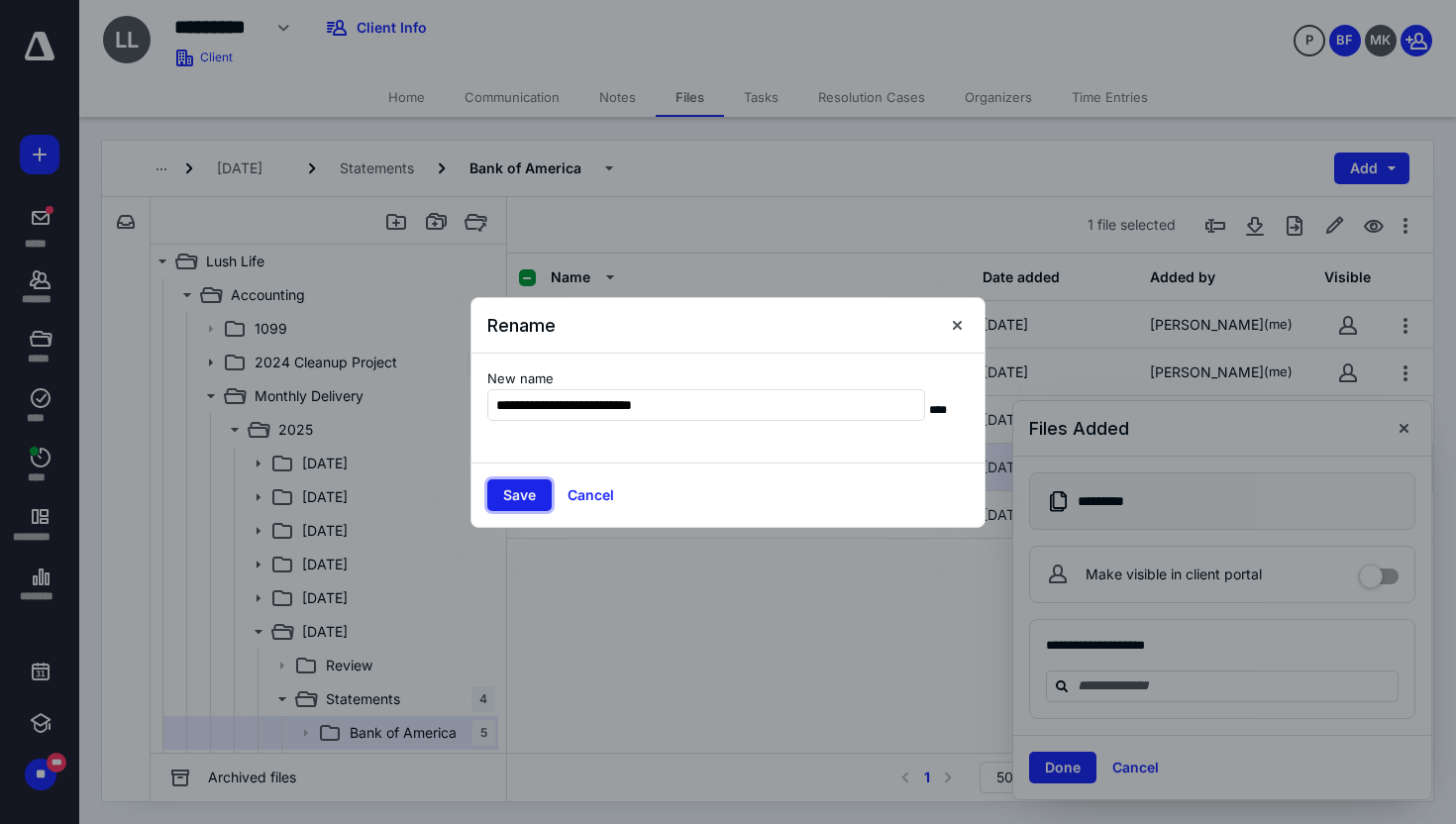 click on "Save" at bounding box center (519, 495) 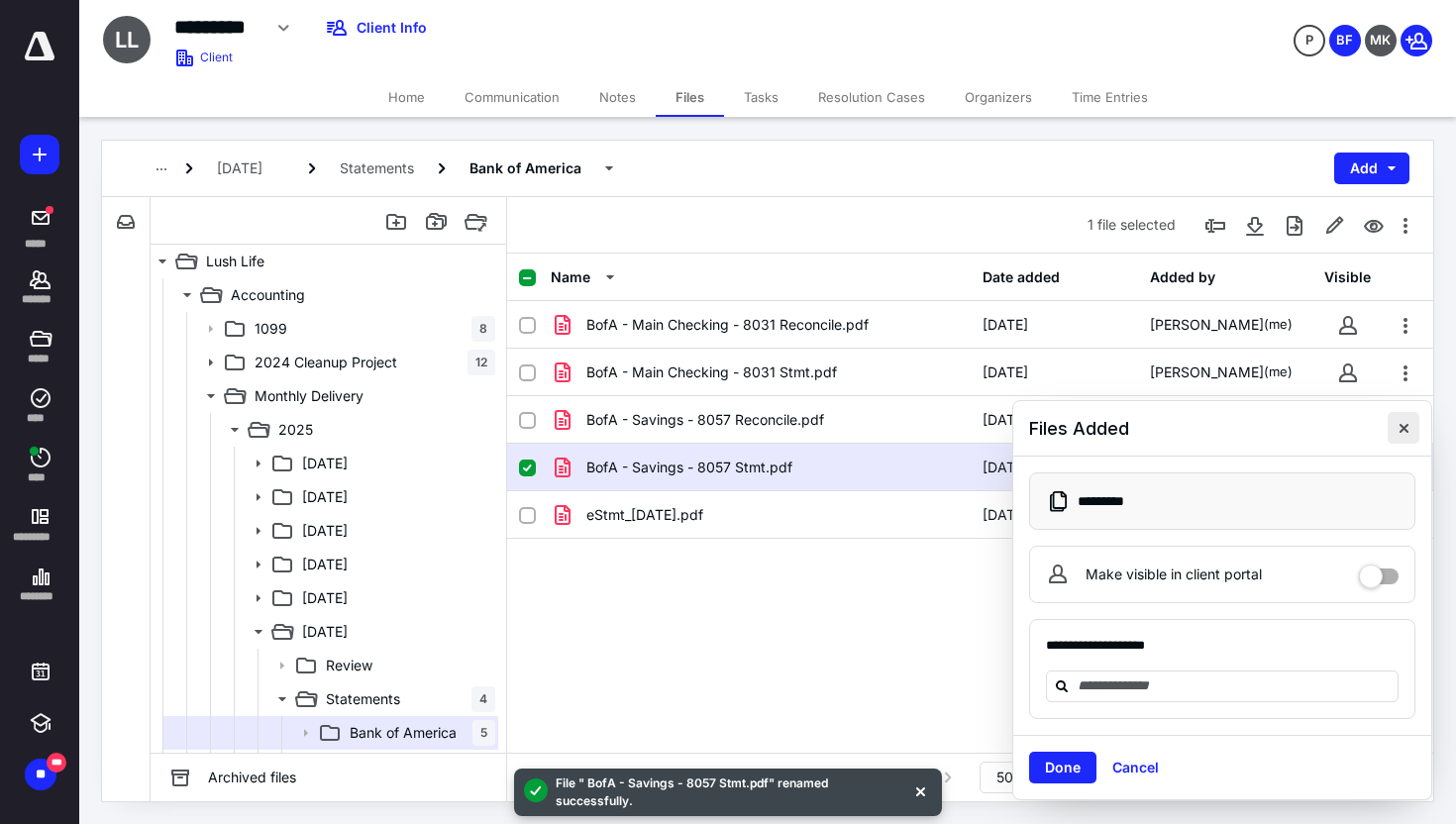 click at bounding box center [1404, 428] 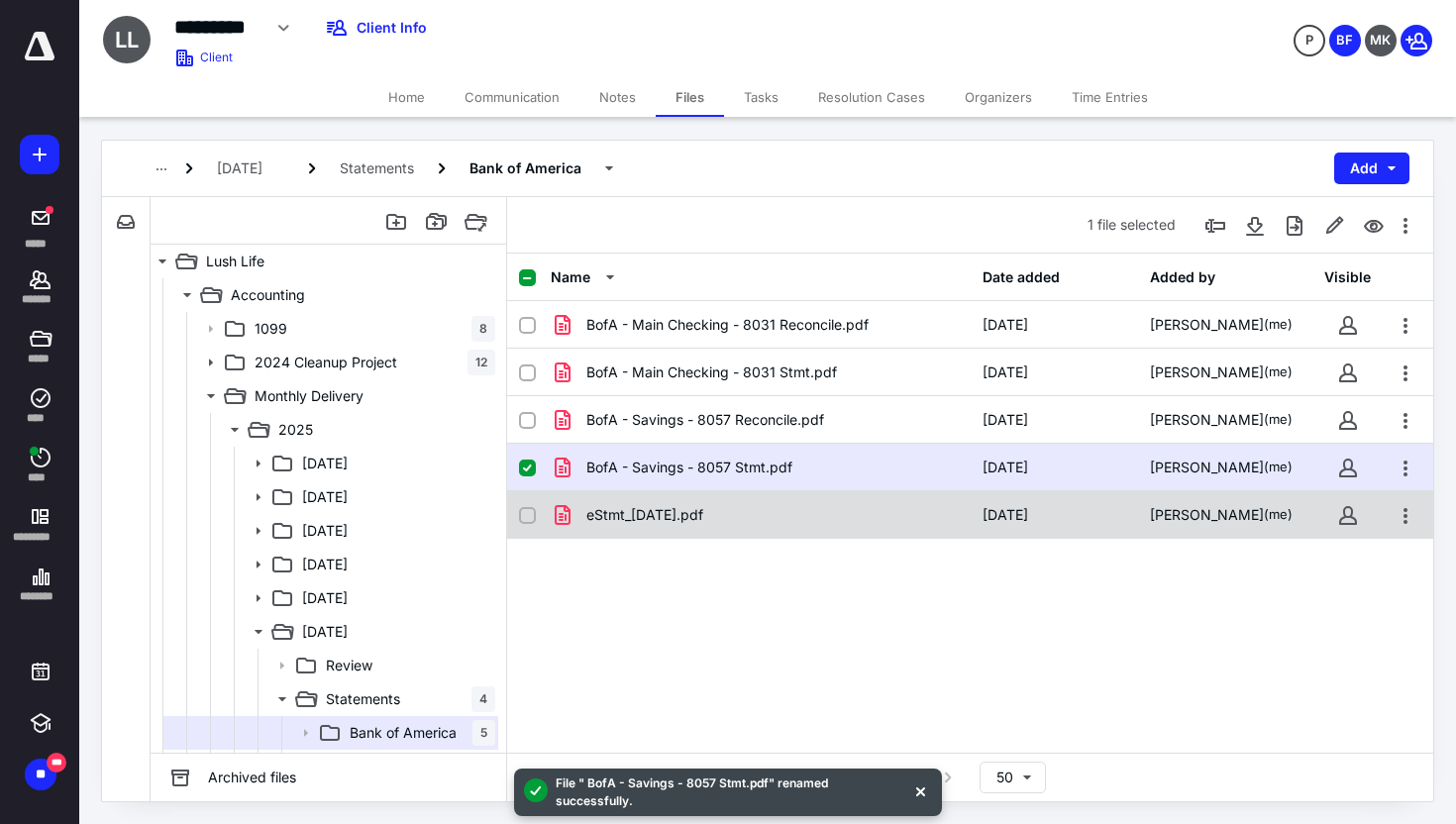 click on "eStmt_2025-06-30.pdf" at bounding box center (645, 515) 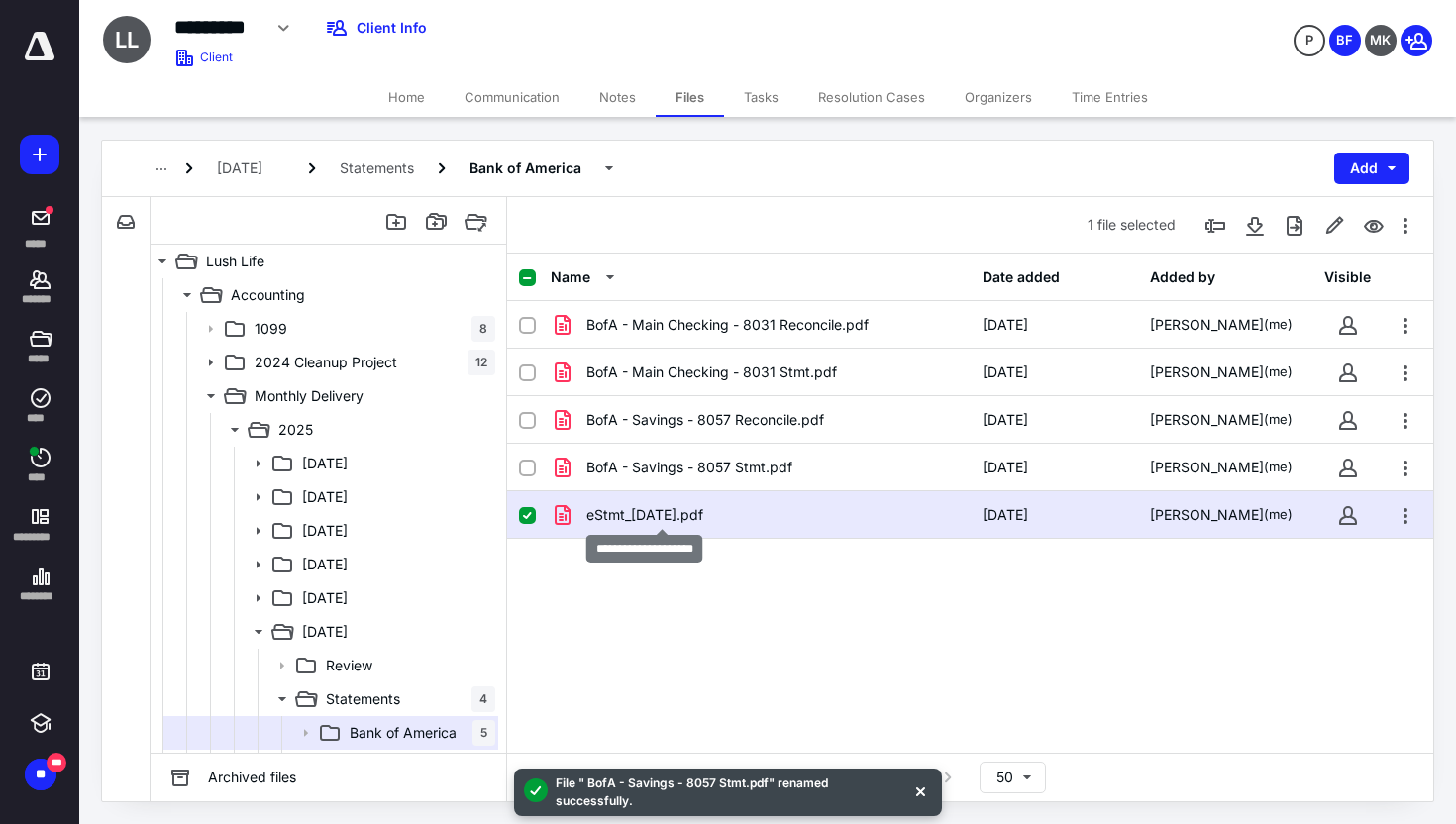 click on "eStmt_2025-06-30.pdf" at bounding box center [645, 515] 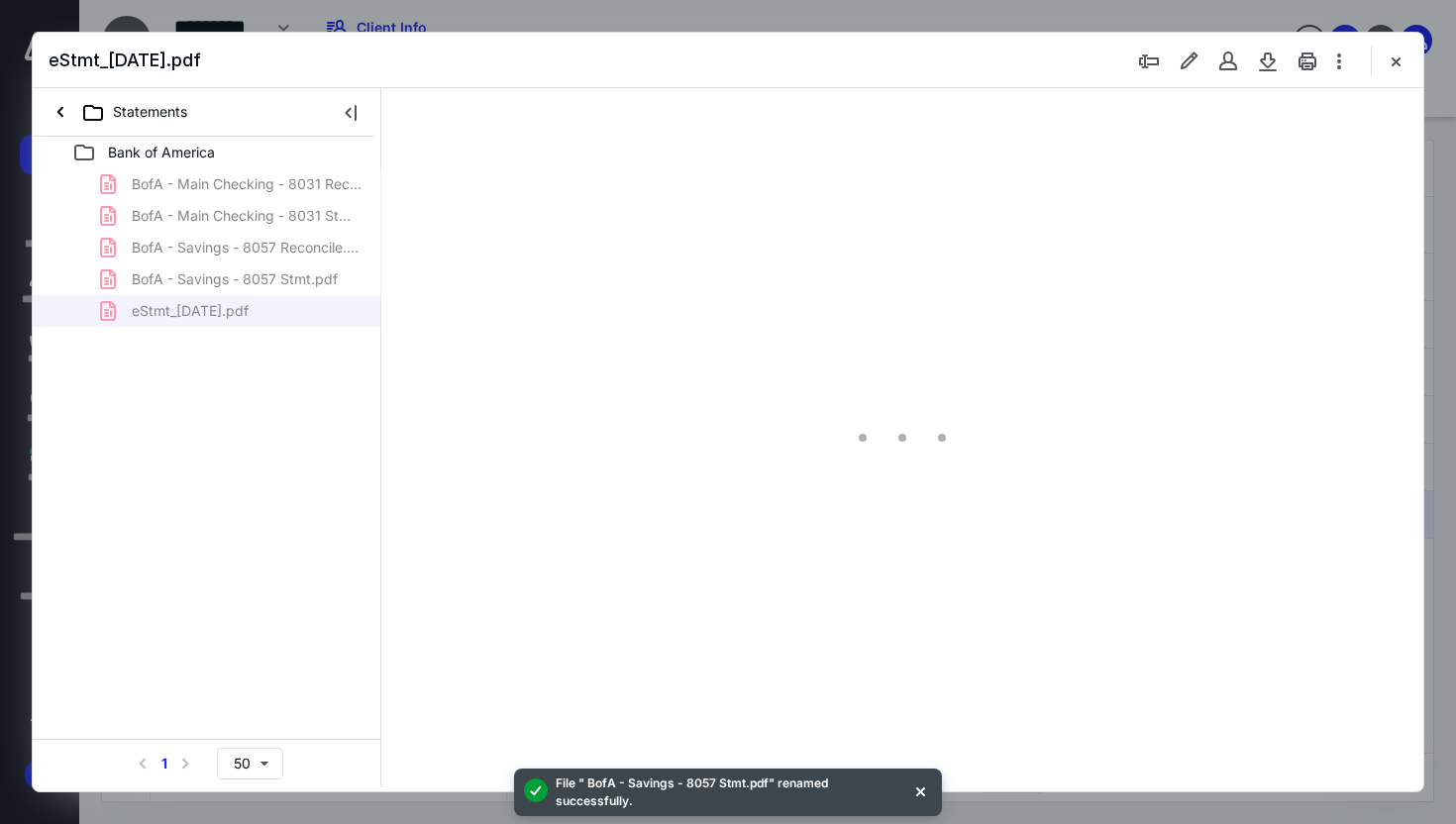 scroll, scrollTop: 0, scrollLeft: 0, axis: both 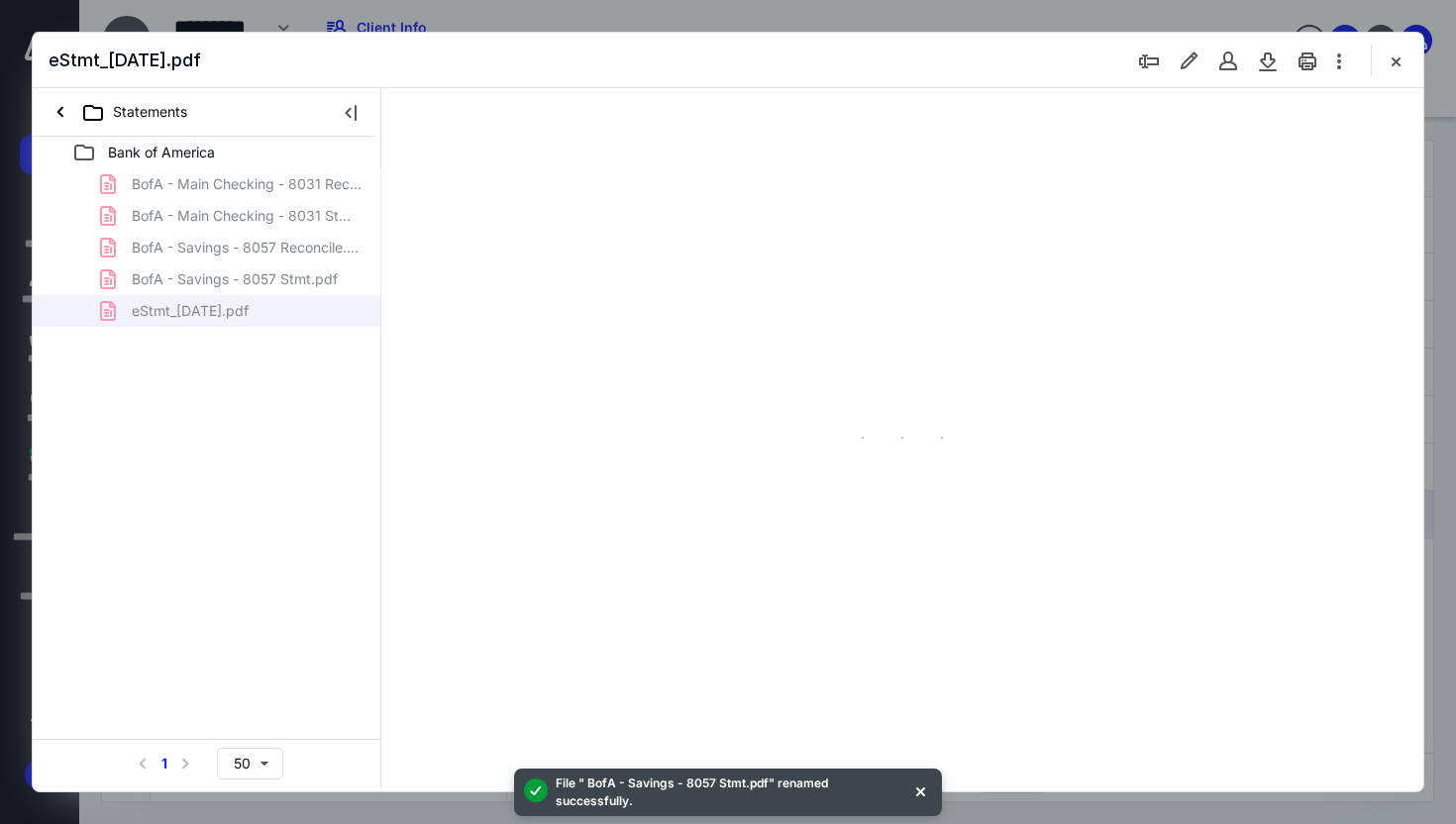 type on "168" 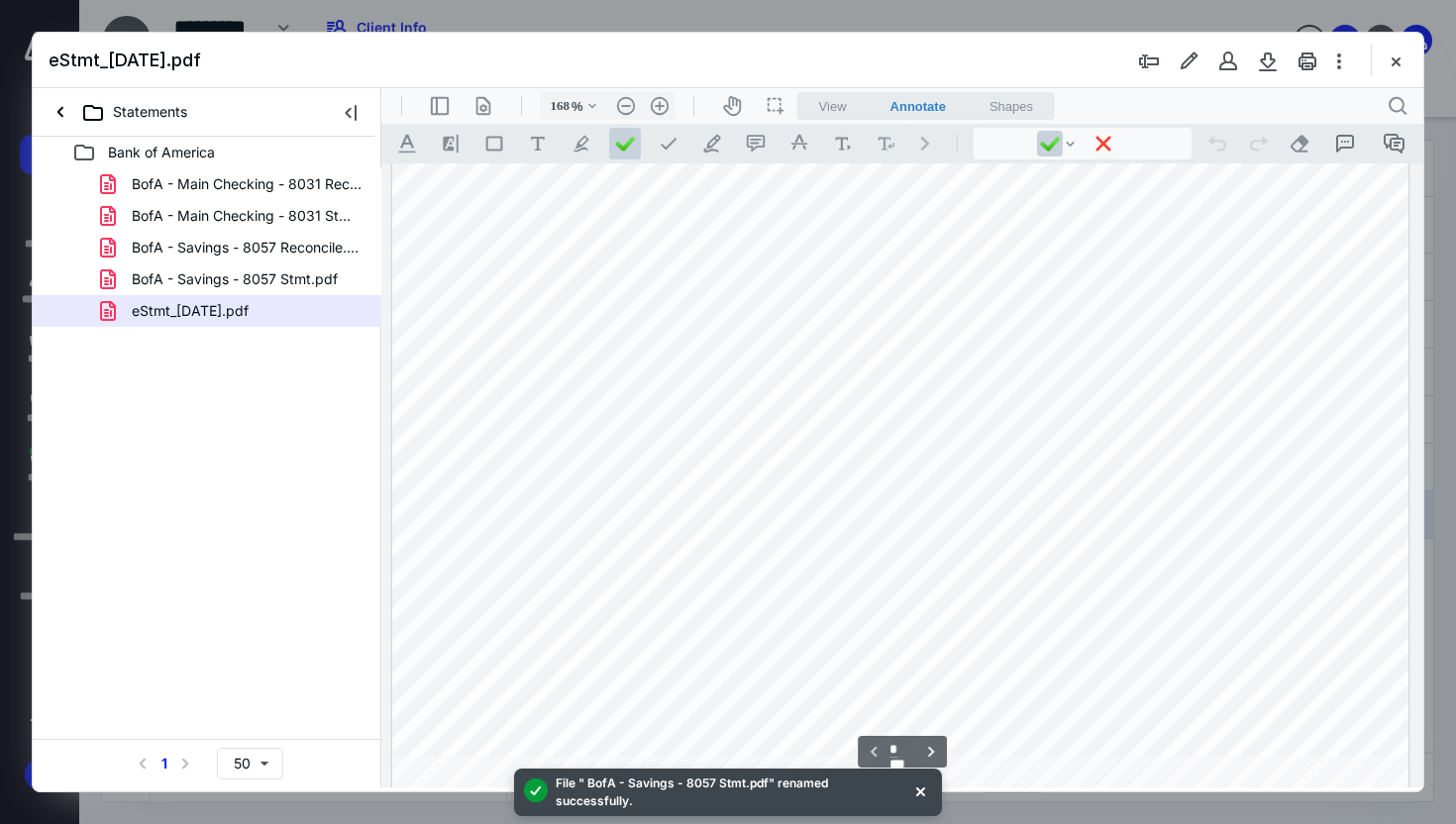 scroll, scrollTop: 584, scrollLeft: 0, axis: vertical 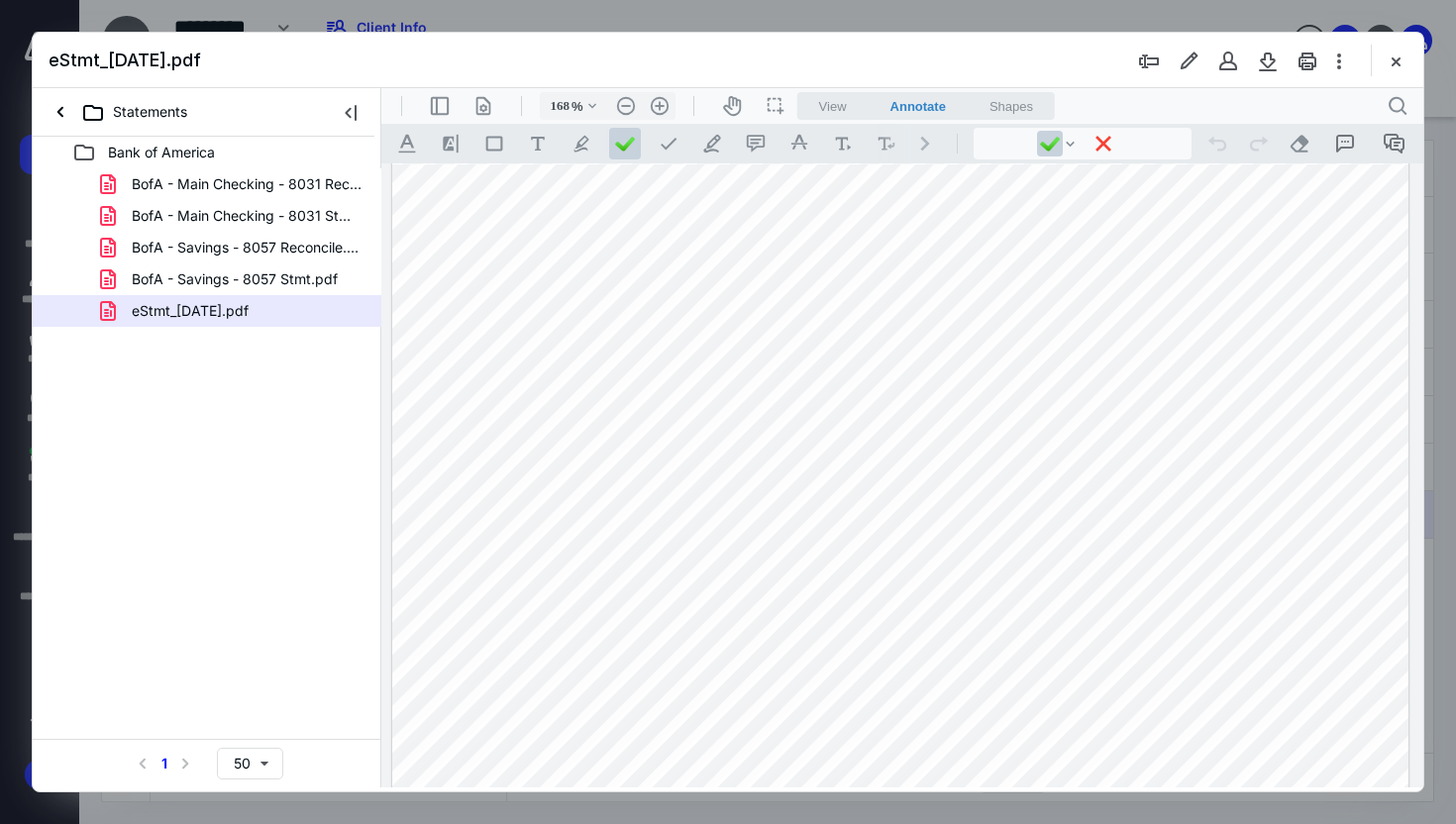drag, startPoint x: 1398, startPoint y: 60, endPoint x: 1399, endPoint y: 74, distance: 14.035669 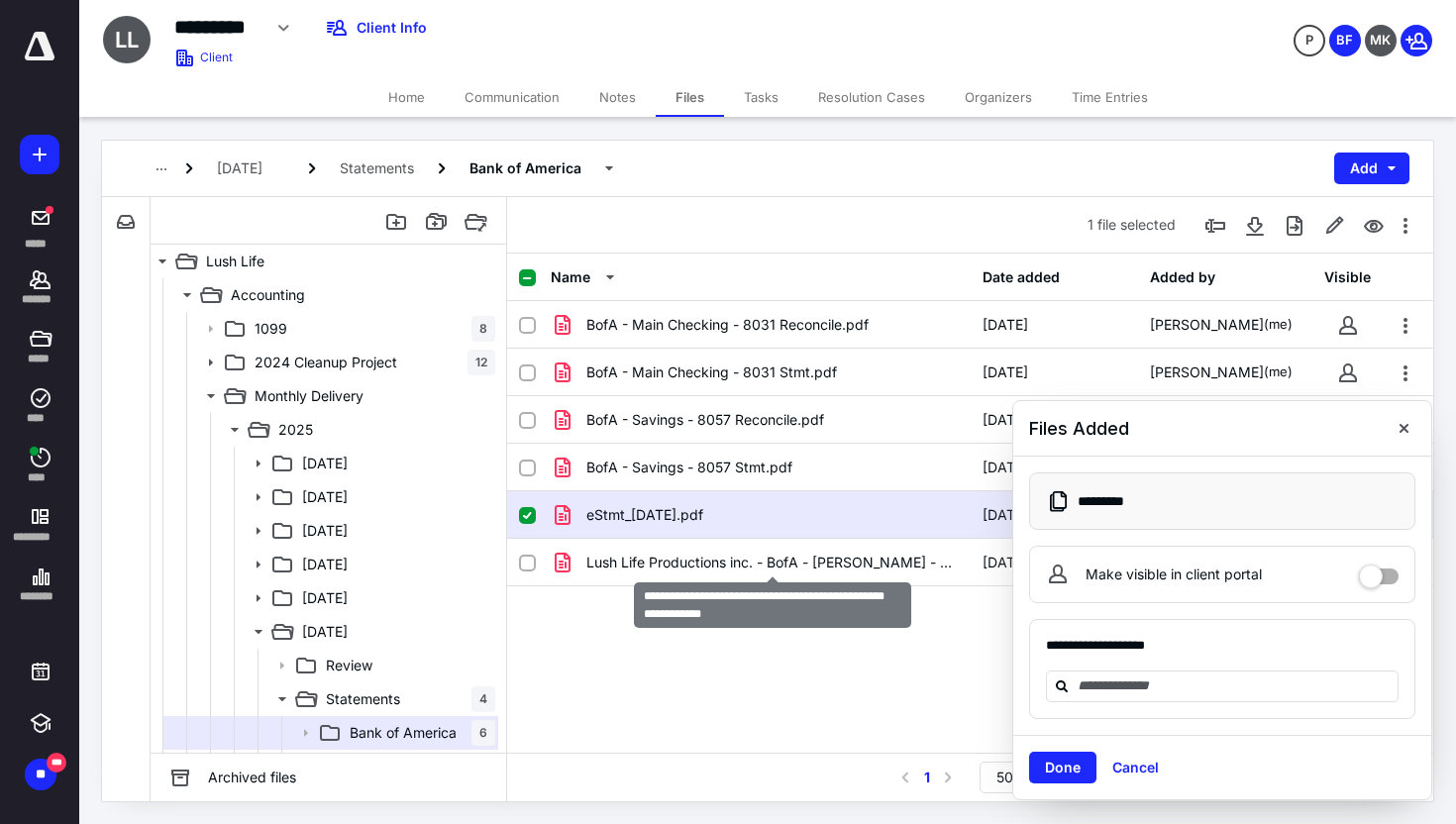 checkbox on "false" 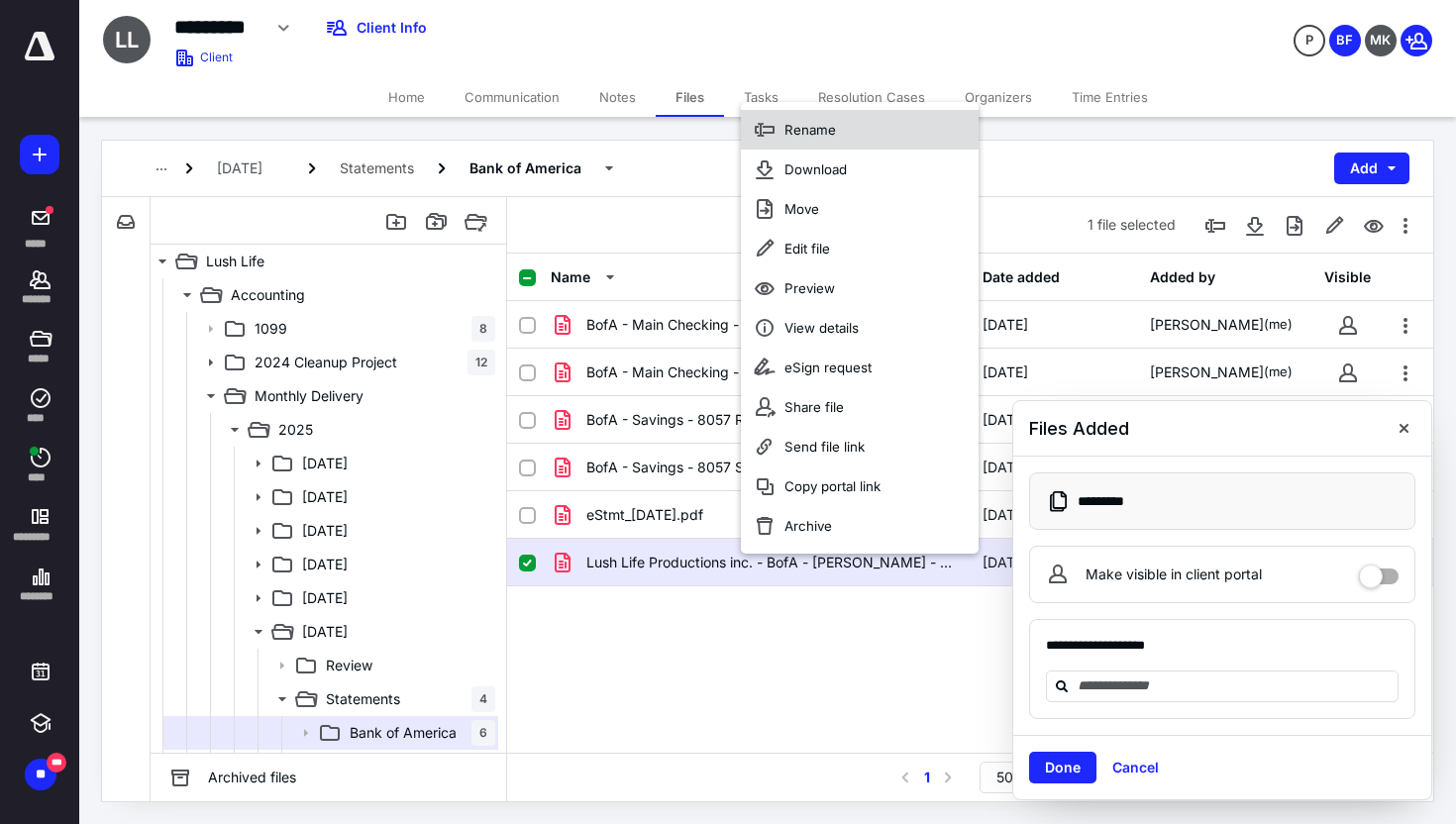 click on "Rename" at bounding box center (810, 130) 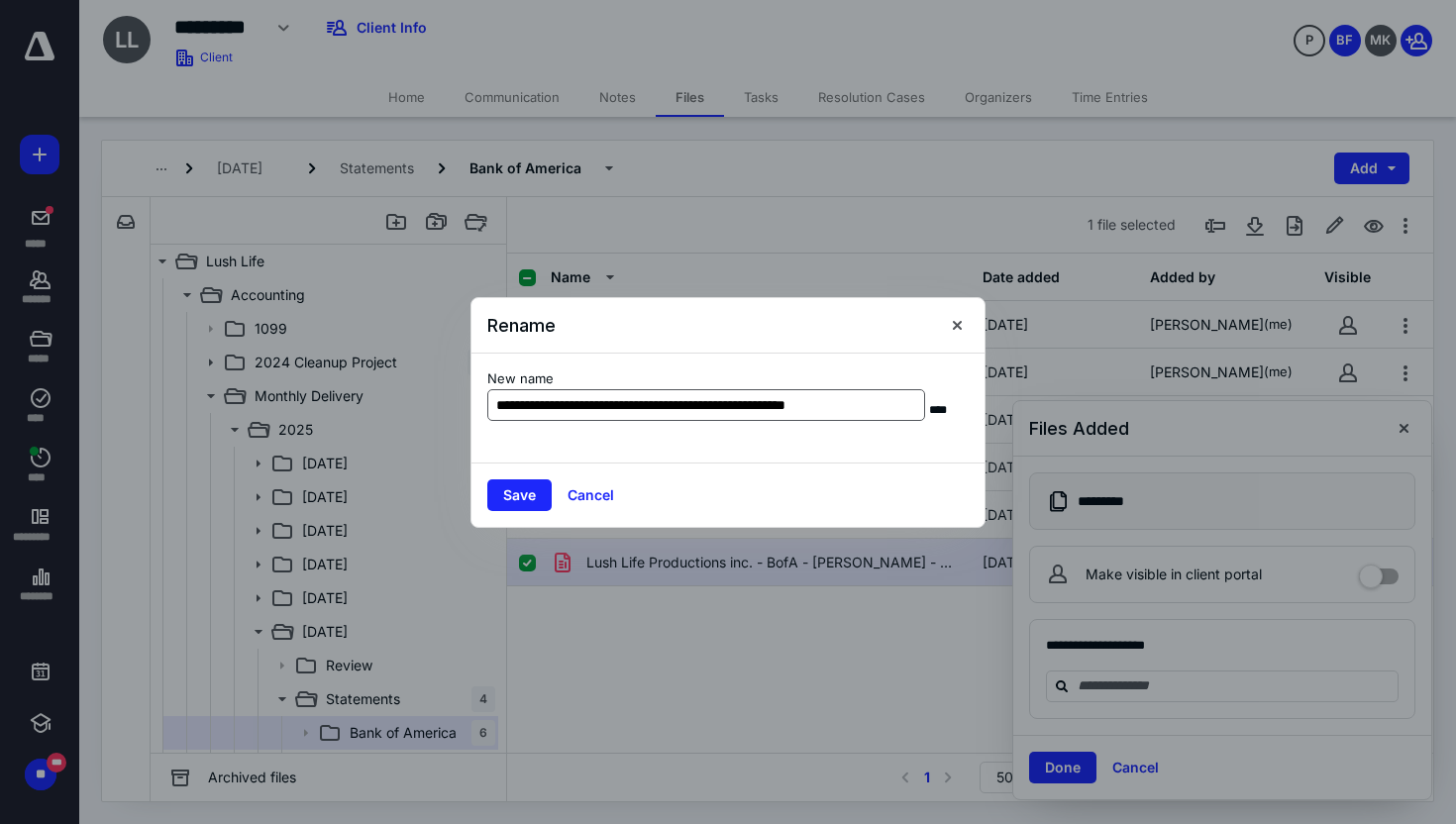 click on "**********" at bounding box center (706, 405) 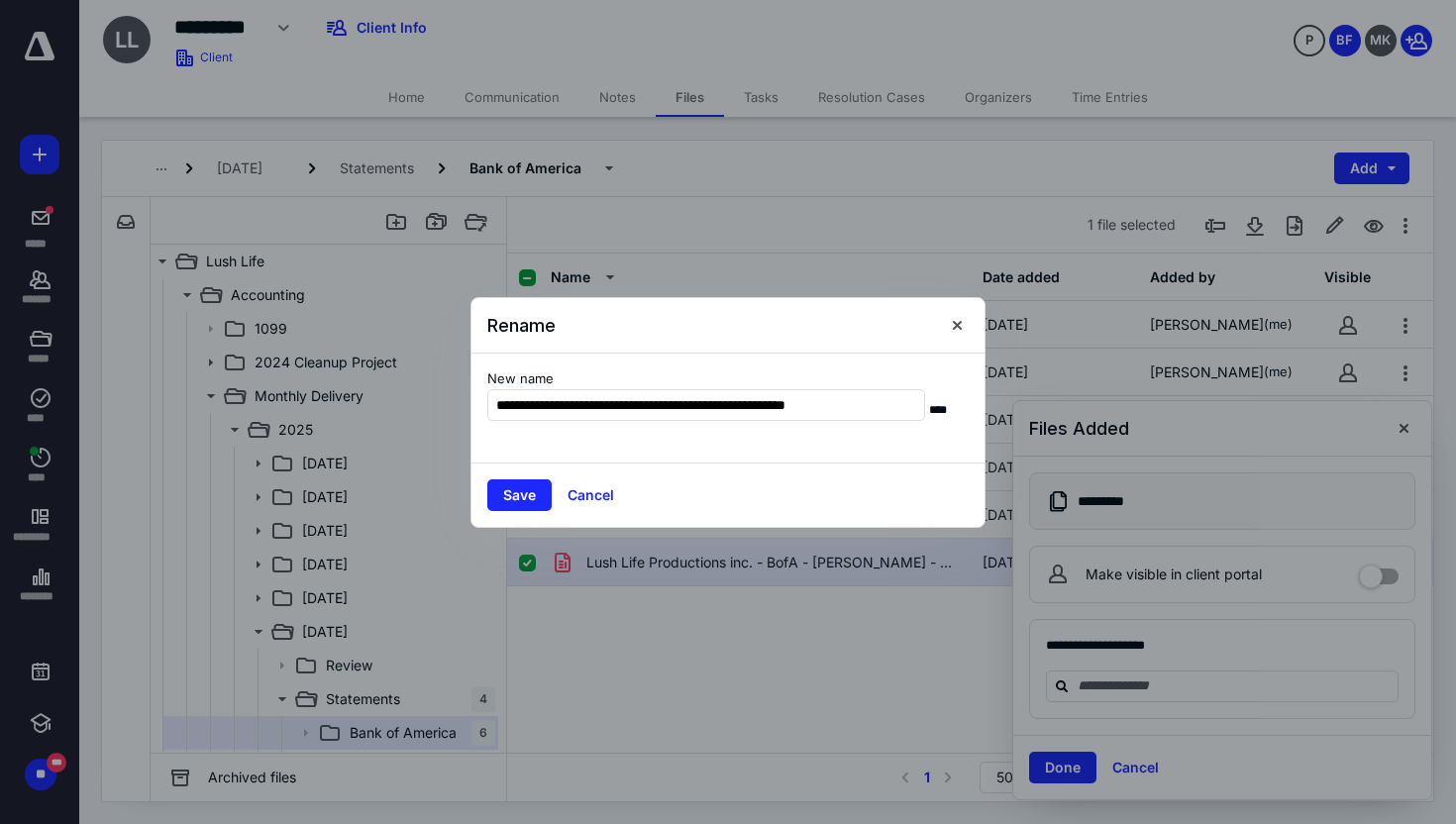drag, startPoint x: 676, startPoint y: 404, endPoint x: 493, endPoint y: 386, distance: 183.88312 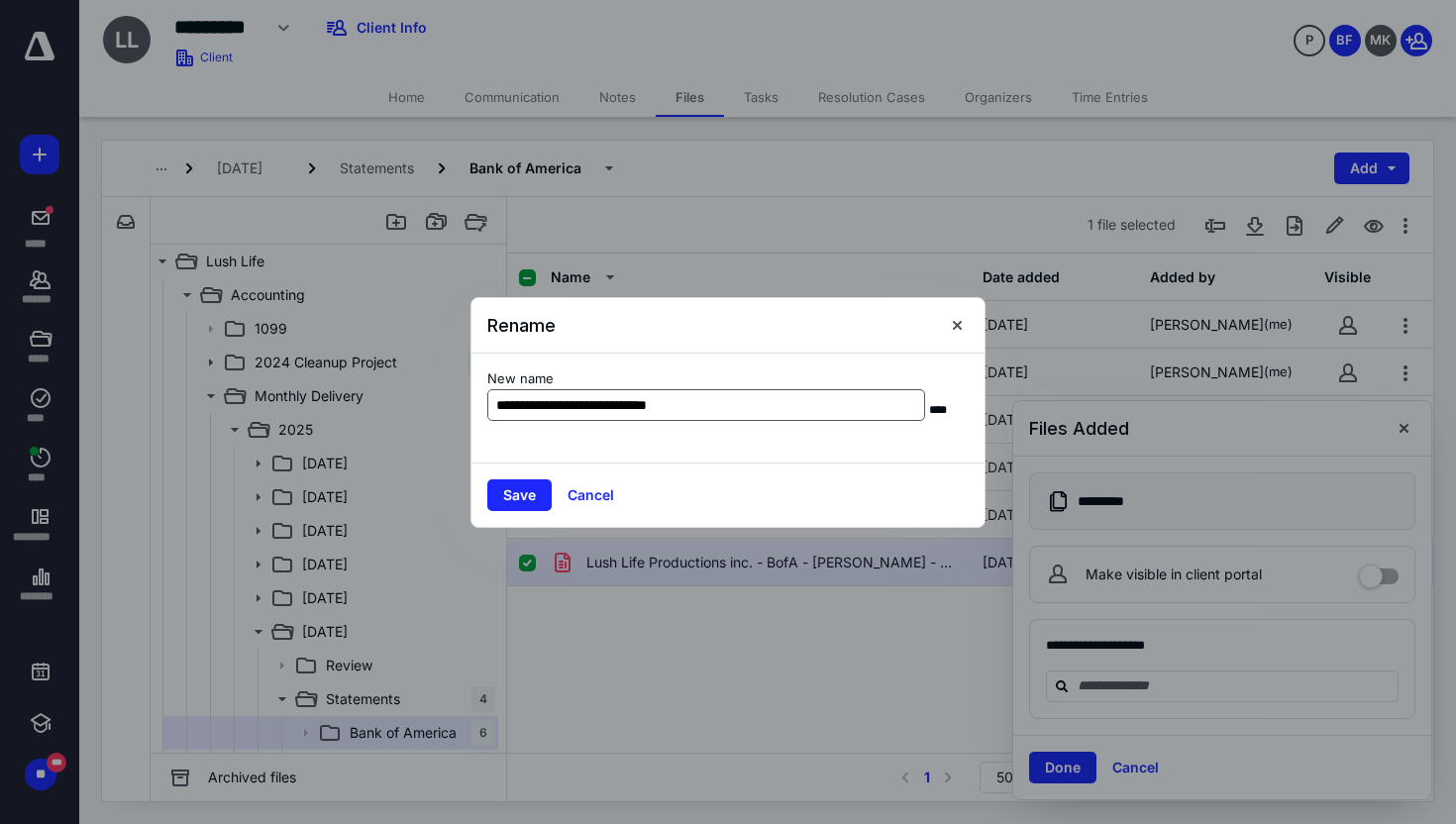 drag, startPoint x: 652, startPoint y: 403, endPoint x: 746, endPoint y: 398, distance: 94.132885 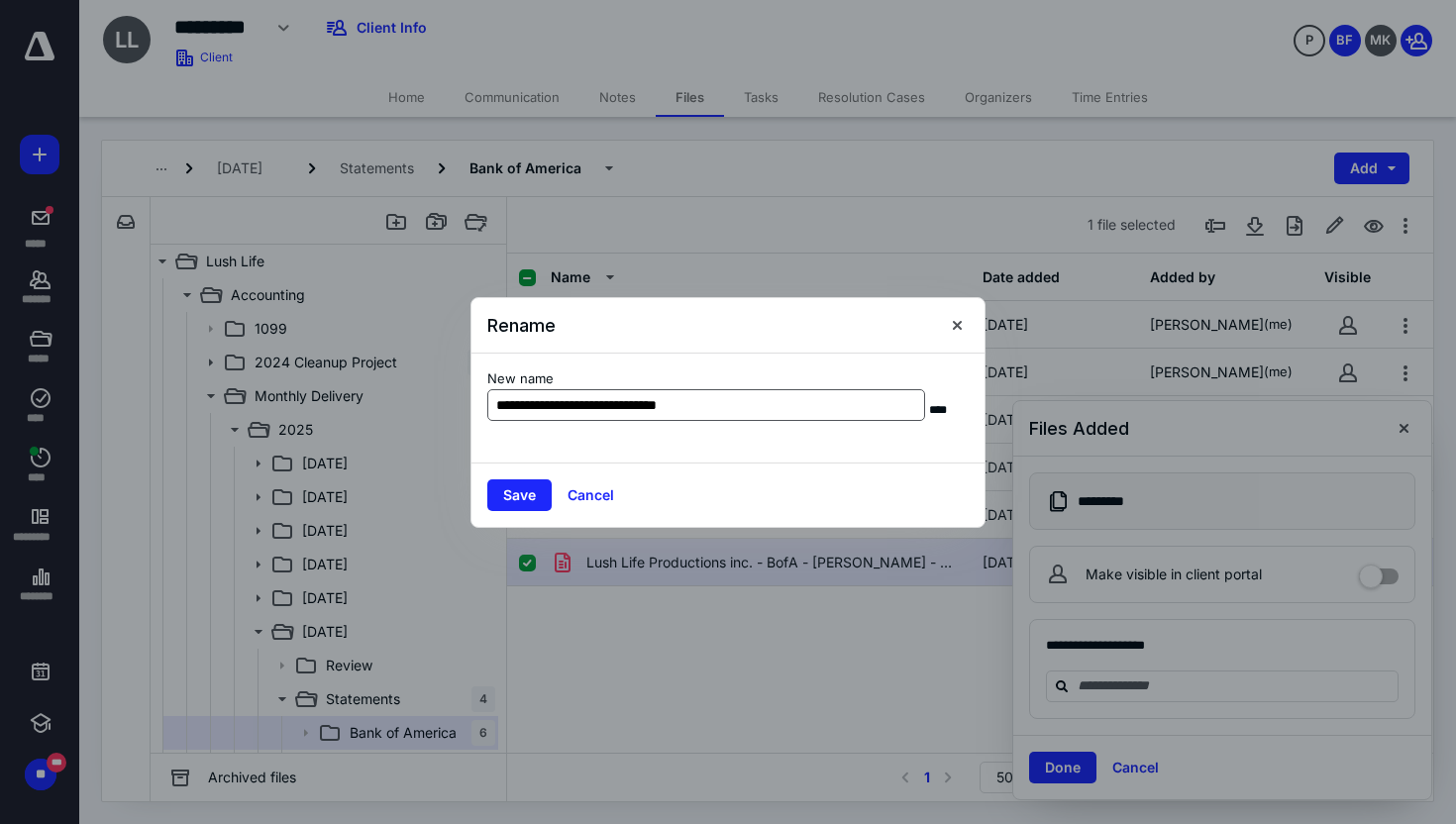 click on "**********" at bounding box center (706, 405) 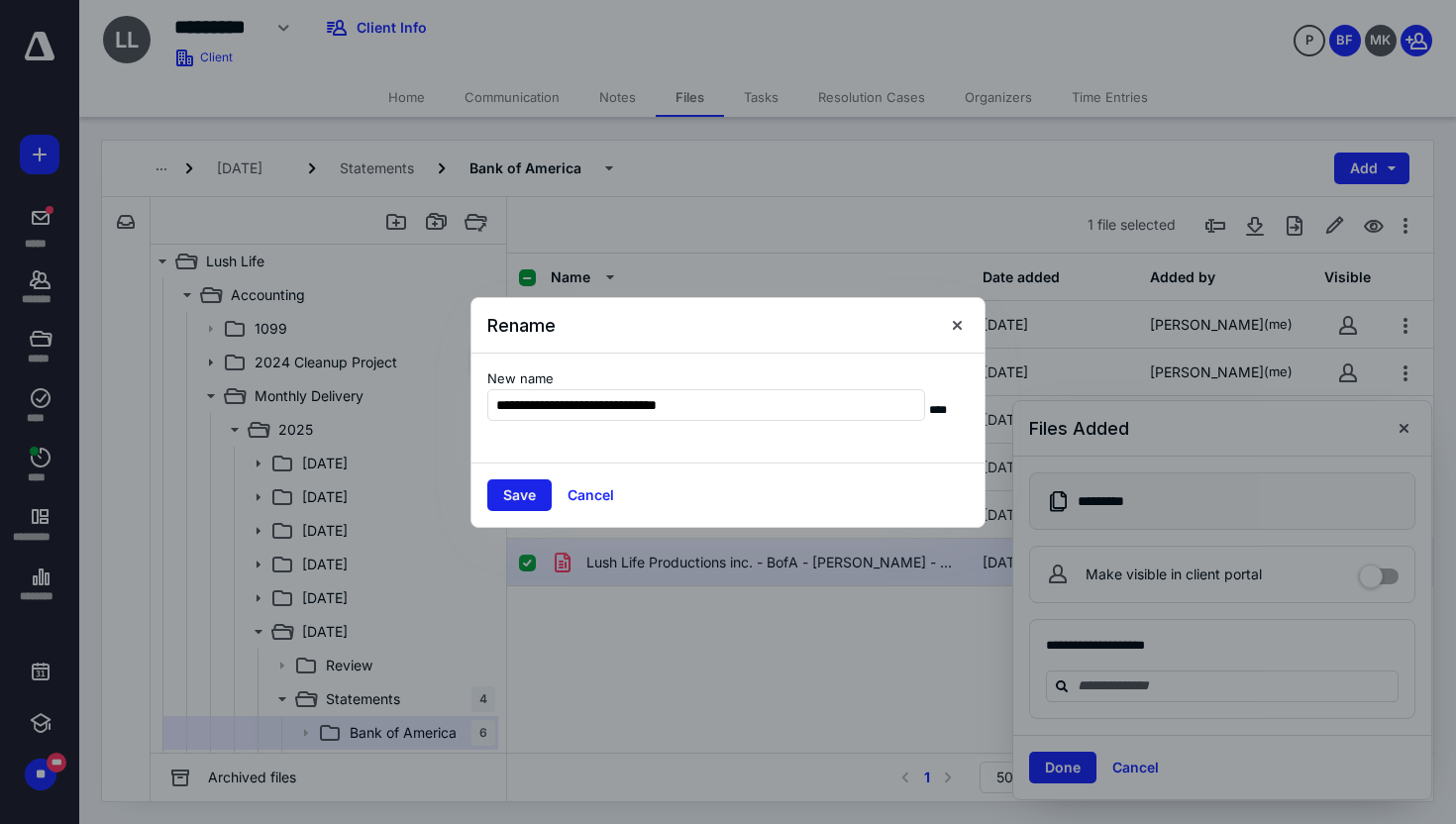 type on "**********" 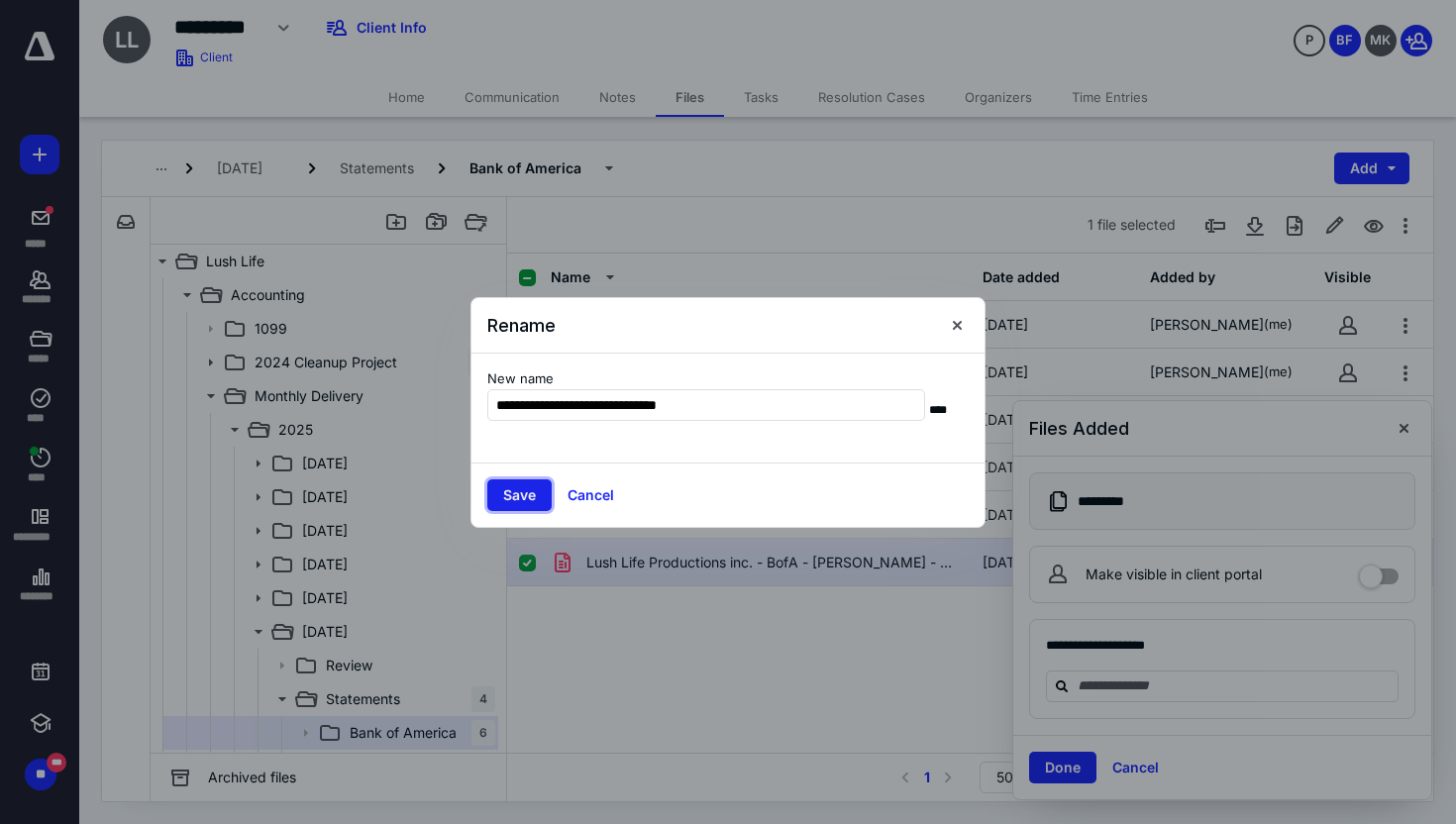 click on "Save" at bounding box center [519, 495] 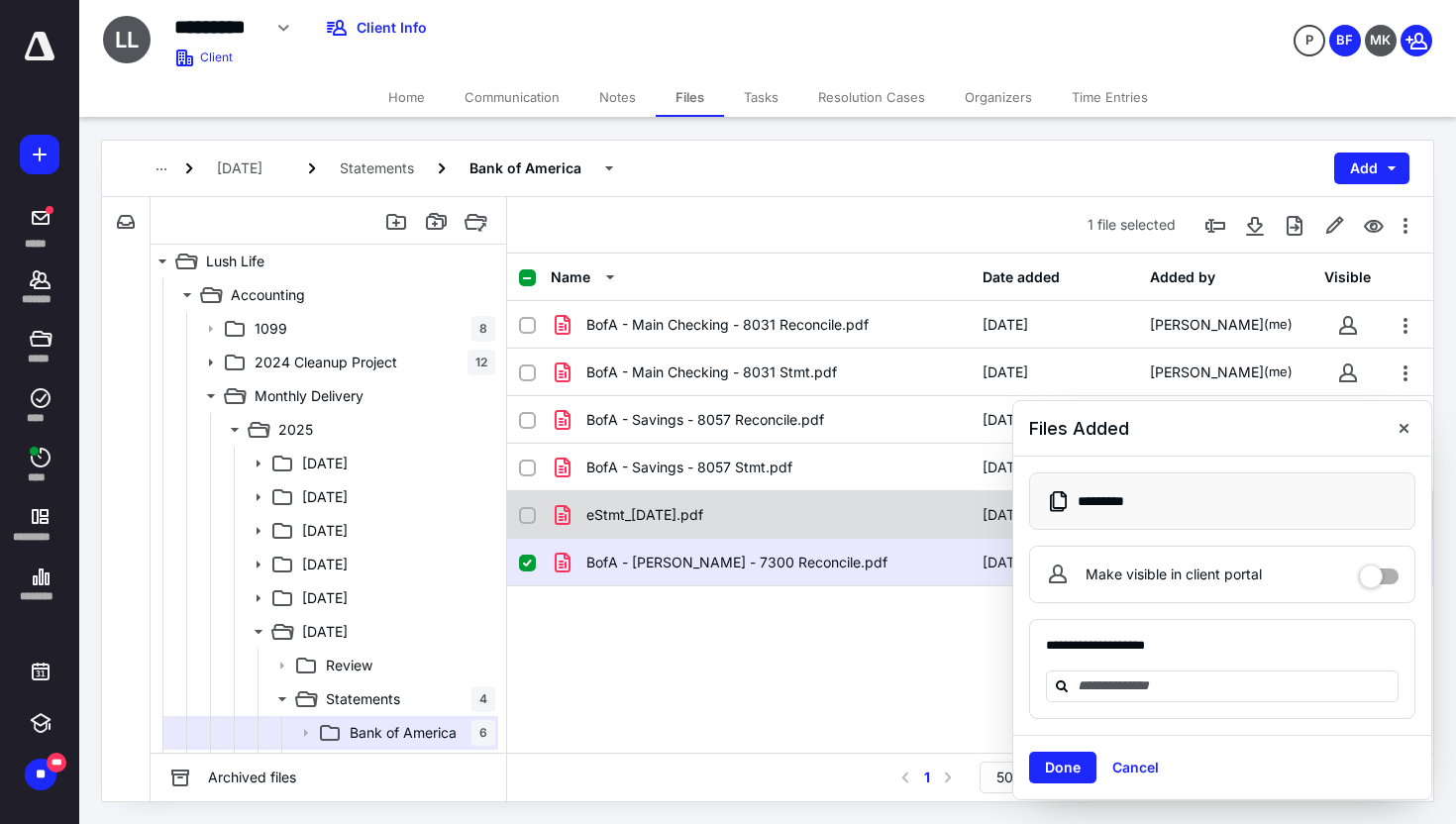 click on "eStmt_2025-06-30.pdf" at bounding box center (645, 515) 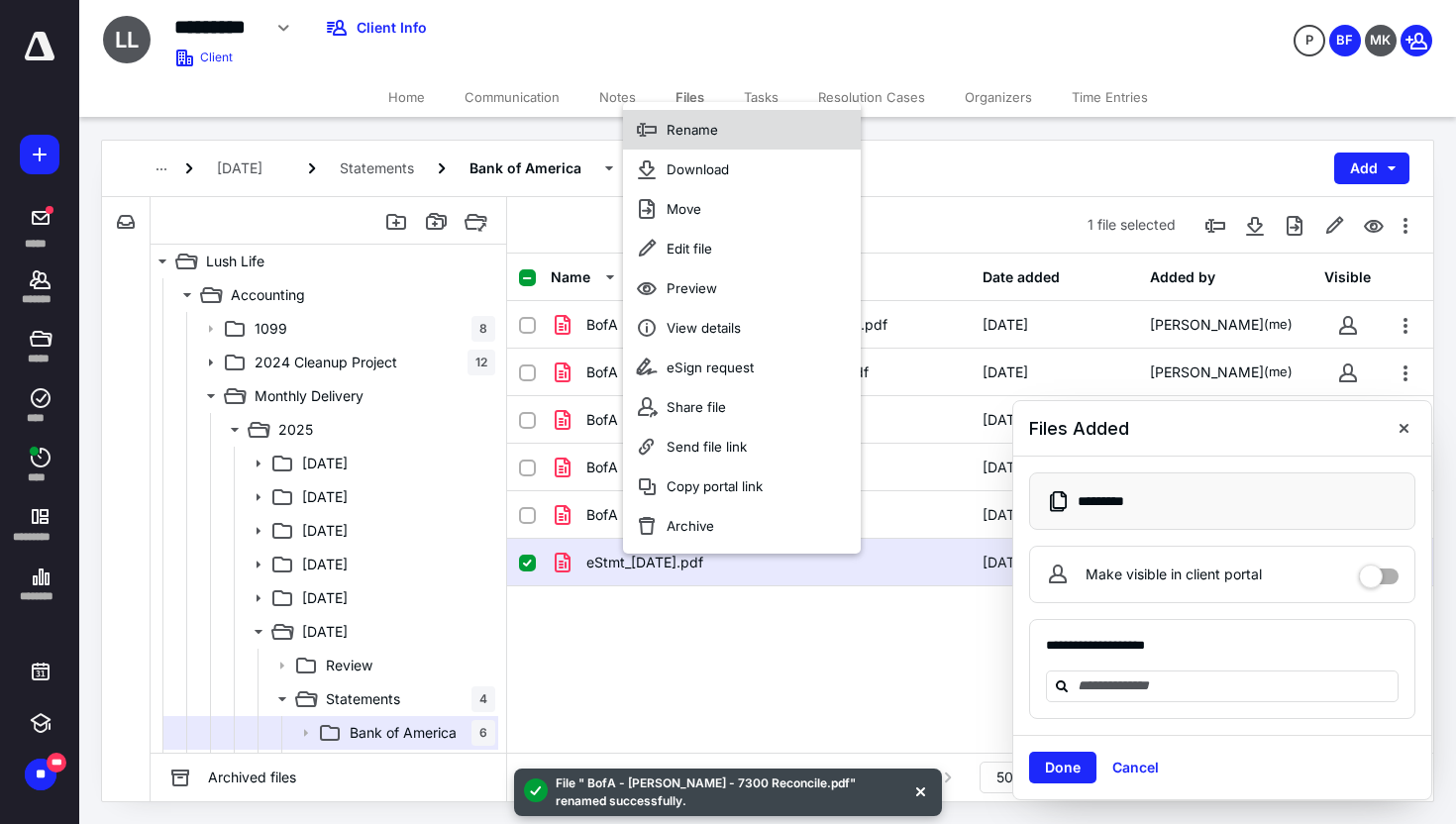 click on "Rename" at bounding box center [692, 130] 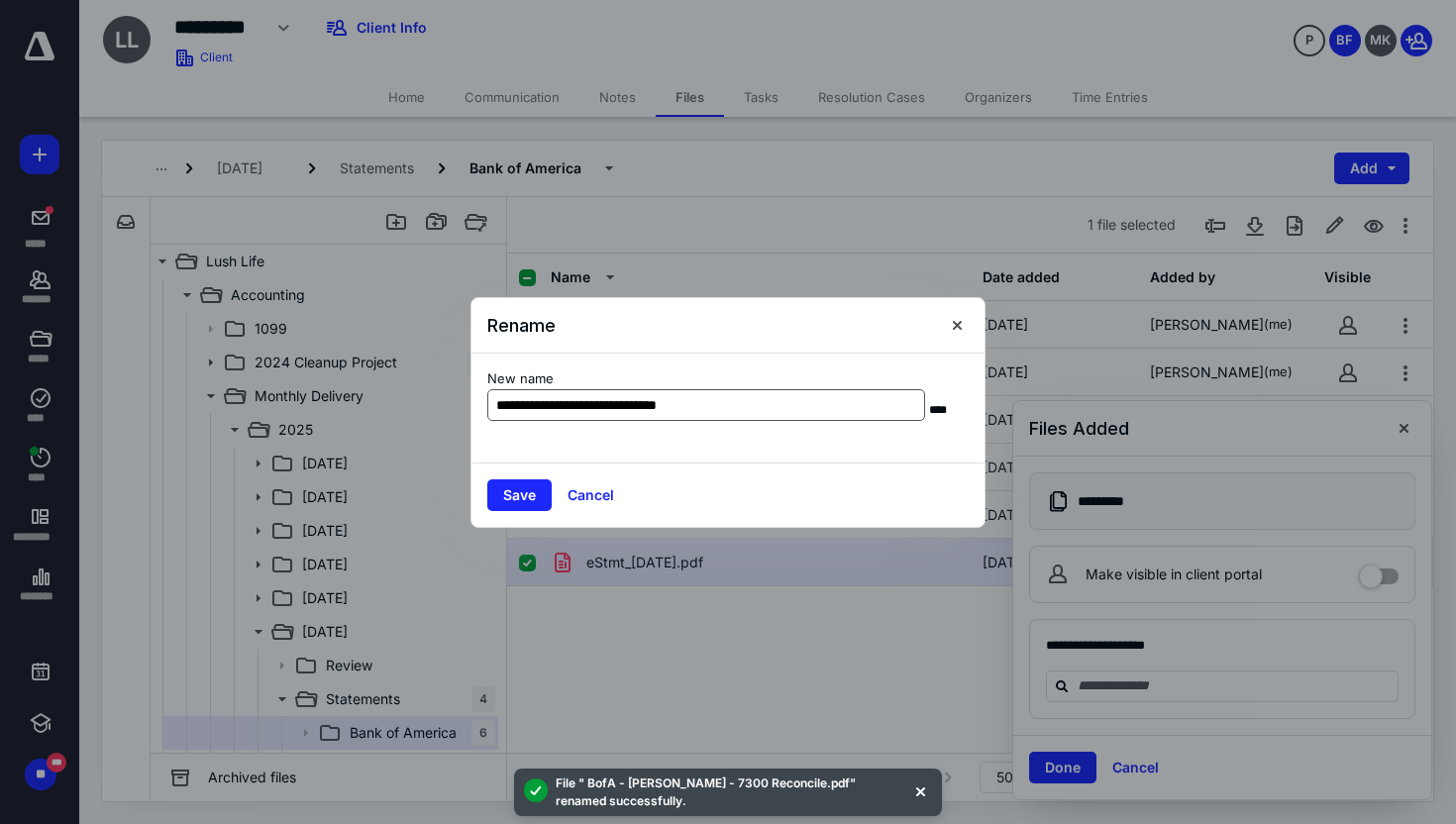 drag, startPoint x: 722, startPoint y: 401, endPoint x: 650, endPoint y: 400, distance: 72.00694 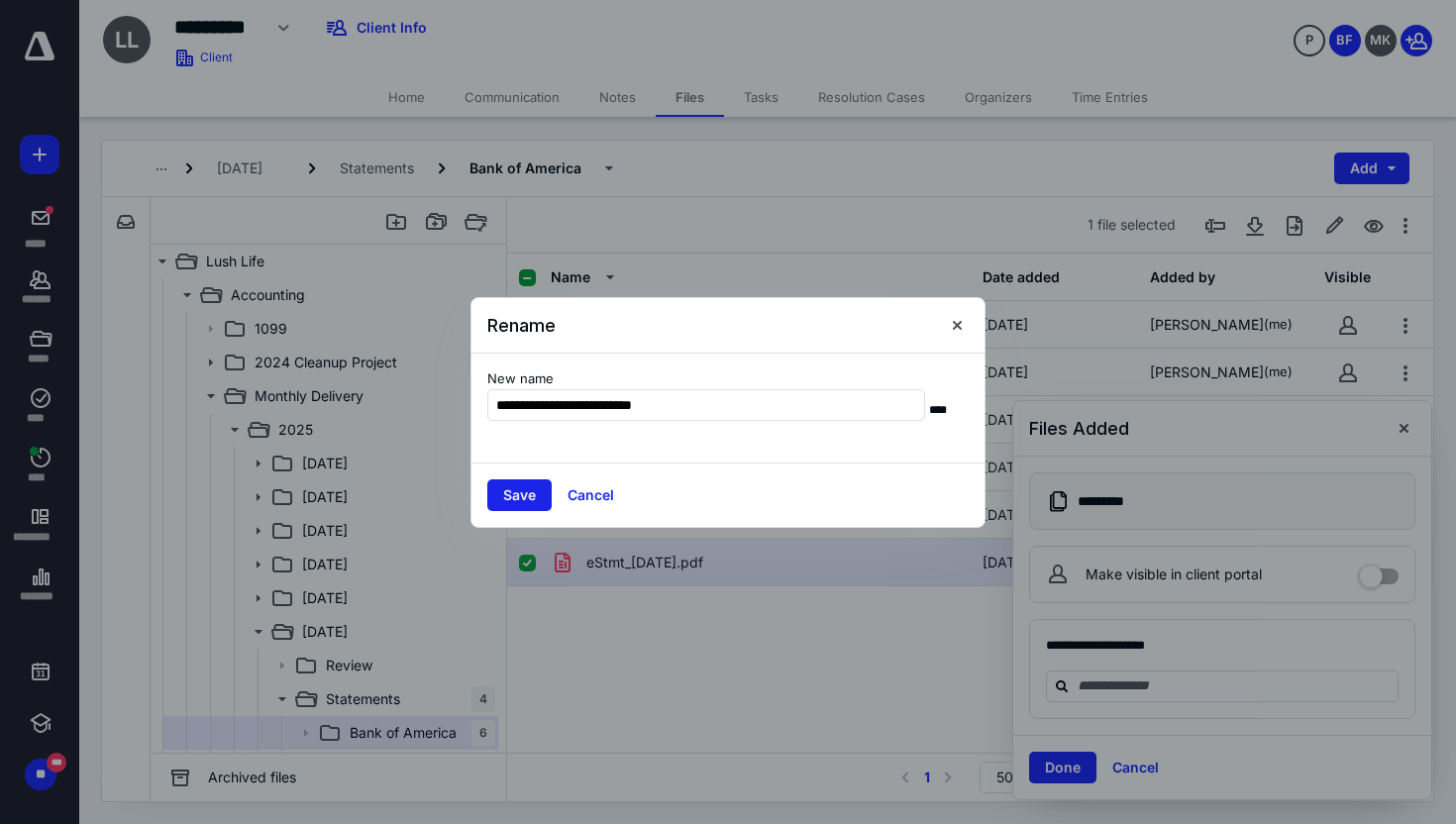 type on "**********" 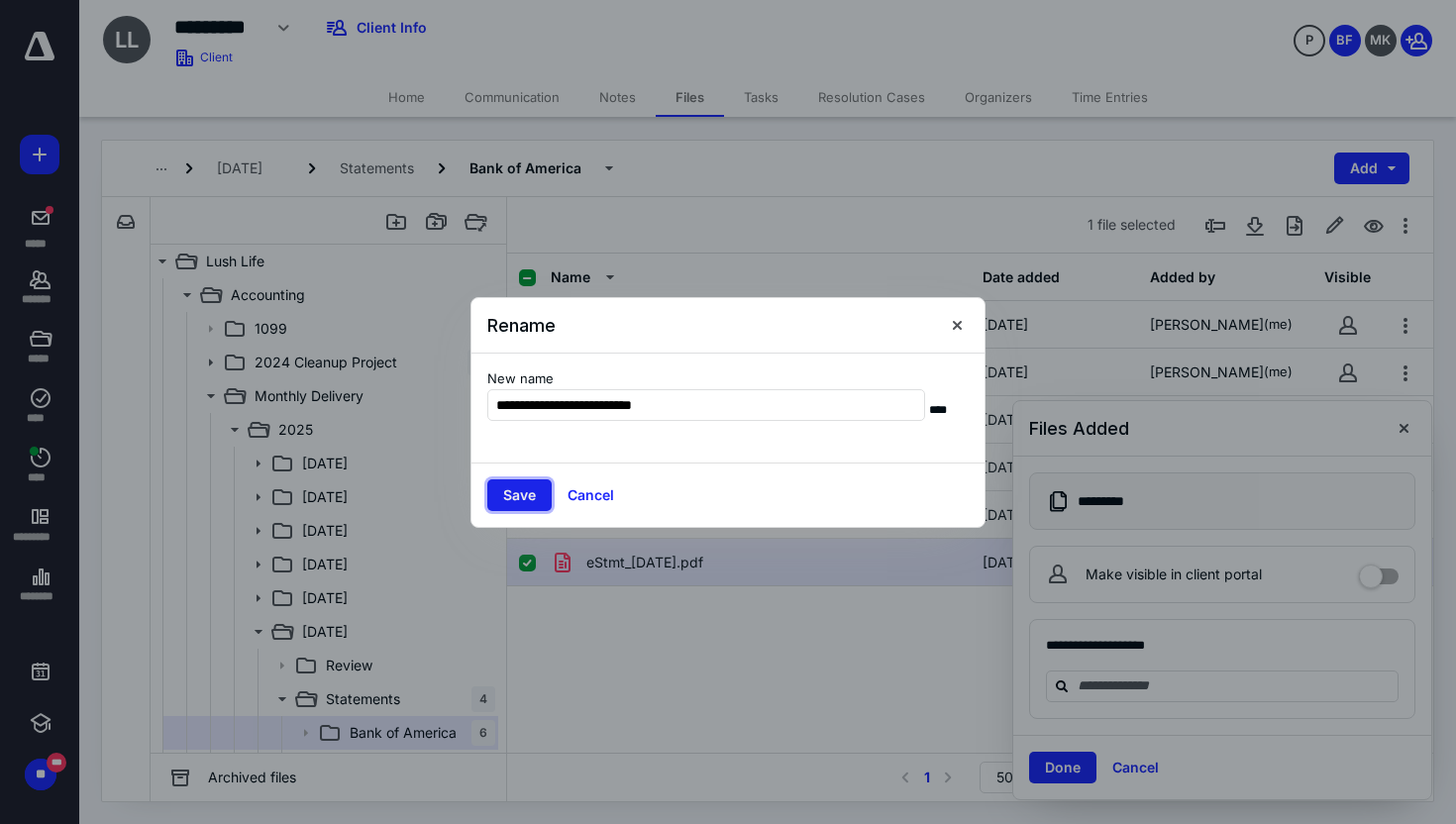 click on "Save" at bounding box center [519, 495] 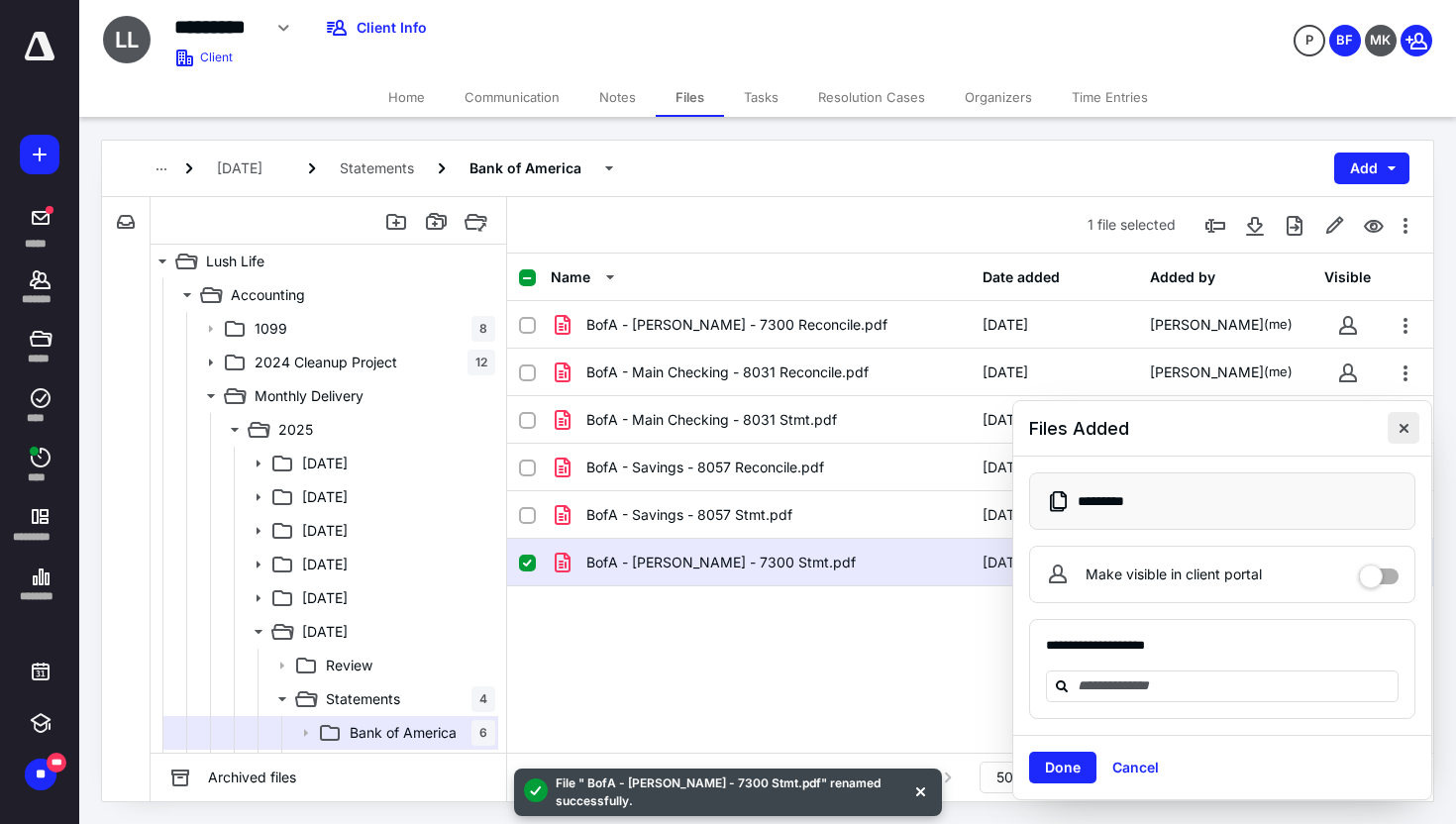 click at bounding box center [1404, 428] 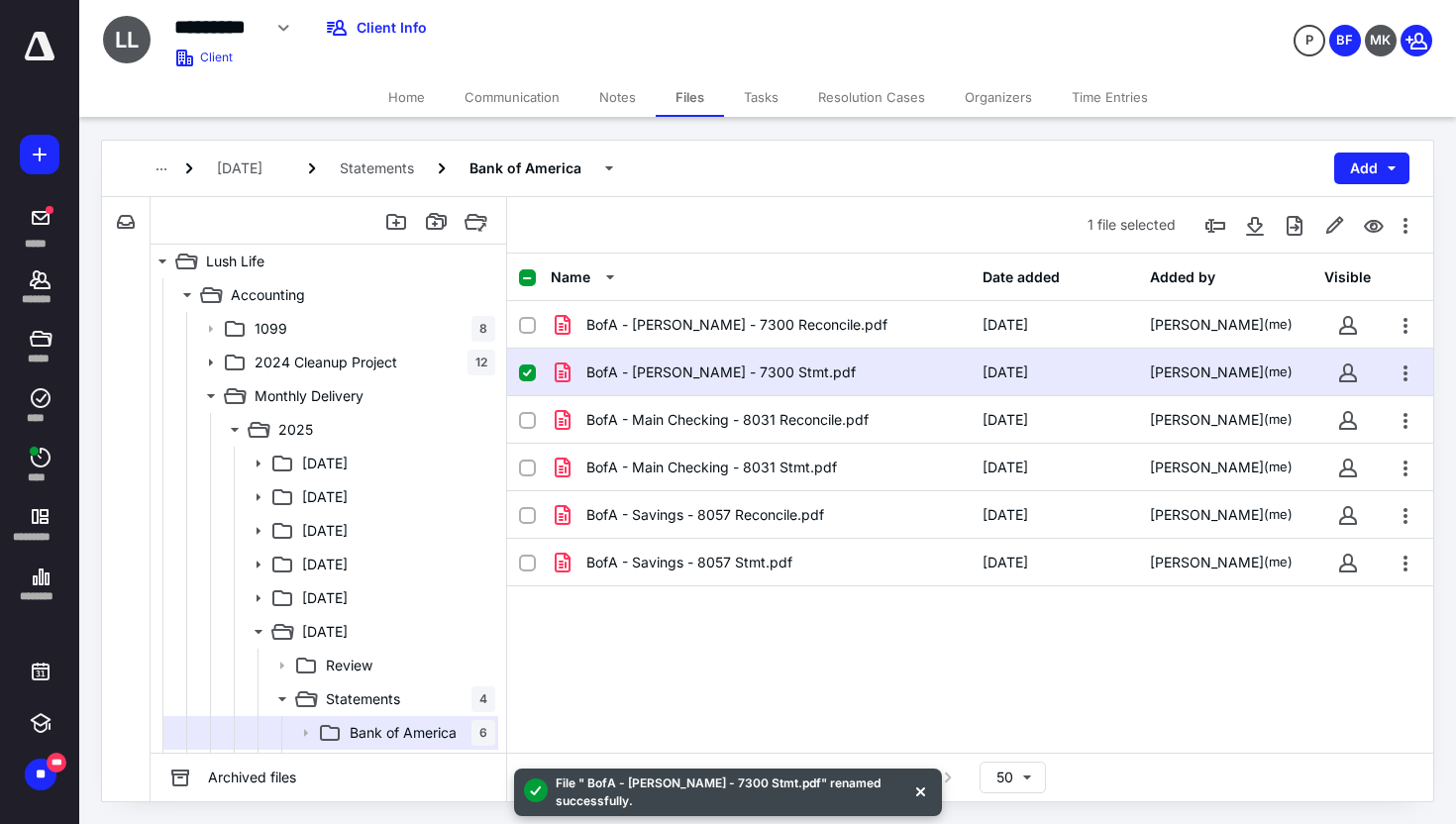 click at bounding box center [527, 373] 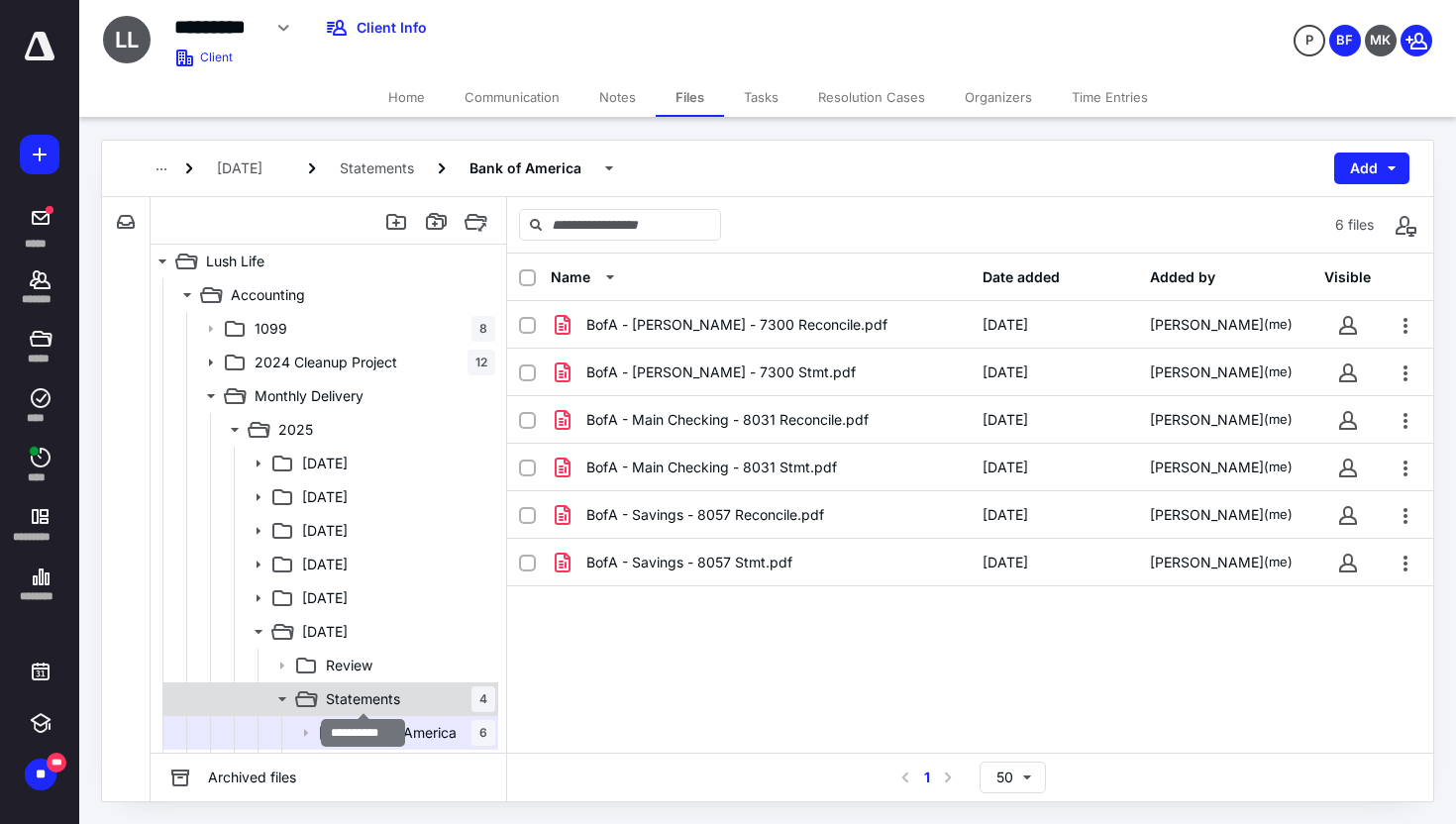 click on "Statements" at bounding box center (363, 699) 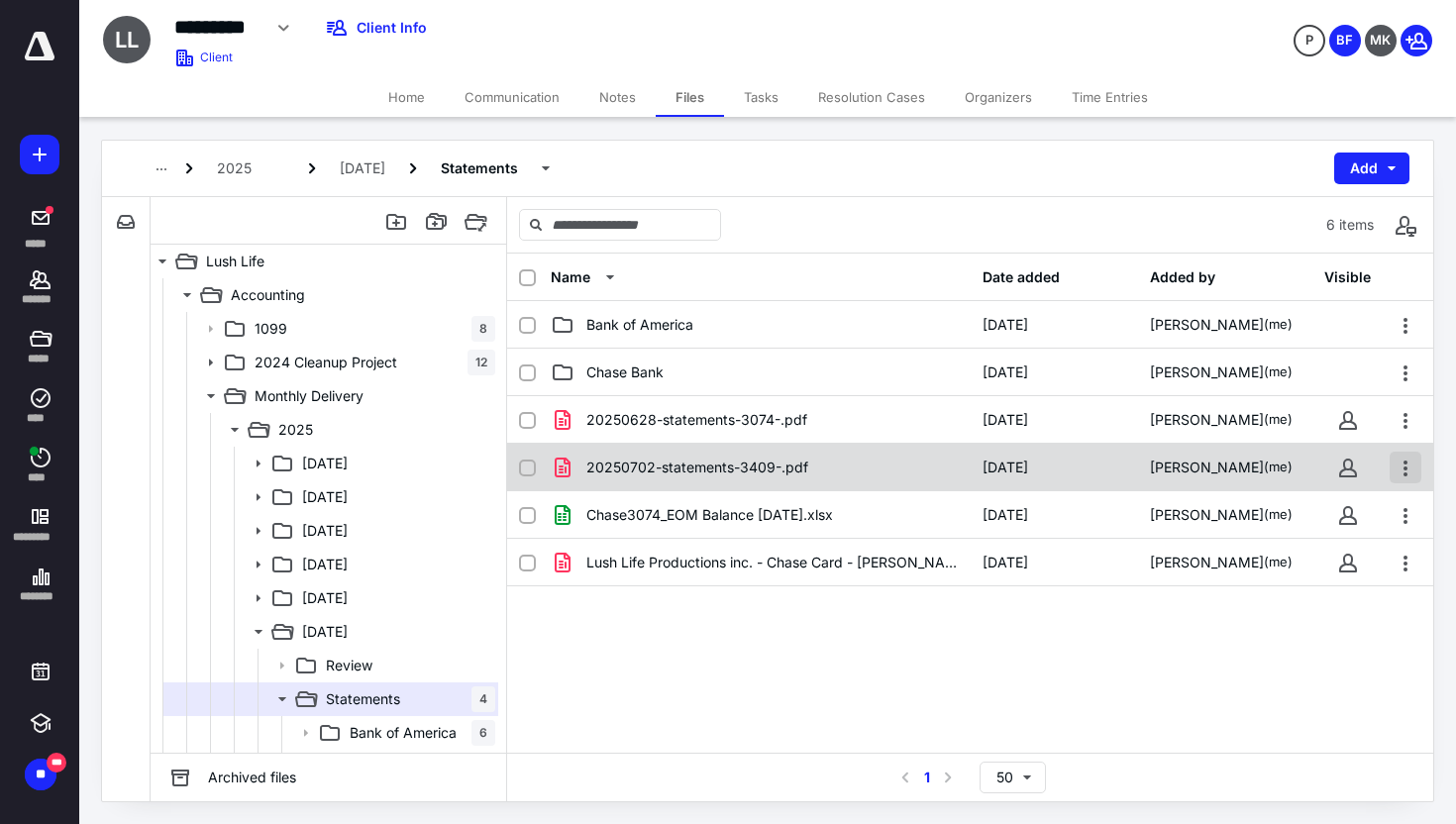 click at bounding box center (1405, 467) 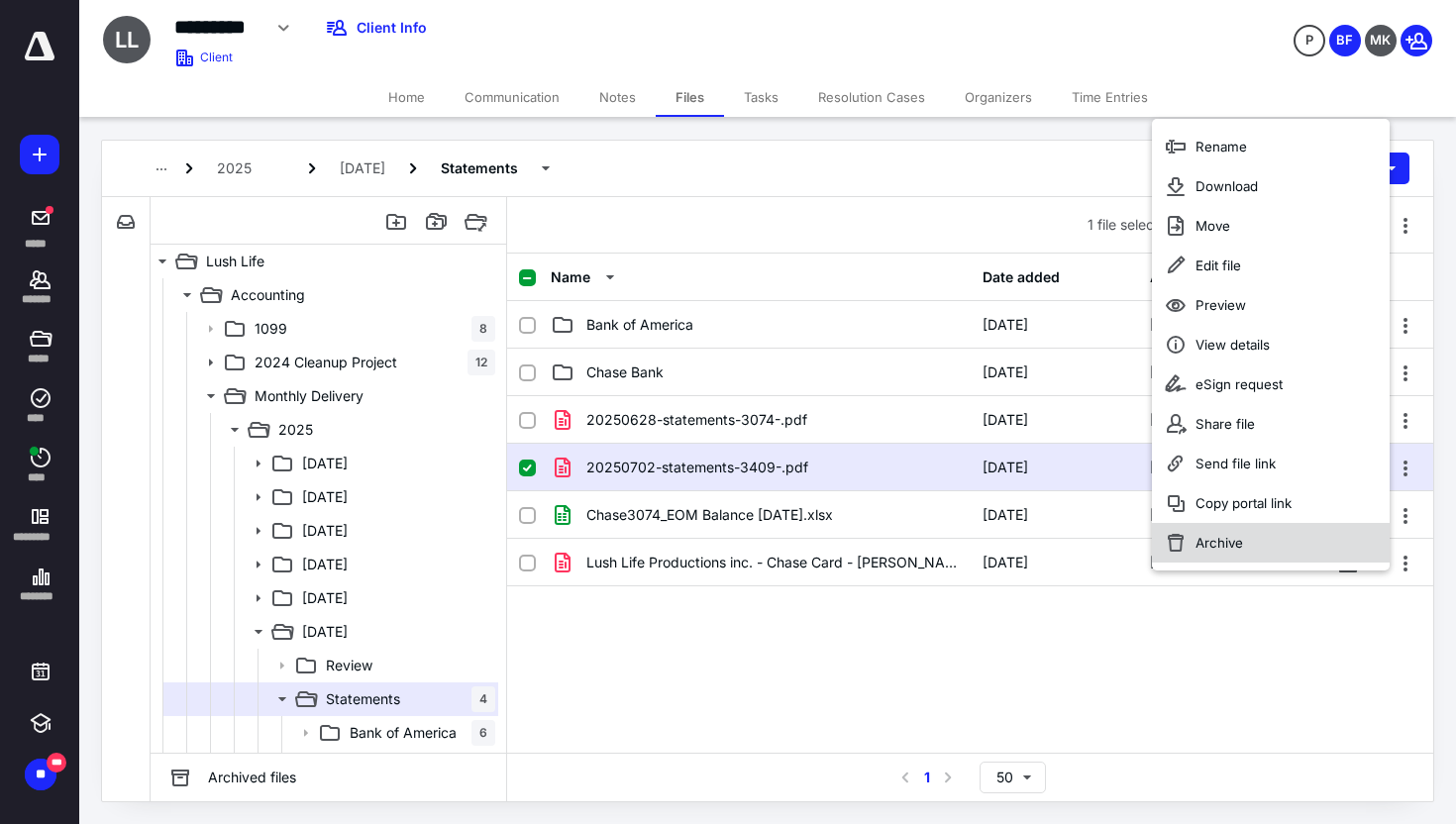click on "Archive" at bounding box center (1219, 543) 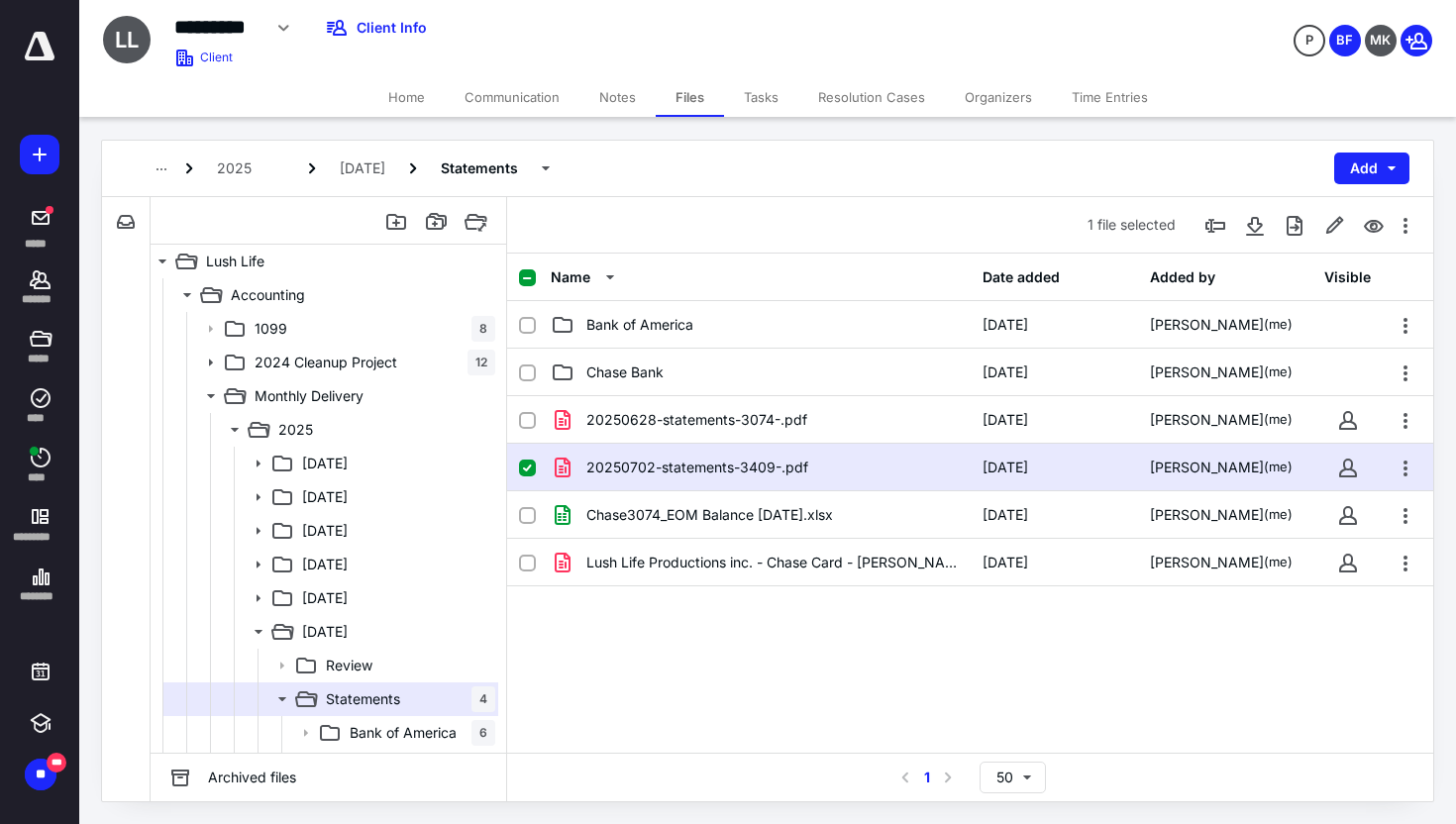 checkbox on "false" 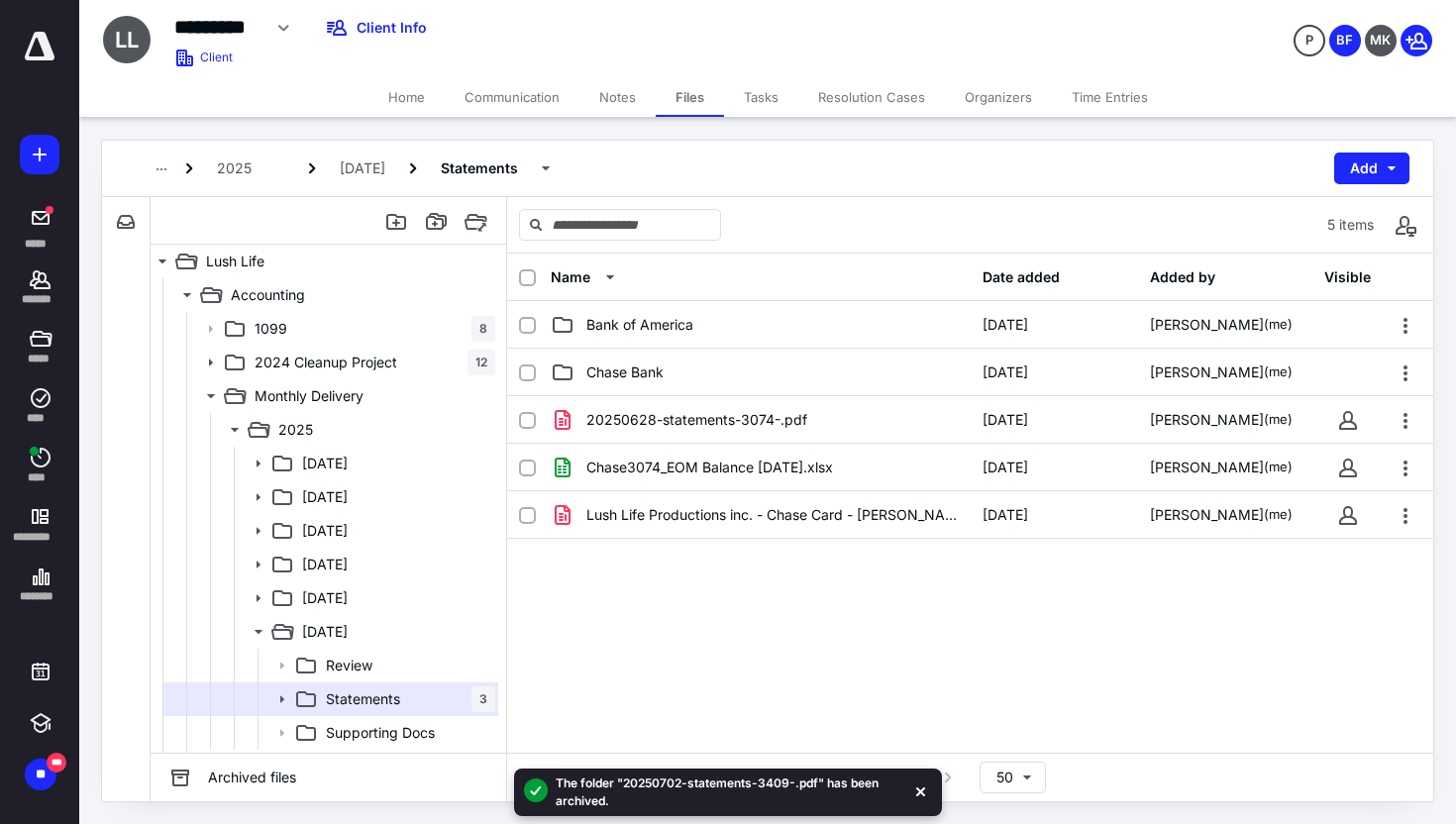 click on "The folder "20250702-statements-3409-.pdf" has been archived." at bounding box center (720, 792) 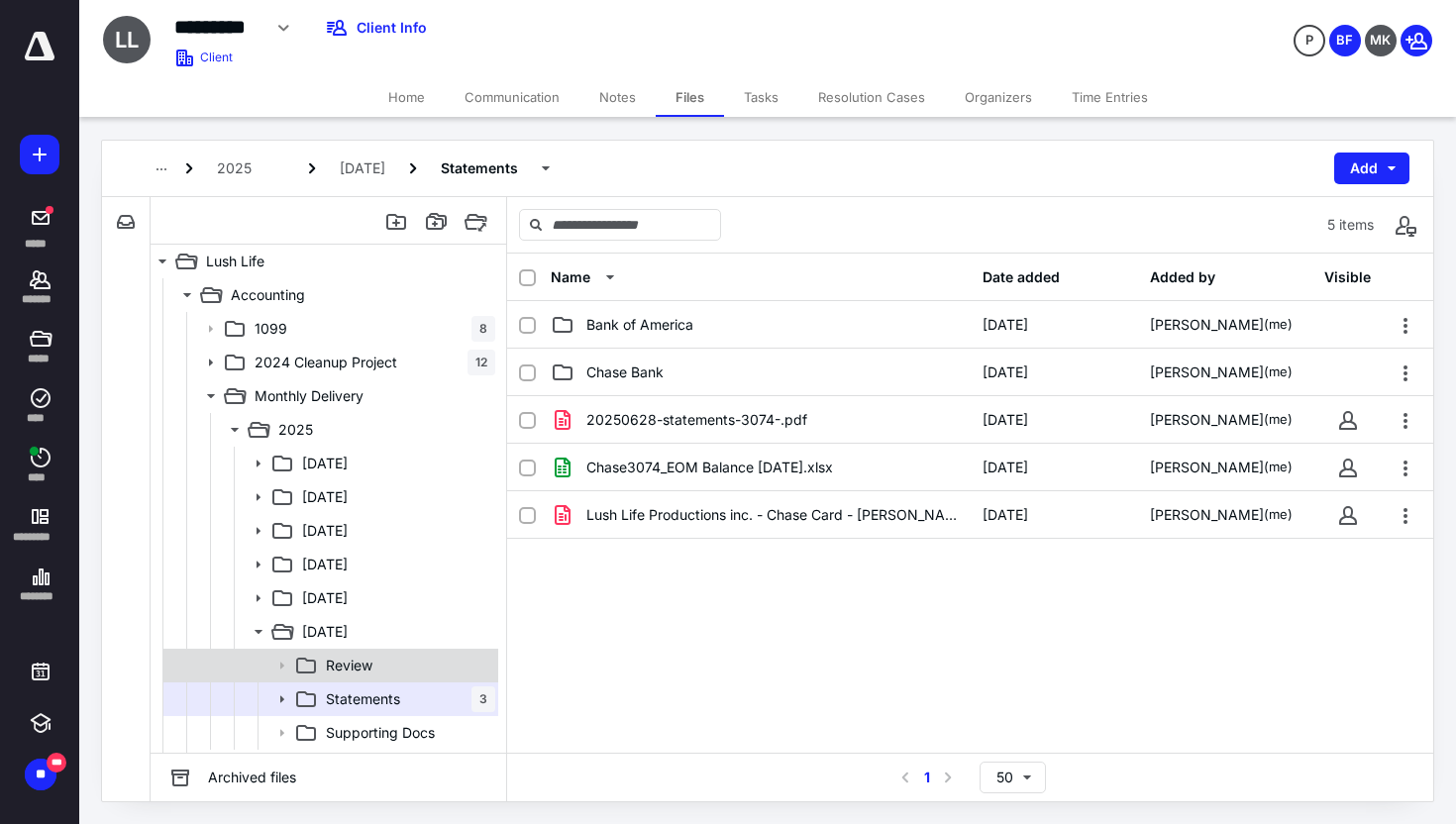 click on "Review" at bounding box center (349, 666) 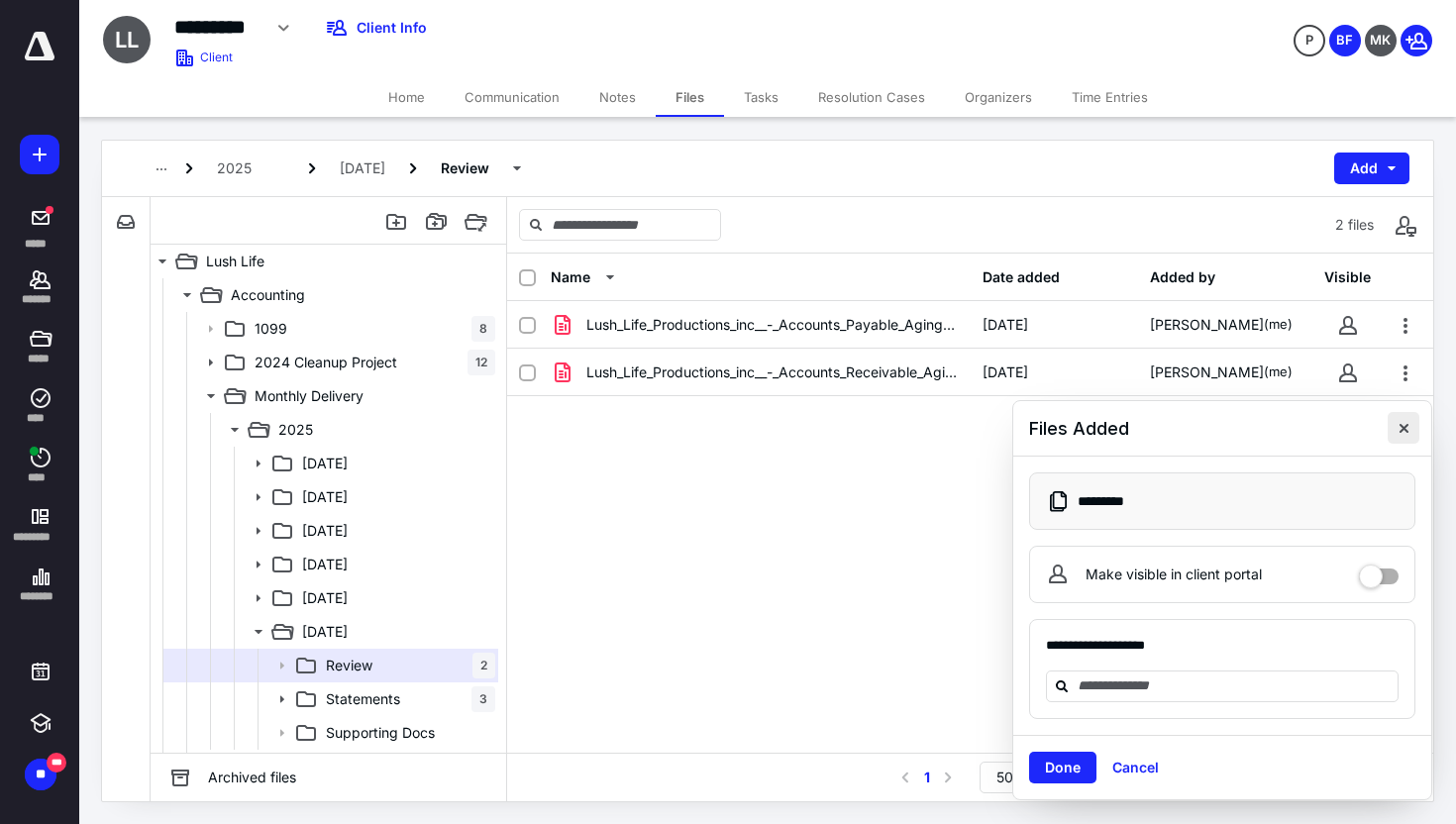 click at bounding box center [1404, 428] 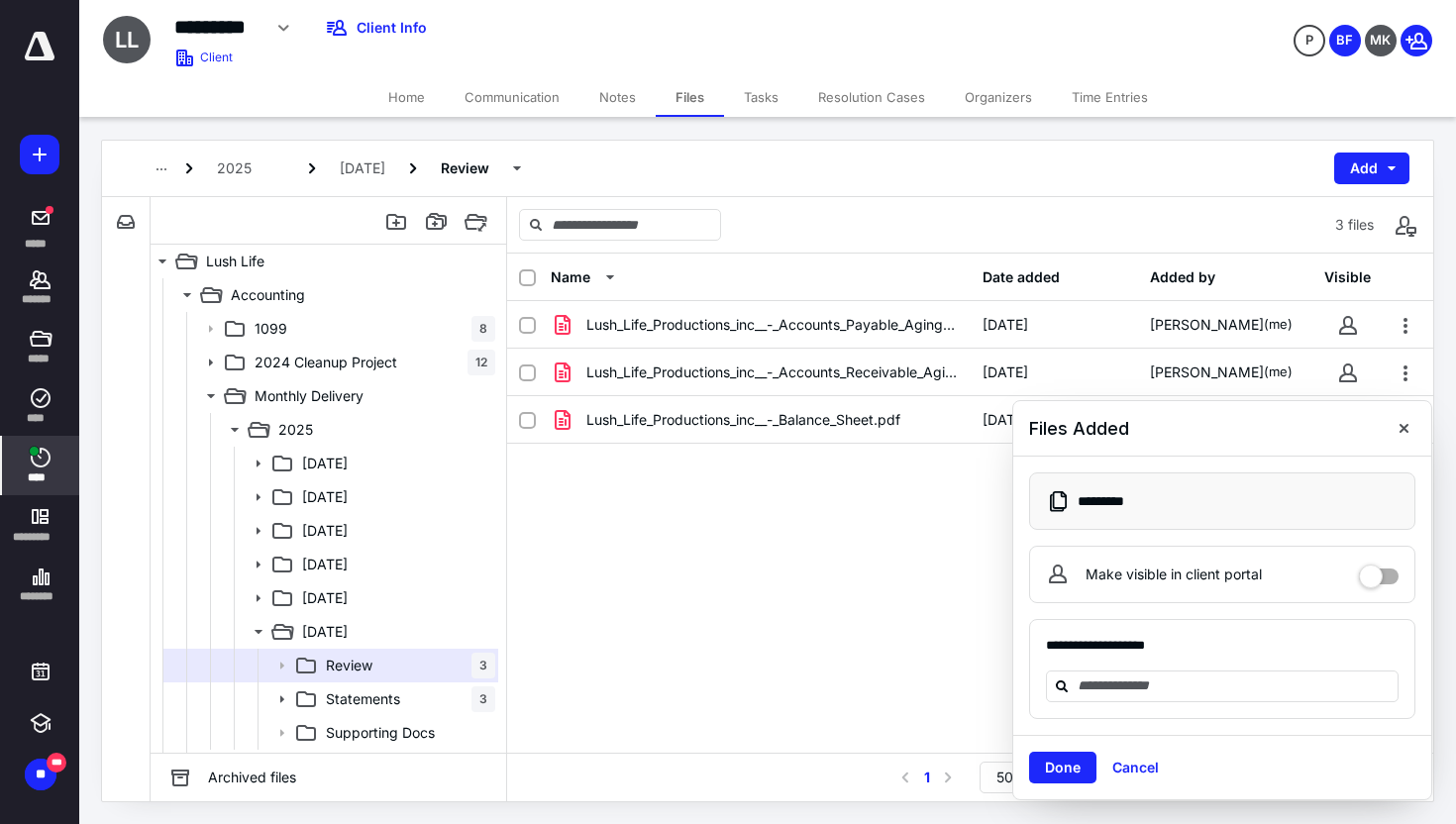 click 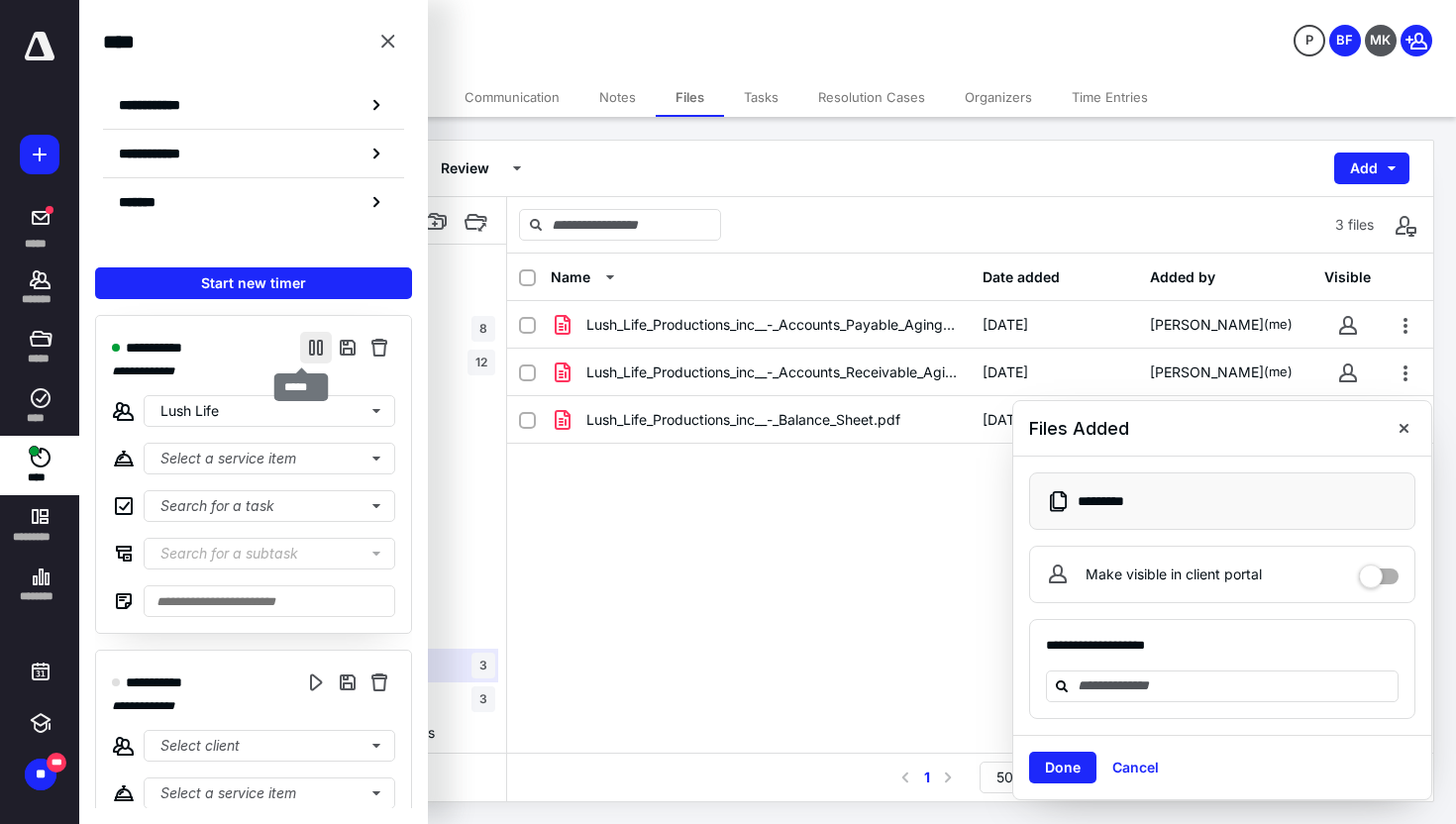 click at bounding box center [316, 348] 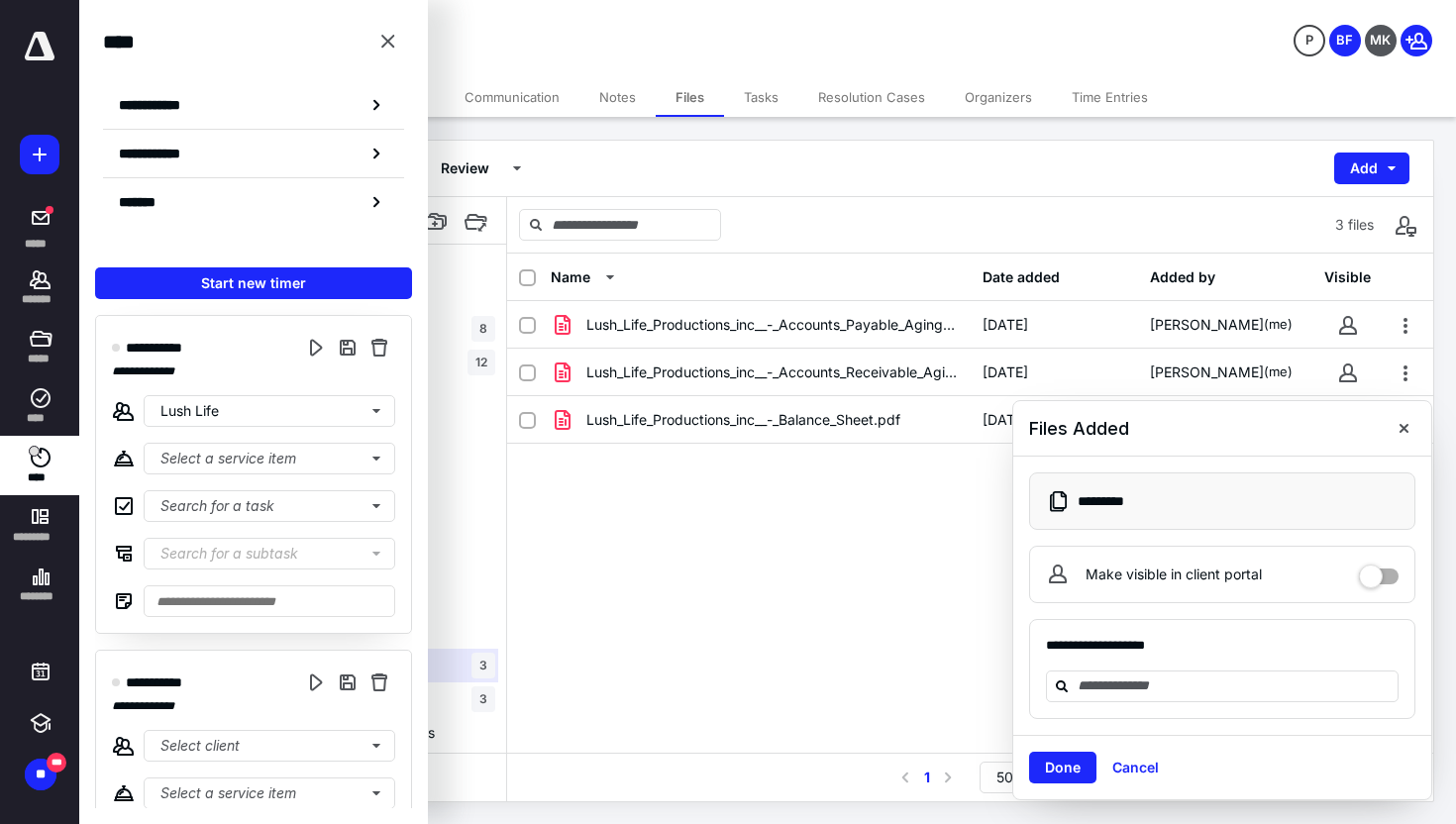 click on "********* Edit Archive Client Info" at bounding box center (578, 28) 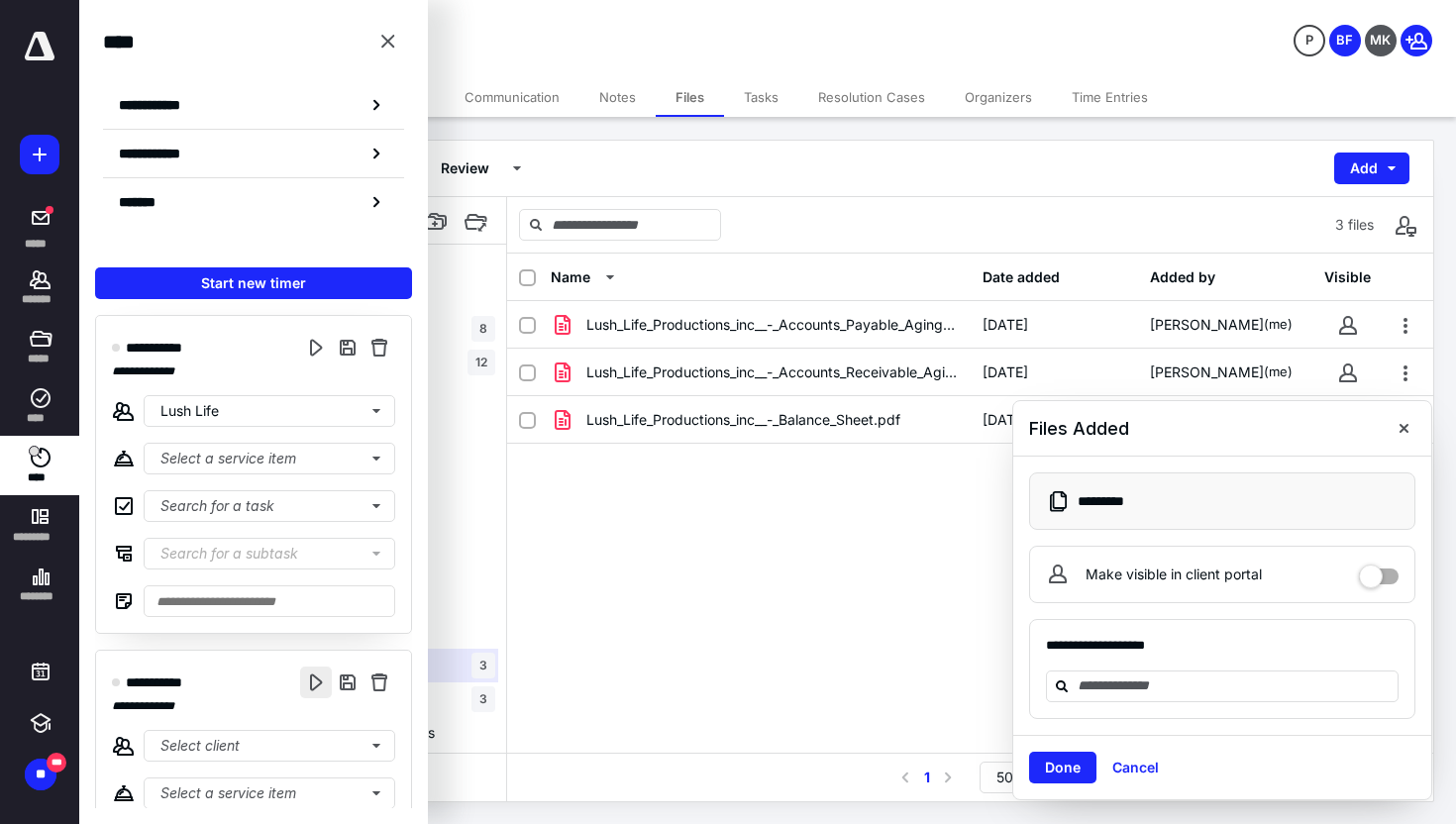 click at bounding box center (316, 682) 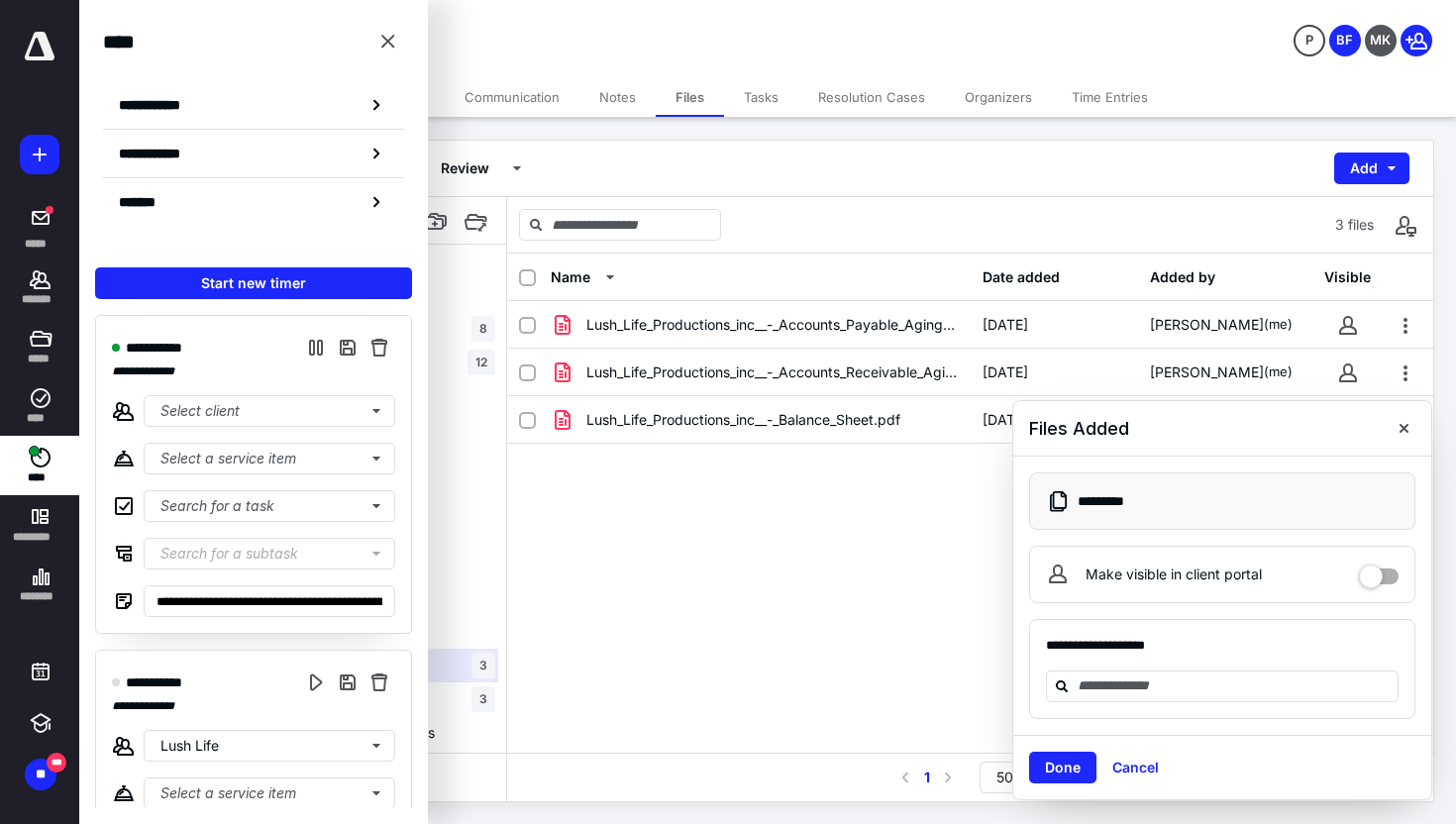 click on "Communication" at bounding box center [512, 97] 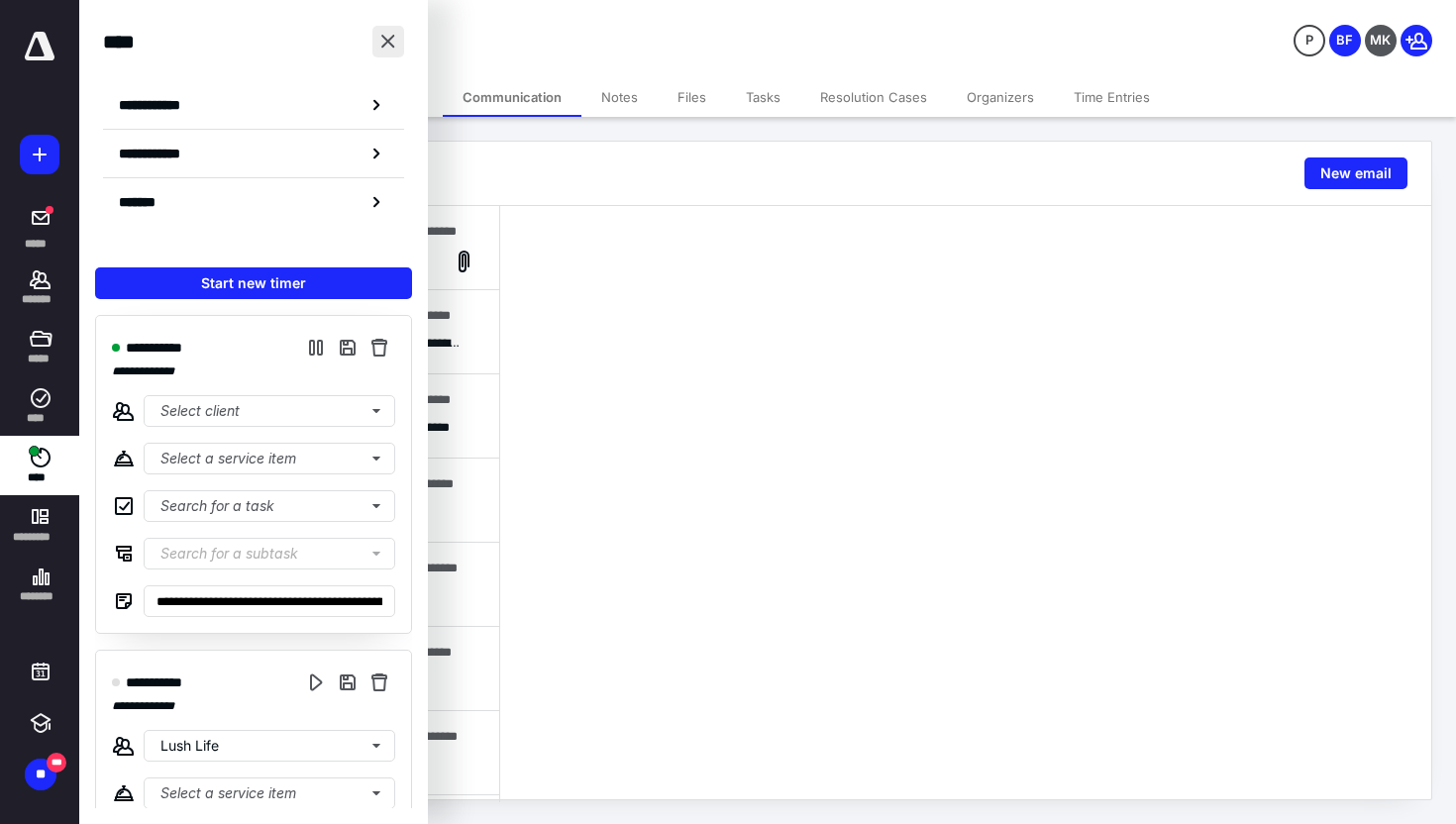 click at bounding box center [388, 42] 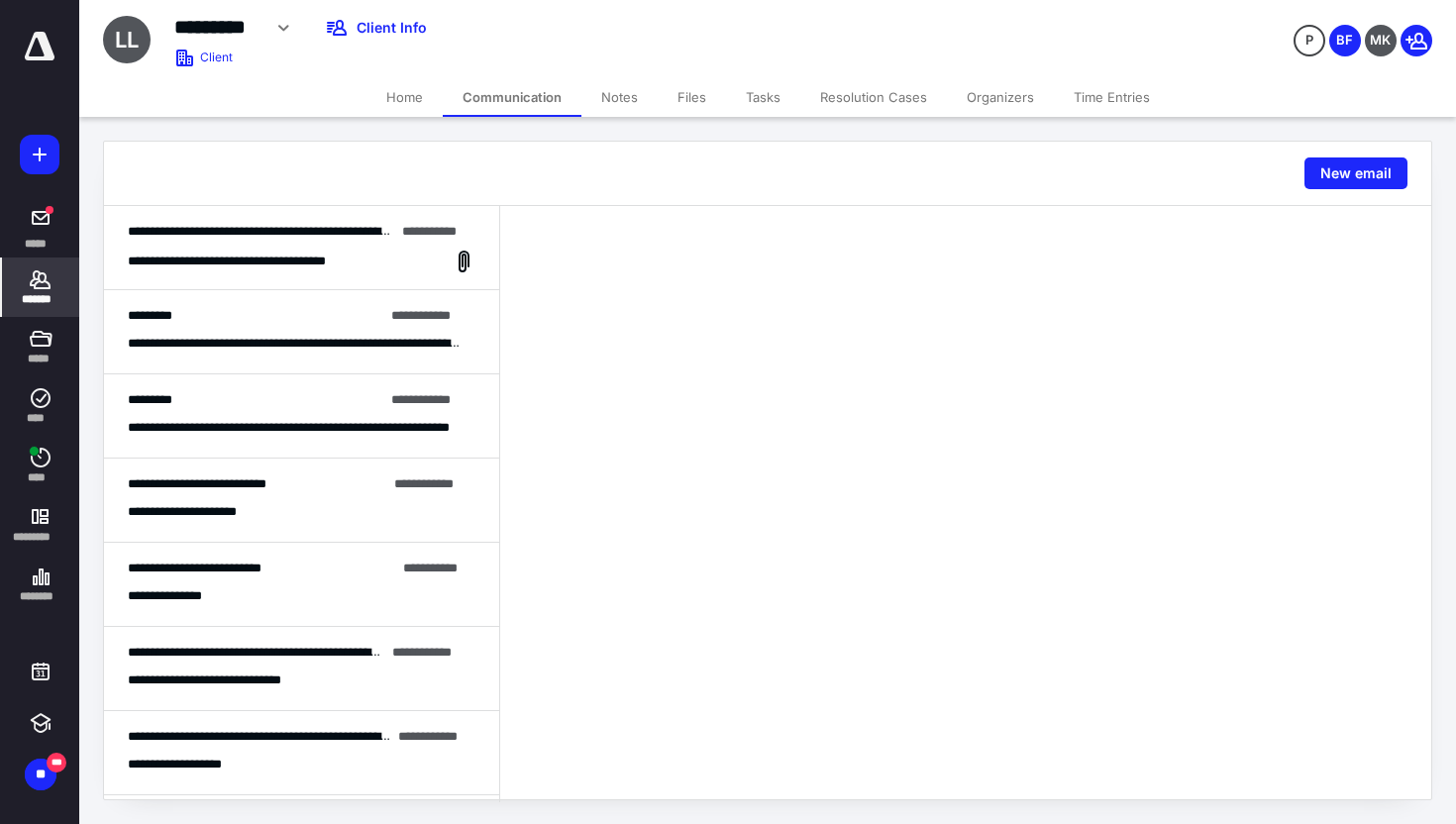 click on "*******" at bounding box center (41, 299) 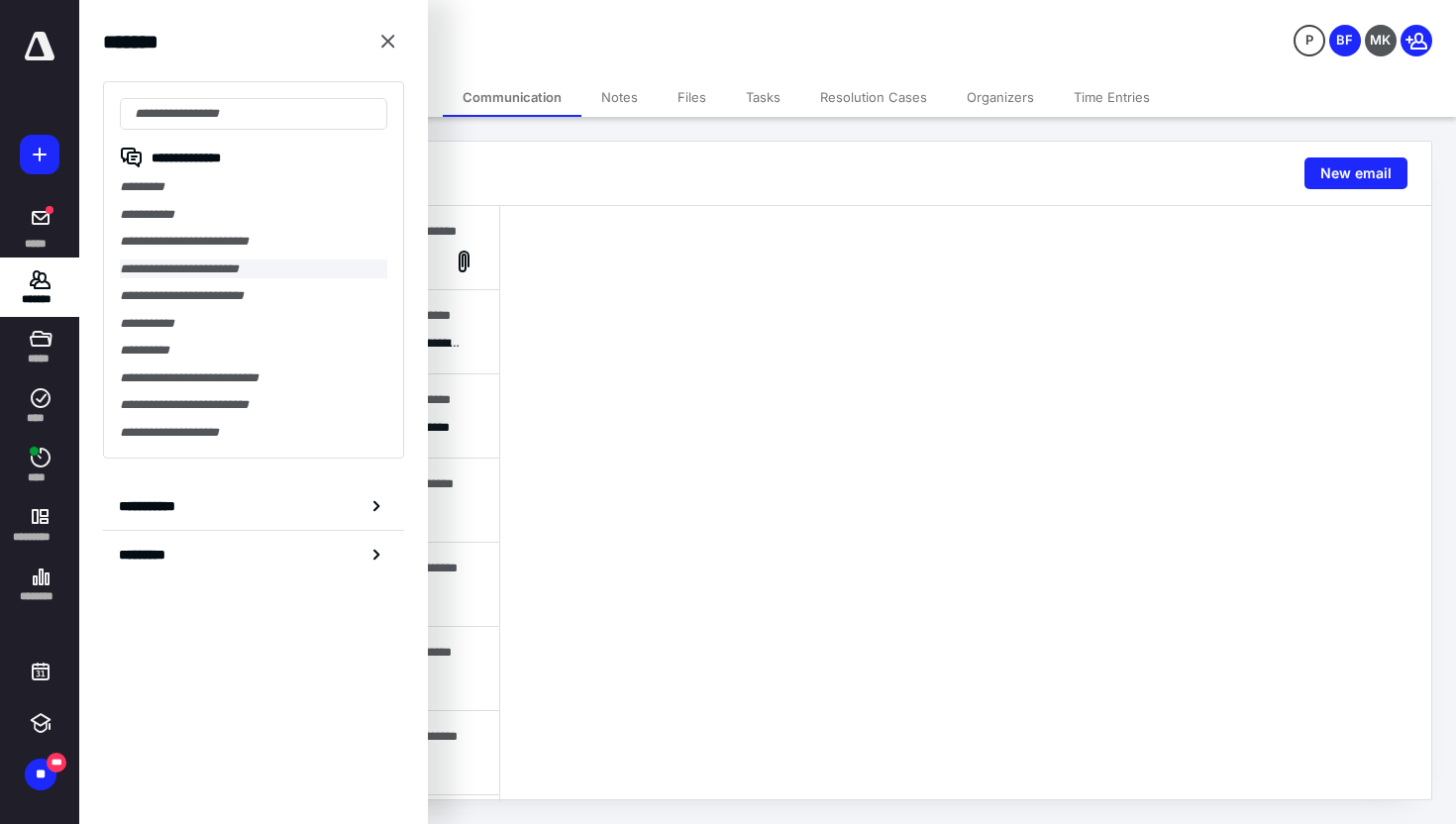 click on "**********" at bounding box center [254, 269] 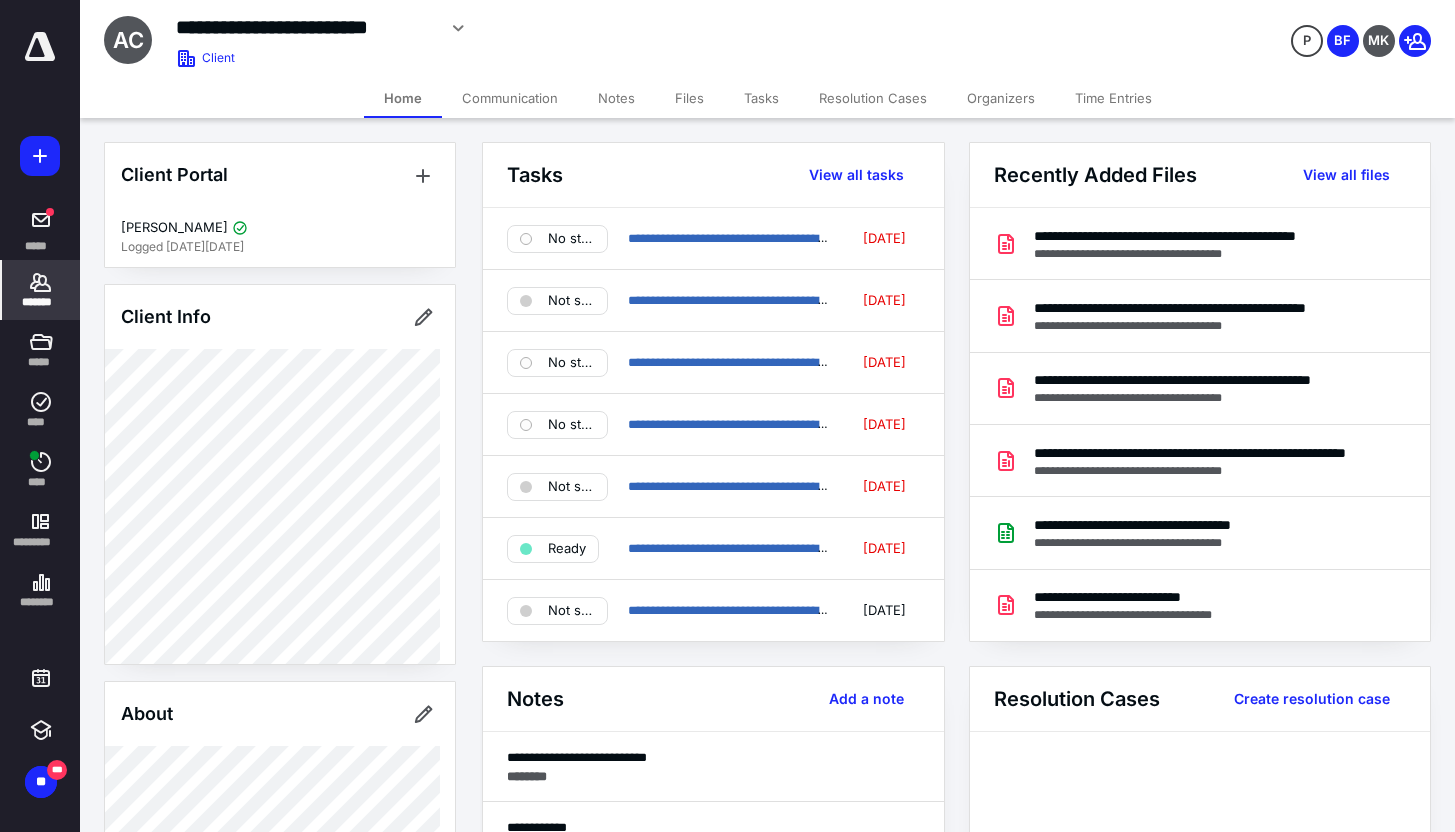 click on "Communication" at bounding box center [510, 98] 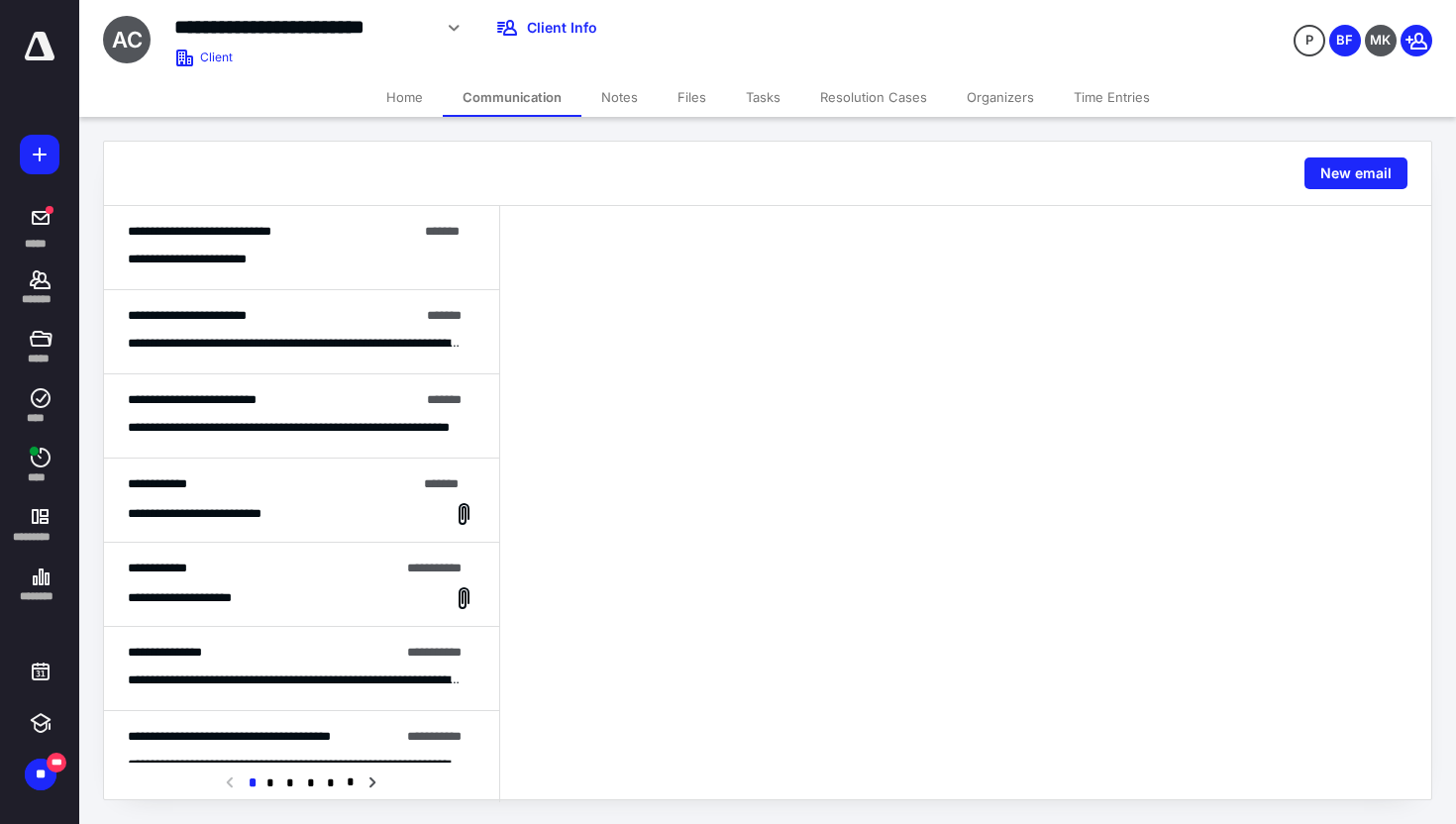 click on "**********" at bounding box center (301, 416) 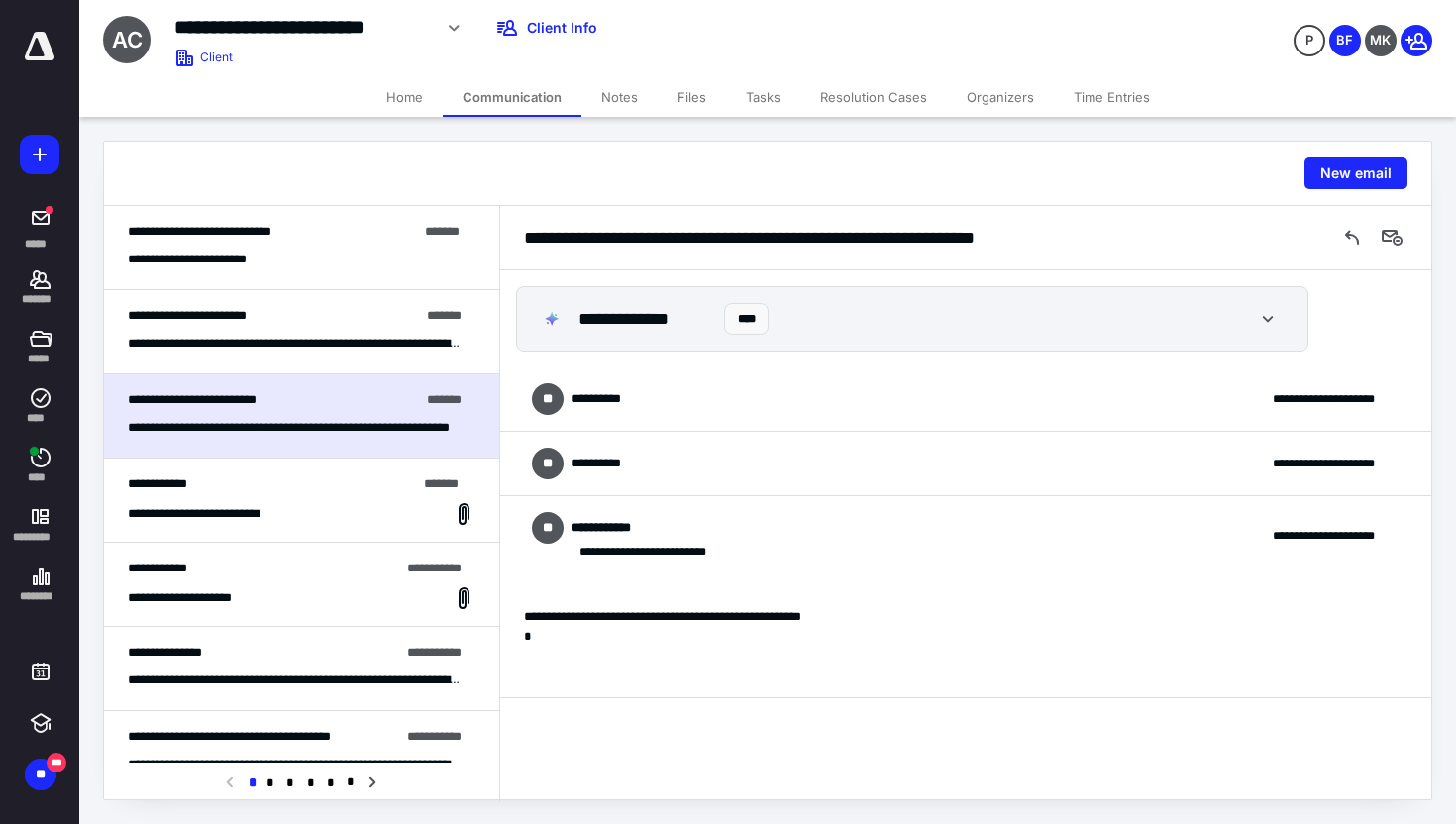 click on "**********" at bounding box center [966, 464] 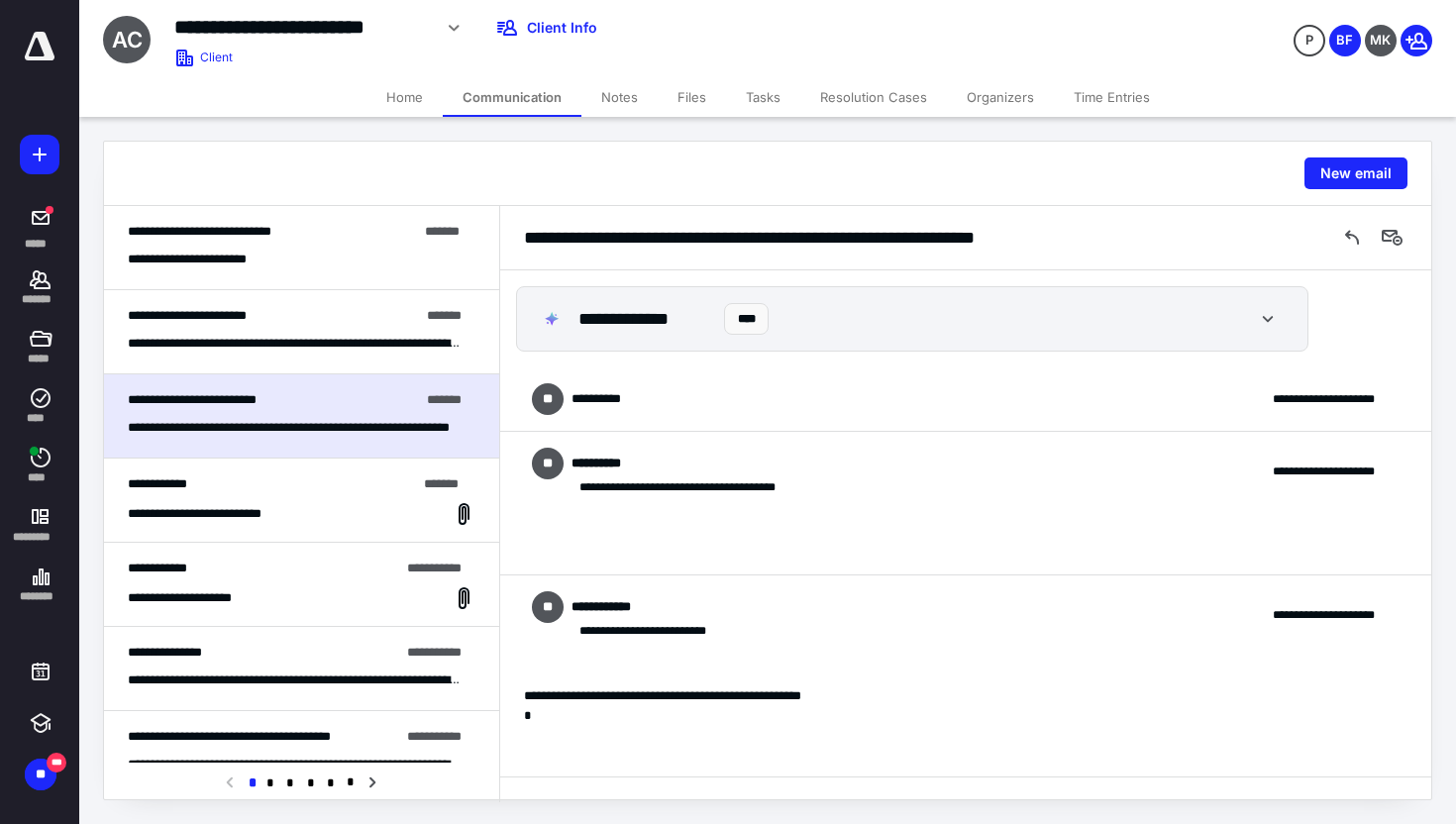 click on "**********" at bounding box center (966, 399) 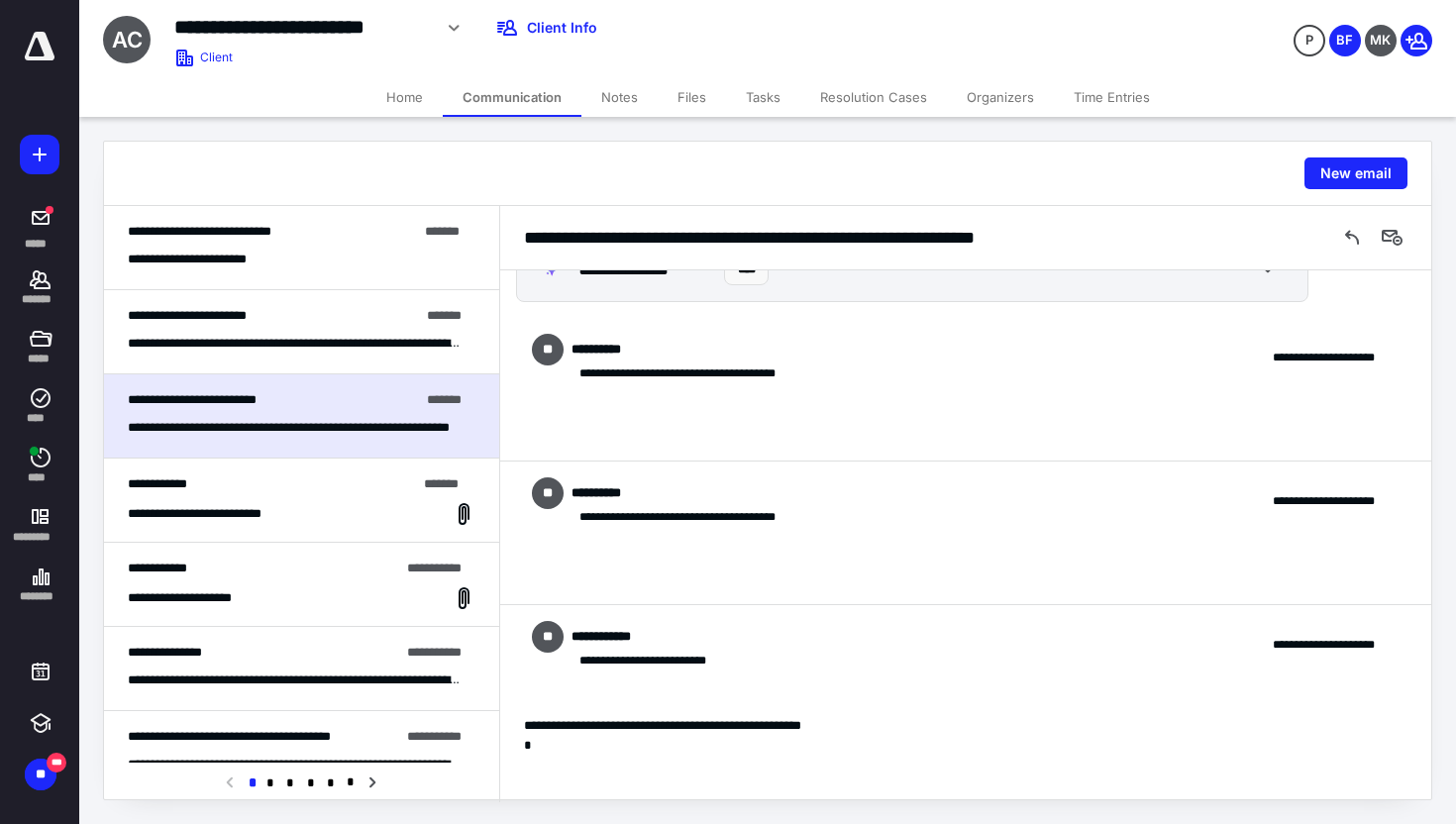 scroll, scrollTop: 53, scrollLeft: 0, axis: vertical 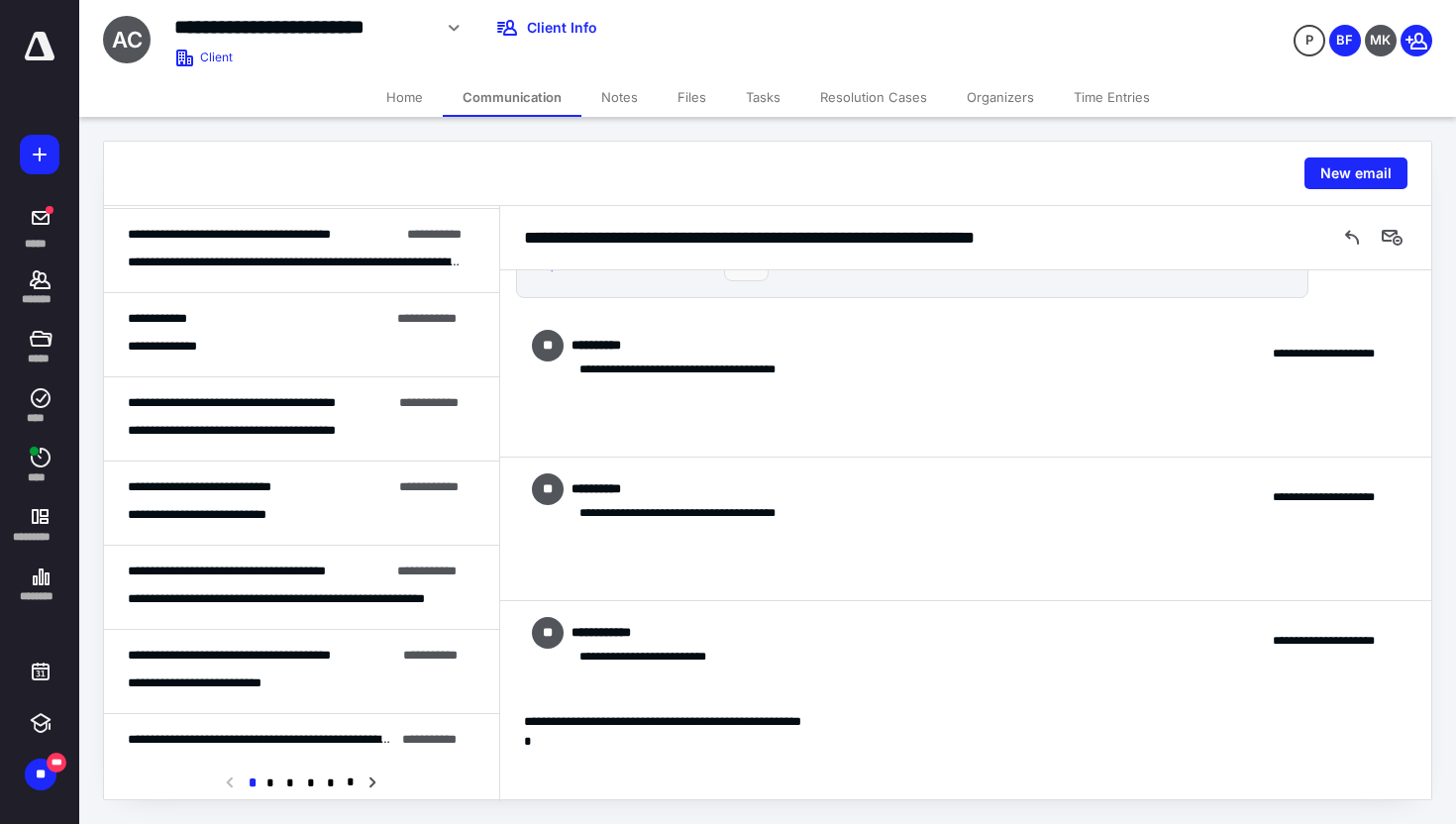 click on "**********" at bounding box center [301, 587] 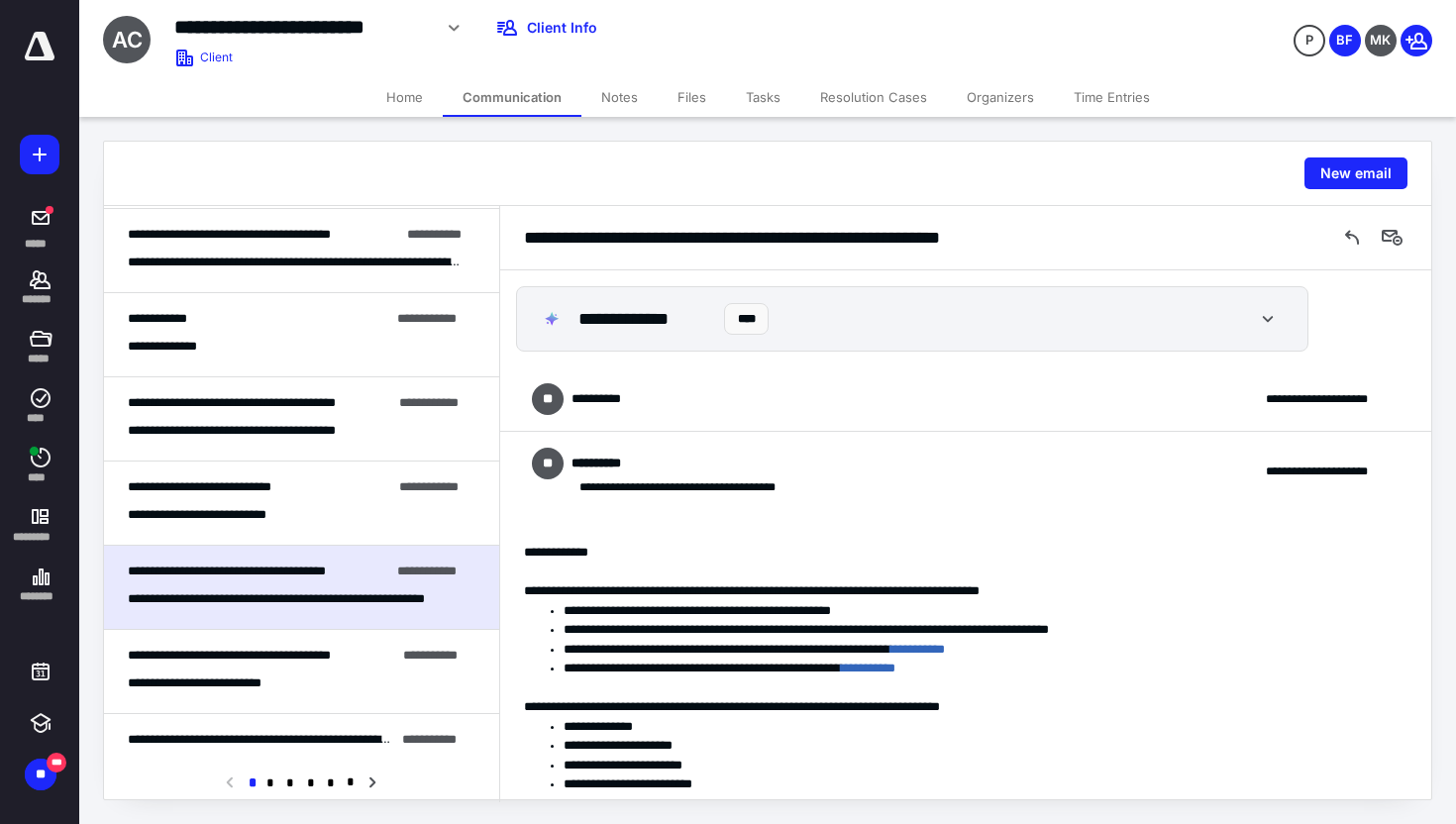 scroll, scrollTop: 140, scrollLeft: 0, axis: vertical 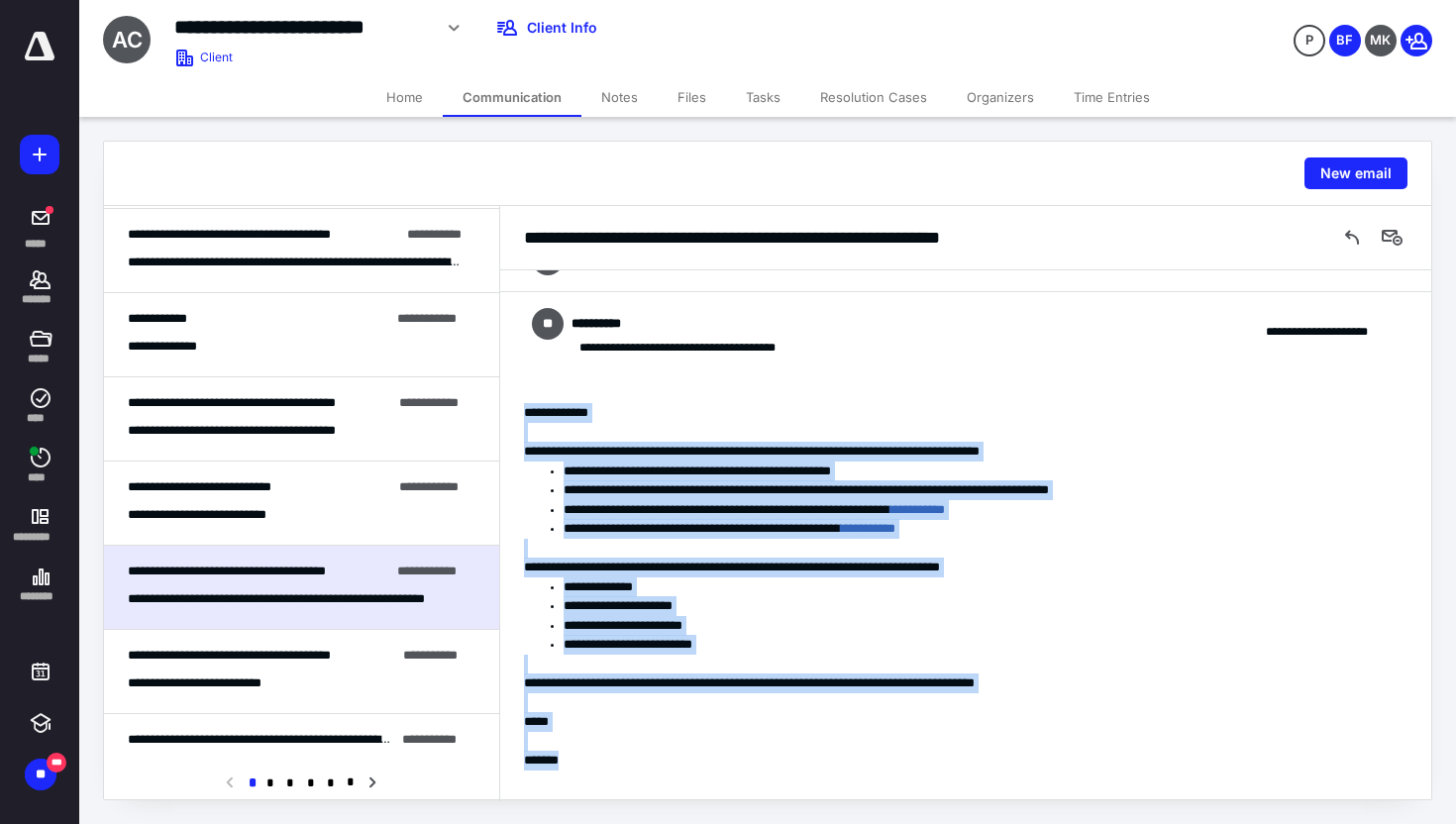 drag, startPoint x: 524, startPoint y: 414, endPoint x: 664, endPoint y: 770, distance: 382.53889 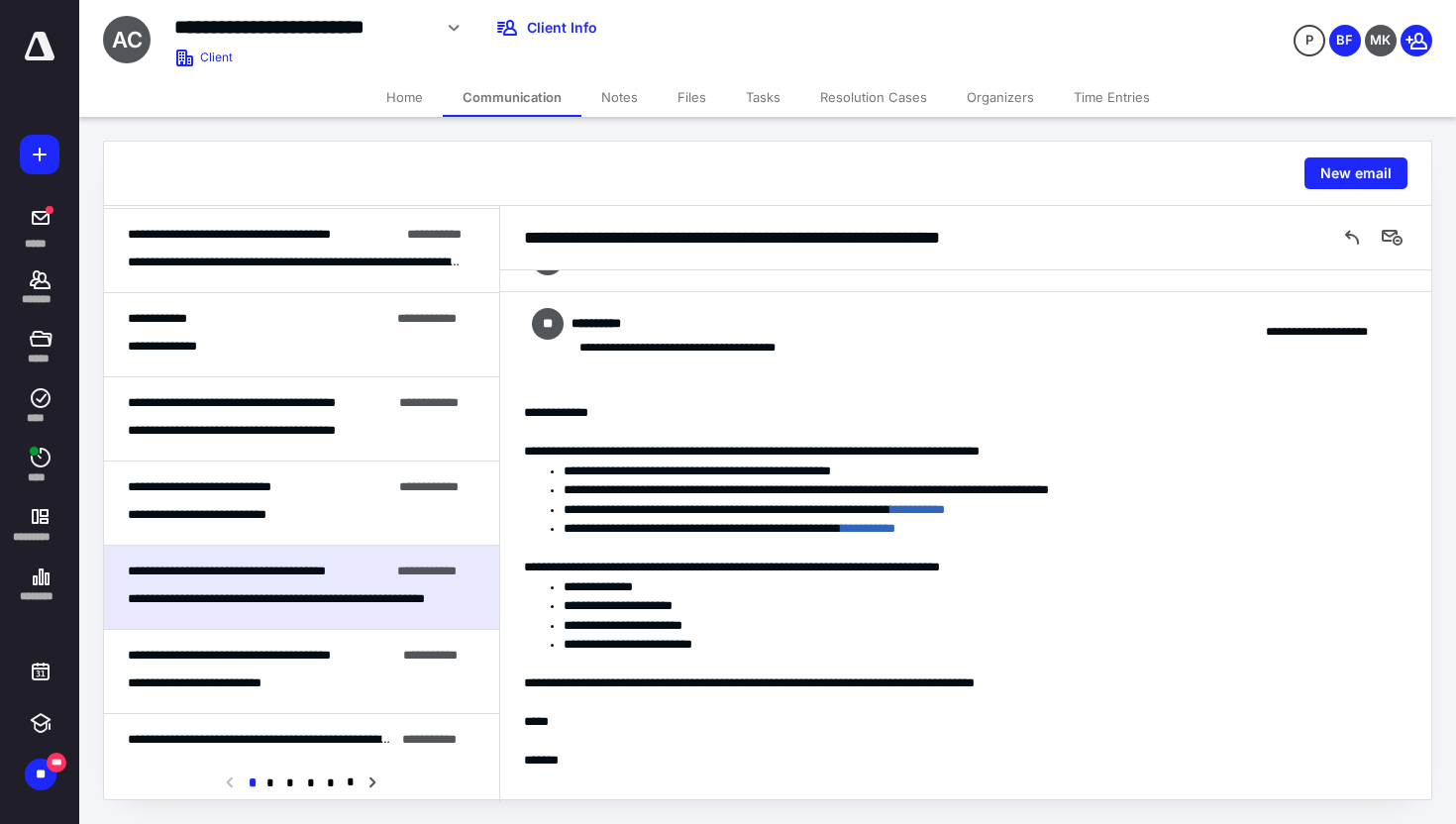 click on "**********" at bounding box center (978, 510) 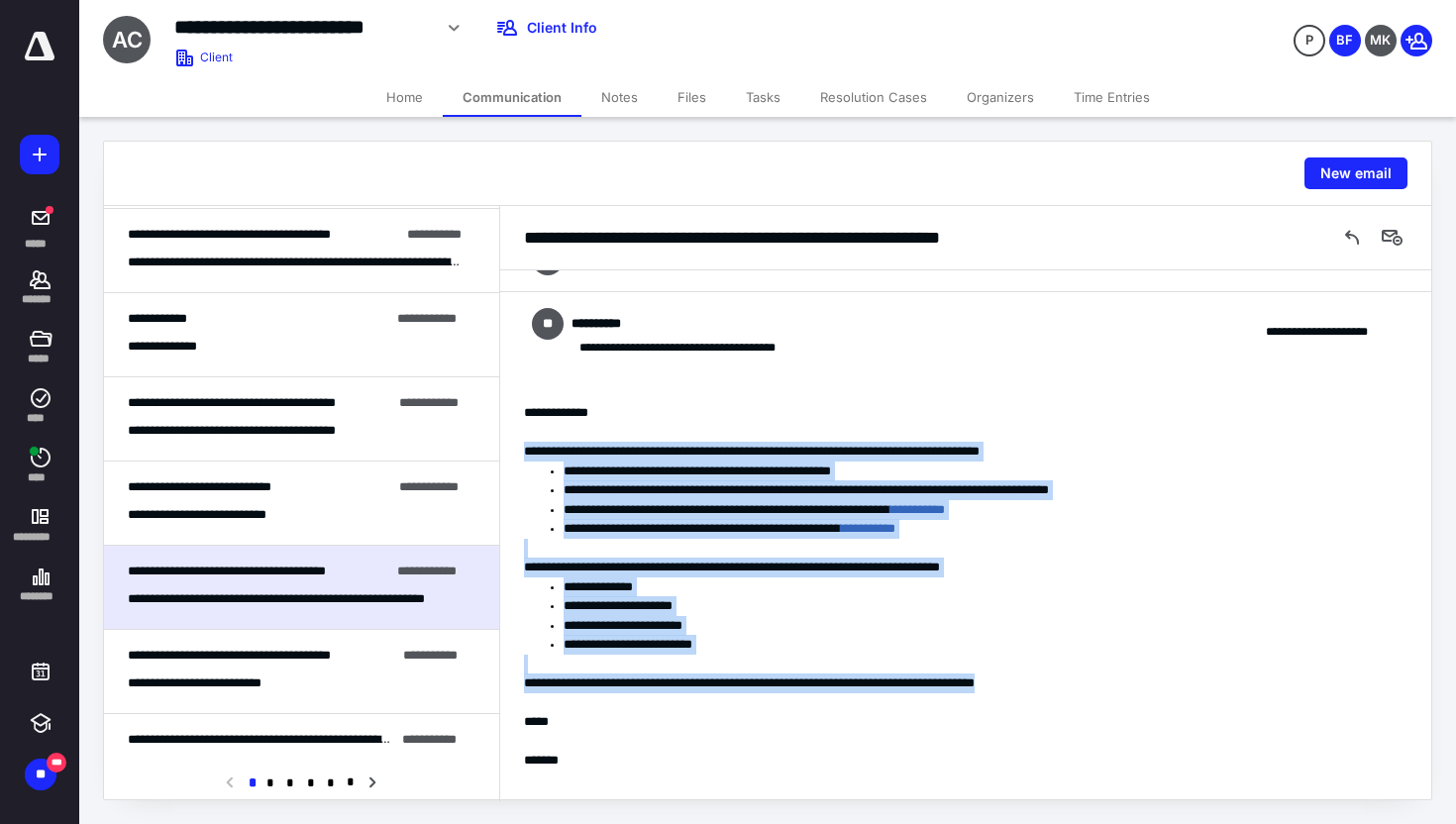 drag, startPoint x: 526, startPoint y: 451, endPoint x: 1072, endPoint y: 683, distance: 593.2453 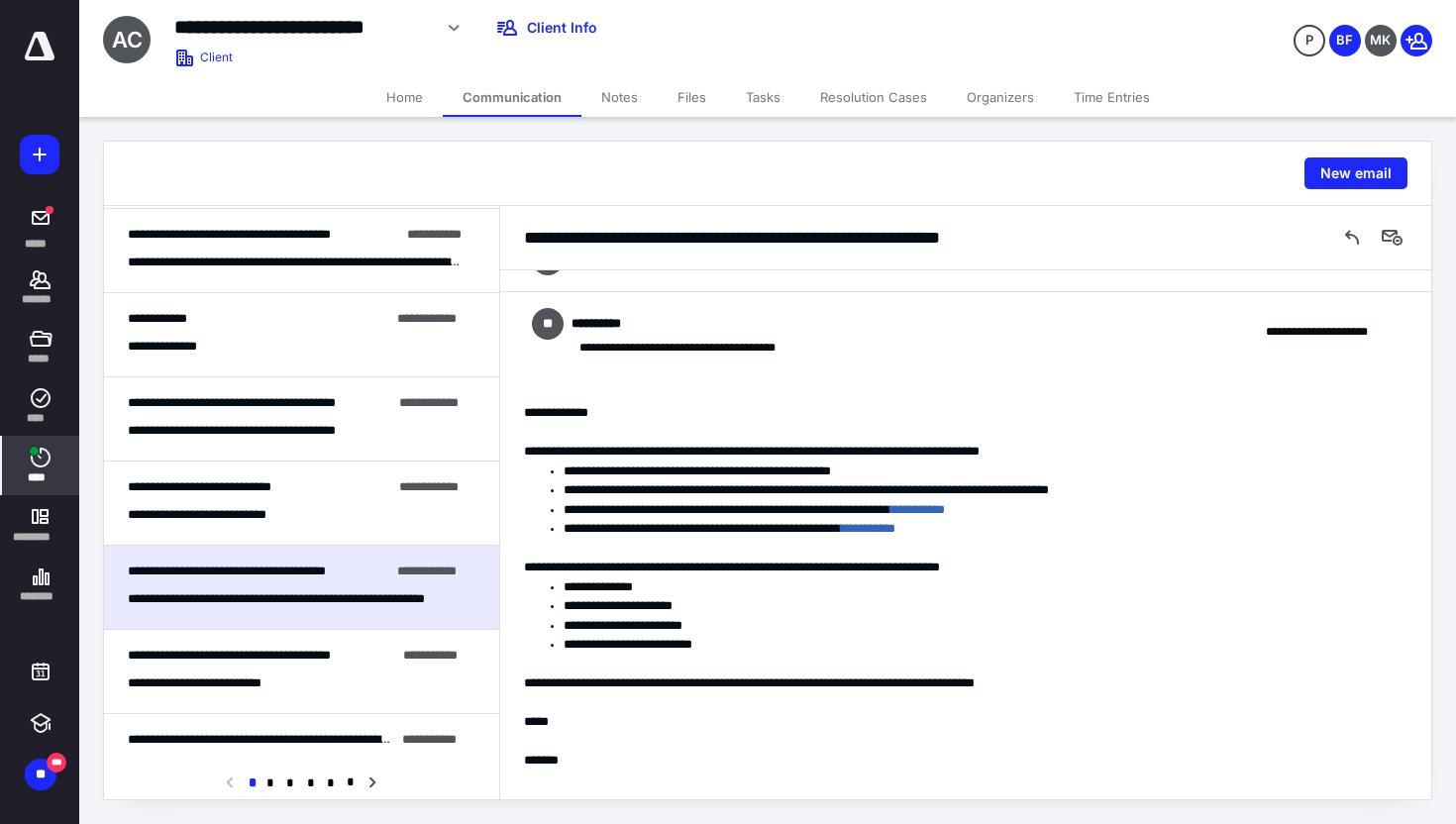 click 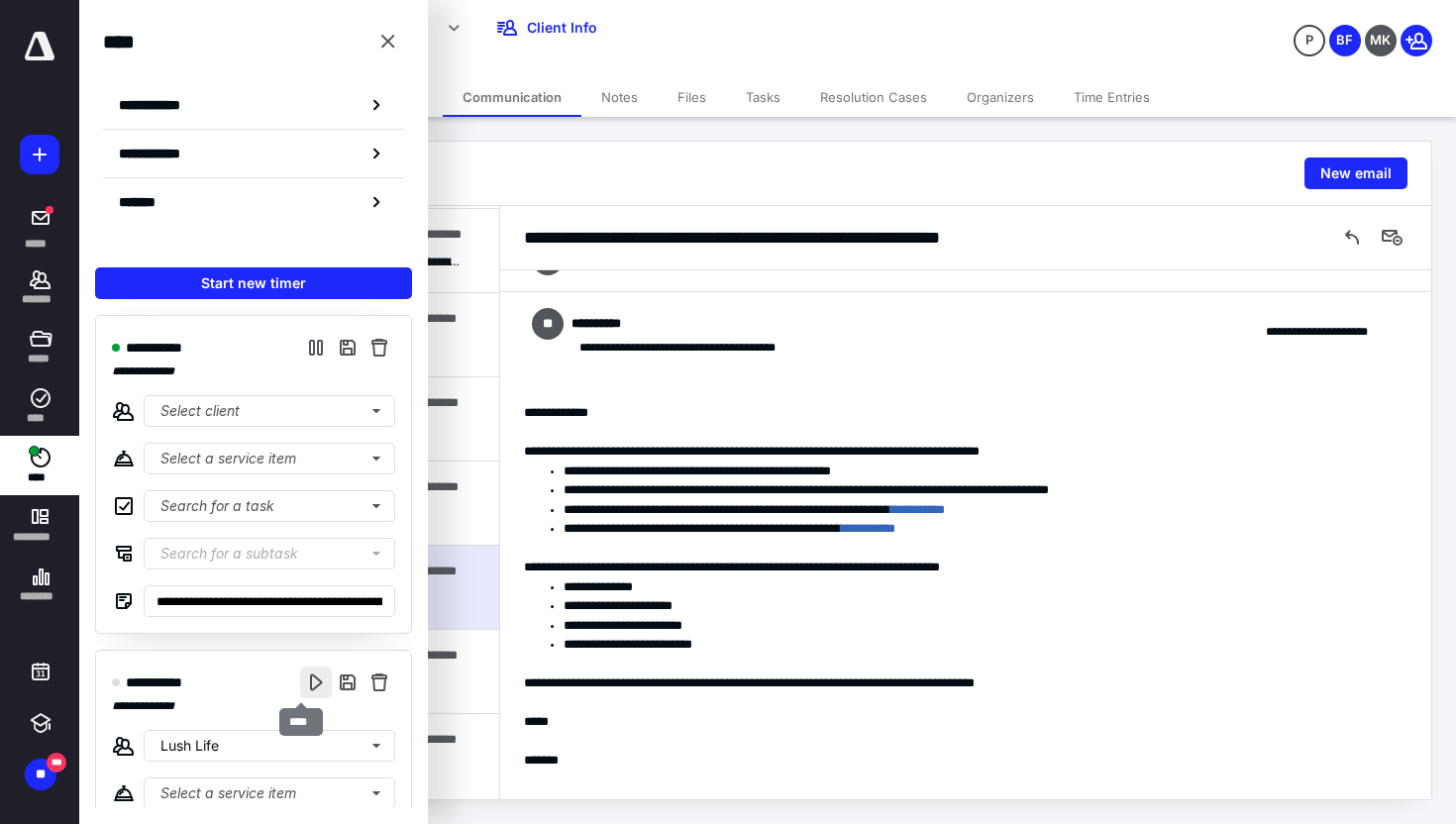 click at bounding box center (316, 682) 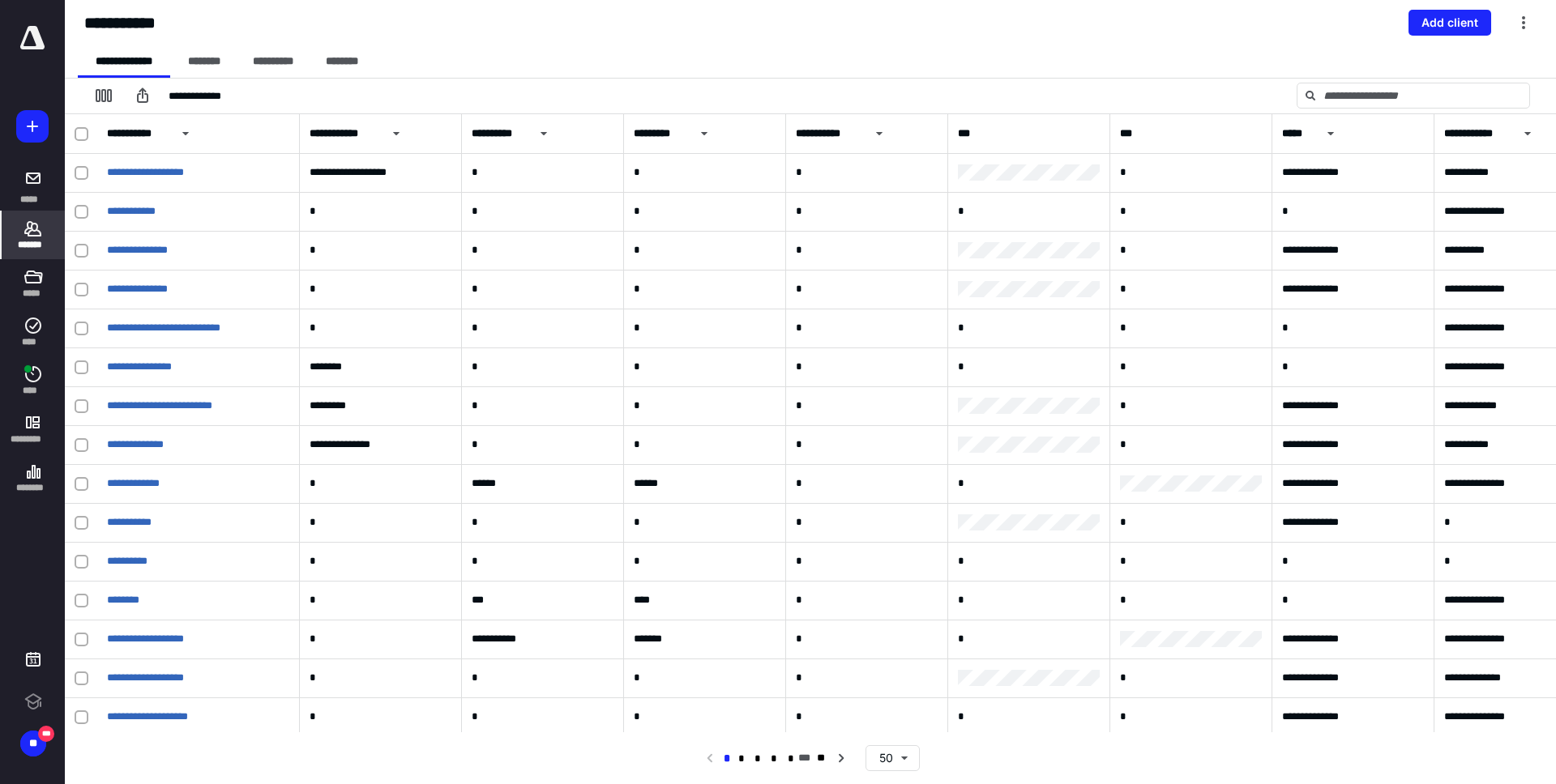 scroll, scrollTop: 0, scrollLeft: 0, axis: both 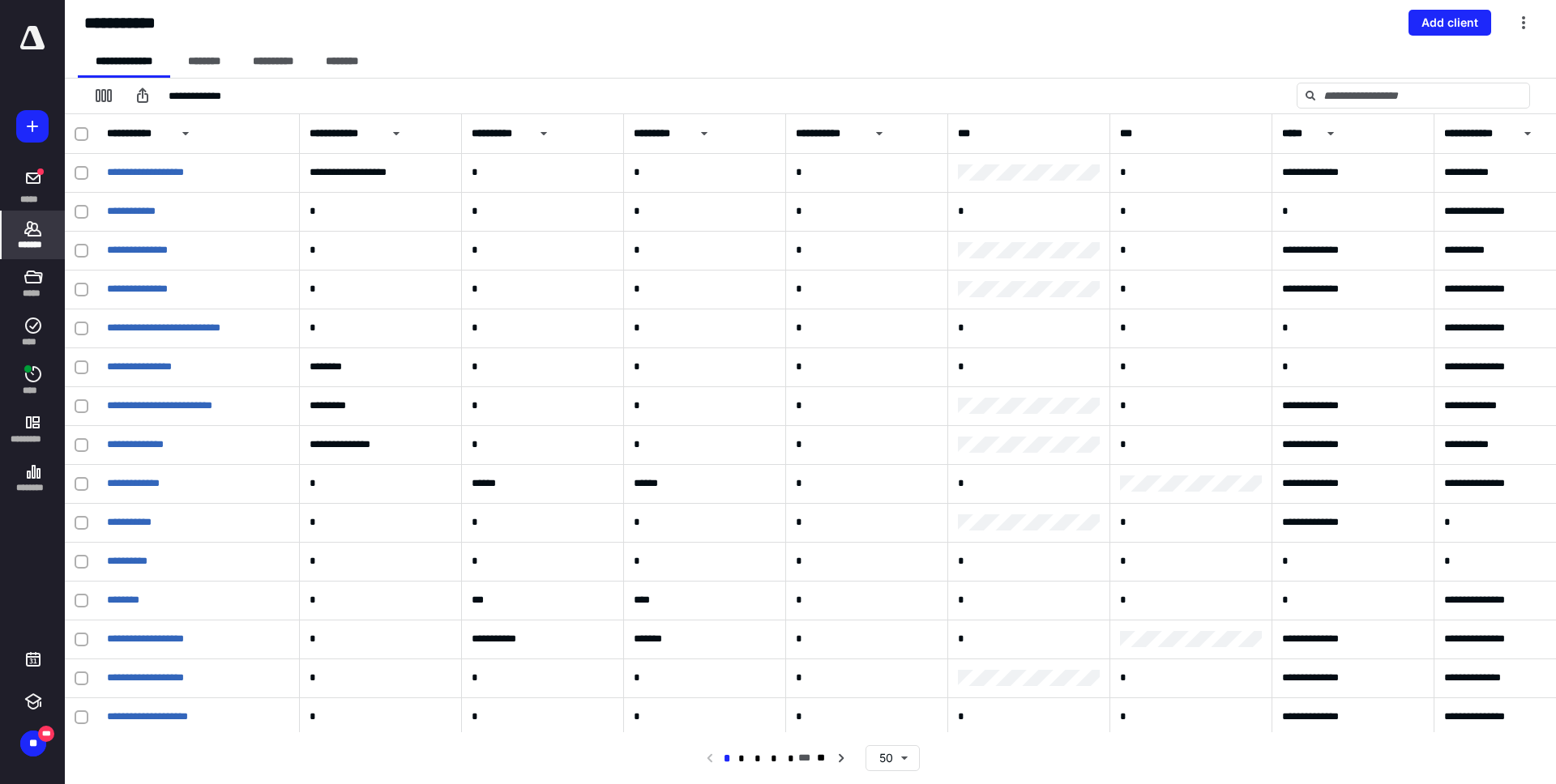 click on "*******" at bounding box center [33, 245] 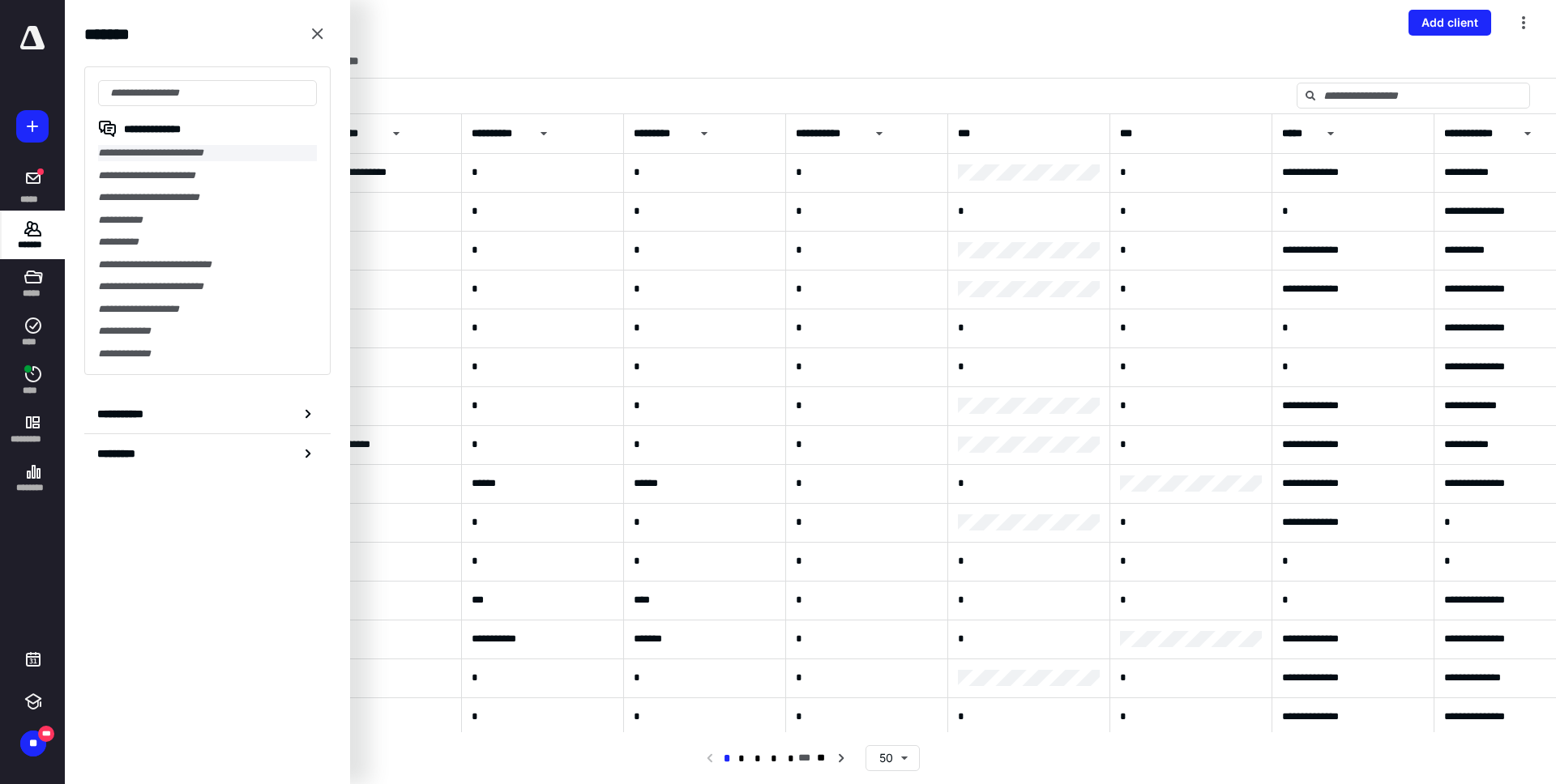 click on "**********" at bounding box center (207, 153) 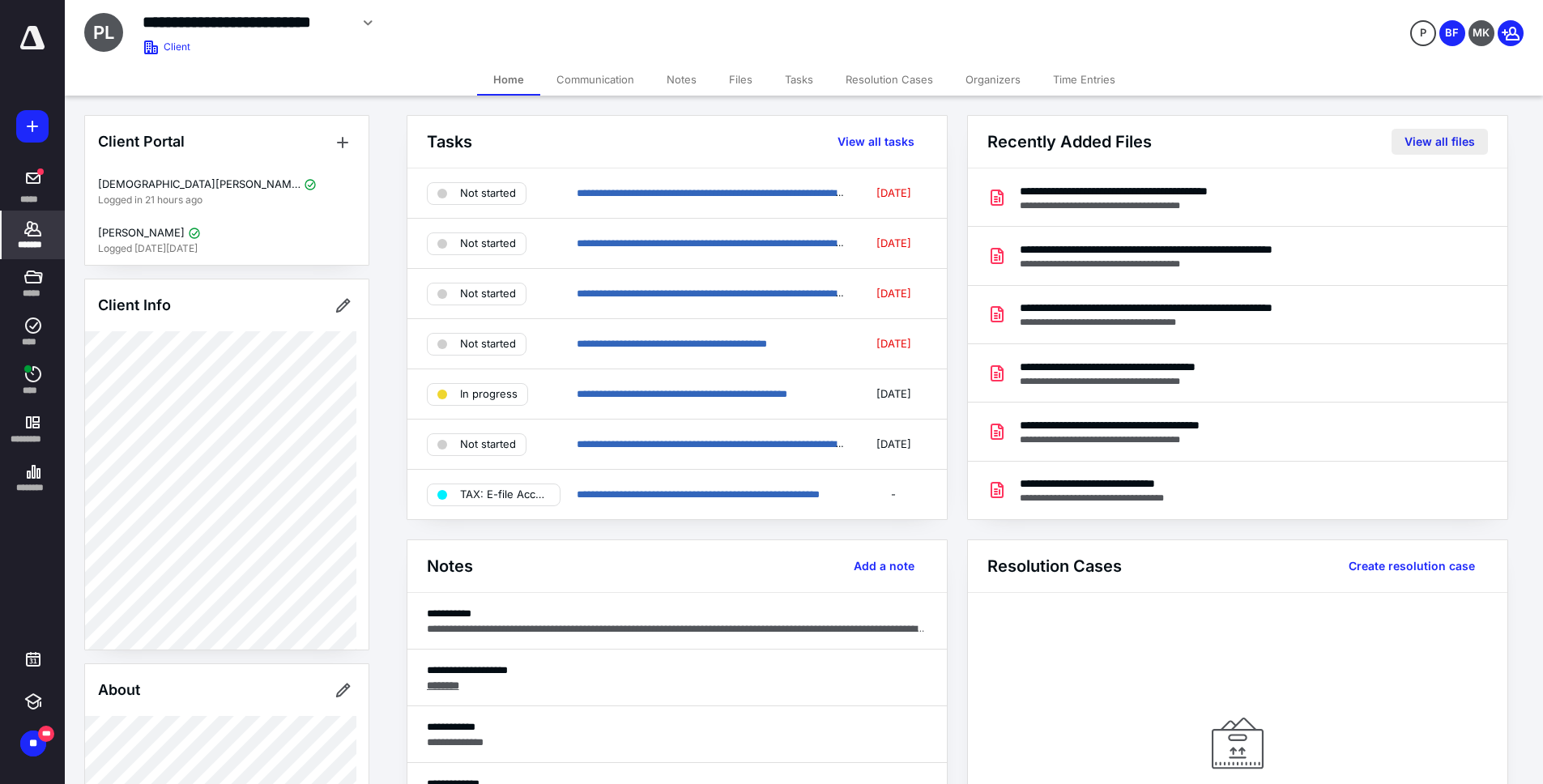 click on "View all files" at bounding box center (1439, 142) 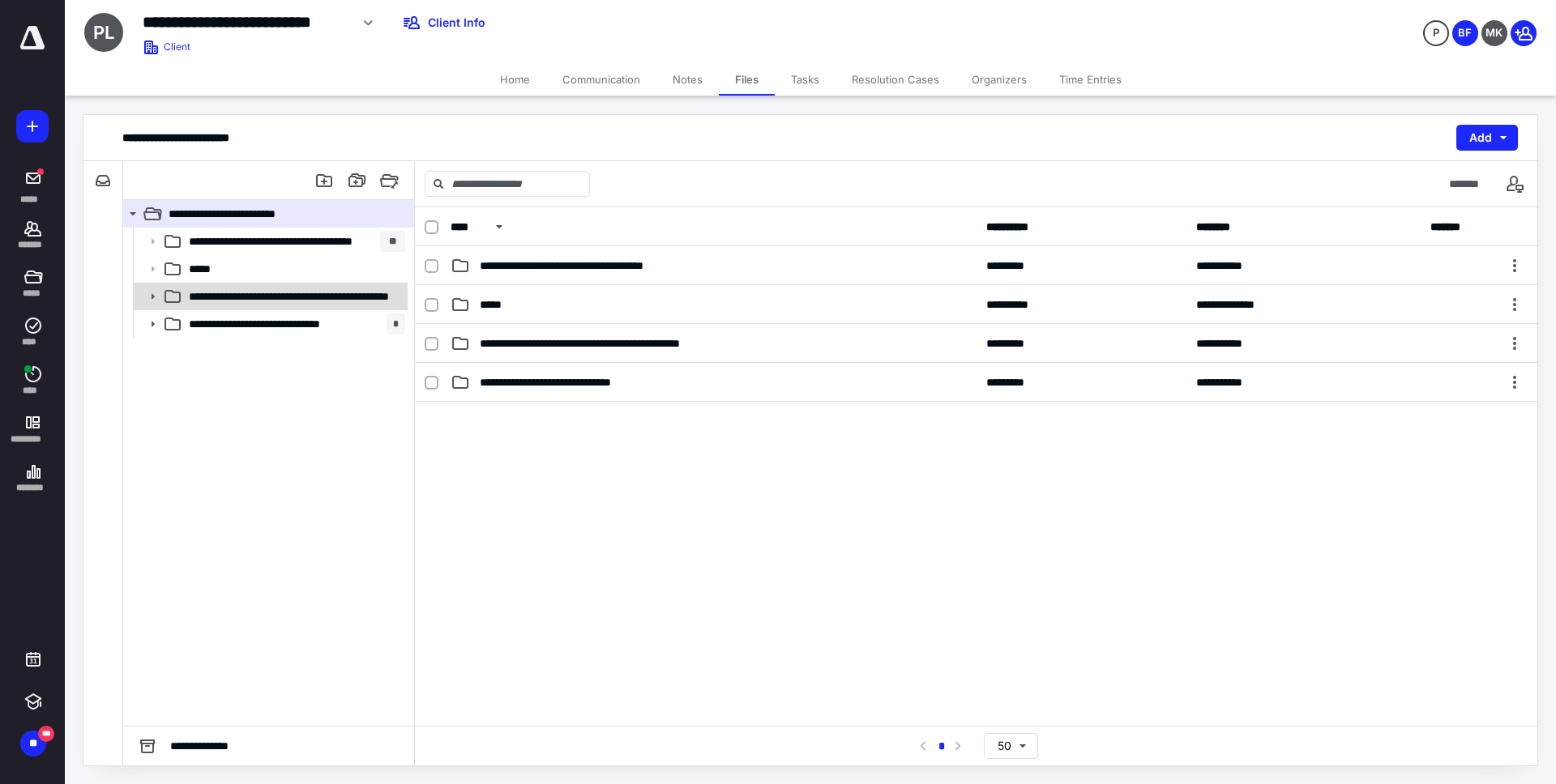 click on "**********" at bounding box center (293, 296) 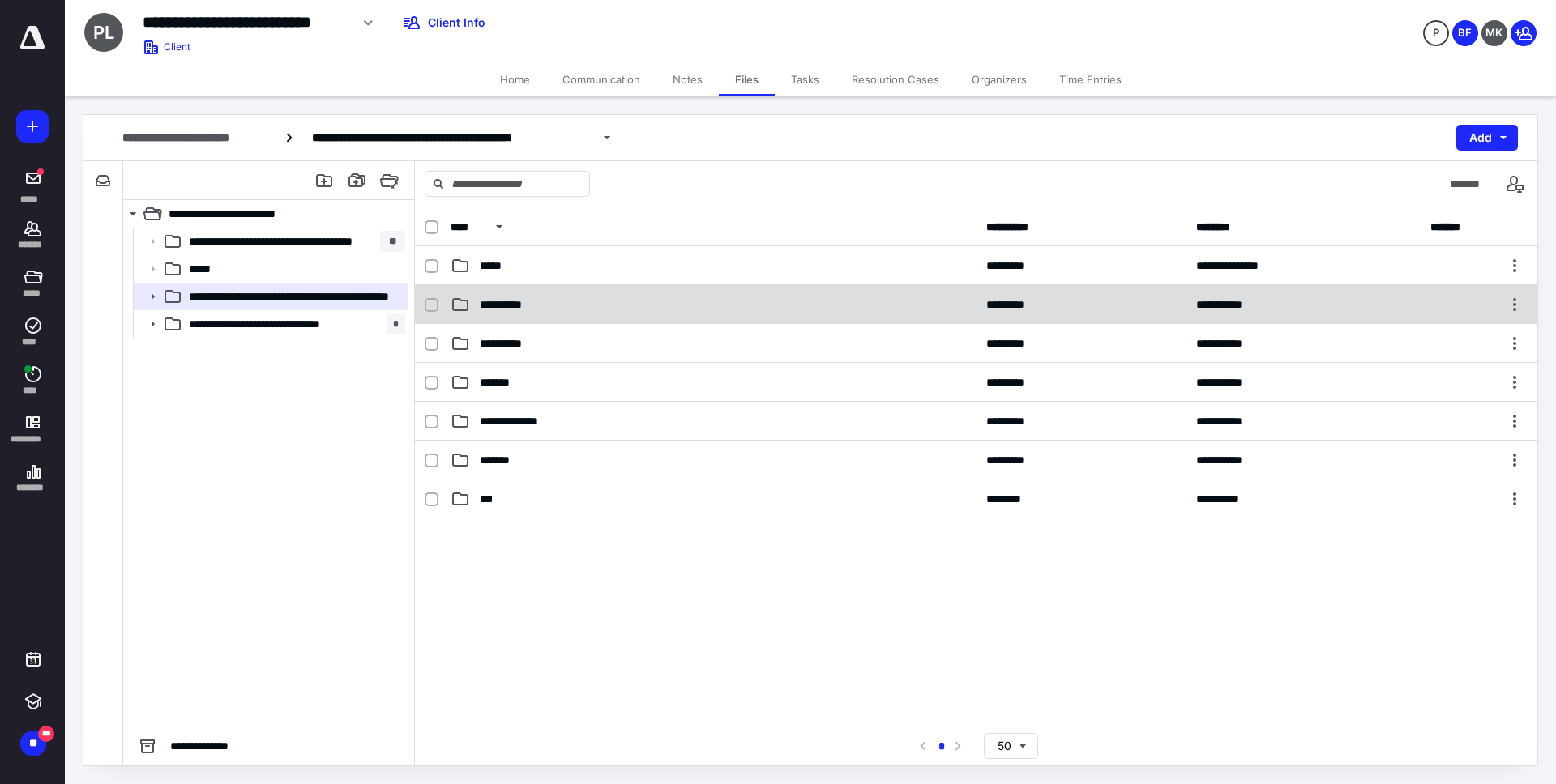 click on "**********" at bounding box center [713, 305] 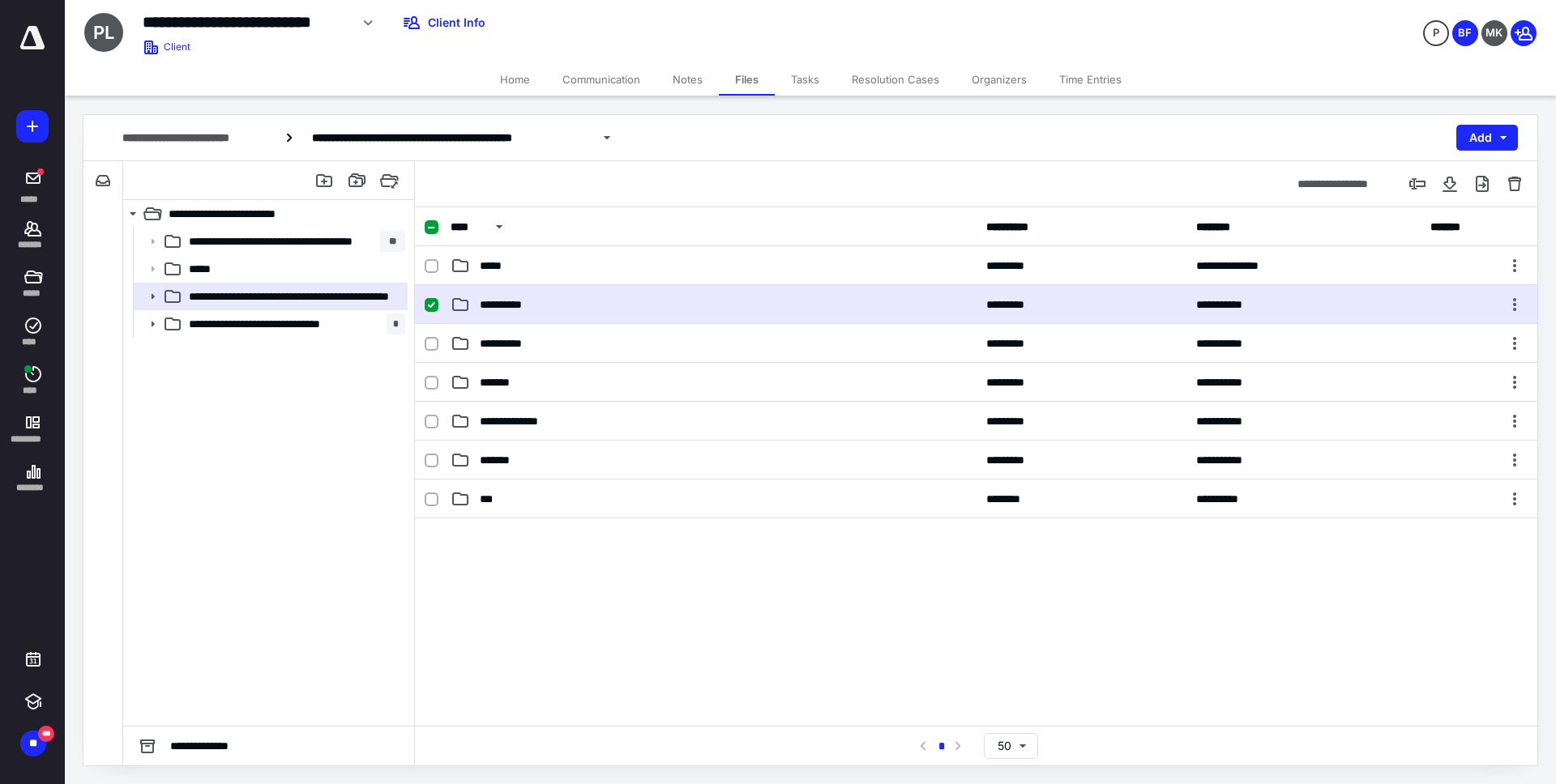 click on "**********" at bounding box center [713, 305] 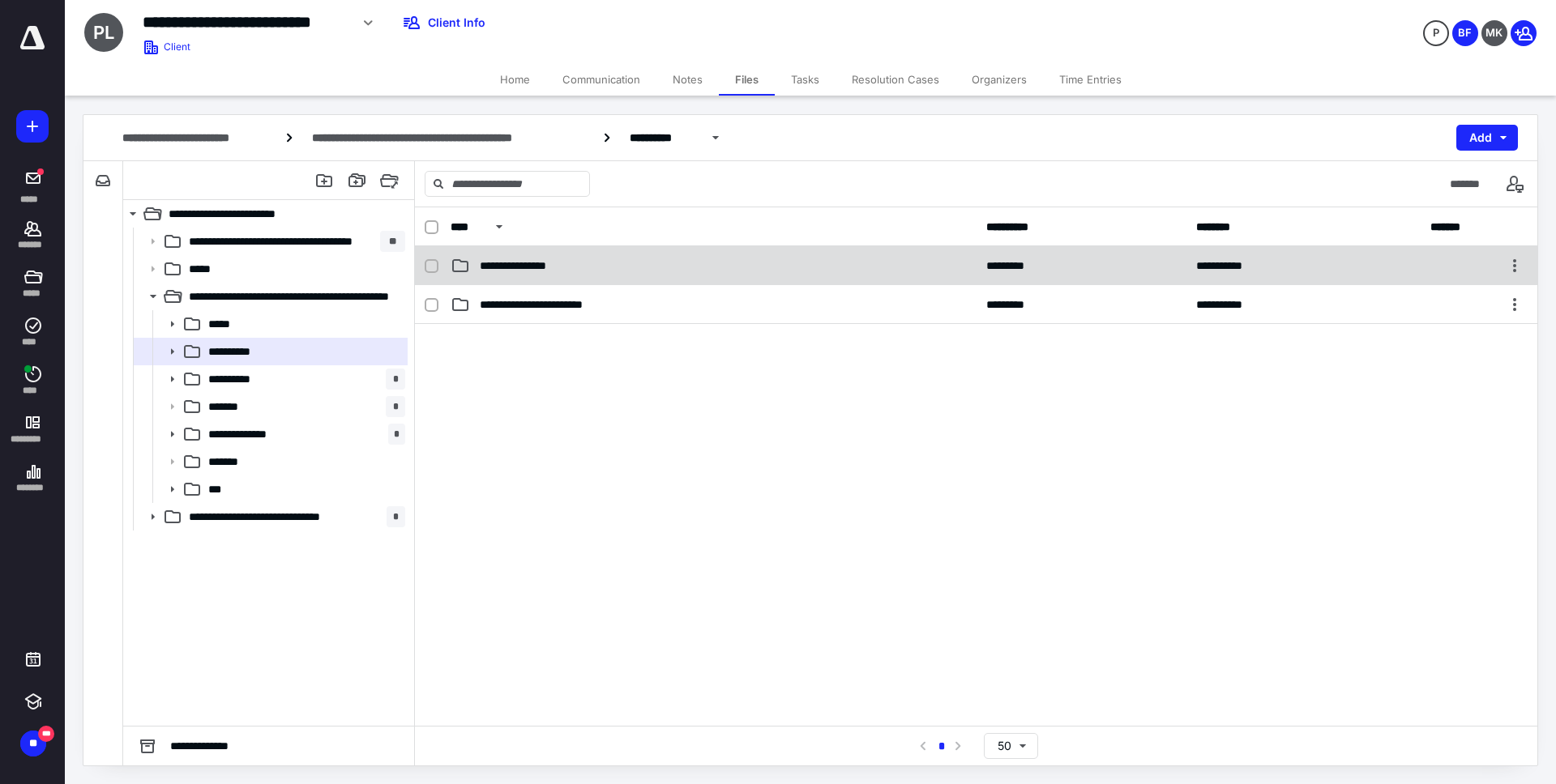 click on "**********" at bounding box center (976, 266) 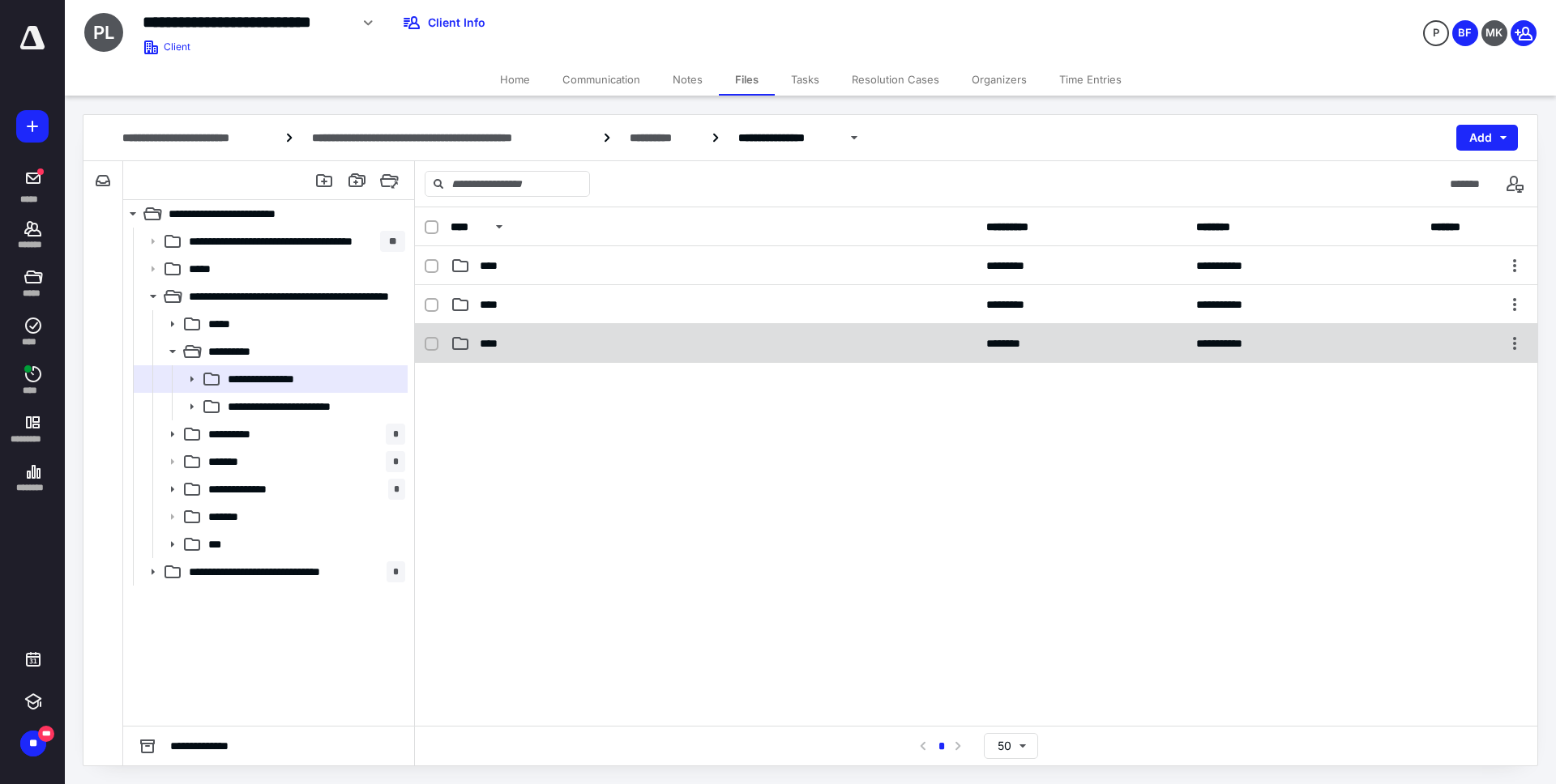 click on "****" at bounding box center [713, 343] 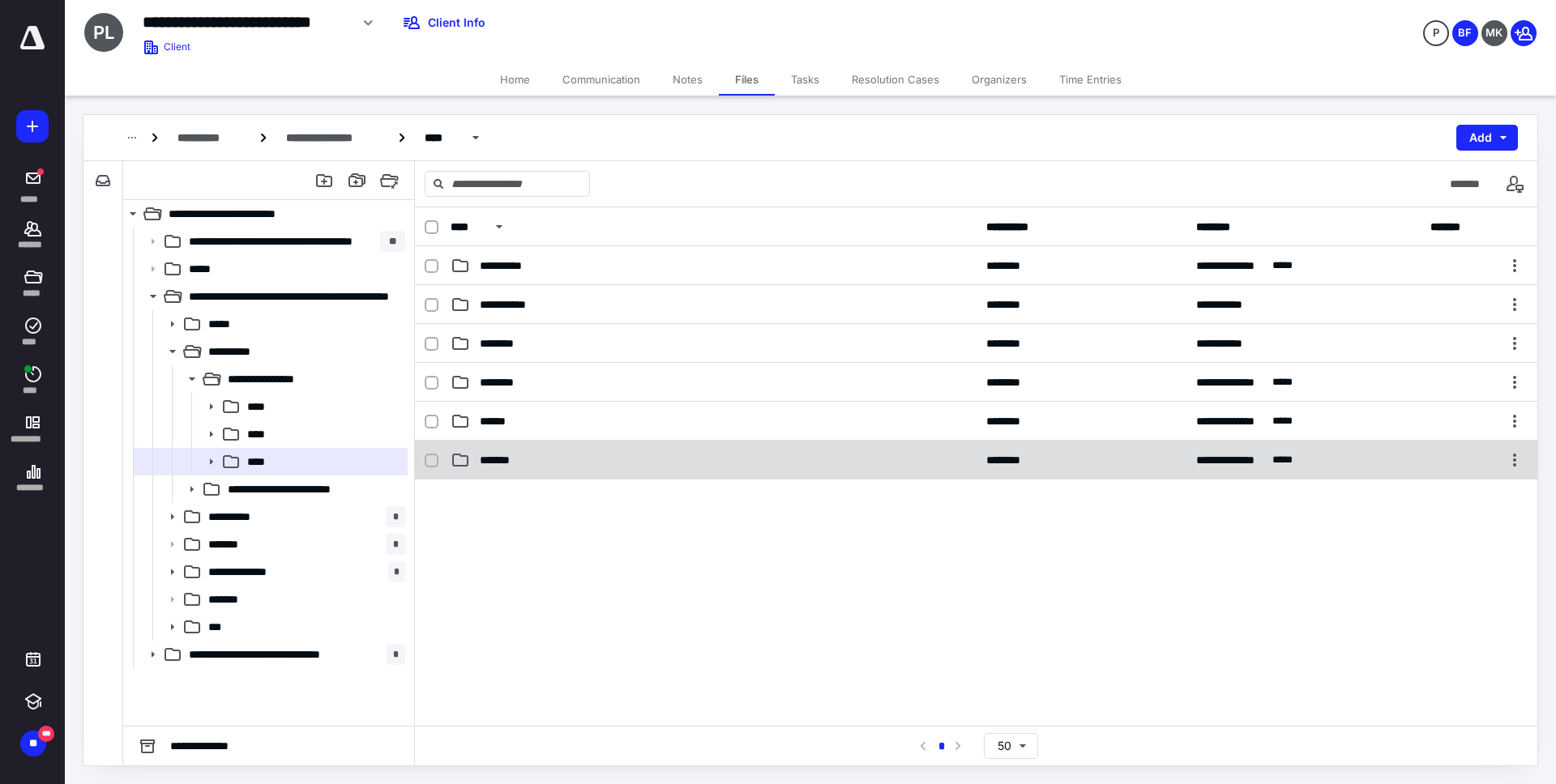 click on "*******" at bounding box center (713, 460) 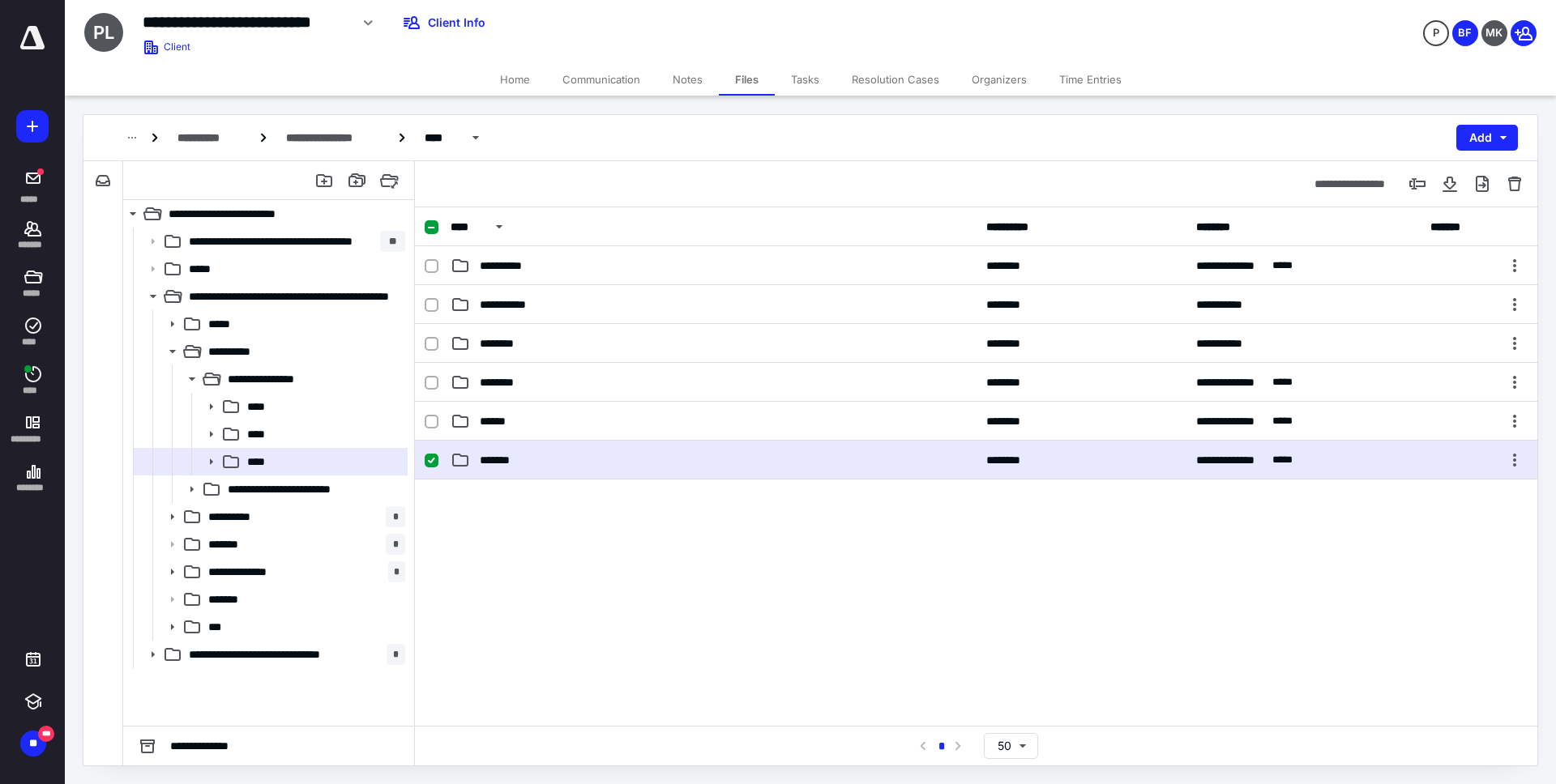 click on "*******" at bounding box center [713, 460] 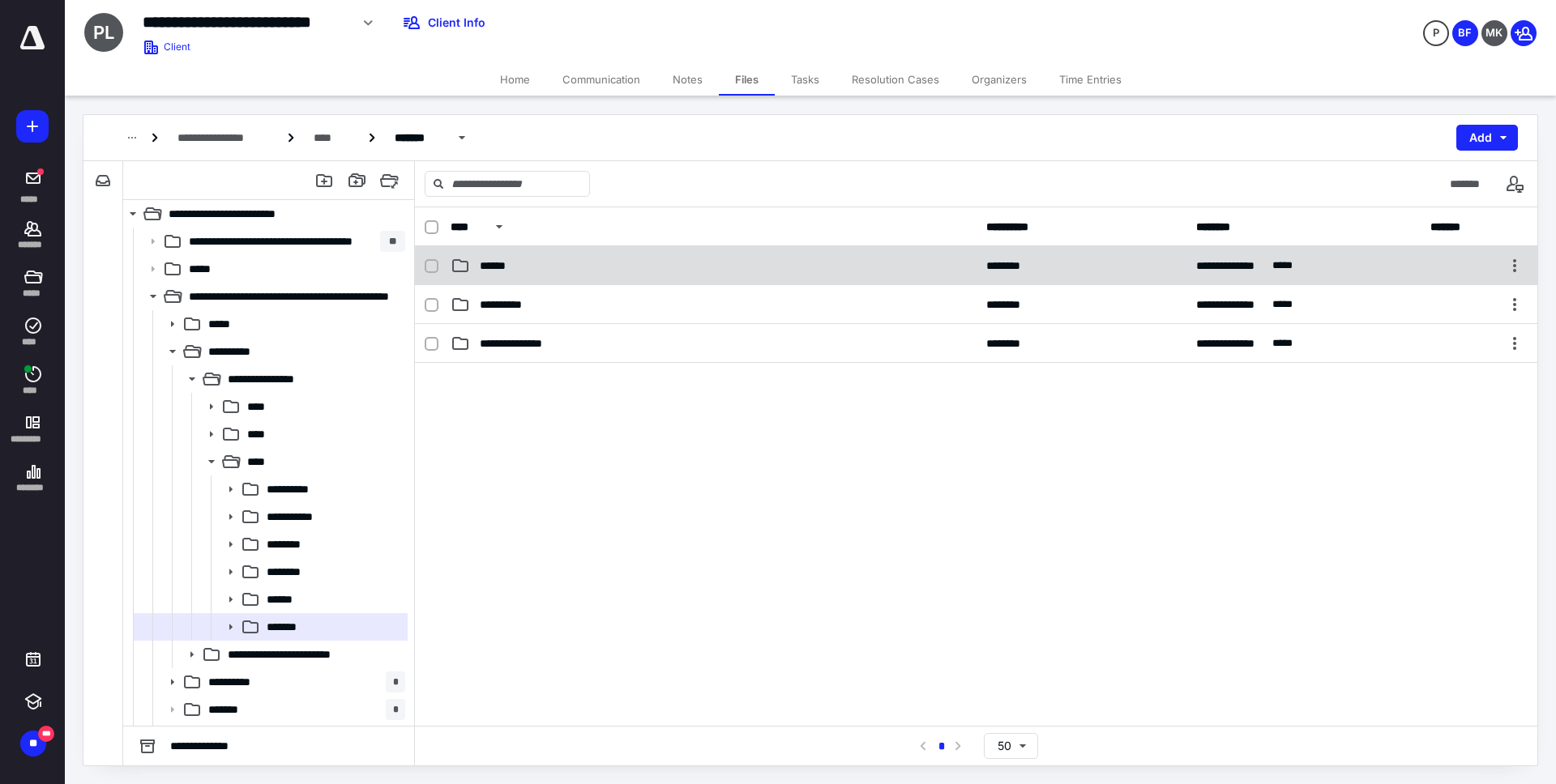 click on "******" at bounding box center [713, 266] 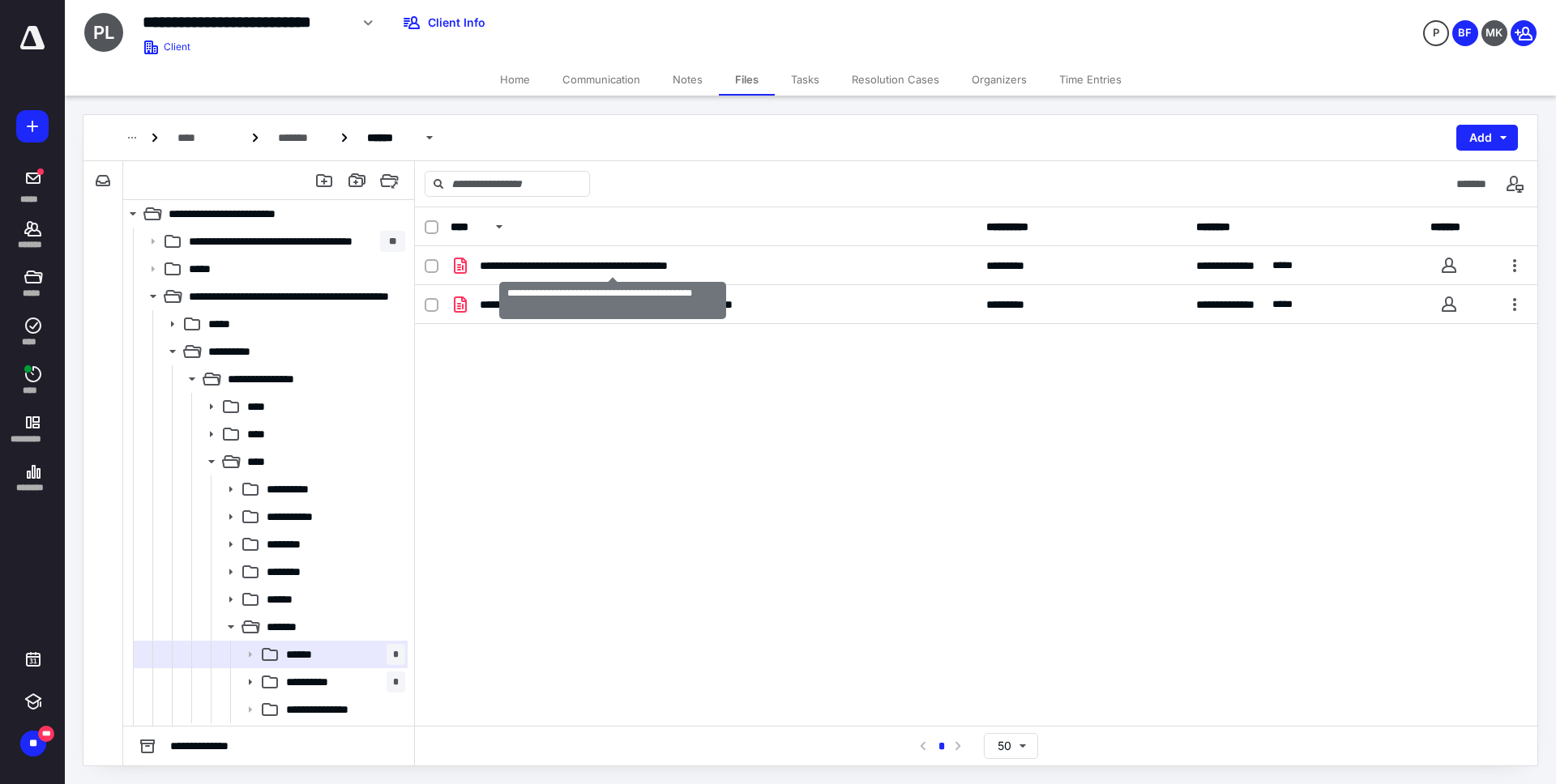 click on "**********" at bounding box center [613, 266] 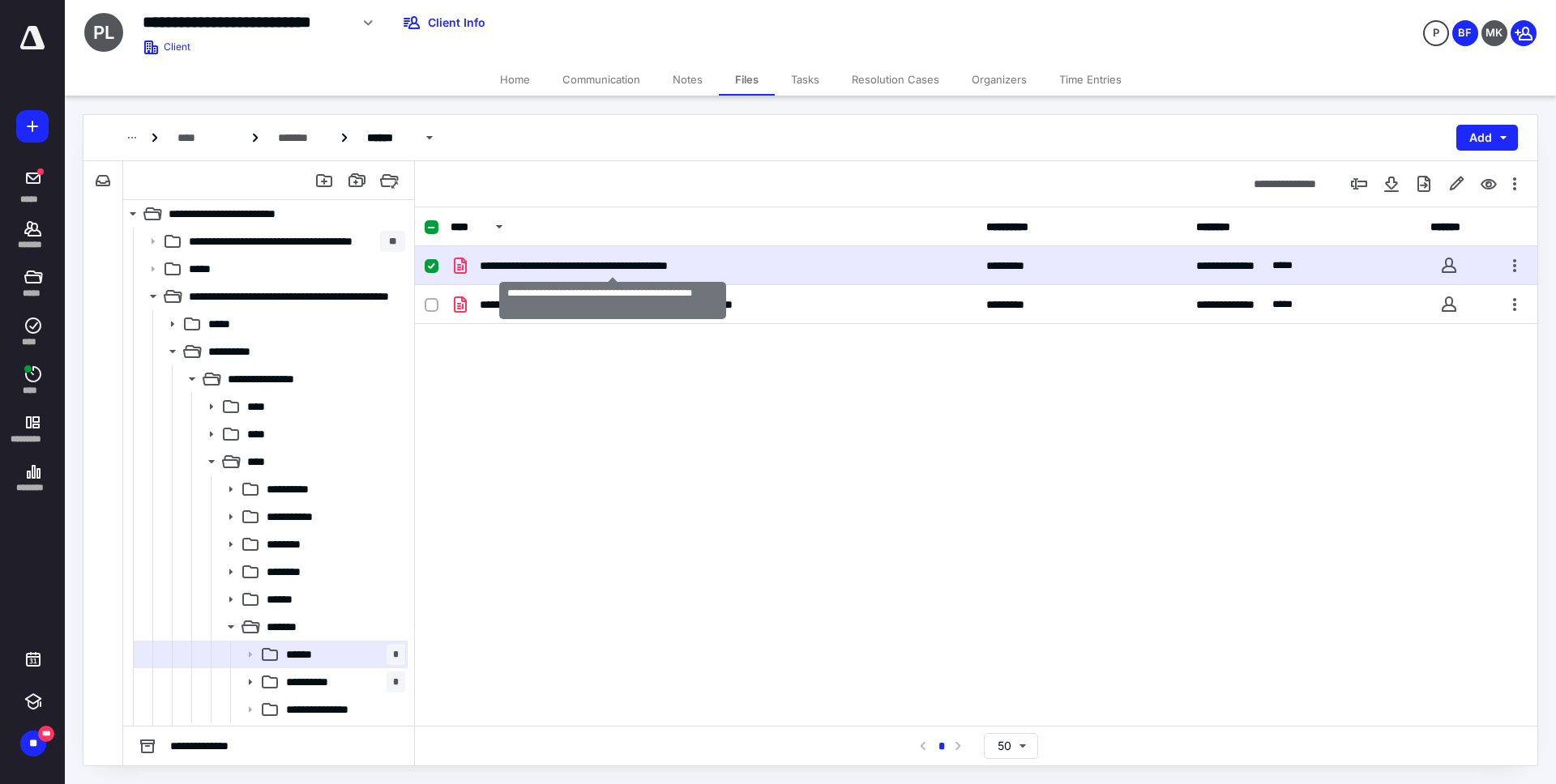click on "**********" at bounding box center (613, 266) 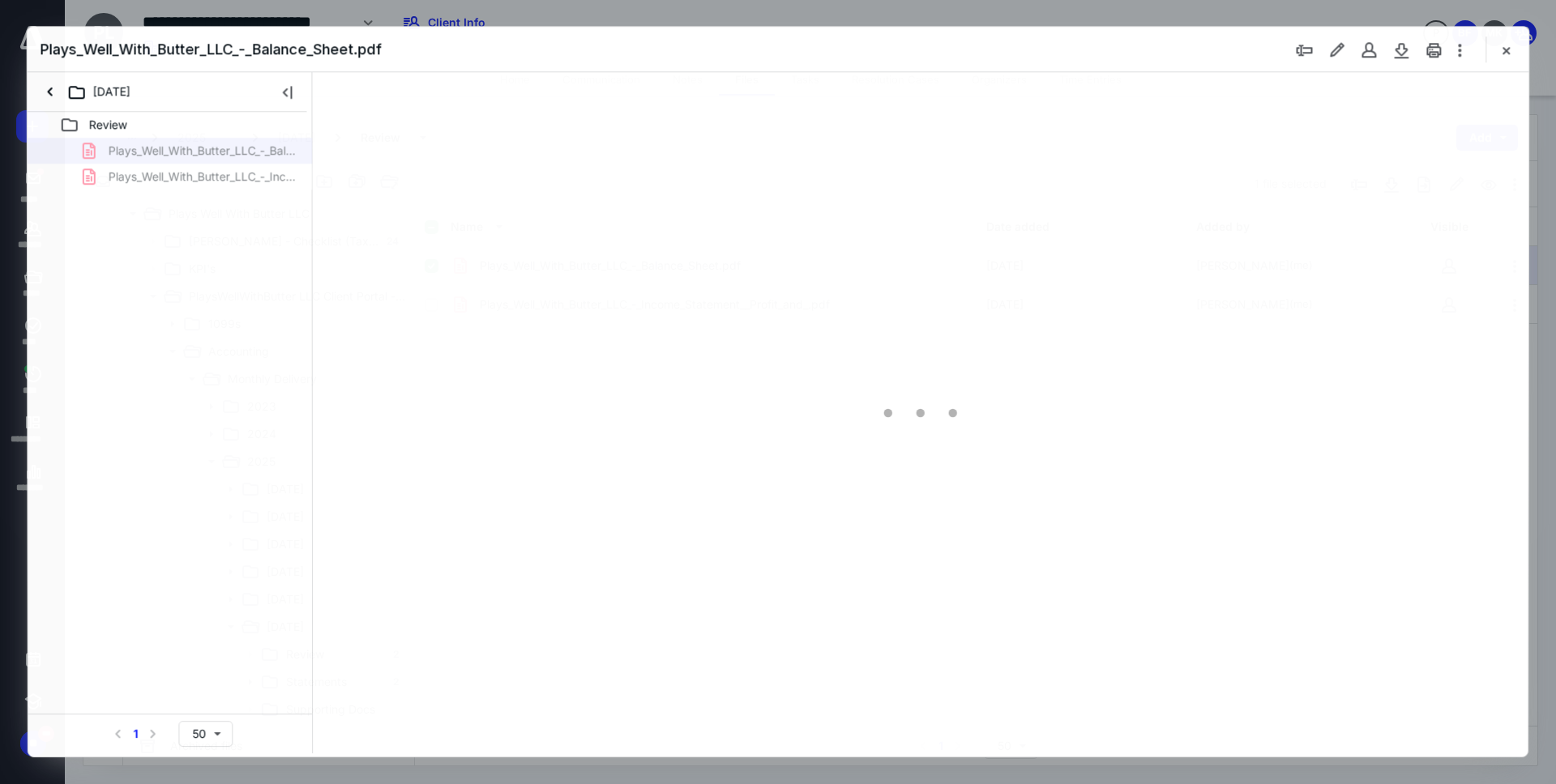 scroll, scrollTop: 0, scrollLeft: 0, axis: both 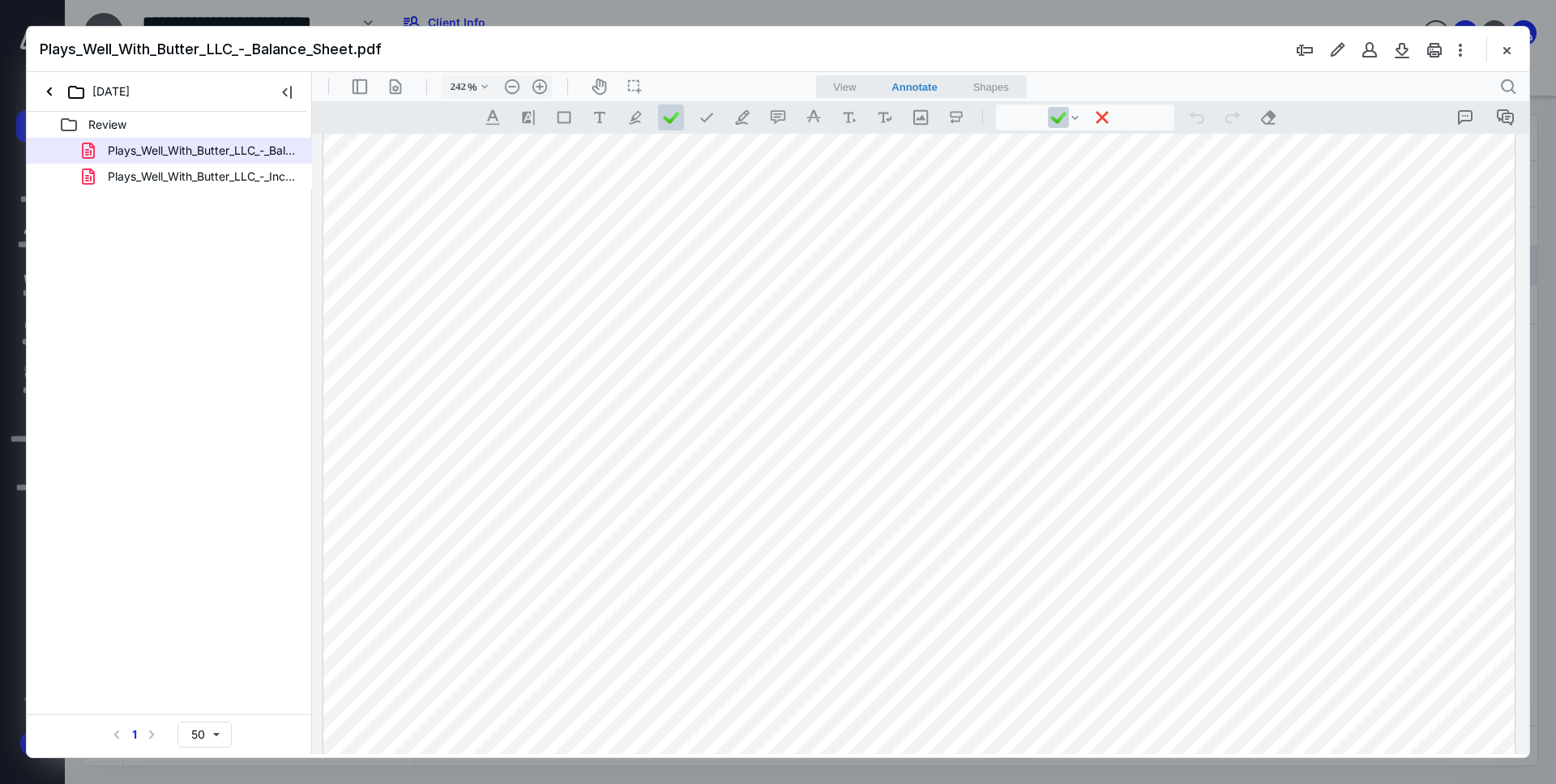 click at bounding box center (919, 821) 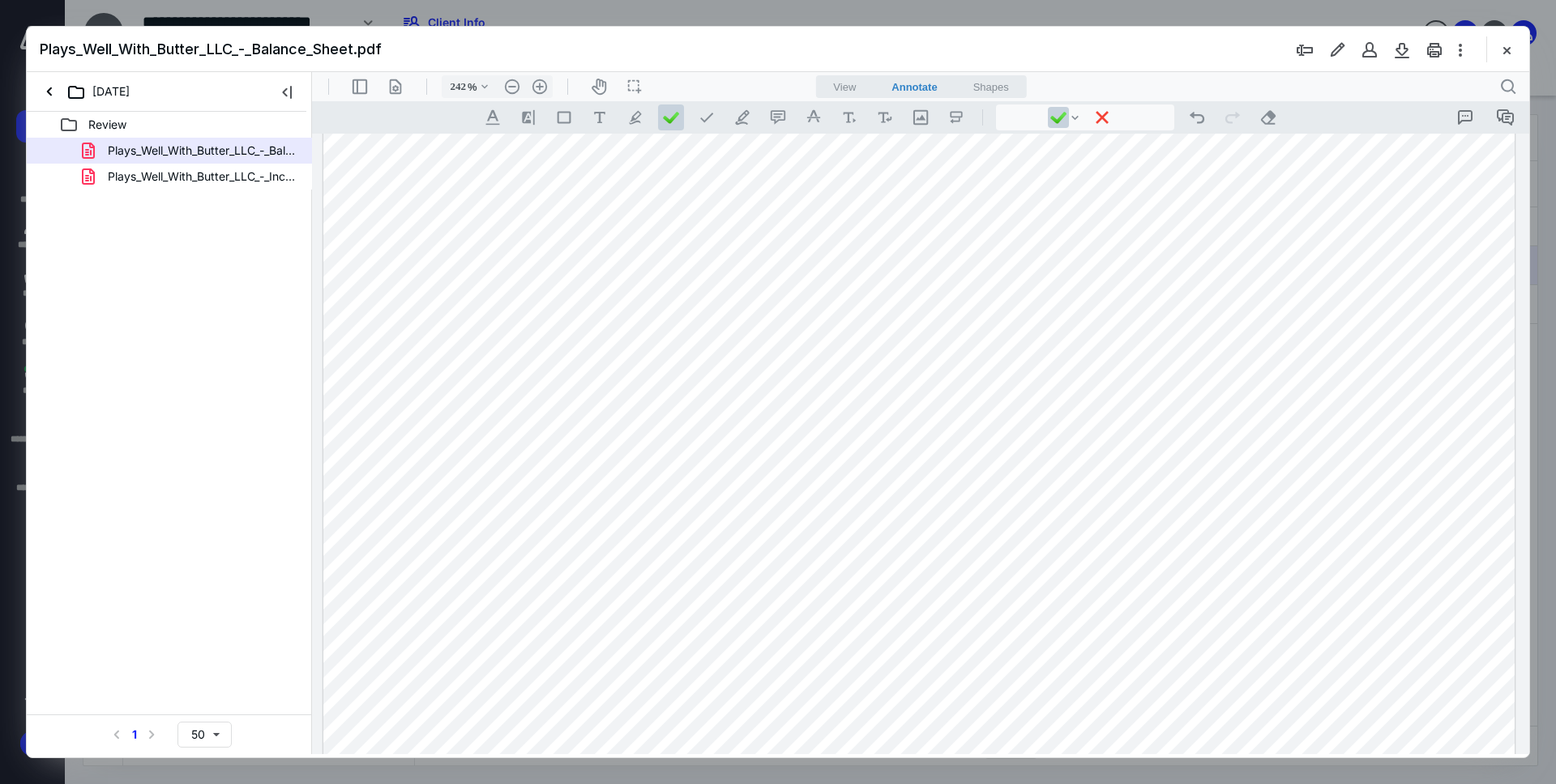 click at bounding box center (919, 821) 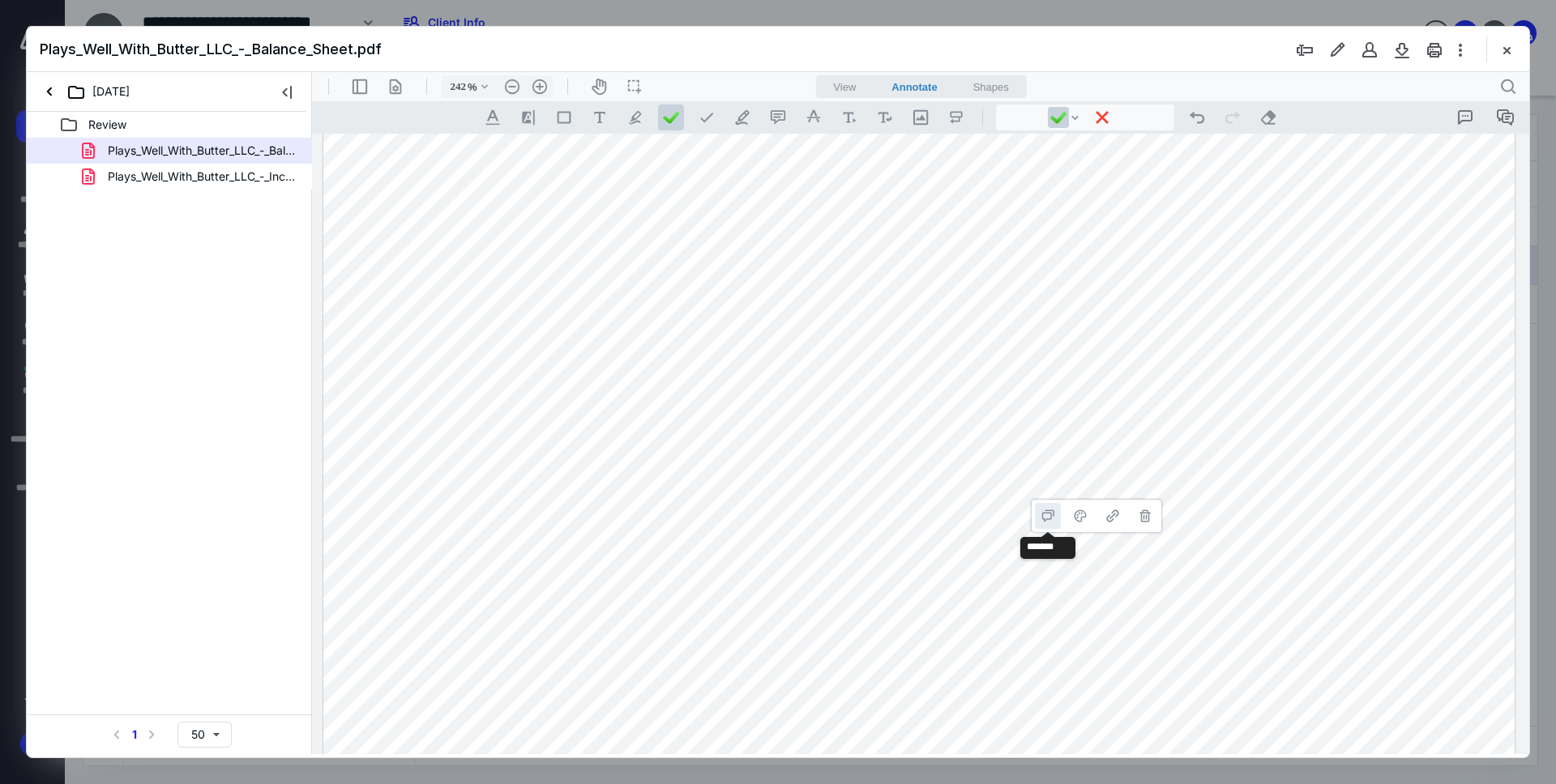 click on "**********" at bounding box center [1048, 516] 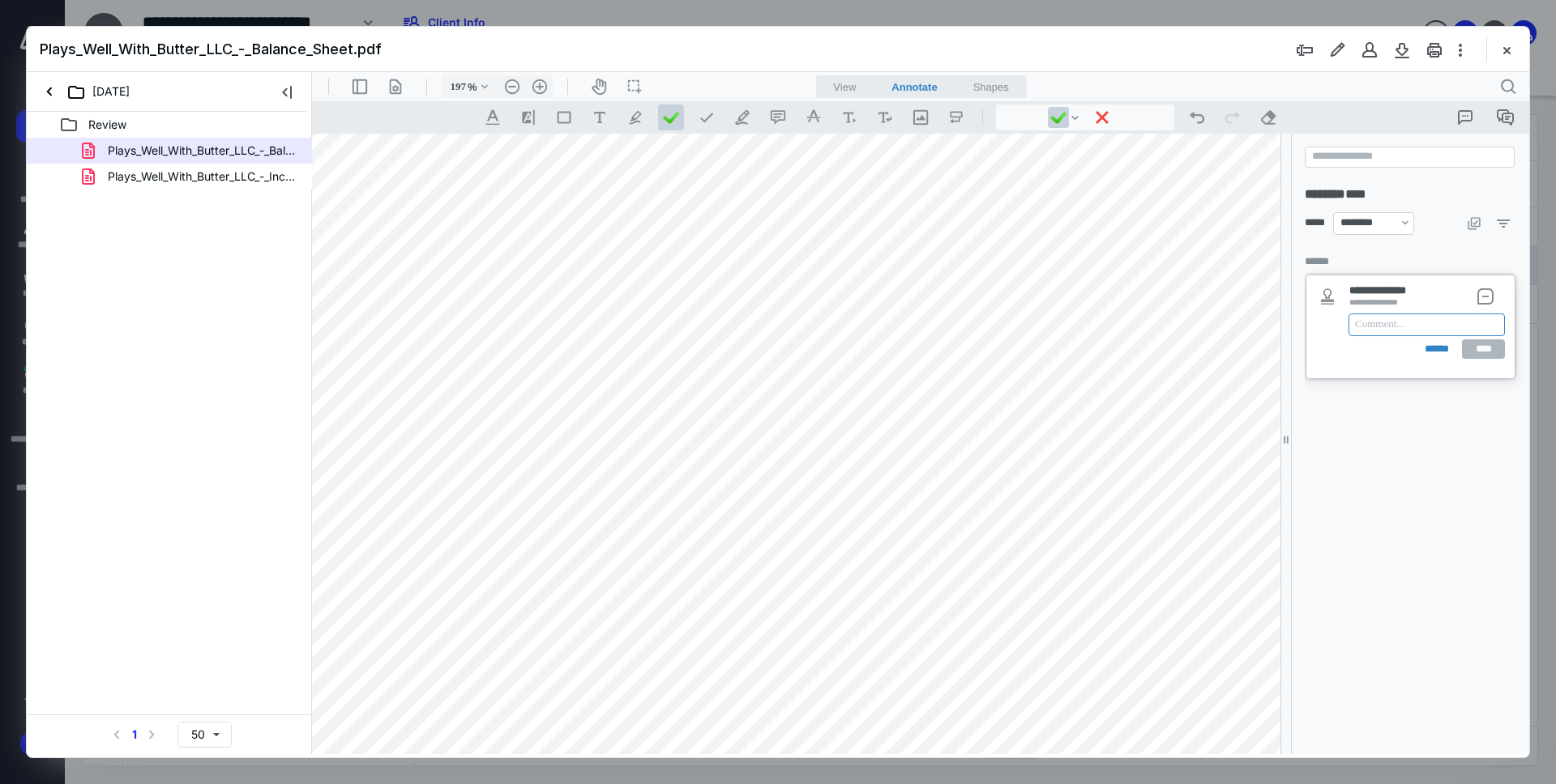 type on "191" 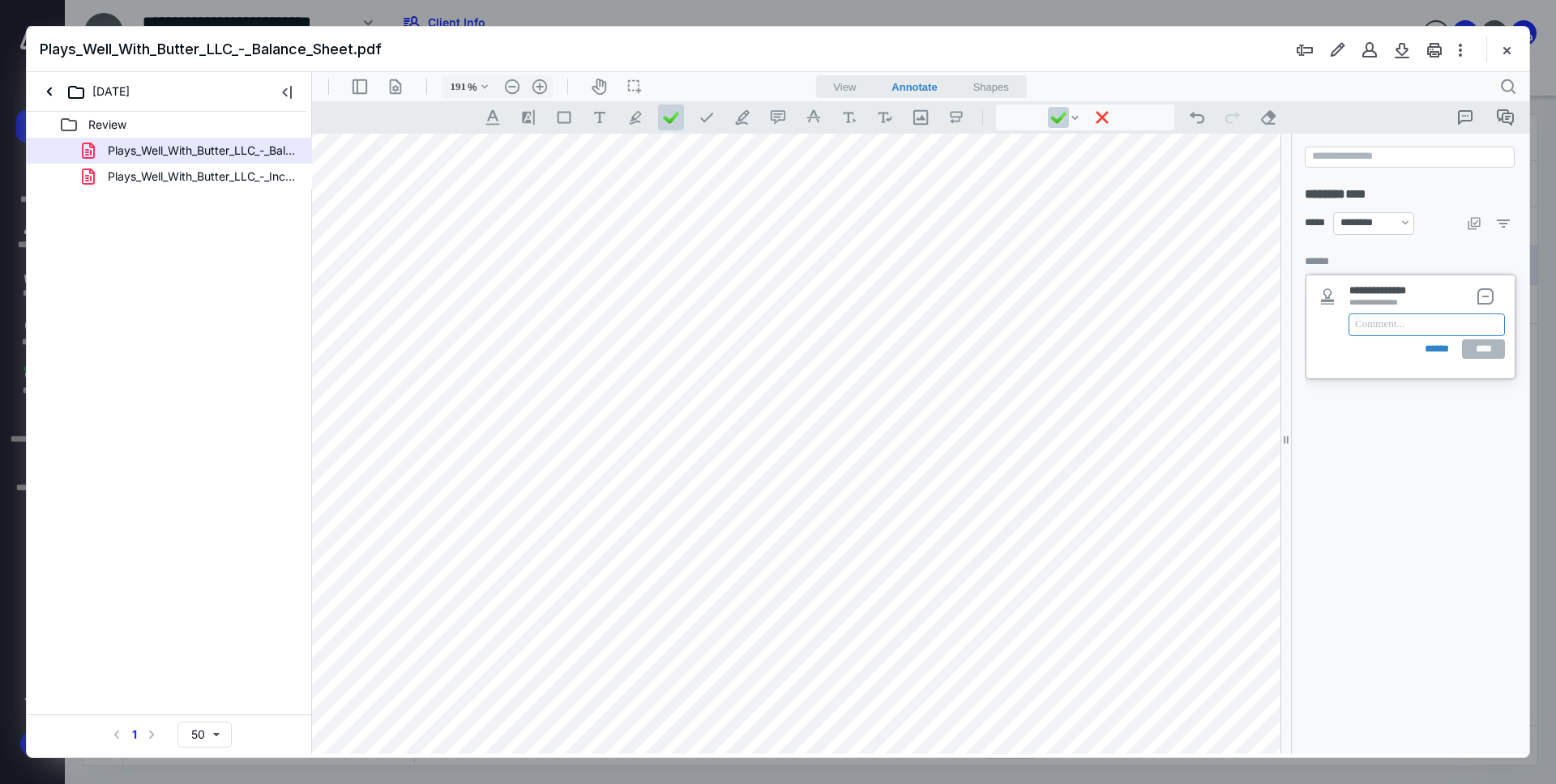 scroll, scrollTop: 92, scrollLeft: 0, axis: vertical 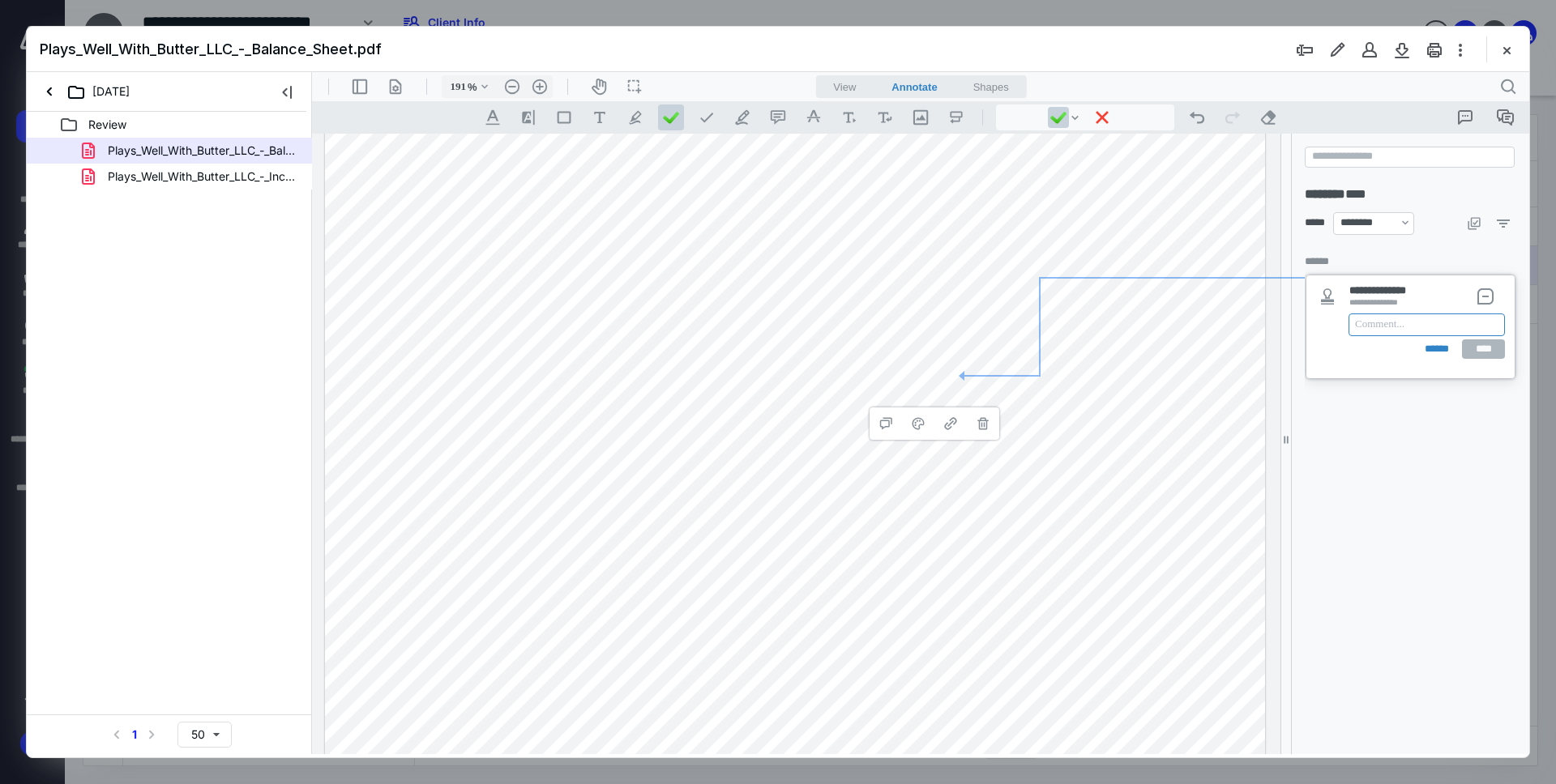 type 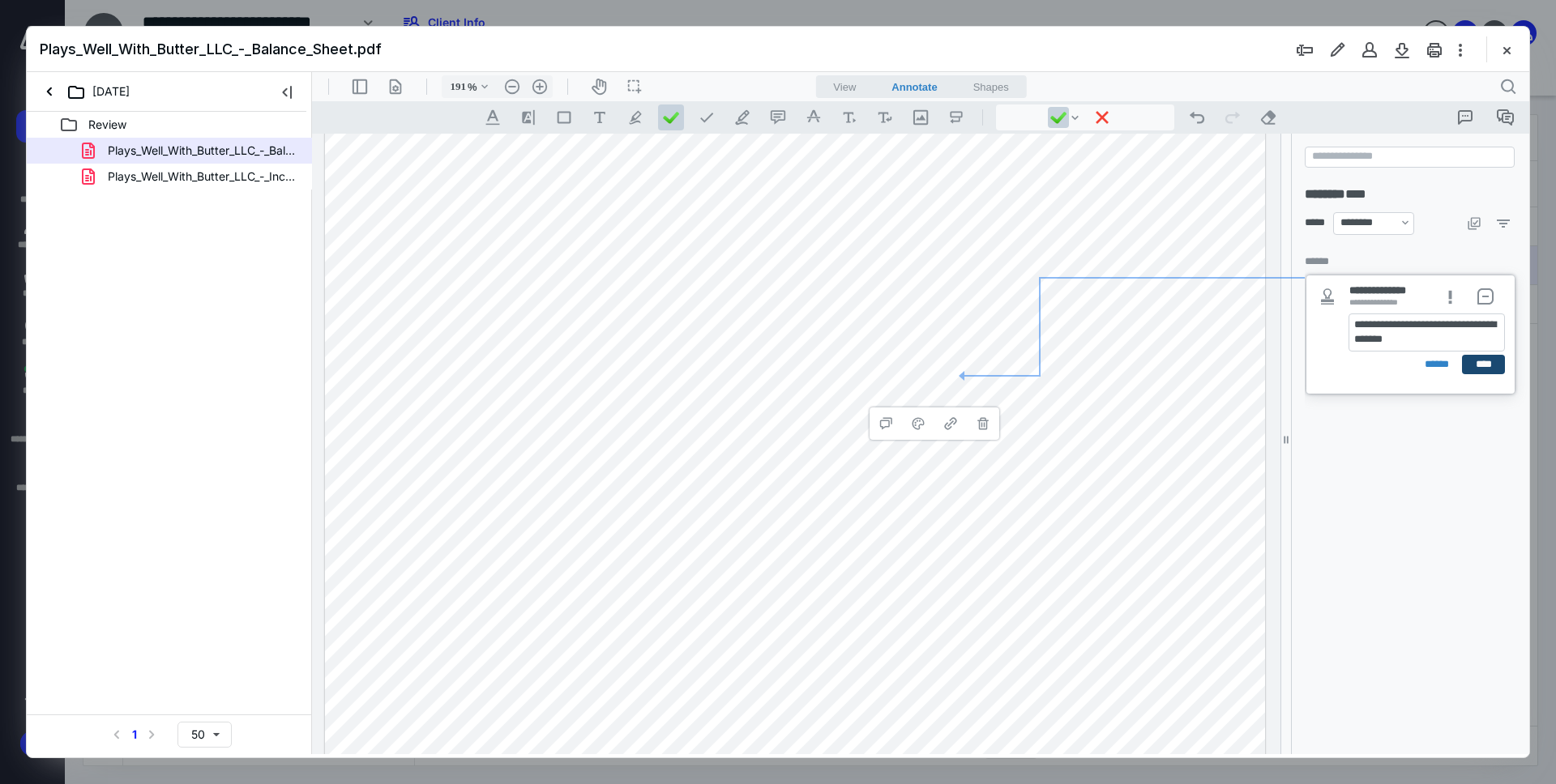 click on "****" at bounding box center [1483, 364] 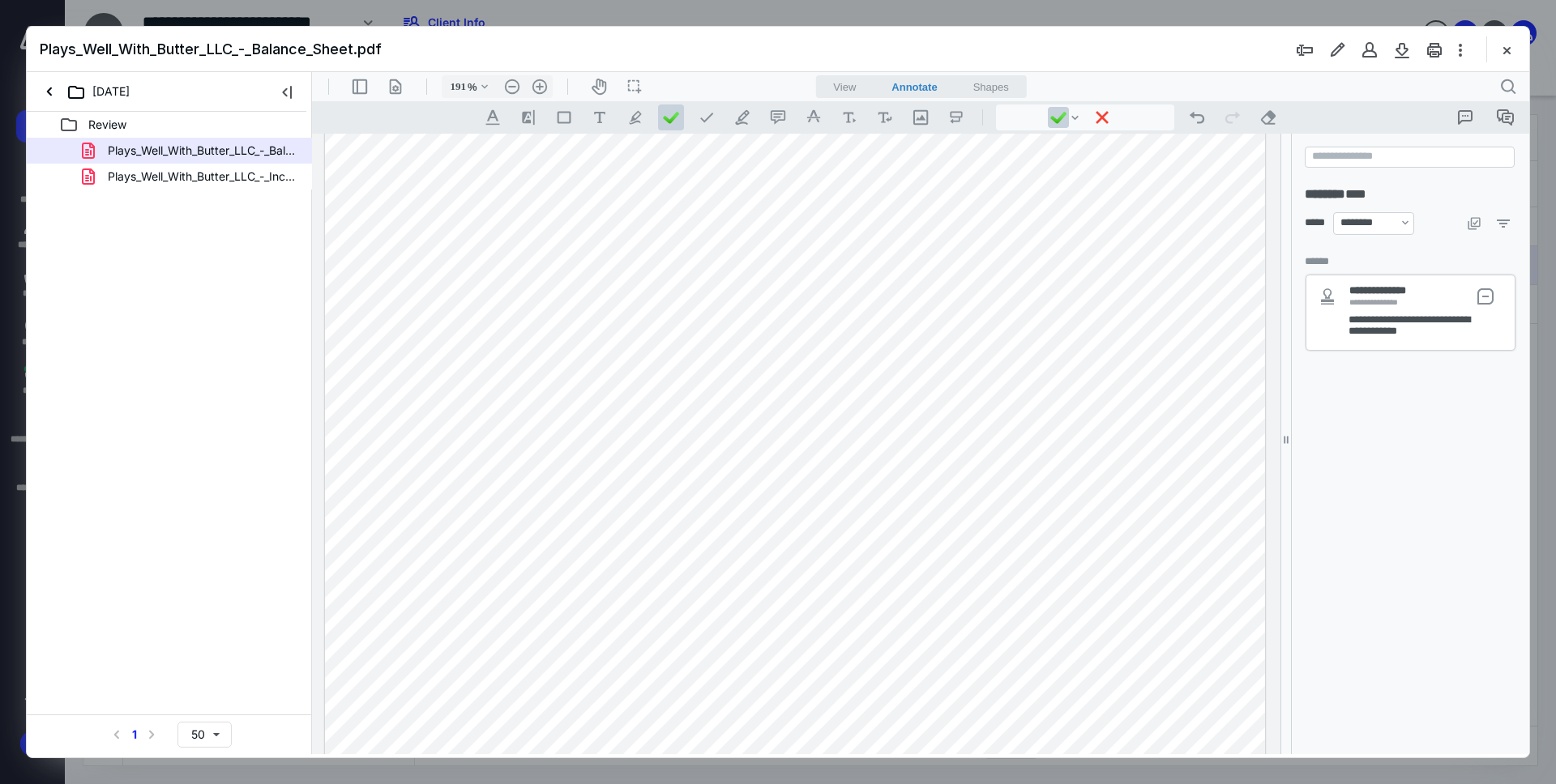 click at bounding box center [795, 658] 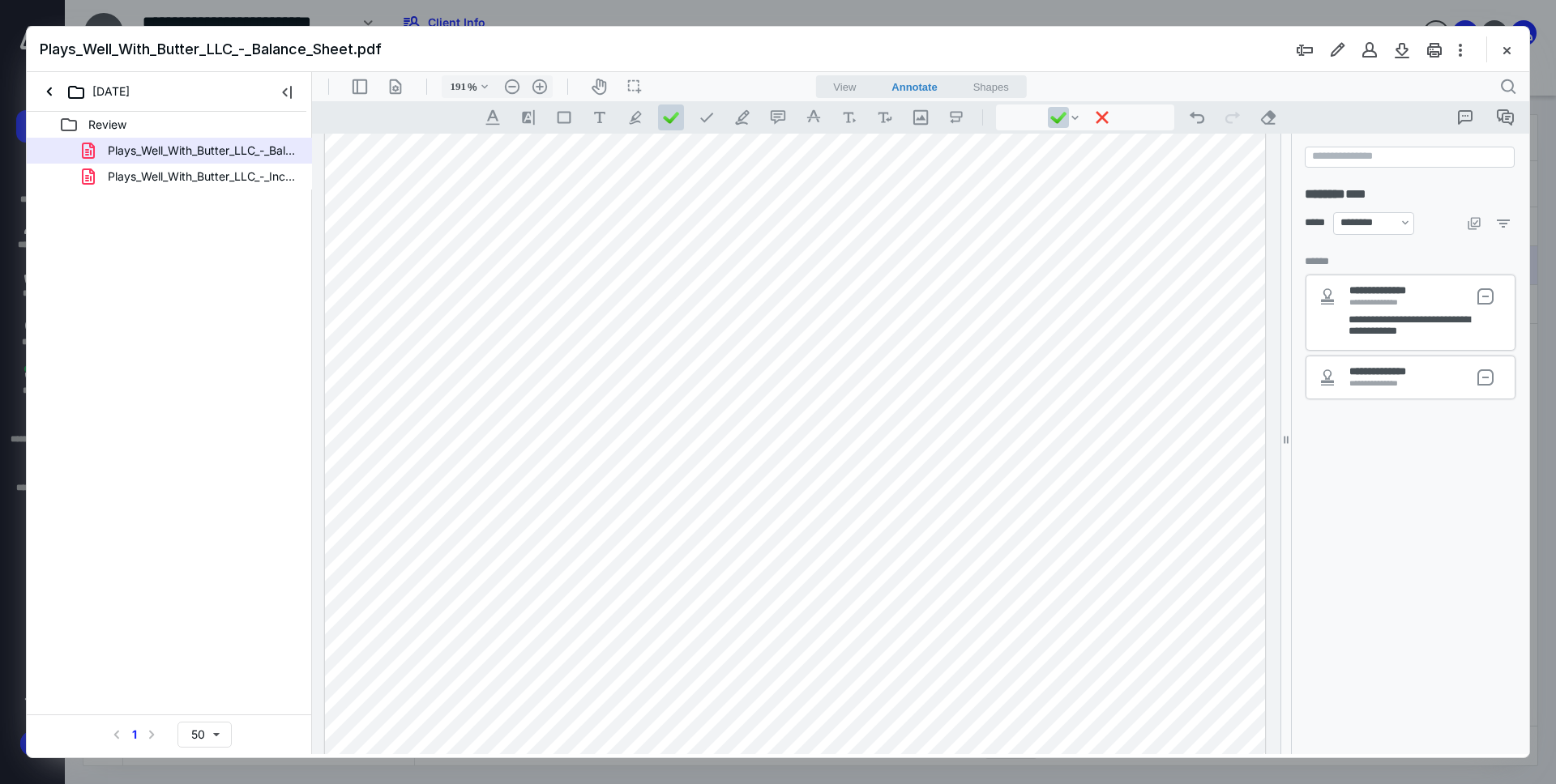 scroll, scrollTop: 123, scrollLeft: 0, axis: vertical 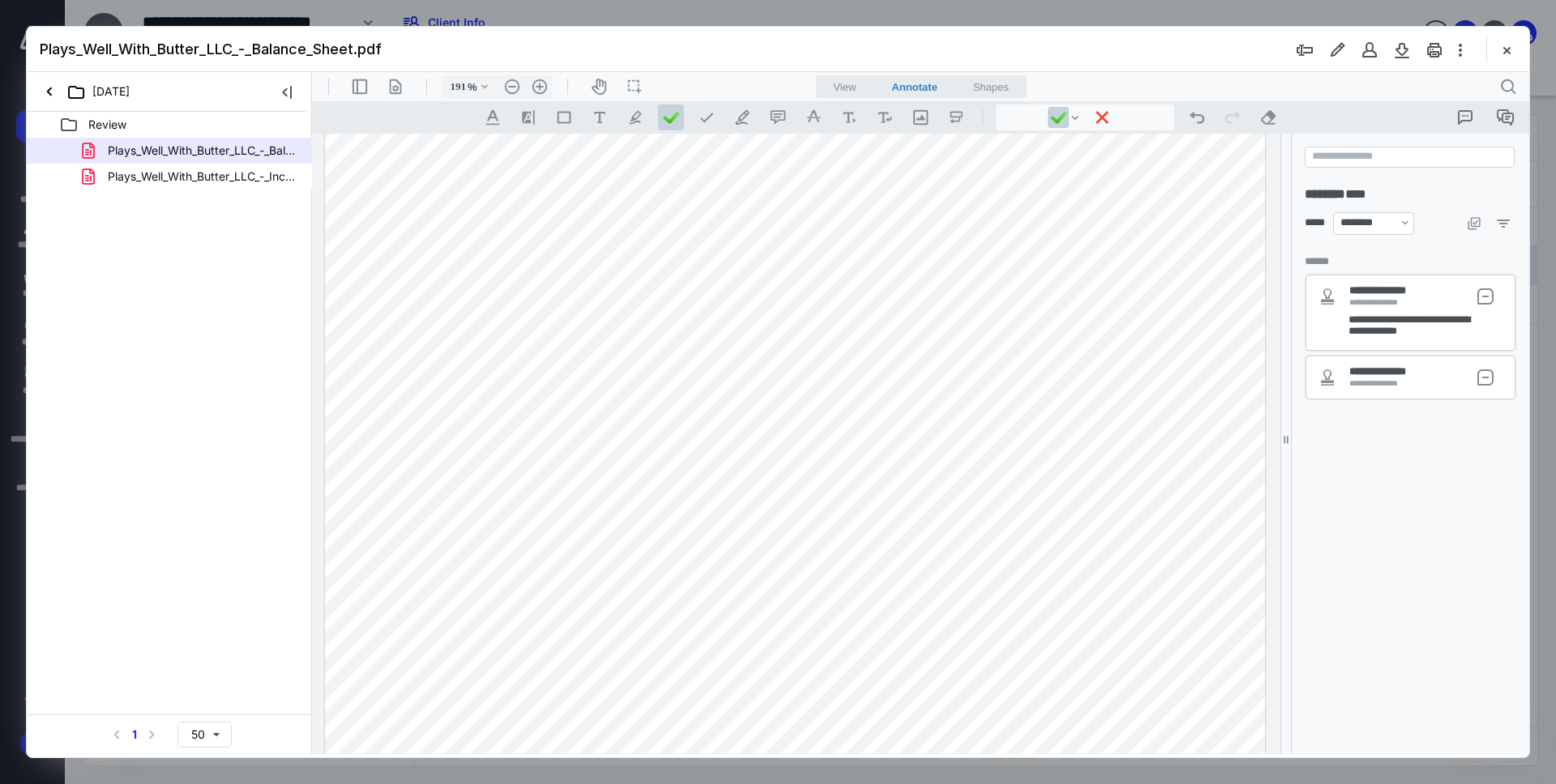 click at bounding box center (795, 628) 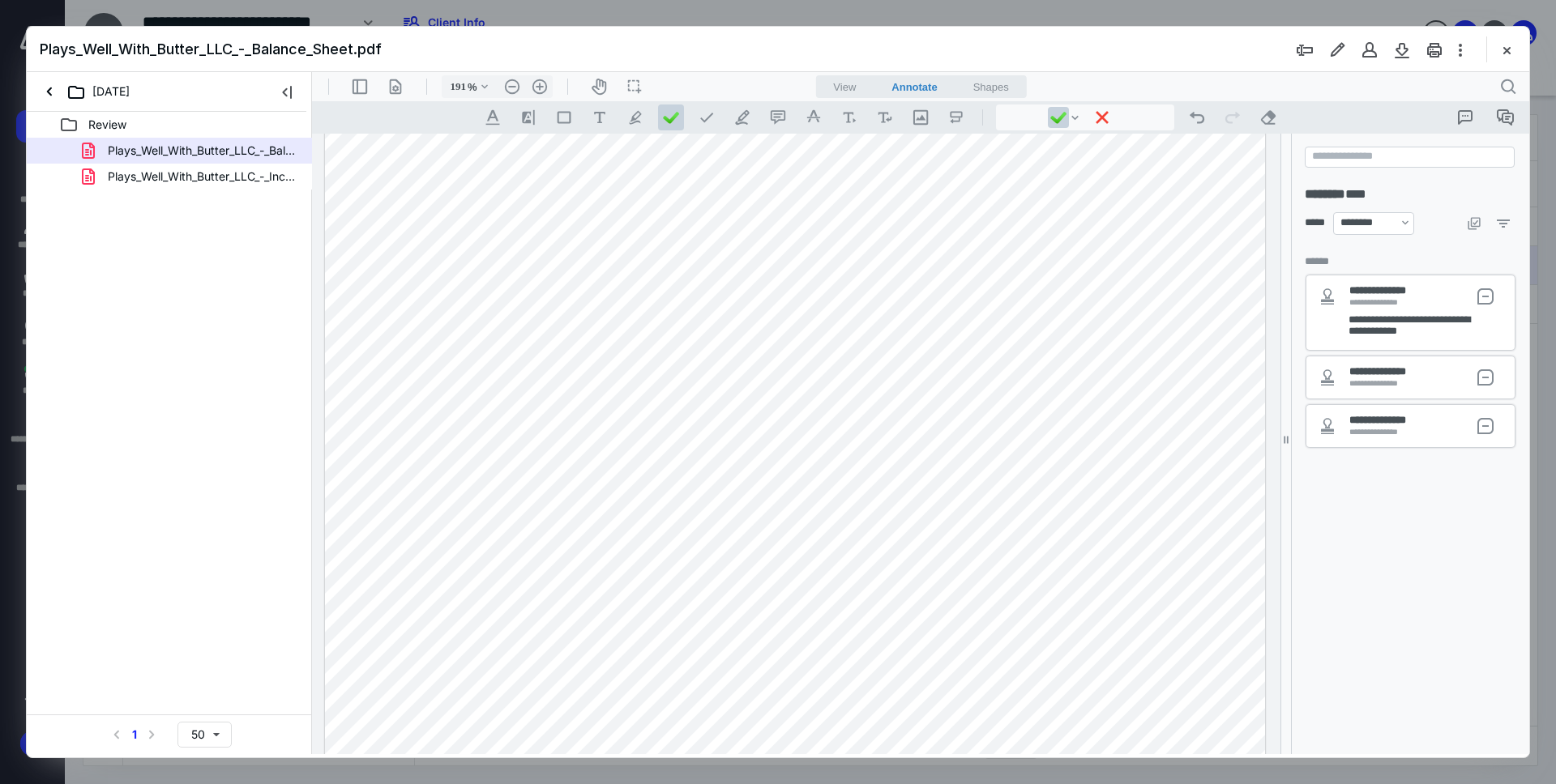 click at bounding box center [795, 628] 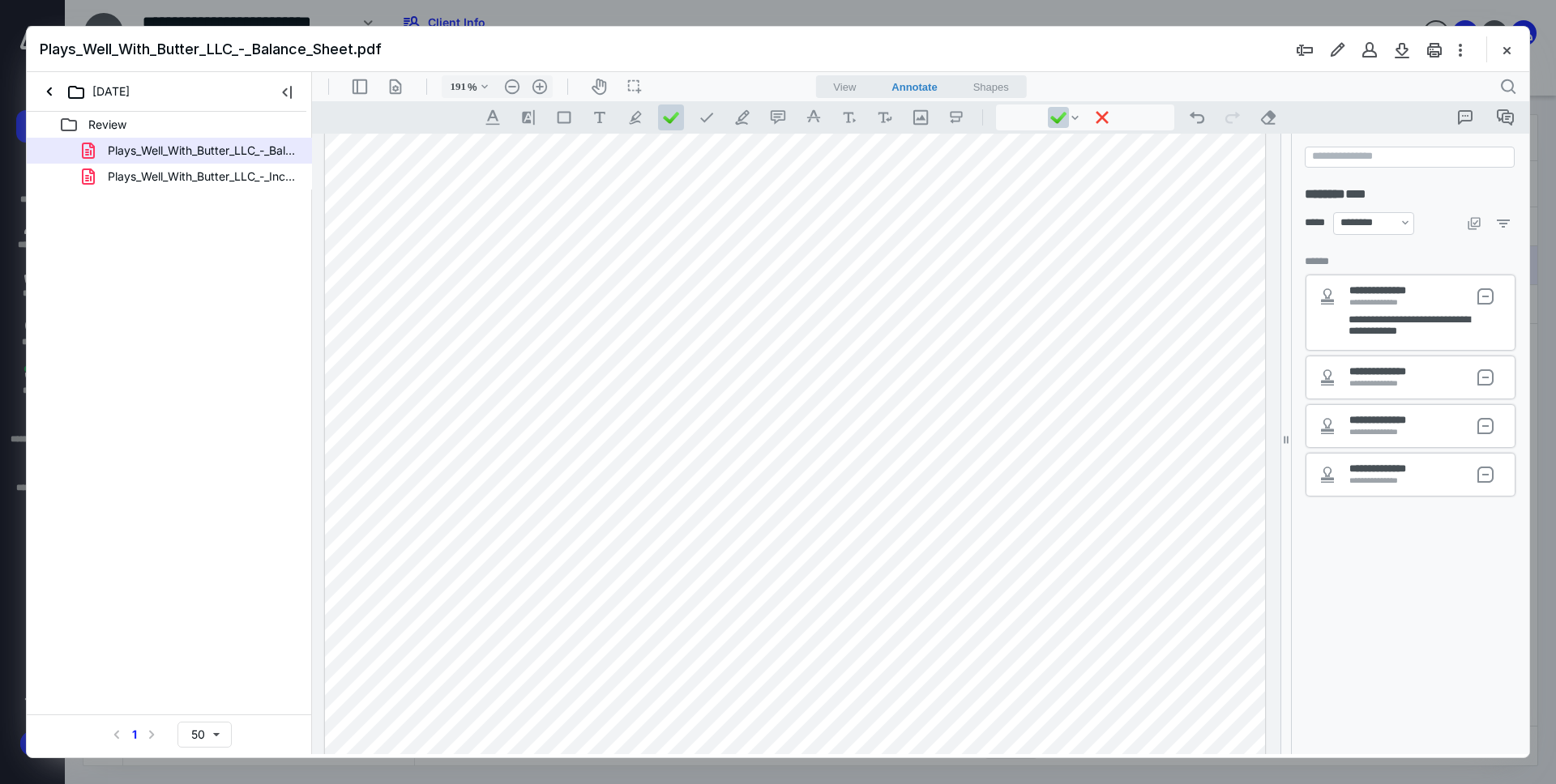 scroll, scrollTop: 357, scrollLeft: 0, axis: vertical 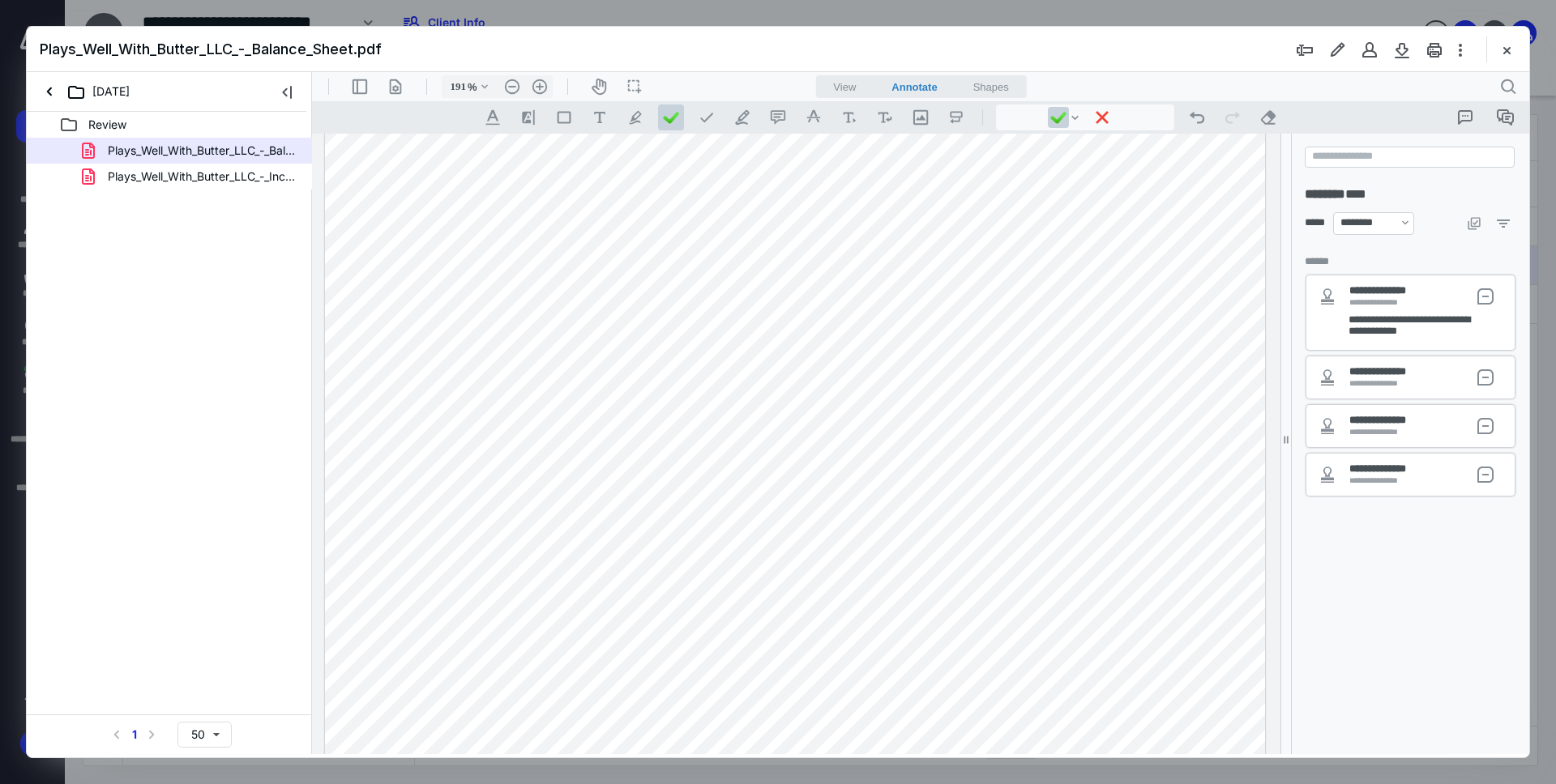 click at bounding box center (795, 394) 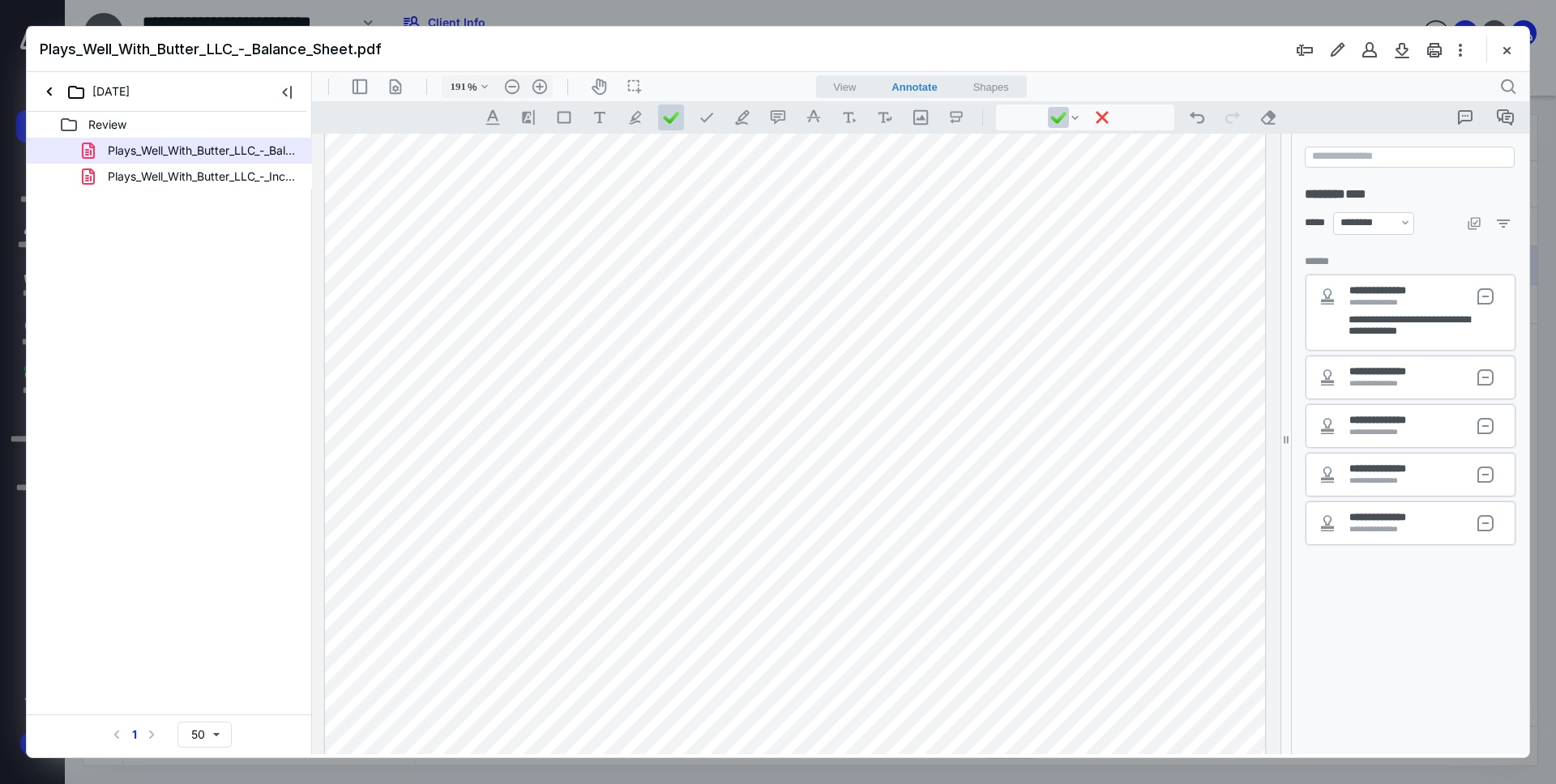 scroll, scrollTop: 365, scrollLeft: 0, axis: vertical 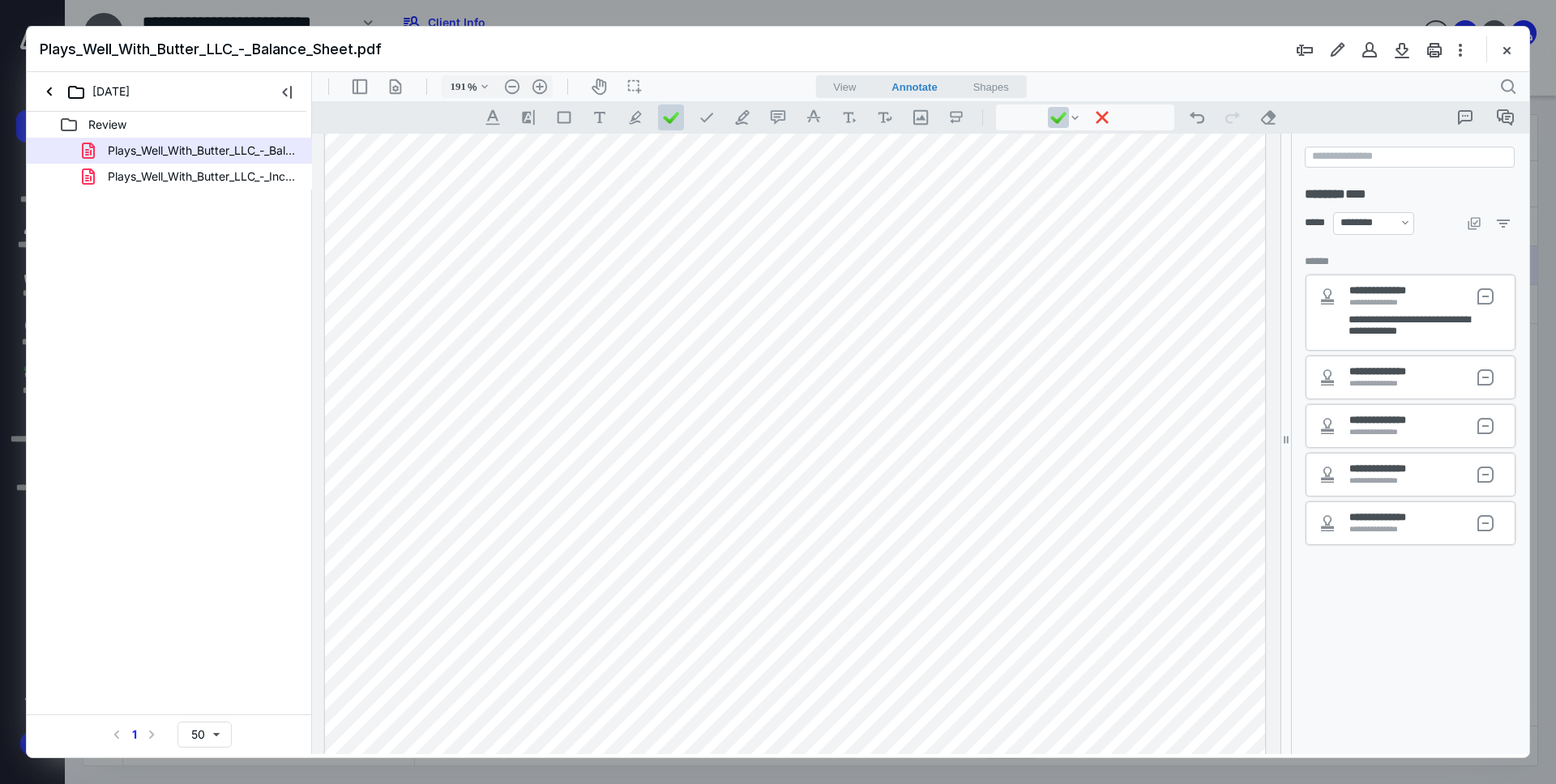 click at bounding box center (795, 386) 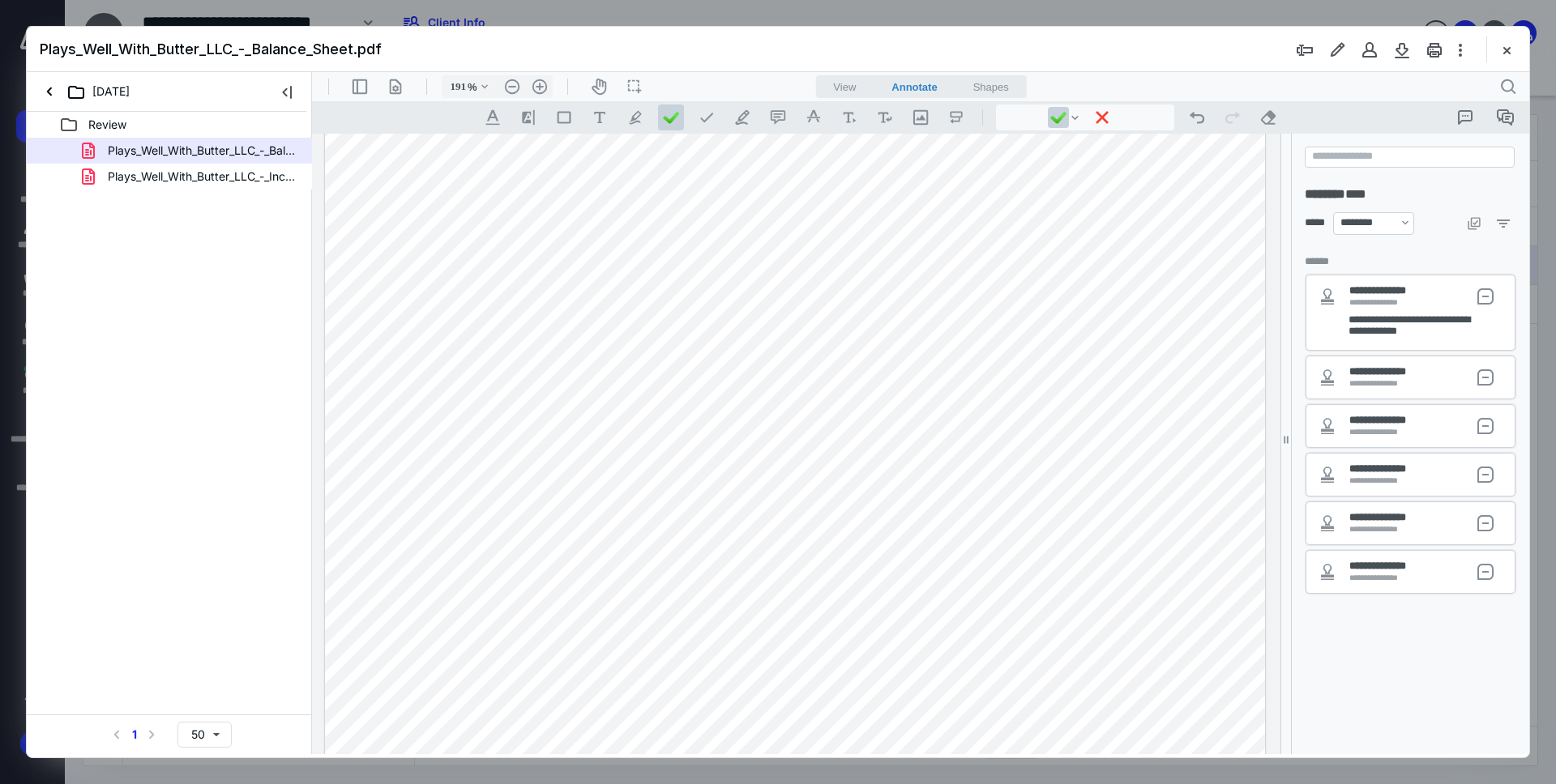click at bounding box center [795, 386] 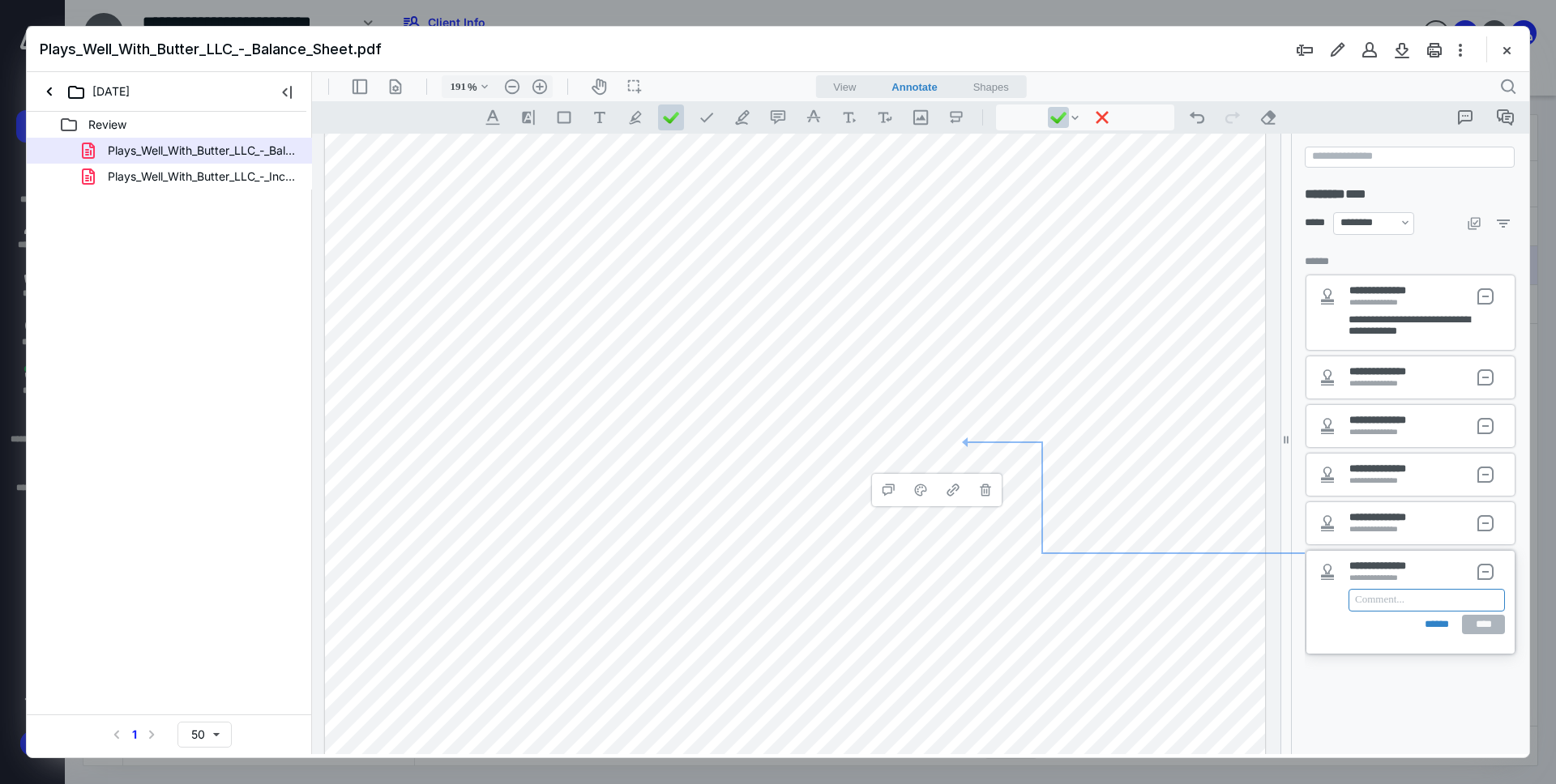 type 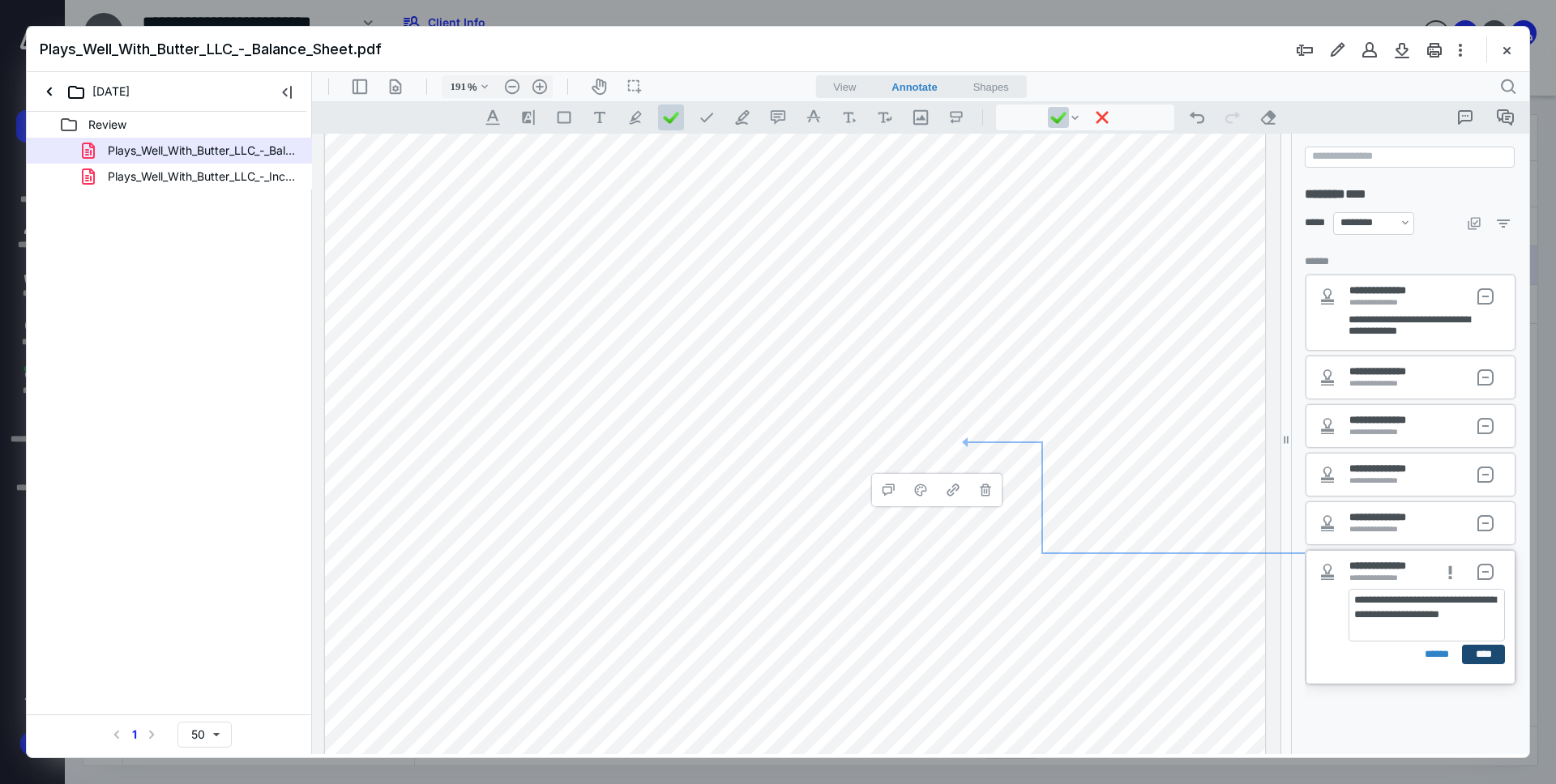 click on "****" at bounding box center (1483, 654) 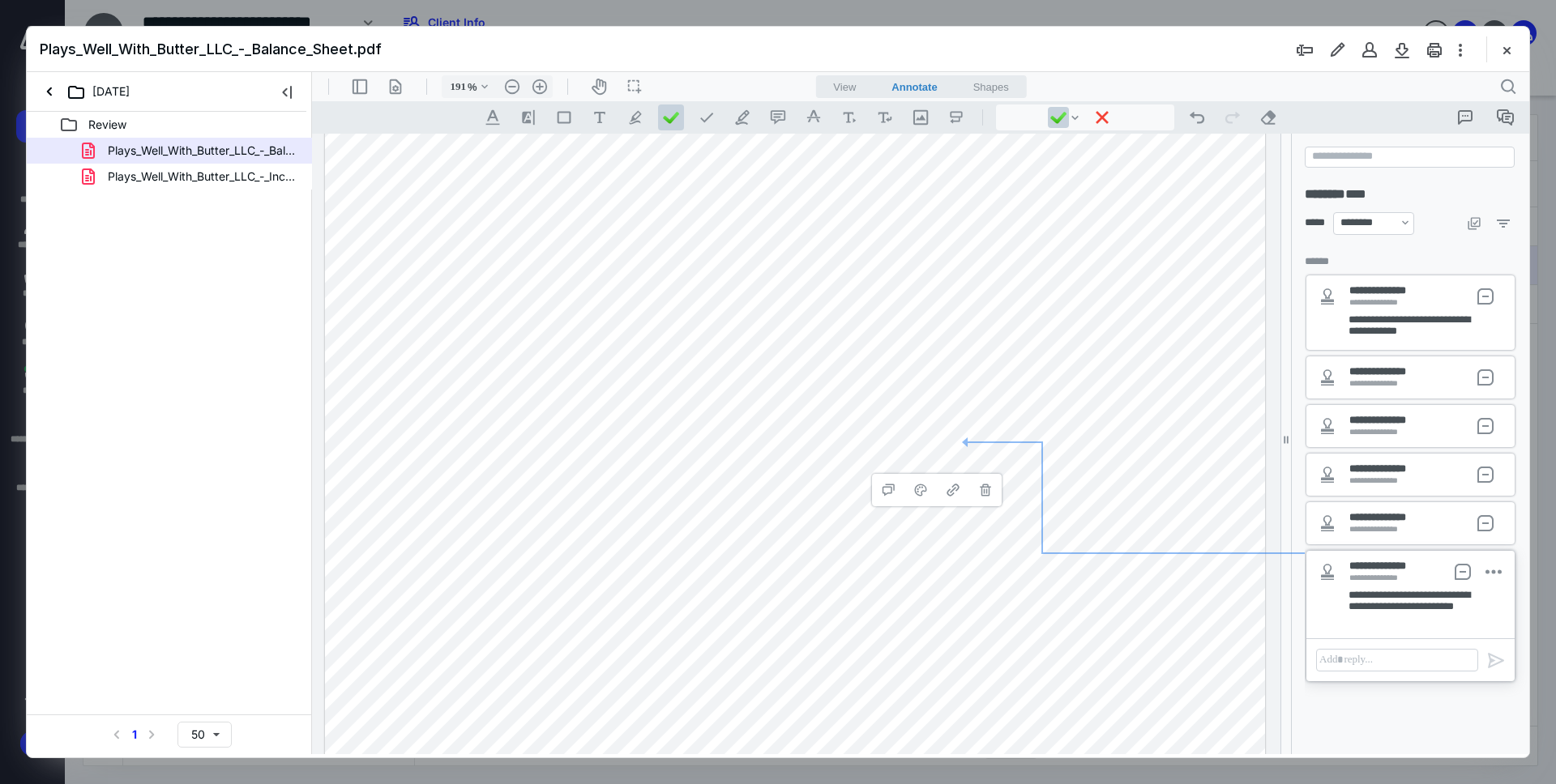click at bounding box center (671, 117) 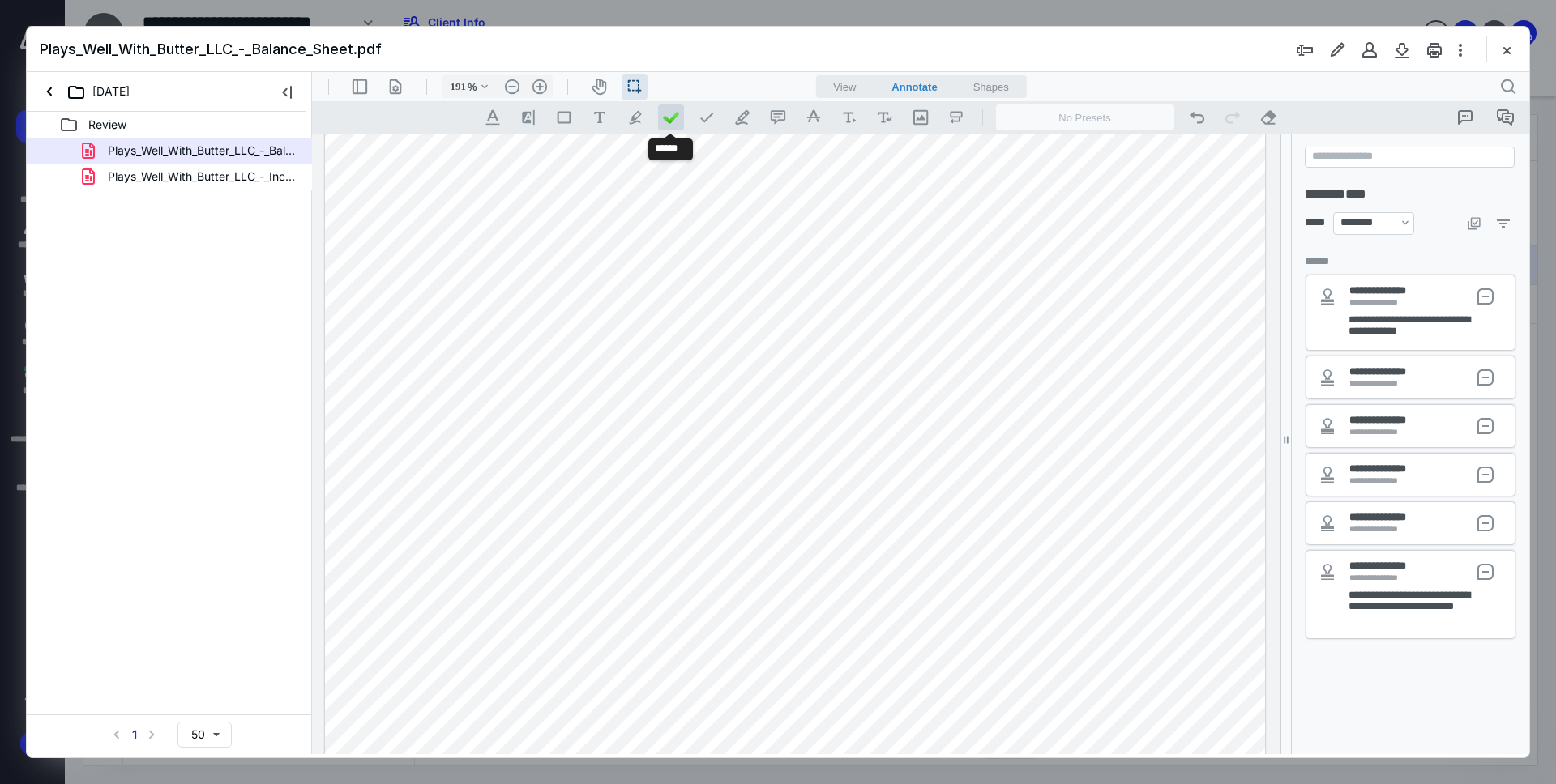 click at bounding box center (671, 117) 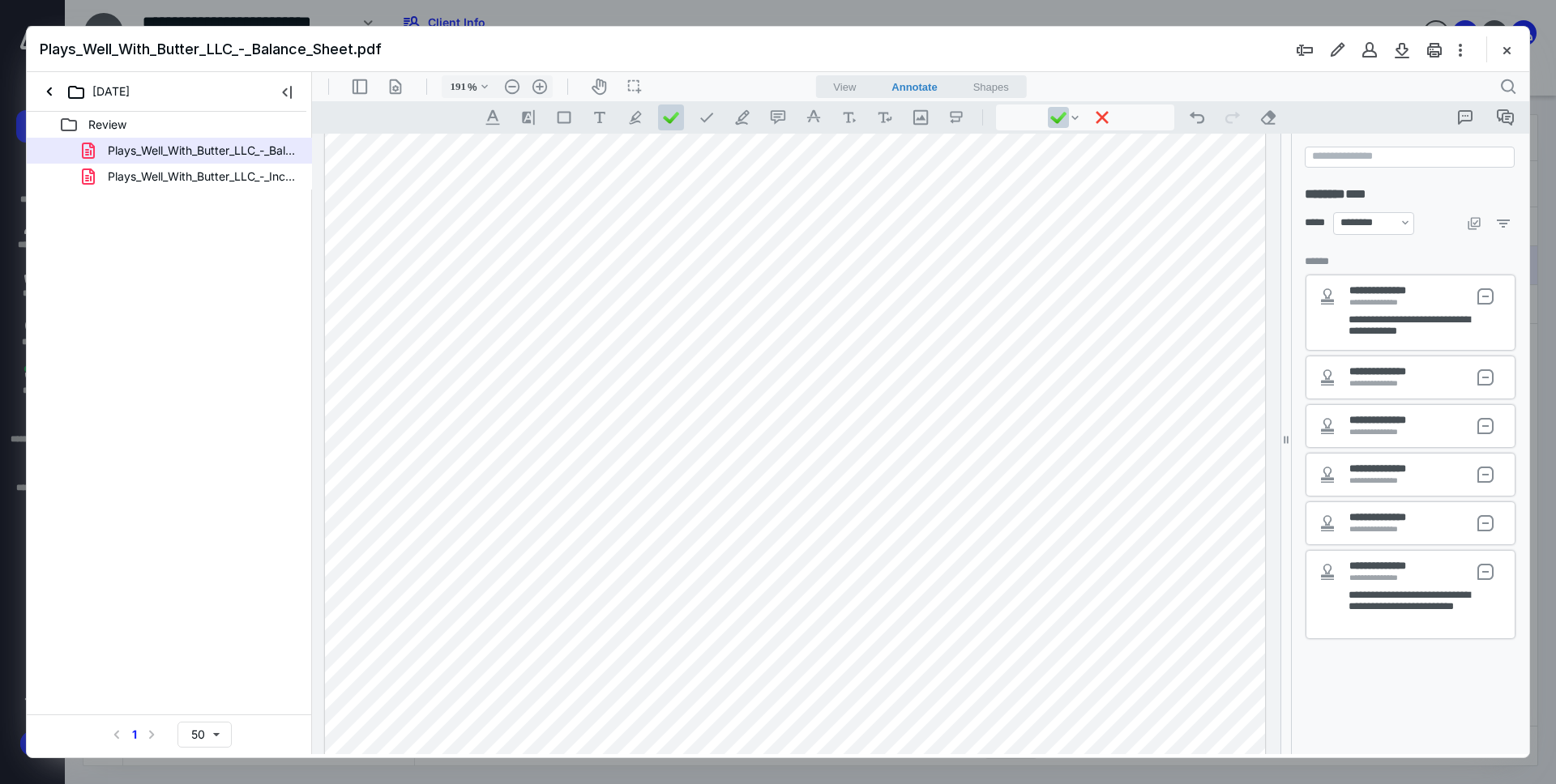 click at bounding box center [795, 386] 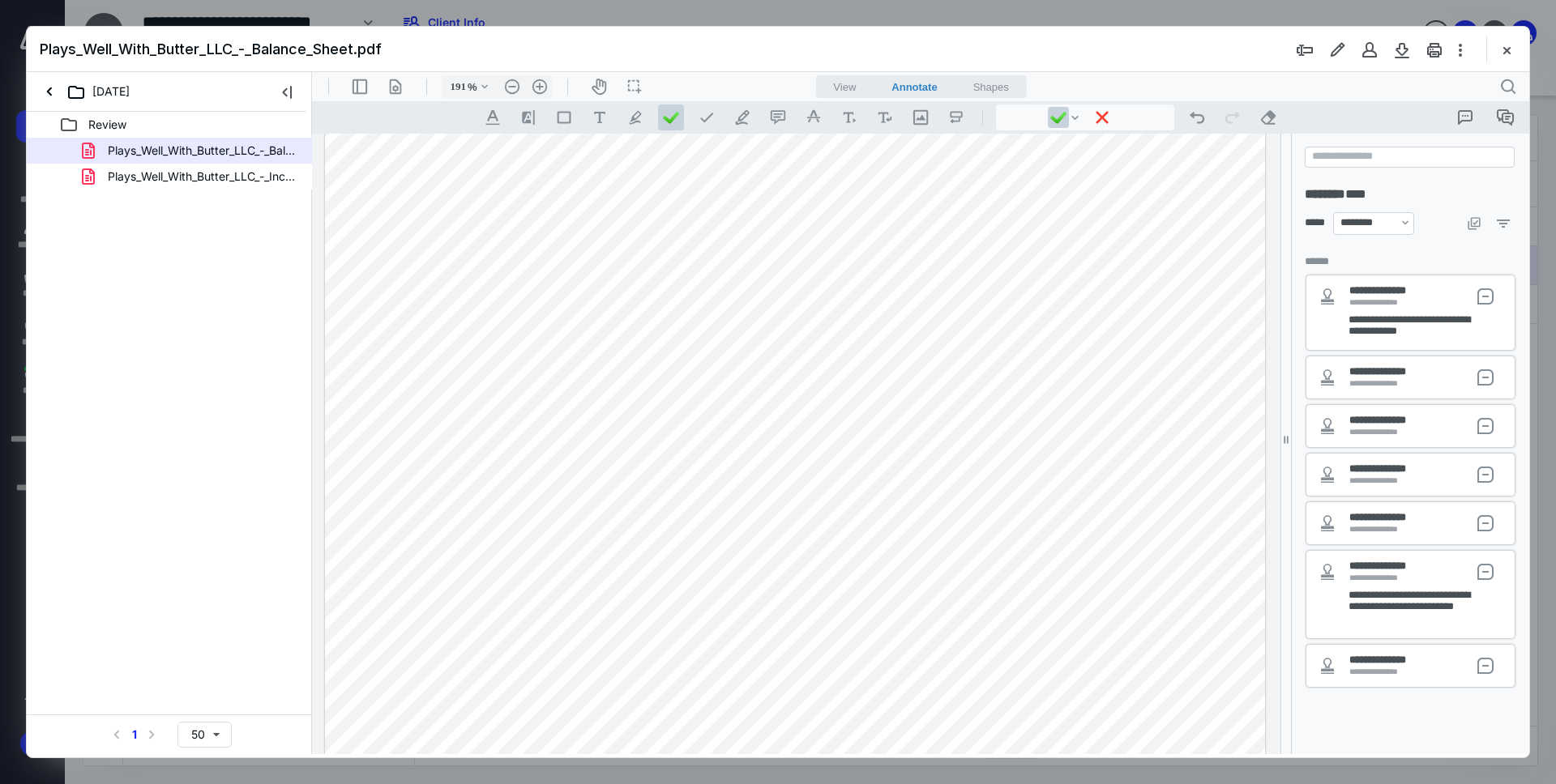 click at bounding box center (795, 386) 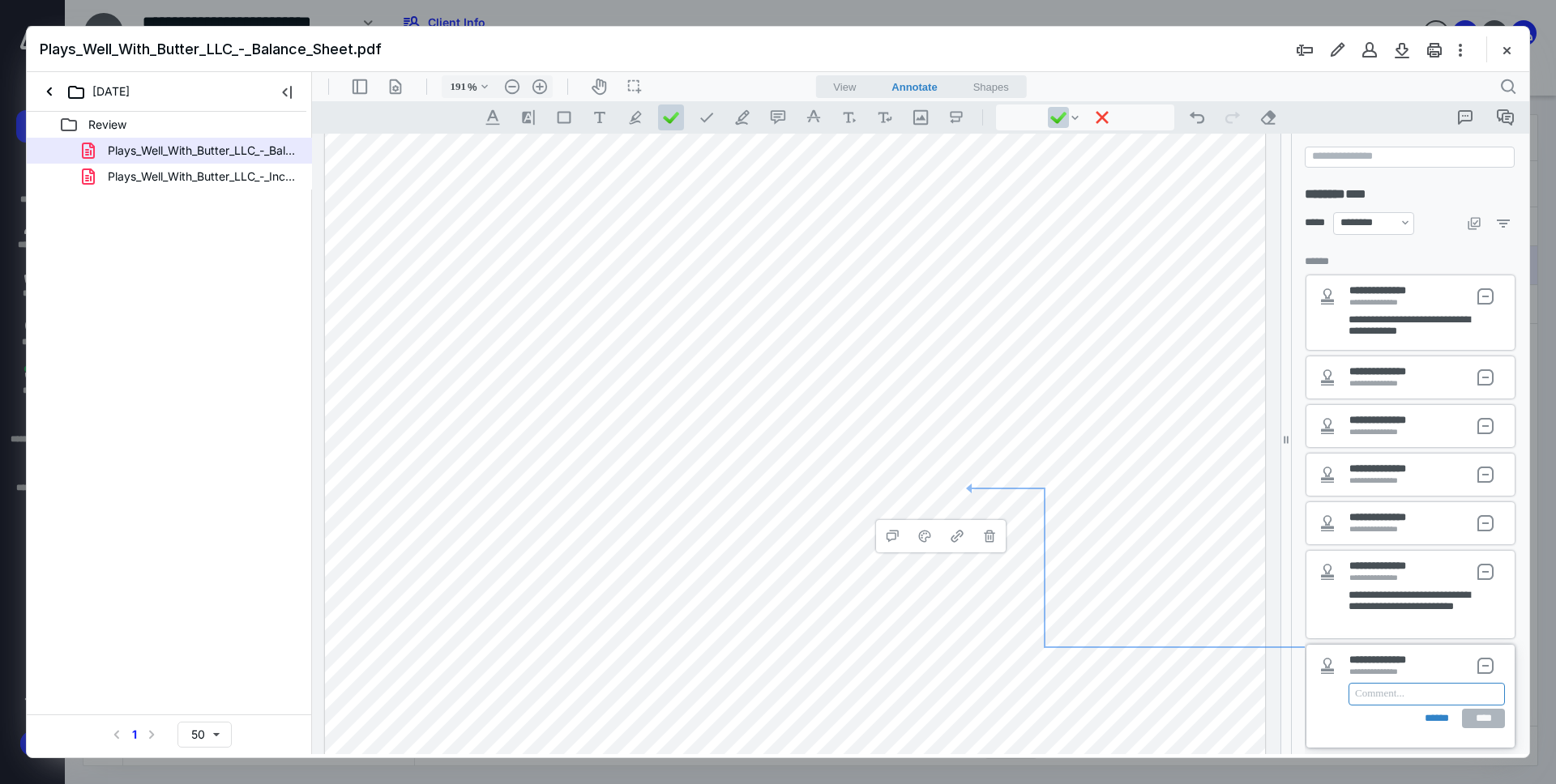 type 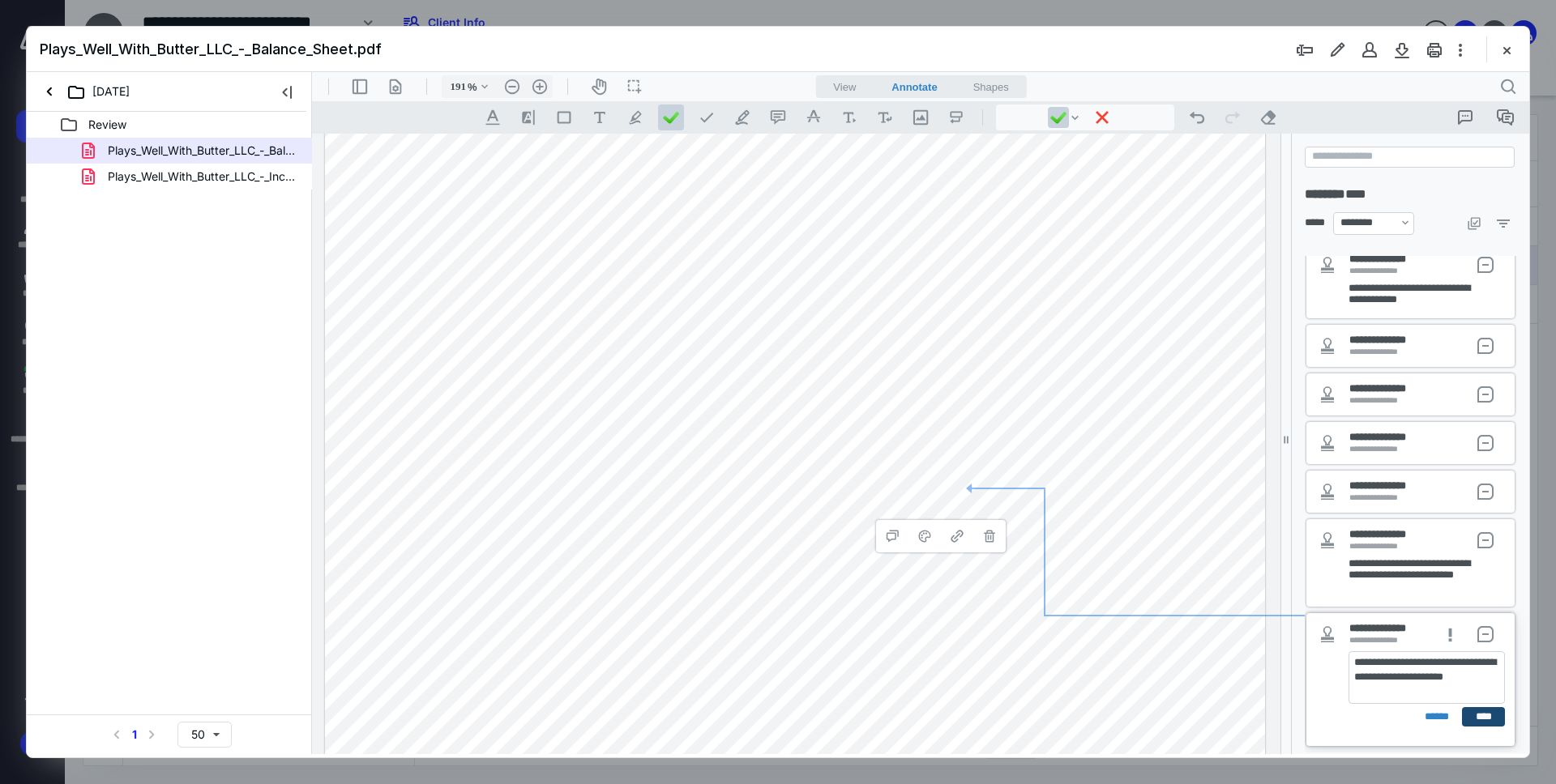 click on "****" at bounding box center [1483, 717] 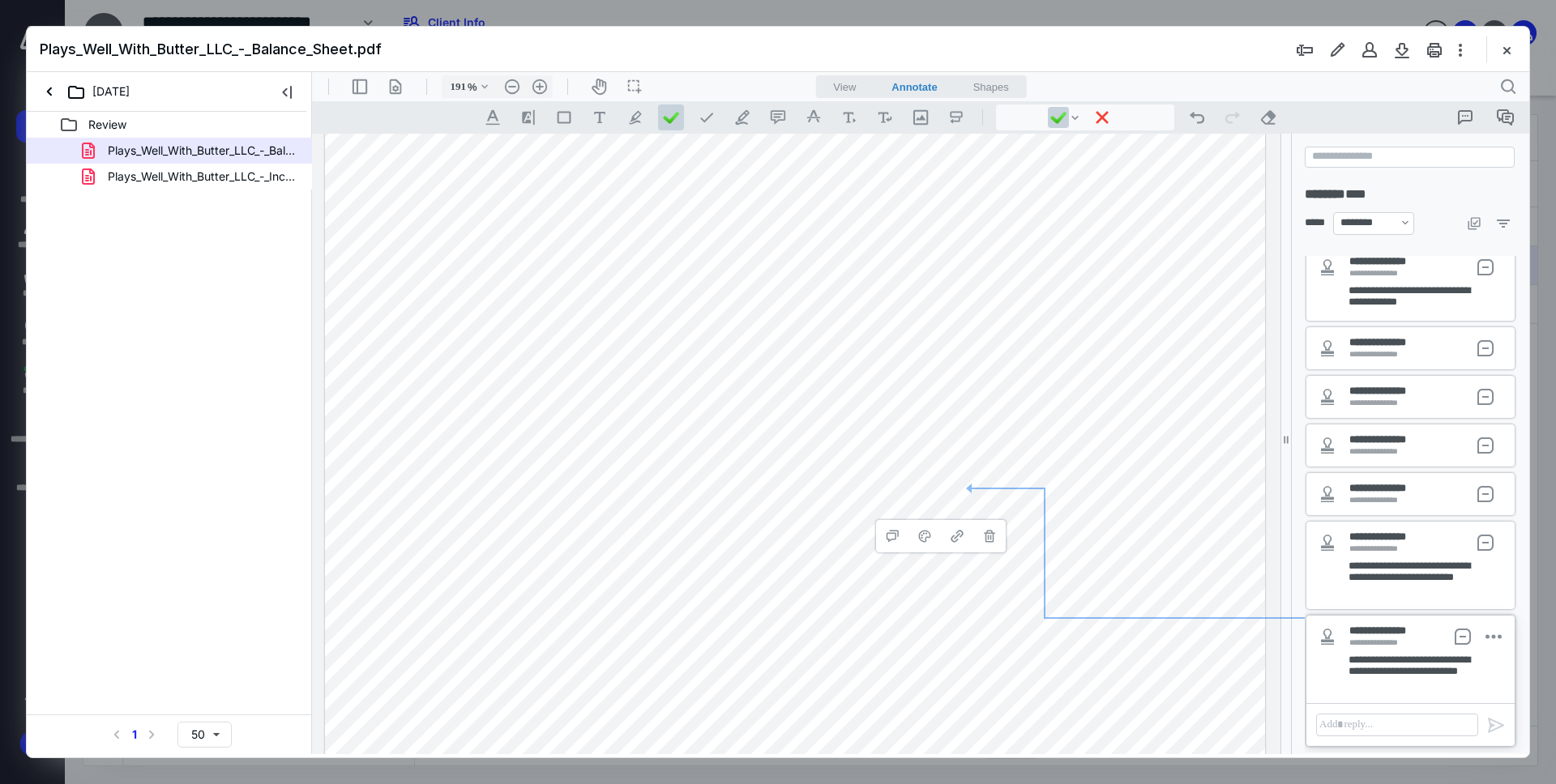 scroll, scrollTop: 0, scrollLeft: 0, axis: both 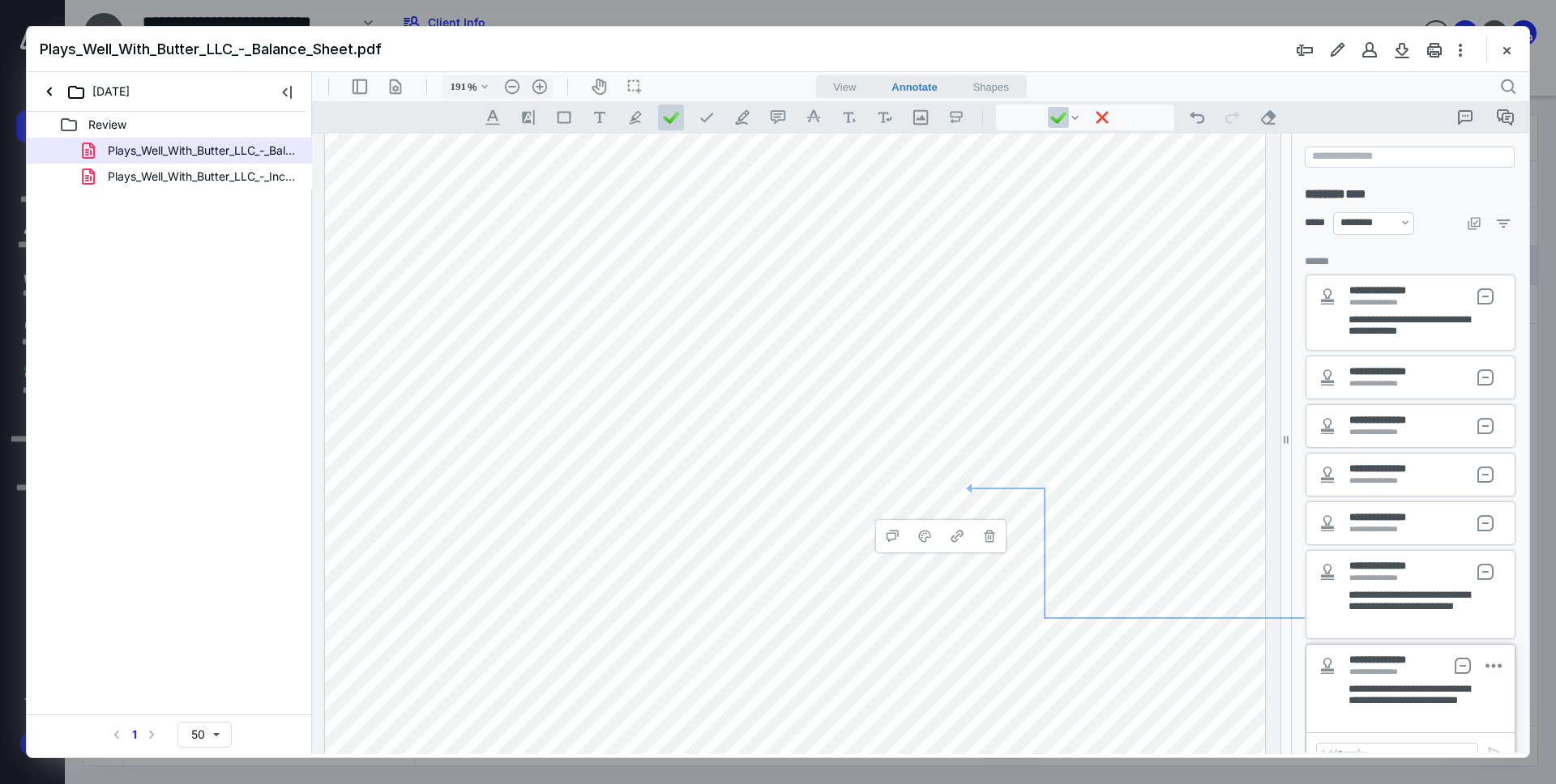 click at bounding box center (795, 386) 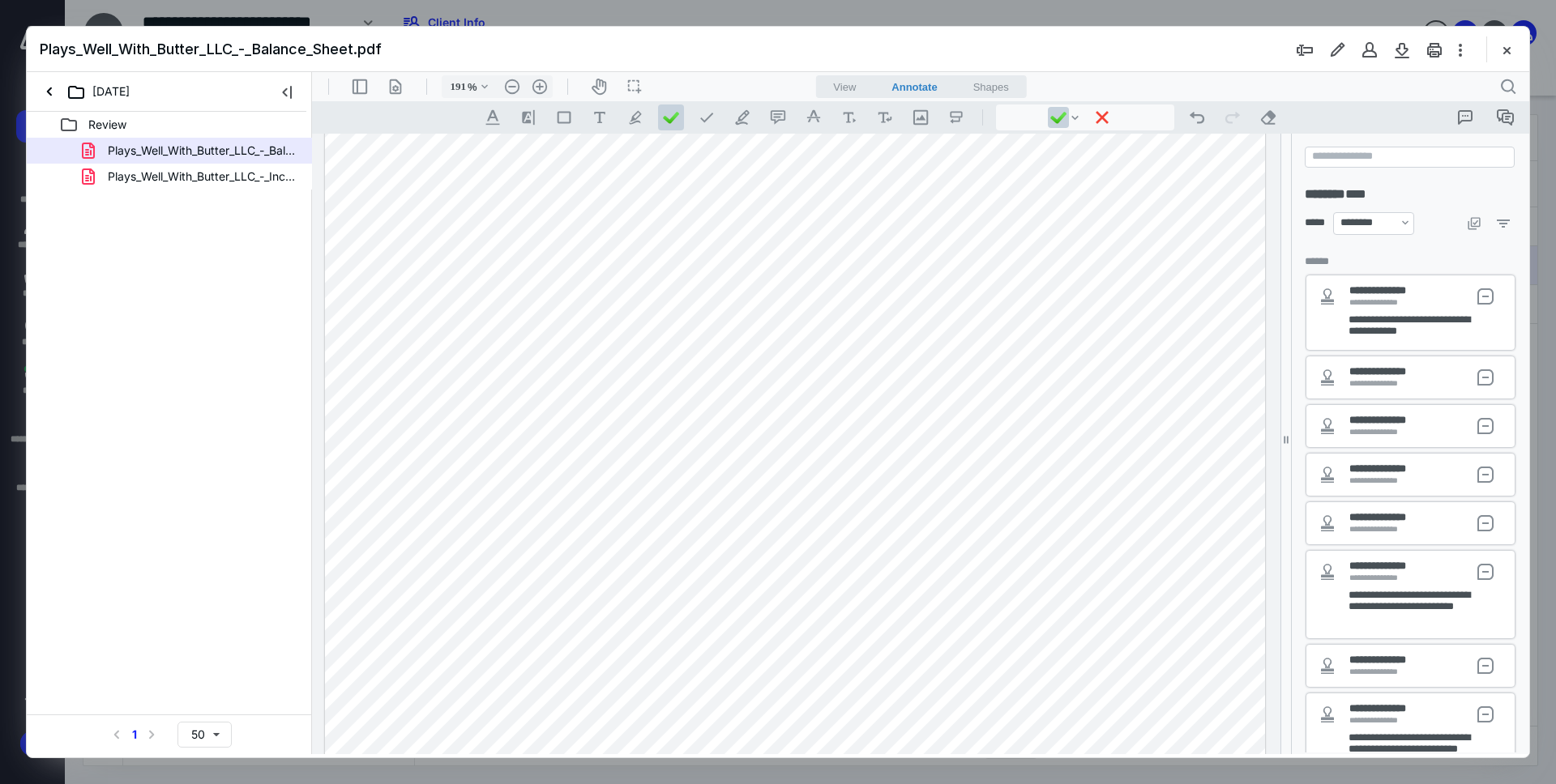 click at bounding box center (795, 386) 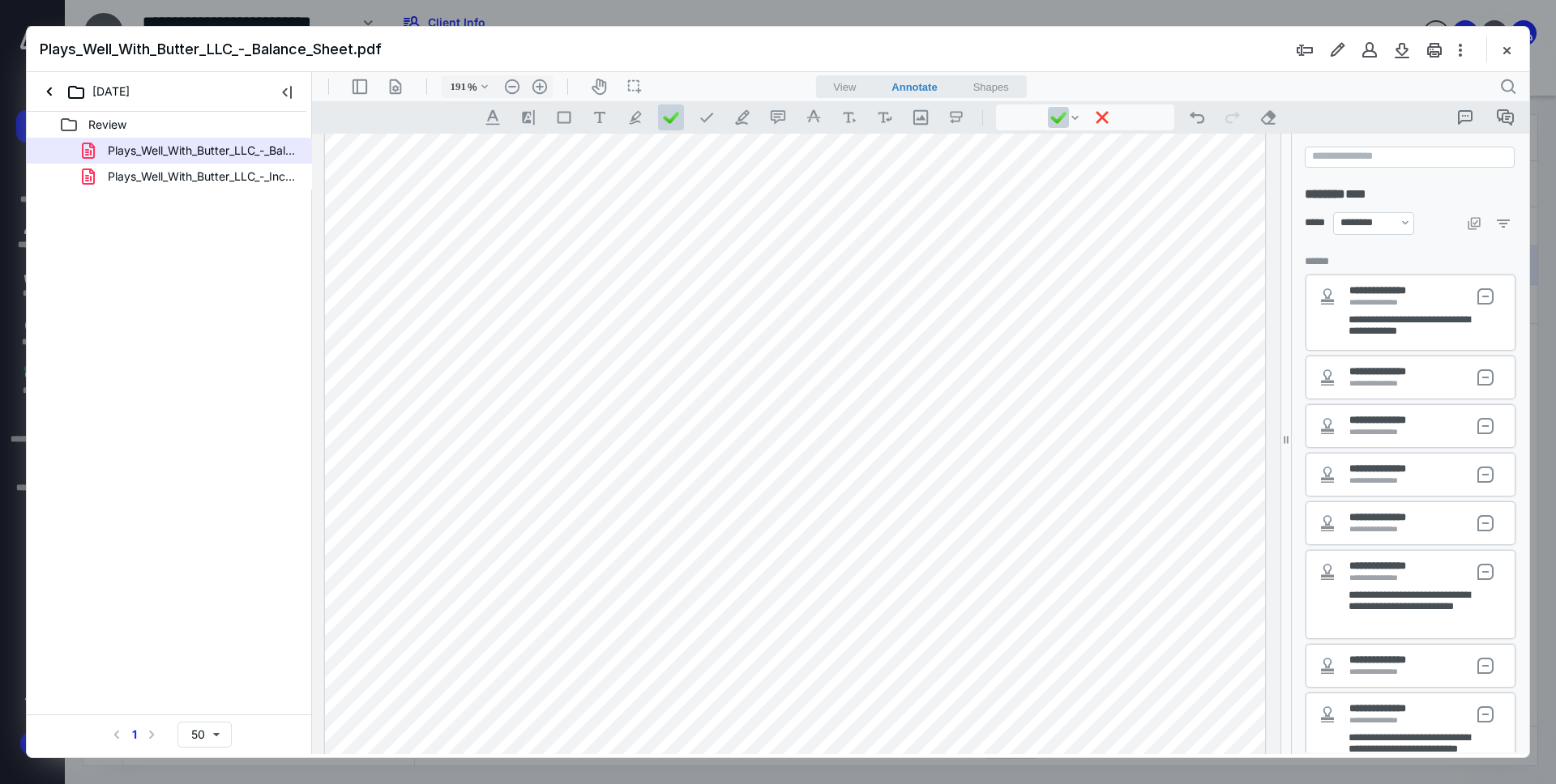 scroll, scrollTop: 611, scrollLeft: 0, axis: vertical 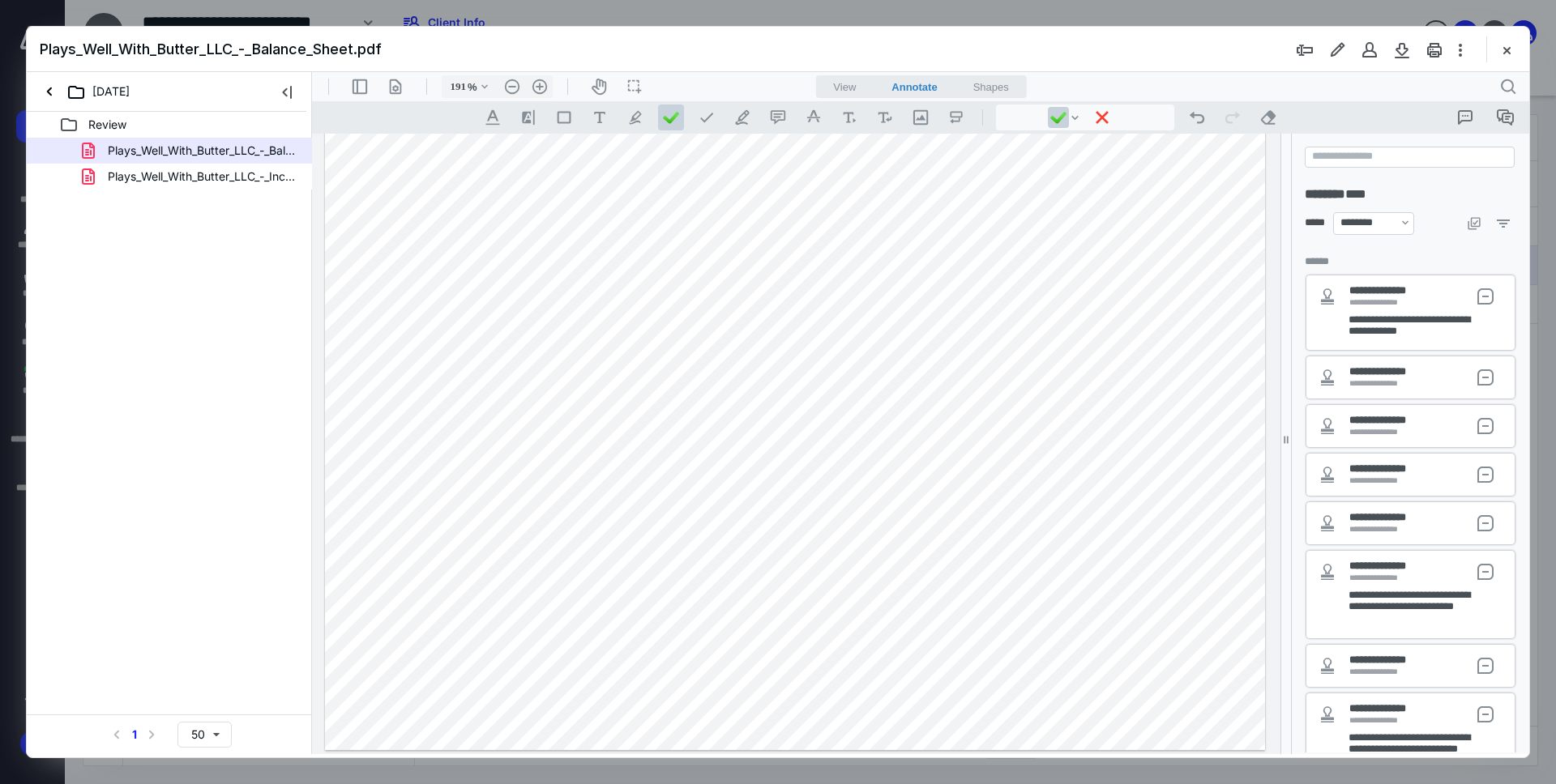 click at bounding box center (795, 140) 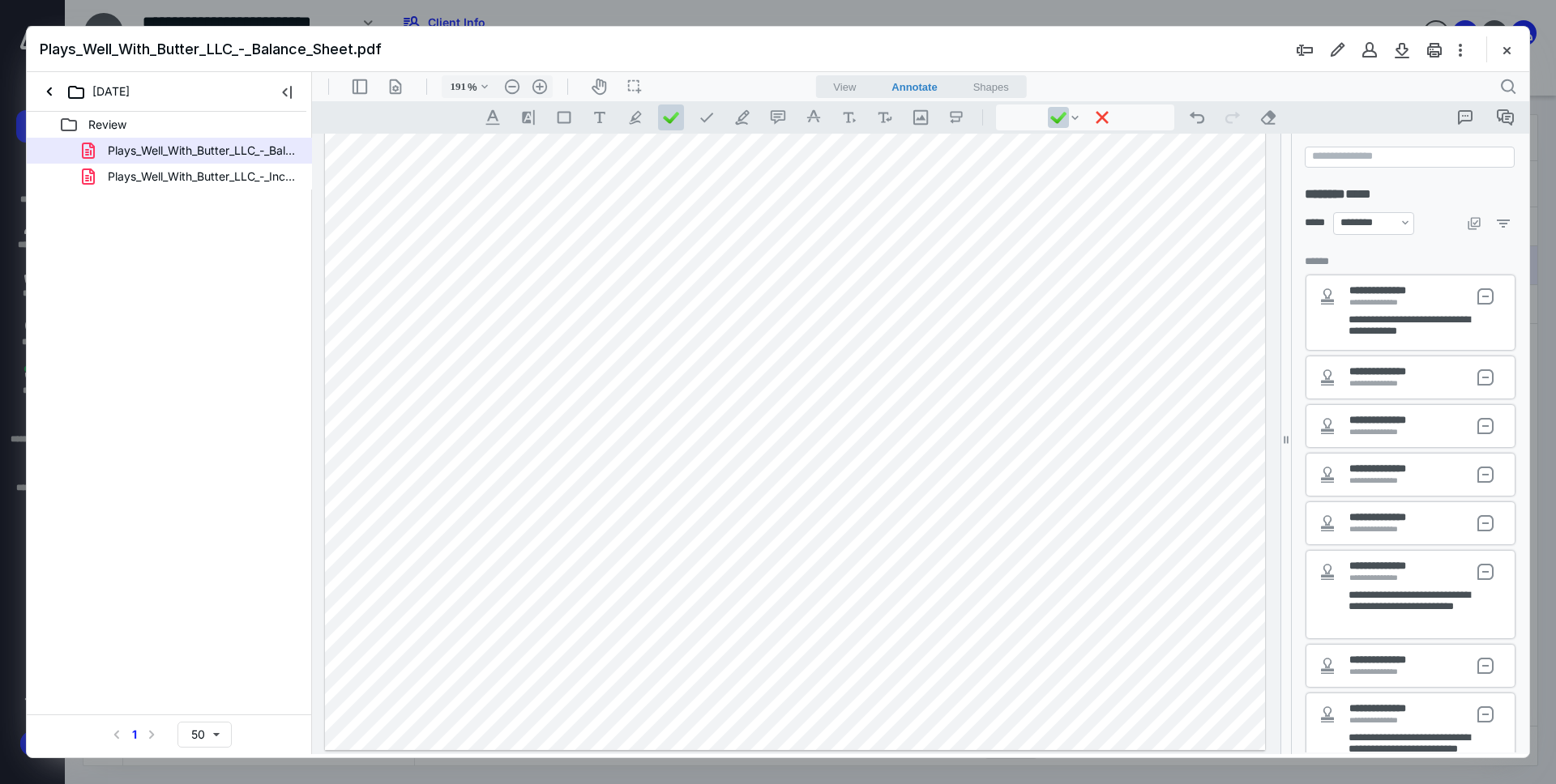 click at bounding box center [795, 140] 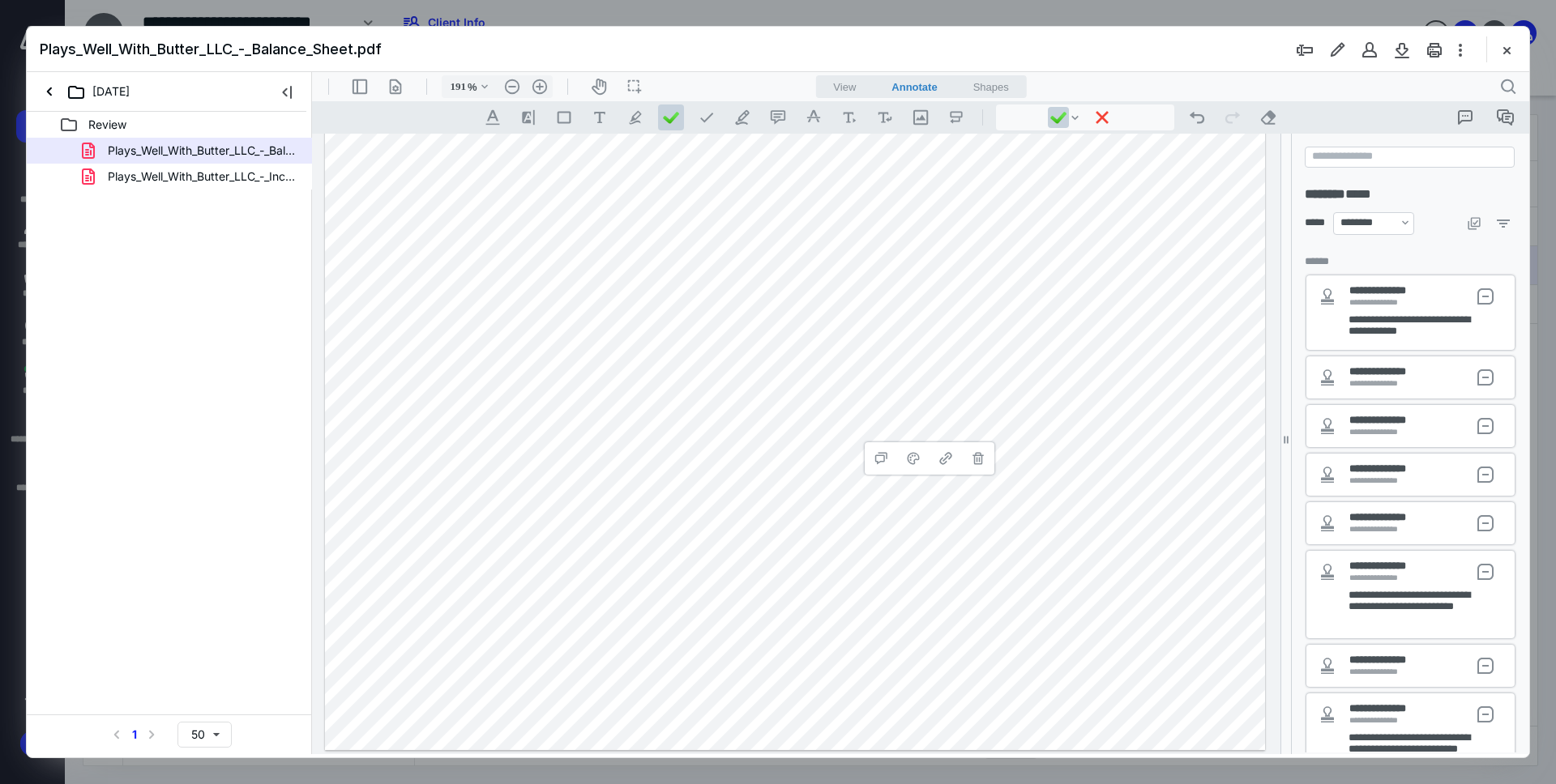 scroll, scrollTop: 193, scrollLeft: 0, axis: vertical 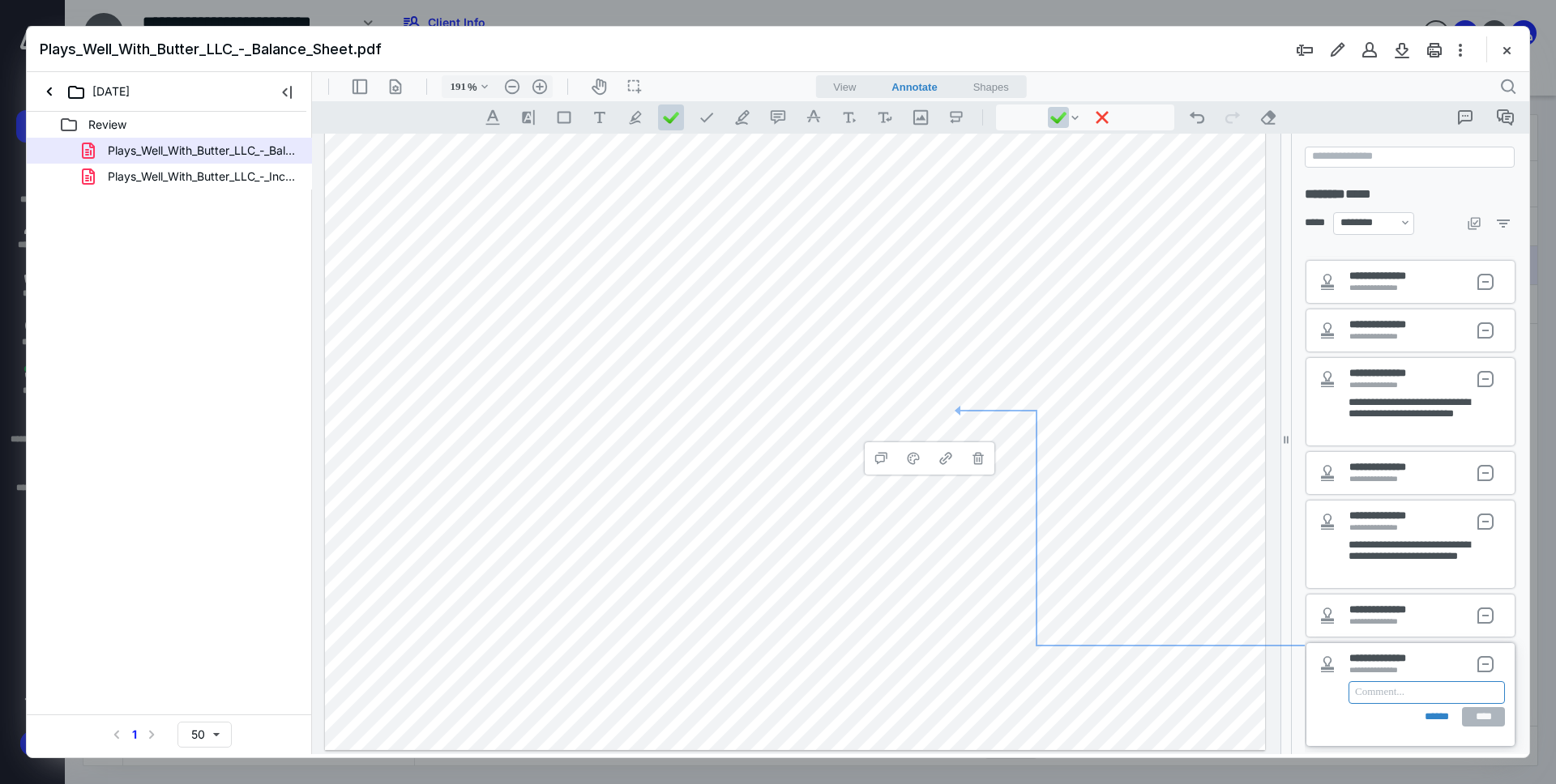type 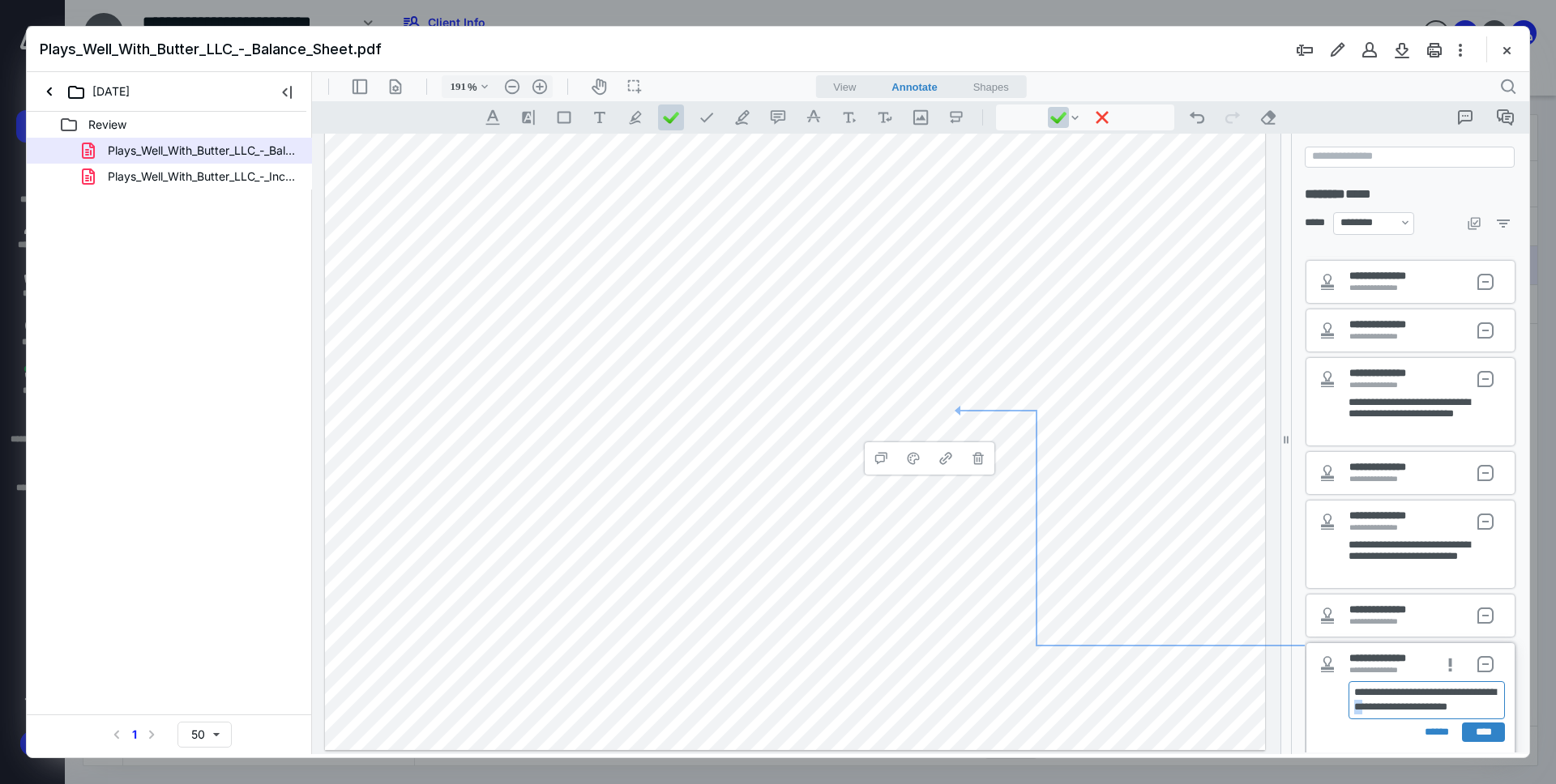 click on "**********" at bounding box center (1424, 700) 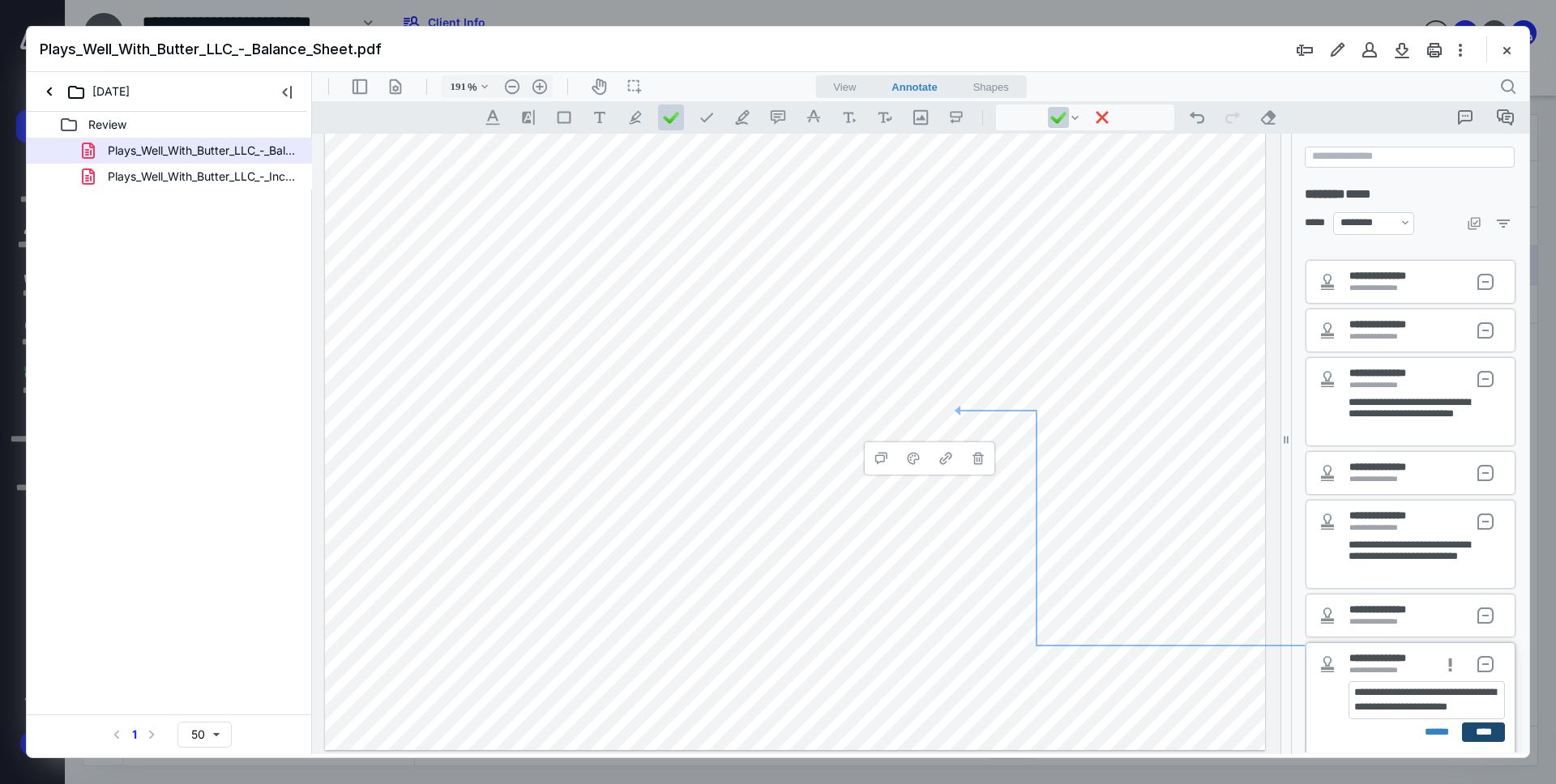 click on "****" at bounding box center (1483, 732) 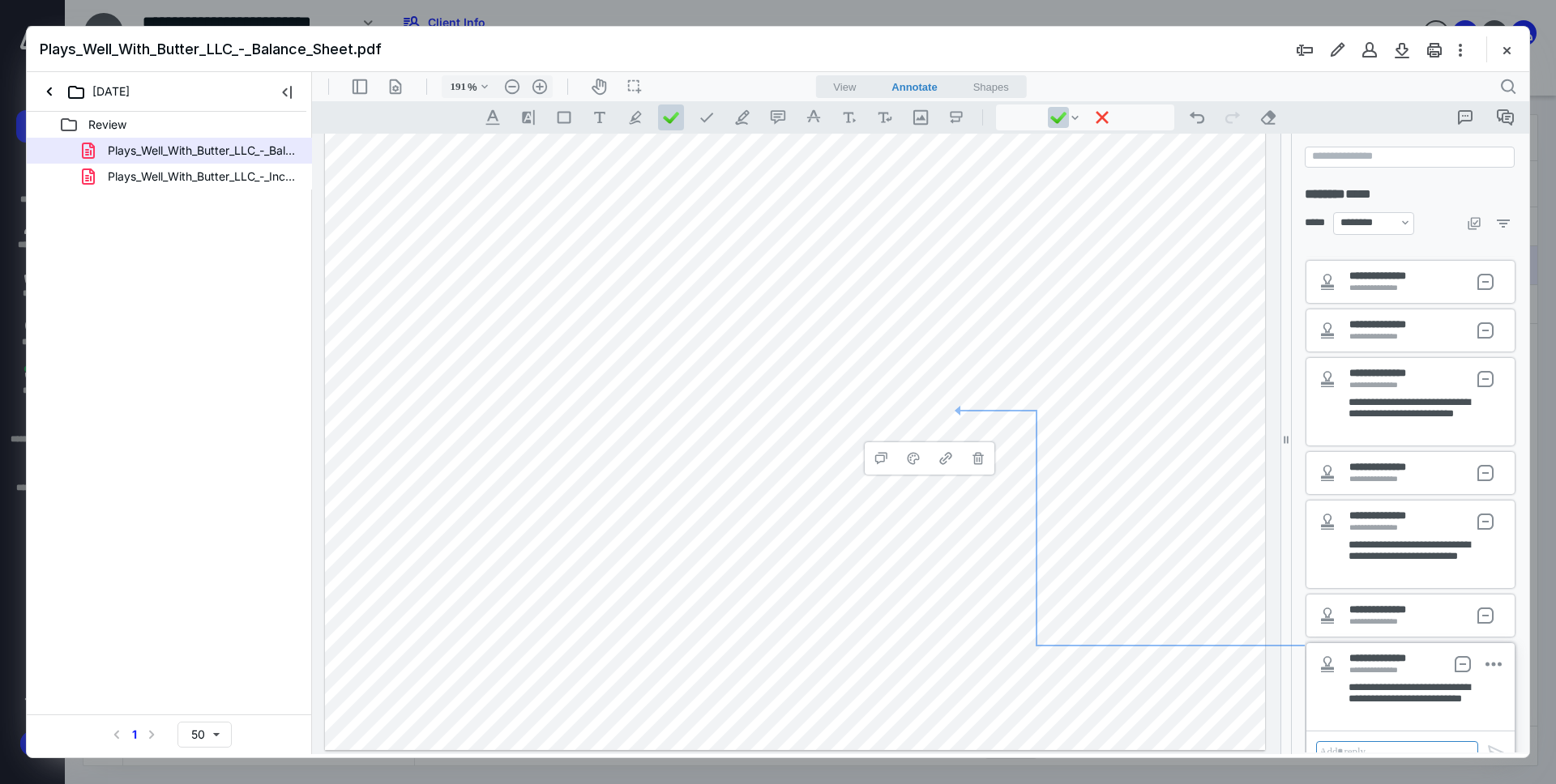 scroll, scrollTop: 198, scrollLeft: 0, axis: vertical 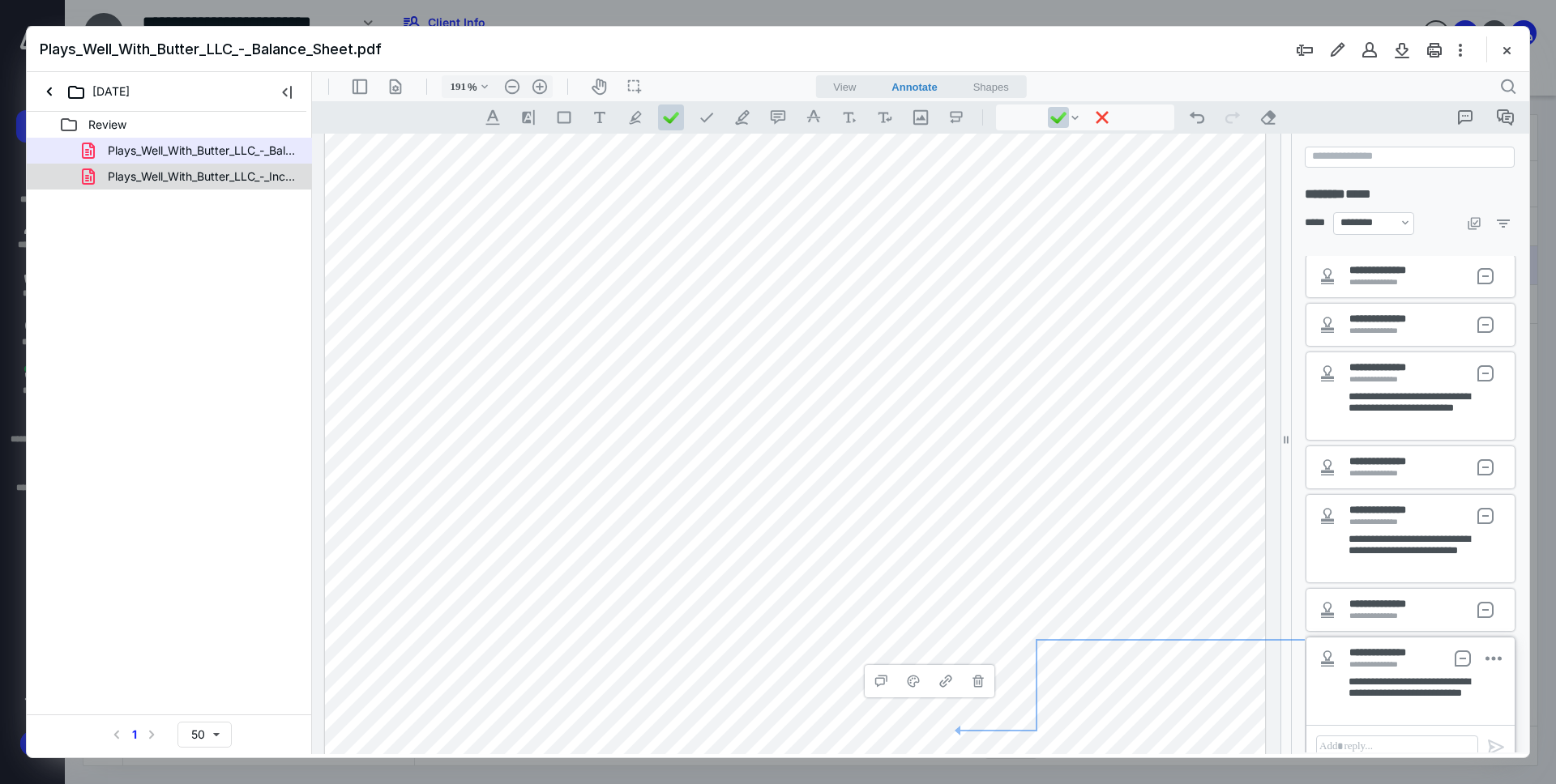 click on "Plays_Well_With_Butter_LLC_-_Income_Statement__Profit_and_.pdf" at bounding box center [202, 177] 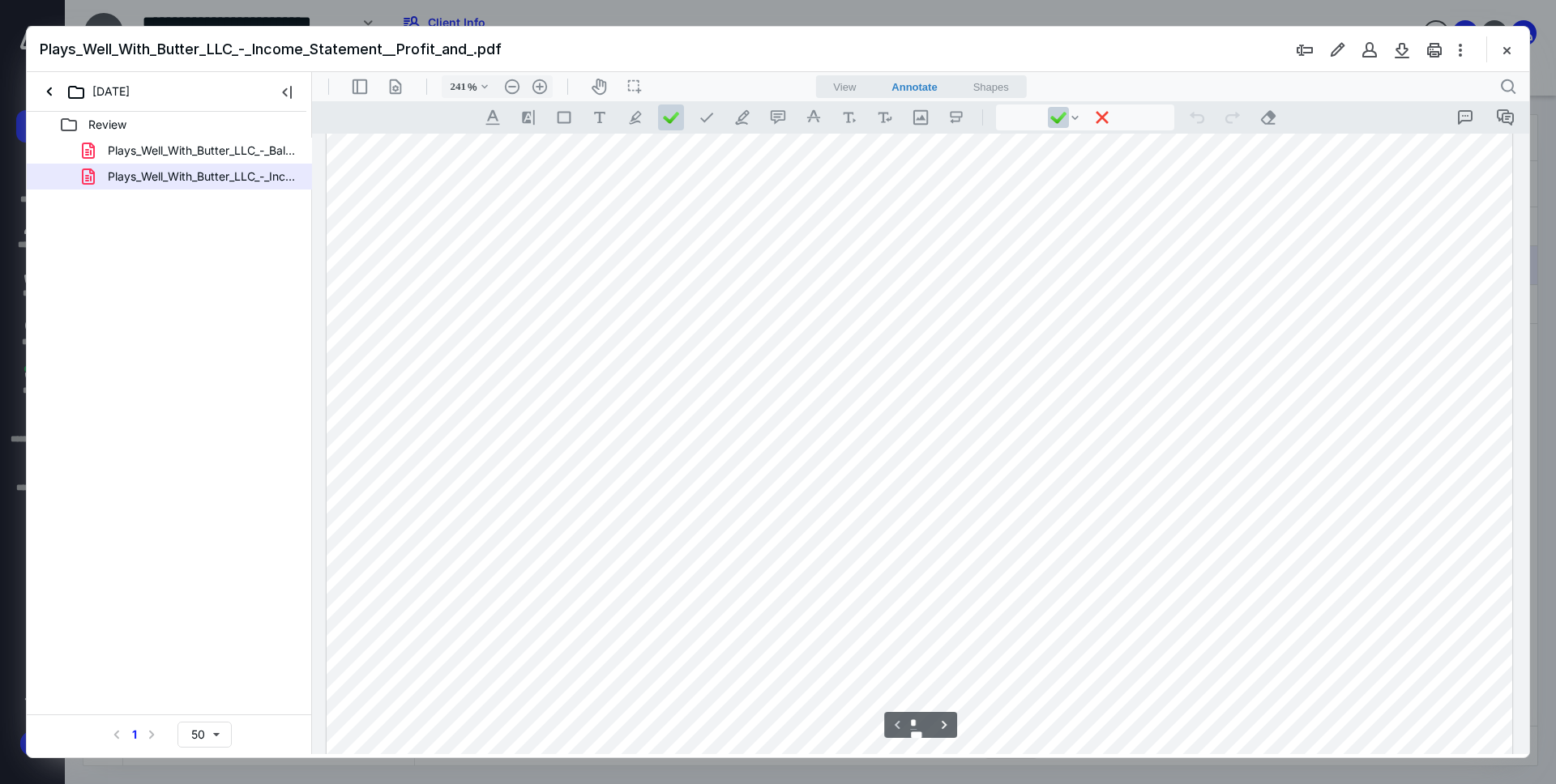 scroll, scrollTop: 271, scrollLeft: 0, axis: vertical 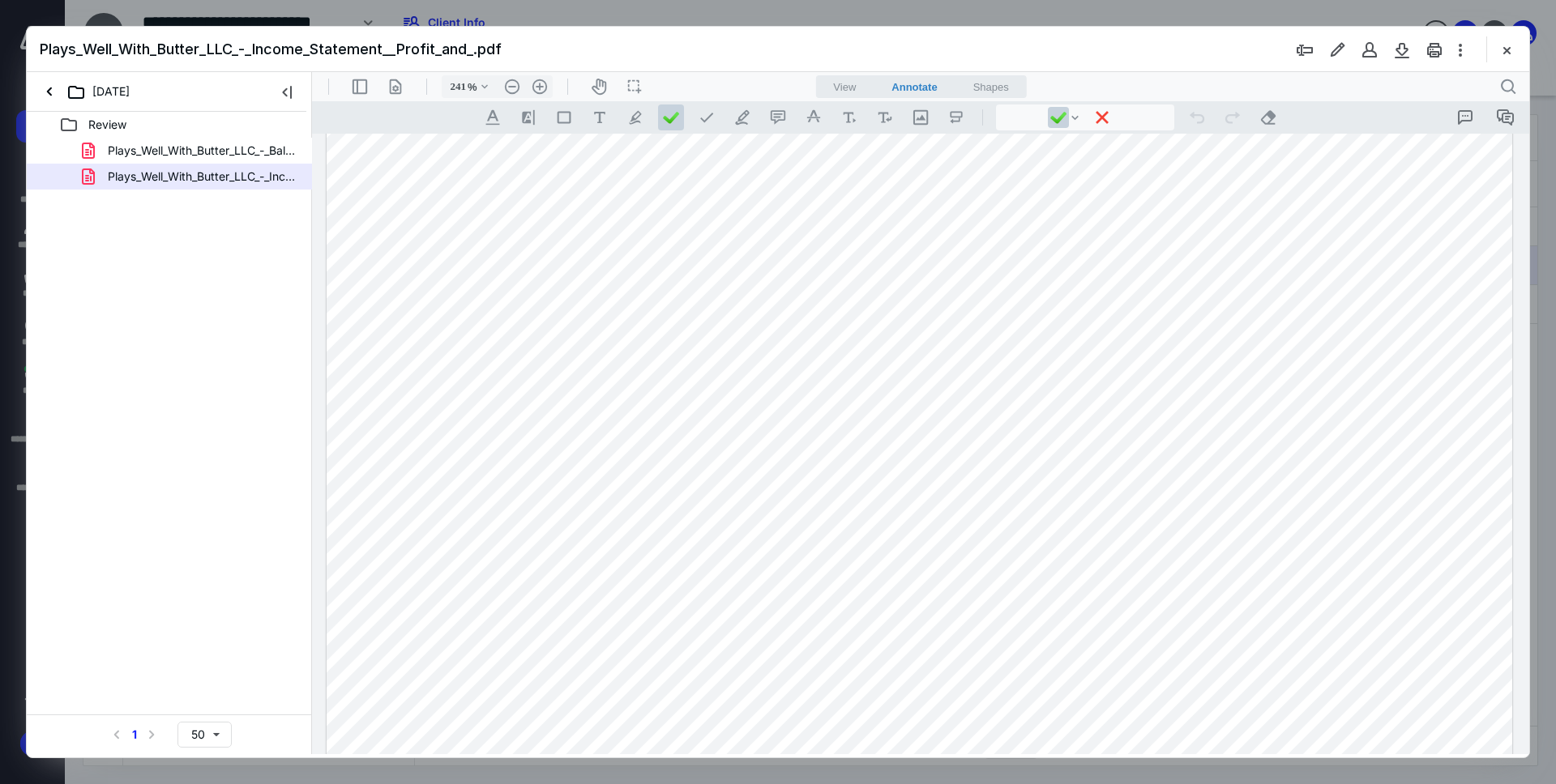 click at bounding box center [919, 640] 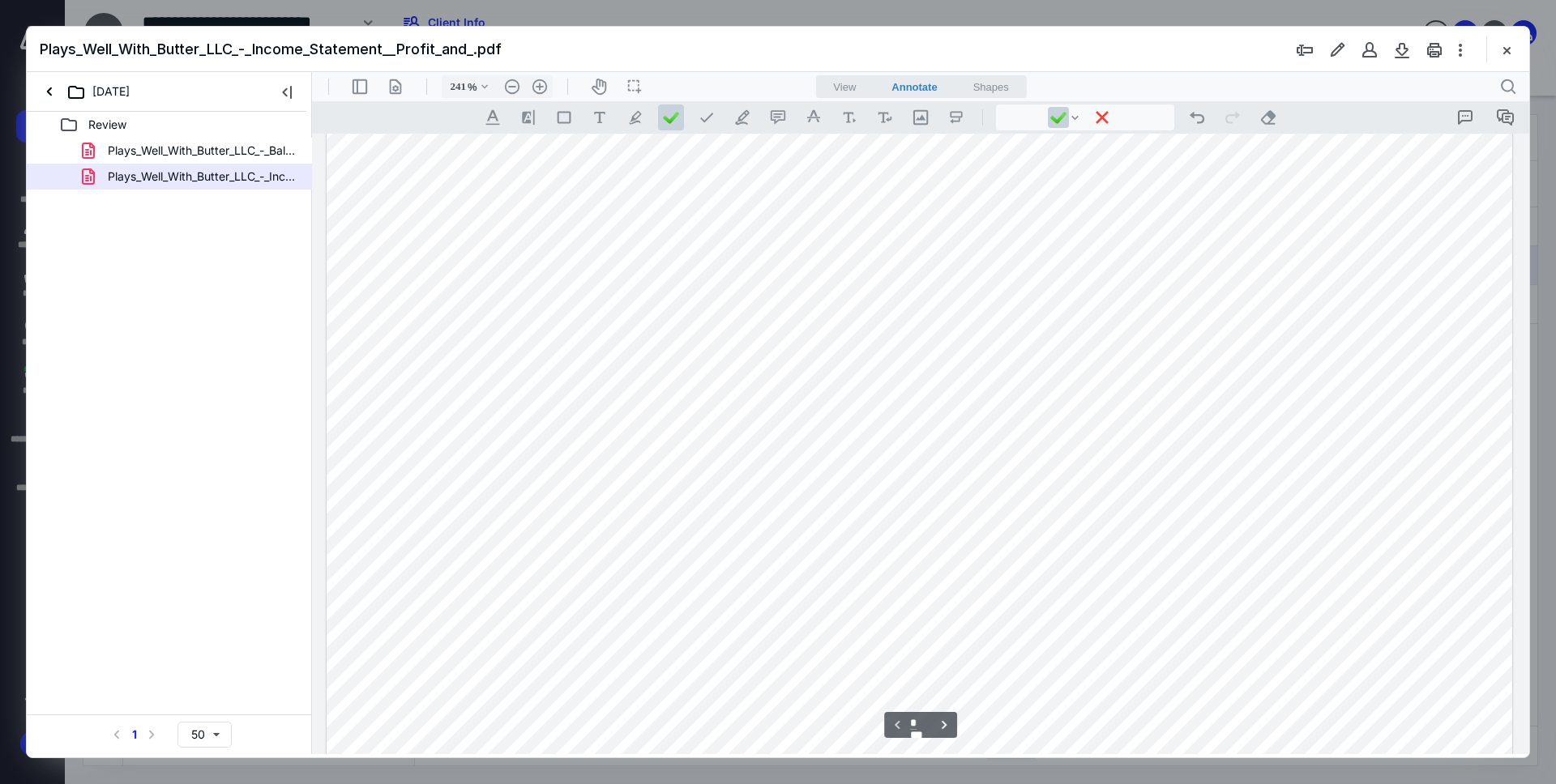 scroll, scrollTop: 403, scrollLeft: 0, axis: vertical 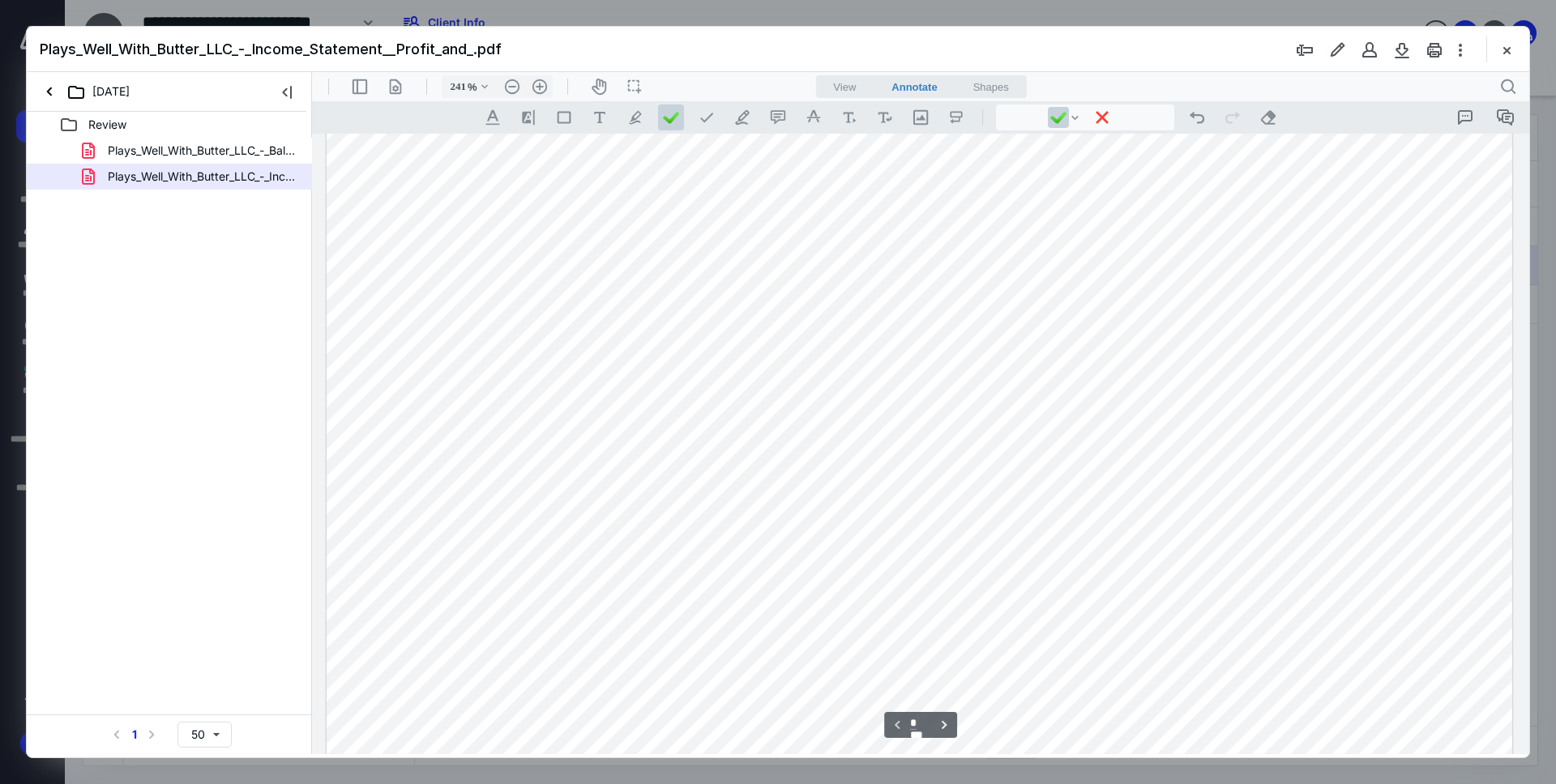 click at bounding box center (919, 509) 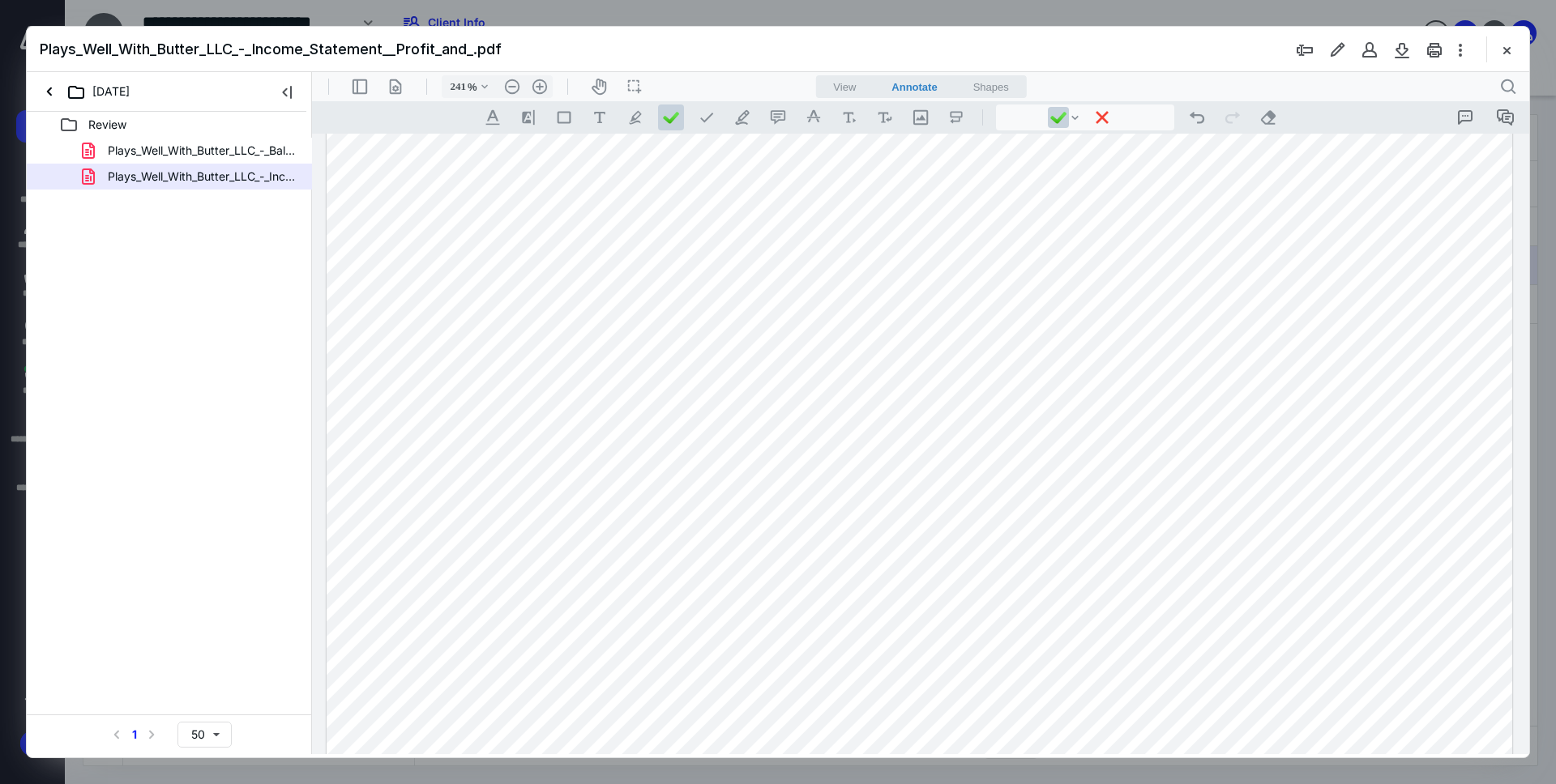 click at bounding box center [919, 509] 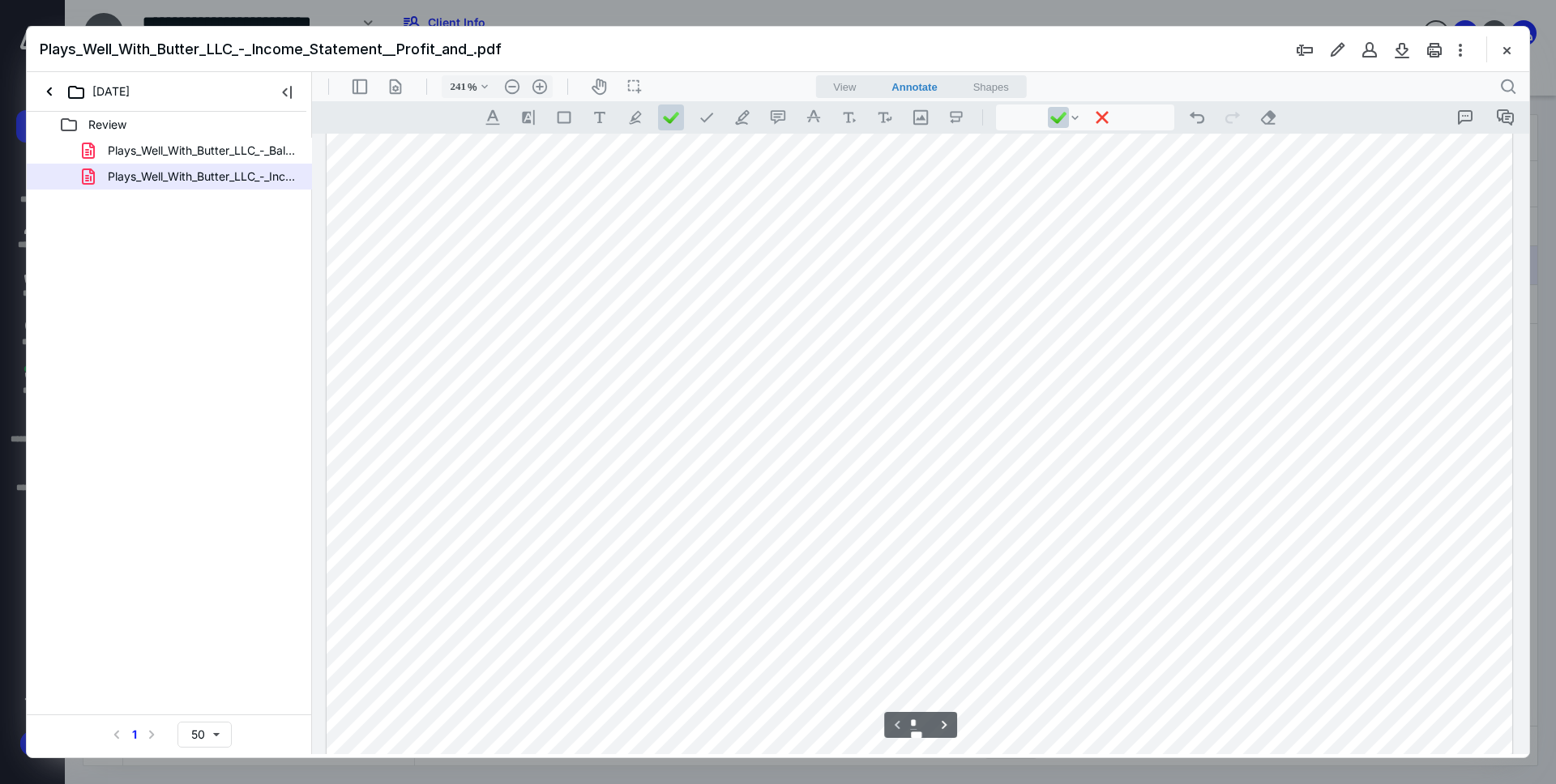 scroll, scrollTop: 559, scrollLeft: 0, axis: vertical 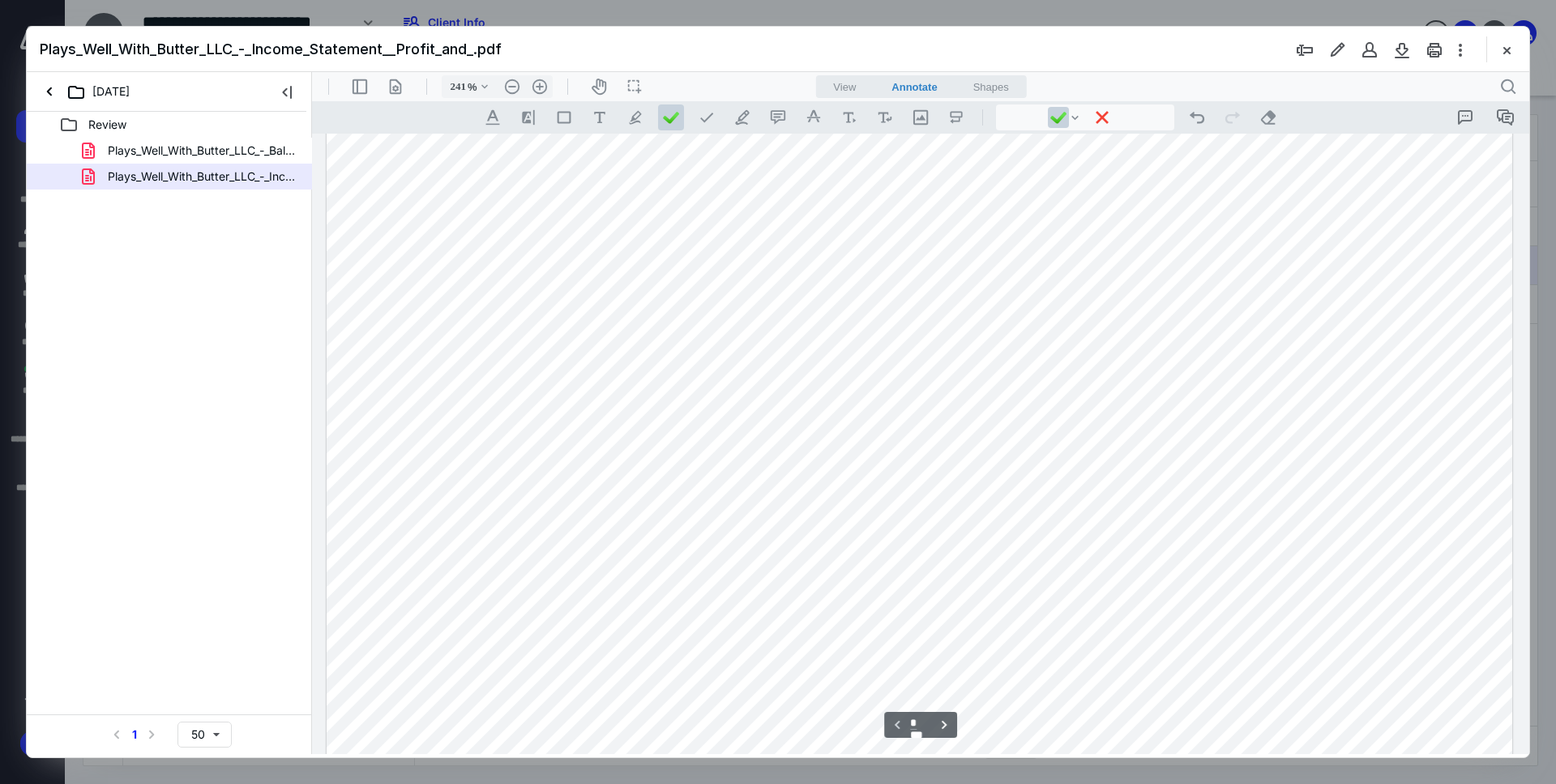 click at bounding box center (919, 352) 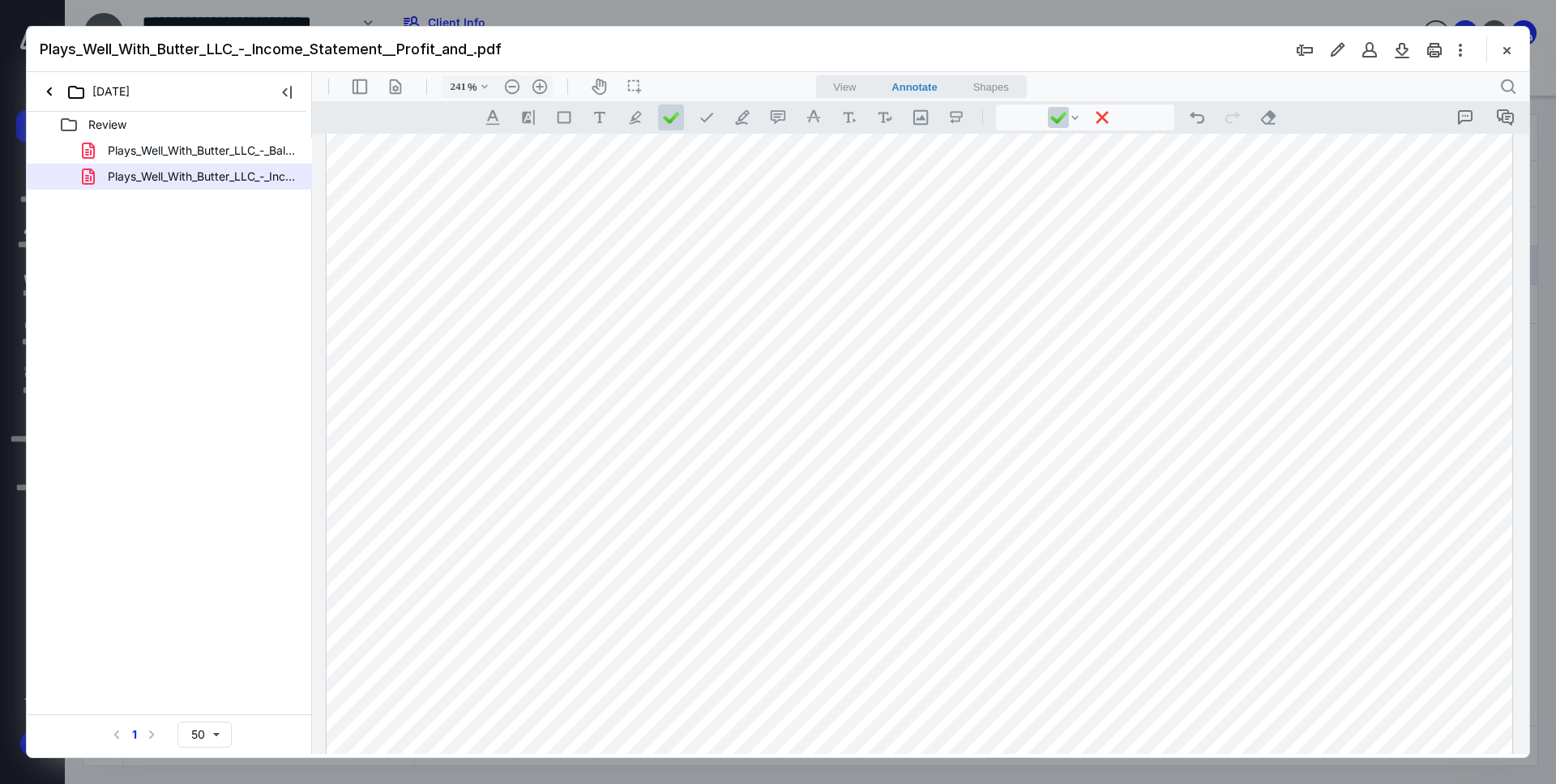 click at bounding box center (919, 352) 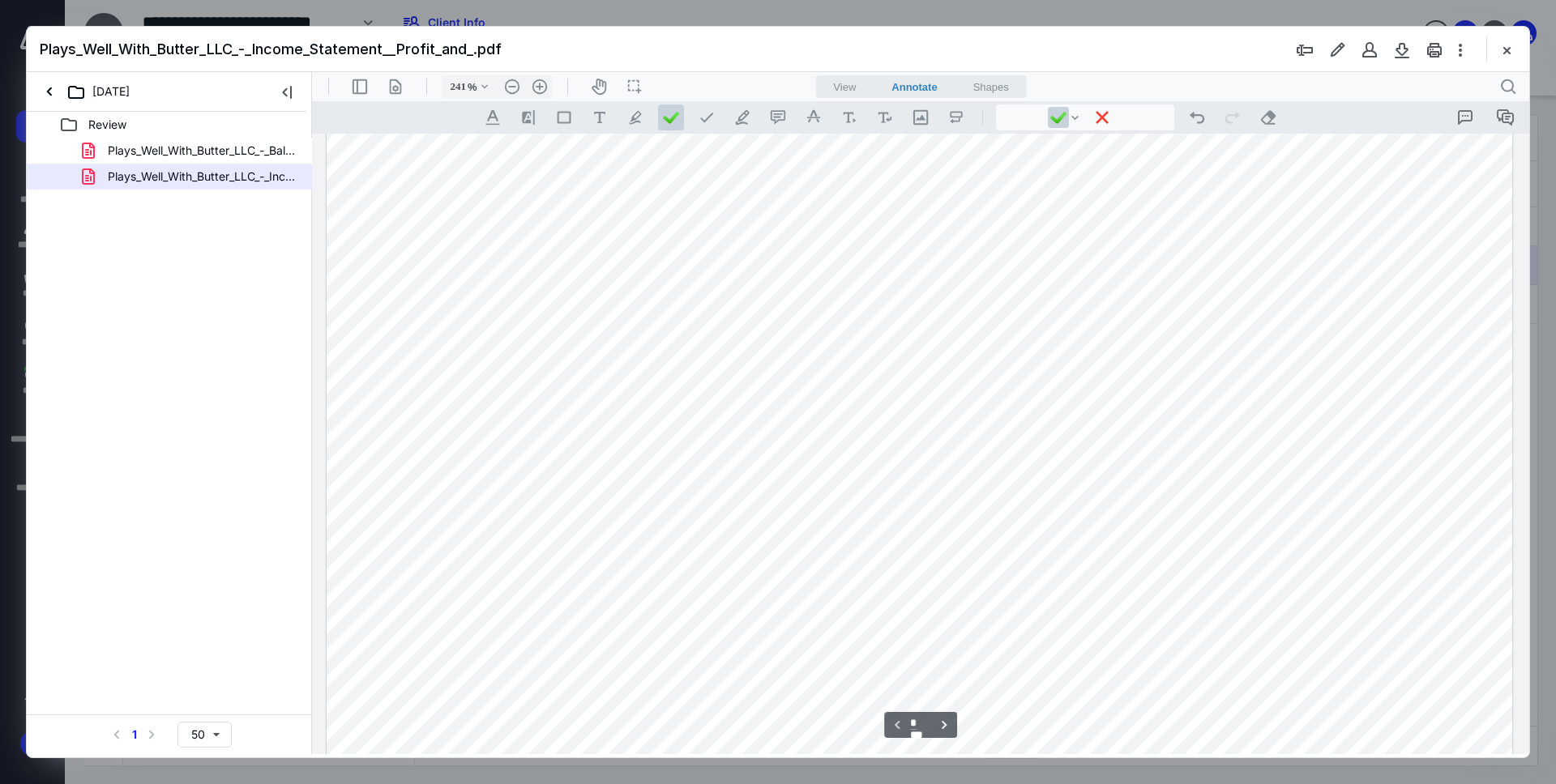 scroll, scrollTop: 711, scrollLeft: 0, axis: vertical 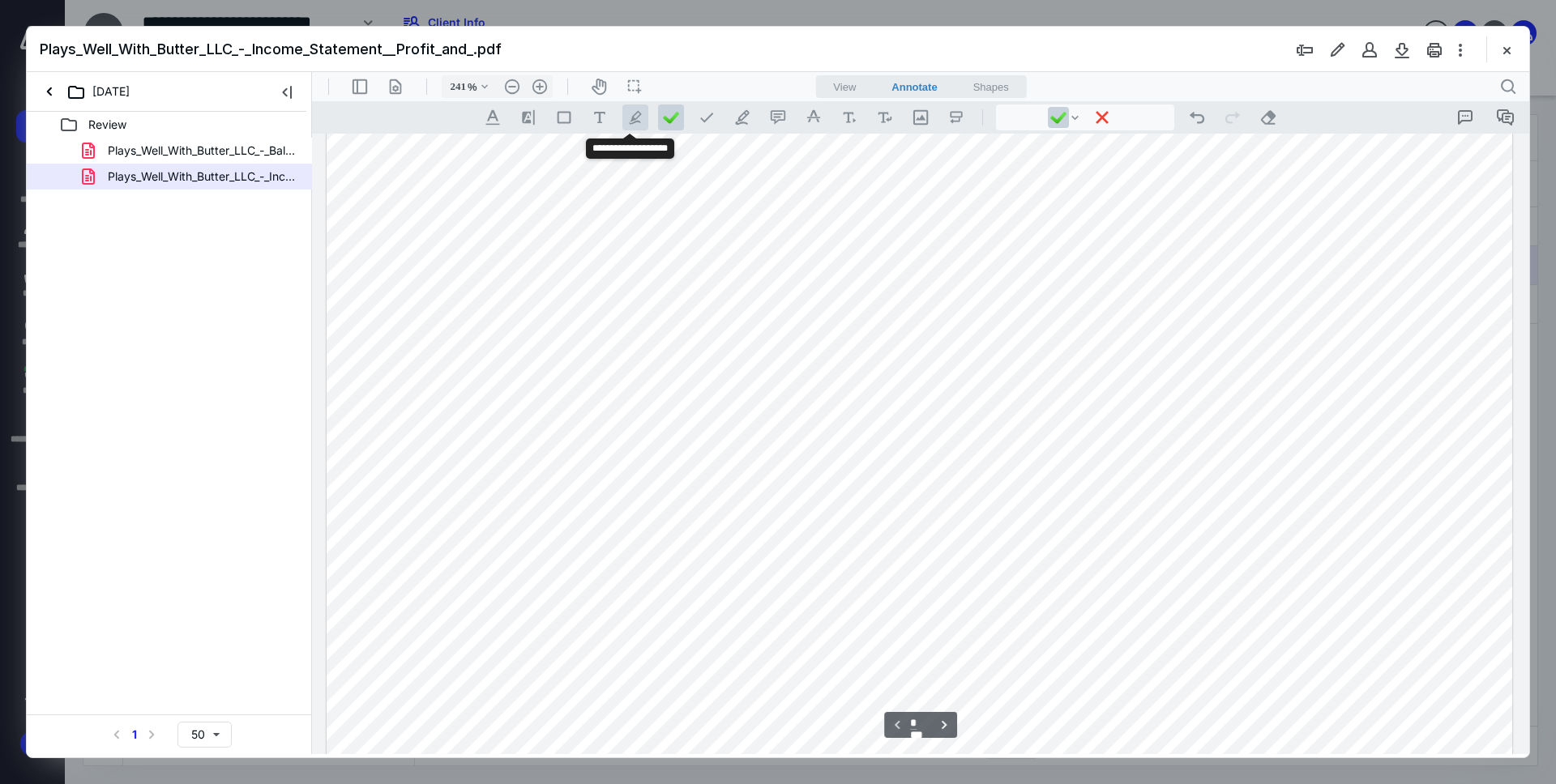 click on ".cls-1{fill:#abb0c4;} icon - tool - pen - highlight" at bounding box center (635, 117) 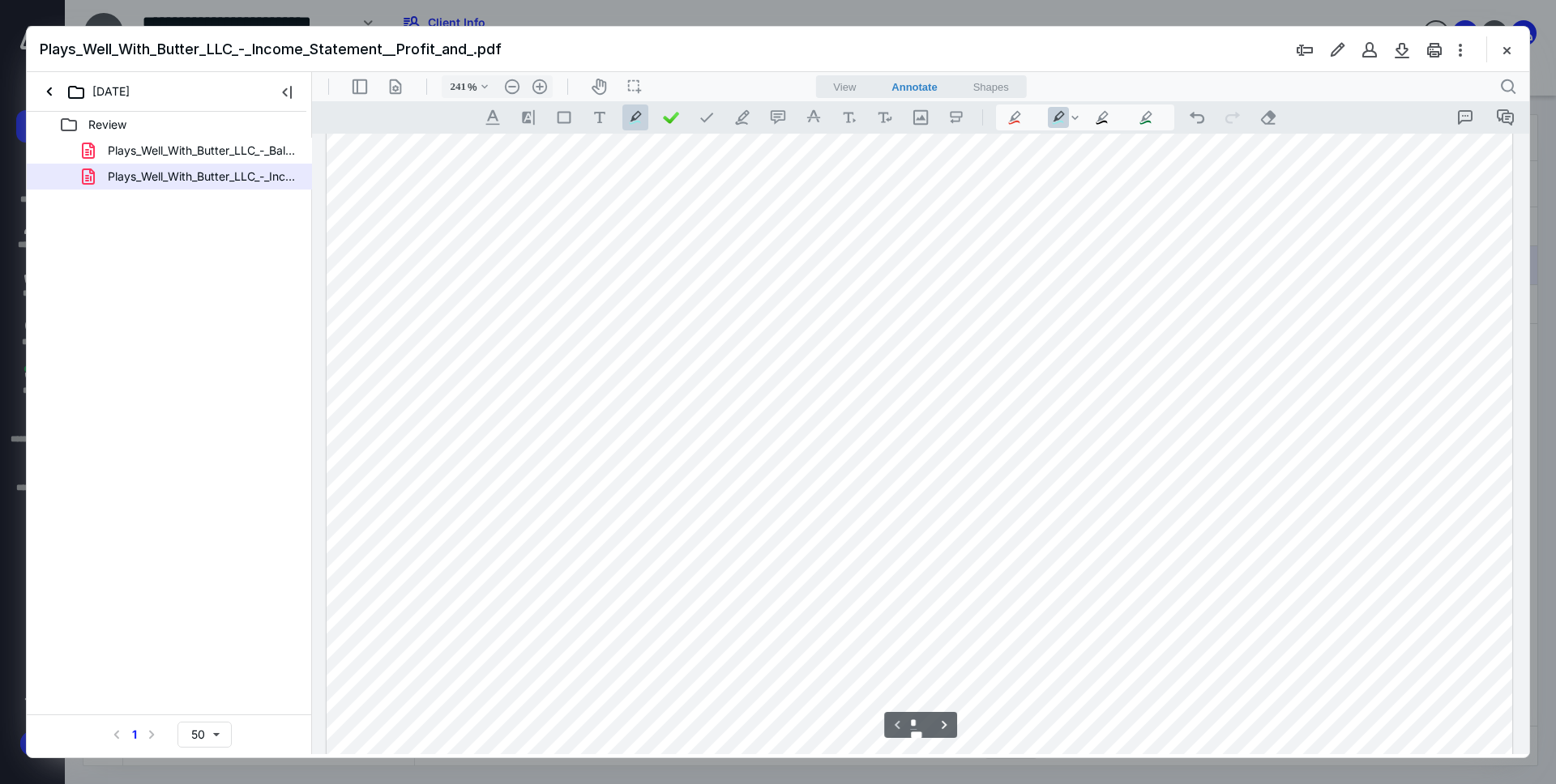 drag, startPoint x: 1052, startPoint y: 383, endPoint x: 1002, endPoint y: 385, distance: 50.03998 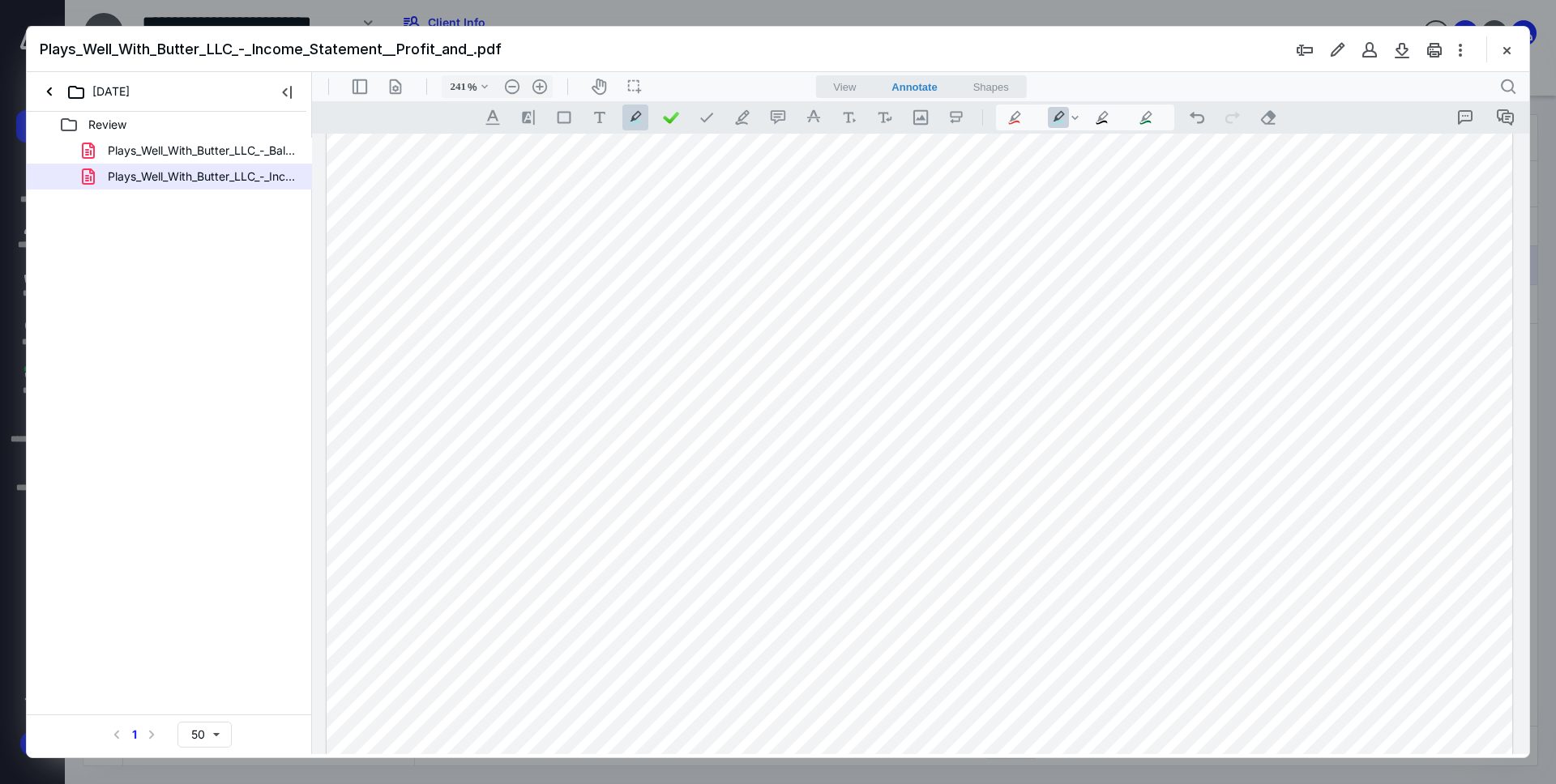 click at bounding box center [919, 200] 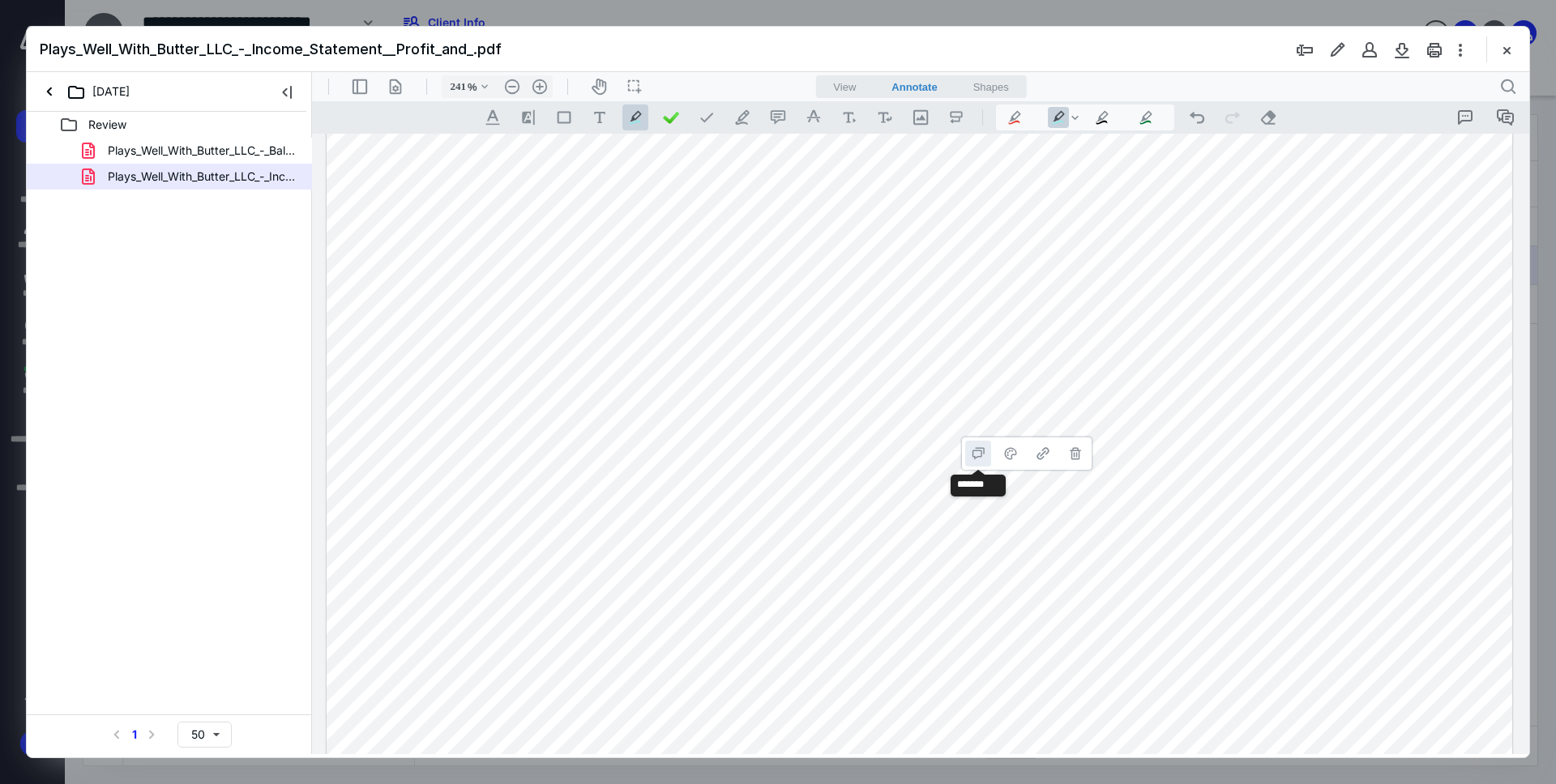 click on "**********" at bounding box center (978, 454) 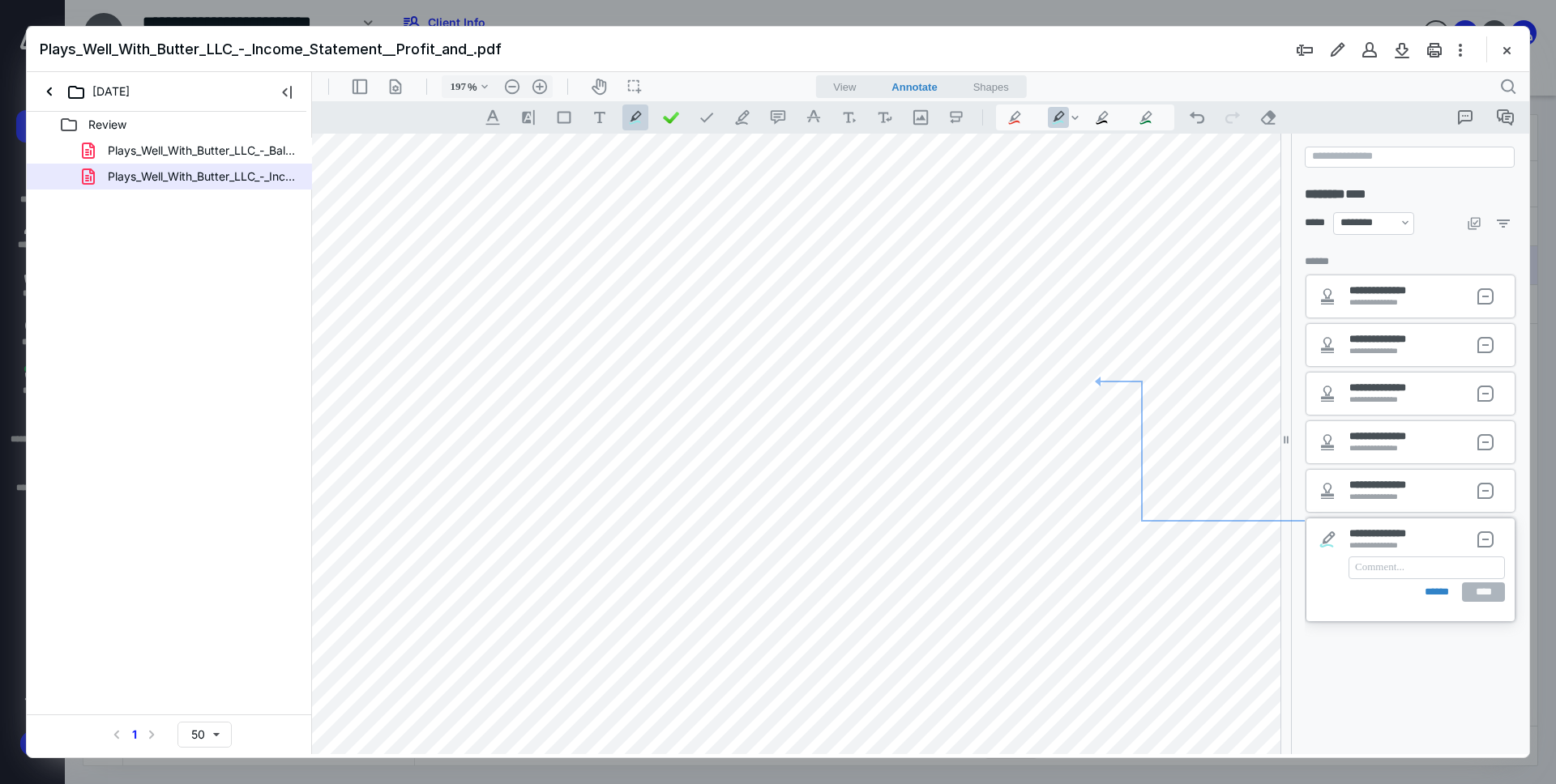 type on "191" 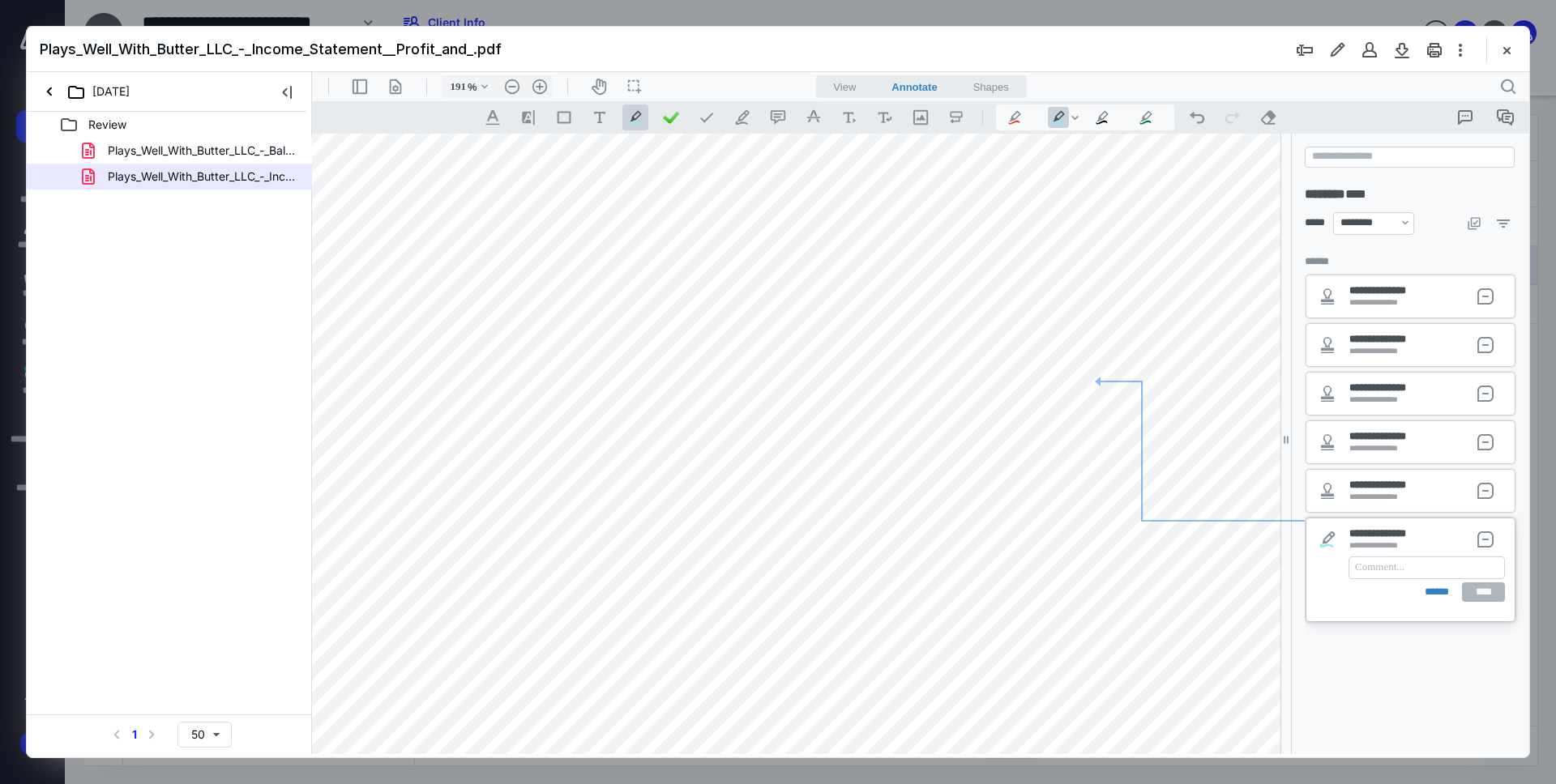 scroll, scrollTop: 709, scrollLeft: 0, axis: vertical 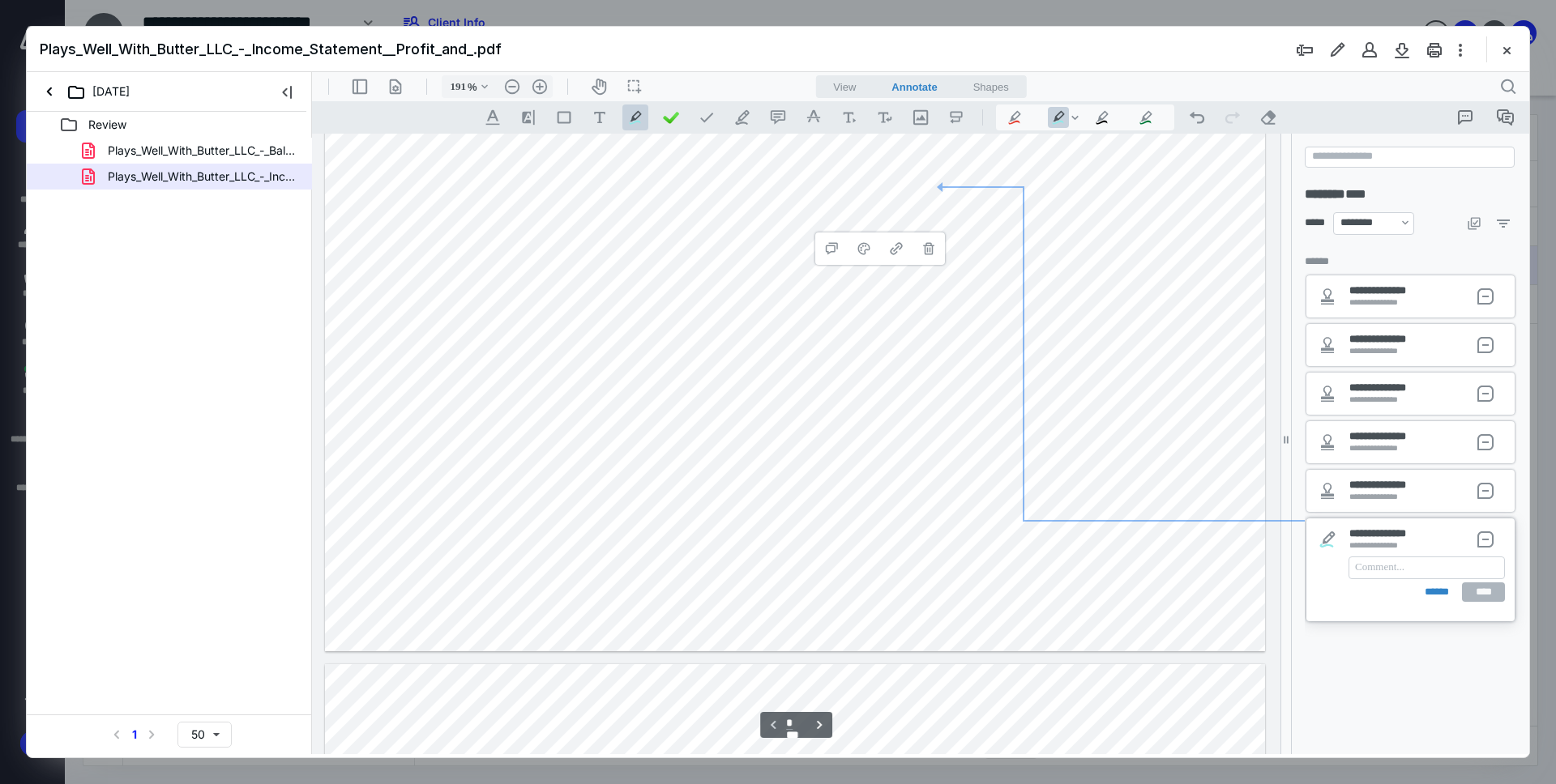 type 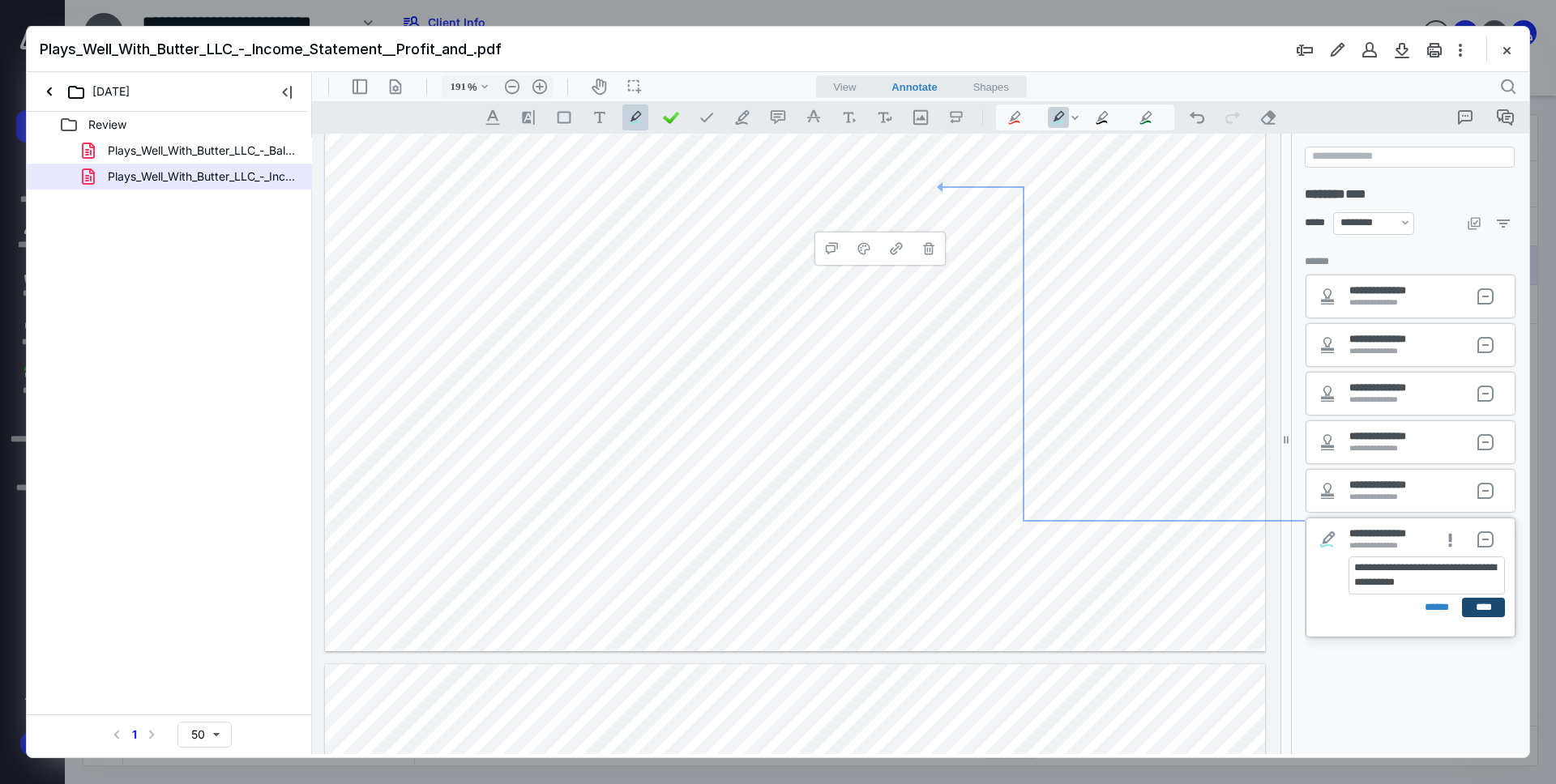 click on "****" at bounding box center [1483, 607] 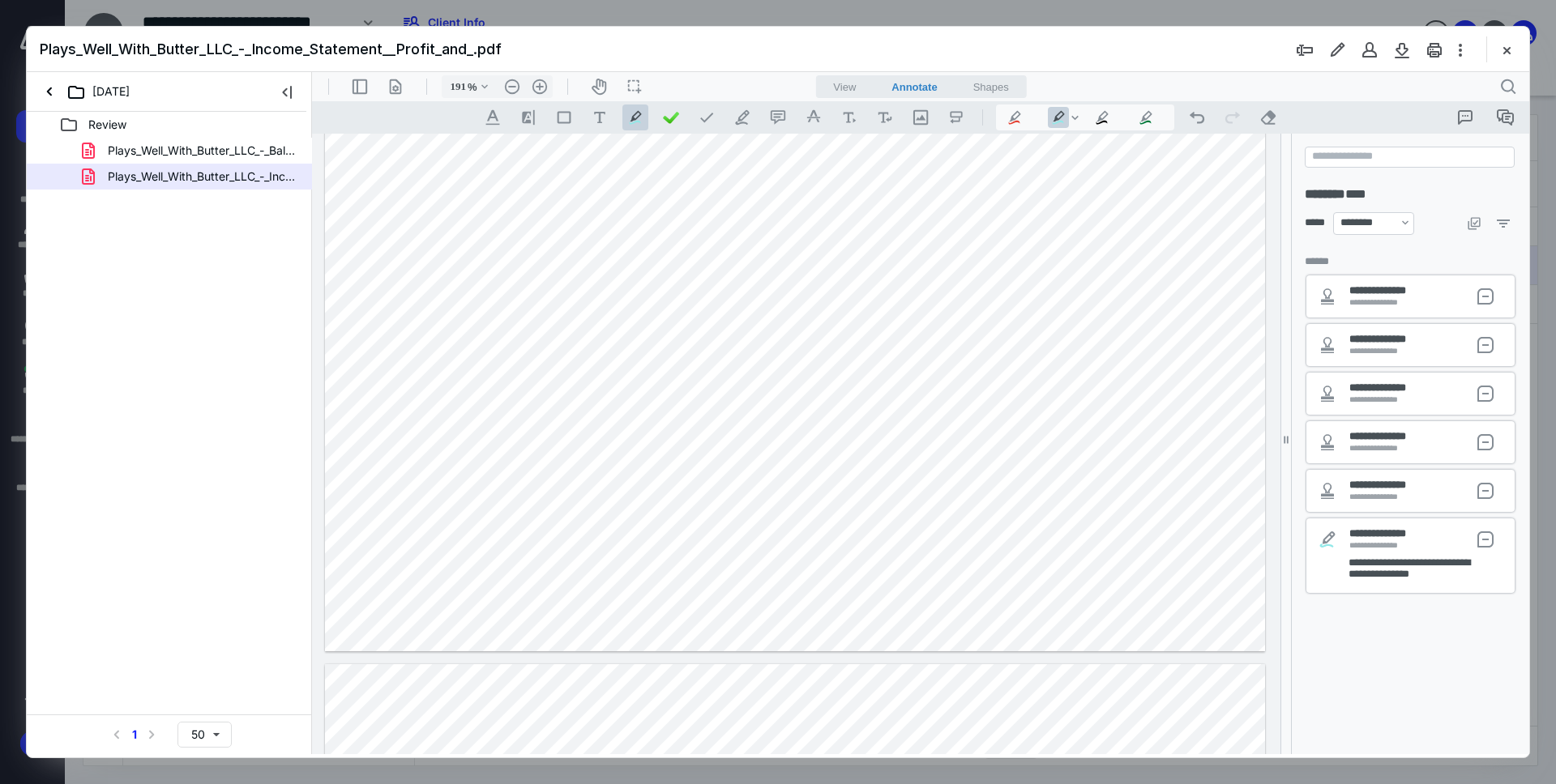 click at bounding box center (795, 41) 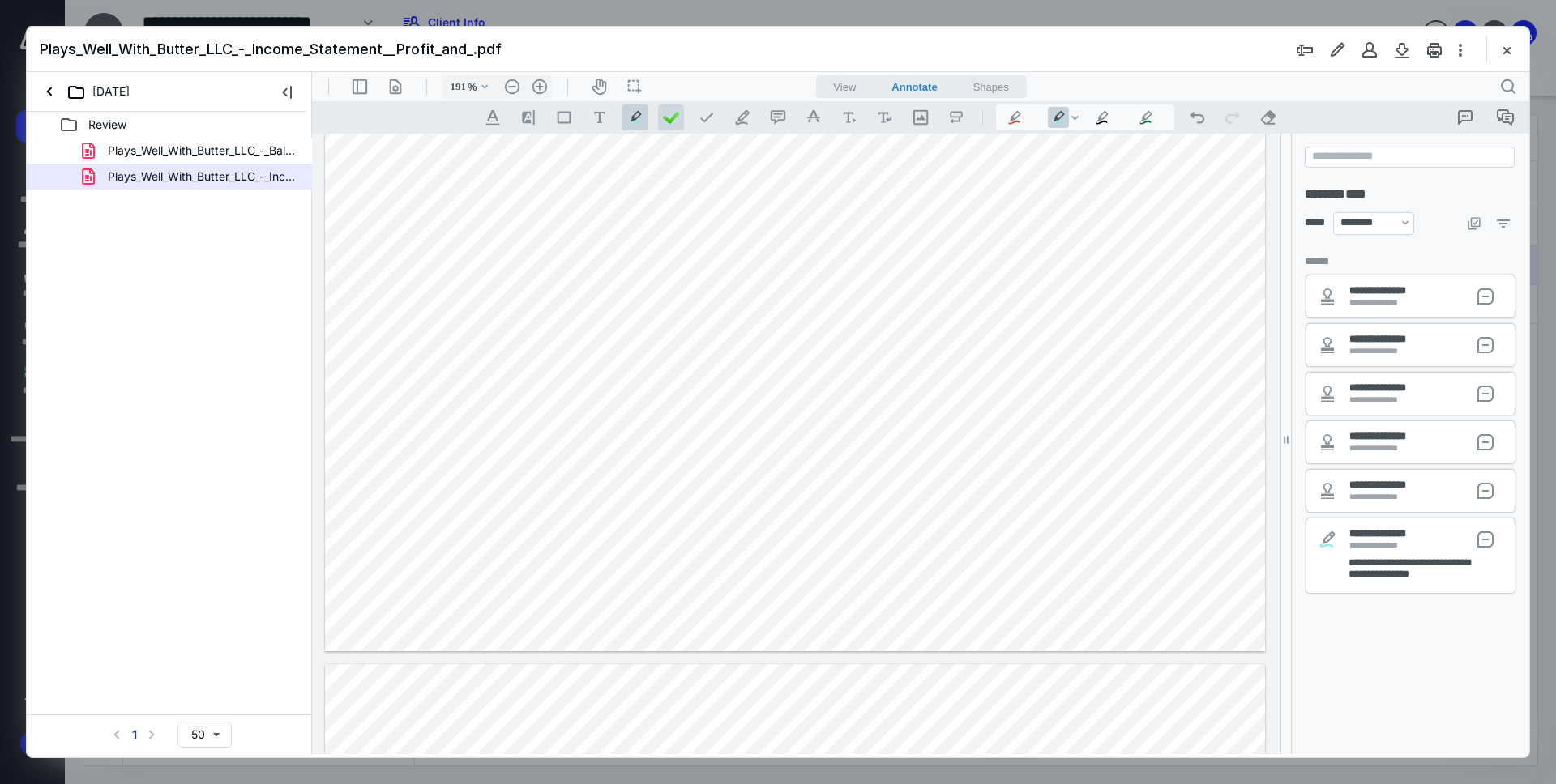 click at bounding box center (671, 117) 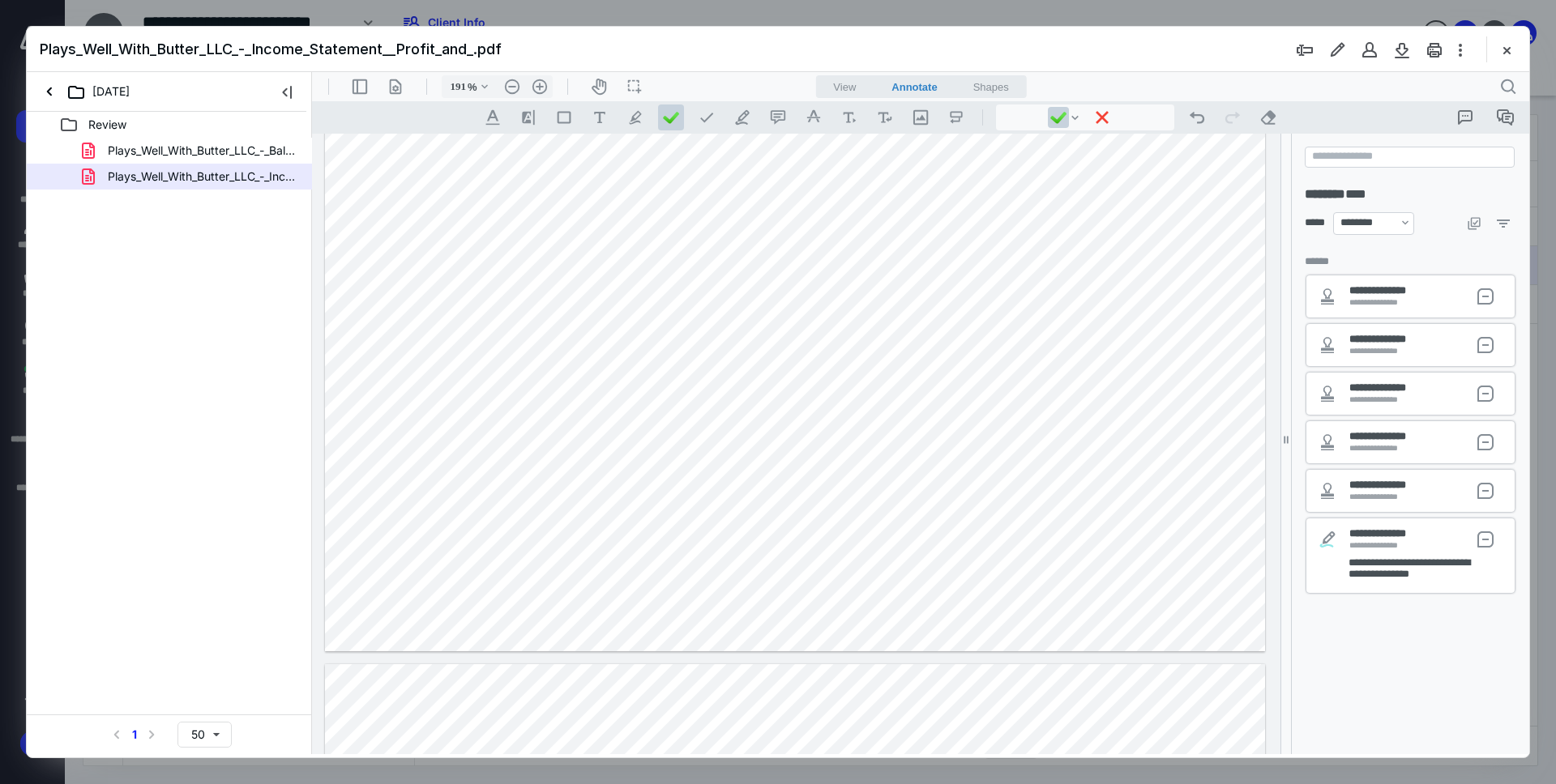 click at bounding box center [795, 41] 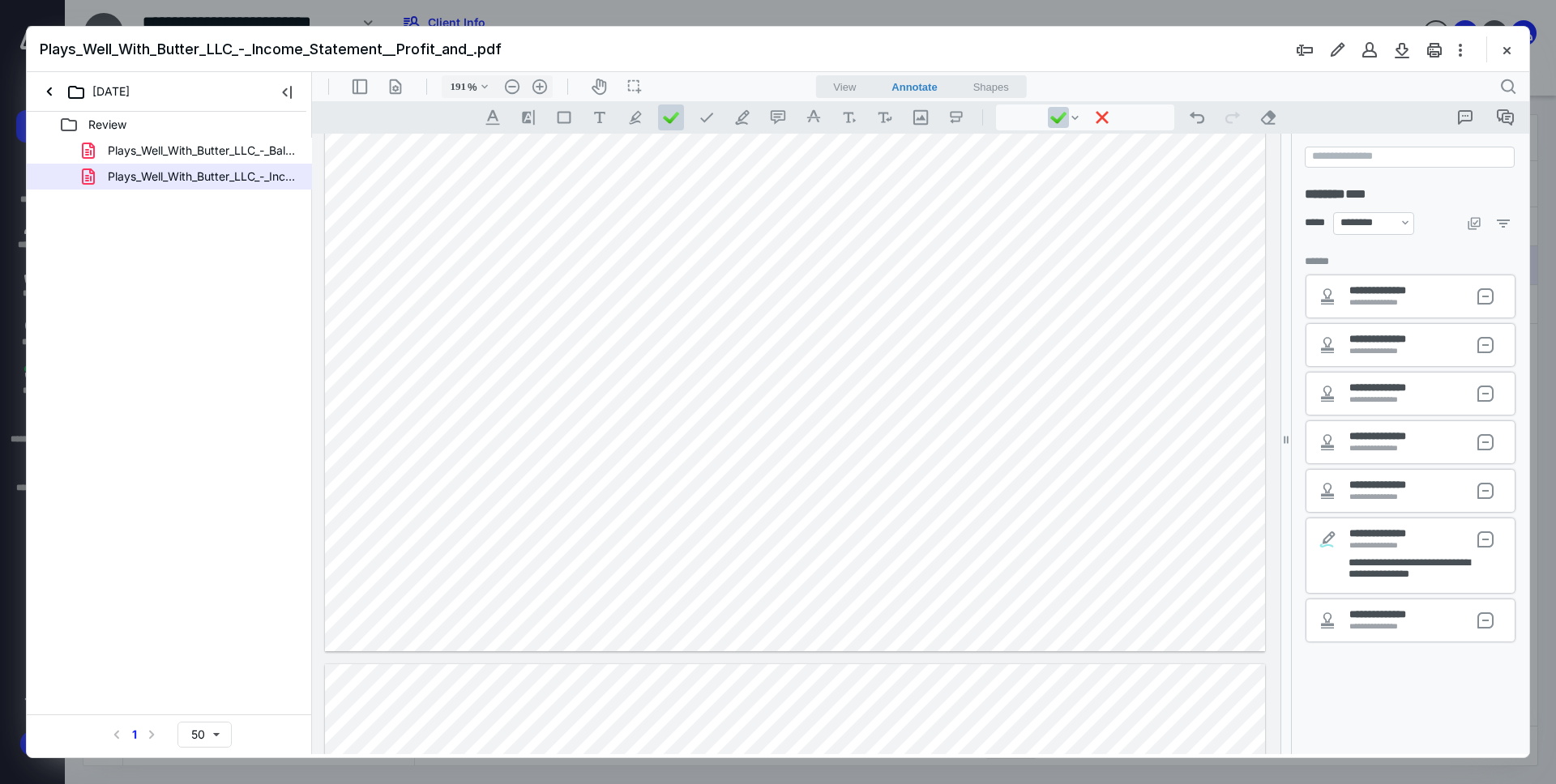 click at bounding box center [795, 41] 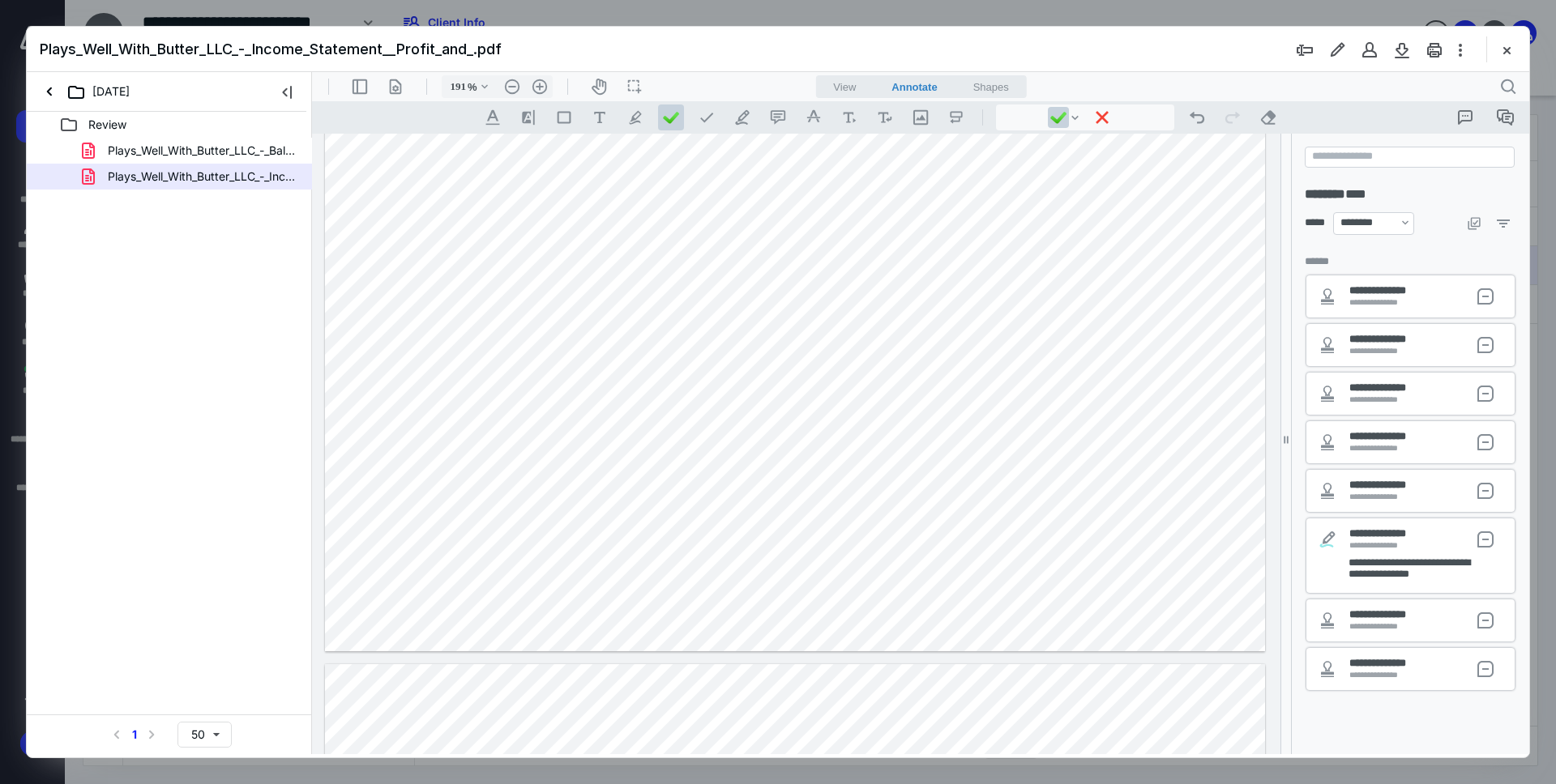 click at bounding box center [795, 41] 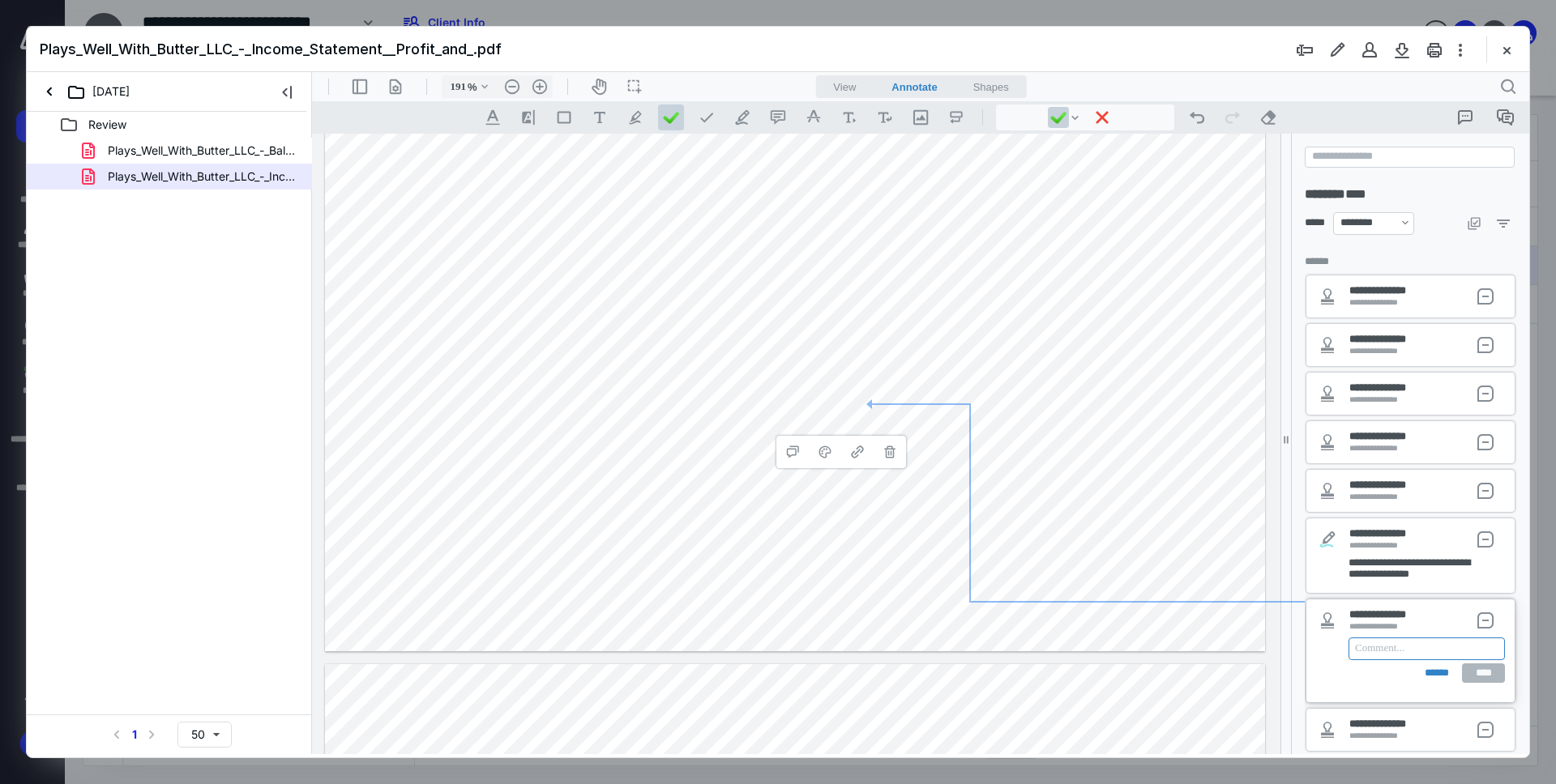 type 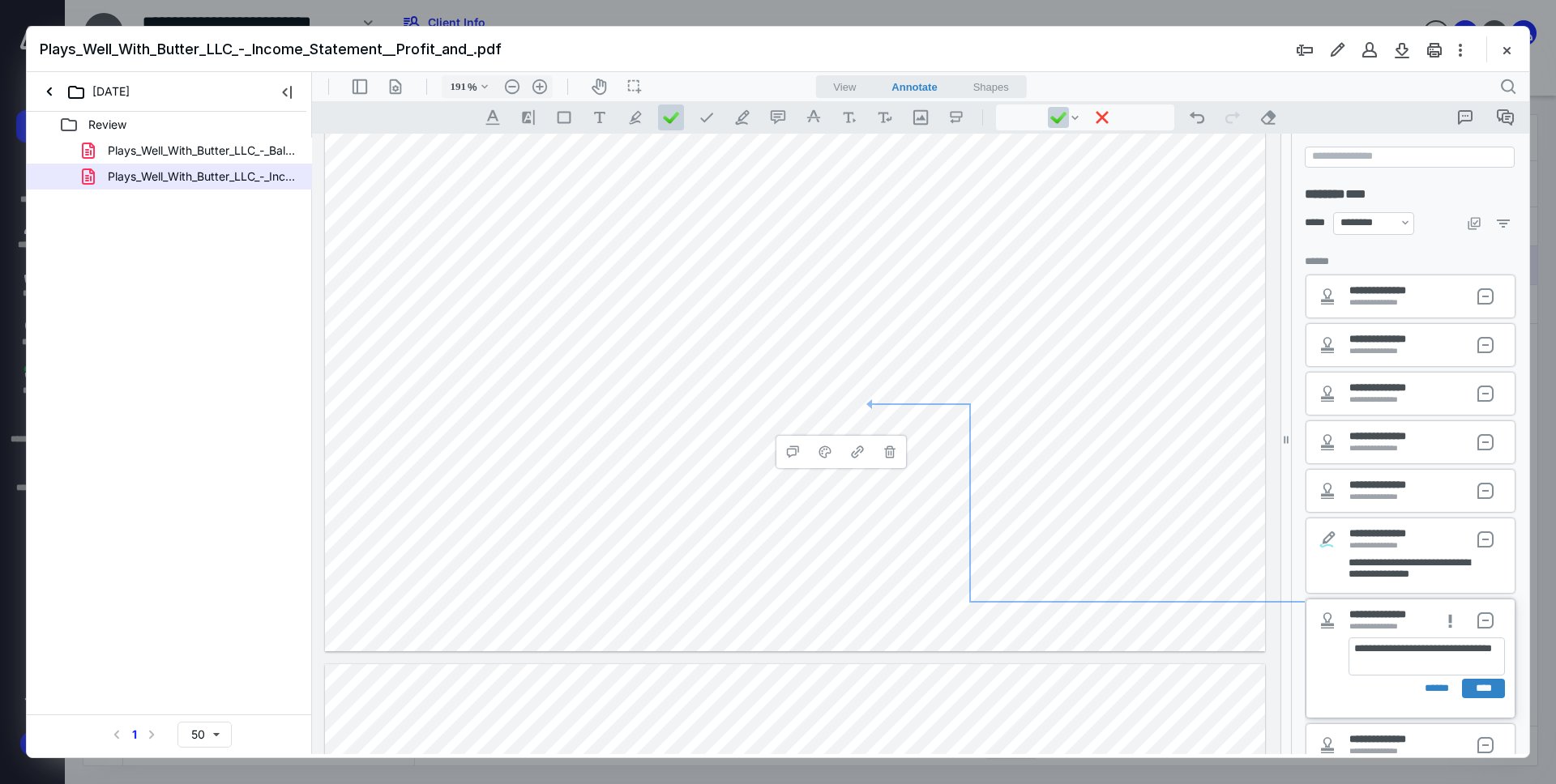 click on "**********" at bounding box center [1410, 672] 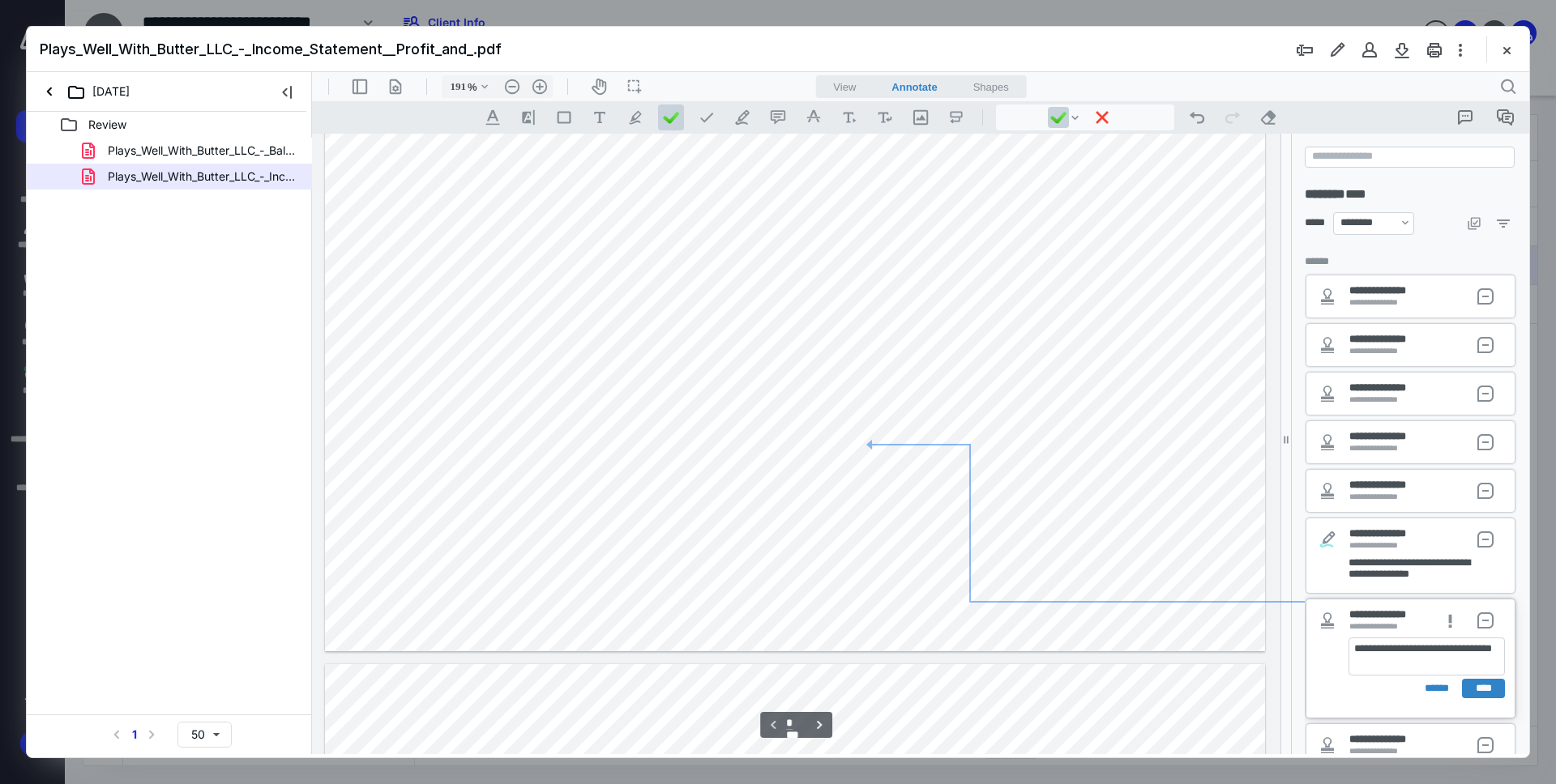 scroll, scrollTop: 669, scrollLeft: 0, axis: vertical 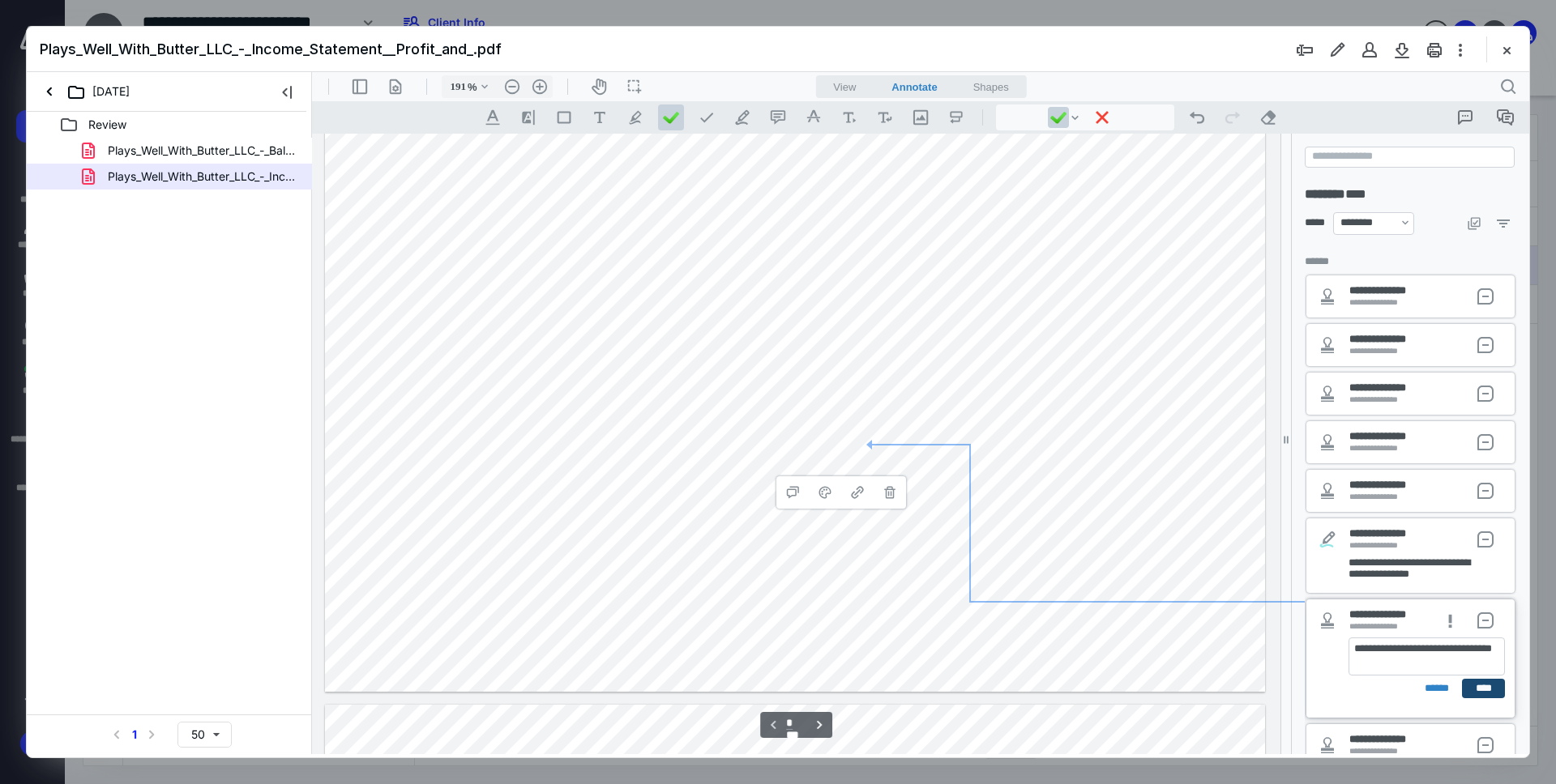 click on "****" at bounding box center [1483, 688] 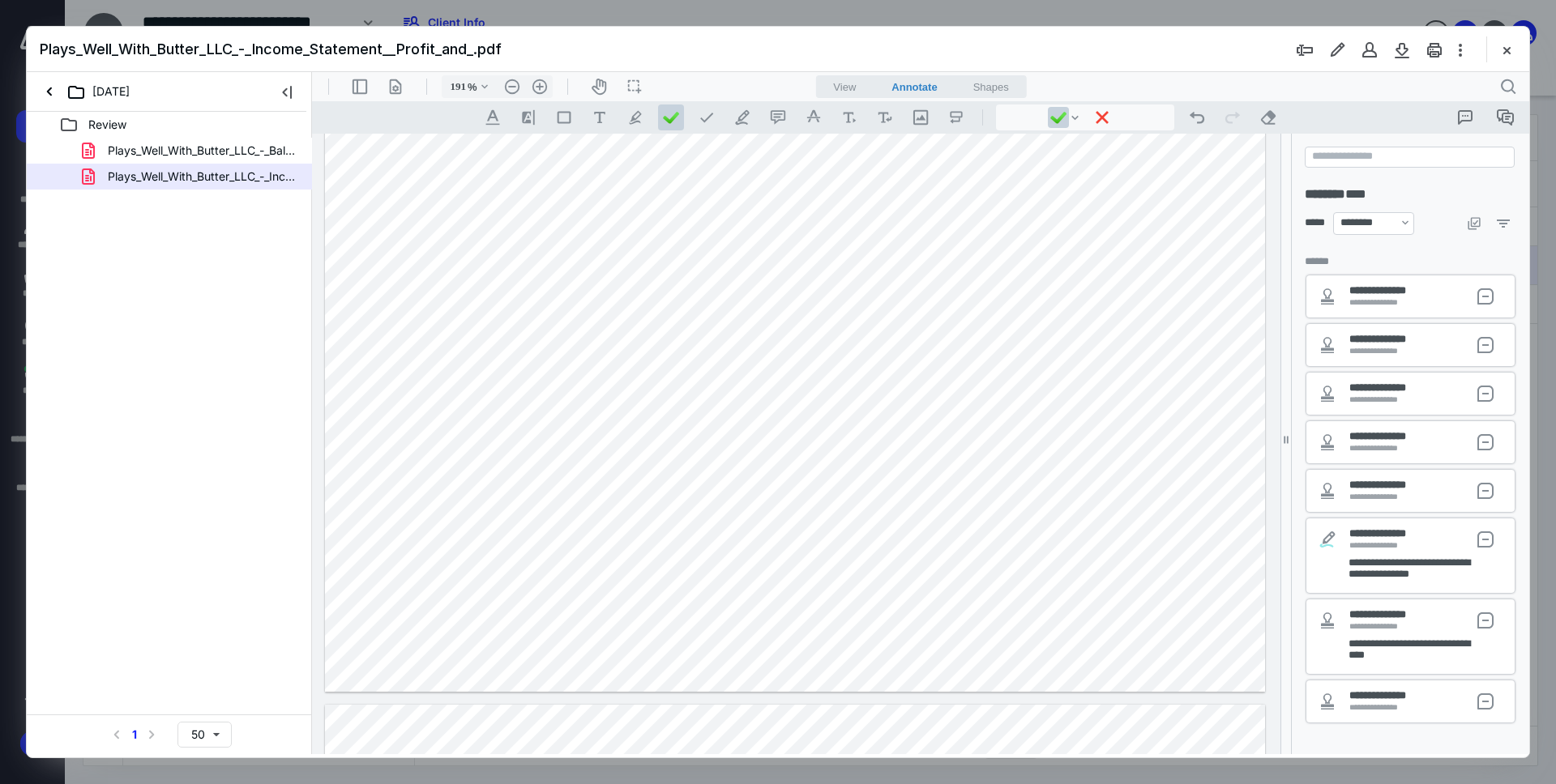 click at bounding box center (795, 82) 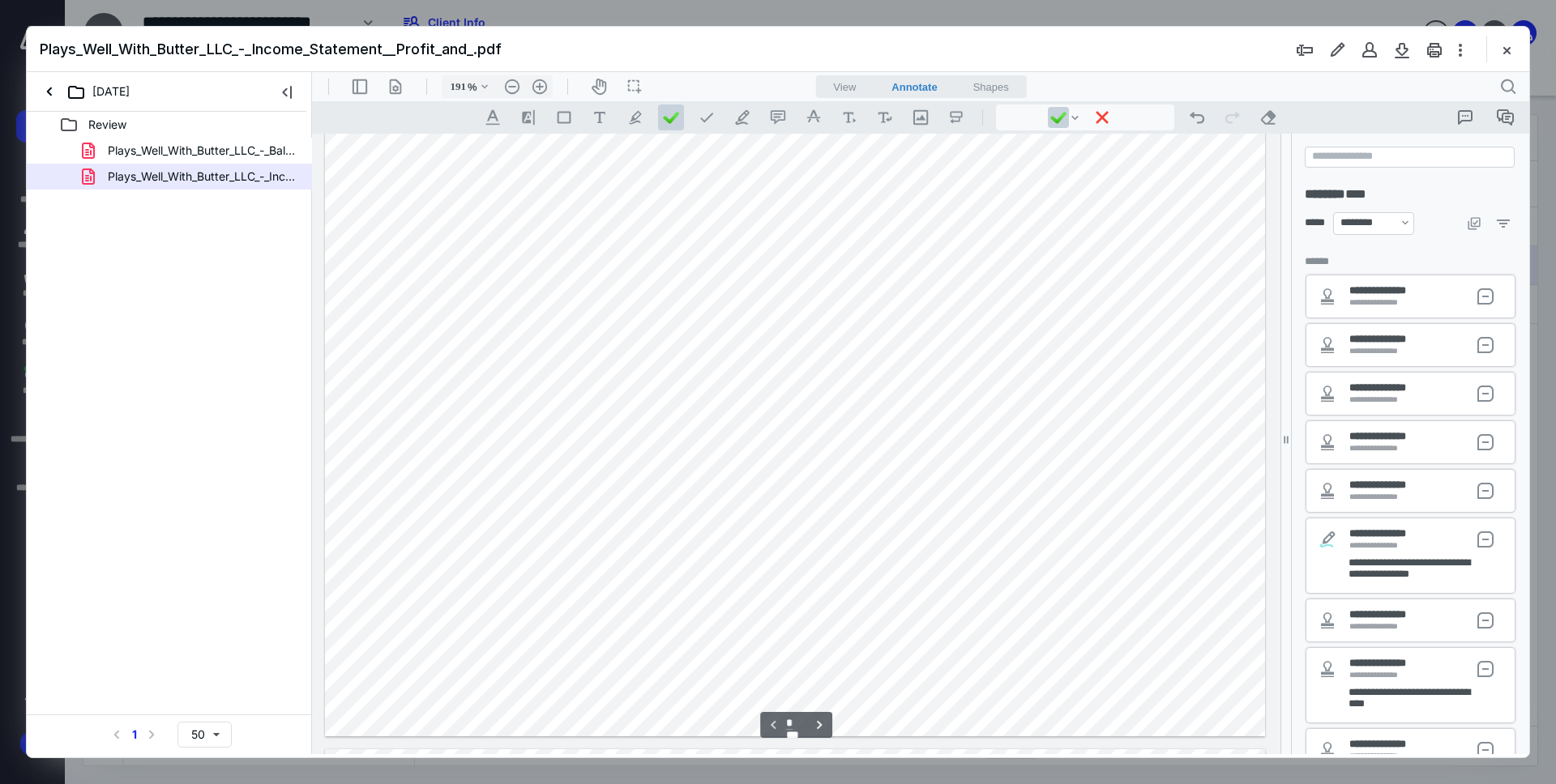 scroll, scrollTop: 604, scrollLeft: 0, axis: vertical 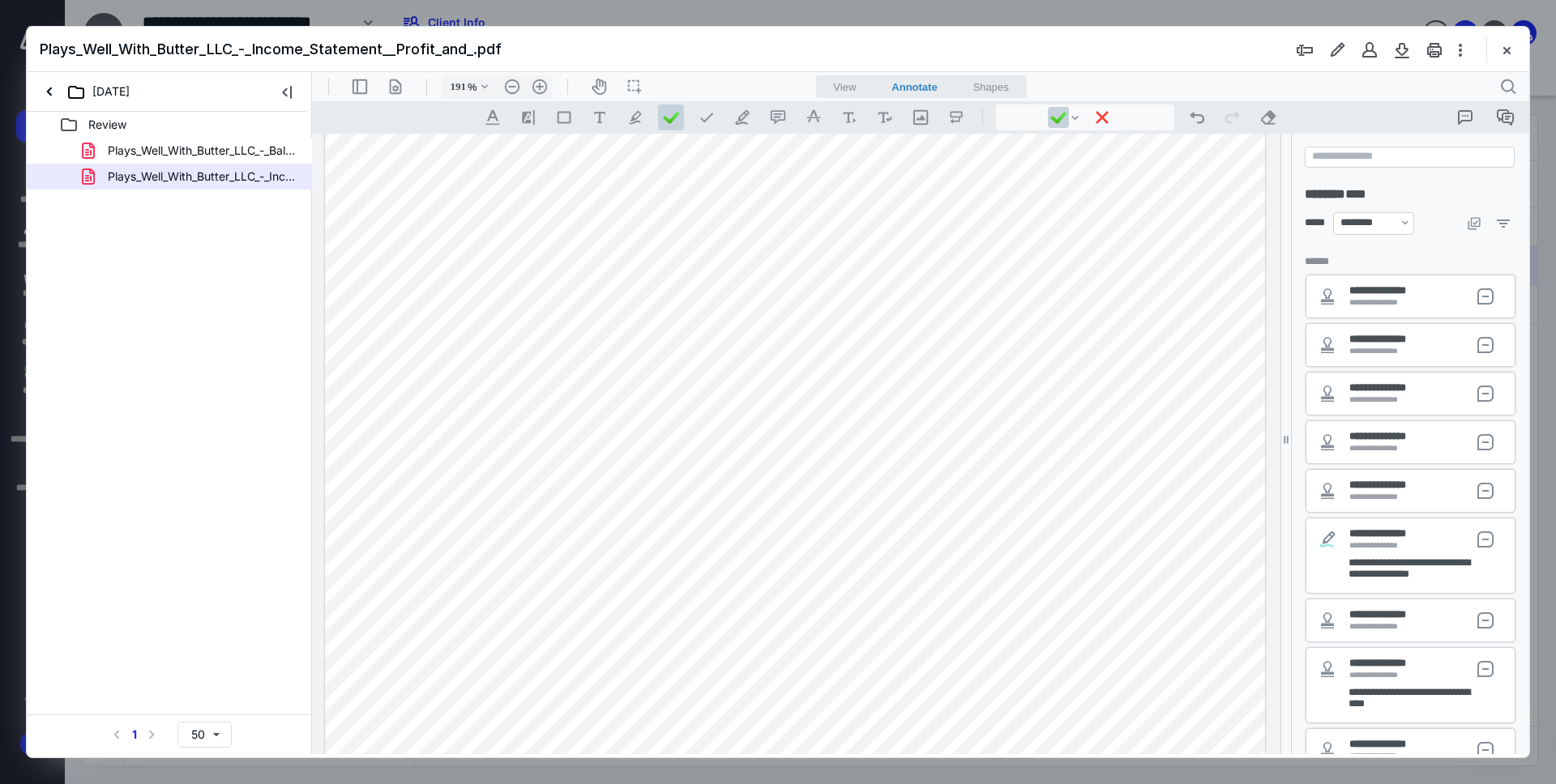 click at bounding box center (795, 147) 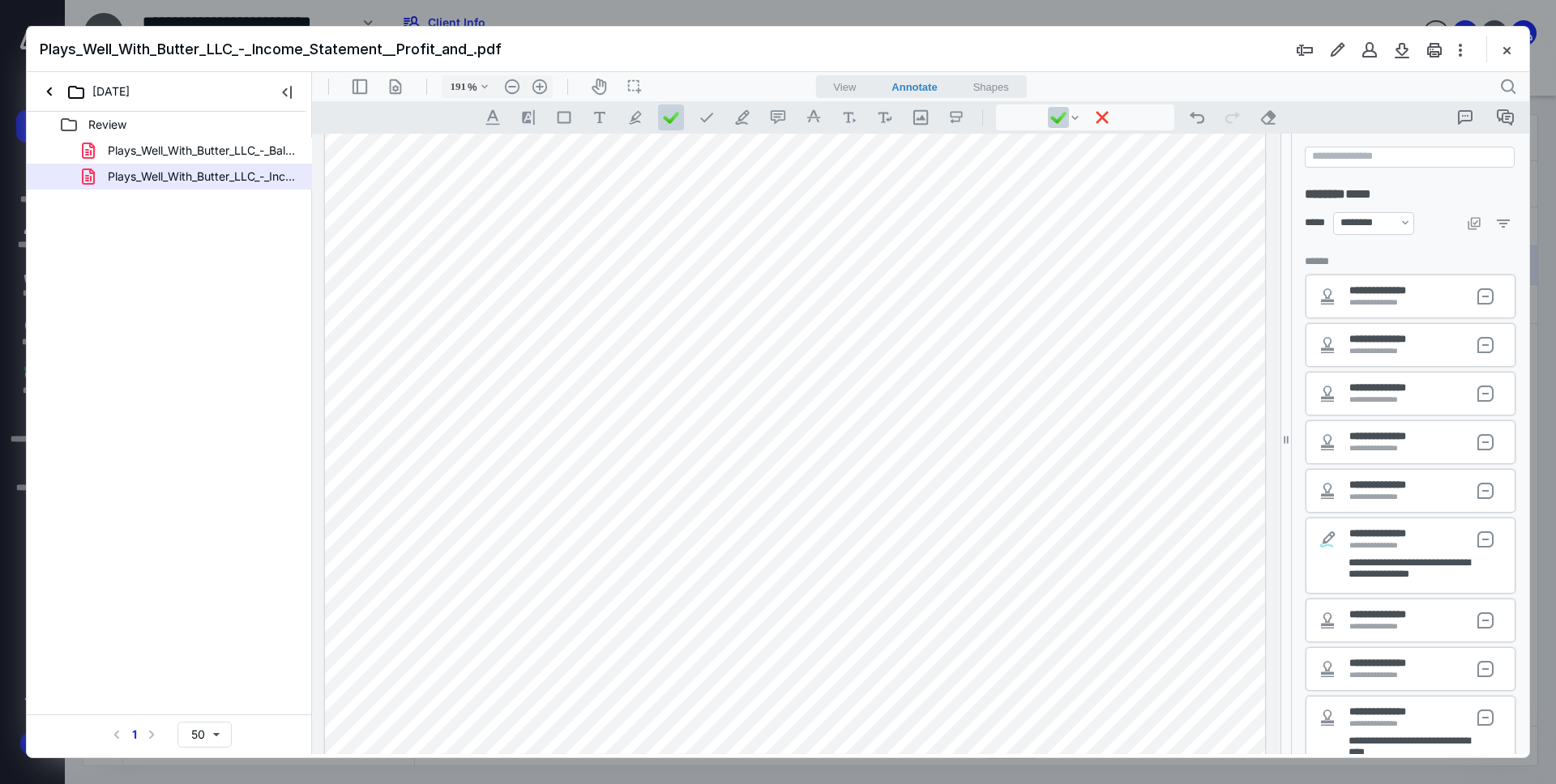 click at bounding box center (795, 147) 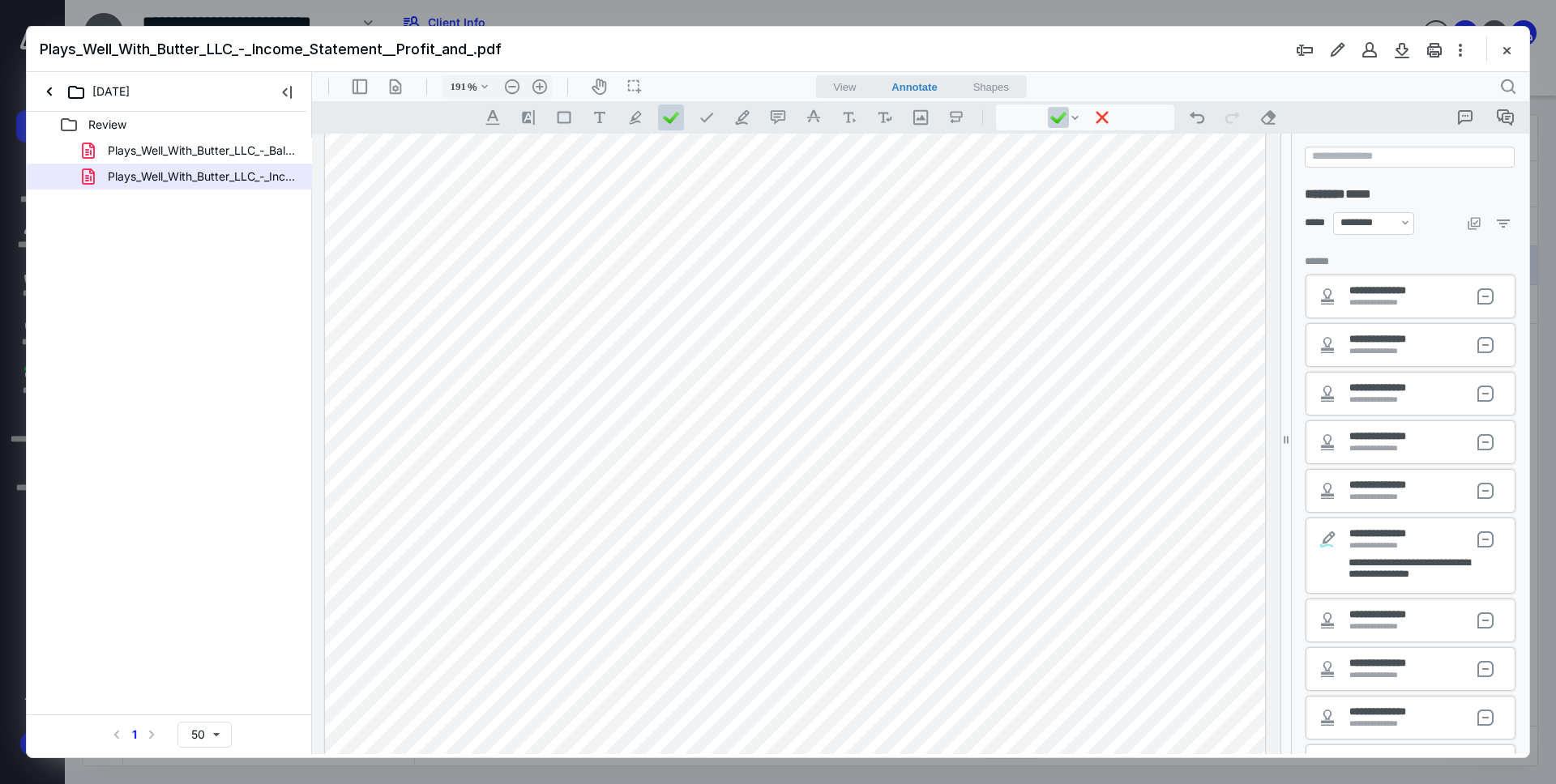 click at bounding box center (795, 147) 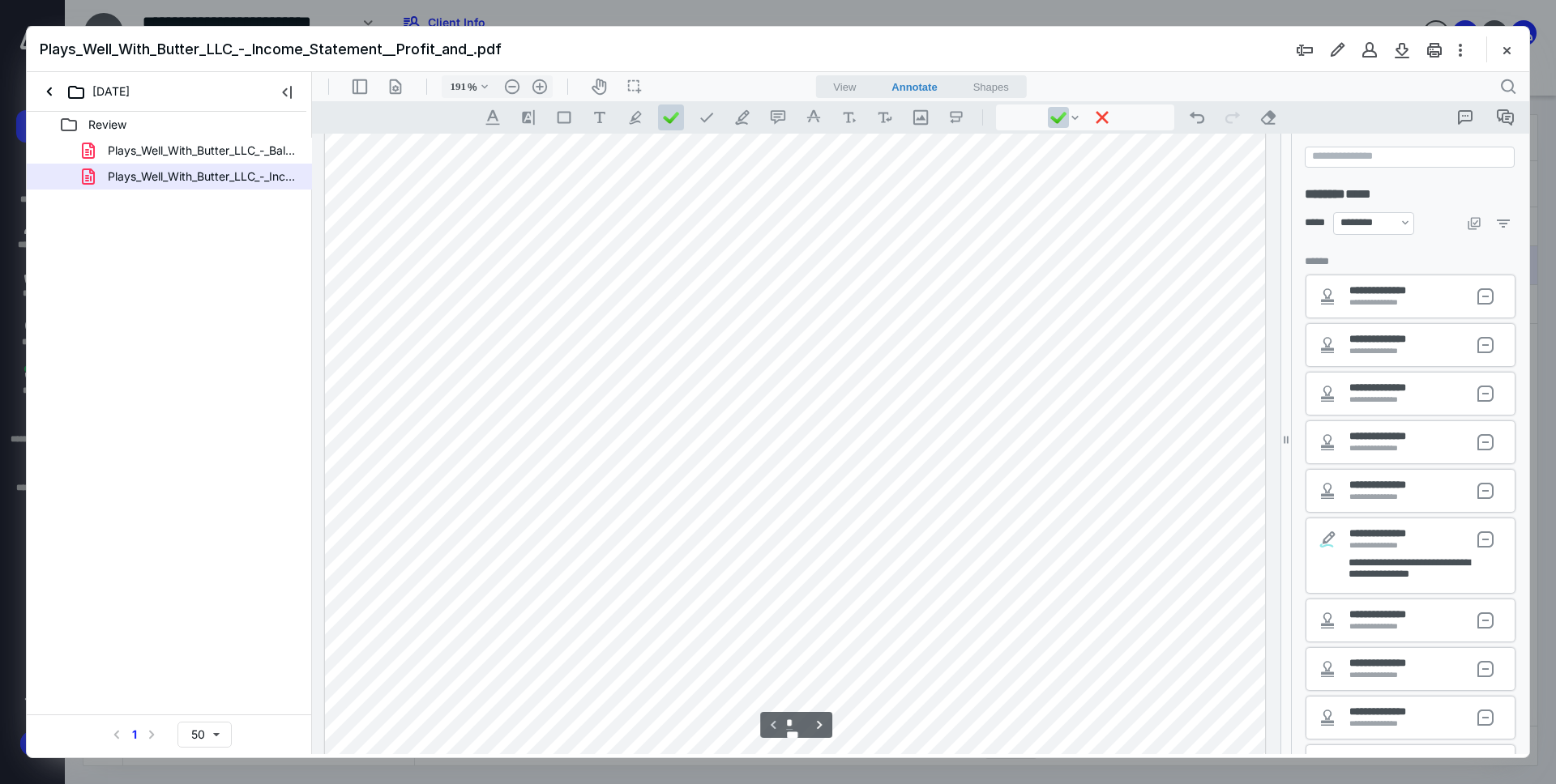 scroll, scrollTop: 615, scrollLeft: 0, axis: vertical 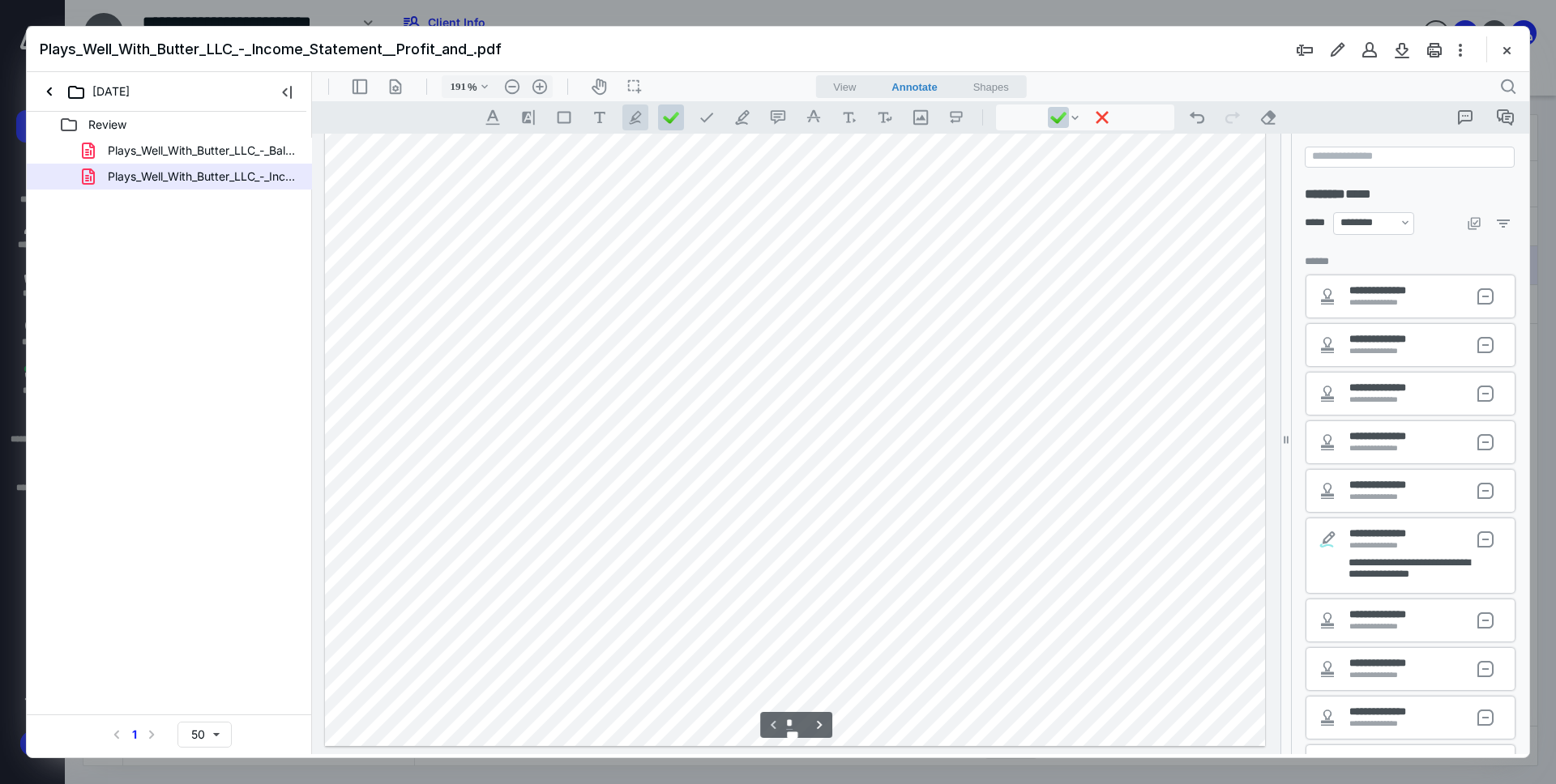 click on ".cls-1{fill:#abb0c4;} icon - tool - pen - highlight" at bounding box center [635, 117] 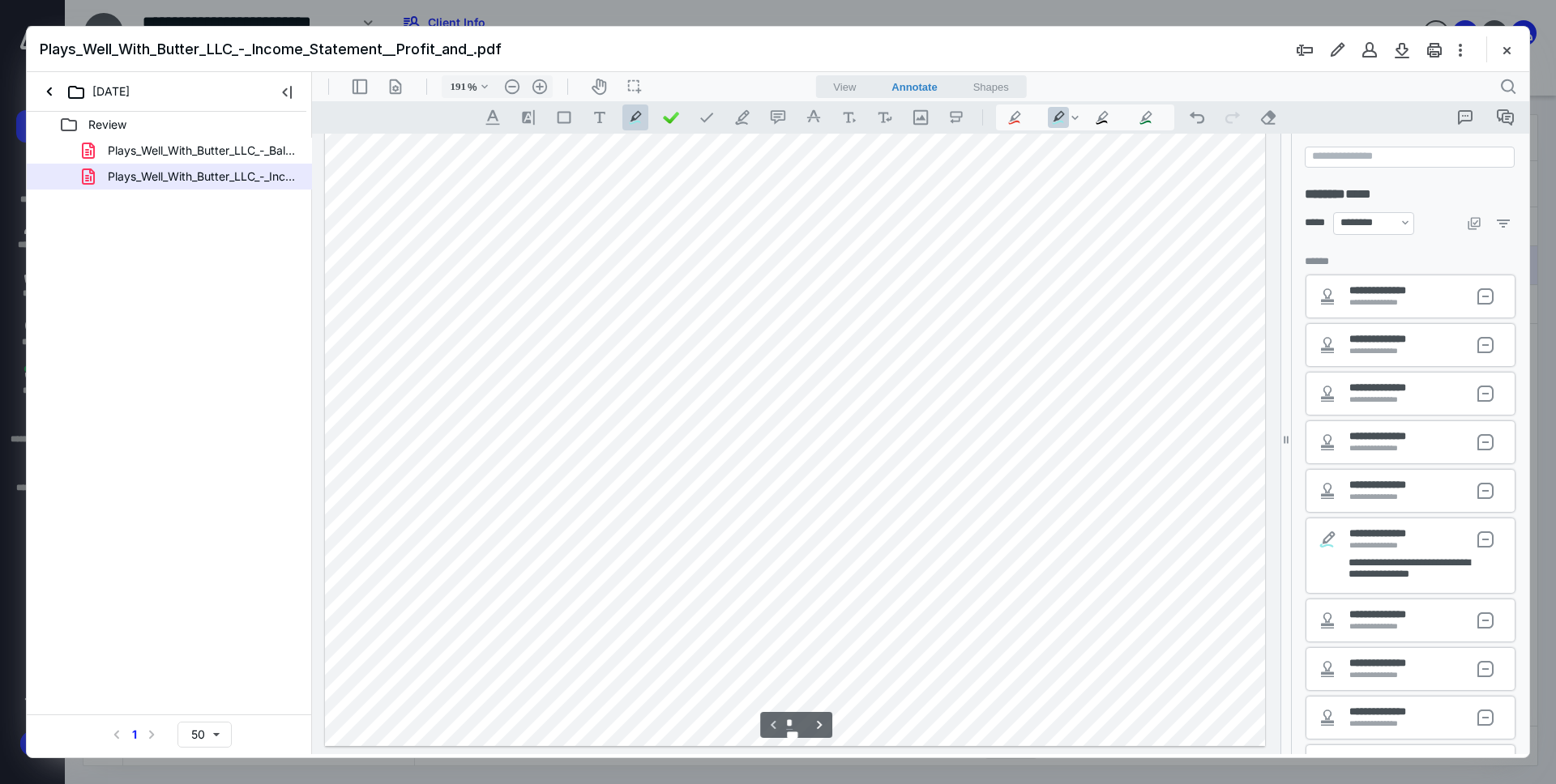 drag, startPoint x: 904, startPoint y: 456, endPoint x: 869, endPoint y: 454, distance: 35.057096 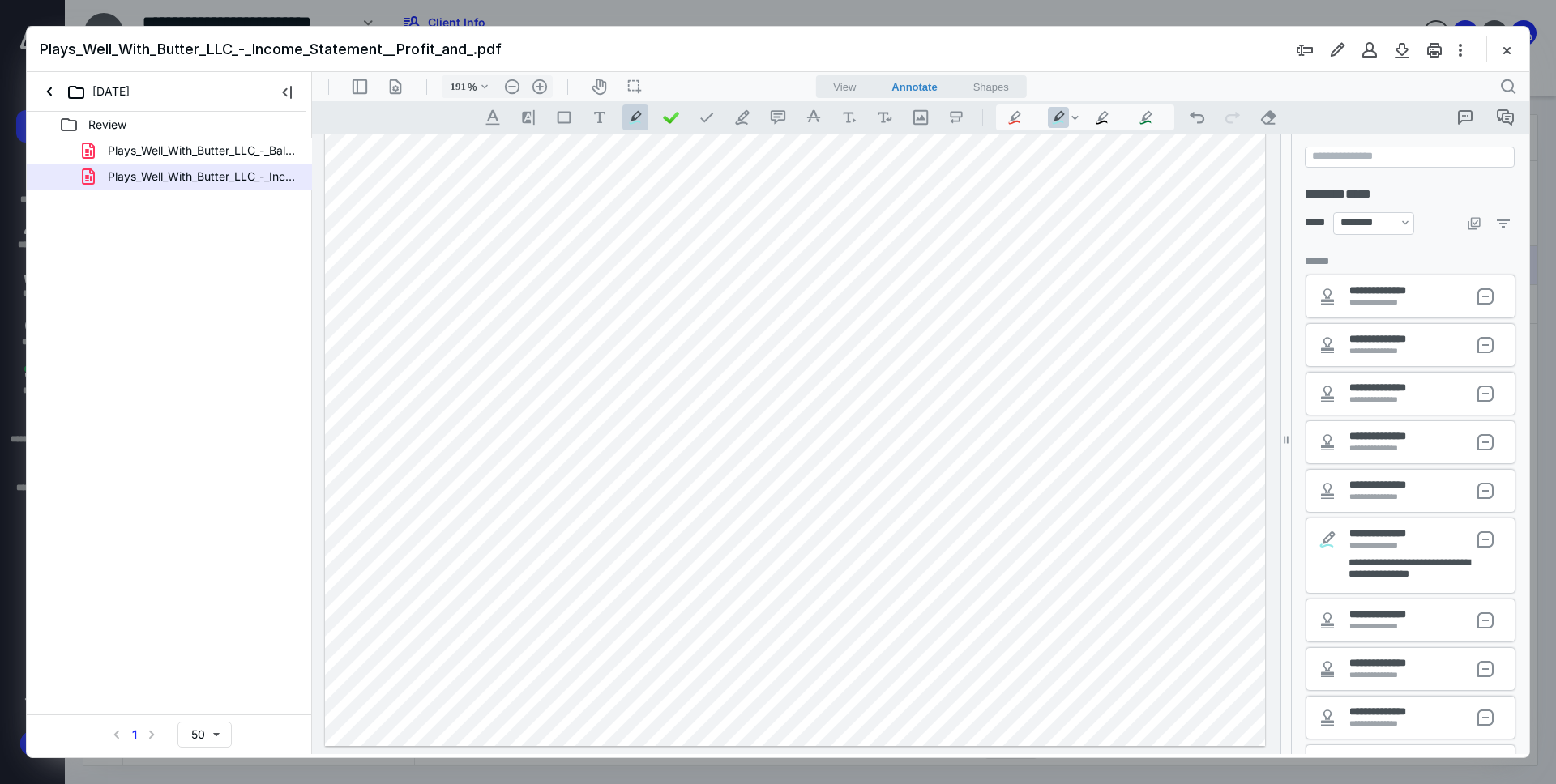 click at bounding box center (795, 136) 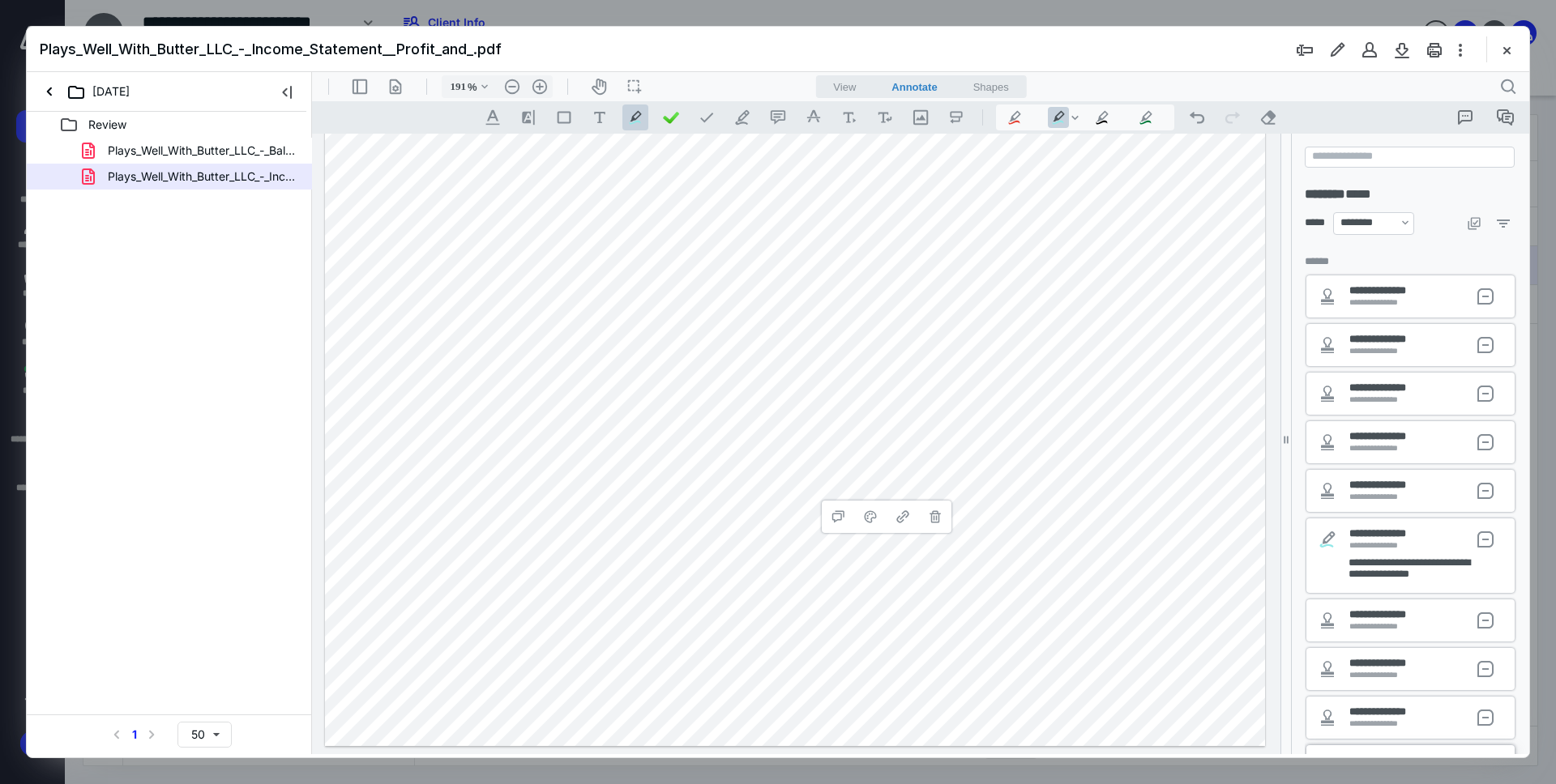 scroll, scrollTop: 280, scrollLeft: 0, axis: vertical 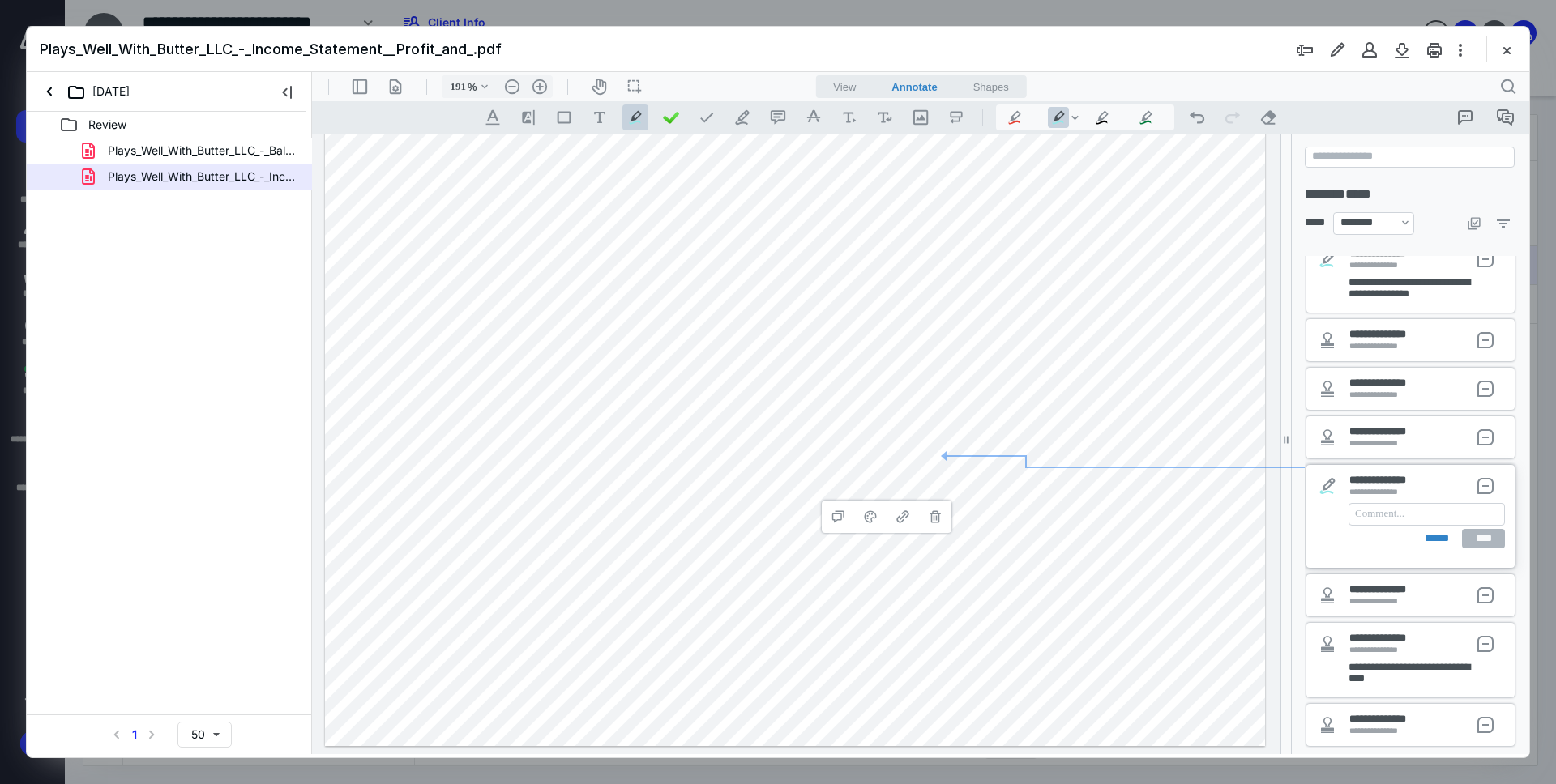 type 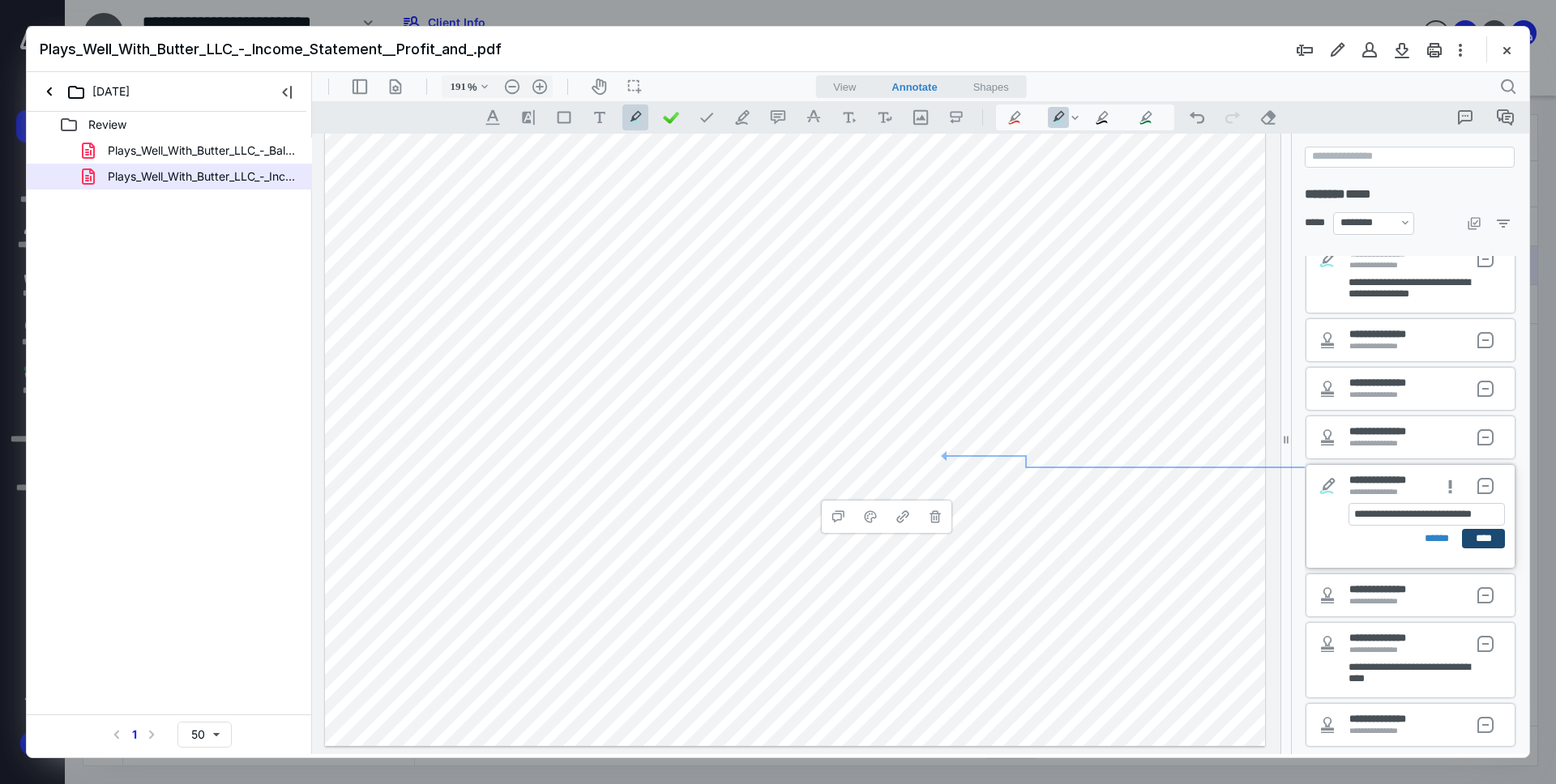 click on "****" at bounding box center [1483, 539] 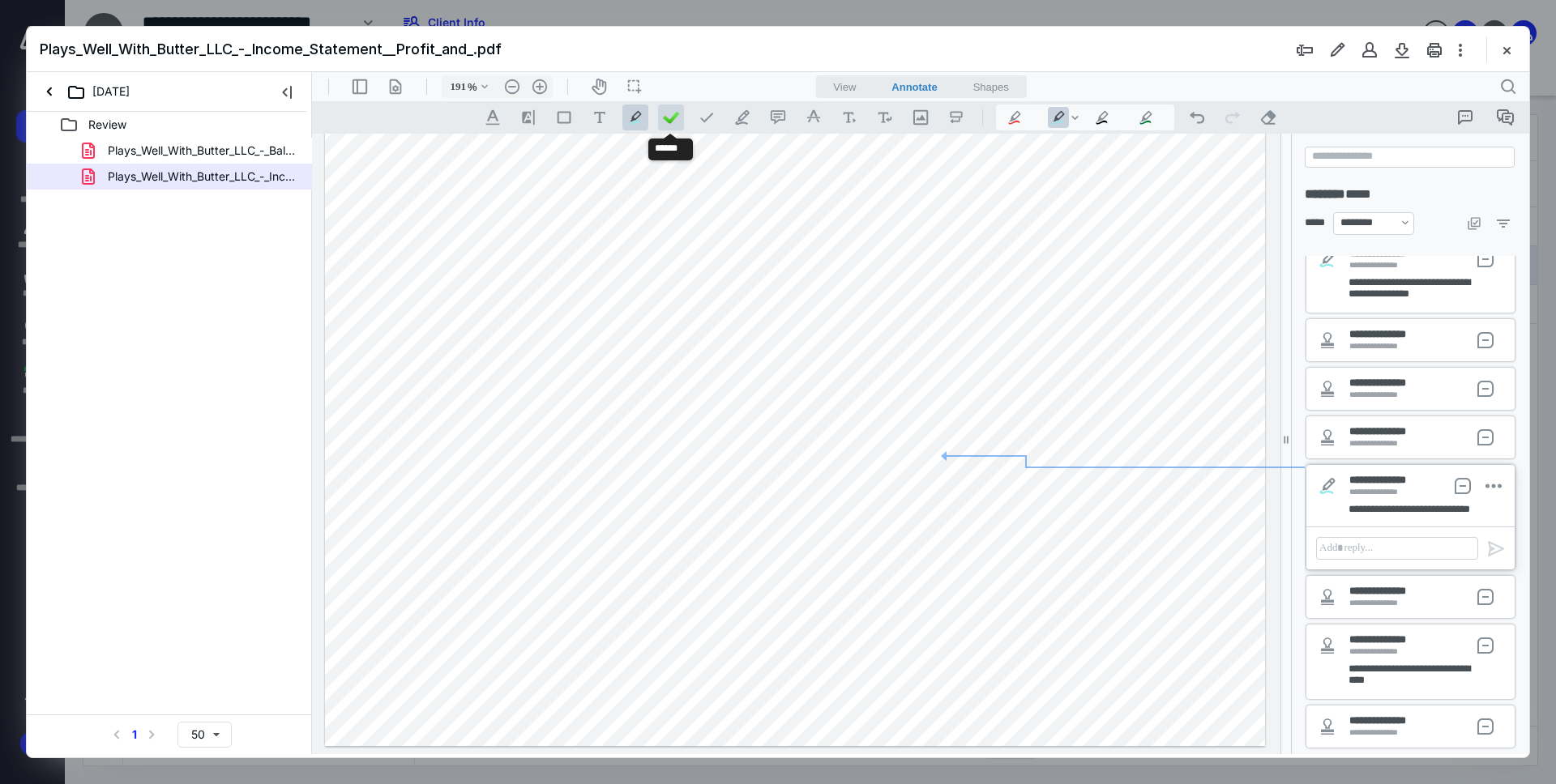 click at bounding box center (671, 117) 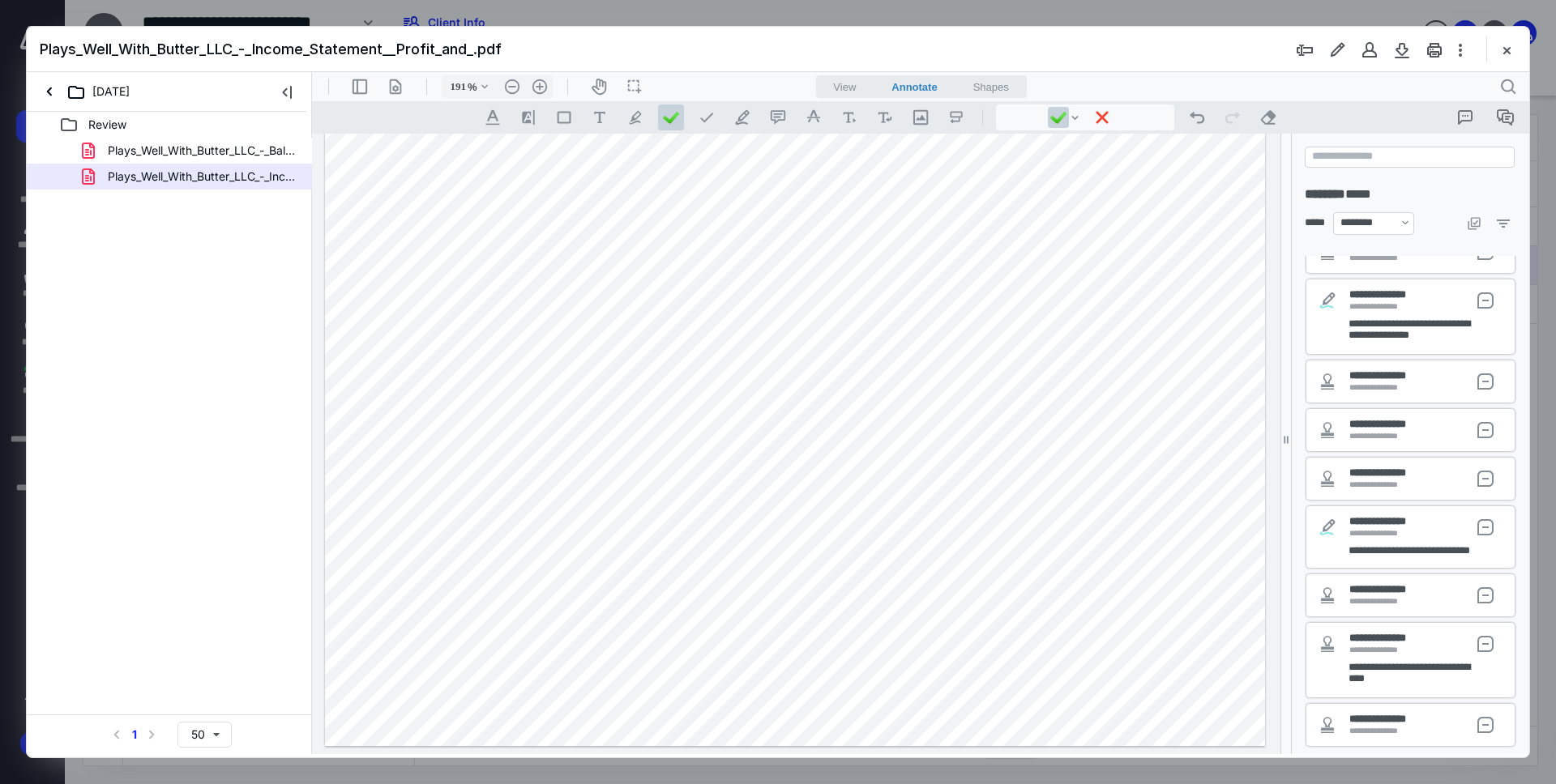 click at bounding box center (795, 136) 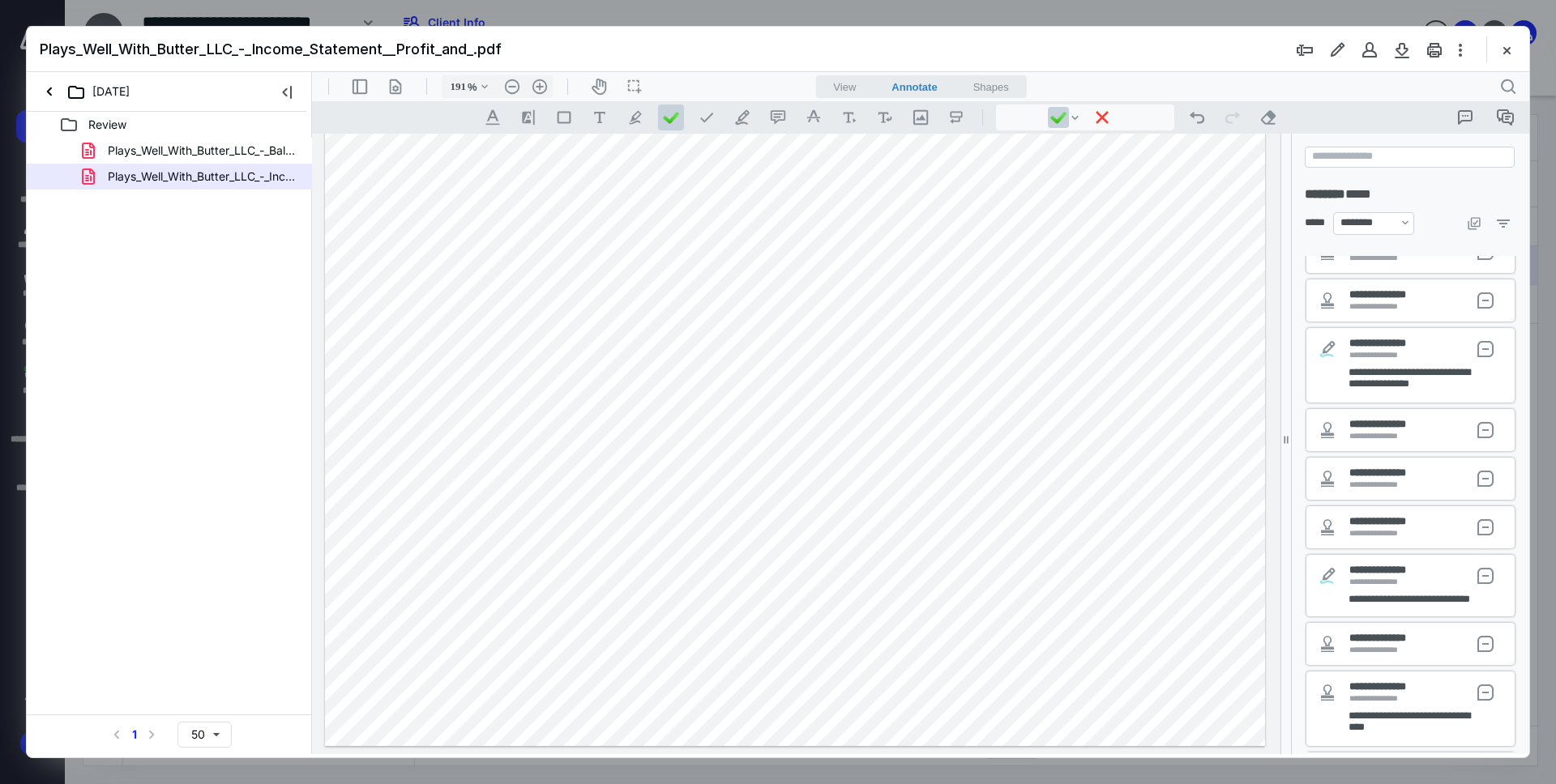 click at bounding box center (795, 136) 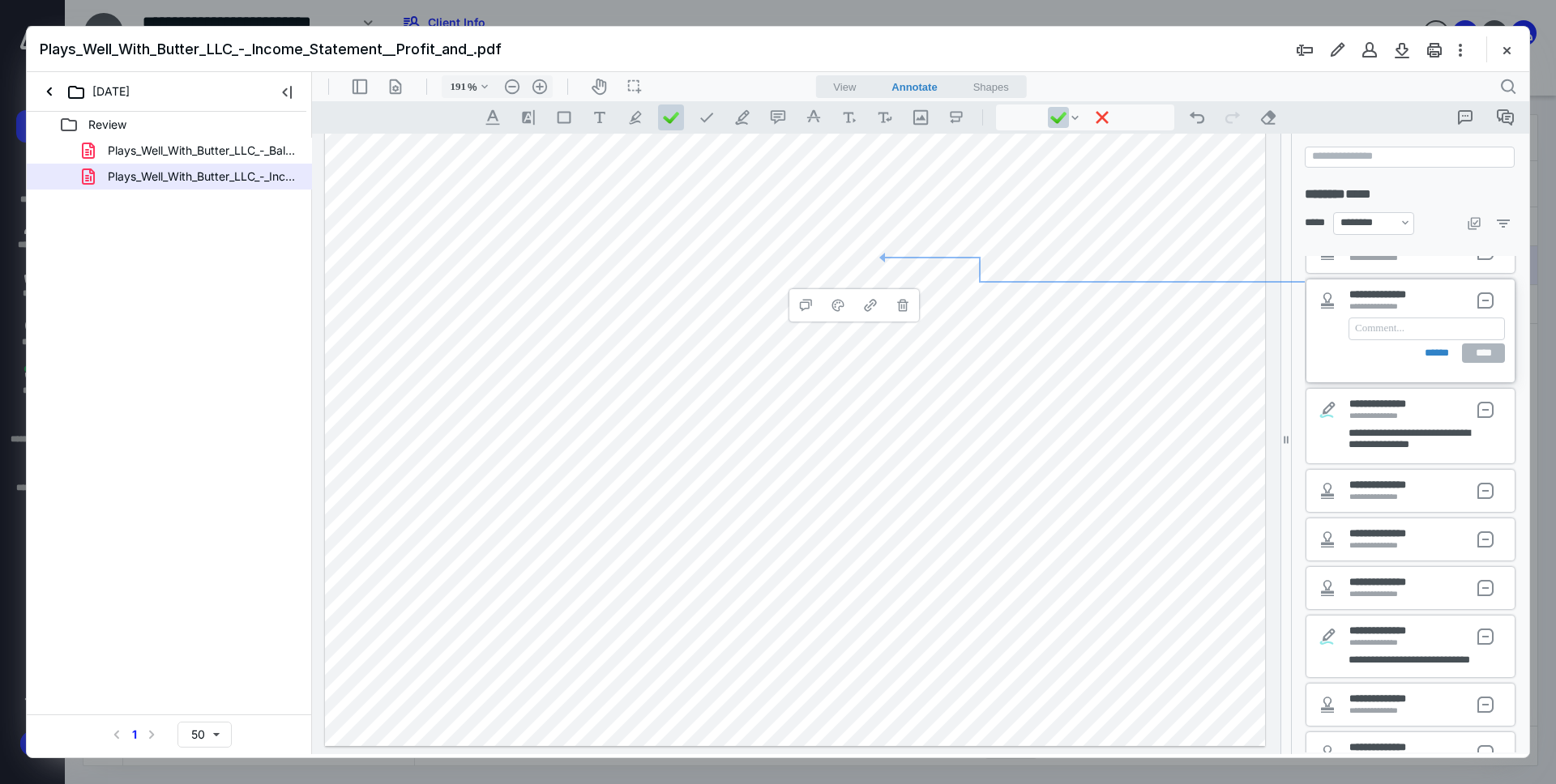 type 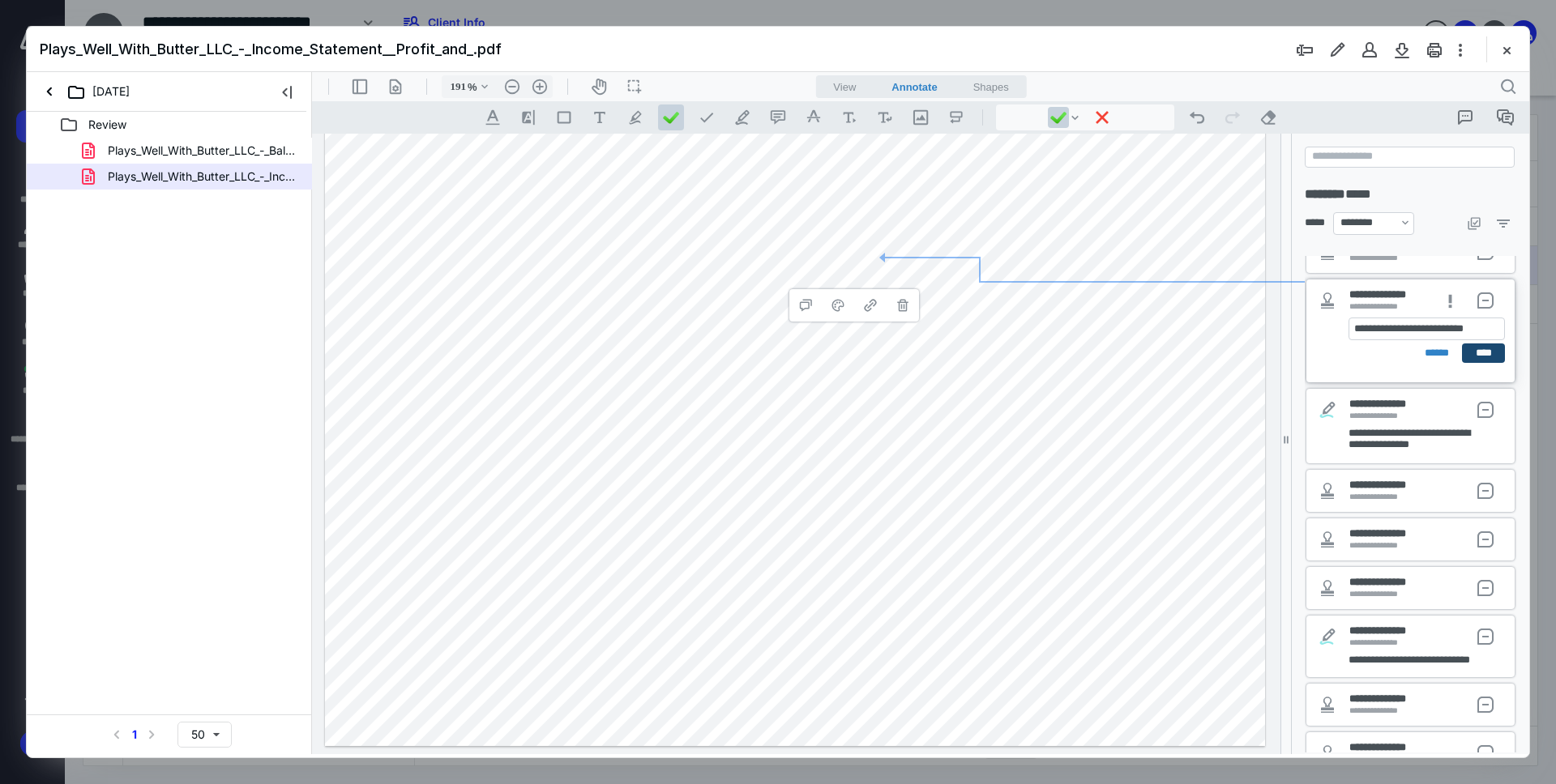 click on "****" at bounding box center [1483, 353] 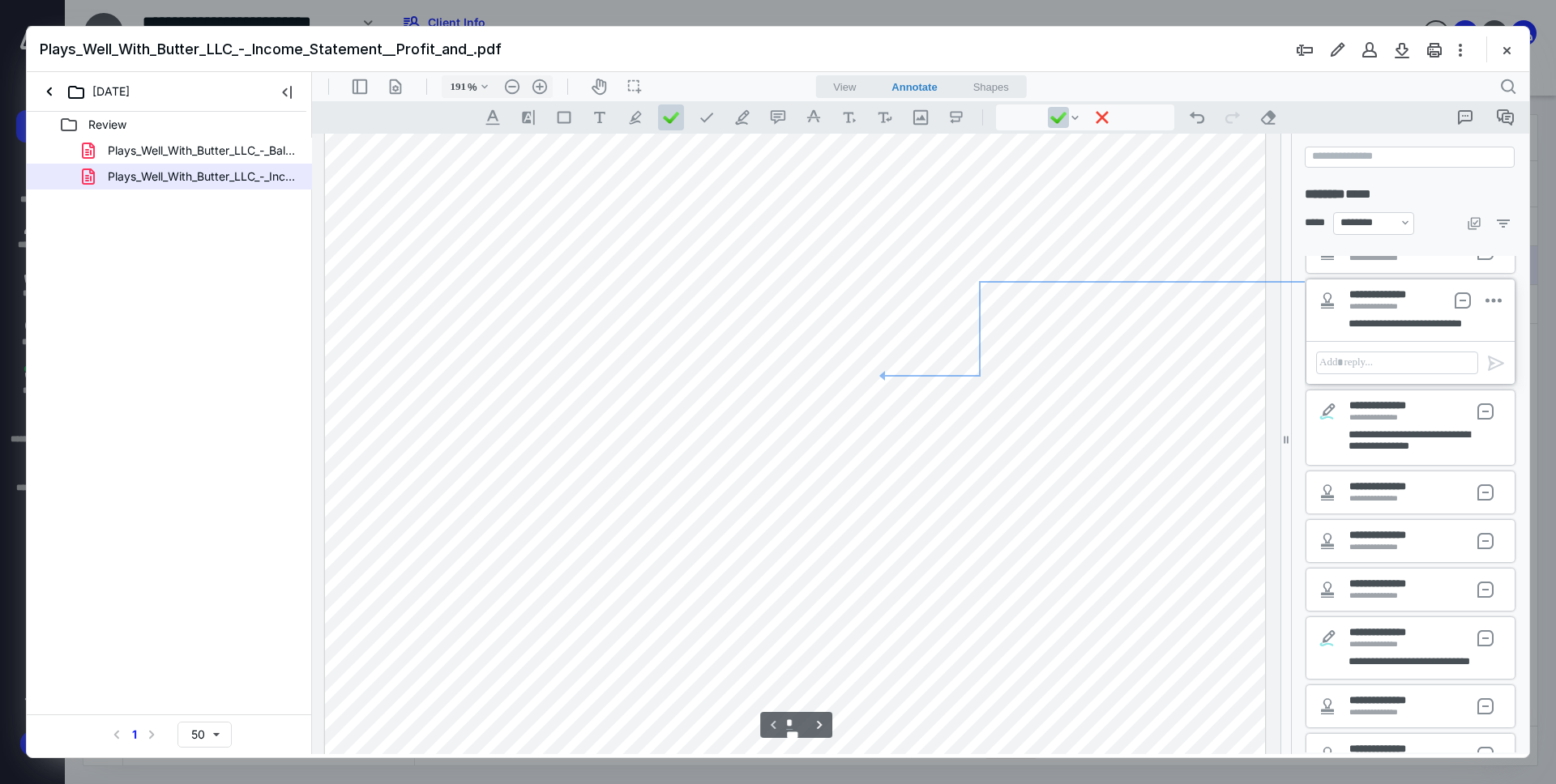 scroll, scrollTop: 496, scrollLeft: 0, axis: vertical 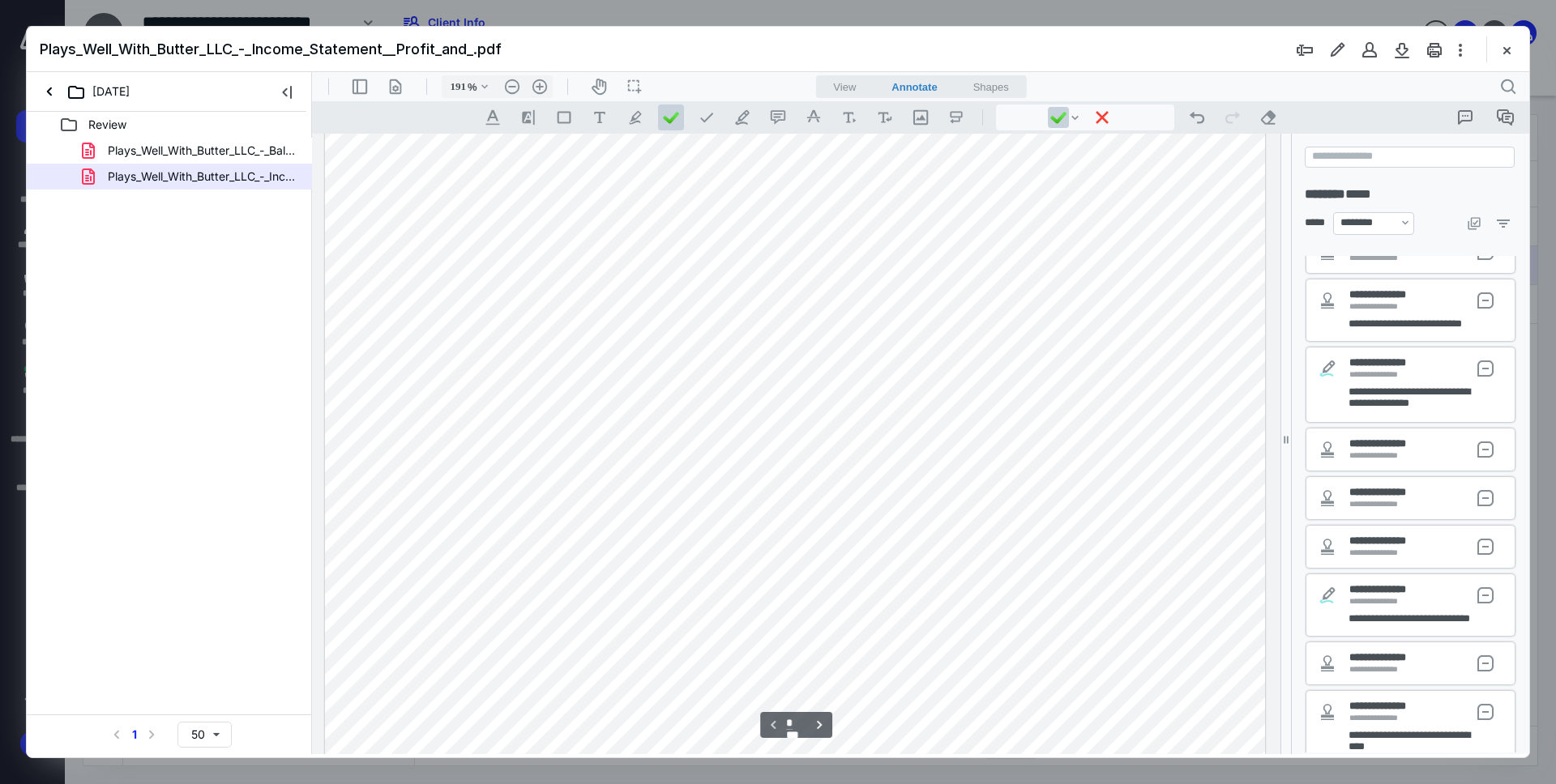 click at bounding box center (795, 254) 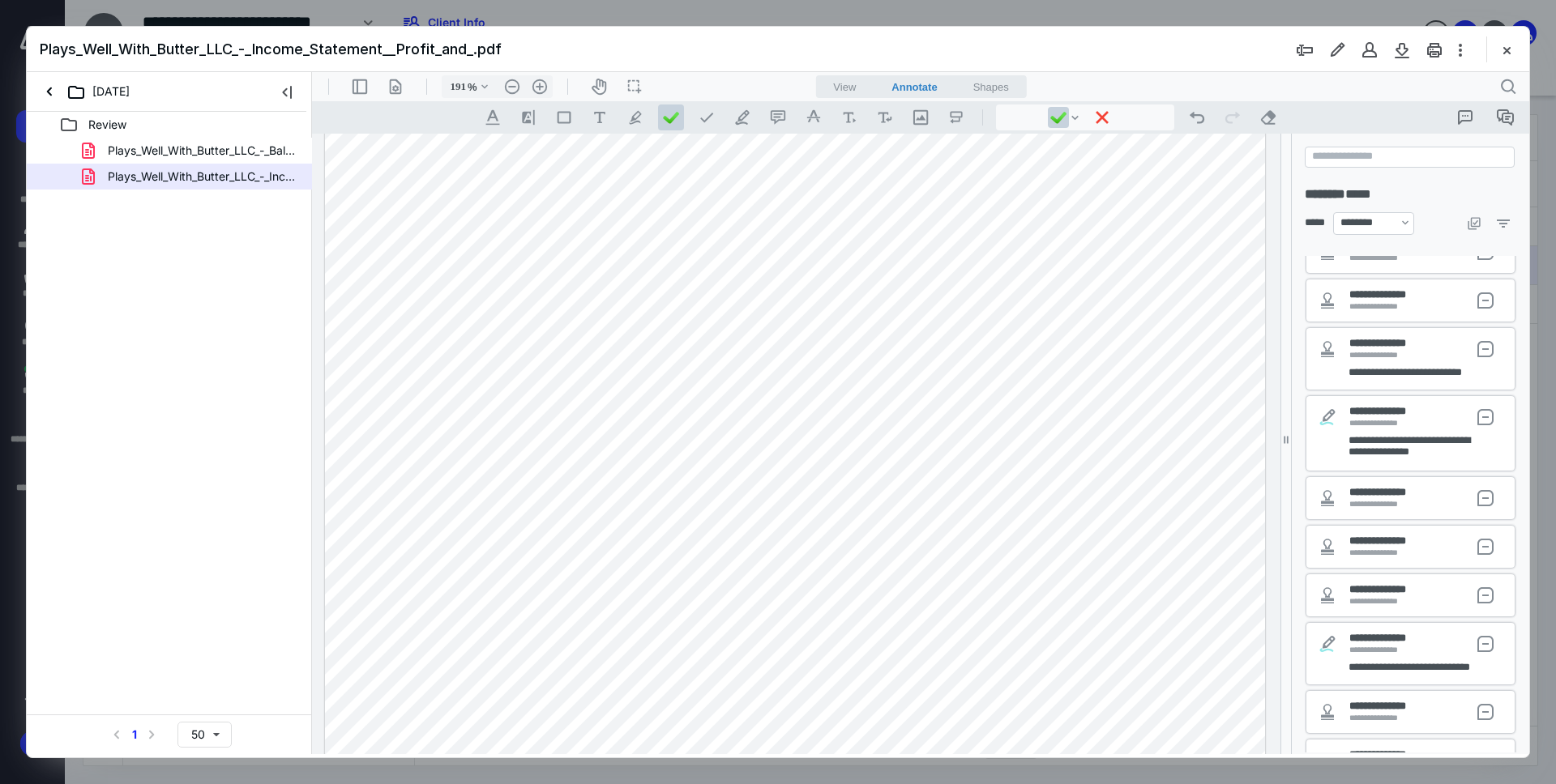 click at bounding box center (795, 254) 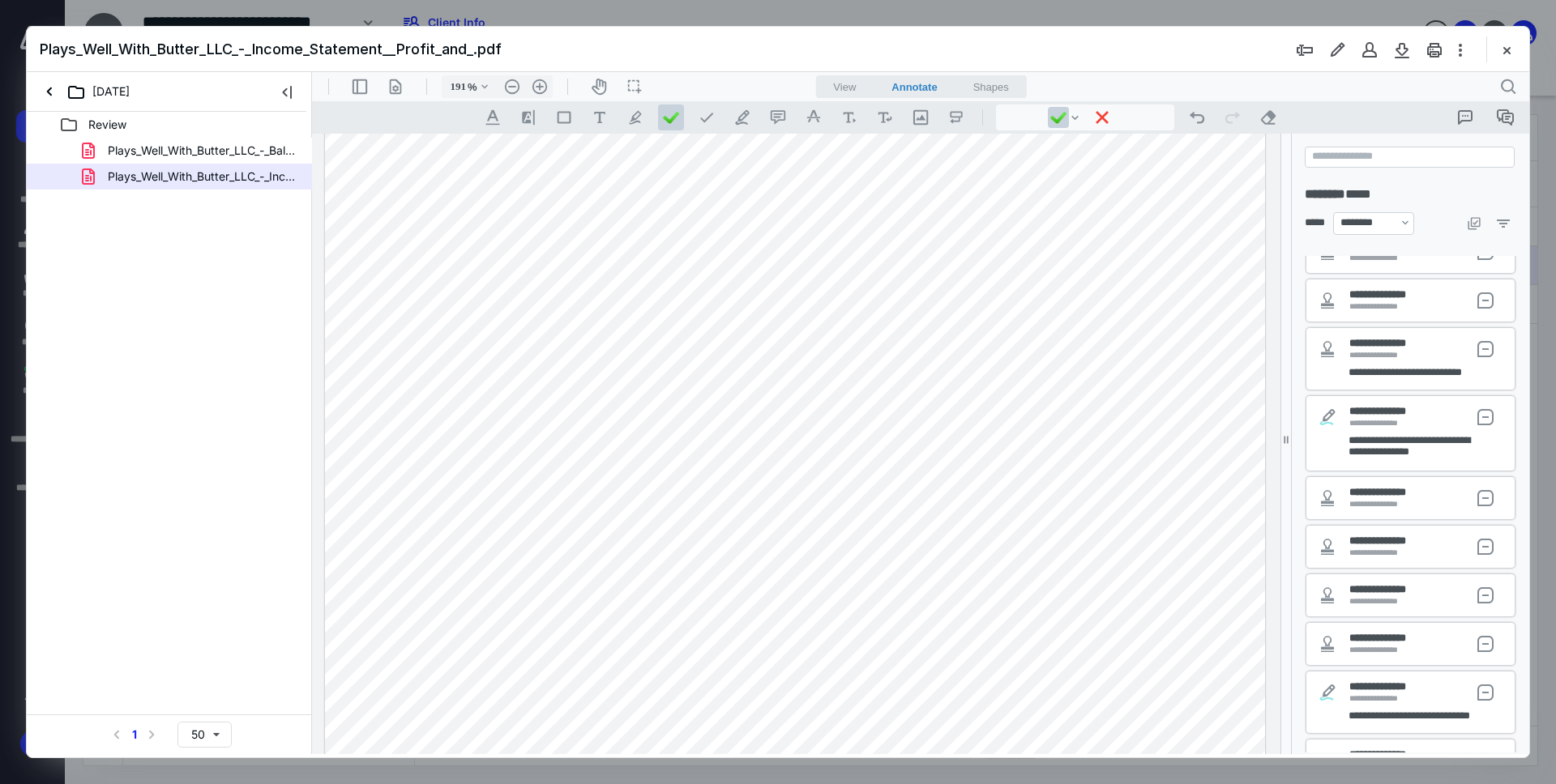 click at bounding box center [795, 254] 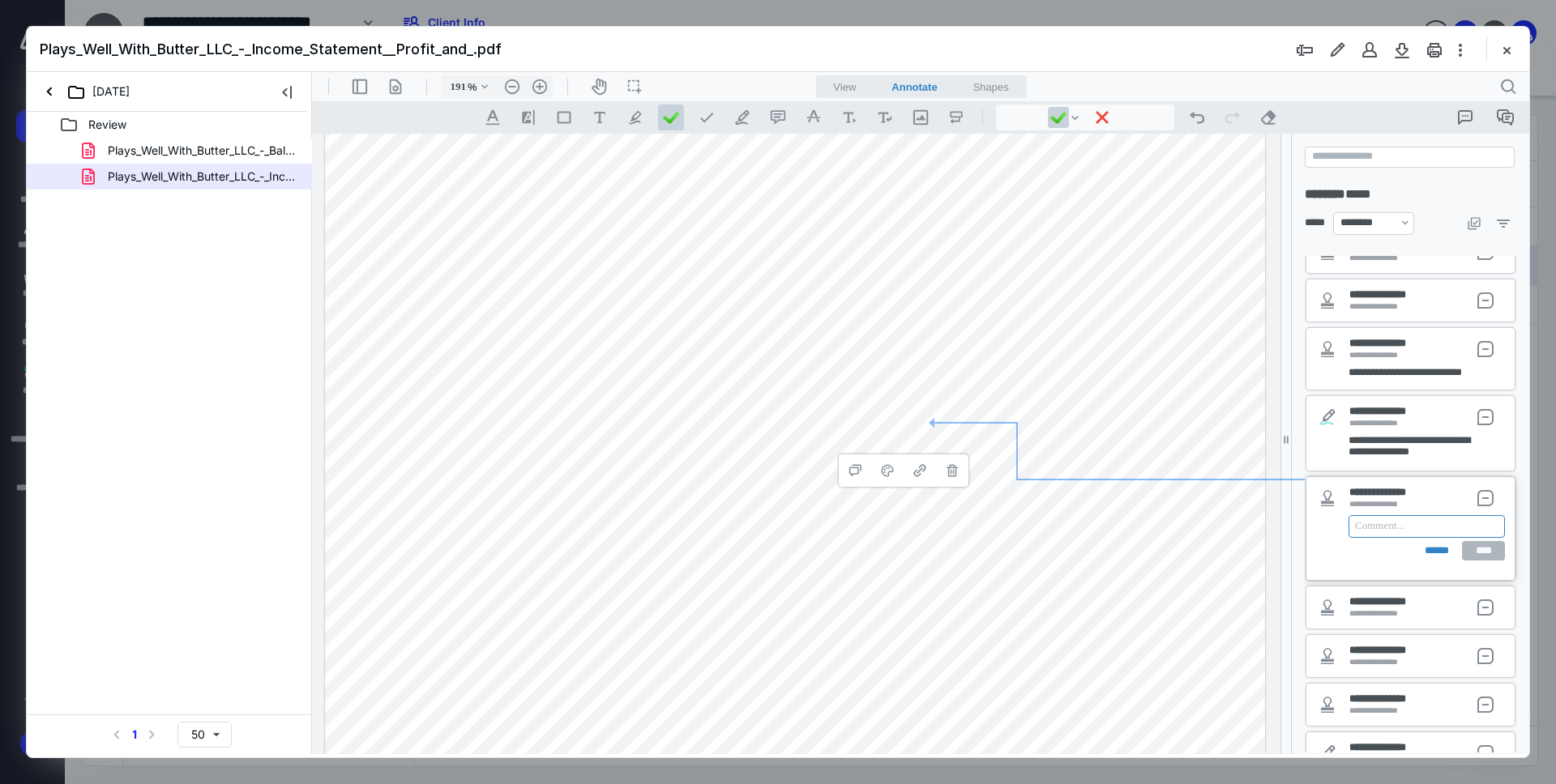 type 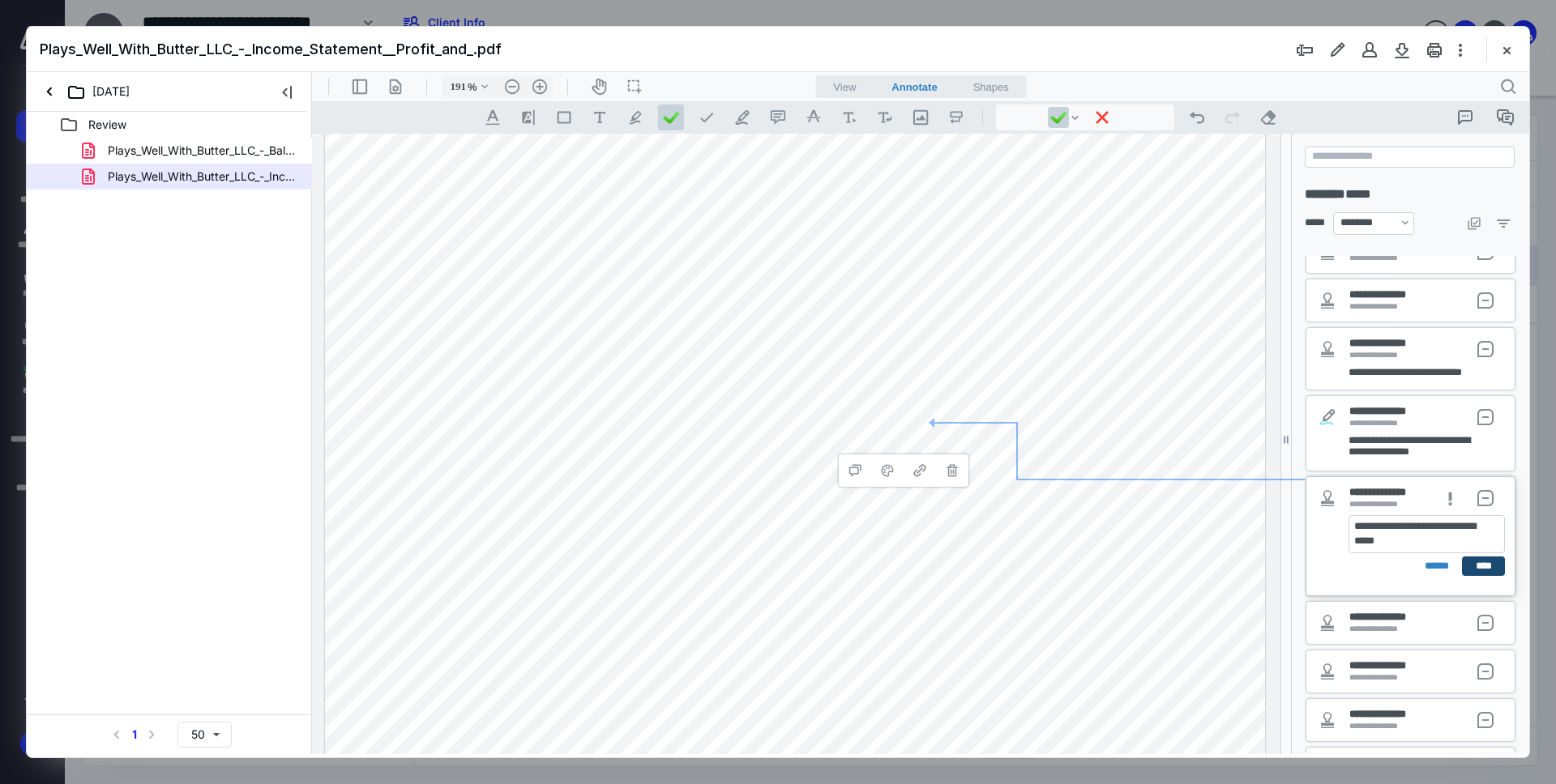 click on "****" at bounding box center (1483, 566) 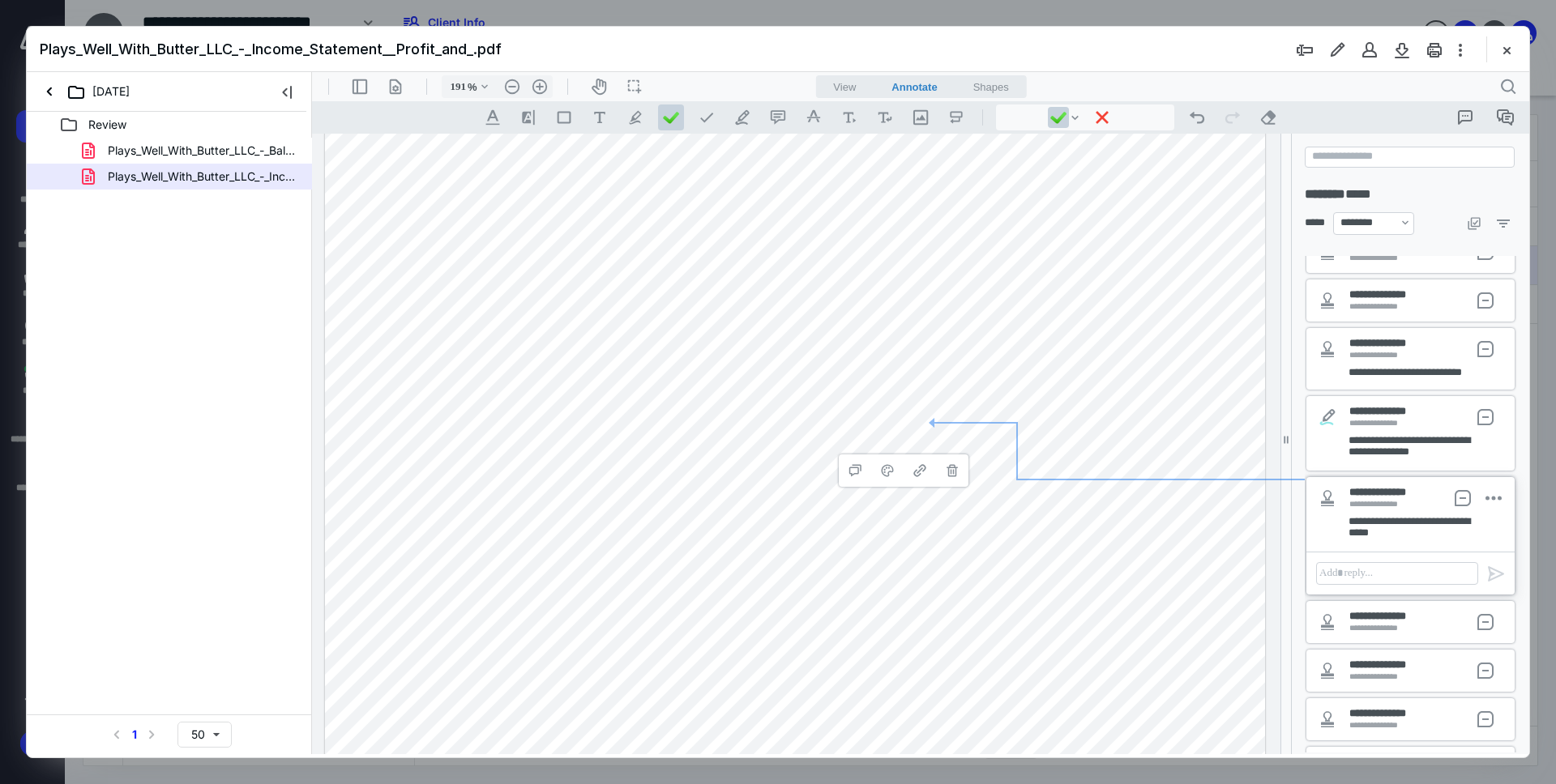 click at bounding box center [795, 254] 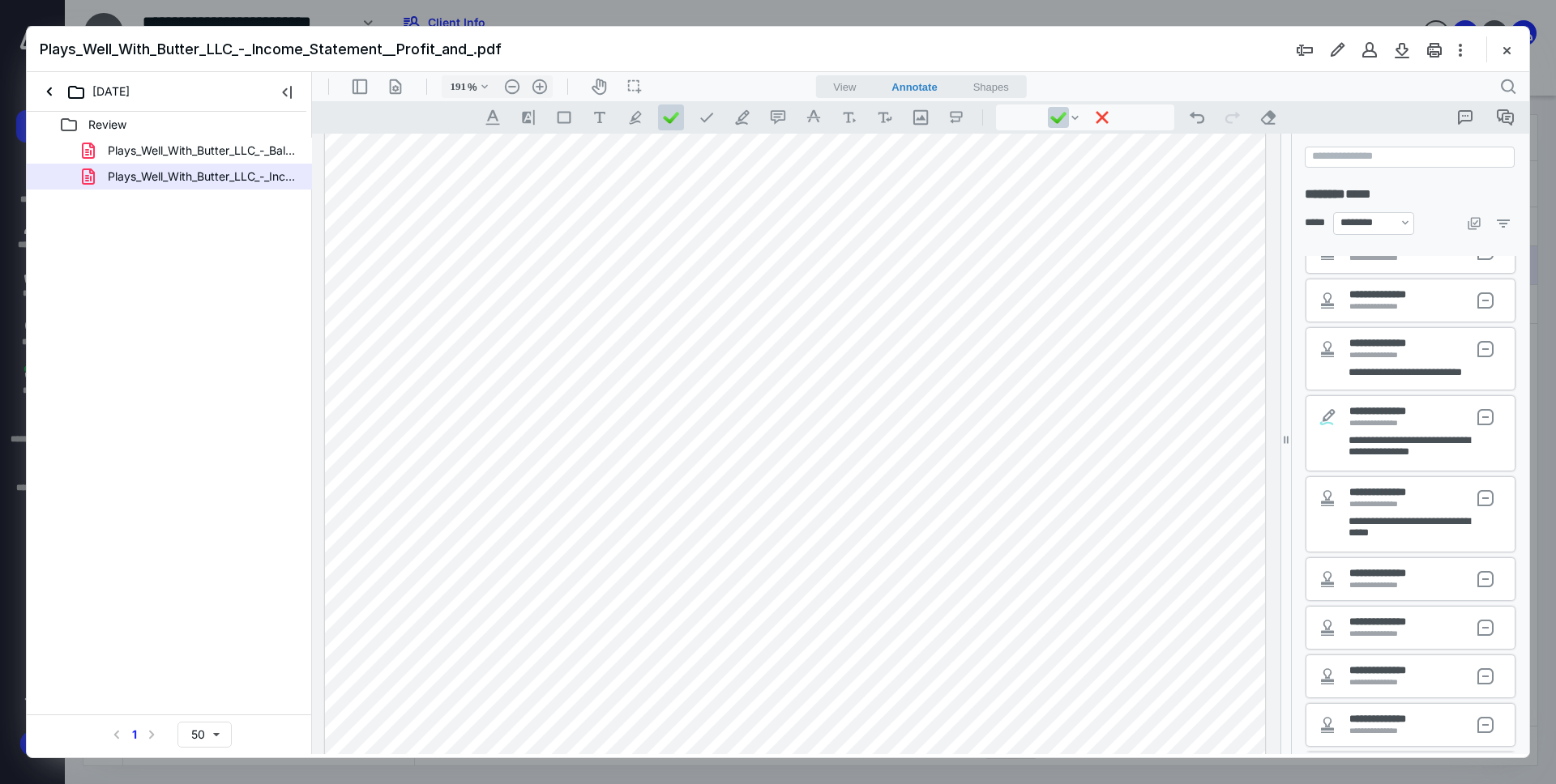 click at bounding box center (795, 254) 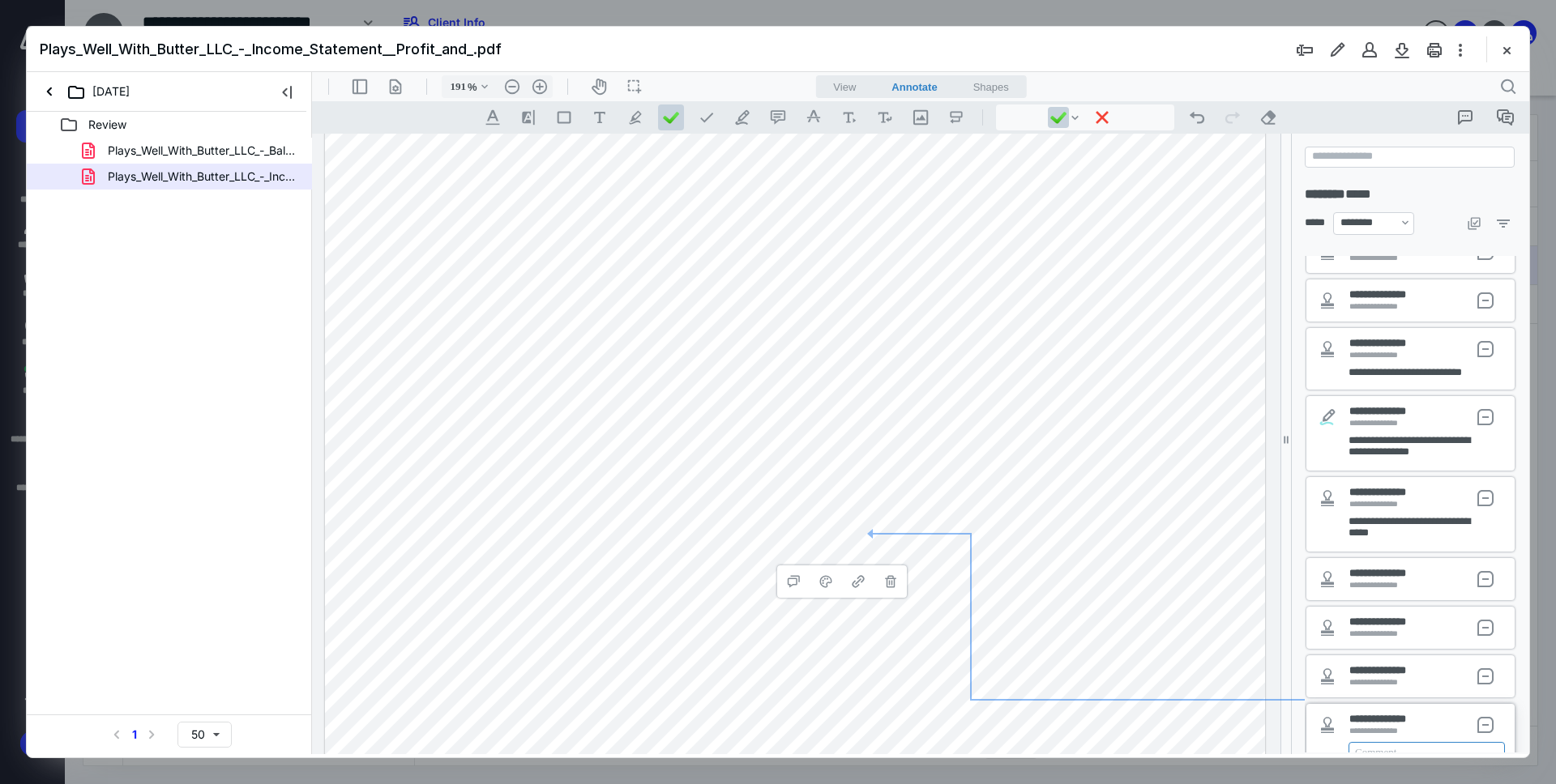 scroll, scrollTop: 245, scrollLeft: 0, axis: vertical 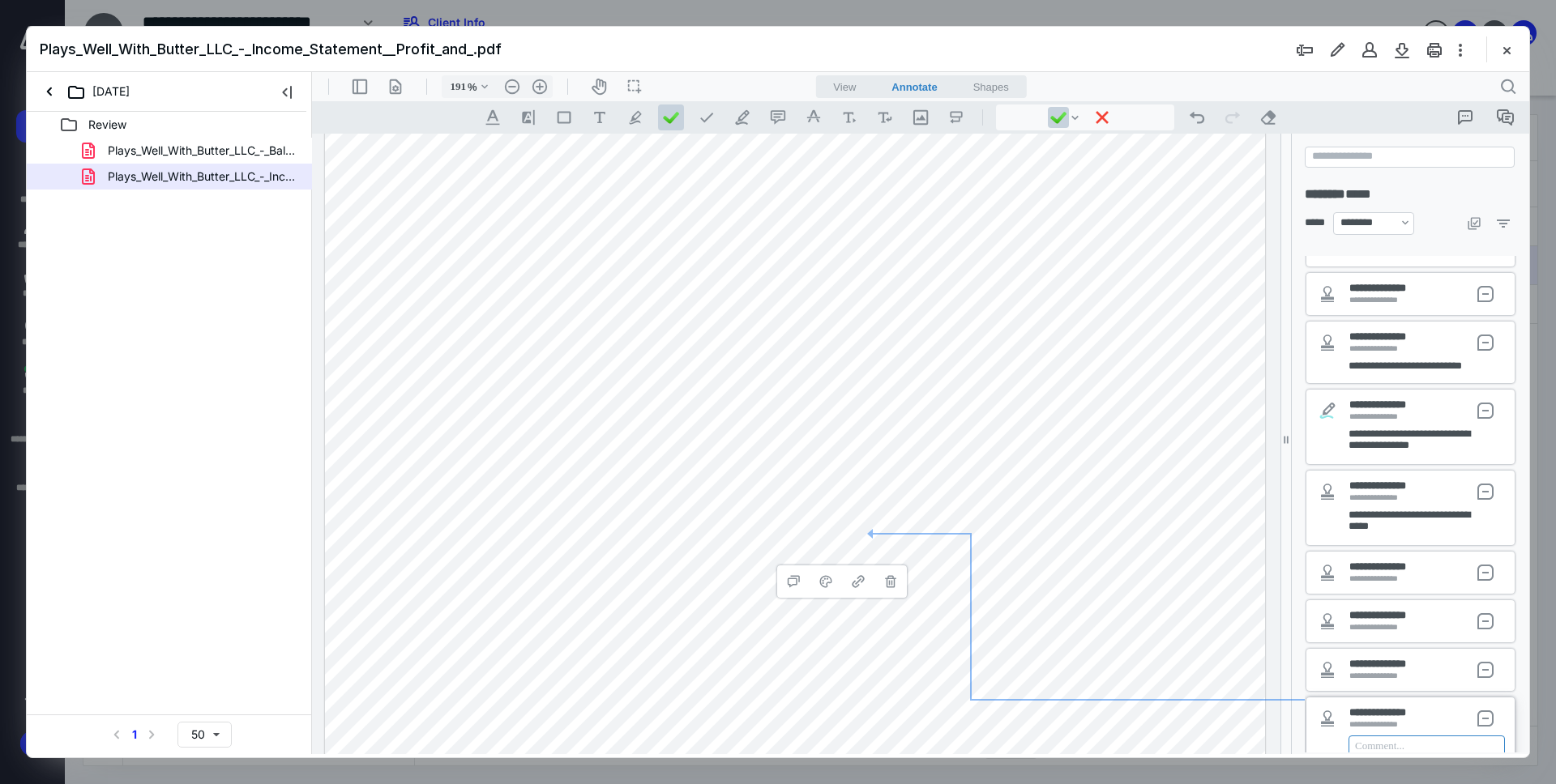 type 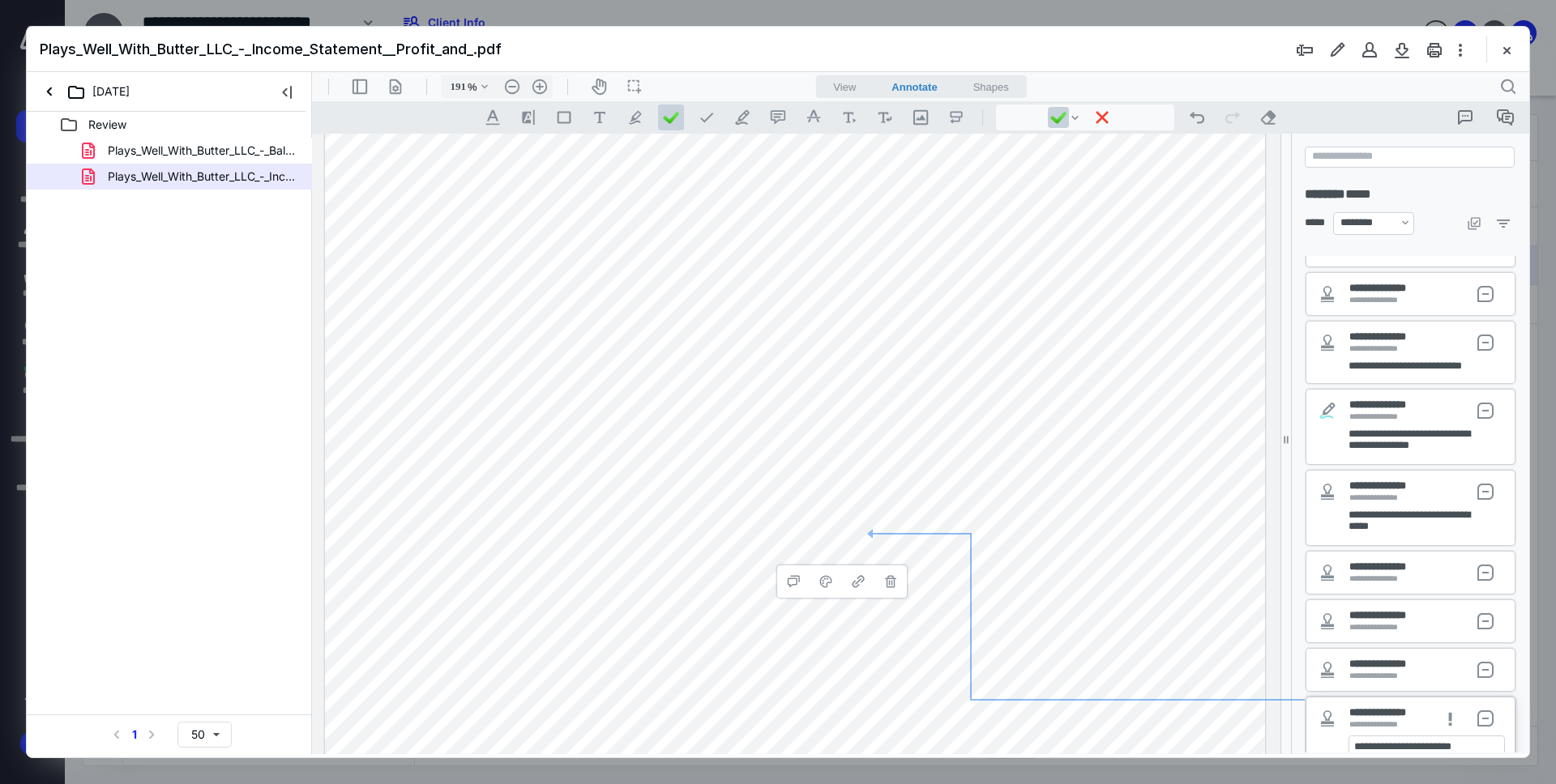 click at bounding box center [795, 254] 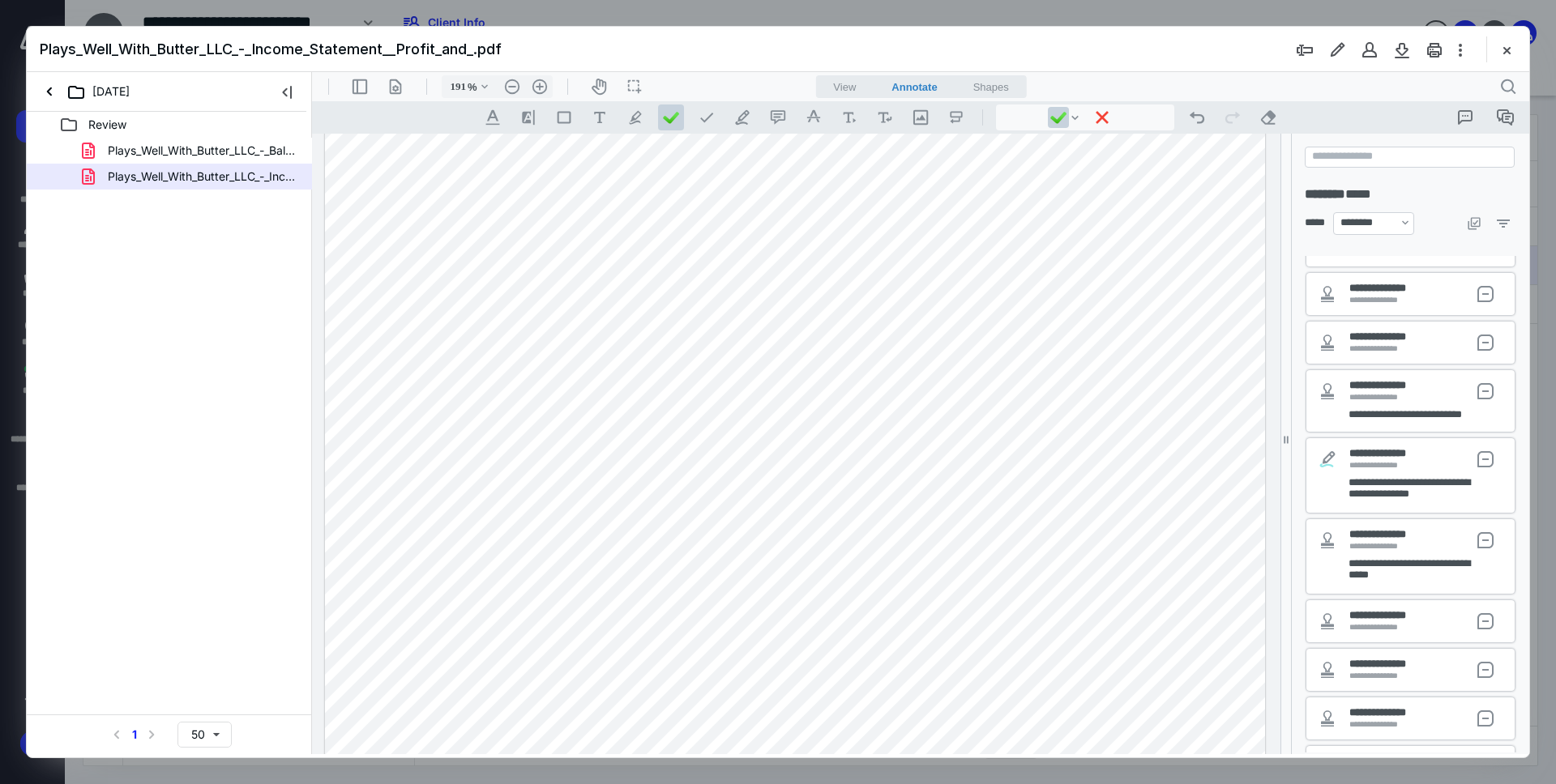 click at bounding box center [795, 254] 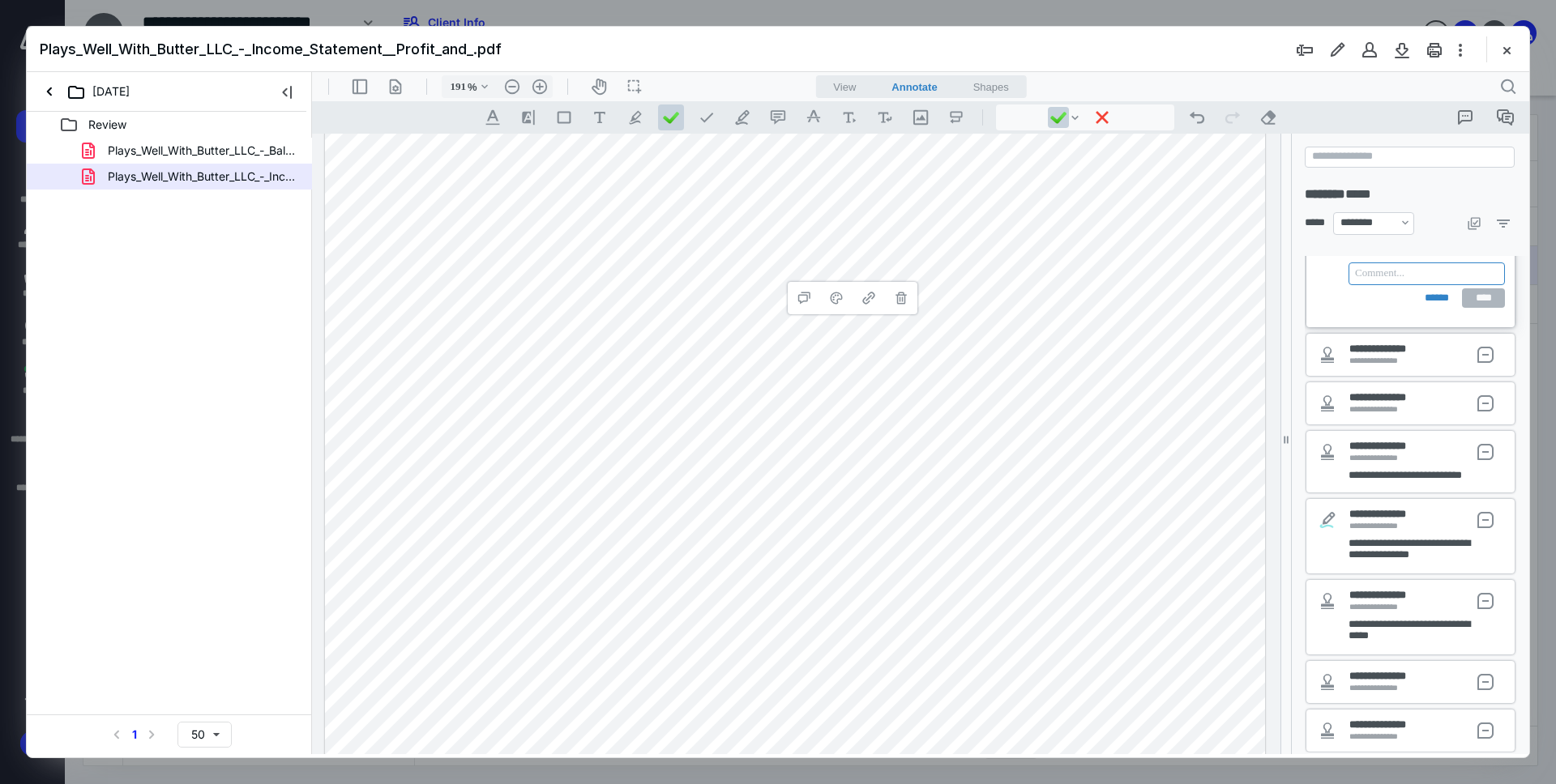 scroll, scrollTop: 214, scrollLeft: 0, axis: vertical 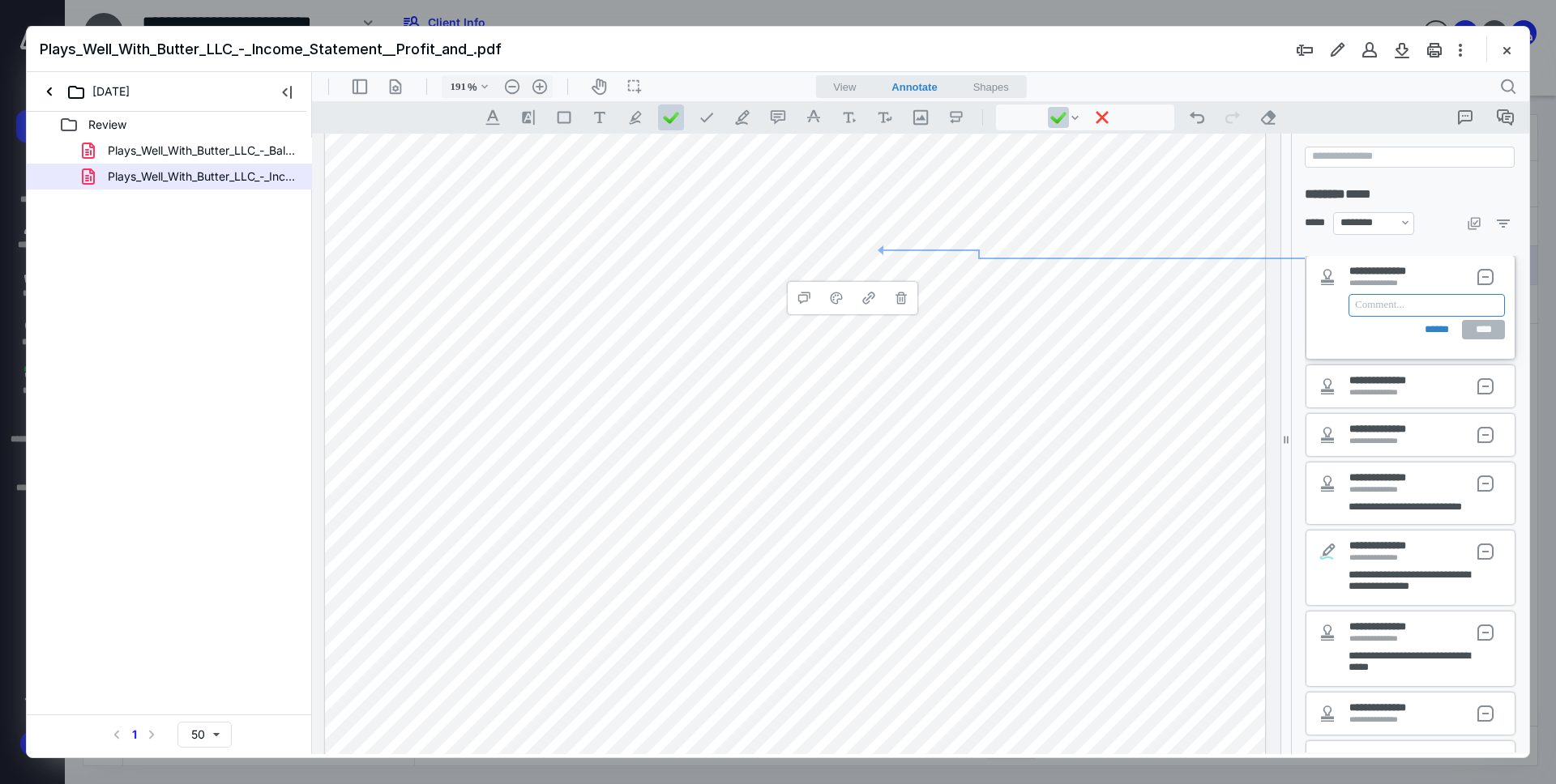 type 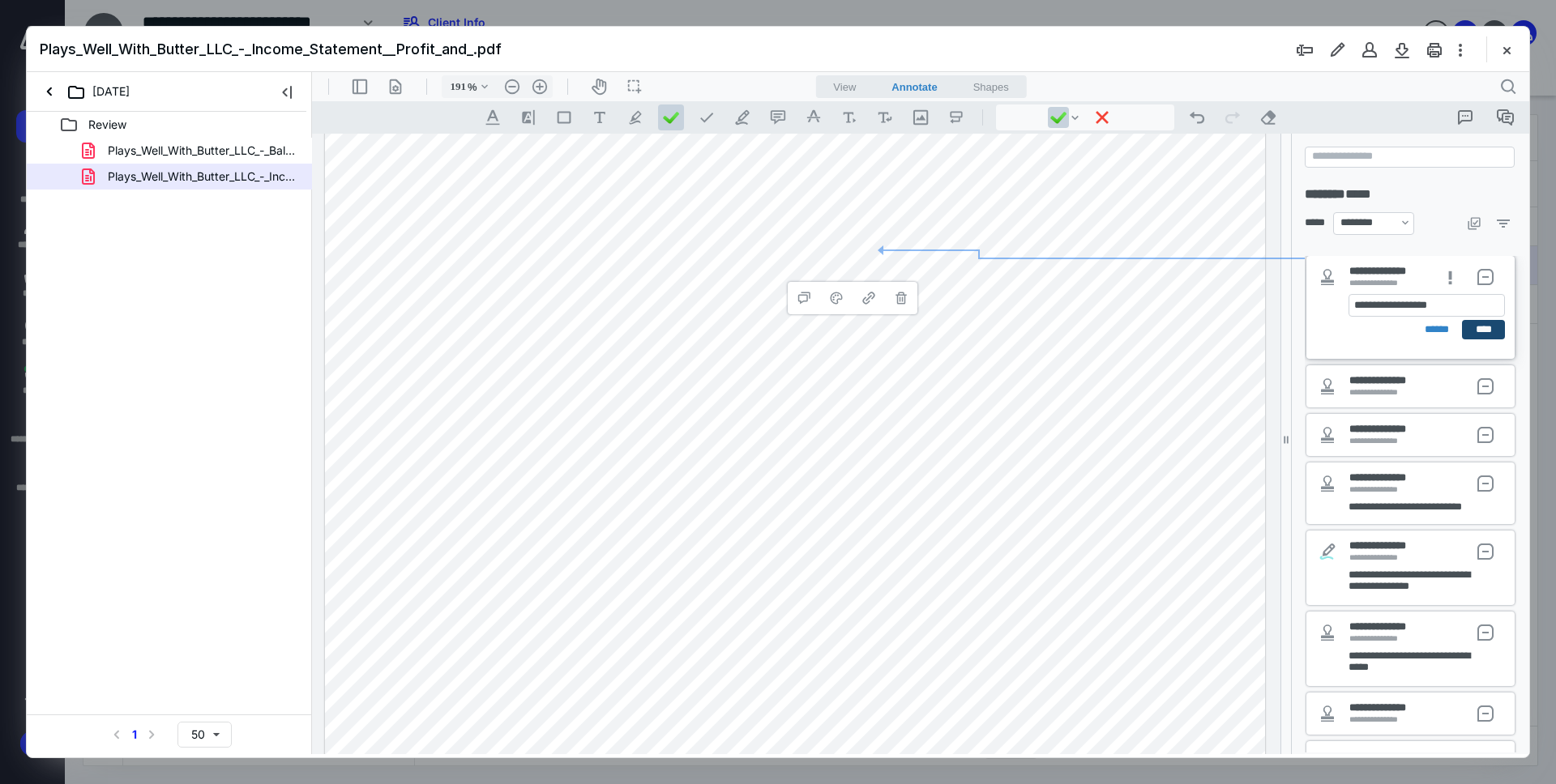click on "****" at bounding box center [1483, 330] 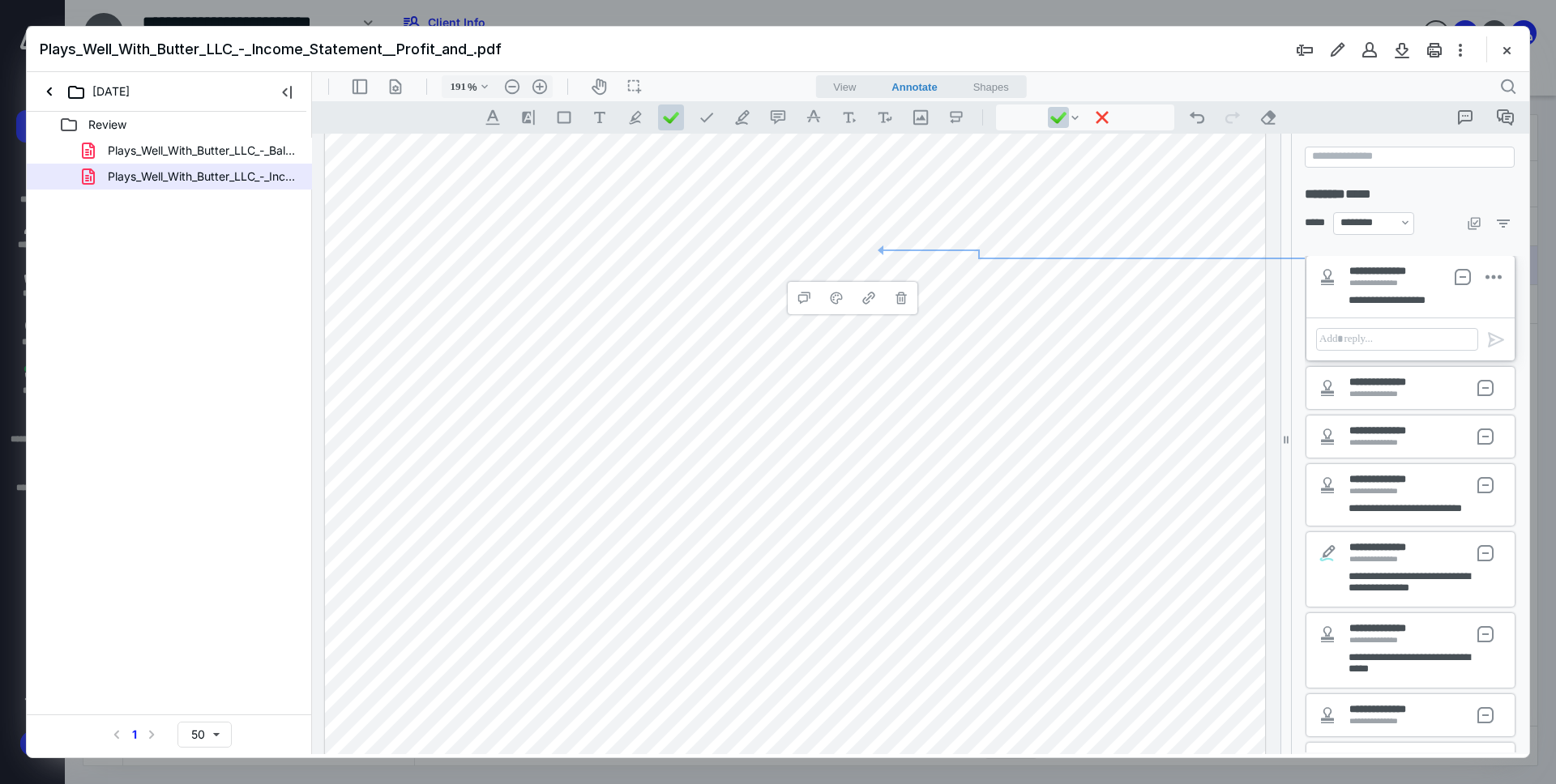 click at bounding box center (795, 254) 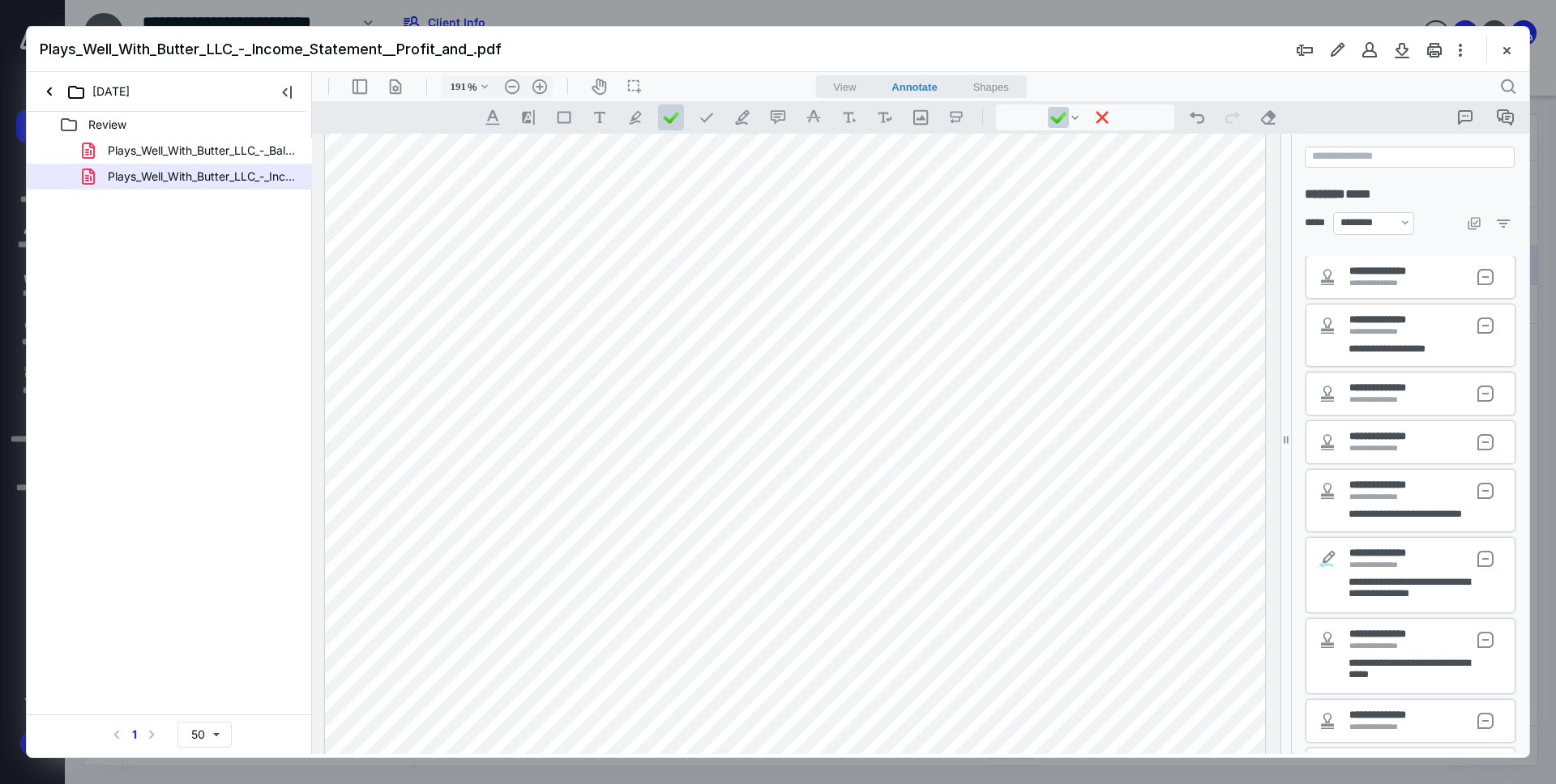 click at bounding box center (795, 254) 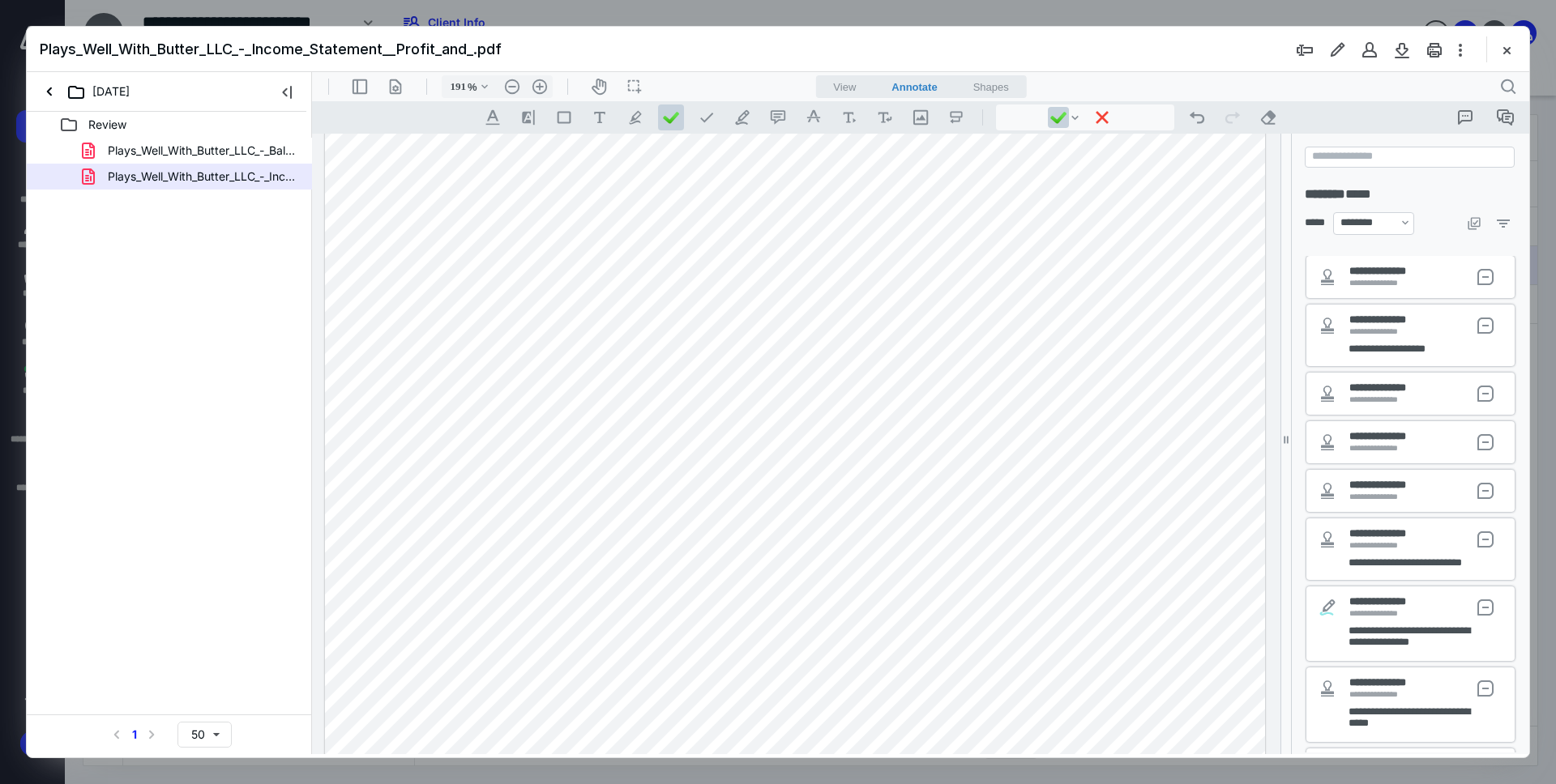 click at bounding box center [795, 254] 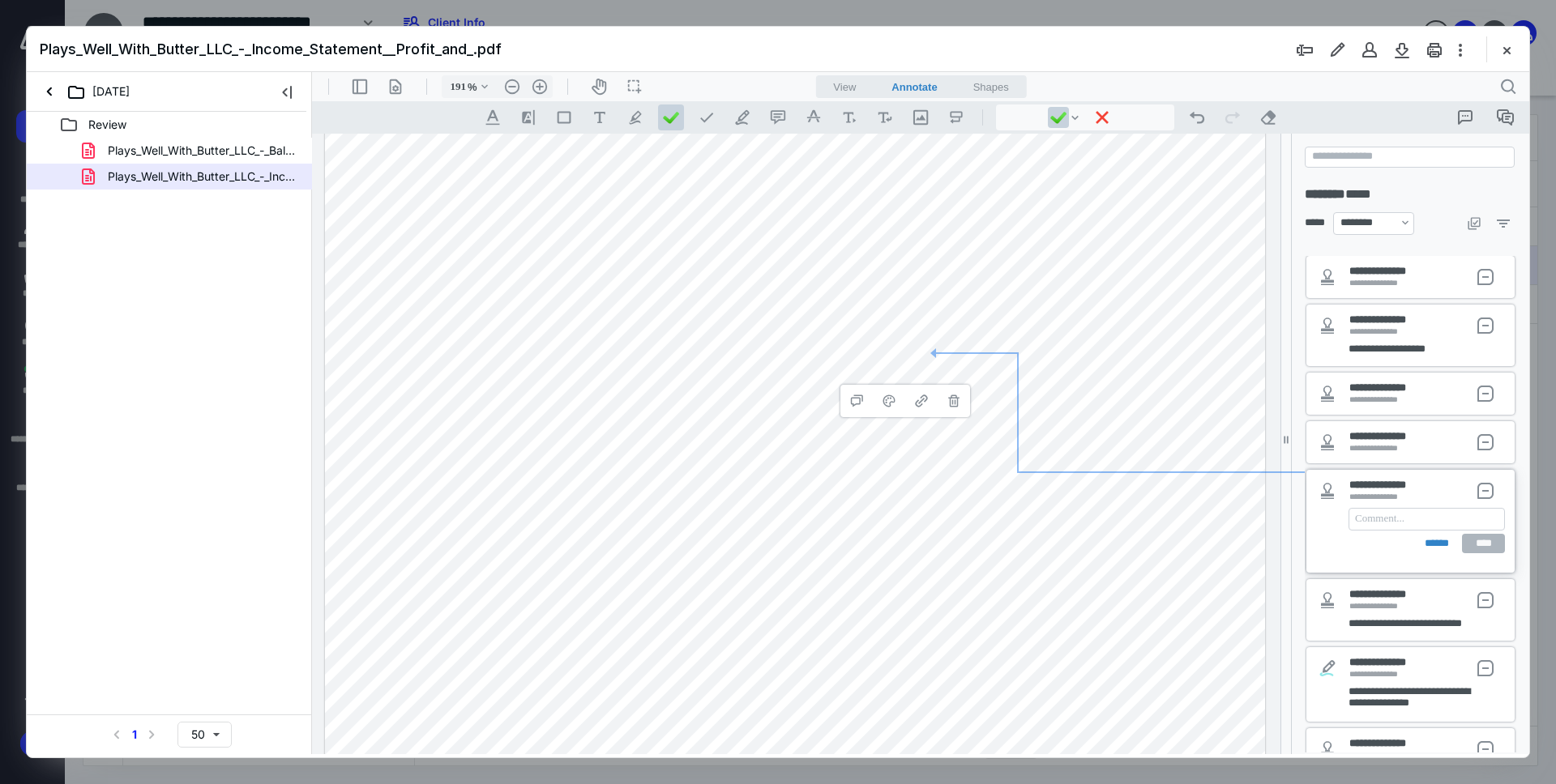 type 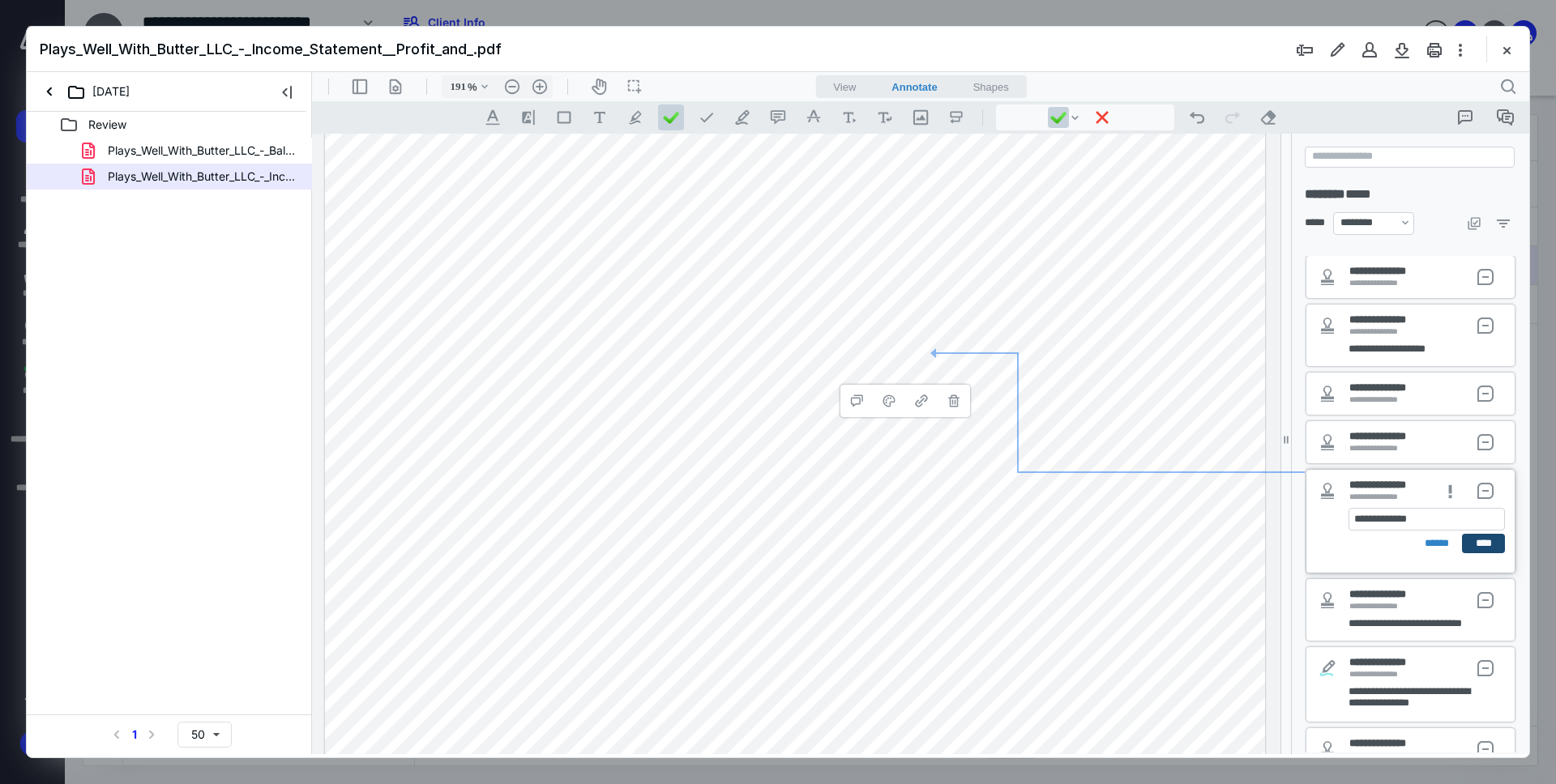 click on "****" at bounding box center [1483, 543] 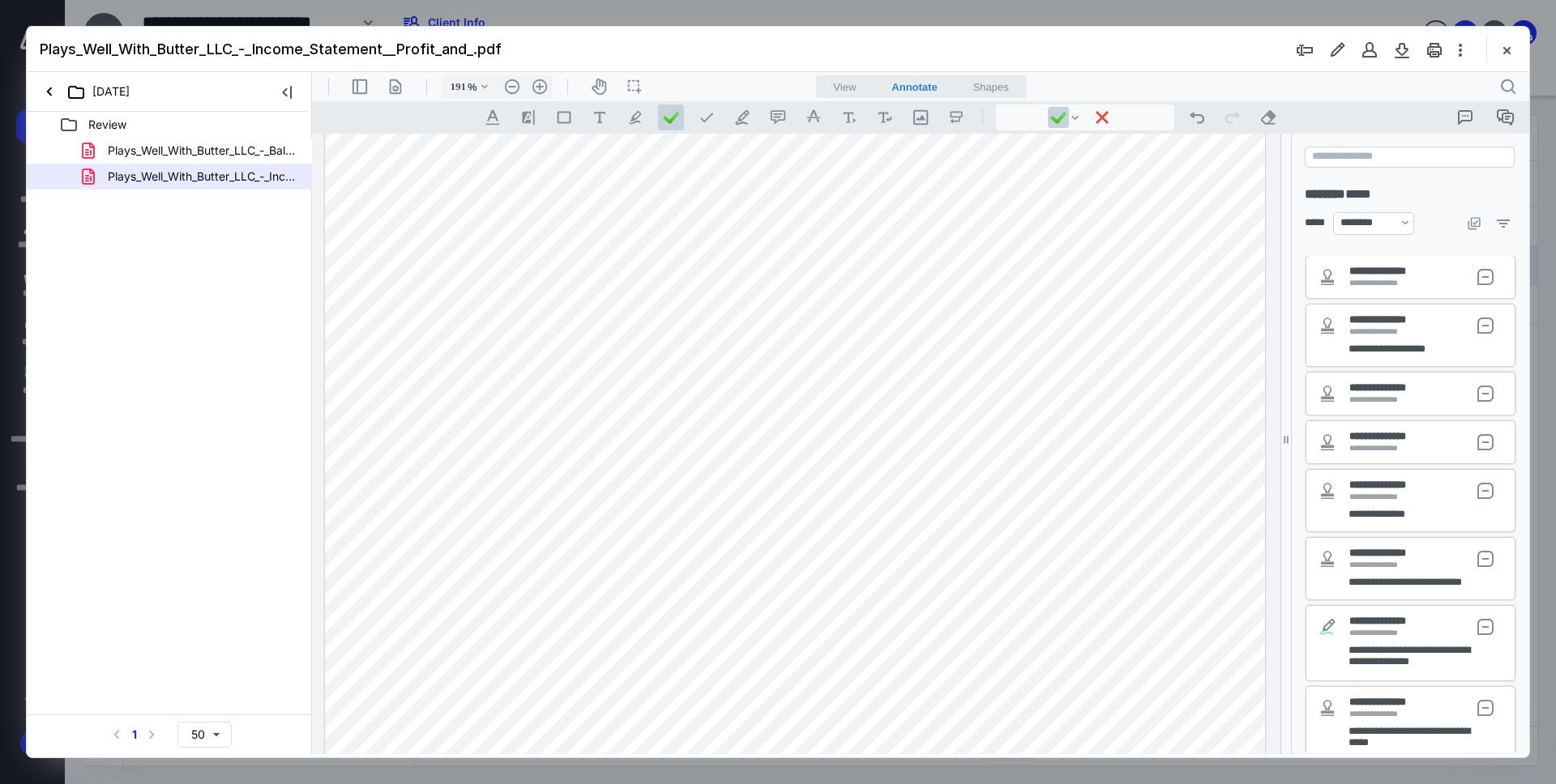 click at bounding box center (795, 254) 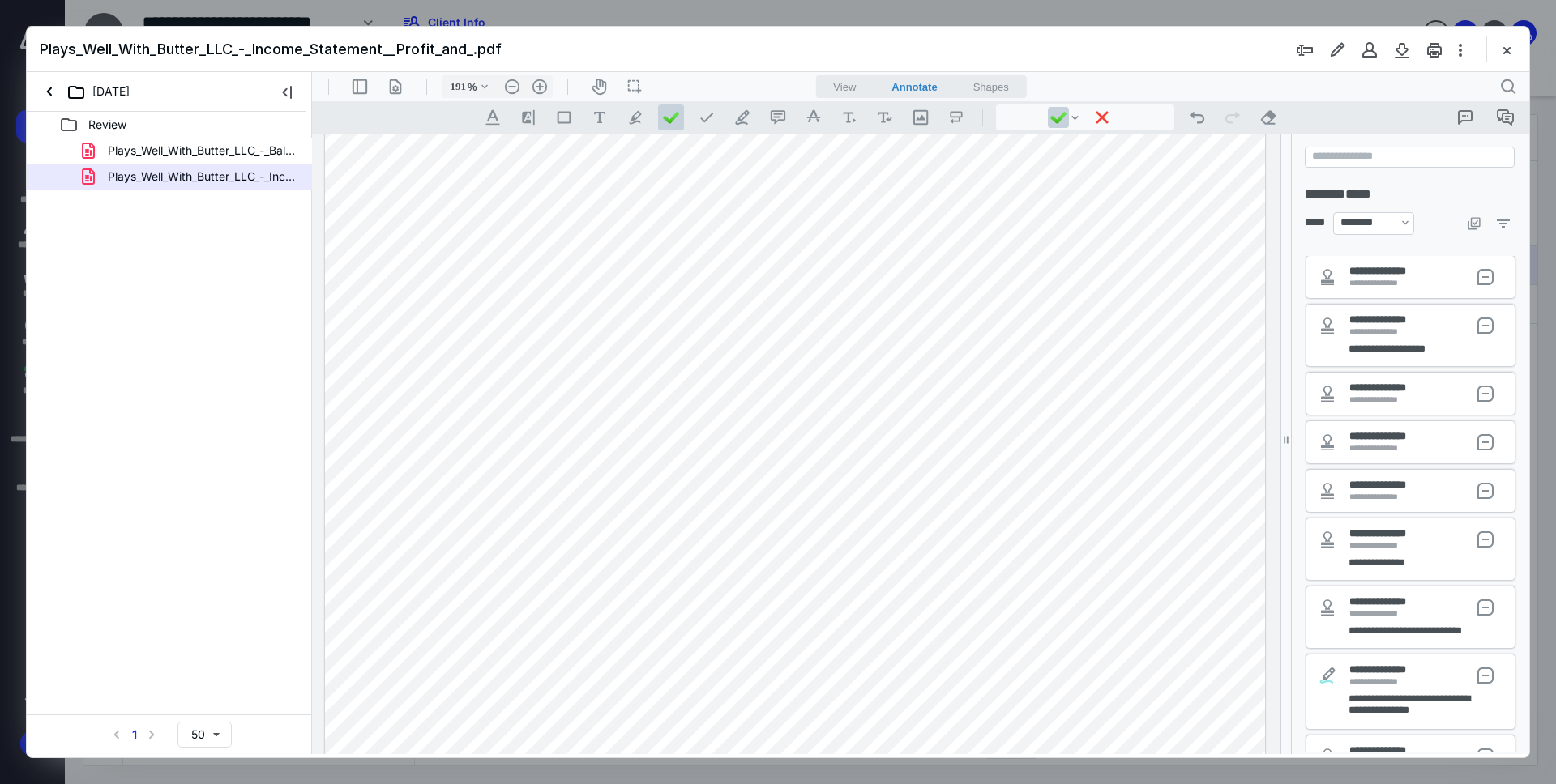 click at bounding box center (795, 254) 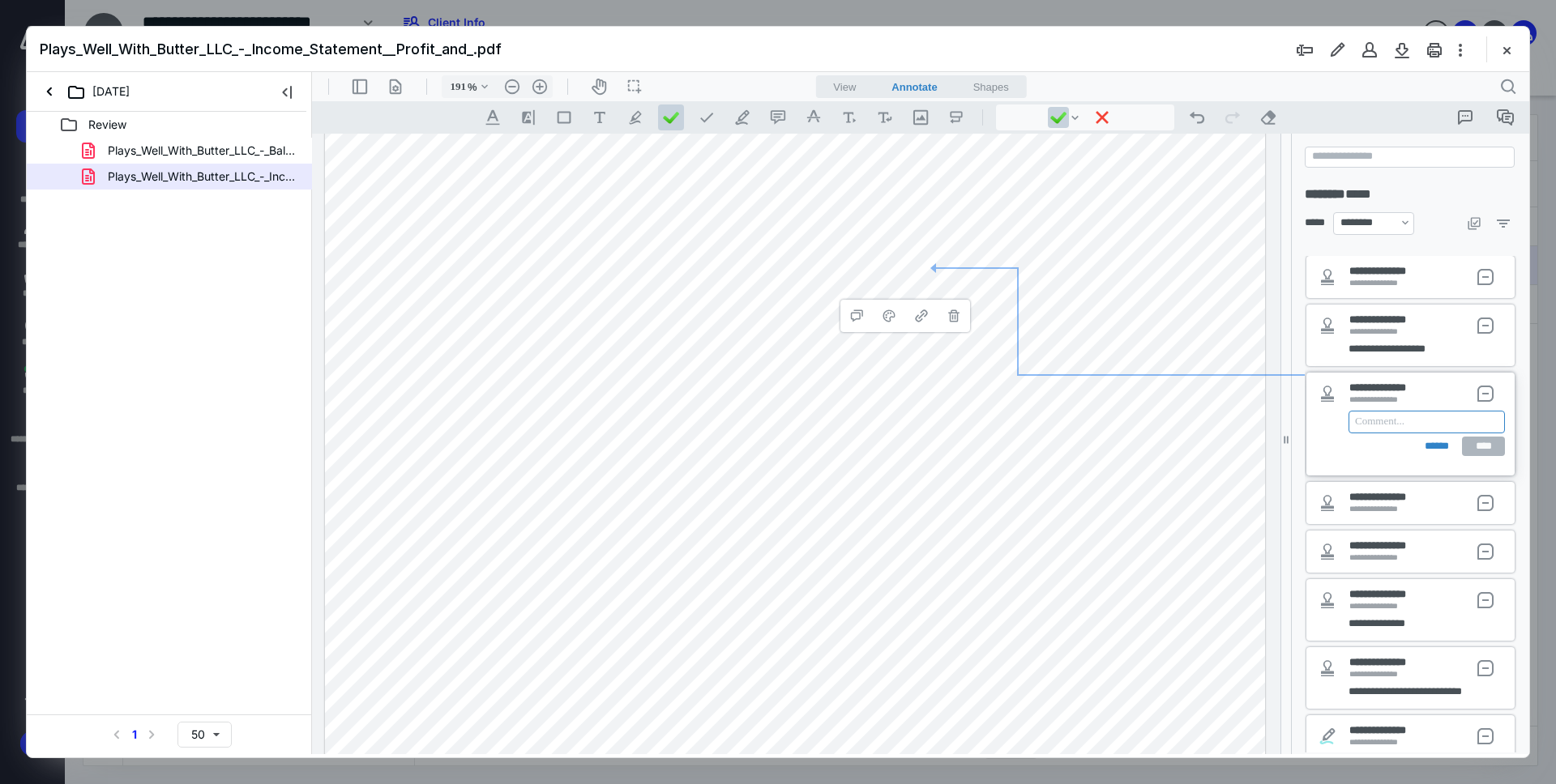 type 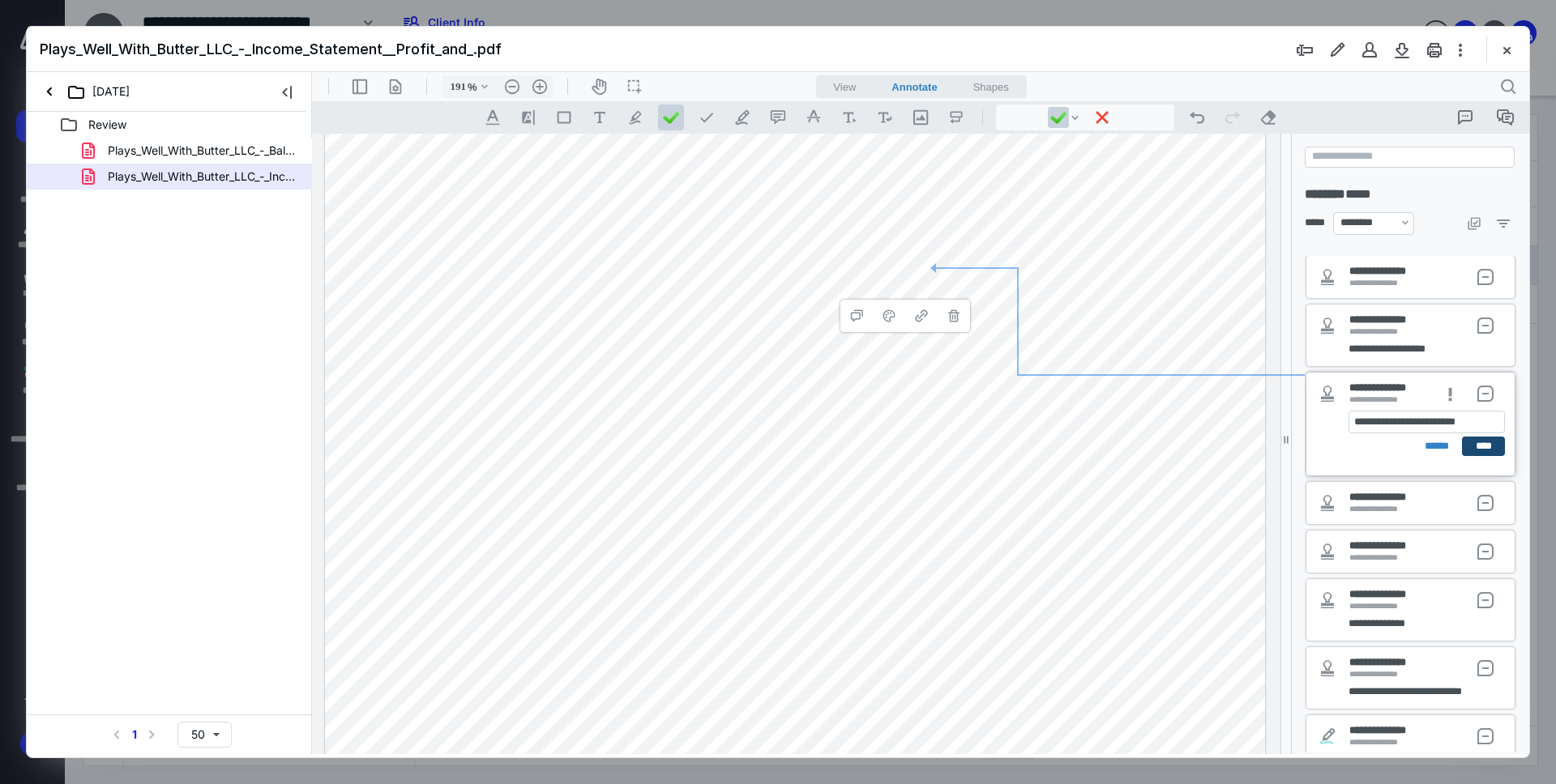 click on "****" at bounding box center (1483, 446) 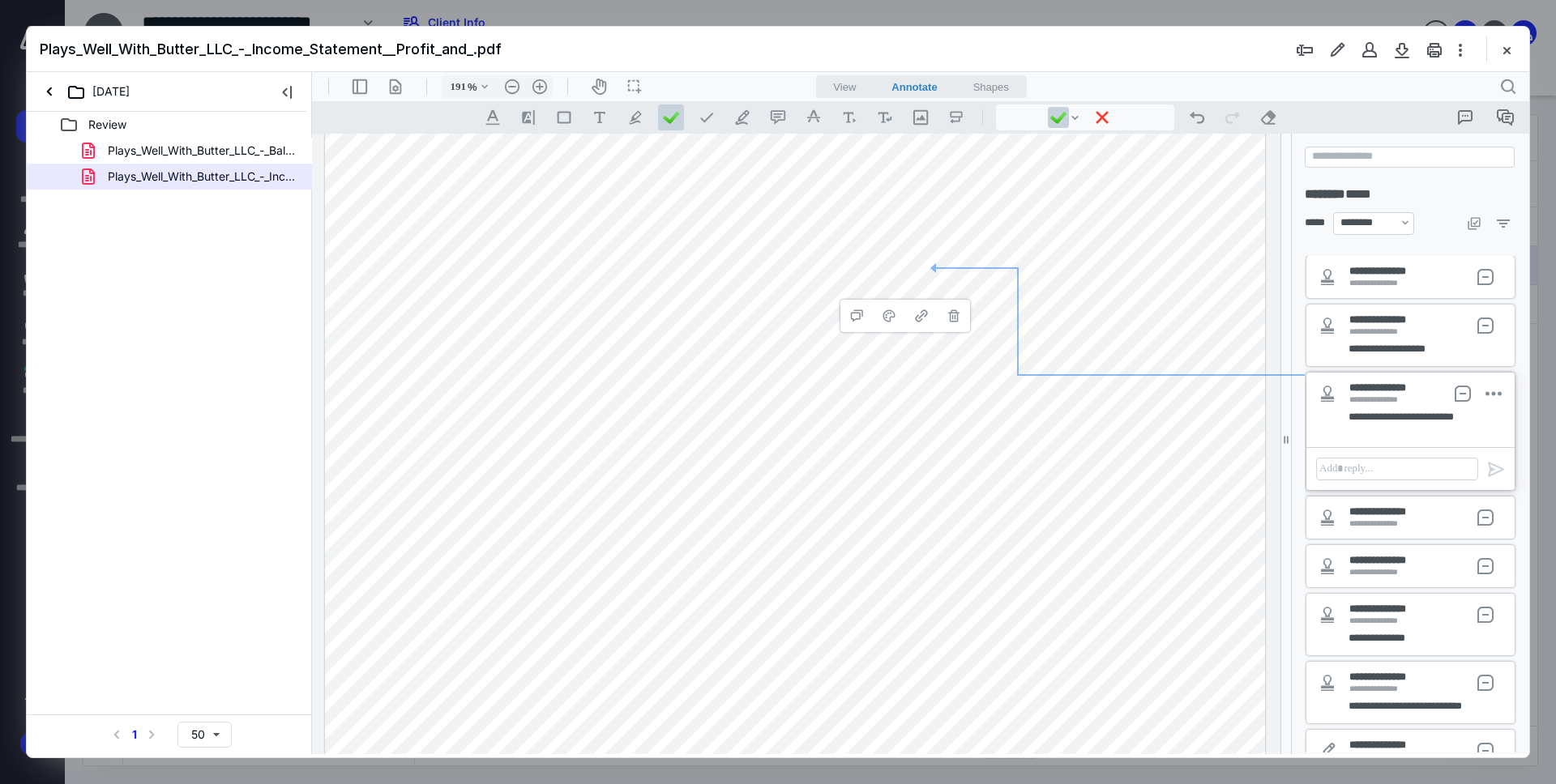 click at bounding box center (795, 254) 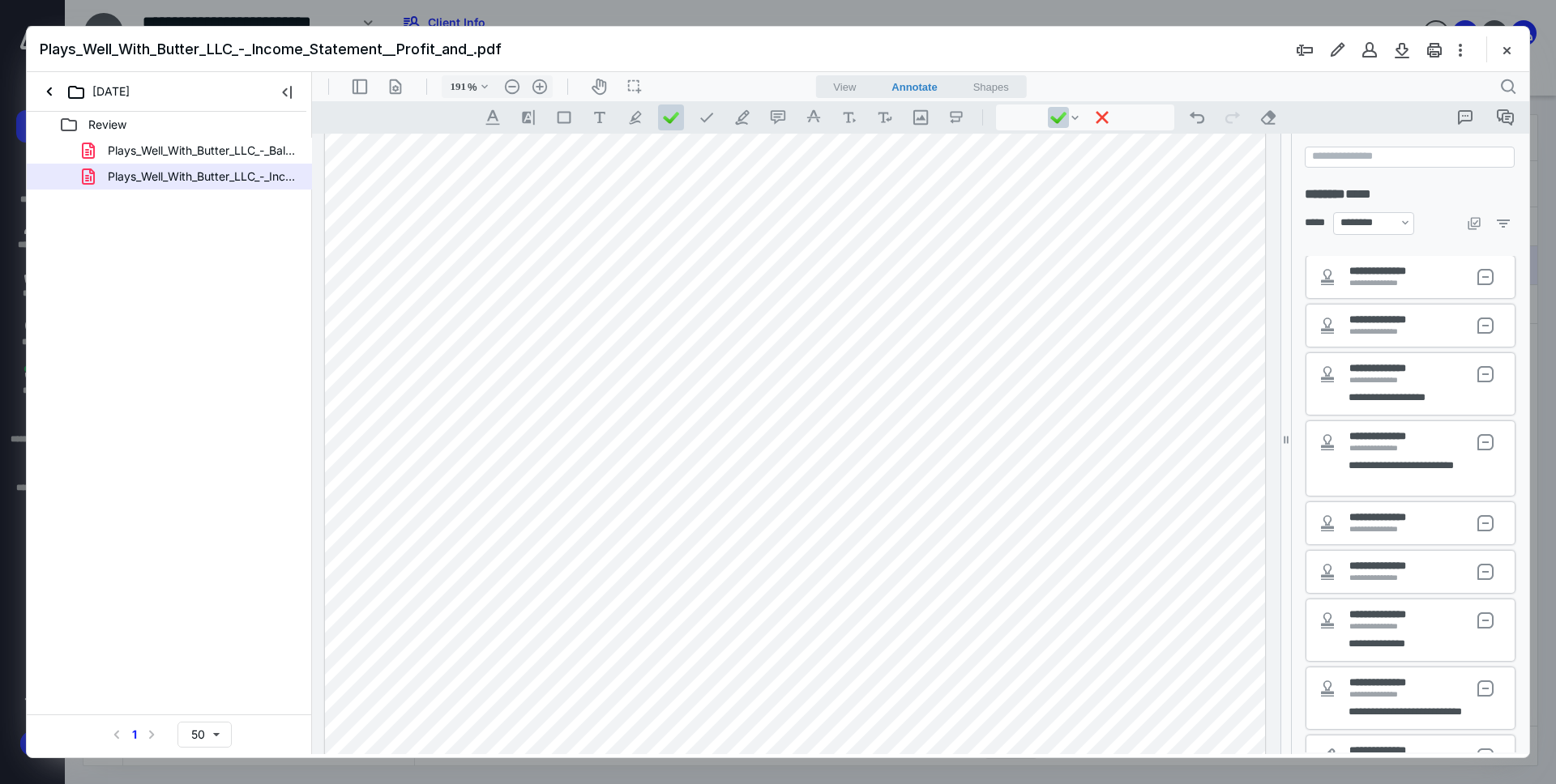 click at bounding box center [795, 254] 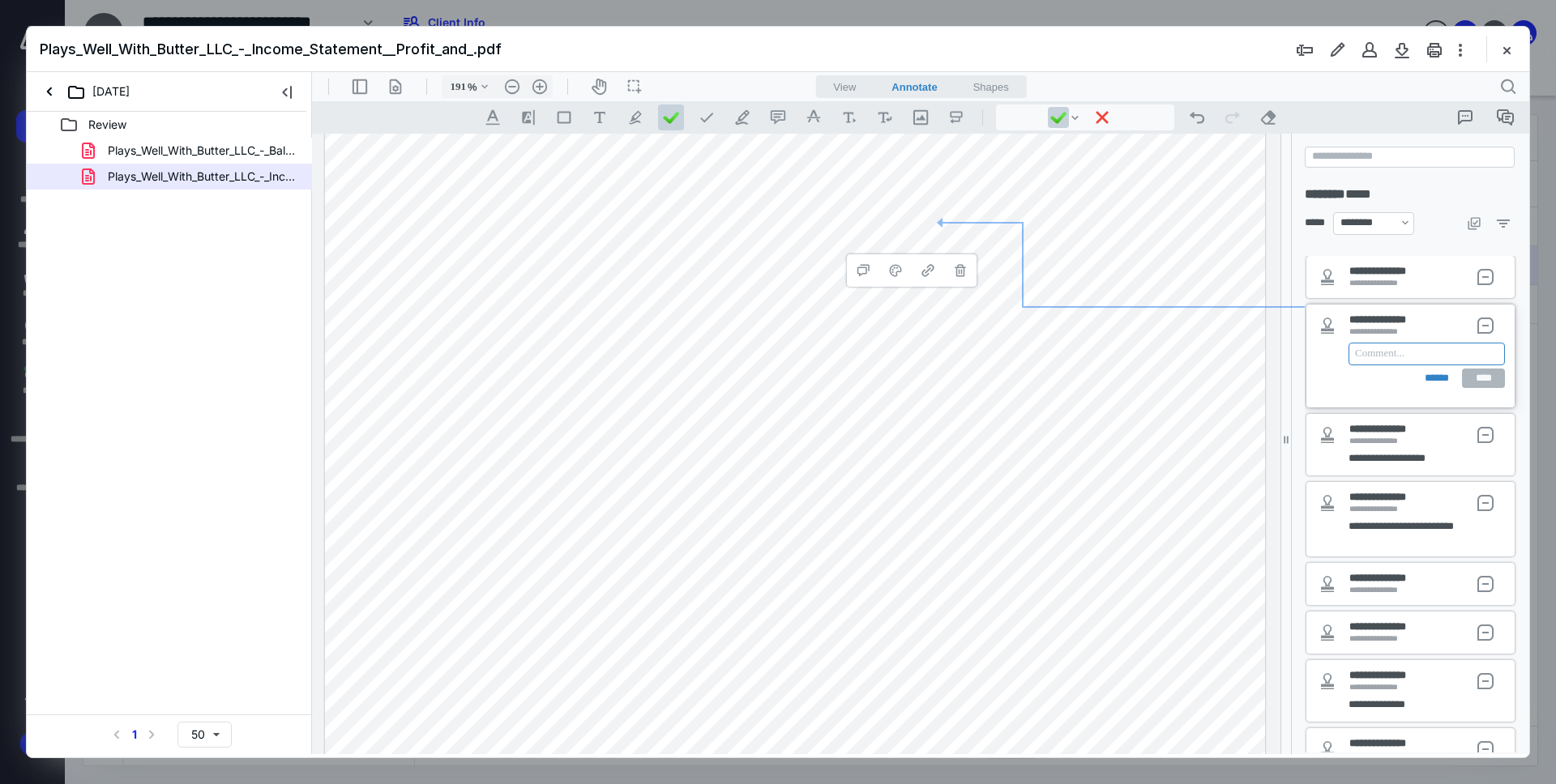 type 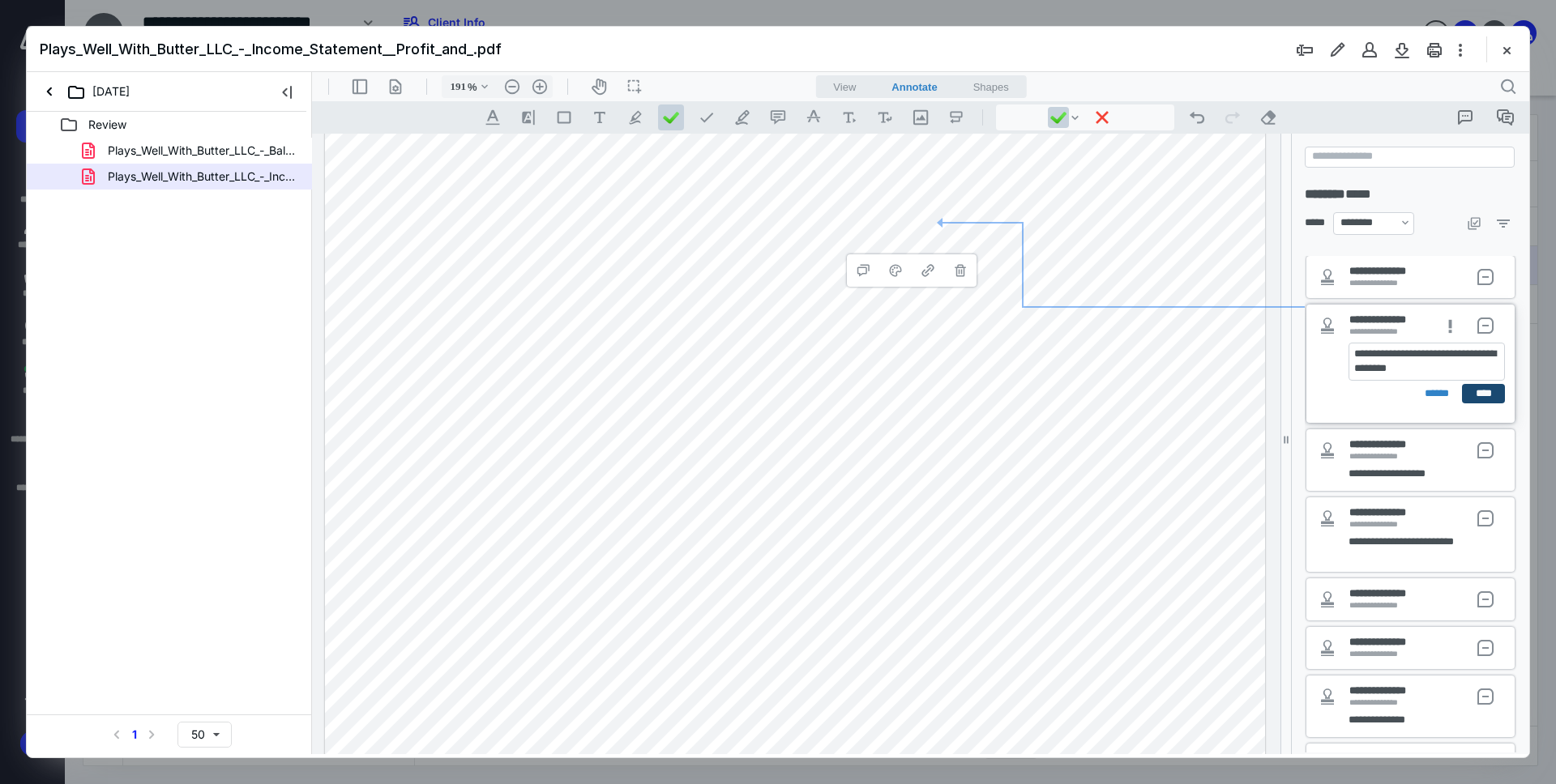 click on "****" at bounding box center (1483, 394) 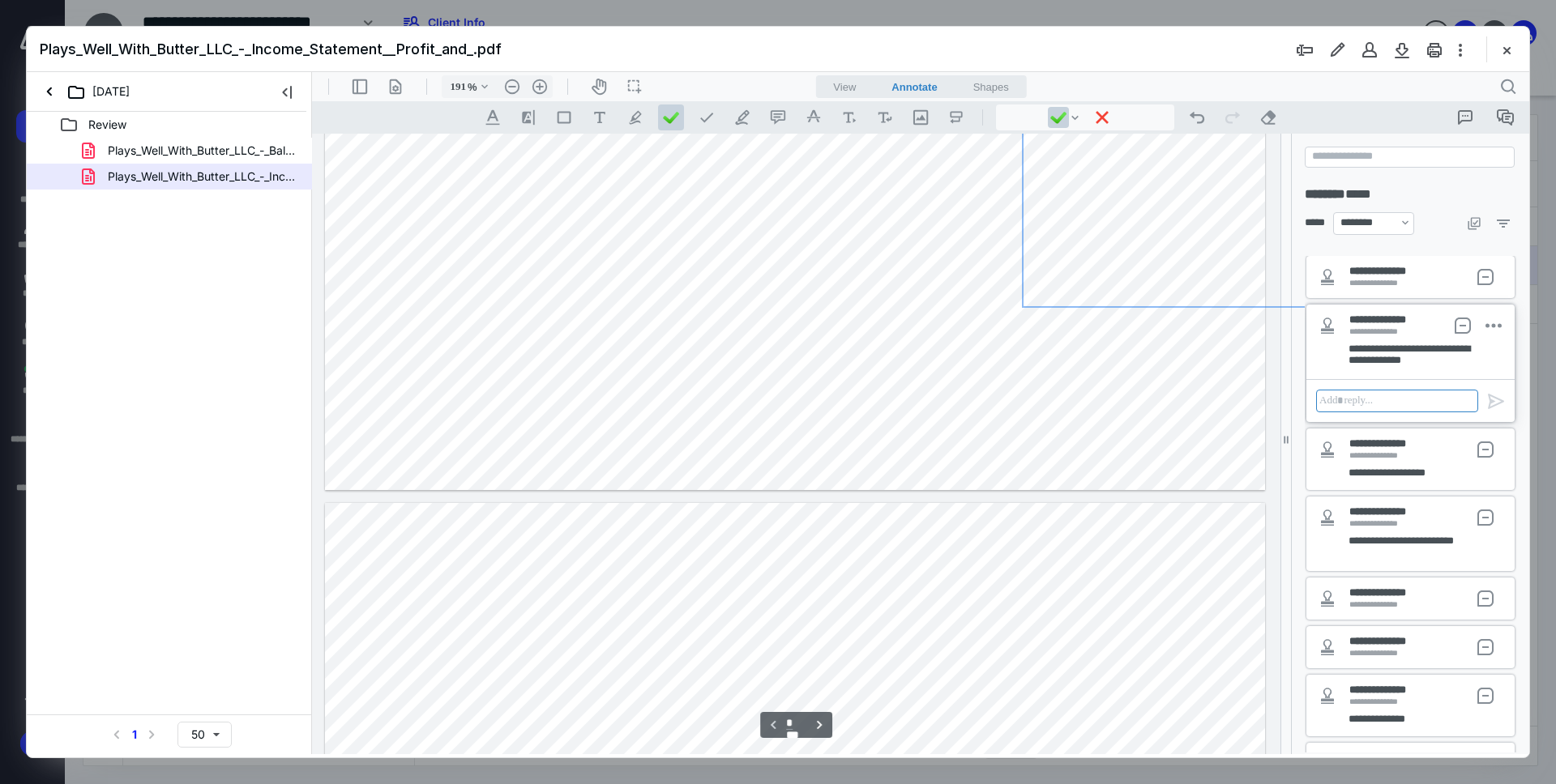 type on "*" 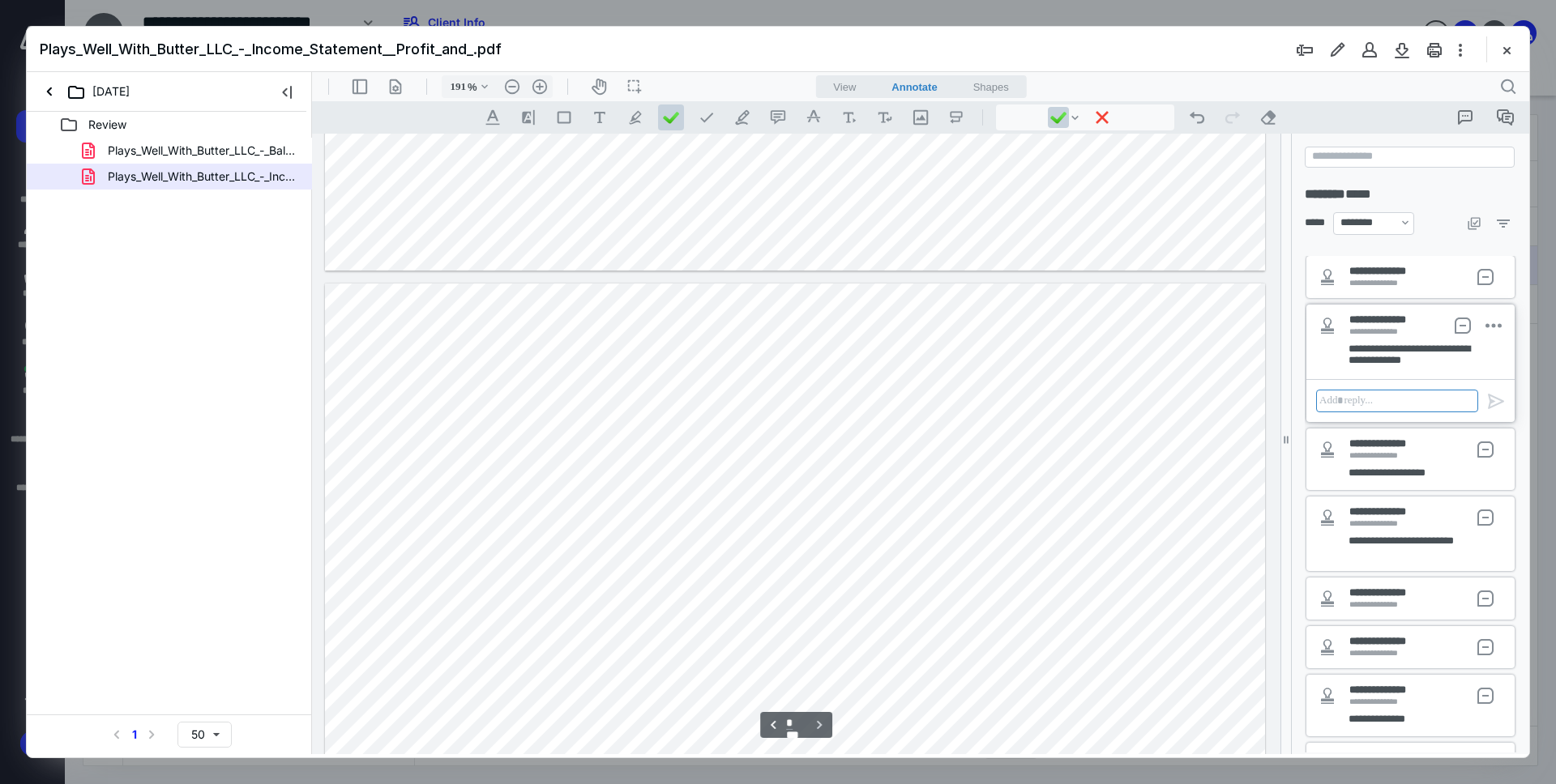 scroll, scrollTop: 1125, scrollLeft: 0, axis: vertical 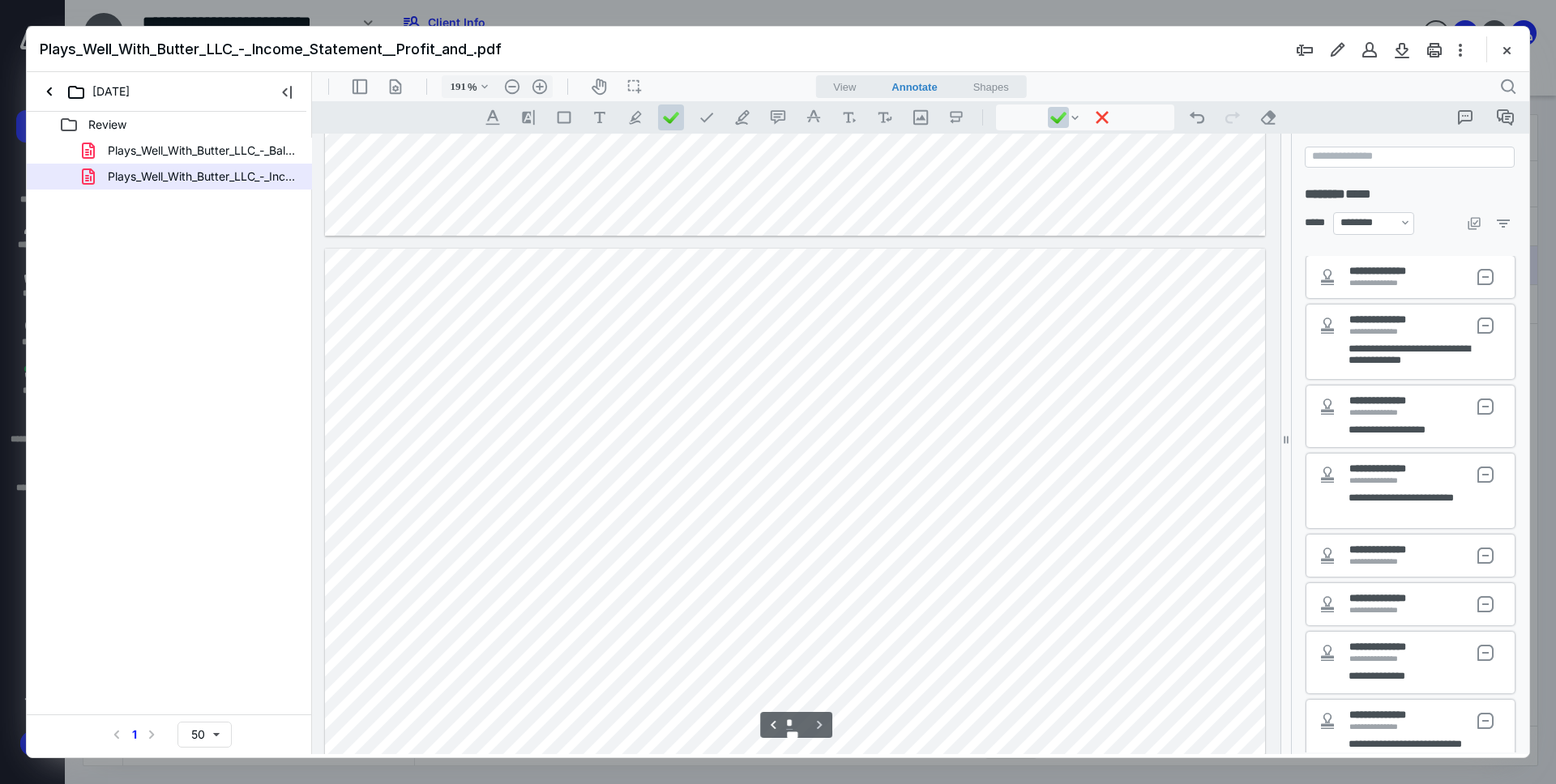 click at bounding box center (795, 859) 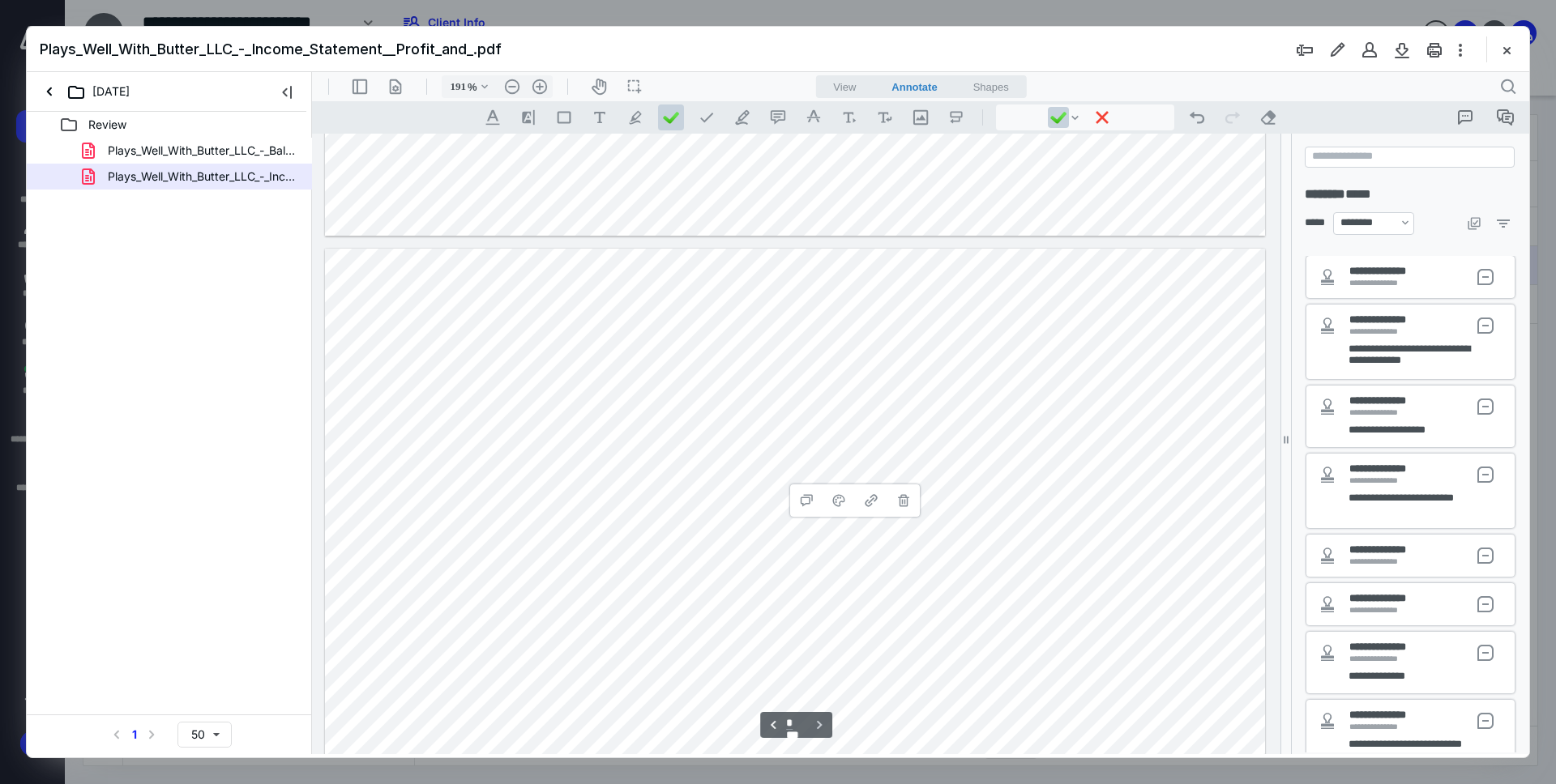 scroll, scrollTop: 967, scrollLeft: 0, axis: vertical 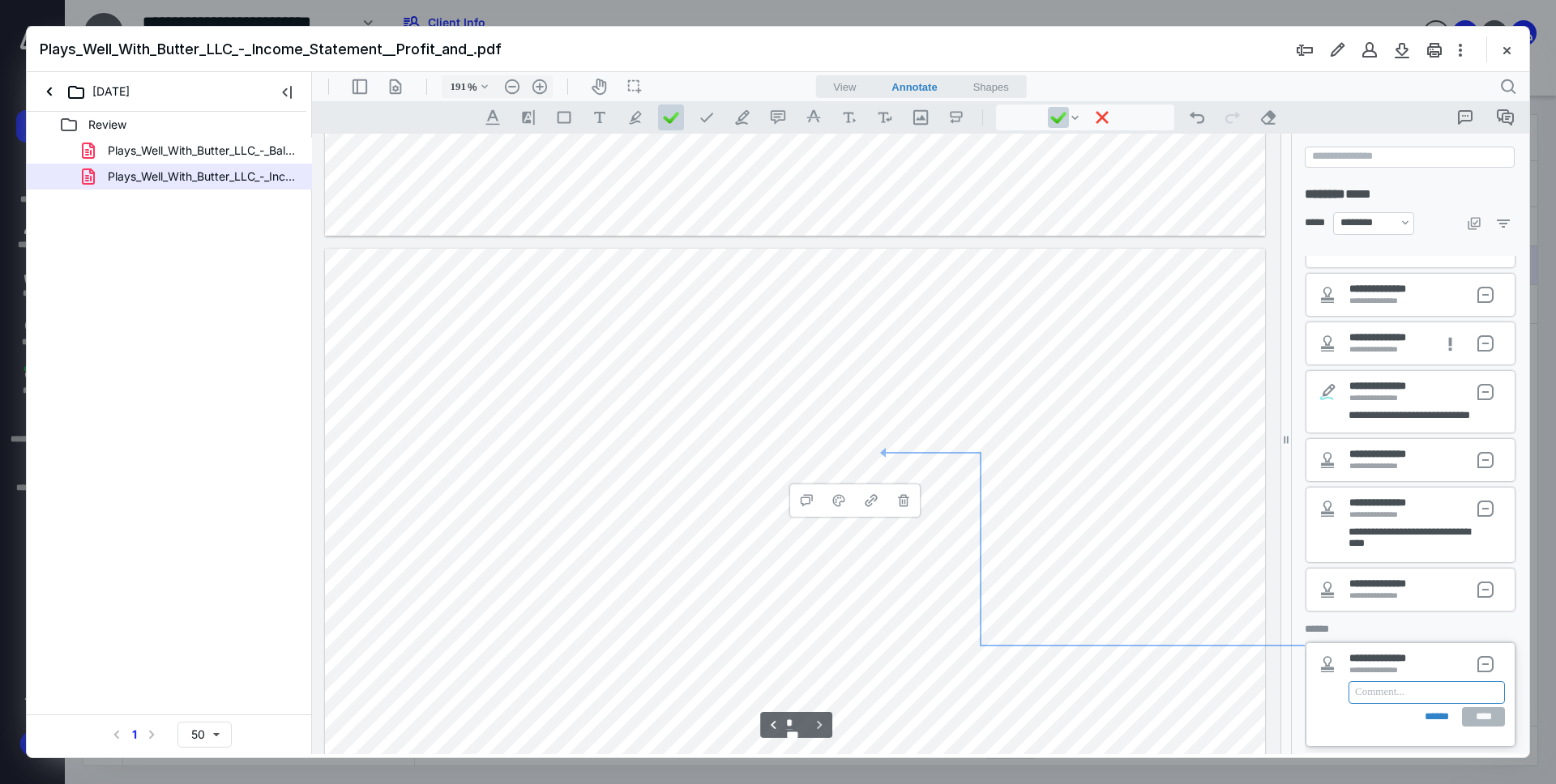 type 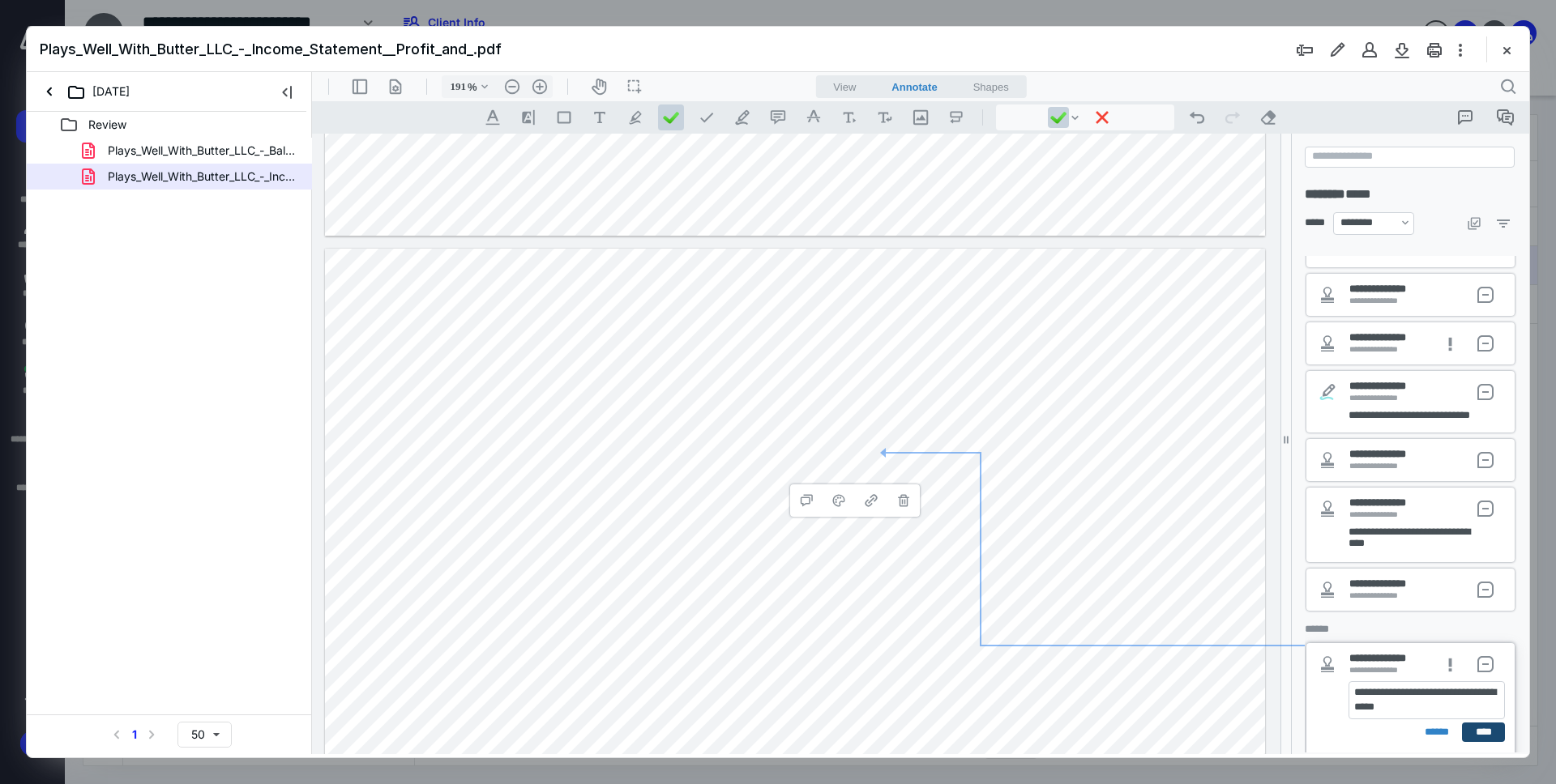 click on "****" at bounding box center (1483, 732) 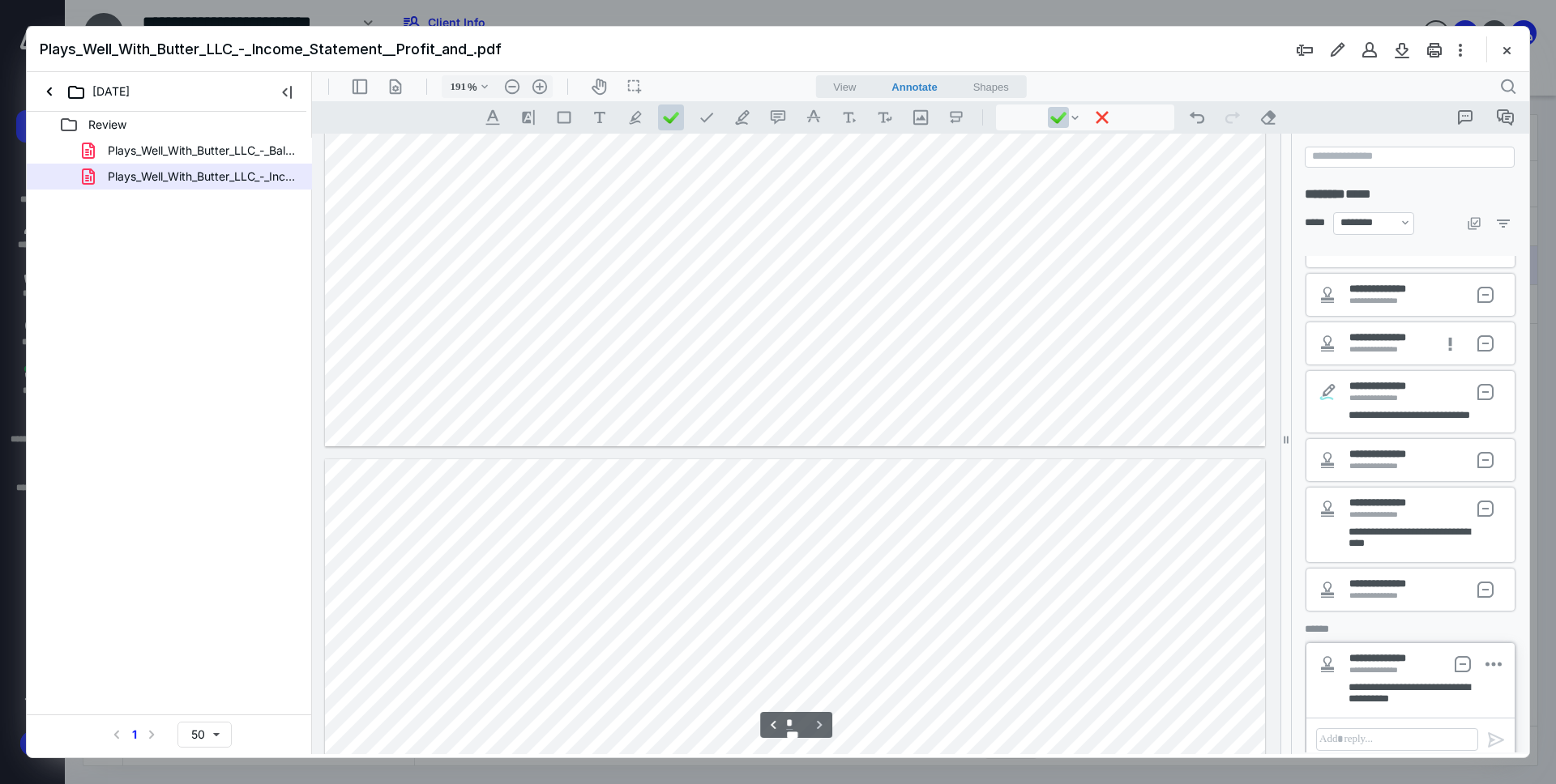 type on "*" 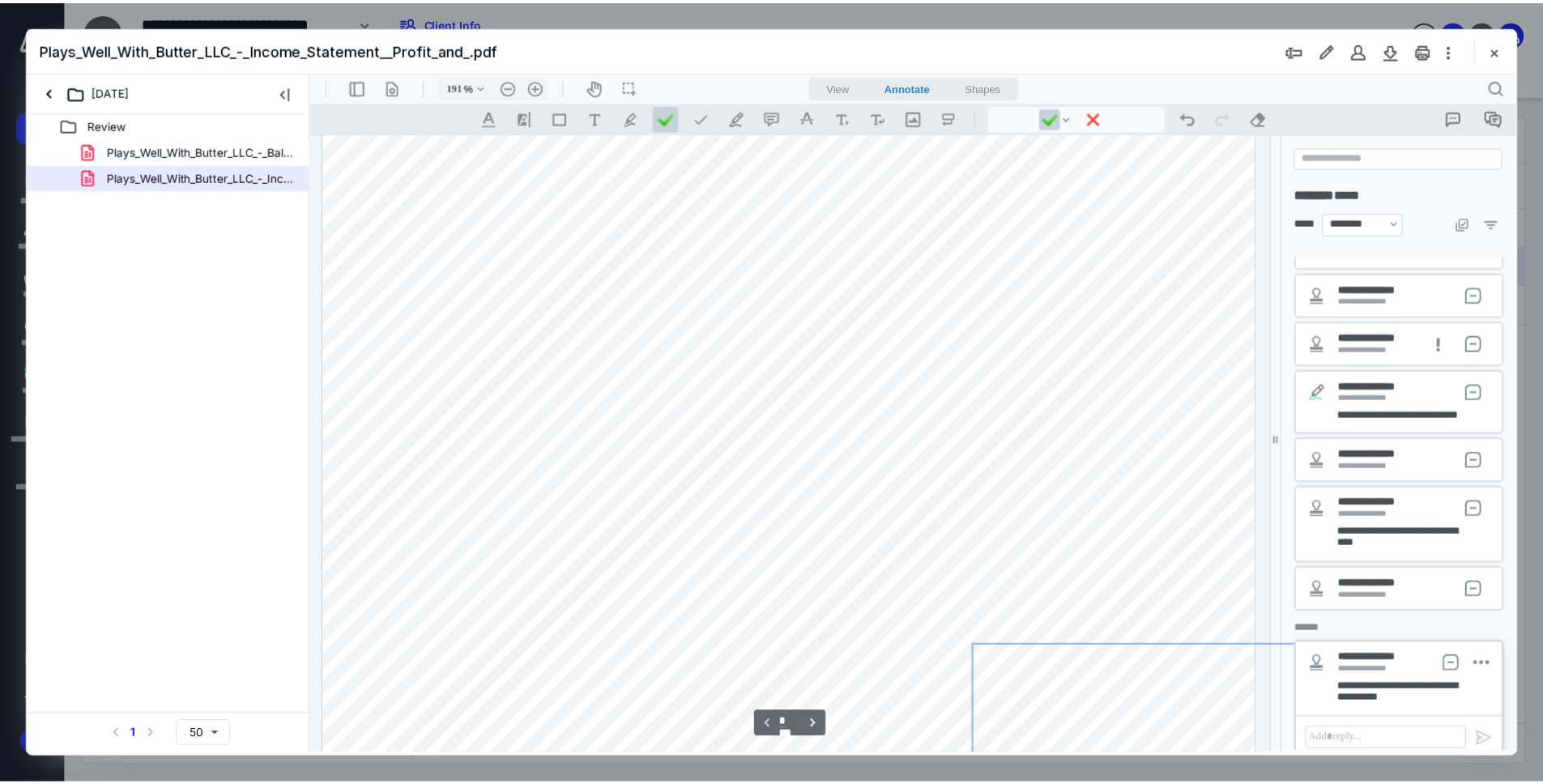 scroll, scrollTop: 583, scrollLeft: 0, axis: vertical 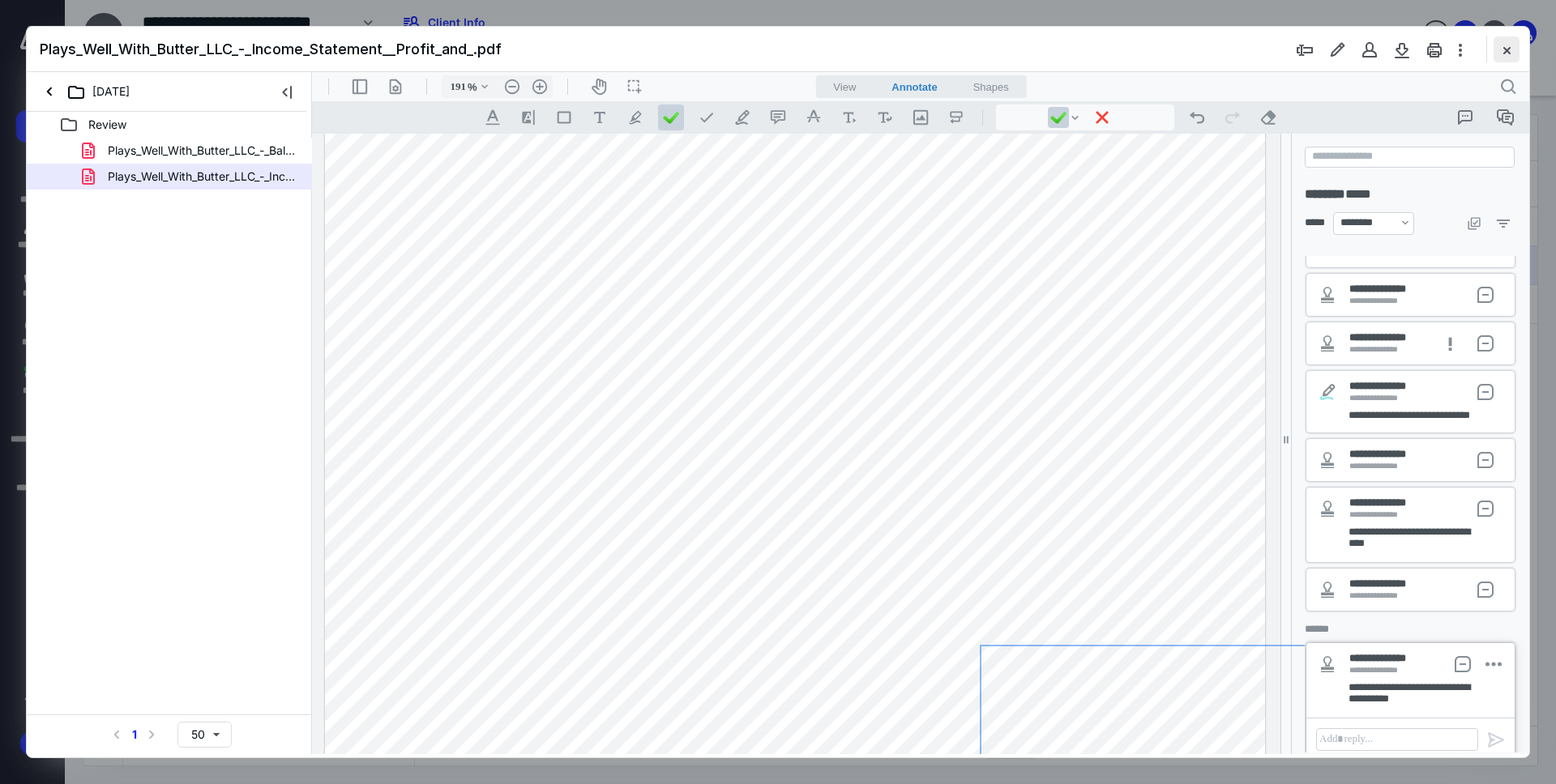 click at bounding box center [1507, 49] 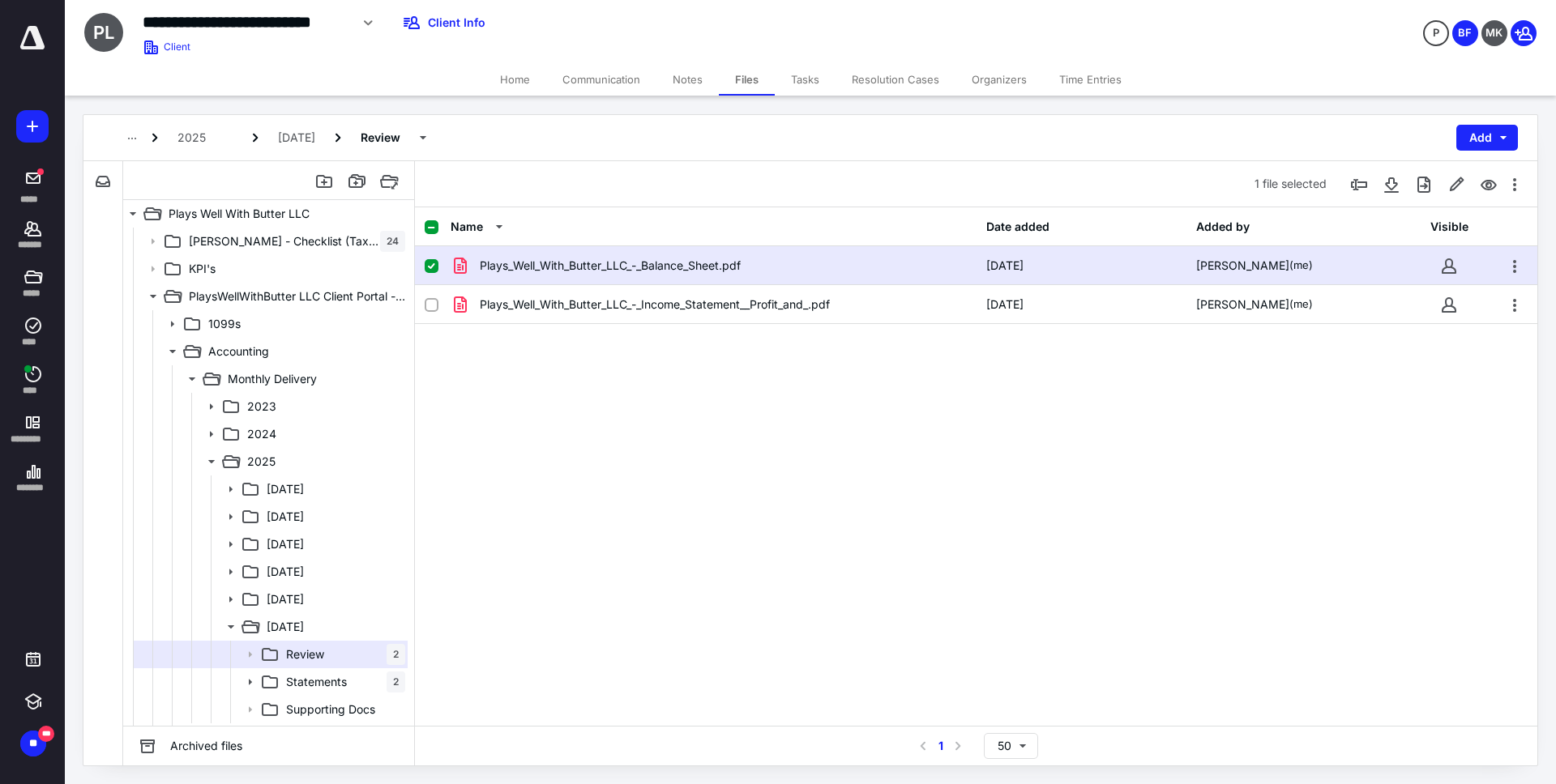 click on "Tasks" at bounding box center [805, 79] 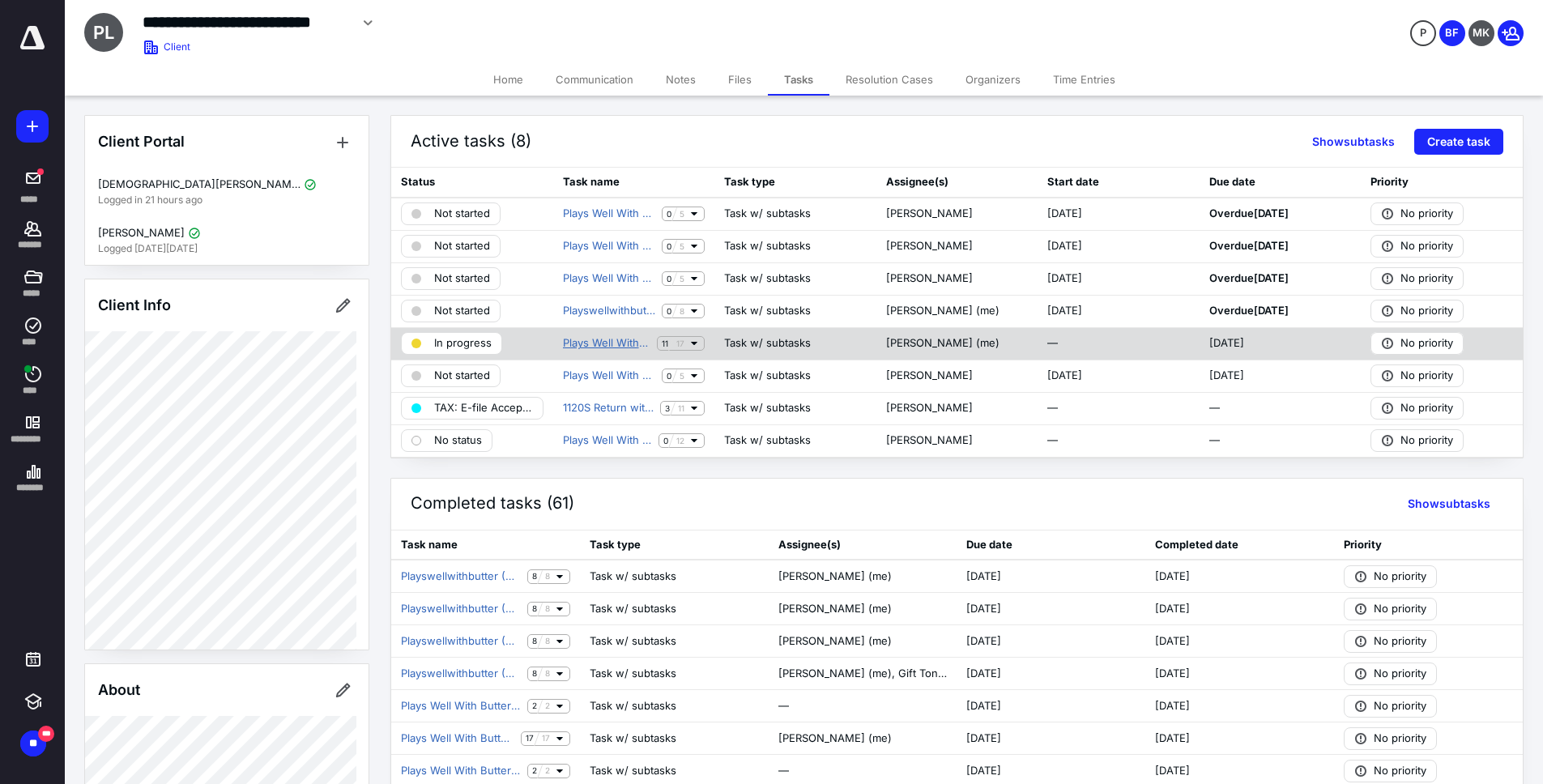 click on "Plays Well With Butter LLC Month End Close [DATE]" at bounding box center (607, 343) 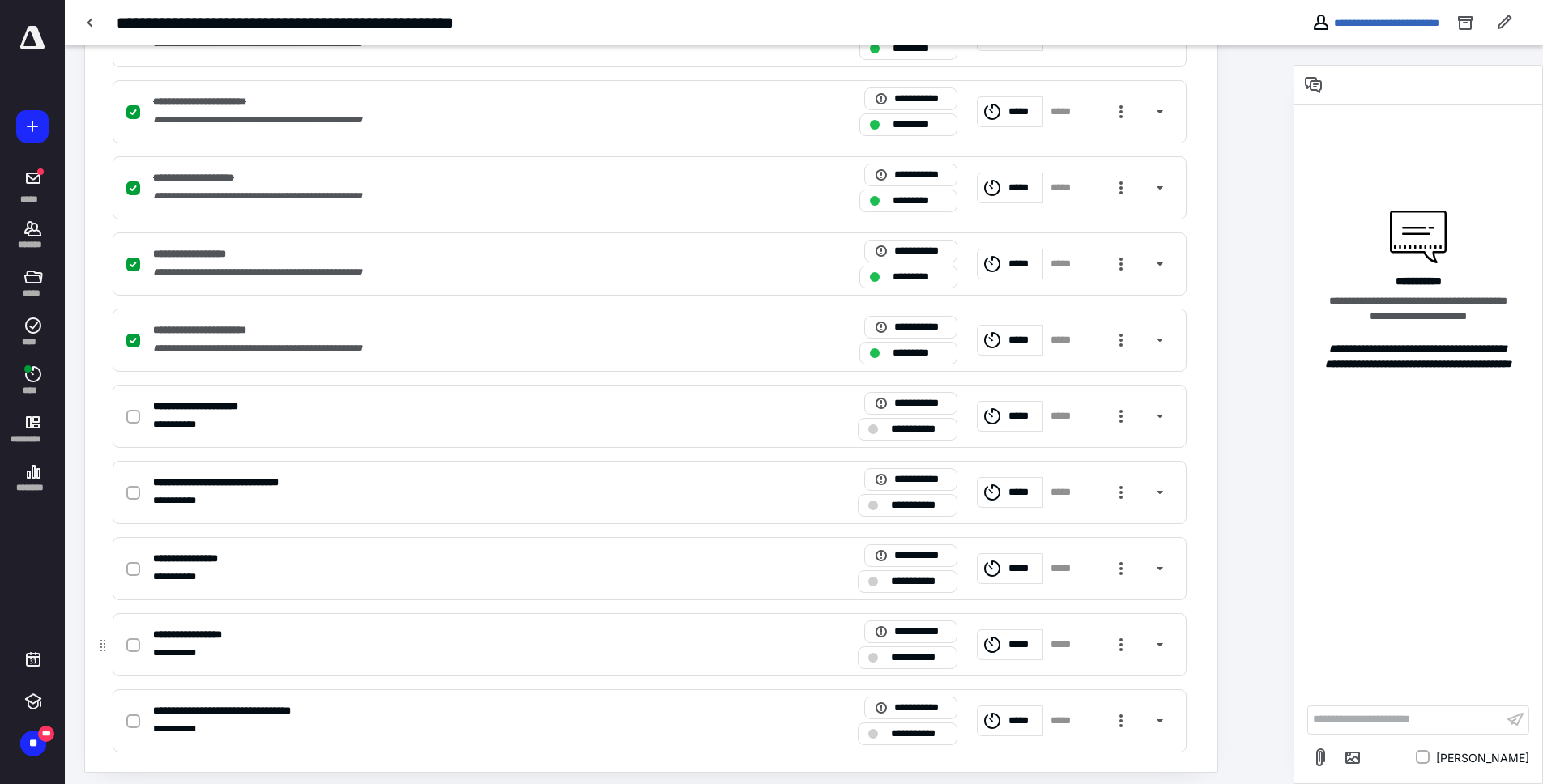 scroll, scrollTop: 1005, scrollLeft: 0, axis: vertical 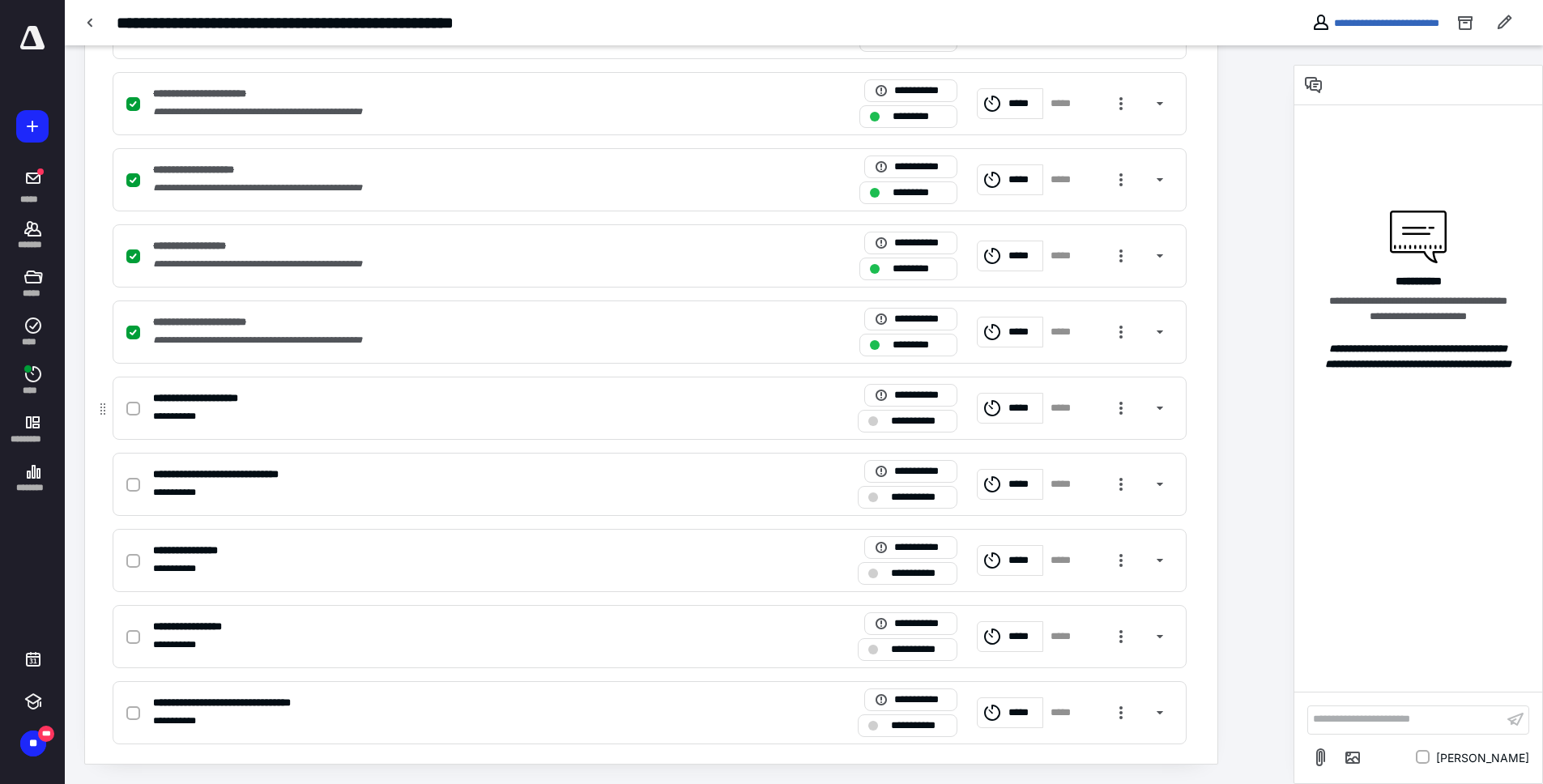 click 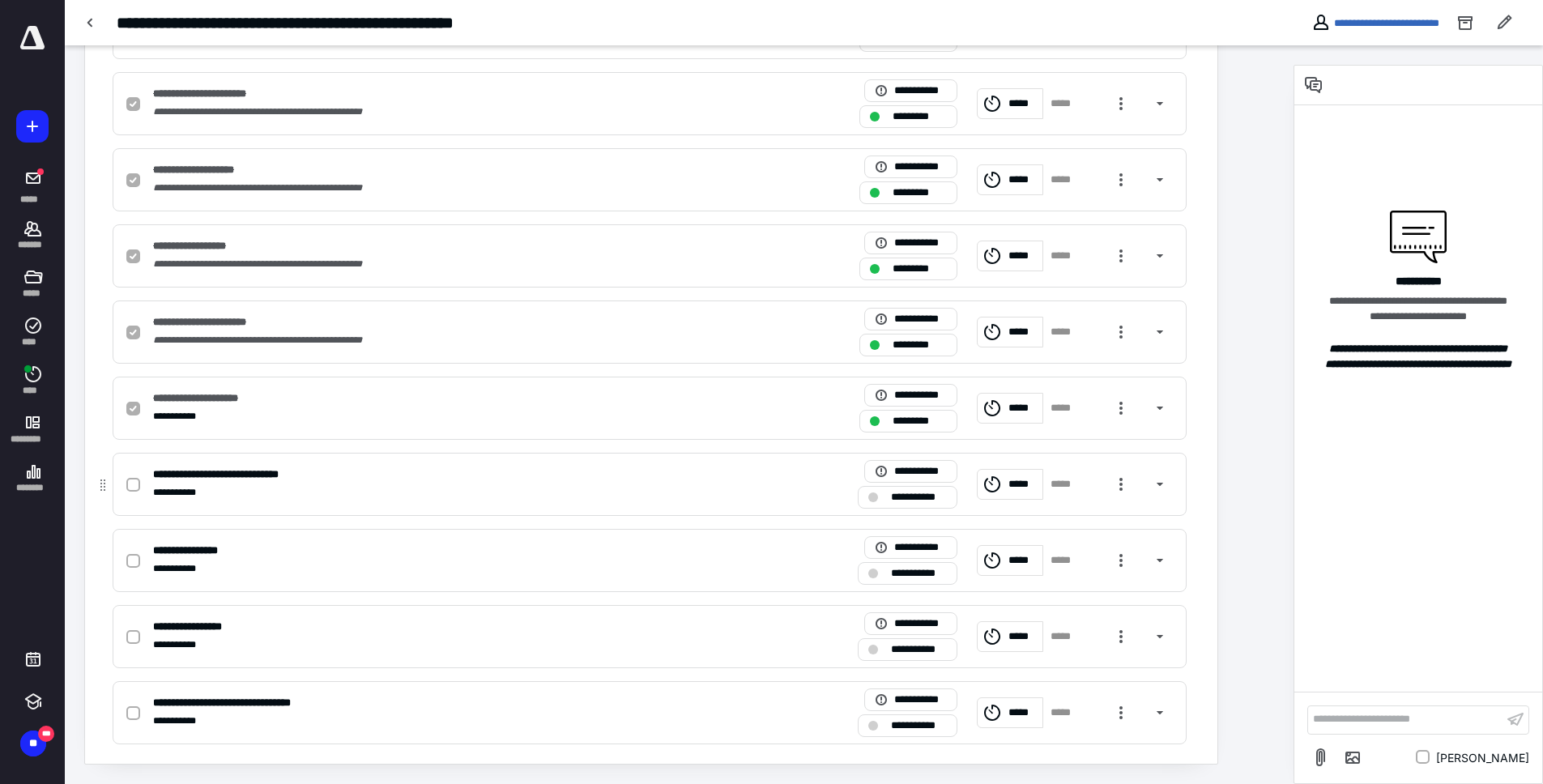 click 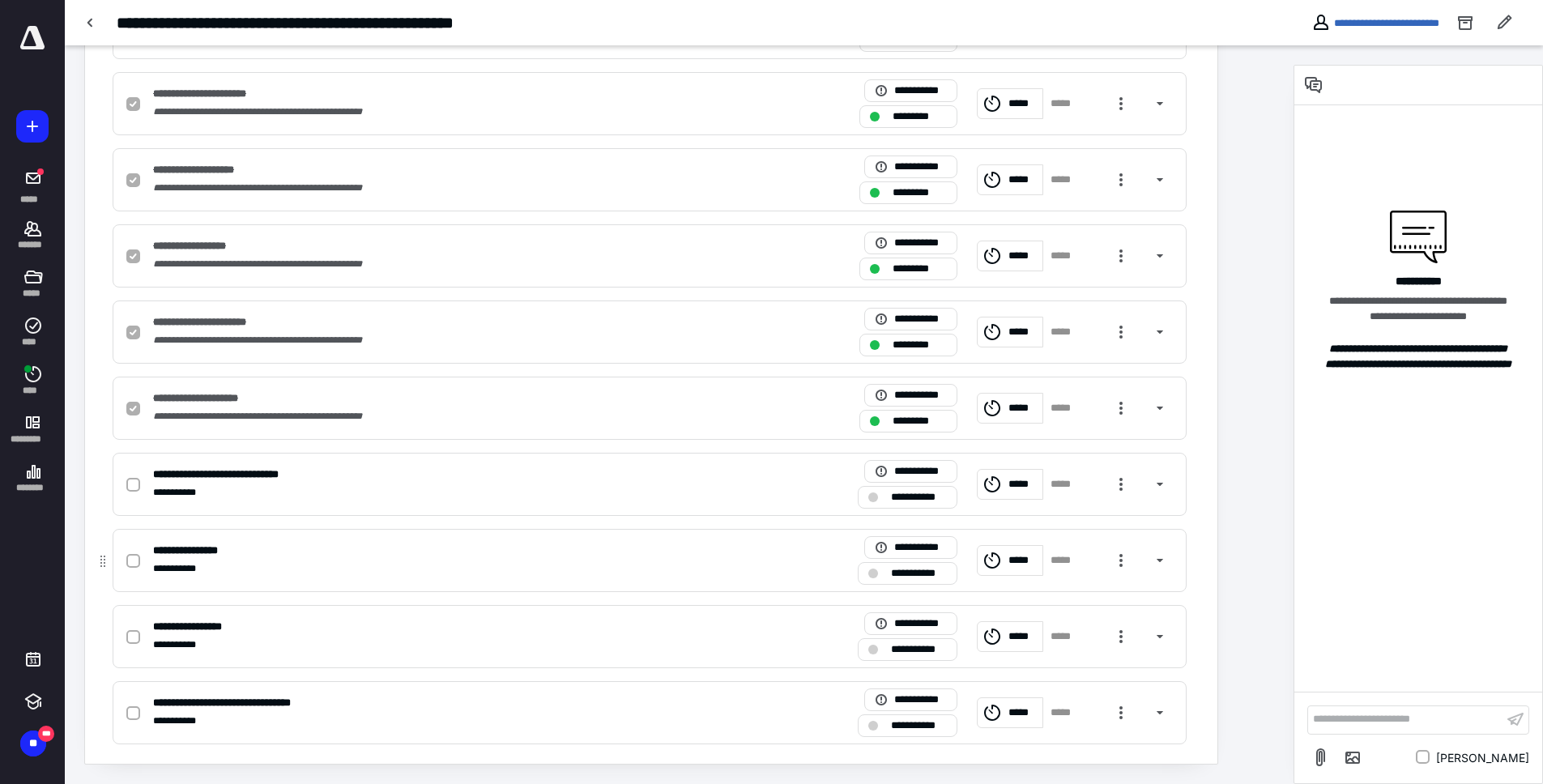 checkbox on "true" 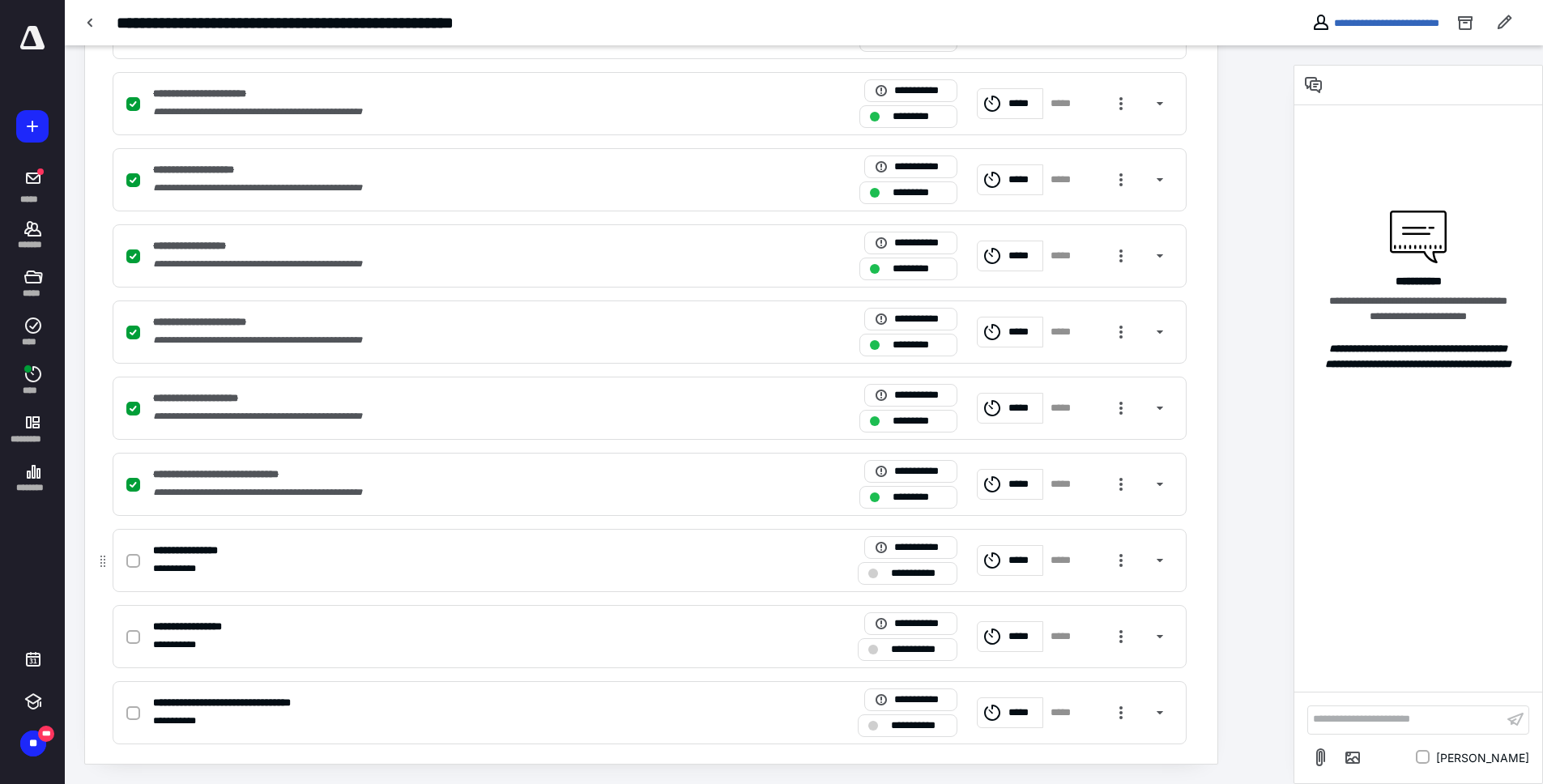 click at bounding box center [133, 561] 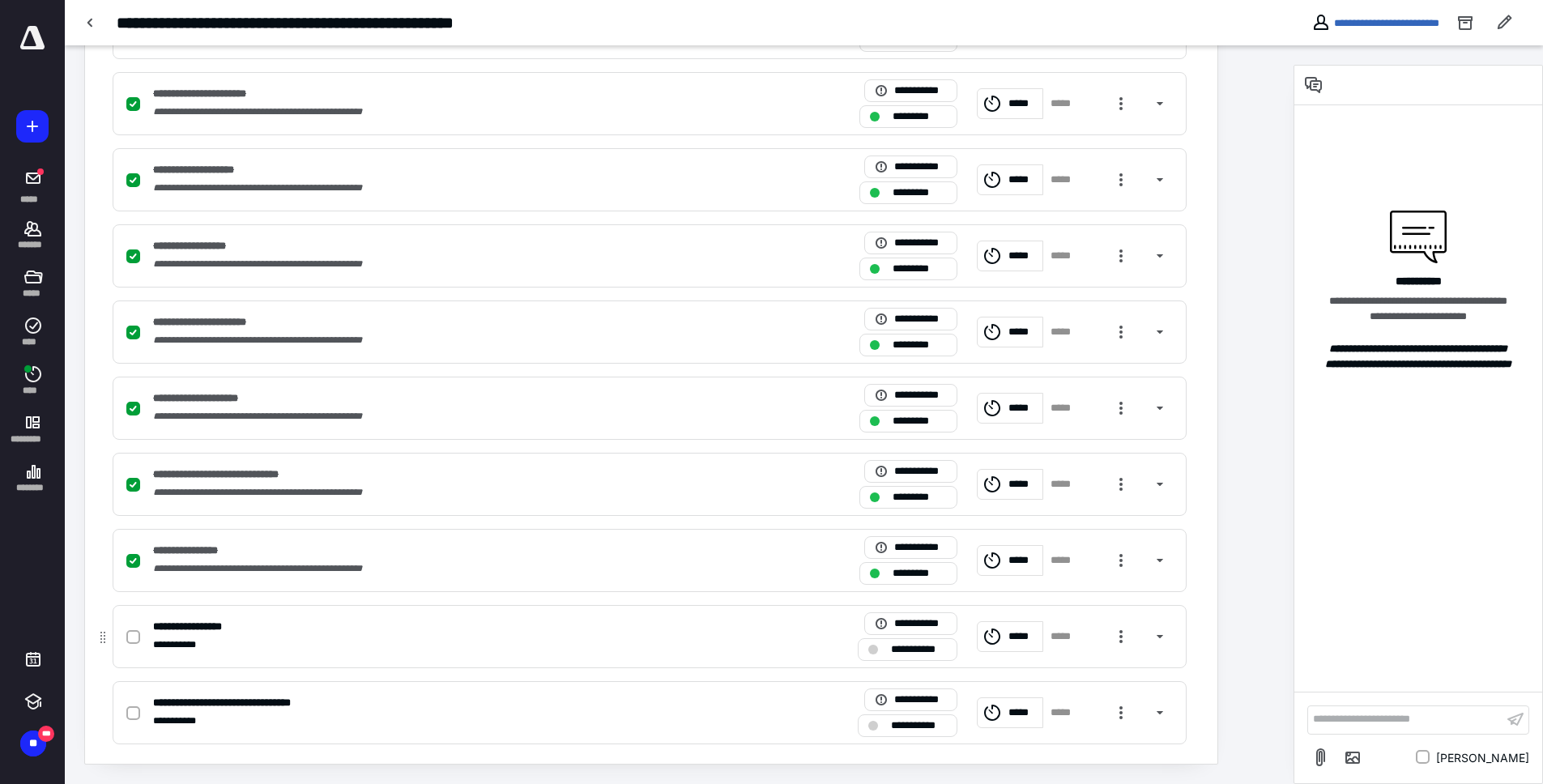 click 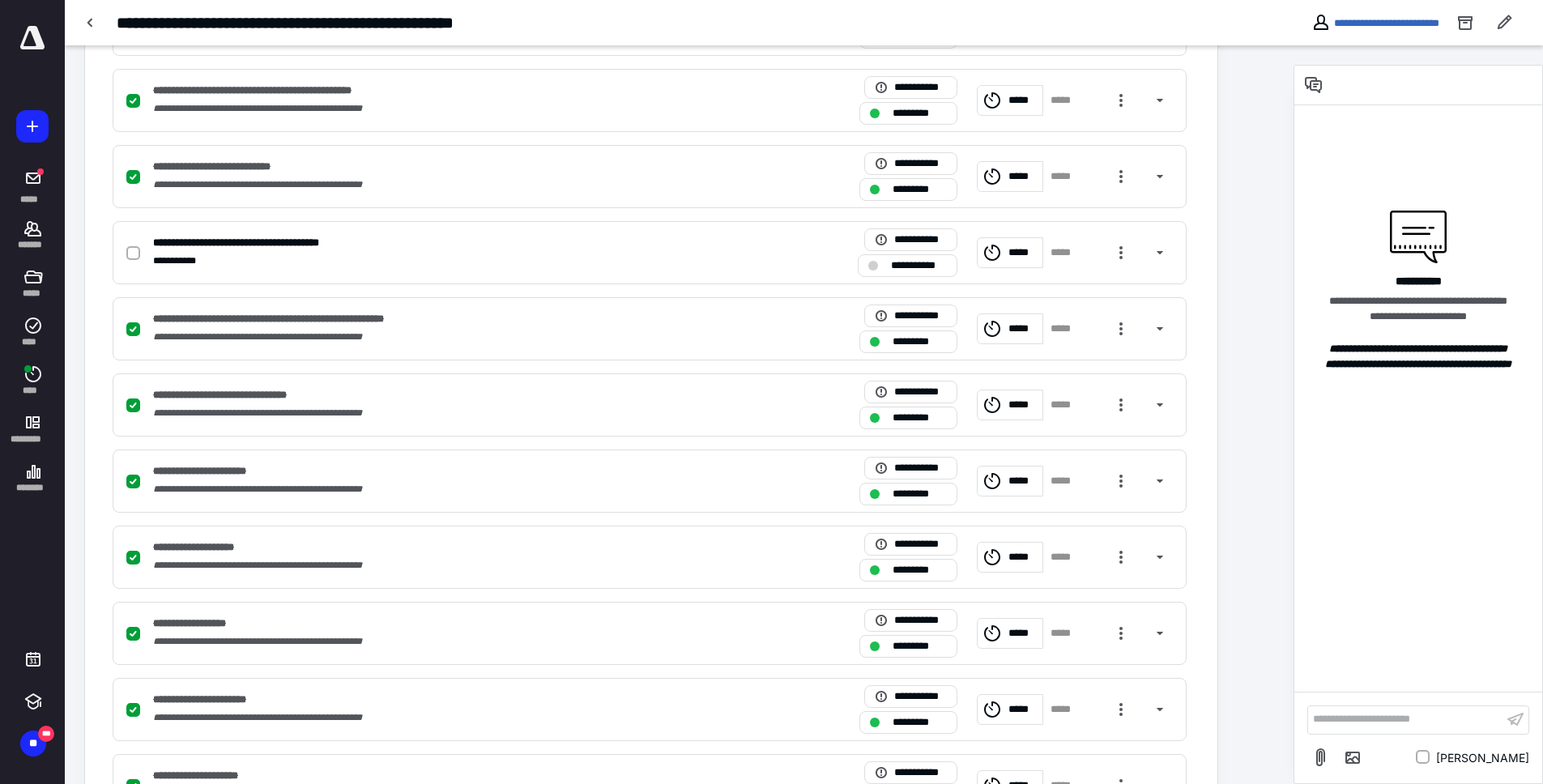 scroll, scrollTop: 458, scrollLeft: 0, axis: vertical 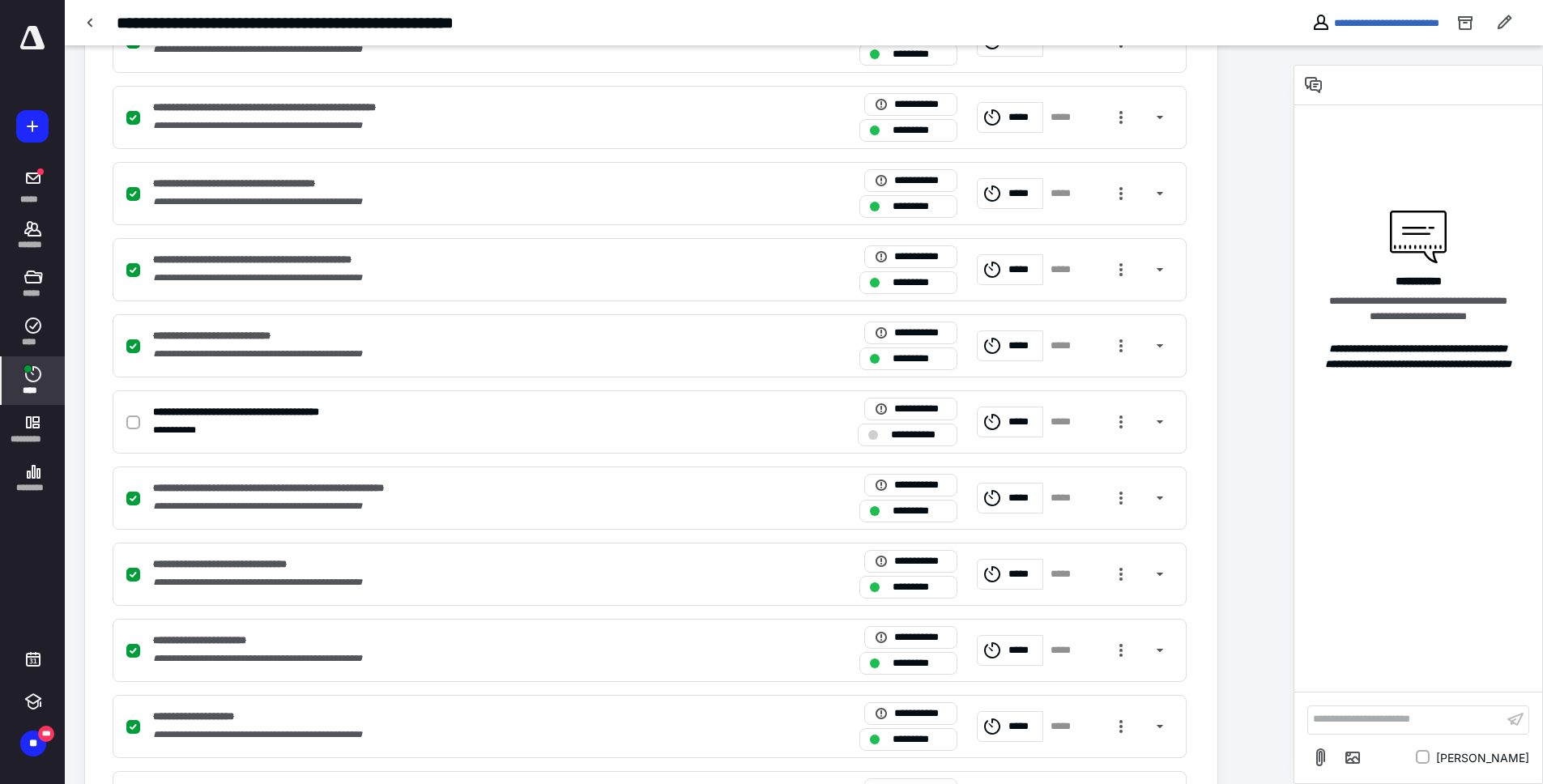 click 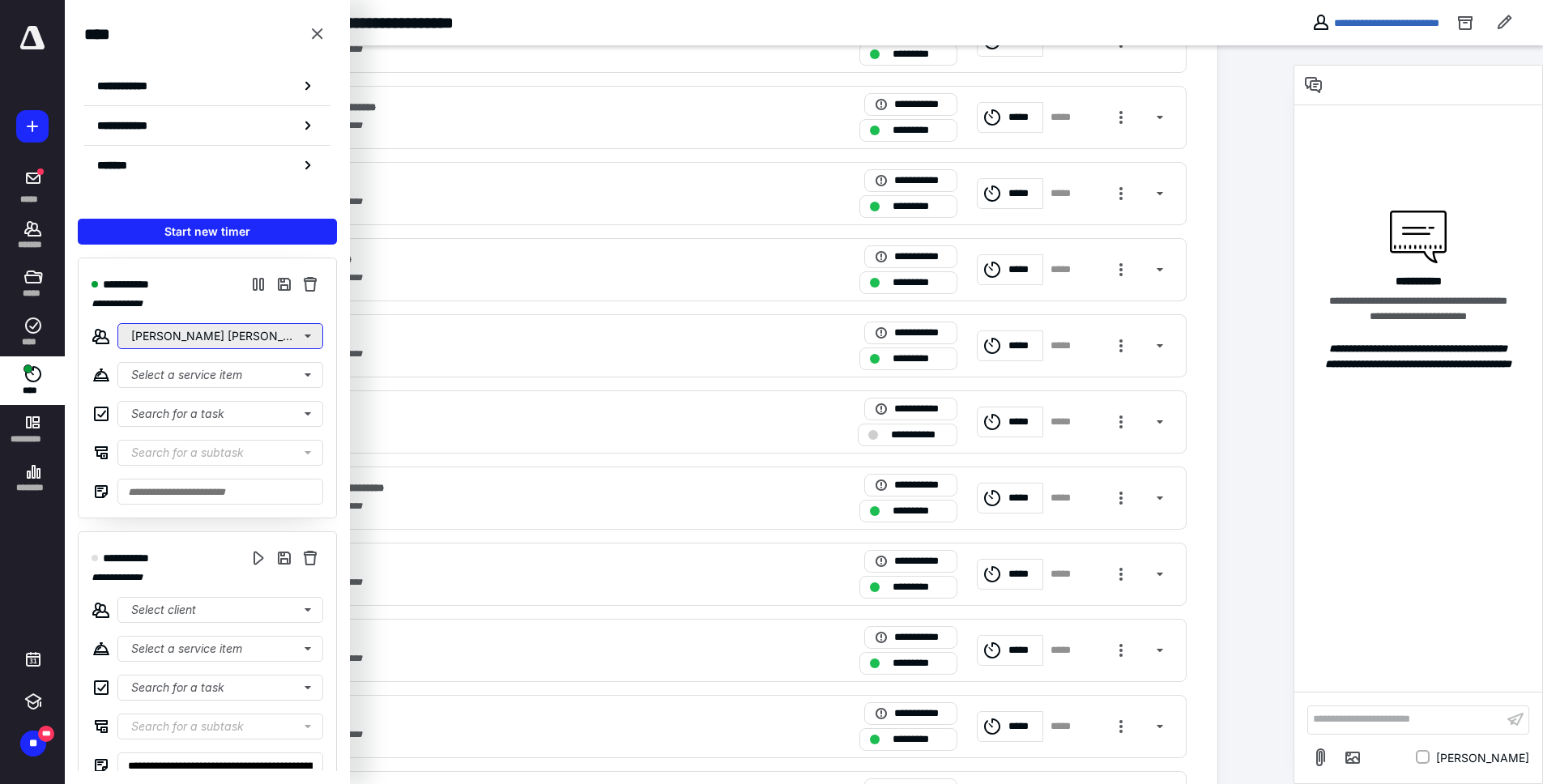 click on "[PERSON_NAME] [PERSON_NAME] Co" at bounding box center [220, 336] 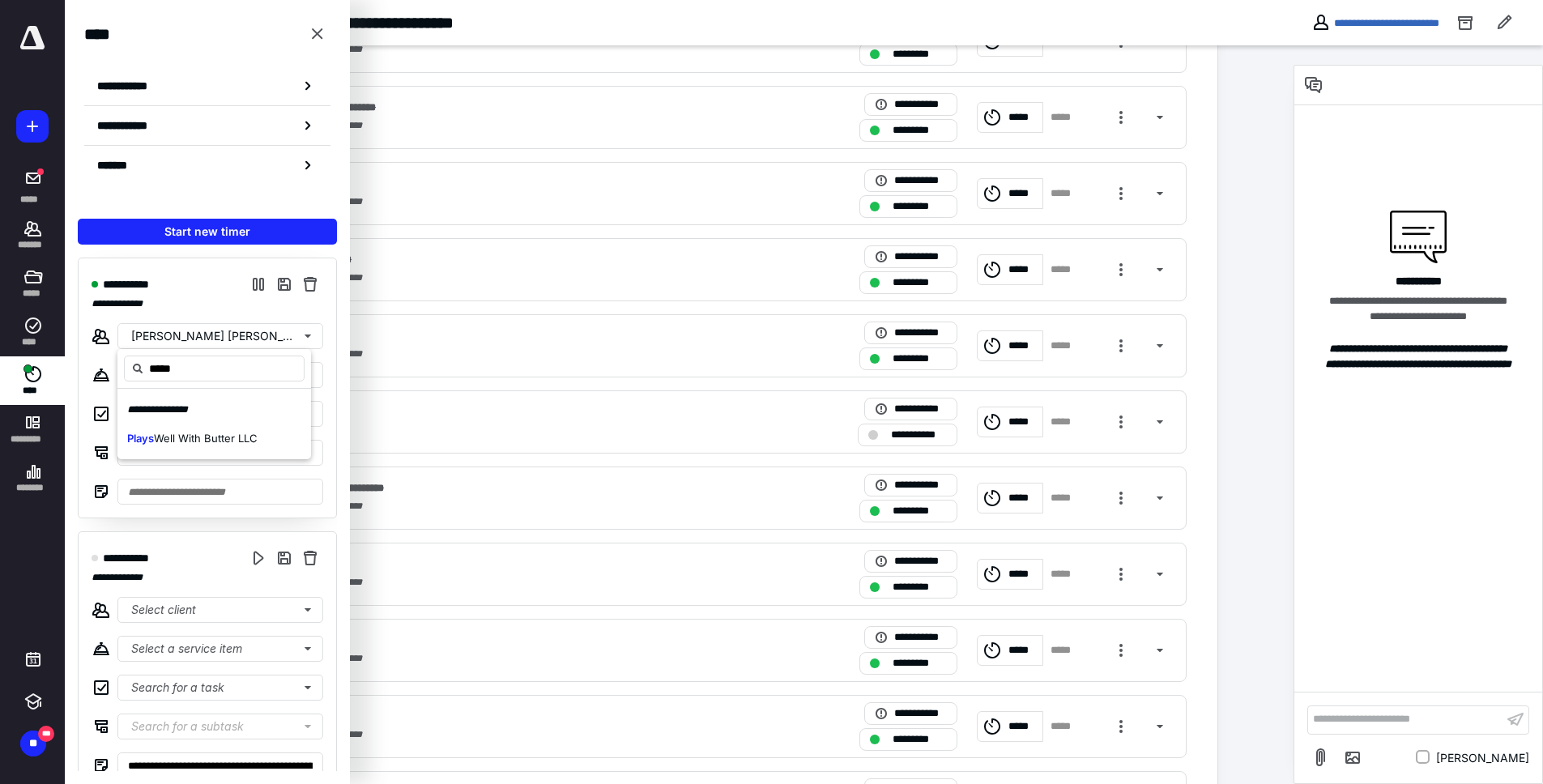 type on "*****" 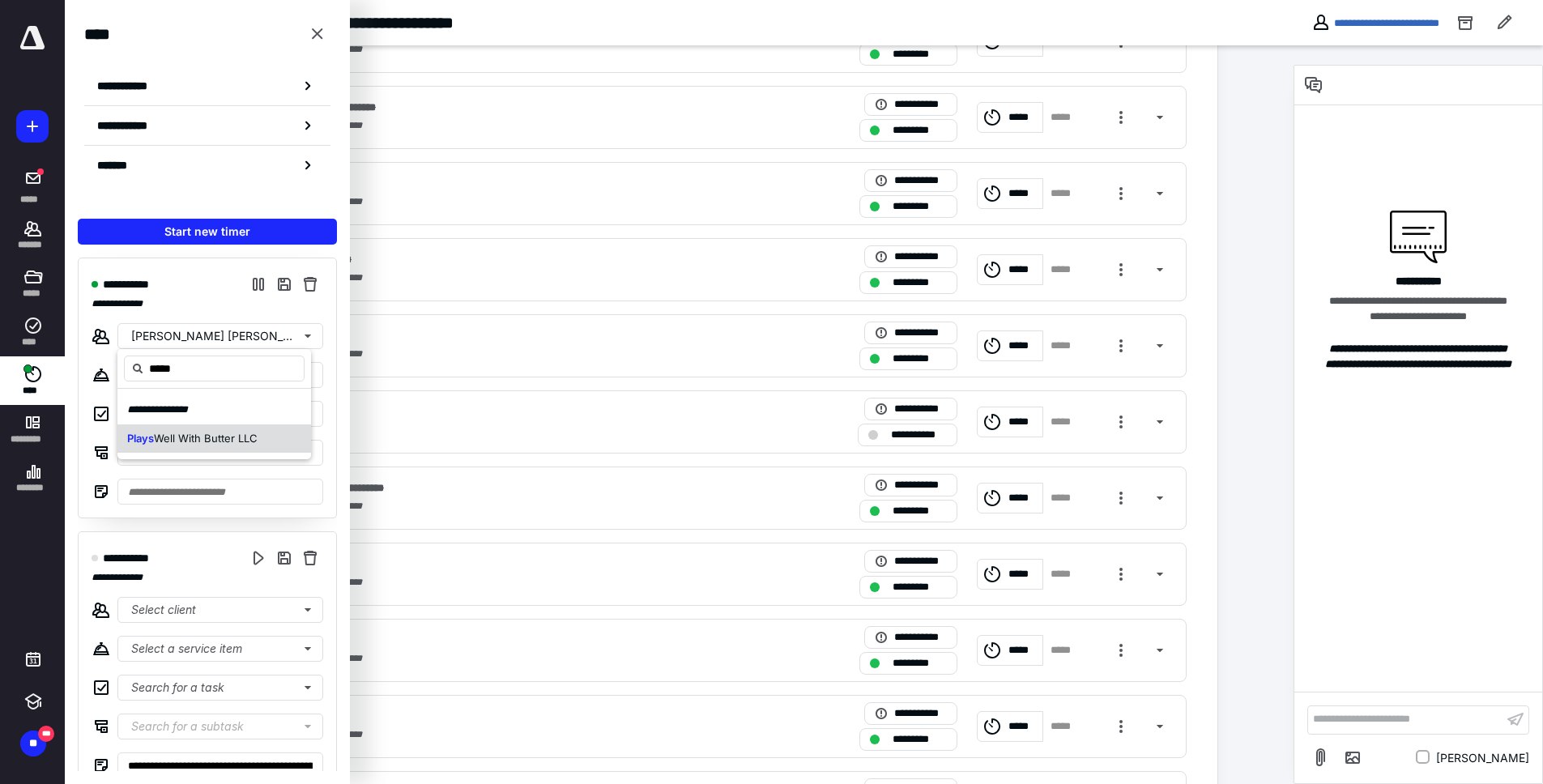 click on "Well With Butter LLC" at bounding box center [206, 438] 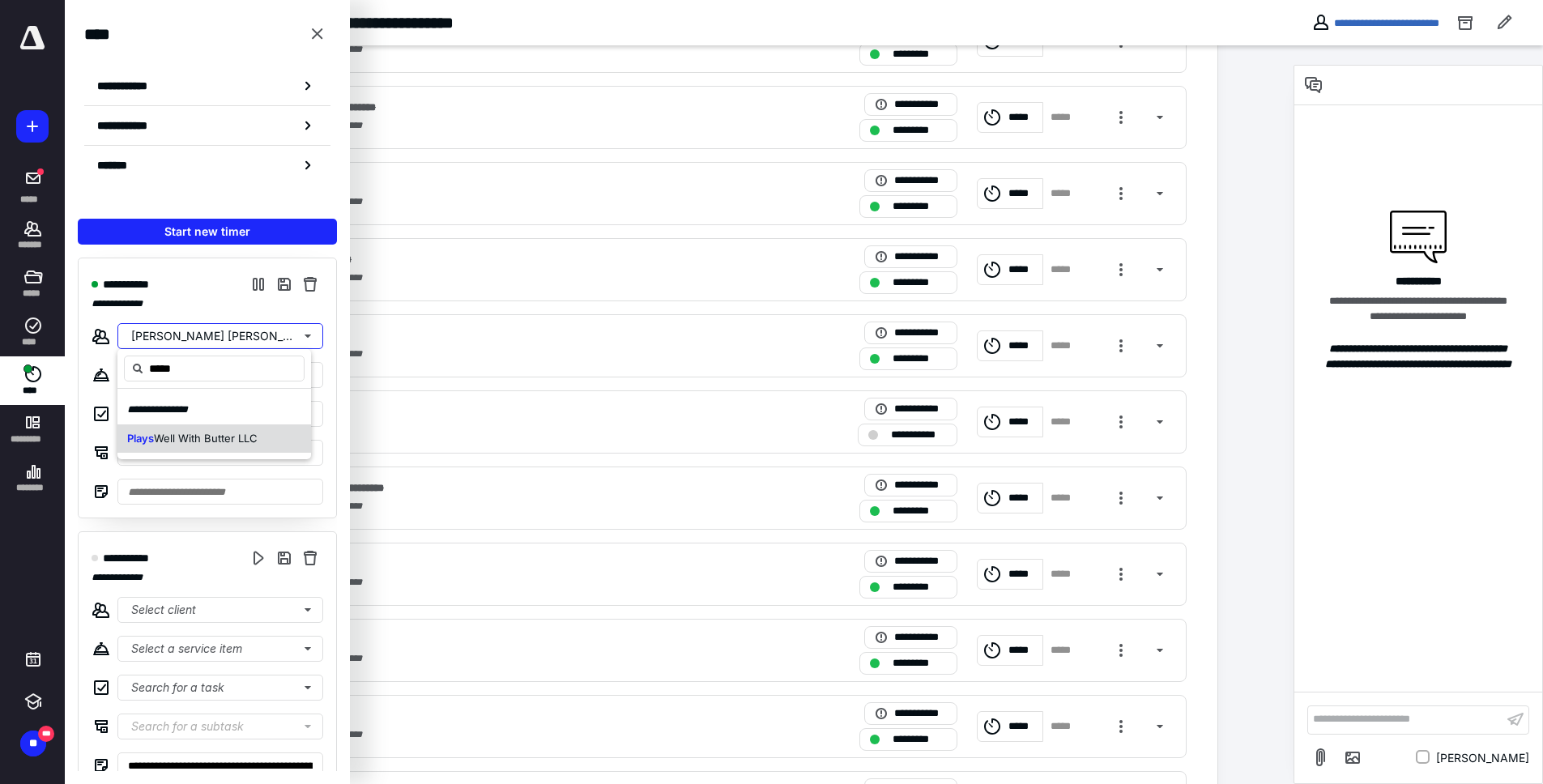 type 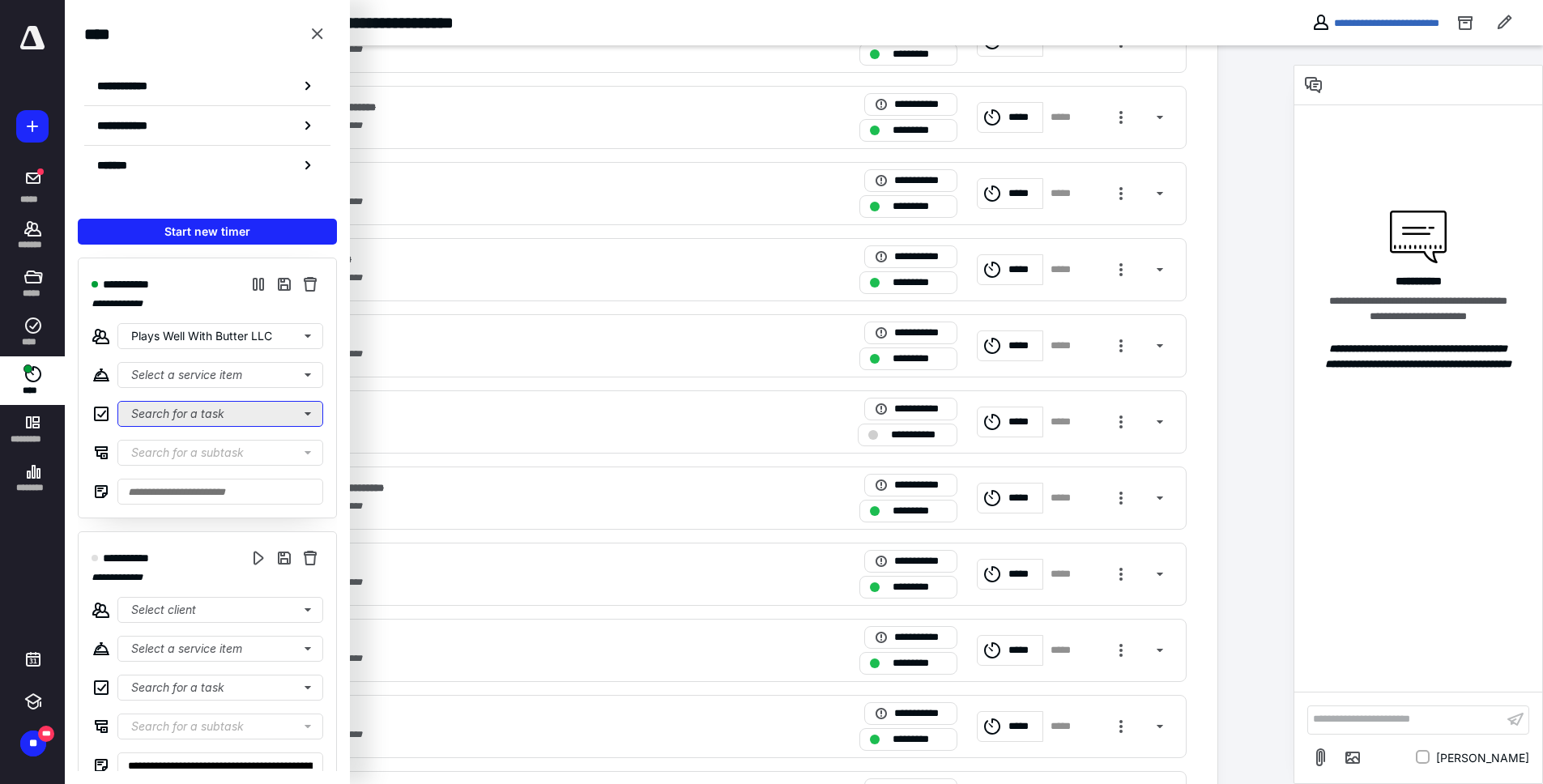 click on "Search for a task" at bounding box center (220, 414) 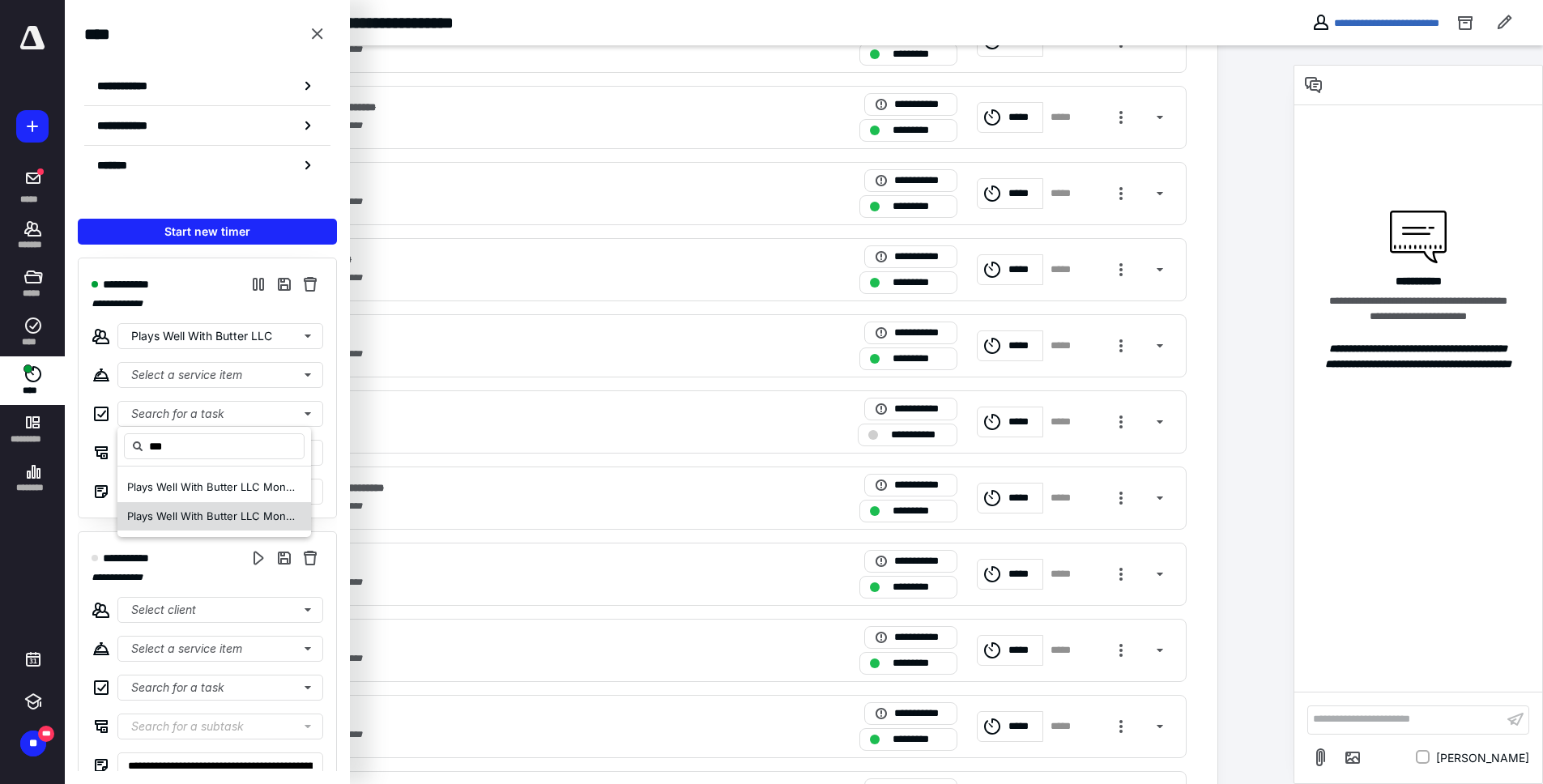 click on "Plays Well With Butter LLC Month End" at bounding box center (223, 516) 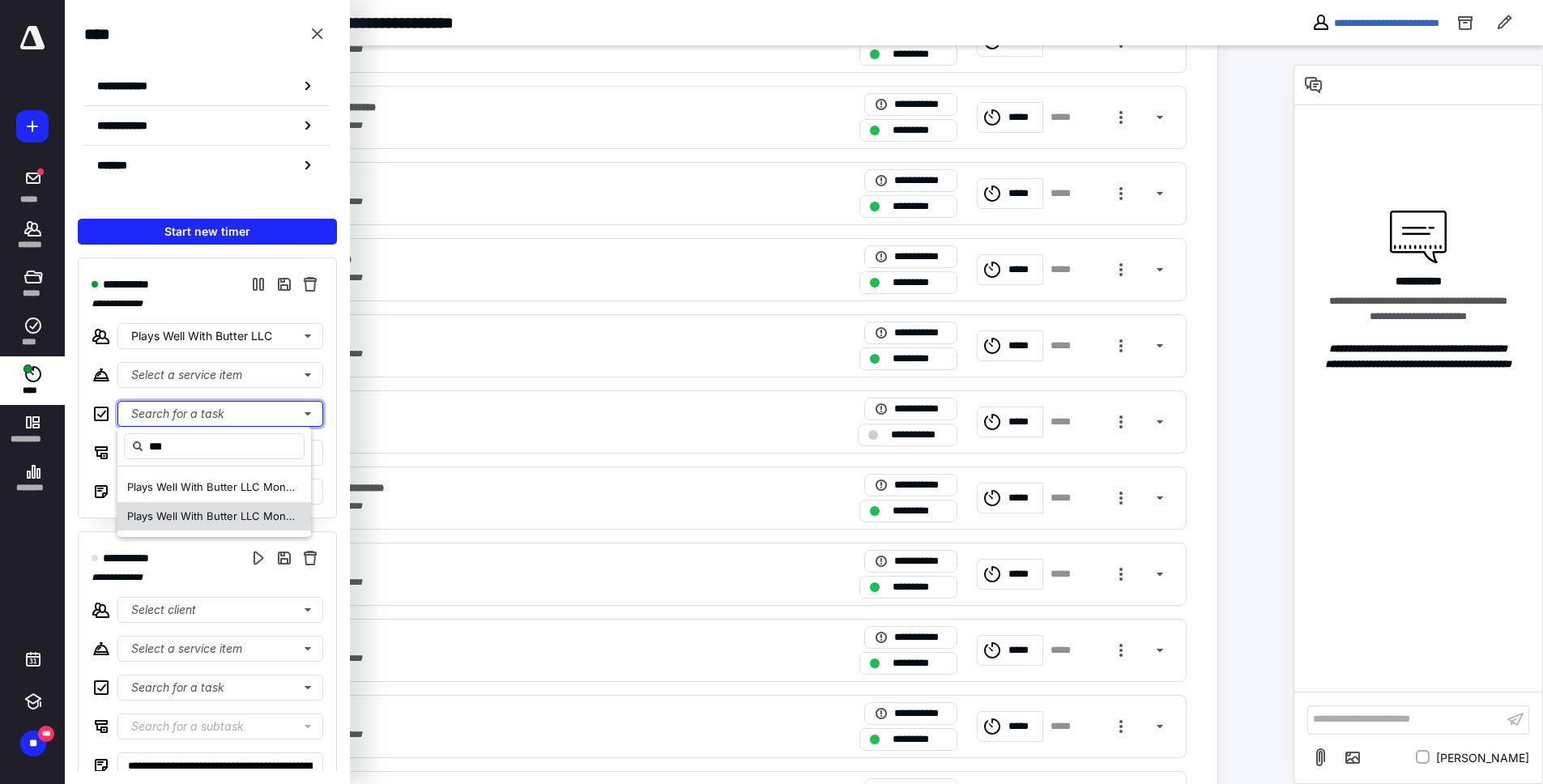 type 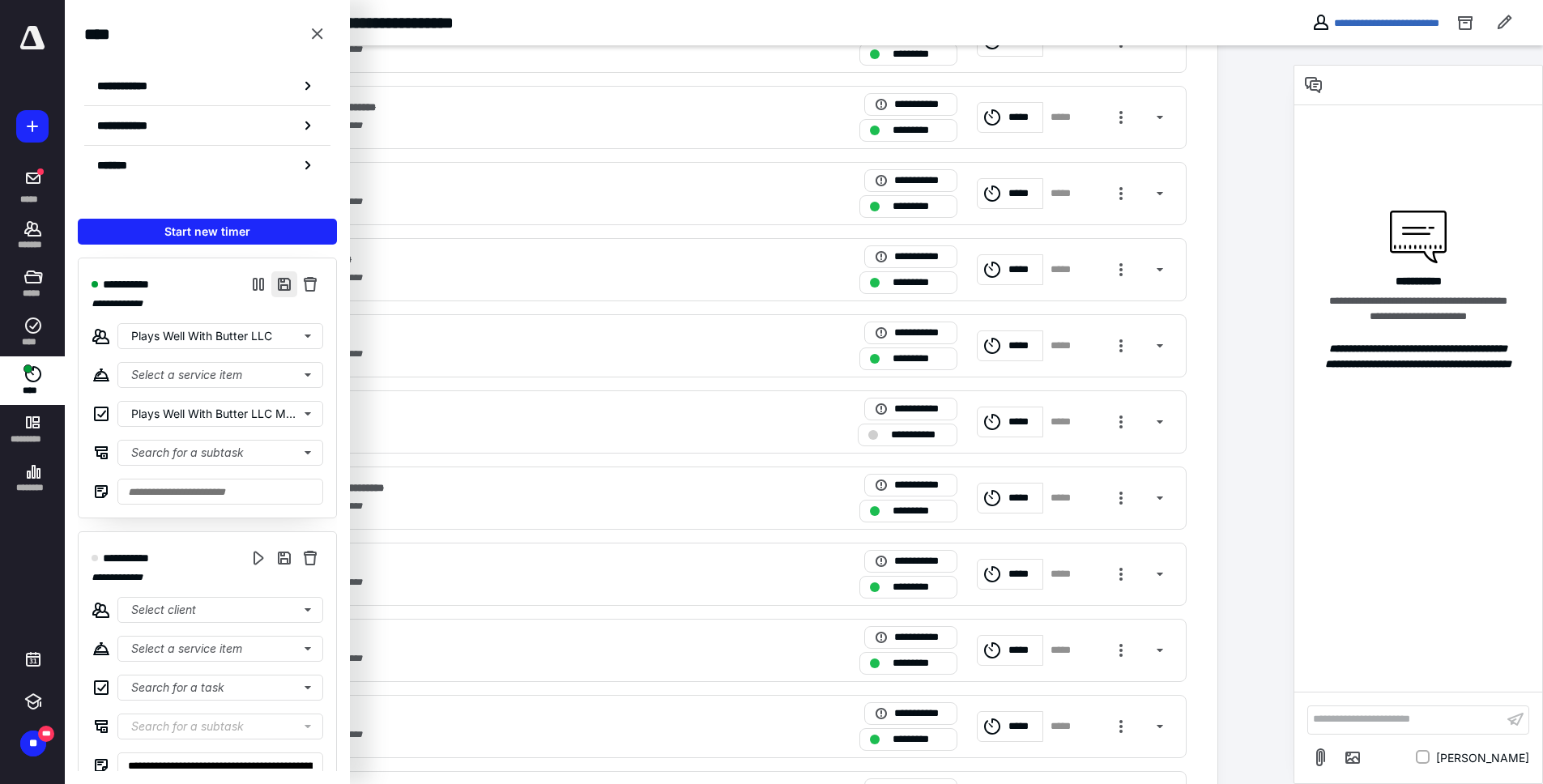 click at bounding box center [284, 284] 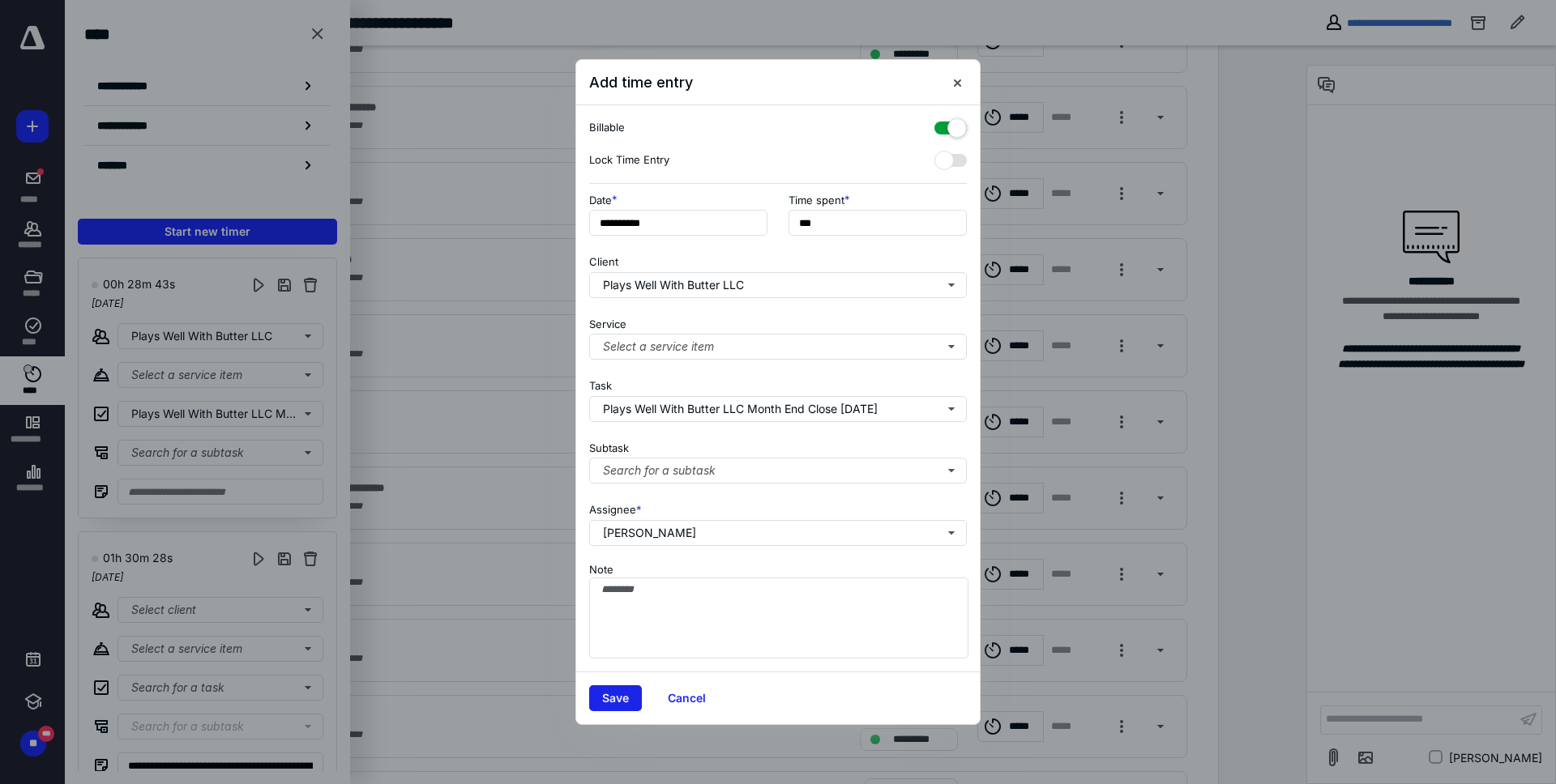 click on "Save" at bounding box center [615, 698] 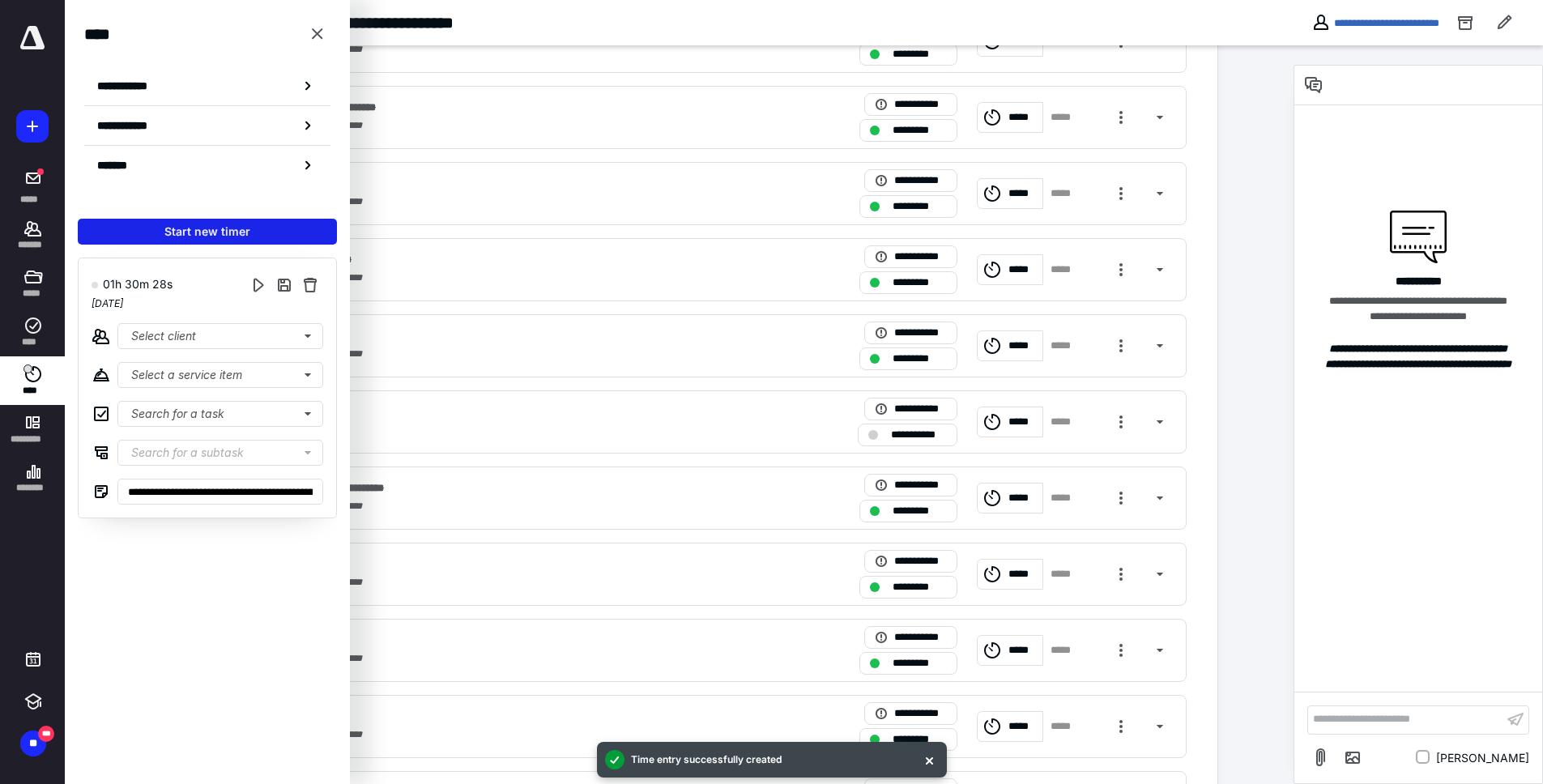 click on "Start new timer" at bounding box center (207, 232) 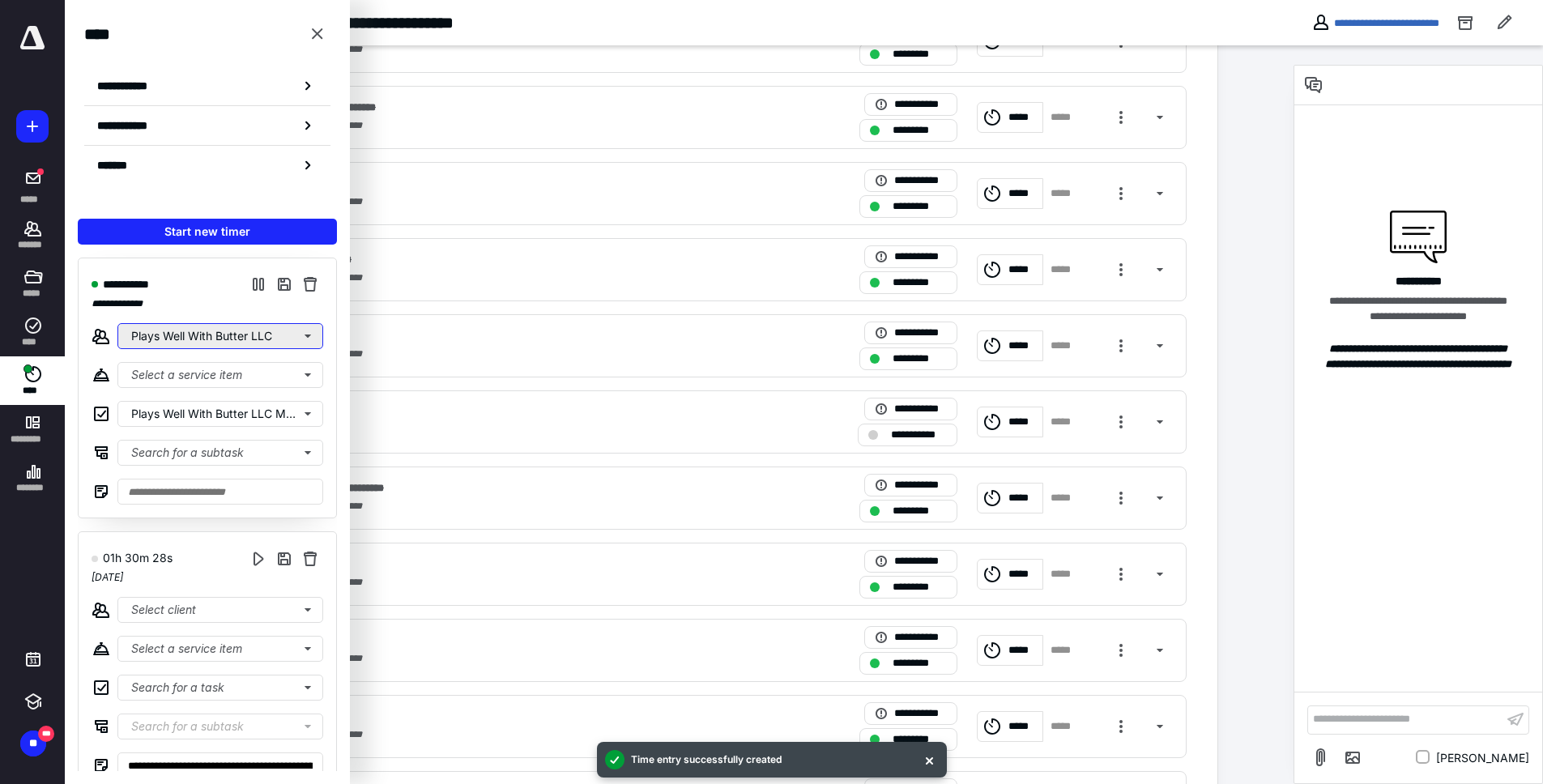 click on "Plays Well With Butter LLC" at bounding box center (220, 336) 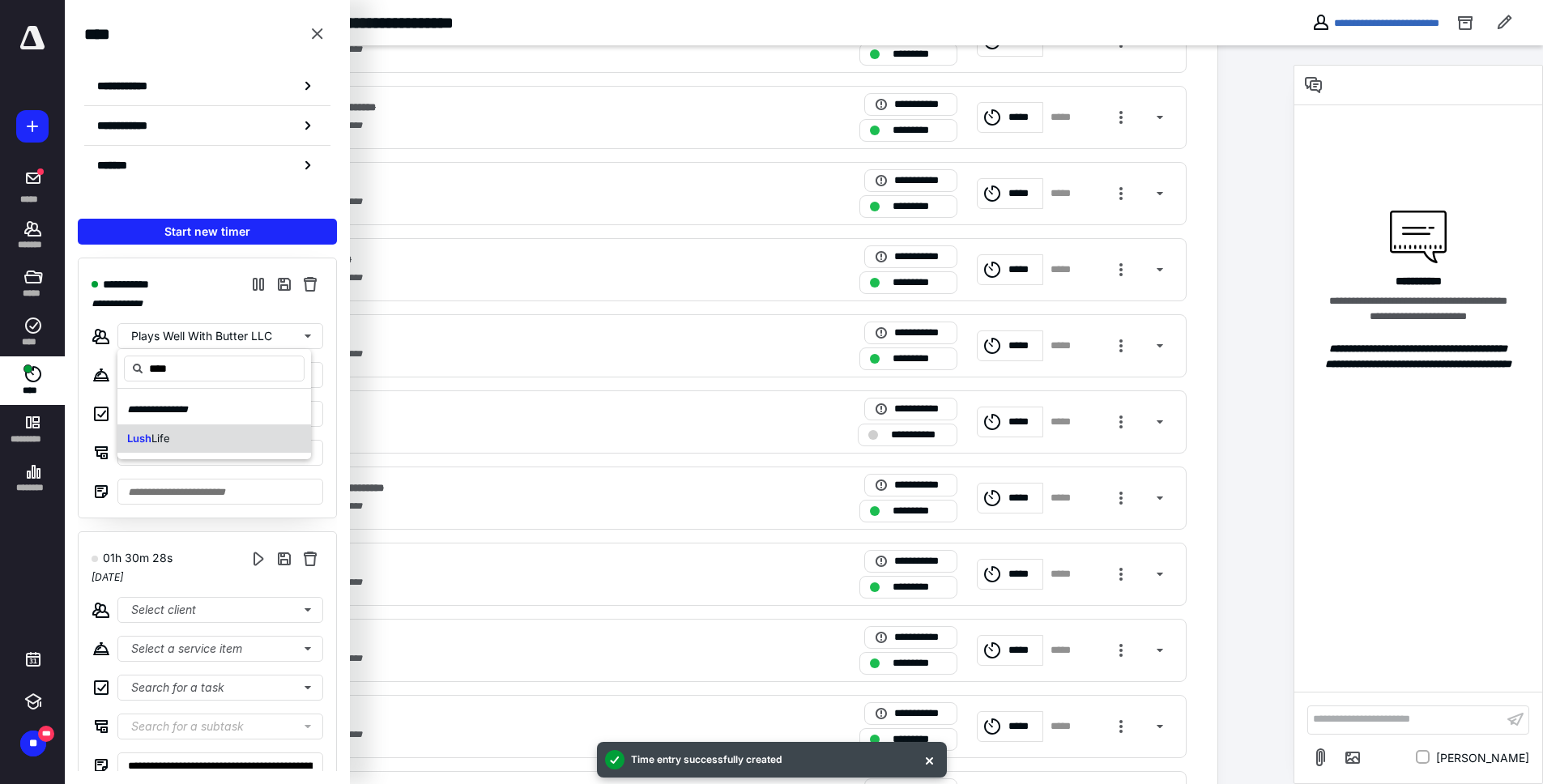 click on "Lush  Life" at bounding box center (214, 439) 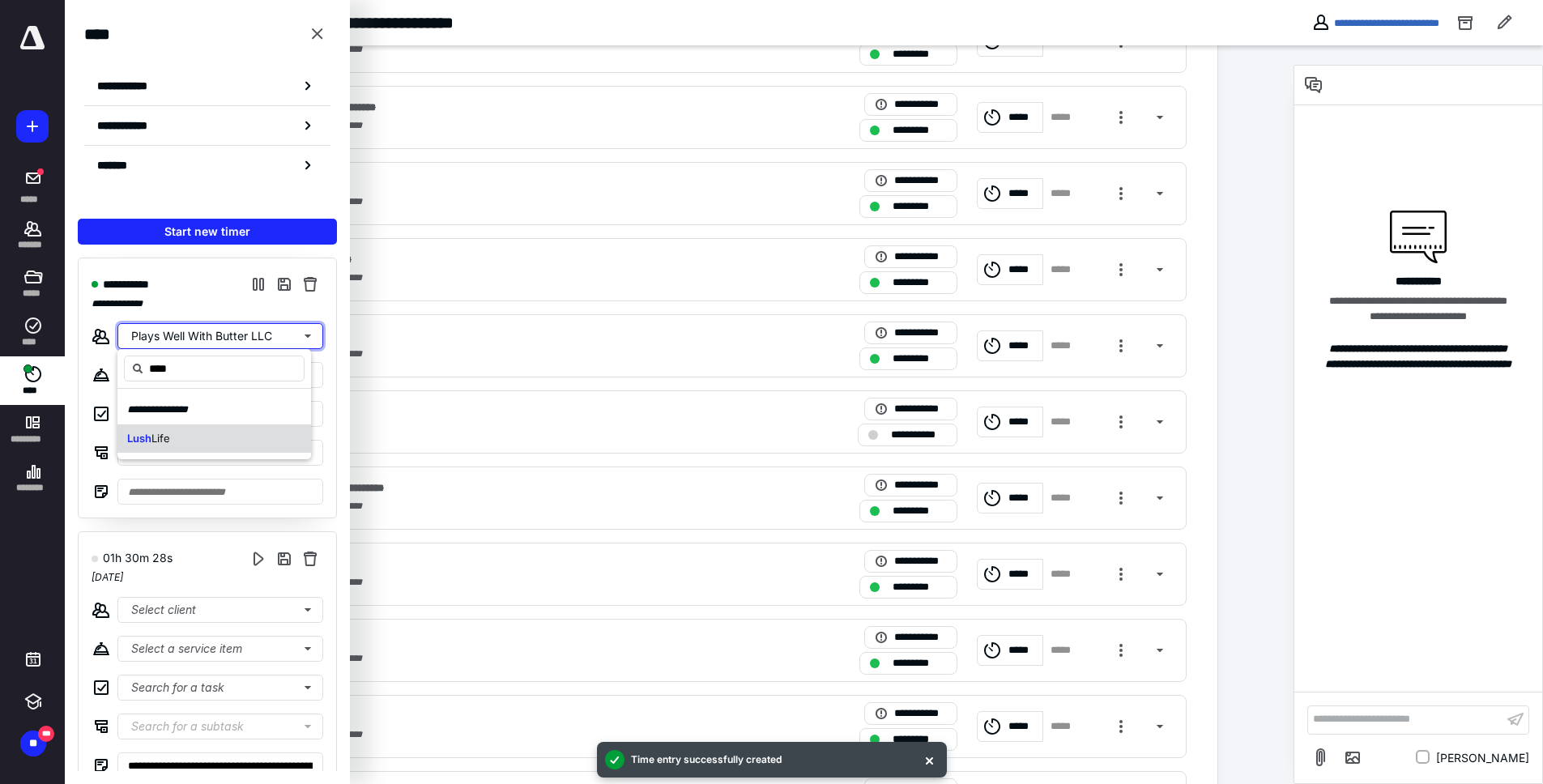 type 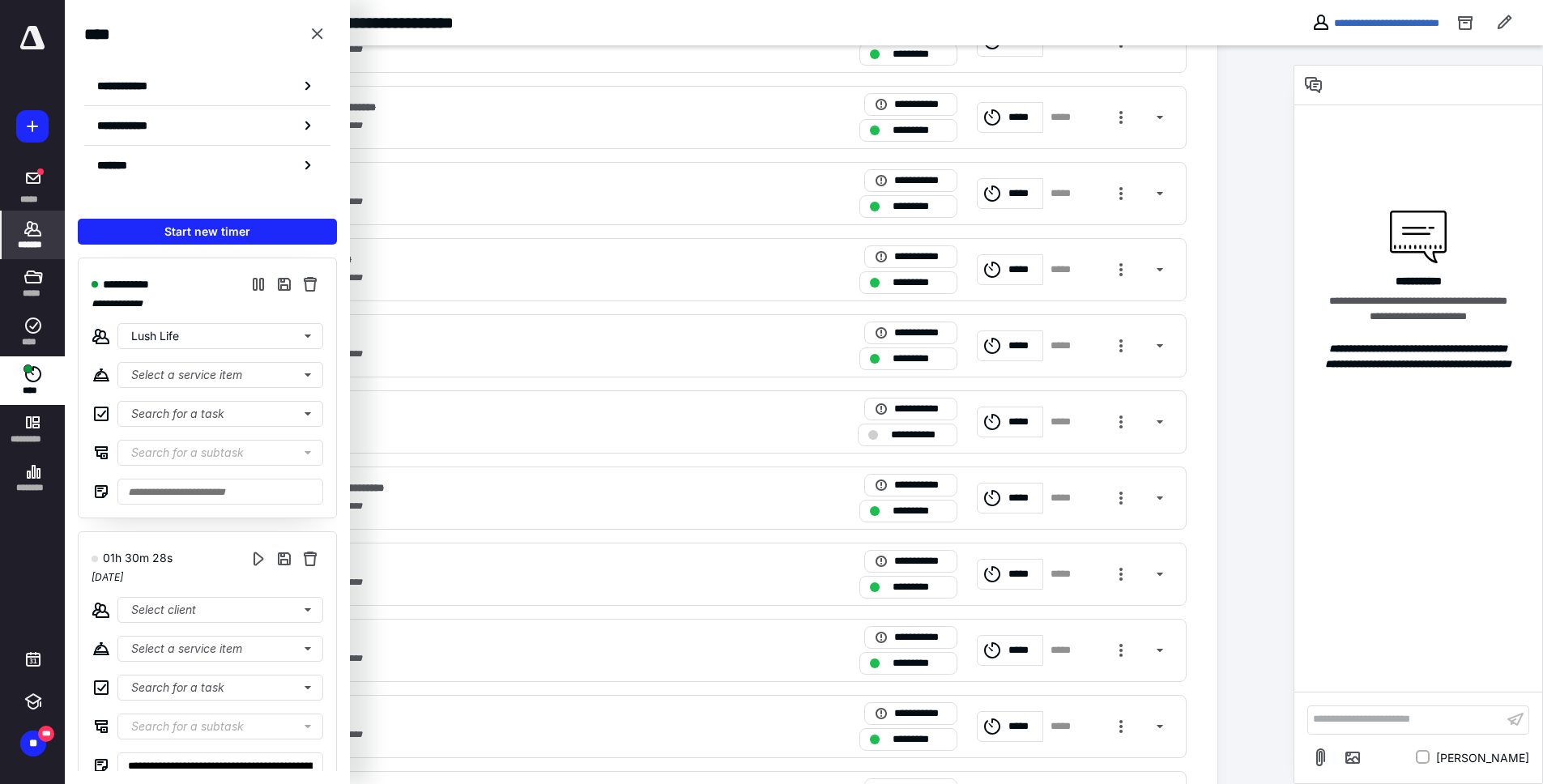 click on "*******" at bounding box center (33, 245) 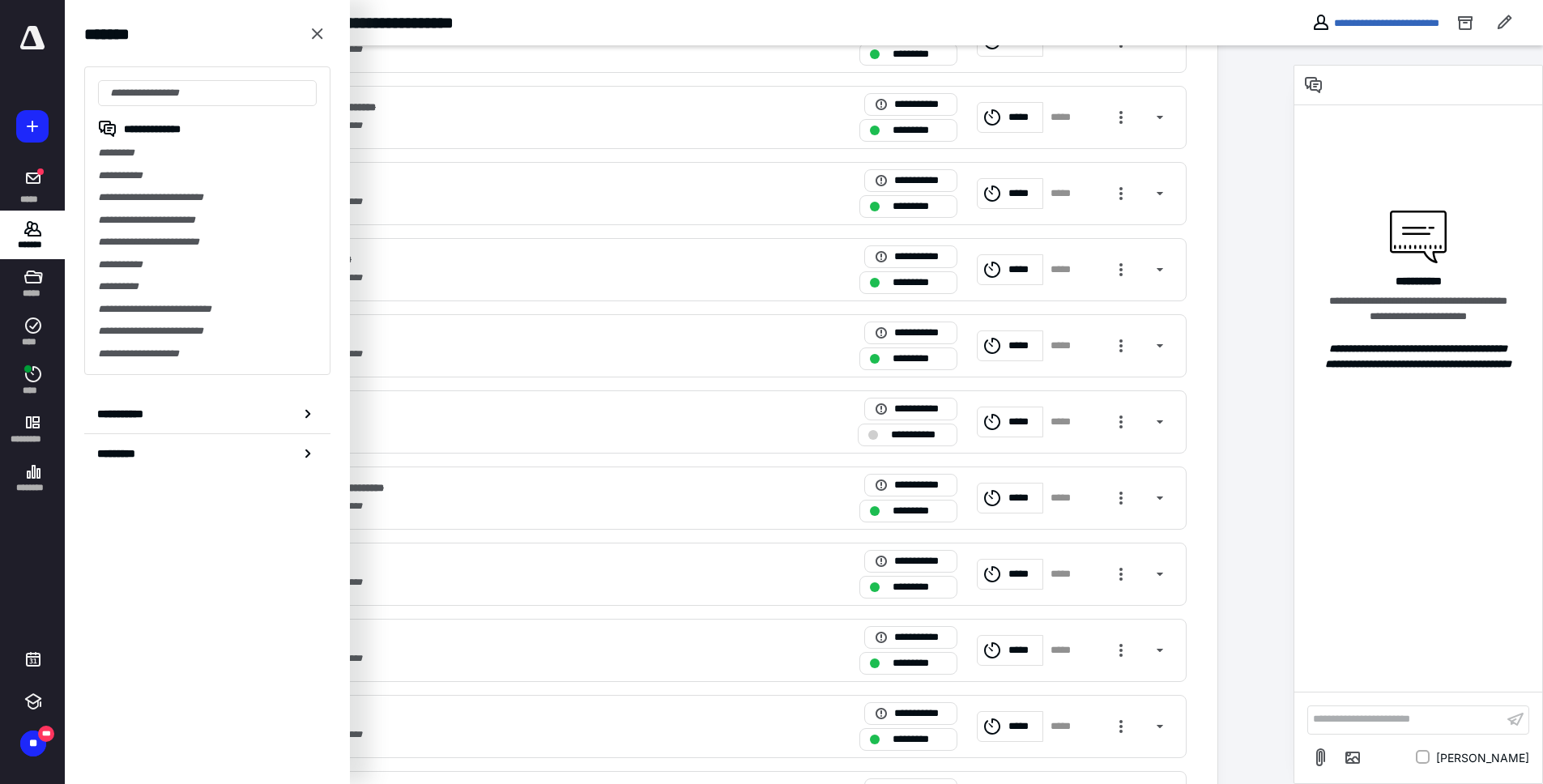 click on "*********" at bounding box center (207, 153) 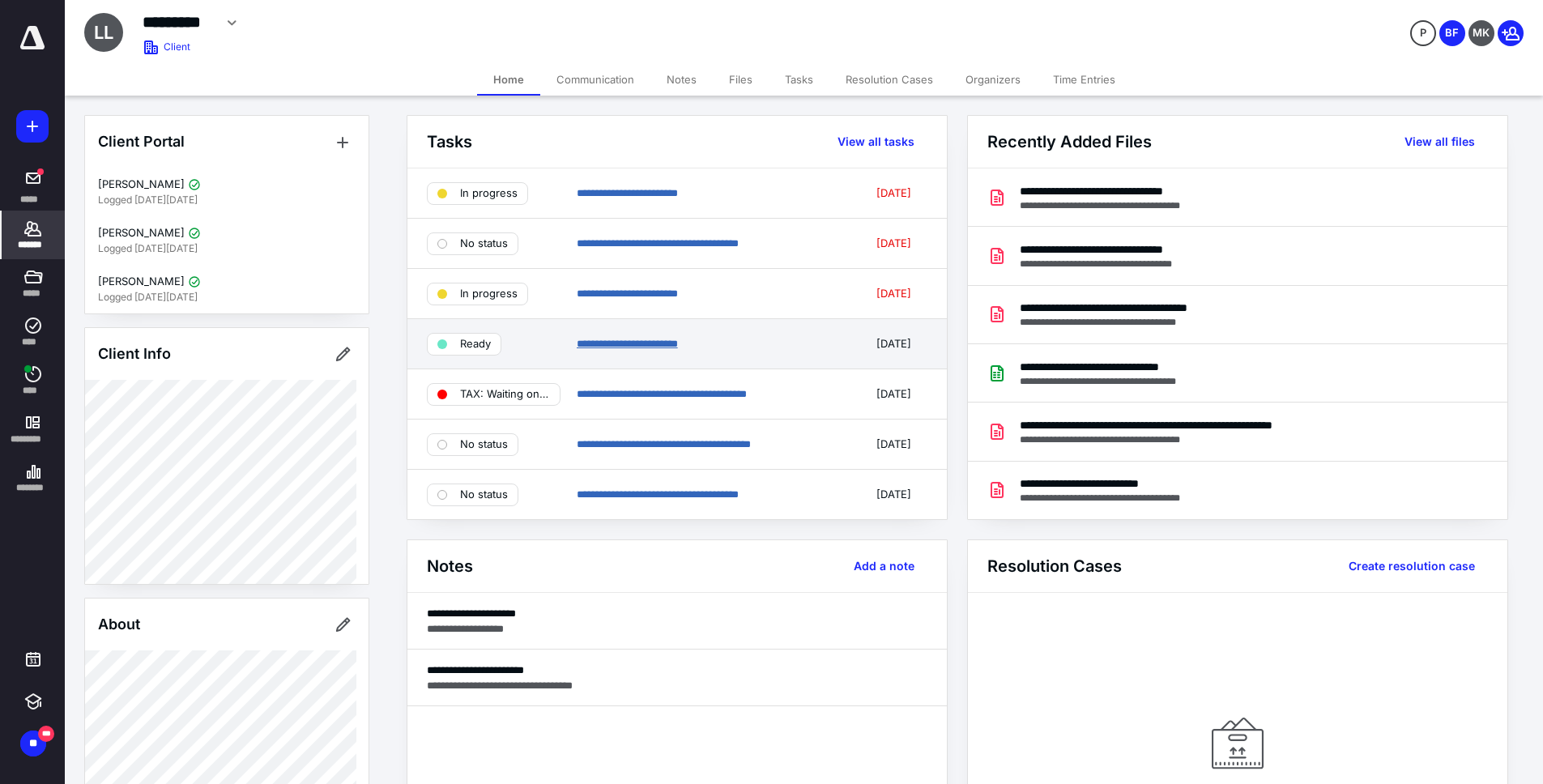 click on "**********" at bounding box center [627, 343] 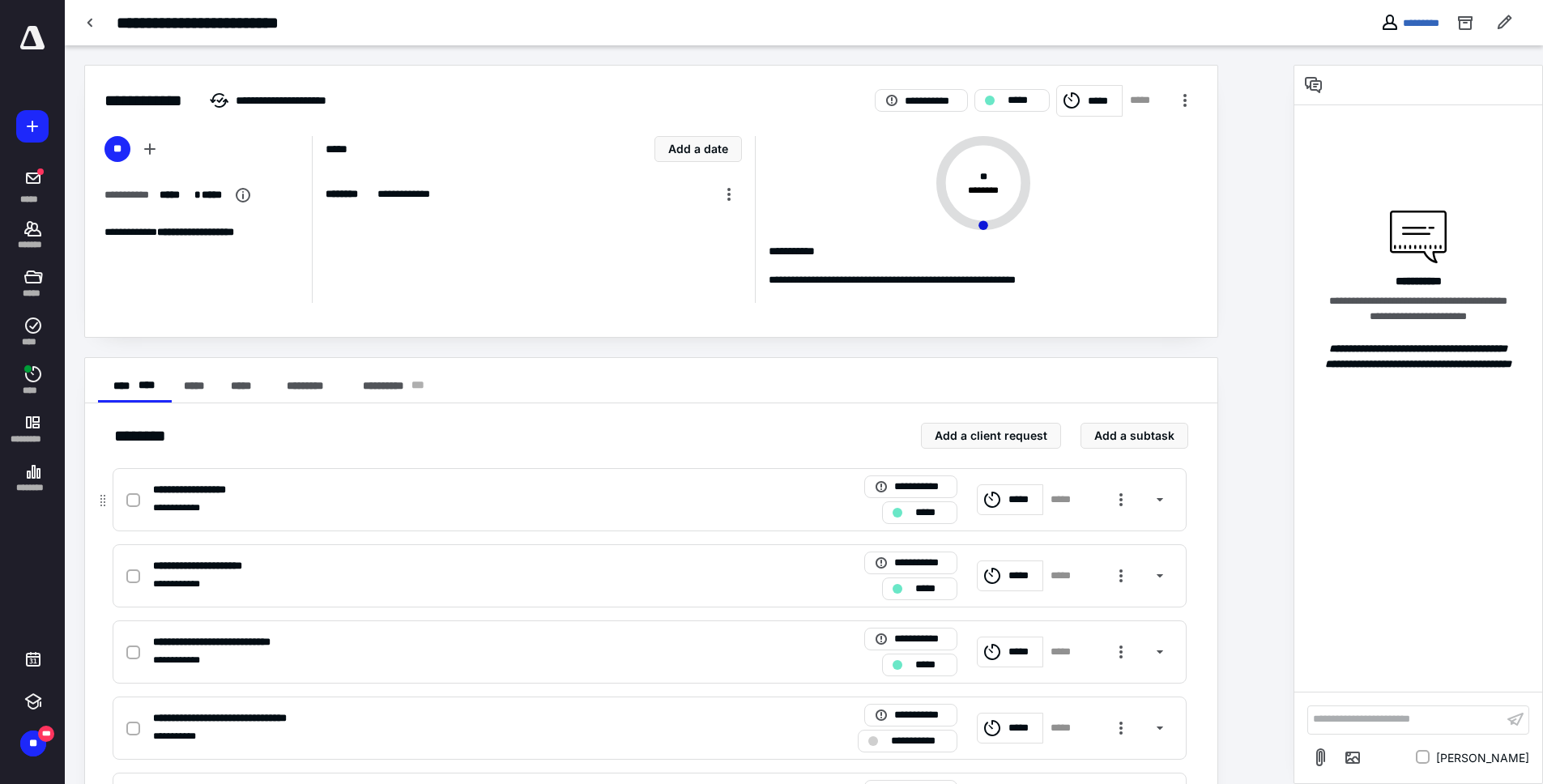 click 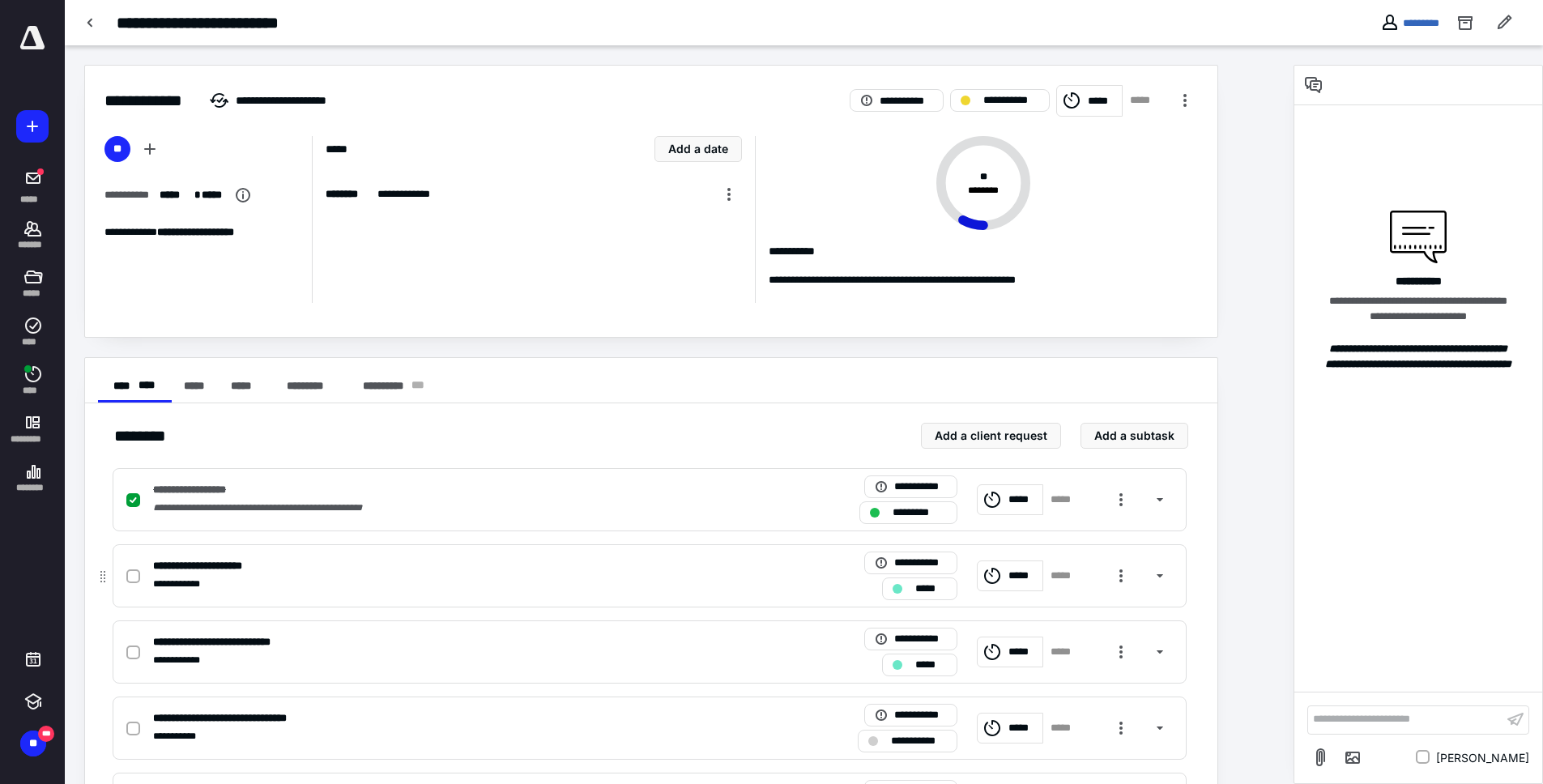 click at bounding box center [133, 577] 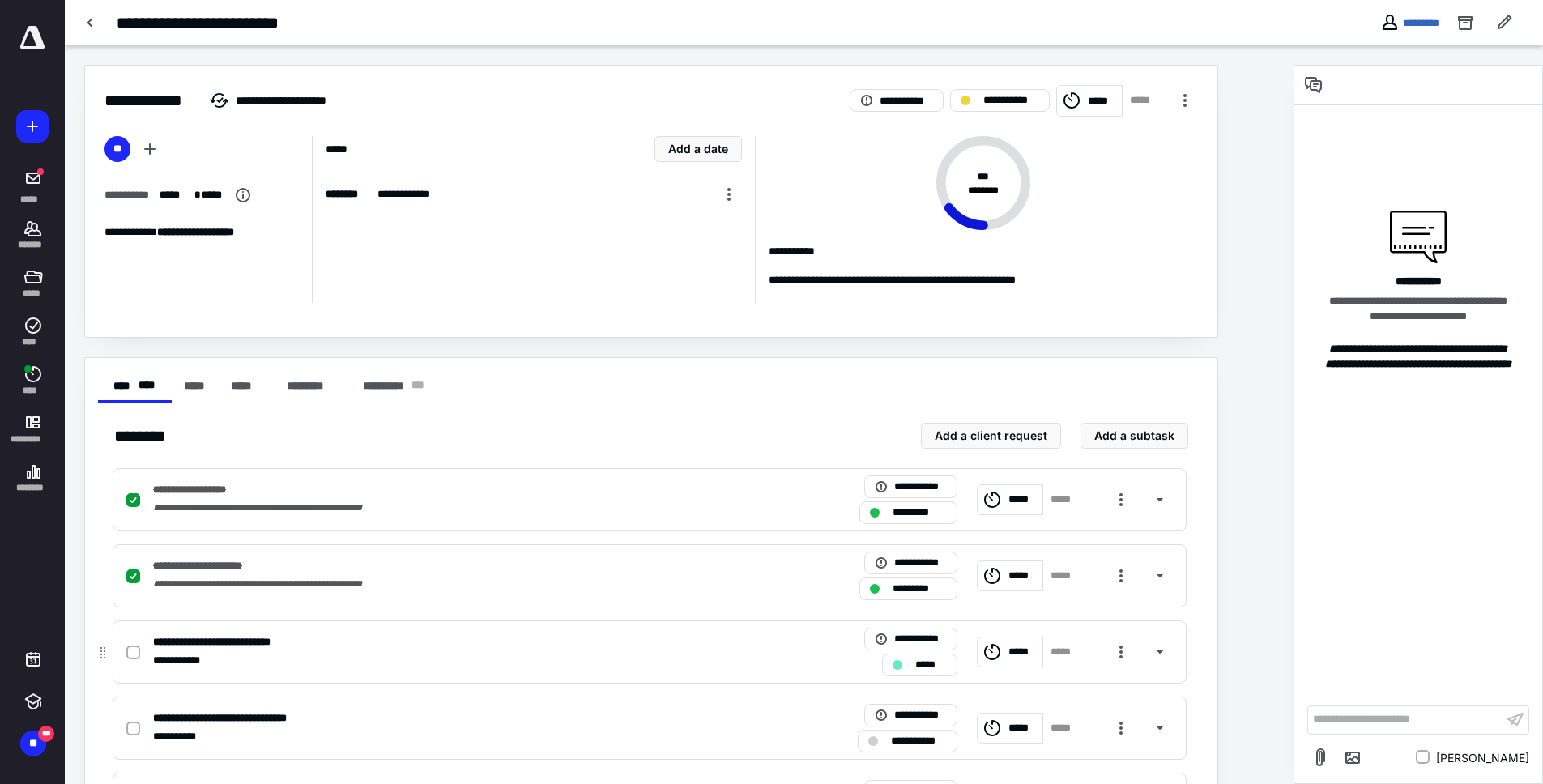 click 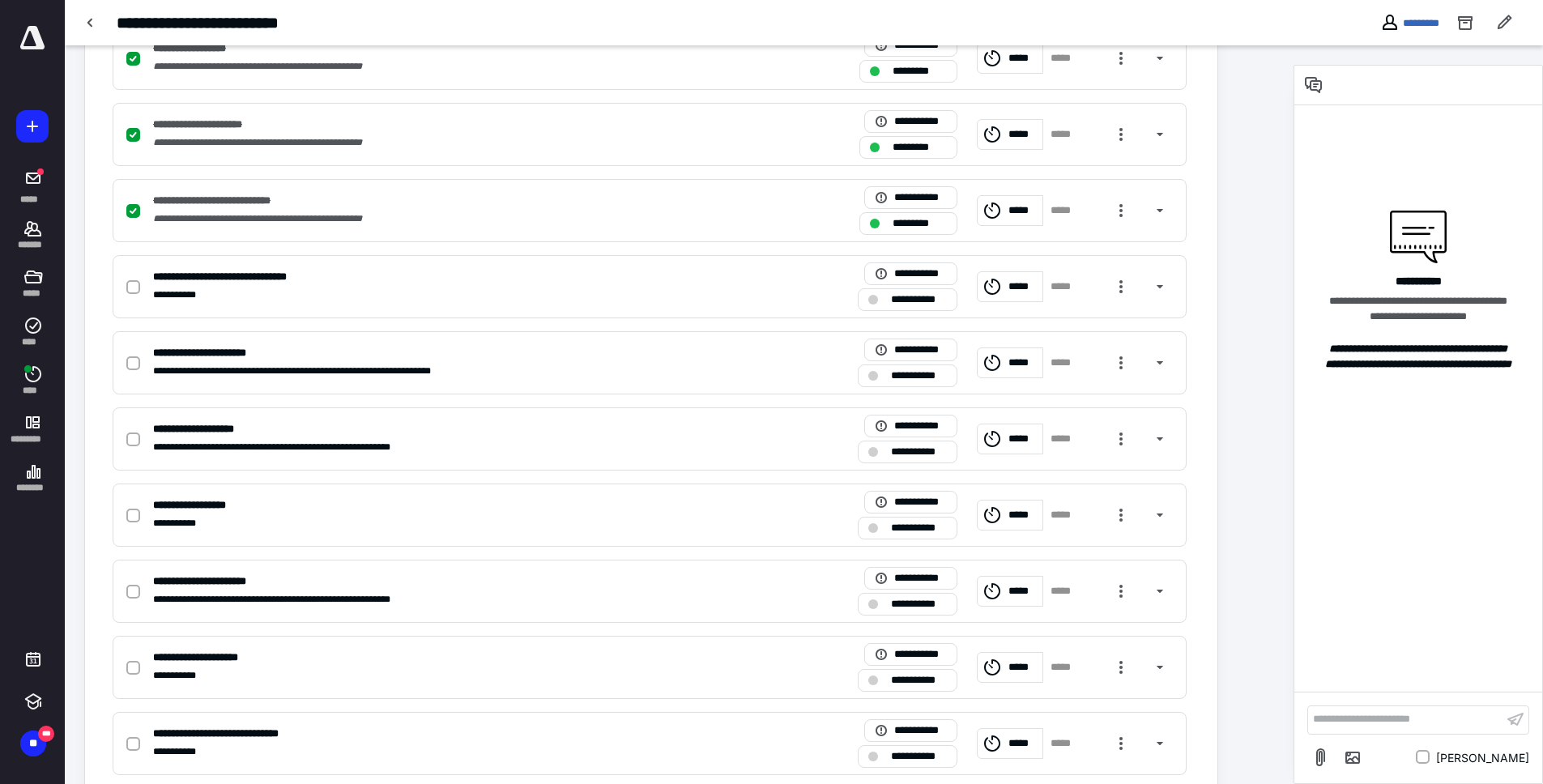 scroll, scrollTop: 505, scrollLeft: 0, axis: vertical 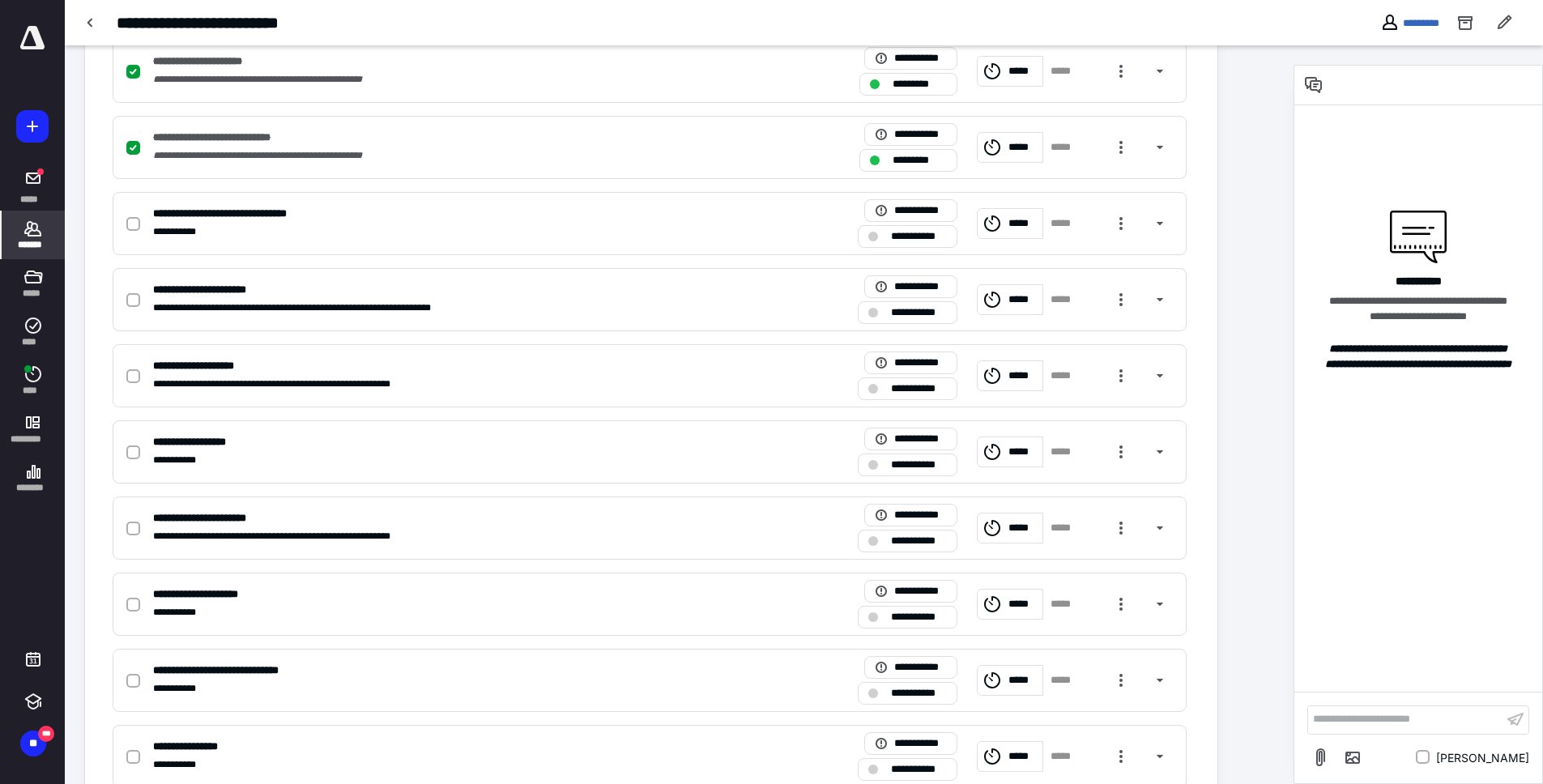 click on "*******" at bounding box center (33, 235) 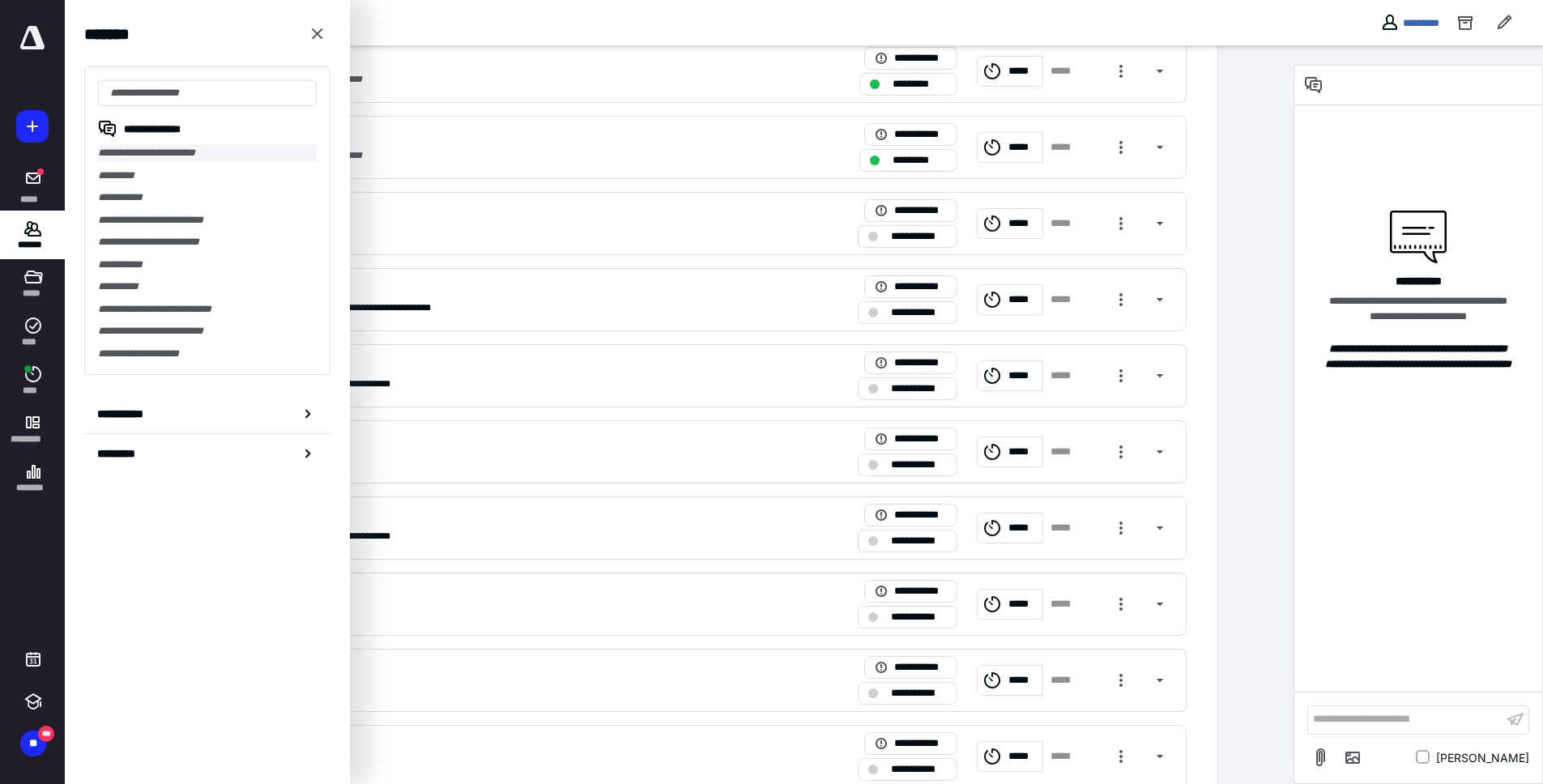 click on "**********" at bounding box center (207, 153) 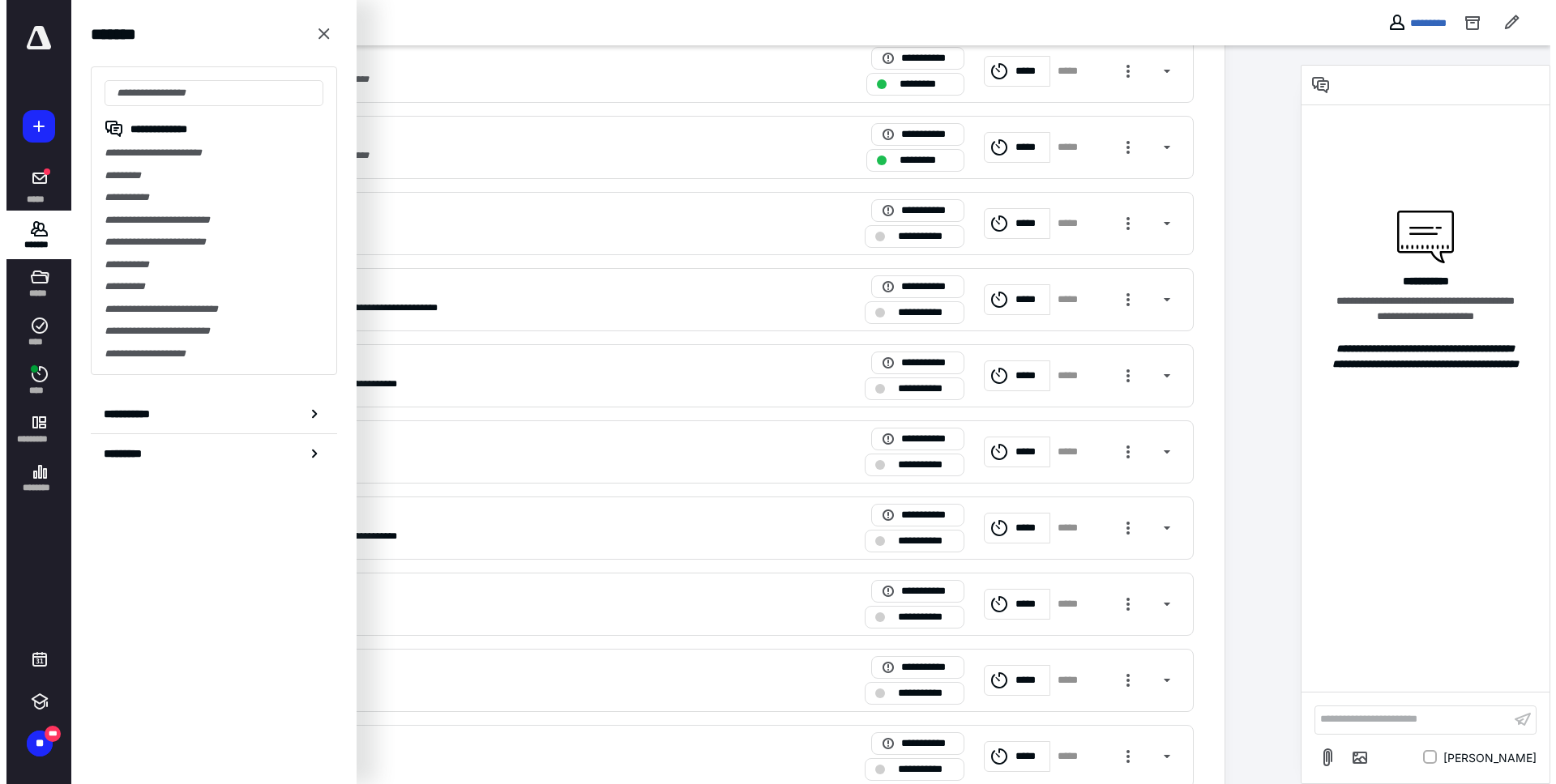 scroll, scrollTop: 0, scrollLeft: 0, axis: both 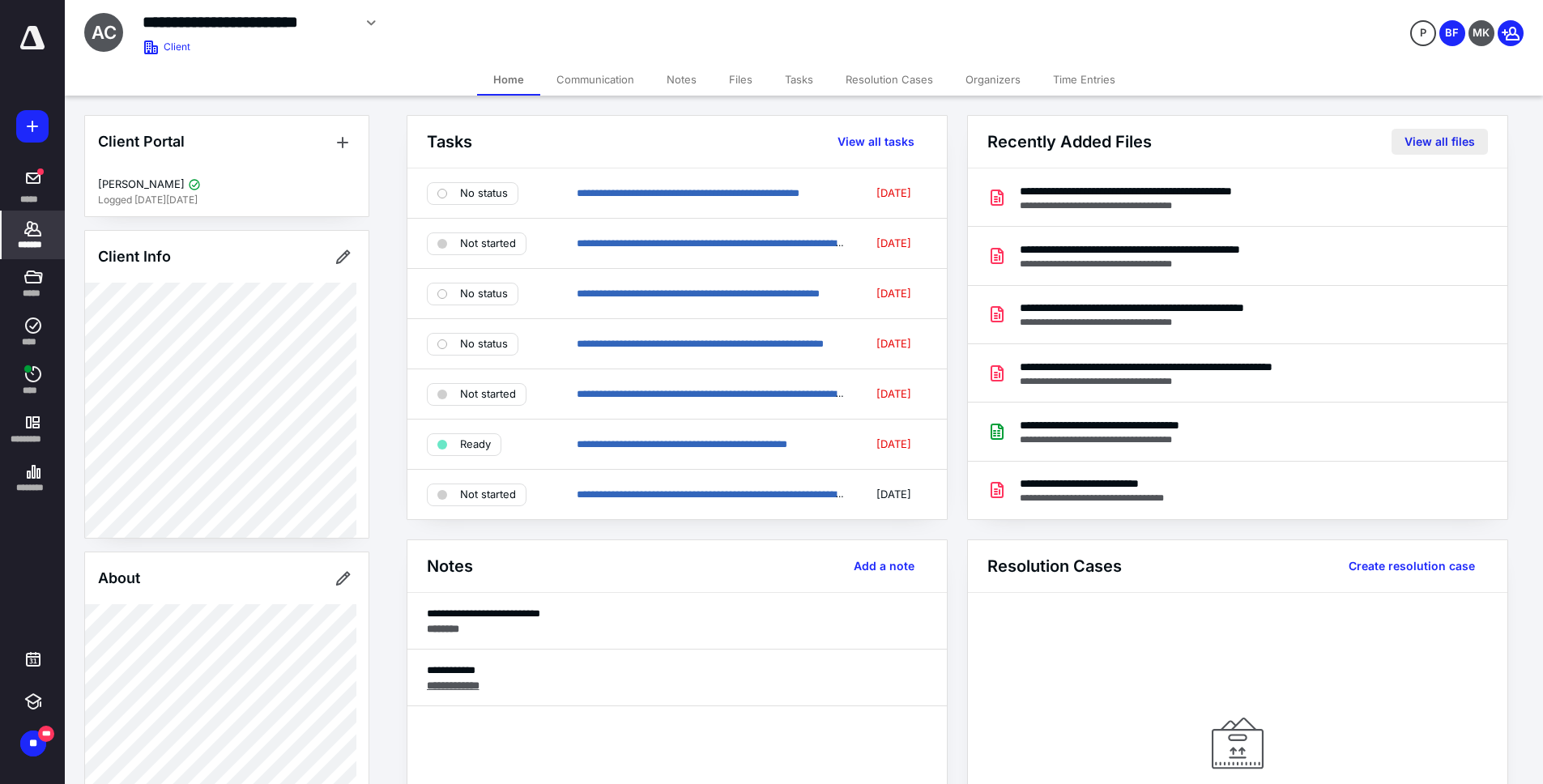 click on "View all files" at bounding box center [1439, 142] 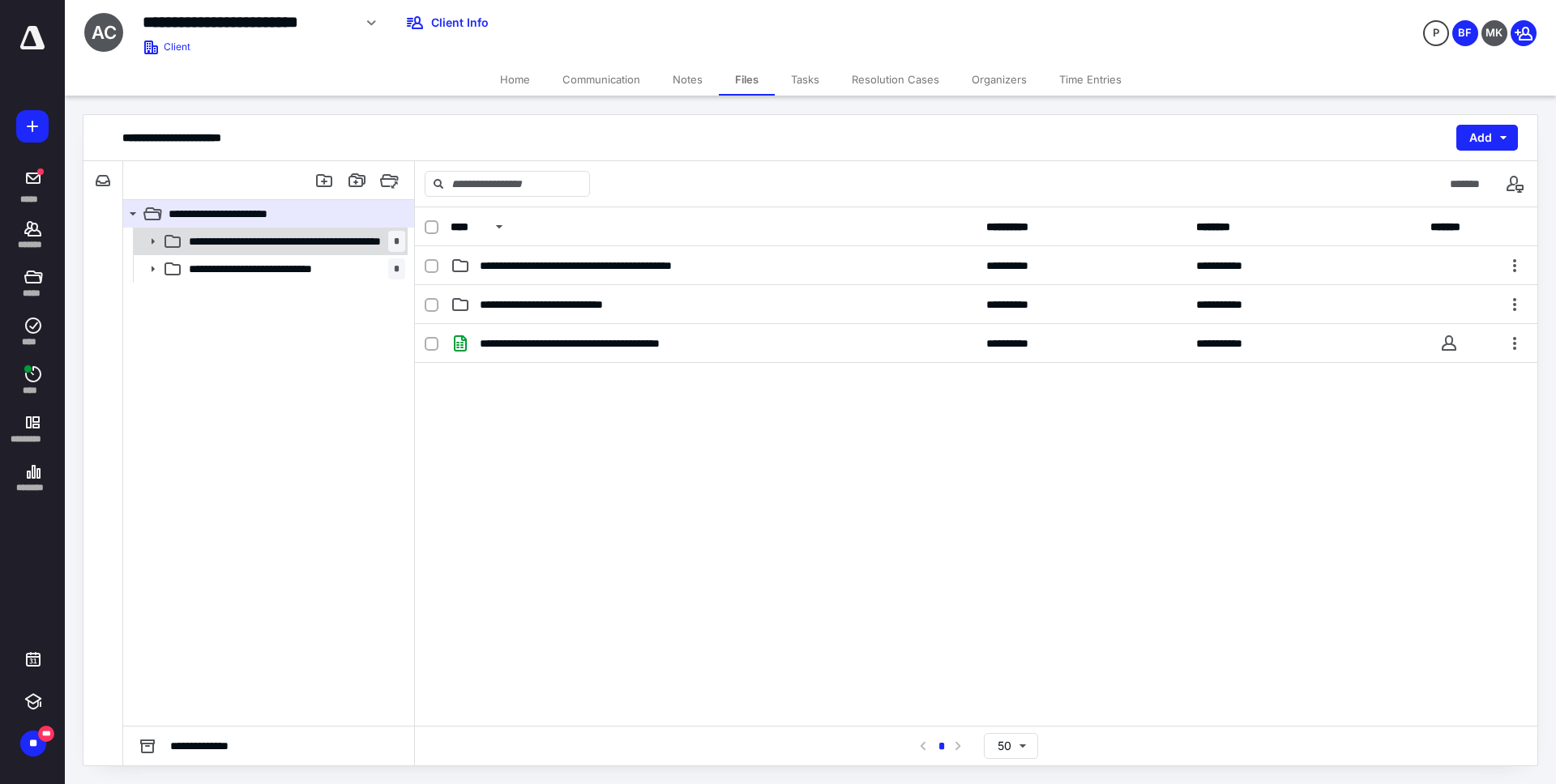 click 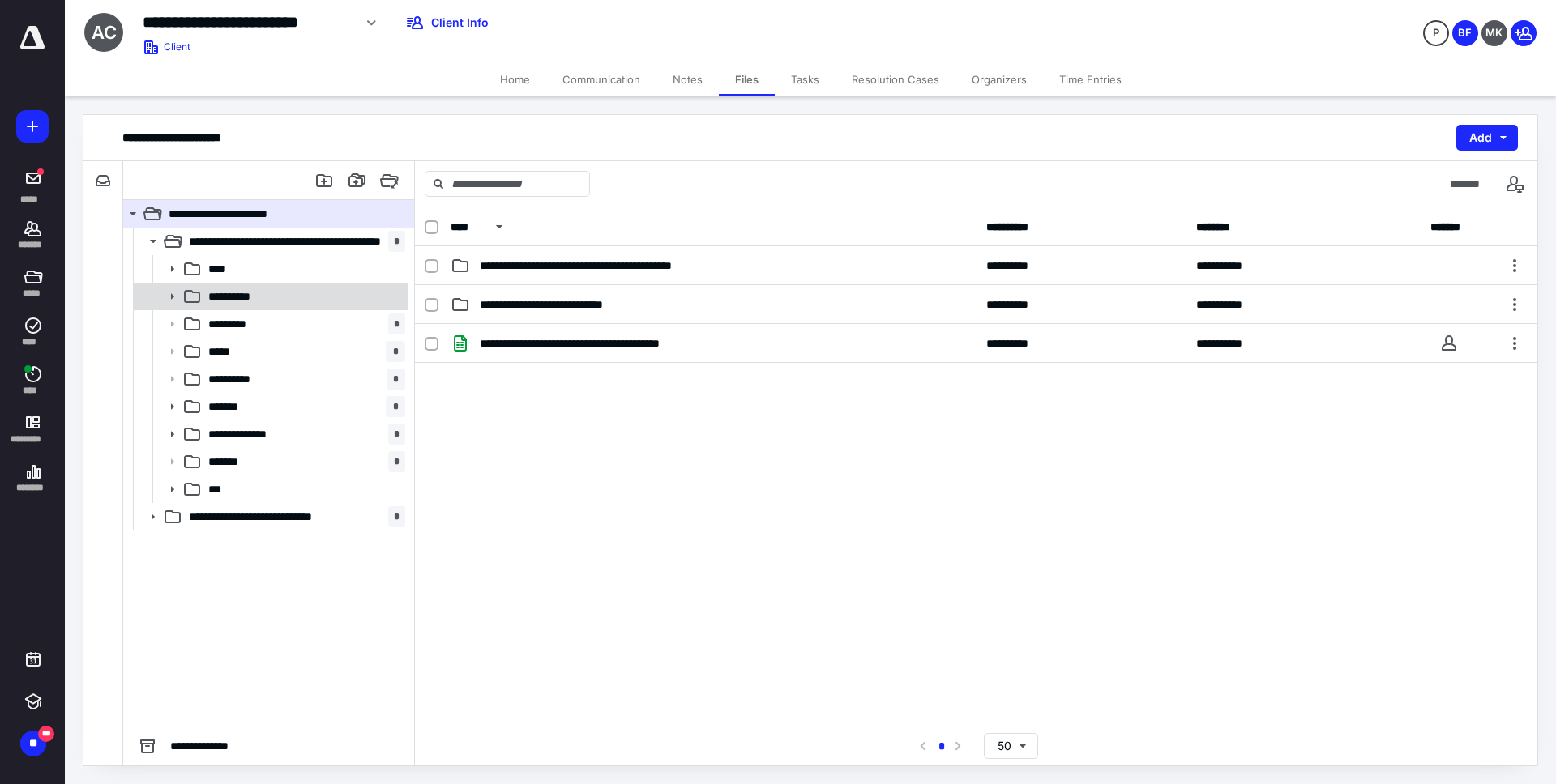 click on "**********" at bounding box center (303, 296) 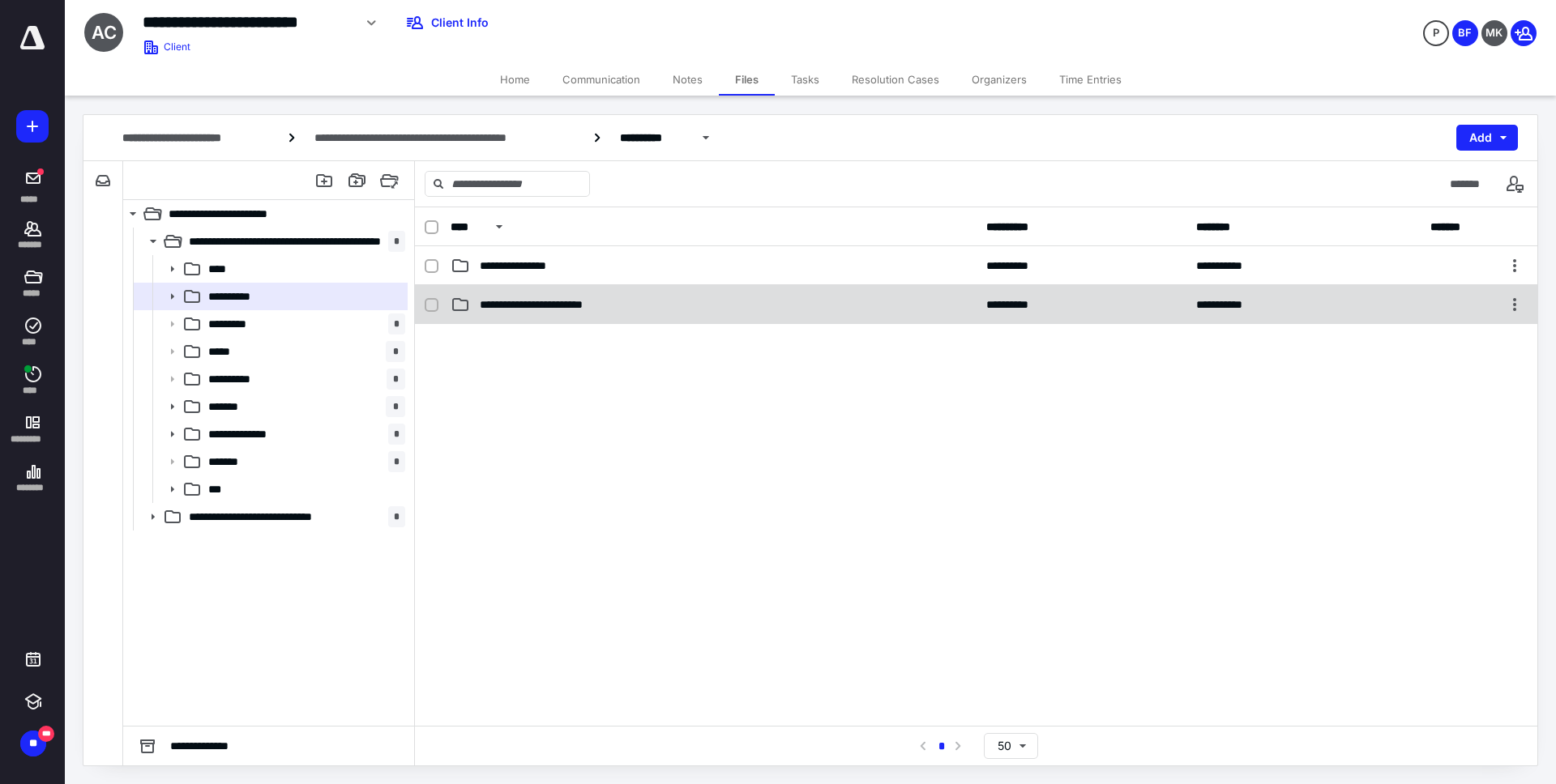 click on "**********" at bounding box center [549, 305] 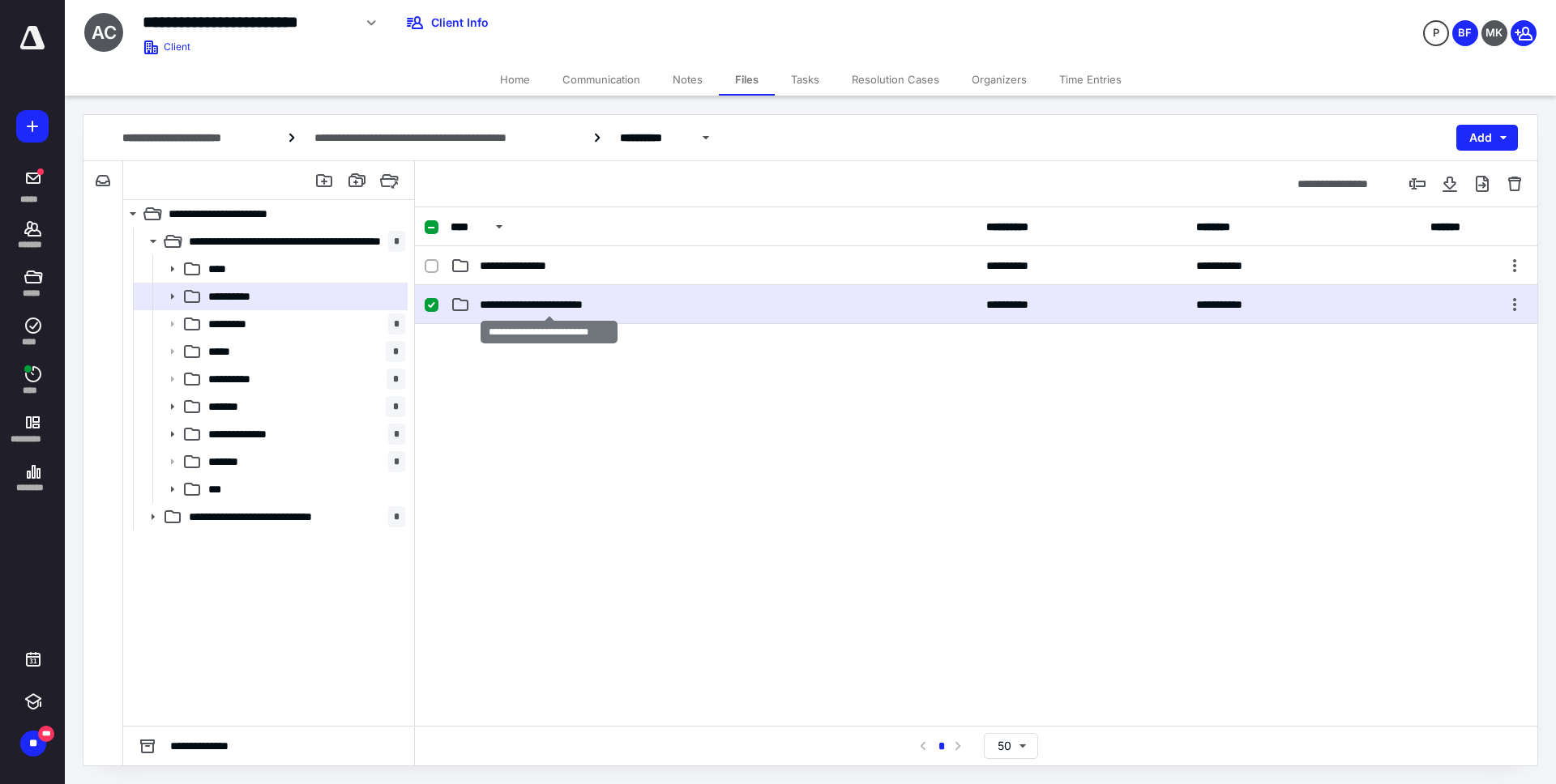 click on "**********" at bounding box center (549, 305) 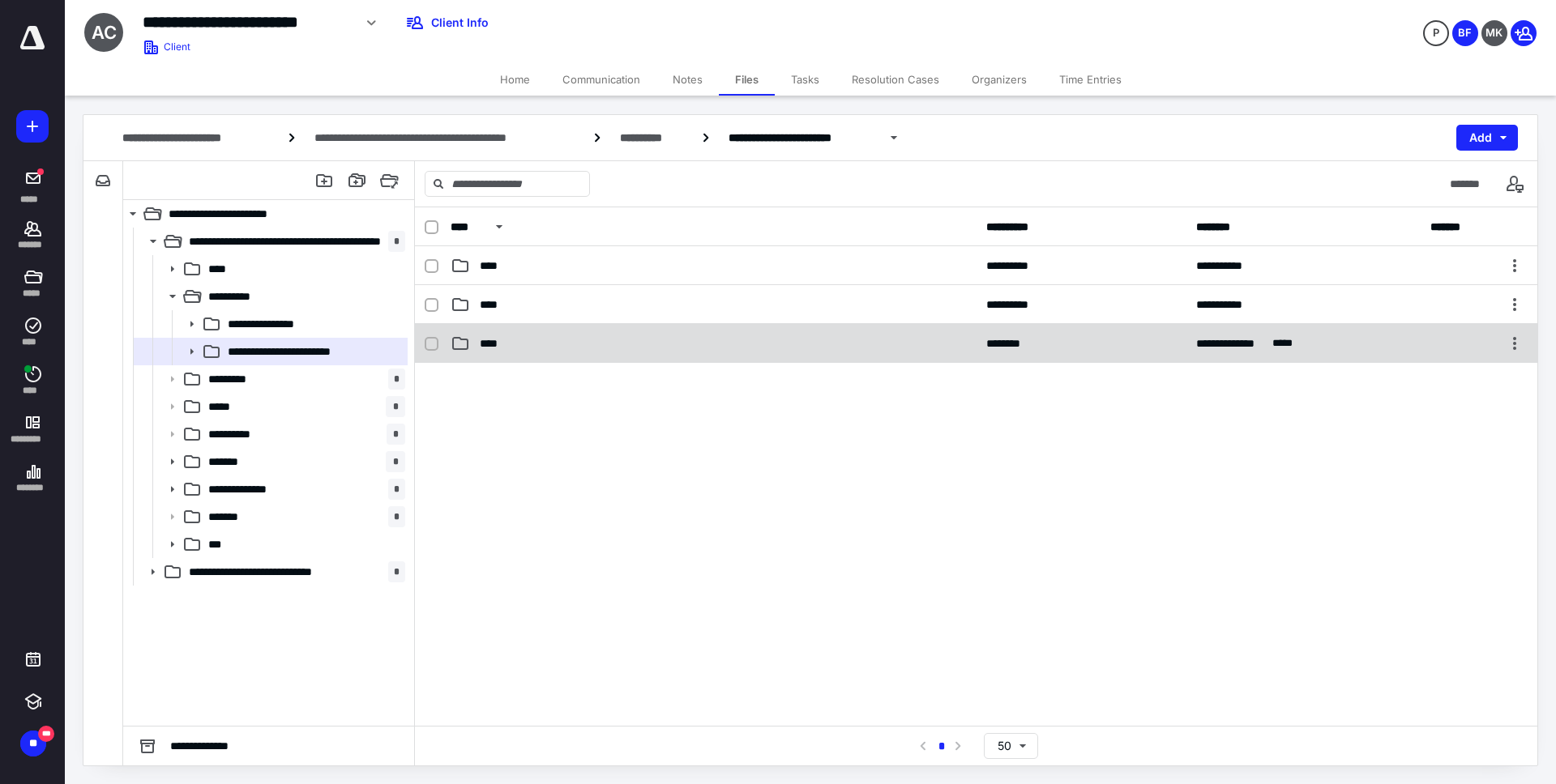click on "****" at bounding box center (713, 343) 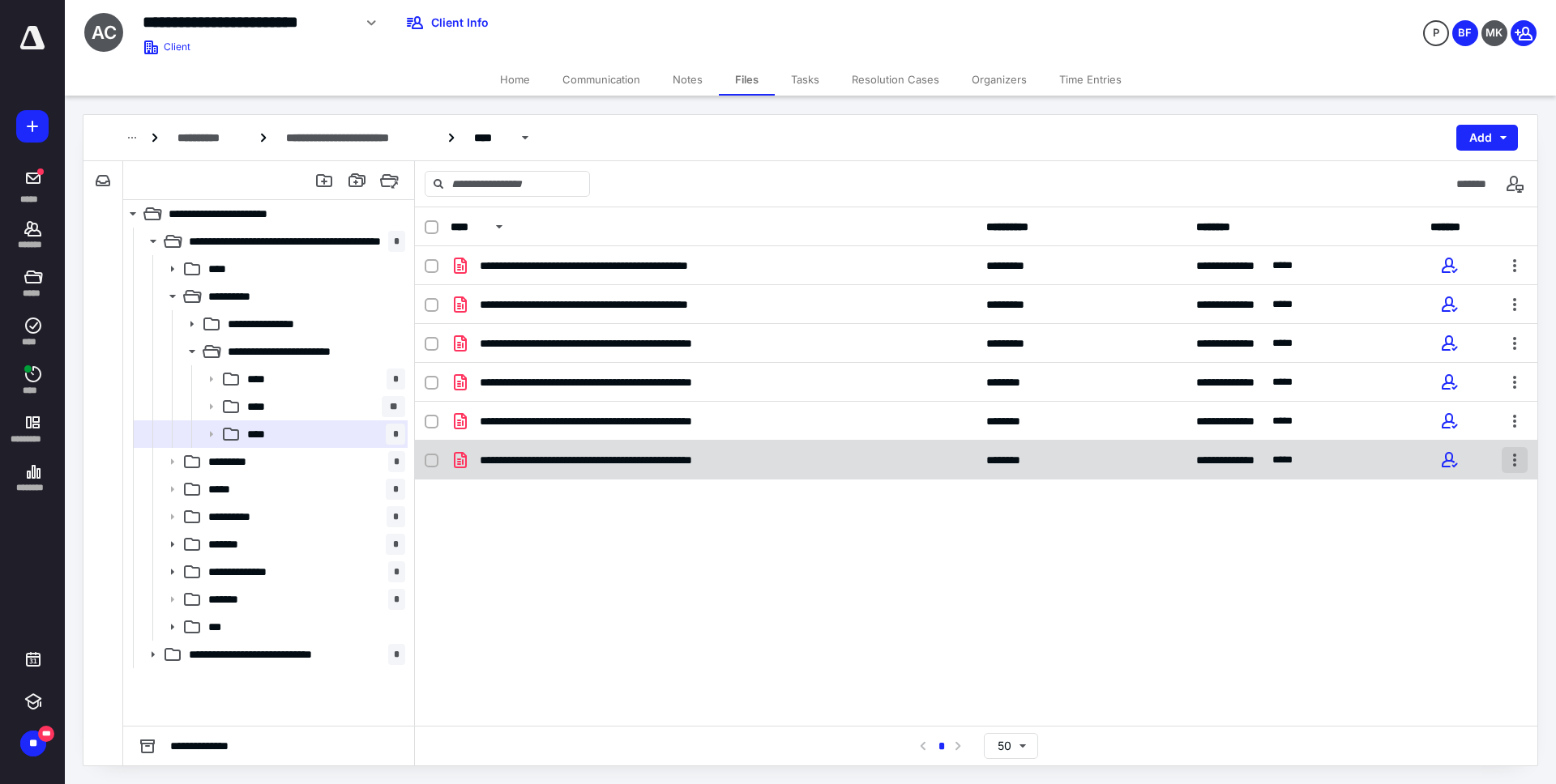 click at bounding box center [1515, 460] 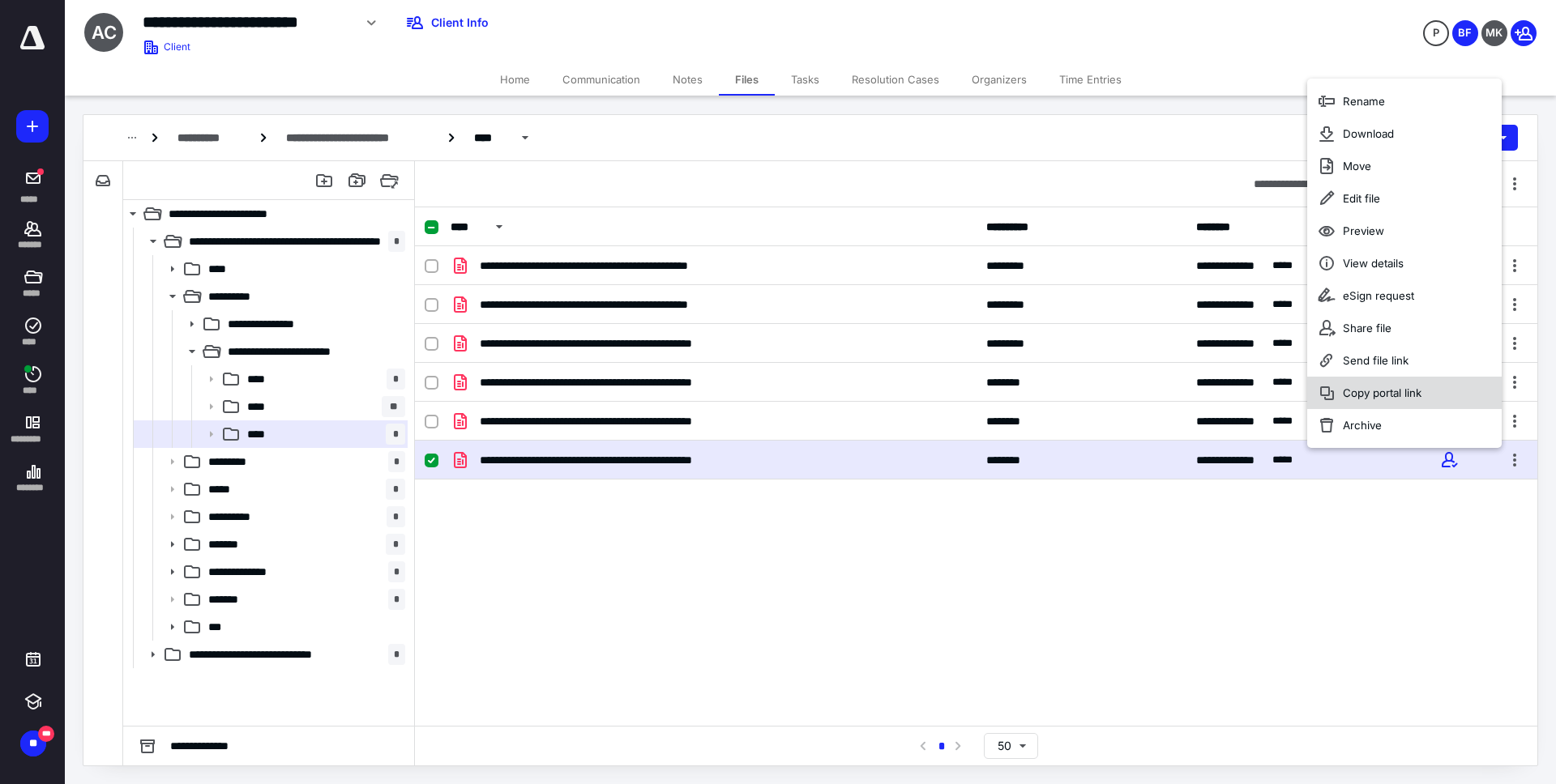 click on "Copy portal link" at bounding box center (1382, 393) 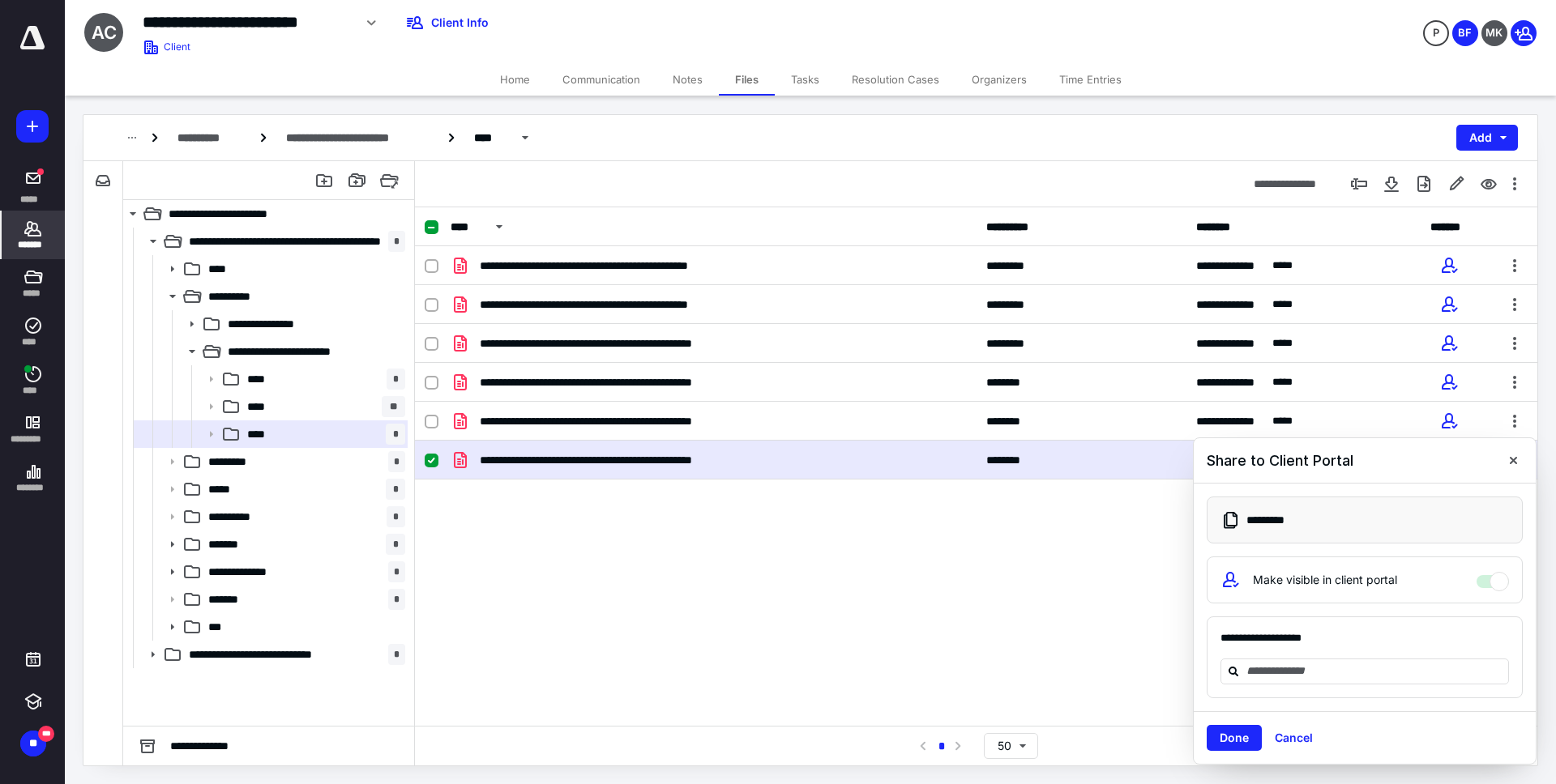click 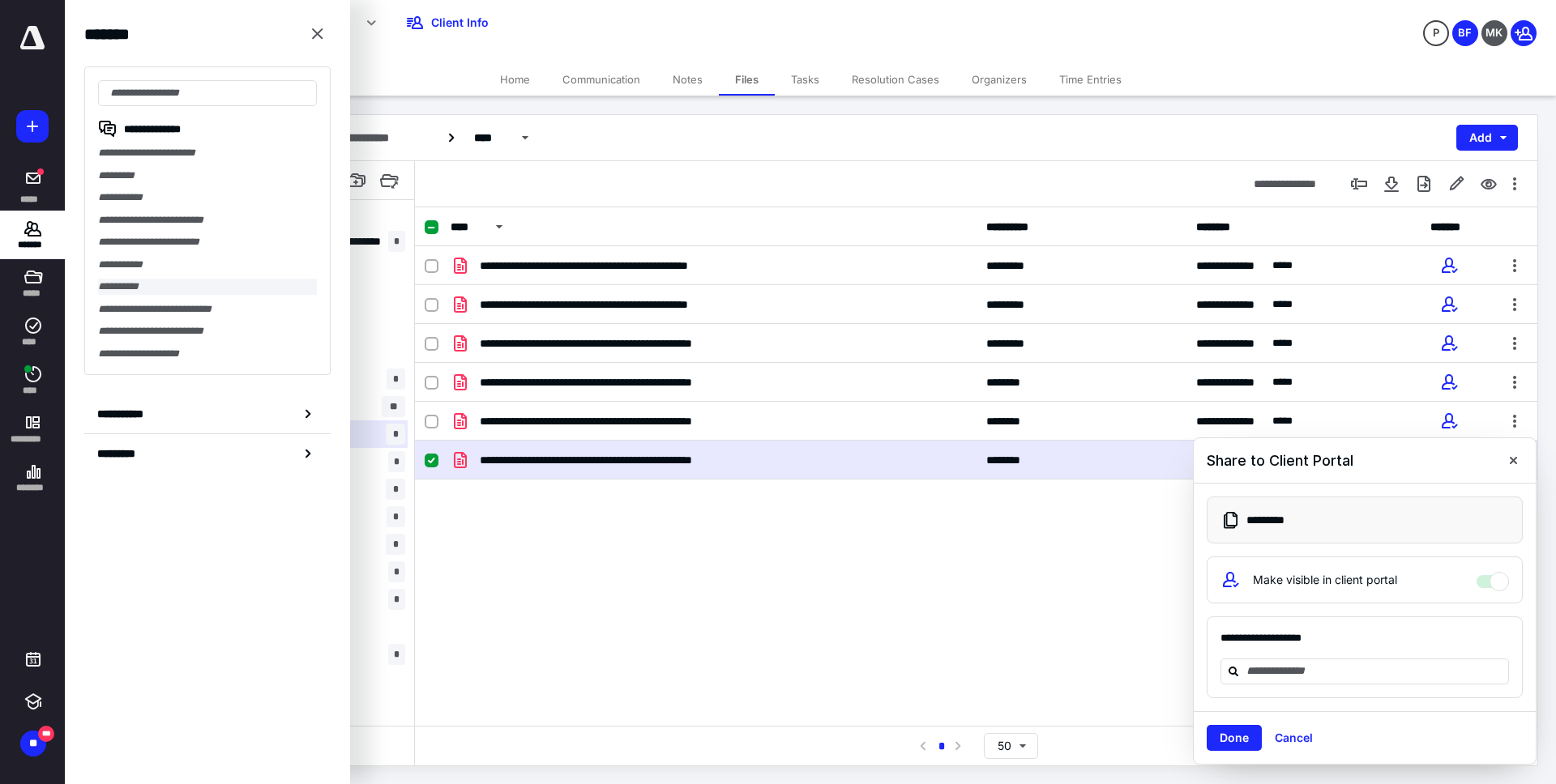 click on "**********" at bounding box center [207, 287] 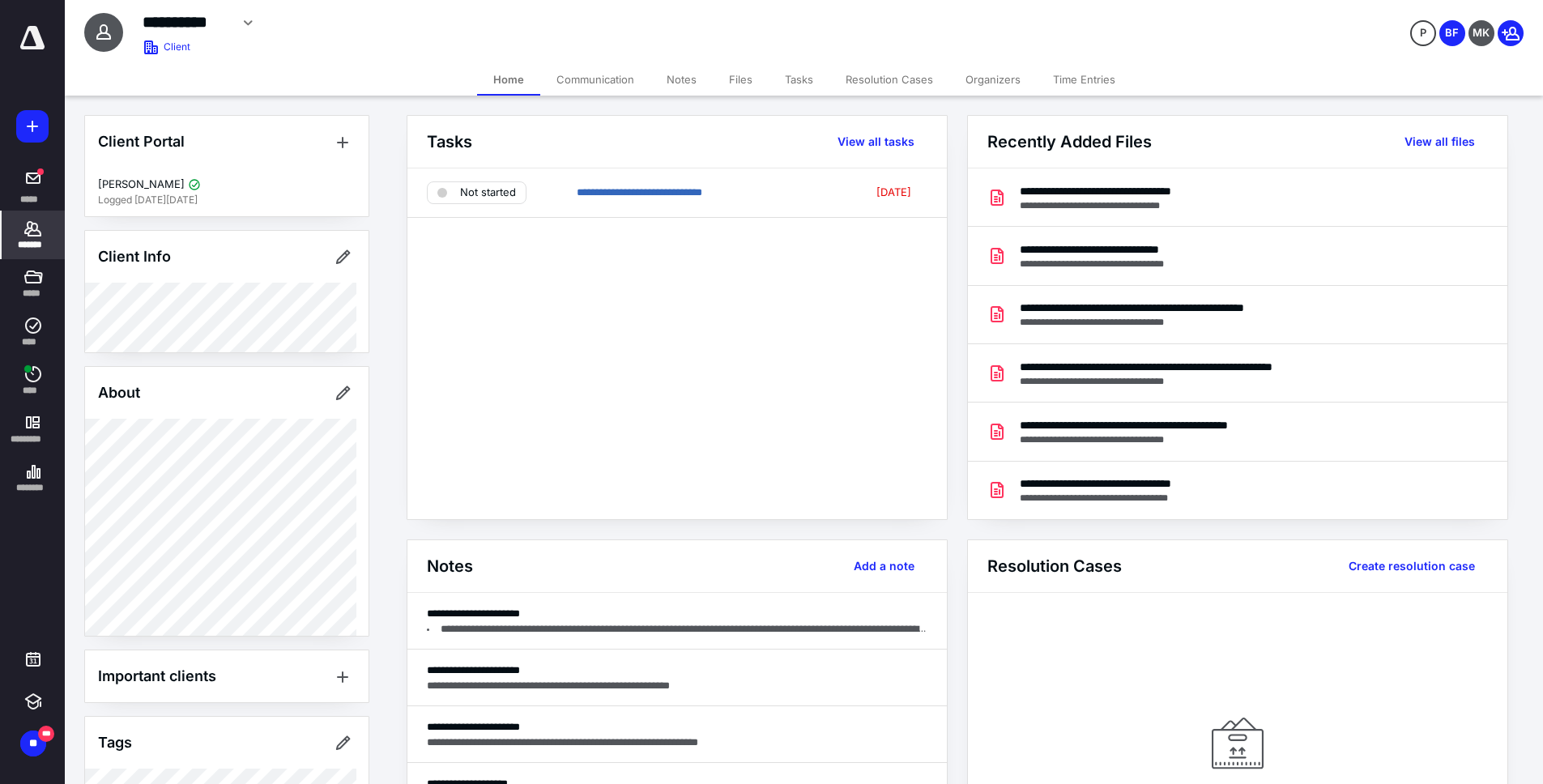 click on "Communication" at bounding box center (595, 79) 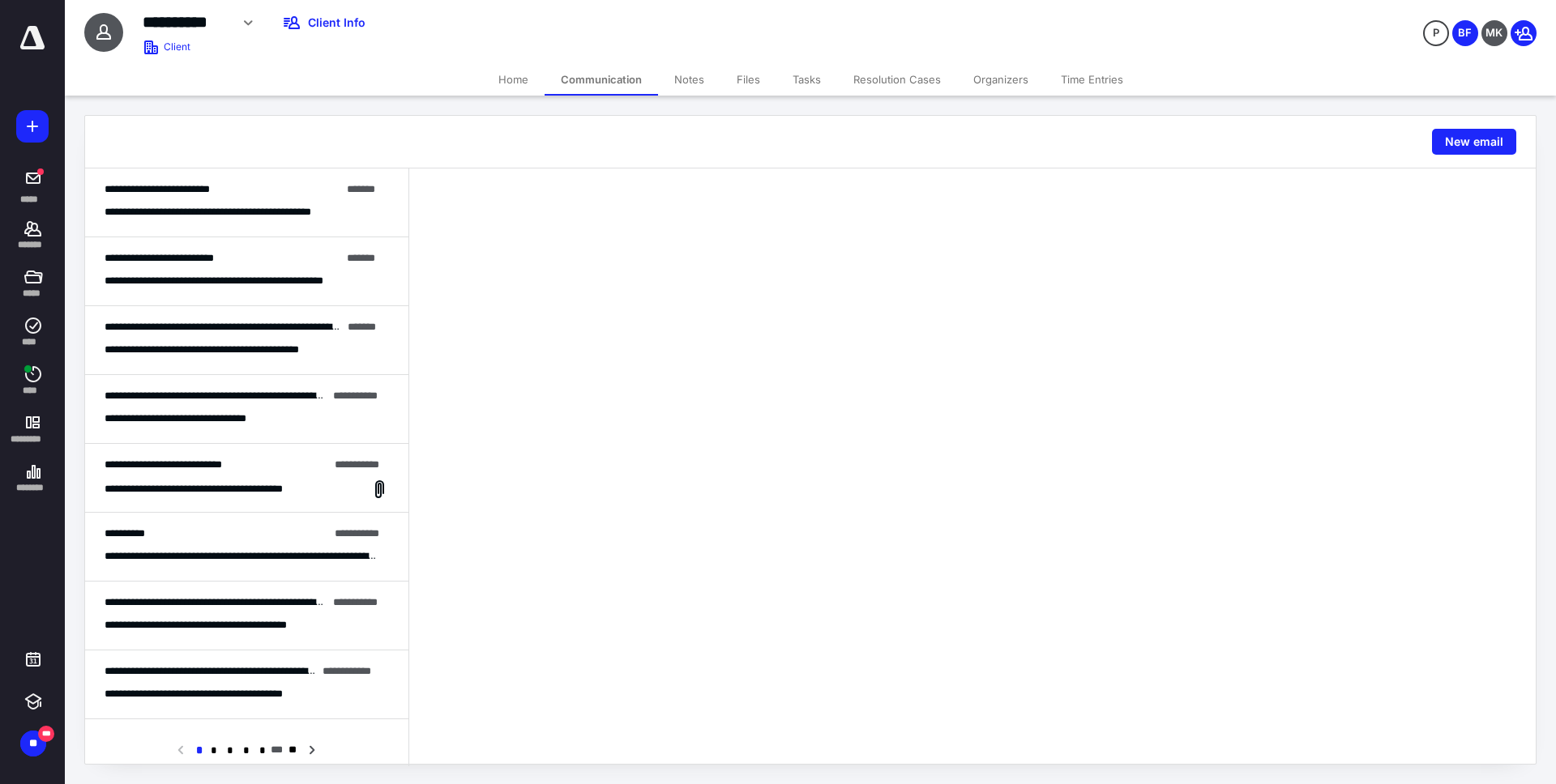 click on "**********" at bounding box center [238, 212] 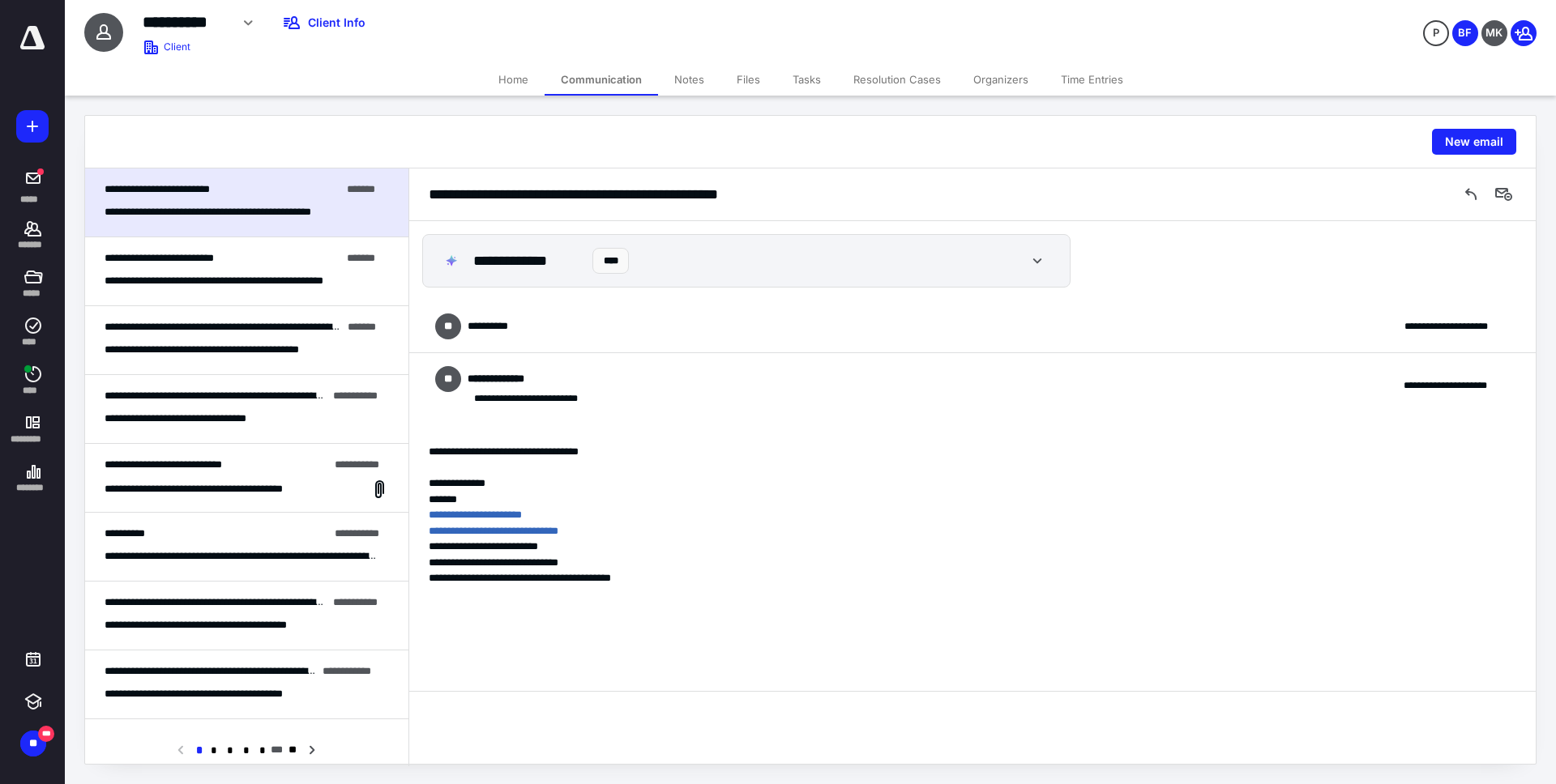 click on "**********" at bounding box center (972, 326) 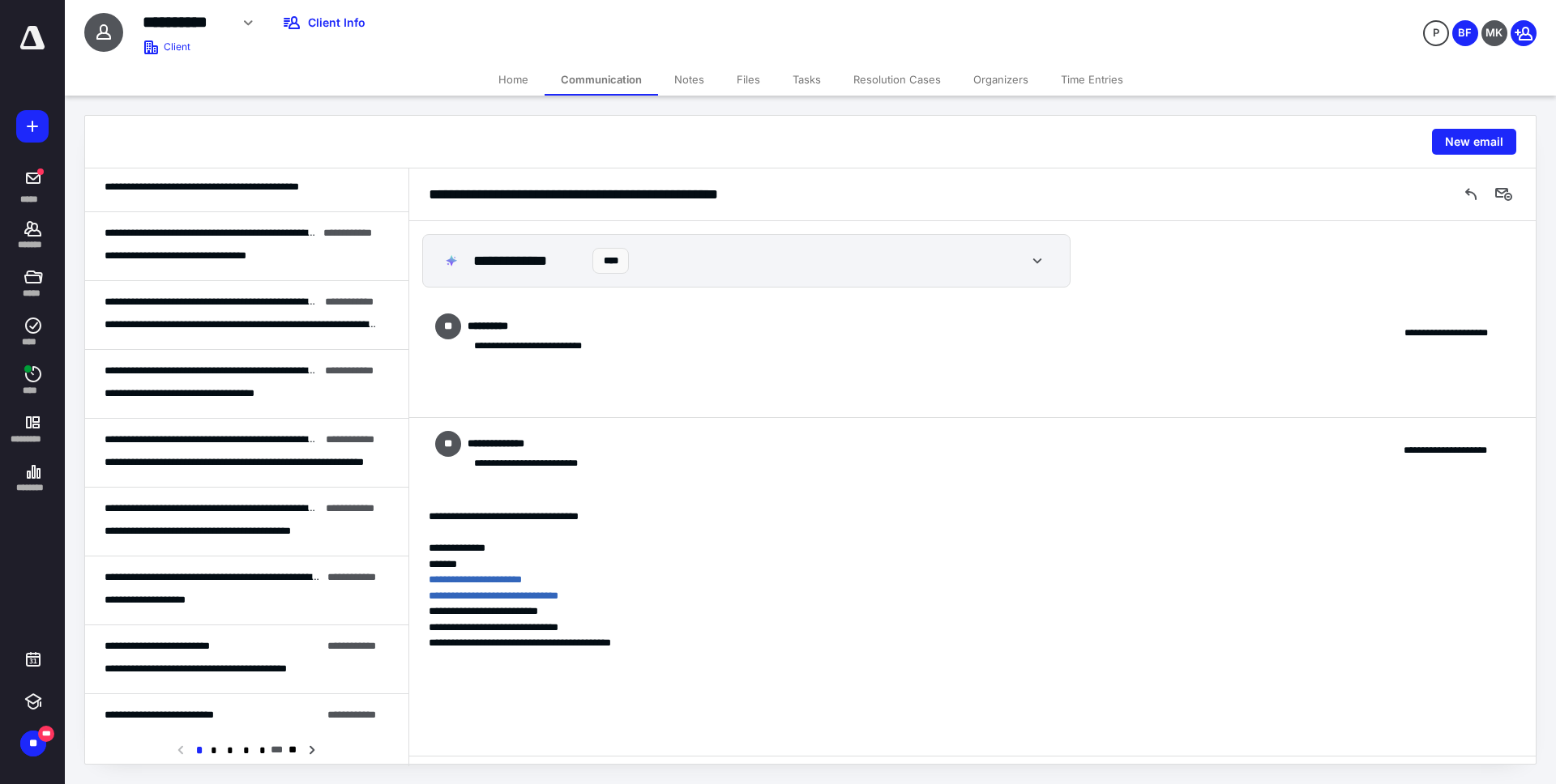 scroll, scrollTop: 812, scrollLeft: 0, axis: vertical 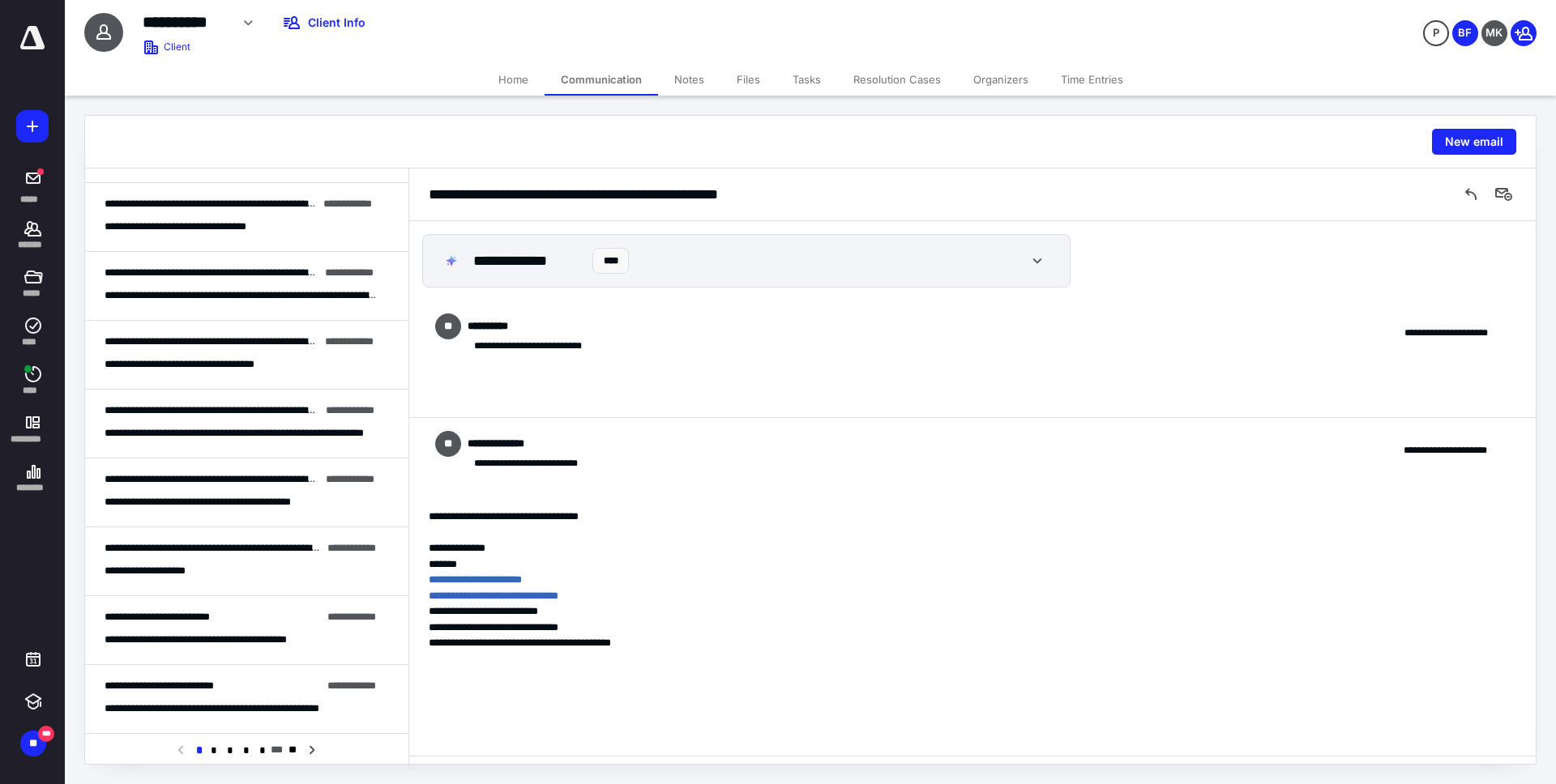 click on "**********" at bounding box center (246, 630) 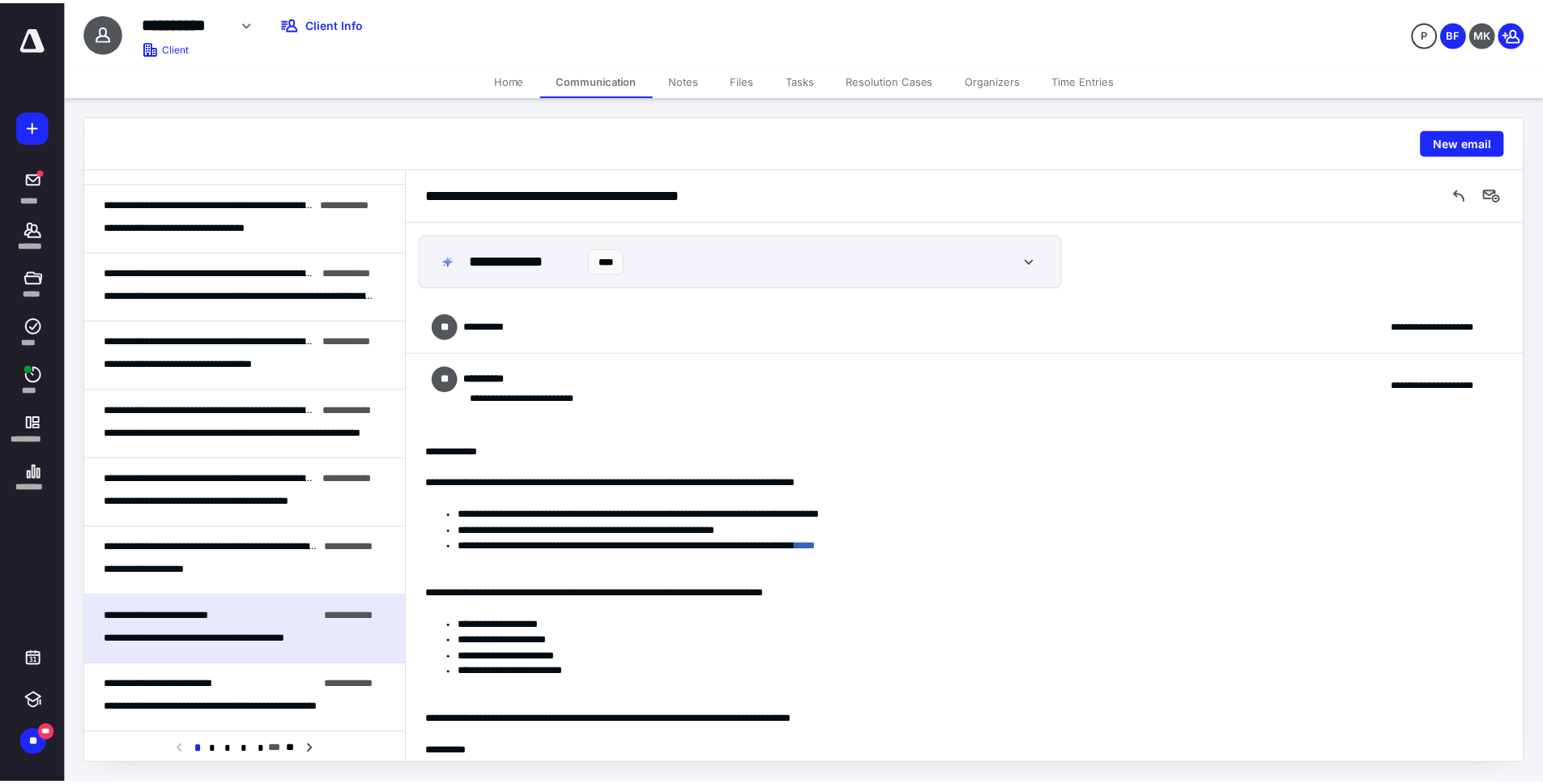scroll, scrollTop: 52, scrollLeft: 0, axis: vertical 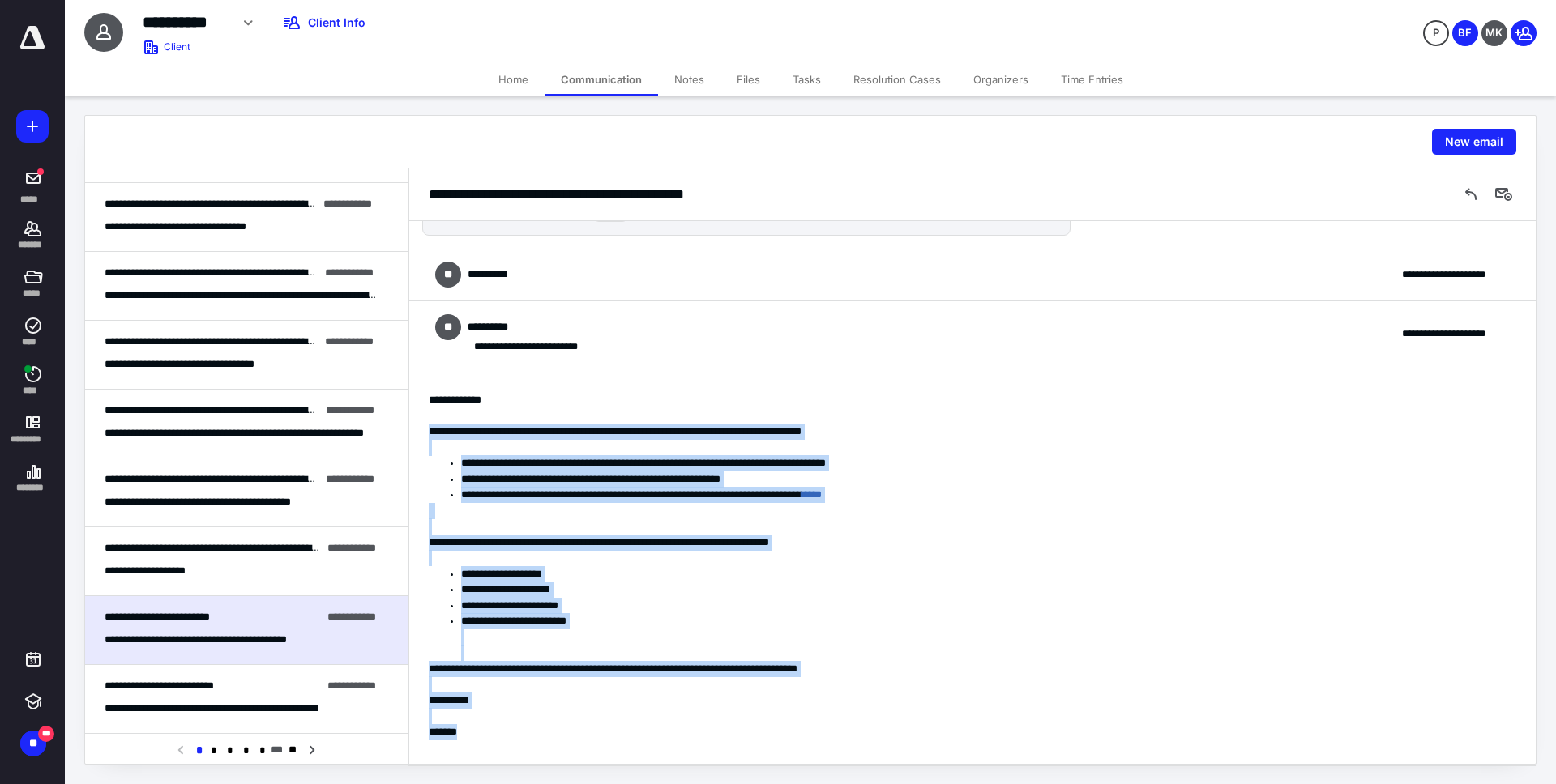 drag, startPoint x: 429, startPoint y: 429, endPoint x: 601, endPoint y: 728, distance: 344.94202 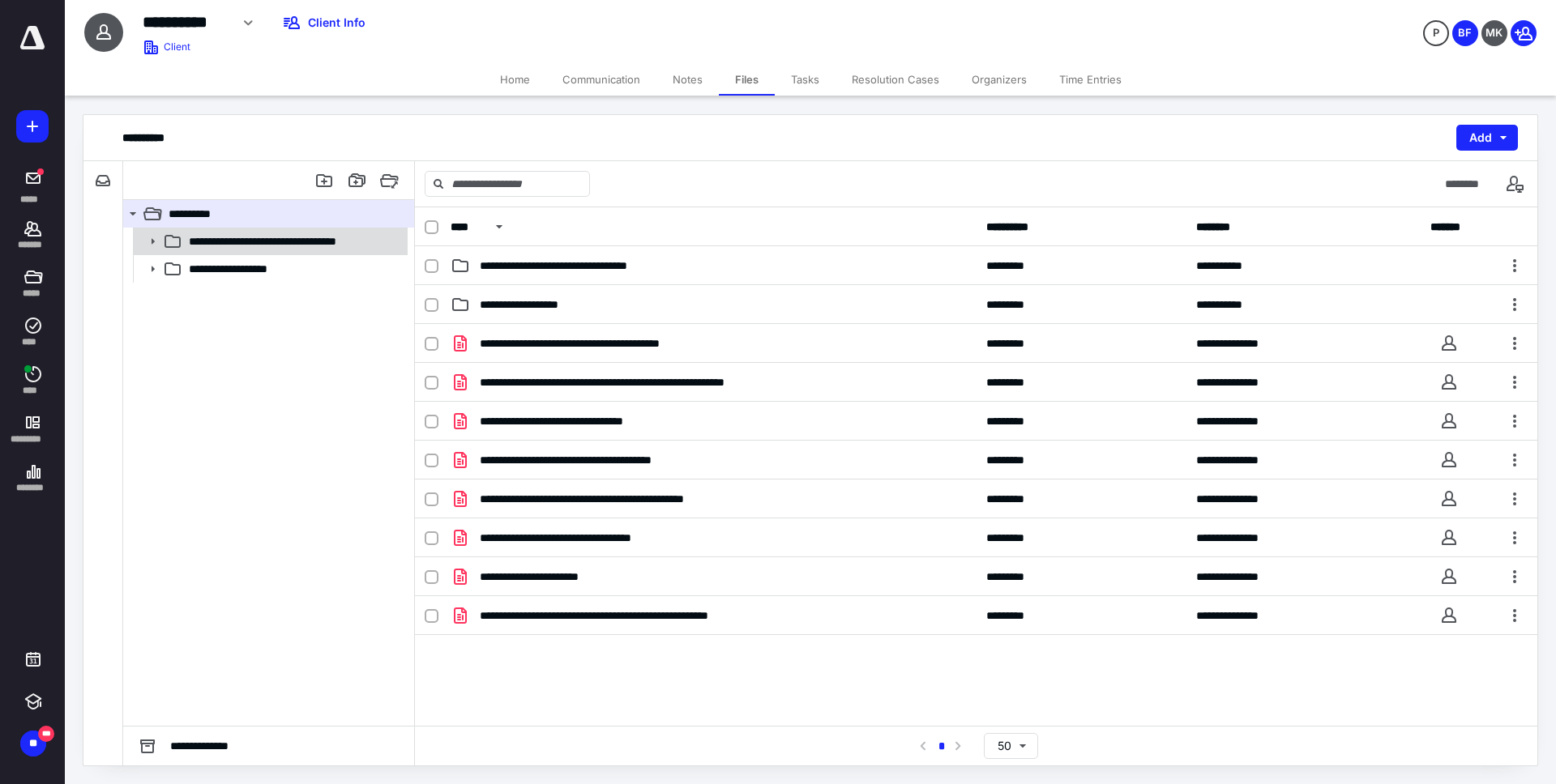 click 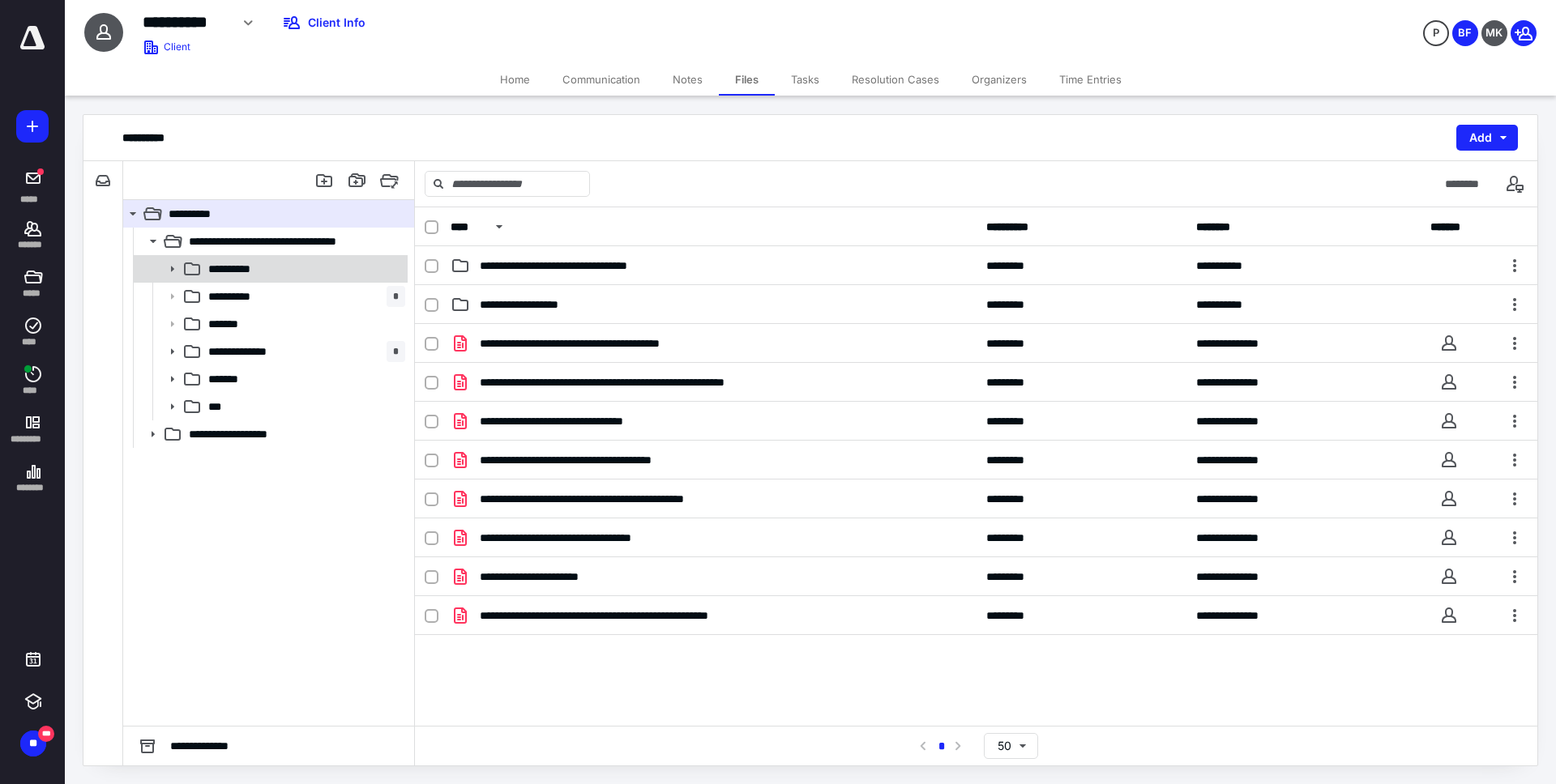 click on "**********" at bounding box center [238, 269] 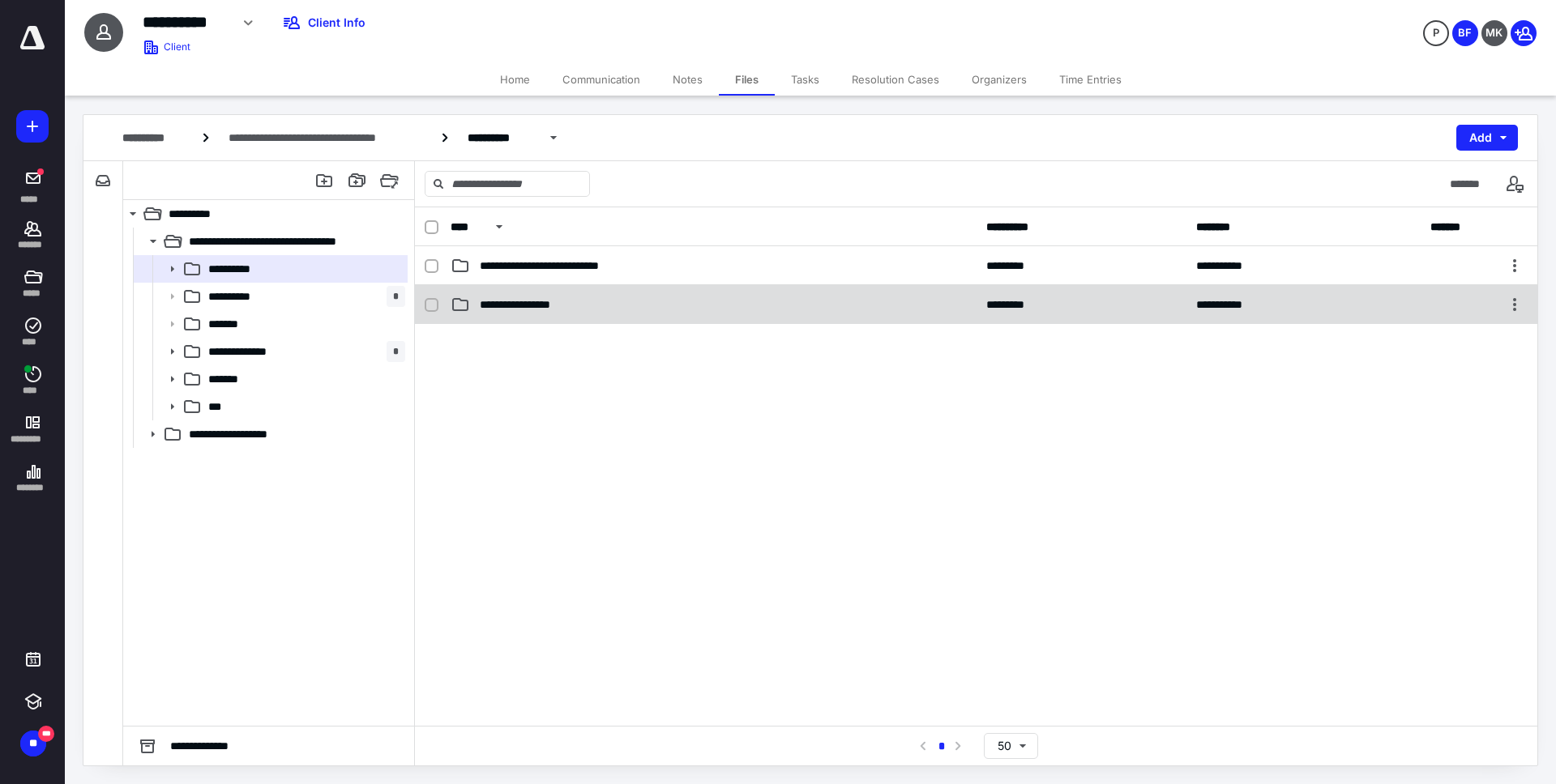 click on "**********" at bounding box center [713, 305] 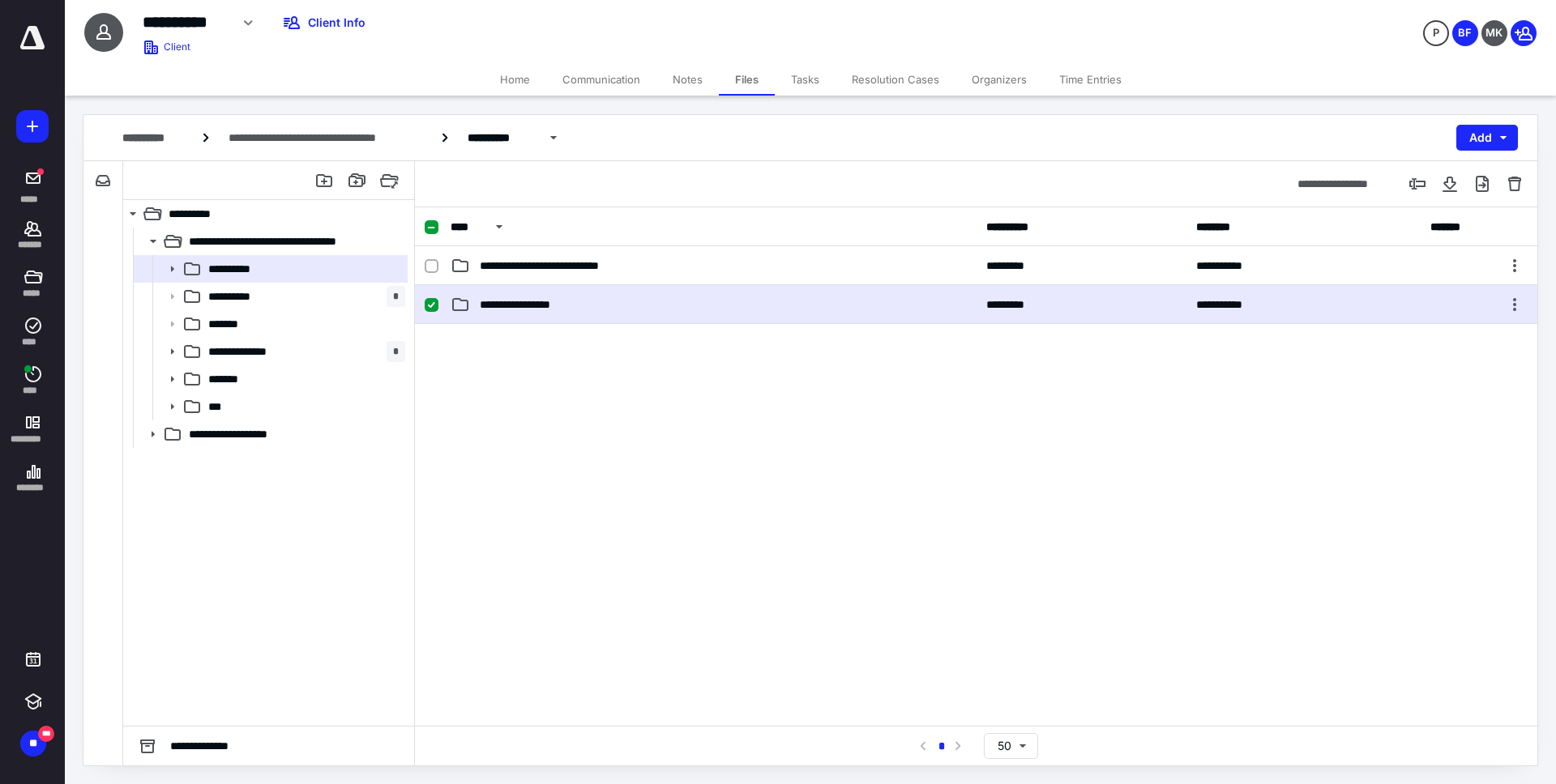 click on "**********" at bounding box center (713, 305) 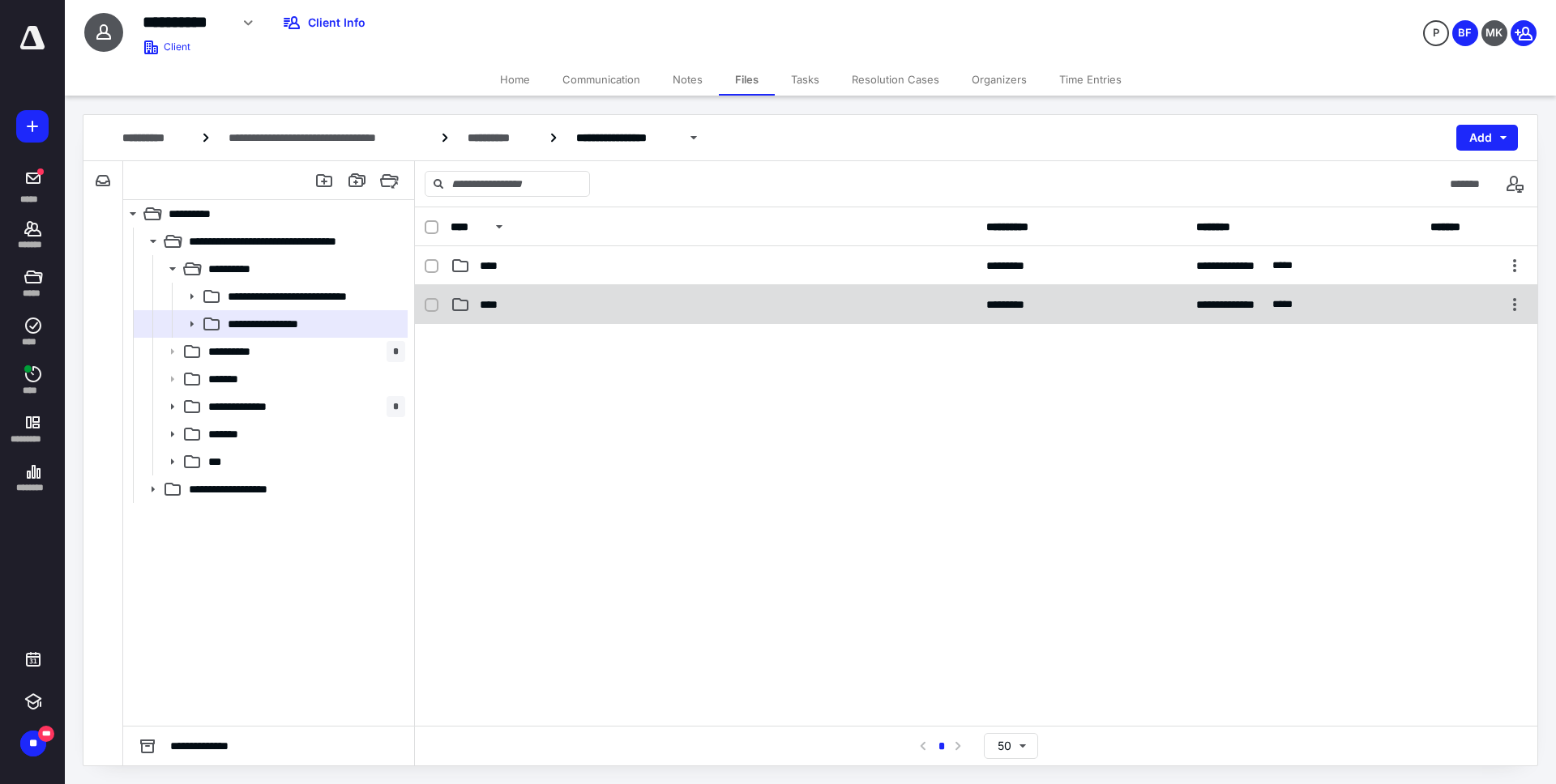 click on "**********" at bounding box center [976, 305] 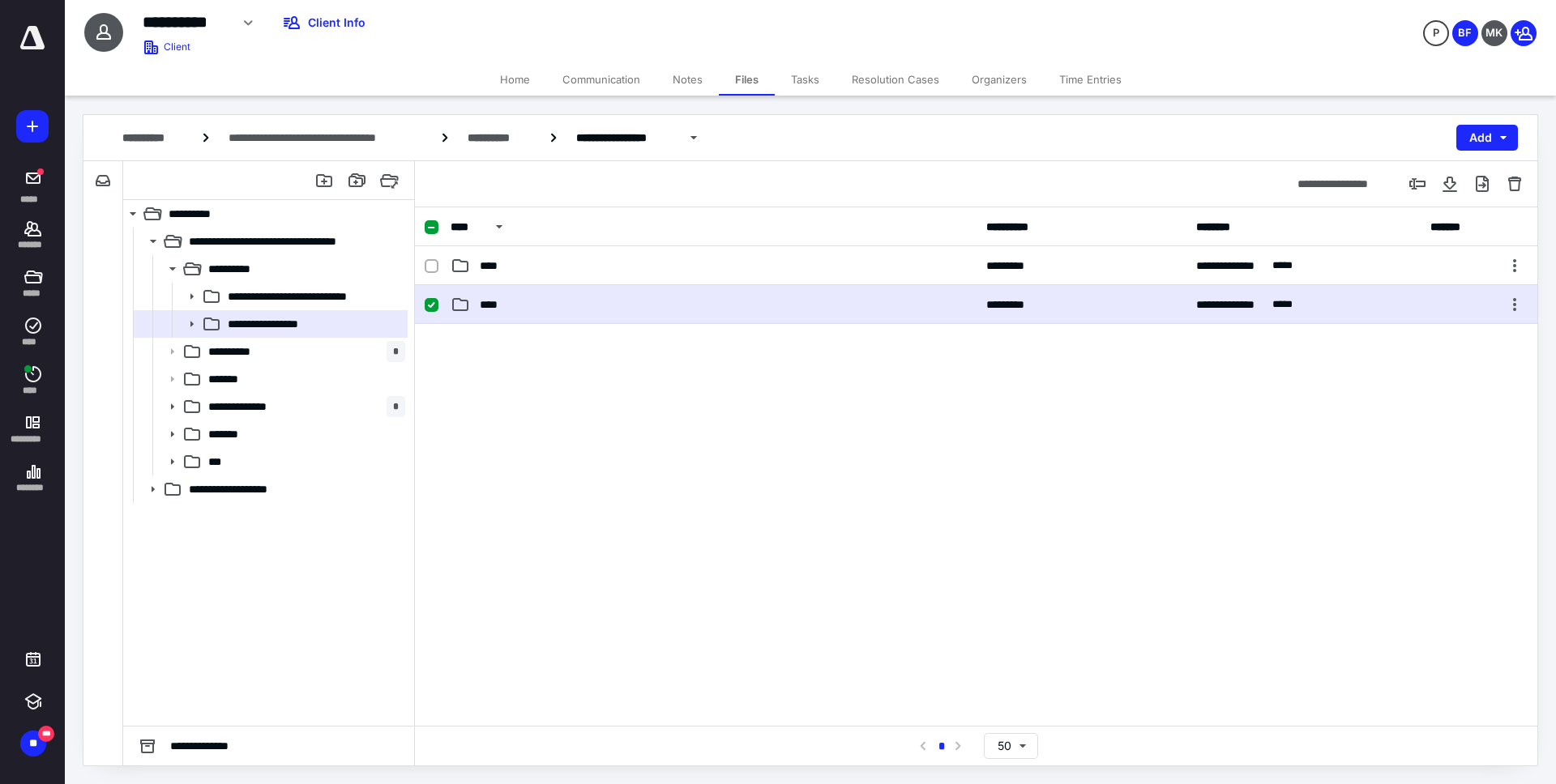 click on "**********" at bounding box center (976, 305) 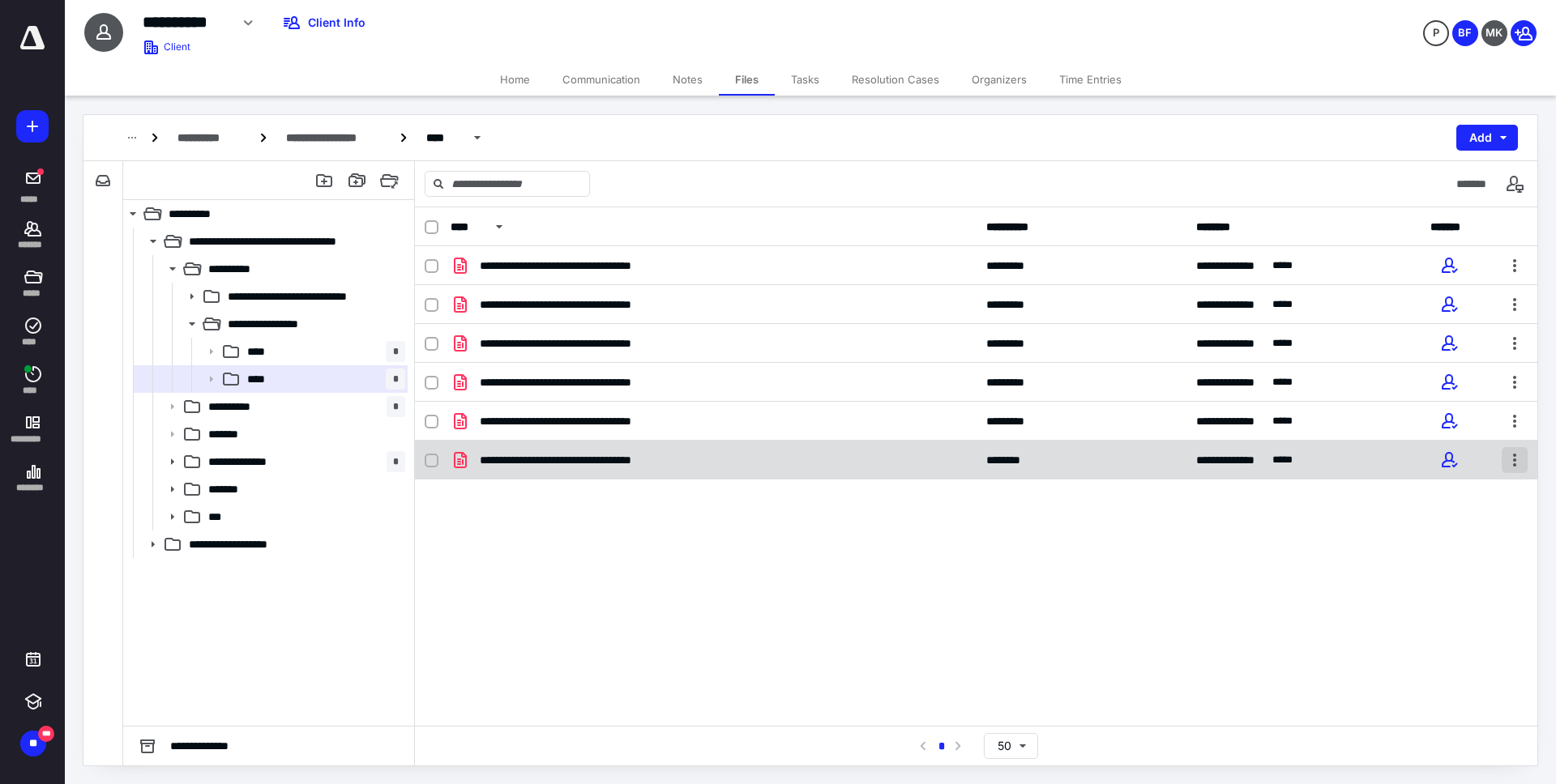 click at bounding box center [1515, 460] 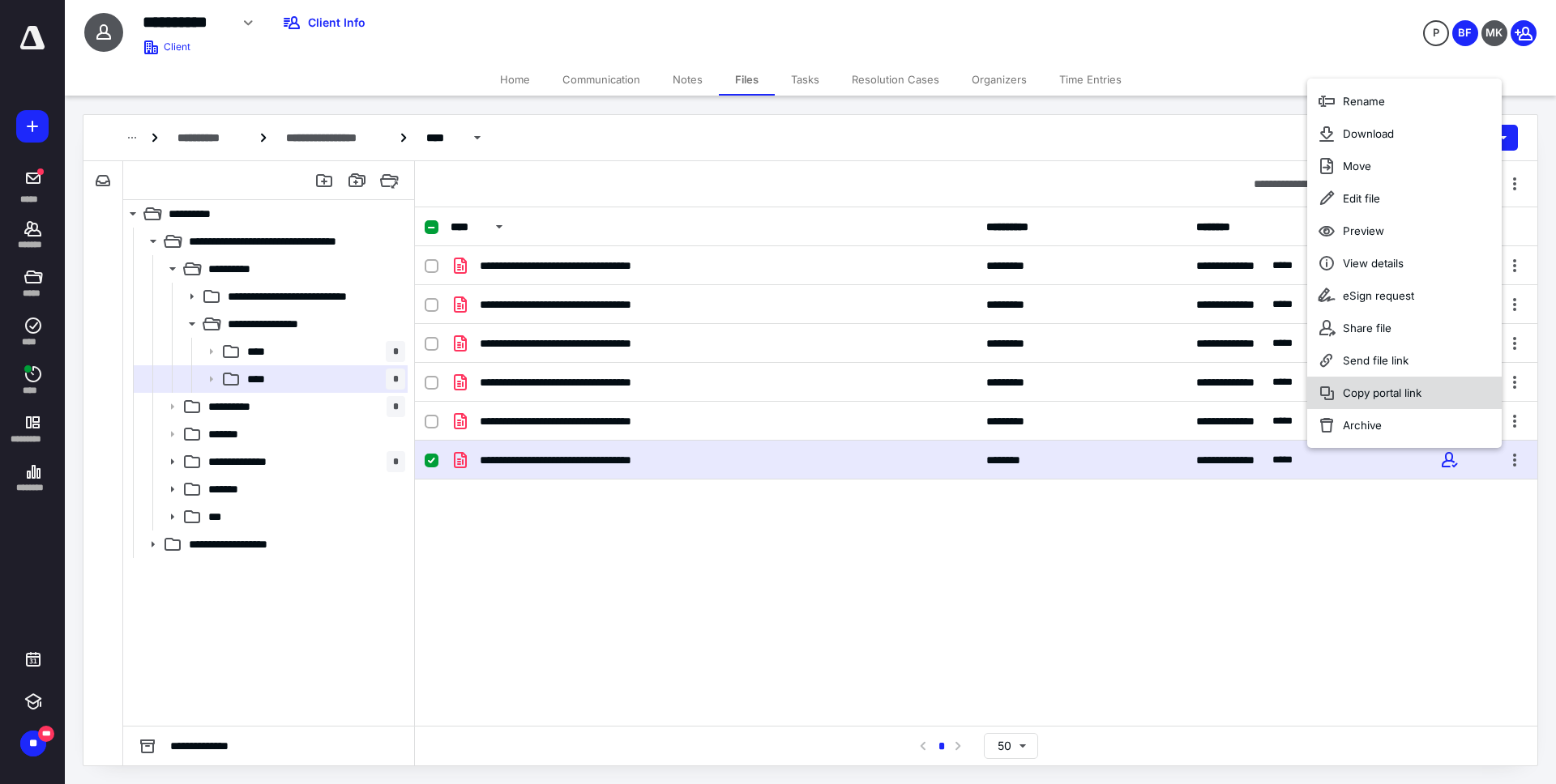 click on "Copy portal link" at bounding box center (1382, 393) 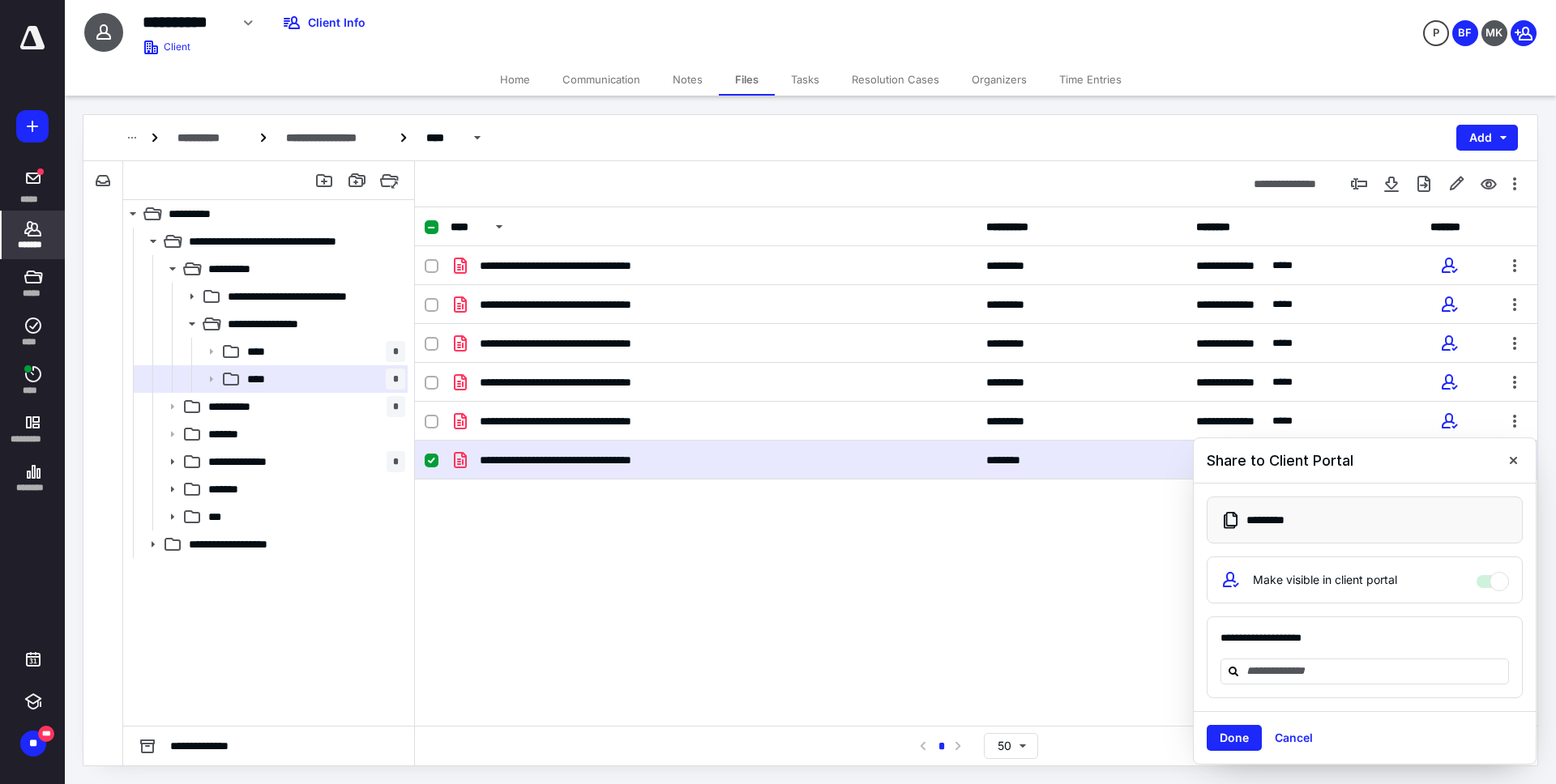 click 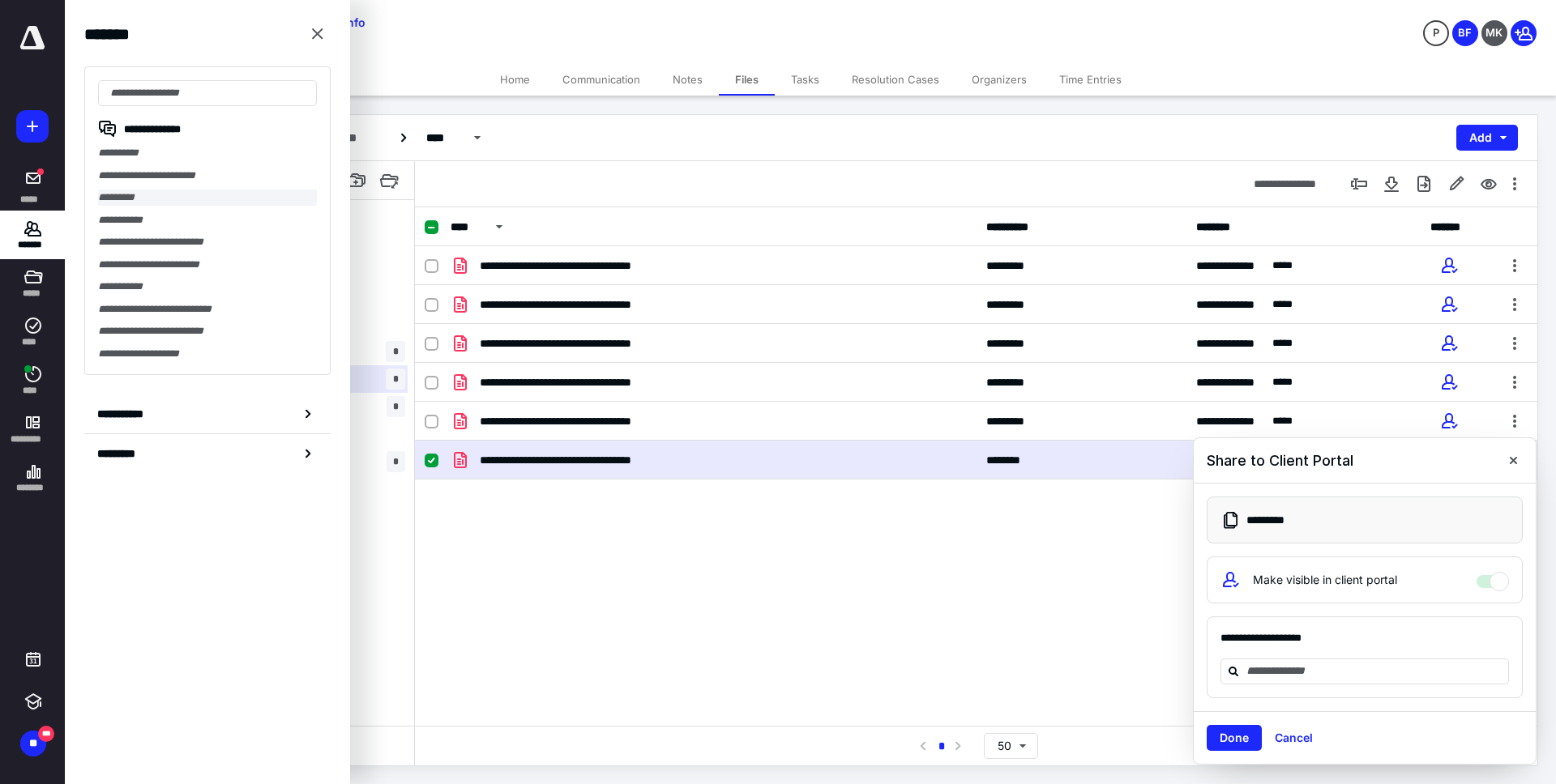 click on "*********" at bounding box center [207, 198] 